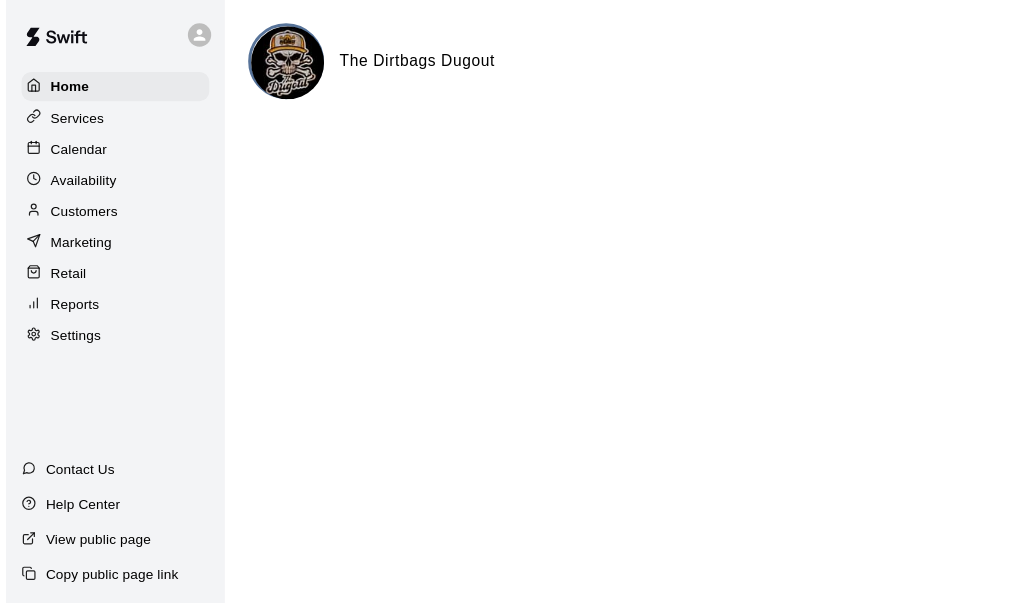 scroll, scrollTop: 0, scrollLeft: 0, axis: both 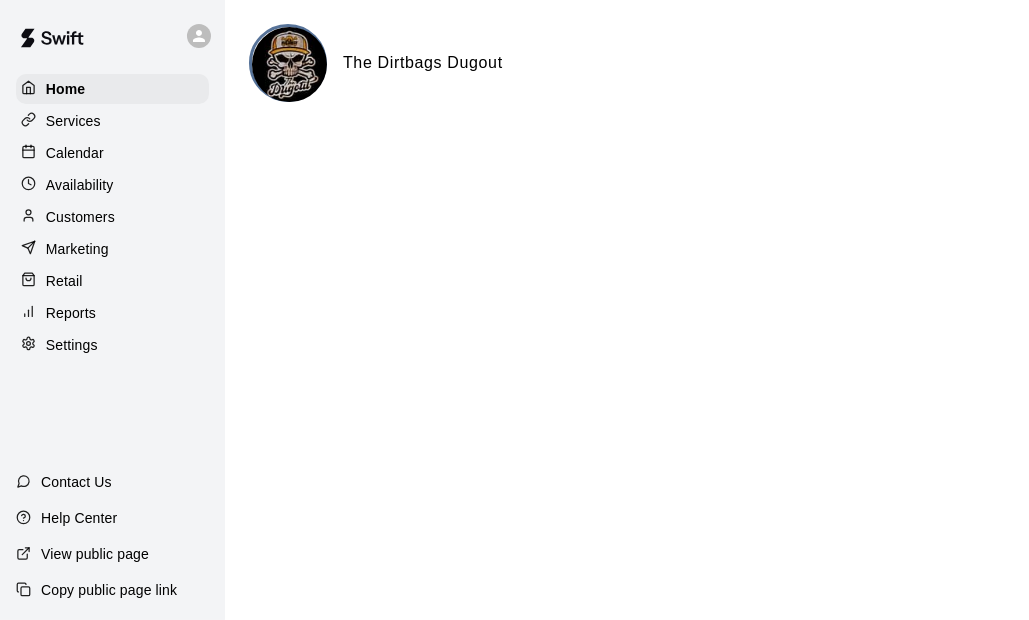 click on "Calendar" at bounding box center (75, 153) 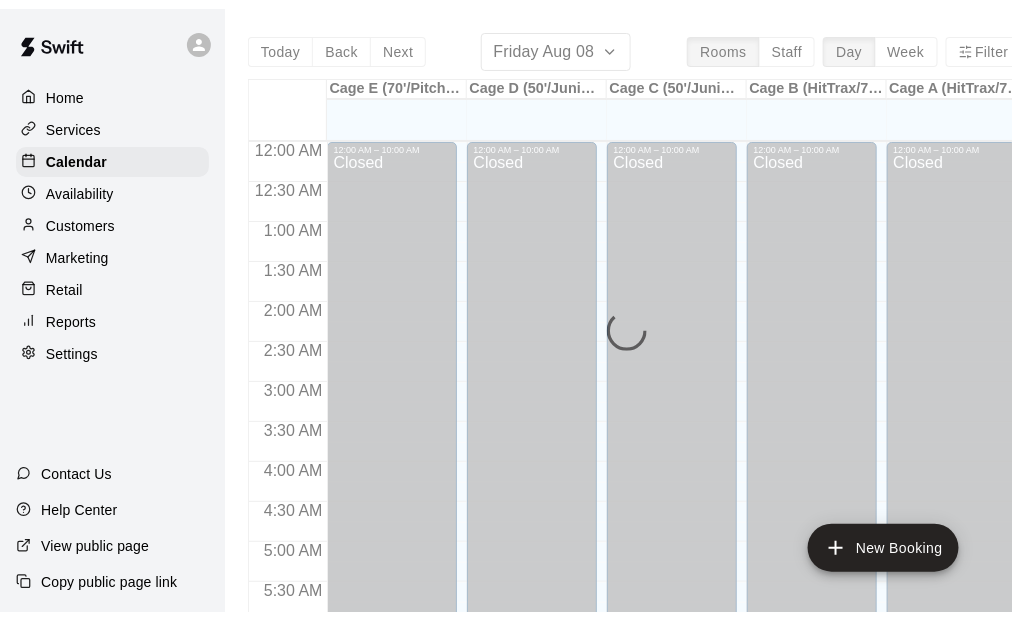 scroll, scrollTop: 1298, scrollLeft: 0, axis: vertical 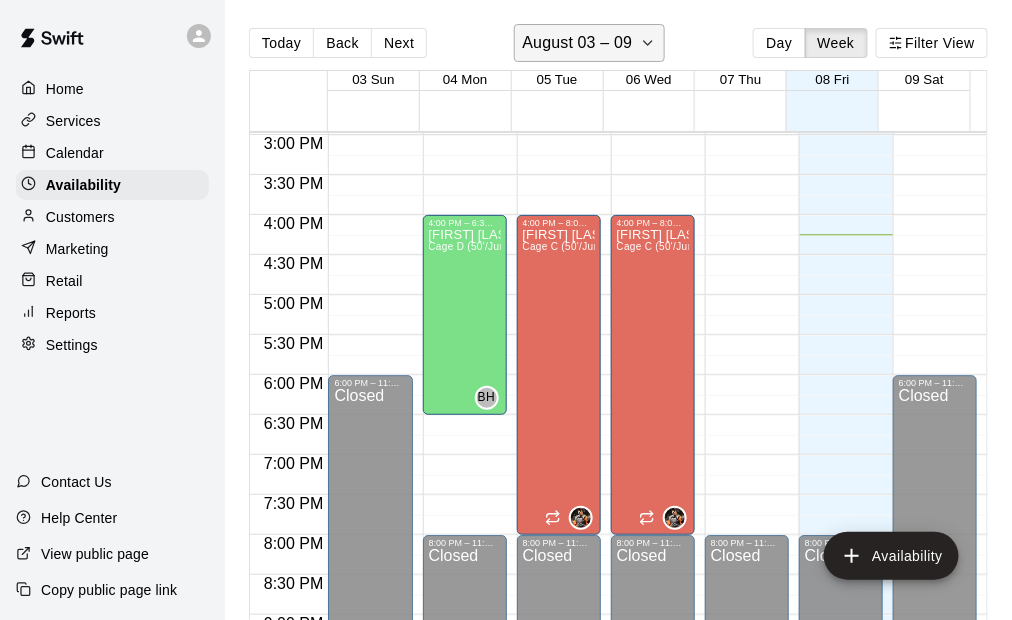 click 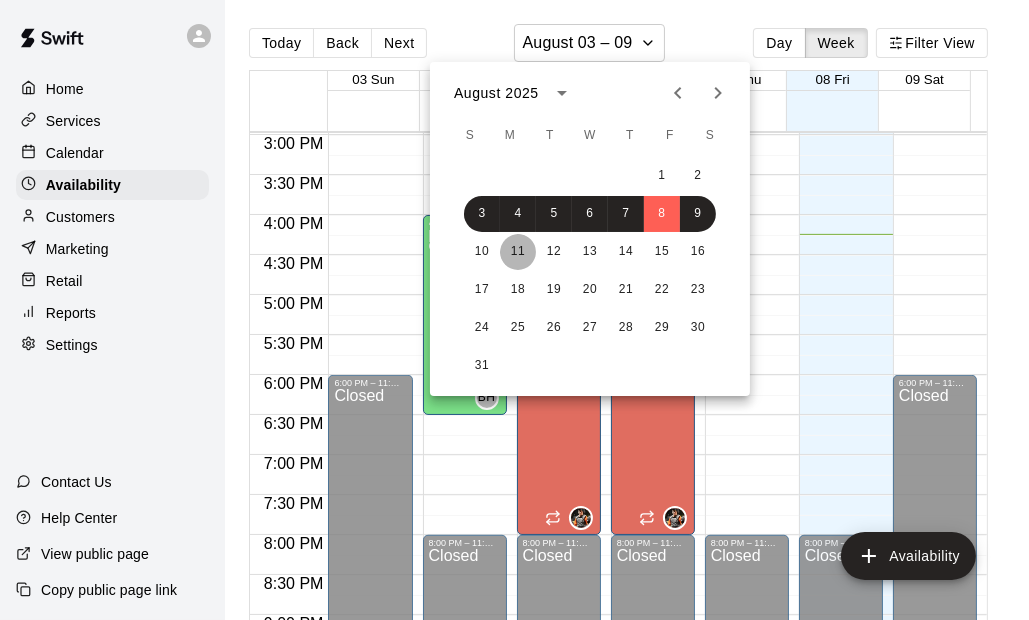 click on "11" at bounding box center (518, 252) 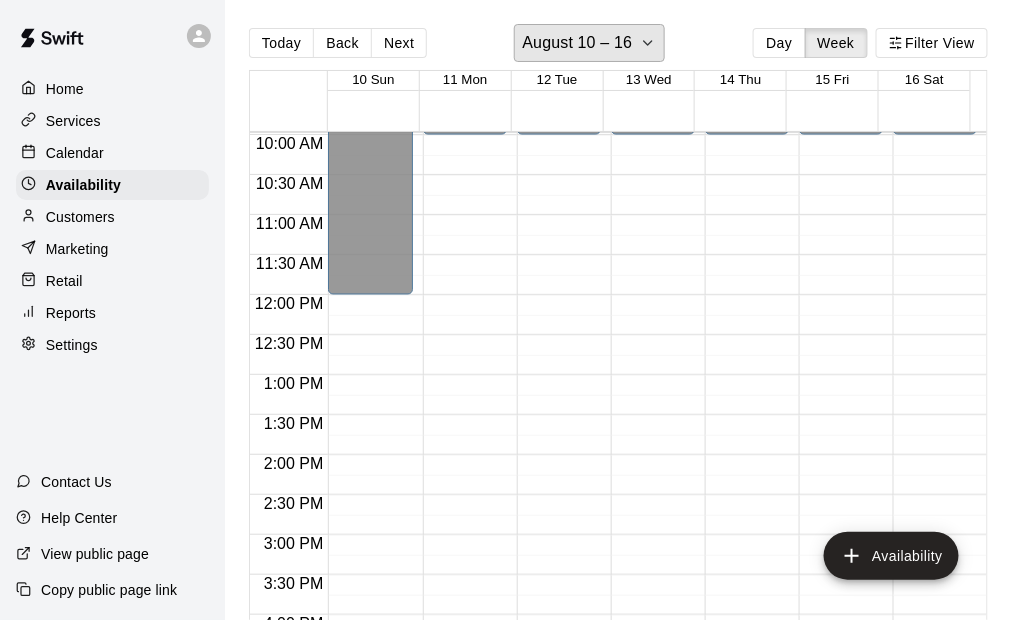 scroll, scrollTop: 598, scrollLeft: 0, axis: vertical 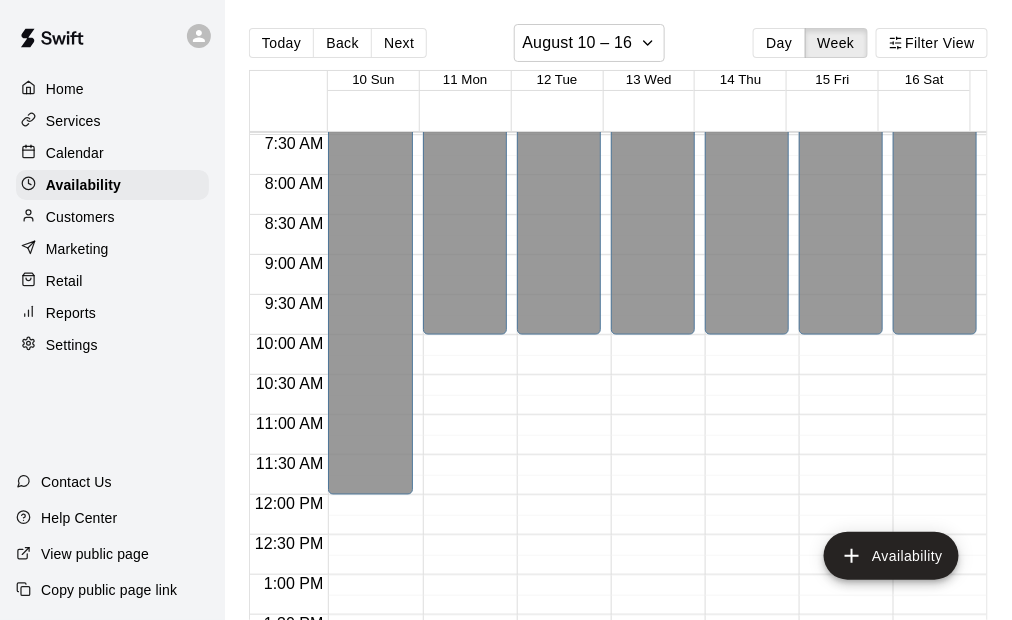 click on "12:00 AM – 10:00 AM Closed 8:00 PM – 11:59 PM Closed" at bounding box center (465, 495) 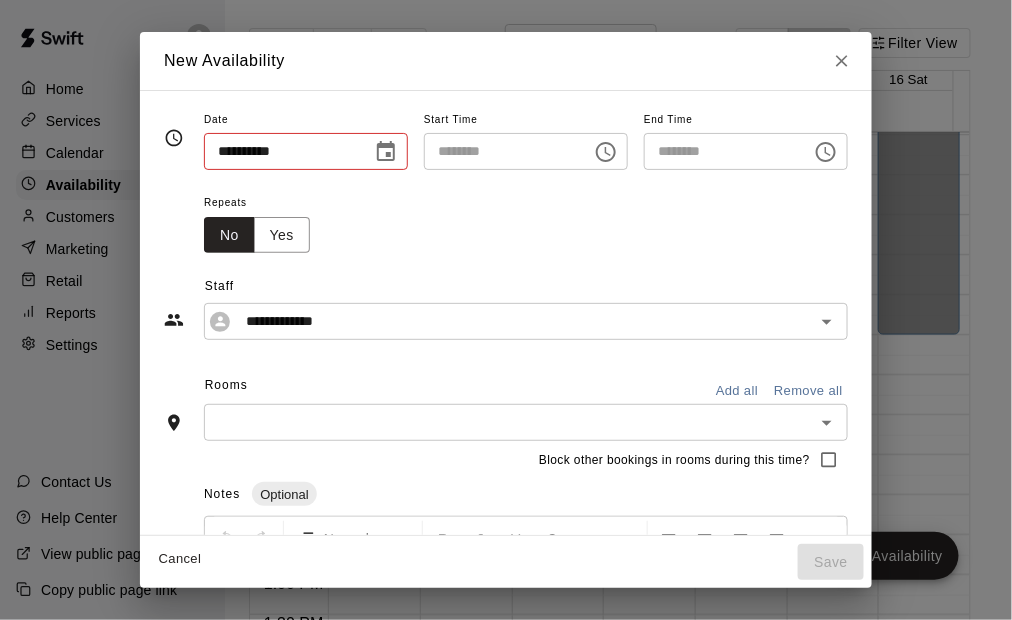 type on "**********" 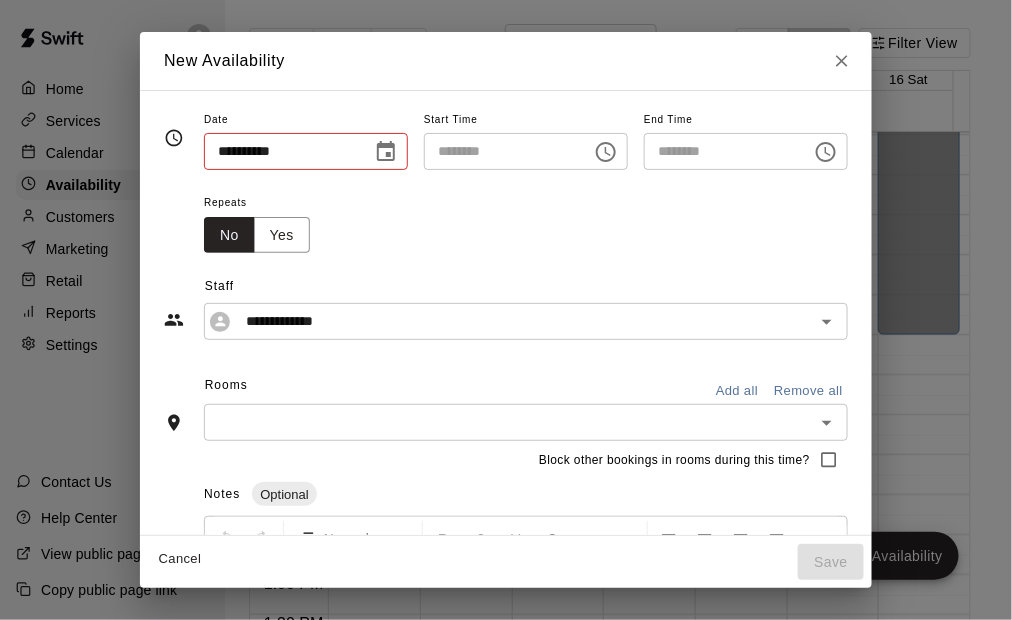 type on "********" 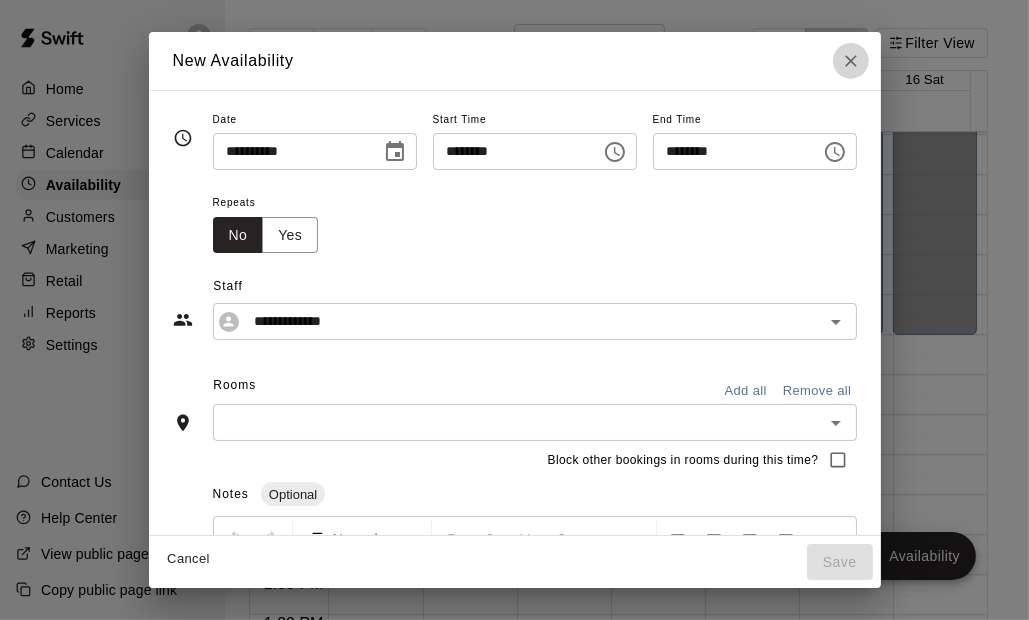 click 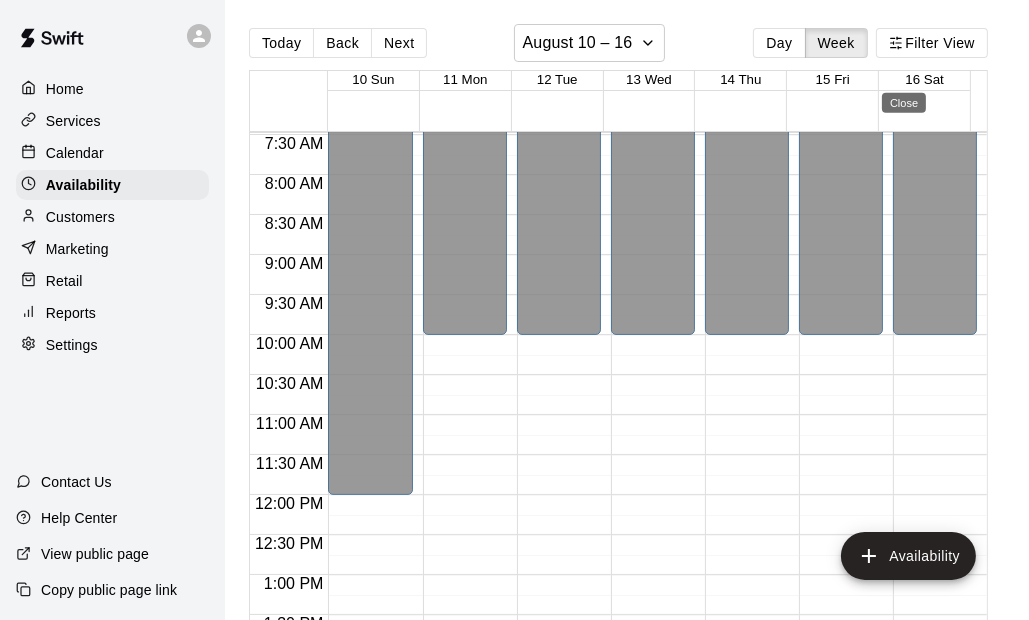 type on "**********" 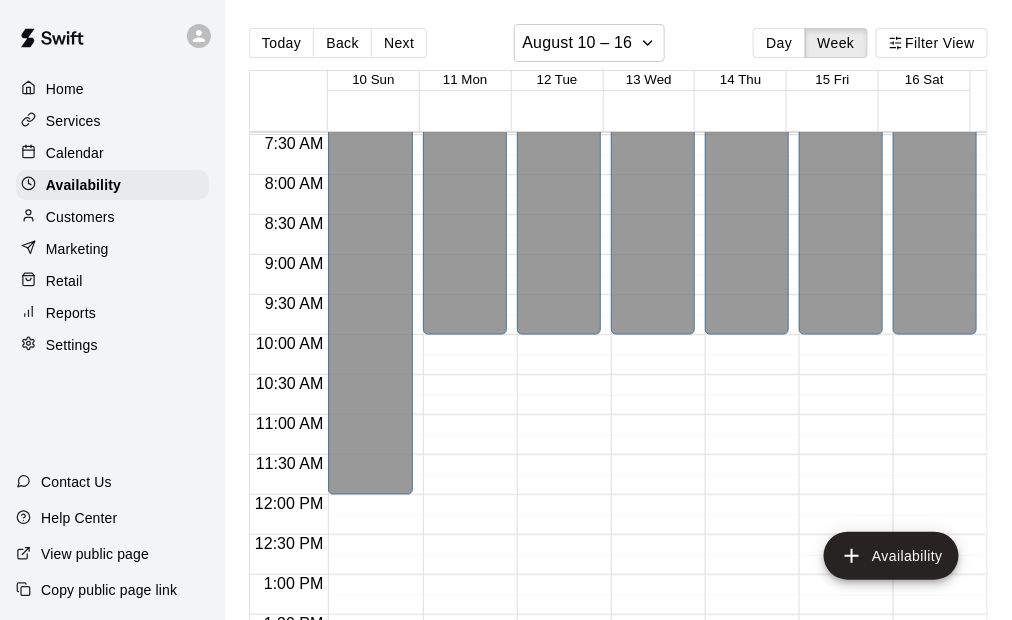 click on "Settings" at bounding box center [72, 345] 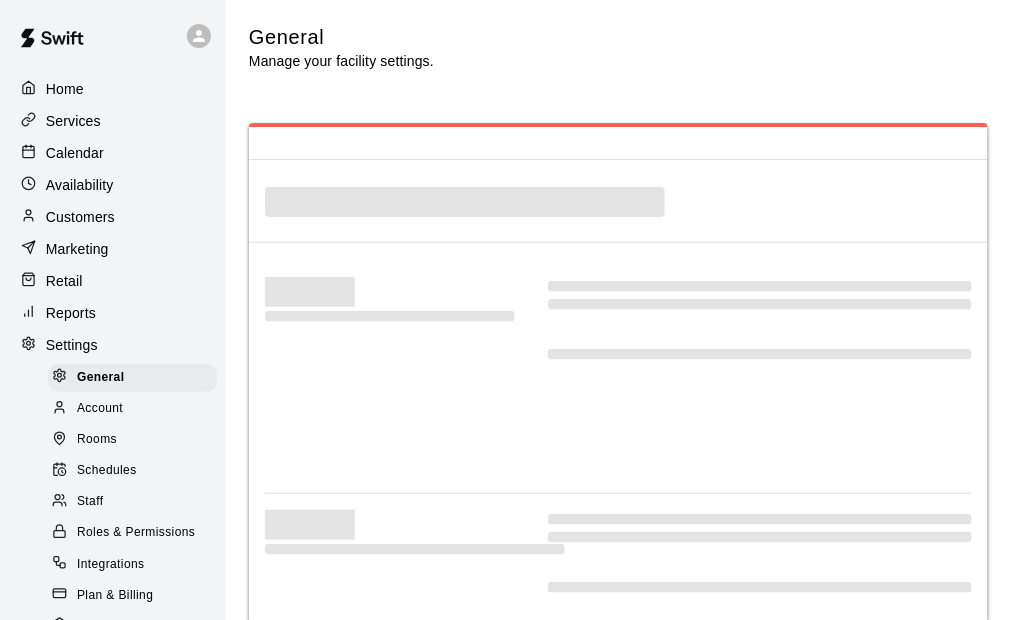 select on "**" 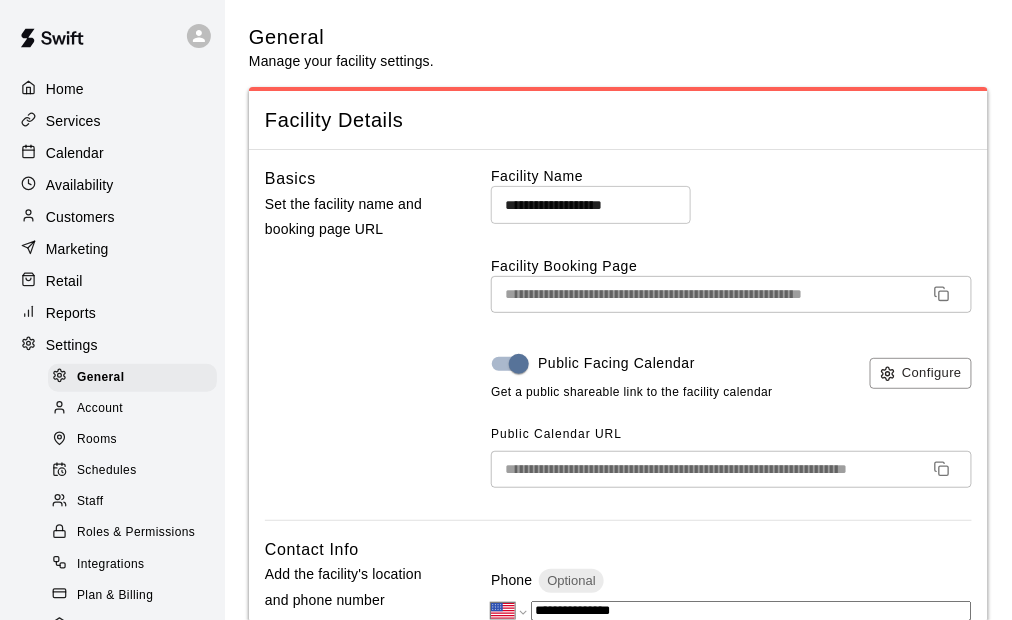 scroll, scrollTop: 4344, scrollLeft: 0, axis: vertical 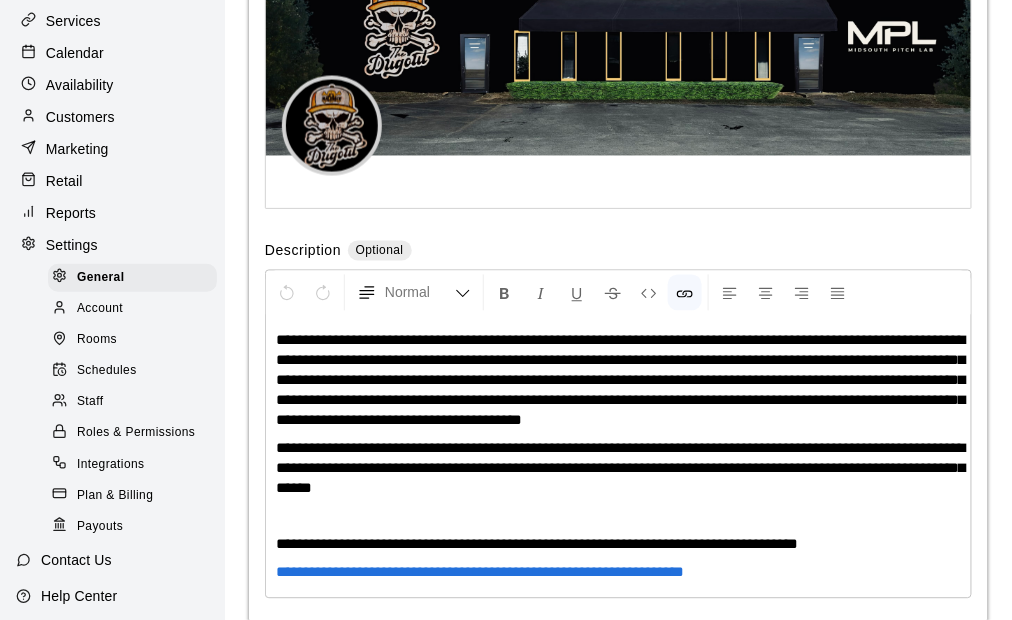 click on "Schedules" at bounding box center (107, 371) 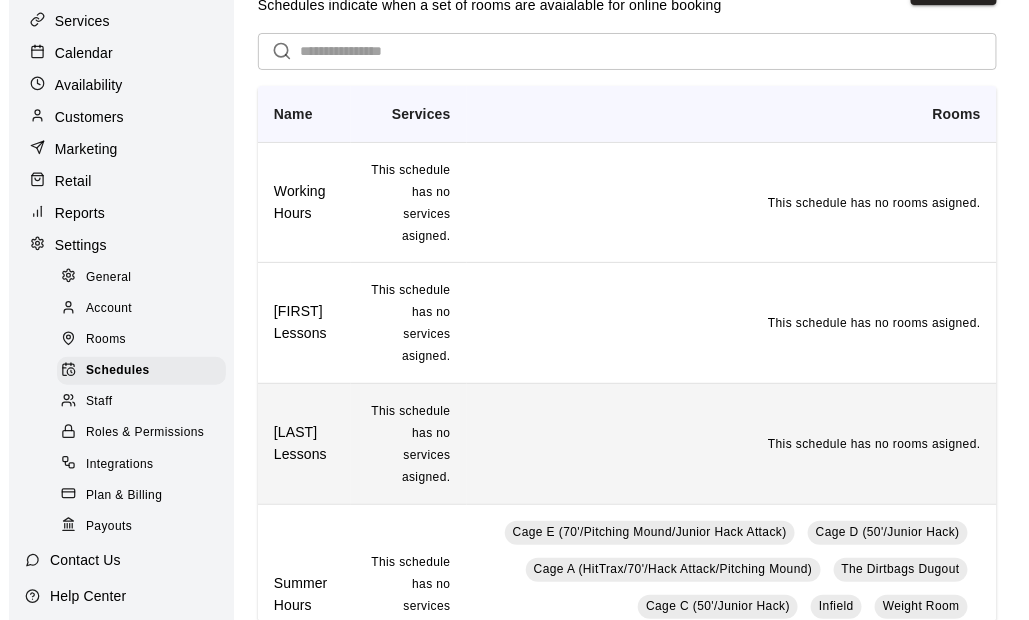 scroll, scrollTop: 0, scrollLeft: 0, axis: both 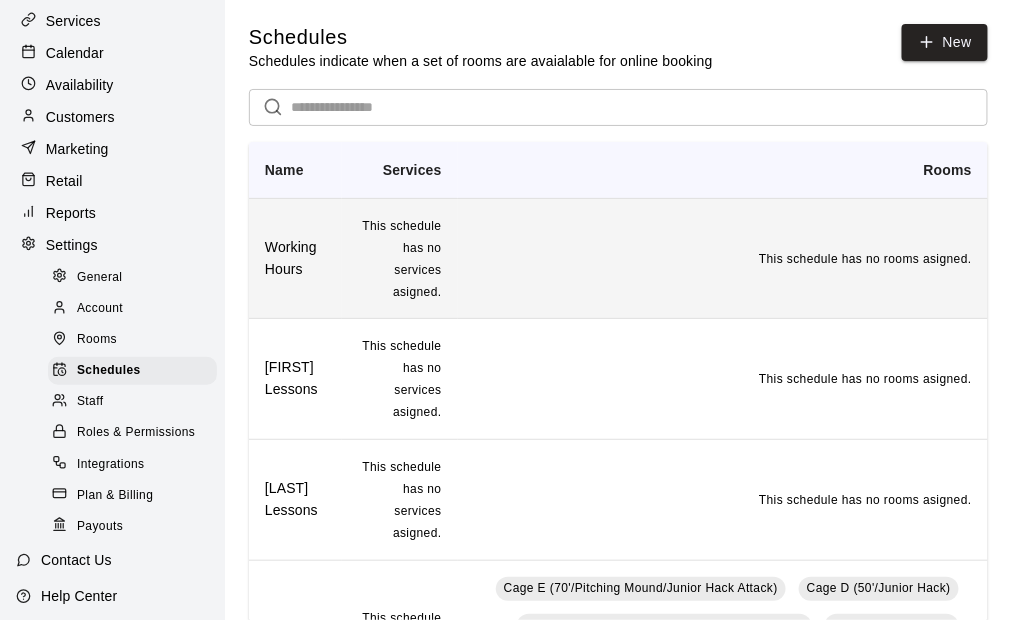 click on "This schedule has no rooms asigned." at bounding box center (723, 258) 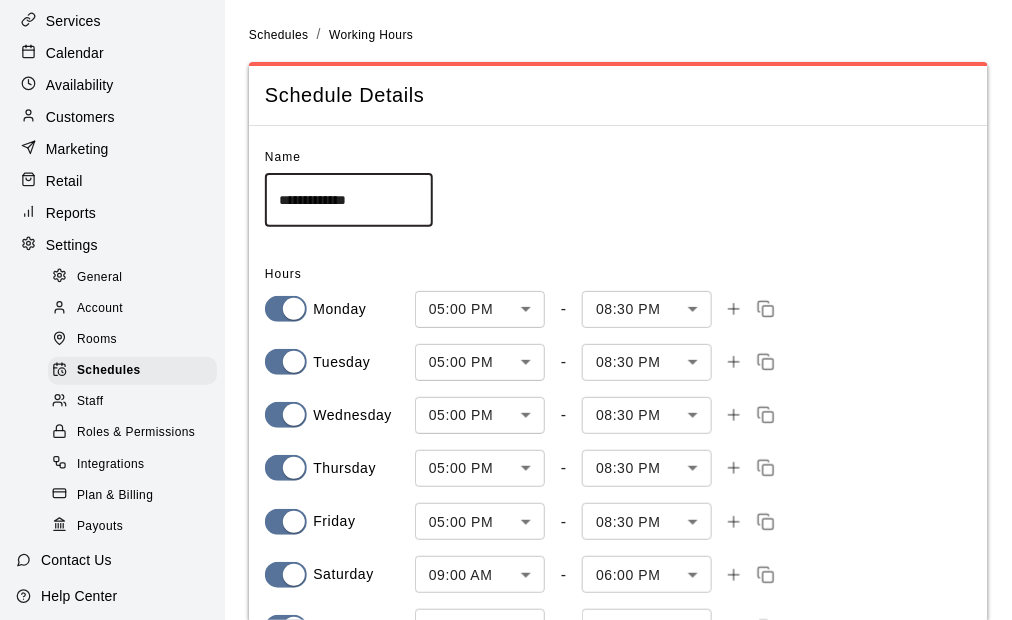 click on "**********" at bounding box center [506, 476] 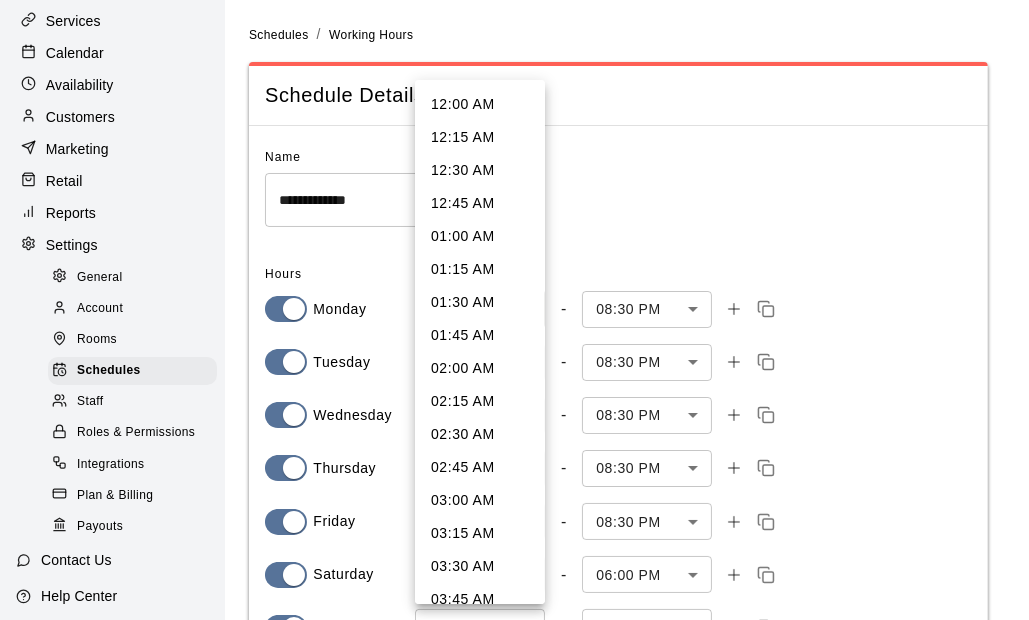 scroll, scrollTop: 2006, scrollLeft: 0, axis: vertical 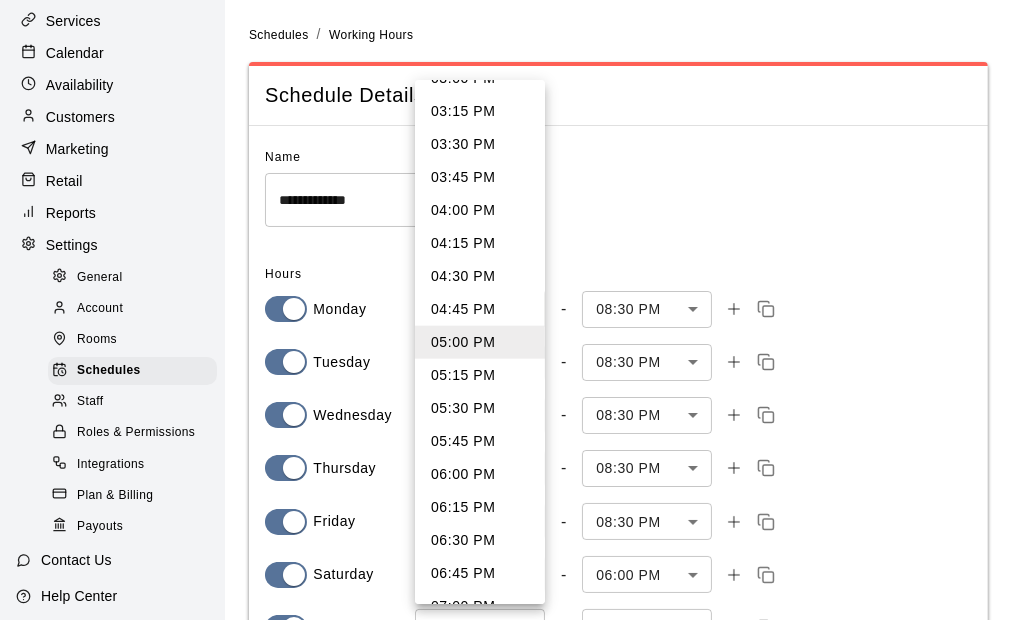 click on "12:00 AM 12:15 AM 12:30 AM 12:45 AM 01:00 AM 01:15 AM 01:30 AM 01:45 AM 02:00 AM 02:15 AM 02:30 AM 02:45 AM 03:00 AM 03:15 AM 03:30 AM 03:45 AM 04:00 AM 04:15 AM 04:30 AM 04:45 AM 05:00 AM 05:15 AM 05:30 AM 05:45 AM 06:00 AM 06:15 AM 06:30 AM 06:45 AM 07:00 AM 07:15 AM 07:30 AM 07:45 AM 08:00 AM 08:15 AM 08:30 AM 08:45 AM 09:00 AM 09:15 AM 09:30 AM 09:45 AM 10:00 AM 10:15 AM 10:30 AM 10:45 AM 11:00 AM 11:15 AM 11:30 AM 11:45 AM 12:00 PM 12:15 PM 12:30 PM 12:45 PM 01:00 PM 01:15 PM 01:30 PM 01:45 PM 02:00 PM 02:15 PM 02:30 PM 02:45 PM 03:00 PM 03:15 PM 03:30 PM 03:45 PM 04:00 PM 04:15 PM 04:30 PM 04:45 PM 05:00 PM 05:15 PM 05:30 PM 05:45 PM 06:00 PM 06:15 PM 06:30 PM 06:45 PM 07:00 PM 07:15 PM 07:30 PM 07:45 PM 08:00 PM 08:15 PM 08:30 PM 08:45 PM 09:00 PM 09:15 PM 09:30 PM 09:45 PM 10:00 PM 10:15 PM 10:30 PM 10:45 PM 11:00 PM 11:15 PM 11:30 PM 11:45 PM 12:00 AM" at bounding box center (514, 310) 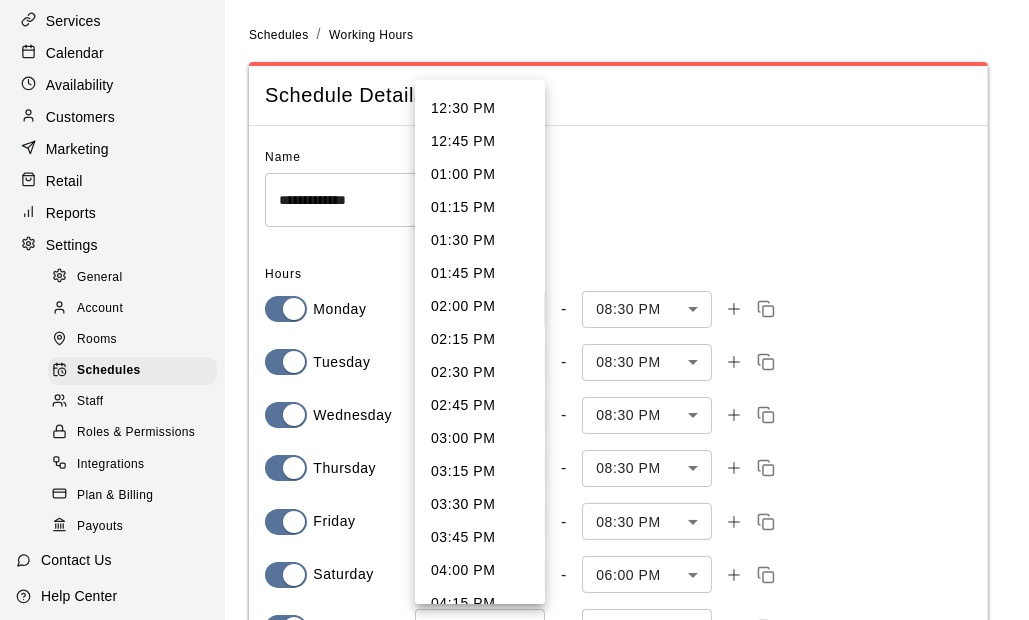 scroll, scrollTop: 1648, scrollLeft: 0, axis: vertical 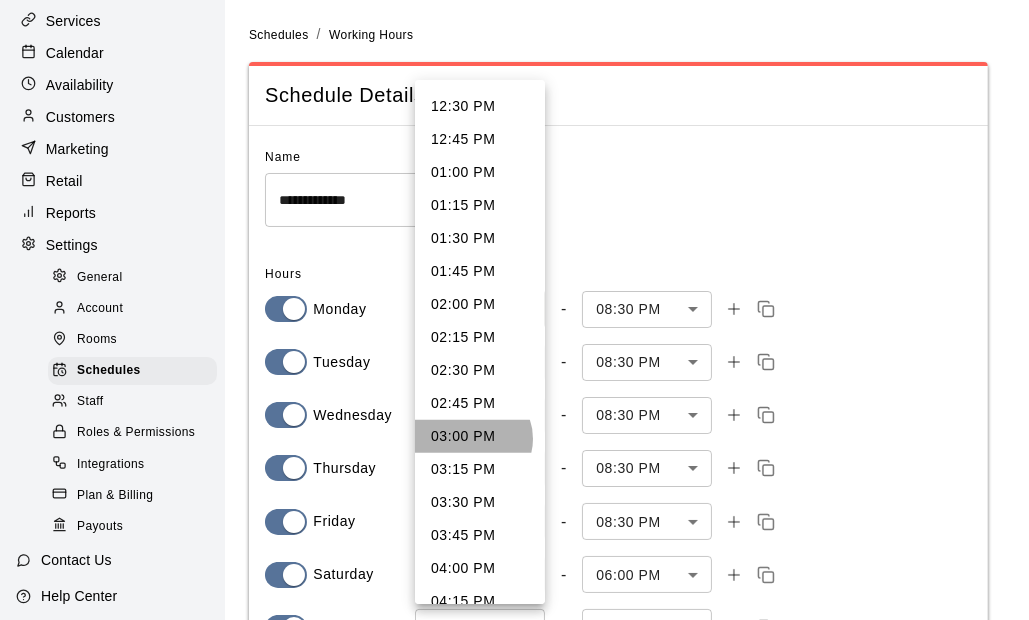 click on "03:00 PM" at bounding box center [480, 436] 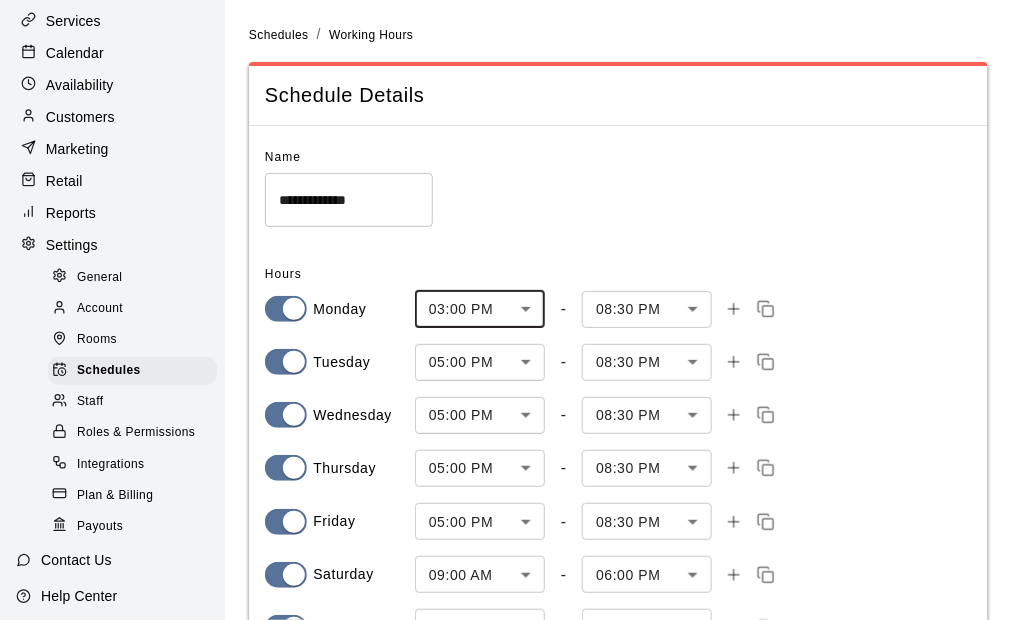 click on "**********" at bounding box center (506, 476) 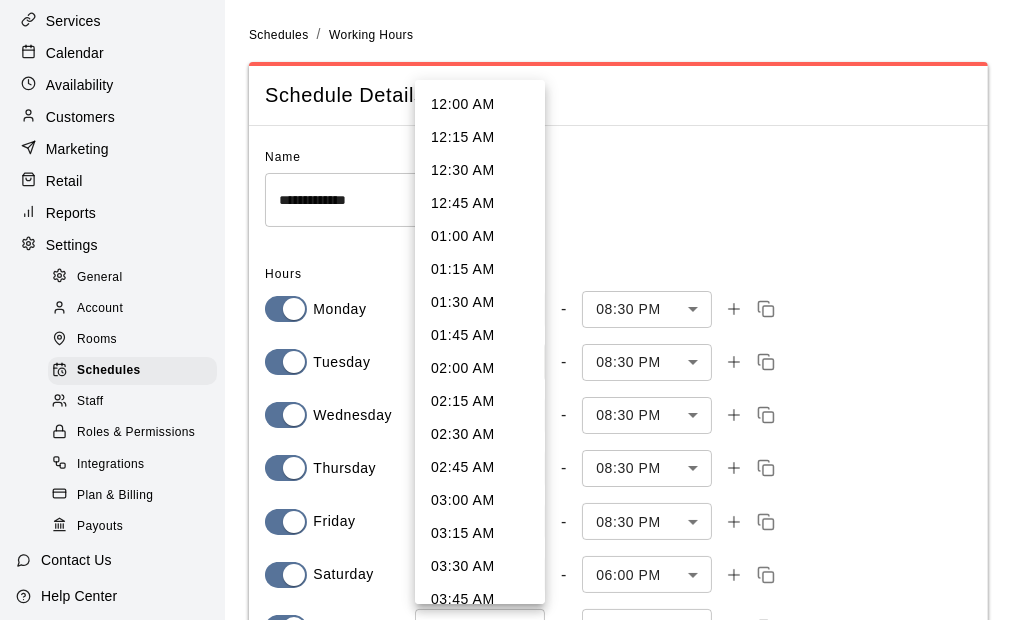 scroll, scrollTop: 2006, scrollLeft: 0, axis: vertical 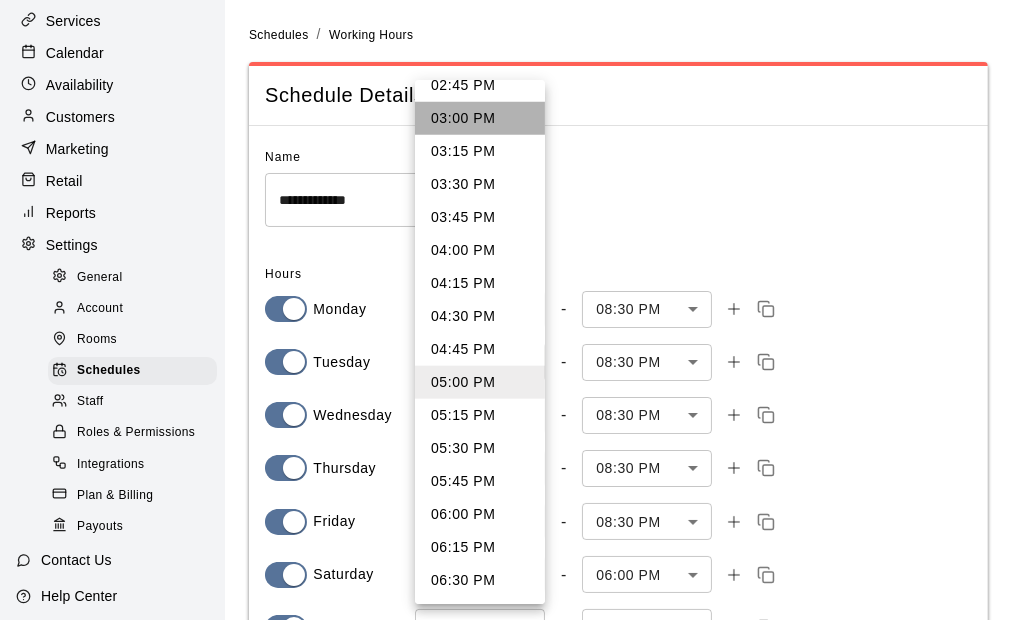 click on "03:00 PM" at bounding box center (480, 118) 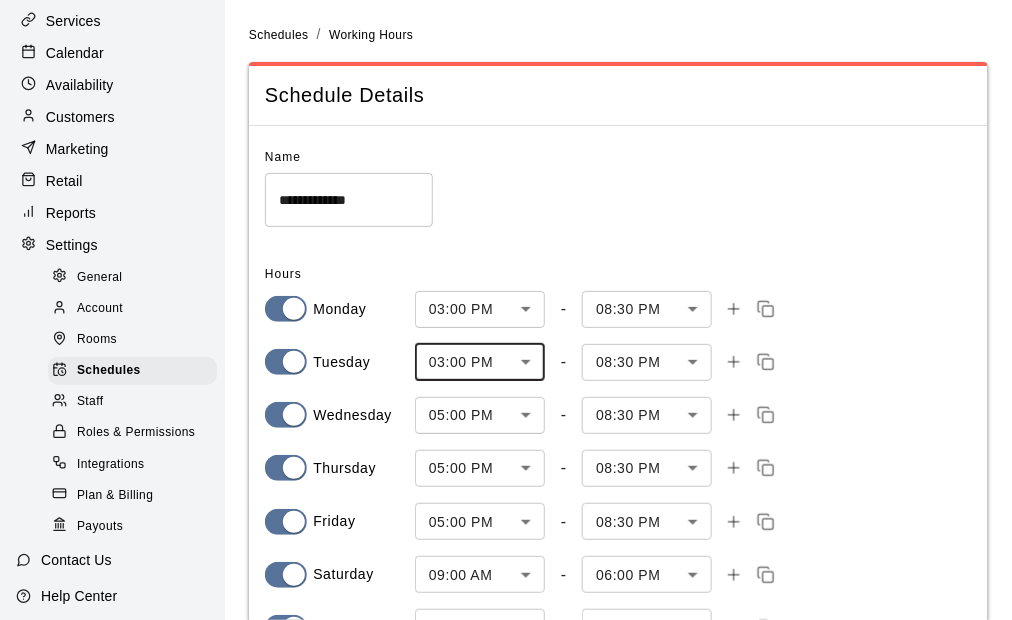 click on "**********" at bounding box center (506, 476) 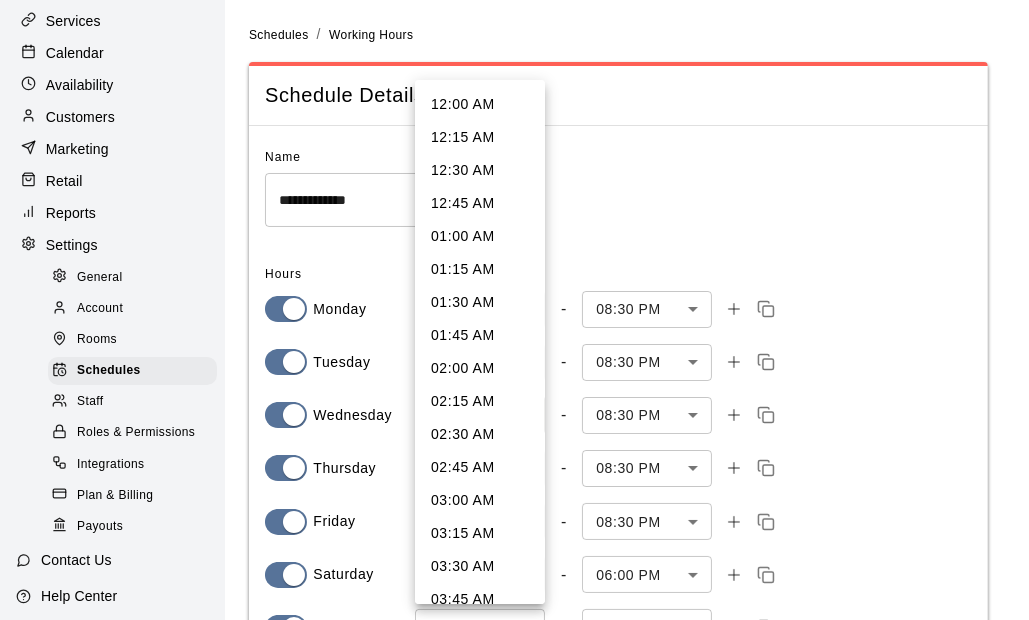 scroll, scrollTop: 2006, scrollLeft: 0, axis: vertical 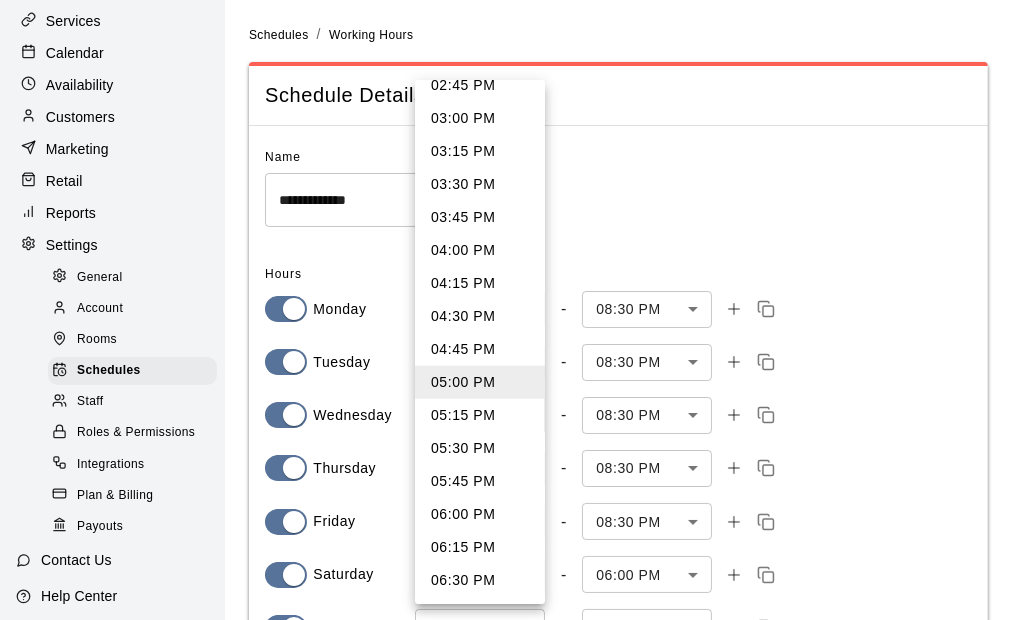 click on "03:00 PM" at bounding box center (480, 118) 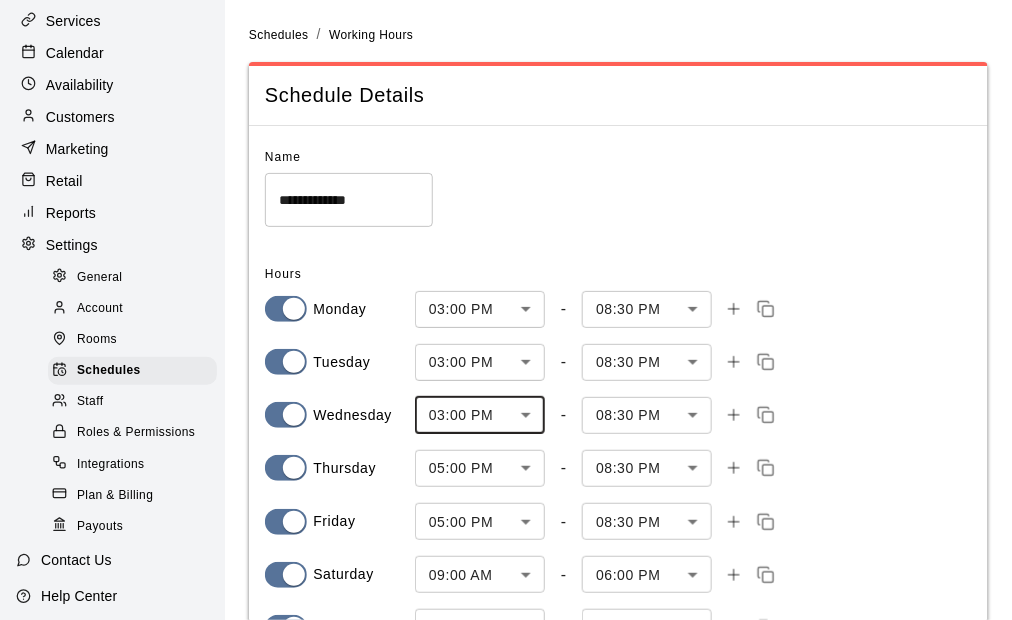 click on "**********" at bounding box center (506, 476) 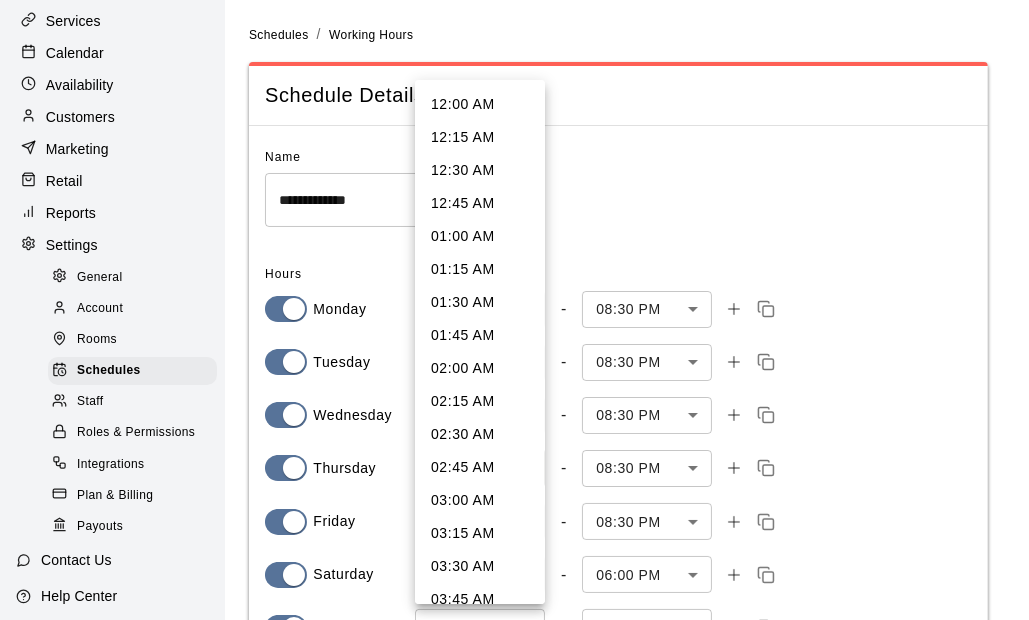 scroll, scrollTop: 2006, scrollLeft: 0, axis: vertical 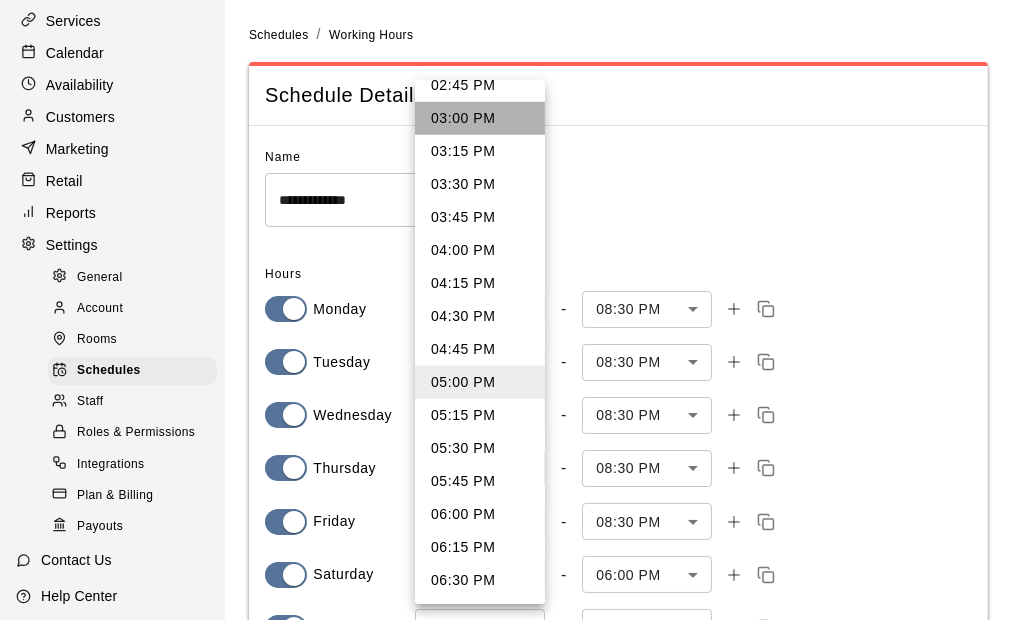 click on "03:00 PM" at bounding box center (480, 118) 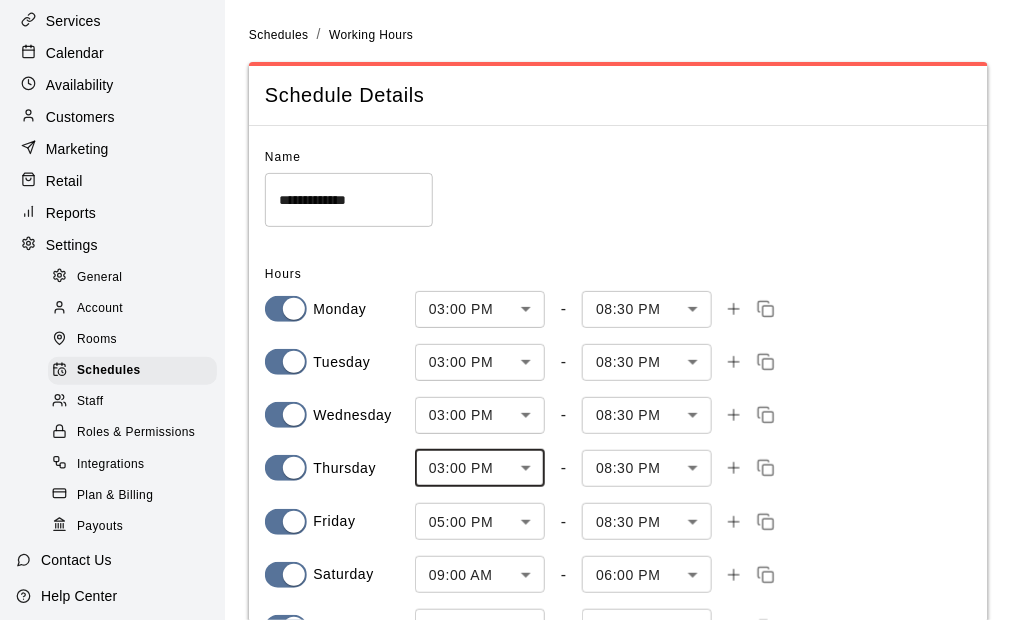 click on "**********" at bounding box center (506, 476) 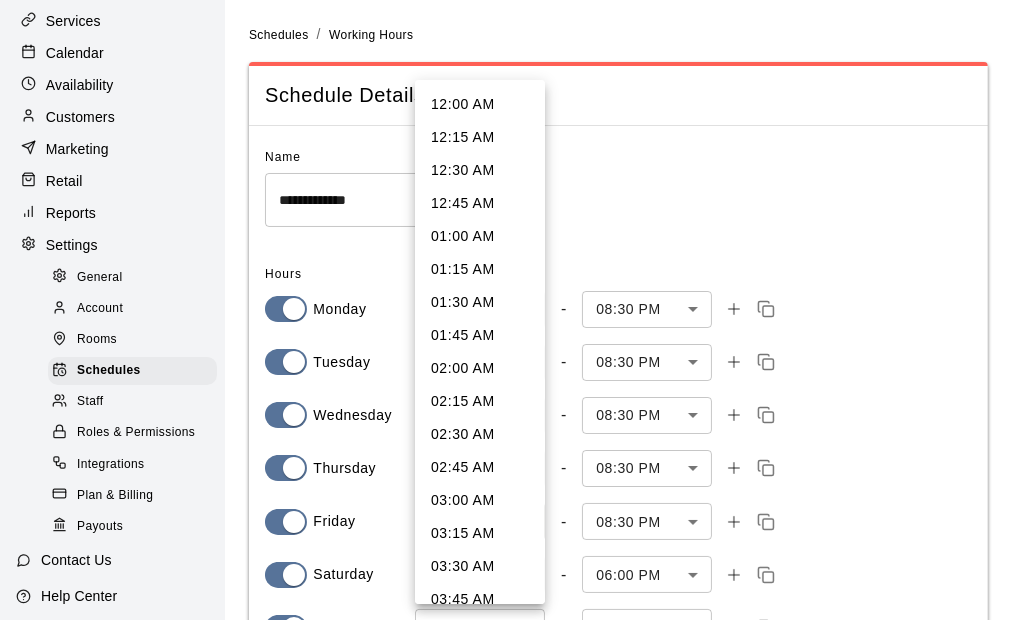 scroll, scrollTop: 2006, scrollLeft: 0, axis: vertical 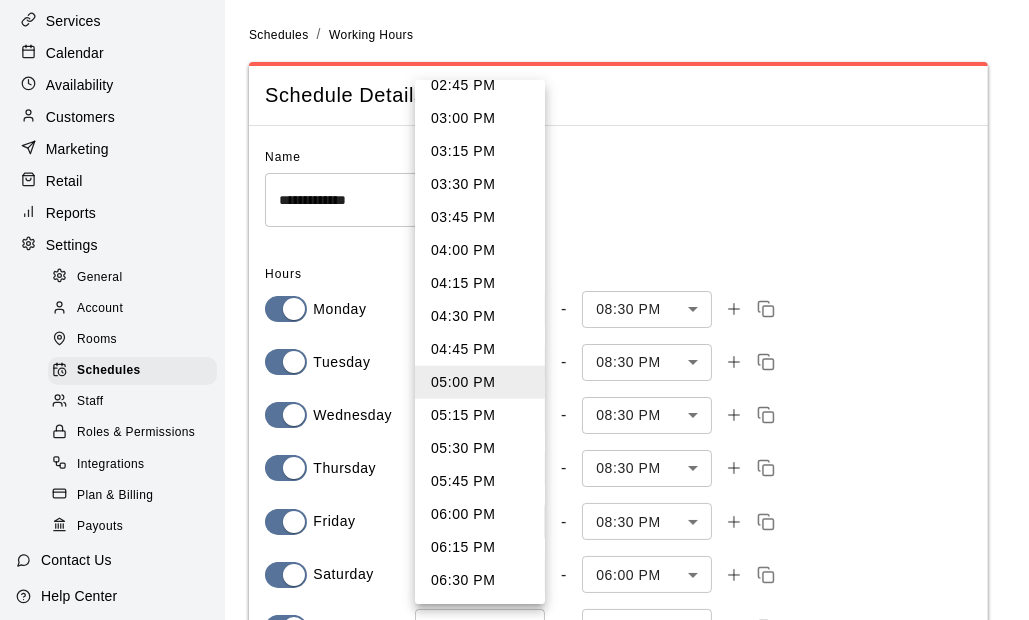 click on "03:00 PM" at bounding box center [480, 118] 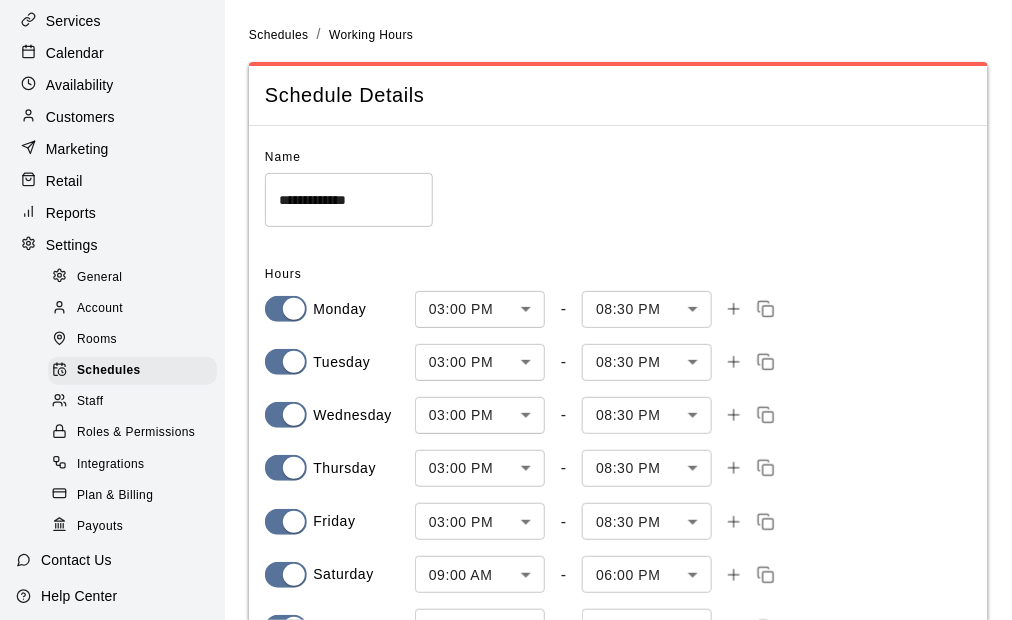 click on "Monday 03:00 PM *** ​ - 08:30 PM **** ​" at bounding box center [618, 309] 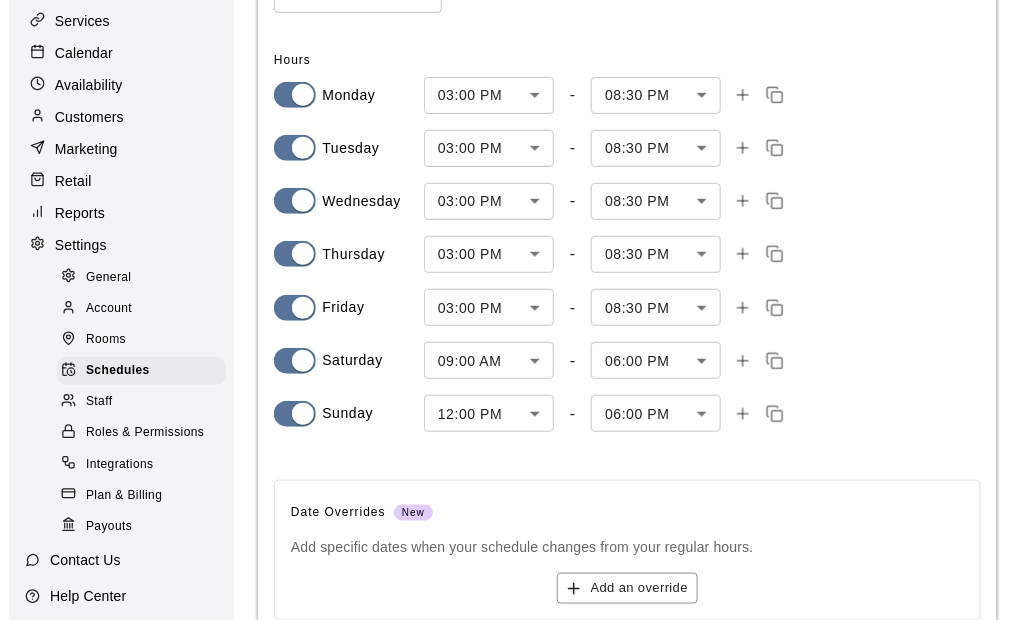 scroll, scrollTop: 200, scrollLeft: 0, axis: vertical 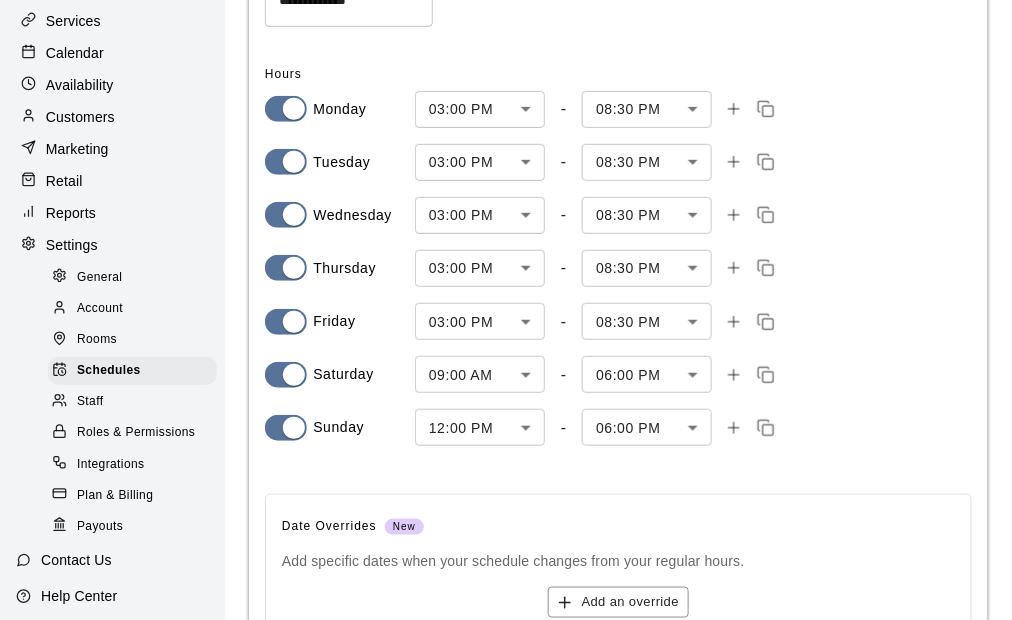 click on "**********" at bounding box center [506, 276] 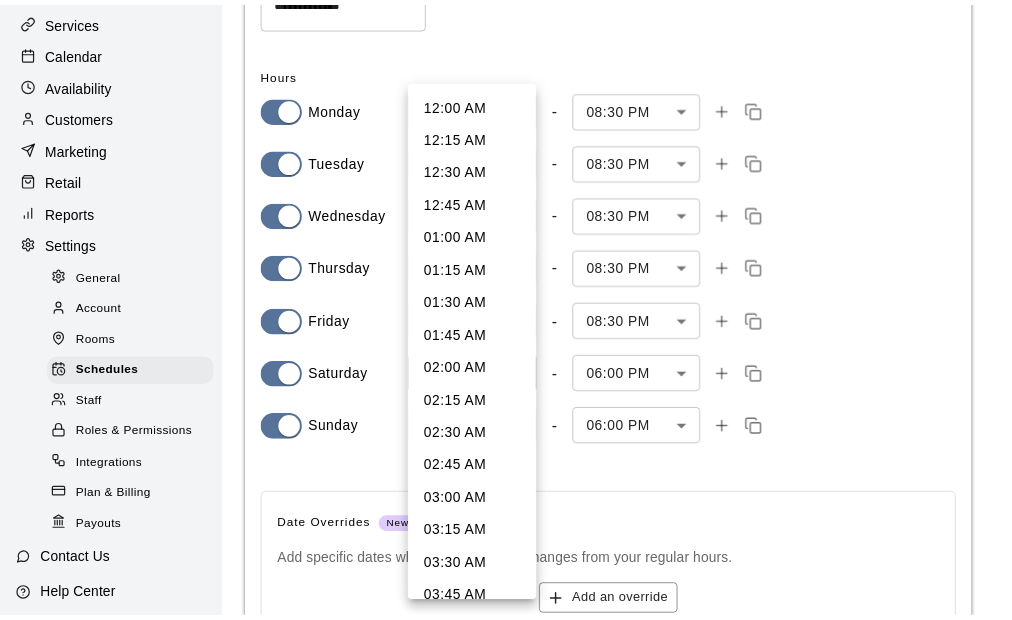 scroll, scrollTop: 950, scrollLeft: 0, axis: vertical 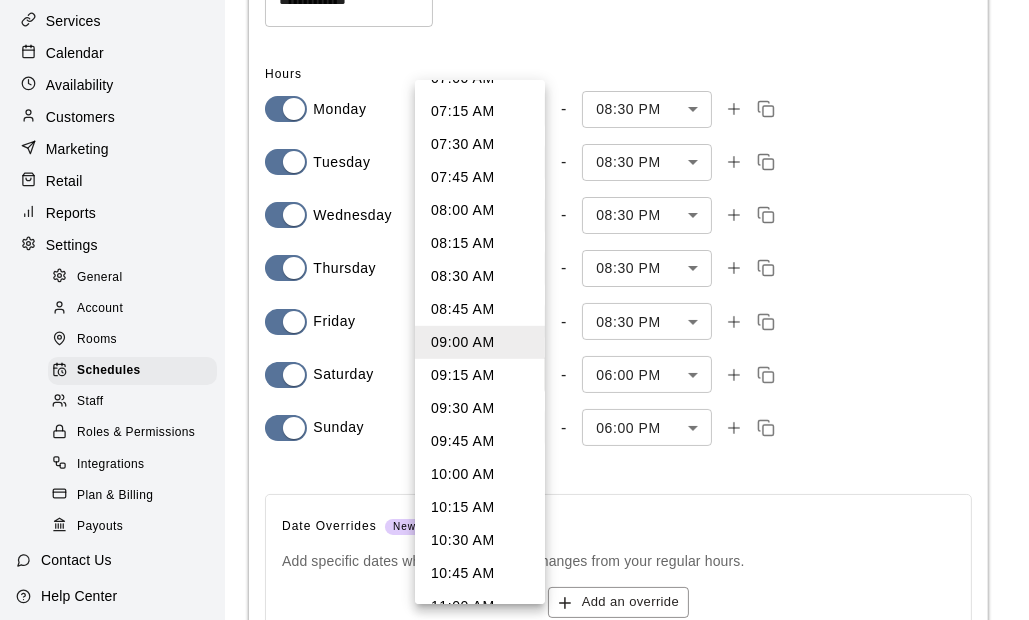 click on "10:00 AM" at bounding box center [480, 474] 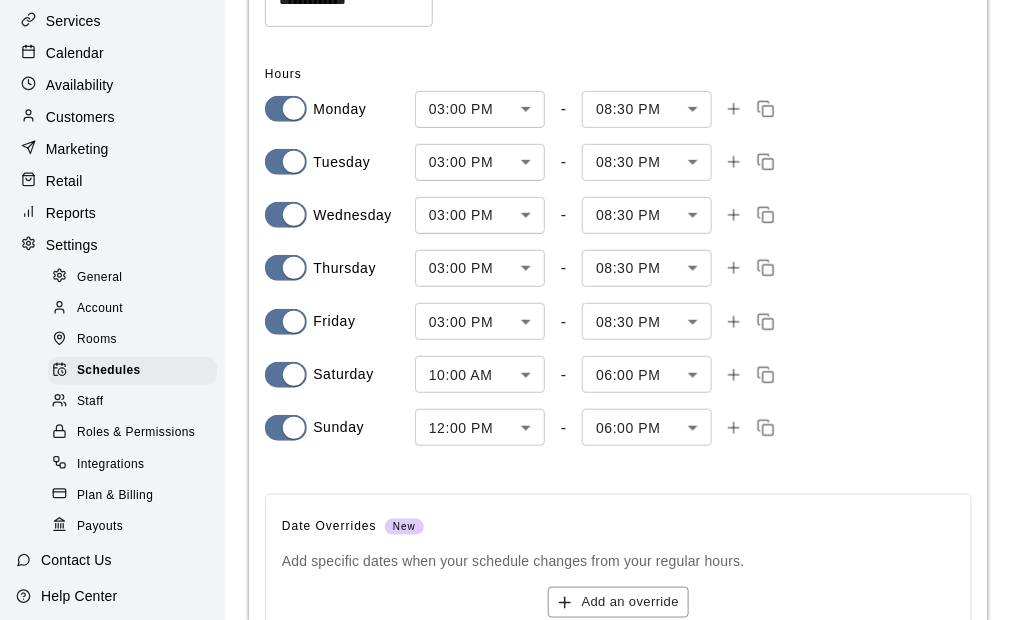 click on "Saturday 10:00 AM *** ​ - 06:00 PM **** ​" at bounding box center [618, 374] 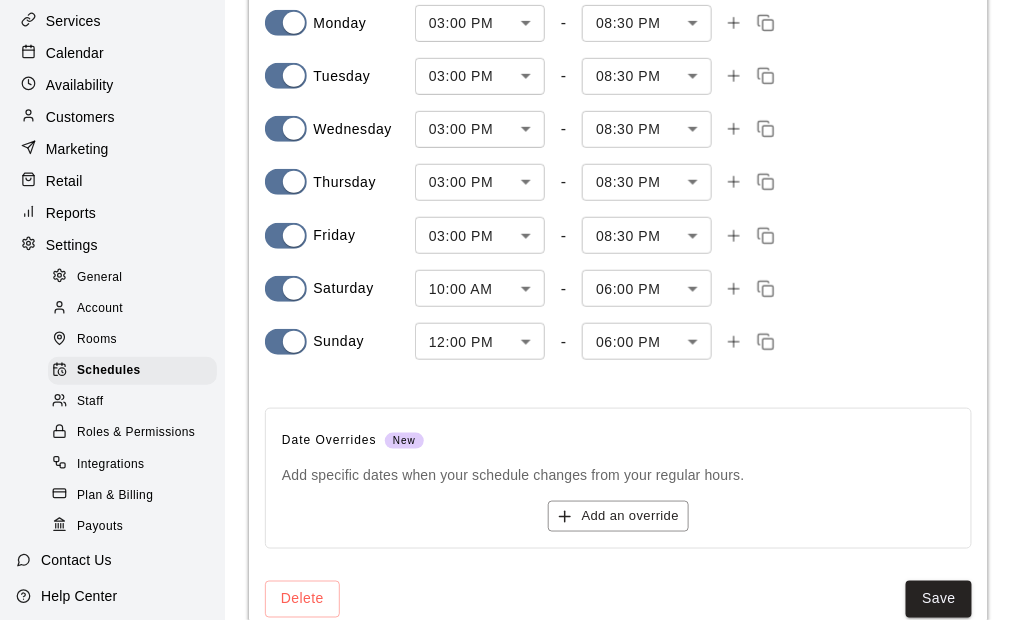 scroll, scrollTop: 328, scrollLeft: 0, axis: vertical 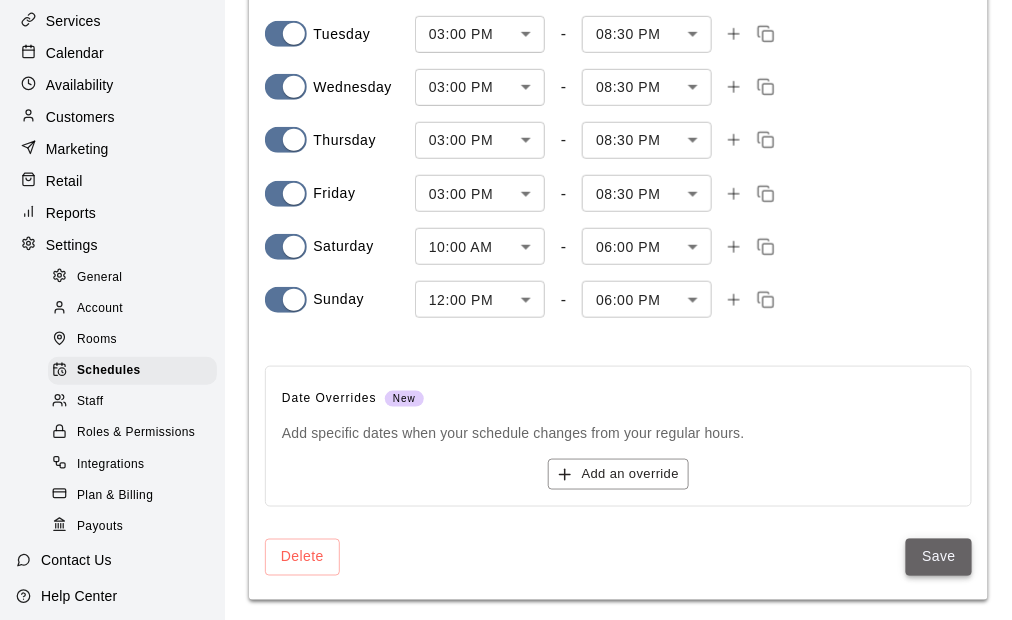 click on "Save" at bounding box center (939, 557) 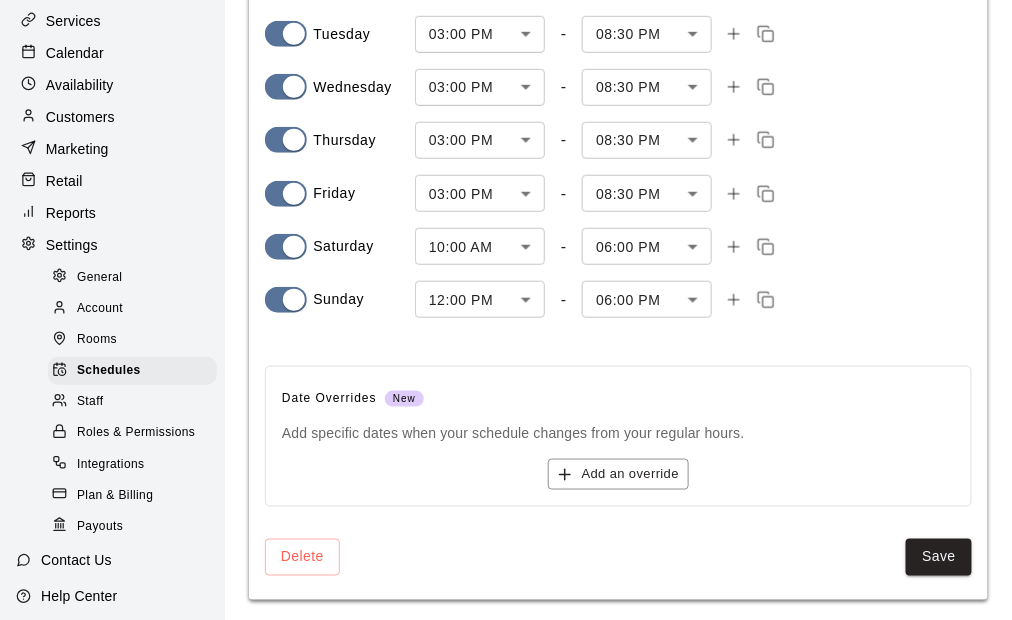 scroll, scrollTop: 0, scrollLeft: 0, axis: both 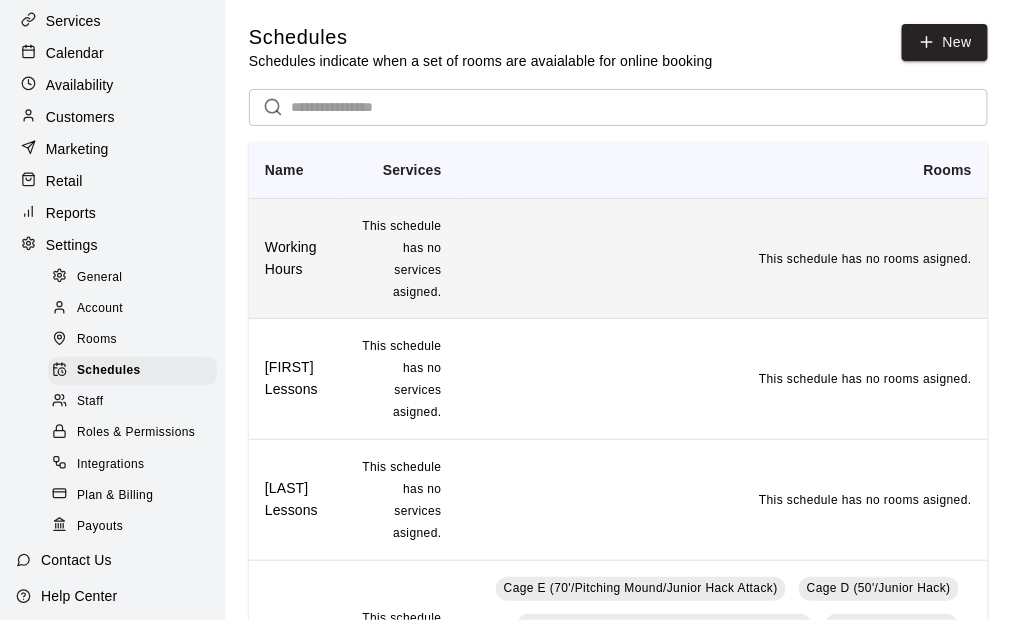 click on "This schedule has no rooms asigned." at bounding box center (723, 258) 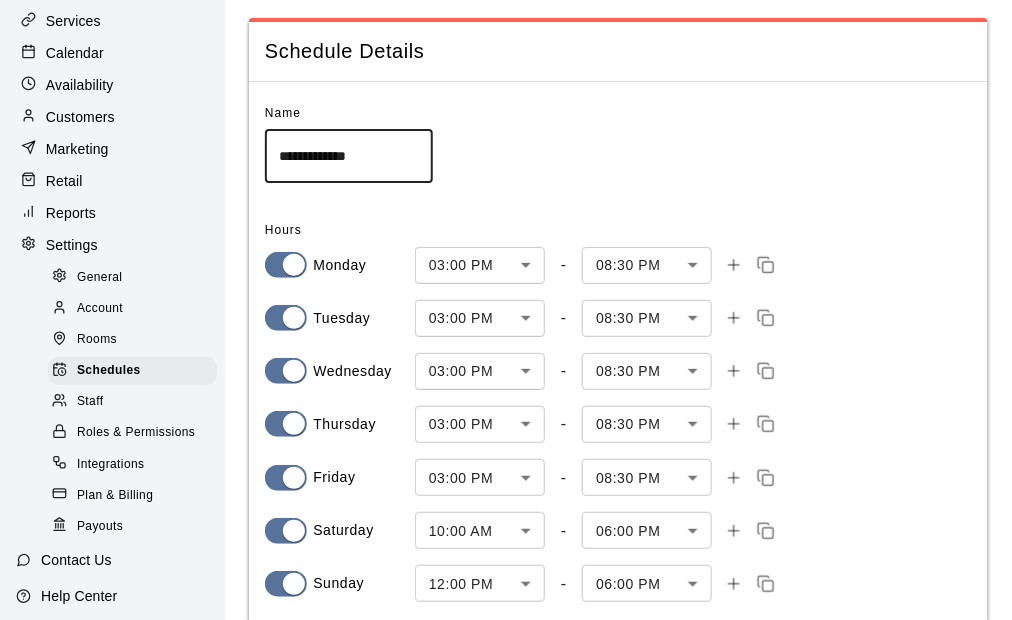 scroll, scrollTop: 0, scrollLeft: 0, axis: both 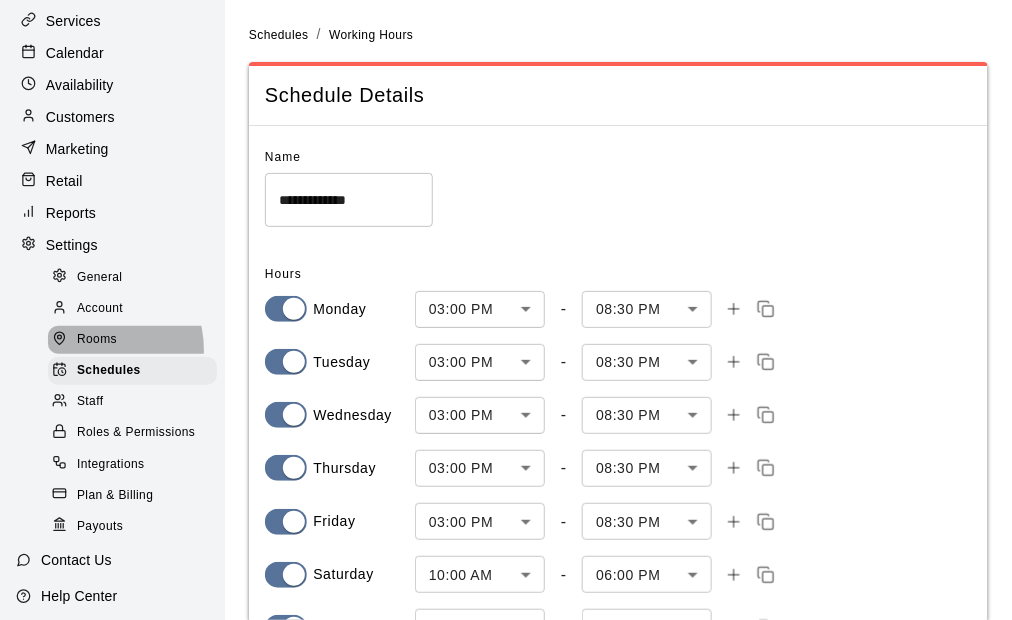 click on "Rooms" at bounding box center (97, 340) 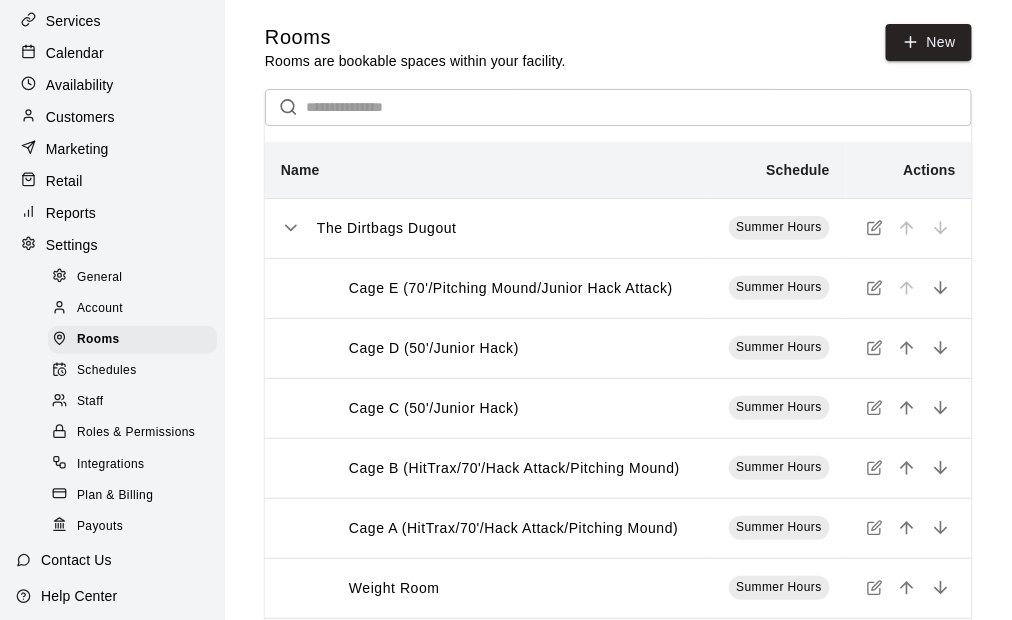 click 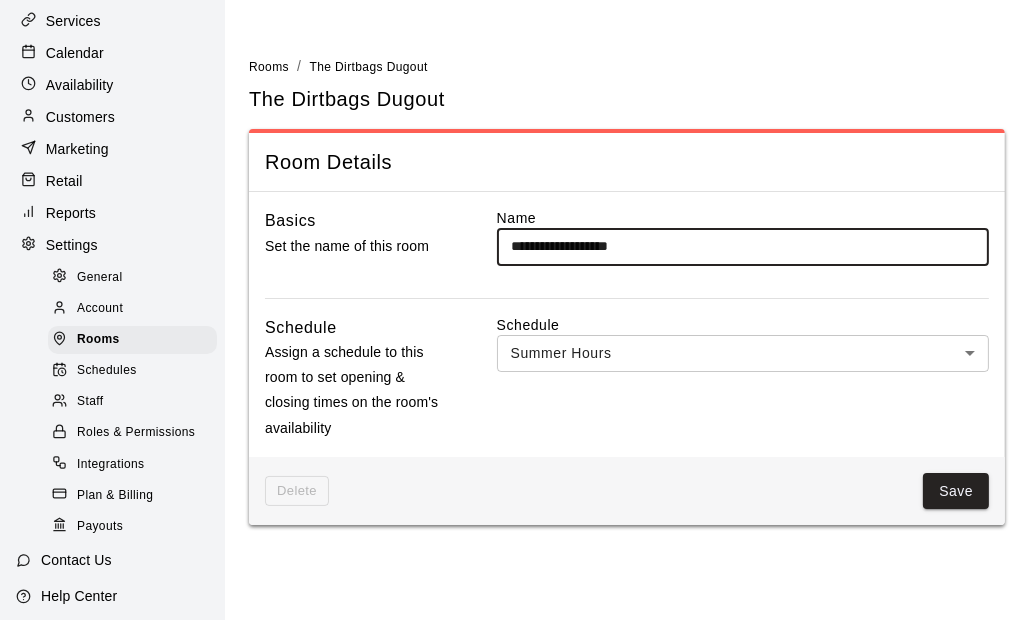 click on "**********" at bounding box center (514, 274) 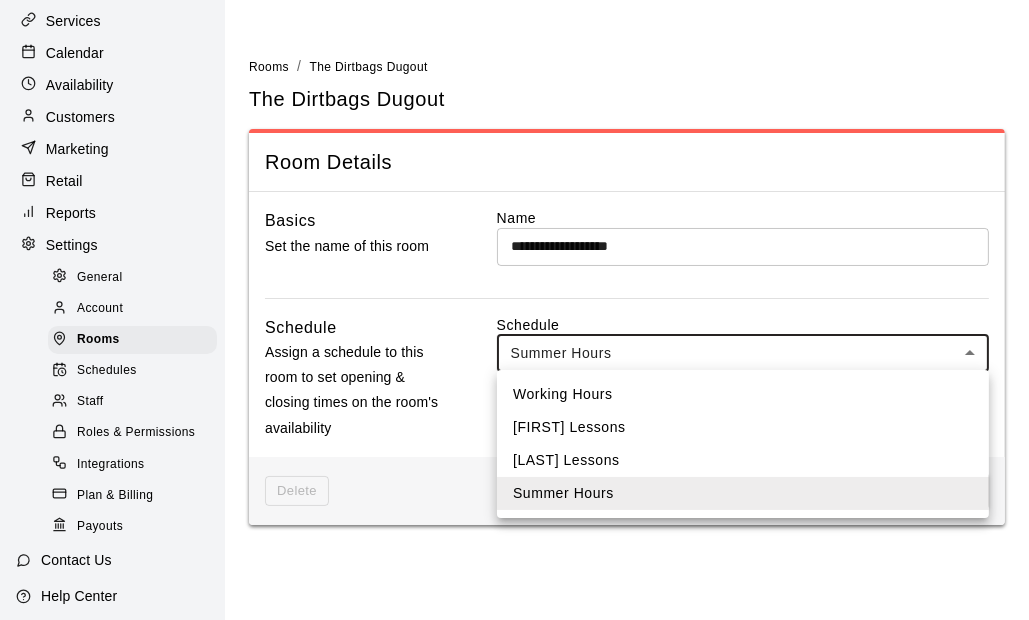 click on "Working Hours" at bounding box center [743, 394] 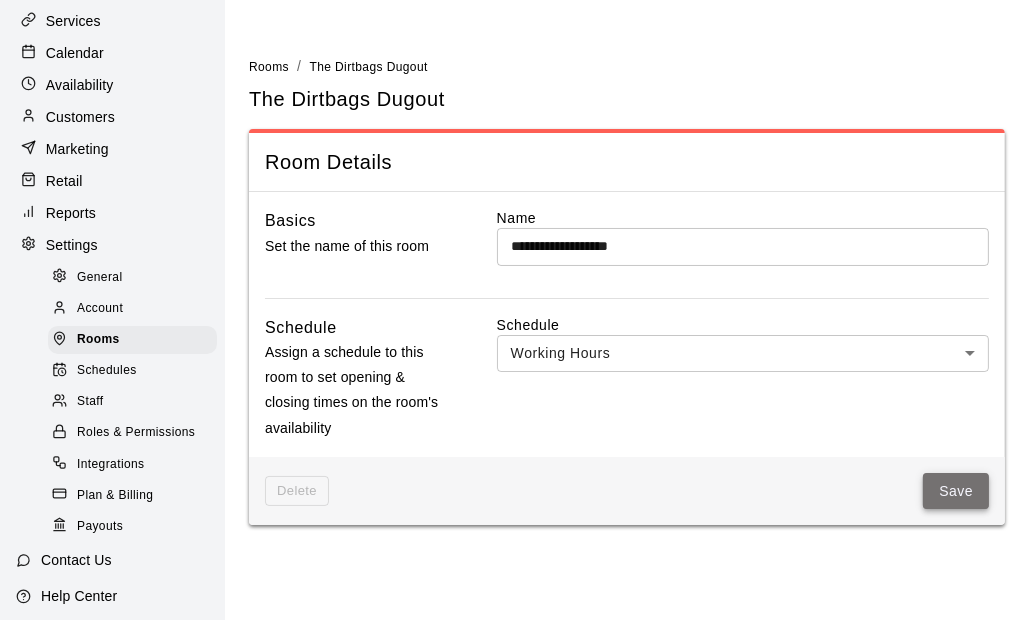 click on "Save" at bounding box center (956, 491) 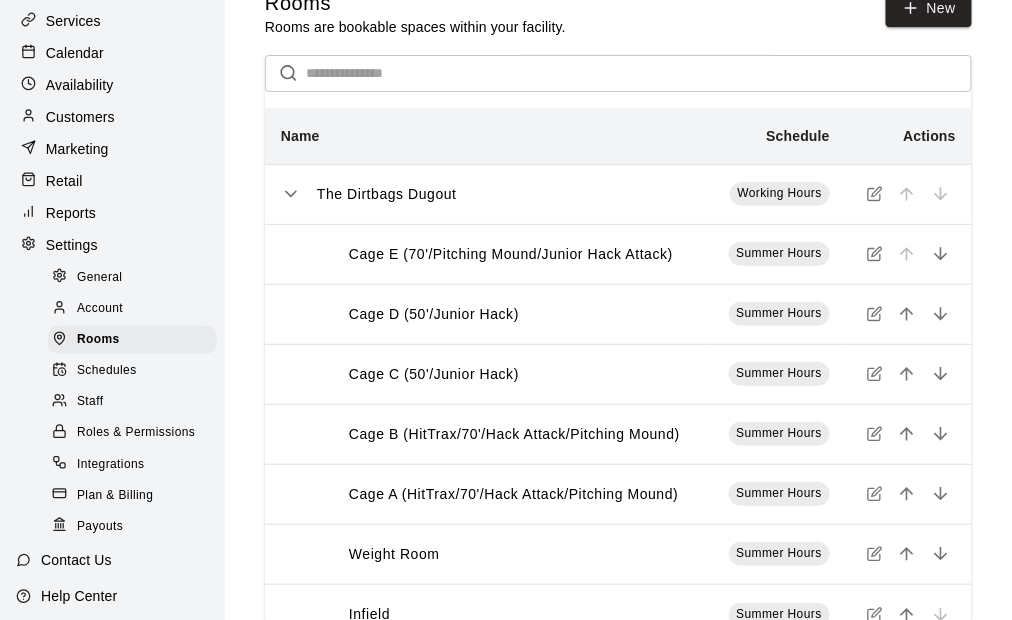 scroll, scrollTop: 0, scrollLeft: 0, axis: both 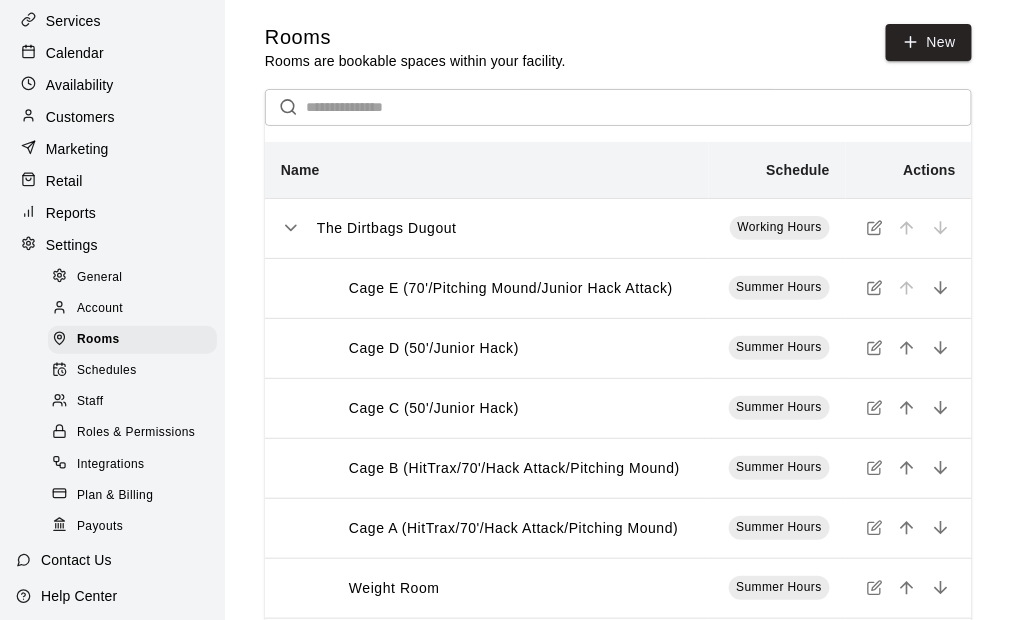 click 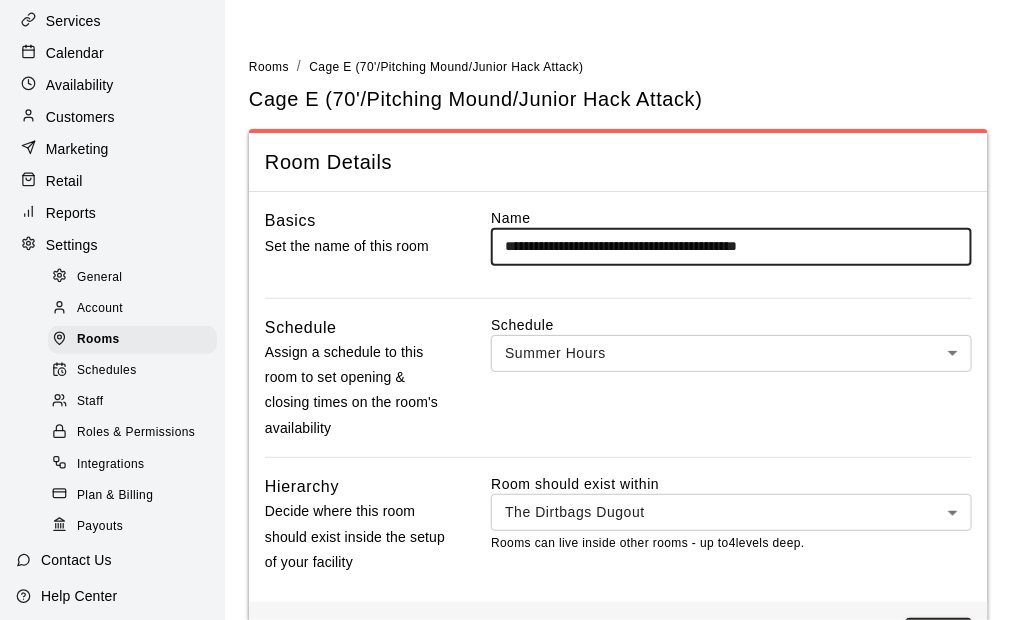 click on "**********" at bounding box center [506, 347] 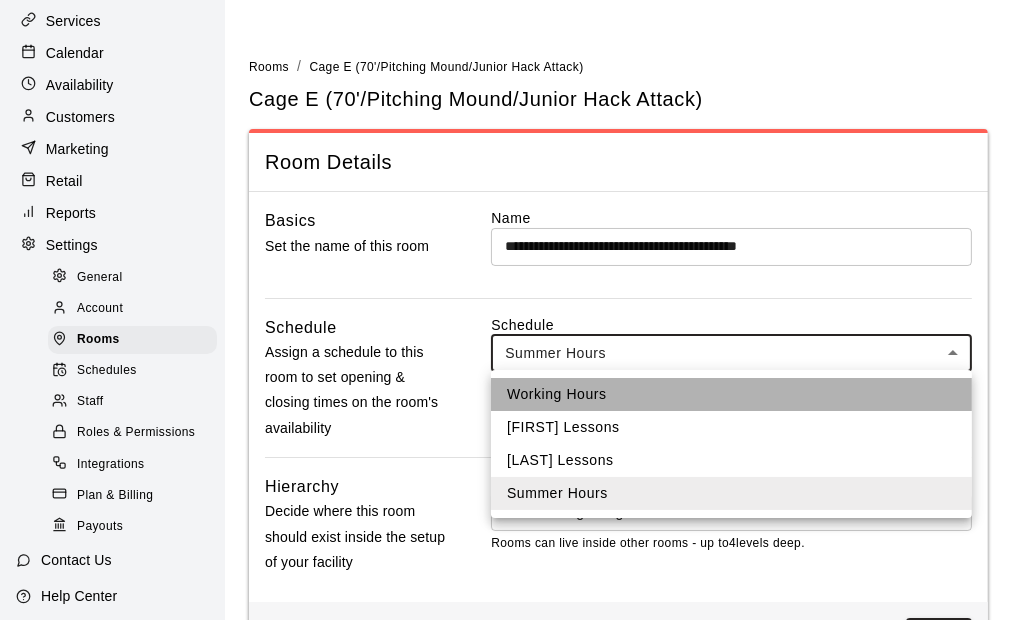click on "Working Hours" at bounding box center [731, 394] 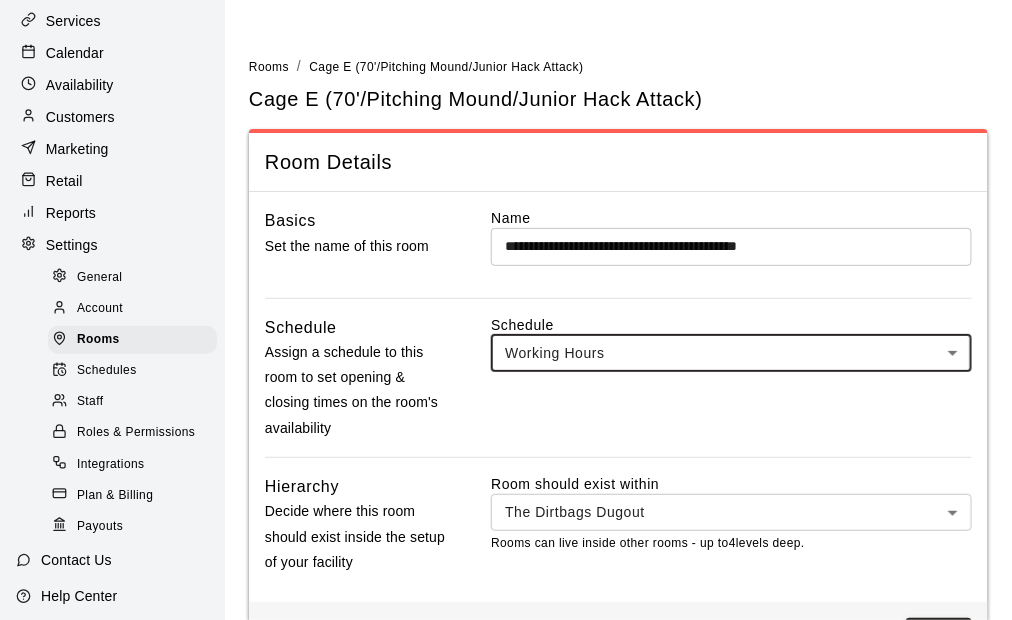 scroll, scrollTop: 72, scrollLeft: 0, axis: vertical 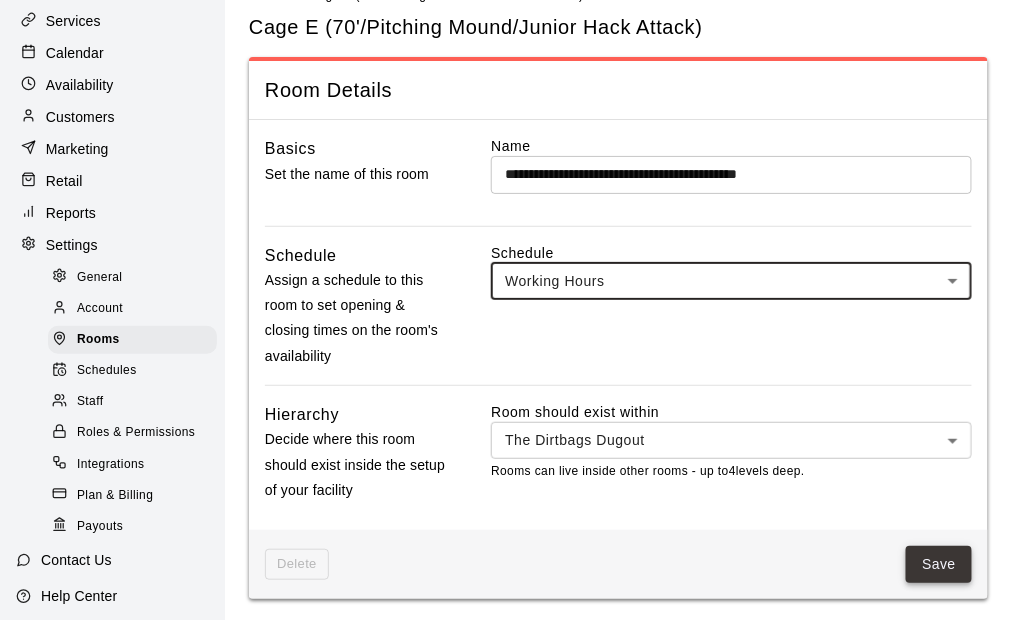 click on "Save" at bounding box center (939, 564) 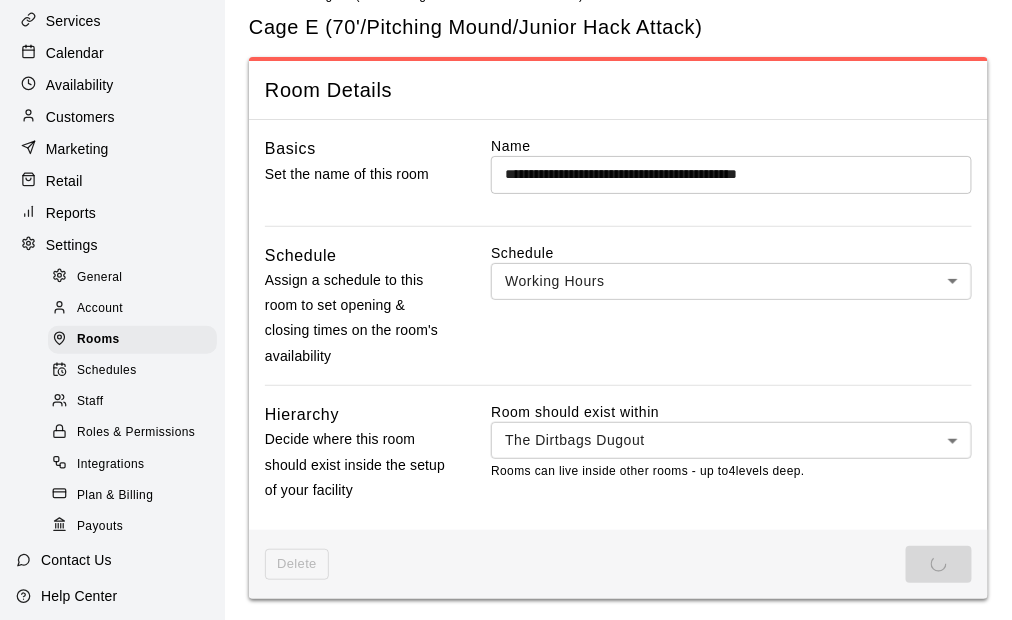scroll, scrollTop: 0, scrollLeft: 0, axis: both 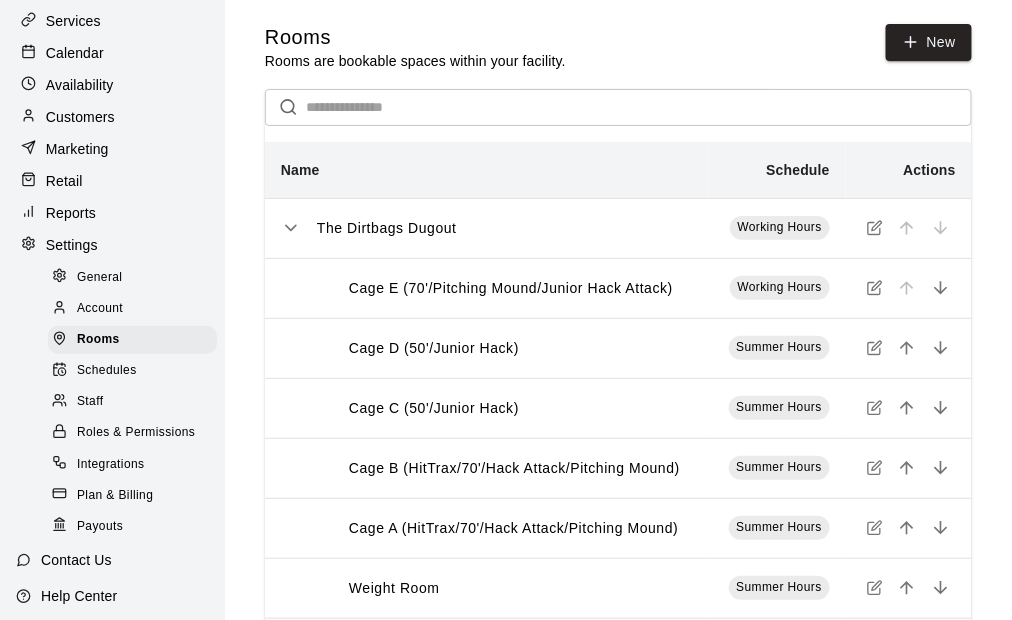 click 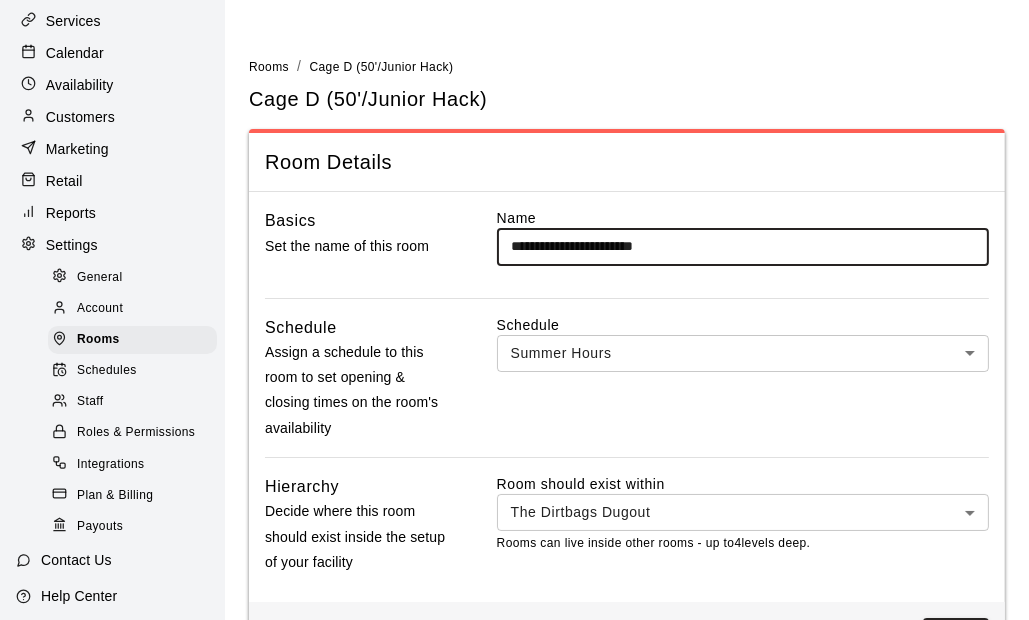 click on "**********" at bounding box center (514, 347) 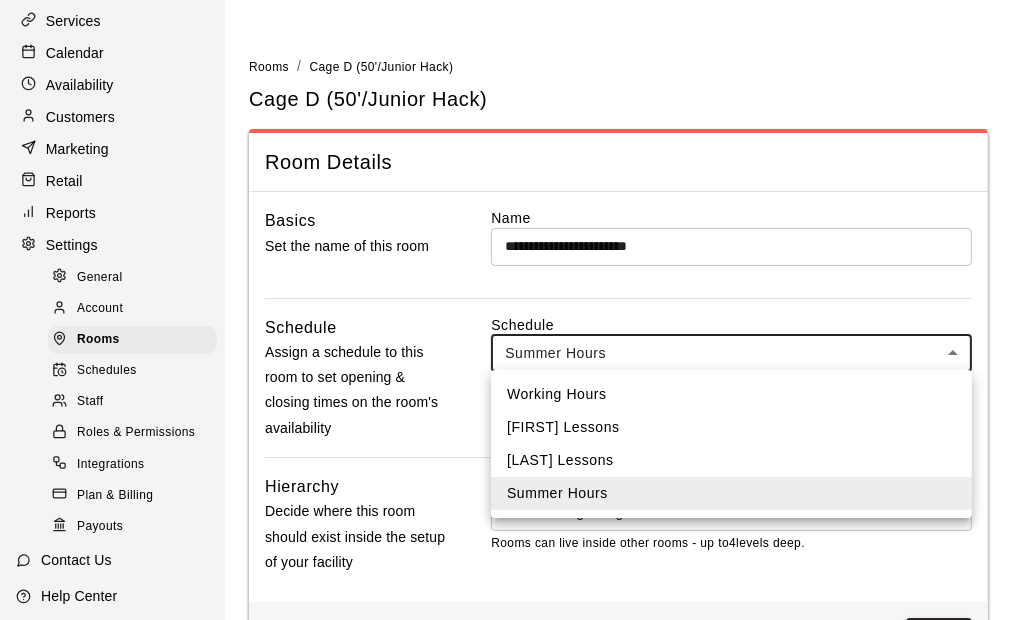 click on "Working Hours" at bounding box center [731, 394] 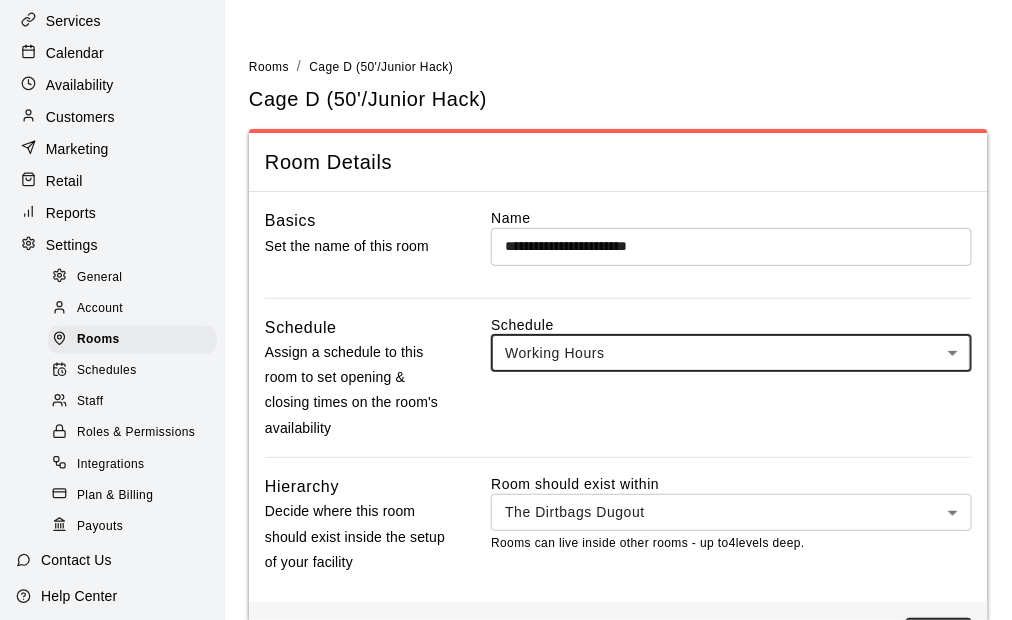 scroll, scrollTop: 72, scrollLeft: 0, axis: vertical 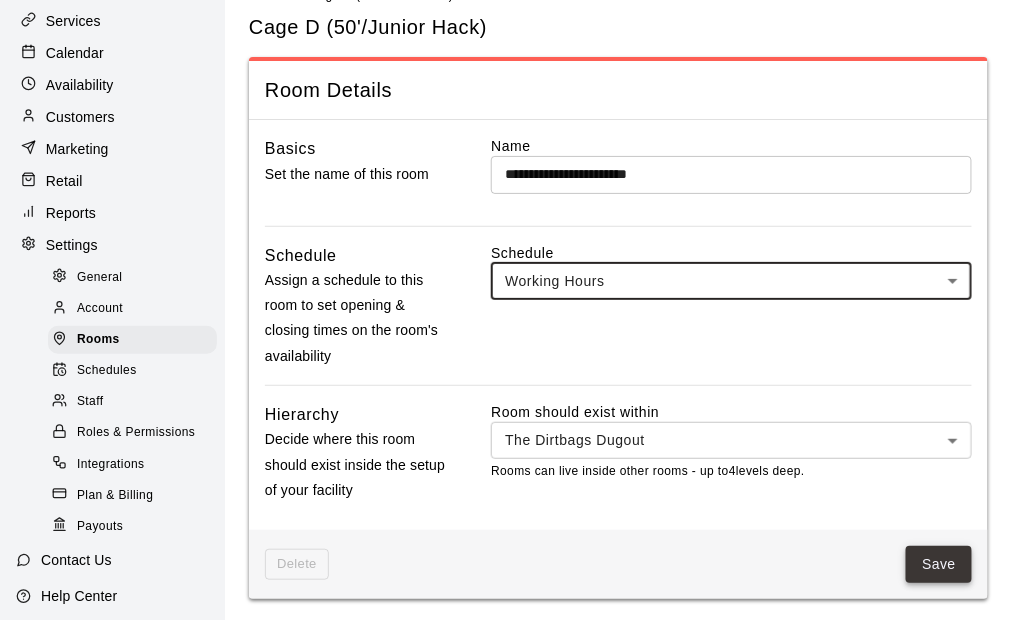 click on "Save" at bounding box center [939, 564] 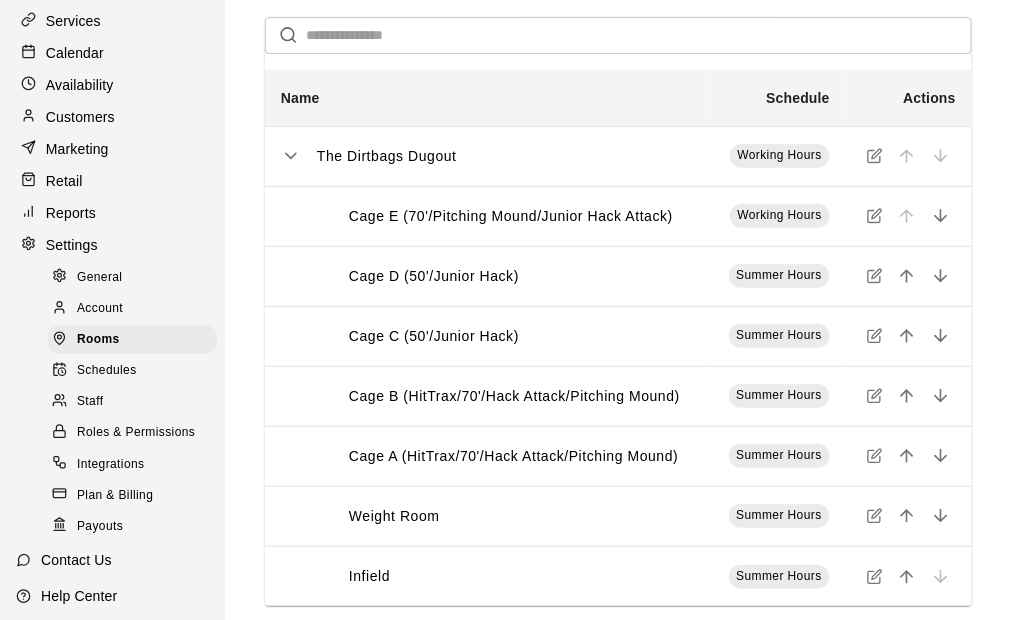 scroll, scrollTop: 0, scrollLeft: 0, axis: both 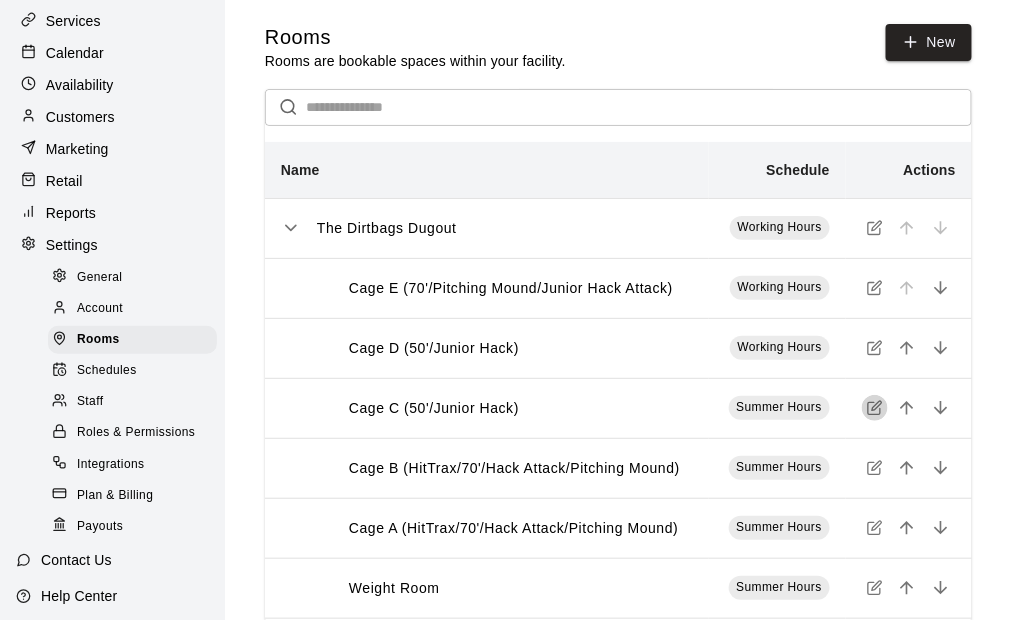 click 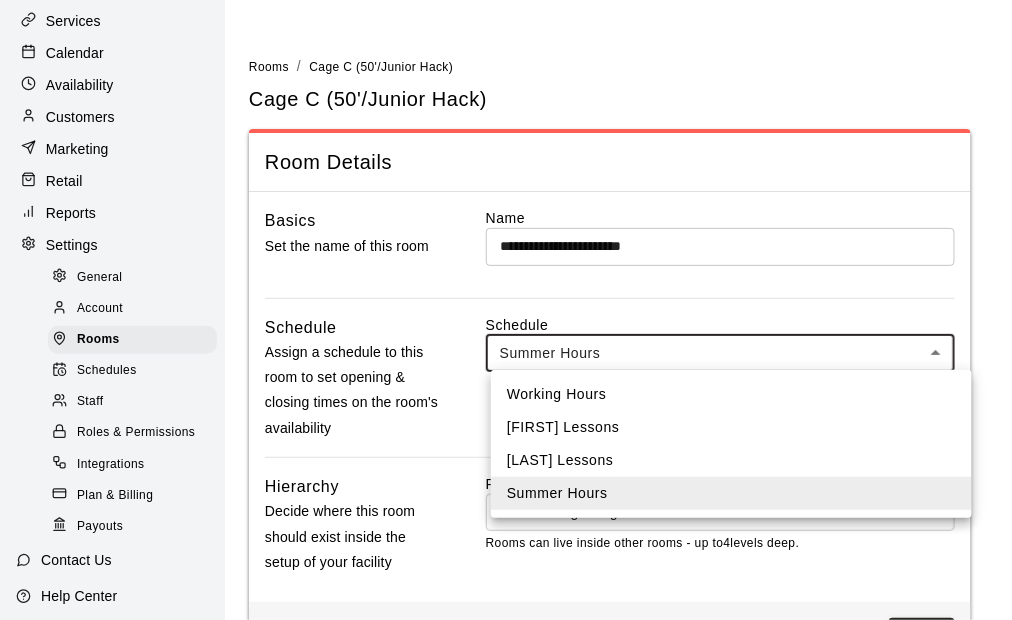 click on "**********" at bounding box center (506, 347) 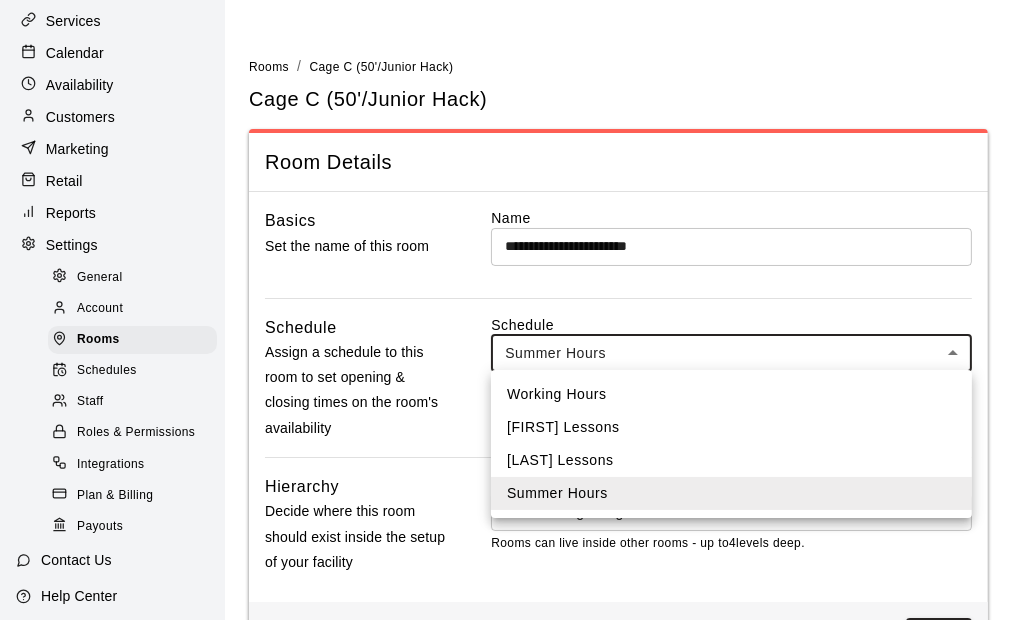click on "Working Hours" at bounding box center (731, 394) 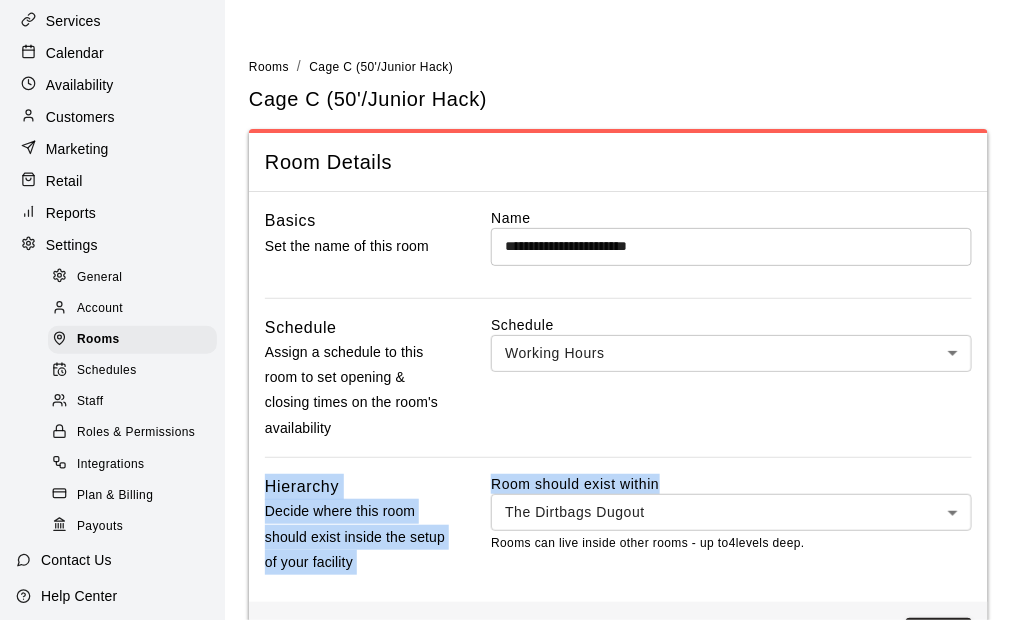 drag, startPoint x: 1017, startPoint y: 388, endPoint x: 1025, endPoint y: 509, distance: 121.264175 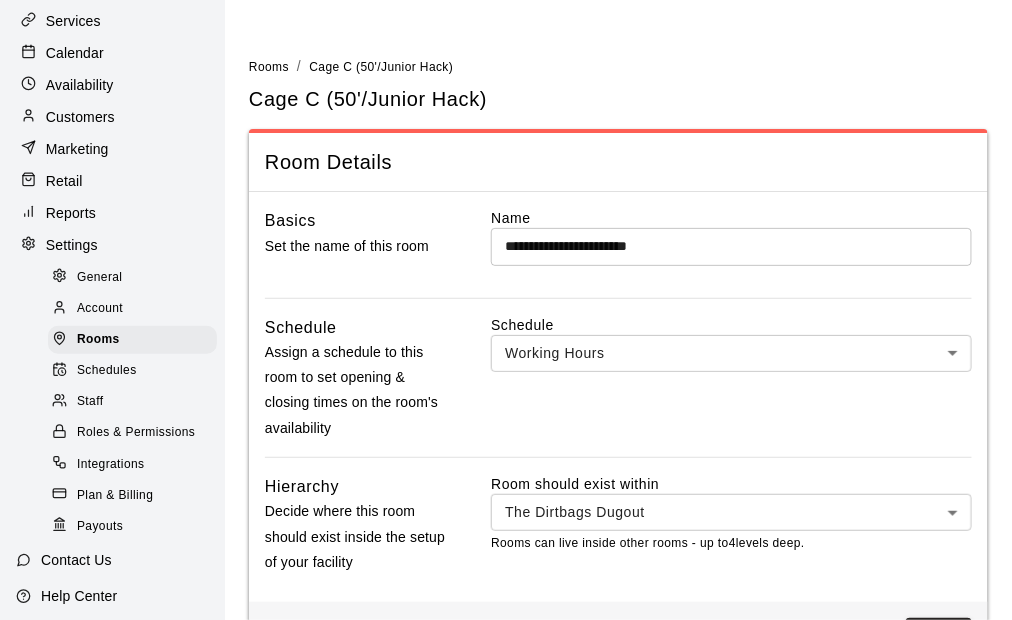 scroll, scrollTop: 72, scrollLeft: 0, axis: vertical 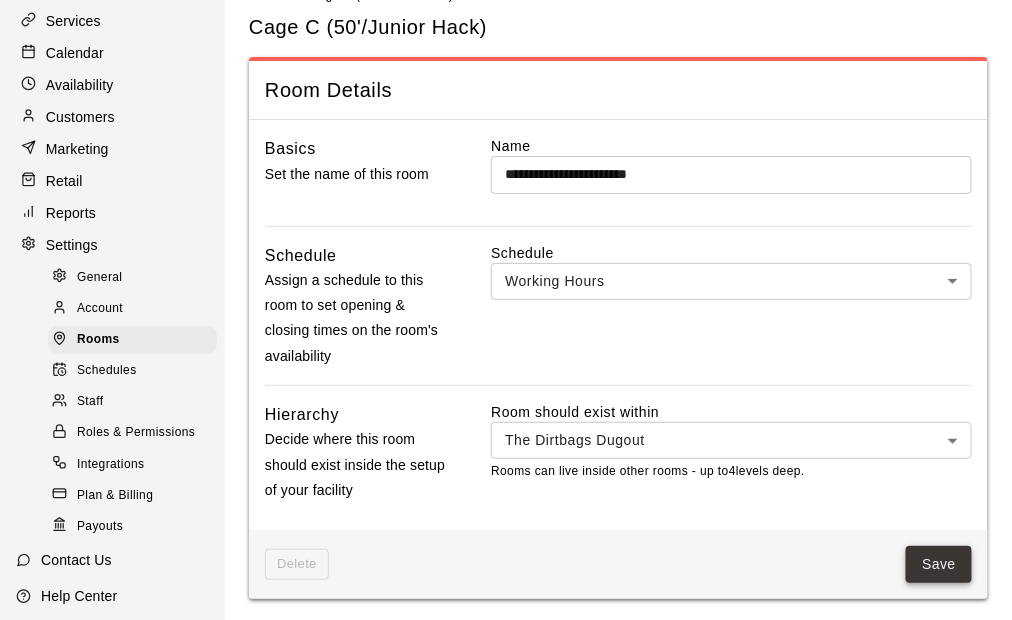 click on "Save" at bounding box center [939, 564] 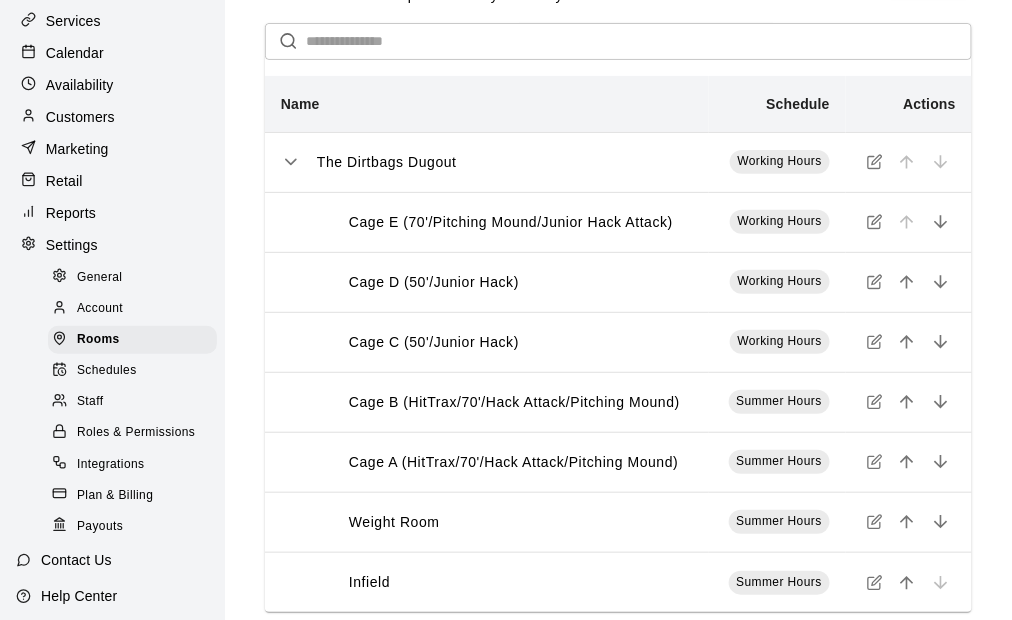scroll, scrollTop: 96, scrollLeft: 0, axis: vertical 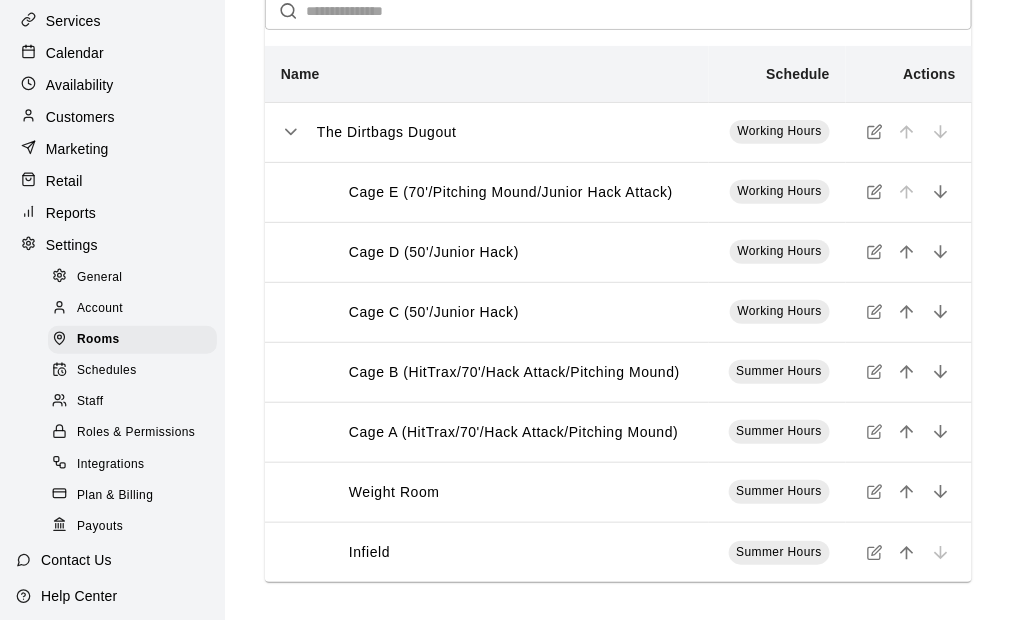 click 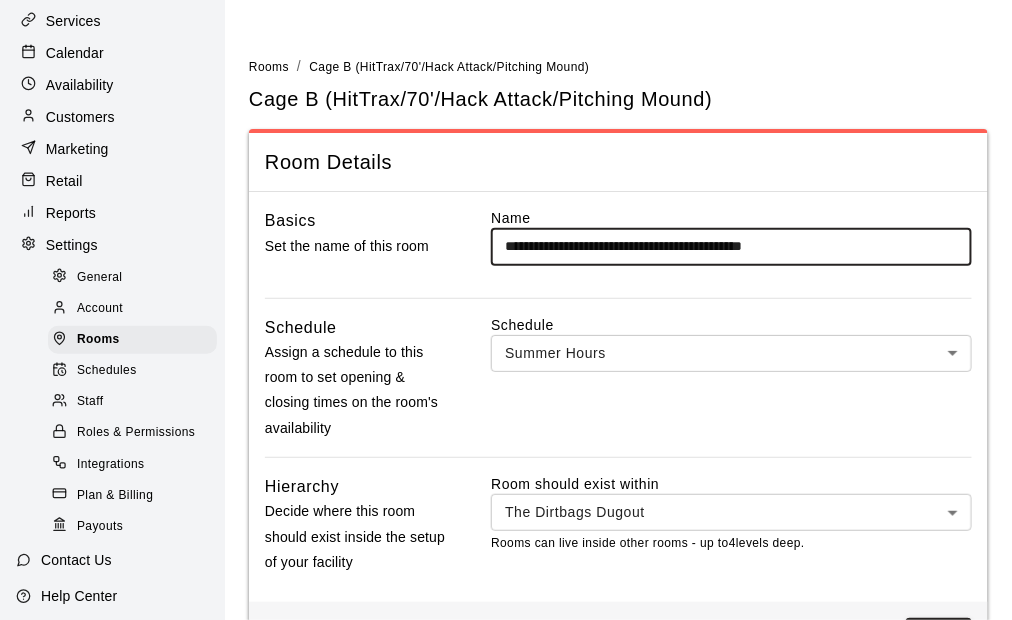 scroll, scrollTop: 72, scrollLeft: 0, axis: vertical 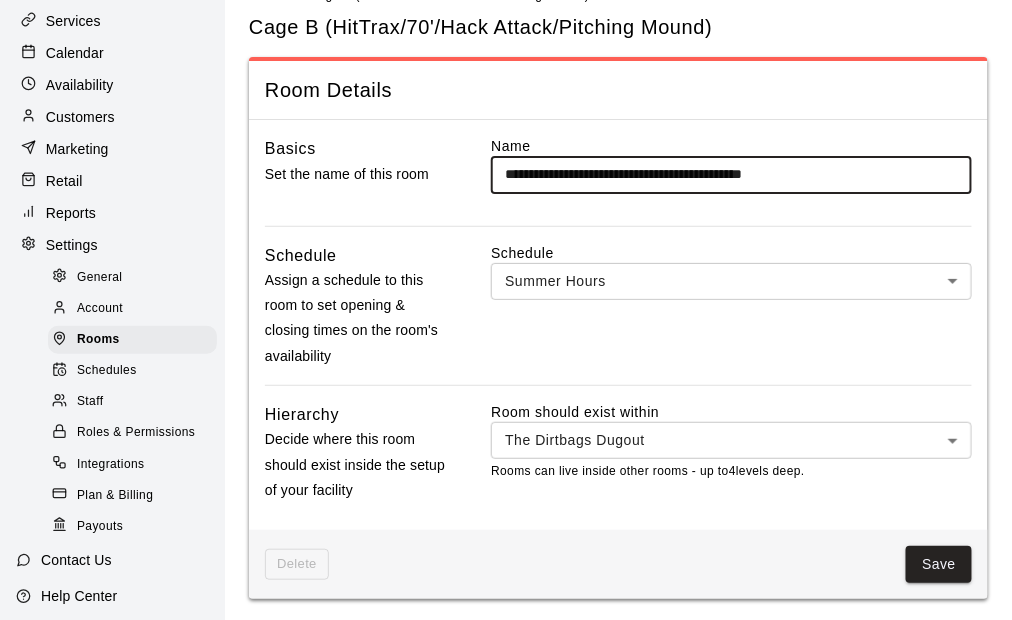 click on "**********" at bounding box center [506, 275] 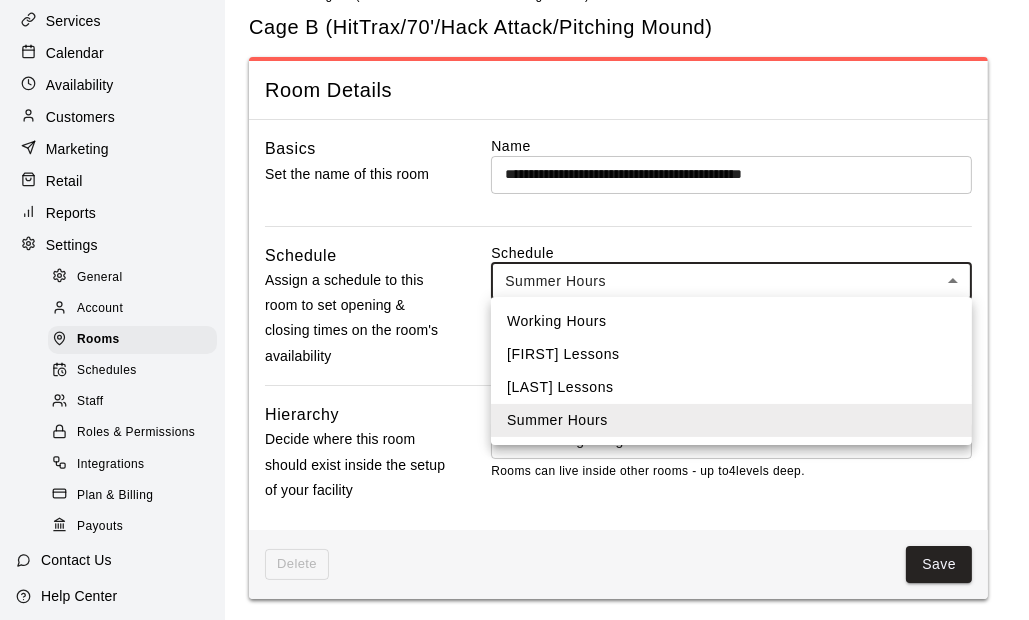 click on "Working Hours" at bounding box center (731, 321) 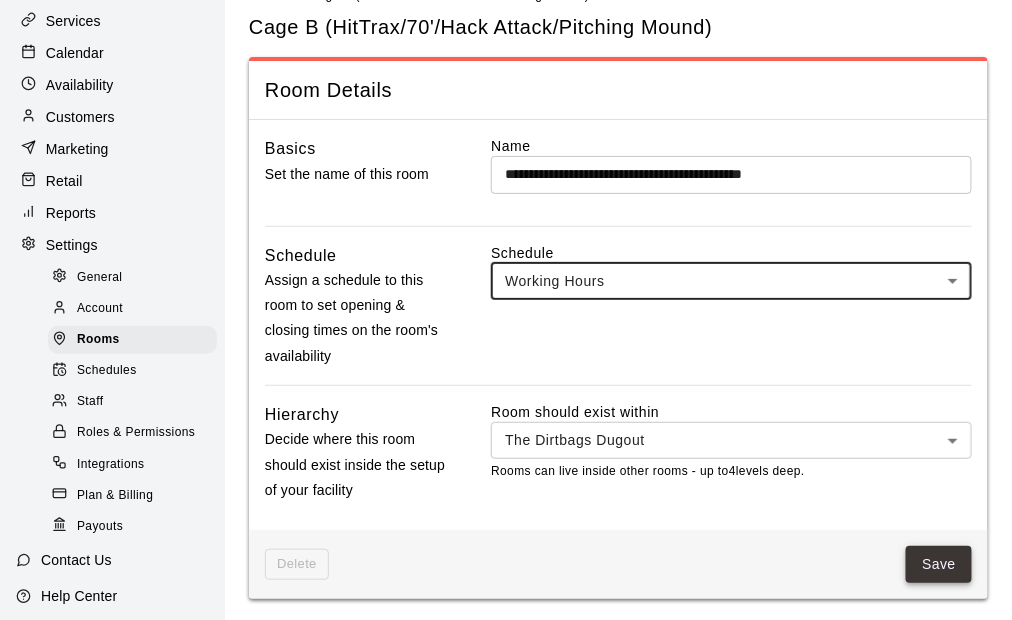 click on "Save" at bounding box center (939, 564) 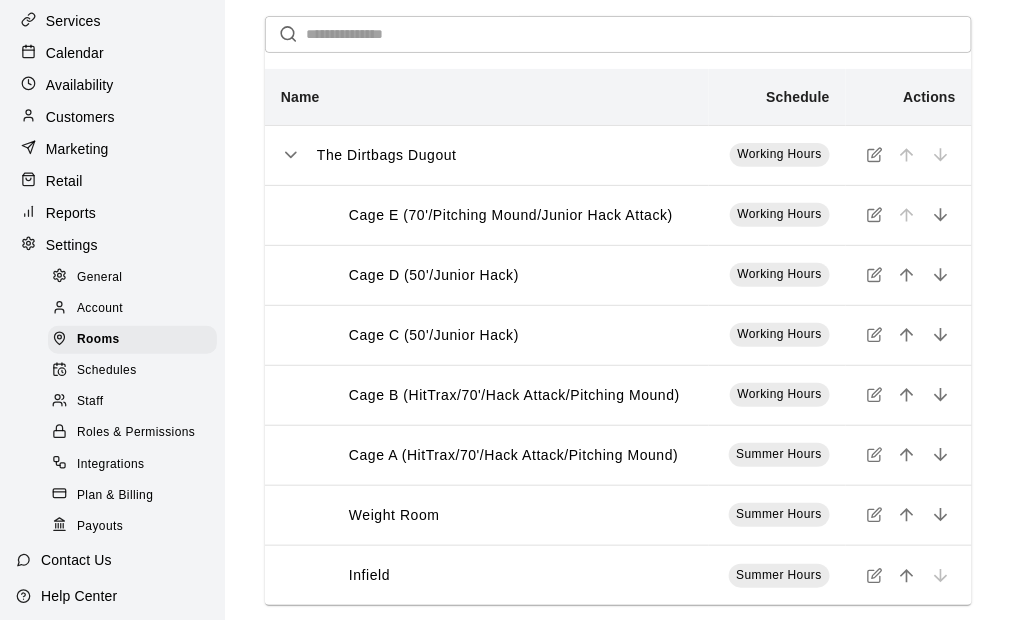 scroll, scrollTop: 100, scrollLeft: 0, axis: vertical 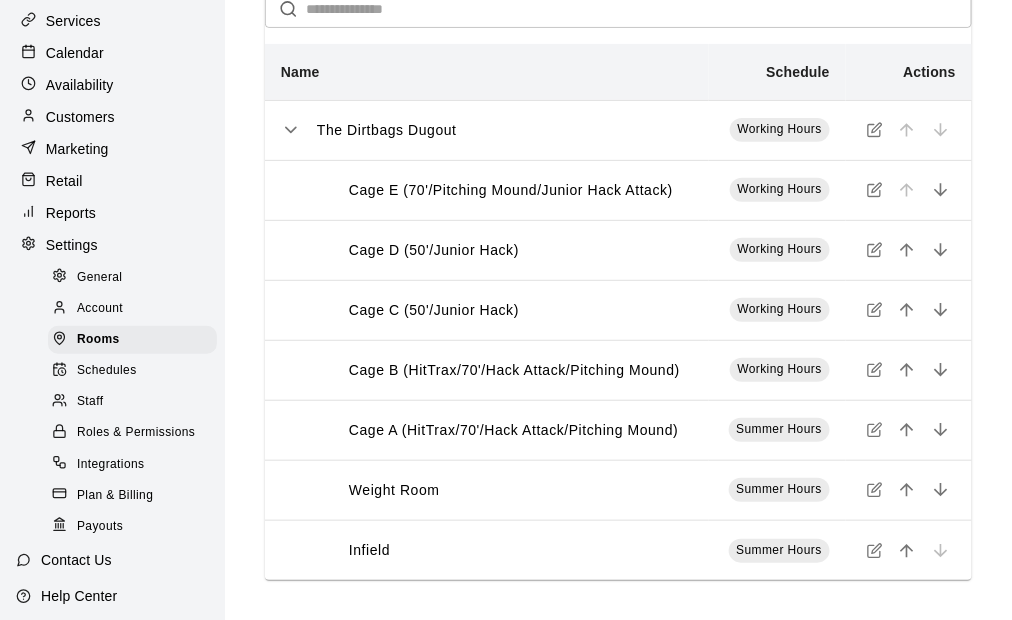 click 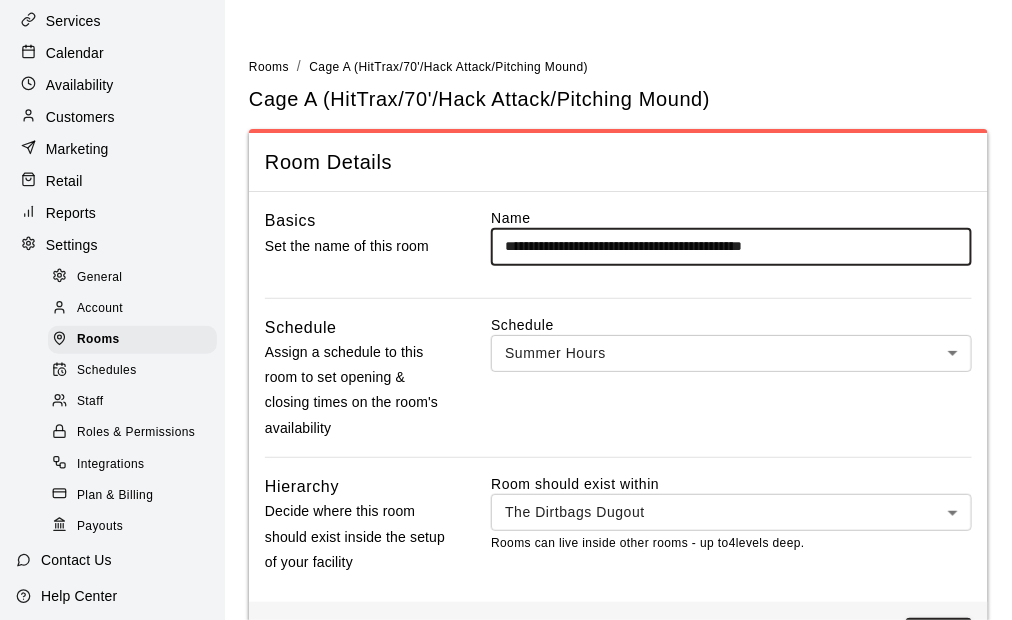 click on "**********" at bounding box center [506, 347] 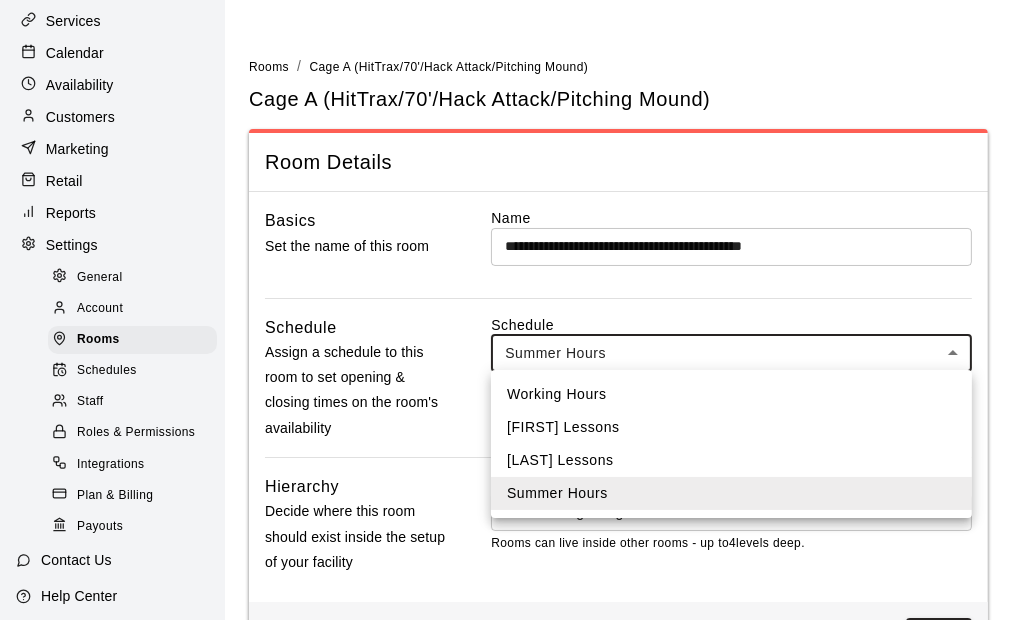 click on "Working Hours" at bounding box center (731, 394) 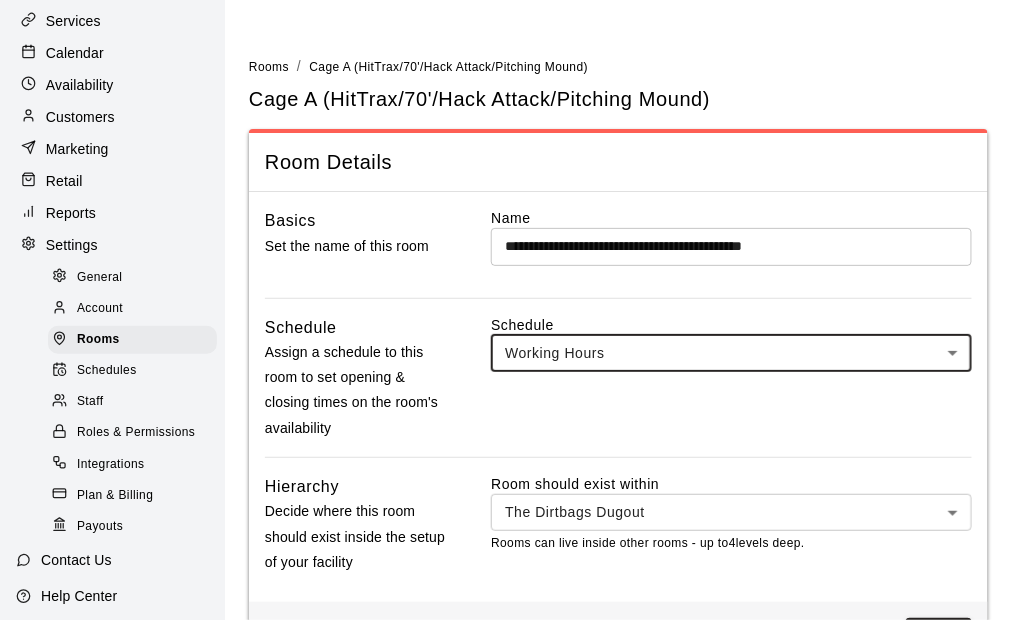 scroll, scrollTop: 72, scrollLeft: 0, axis: vertical 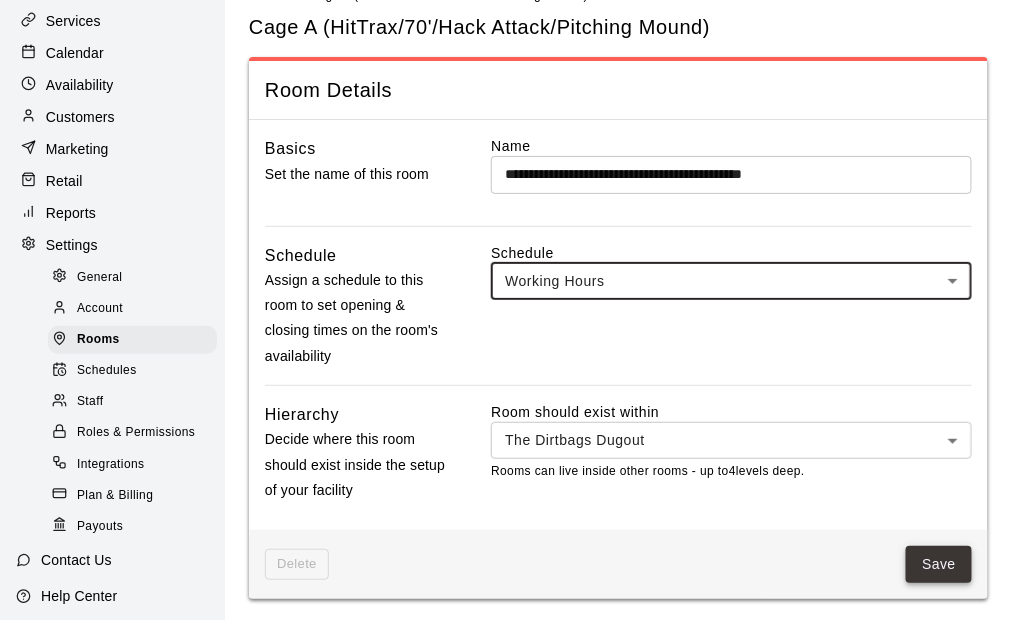 click on "Save" at bounding box center [939, 564] 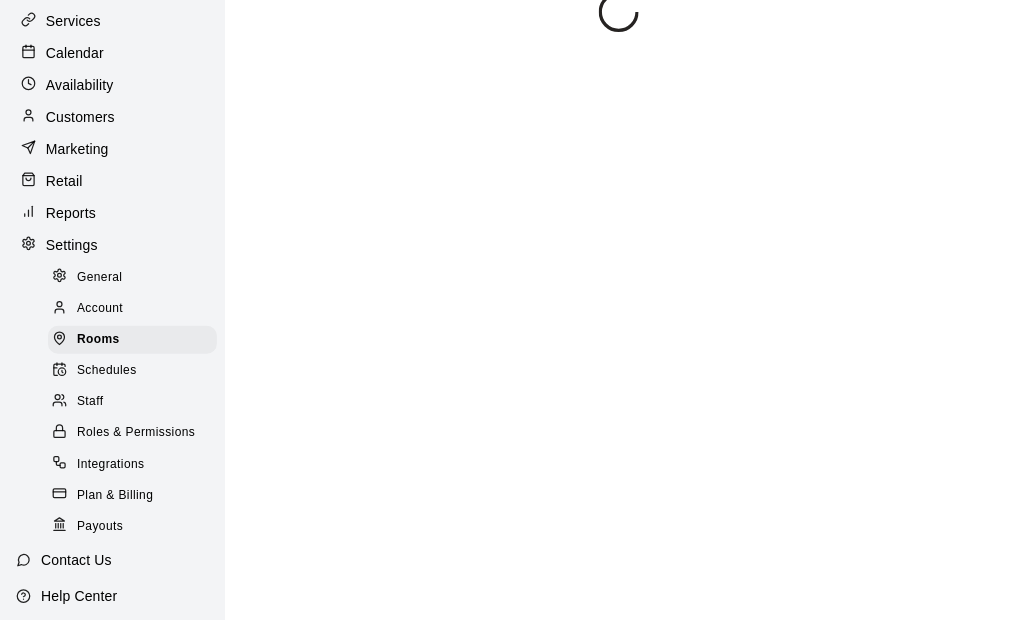 scroll, scrollTop: 0, scrollLeft: 0, axis: both 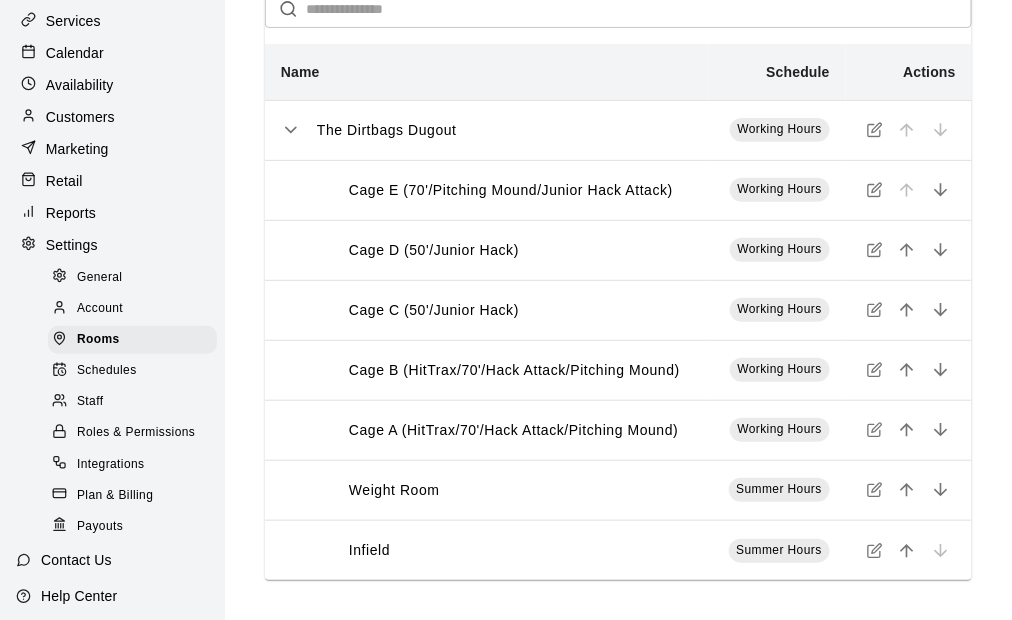 click 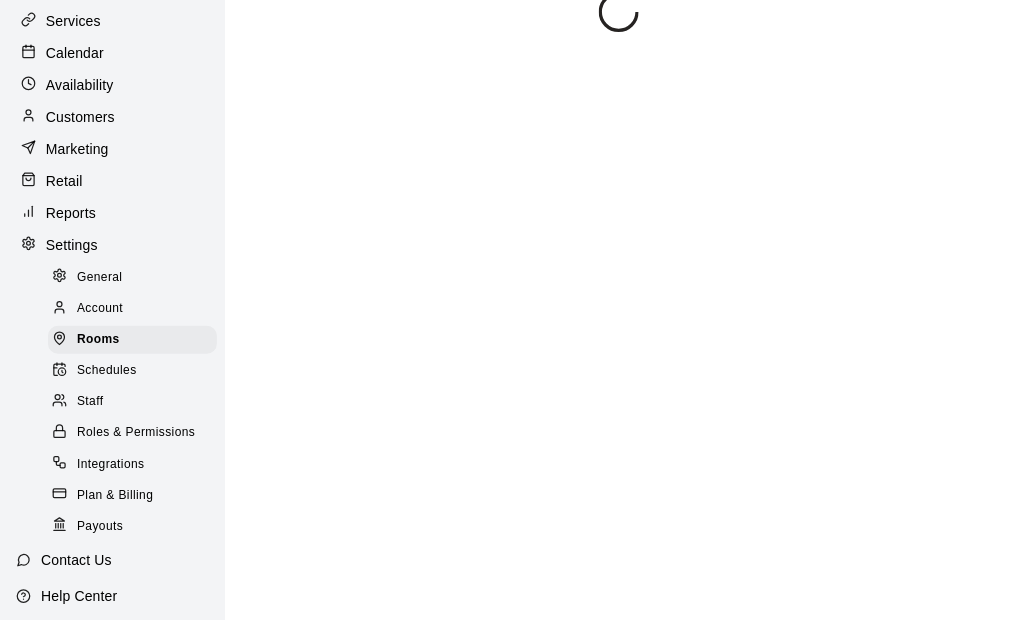scroll, scrollTop: 0, scrollLeft: 0, axis: both 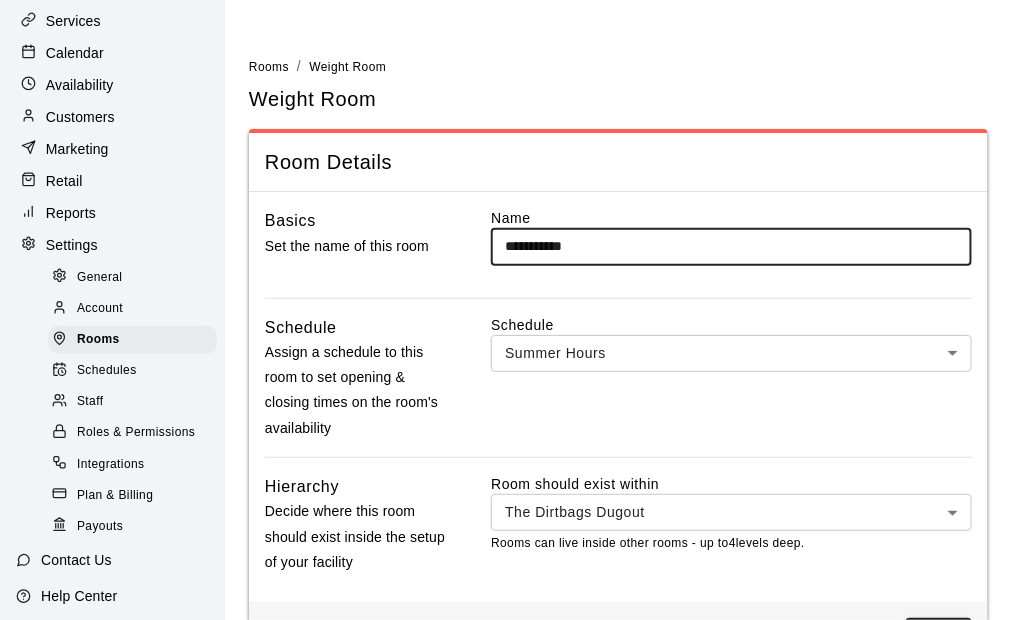 click on "**********" at bounding box center [506, 347] 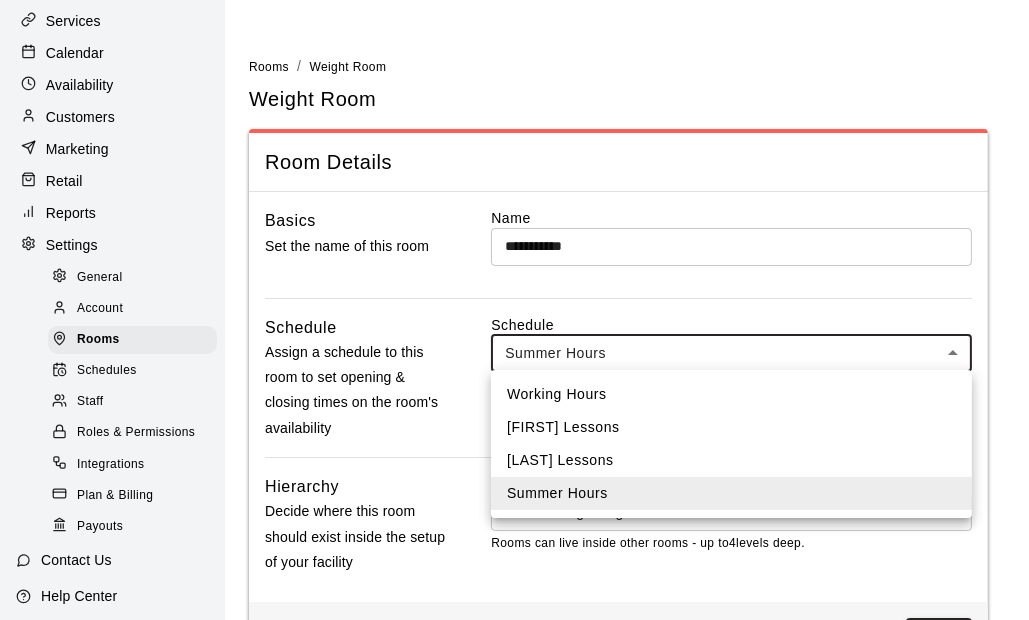 click on "Working Hours" at bounding box center (731, 394) 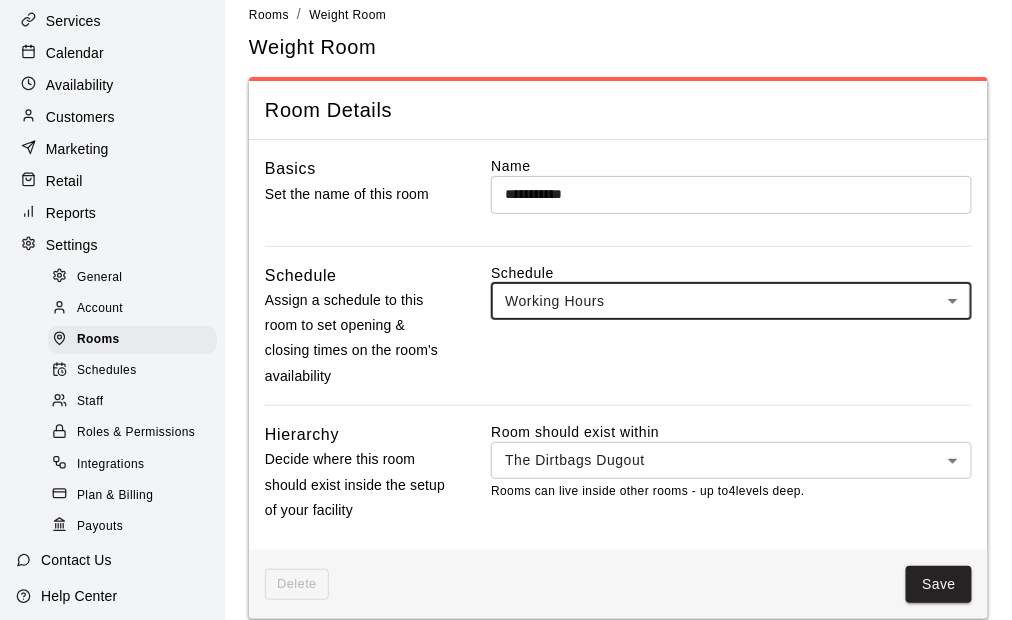 scroll, scrollTop: 72, scrollLeft: 0, axis: vertical 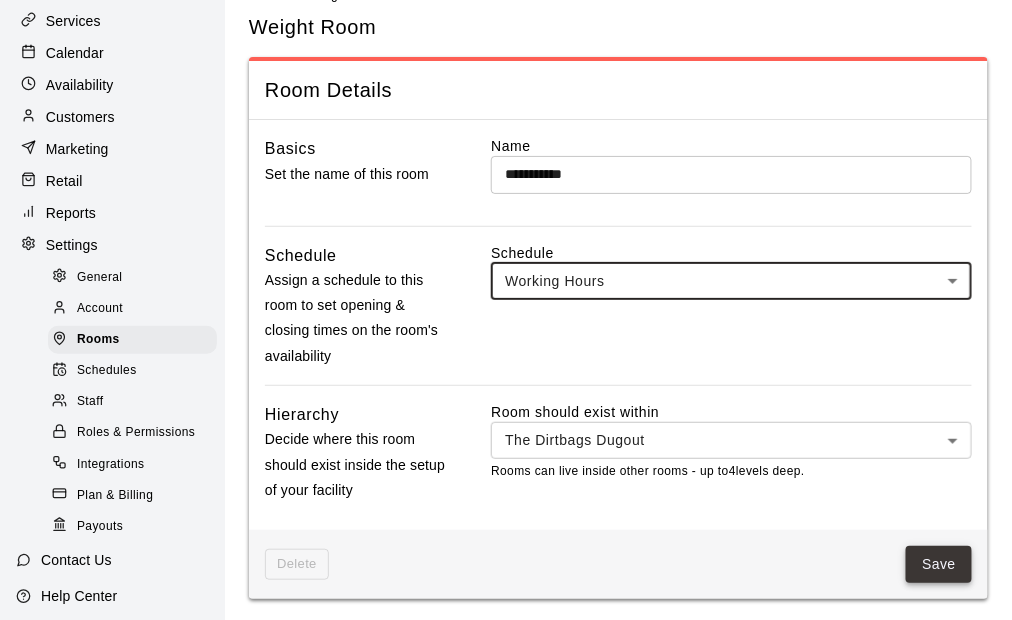 click on "Save" at bounding box center (939, 564) 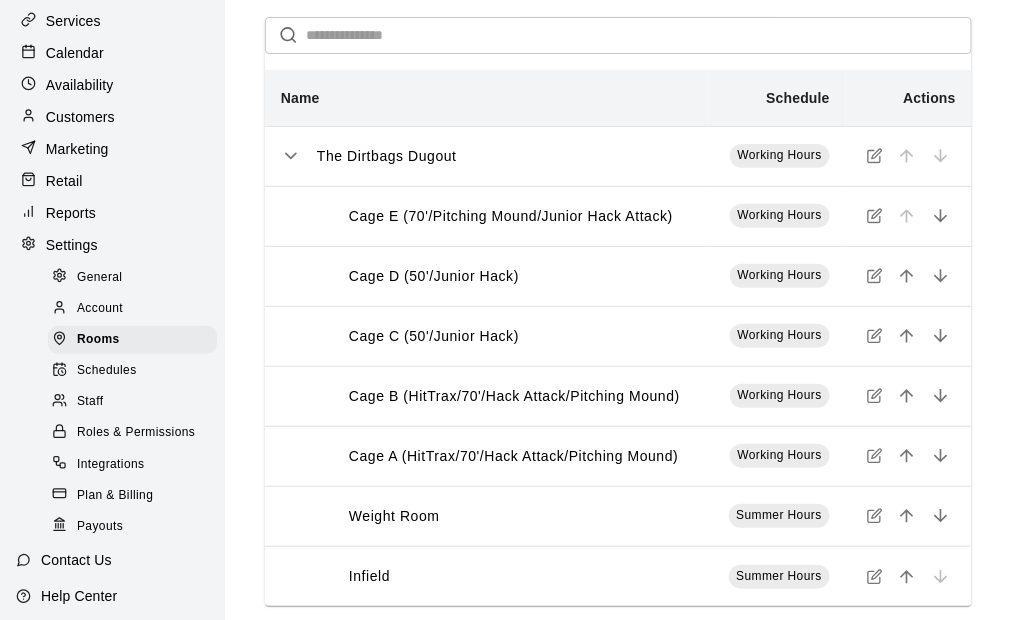 scroll, scrollTop: 0, scrollLeft: 0, axis: both 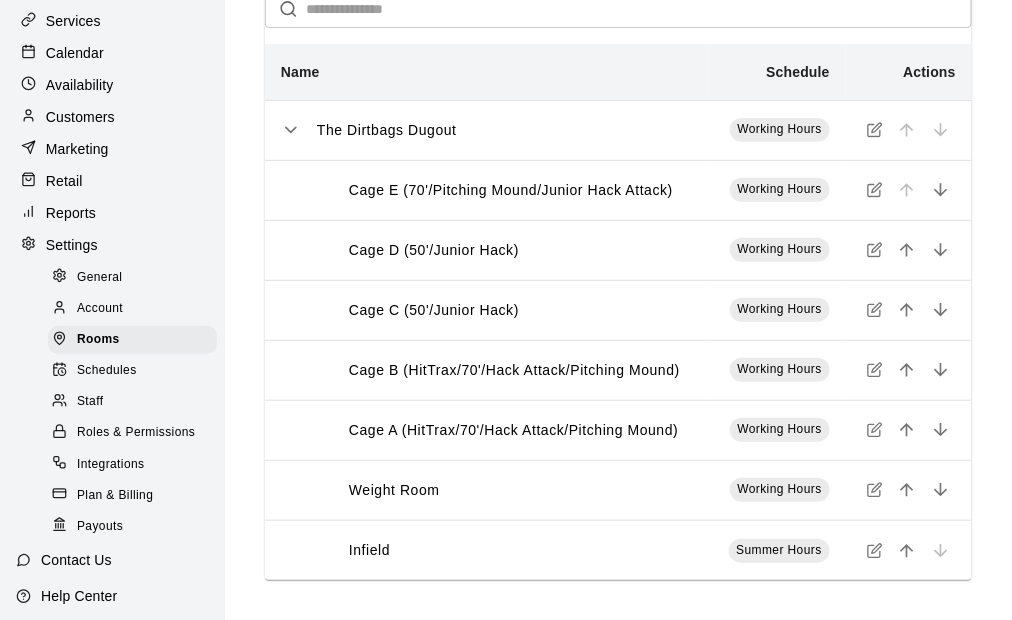 click 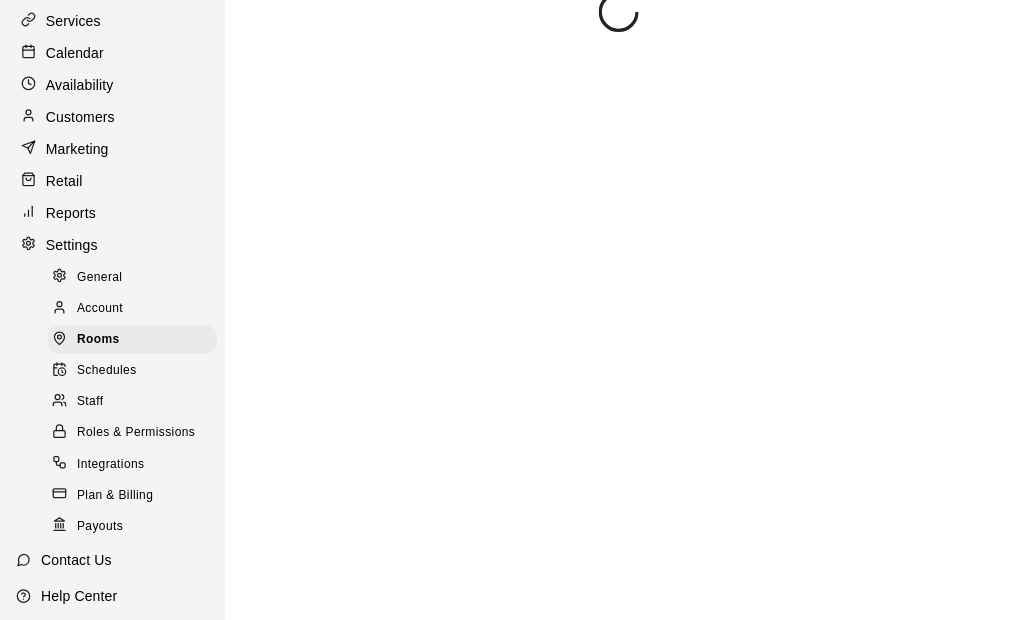 scroll, scrollTop: 0, scrollLeft: 0, axis: both 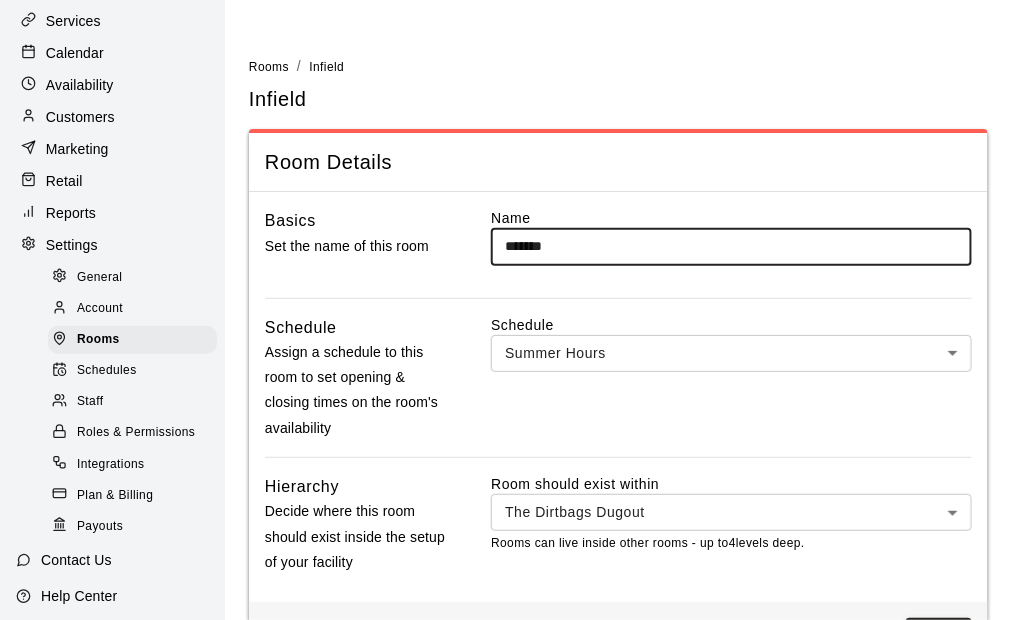 click on "*******" at bounding box center [731, 246] 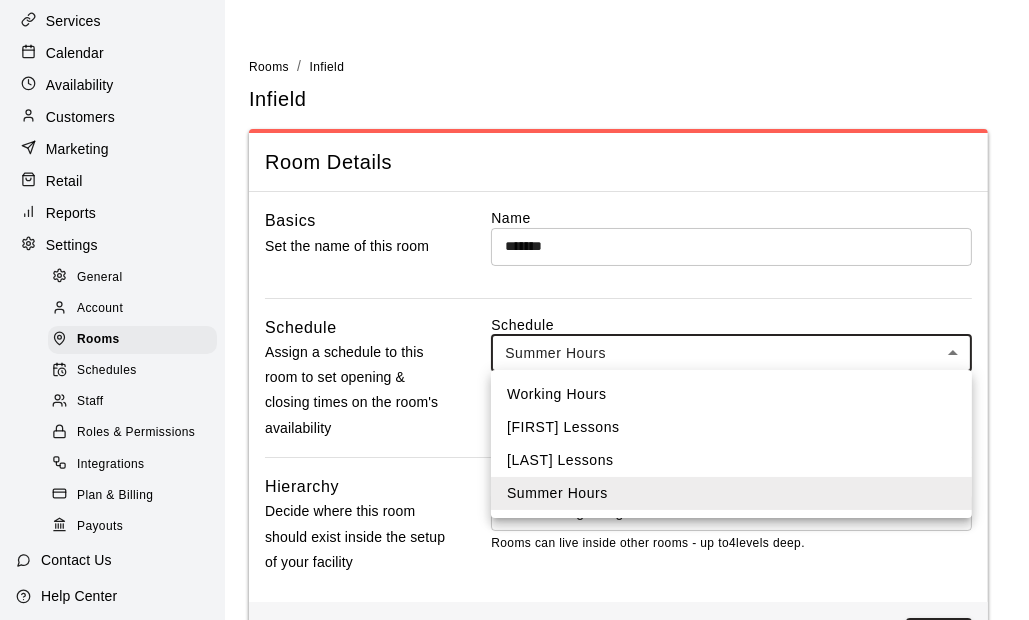 click on "Working Hours" at bounding box center (731, 394) 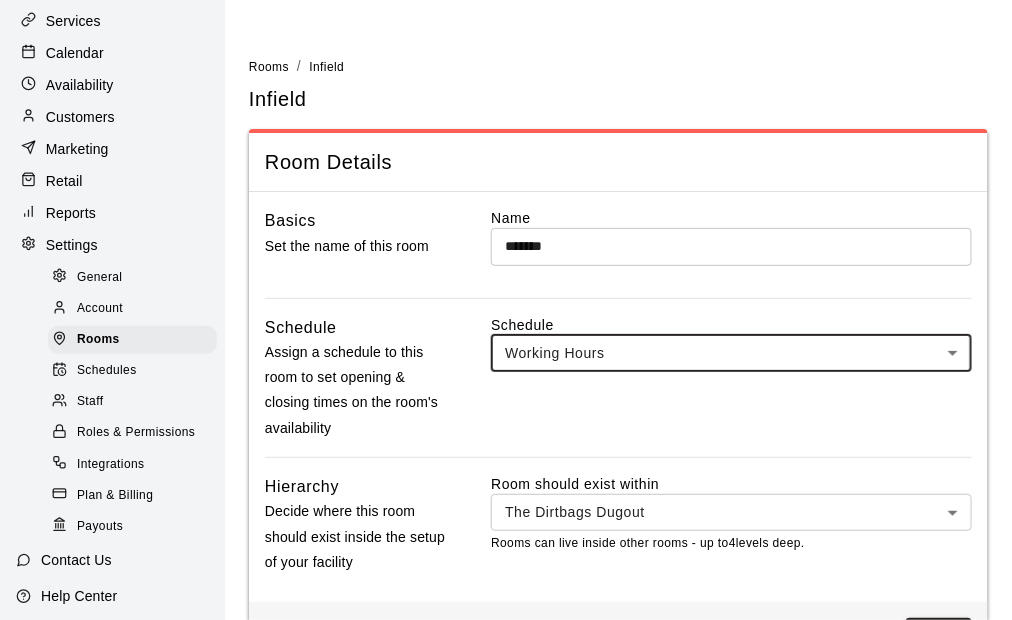 scroll, scrollTop: 72, scrollLeft: 0, axis: vertical 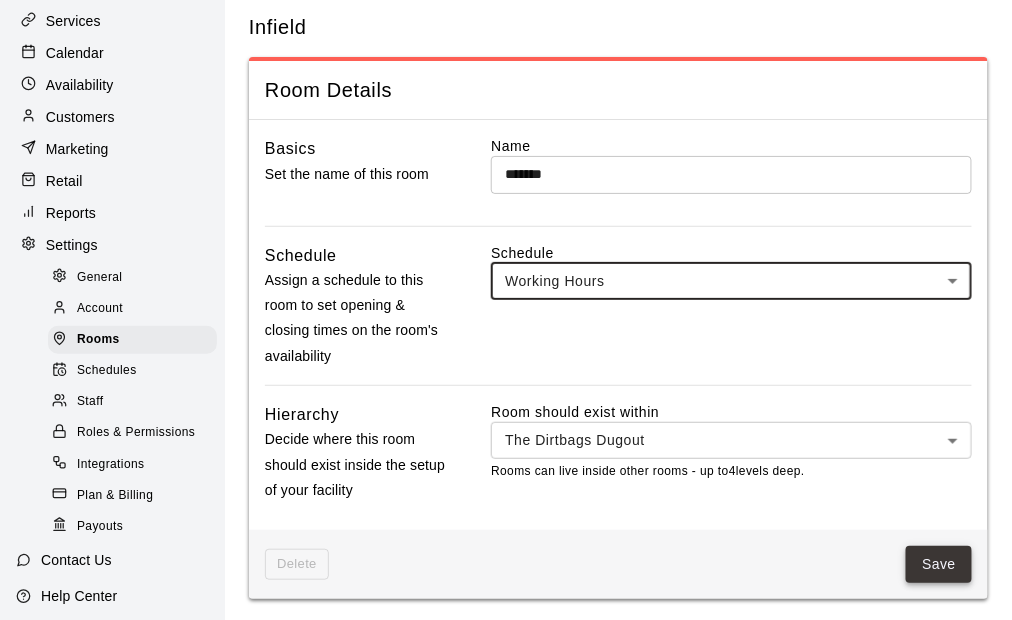 click on "Save" at bounding box center [939, 564] 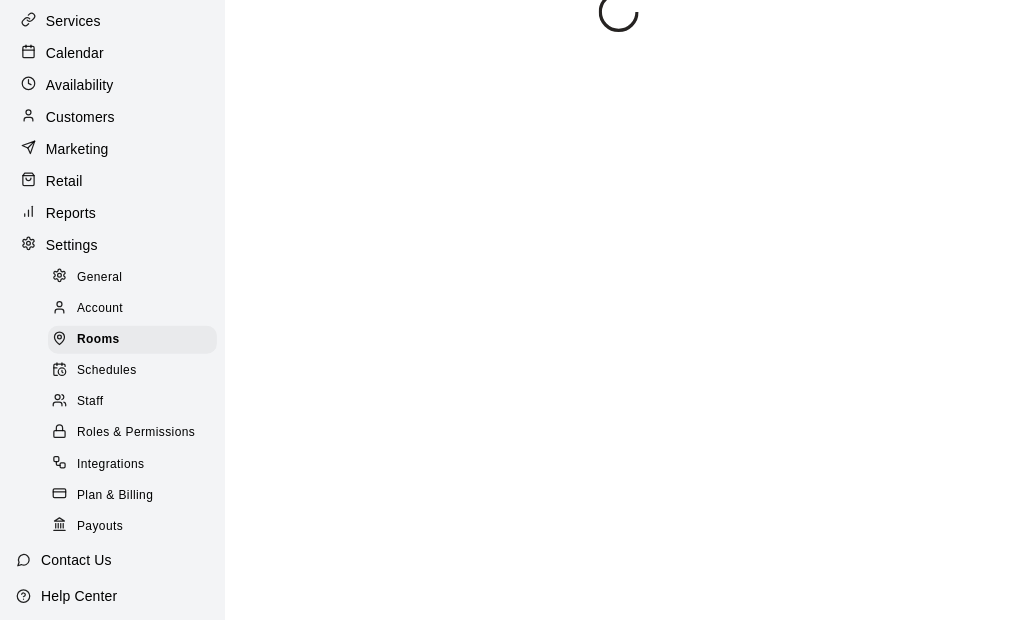 scroll, scrollTop: 0, scrollLeft: 0, axis: both 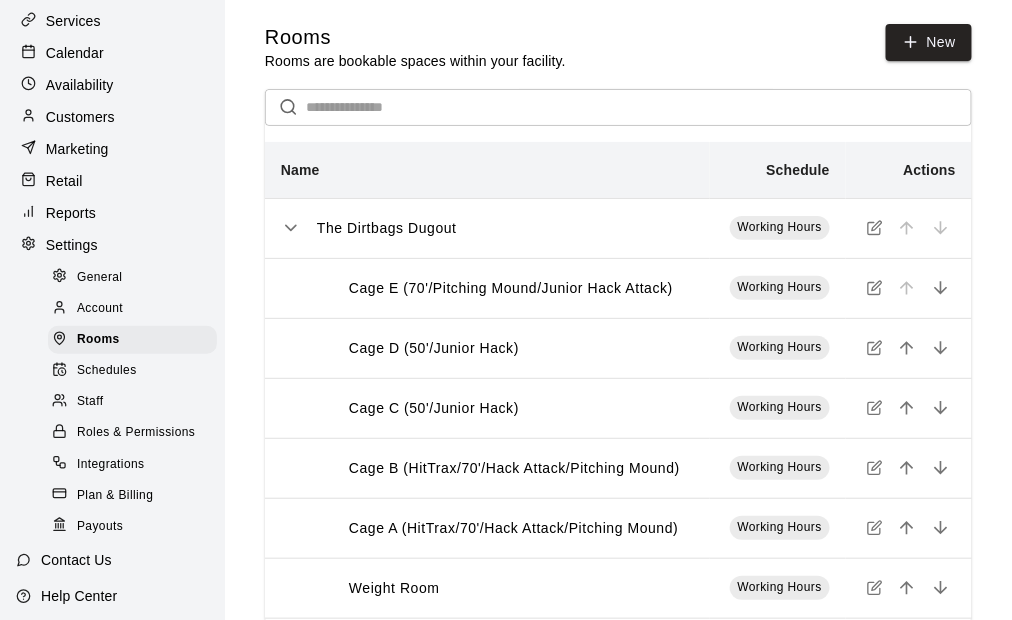 click on "Calendar" at bounding box center [75, 53] 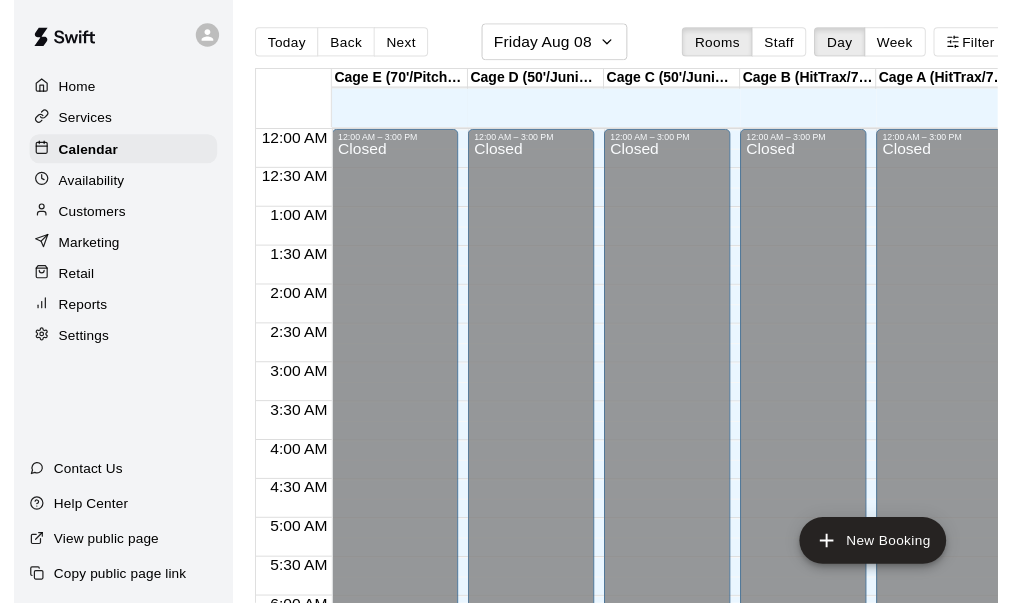 scroll, scrollTop: 0, scrollLeft: 0, axis: both 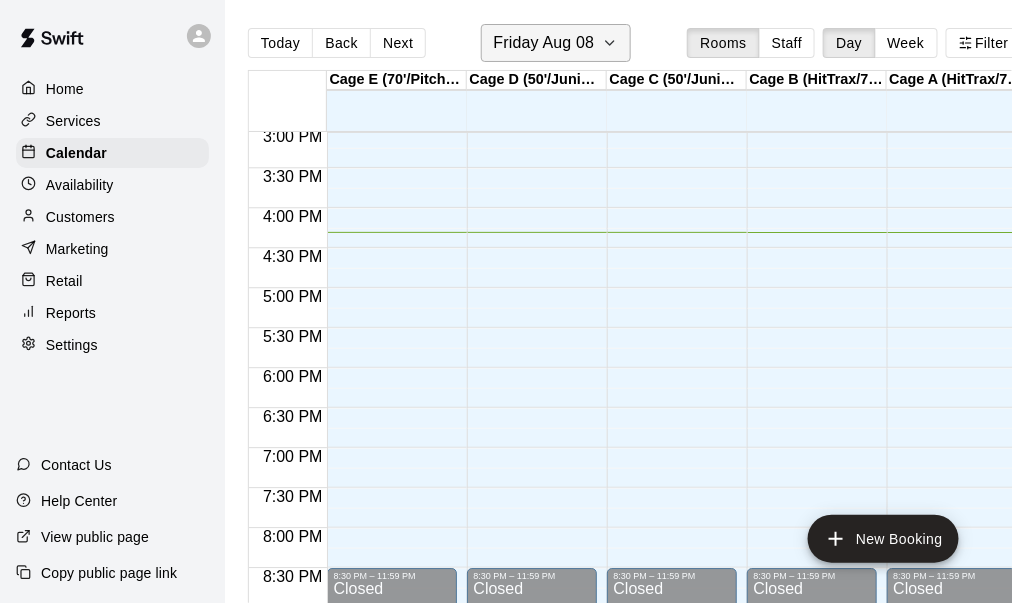 click 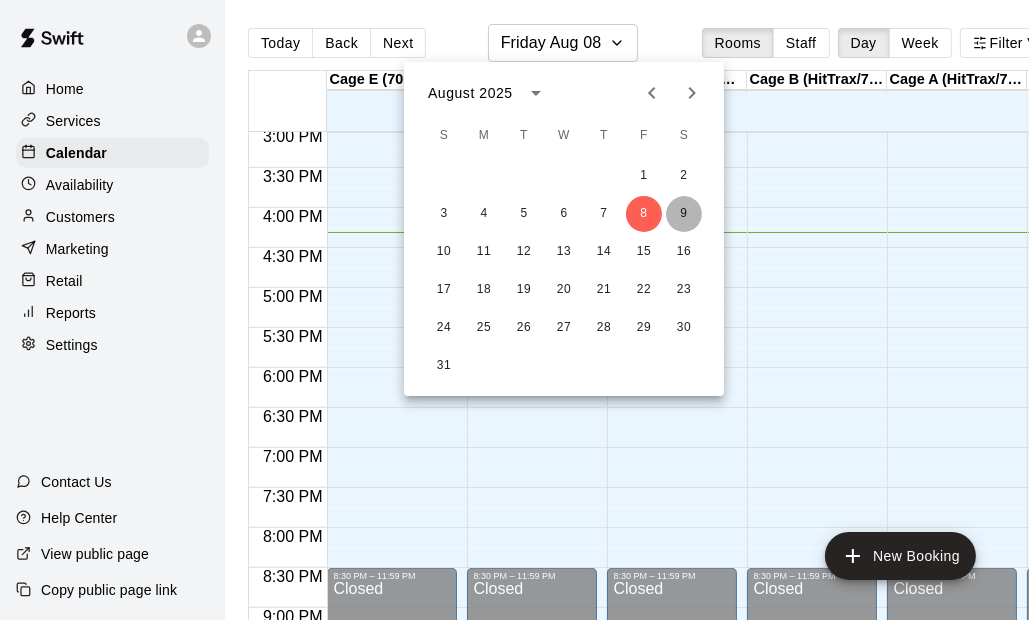 click on "9" at bounding box center (684, 214) 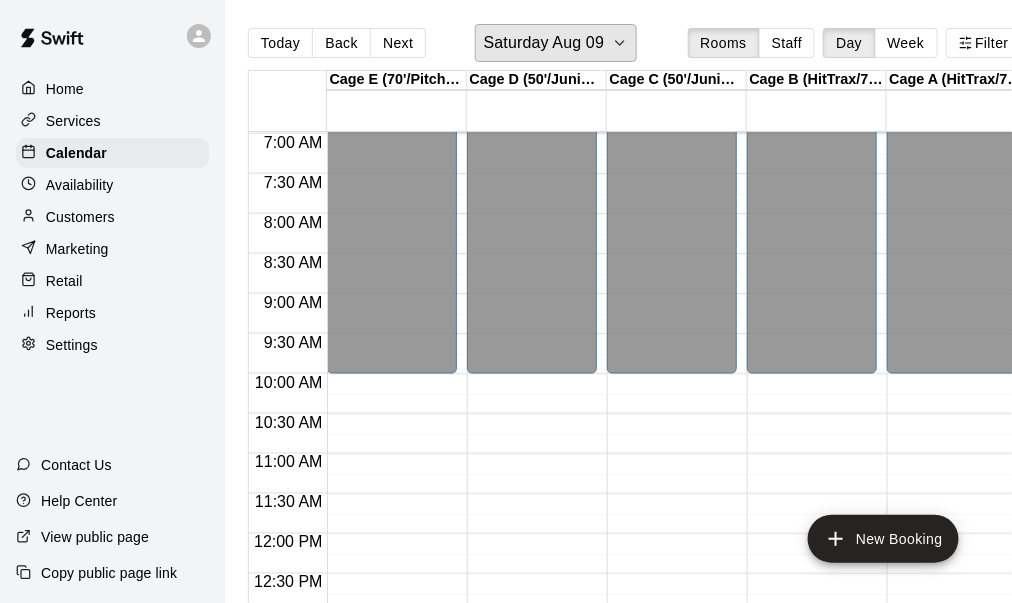 scroll, scrollTop: 505, scrollLeft: 0, axis: vertical 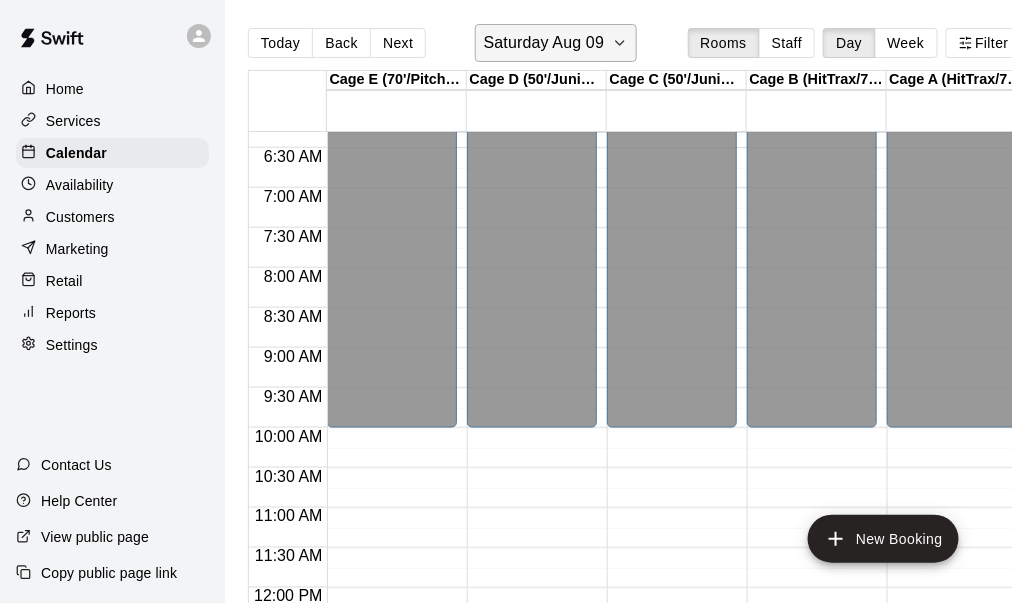 click 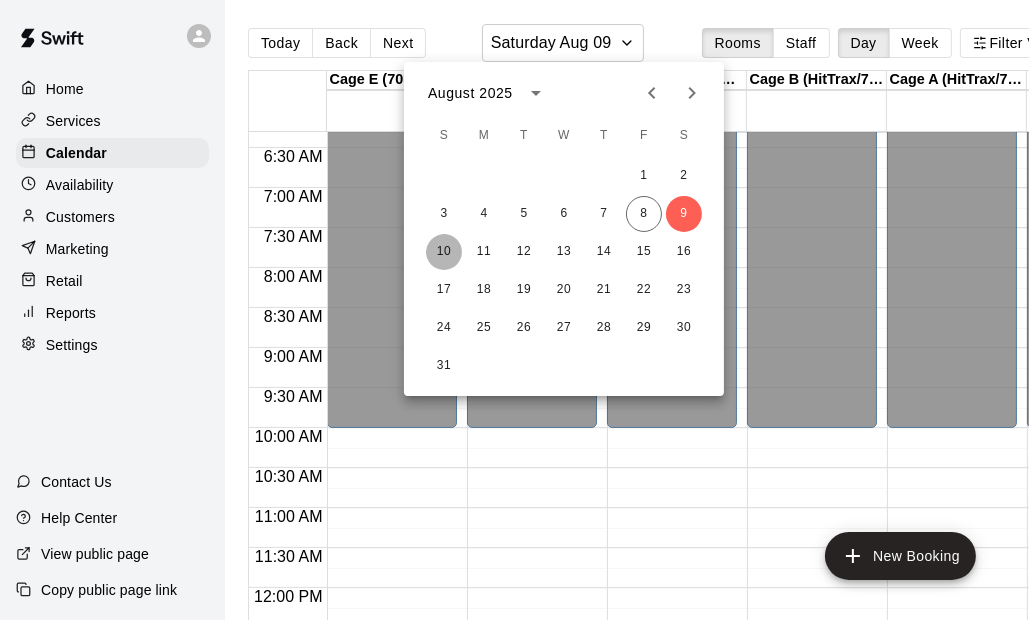 click on "10" at bounding box center [444, 252] 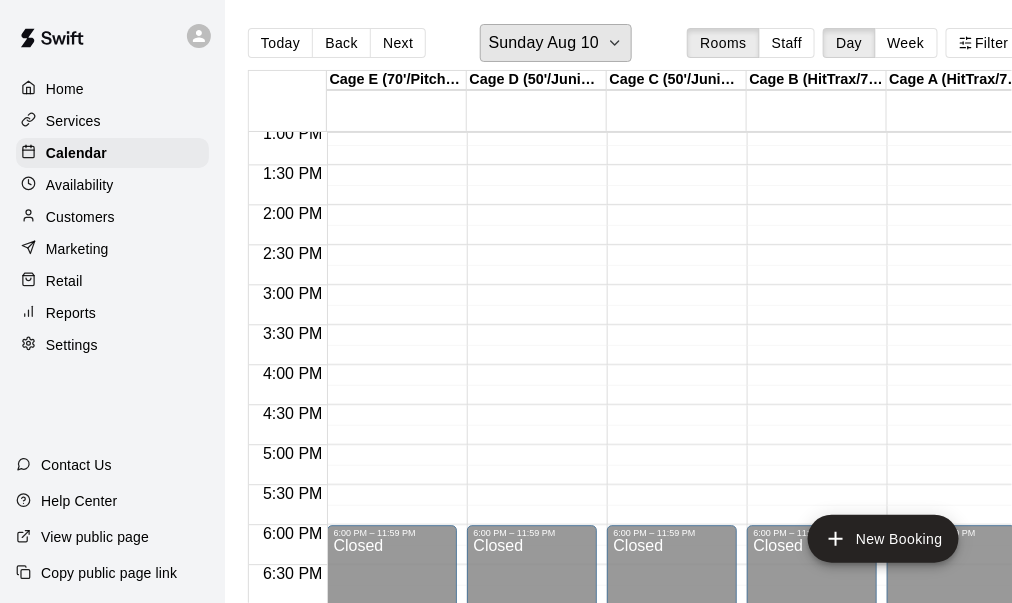 scroll, scrollTop: 1005, scrollLeft: 0, axis: vertical 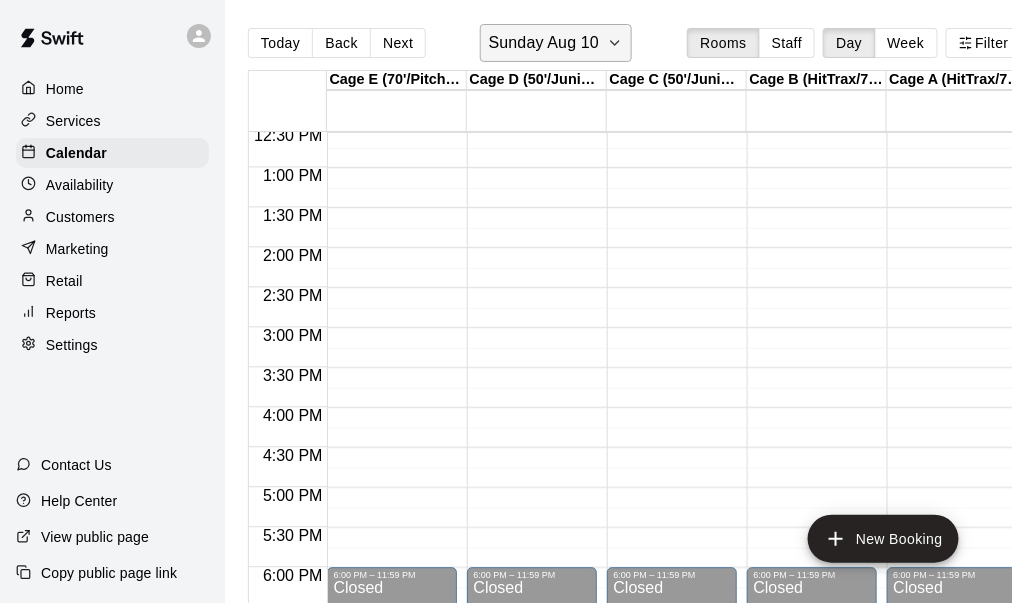 click 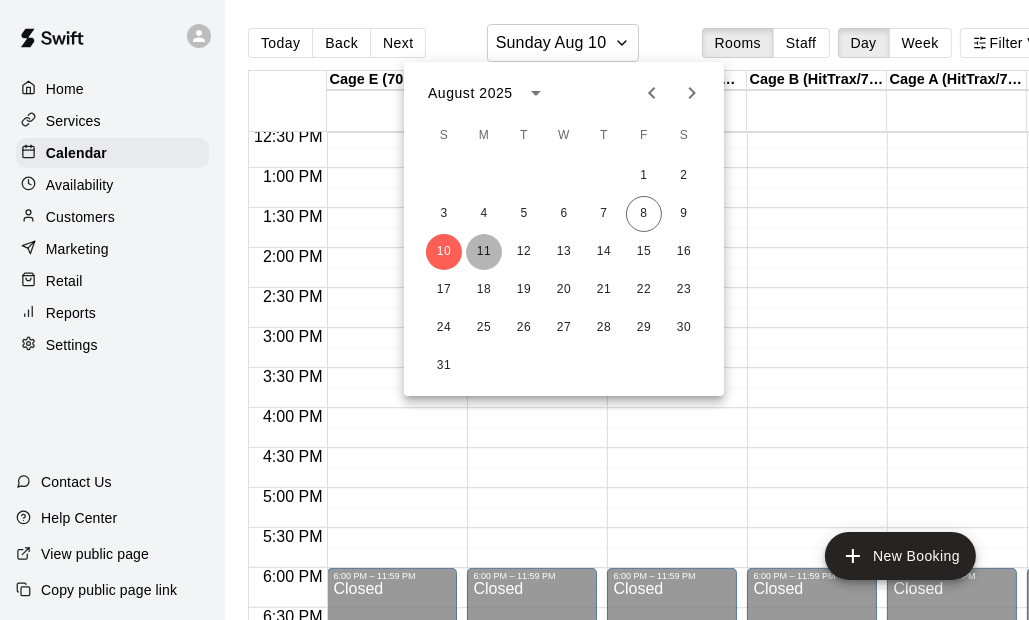 click on "11" at bounding box center (484, 252) 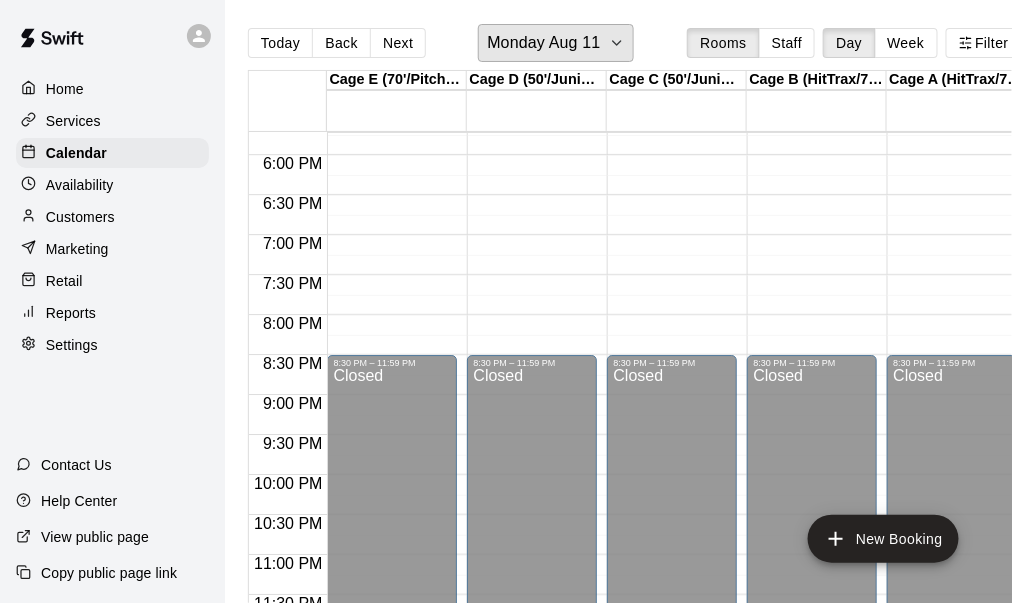 scroll, scrollTop: 1425, scrollLeft: 0, axis: vertical 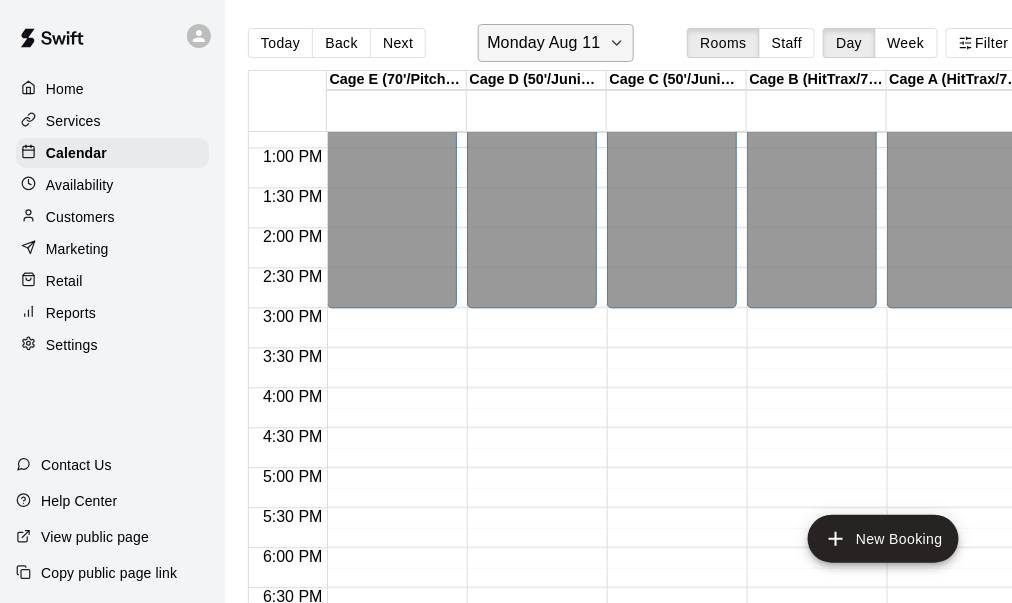 click 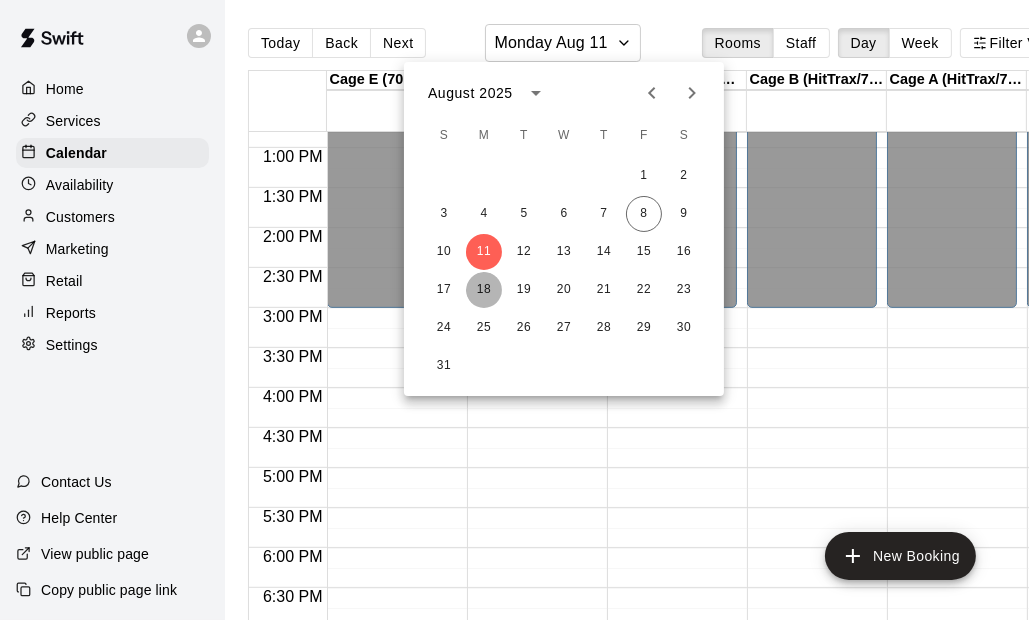 click on "18" at bounding box center (484, 290) 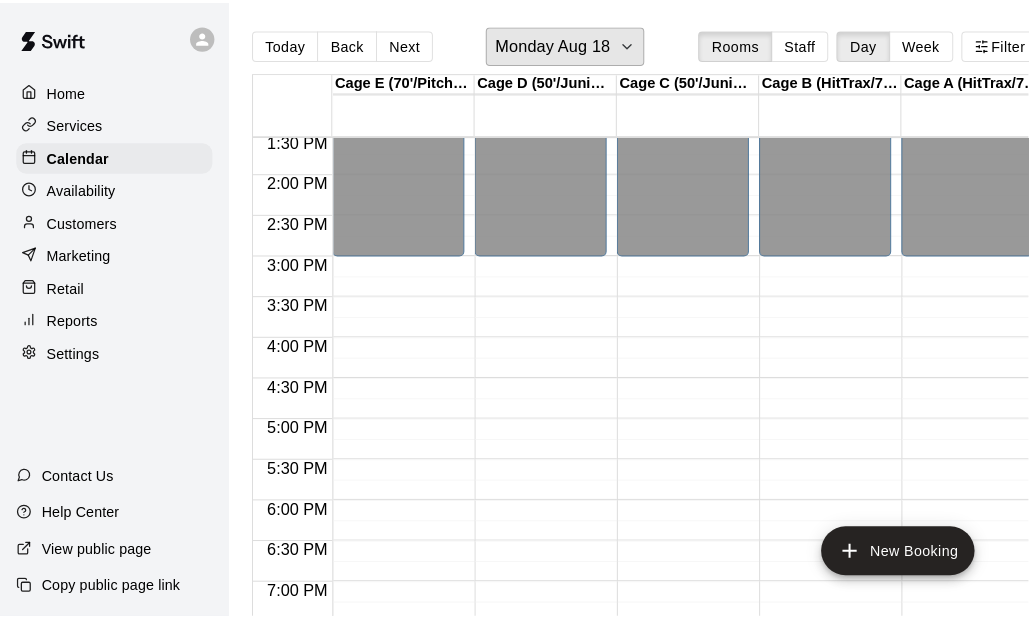 scroll, scrollTop: 1125, scrollLeft: 0, axis: vertical 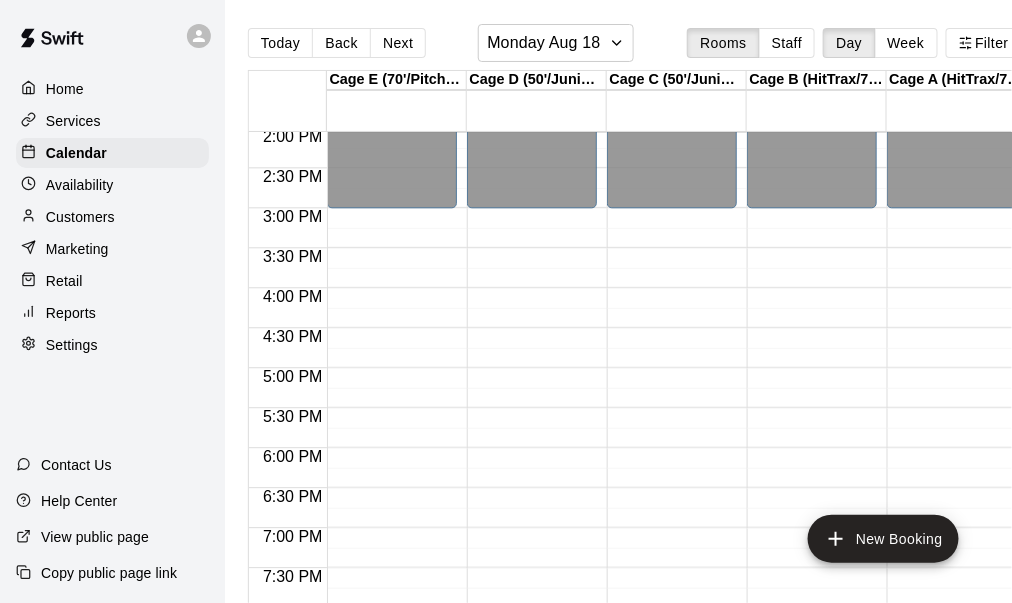click on "12:00 AM – 3:00 PM Closed 8:30 PM – 11:59 PM Closed" at bounding box center (392, -32) 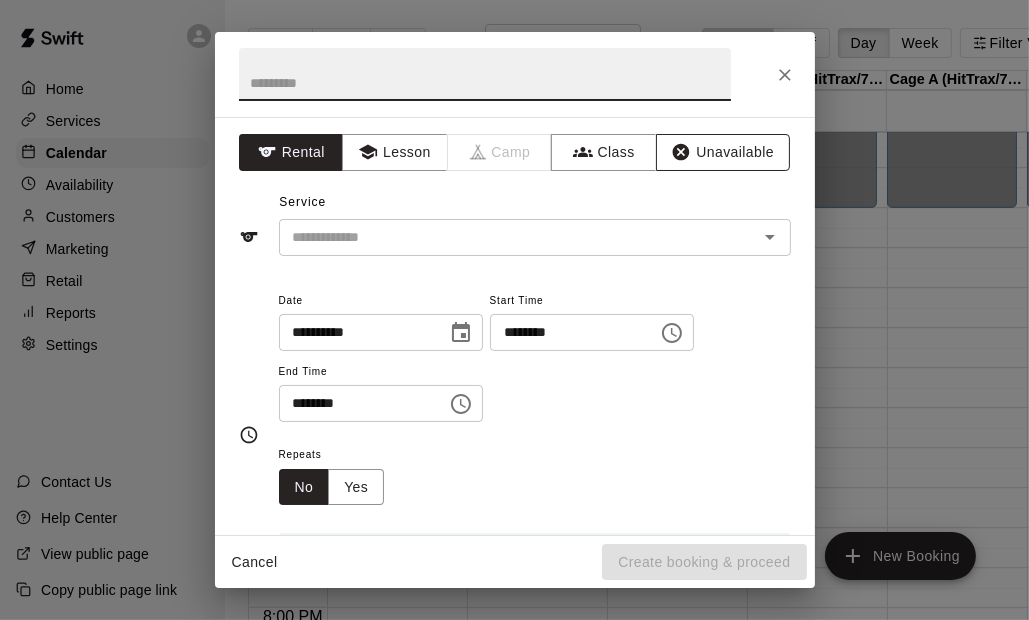 click on "Unavailable" at bounding box center (723, 152) 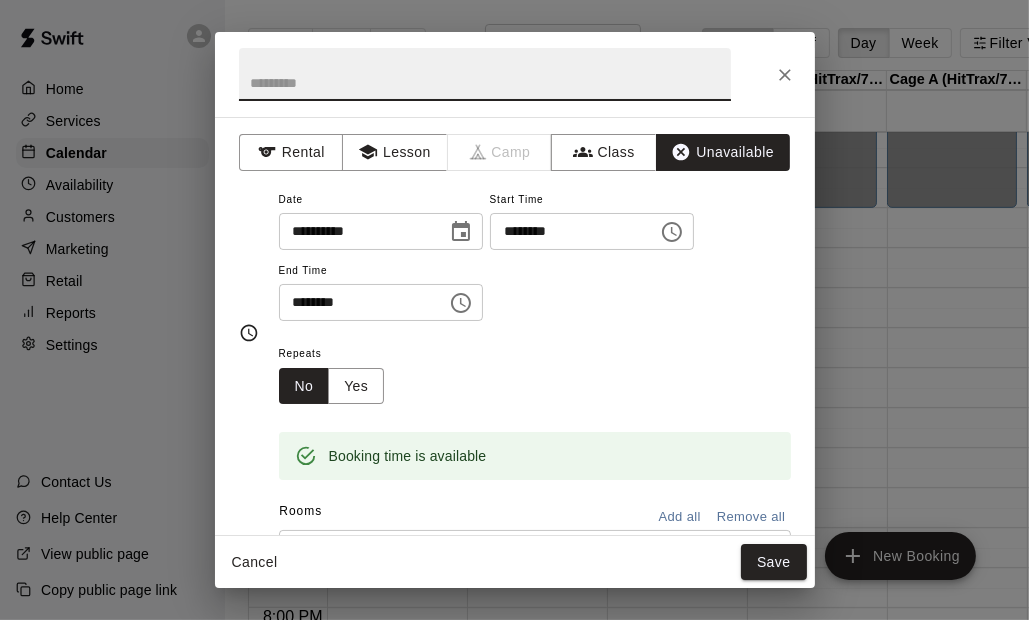 click at bounding box center (485, 74) 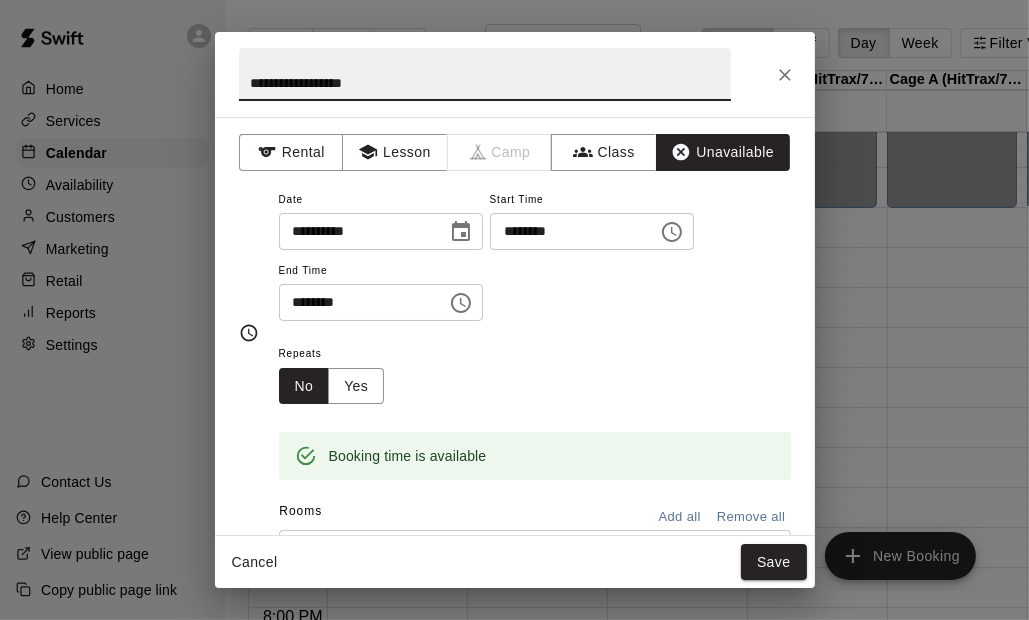 type on "**********" 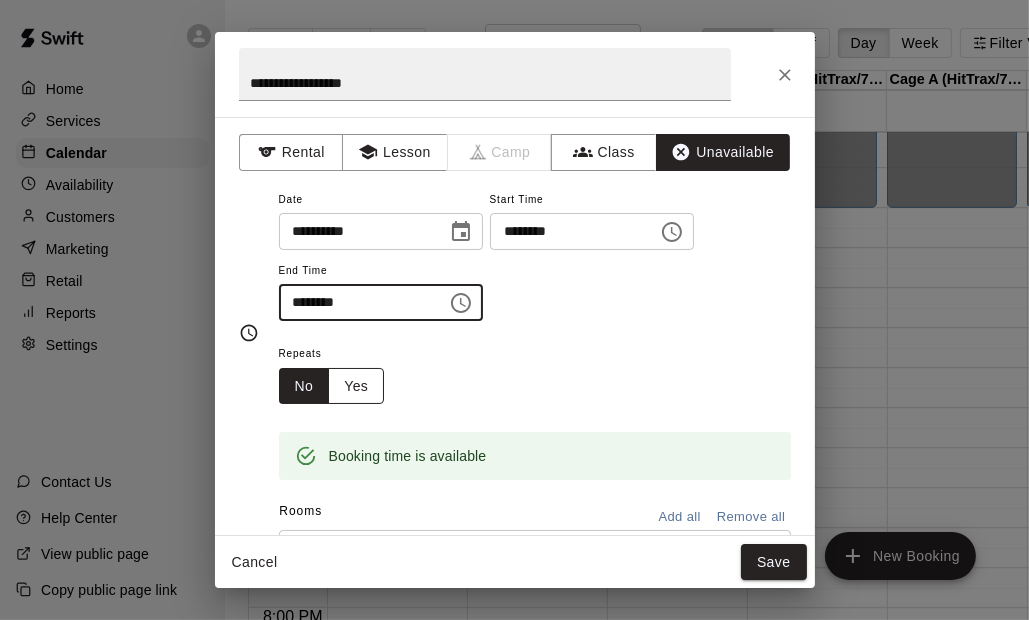 type on "********" 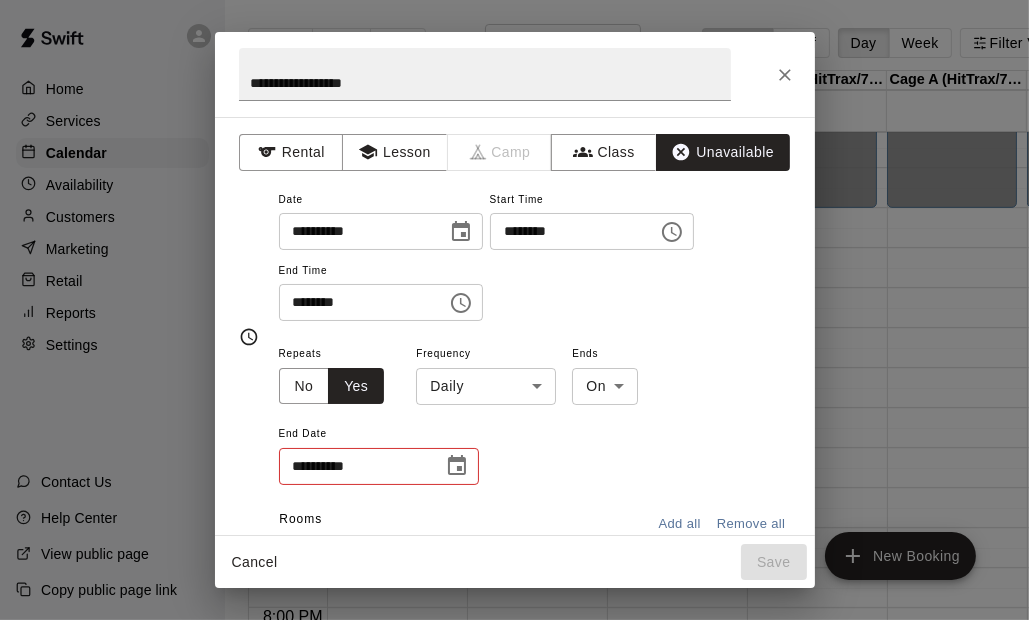 click on "Home Services Calendar Availability Customers Marketing Retail Reports Settings Contact Us Help Center View public page Copy public page link Today Back Next Monday Aug 18 Rooms Staff Day Week Filter View Cage E (70'/Pitching Mound/Junior Hack Attack) 18 Mon Cage D (50'/Junior Hack) 18 Mon Cage C (50'/Junior Hack) 18 Mon Cage B (HitTrax/70'/Hack Attack/Pitching Mound) 18 Mon Cage A (HitTrax/70'/Hack Attack/Pitching Mound) 18 Mon Weight Room 18 Mon Infield 18 Mon 12:00 AM 12:30 AM 1:00 AM 1:30 AM 2:00 AM 2:30 AM 3:00 AM 3:30 AM 4:00 AM 4:30 AM 5:00 AM 5:30 AM 6:00 AM 6:30 AM 7:00 AM 7:30 AM 8:00 AM 8:30 AM 9:00 AM 9:30 AM 10:00 AM 10:30 AM 11:00 AM 11:30 AM 12:00 PM 12:30 PM 1:00 PM 1:30 PM 2:00 PM 2:30 PM 3:00 PM 3:30 PM 4:00 PM 4:30 PM 5:00 PM 5:30 PM 6:00 PM 6:30 PM 7:00 PM 7:30 PM 8:00 PM 8:30 PM 9:00 PM 9:30 PM 10:00 PM 10:30 PM 11:00 PM 11:30 PM 12:00 AM – 3:00 PM Closed 8:30 PM – 11:59 PM Closed 12:00 AM – 3:00 PM Closed 8:30 PM – 11:59 PM Closed 12:00 AM – 3:00 PM Closed 8:30 PM – 11:59 PM" at bounding box center [514, 326] 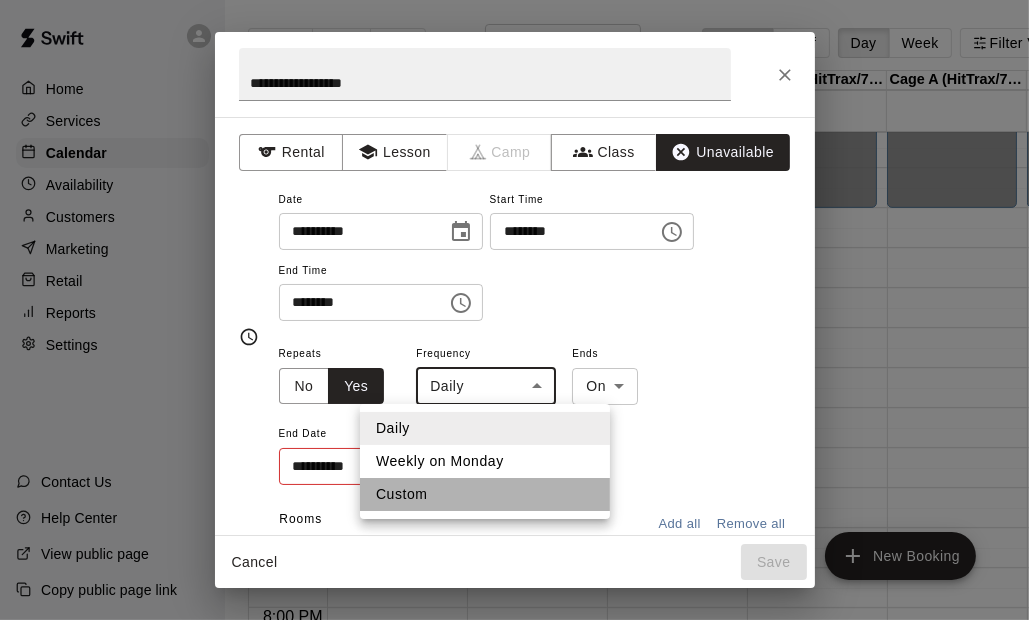click on "Custom" at bounding box center (485, 494) 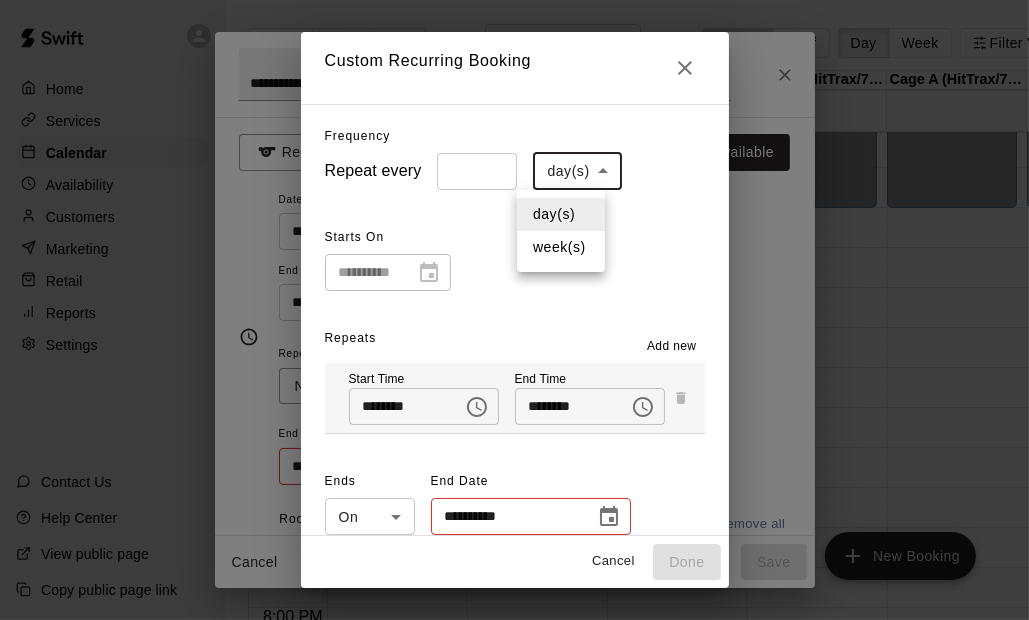 click on "Home Services Calendar Availability Customers Marketing Retail Reports Settings Contact Us Help Center View public page Copy public page link Today Back Next Monday Aug 18 Rooms Staff Day Week Filter View Cage E (70'/Pitching Mound/Junior Hack Attack) 18 Mon Cage D (50'/Junior Hack) 18 Mon Cage C (50'/Junior Hack) 18 Mon Cage B (HitTrax/70'/Hack Attack/Pitching Mound) 18 Mon Cage A (HitTrax/70'/Hack Attack/Pitching Mound) 18 Mon Weight Room 18 Mon Infield 18 Mon 12:00 AM 12:30 AM 1:00 AM 1:30 AM 2:00 AM 2:30 AM 3:00 AM 3:30 AM 4:00 AM 4:30 AM 5:00 AM 5:30 AM 6:00 AM 6:30 AM 7:00 AM 7:30 AM 8:00 AM 8:30 AM 9:00 AM 9:30 AM 10:00 AM 10:30 AM 11:00 AM 11:30 AM 12:00 PM 12:30 PM 1:00 PM 1:30 PM 2:00 PM 2:30 PM 3:00 PM 3:30 PM 4:00 PM 4:30 PM 5:00 PM 5:30 PM 6:00 PM 6:30 PM 7:00 PM 7:30 PM 8:00 PM 8:30 PM 9:00 PM 9:30 PM 10:00 PM 10:30 PM 11:00 PM 11:30 PM 12:00 AM – 3:00 PM Closed 8:30 PM – 11:59 PM Closed 12:00 AM – 3:00 PM Closed 8:30 PM – 11:59 PM Closed 12:00 AM – 3:00 PM Closed 8:30 PM – 11:59 PM" at bounding box center (514, 326) 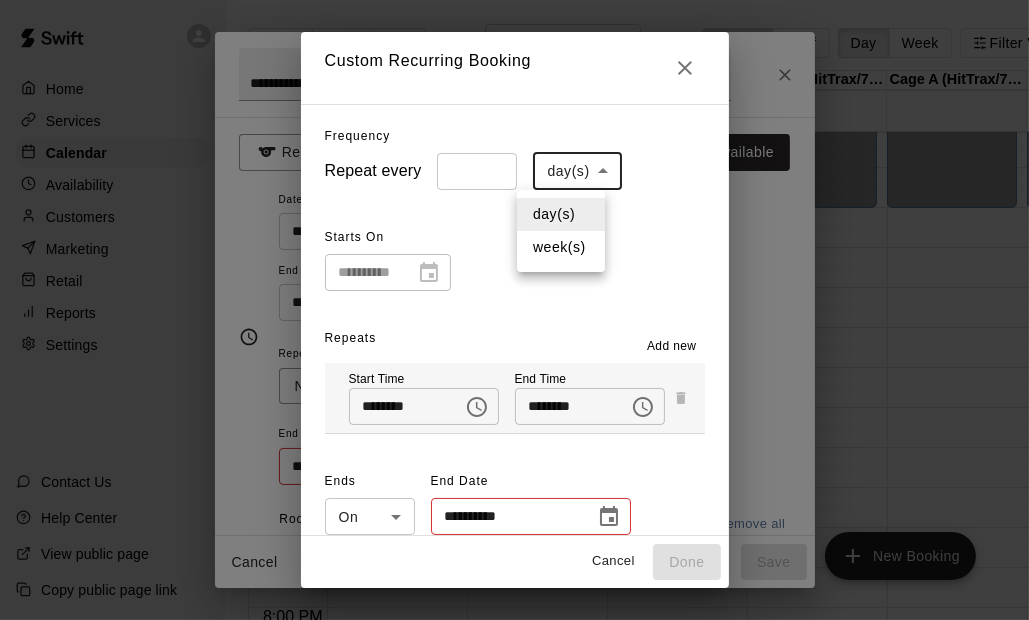 click at bounding box center (514, 310) 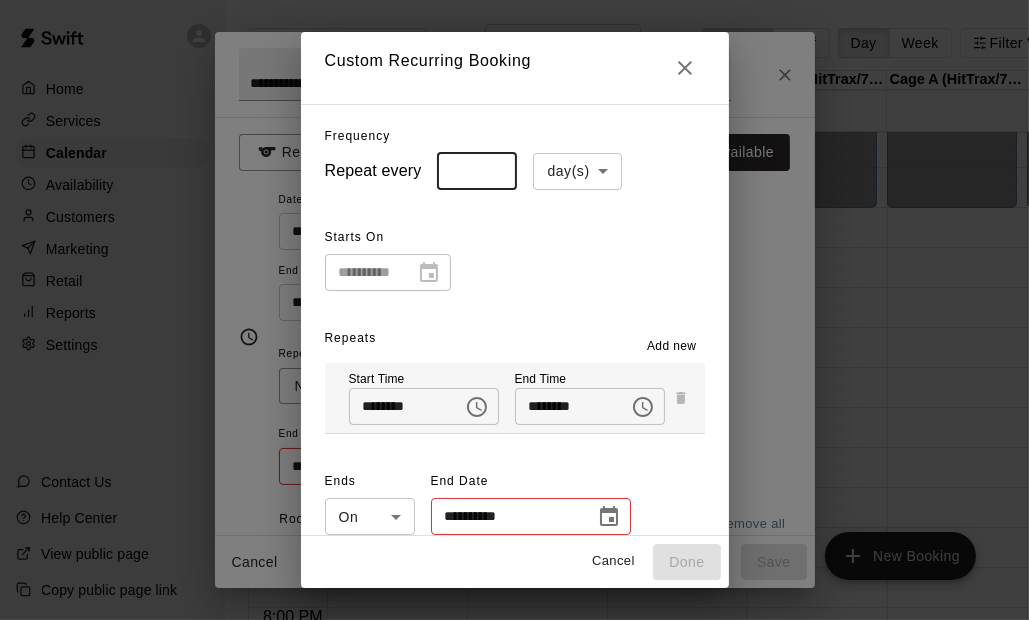 drag, startPoint x: 442, startPoint y: 171, endPoint x: 408, endPoint y: 176, distance: 34.36568 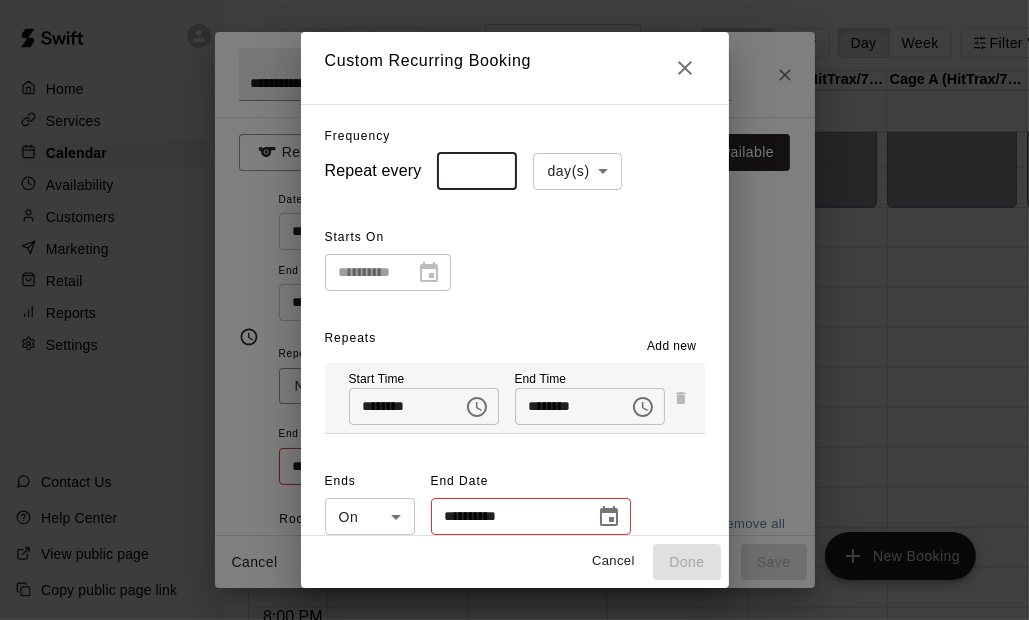 type on "*" 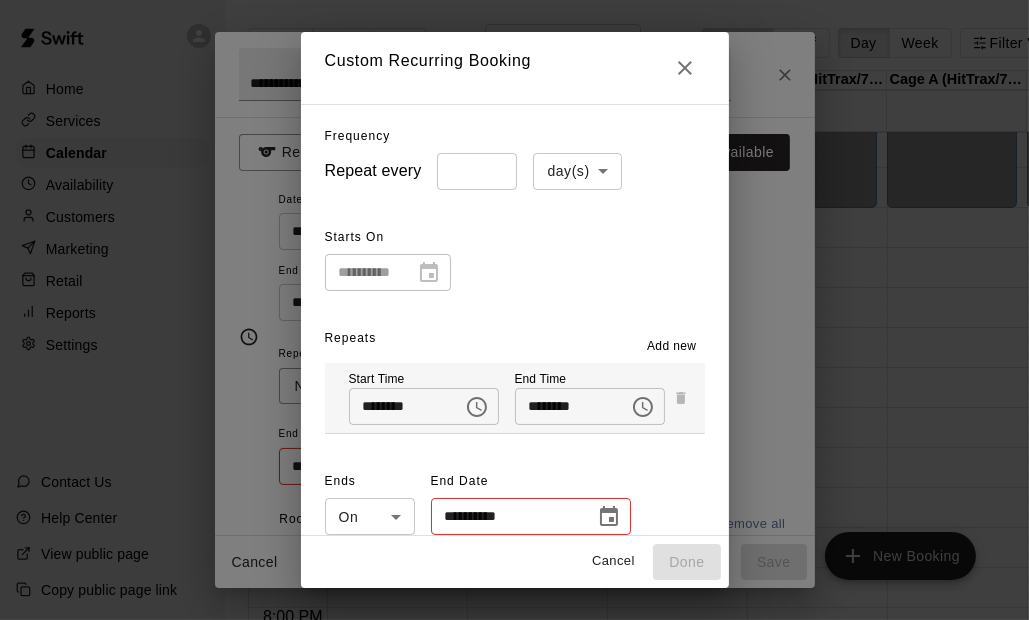 drag, startPoint x: 415, startPoint y: 268, endPoint x: 442, endPoint y: 251, distance: 31.906113 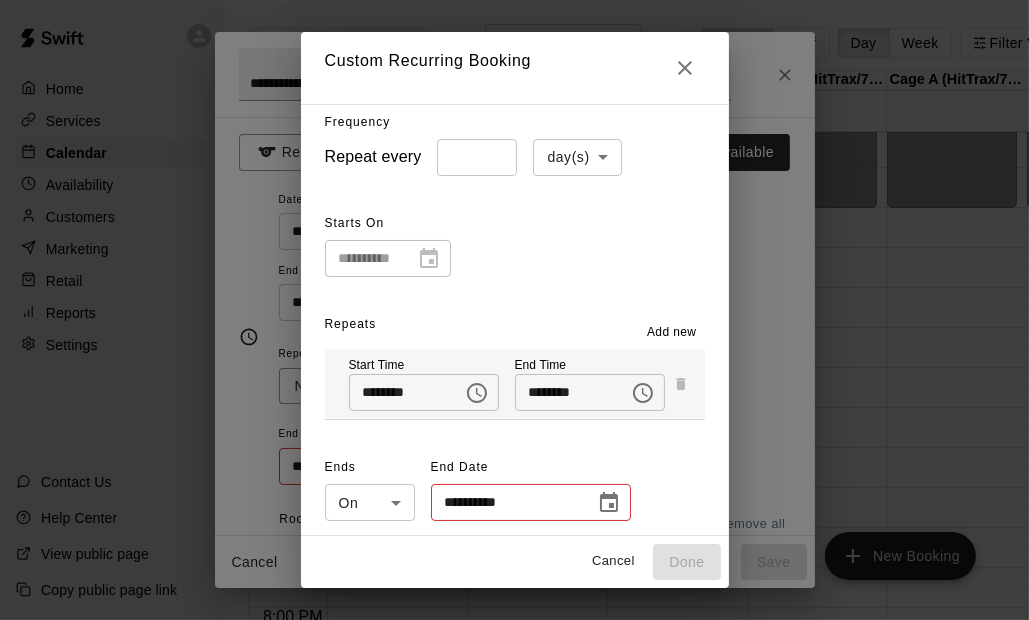 scroll, scrollTop: 18, scrollLeft: 0, axis: vertical 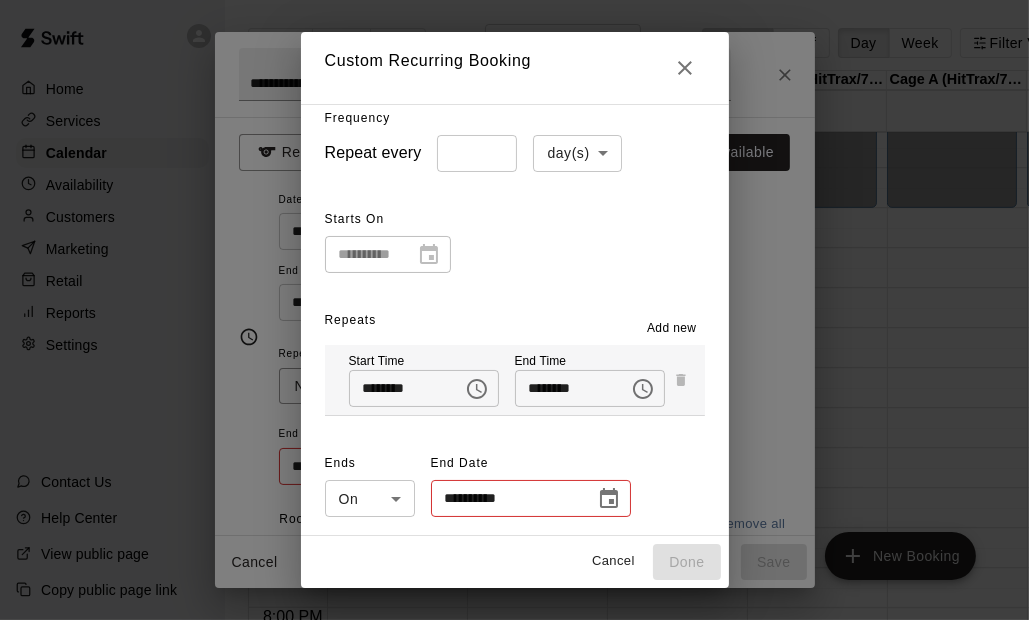 click 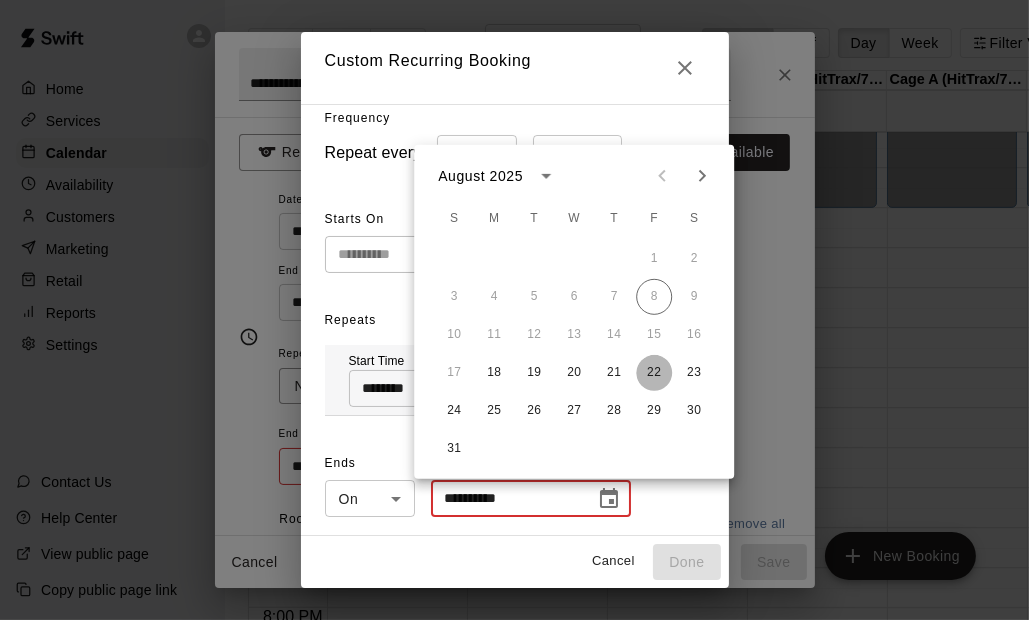 click on "22" at bounding box center [654, 373] 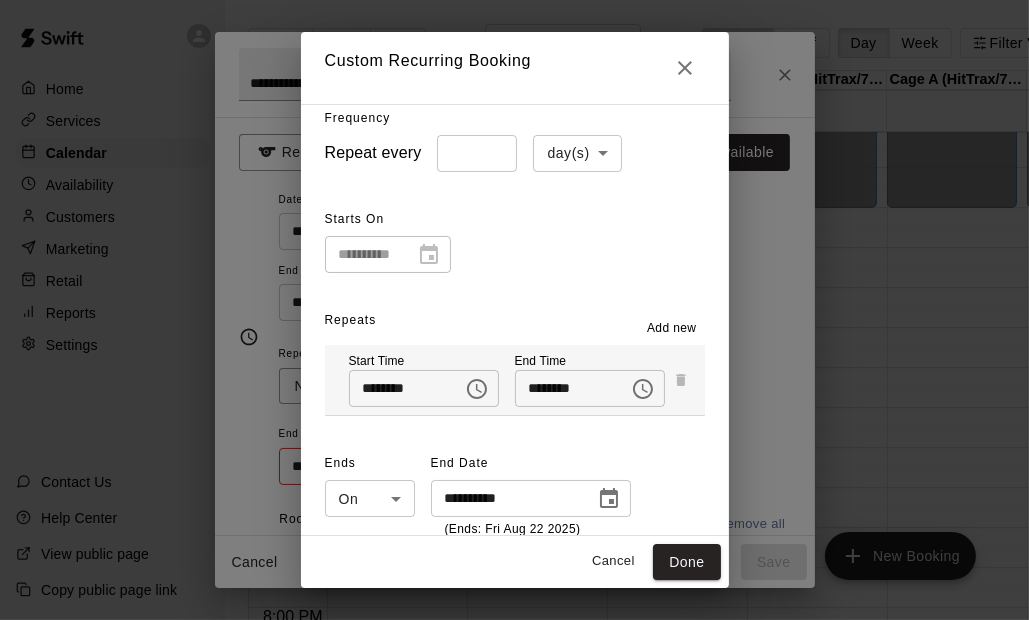 click on "*" at bounding box center [477, 153] 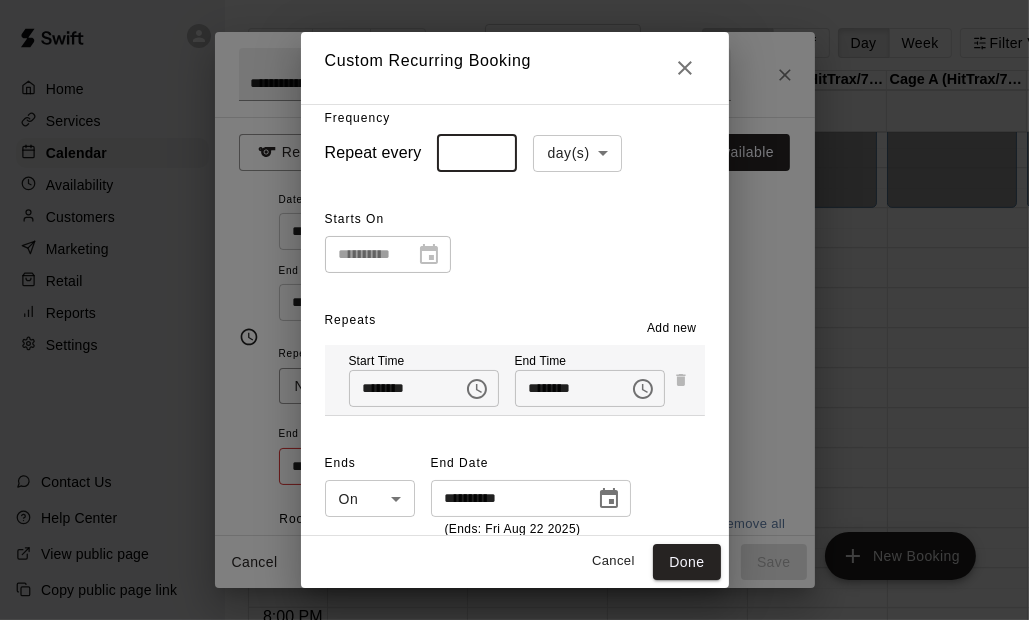 click on "*" at bounding box center [477, 153] 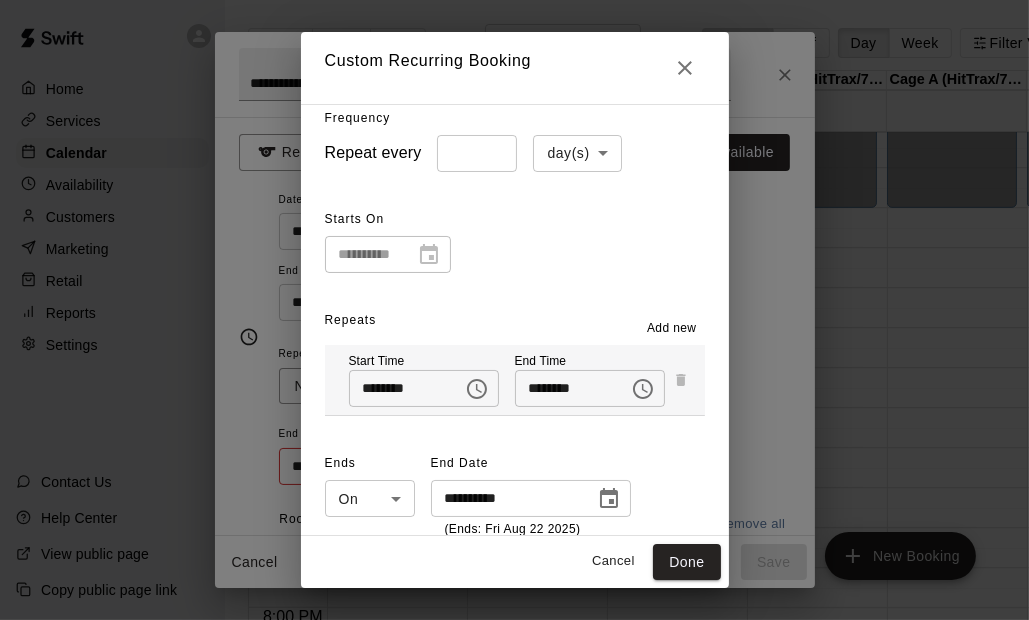 scroll, scrollTop: 38, scrollLeft: 0, axis: vertical 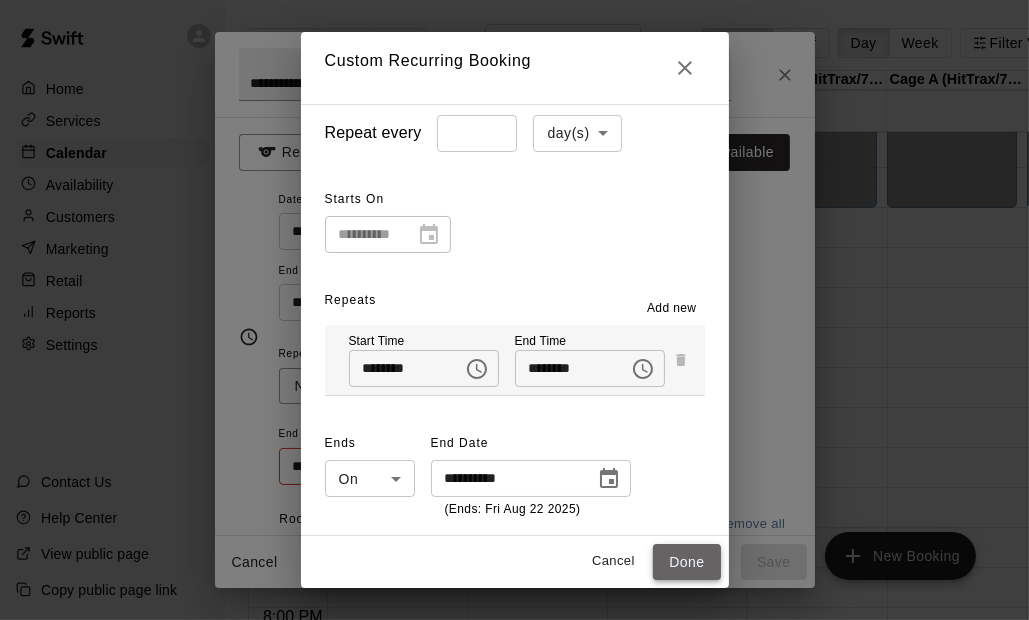 click on "Done" at bounding box center [686, 562] 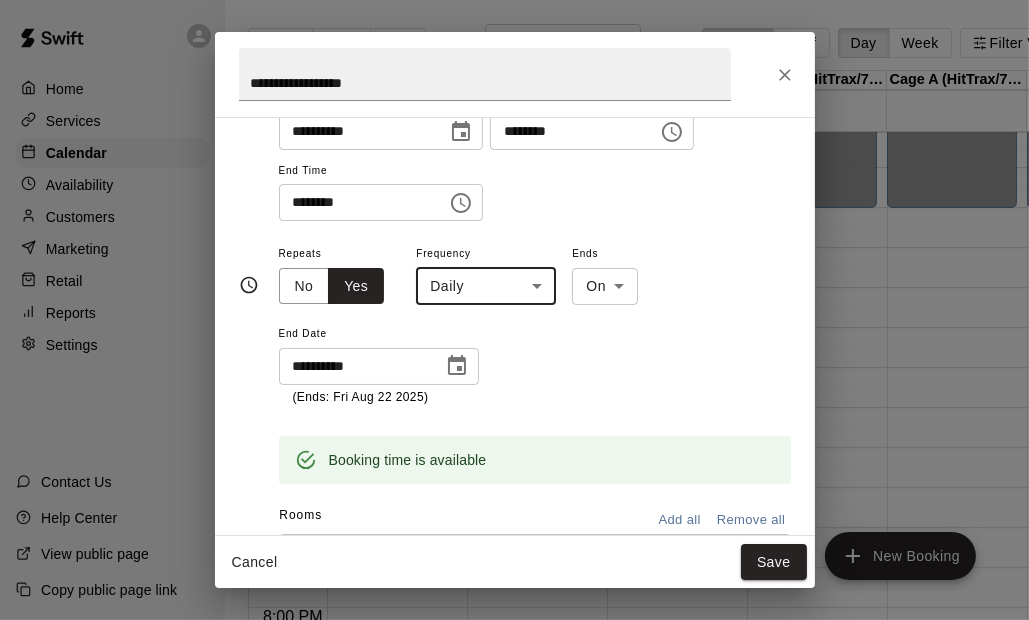 scroll, scrollTop: 200, scrollLeft: 0, axis: vertical 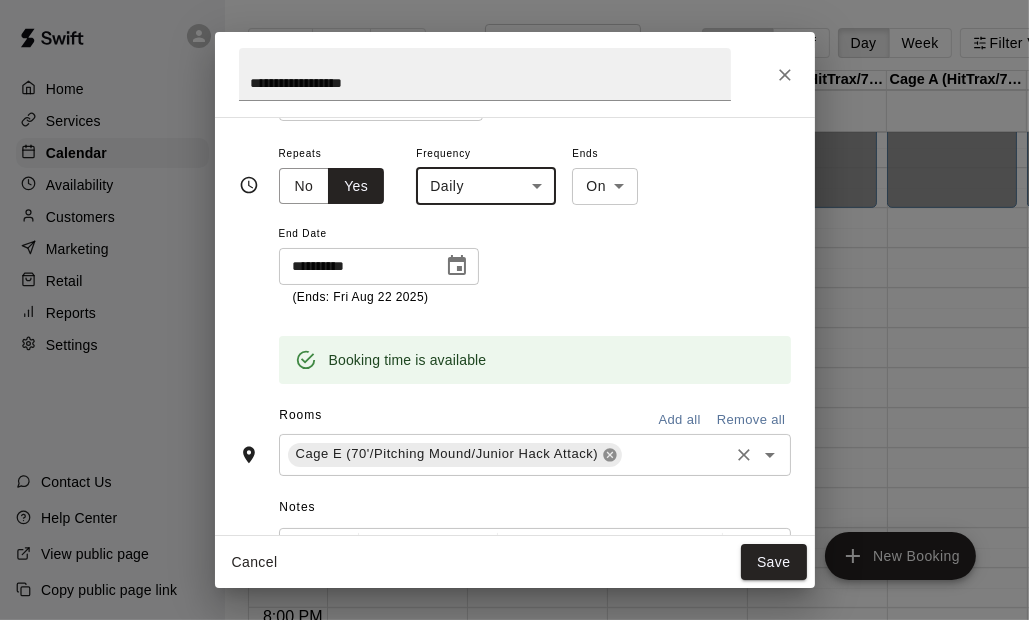 click 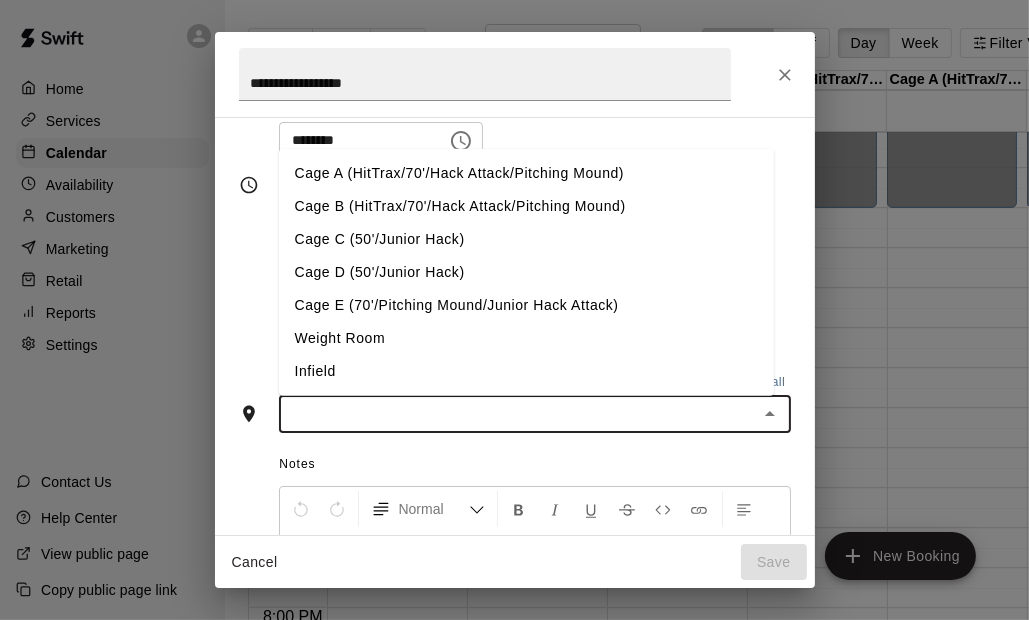 click at bounding box center [518, 414] 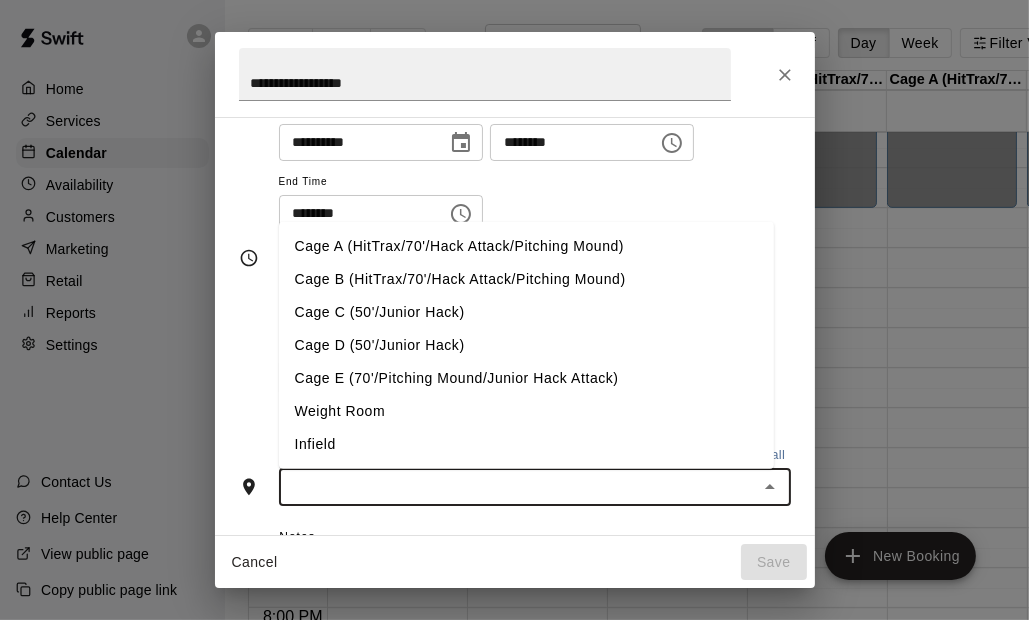scroll, scrollTop: 62, scrollLeft: 0, axis: vertical 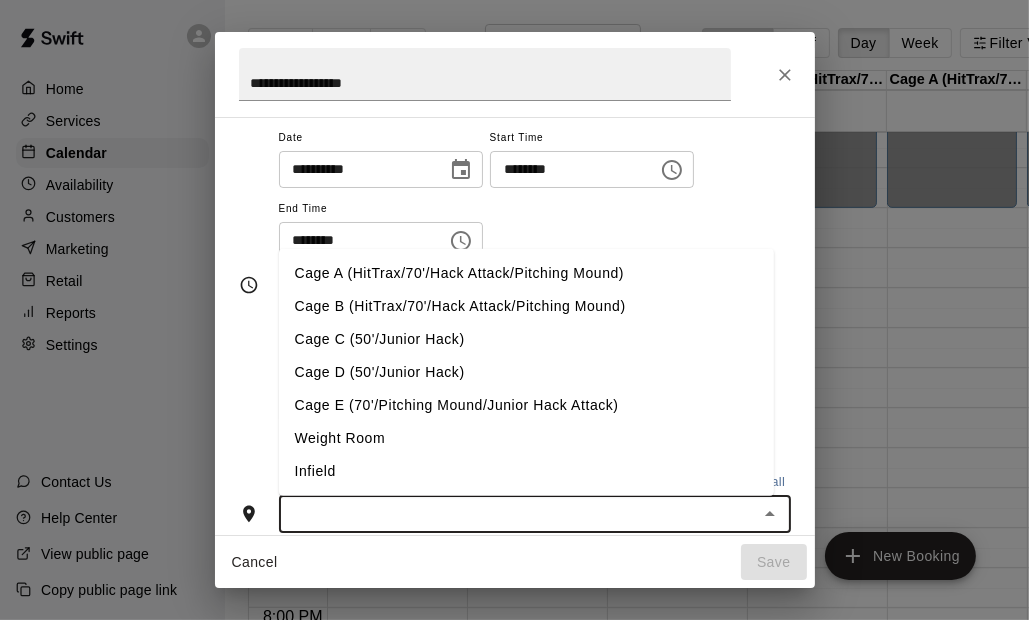 drag, startPoint x: 372, startPoint y: 276, endPoint x: 384, endPoint y: 306, distance: 32.31099 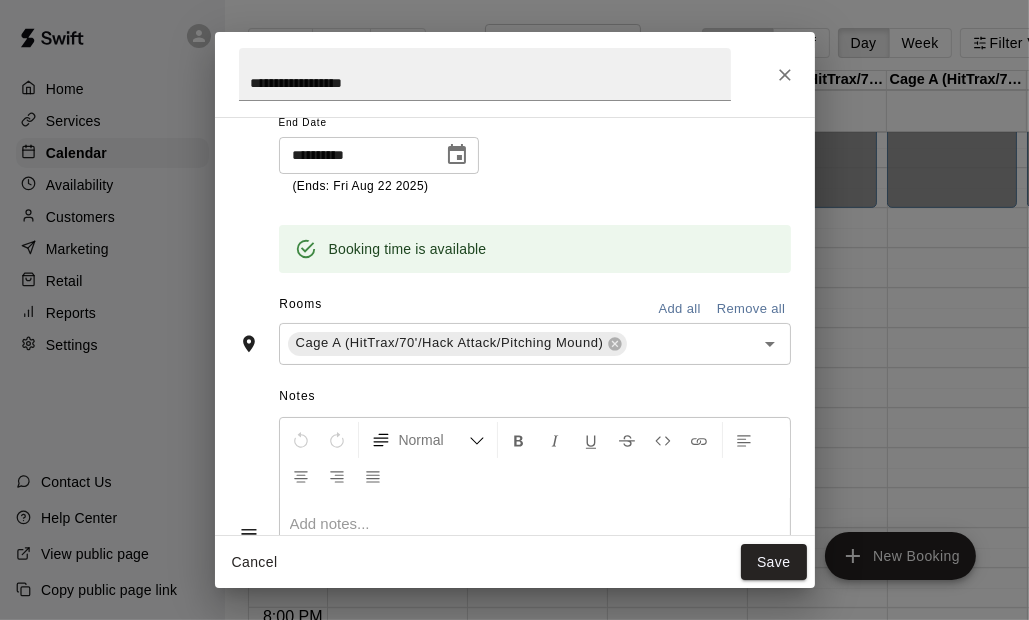 scroll, scrollTop: 344, scrollLeft: 0, axis: vertical 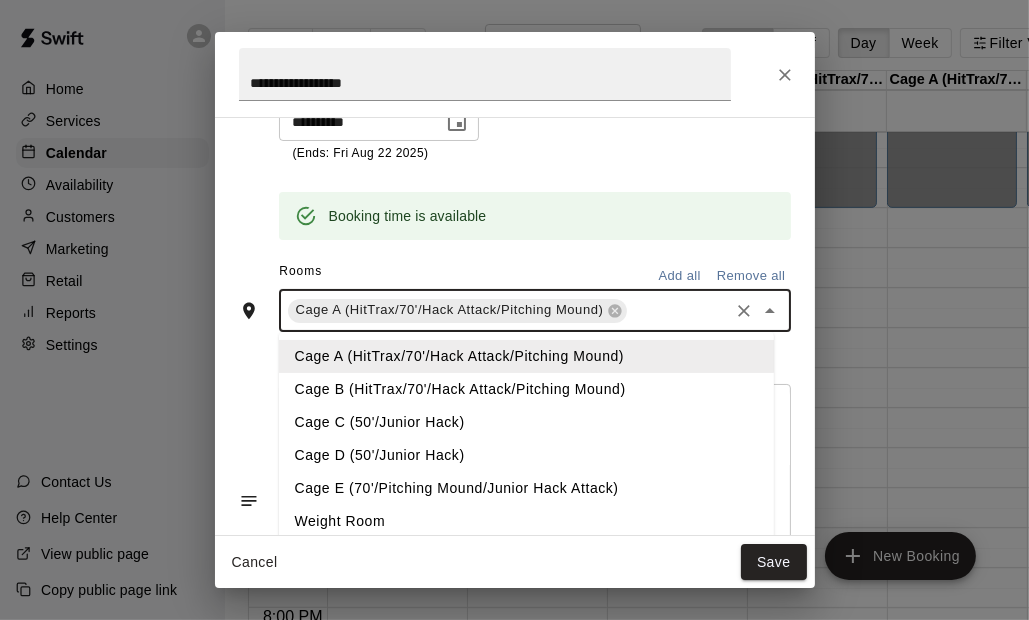 click at bounding box center (677, 310) 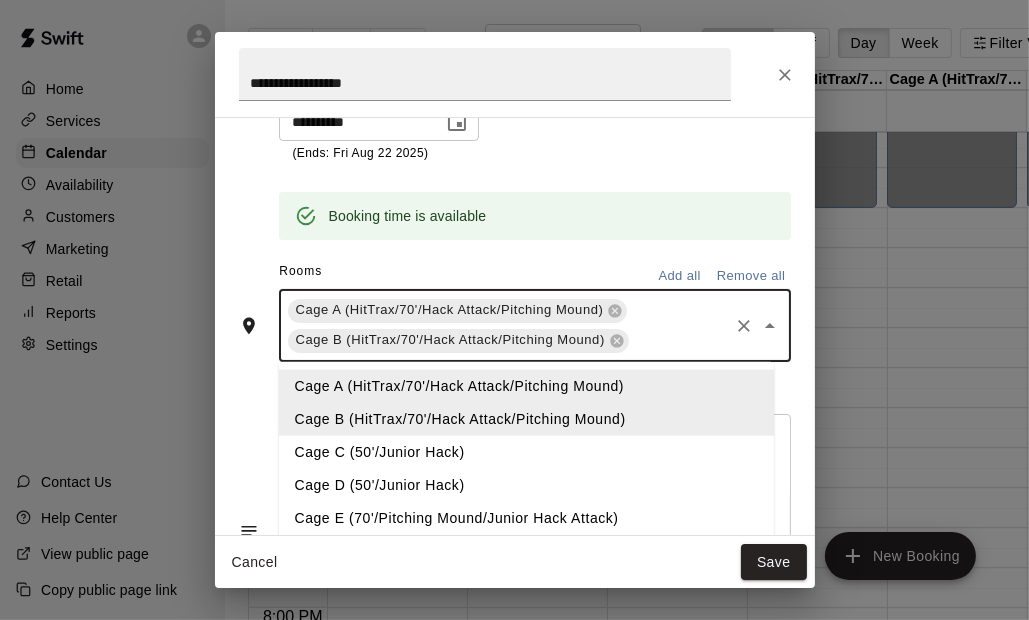 click at bounding box center (679, 340) 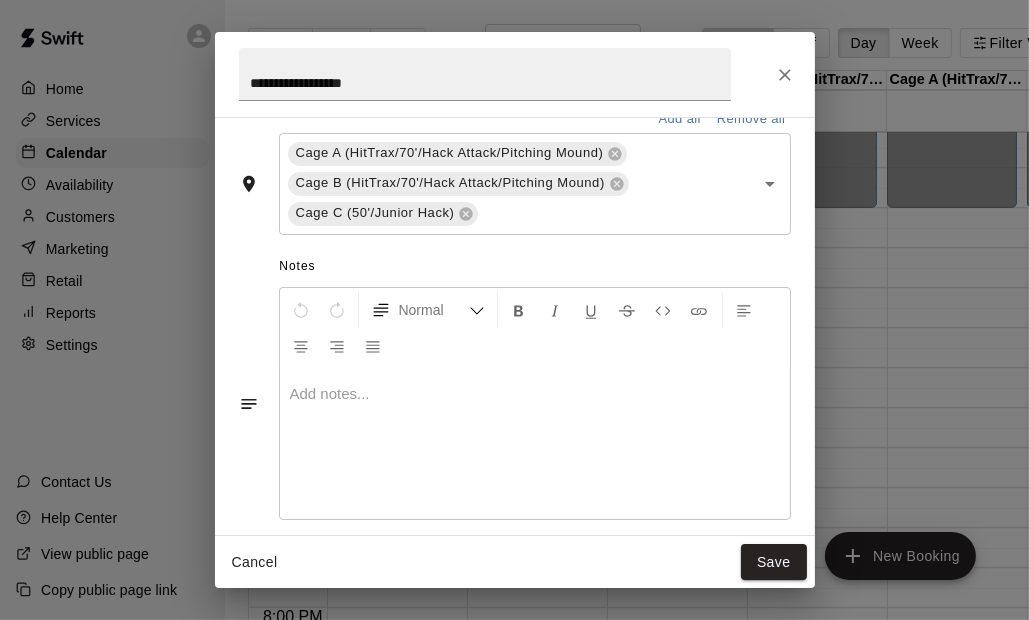 scroll, scrollTop: 503, scrollLeft: 0, axis: vertical 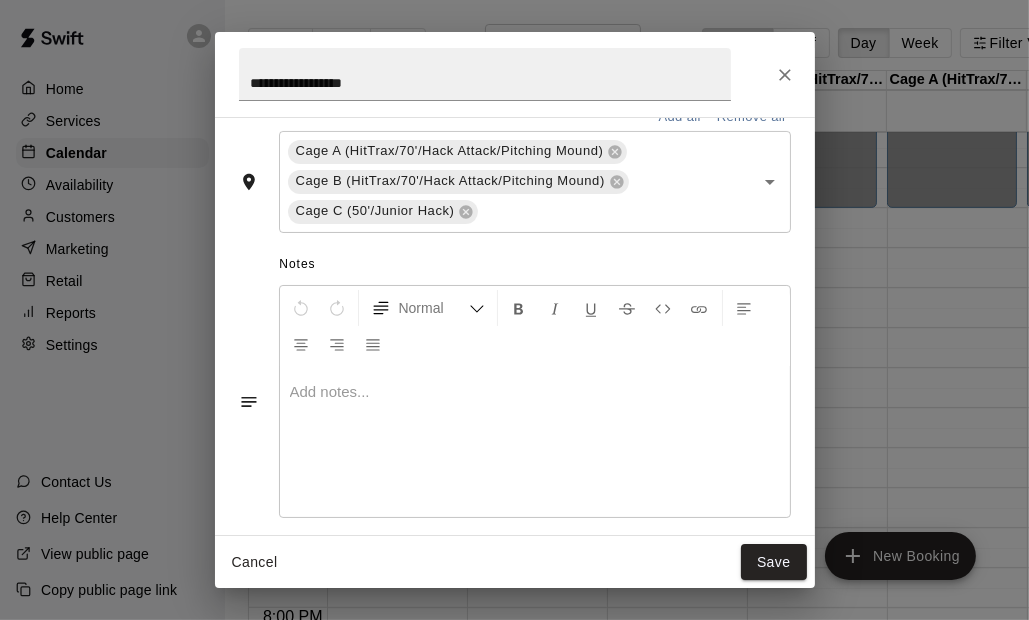 drag, startPoint x: 399, startPoint y: 414, endPoint x: 401, endPoint y: 424, distance: 10.198039 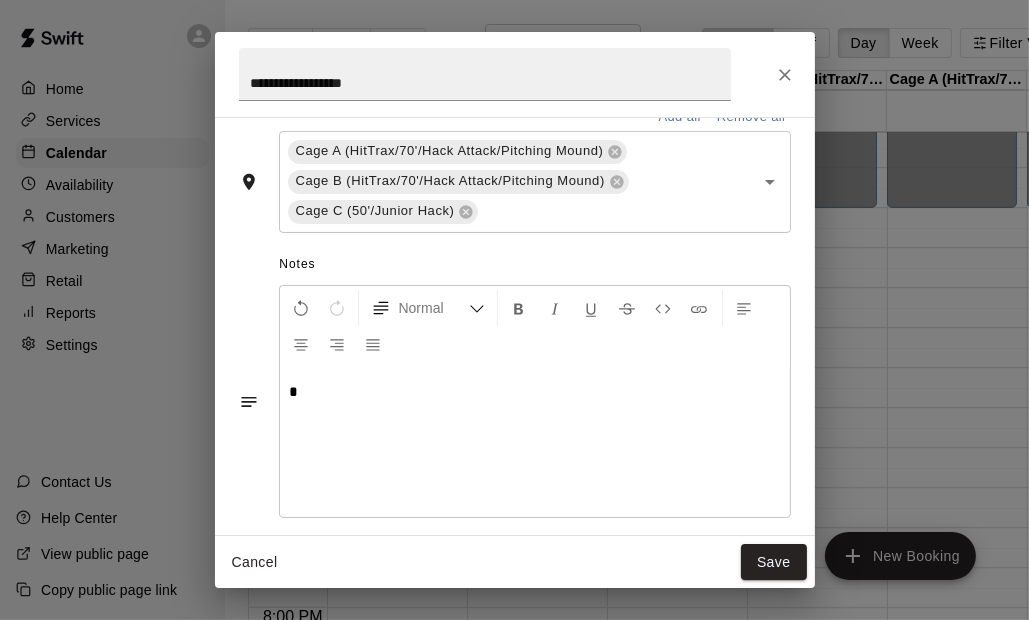 type 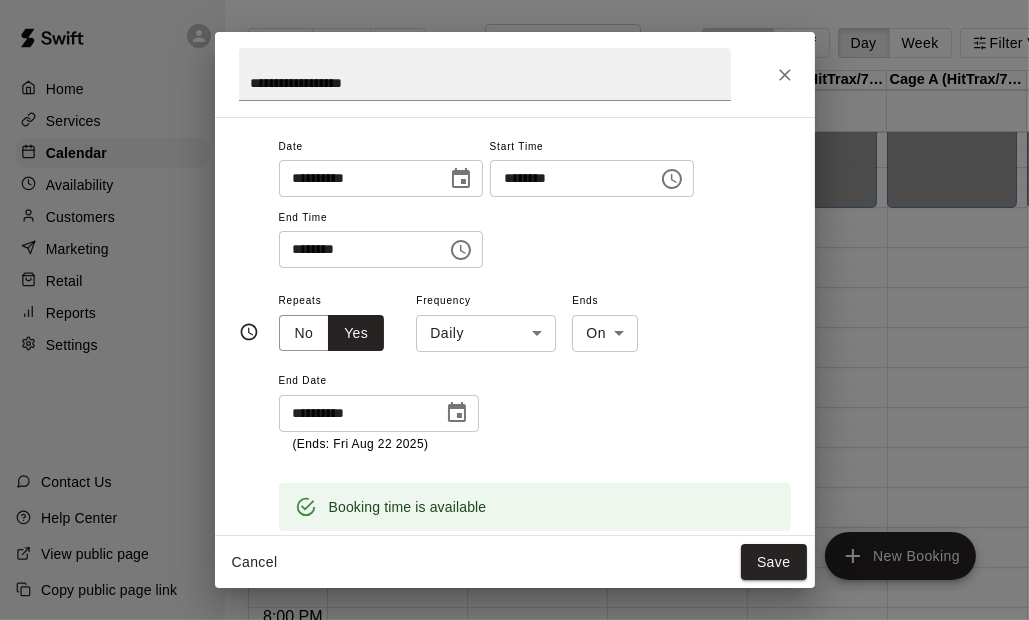 scroll, scrollTop: 0, scrollLeft: 0, axis: both 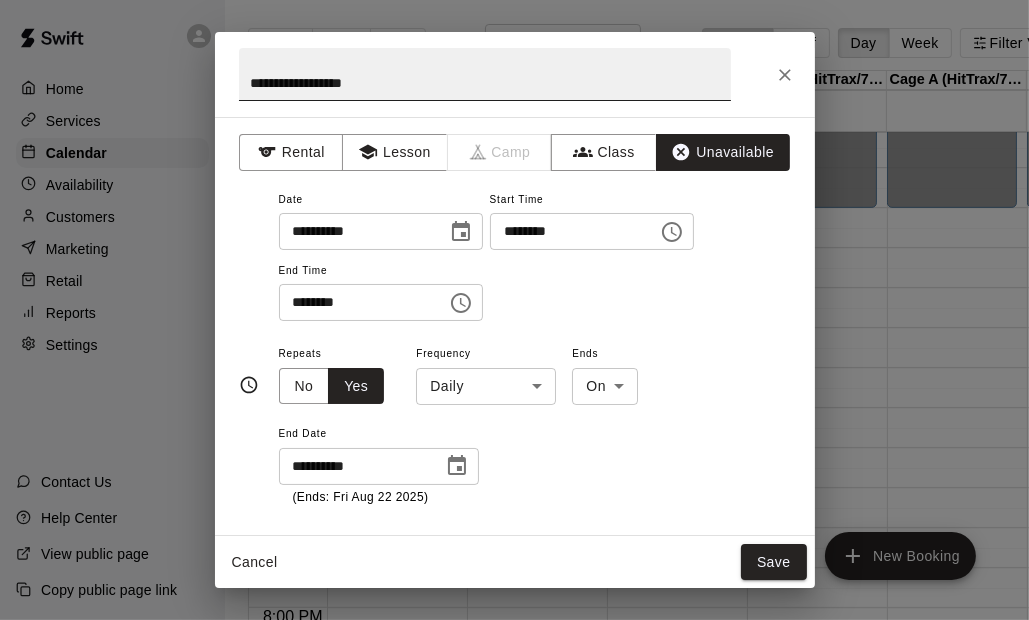 click on "**********" at bounding box center (485, 74) 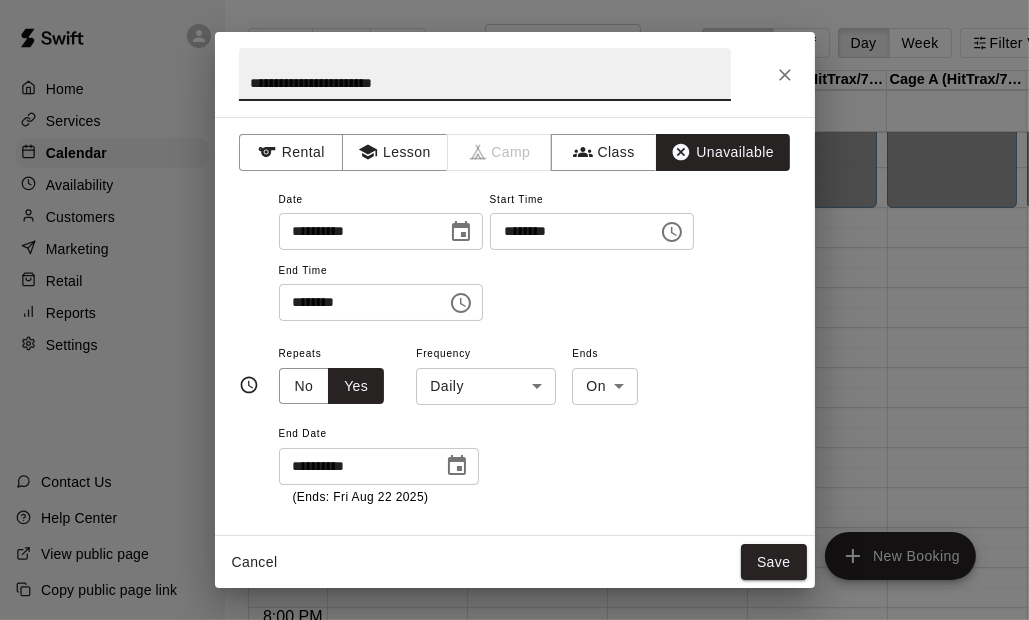 type on "**********" 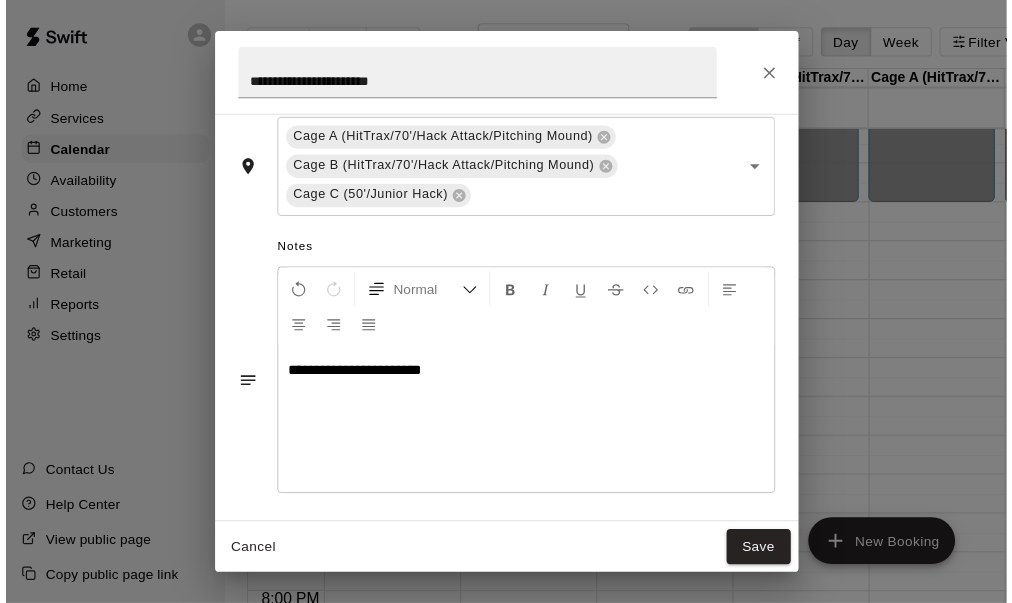 scroll, scrollTop: 521, scrollLeft: 0, axis: vertical 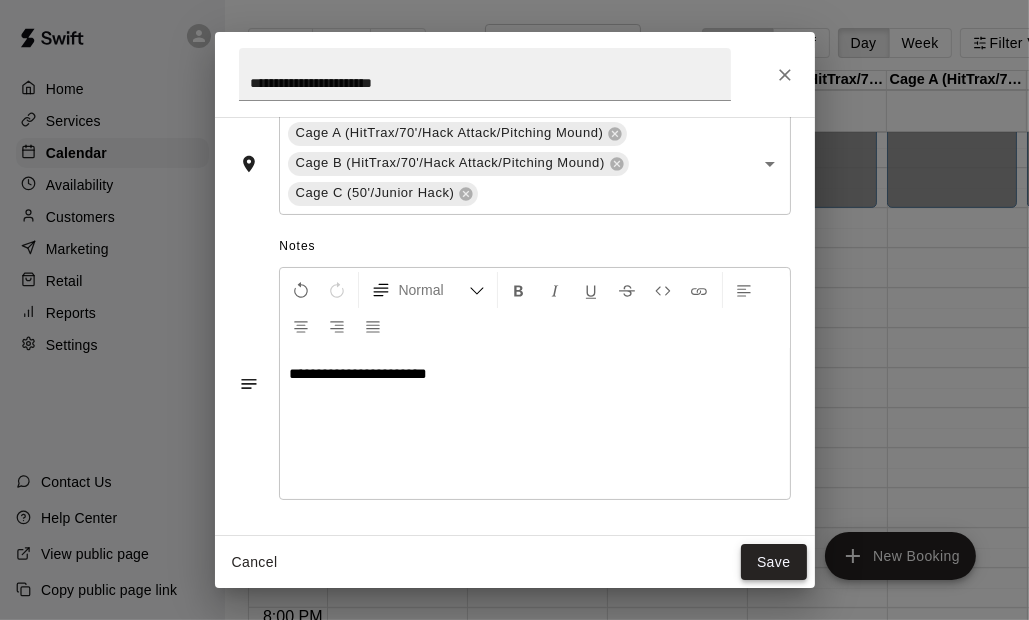 click on "Save" at bounding box center [774, 562] 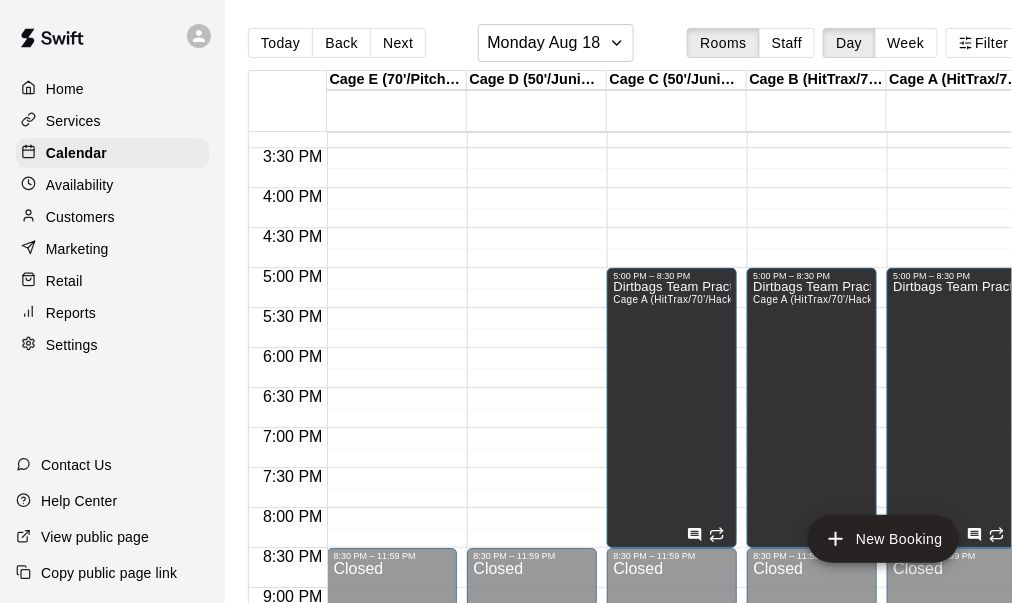 scroll, scrollTop: 1025, scrollLeft: 0, axis: vertical 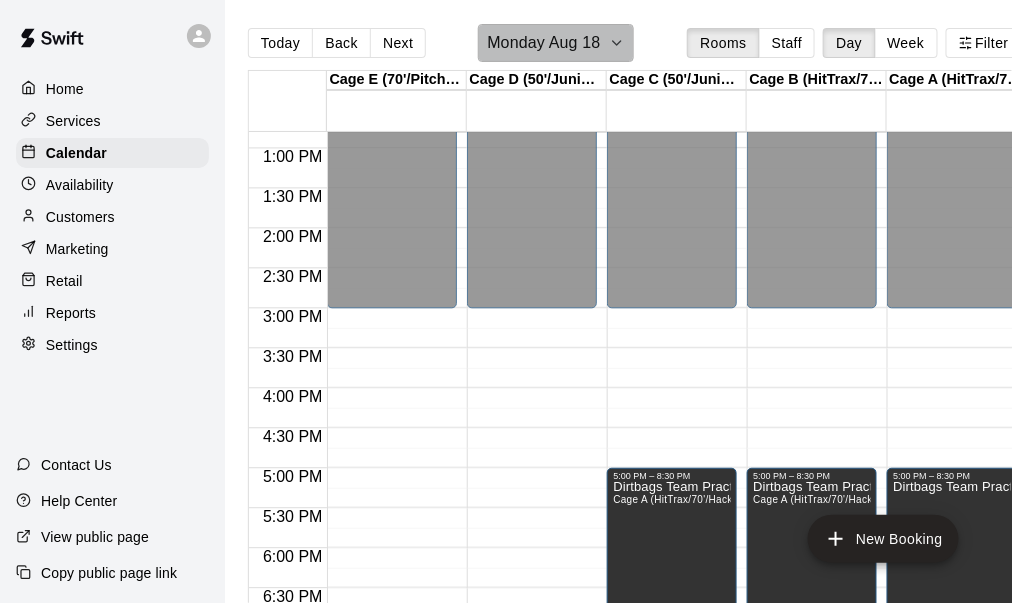 click 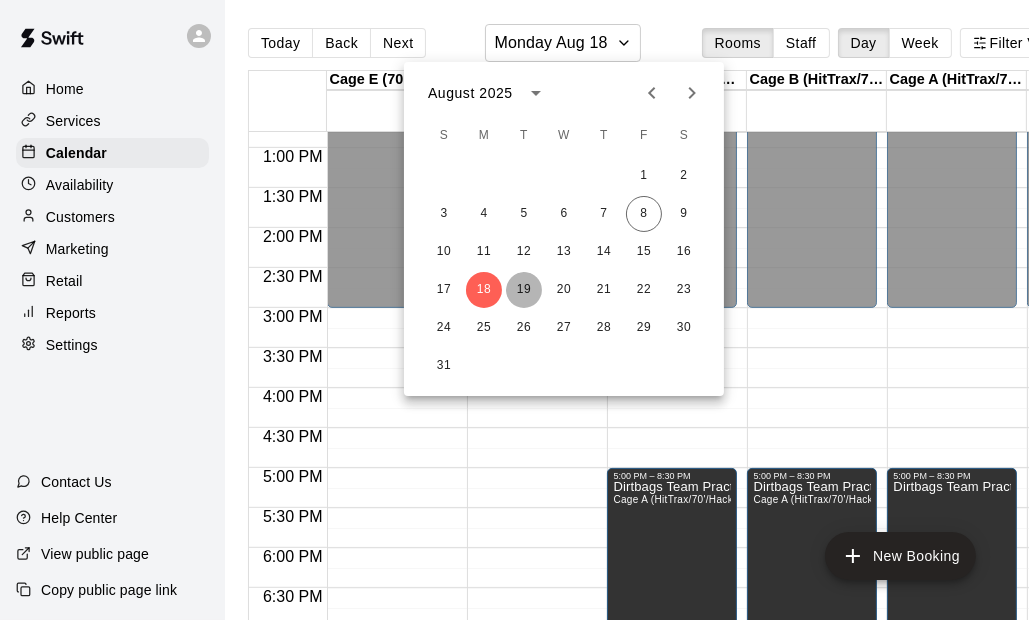 click on "19" at bounding box center [524, 290] 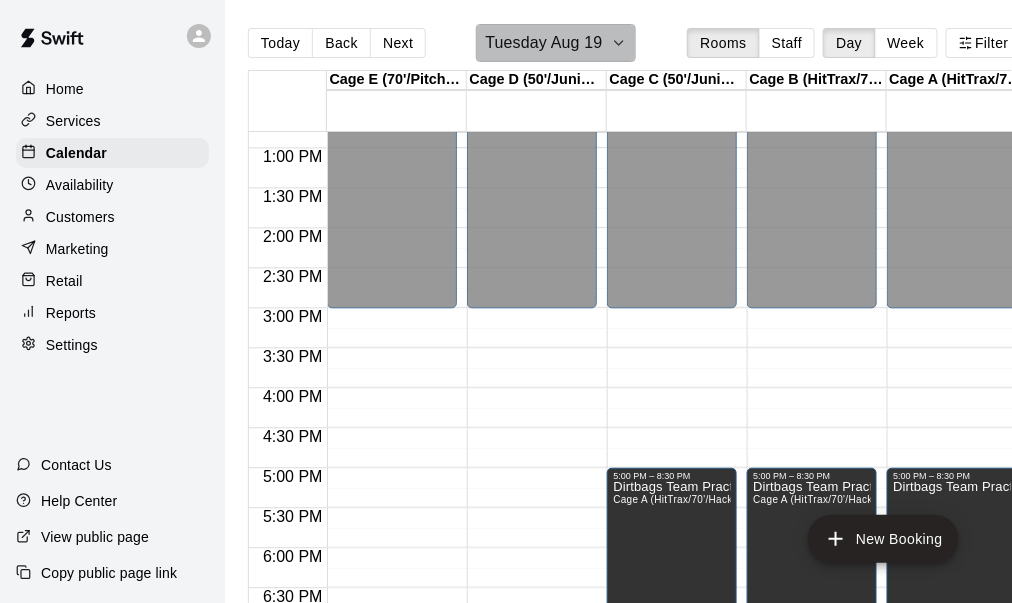 click 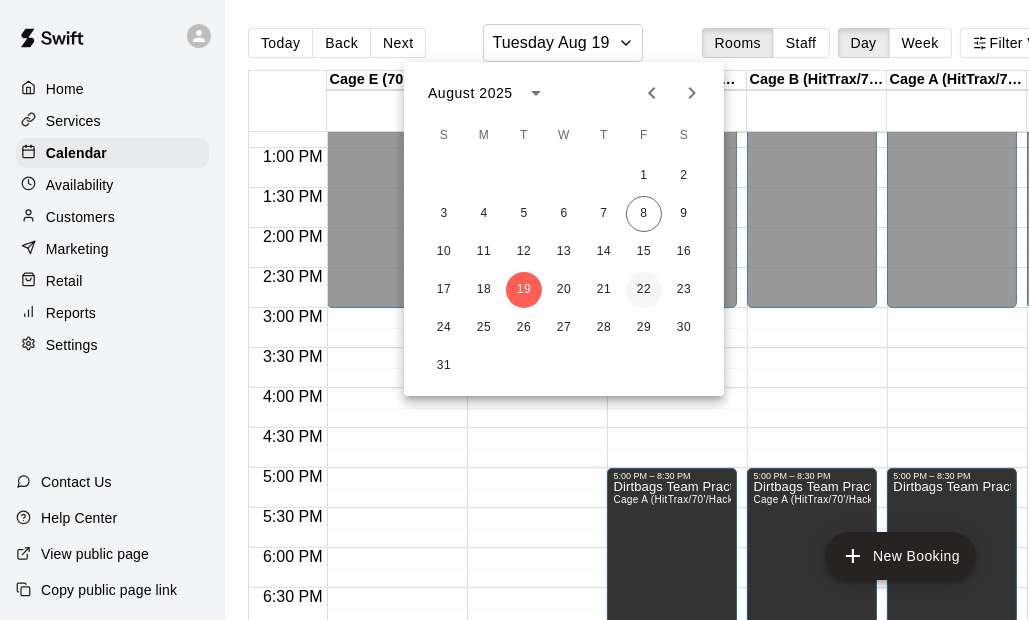click on "22" at bounding box center (644, 290) 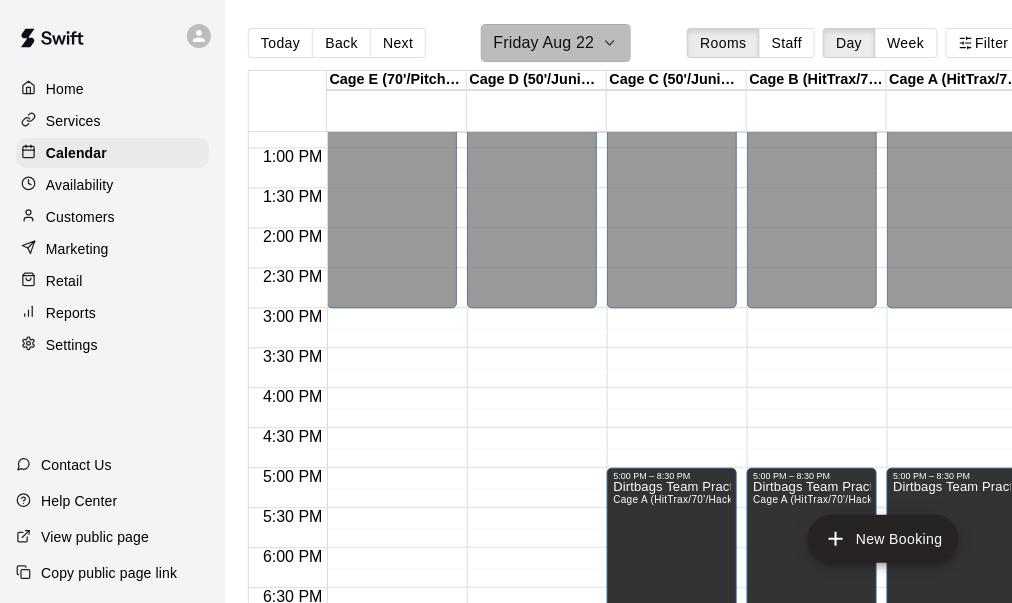 click 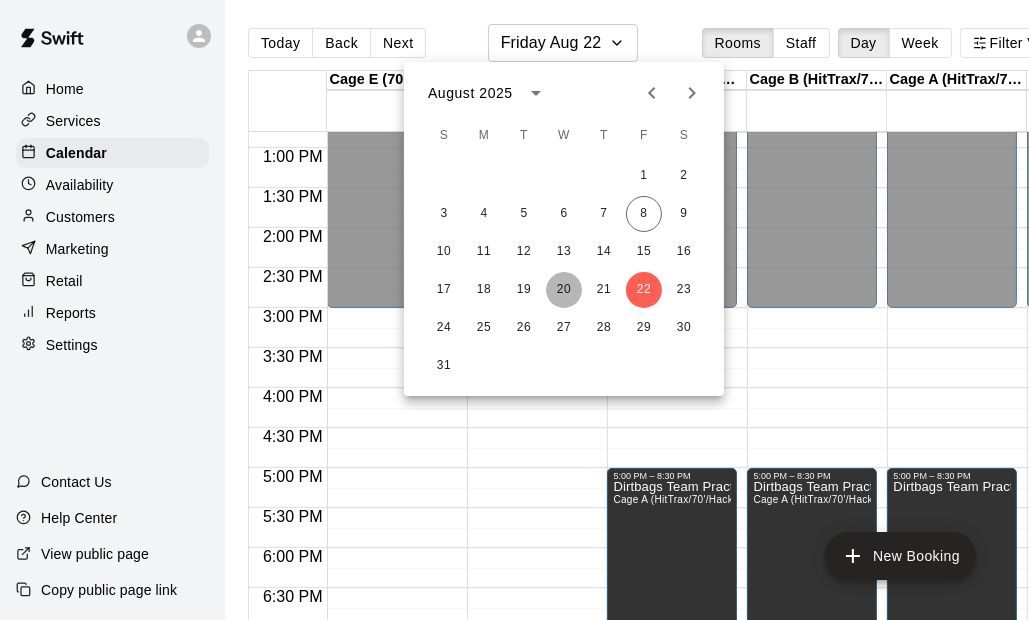 click on "20" at bounding box center [564, 290] 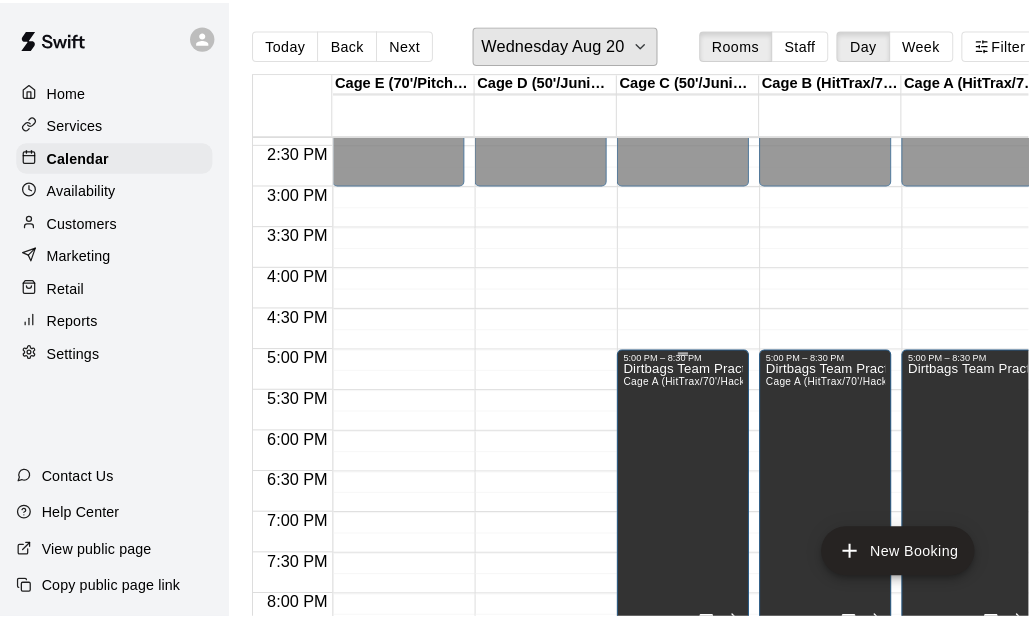 scroll, scrollTop: 1125, scrollLeft: 0, axis: vertical 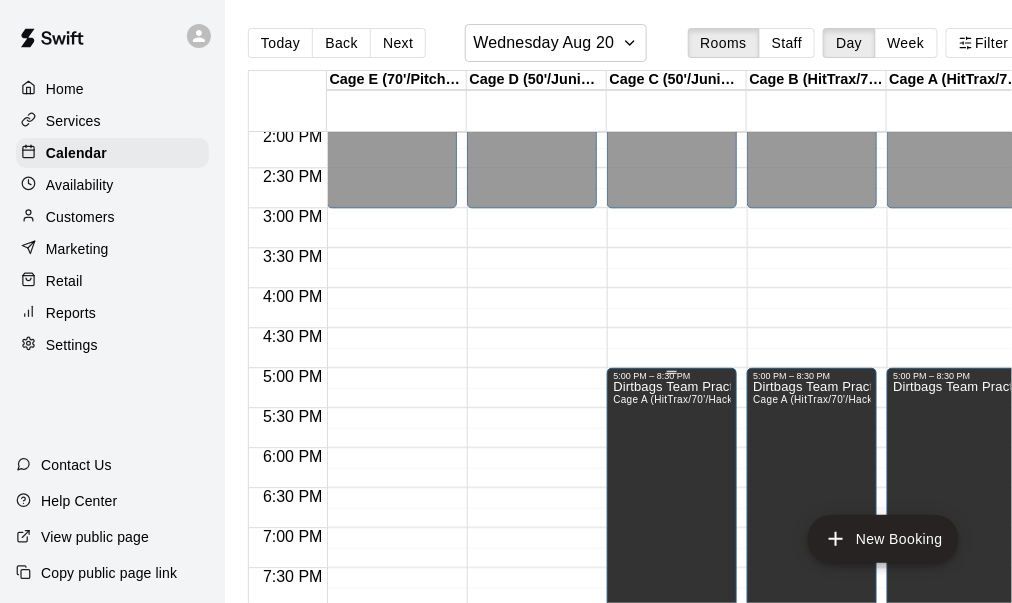 click on "Dirtbags Team  Practices Cage A (HitTrax/70'/Hack Attack/Pitching Mound), Cage B (HitTrax/70'/Hack Attack/Pitching Mound), Cage C (50'/Junior Hack)" at bounding box center [672, 682] 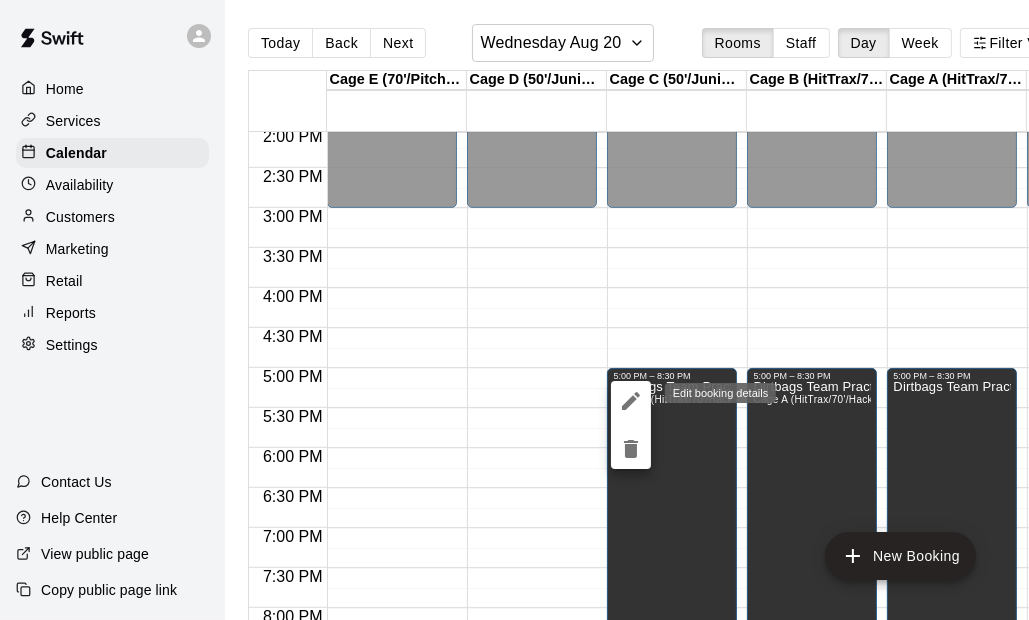 click 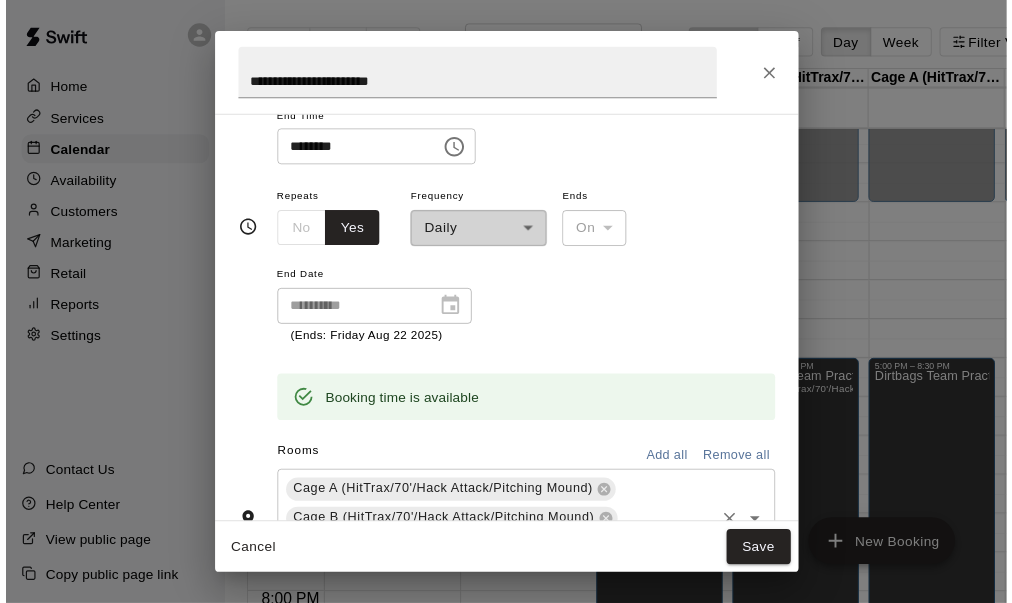 scroll, scrollTop: 0, scrollLeft: 0, axis: both 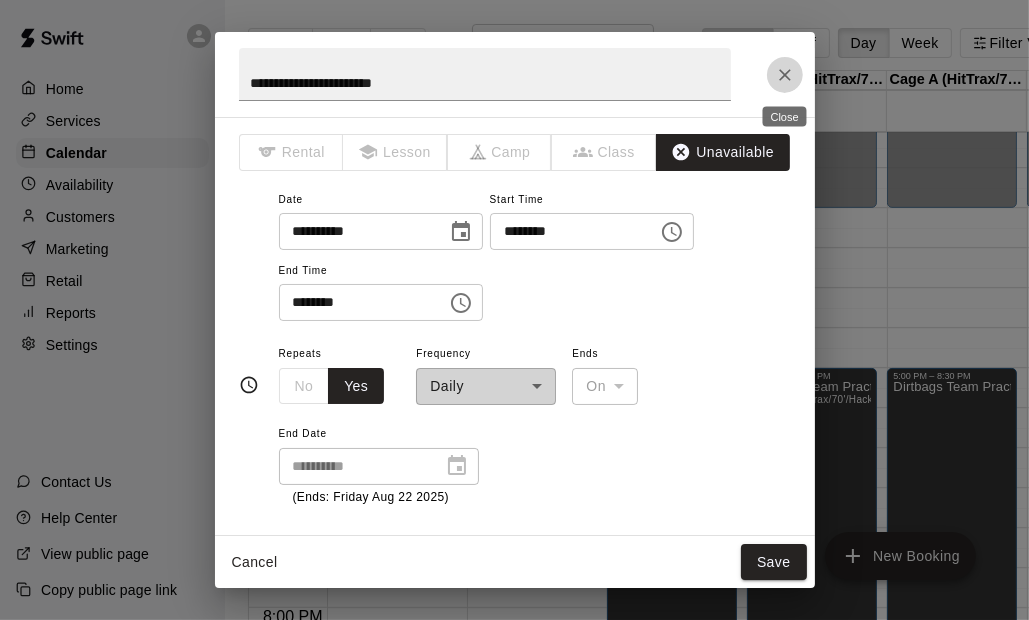 click 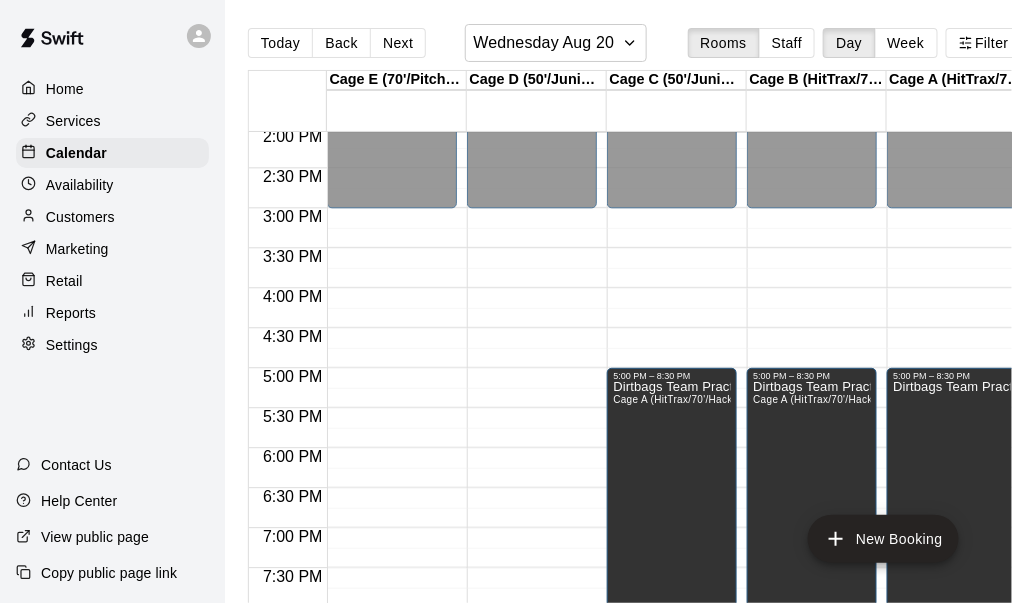 drag, startPoint x: 658, startPoint y: 417, endPoint x: 589, endPoint y: 391, distance: 73.736015 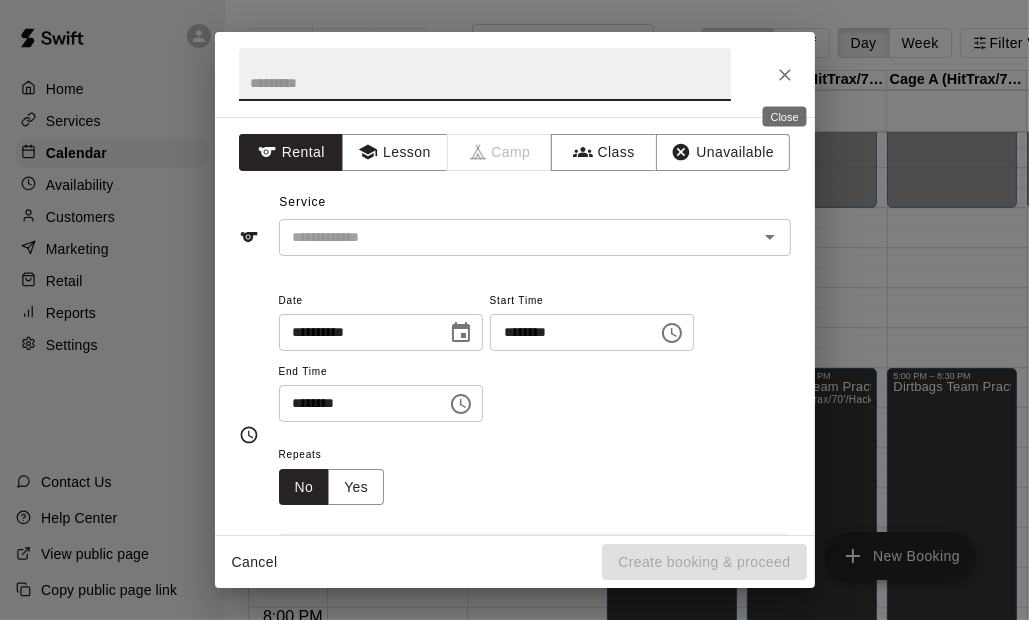 click 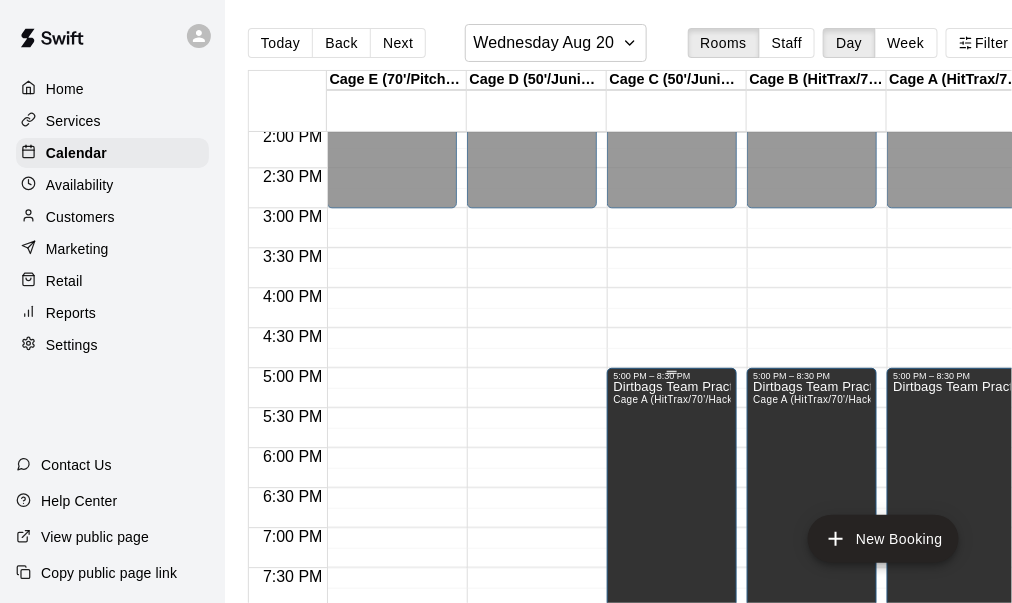 click on "Dirtbags Team  Practices Cage A (HitTrax/70'/Hack Attack/Pitching Mound), Cage B (HitTrax/70'/Hack Attack/Pitching Mound), Cage C (50'/Junior Hack)" at bounding box center [672, 682] 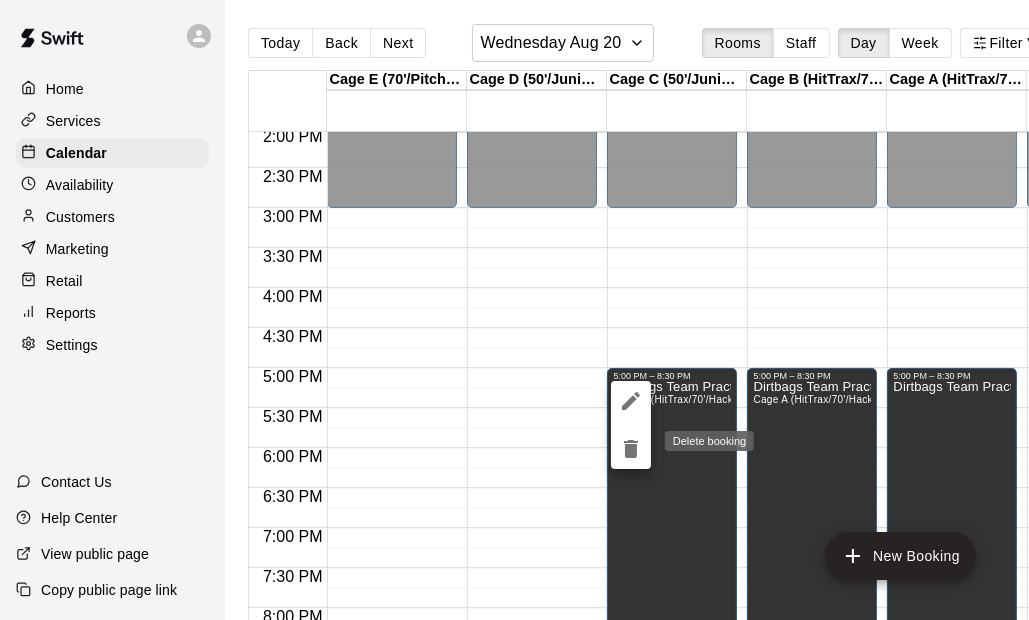 click 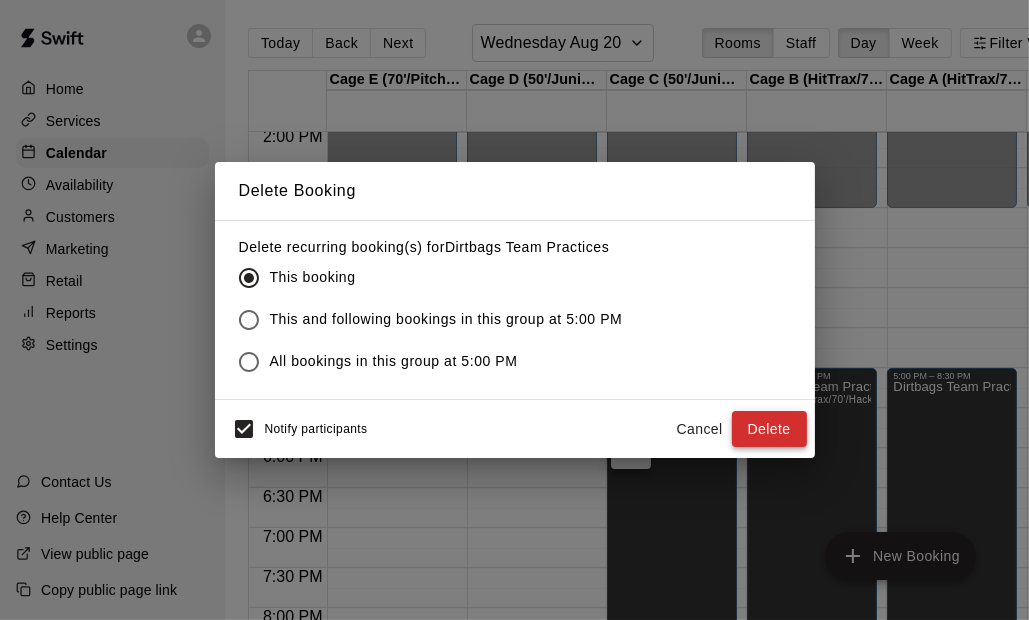 click on "Delete" at bounding box center (769, 429) 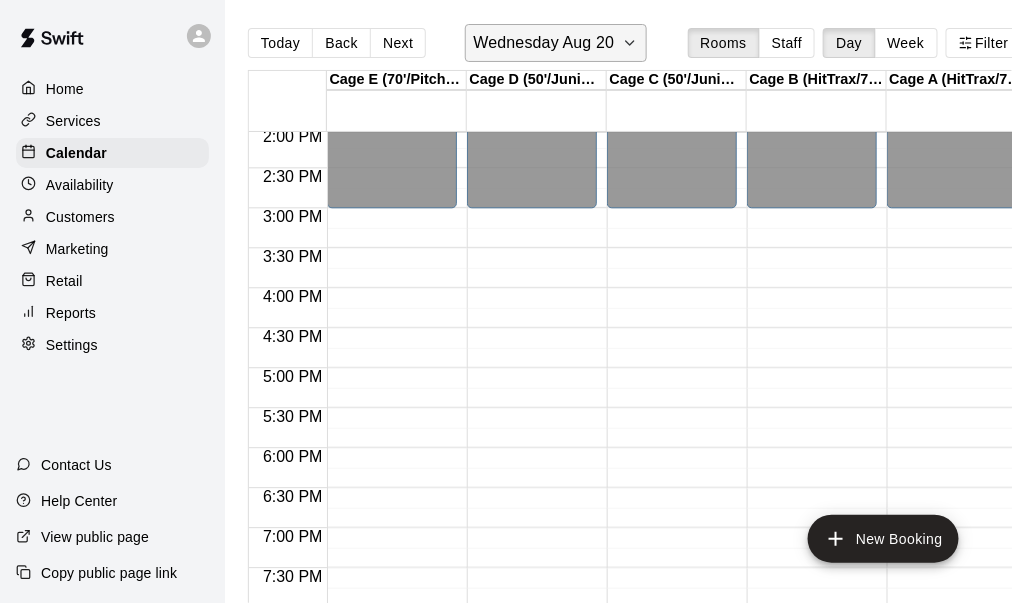 click on "Wednesday Aug 20" at bounding box center (544, 43) 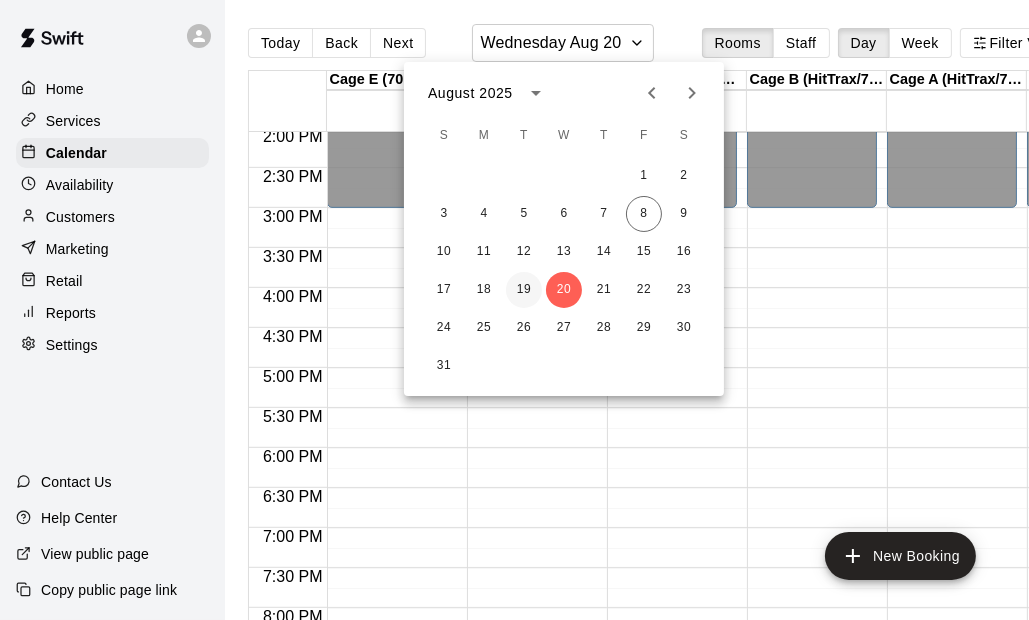 click on "19" at bounding box center [524, 290] 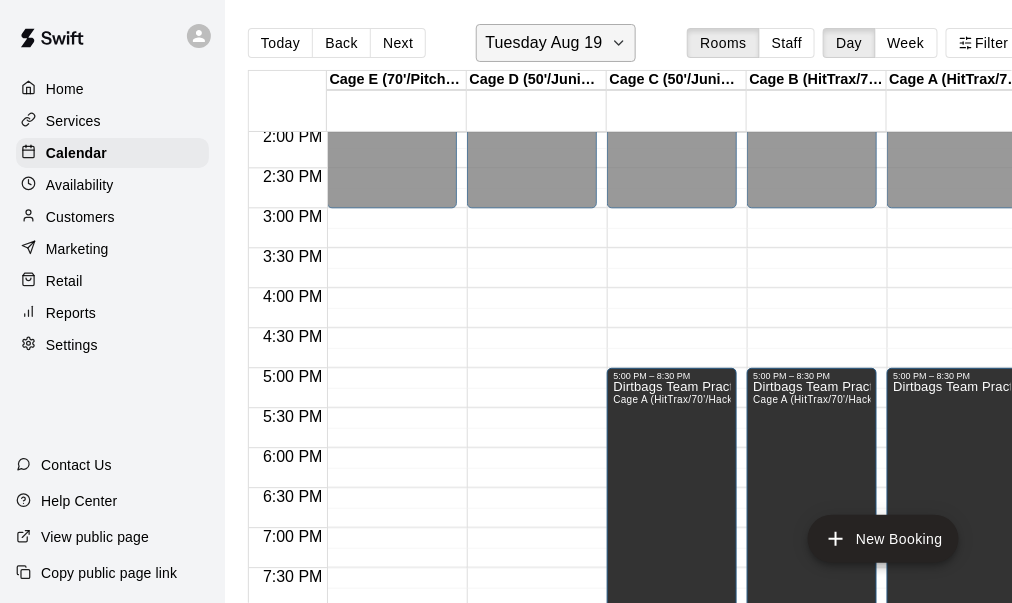 click on "Tuesday Aug 19" at bounding box center [543, 43] 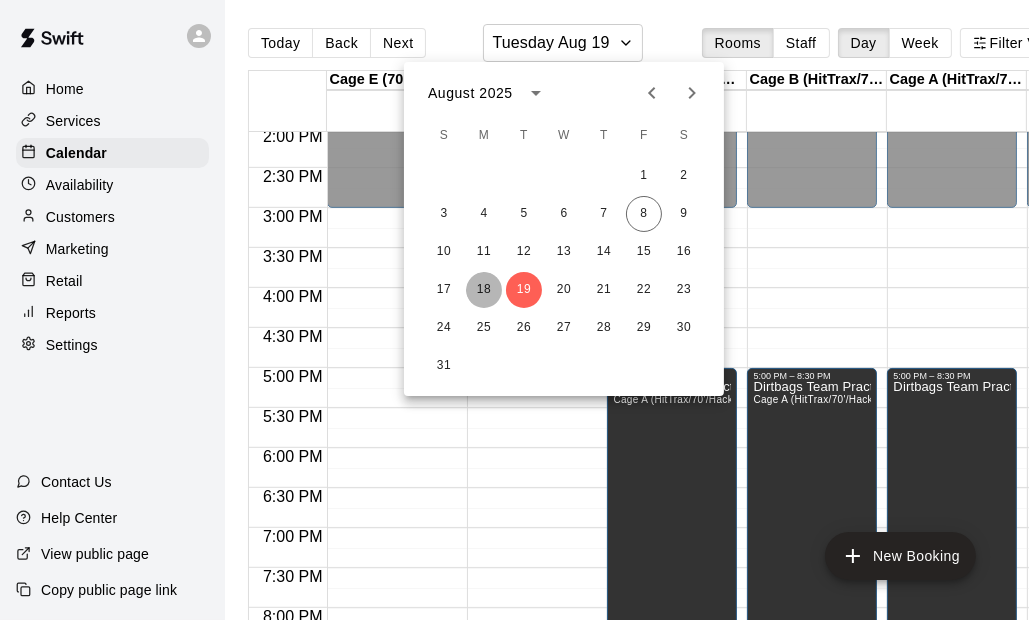 click on "18" at bounding box center [484, 290] 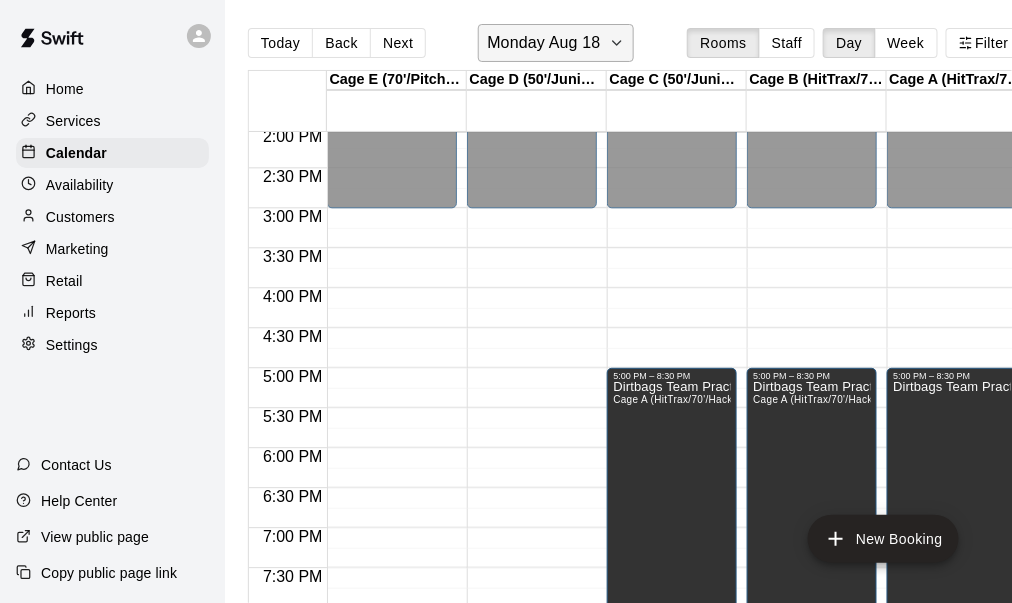 click on "Monday Aug 18" at bounding box center [543, 43] 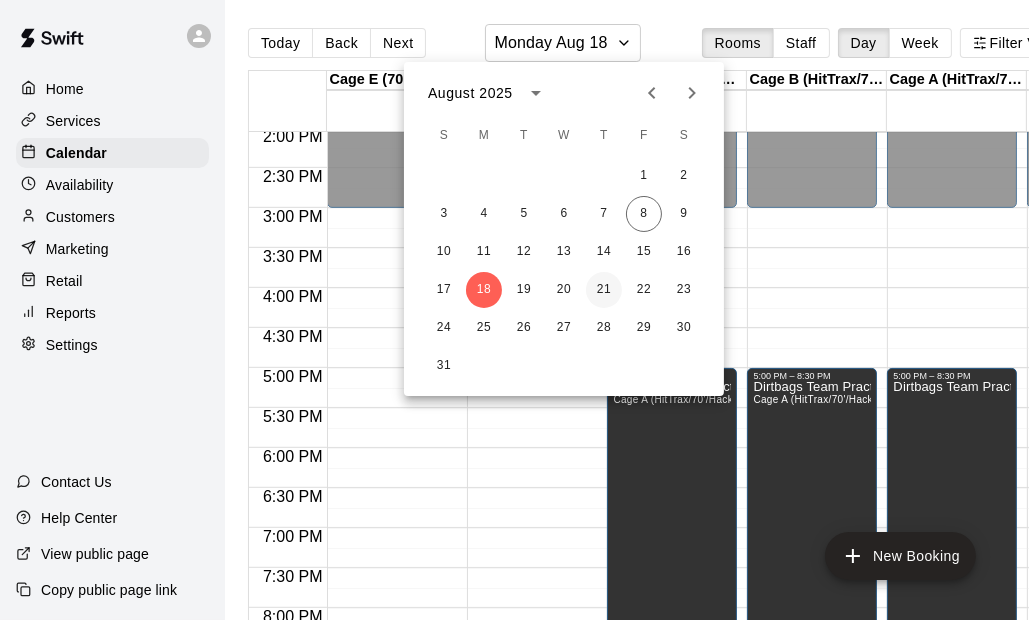 click on "21" at bounding box center [604, 290] 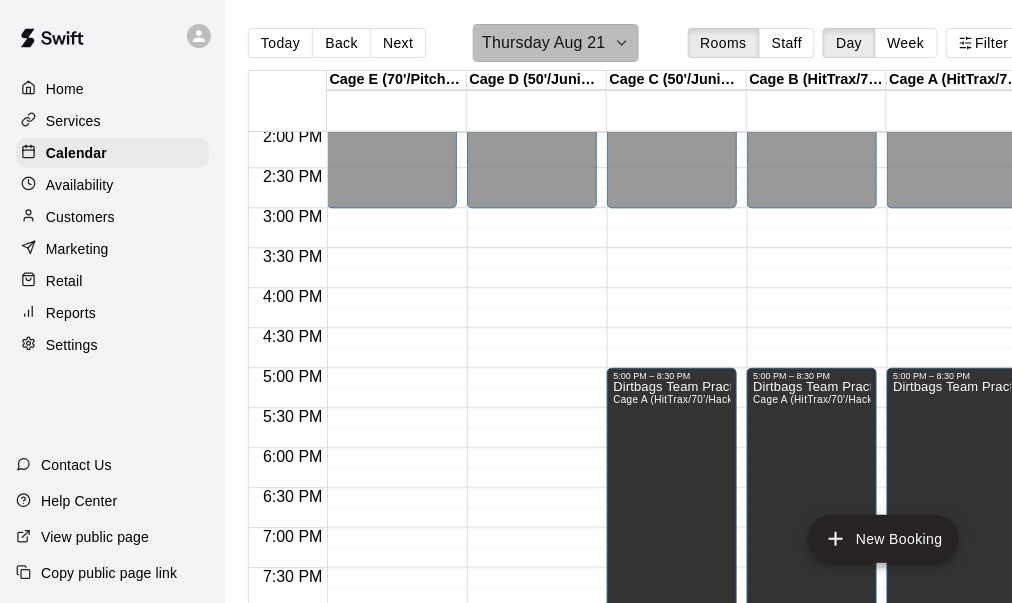 click on "Thursday Aug 21" at bounding box center (543, 43) 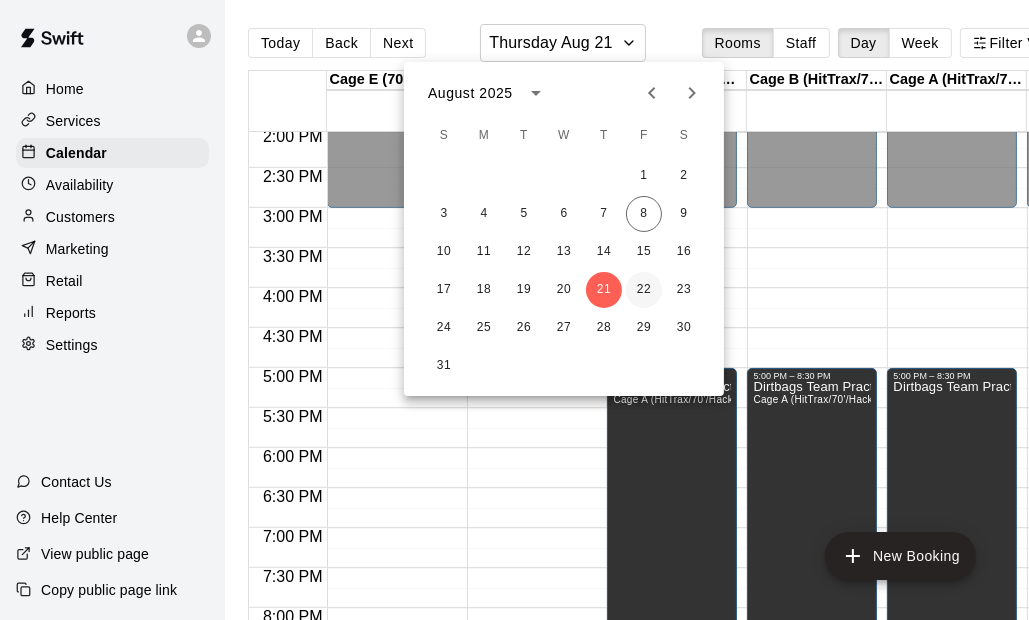 click on "22" at bounding box center (644, 290) 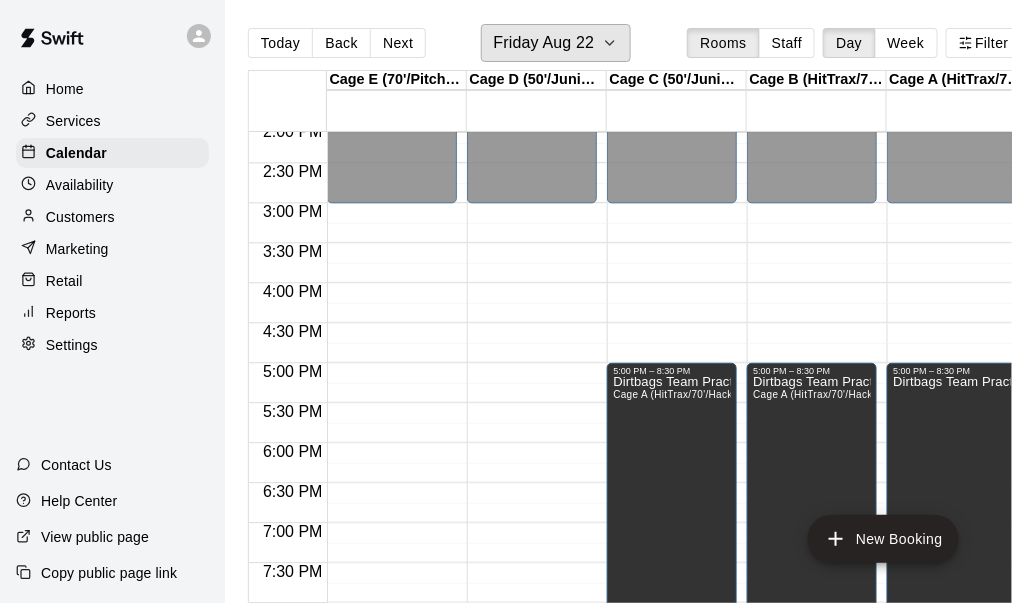 scroll, scrollTop: 1125, scrollLeft: 0, axis: vertical 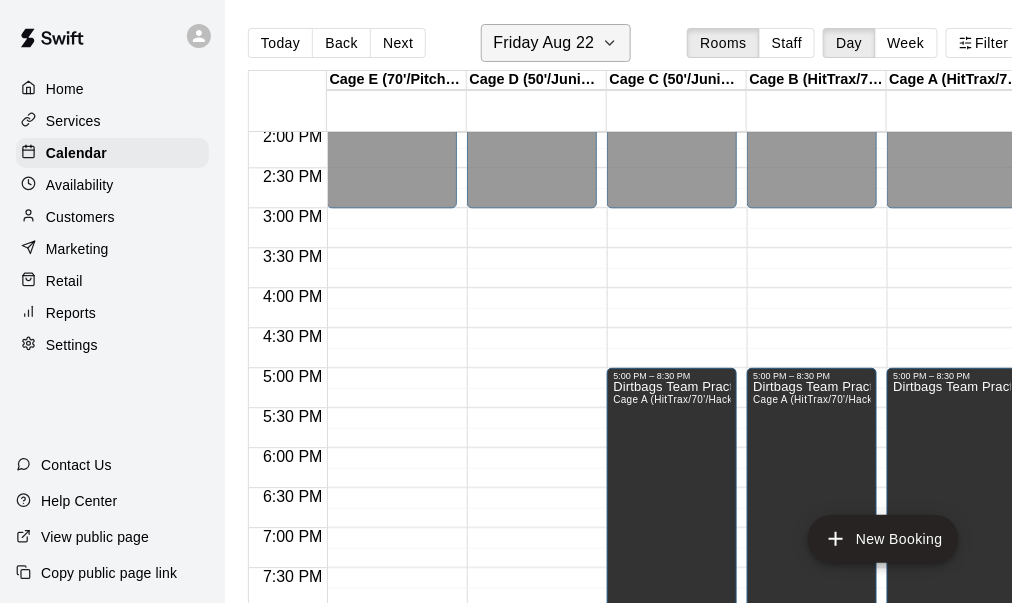 click 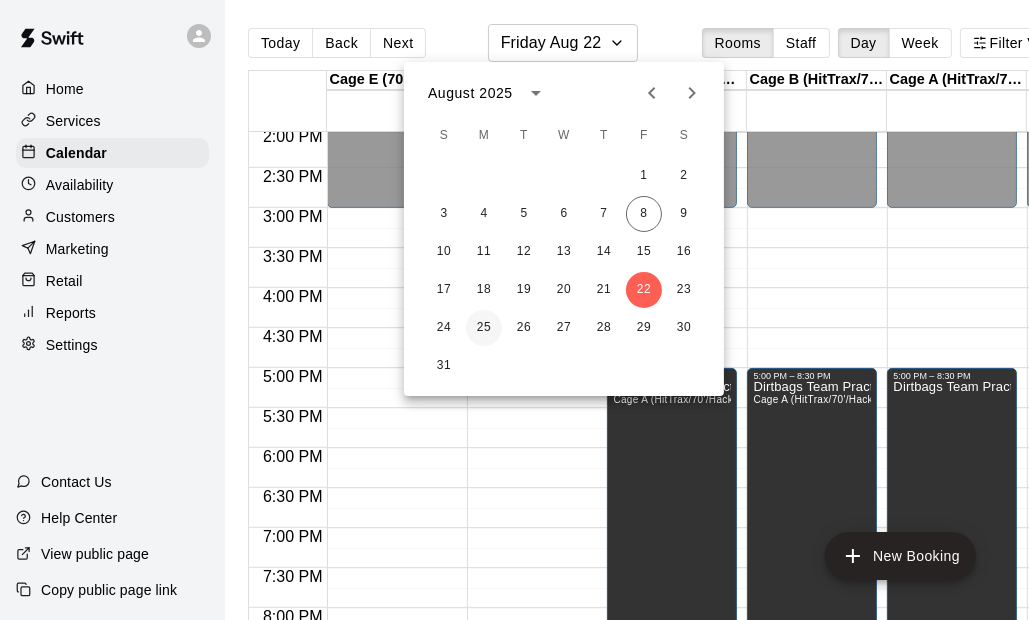 click on "25" at bounding box center (484, 328) 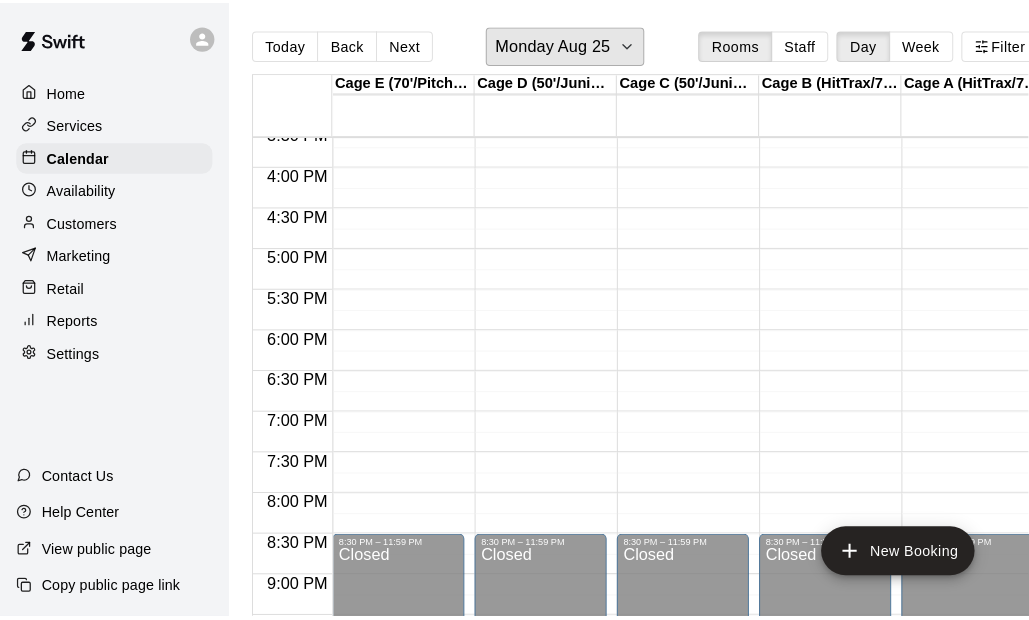 scroll, scrollTop: 1225, scrollLeft: 0, axis: vertical 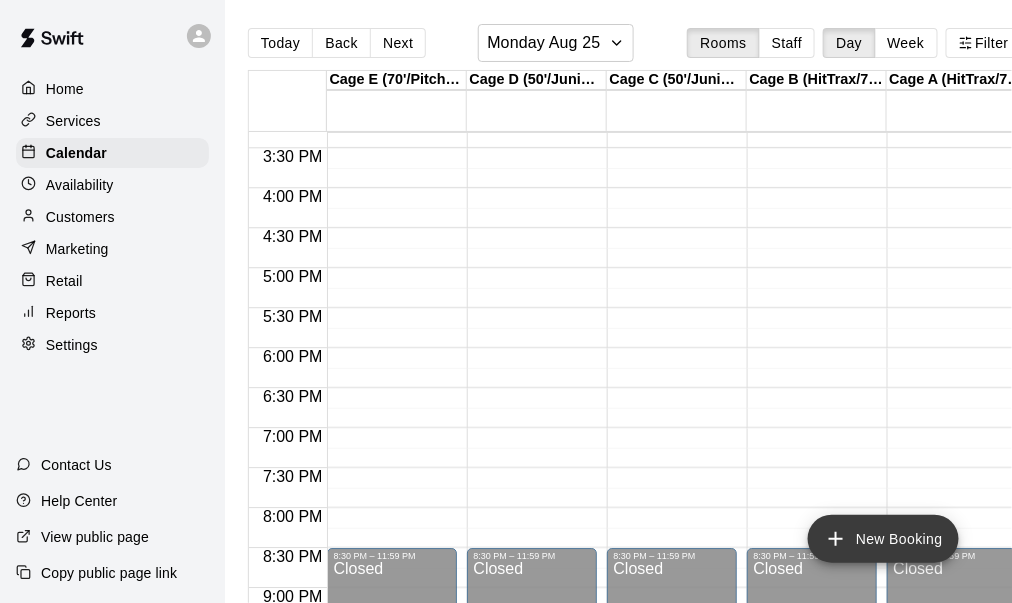 click on "New Booking" at bounding box center [883, 539] 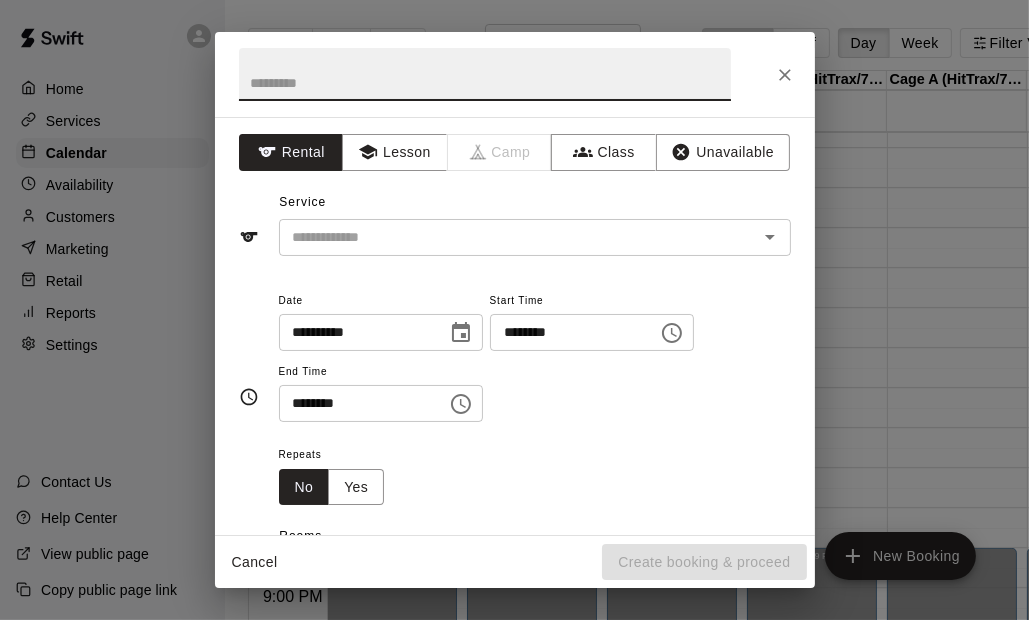 click at bounding box center [485, 74] 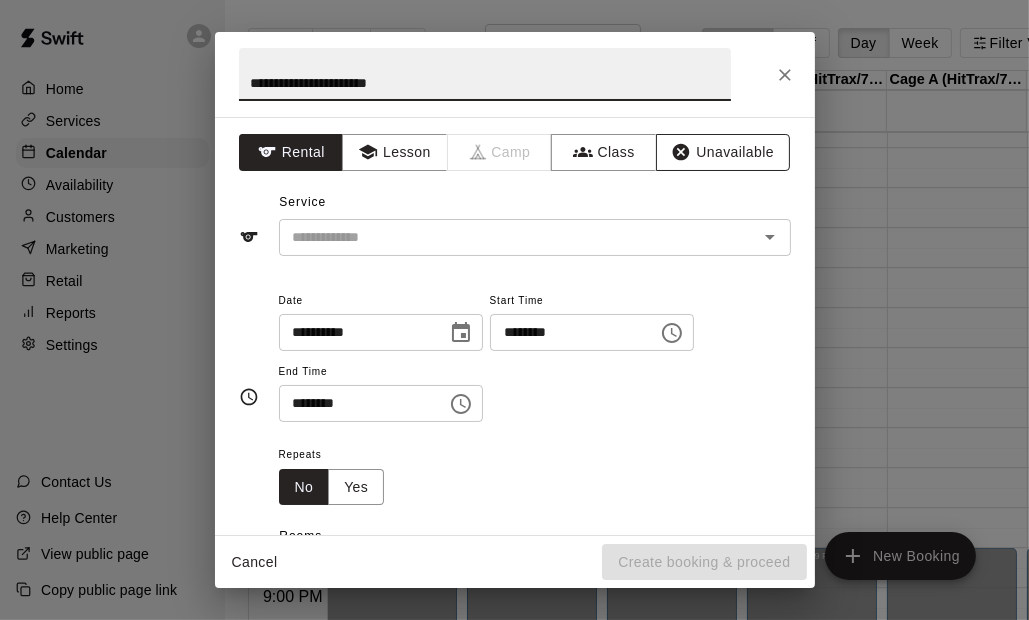 type on "**********" 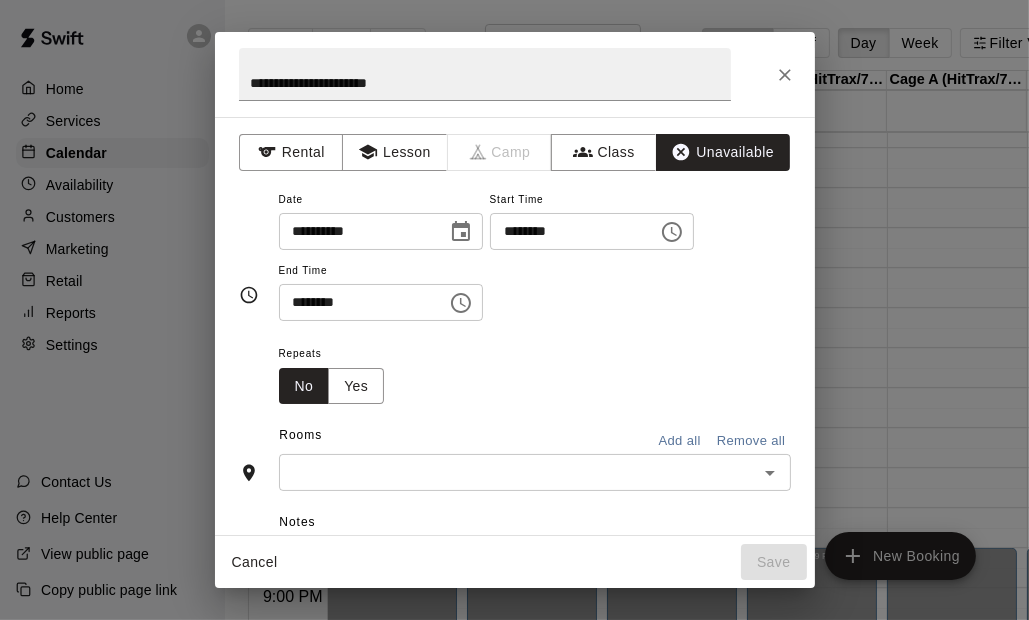 click 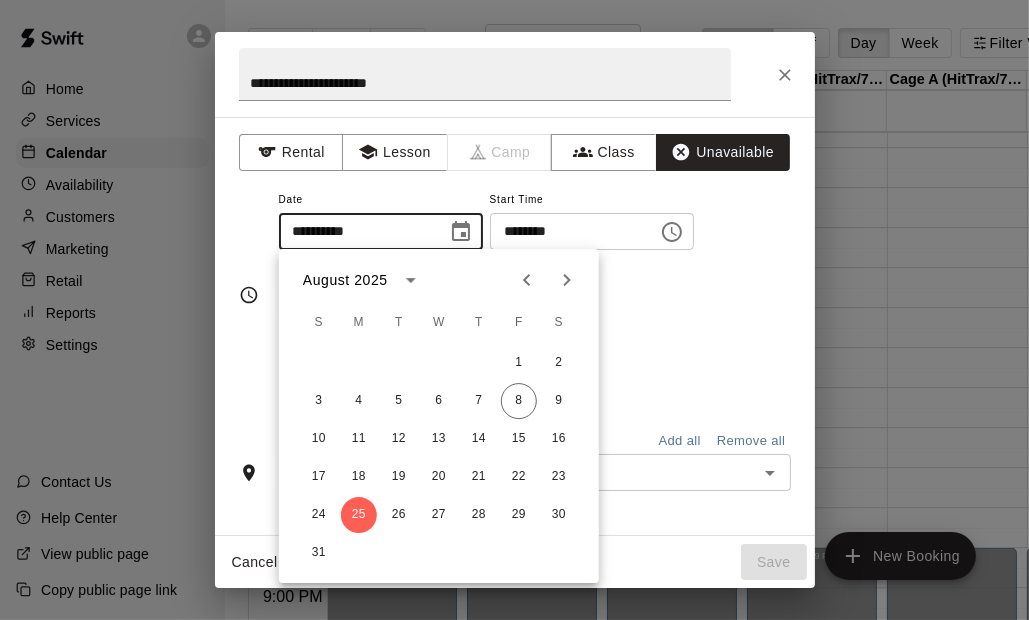 click on "**********" at bounding box center [535, 264] 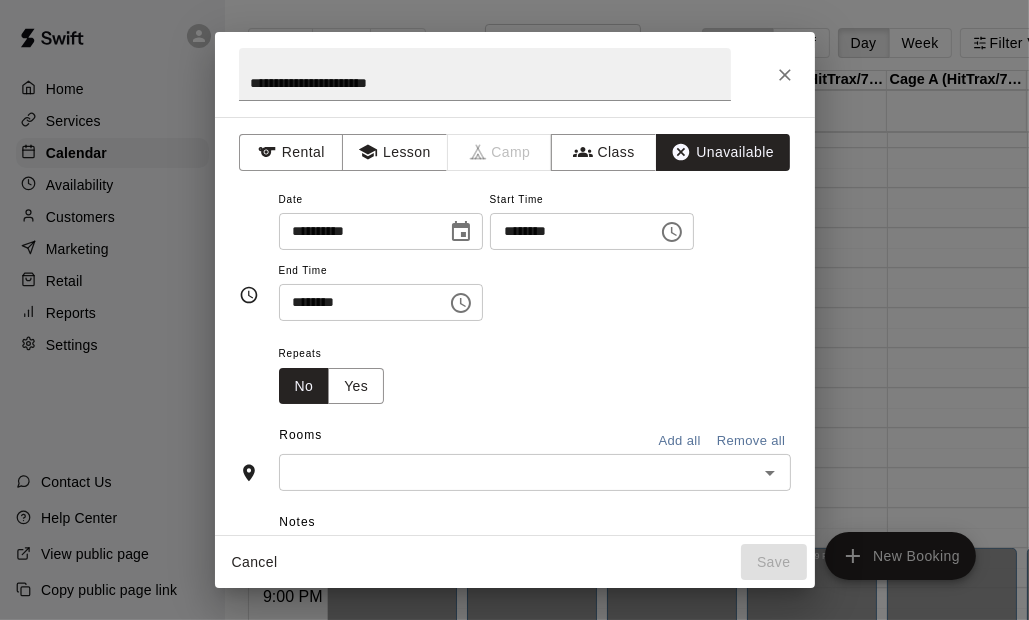 click on "********" at bounding box center [567, 231] 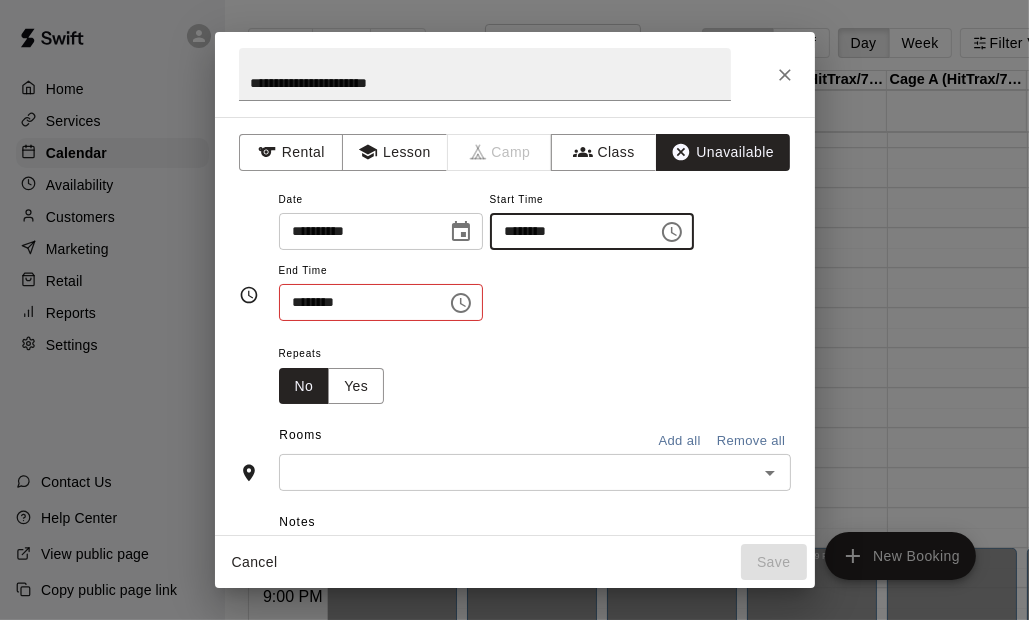 type on "********" 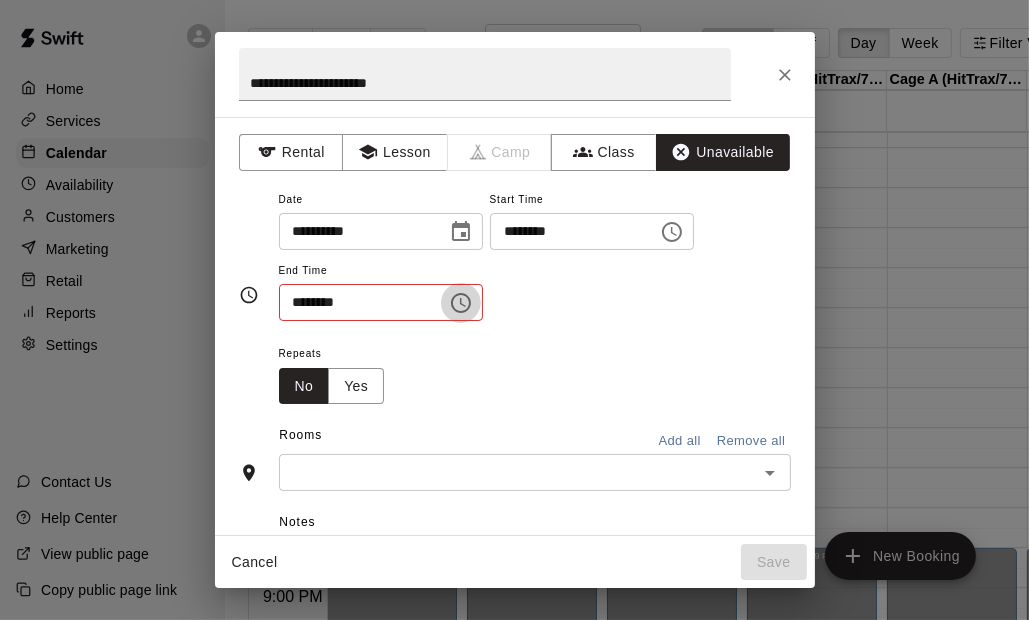 click 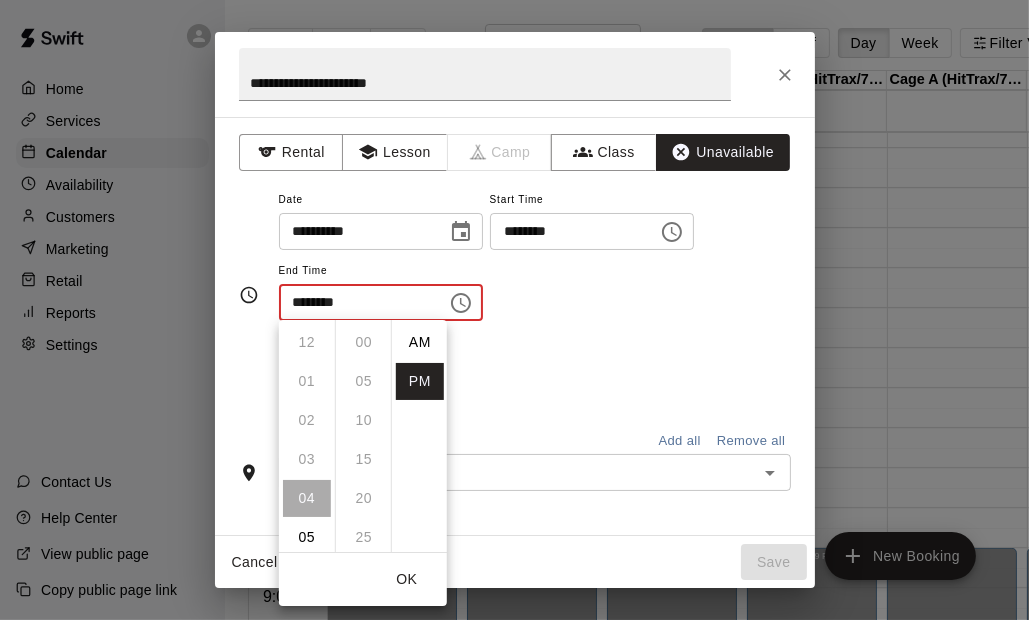 scroll, scrollTop: 156, scrollLeft: 0, axis: vertical 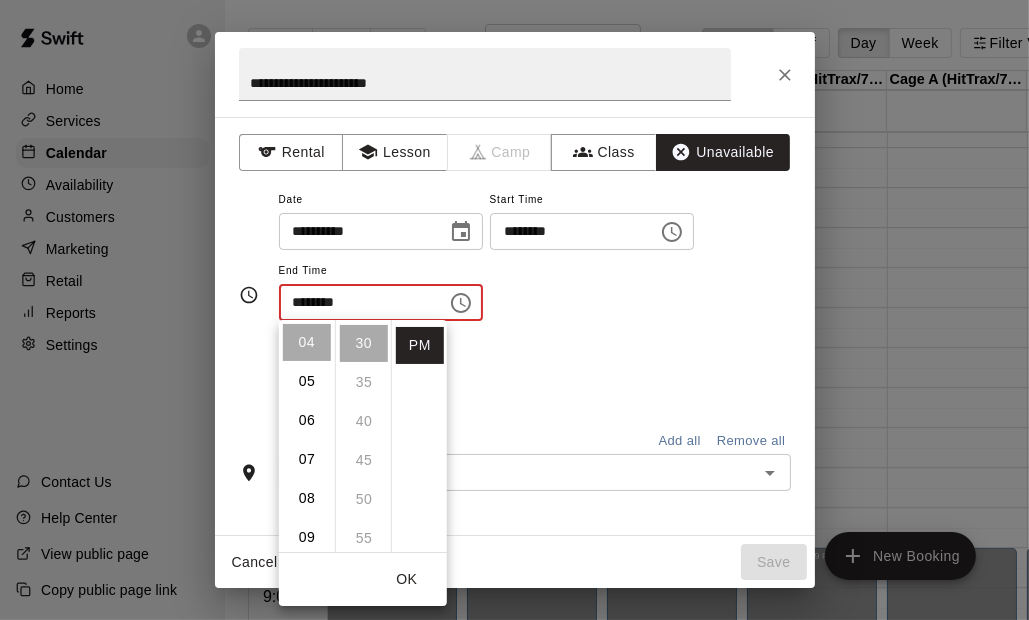 click on "Repeats No Yes" at bounding box center [535, 372] 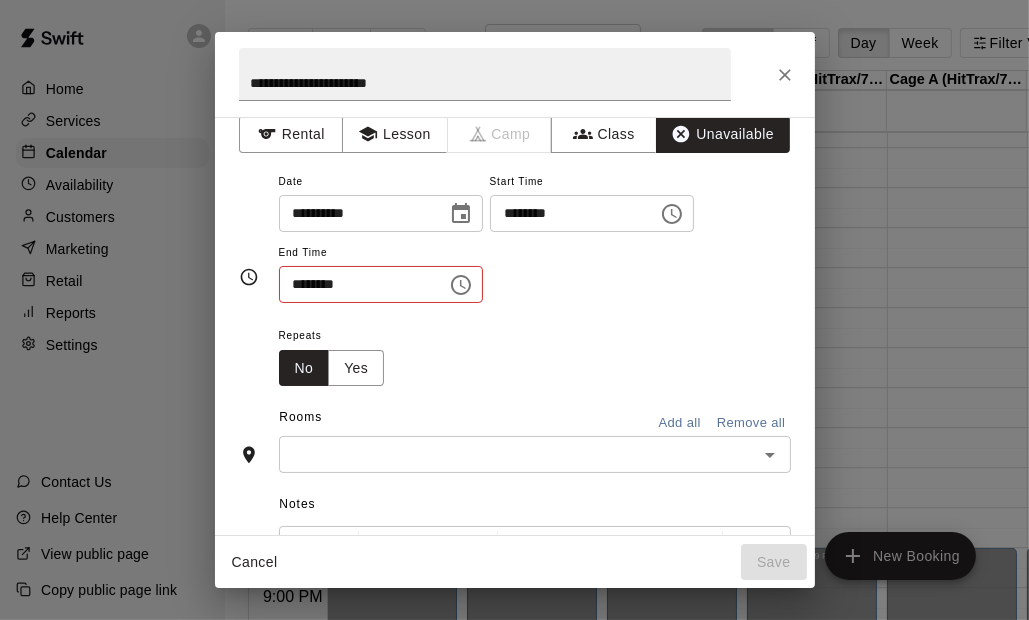 scroll, scrollTop: 0, scrollLeft: 0, axis: both 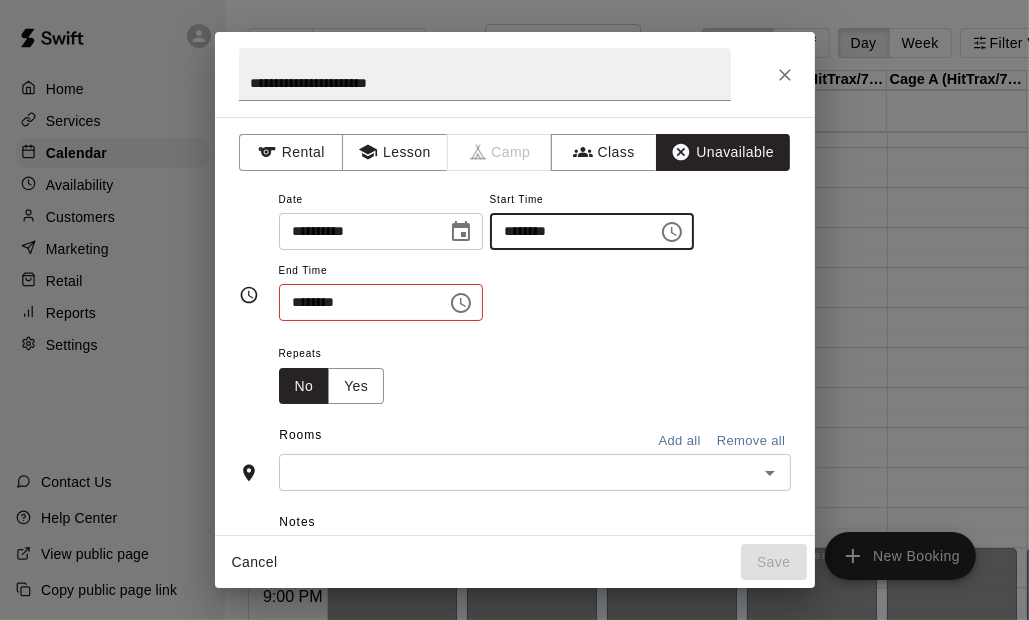 click on "********" at bounding box center [567, 231] 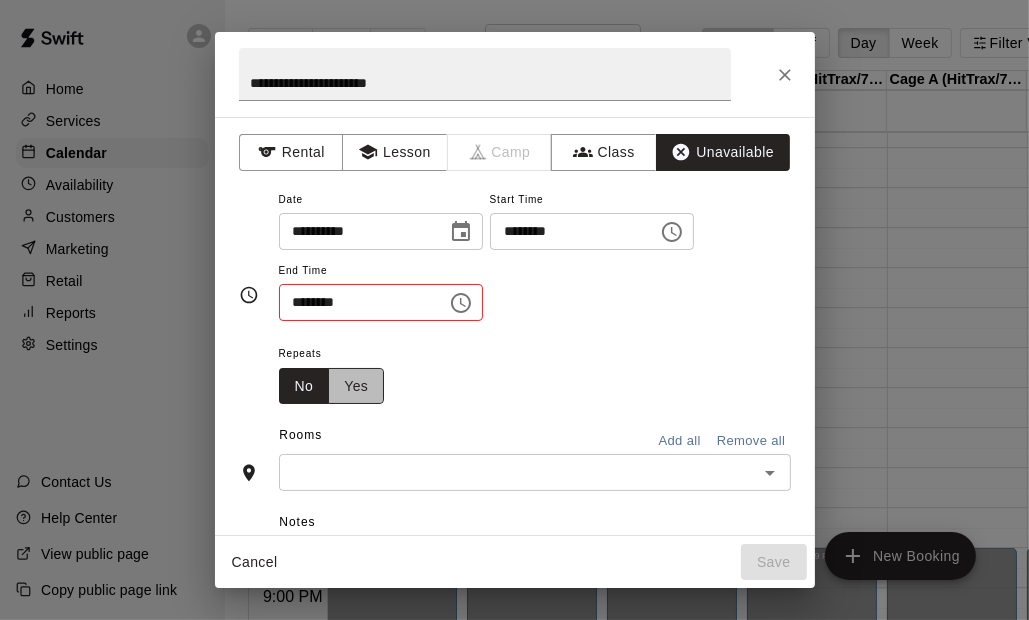 click on "Yes" at bounding box center (356, 386) 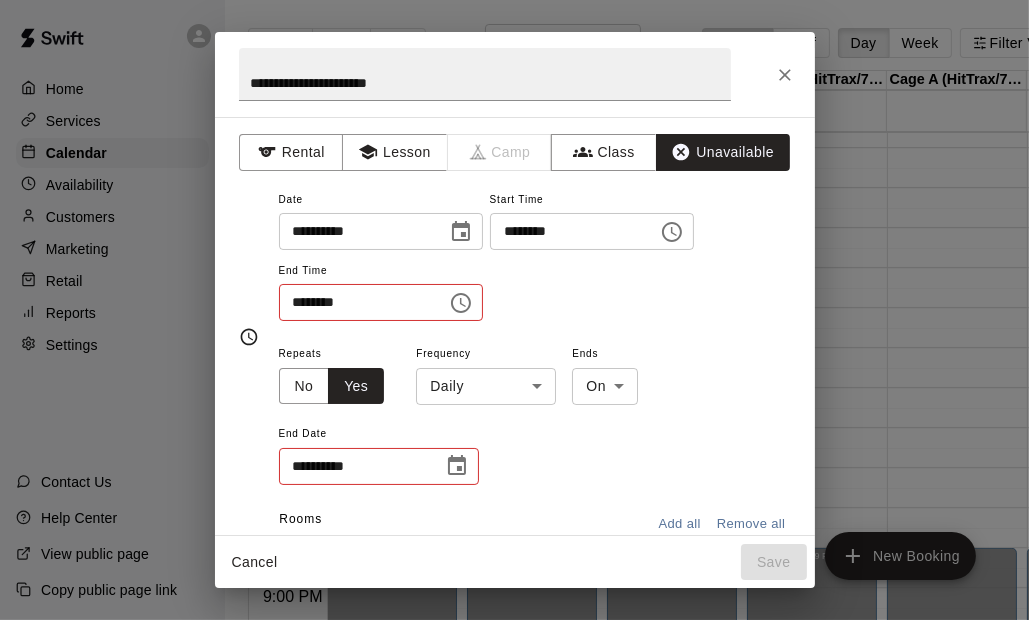 click on "Home Services Calendar Availability Customers Marketing Retail Reports Settings Contact Us Help Center View public page Copy public page link Today Back Next Monday Aug 25 Rooms Staff Day Week Filter View Cage E (70'/Pitching Mound/Junior Hack Attack) 25 Mon Cage D (50'/Junior Hack) 25 Mon Cage C (50'/Junior Hack) 25 Mon Cage B (HitTrax/70'/Hack Attack/Pitching Mound) 25 Mon Cage A (HitTrax/70'/Hack Attack/Pitching Mound) 25 Mon Weight Room 25 Mon Infield 25 Mon 12:00 AM 12:30 AM 1:00 AM 1:30 AM 2:00 AM 2:30 AM 3:00 AM 3:30 AM 4:00 AM 4:30 AM 5:00 AM 5:30 AM 6:00 AM 6:30 AM 7:00 AM 7:30 AM 8:00 AM 8:30 AM 9:00 AM 9:30 AM 10:00 AM 10:30 AM 11:00 AM 11:30 AM 12:00 PM 12:30 PM 1:00 PM 1:30 PM 2:00 PM 2:30 PM 3:00 PM 3:30 PM 4:00 PM 4:30 PM 5:00 PM 5:30 PM 6:00 PM 6:30 PM 7:00 PM 7:30 PM 8:00 PM 8:30 PM 9:00 PM 9:30 PM 10:00 PM 10:30 PM 11:00 PM 11:30 PM 12:00 AM – 3:00 PM Closed 8:30 PM – 11:59 PM Closed 12:00 AM – 3:00 PM Closed 8:30 PM – 11:59 PM Closed 12:00 AM – 3:00 PM Closed 8:30 PM – 11:59 PM" at bounding box center [514, 326] 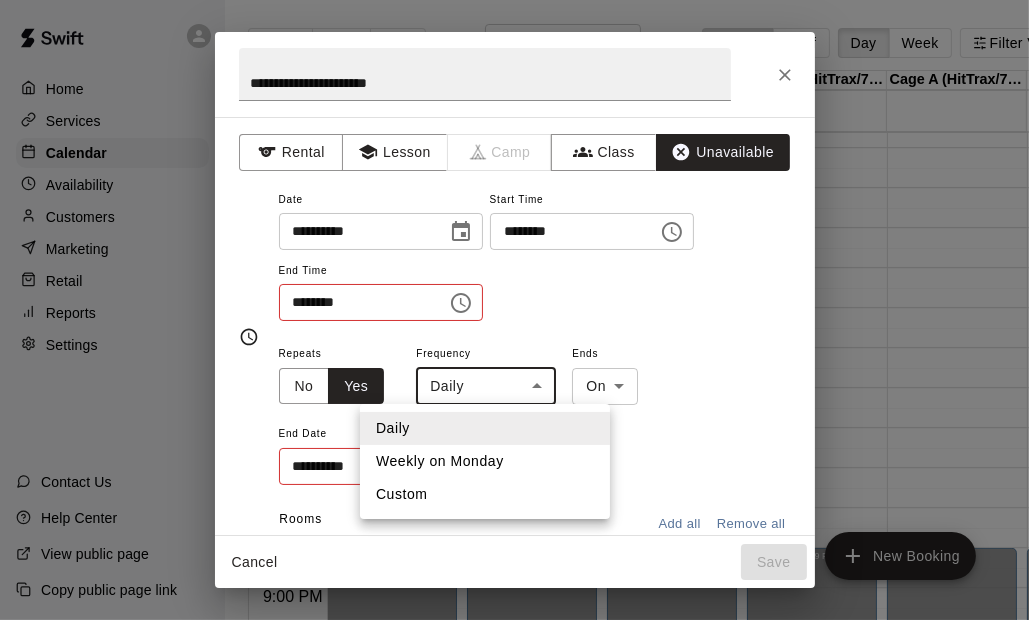 click on "Custom" at bounding box center (485, 494) 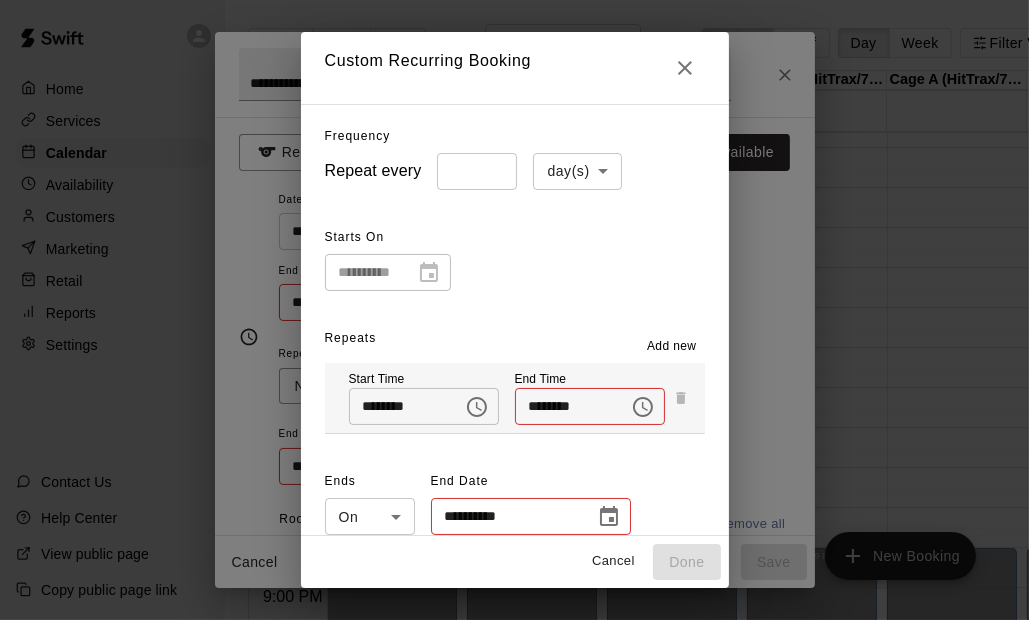 click on "*" at bounding box center (477, 171) 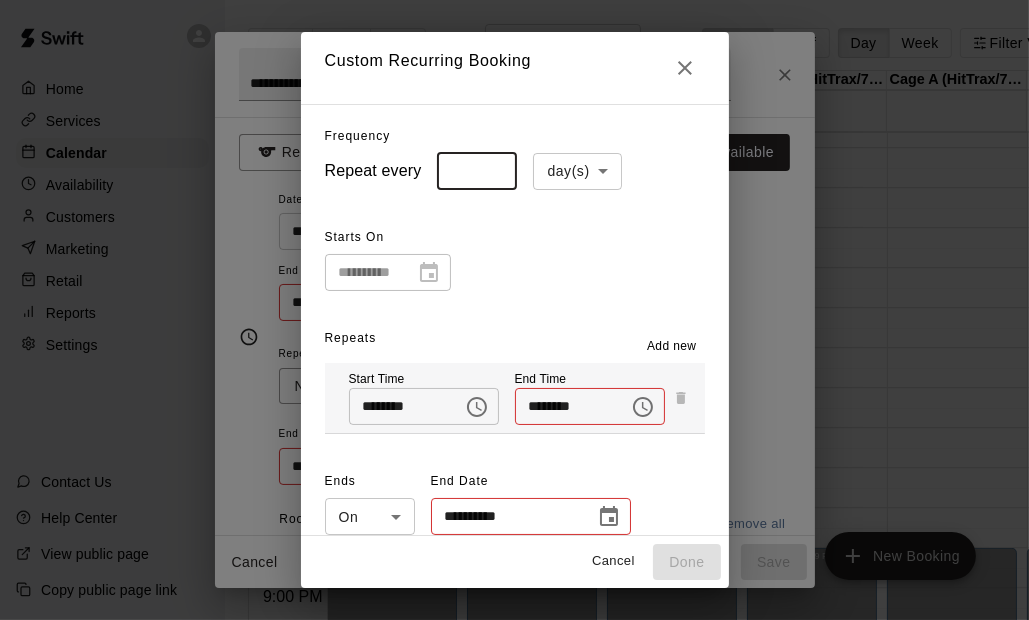 click on "*" at bounding box center (477, 171) 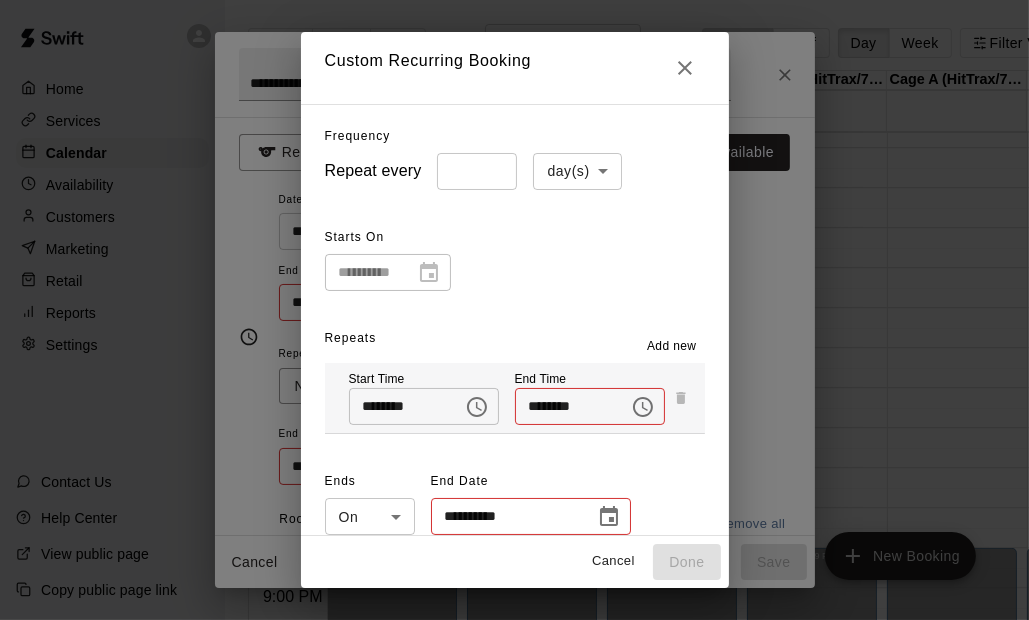 click on "**********" at bounding box center [515, 256] 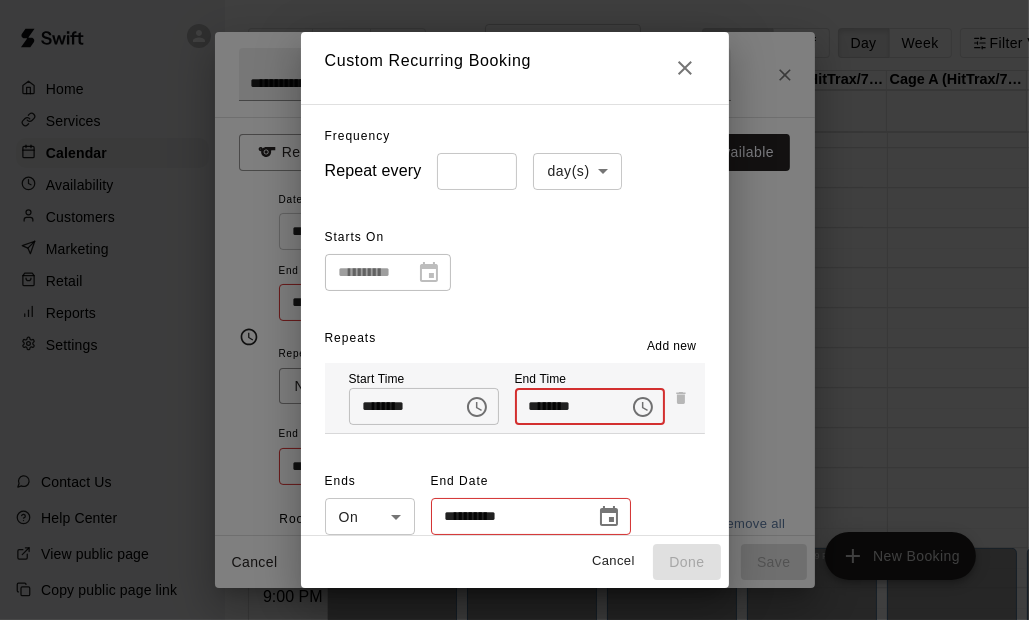 click on "********" at bounding box center [565, 406] 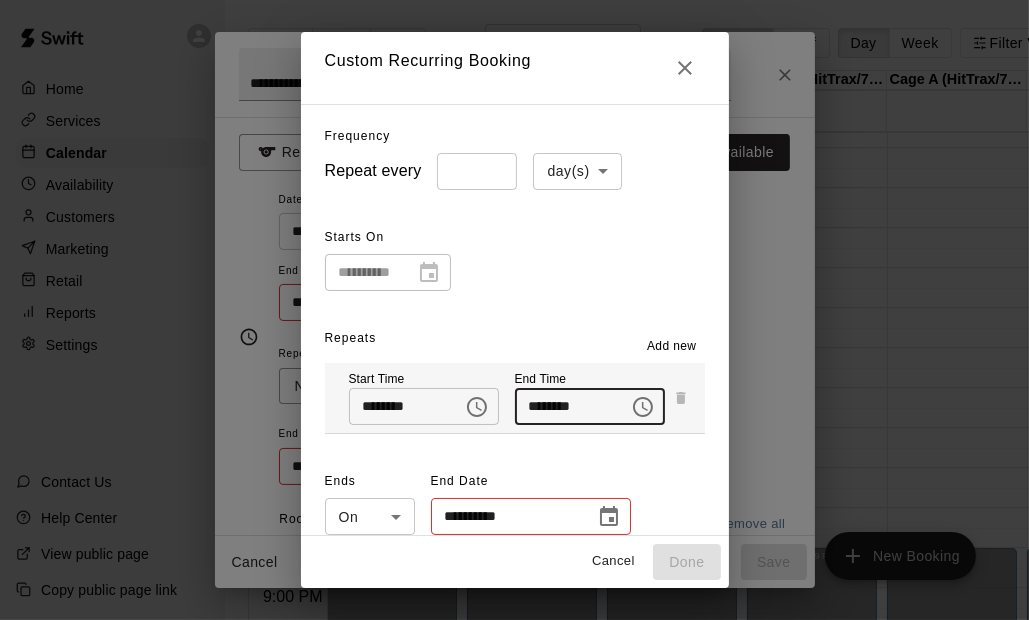 type on "********" 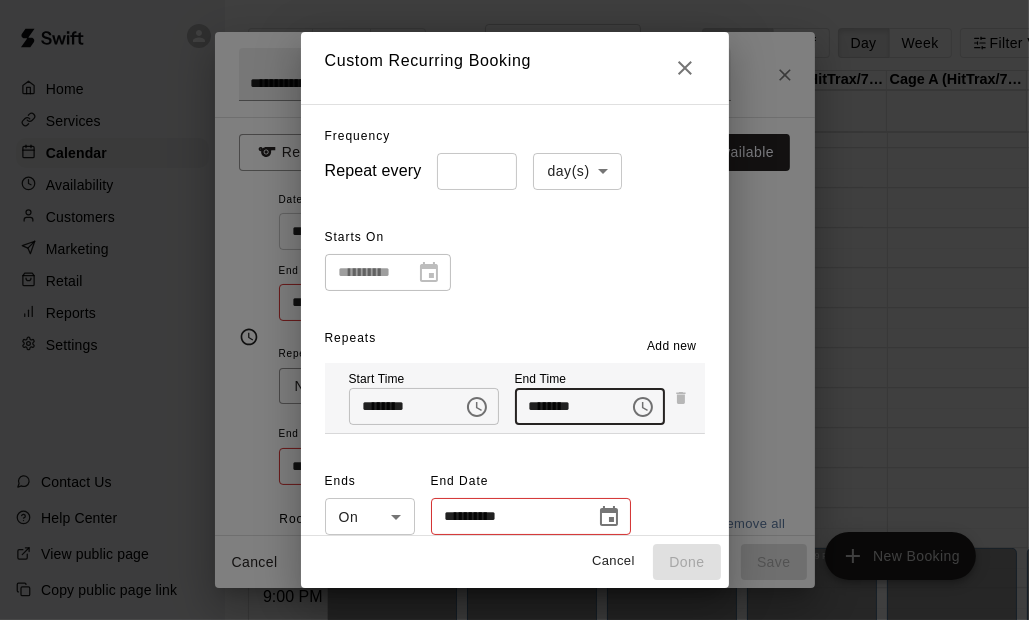 click 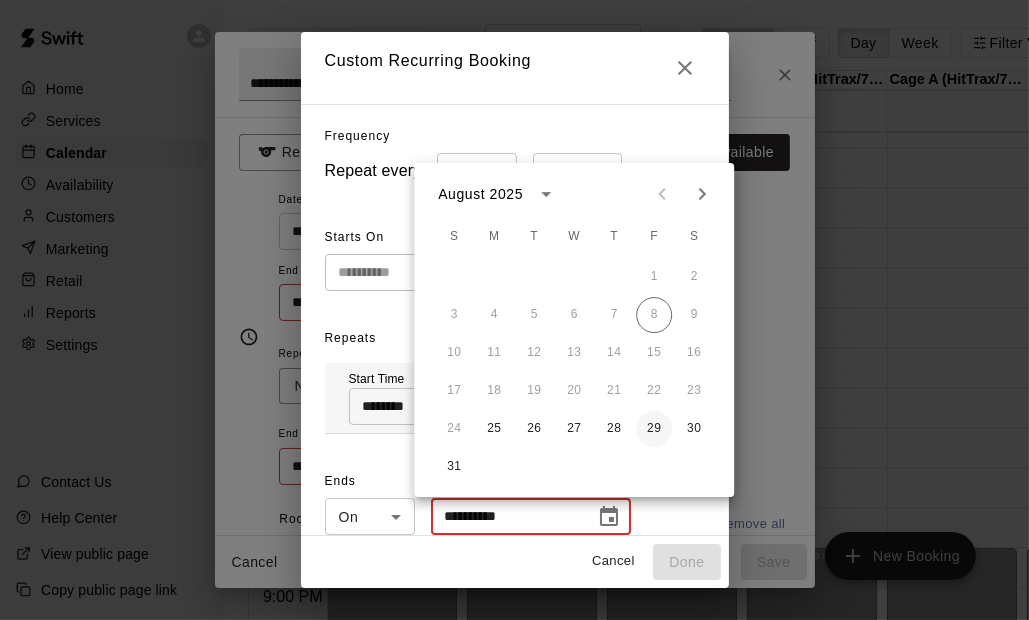 click on "29" at bounding box center (654, 429) 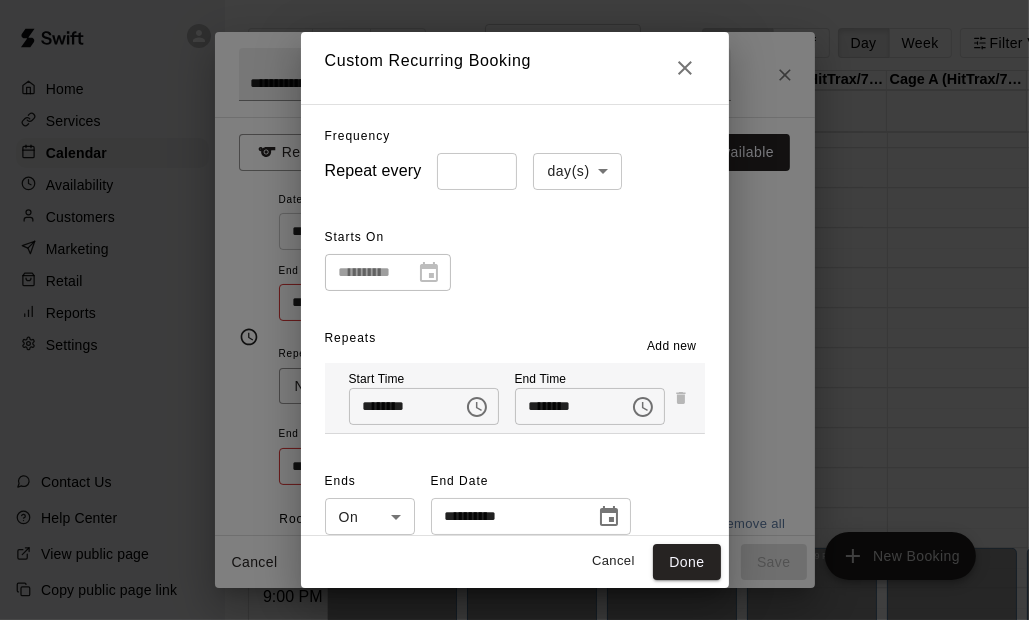 type on "**********" 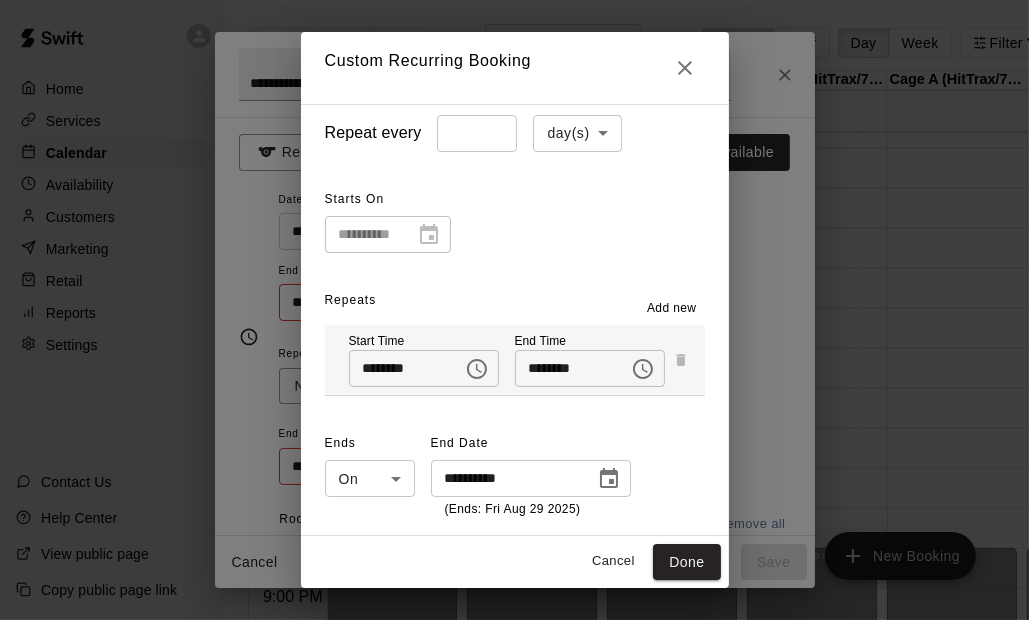 scroll, scrollTop: 0, scrollLeft: 0, axis: both 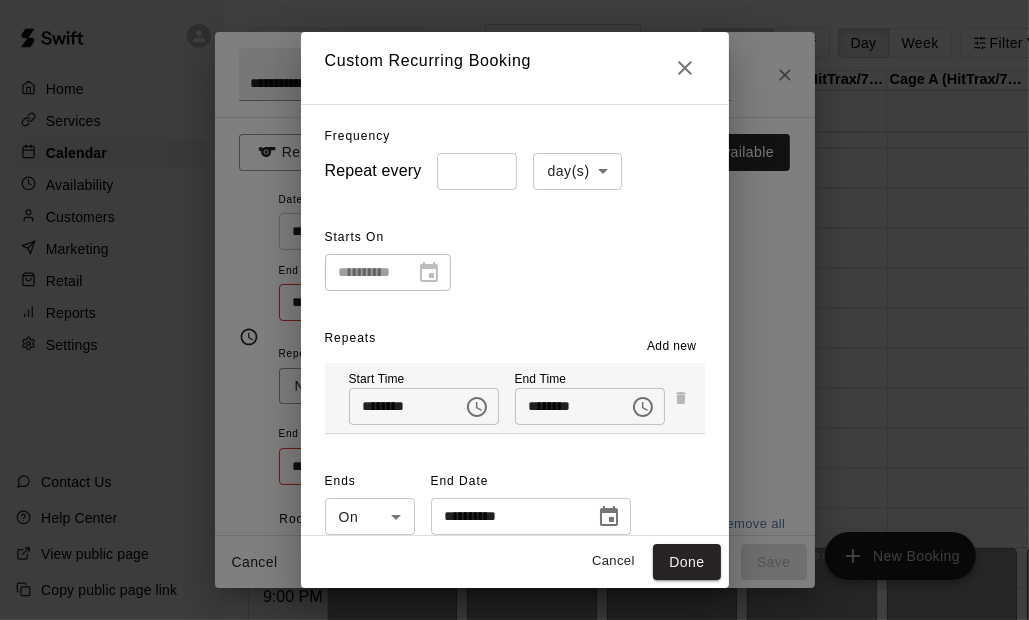 click on "Add new" at bounding box center [672, 347] 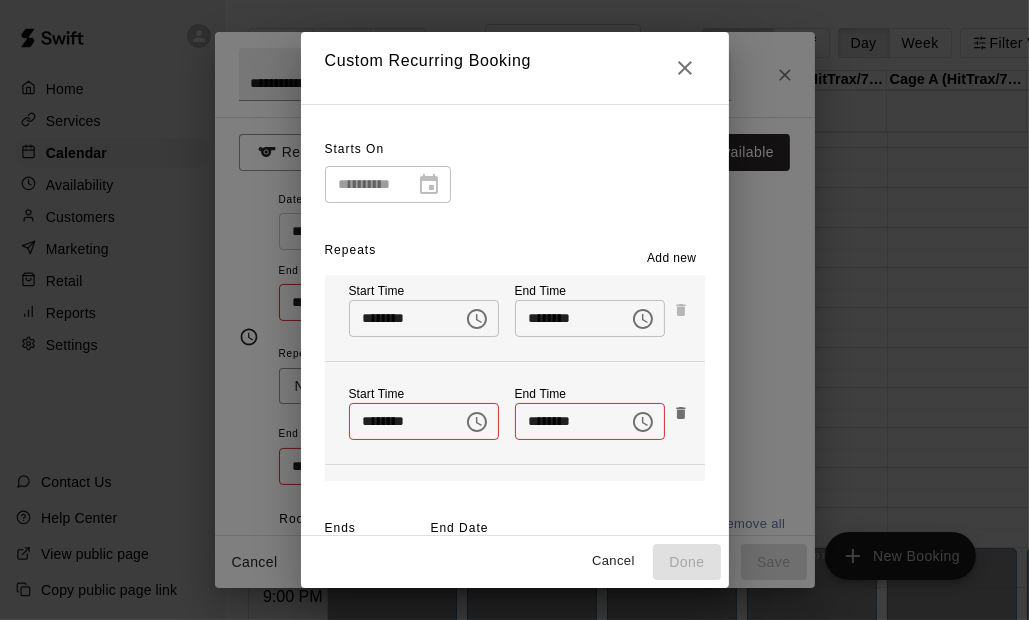 scroll, scrollTop: 93, scrollLeft: 0, axis: vertical 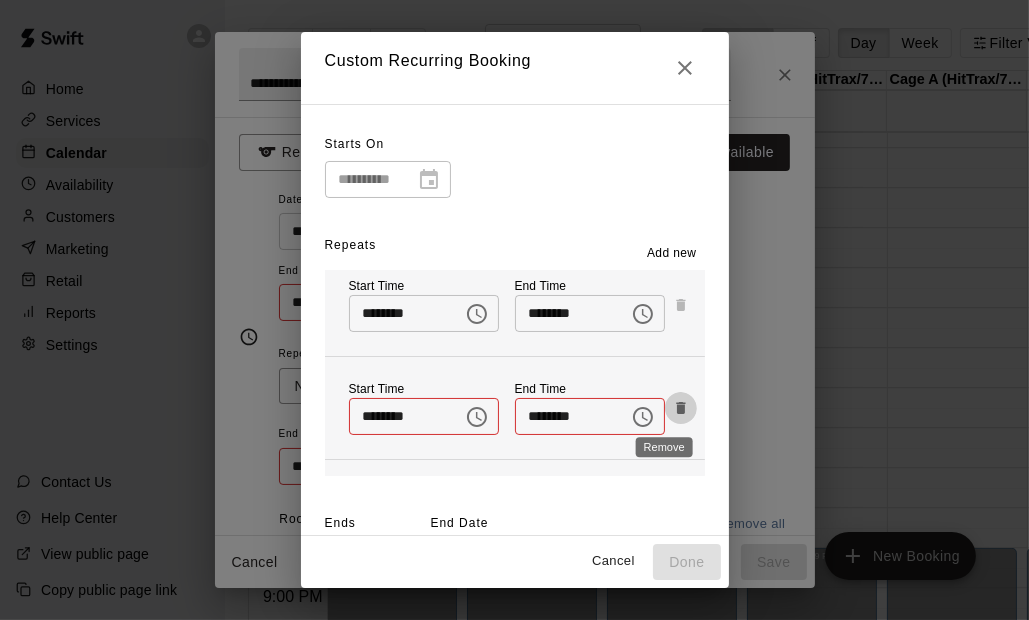 click 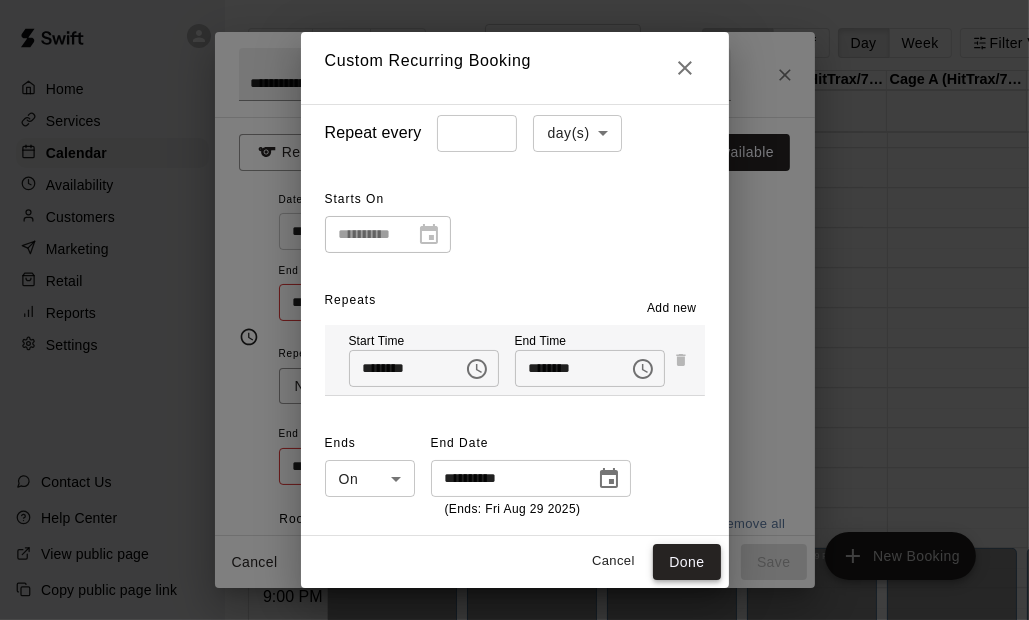 click on "Done" at bounding box center [686, 562] 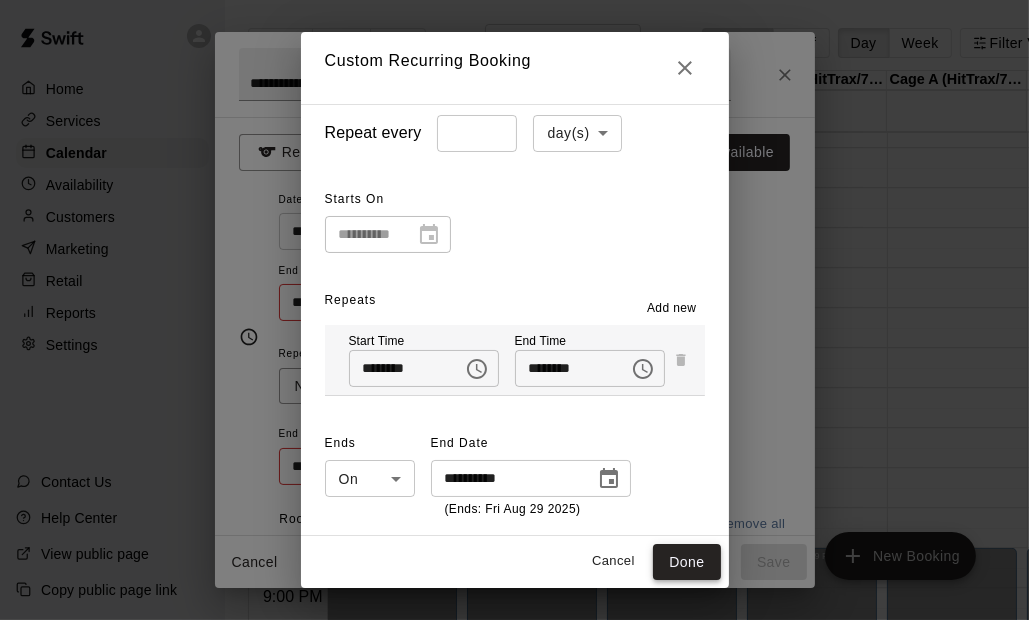 type on "**********" 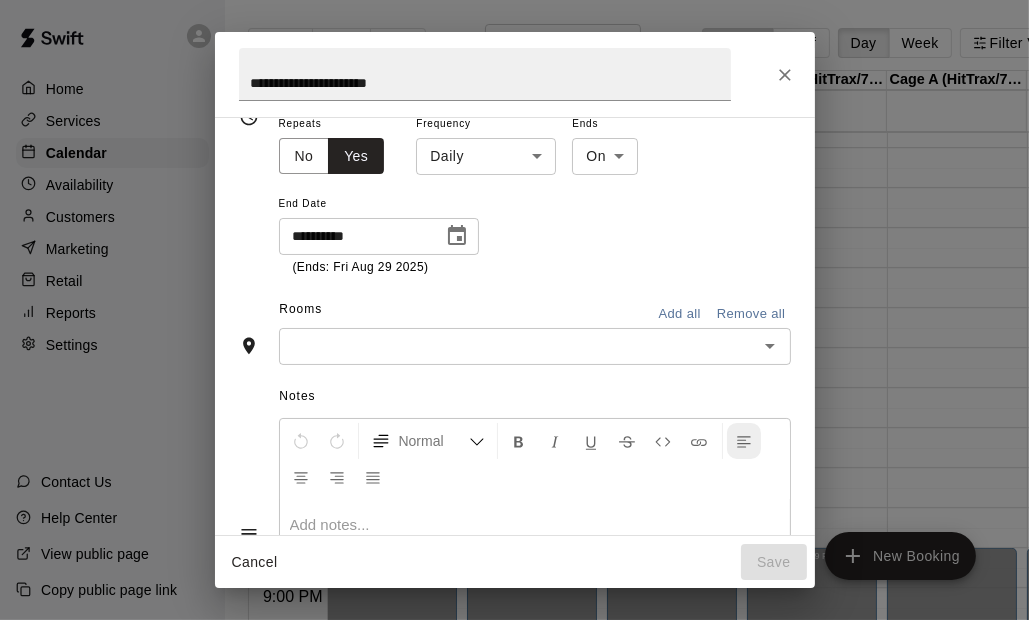 scroll, scrollTop: 244, scrollLeft: 0, axis: vertical 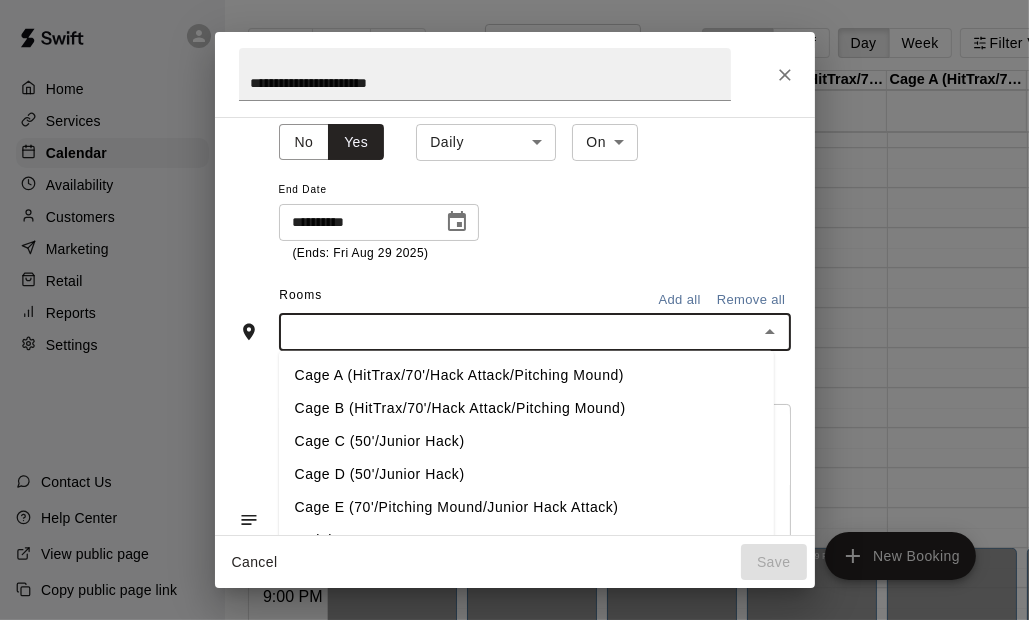 click at bounding box center (518, 332) 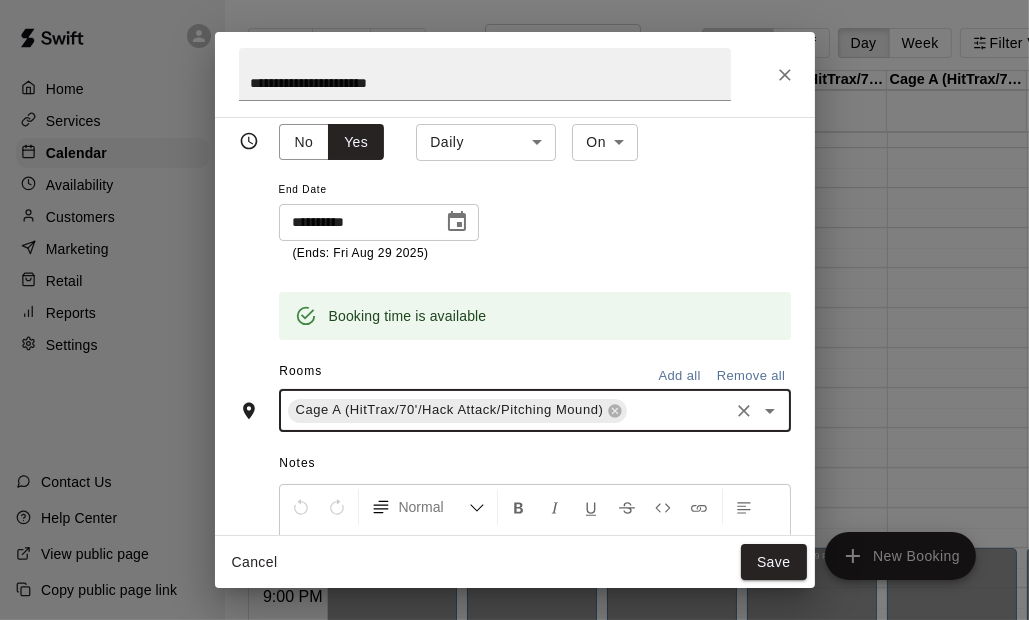click on "Add all" at bounding box center (680, 376) 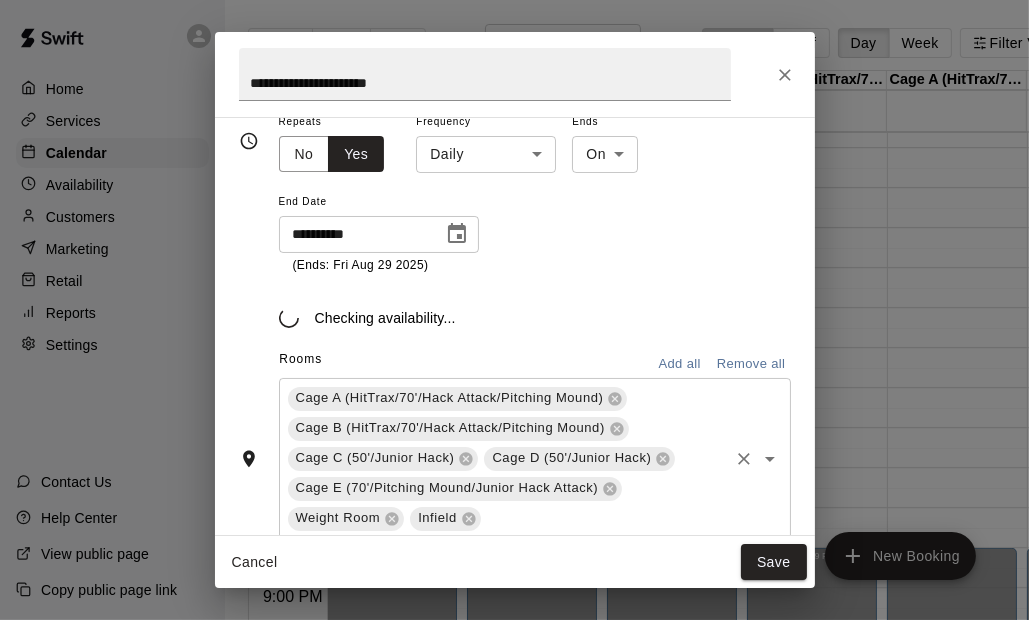 scroll, scrollTop: 244, scrollLeft: 0, axis: vertical 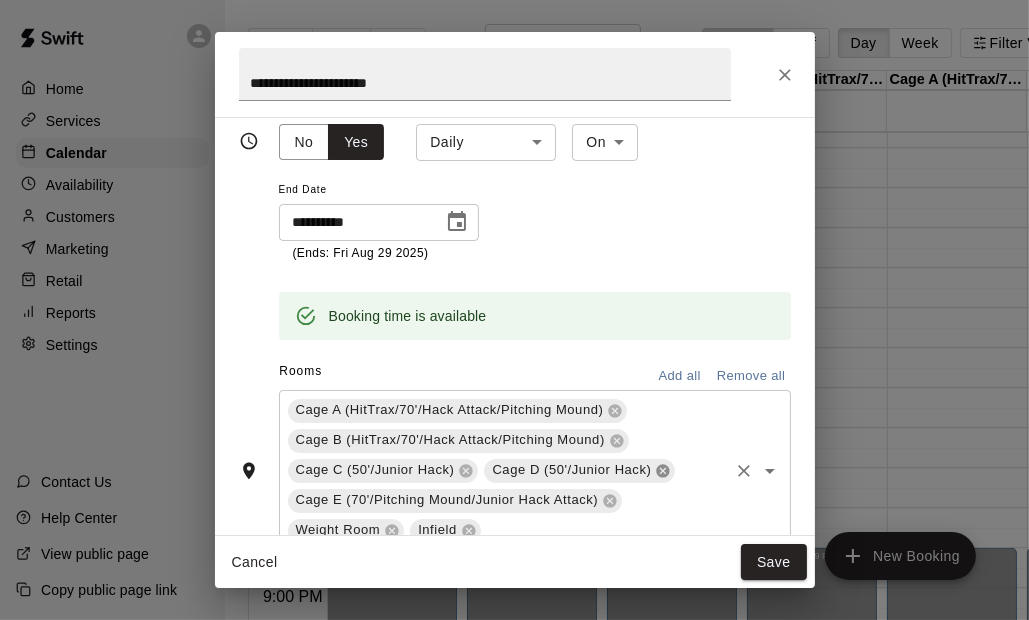 click 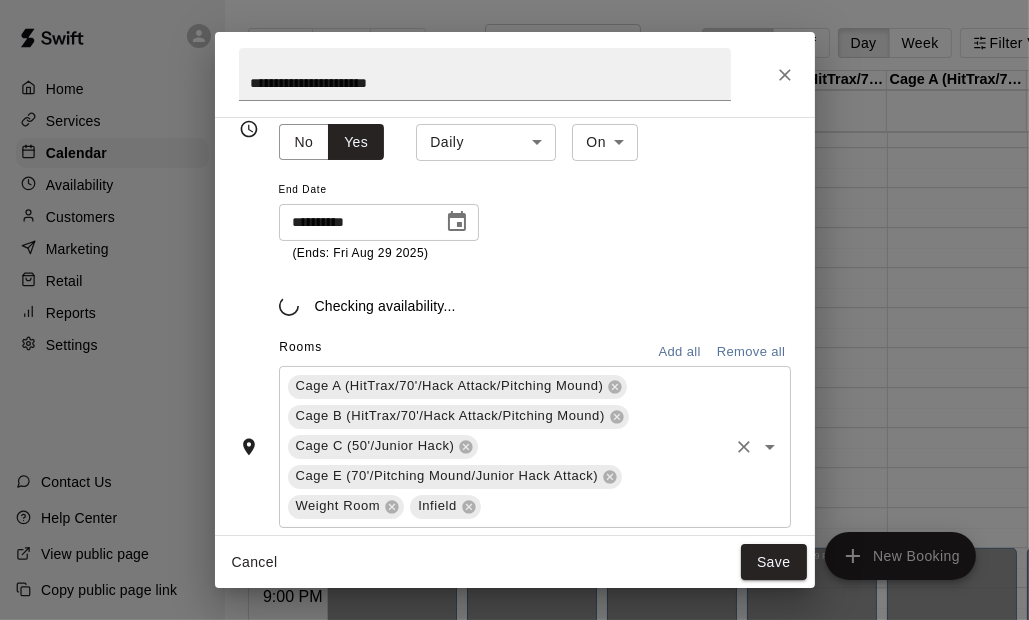 scroll, scrollTop: 232, scrollLeft: 0, axis: vertical 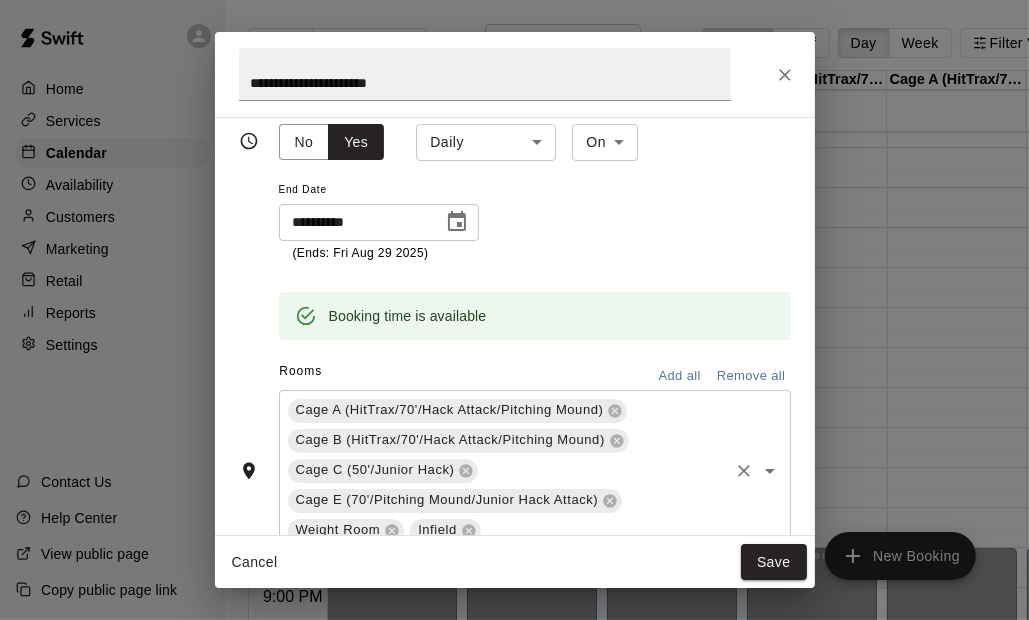click on "Cage A (HitTrax/70'/Hack Attack/Pitching Mound) Cage B (HitTrax/70'/Hack Attack/Pitching Mound) Cage C (50'/Junior Hack) Cage E (70'/Pitching Mound/Junior Hack Attack) Weight Room Infield ​" at bounding box center (535, 471) 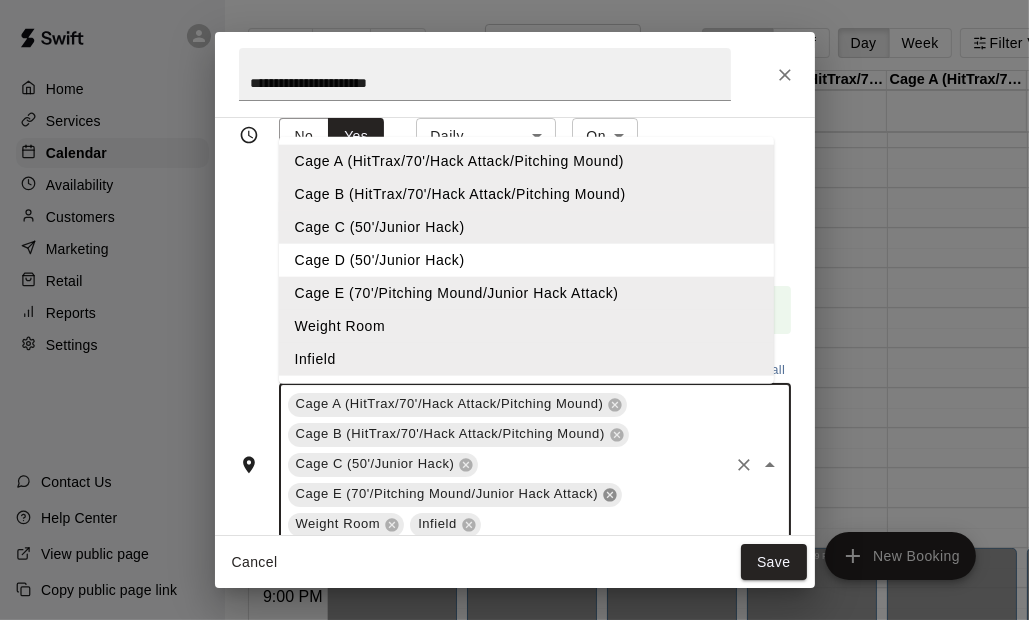 click 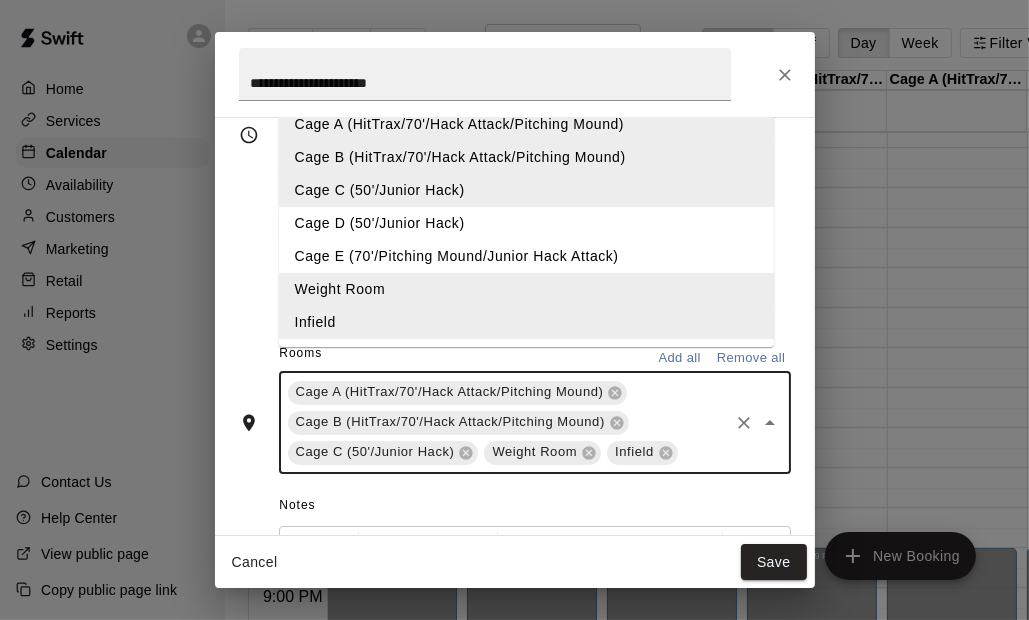 scroll, scrollTop: 250, scrollLeft: 0, axis: vertical 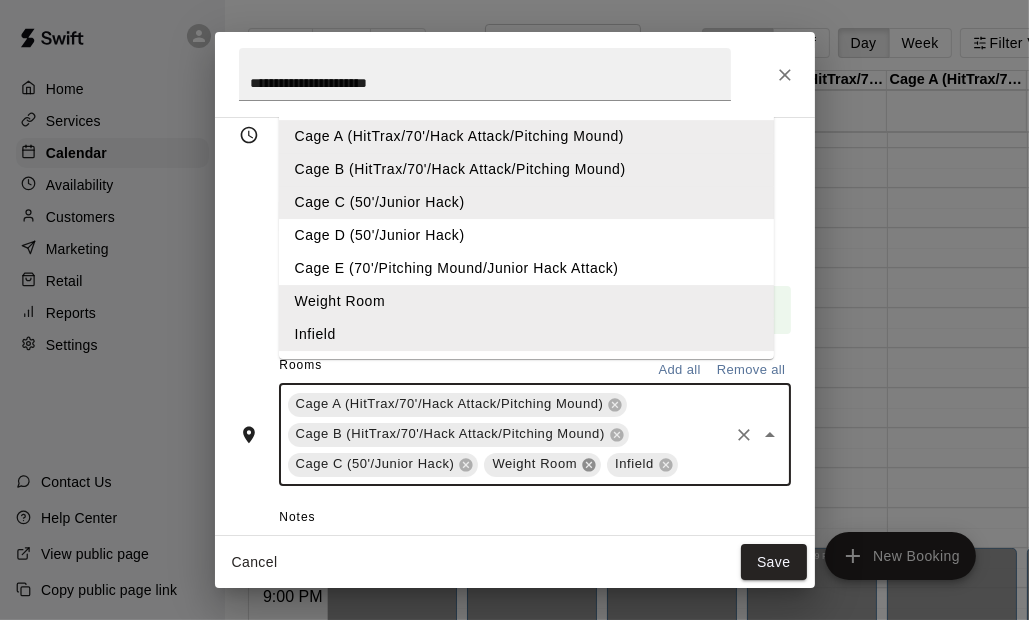 click 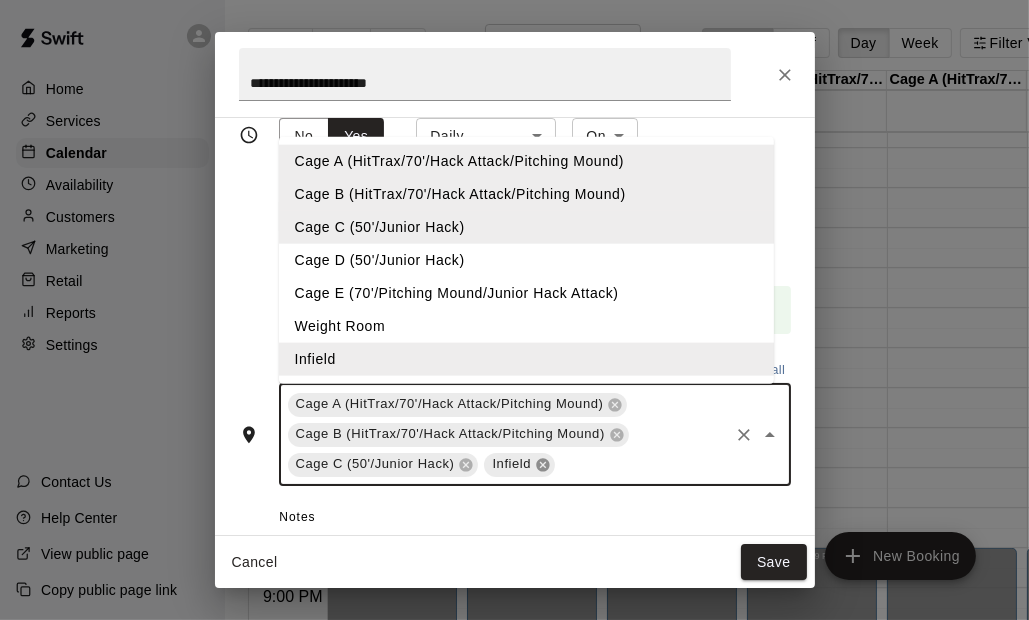 click 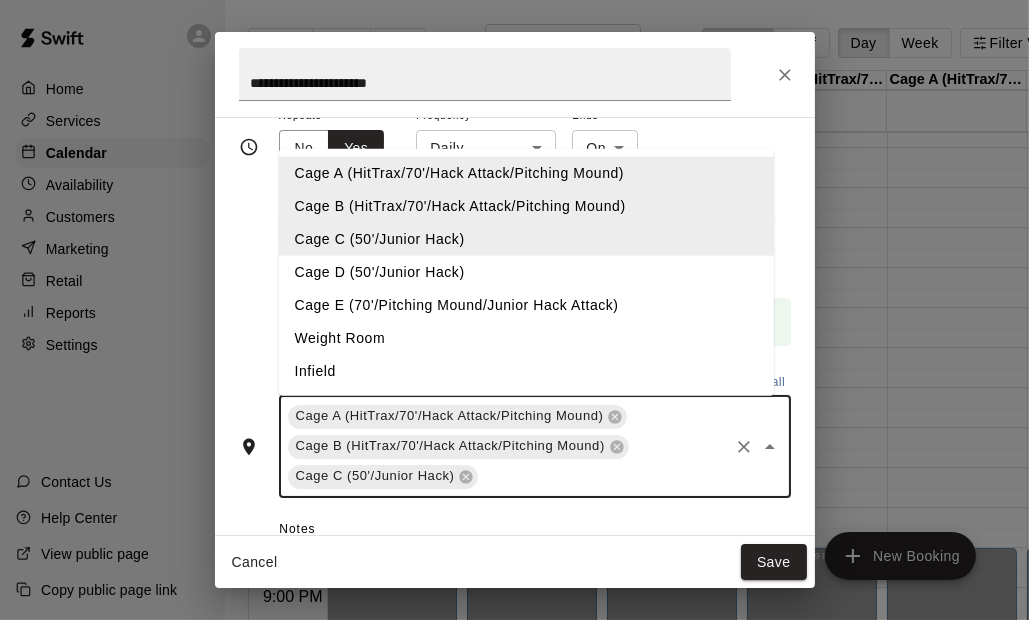 scroll, scrollTop: 250, scrollLeft: 0, axis: vertical 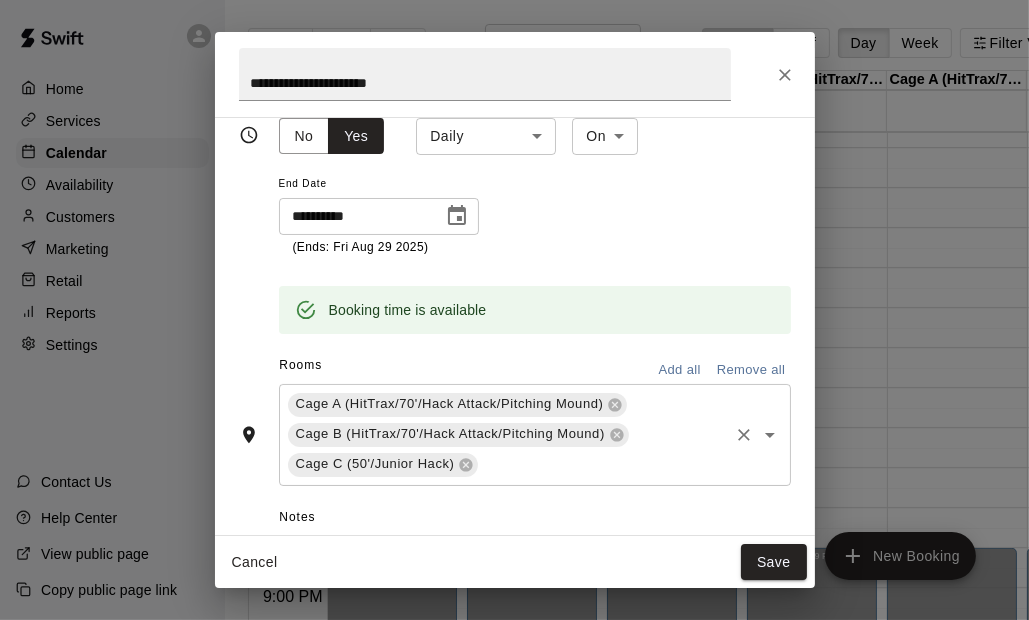 click on "**********" at bounding box center (485, 74) 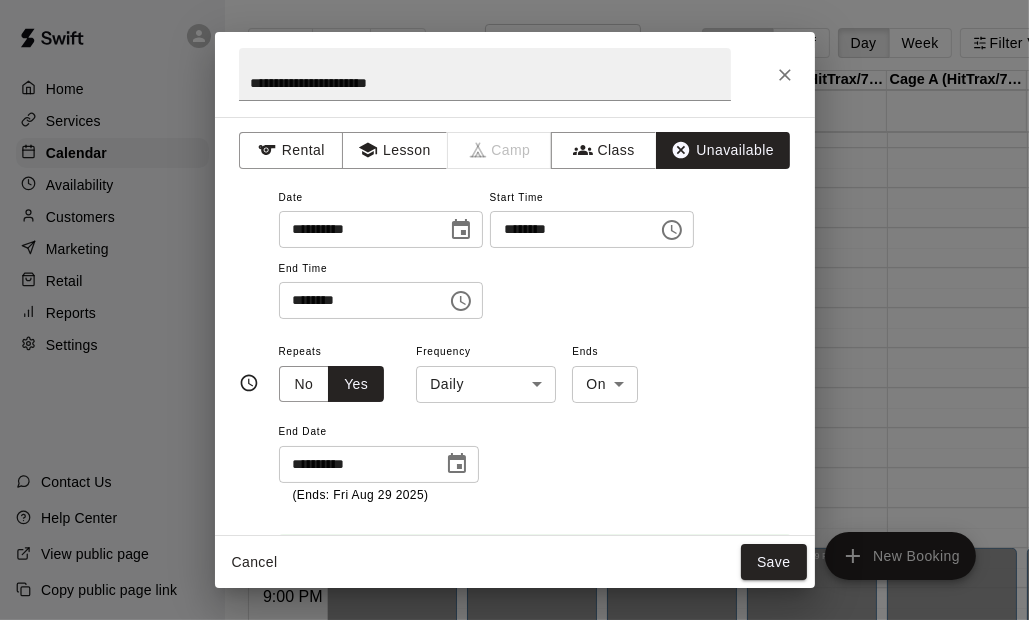 scroll, scrollTop: 0, scrollLeft: 0, axis: both 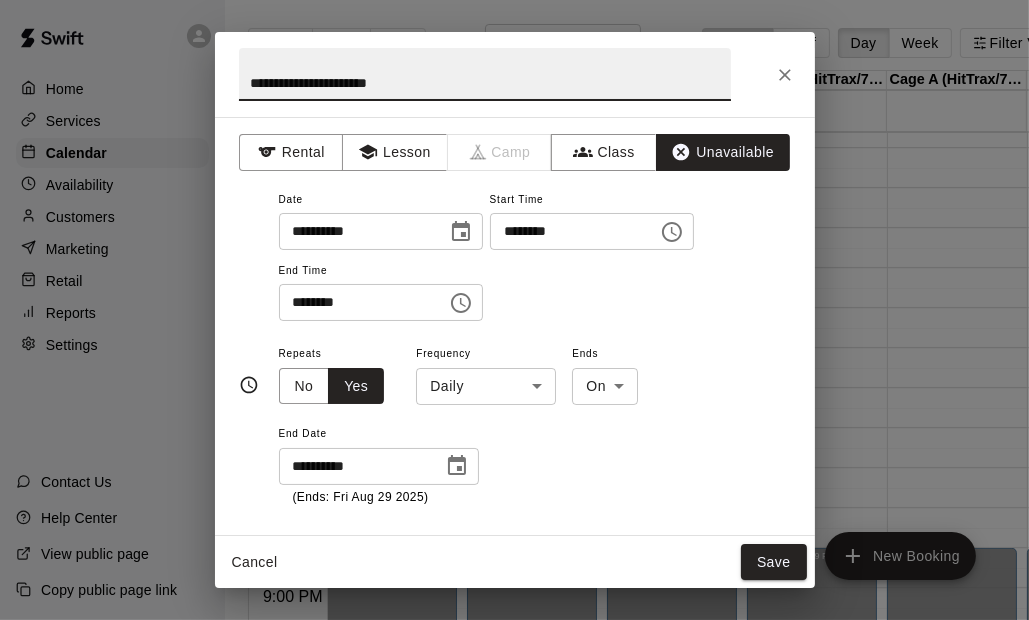 drag, startPoint x: 440, startPoint y: 86, endPoint x: 248, endPoint y: 87, distance: 192.00261 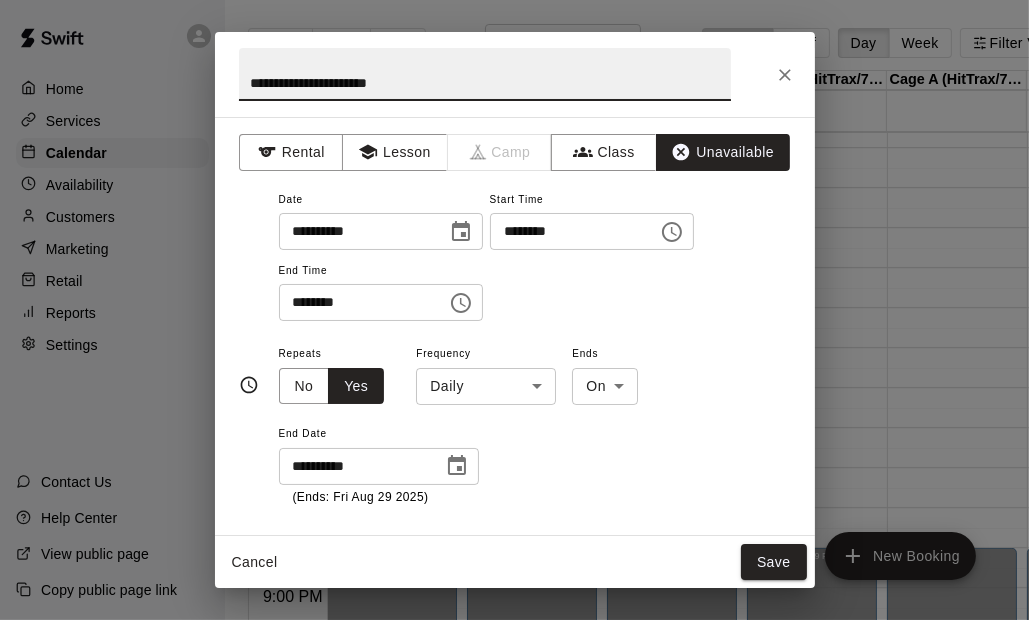 click on "**********" at bounding box center (485, 74) 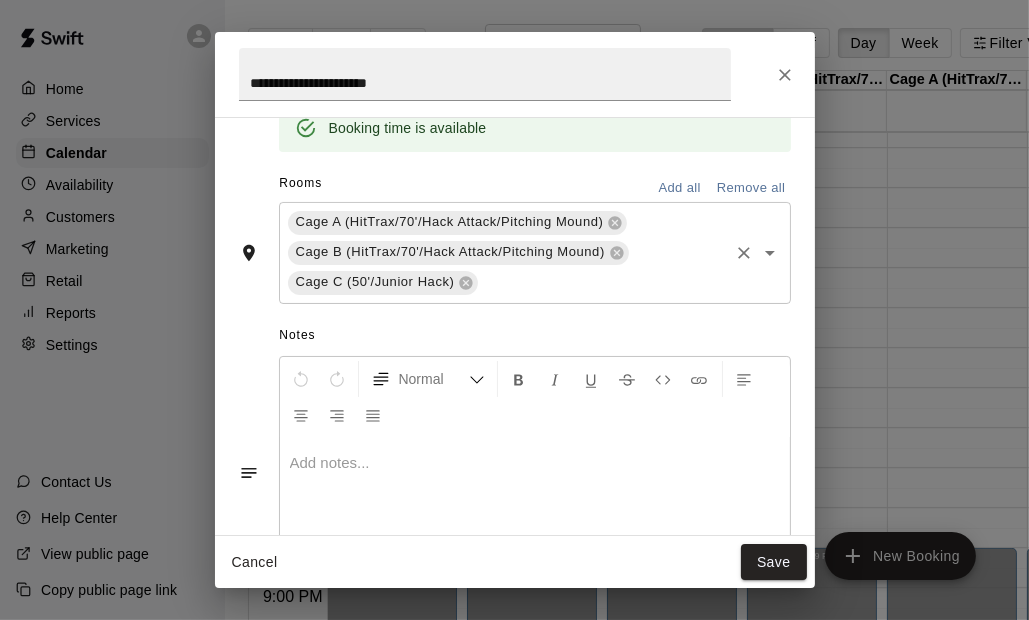 scroll, scrollTop: 444, scrollLeft: 0, axis: vertical 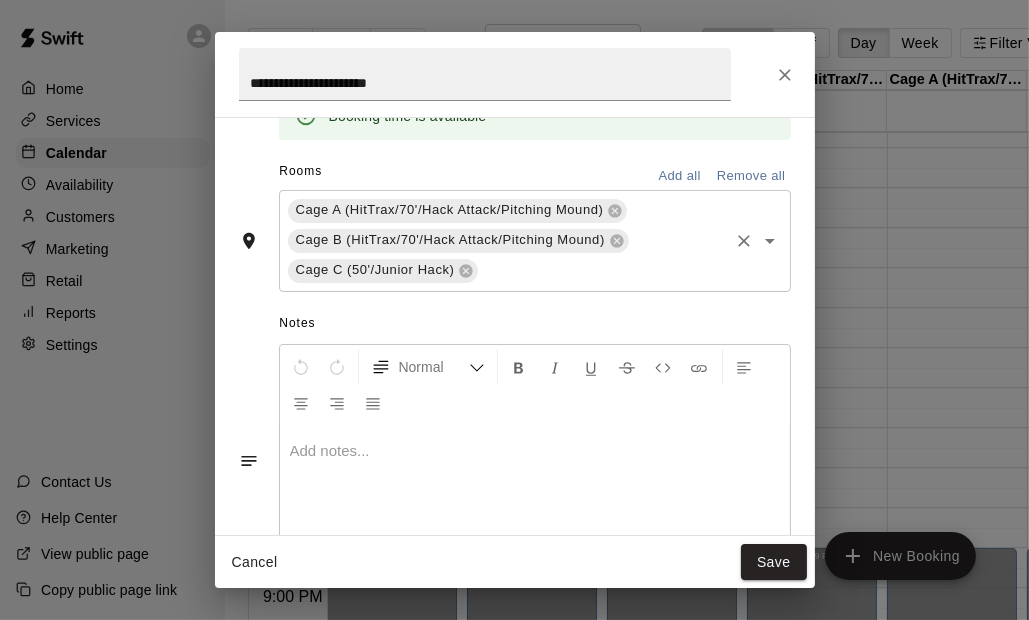 click at bounding box center (535, 451) 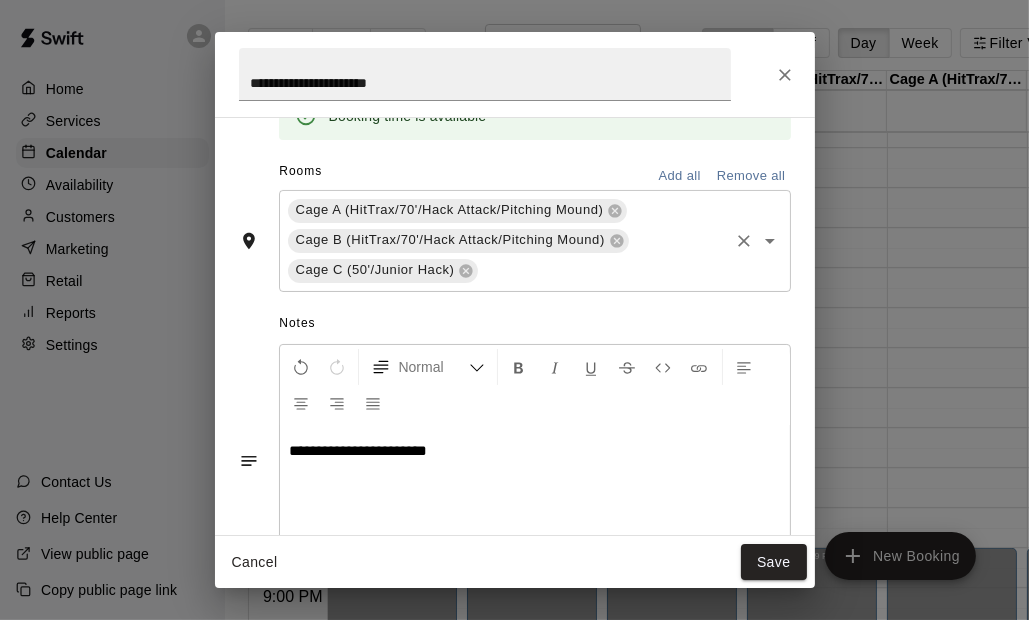 drag, startPoint x: 796, startPoint y: 392, endPoint x: 789, endPoint y: 456, distance: 64.381676 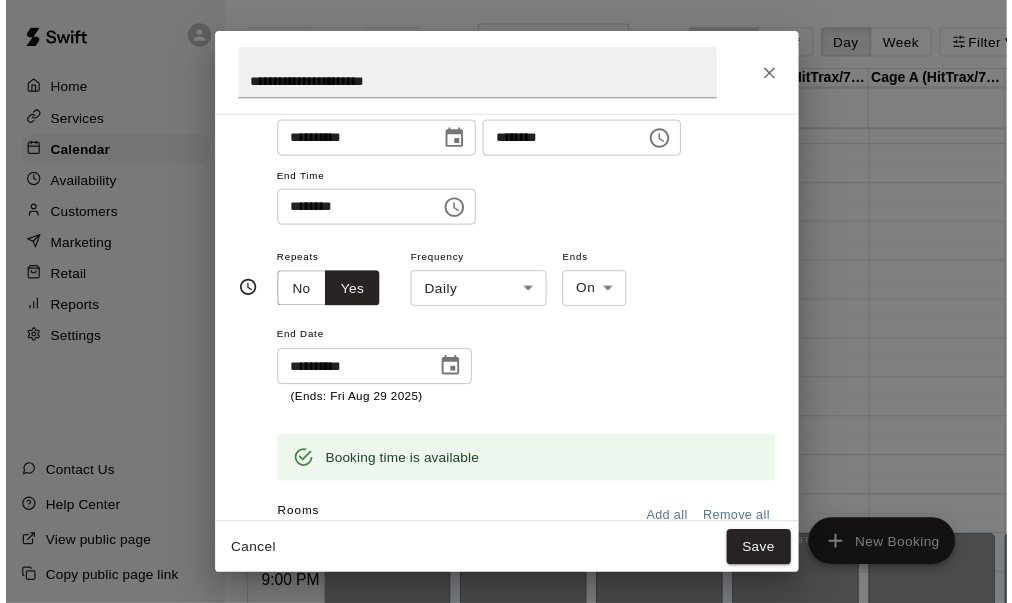scroll, scrollTop: 0, scrollLeft: 0, axis: both 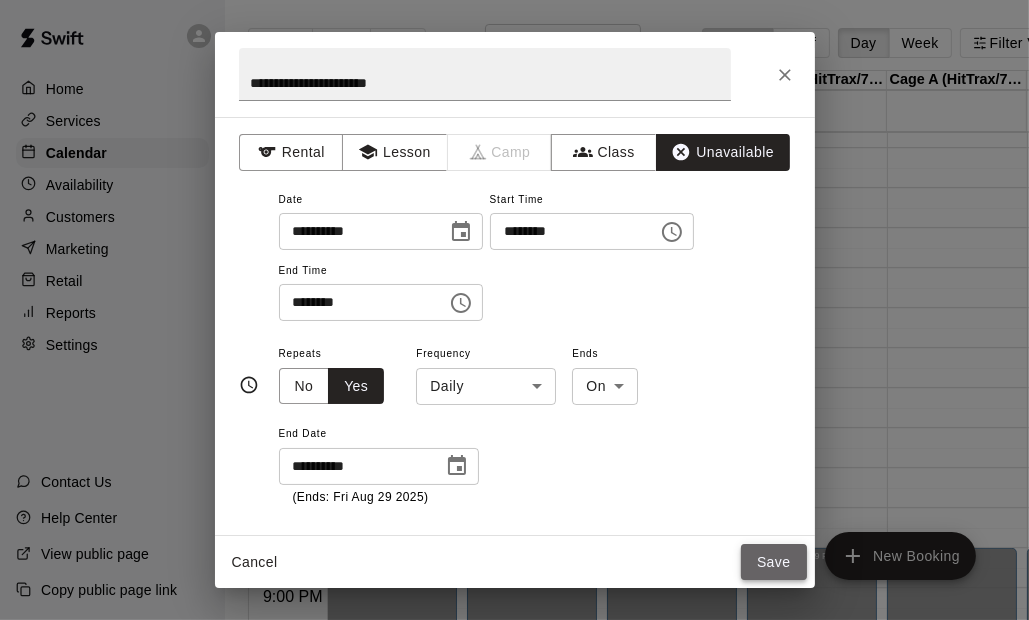 click on "Save" at bounding box center [774, 562] 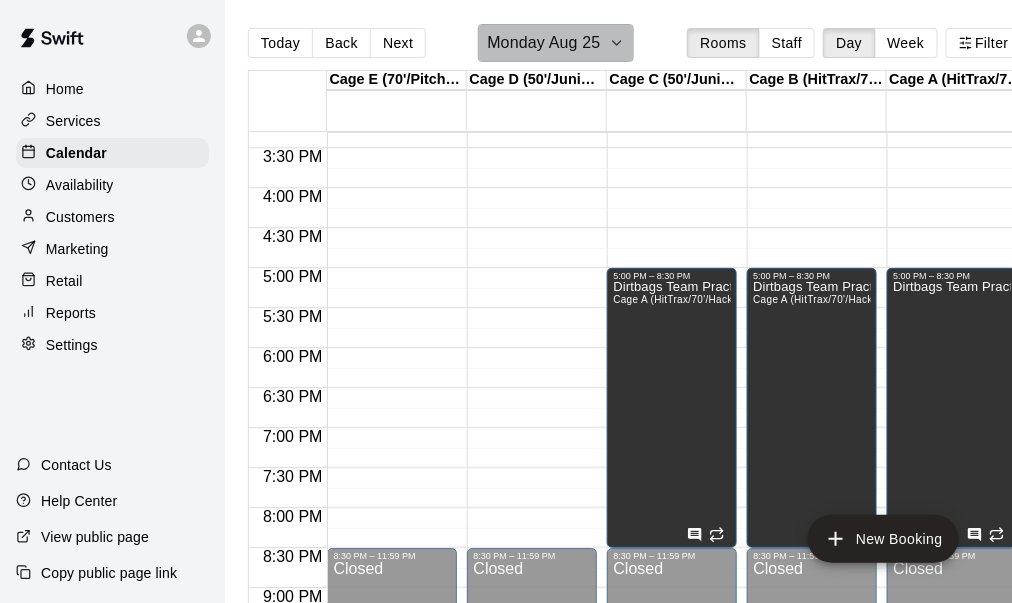 click 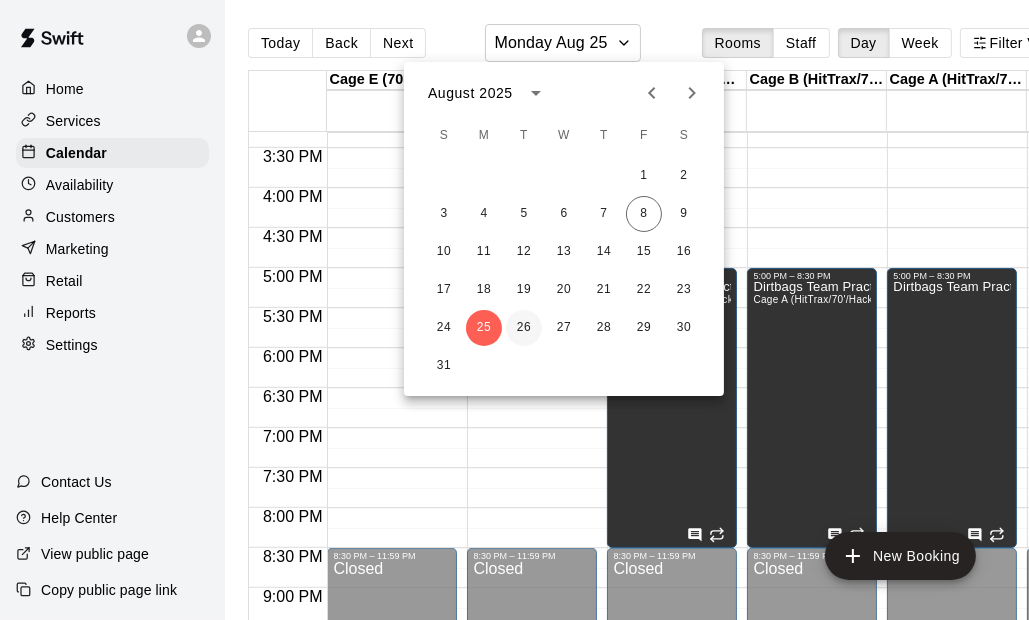 click on "26" at bounding box center (524, 328) 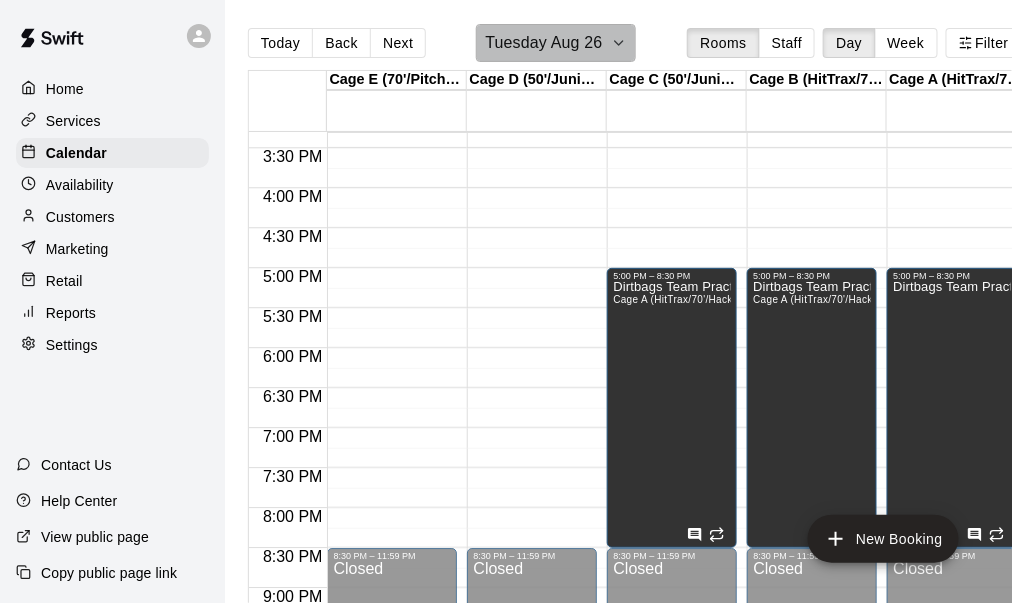 click on "Tuesday Aug 26" at bounding box center (543, 43) 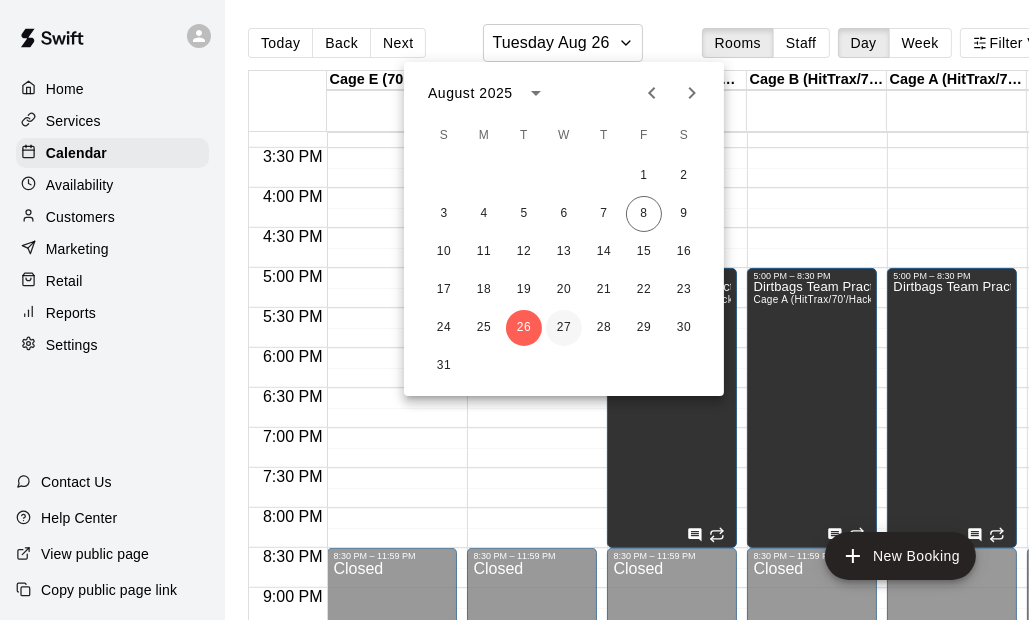 click on "27" at bounding box center (564, 328) 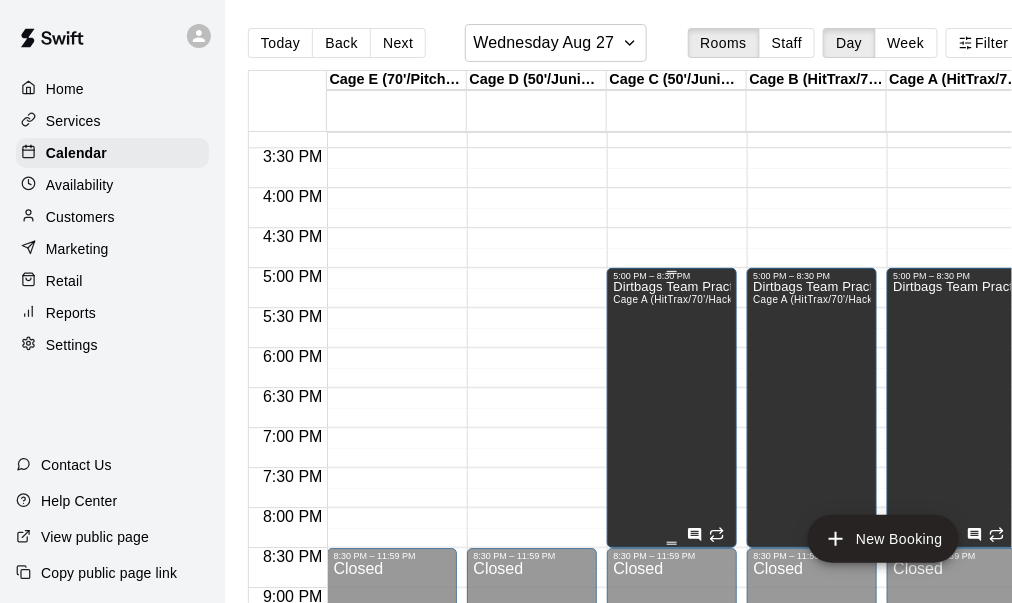 click on "Dirtbags Team Practices Cage A (HitTrax/70'/Hack Attack/Pitching Mound), Cage B (HitTrax/70'/Hack Attack/Pitching Mound), Cage C (50'/Junior Hack)" at bounding box center (672, 582) 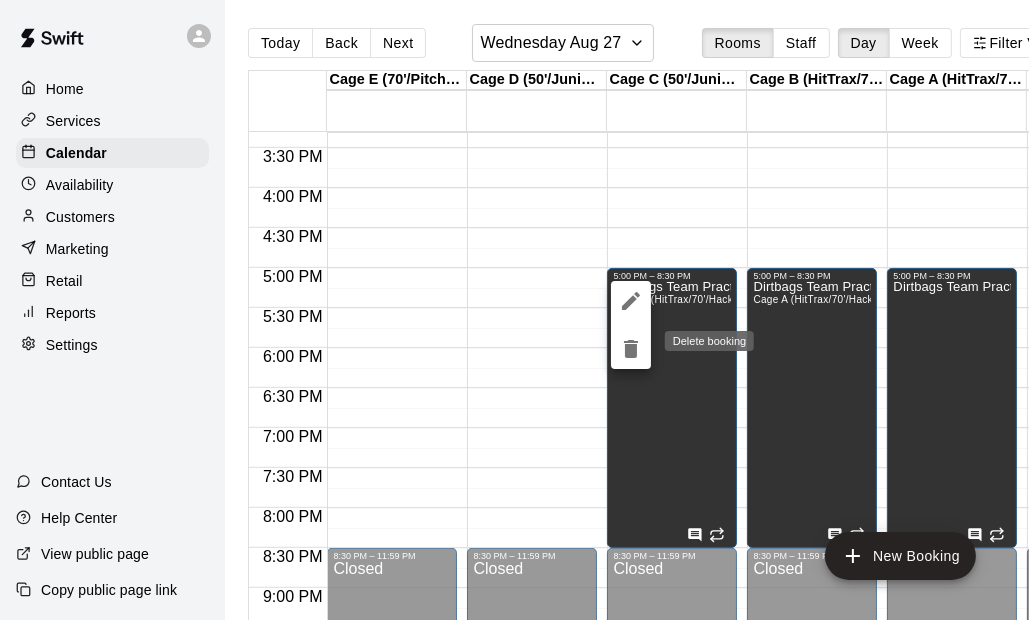 click 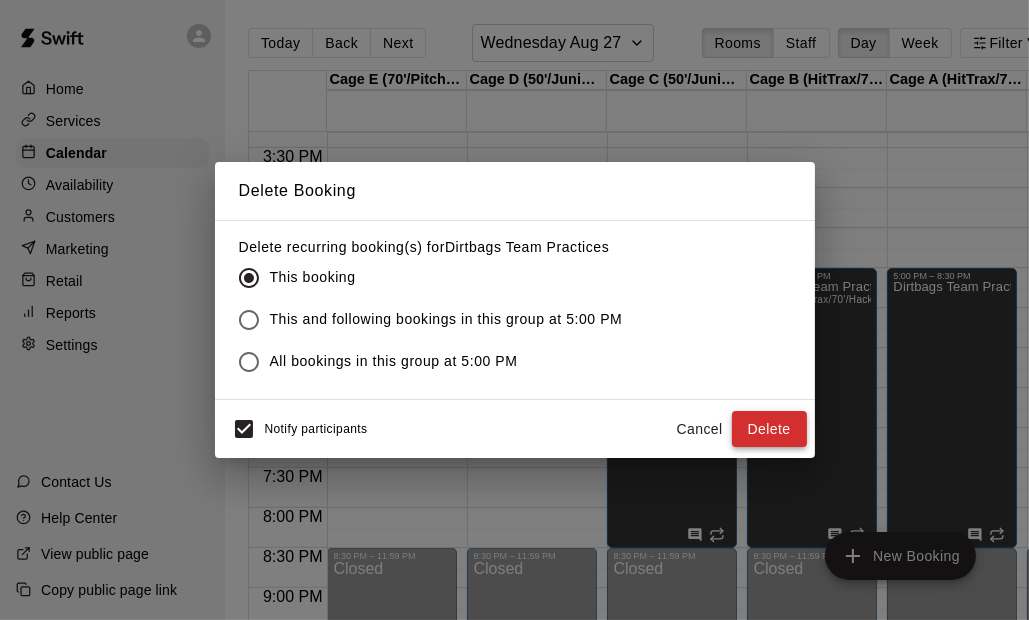click on "Delete" at bounding box center [769, 429] 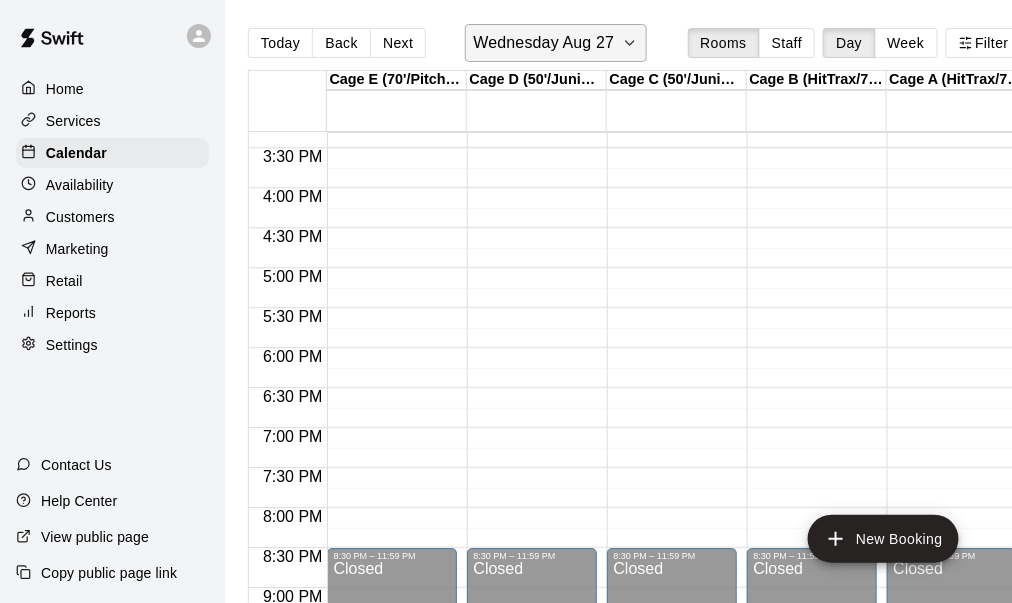 click 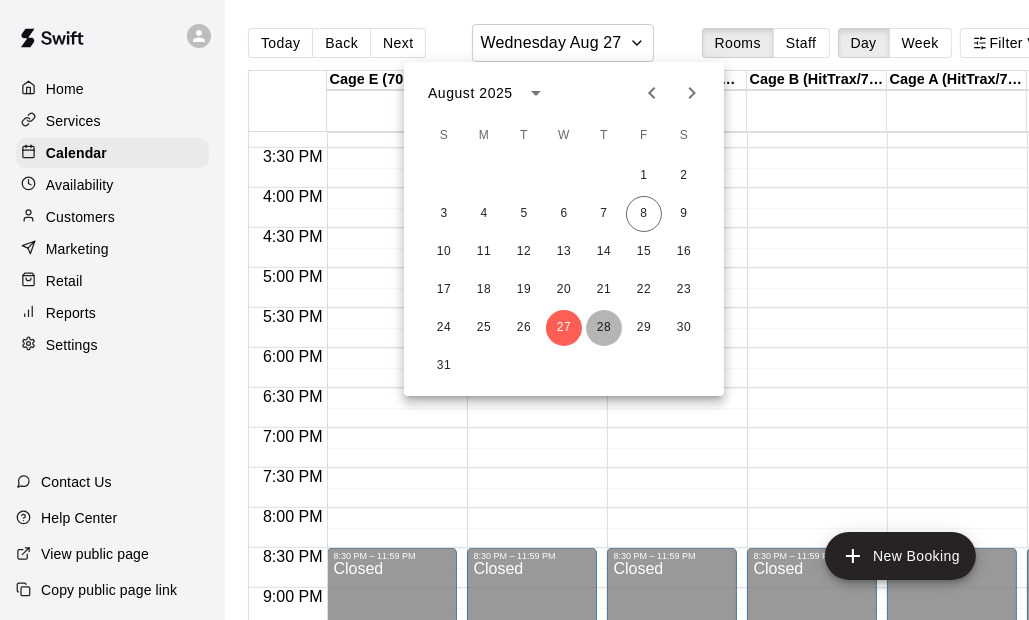 click on "28" at bounding box center (604, 328) 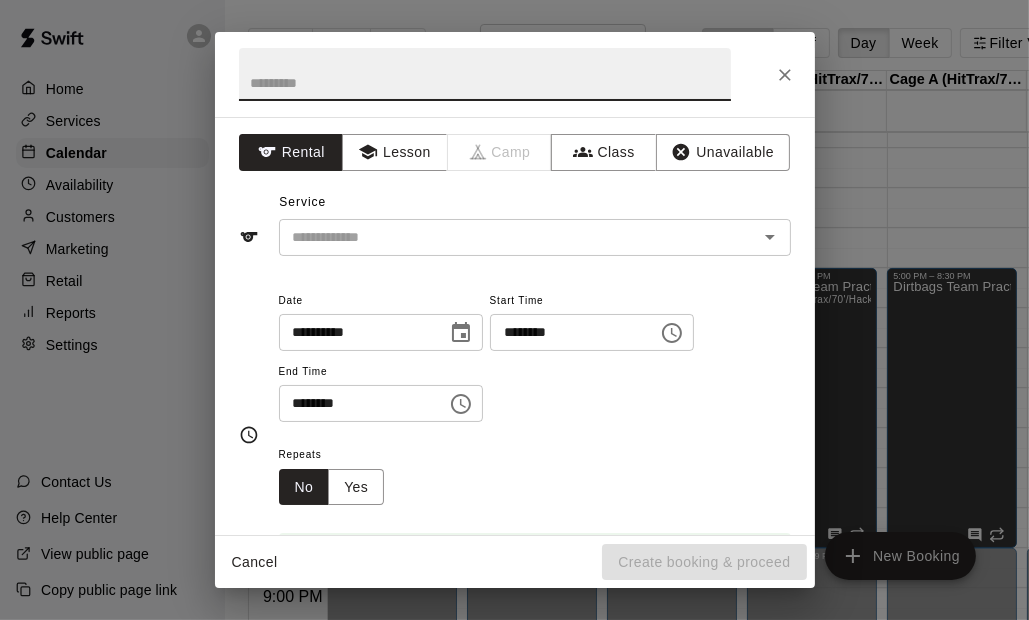 click 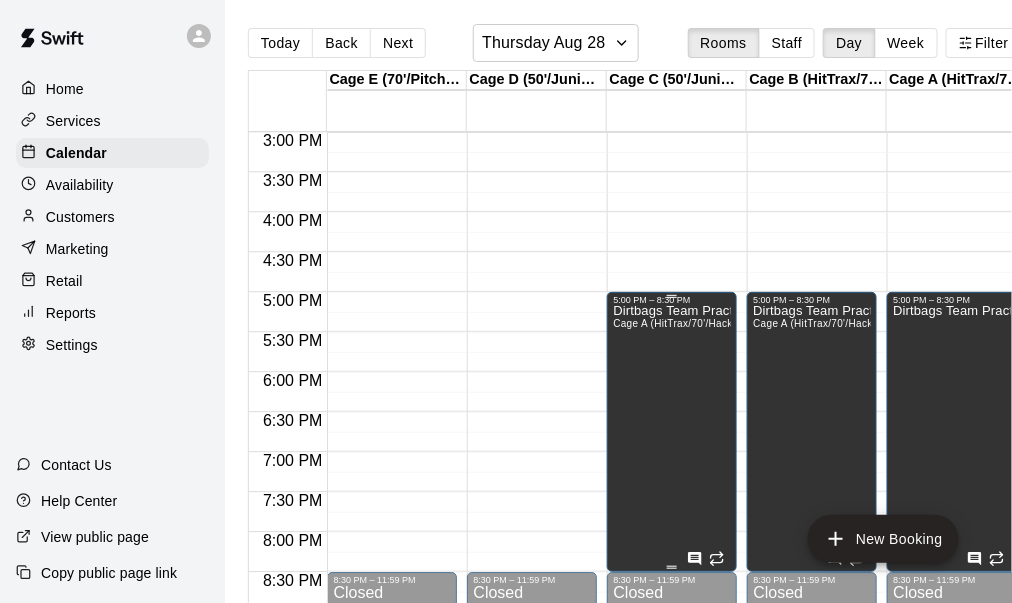 scroll, scrollTop: 1225, scrollLeft: 0, axis: vertical 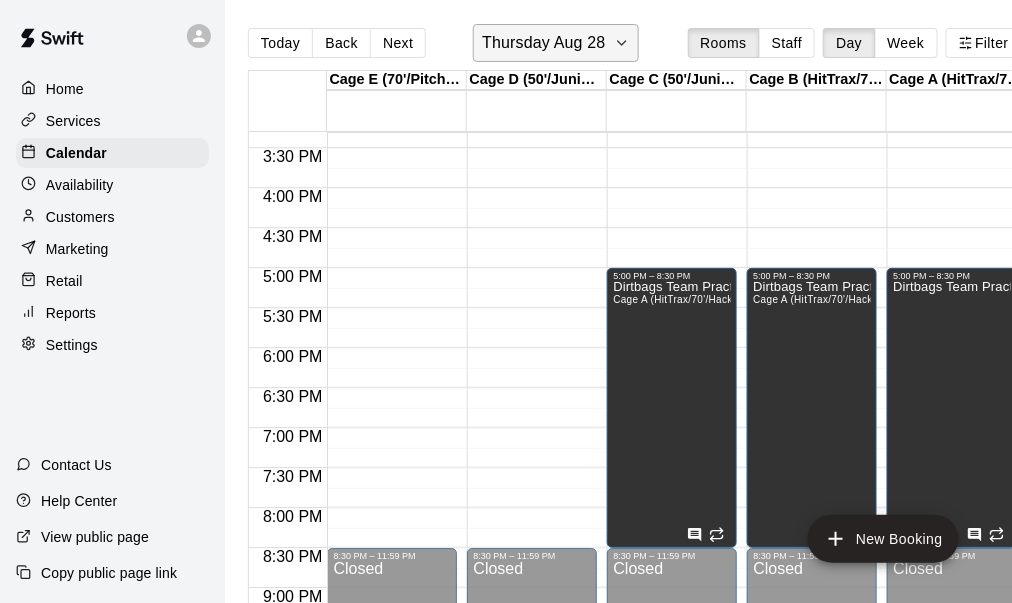 click 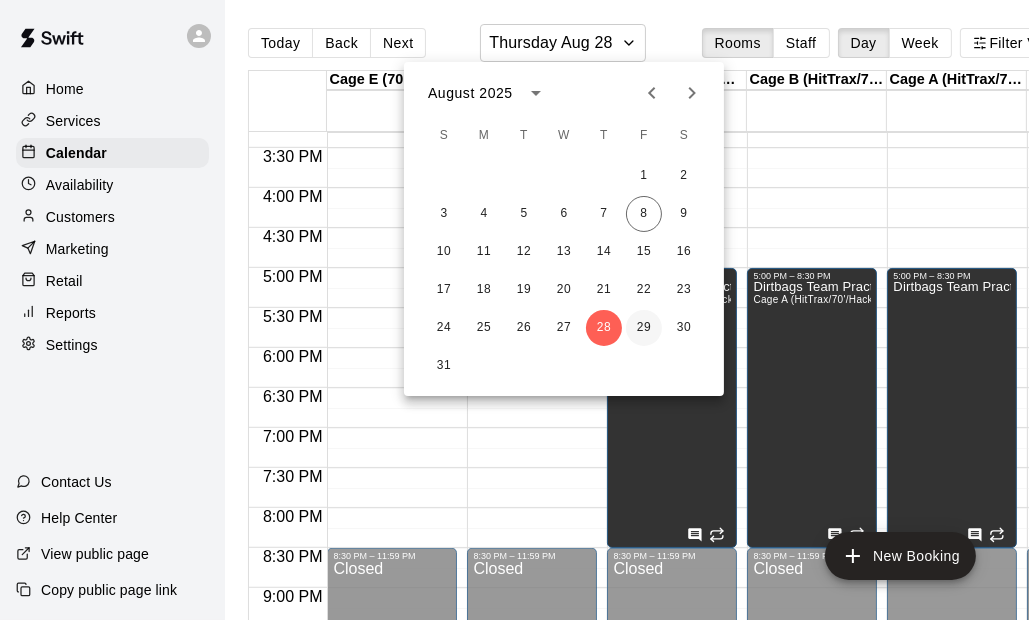 click on "29" at bounding box center (644, 328) 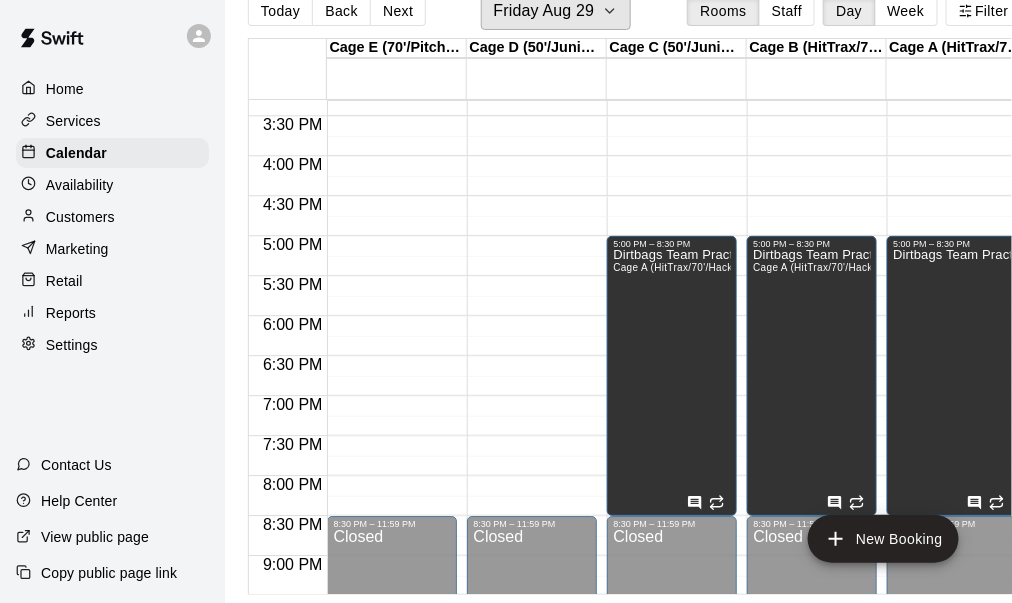 scroll, scrollTop: 0, scrollLeft: 0, axis: both 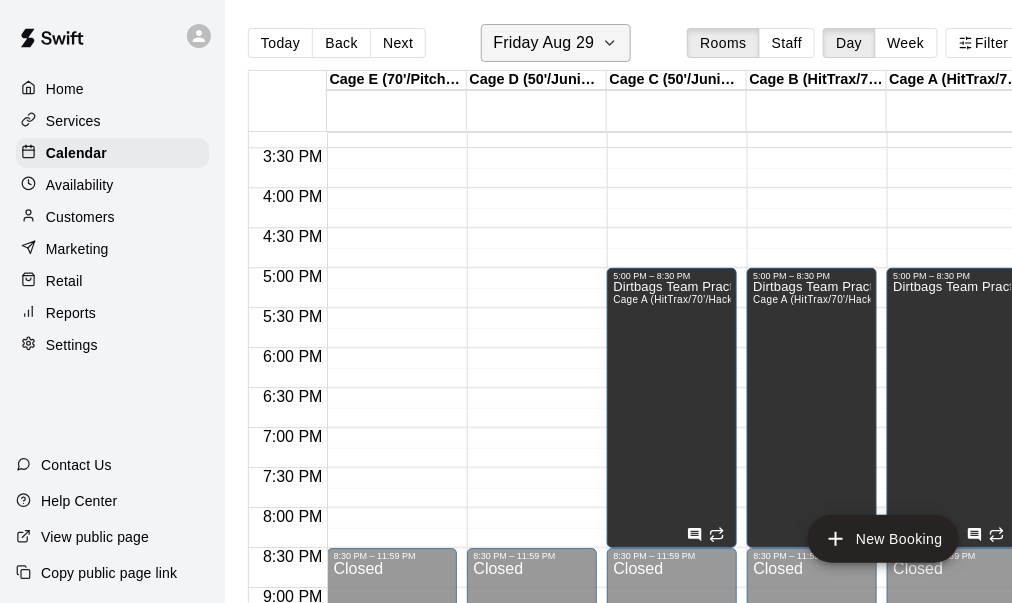click 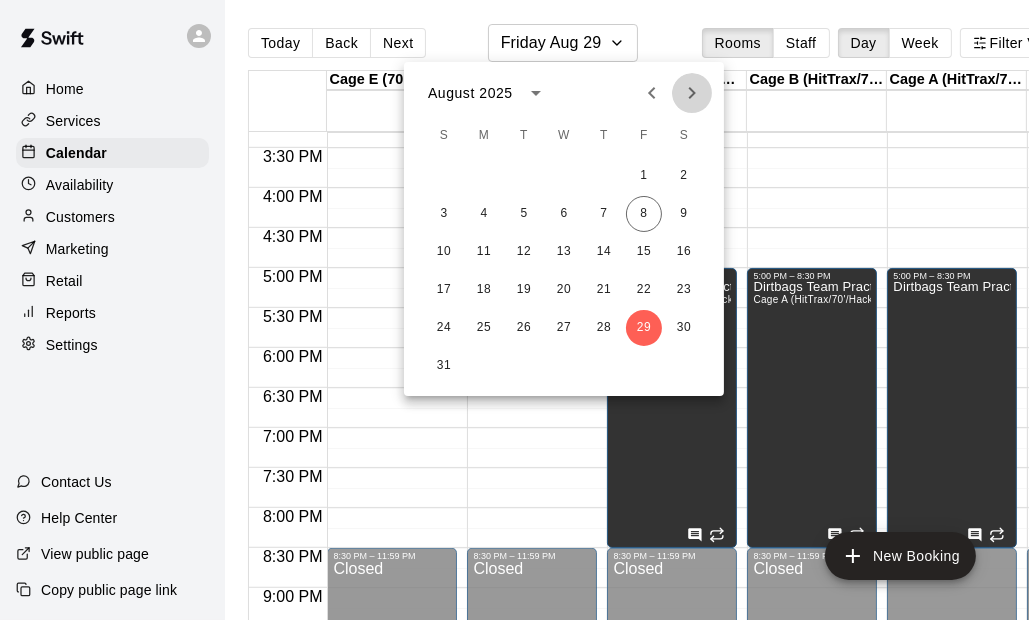click 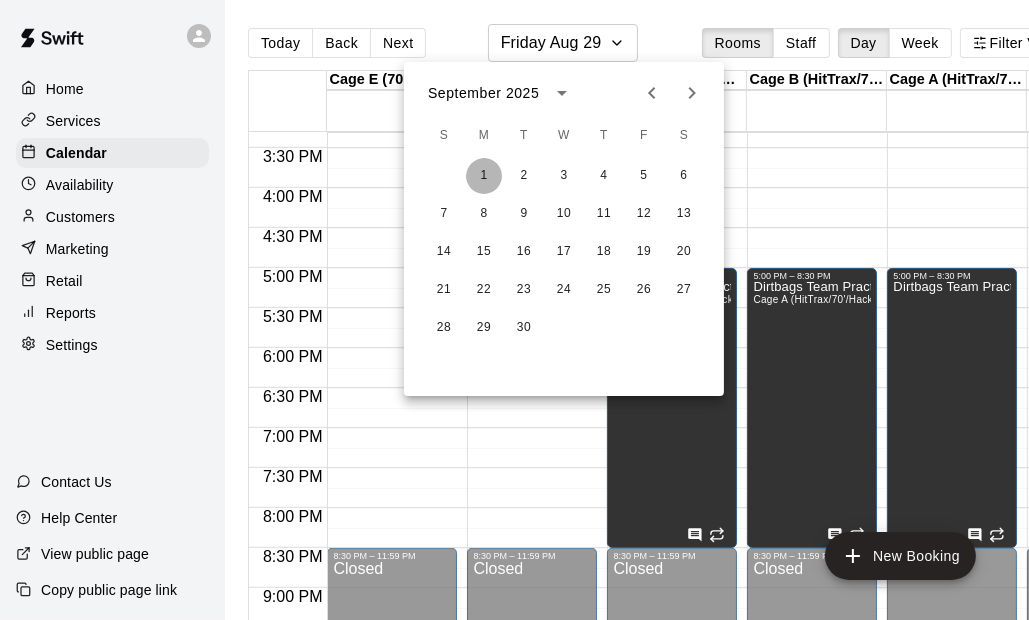 click on "1" at bounding box center [484, 176] 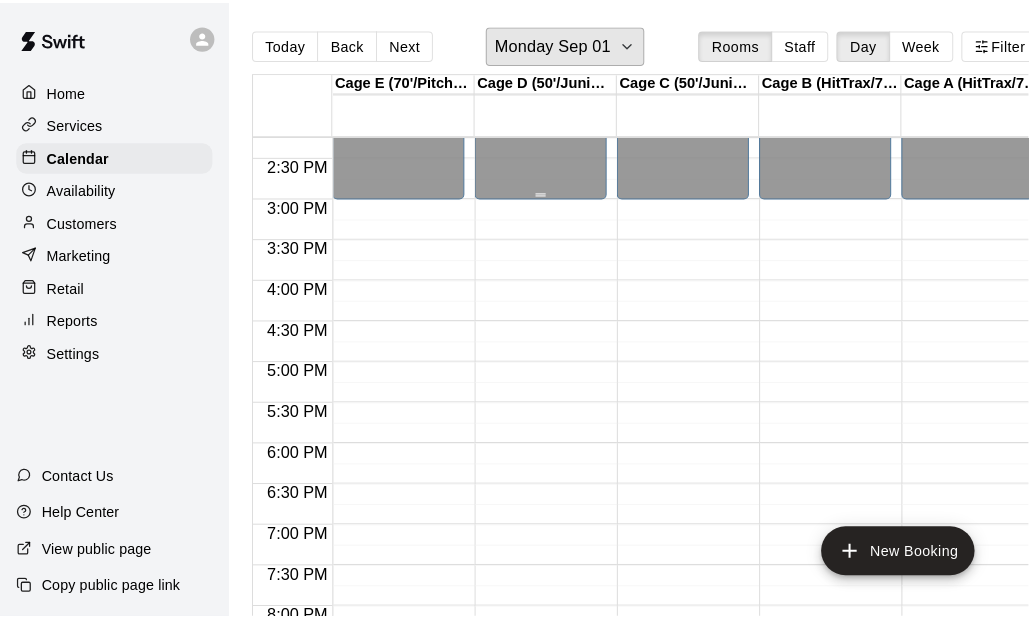 scroll, scrollTop: 1225, scrollLeft: 0, axis: vertical 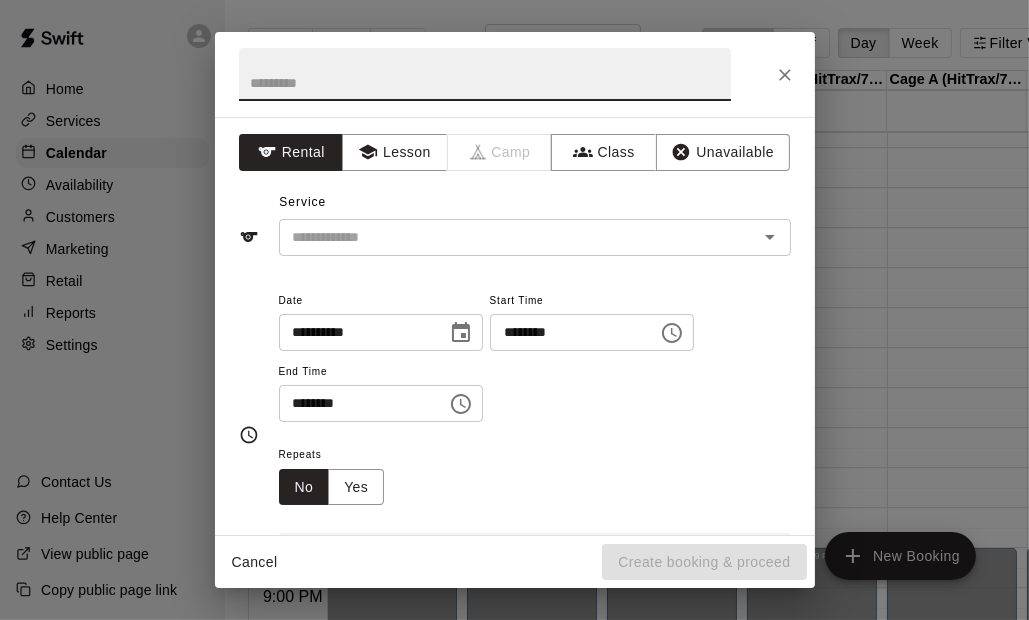 click at bounding box center [485, 74] 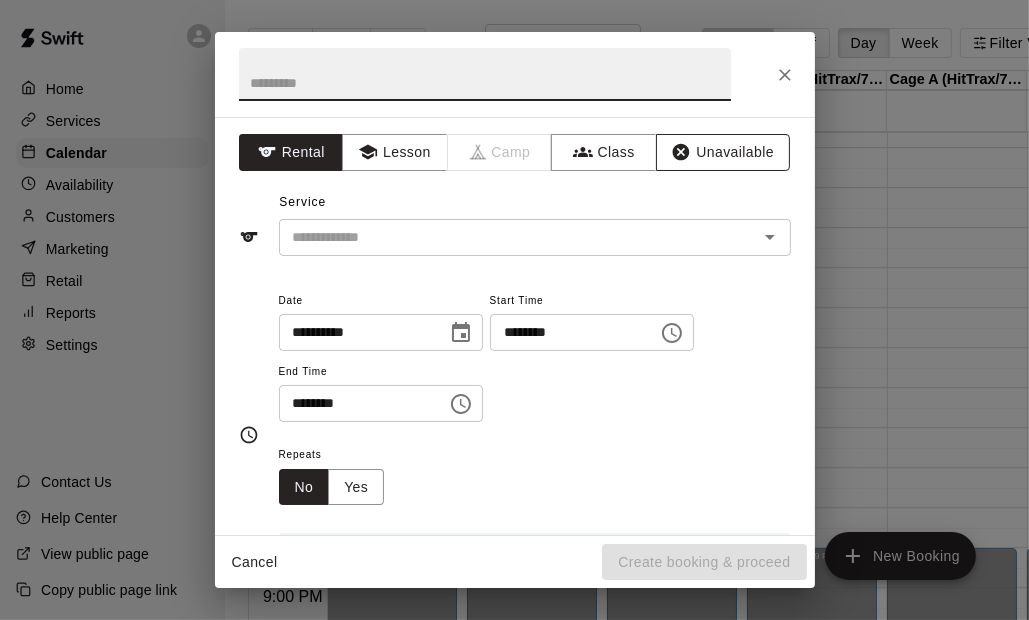 click on "Unavailable" at bounding box center (723, 152) 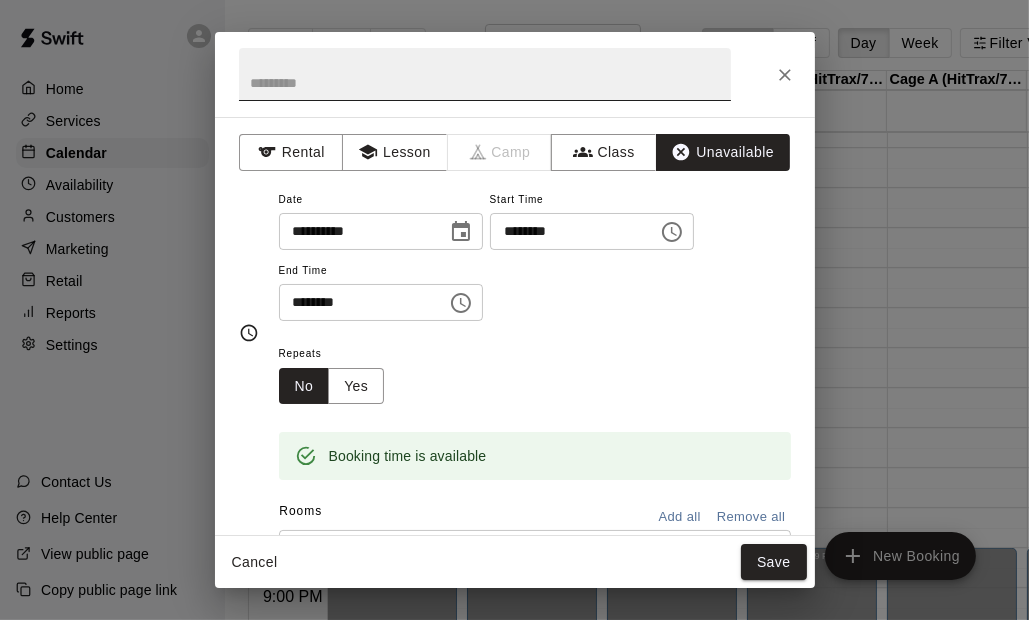 click at bounding box center (485, 74) 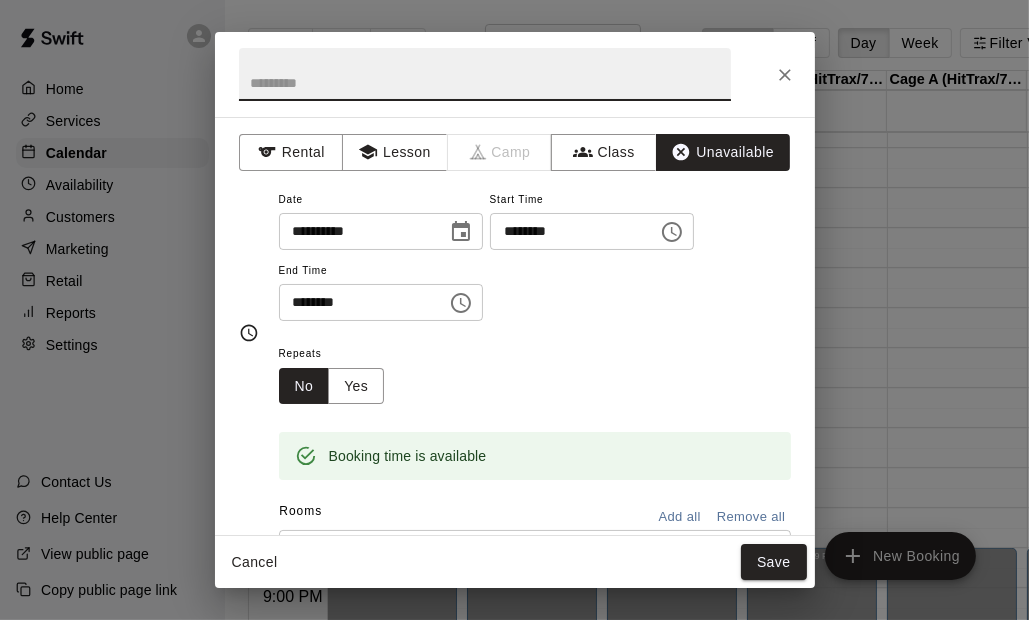 paste on "**********" 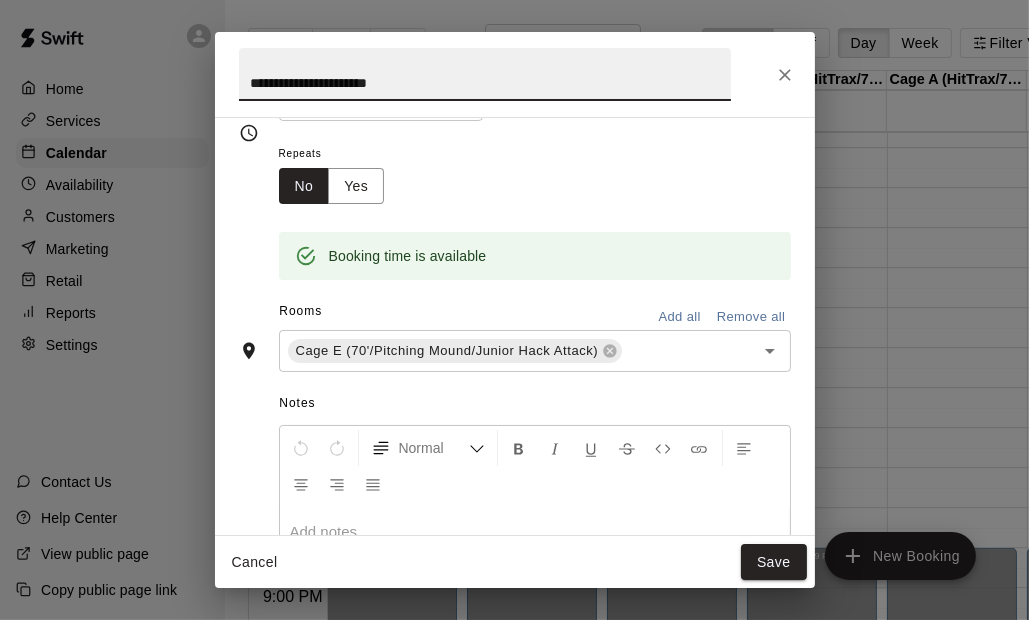 scroll, scrollTop: 300, scrollLeft: 0, axis: vertical 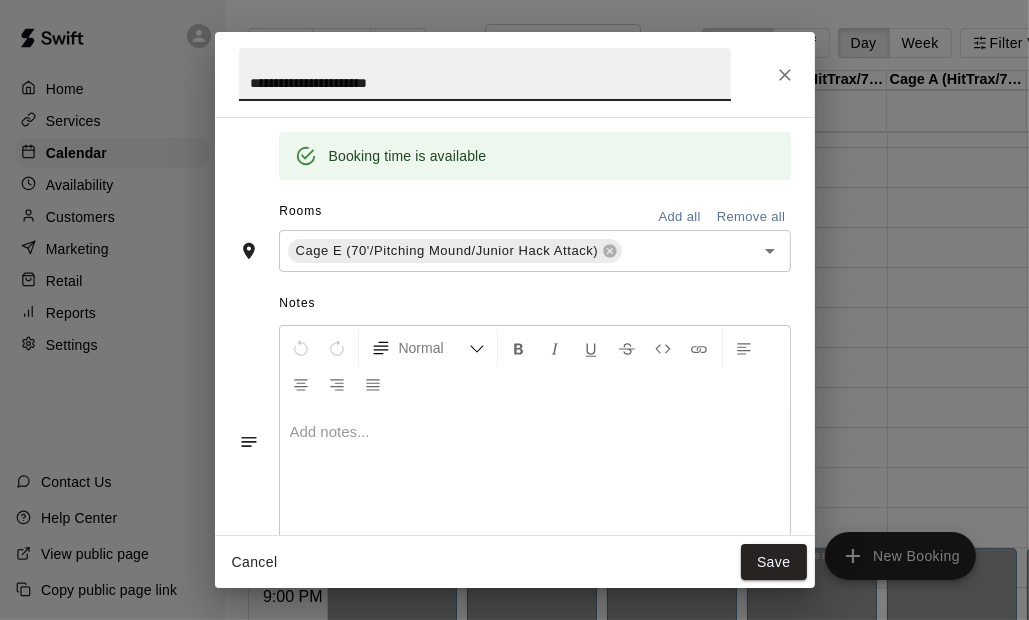 type on "**********" 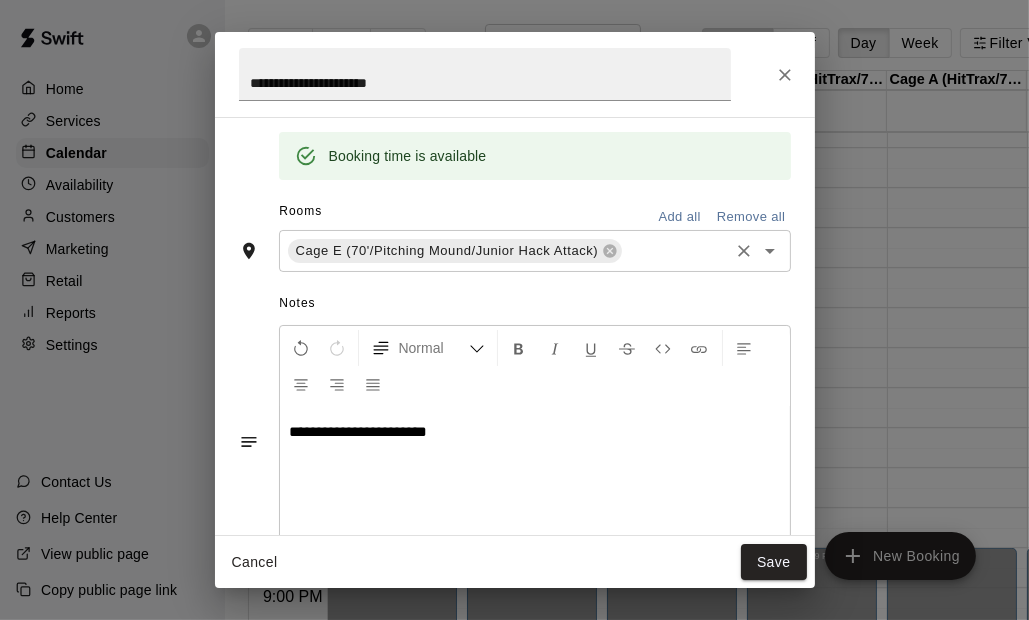 click at bounding box center [675, 251] 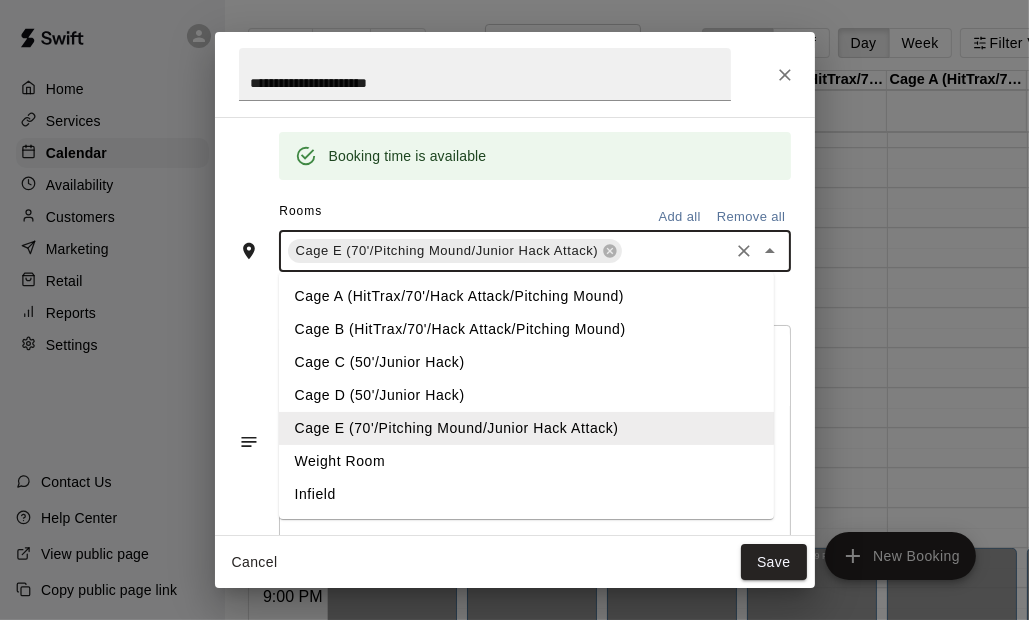 click on "Cage A (HitTrax/70'/Hack Attack/Pitching Mound)" at bounding box center [526, 296] 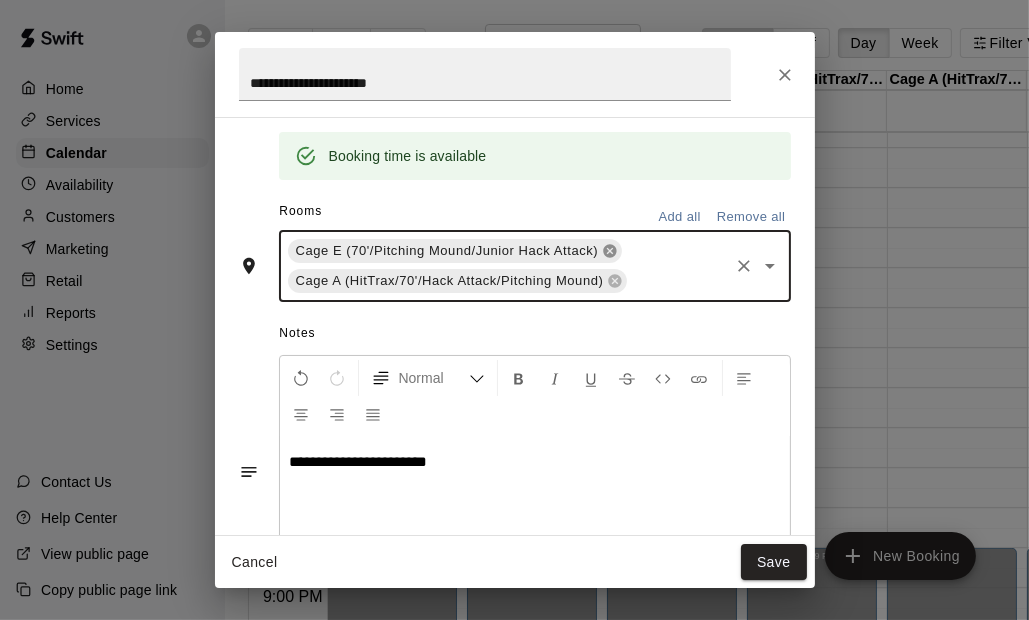 click 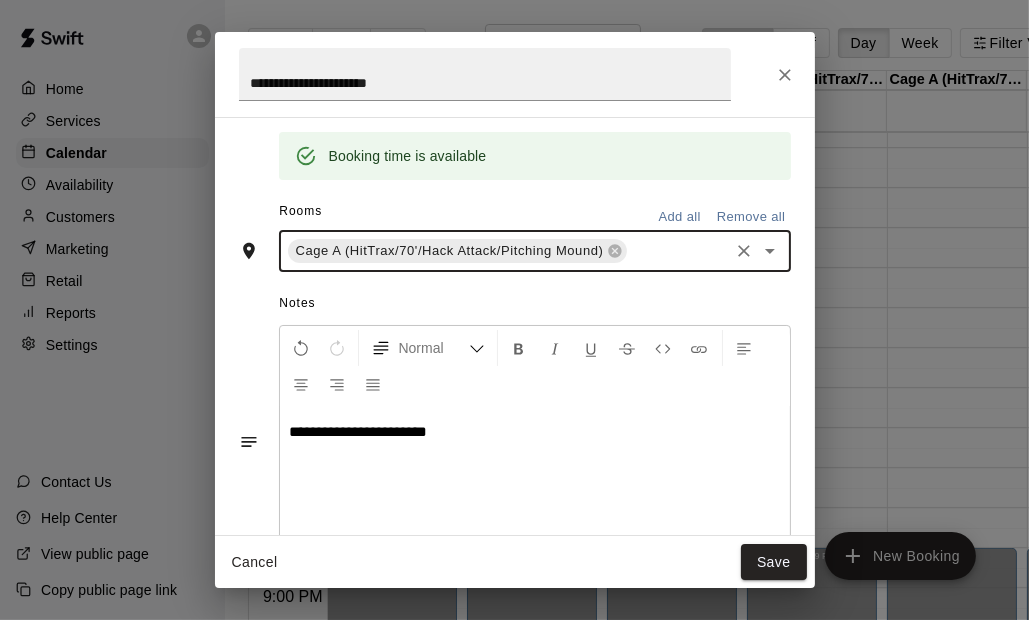 click at bounding box center (677, 251) 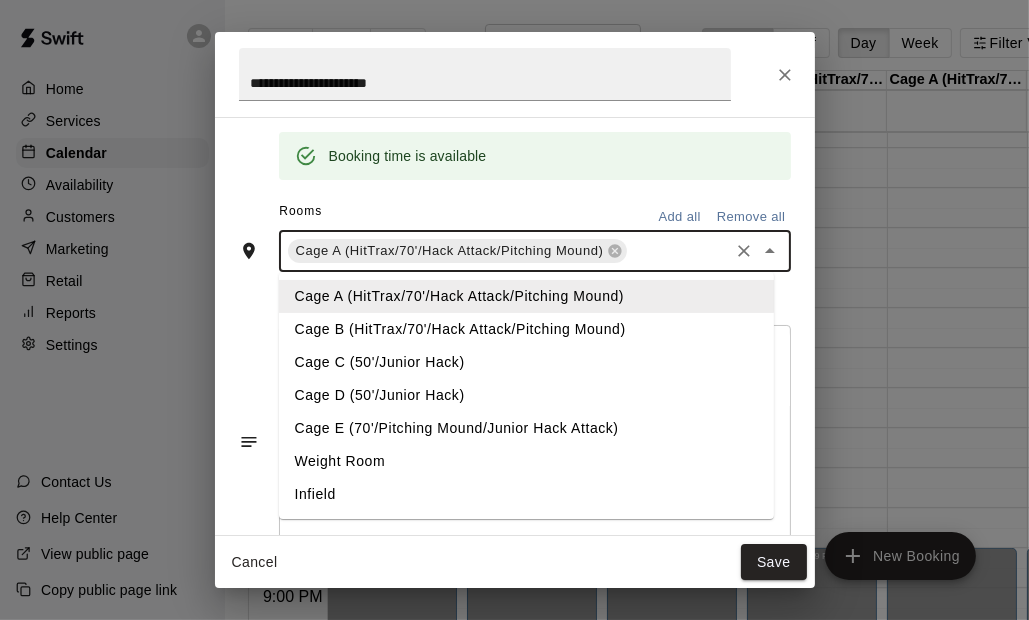 click on "Cage B (HitTrax/70'/Hack Attack/Pitching Mound)" at bounding box center [526, 329] 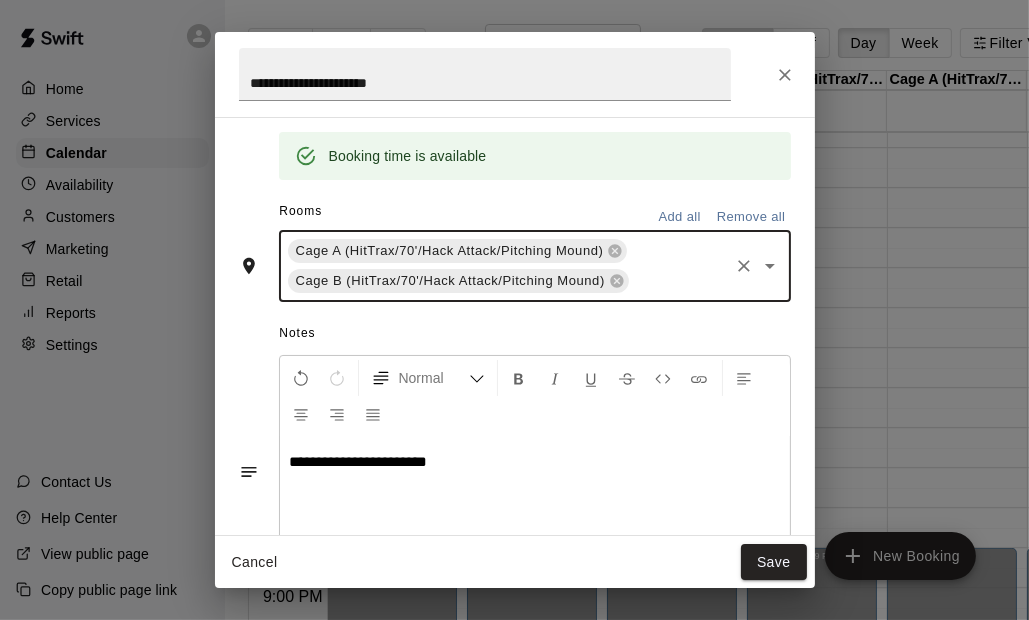 click at bounding box center [679, 281] 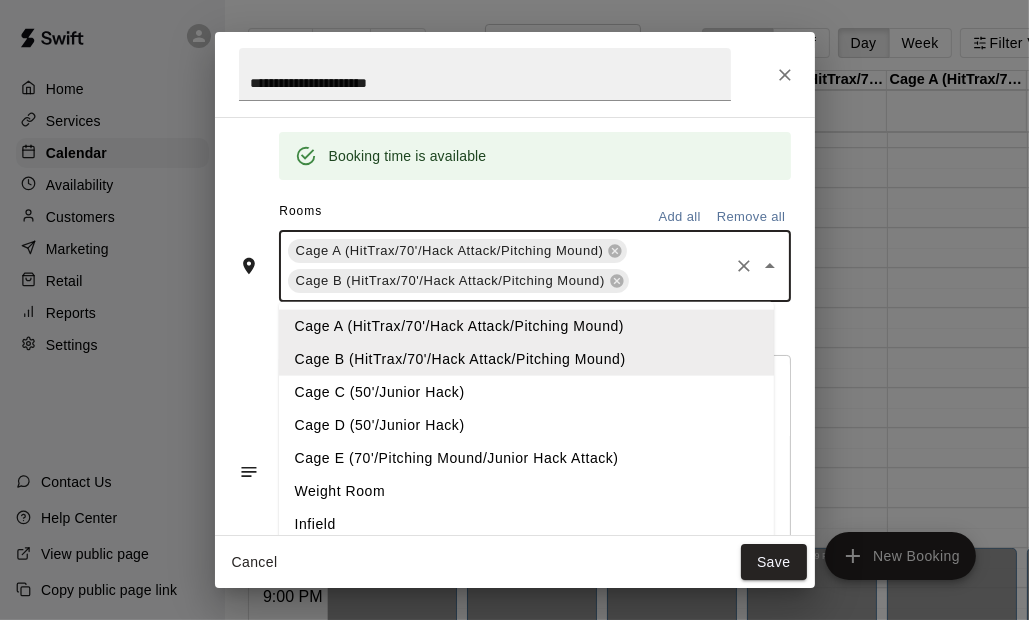 click on "Cage C (50'/Junior Hack)" at bounding box center (526, 392) 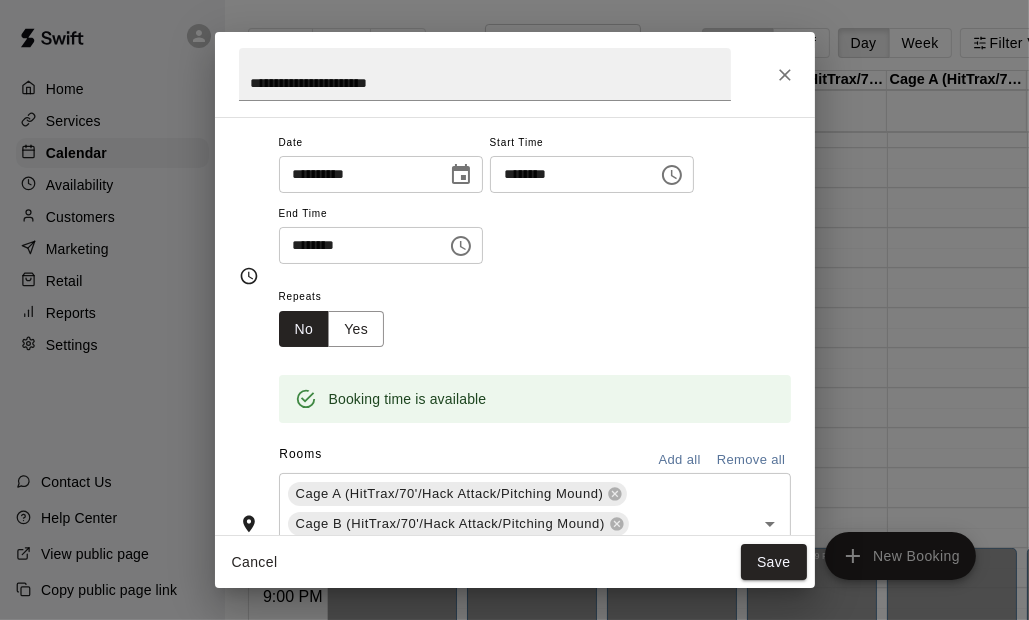 scroll, scrollTop: 0, scrollLeft: 0, axis: both 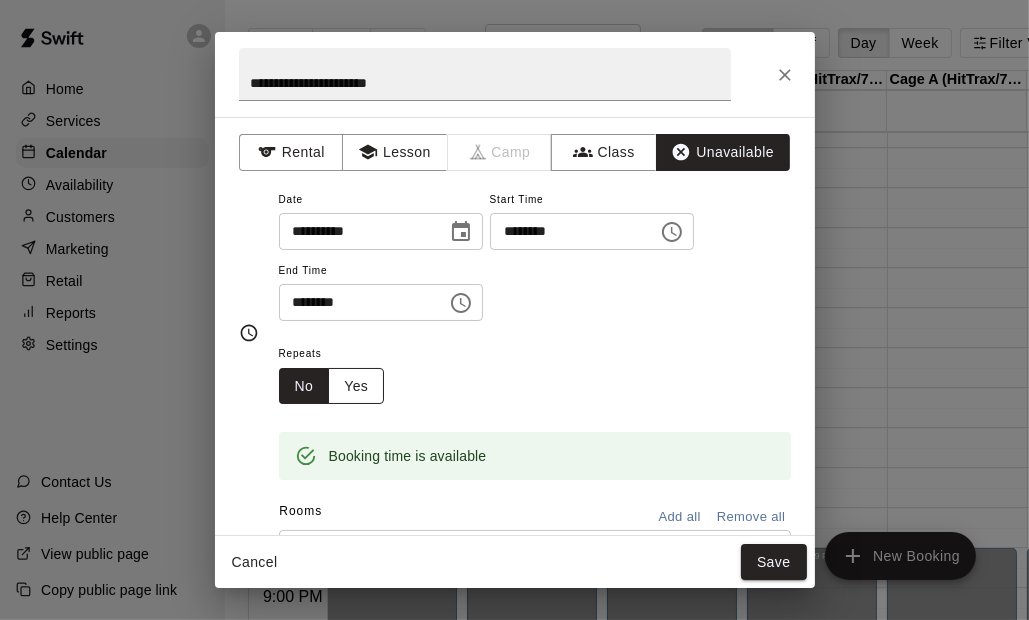 click on "Yes" at bounding box center (356, 386) 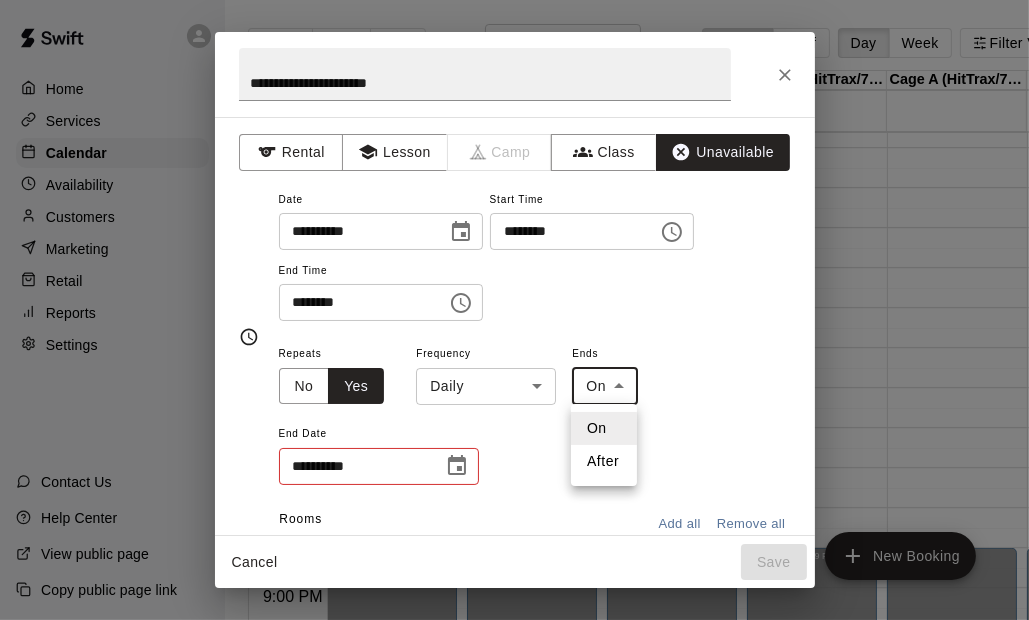 click on "Home Services Calendar Availability Customers Marketing Retail Reports Settings Contact Us Help Center View public page Copy public page link Today Back Next Monday Sep 01 Rooms Staff Day Week Filter View Cage E (70'/Pitching Mound/Junior Hack Attack) 01 Mon Cage D (50'/Junior Hack) 01 Mon Cage C (50'/Junior Hack) 01 Mon Cage B (HitTrax/70'/Hack Attack/Pitching Mound) 01 Mon Cage A (HitTrax/70'/Hack Attack/Pitching Mound) 01 Mon Weight Room 01 Mon Infield 01 Mon 12:00 AM 12:30 AM 1:00 AM 1:30 AM 2:00 AM 2:30 AM 3:00 AM 3:30 AM 4:00 AM 4:30 AM 5:00 AM 5:30 AM 6:00 AM 6:30 AM 7:00 AM 7:30 AM 8:00 AM 8:30 AM 9:00 AM 9:30 AM 10:00 AM 10:30 AM 11:00 AM 11:30 AM 12:00 PM 12:30 PM 1:00 PM 1:30 PM 2:00 PM 2:30 PM 3:00 PM 3:30 PM 4:00 PM 4:30 PM 5:00 PM 5:30 PM 6:00 PM 6:30 PM 7:00 PM 7:30 PM 8:00 PM 8:30 PM 9:00 PM 9:30 PM 10:00 PM 10:30 PM 11:00 PM 11:30 PM 12:00 AM – 3:00 PM Closed 8:30 PM – 11:59 PM Closed 12:00 AM – 3:00 PM Closed 8:30 PM – 11:59 PM Closed 12:00 AM – 3:00 PM Closed 8:30 PM – 11:59 PM" at bounding box center [514, 326] 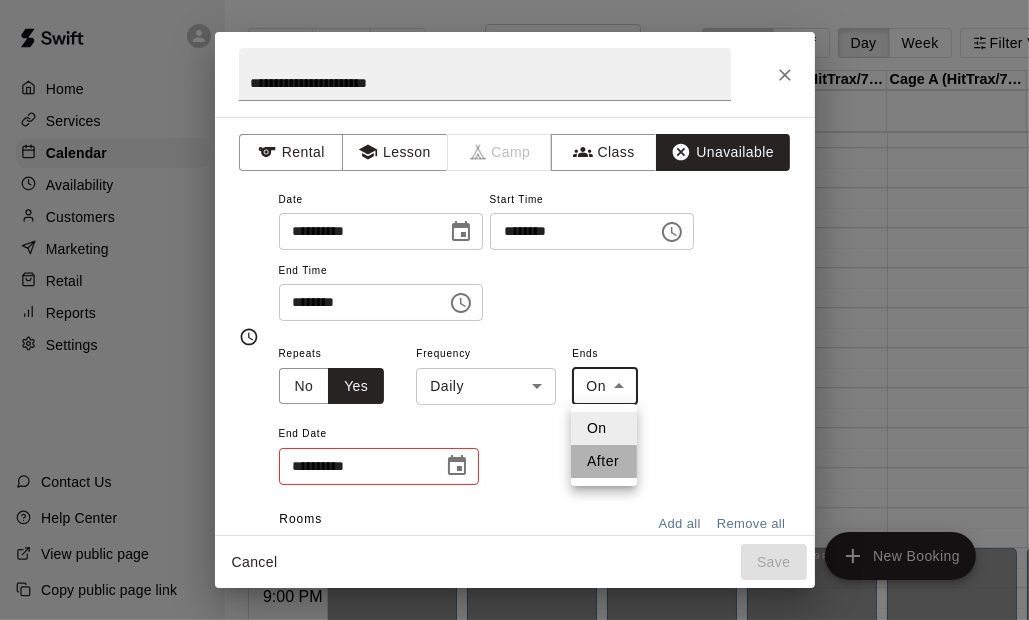 click on "After" at bounding box center [604, 461] 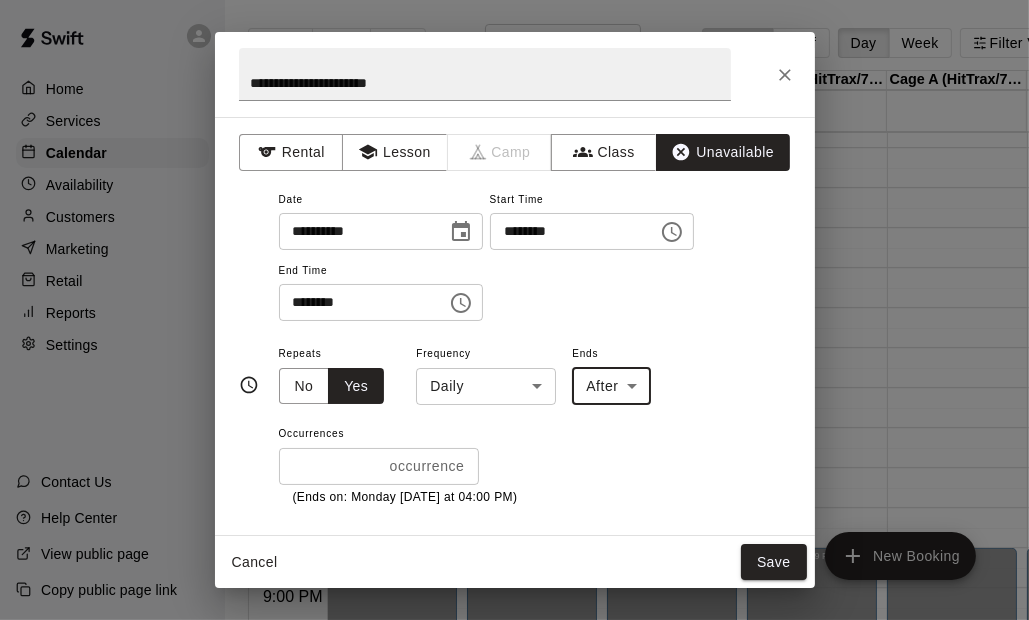 click on "Home Services Calendar Availability Customers Marketing Retail Reports Settings Contact Us Help Center View public page Copy public page link Today Back Next Monday Sep 01 Rooms Staff Day Week Filter View Cage E (70'/Pitching Mound/Junior Hack Attack) 01 Mon Cage D (50'/Junior Hack) 01 Mon Cage C (50'/Junior Hack) 01 Mon Cage B (HitTrax/70'/Hack Attack/Pitching Mound) 01 Mon Cage A (HitTrax/70'/Hack Attack/Pitching Mound) 01 Mon Weight Room 01 Mon Infield 01 Mon 12:00 AM 12:30 AM 1:00 AM 1:30 AM 2:00 AM 2:30 AM 3:00 AM 3:30 AM 4:00 AM 4:30 AM 5:00 AM 5:30 AM 6:00 AM 6:30 AM 7:00 AM 7:30 AM 8:00 AM 8:30 AM 9:00 AM 9:30 AM 10:00 AM 10:30 AM 11:00 AM 11:30 AM 12:00 PM 12:30 PM 1:00 PM 1:30 PM 2:00 PM 2:30 PM 3:00 PM 3:30 PM 4:00 PM 4:30 PM 5:00 PM 5:30 PM 6:00 PM 6:30 PM 7:00 PM 7:30 PM 8:00 PM 8:30 PM 9:00 PM 9:30 PM 10:00 PM 10:30 PM 11:00 PM 11:30 PM 12:00 AM – 3:00 PM Closed 8:30 PM – 11:59 PM Closed 12:00 AM – 3:00 PM Closed 8:30 PM – 11:59 PM Closed 12:00 AM – 3:00 PM Closed 8:30 PM – 11:59 PM" at bounding box center [514, 326] 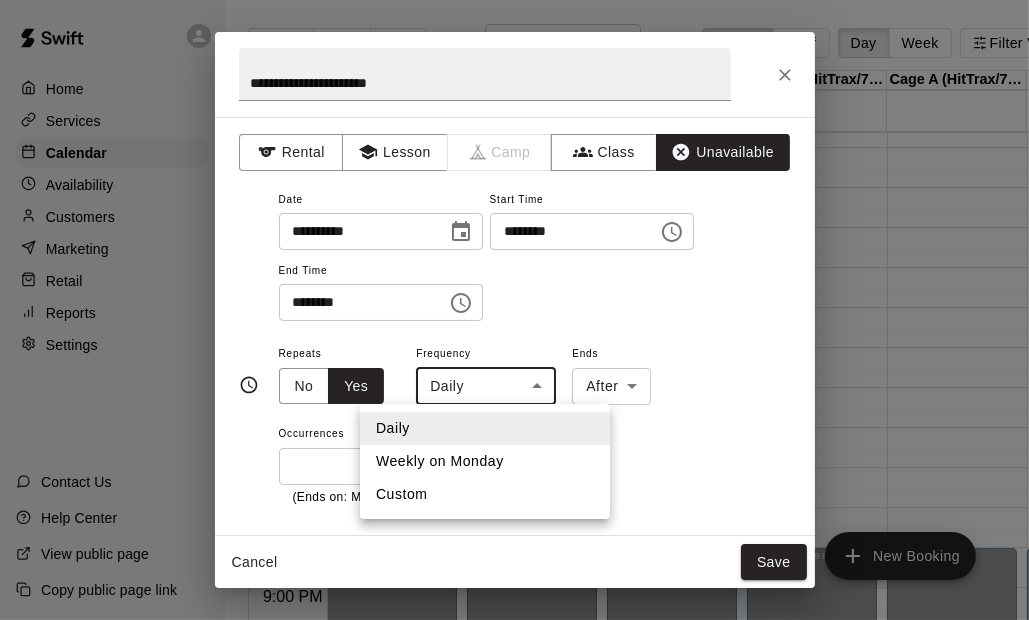 click at bounding box center [514, 310] 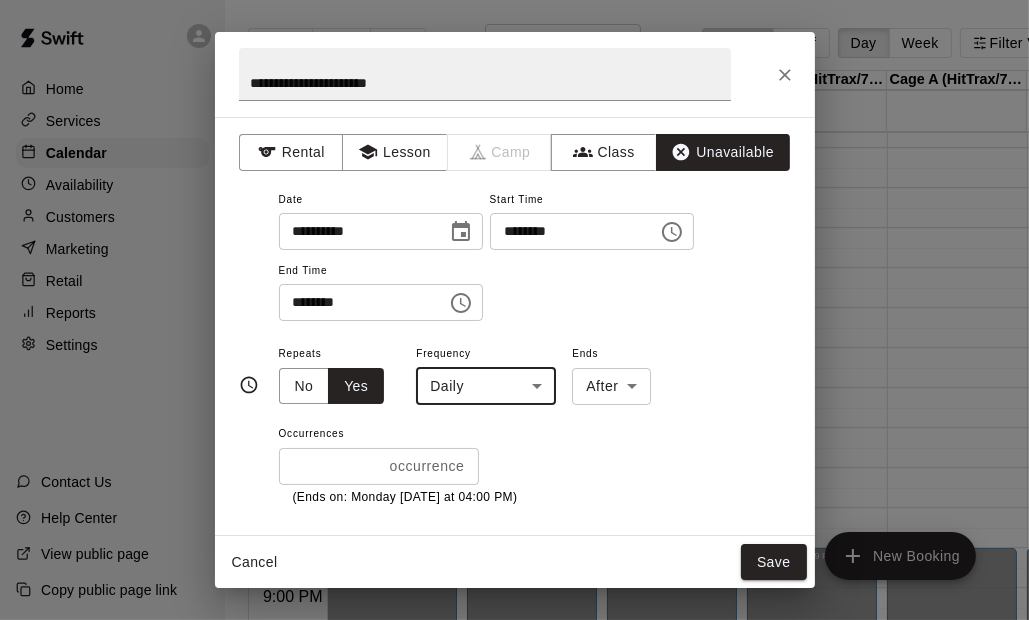 click on "Home Services Calendar Availability Customers Marketing Retail Reports Settings Contact Us Help Center View public page Copy public page link Today Back Next Monday Sep 01 Rooms Staff Day Week Filter View Cage E (70'/Pitching Mound/Junior Hack Attack) 01 Mon Cage D (50'/Junior Hack) 01 Mon Cage C (50'/Junior Hack) 01 Mon Cage B (HitTrax/70'/Hack Attack/Pitching Mound) 01 Mon Cage A (HitTrax/70'/Hack Attack/Pitching Mound) 01 Mon Weight Room 01 Mon Infield 01 Mon 12:00 AM 12:30 AM 1:00 AM 1:30 AM 2:00 AM 2:30 AM 3:00 AM 3:30 AM 4:00 AM 4:30 AM 5:00 AM 5:30 AM 6:00 AM 6:30 AM 7:00 AM 7:30 AM 8:00 AM 8:30 AM 9:00 AM 9:30 AM 10:00 AM 10:30 AM 11:00 AM 11:30 AM 12:00 PM 12:30 PM 1:00 PM 1:30 PM 2:00 PM 2:30 PM 3:00 PM 3:30 PM 4:00 PM 4:30 PM 5:00 PM 5:30 PM 6:00 PM 6:30 PM 7:00 PM 7:30 PM 8:00 PM 8:30 PM 9:00 PM 9:30 PM 10:00 PM 10:30 PM 11:00 PM 11:30 PM 12:00 AM – 3:00 PM Closed 8:30 PM – 11:59 PM Closed 12:00 AM – 3:00 PM Closed 8:30 PM – 11:59 PM Closed 12:00 AM – 3:00 PM Closed 8:30 PM – 11:59 PM" at bounding box center (514, 326) 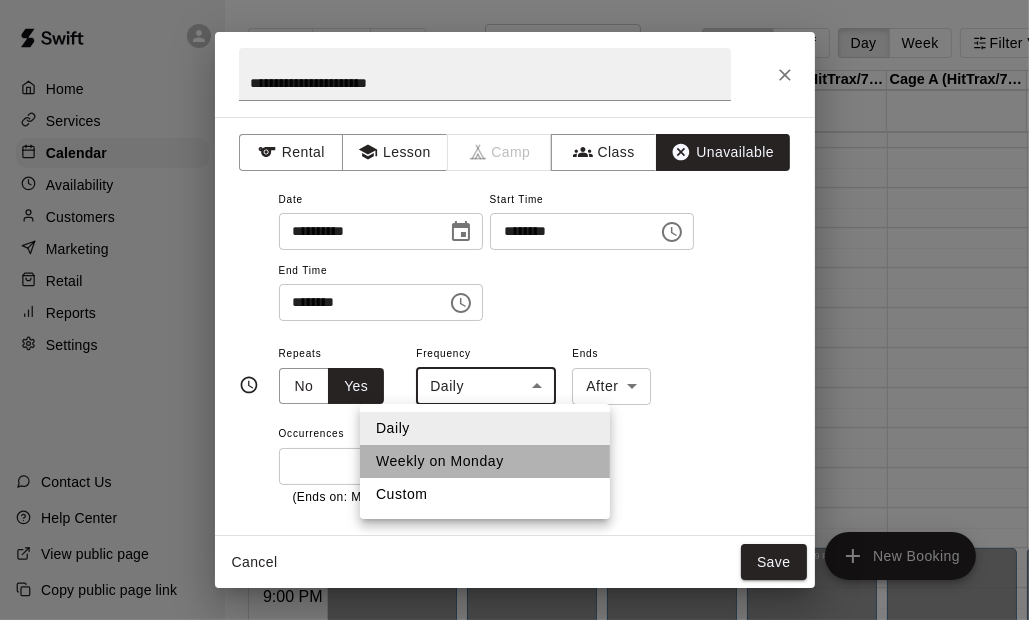 click on "Weekly on Monday" at bounding box center (485, 461) 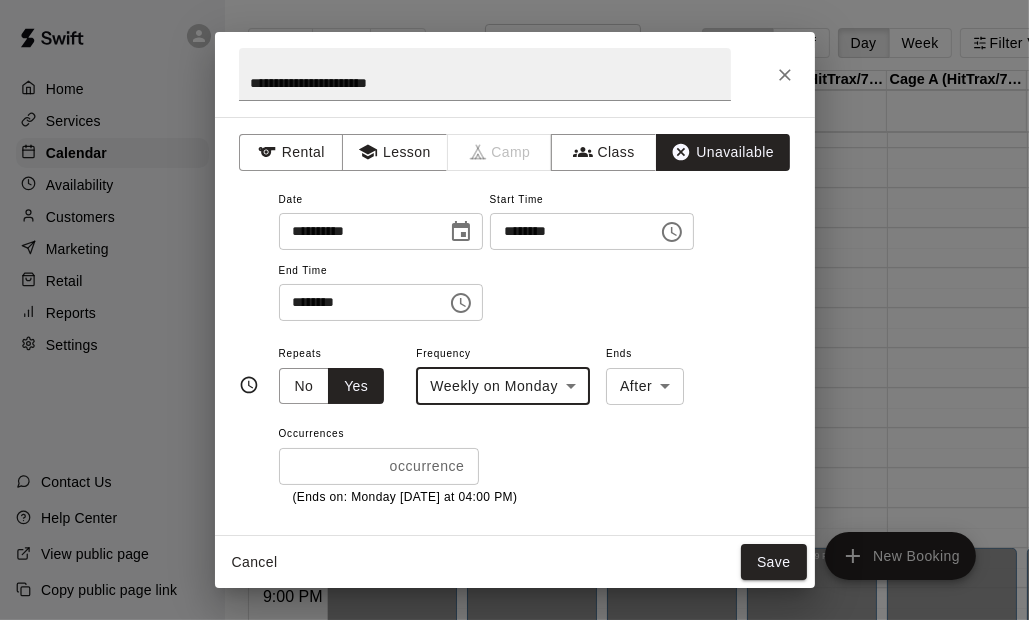 click on "Home Services Calendar Availability Customers Marketing Retail Reports Settings Contact Us Help Center View public page Copy public page link Today Back Next Monday Sep 01 Rooms Staff Day Week Filter View Cage E (70'/Pitching Mound/Junior Hack Attack) 01 Mon Cage D (50'/Junior Hack) 01 Mon Cage C (50'/Junior Hack) 01 Mon Cage B (HitTrax/70'/Hack Attack/Pitching Mound) 01 Mon Cage A (HitTrax/70'/Hack Attack/Pitching Mound) 01 Mon Weight Room 01 Mon Infield 01 Mon 12:00 AM 12:30 AM 1:00 AM 1:30 AM 2:00 AM 2:30 AM 3:00 AM 3:30 AM 4:00 AM 4:30 AM 5:00 AM 5:30 AM 6:00 AM 6:30 AM 7:00 AM 7:30 AM 8:00 AM 8:30 AM 9:00 AM 9:30 AM 10:00 AM 10:30 AM 11:00 AM 11:30 AM 12:00 PM 12:30 PM 1:00 PM 1:30 PM 2:00 PM 2:30 PM 3:00 PM 3:30 PM 4:00 PM 4:30 PM 5:00 PM 5:30 PM 6:00 PM 6:30 PM 7:00 PM 7:30 PM 8:00 PM 8:30 PM 9:00 PM 9:30 PM 10:00 PM 10:30 PM 11:00 PM 11:30 PM 12:00 AM – 3:00 PM Closed 8:30 PM – 11:59 PM Closed 12:00 AM – 3:00 PM Closed 8:30 PM – 11:59 PM Closed 12:00 AM – 3:00 PM Closed 8:30 PM – 11:59 PM" at bounding box center (514, 326) 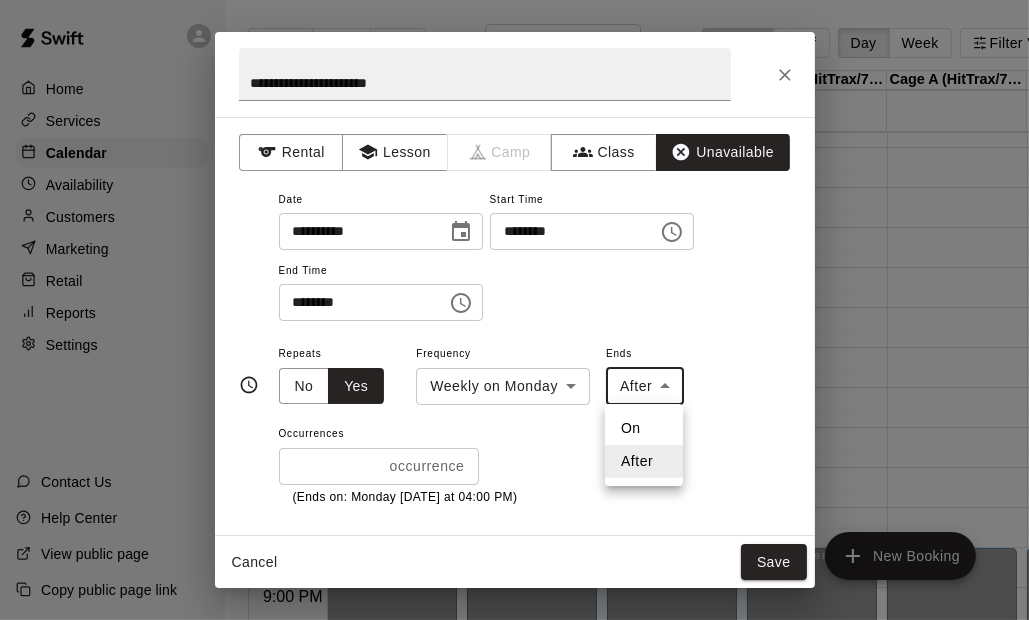 click on "On" at bounding box center [644, 428] 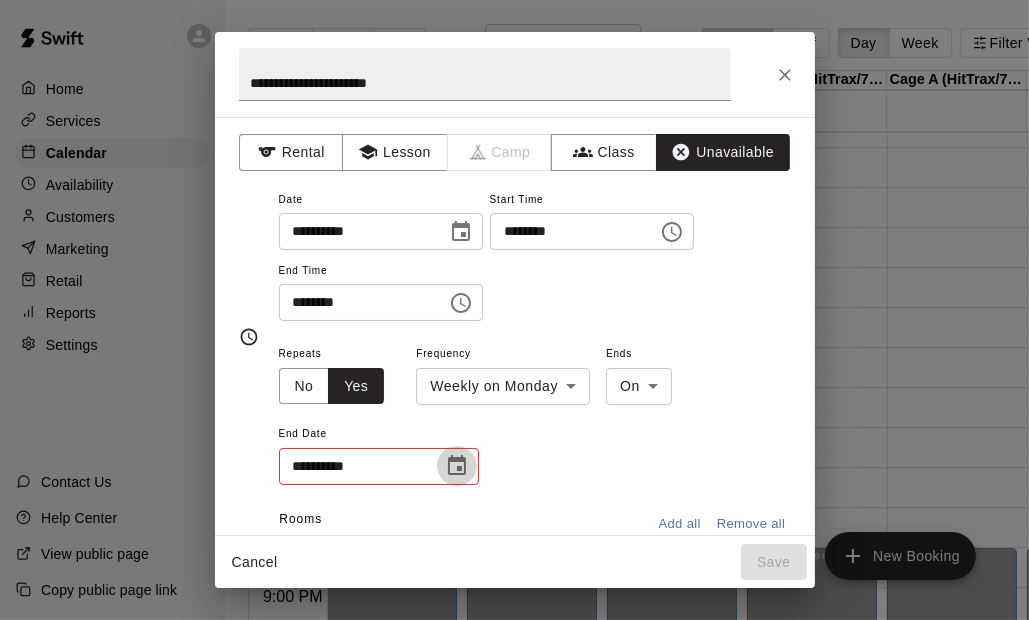 click 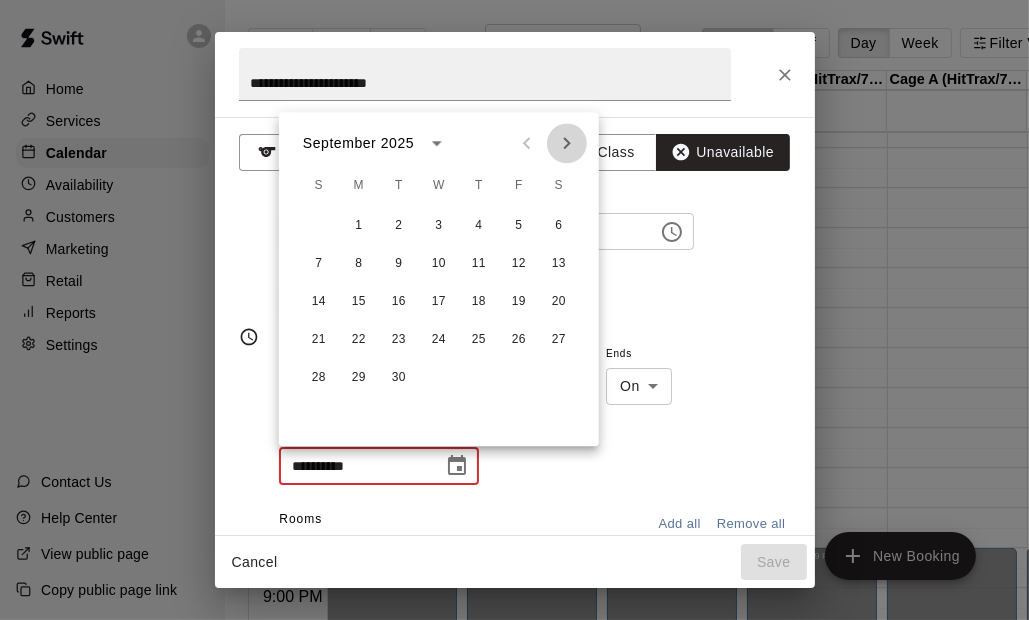 click 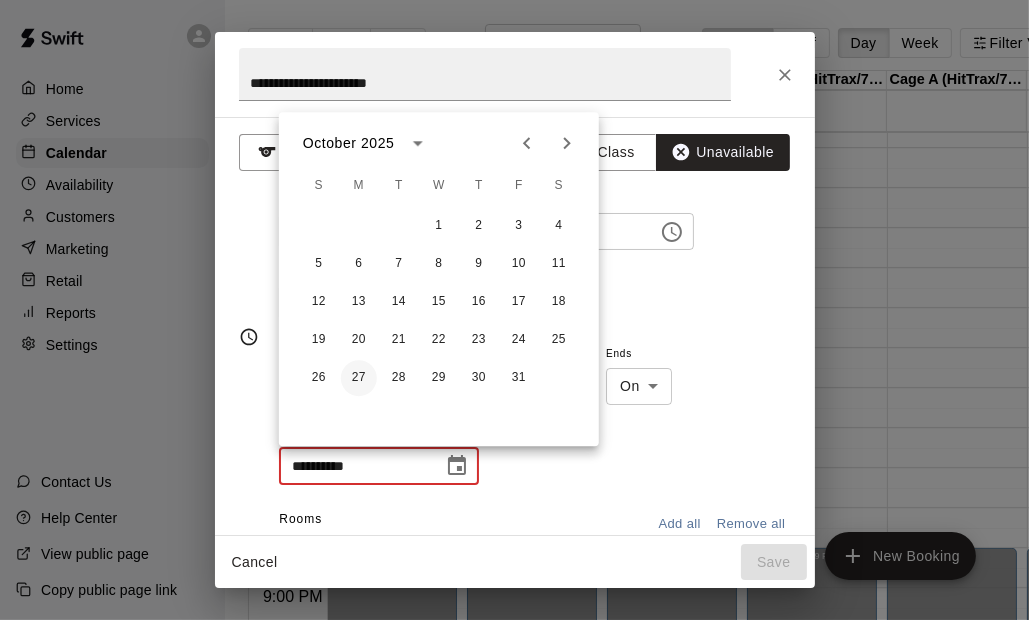 click on "27" at bounding box center [359, 378] 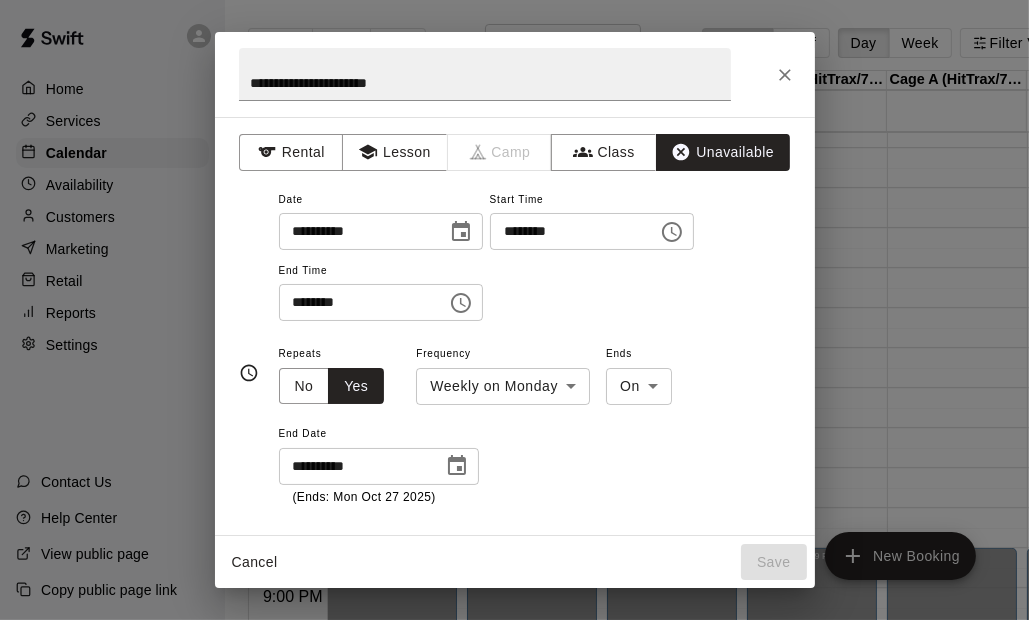 type on "**********" 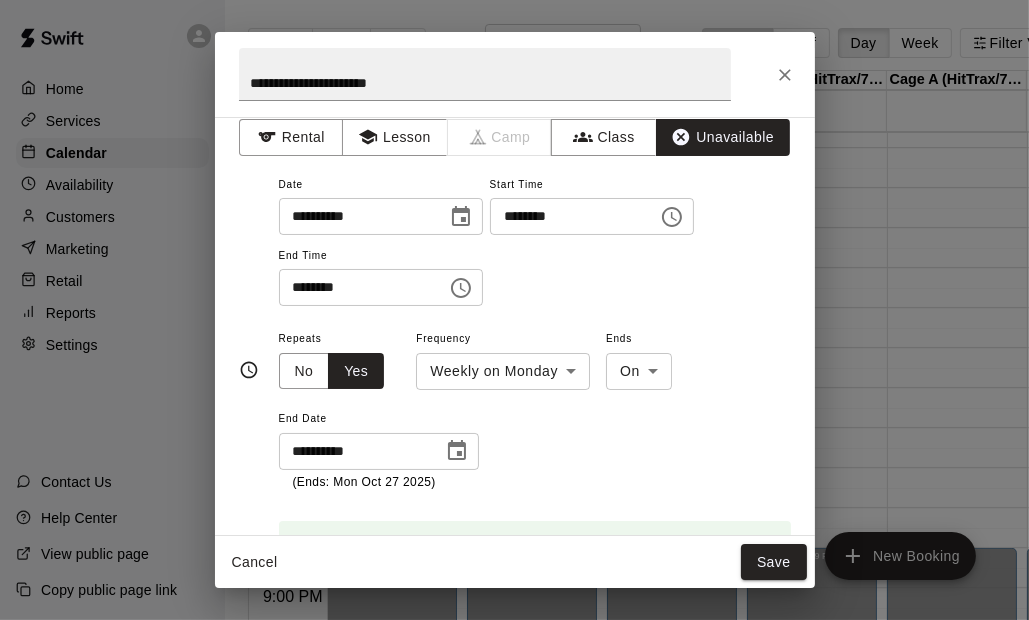 scroll, scrollTop: 0, scrollLeft: 0, axis: both 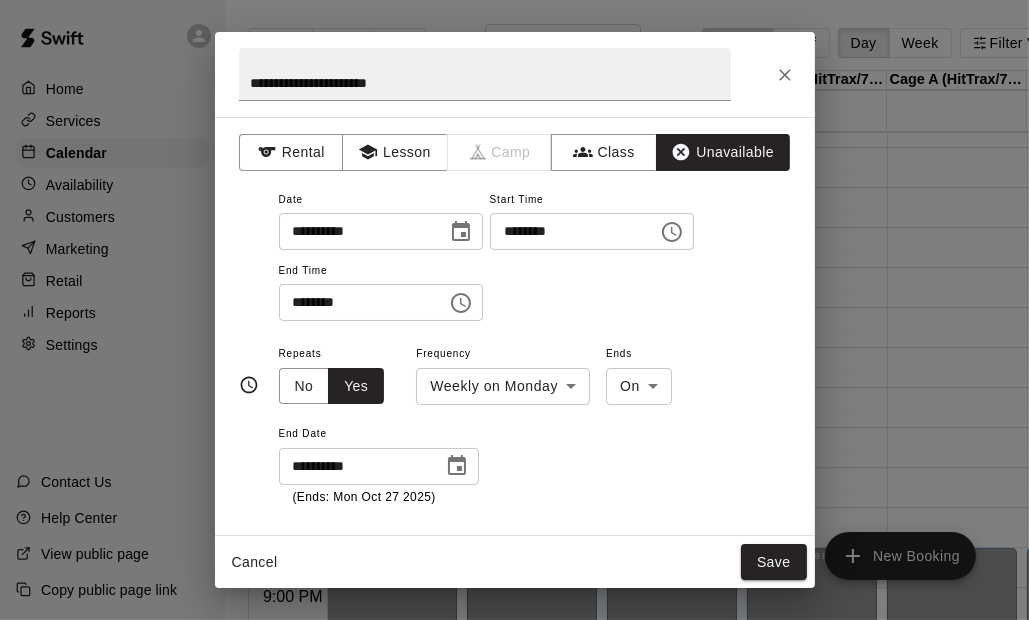 click on "********" at bounding box center (567, 231) 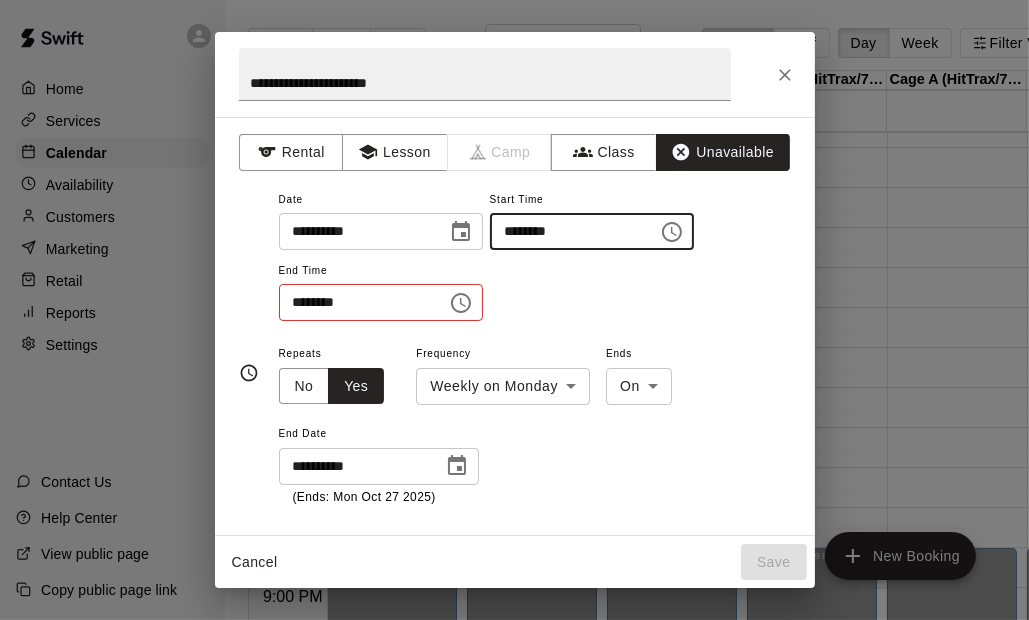 type on "********" 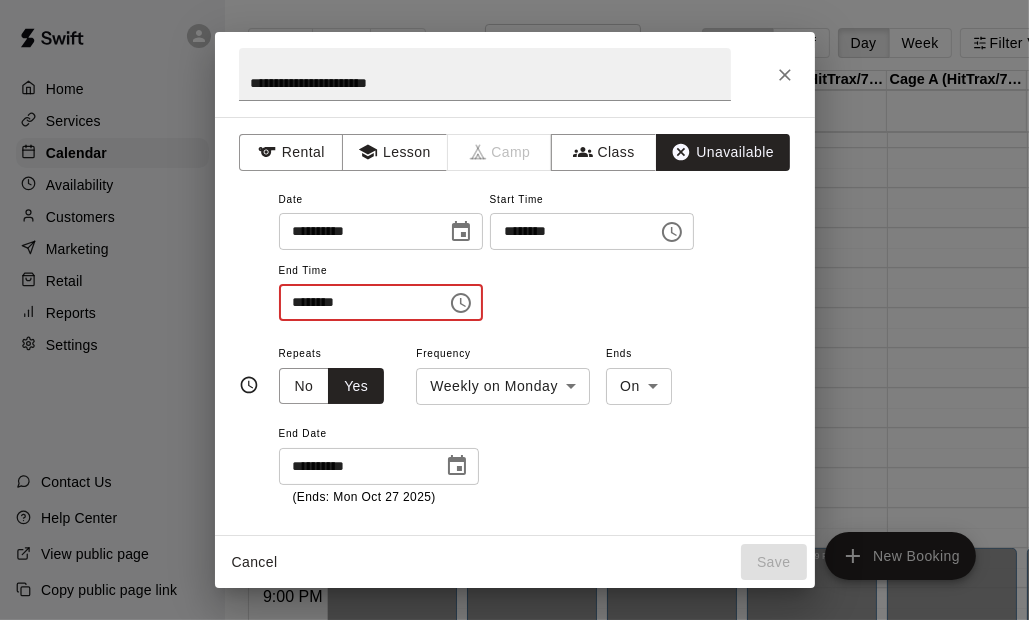 click on "********" at bounding box center [356, 302] 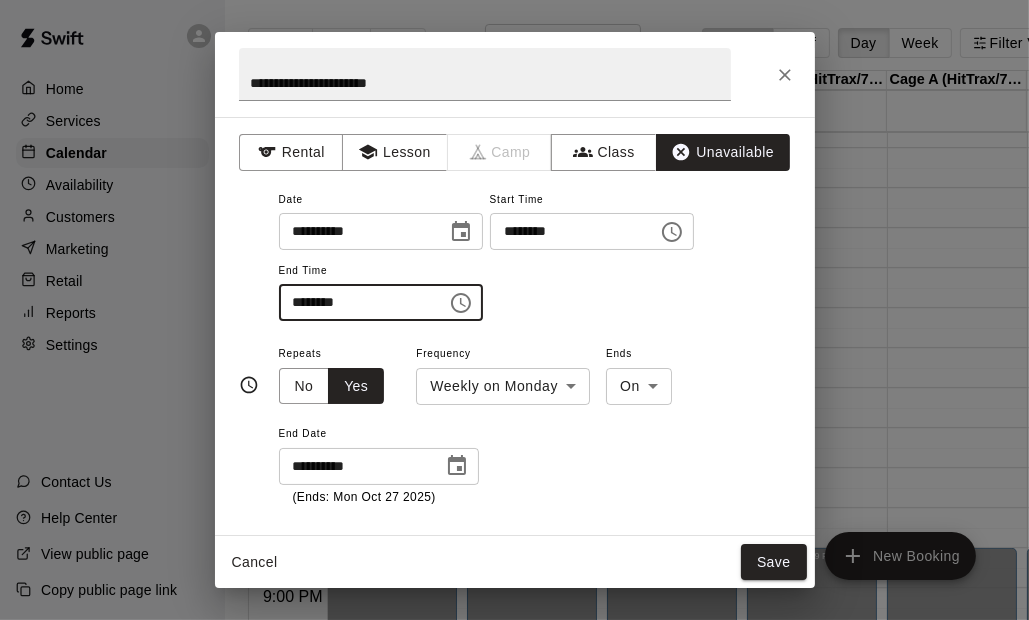 type on "********" 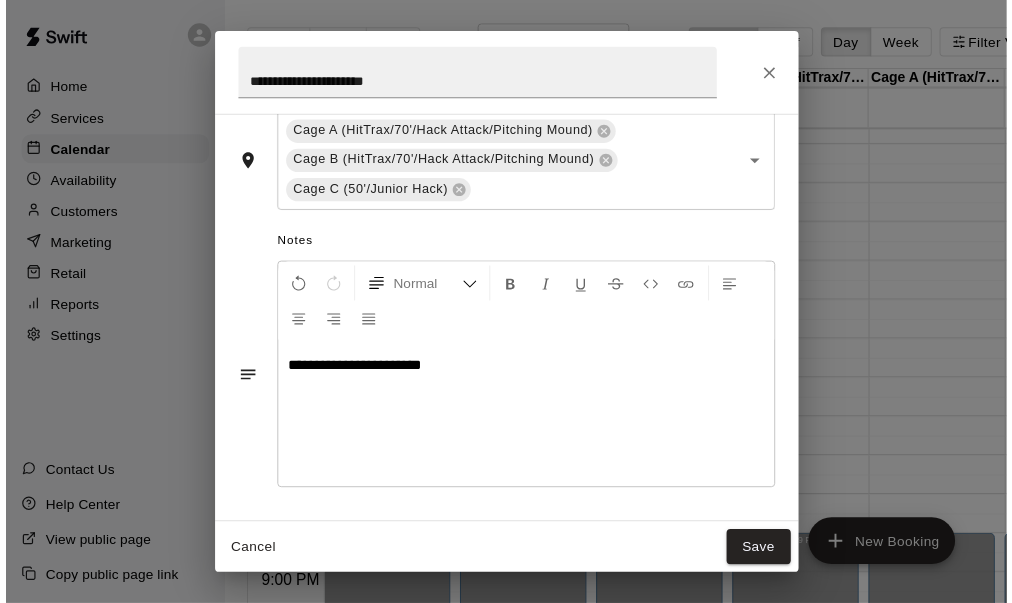 scroll, scrollTop: 521, scrollLeft: 0, axis: vertical 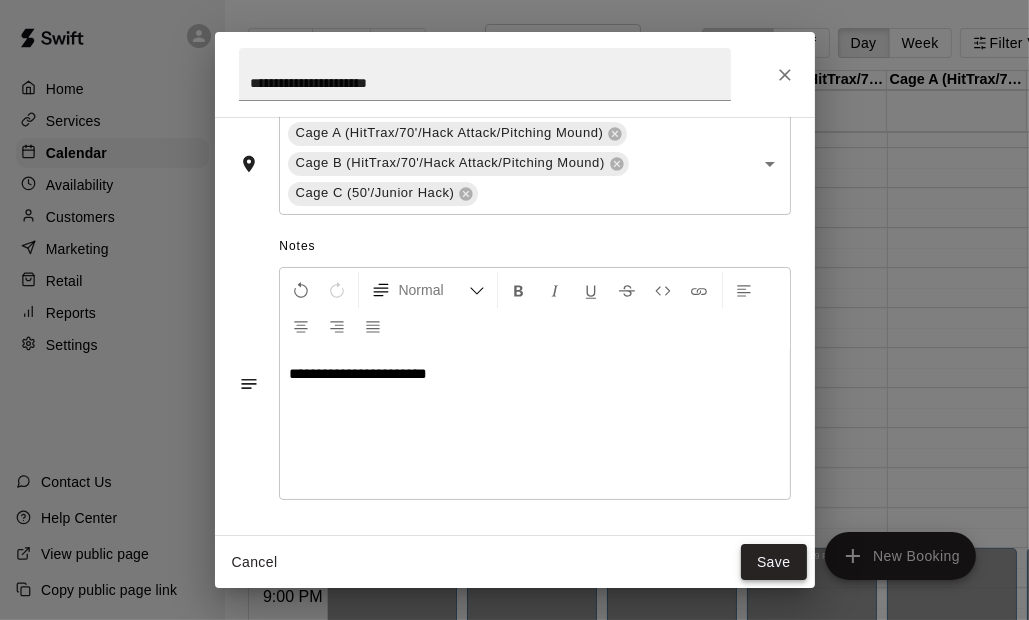 click on "Save" at bounding box center (774, 562) 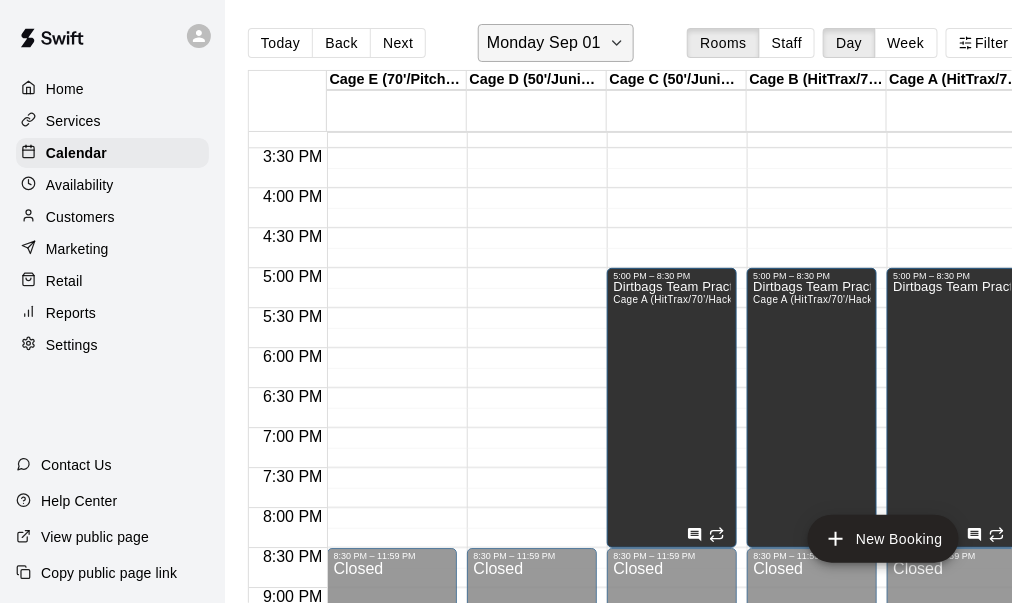 click 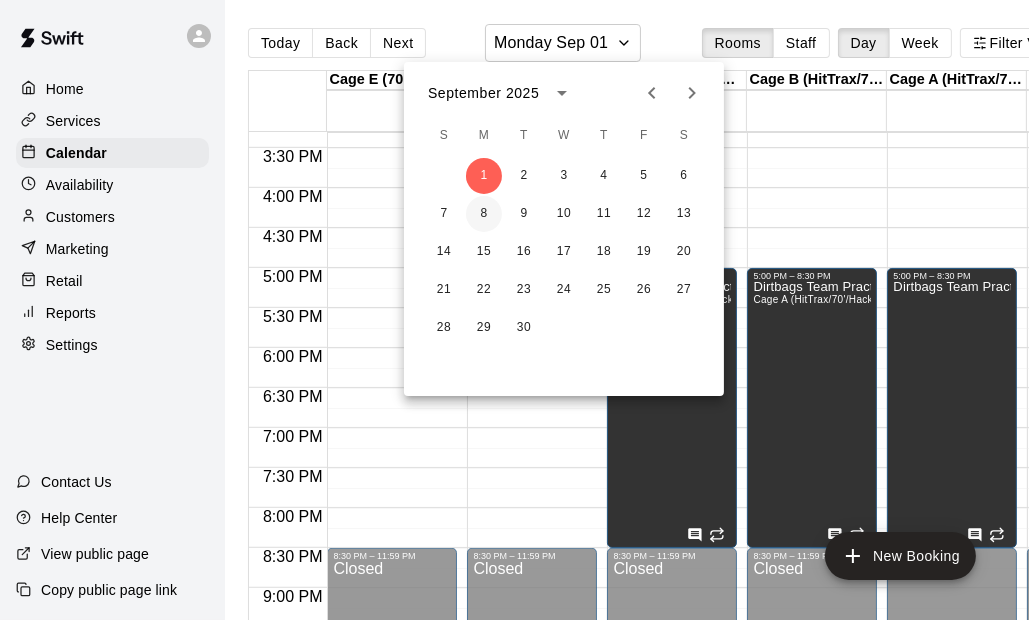 click on "8" at bounding box center (484, 214) 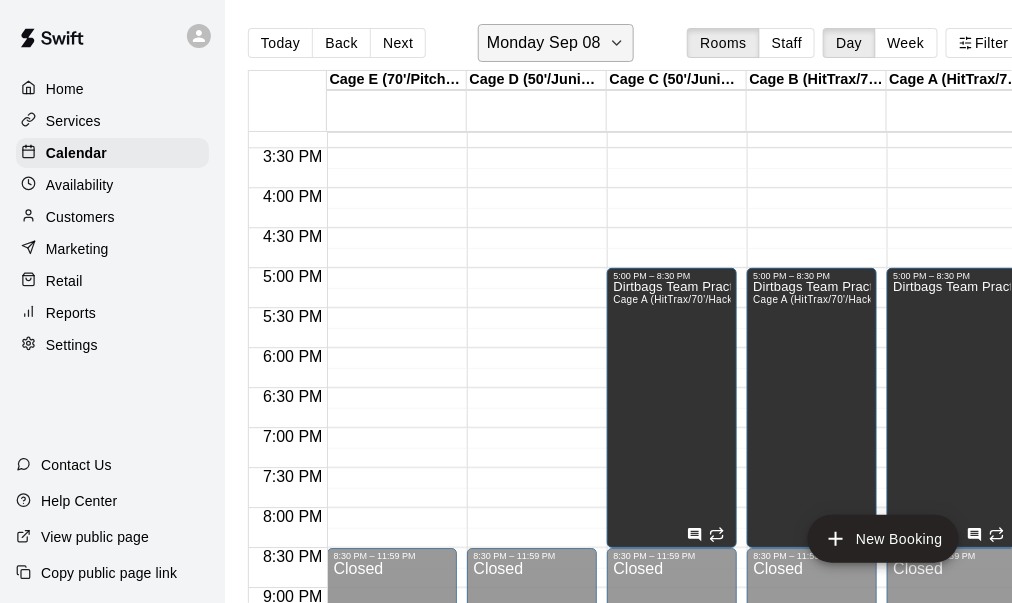 click 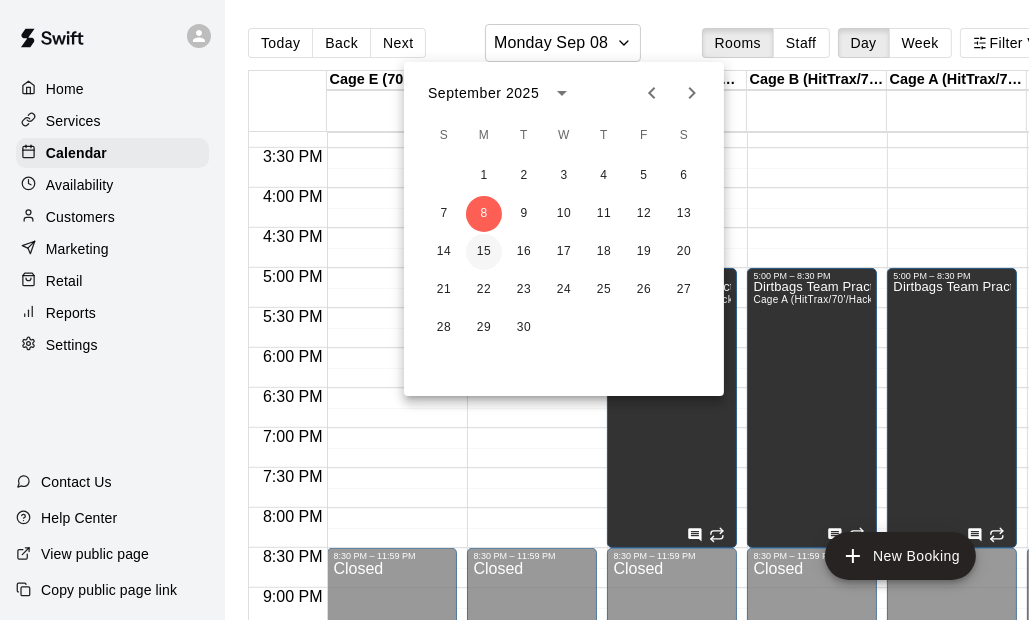 click on "15" at bounding box center [484, 252] 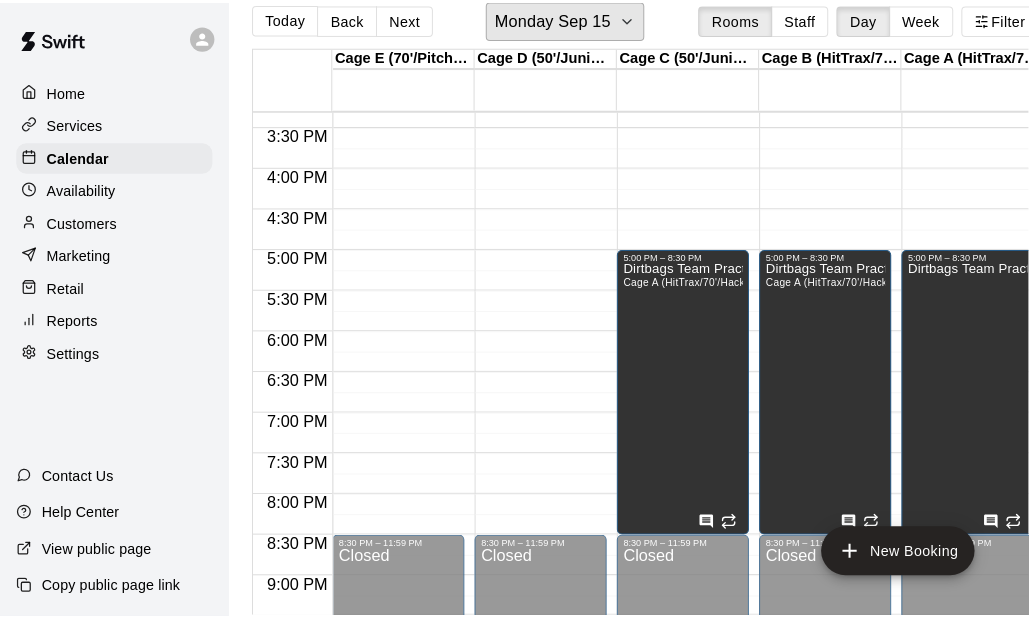 scroll, scrollTop: 0, scrollLeft: 0, axis: both 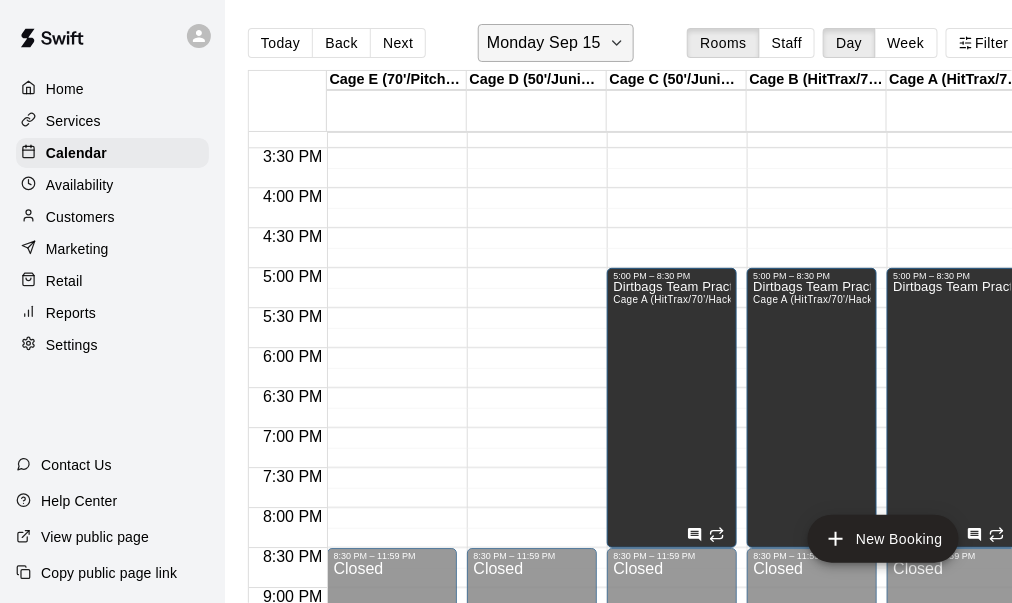 click 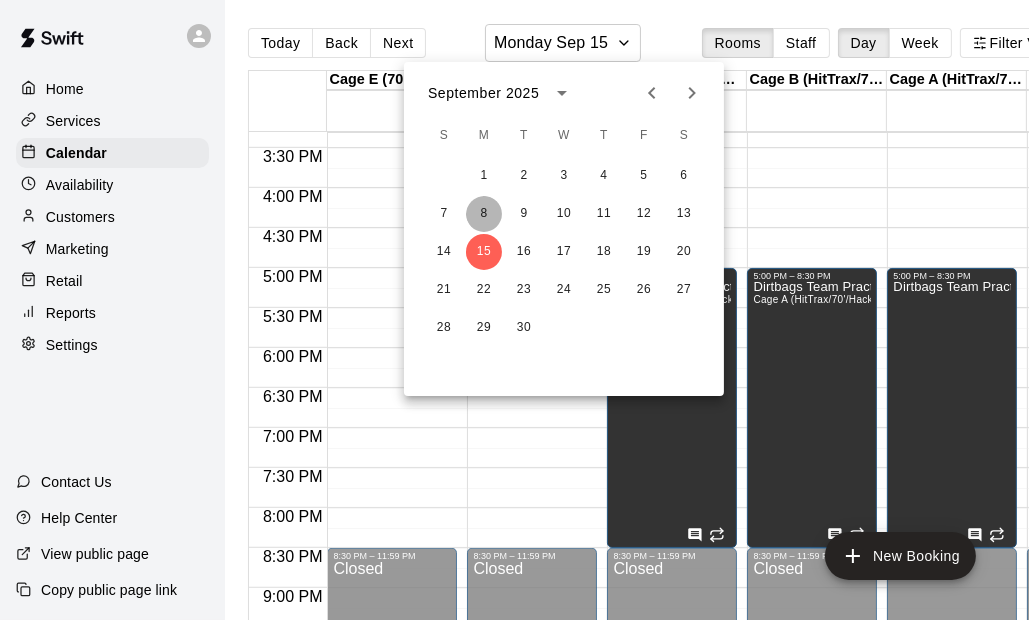 click on "8" at bounding box center [484, 214] 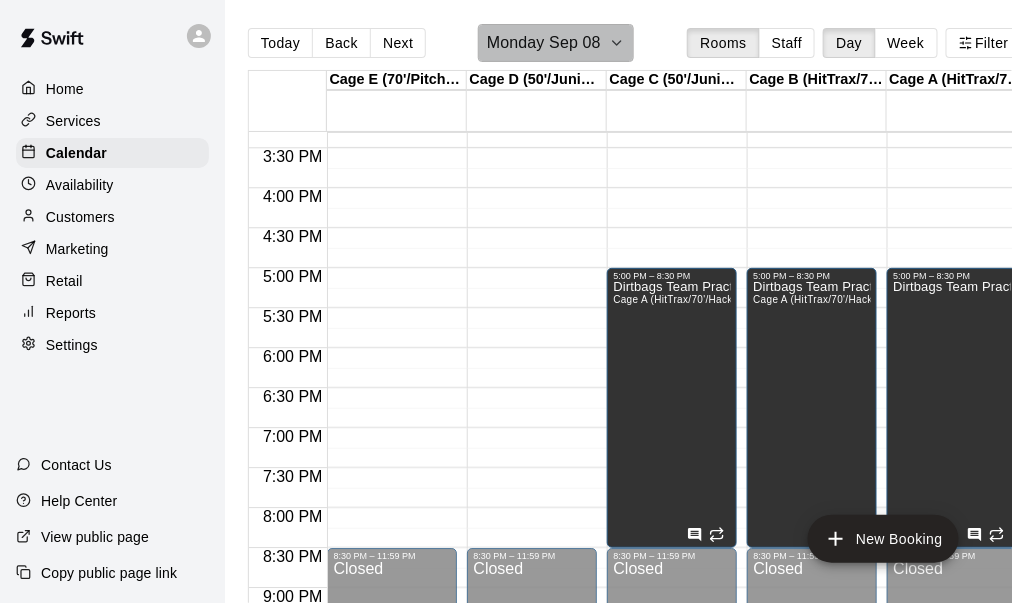 click 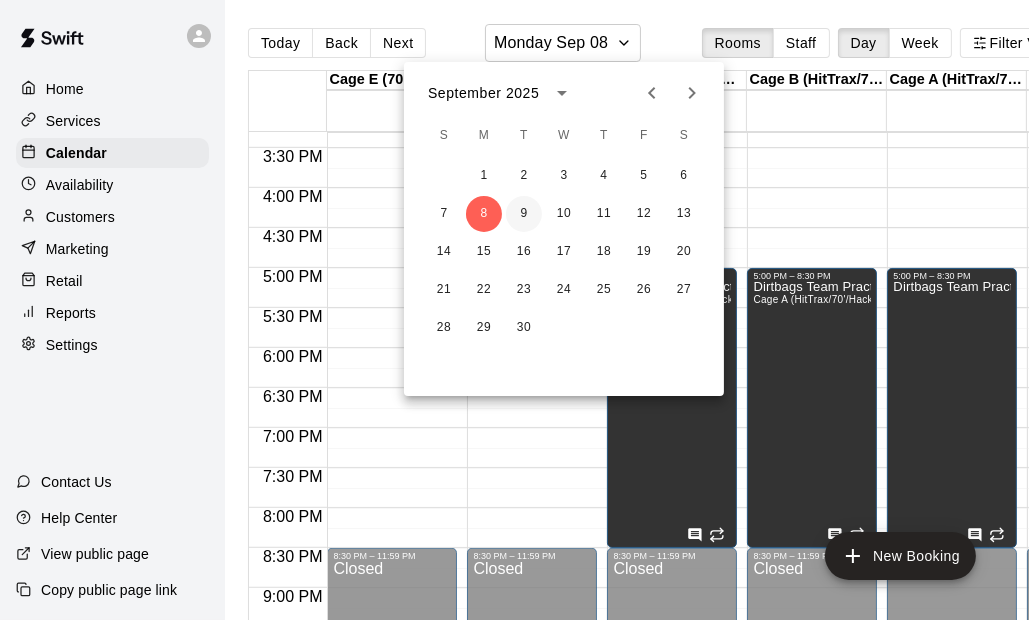click on "9" at bounding box center (524, 214) 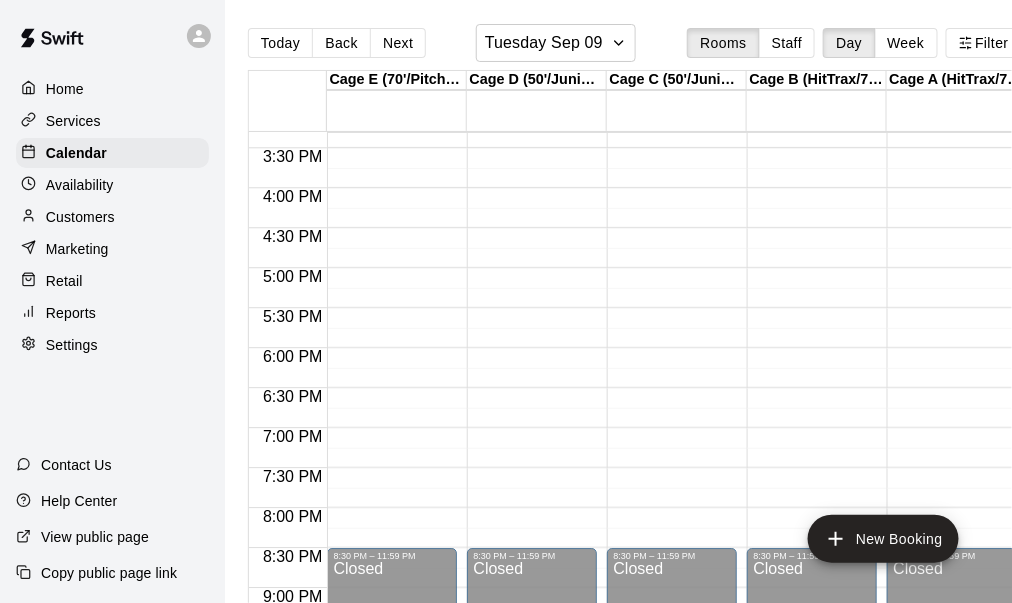 click on "12:00 AM – 3:00 PM Closed 8:30 PM – 11:59 PM Closed" at bounding box center [532, -132] 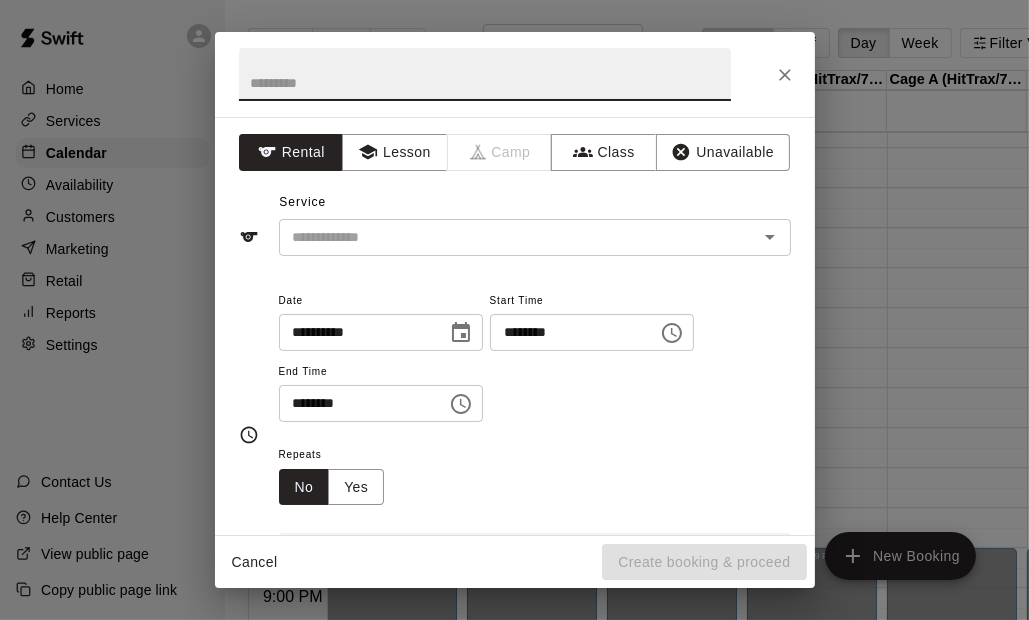click at bounding box center (485, 74) 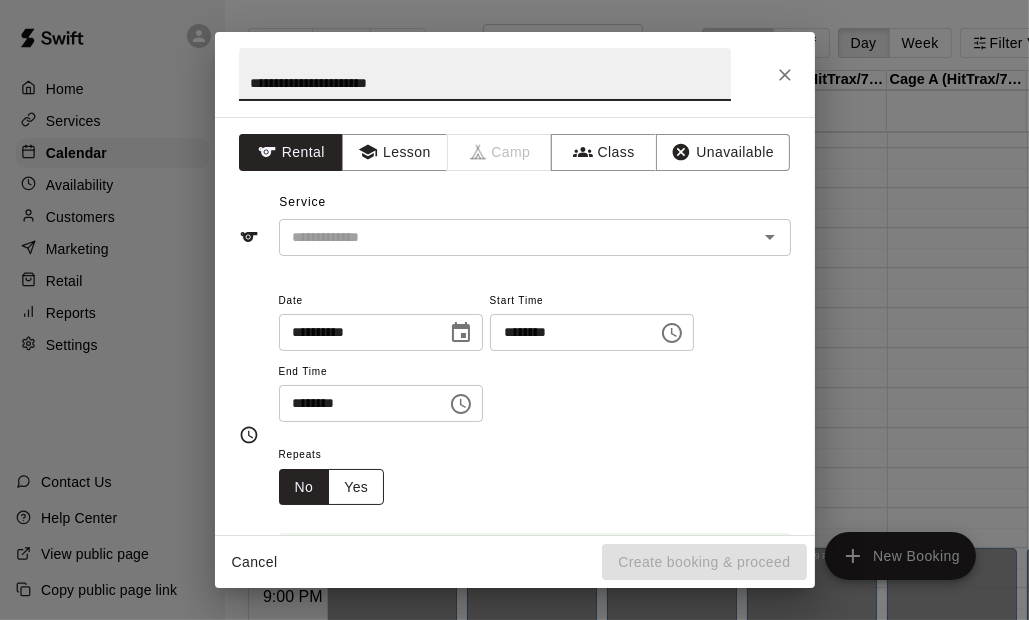 type on "**********" 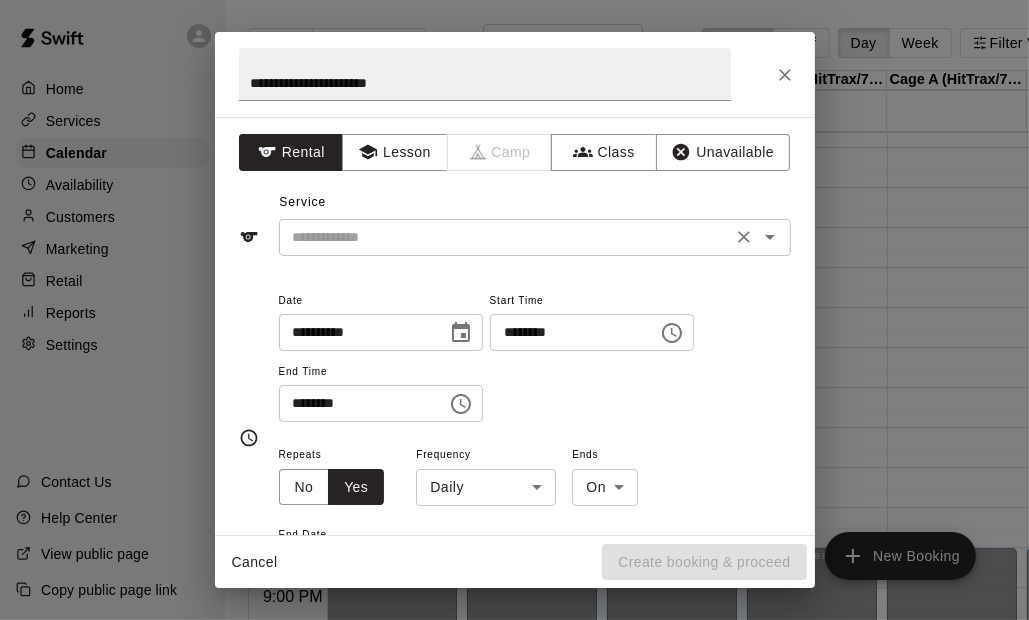 click at bounding box center (505, 237) 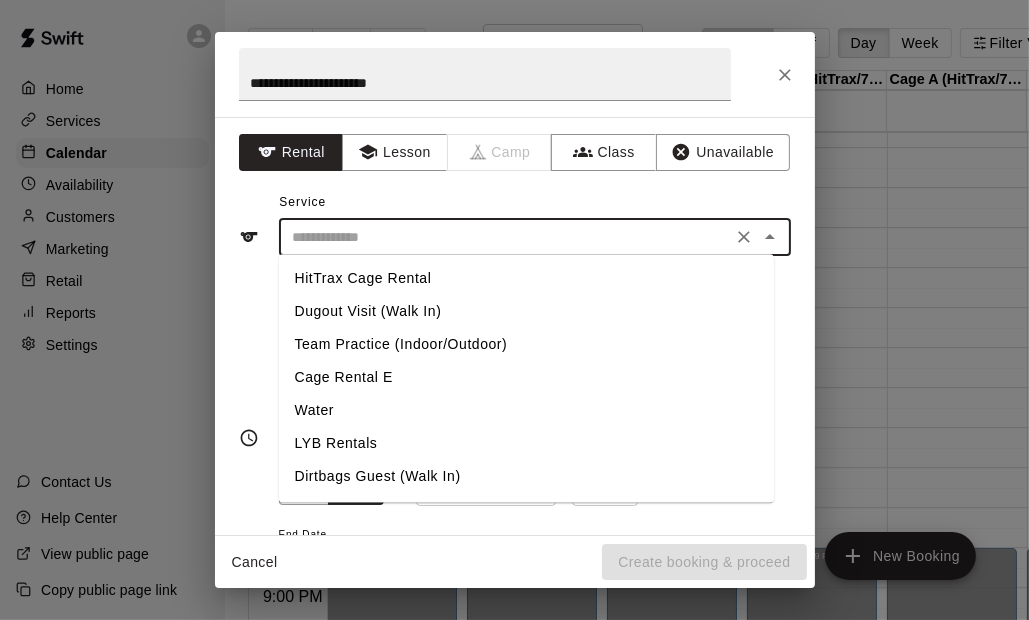 click at bounding box center [505, 237] 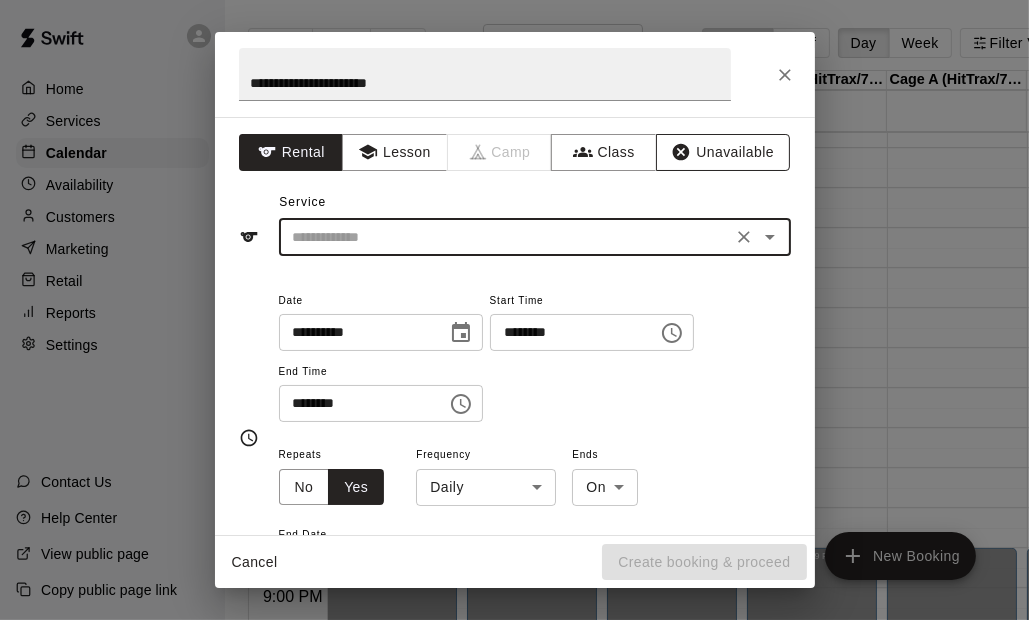 click 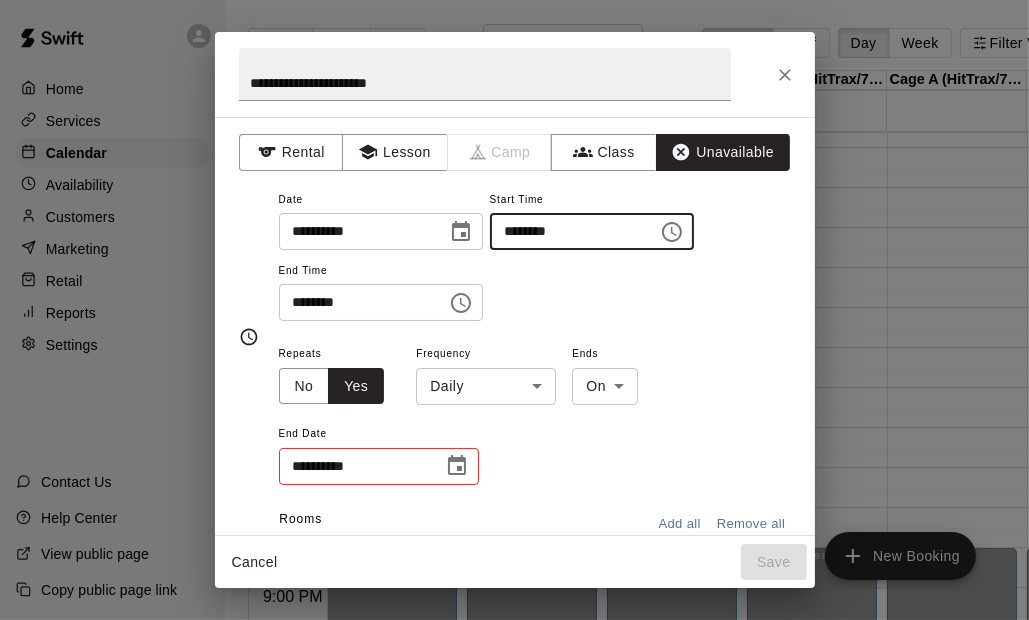 click on "********" at bounding box center [567, 231] 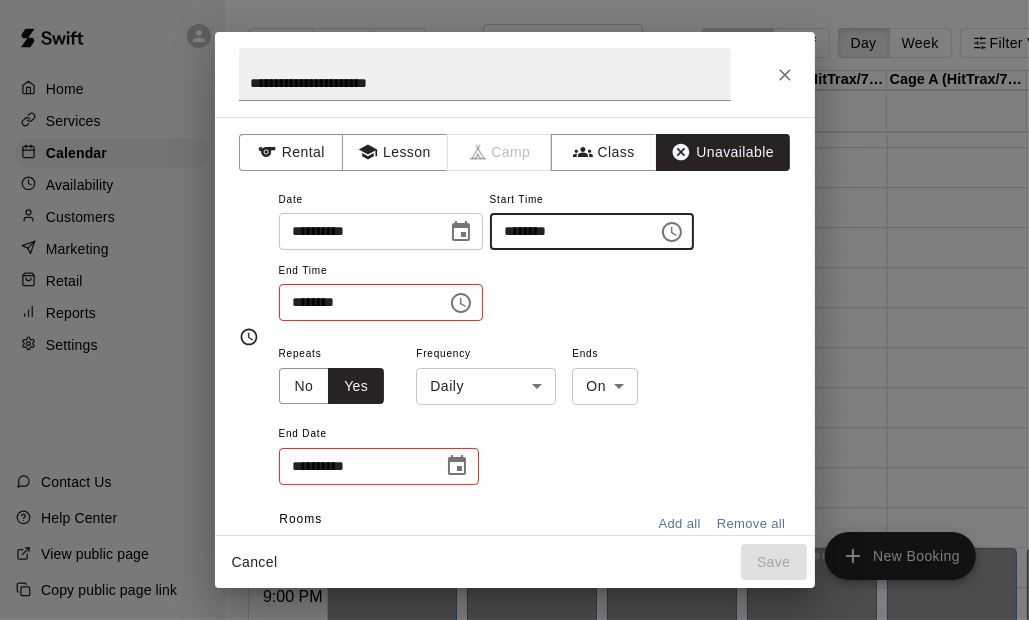type on "********" 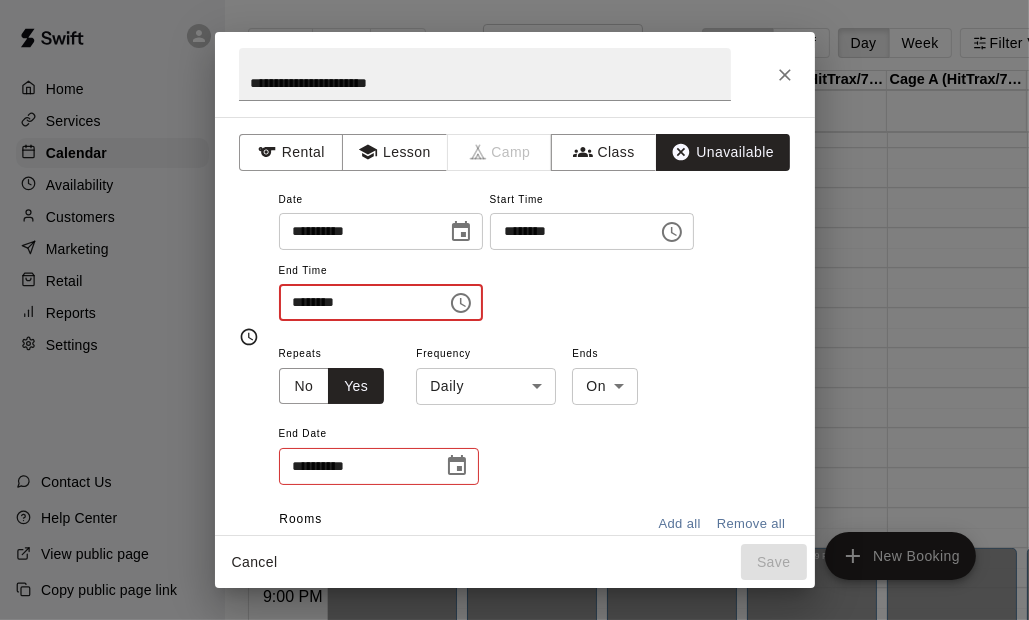 click on "********" at bounding box center (356, 302) 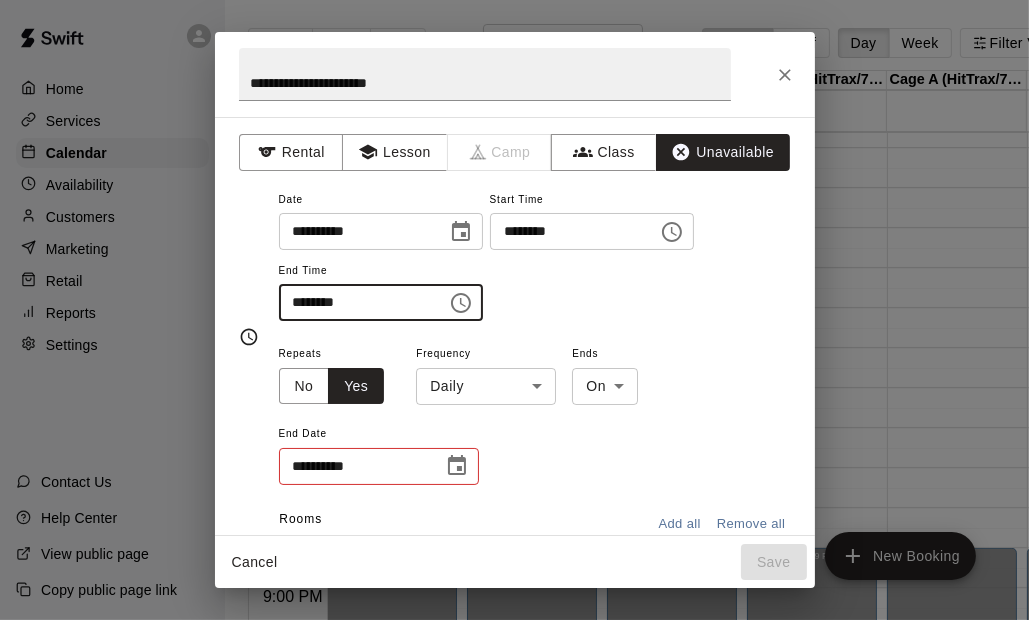 type on "********" 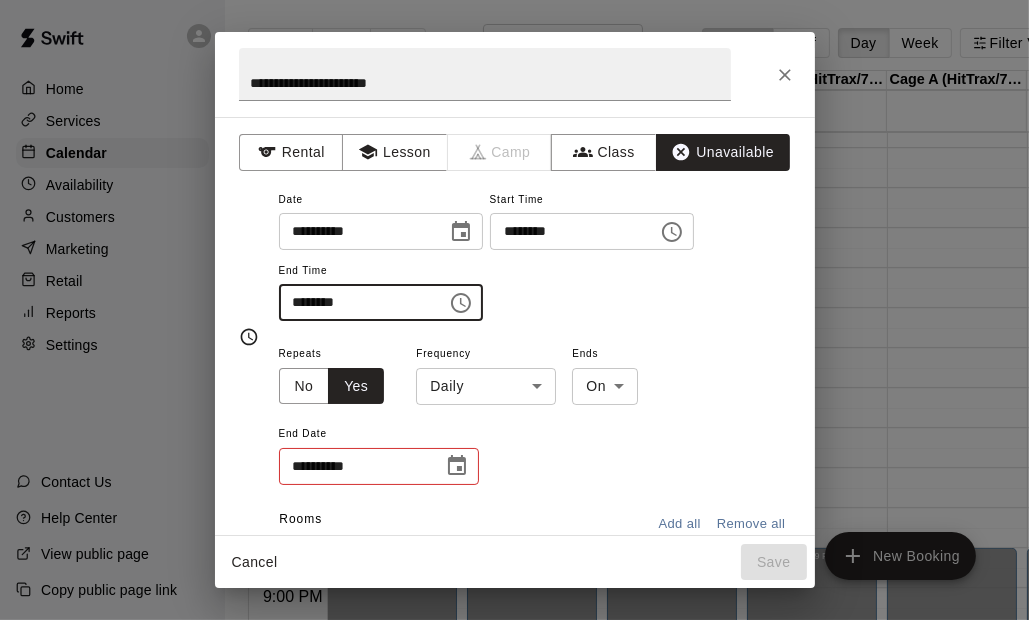 click on "**********" at bounding box center (535, 254) 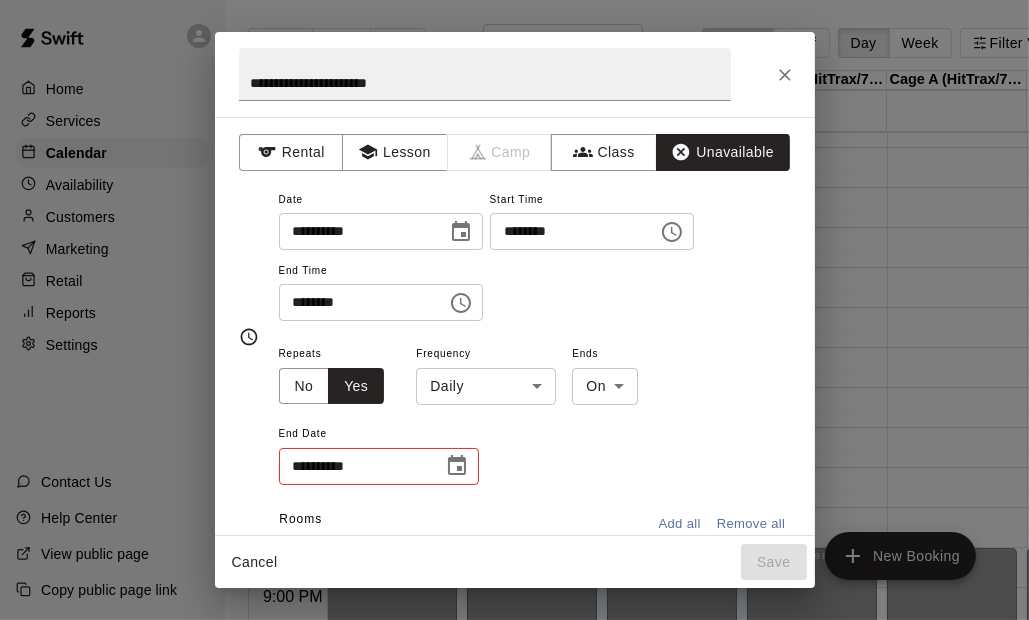 click on "Home Services Calendar Availability Customers Marketing Retail Reports Settings Contact Us Help Center View public page Copy public page link Today Back Next Tuesday Sep 09 Rooms Staff Day Week Filter View Cage E (70'/Pitching Mound/Junior Hack Attack) 09 Tue Cage D (50'/Junior Hack) 09 Tue Cage C (50'/Junior Hack) 09 Tue Cage B (HitTrax/70'/Hack Attack/Pitching Mound) 09 Tue Cage A (HitTrax/70'/Hack Attack/Pitching Mound) 09 Tue Weight Room 09 Tue Infield 09 Tue 12:00 AM 12:30 AM 1:00 AM 1:30 AM 2:00 AM 2:30 AM 3:00 AM 3:30 AM 4:00 AM 4:30 AM 5:00 AM 5:30 AM 6:00 AM 6:30 AM 7:00 AM 7:30 AM 8:00 AM 8:30 AM 9:00 AM 9:30 AM 10:00 AM 10:30 AM 11:00 AM 11:30 AM 12:00 PM 12:30 PM 1:00 PM 1:30 PM 2:00 PM 2:30 PM 3:00 PM 3:30 PM 4:00 PM 4:30 PM 5:00 PM 5:30 PM 6:00 PM 6:30 PM 7:00 PM 7:30 PM 8:00 PM 8:30 PM 9:00 PM 9:30 PM 10:00 PM 10:30 PM 11:00 PM 11:30 PM 12:00 AM – 3:00 PM Closed 8:30 PM – 11:59 PM Closed 12:00 AM – 3:00 PM Closed 8:30 PM – 11:59 PM Closed 12:00 AM – 3:00 PM Closed 8:30 PM – 11:59 PM" at bounding box center [514, 326] 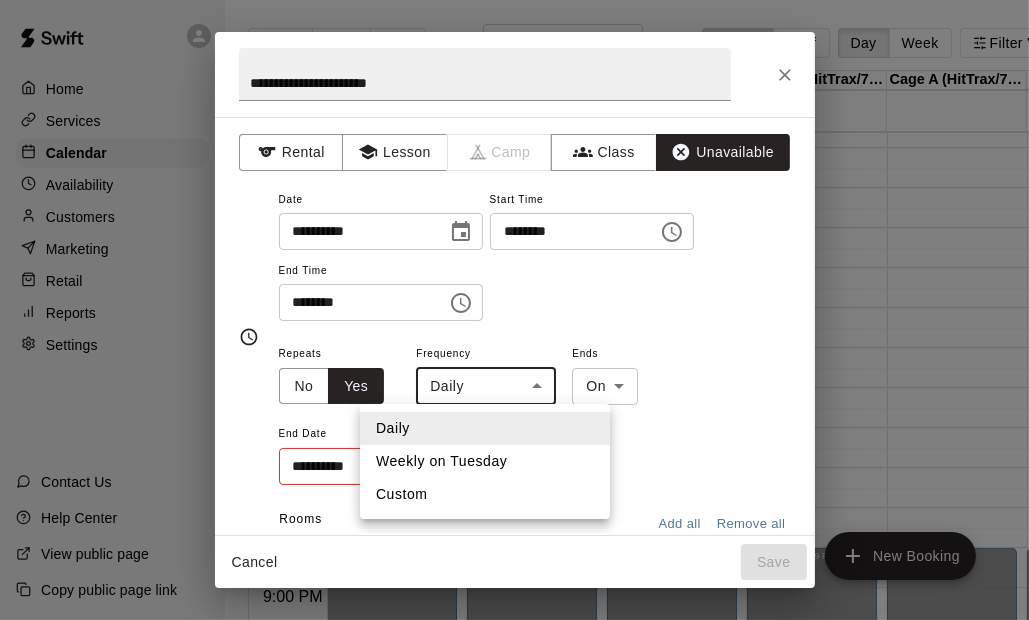 click on "Weekly on Tuesday" at bounding box center [485, 461] 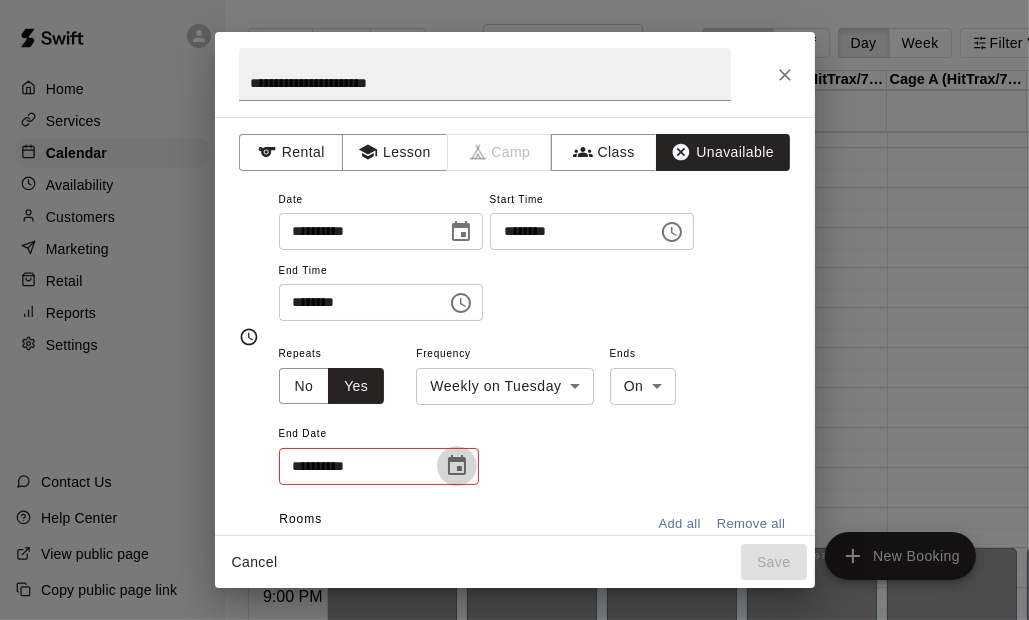 click 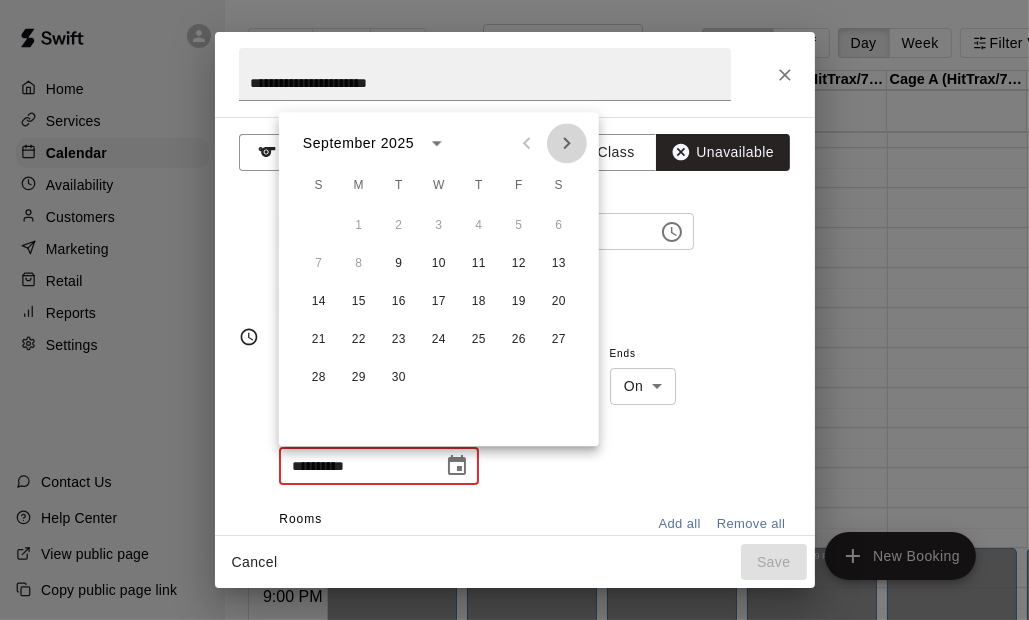 click 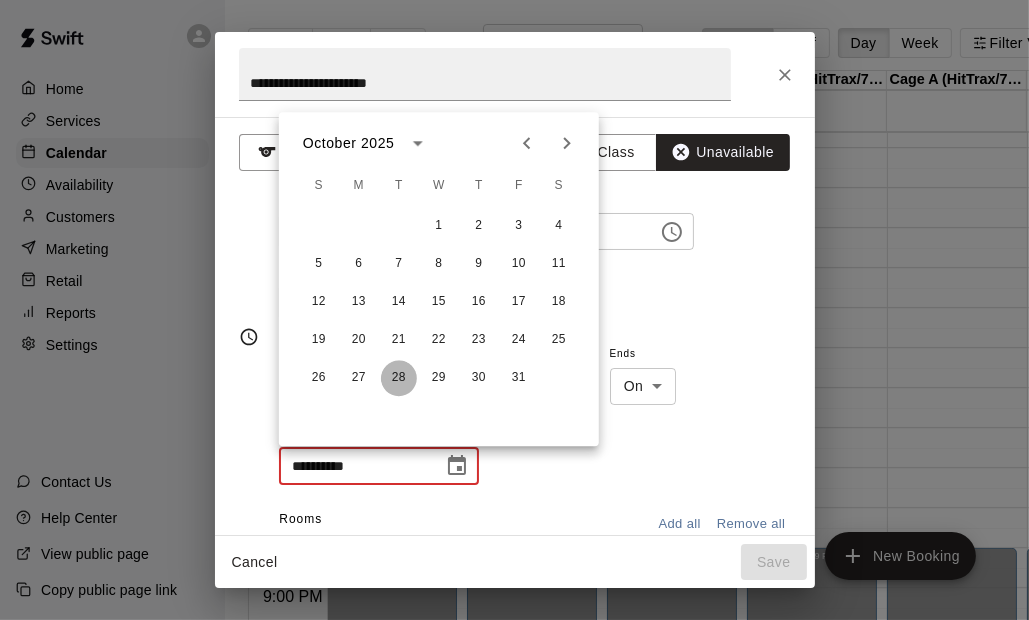 click on "28" at bounding box center (399, 378) 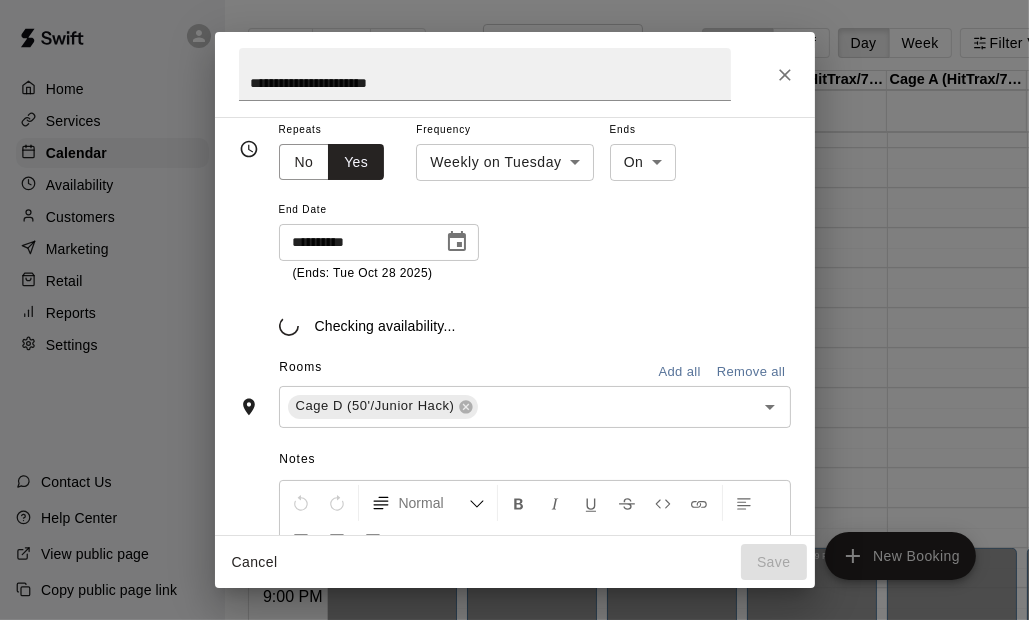 scroll, scrollTop: 278, scrollLeft: 0, axis: vertical 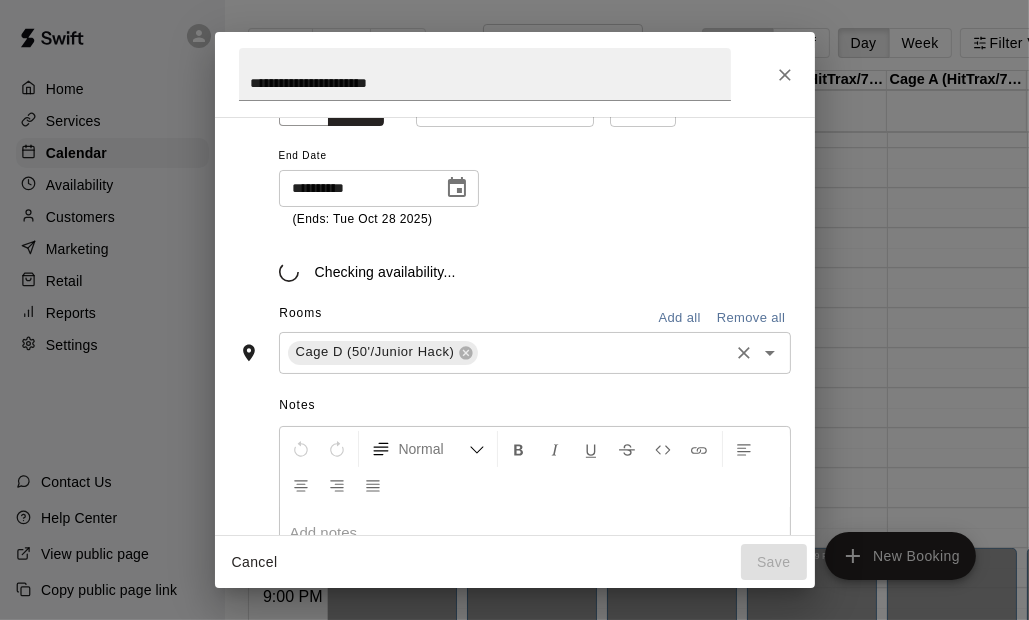 click at bounding box center [603, 352] 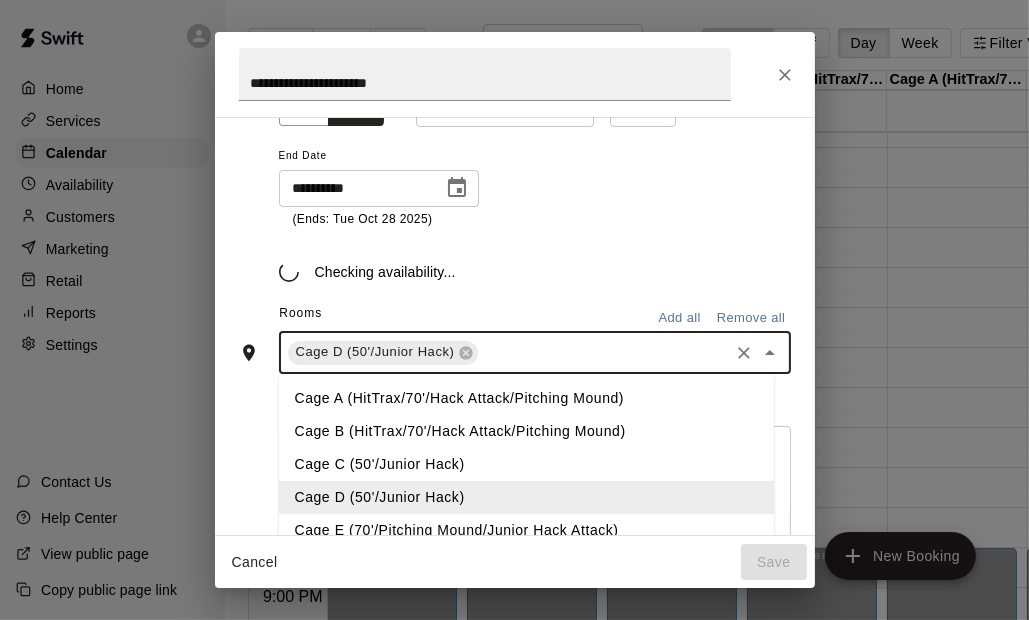 click on "Cage A (HitTrax/70'/Hack Attack/Pitching Mound)" at bounding box center (526, 398) 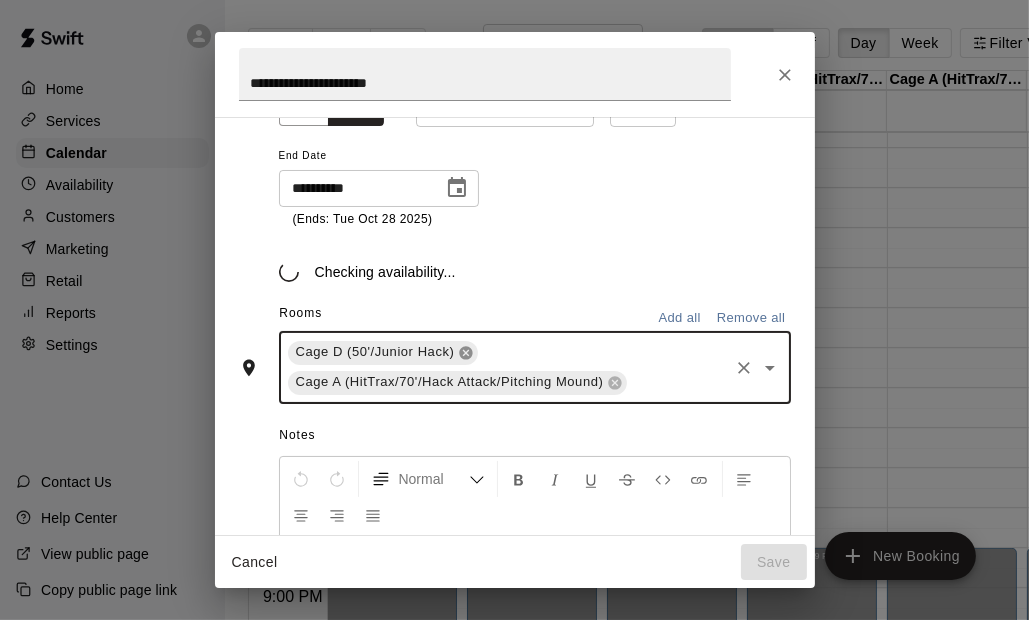 click 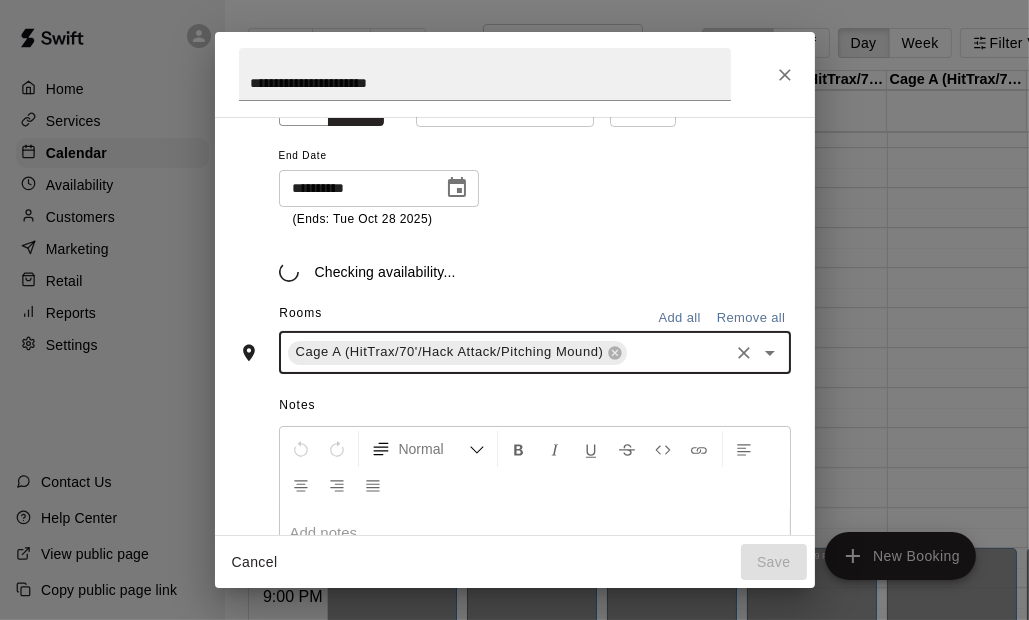 click at bounding box center (677, 352) 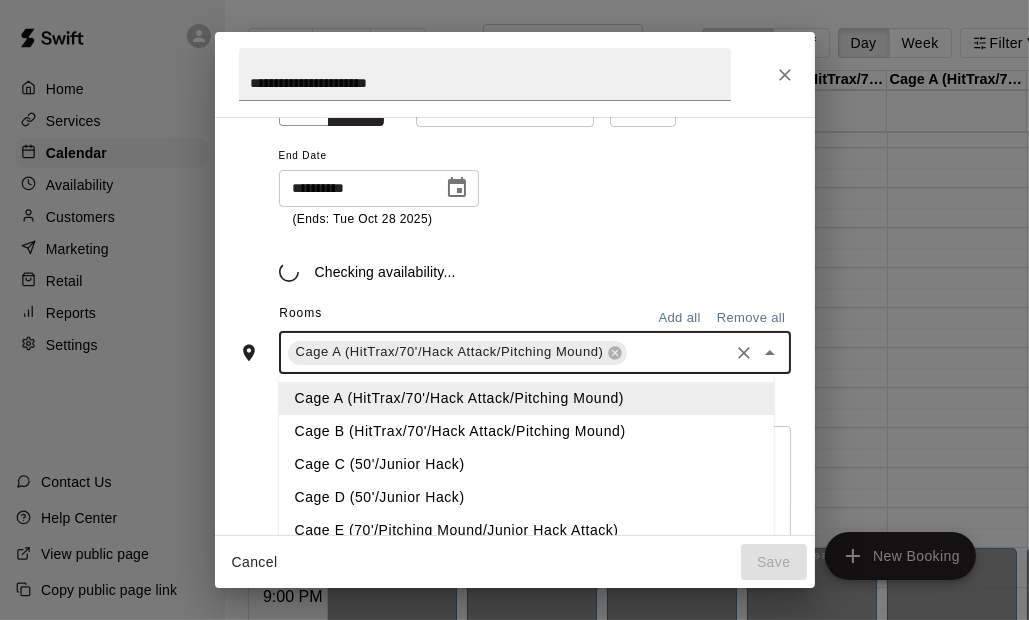 click on "Cage B (HitTrax/70'/Hack Attack/Pitching Mound)" at bounding box center (526, 431) 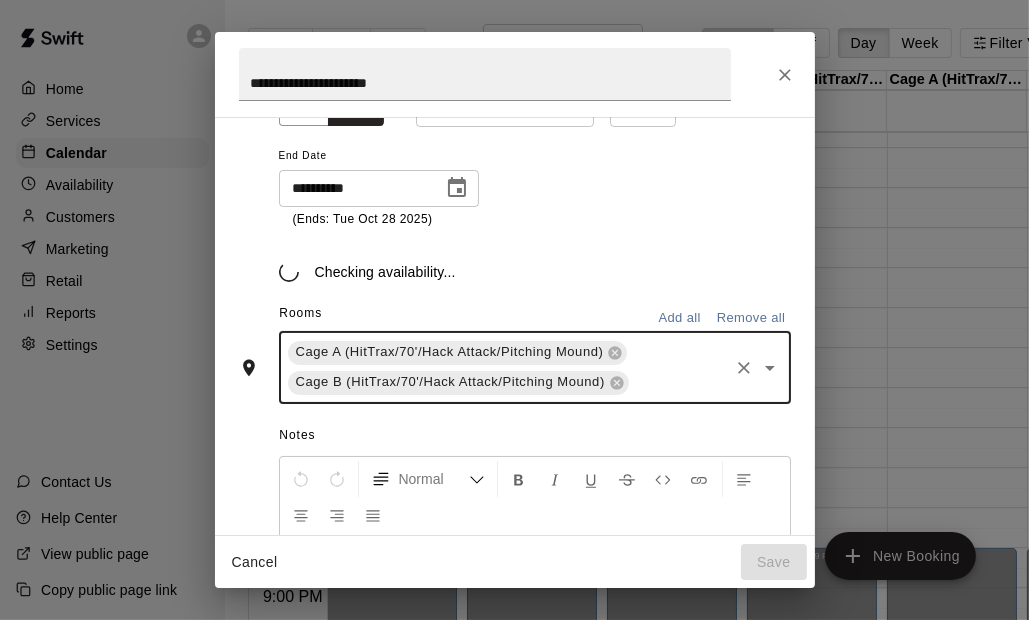 click at bounding box center [679, 382] 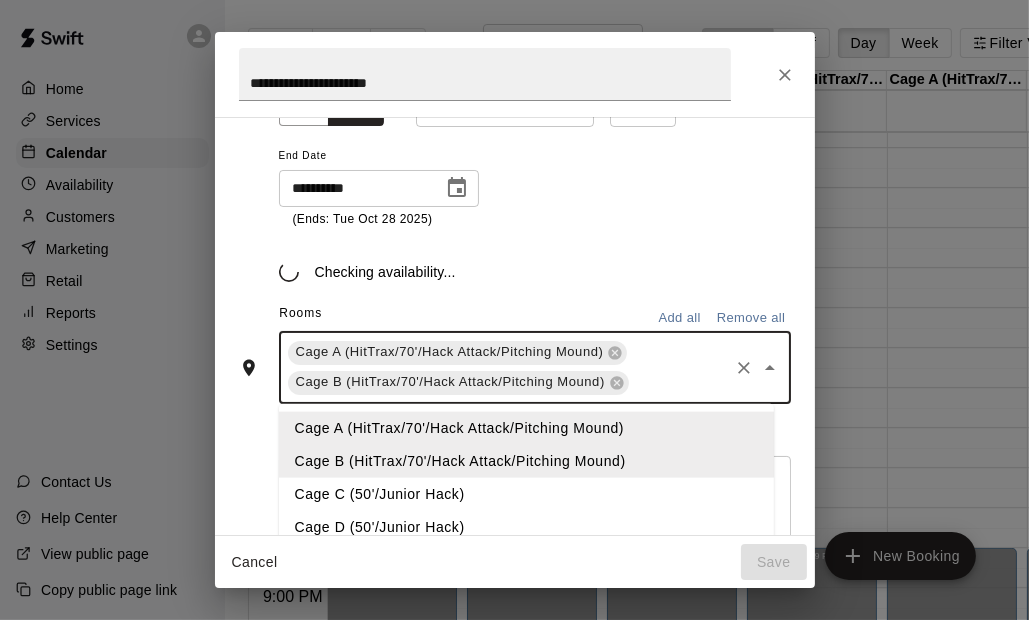 click on "Cage C (50'/Junior Hack)" at bounding box center [526, 493] 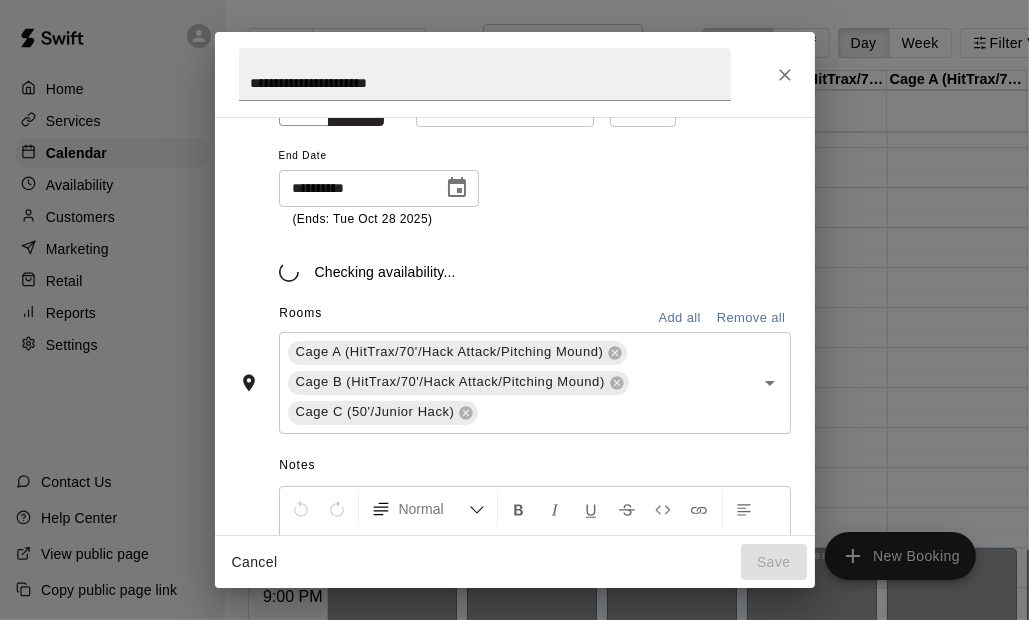 click on "Checking availability..." at bounding box center (535, 272) 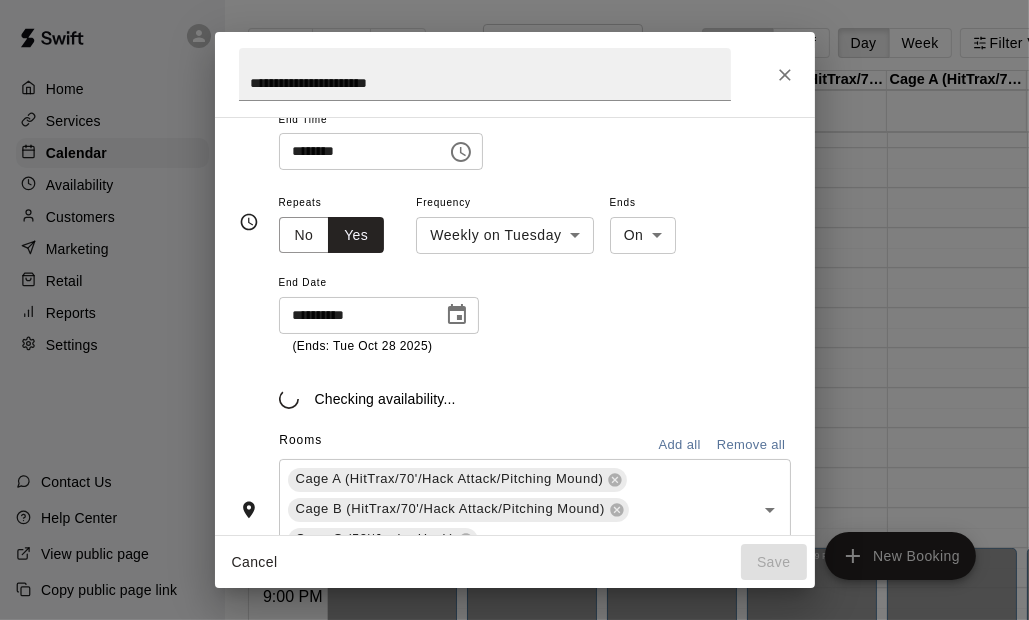 scroll, scrollTop: 78, scrollLeft: 0, axis: vertical 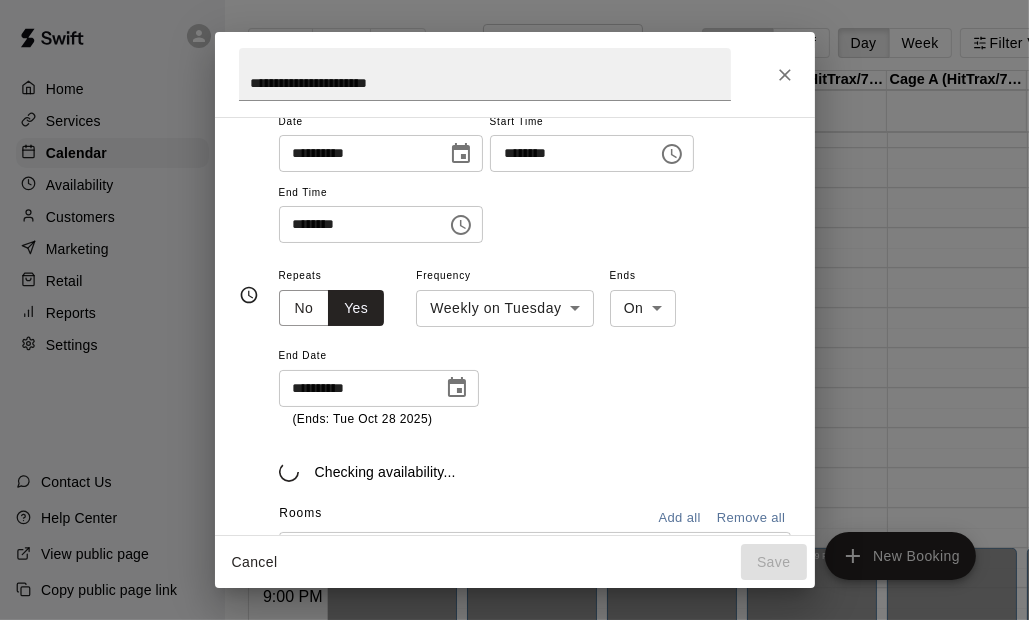 click on "**********" at bounding box center [535, 176] 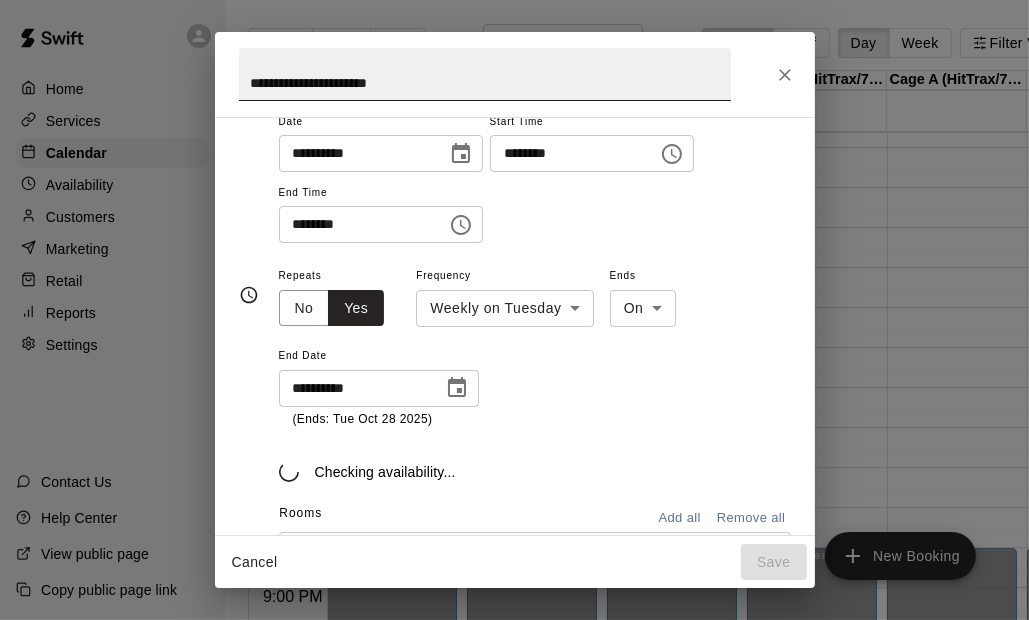 click on "**********" at bounding box center (485, 74) 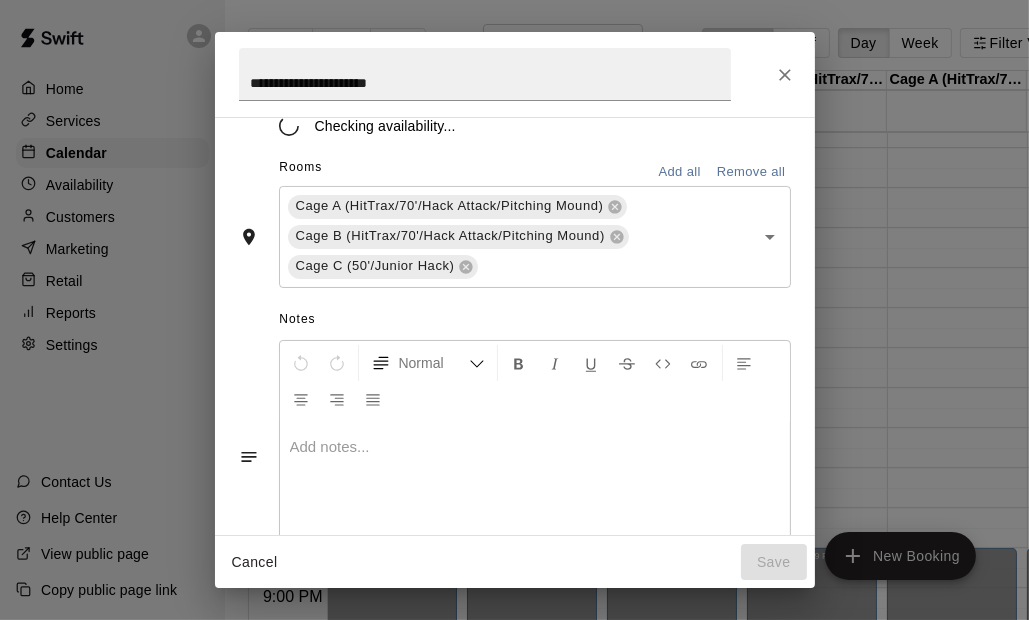 scroll, scrollTop: 497, scrollLeft: 0, axis: vertical 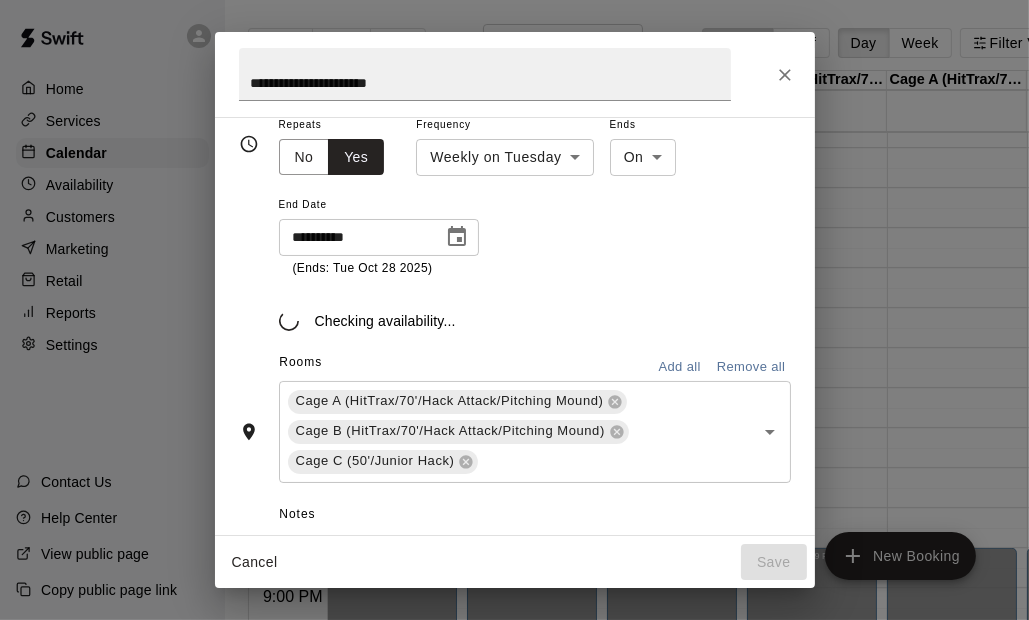 click on "Checking availability..." at bounding box center (535, 321) 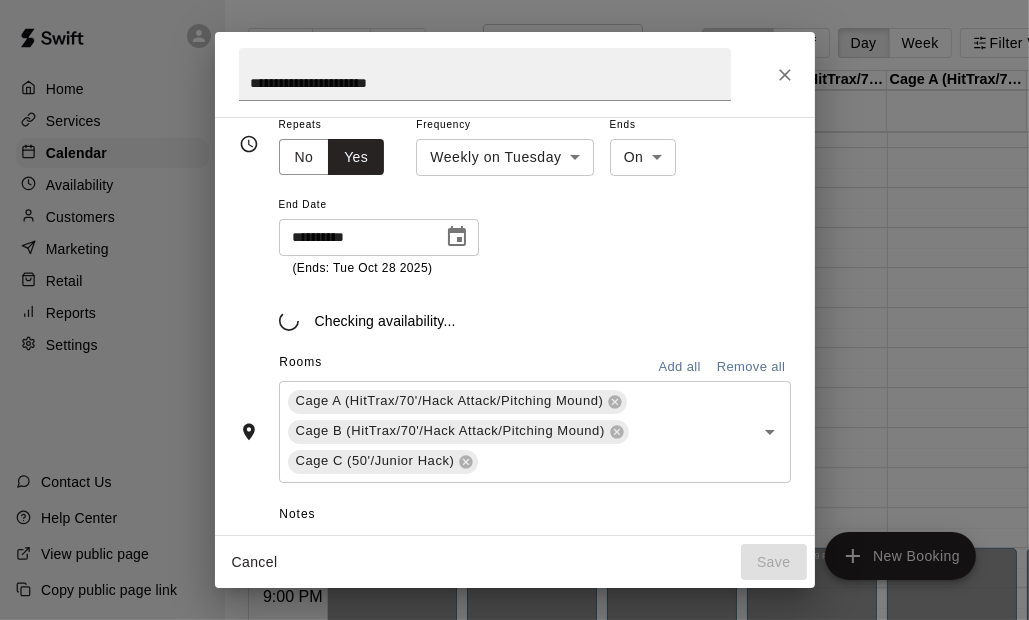 click on "**********" at bounding box center (354, 237) 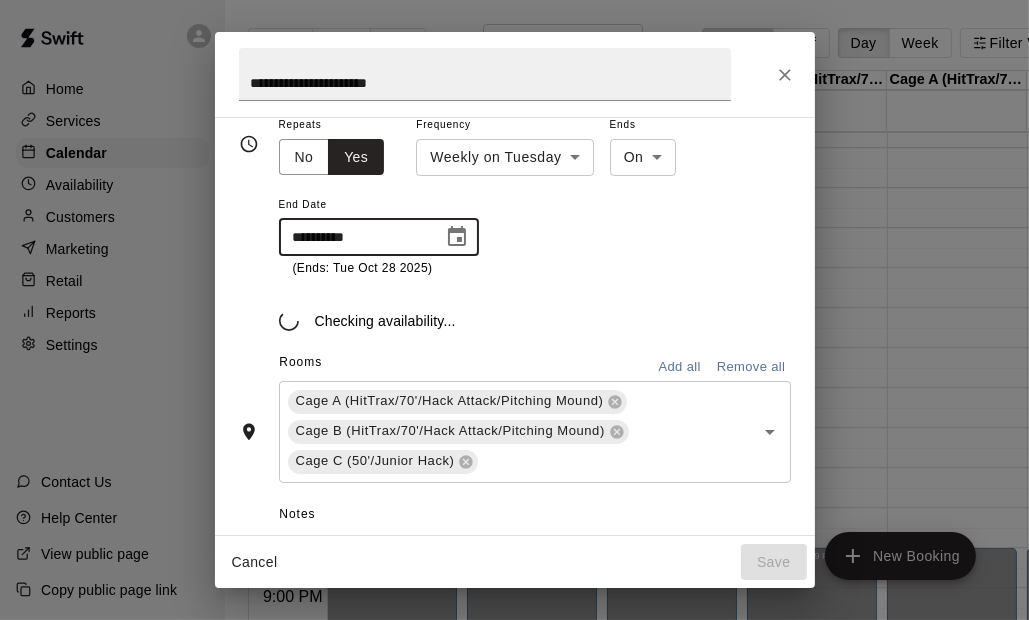 click on "Checking availability..." at bounding box center [535, 321] 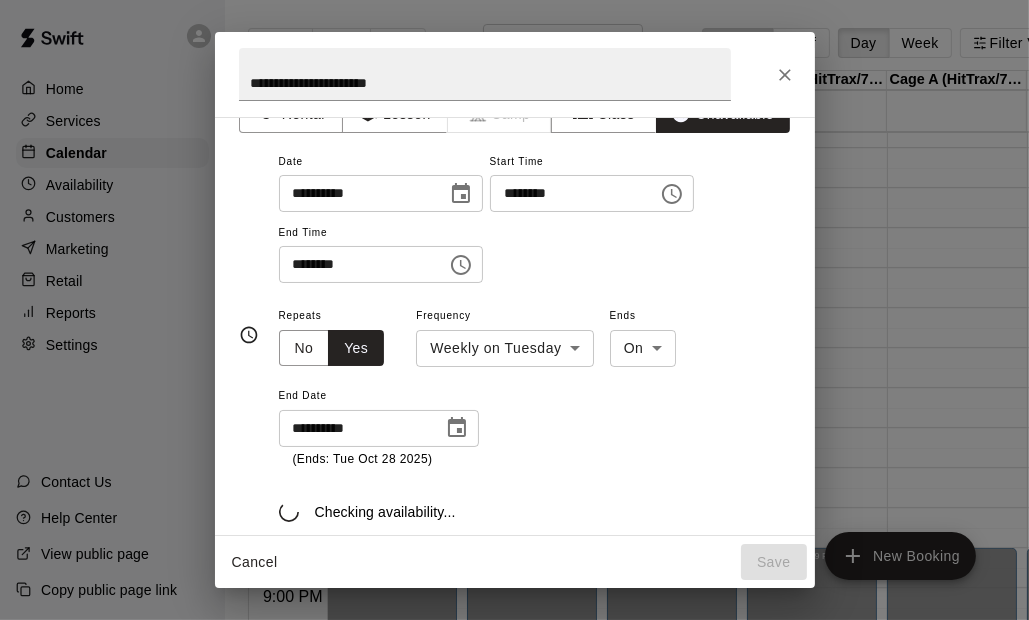 scroll, scrollTop: 0, scrollLeft: 0, axis: both 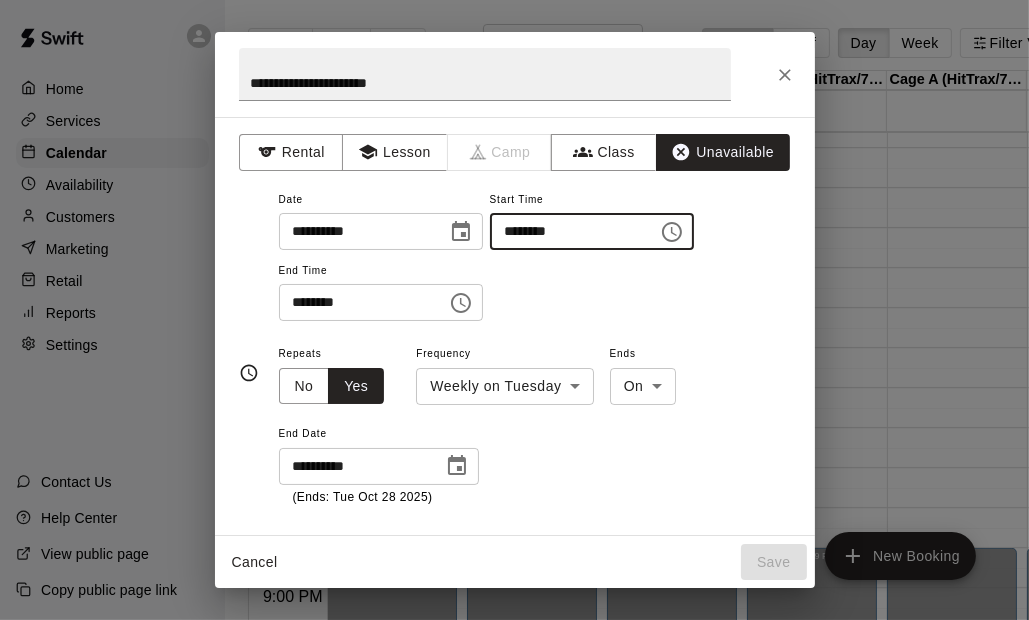 click on "********" at bounding box center (567, 231) 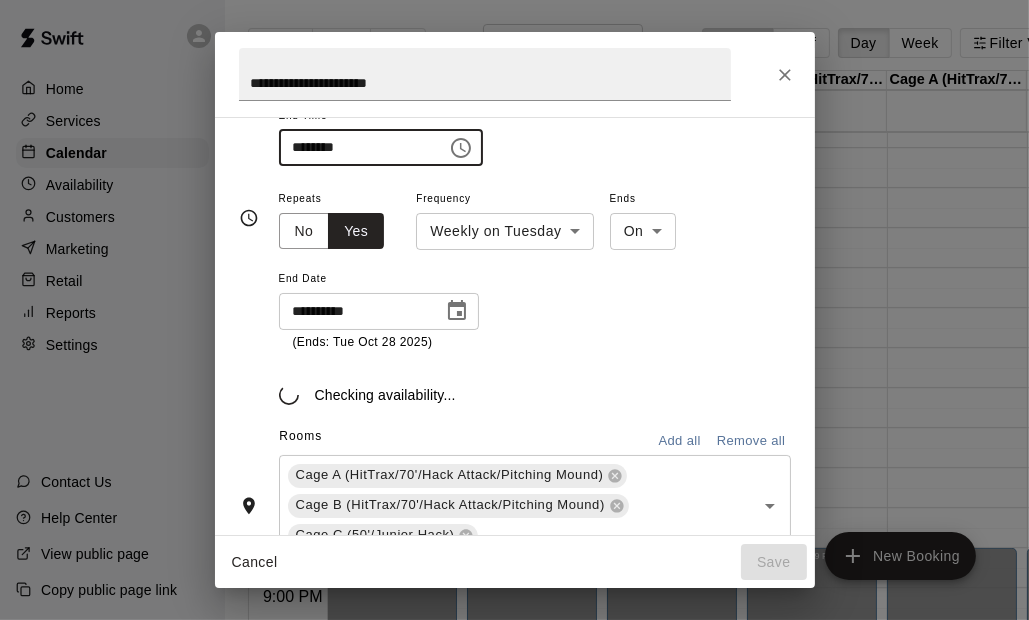 scroll, scrollTop: 200, scrollLeft: 0, axis: vertical 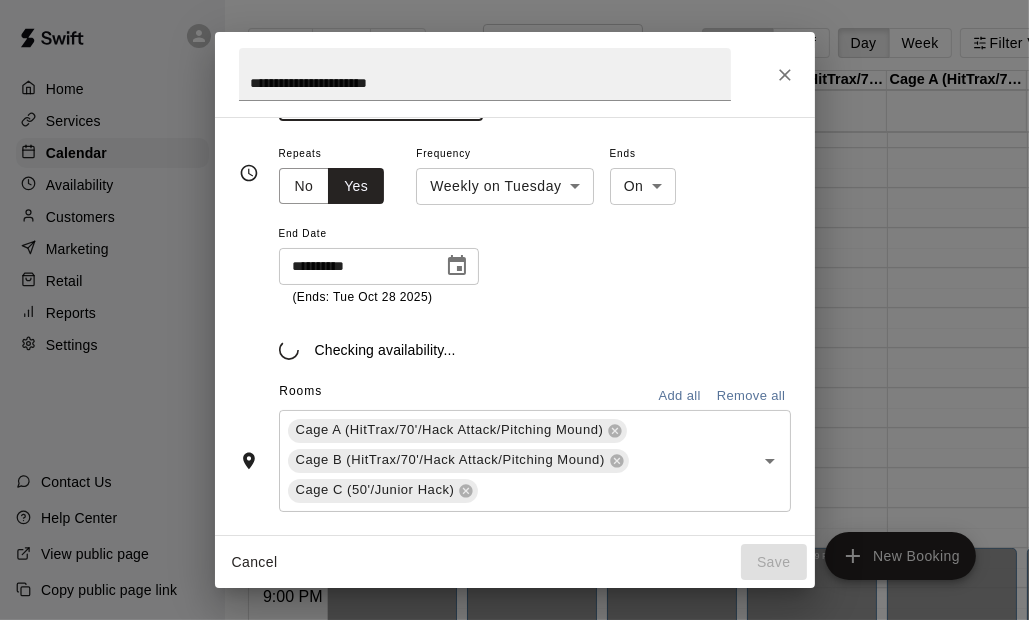click on "Checking availability..." at bounding box center (535, 334) 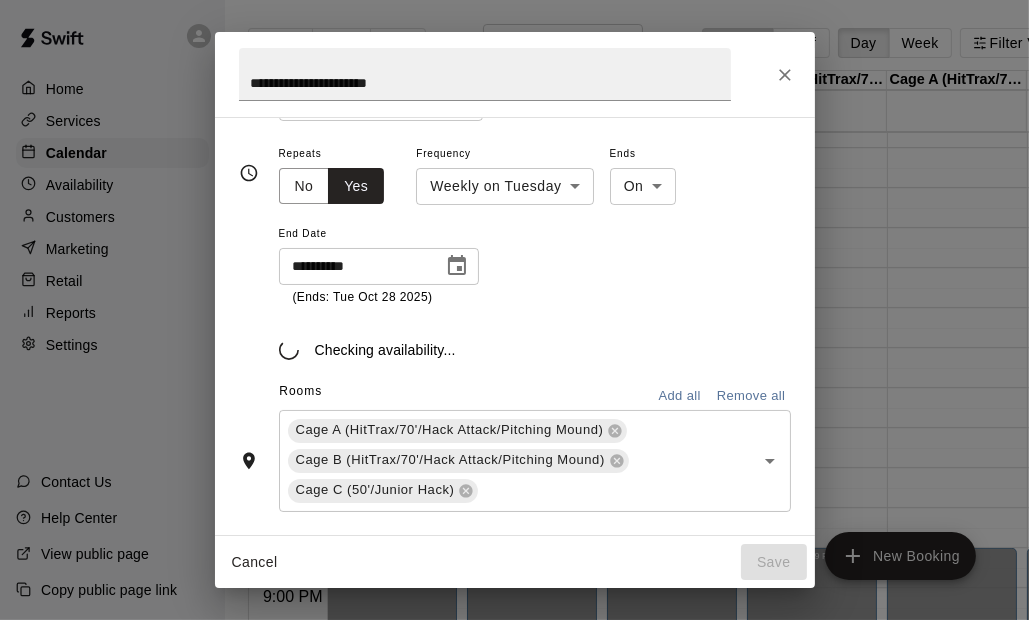 click on "Remove all" at bounding box center [751, 396] 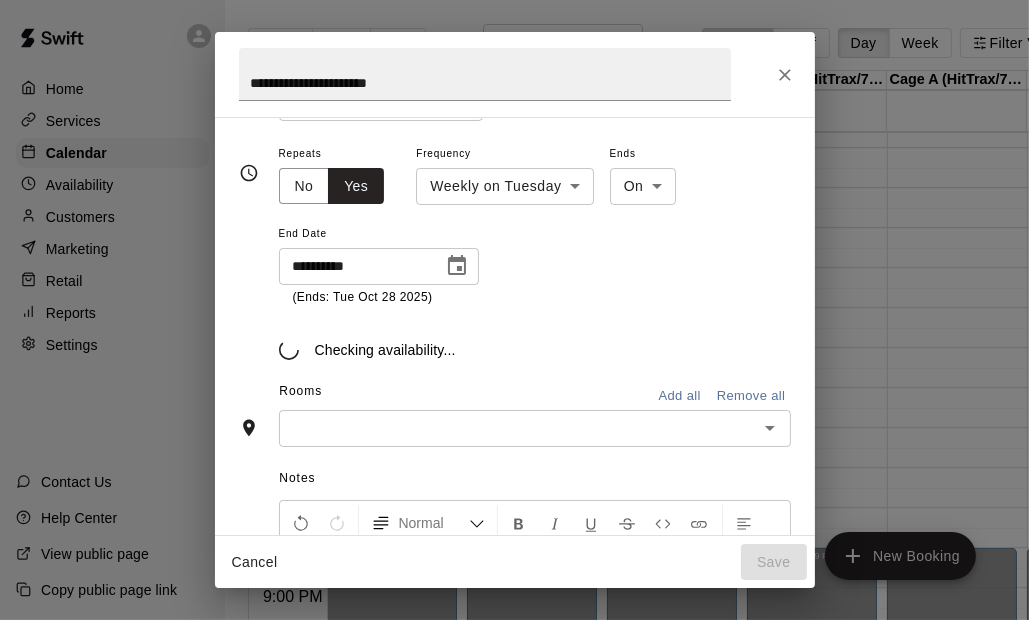 click on "Checking availability..." at bounding box center [535, 350] 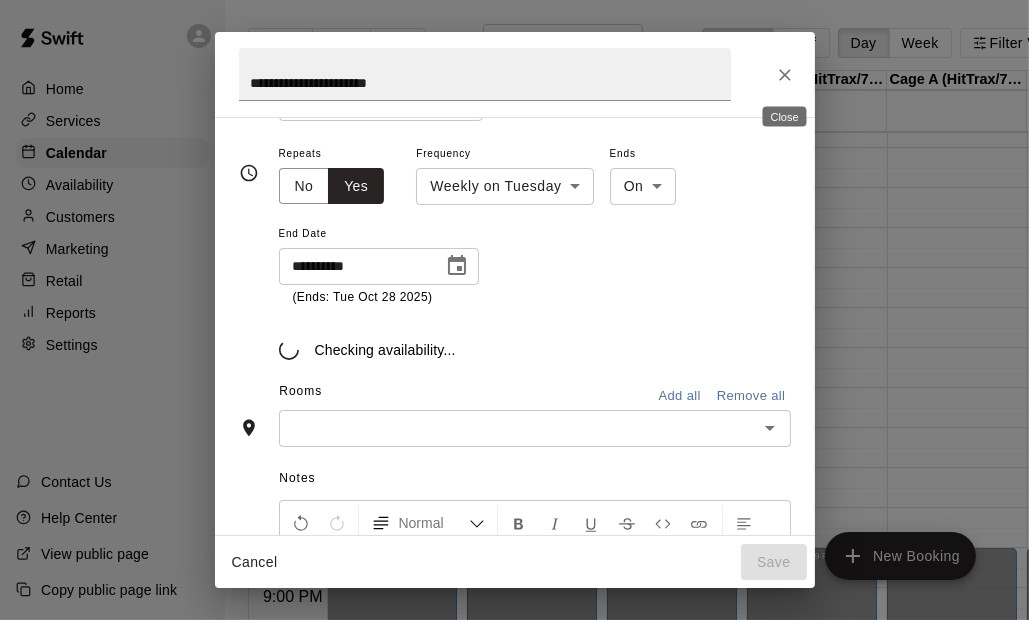 click 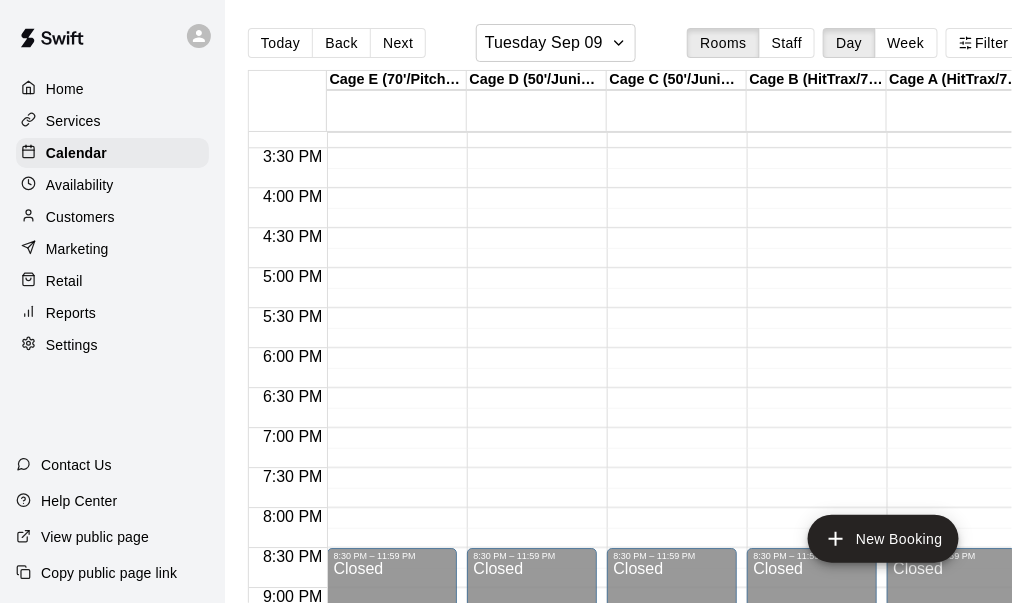 click on "12:00 AM – 3:00 PM Closed 8:30 PM – 11:59 PM Closed" at bounding box center [672, -132] 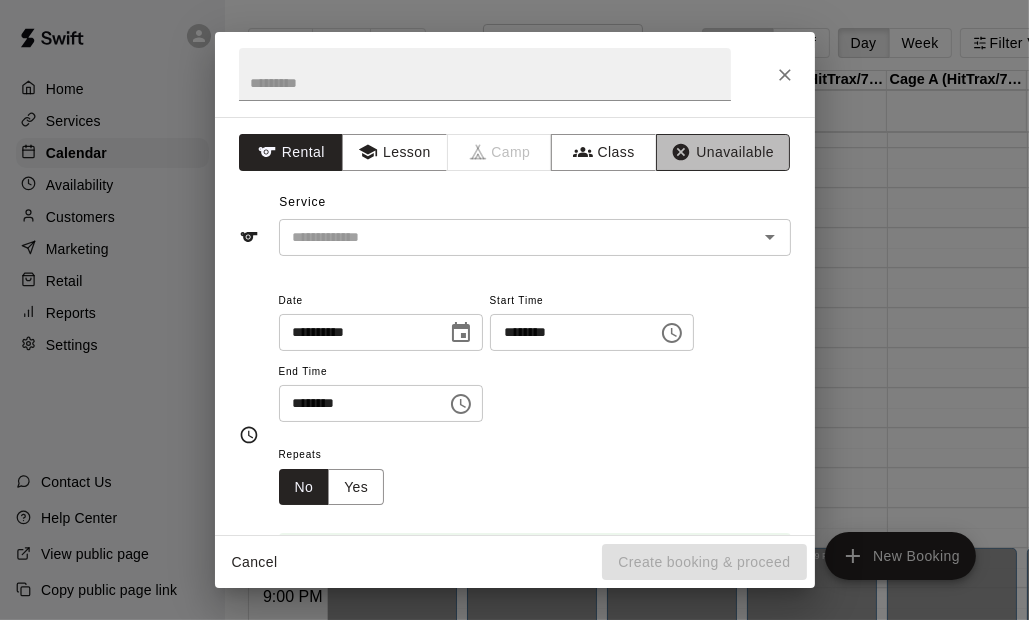 click on "Unavailable" at bounding box center [723, 152] 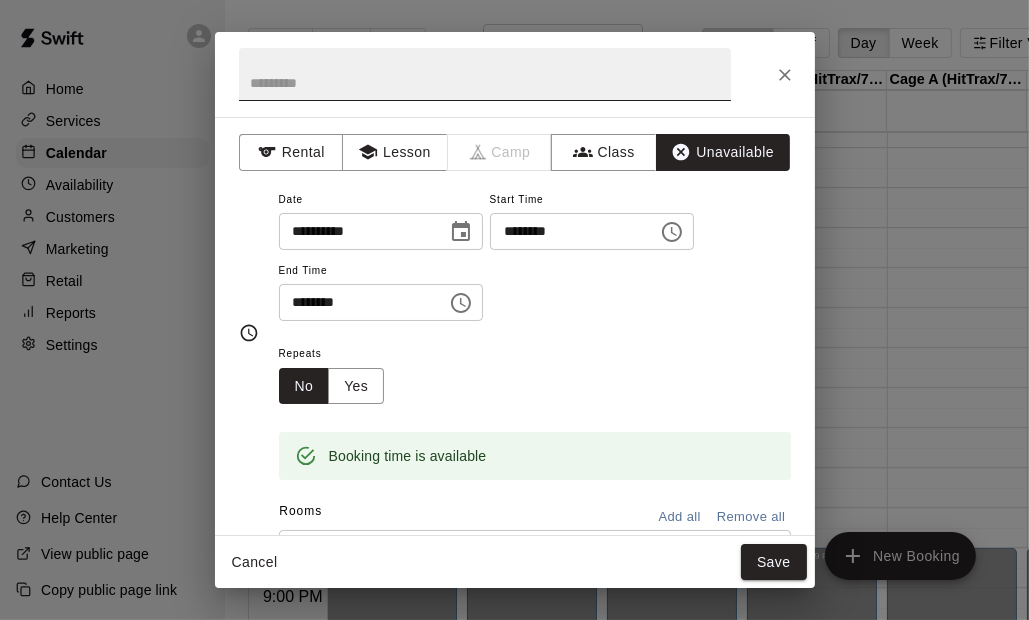 click at bounding box center (485, 74) 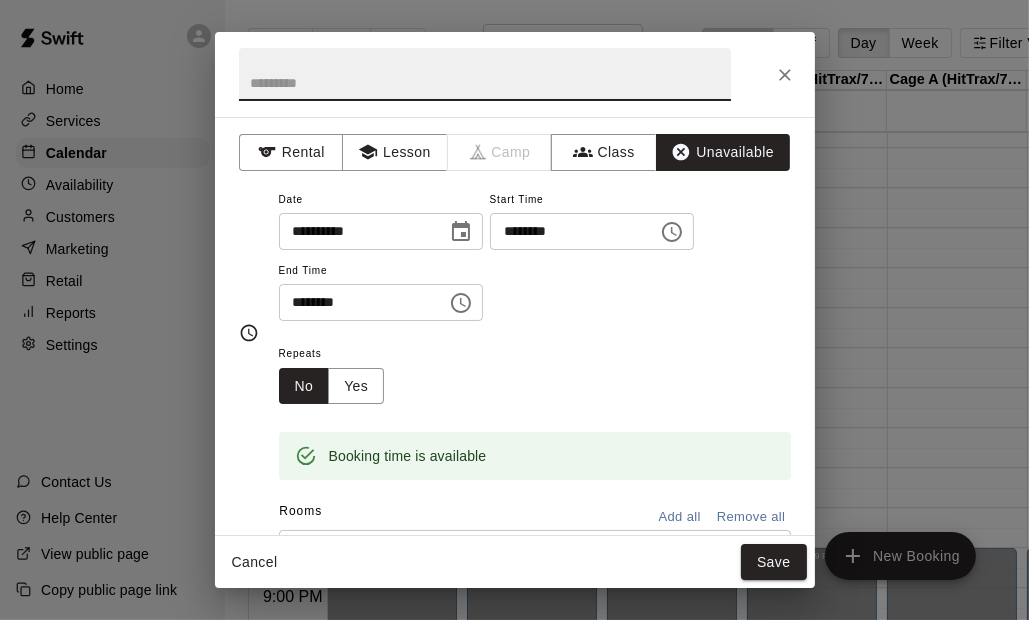 paste on "**********" 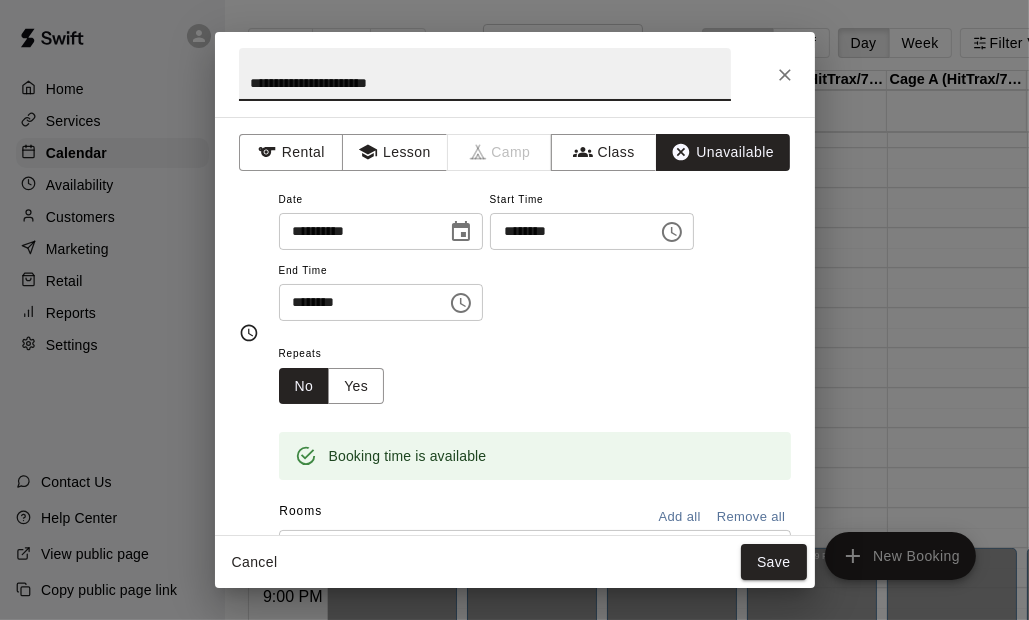 type on "**********" 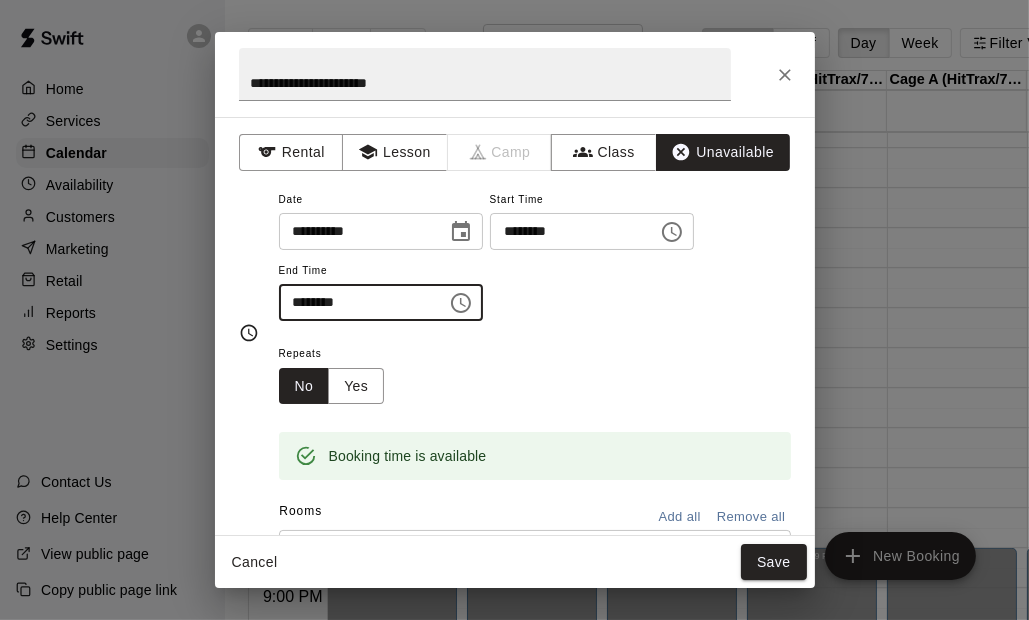 click on "********" at bounding box center (356, 302) 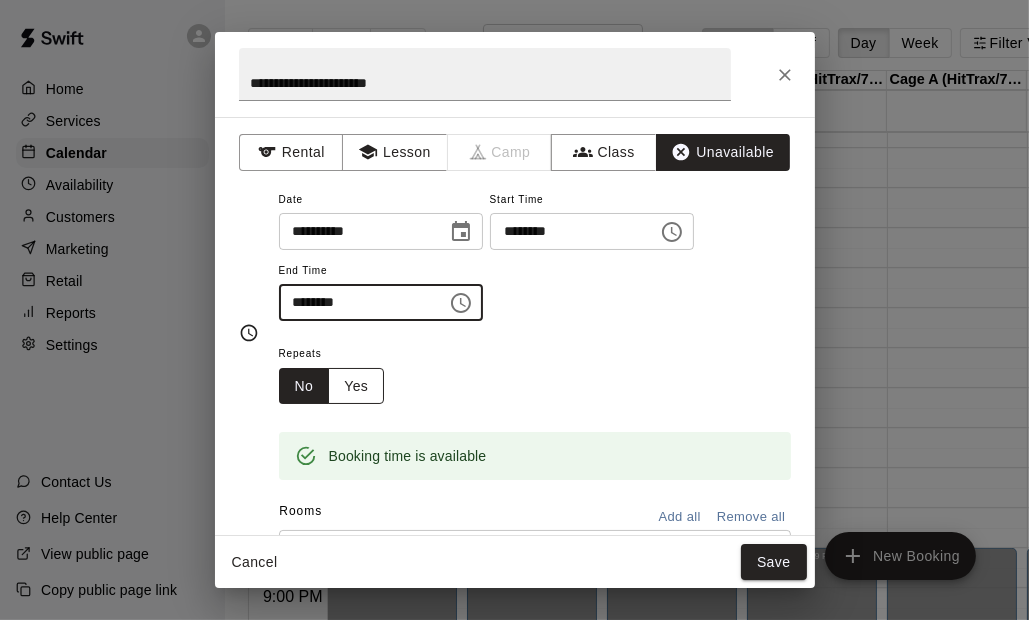 type on "********" 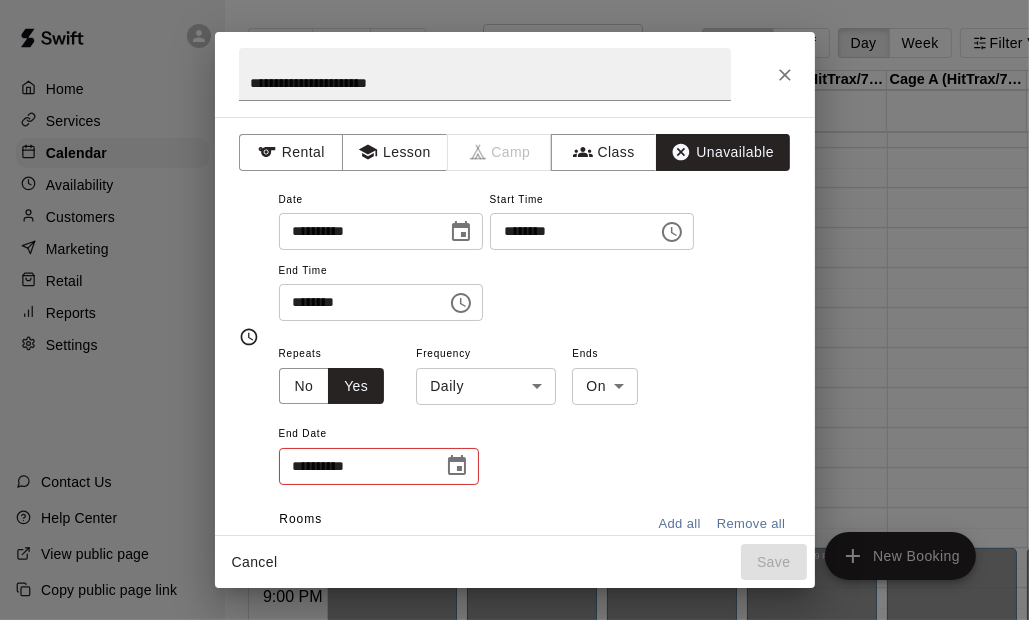 click on "Home Services Calendar Availability Customers Marketing Retail Reports Settings Contact Us Help Center View public page Copy public page link Today Back Next Tuesday Sep 09 Rooms Staff Day Week Filter View Cage E (70'/Pitching Mound/Junior Hack Attack) 09 Tue Cage D (50'/Junior Hack) 09 Tue Cage C (50'/Junior Hack) 09 Tue Cage B (HitTrax/70'/Hack Attack/Pitching Mound) 09 Tue Cage A (HitTrax/70'/Hack Attack/Pitching Mound) 09 Tue Weight Room 09 Tue Infield 09 Tue 12:00 AM 12:30 AM 1:00 AM 1:30 AM 2:00 AM 2:30 AM 3:00 AM 3:30 AM 4:00 AM 4:30 AM 5:00 AM 5:30 AM 6:00 AM 6:30 AM 7:00 AM 7:30 AM 8:00 AM 8:30 AM 9:00 AM 9:30 AM 10:00 AM 10:30 AM 11:00 AM 11:30 AM 12:00 PM 12:30 PM 1:00 PM 1:30 PM 2:00 PM 2:30 PM 3:00 PM 3:30 PM 4:00 PM 4:30 PM 5:00 PM 5:30 PM 6:00 PM 6:30 PM 7:00 PM 7:30 PM 8:00 PM 8:30 PM 9:00 PM 9:30 PM 10:00 PM 10:30 PM 11:00 PM 11:30 PM 12:00 AM – 3:00 PM Closed 8:30 PM – 11:59 PM Closed 12:00 AM – 3:00 PM Closed 8:30 PM – 11:59 PM Closed 12:00 AM – 3:00 PM Closed 8:30 PM – 11:59 PM" at bounding box center [514, 326] 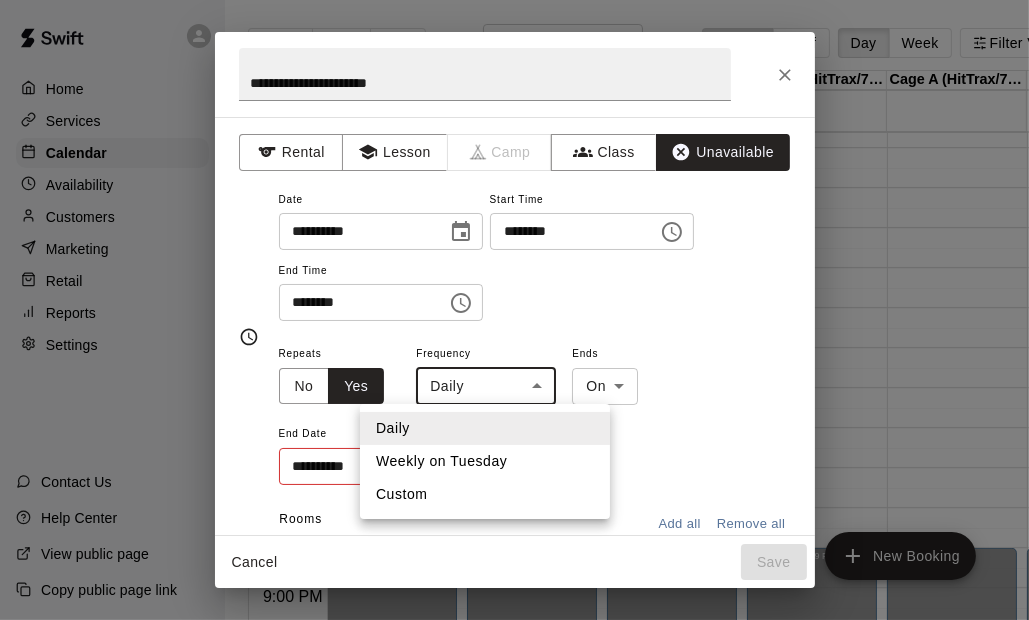 click on "Weekly on Tuesday" at bounding box center (485, 461) 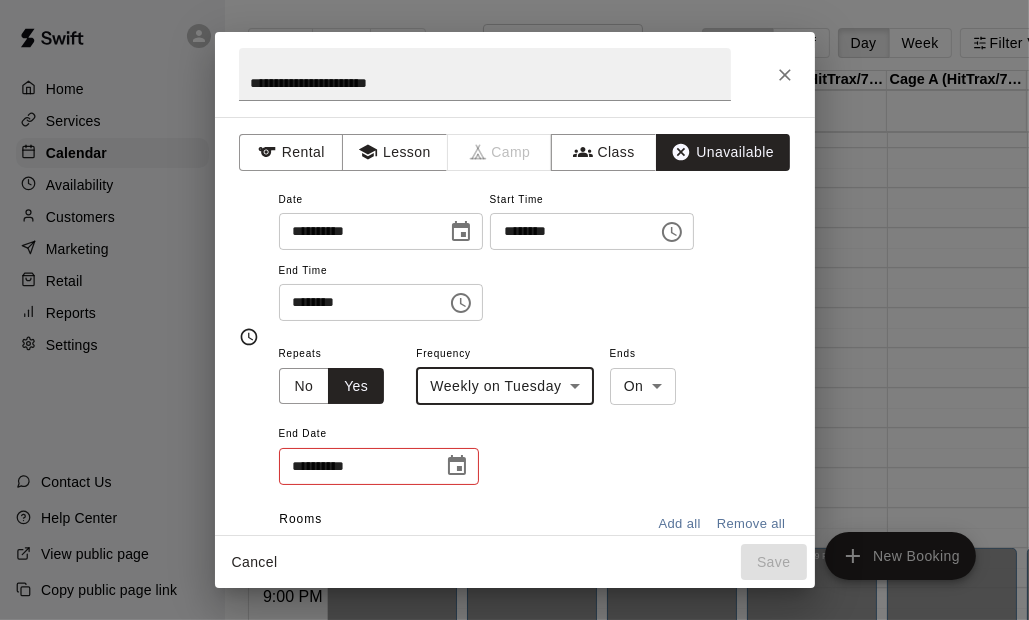 click 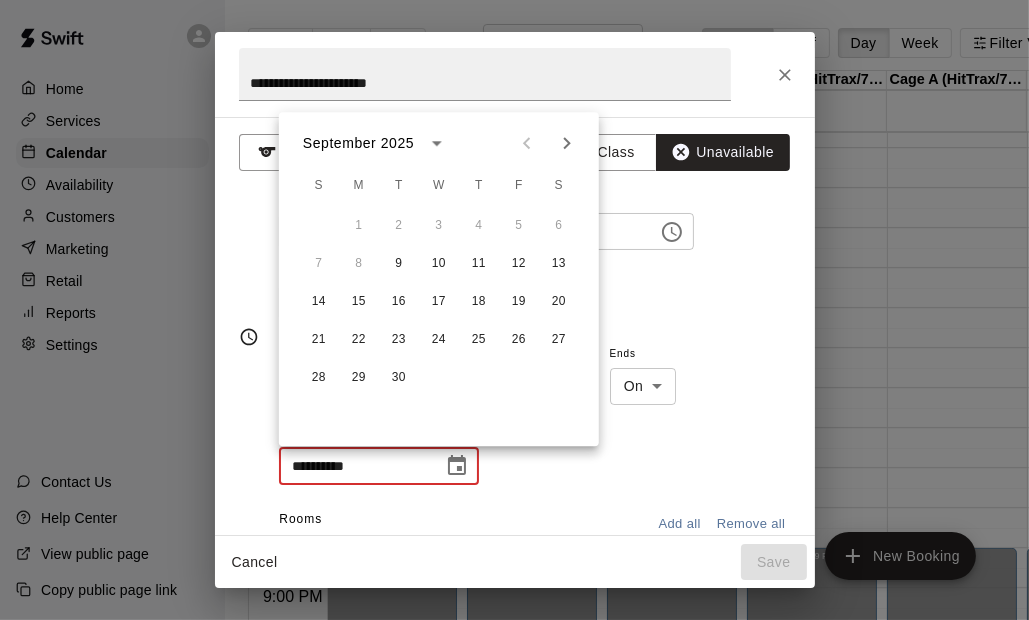 click 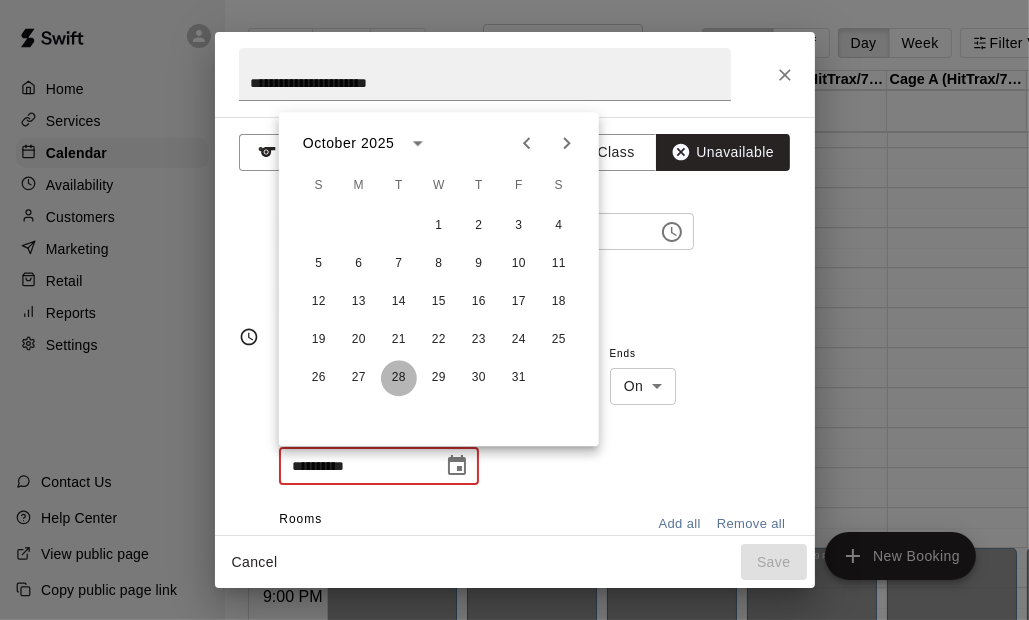 click on "28" at bounding box center (399, 378) 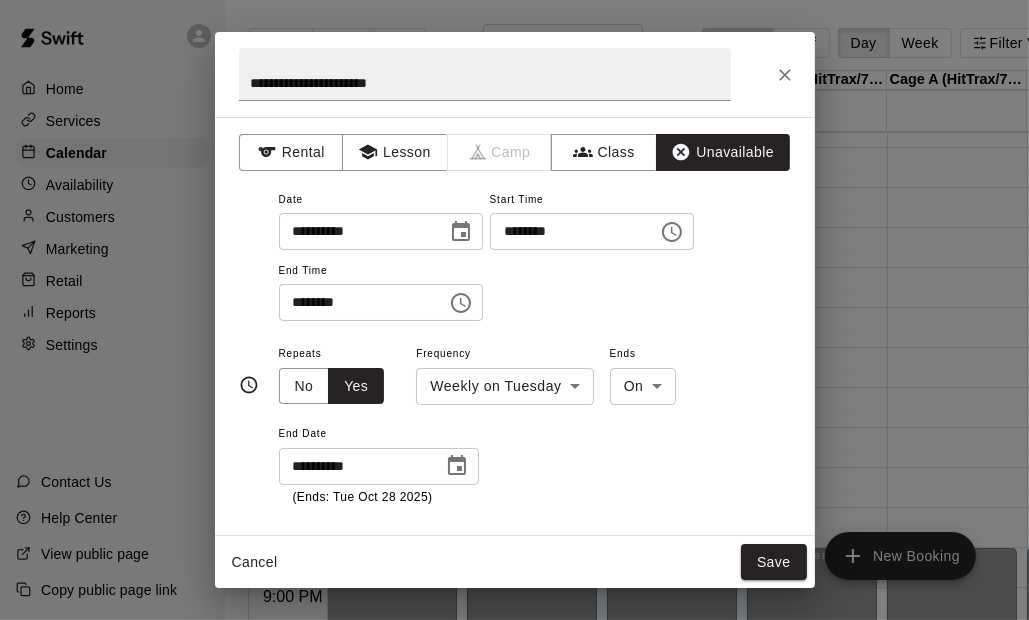 click on "**********" at bounding box center (535, 424) 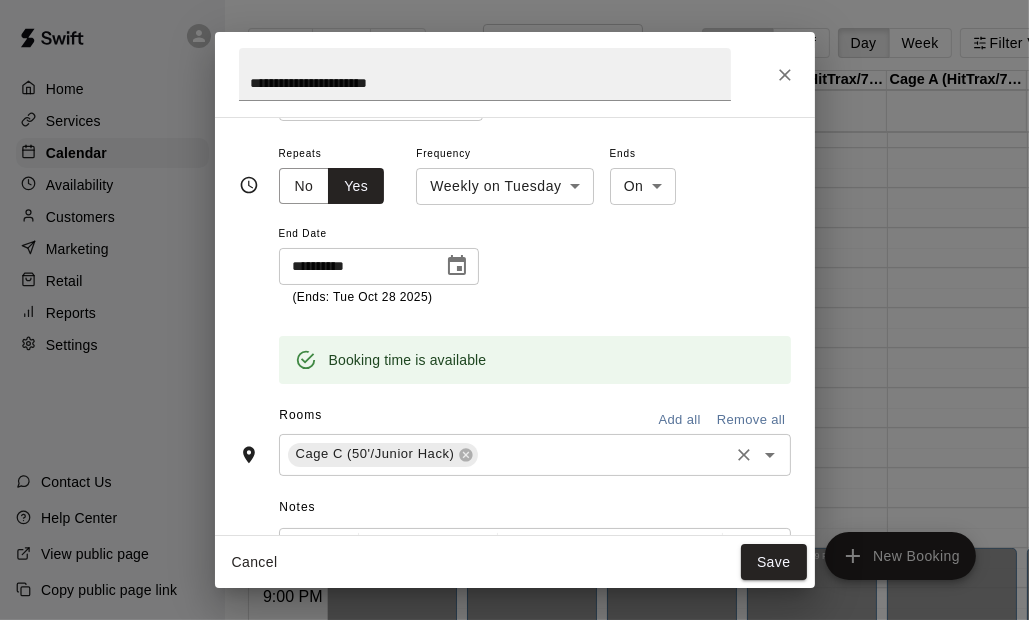 click at bounding box center (603, 454) 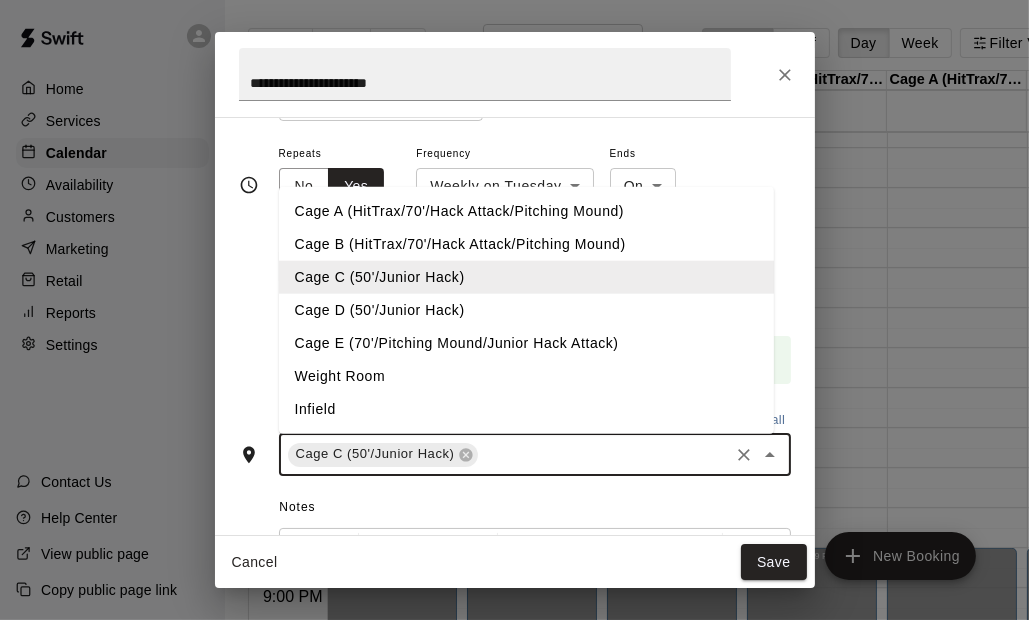 click on "Cage A (HitTrax/70'/Hack Attack/Pitching Mound)" at bounding box center [526, 210] 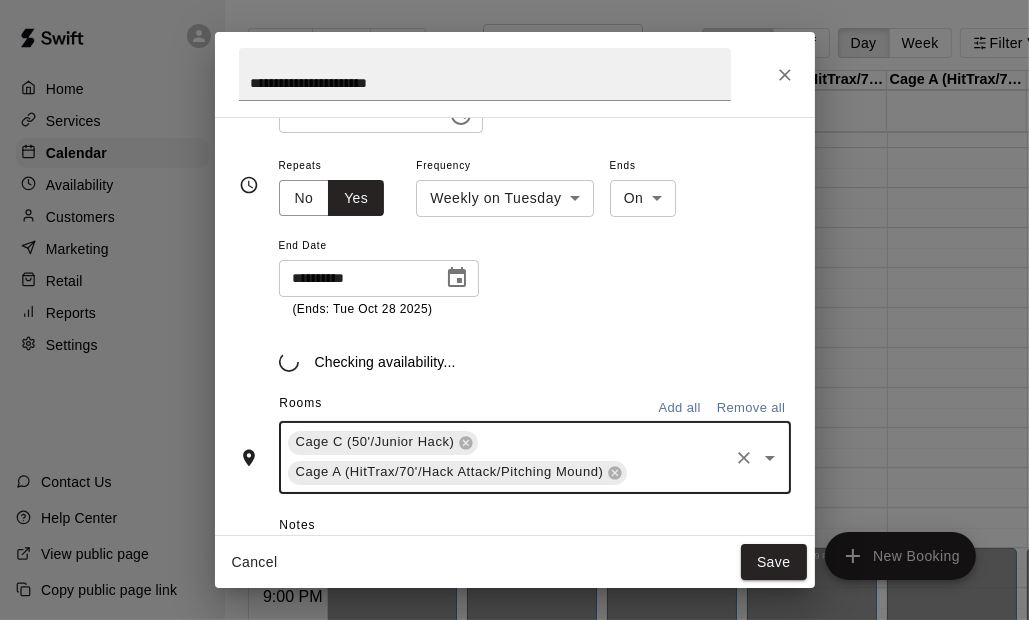 click on "Cage C (50'/Junior Hack) Cage A (HitTrax/70'/Hack Attack/Pitching Mound) ​" at bounding box center [535, 458] 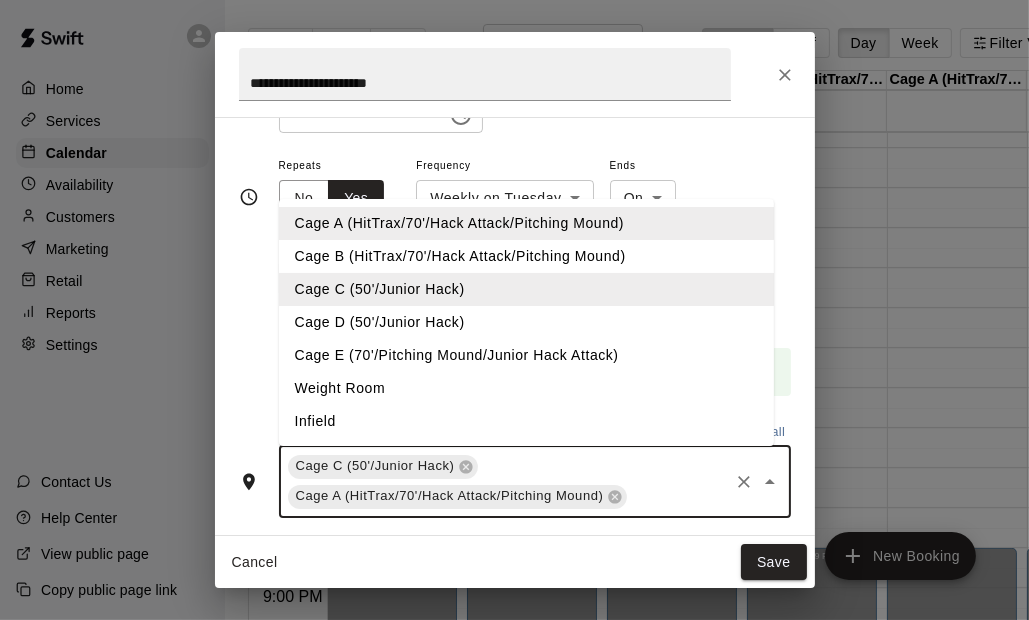 scroll, scrollTop: 200, scrollLeft: 0, axis: vertical 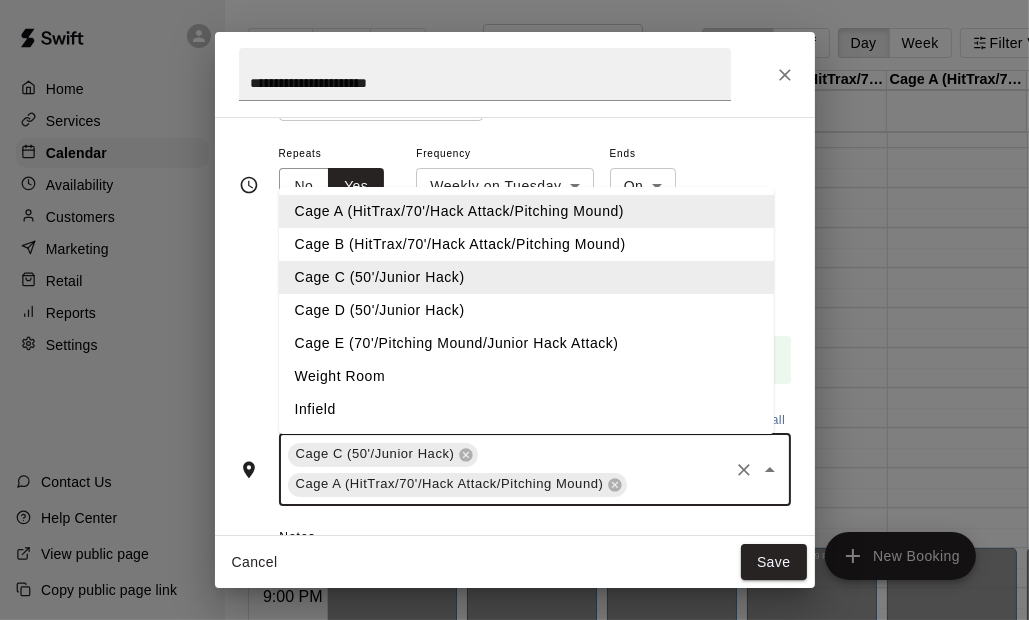 click on "Cage B (HitTrax/70'/Hack Attack/Pitching Mound)" at bounding box center [526, 244] 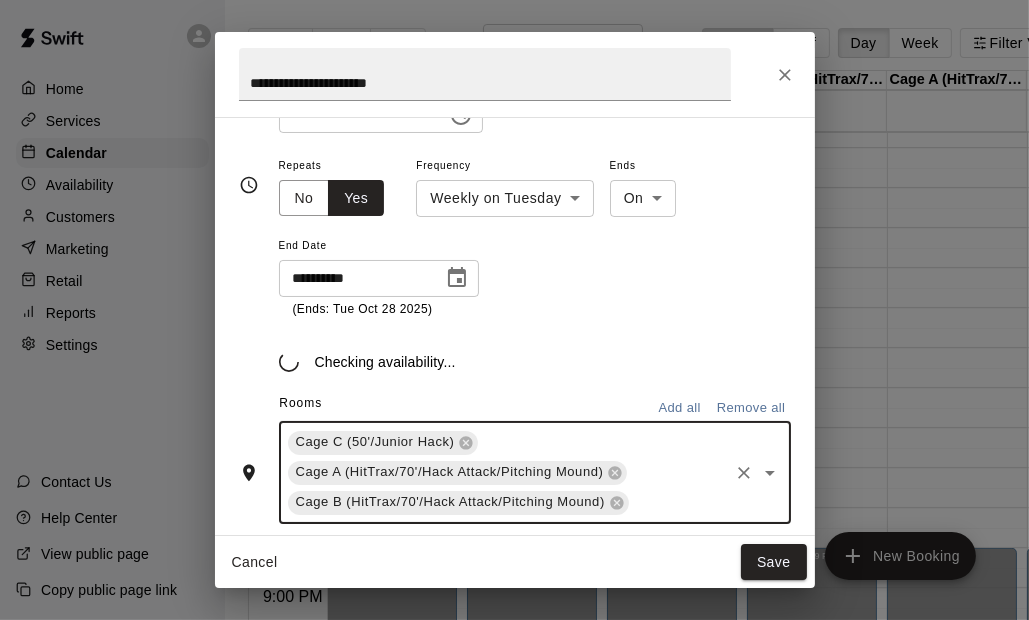 scroll, scrollTop: 200, scrollLeft: 0, axis: vertical 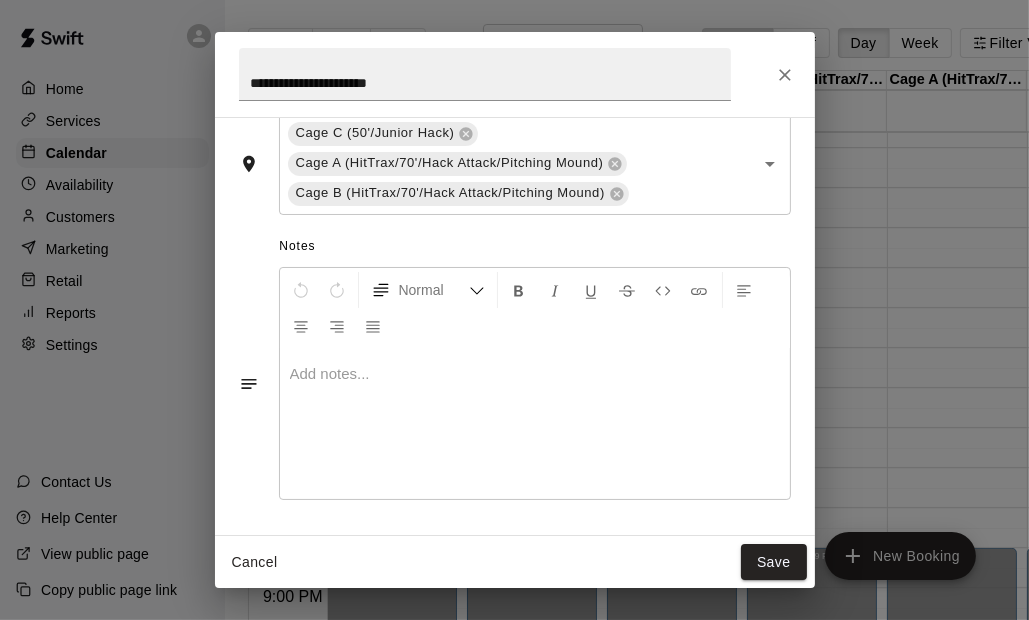click at bounding box center (535, 424) 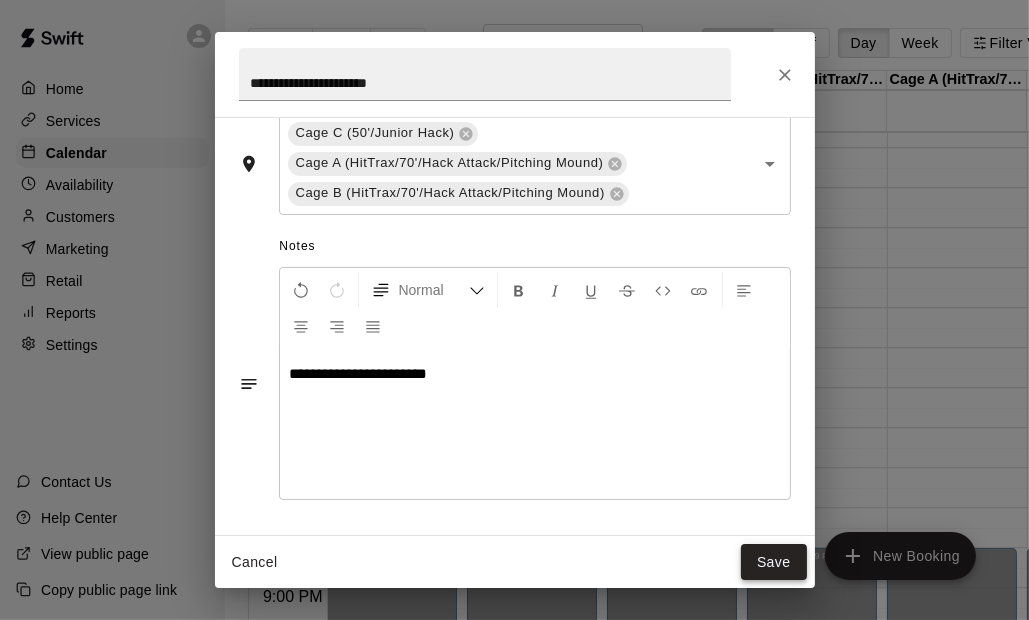 click on "Save" at bounding box center [774, 562] 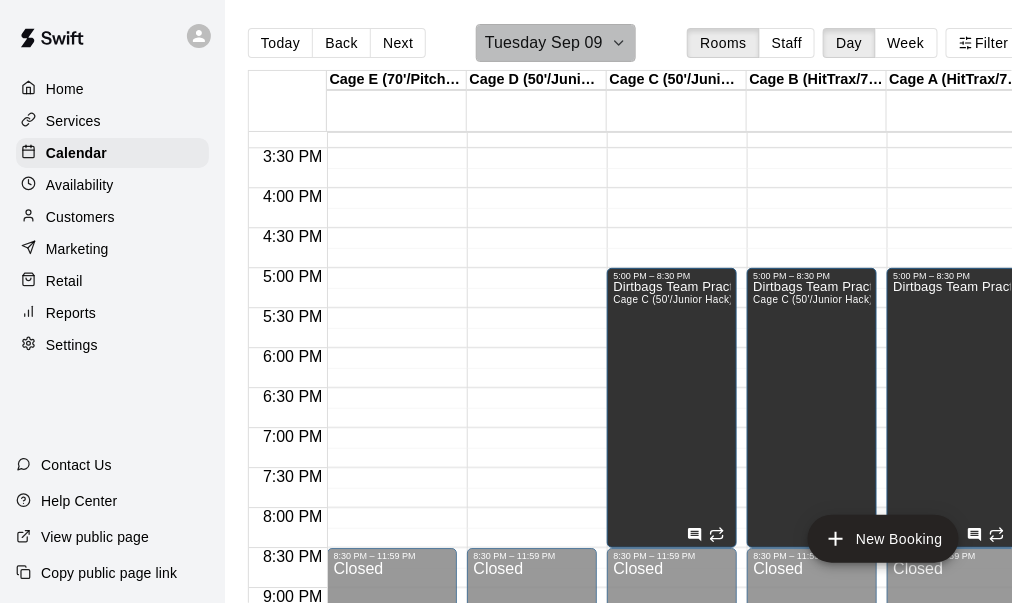 click 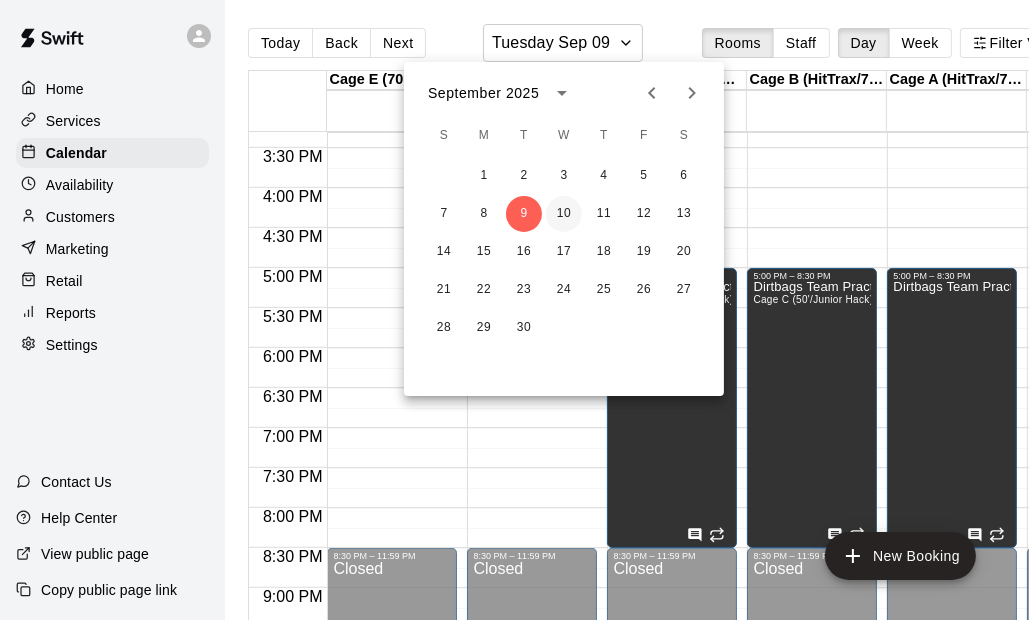 click on "10" at bounding box center [564, 214] 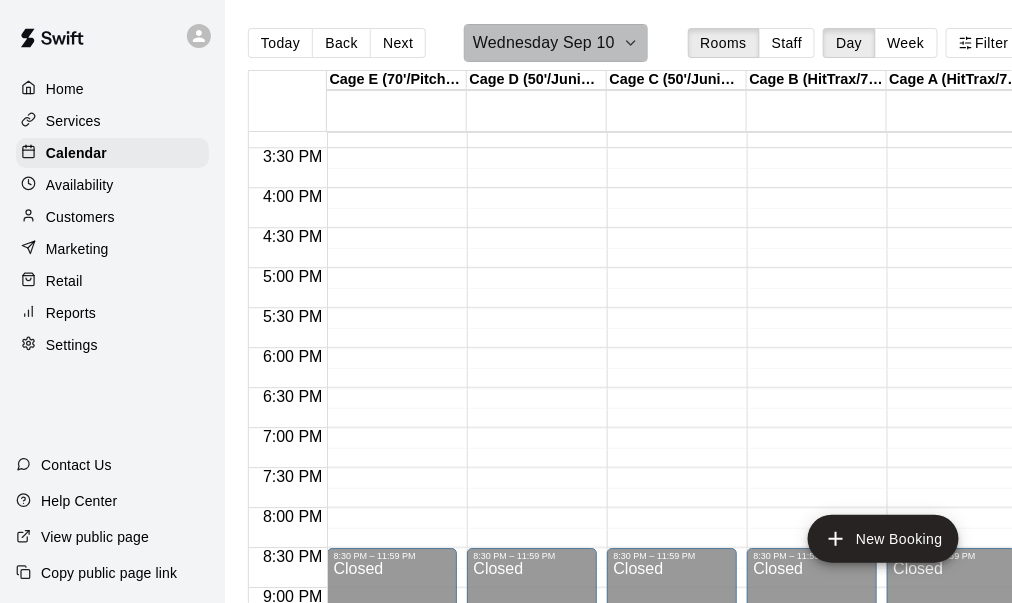 click 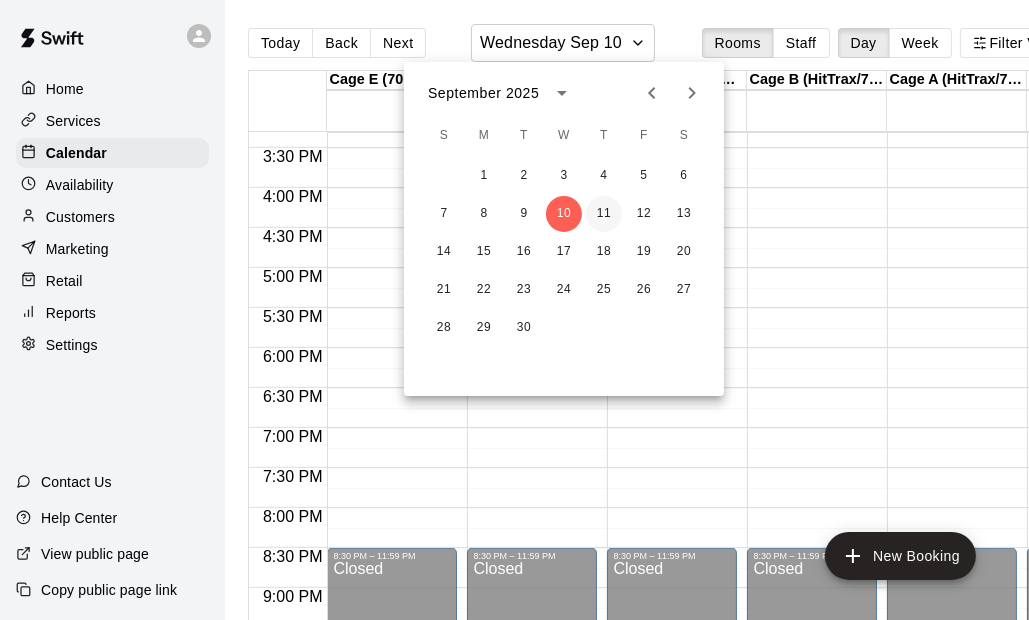 click on "11" at bounding box center [604, 214] 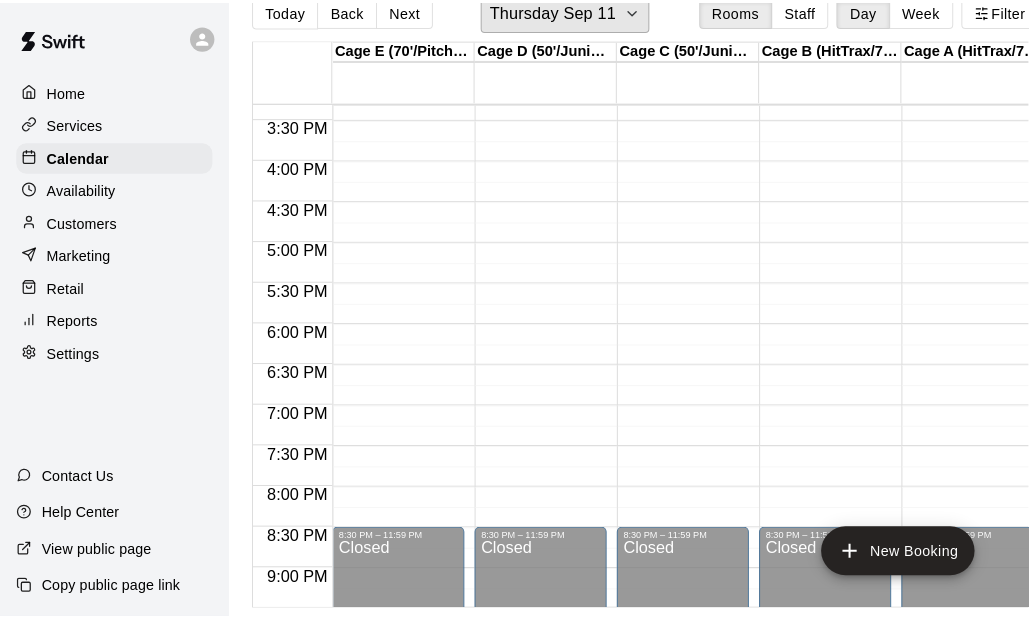 scroll, scrollTop: 0, scrollLeft: 0, axis: both 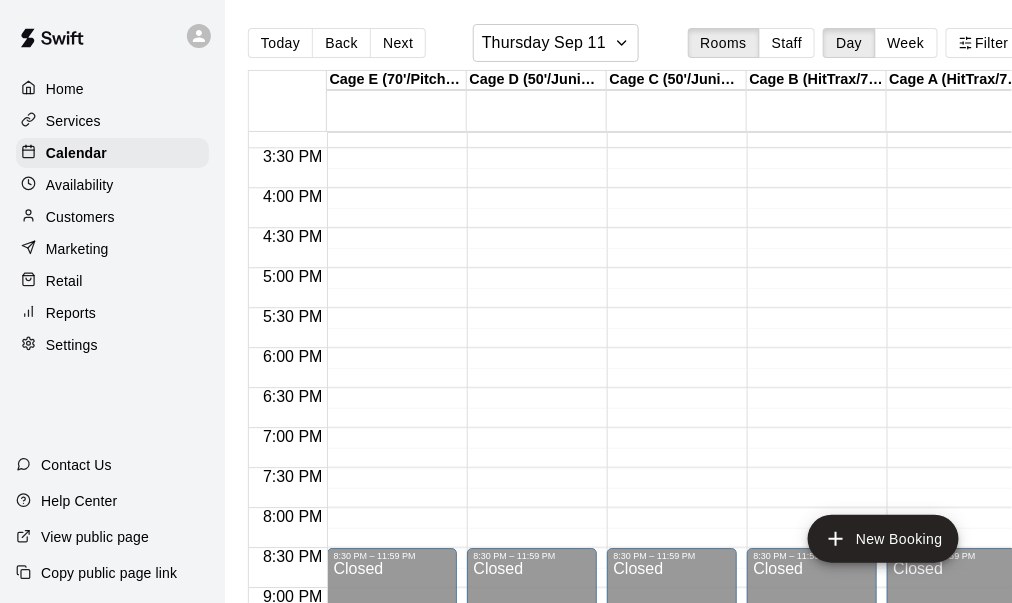 click on "12:00 AM – 3:00 PM Closed 8:30 PM – 11:59 PM Closed" at bounding box center [392, -132] 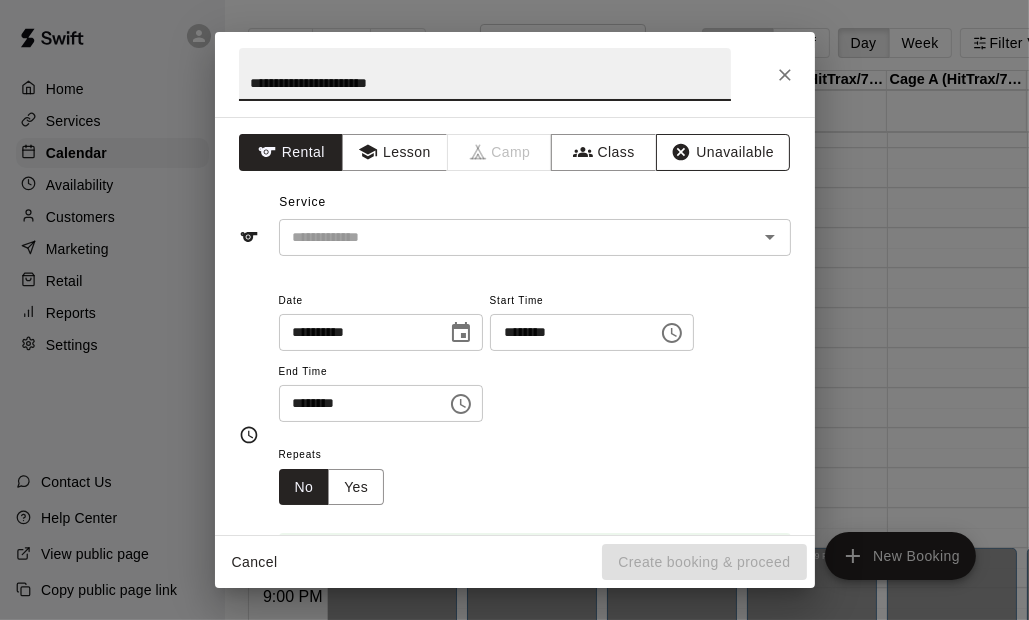 type on "**********" 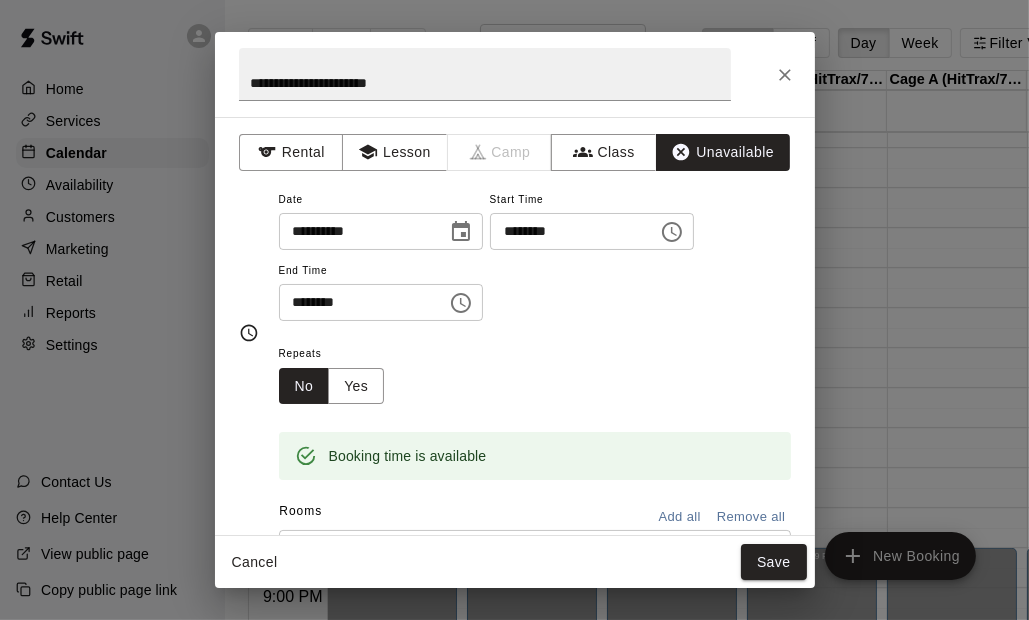 click on "********" at bounding box center (356, 302) 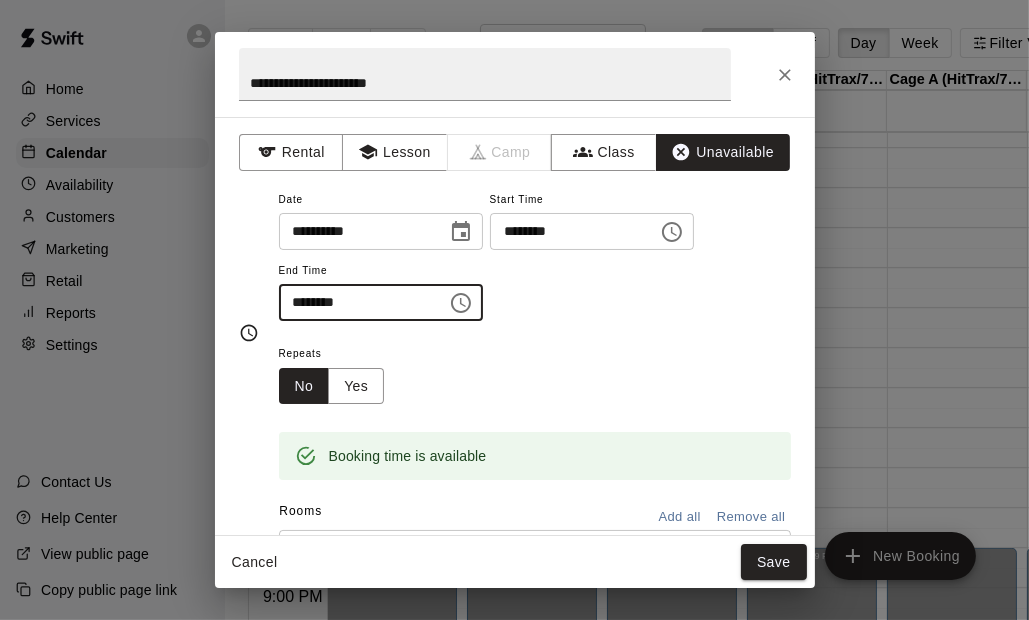 type on "********" 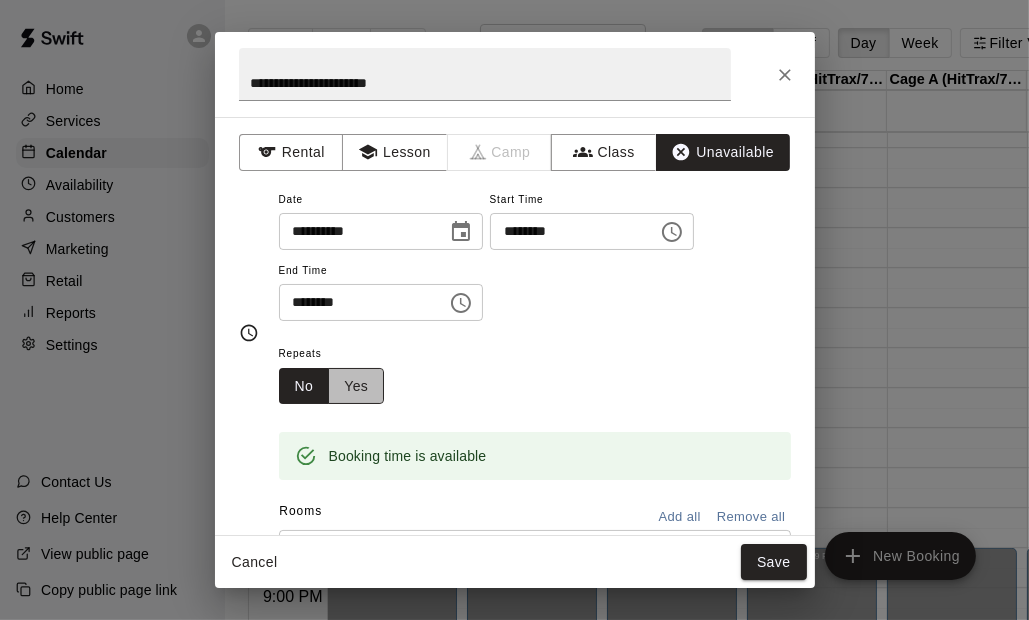 click on "Yes" at bounding box center [356, 386] 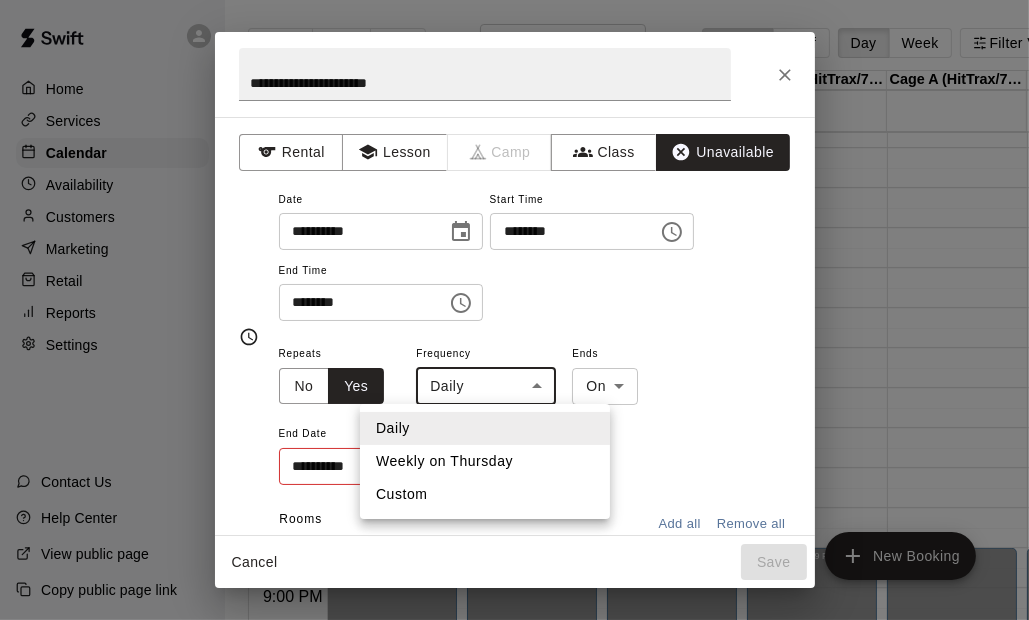 click on "Home Services Calendar Availability Customers Marketing Retail Reports Settings Contact Us Help Center View public page Copy public page link Today Back Next Thursday Sep 11 Rooms Staff Day Week Filter View Cage E (70'/Pitching Mound/Junior Hack Attack) 11 Thu Cage D (50'/Junior Hack) 11 Thu Cage C (50'/Junior Hack) 11 Thu Cage B (HitTrax/70'/Hack Attack/Pitching Mound) 11 Thu Cage A (HitTrax/70'/Hack Attack/Pitching Mound) 11 Thu Weight Room 11 Thu Infield 11 Thu 12:00 AM 12:30 AM 1:00 AM 1:30 AM 2:00 AM 2:30 AM 3:00 AM 3:30 AM 4:00 AM 4:30 AM 5:00 AM 5:30 AM 6:00 AM 6:30 AM 7:00 AM 7:30 AM 8:00 AM 8:30 AM 9:00 AM 9:30 AM 10:00 AM 10:30 AM 11:00 AM 11:30 AM 12:00 PM 12:30 PM 1:00 PM 1:30 PM 2:00 PM 2:30 PM 3:00 PM 3:30 PM 4:00 PM 4:30 PM 5:00 PM 5:30 PM 6:00 PM 6:30 PM 7:00 PM 7:30 PM 8:00 PM 8:30 PM 9:00 PM 9:30 PM 10:00 PM 10:30 PM 11:00 PM 11:30 PM 12:00 AM – 3:00 PM Closed 8:30 PM – 11:59 PM Closed 12:00 AM – 3:00 PM Closed 8:30 PM – 11:59 PM Closed 12:00 AM – 3:00 PM Closed Closed Closed Close" at bounding box center [514, 326] 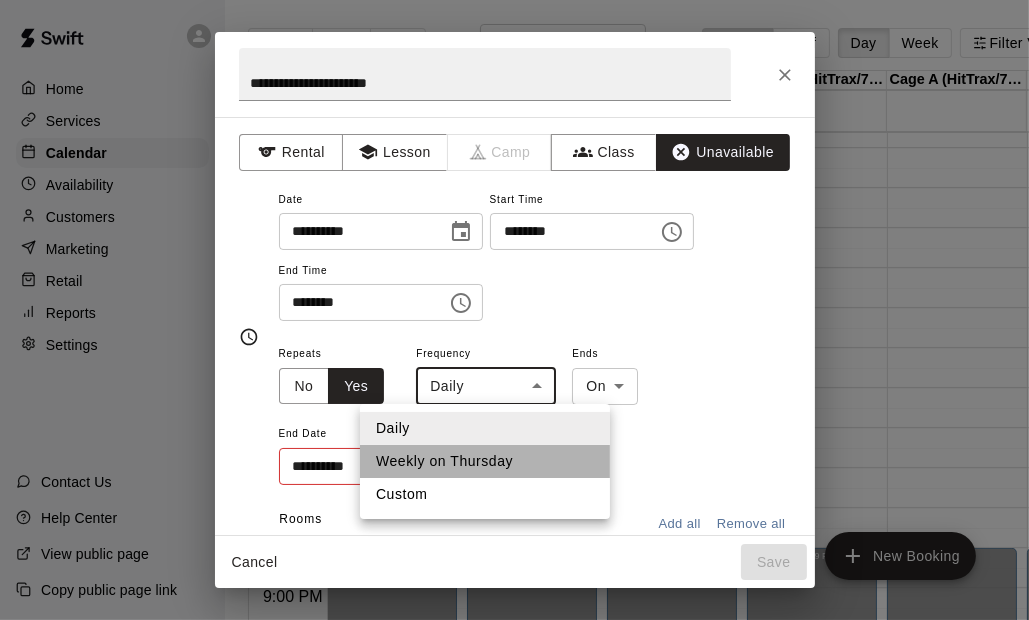 click on "Weekly on Thursday" at bounding box center [485, 461] 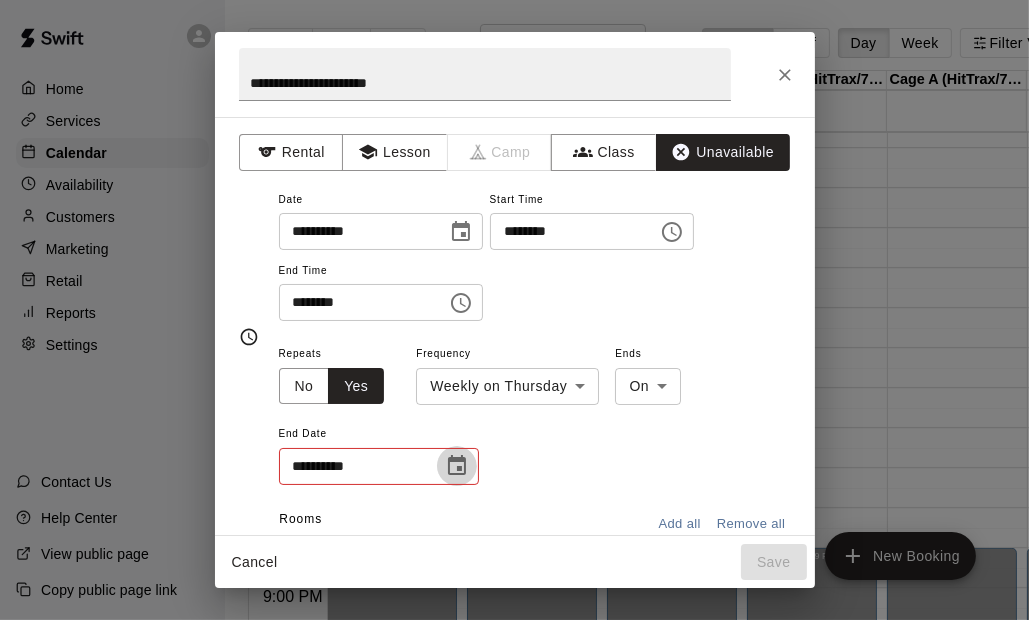 click 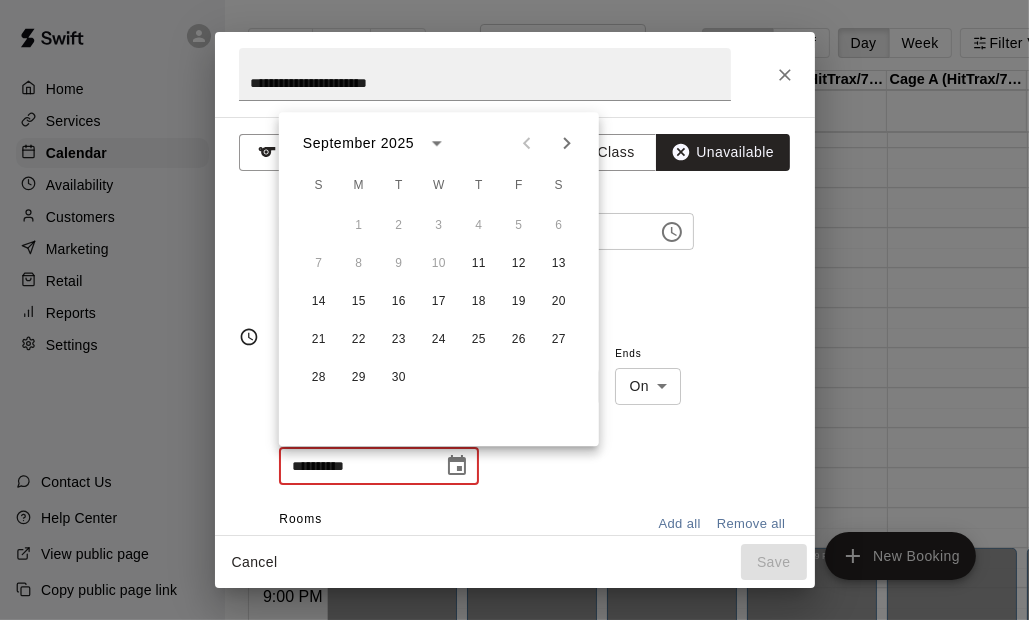 click 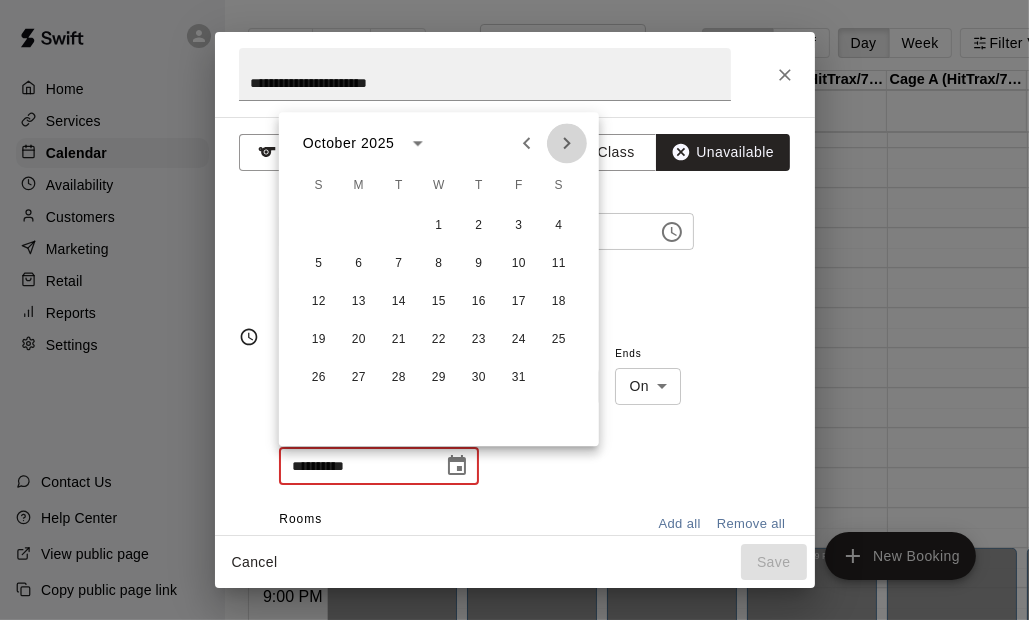 click 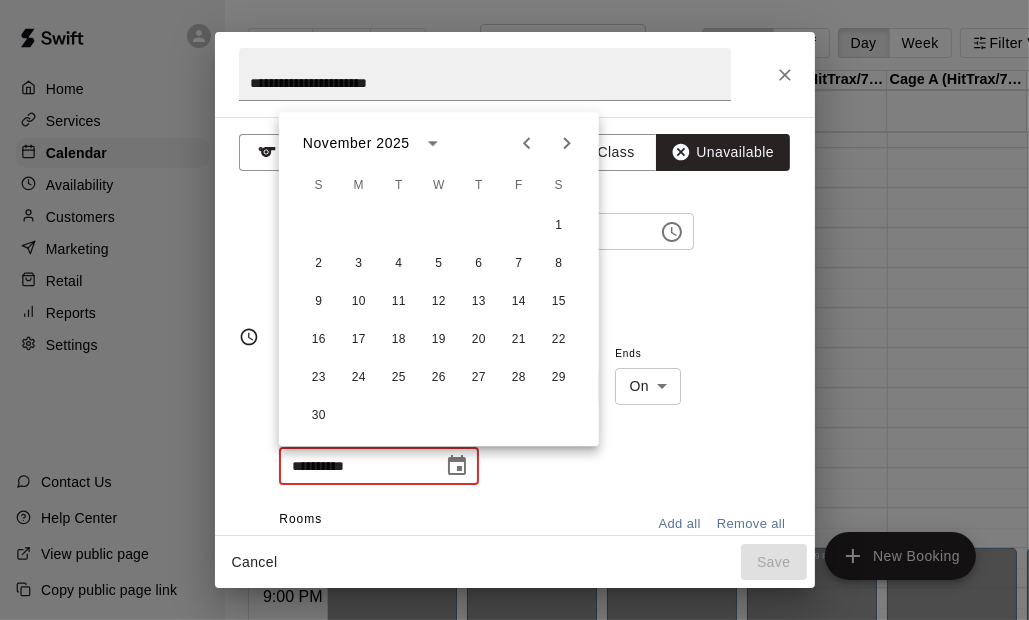 click 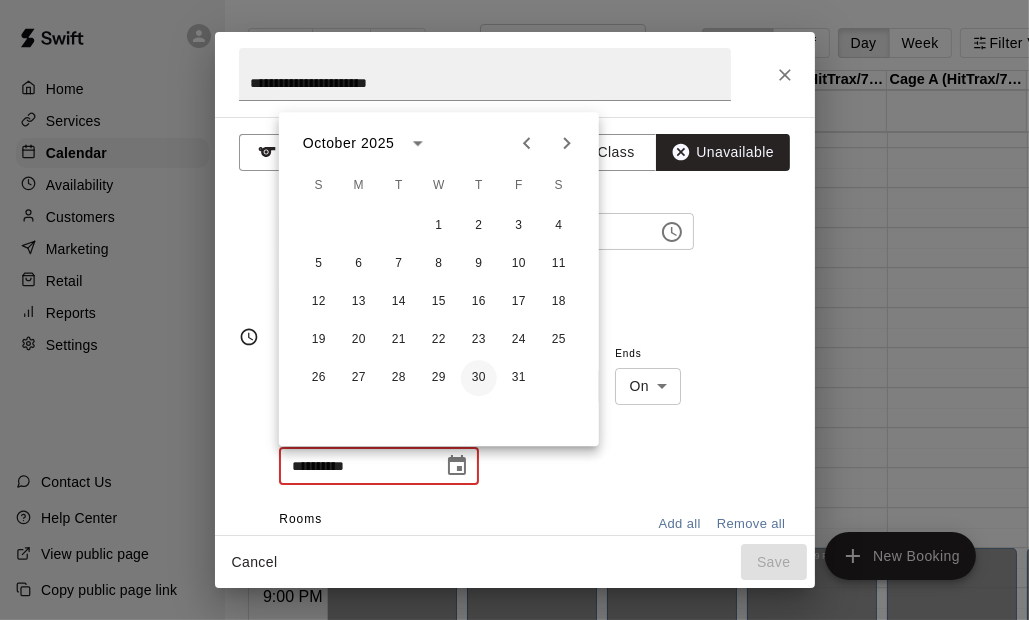 click on "30" at bounding box center [479, 378] 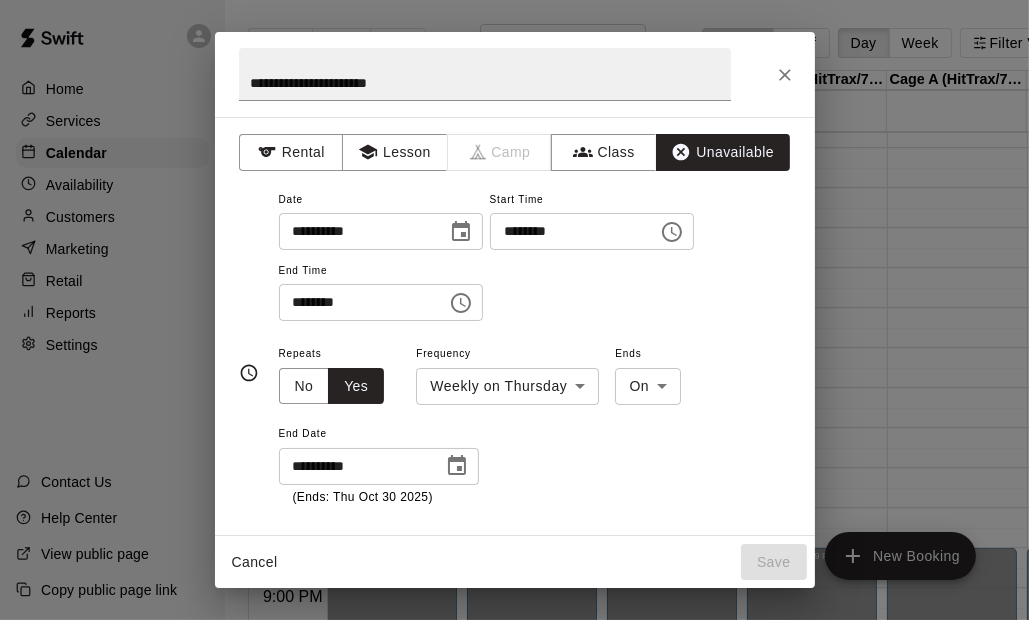 type on "**********" 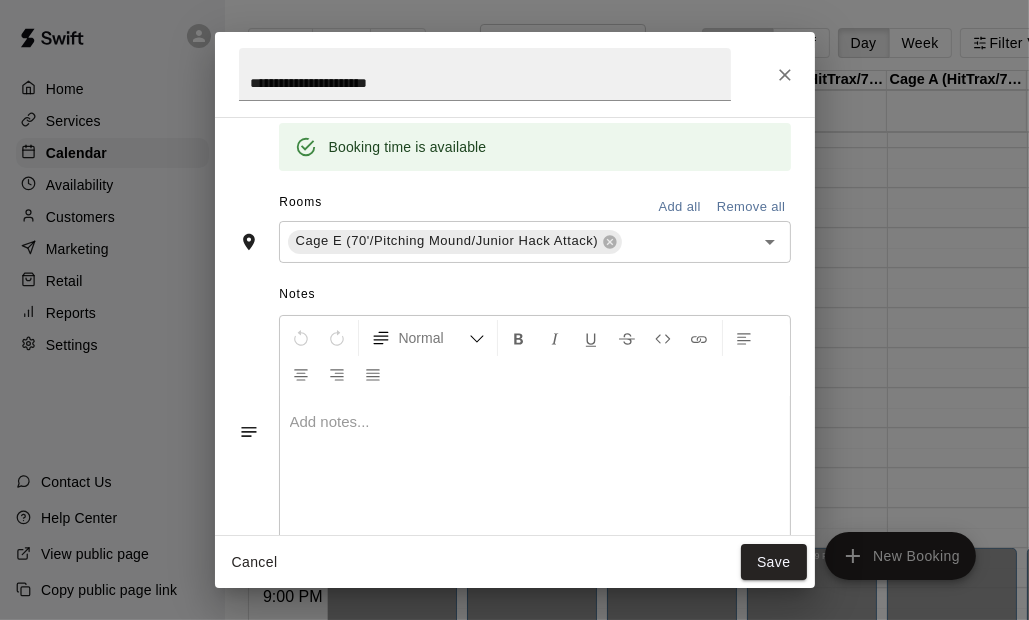 scroll, scrollTop: 418, scrollLeft: 0, axis: vertical 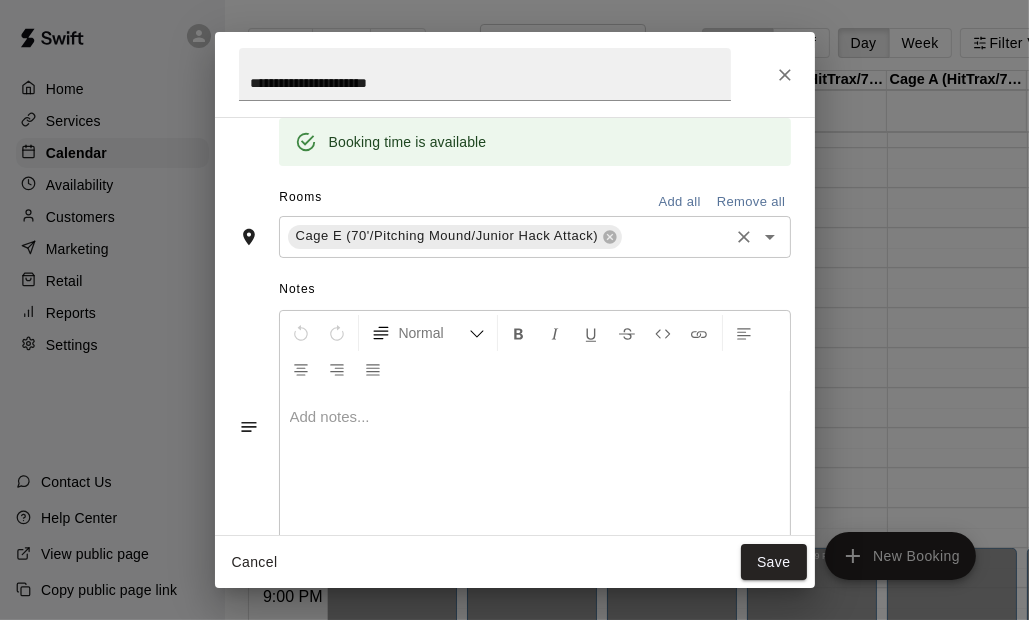 click on "Cage E (70'/Pitching Mound/Junior Hack Attack) ​" at bounding box center (535, 237) 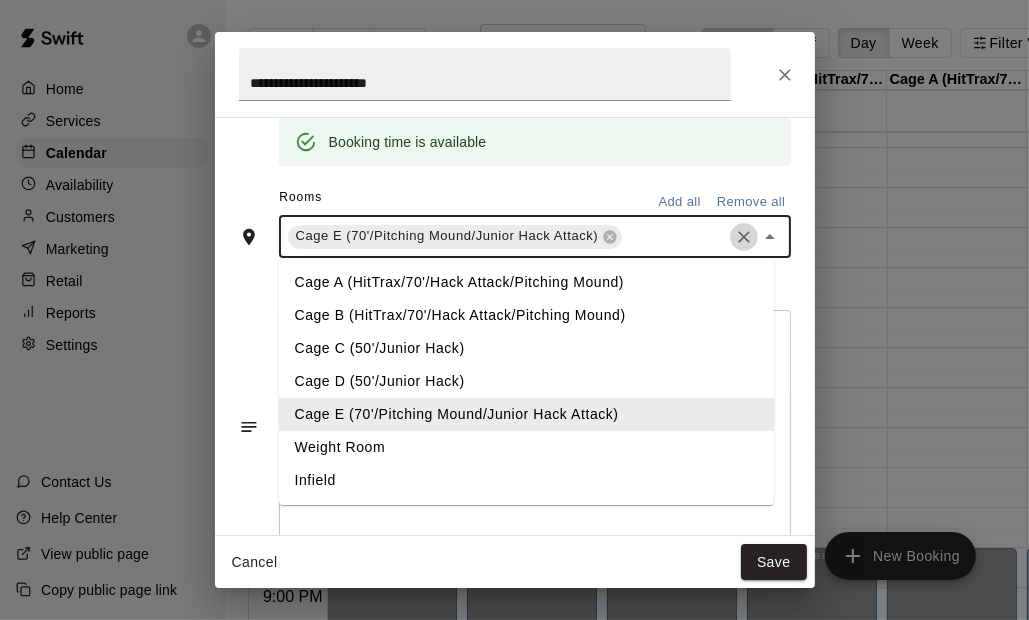 click 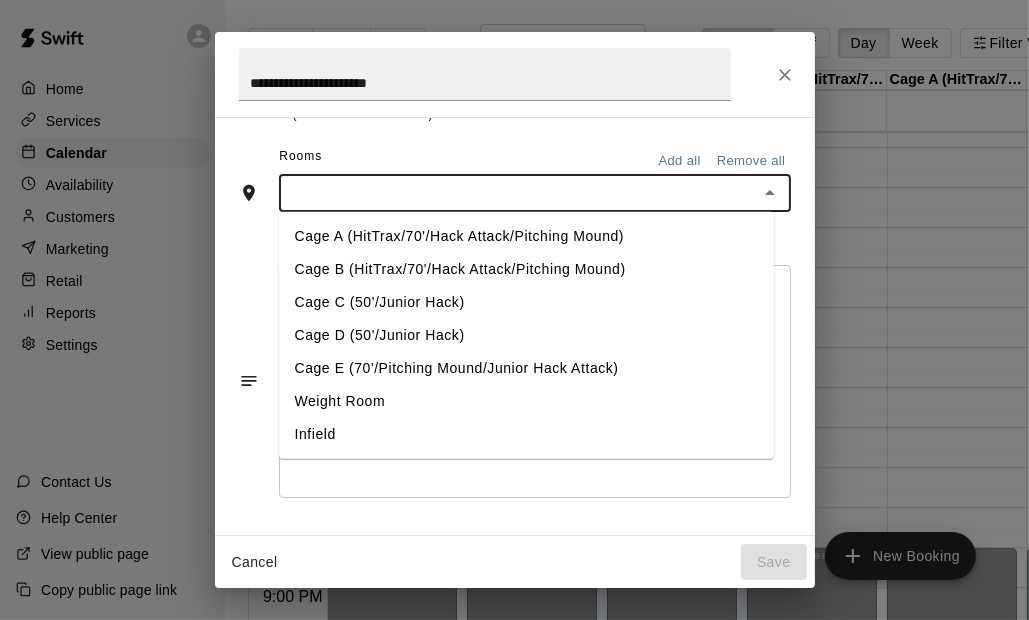 scroll, scrollTop: 380, scrollLeft: 0, axis: vertical 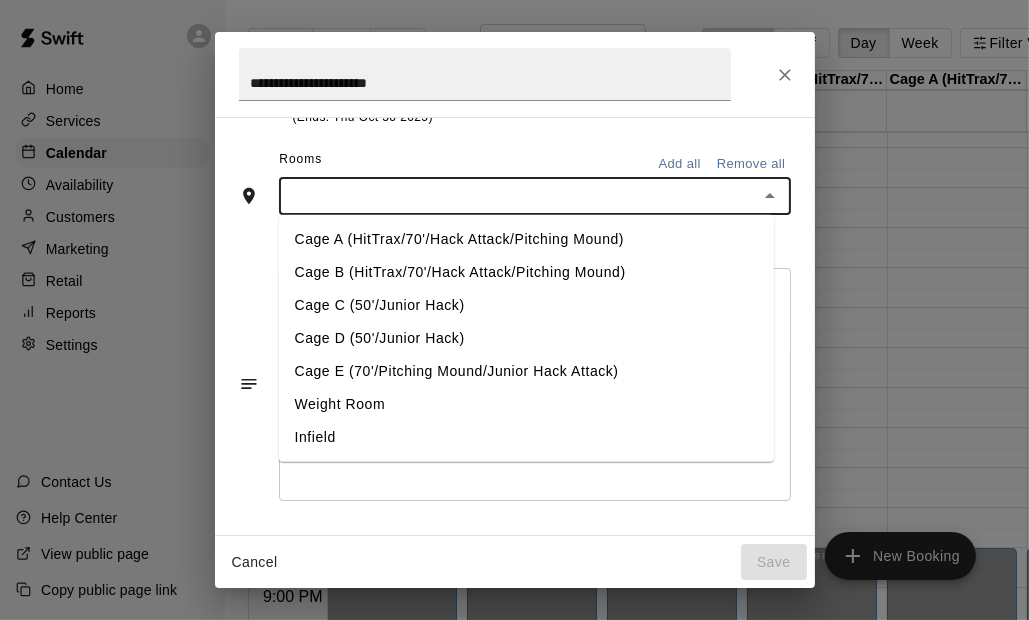 click on "Cage A (HitTrax/70'/Hack Attack/Pitching Mound)" at bounding box center [526, 238] 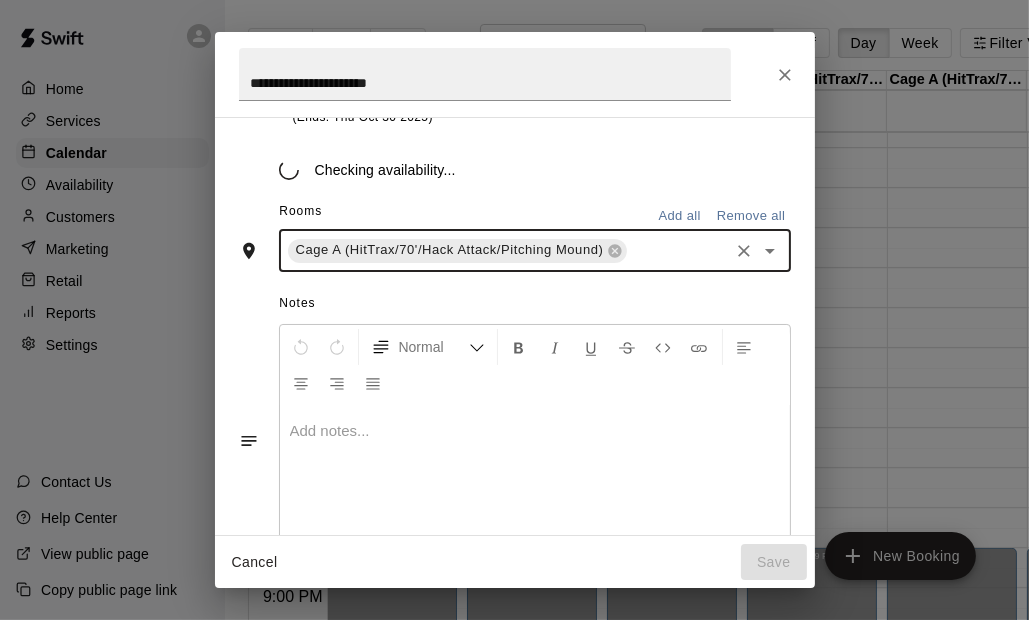 scroll, scrollTop: 418, scrollLeft: 0, axis: vertical 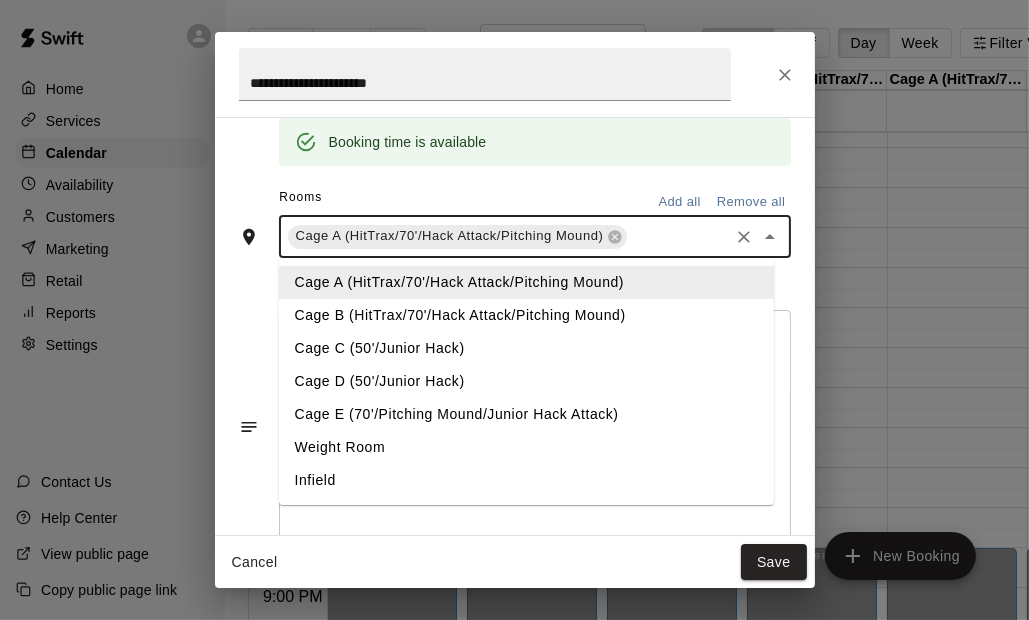 drag, startPoint x: 654, startPoint y: 233, endPoint x: 641, endPoint y: 243, distance: 16.40122 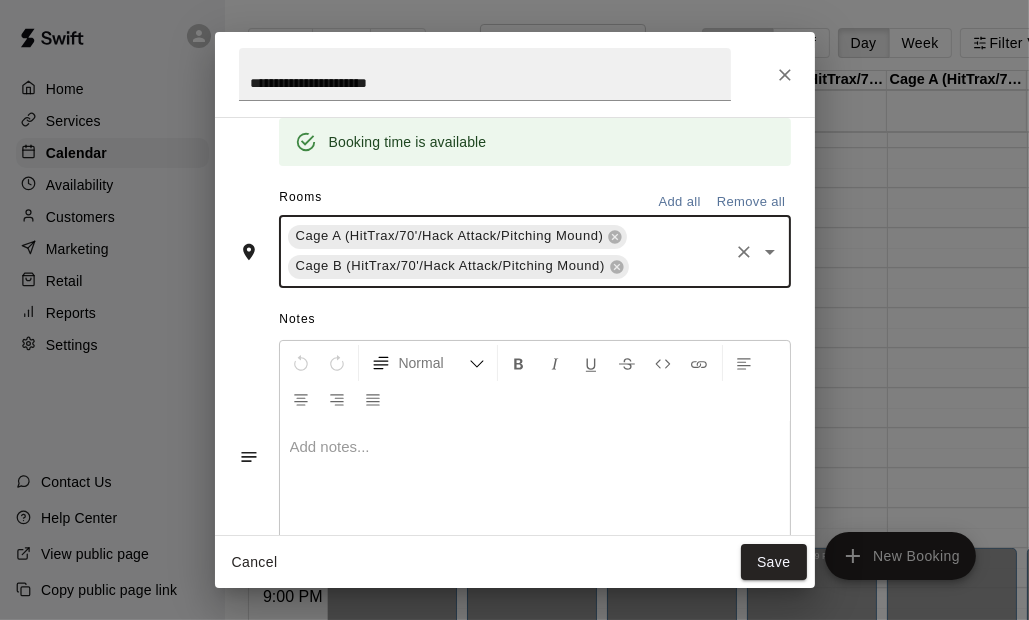 click at bounding box center (679, 266) 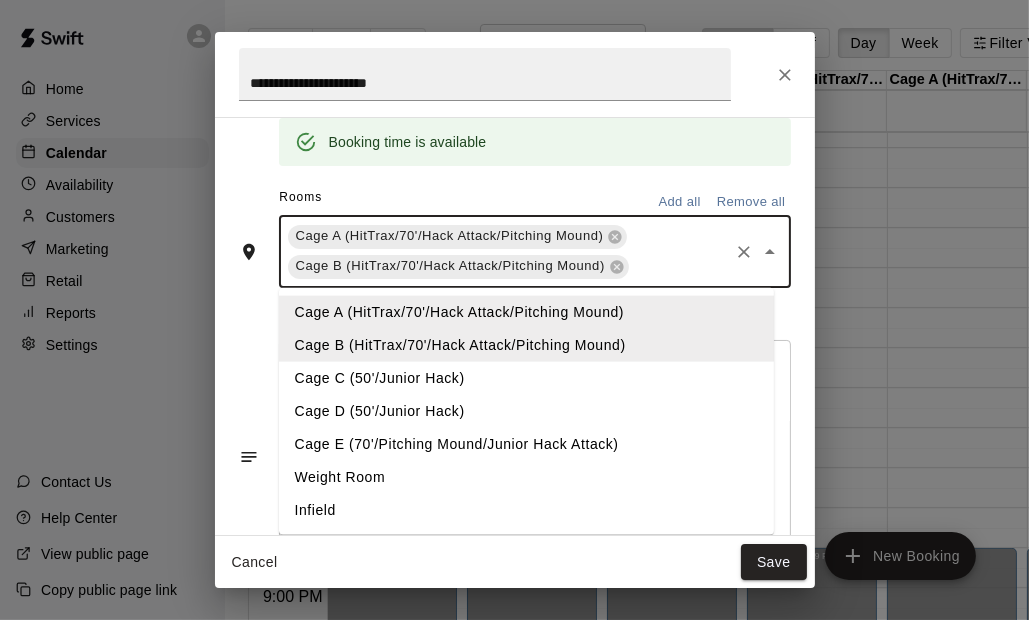 click on "Cage C (50'/Junior Hack)" at bounding box center [526, 377] 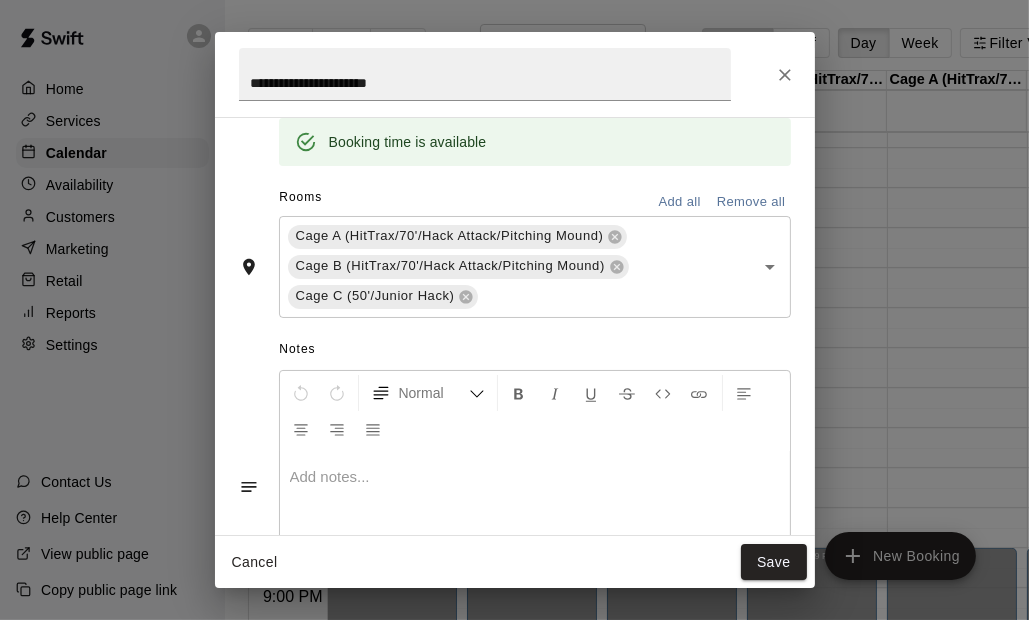 click at bounding box center (535, 477) 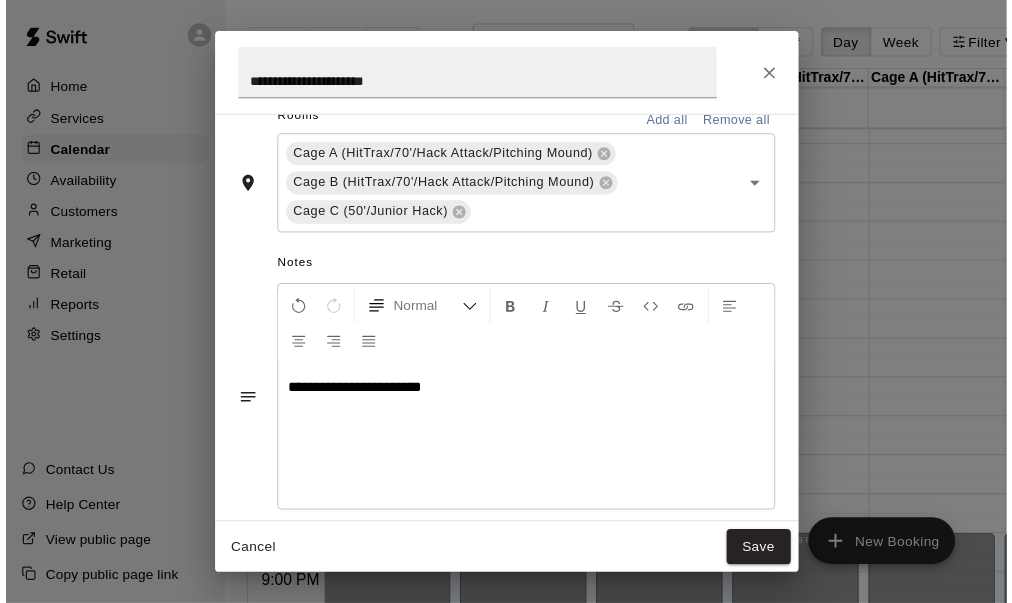 scroll, scrollTop: 521, scrollLeft: 0, axis: vertical 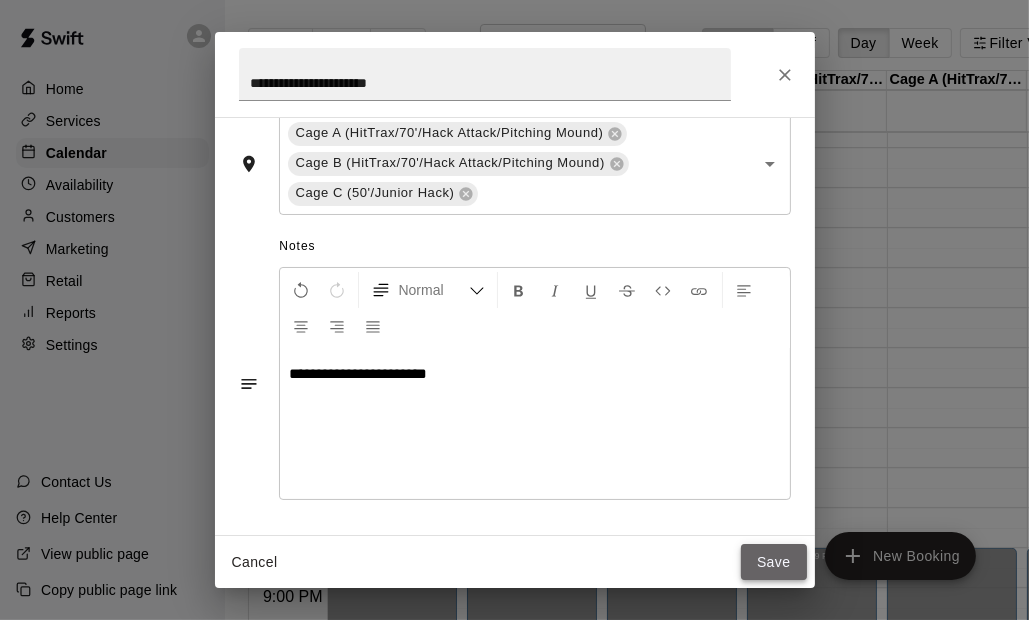 click on "Save" at bounding box center (774, 562) 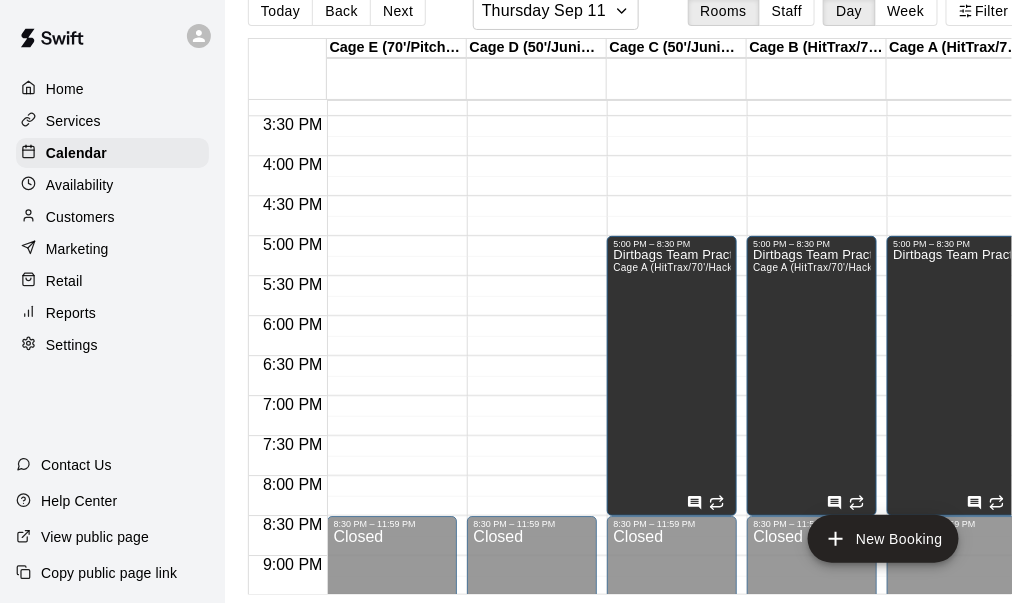 scroll, scrollTop: 0, scrollLeft: 0, axis: both 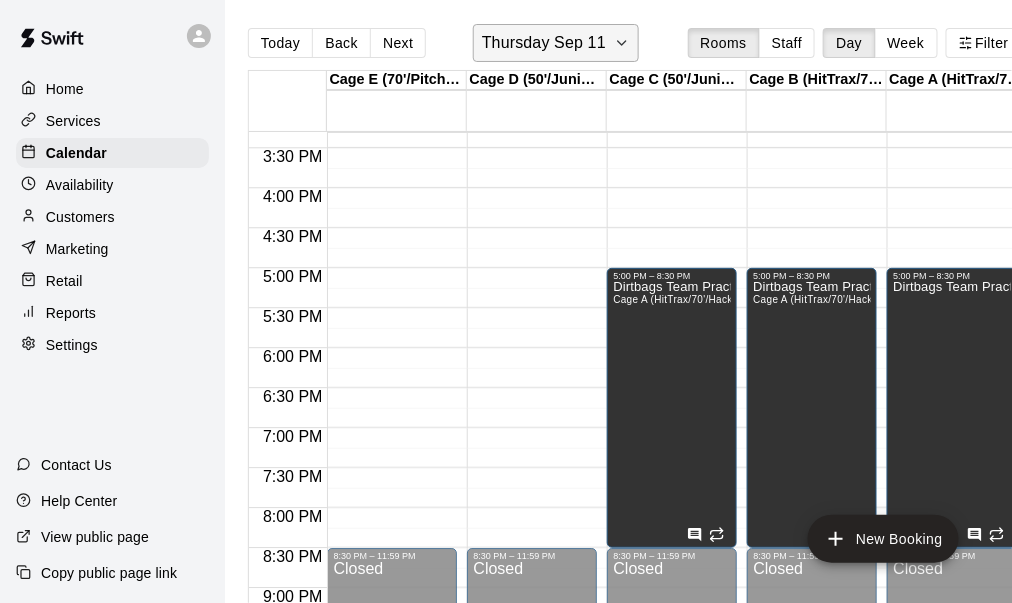 click 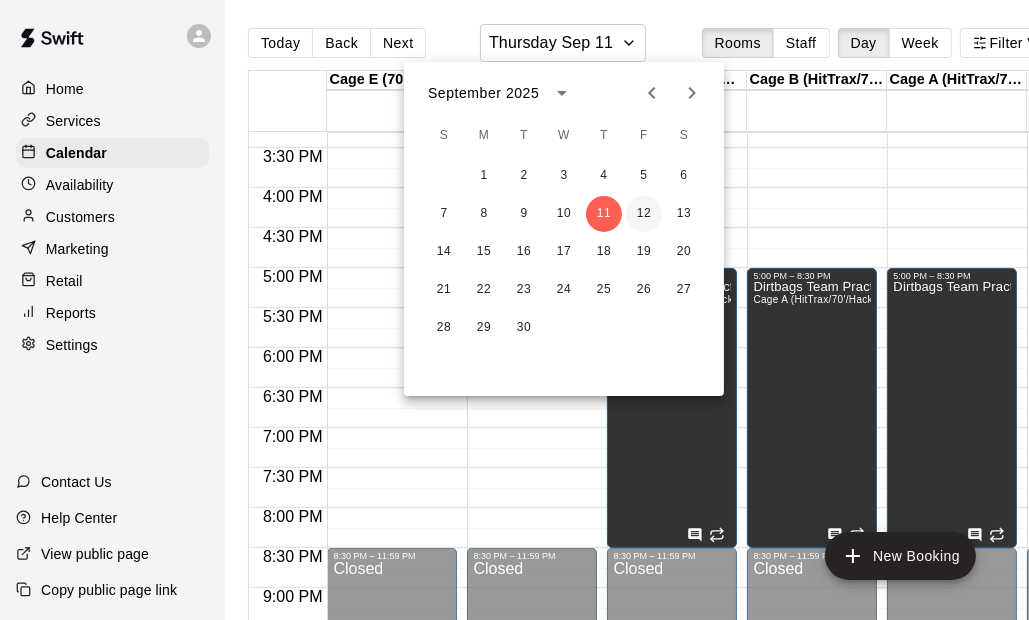 click on "7 8 9 10 11 12 13" at bounding box center (564, 214) 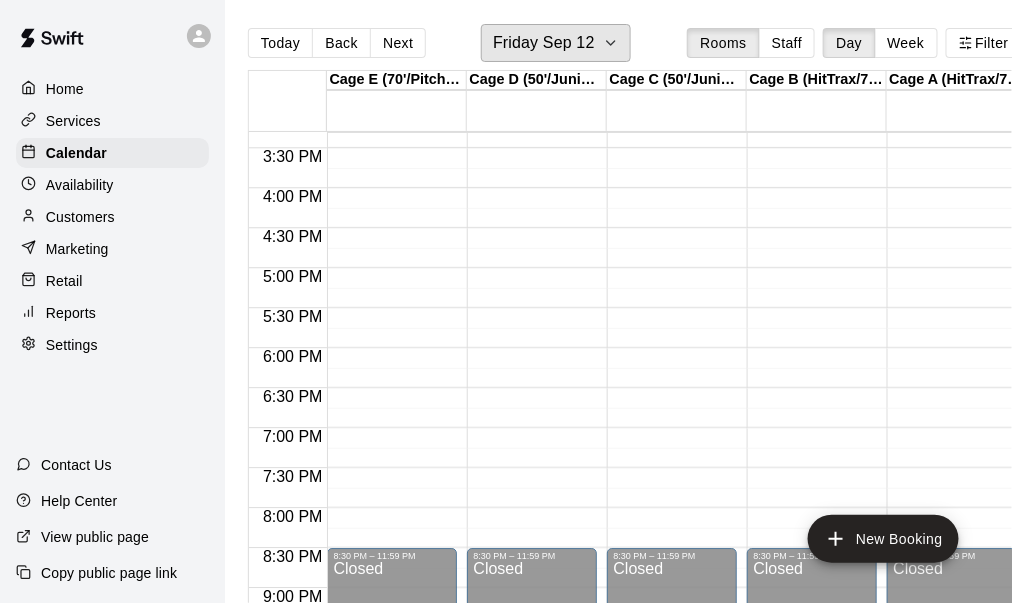 scroll, scrollTop: 925, scrollLeft: 0, axis: vertical 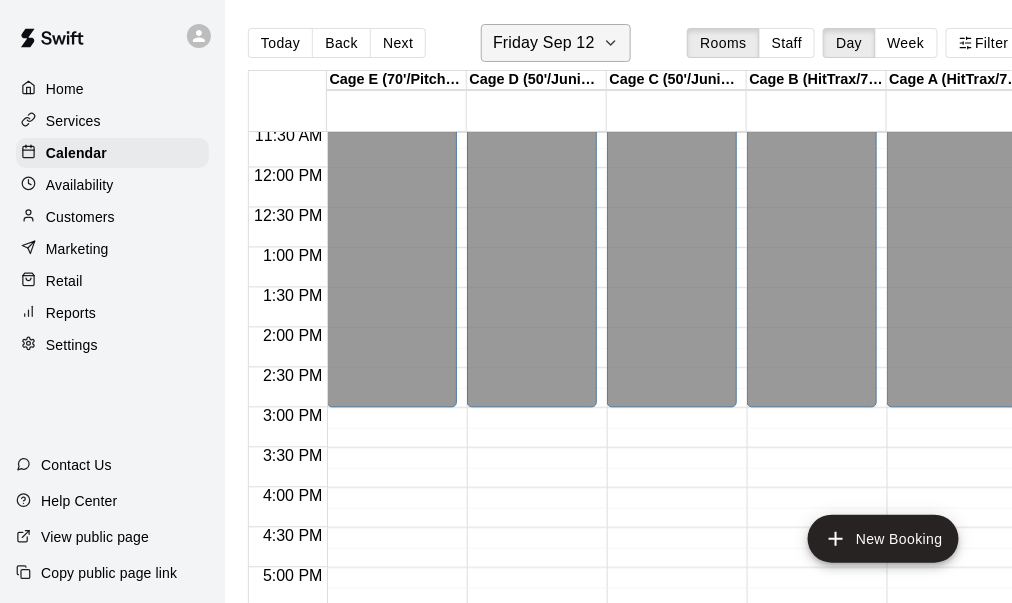 click on "Friday Sep 12" at bounding box center (556, 43) 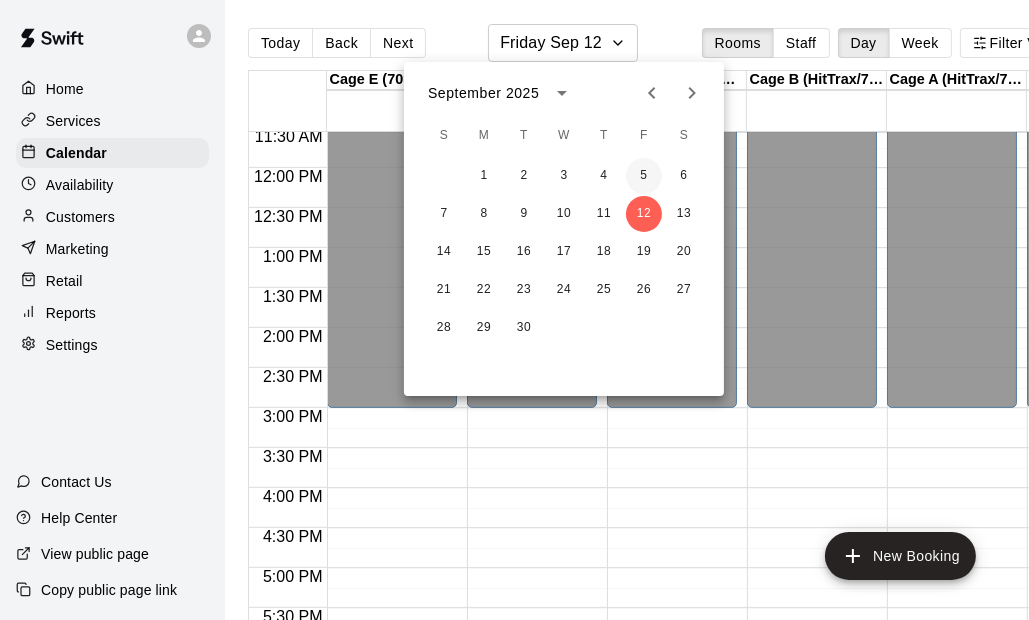 click on "5" at bounding box center (644, 176) 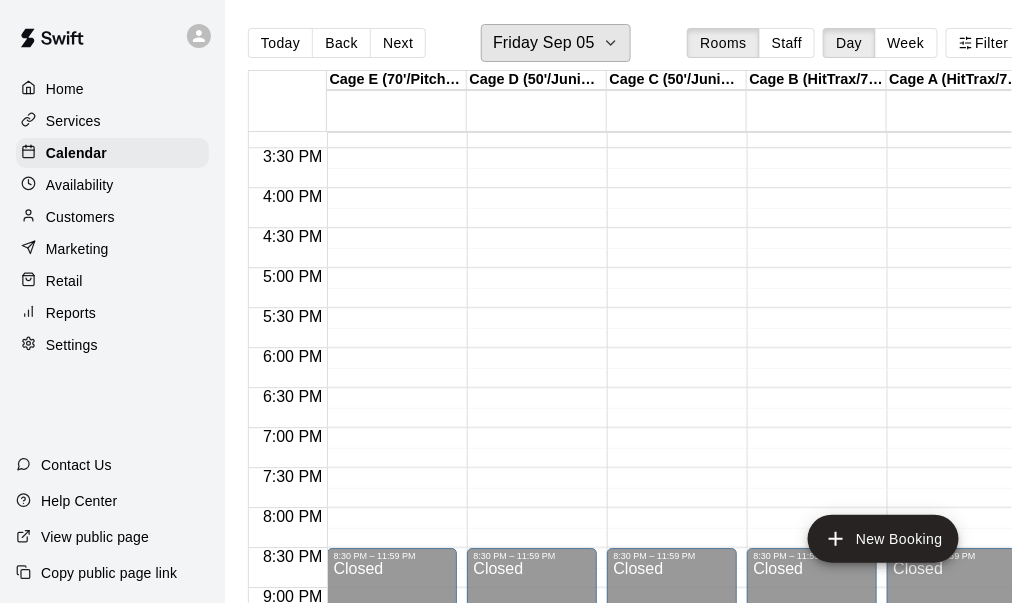 scroll, scrollTop: 925, scrollLeft: 0, axis: vertical 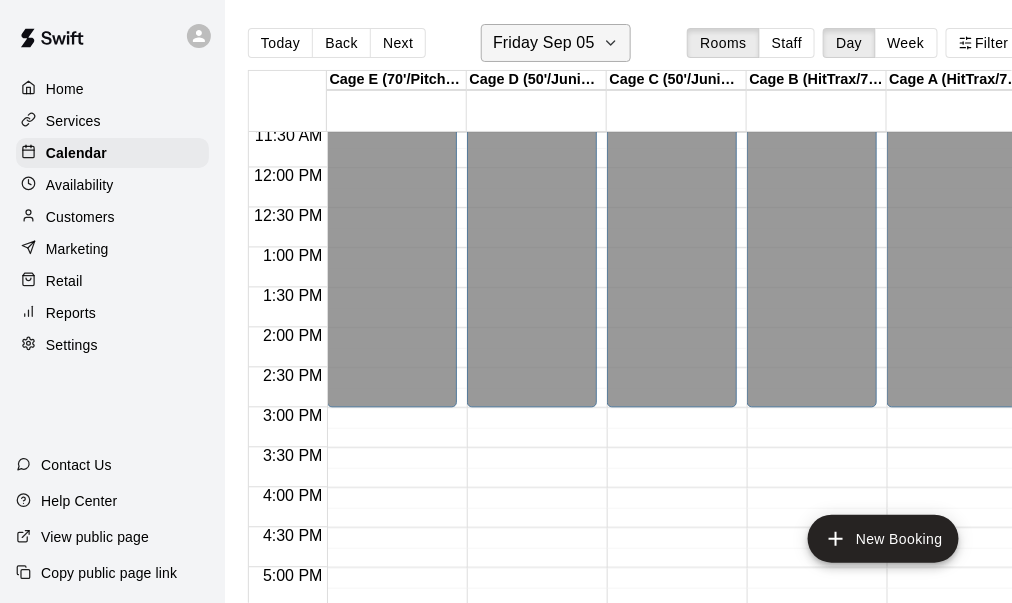 click 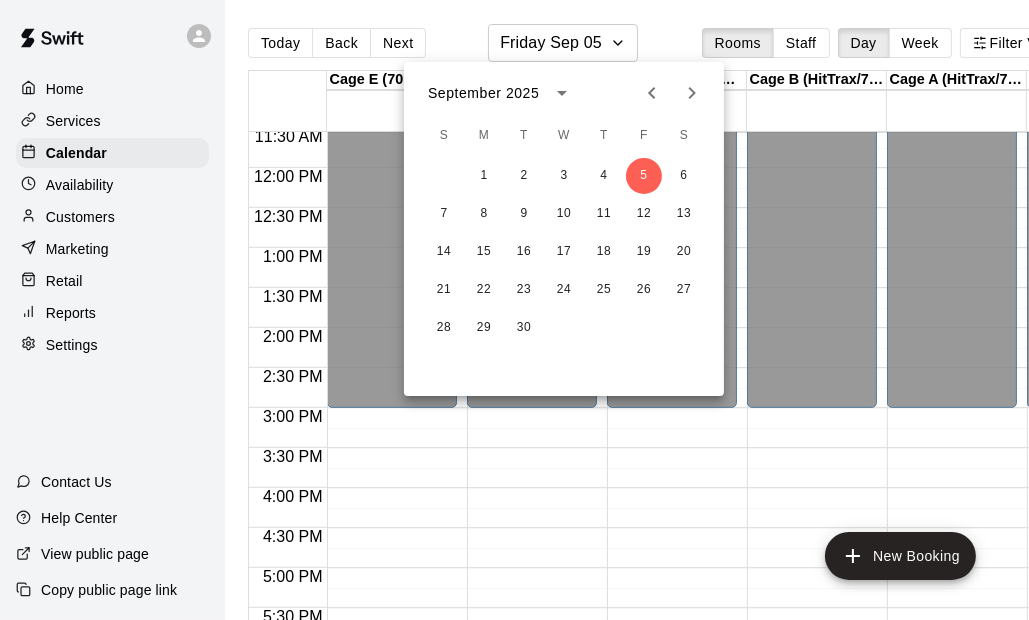 click 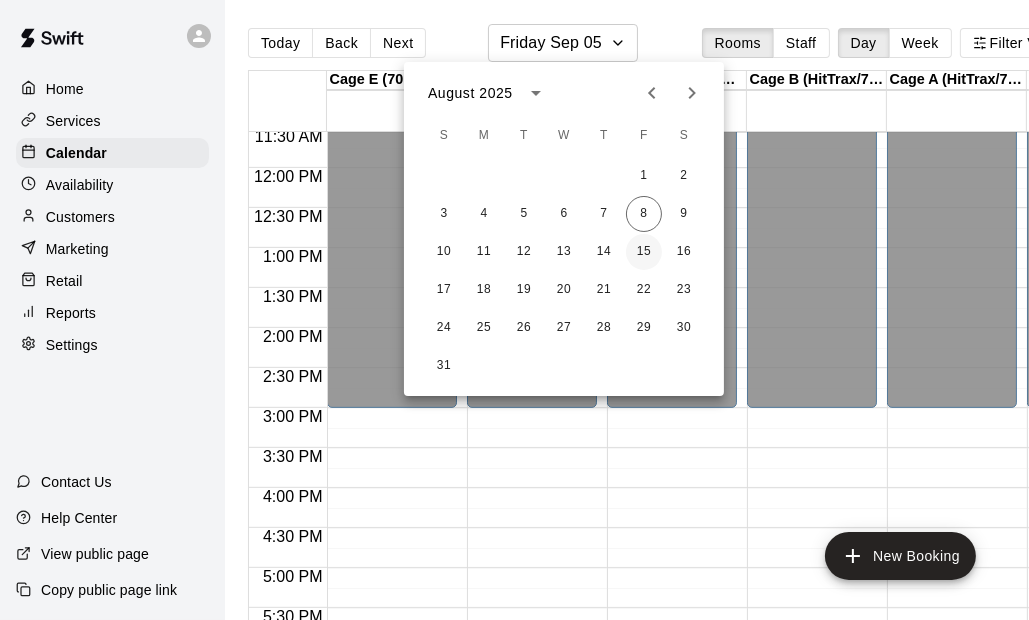click on "15" at bounding box center (644, 252) 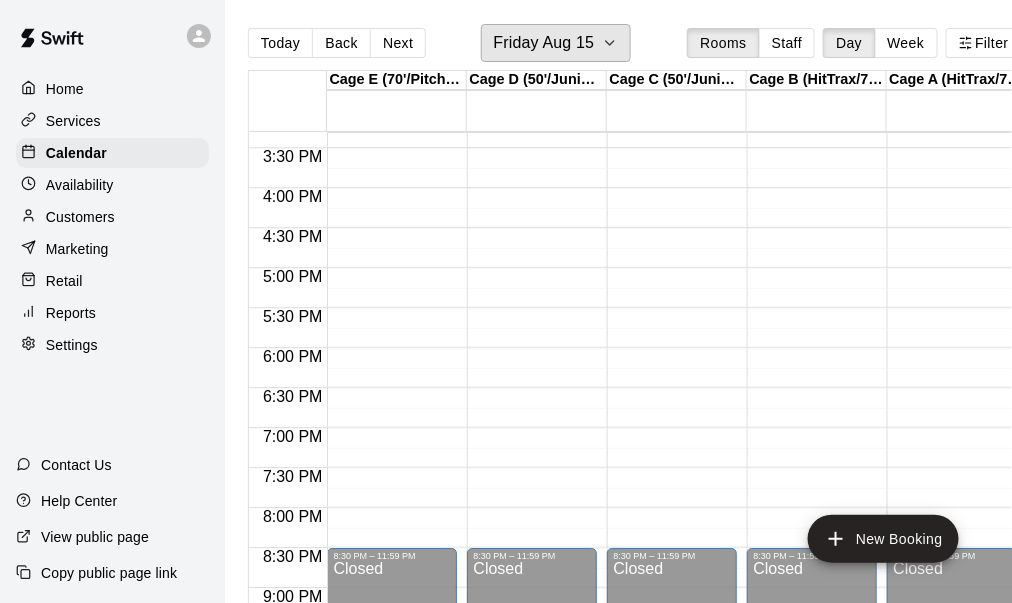scroll, scrollTop: 825, scrollLeft: 0, axis: vertical 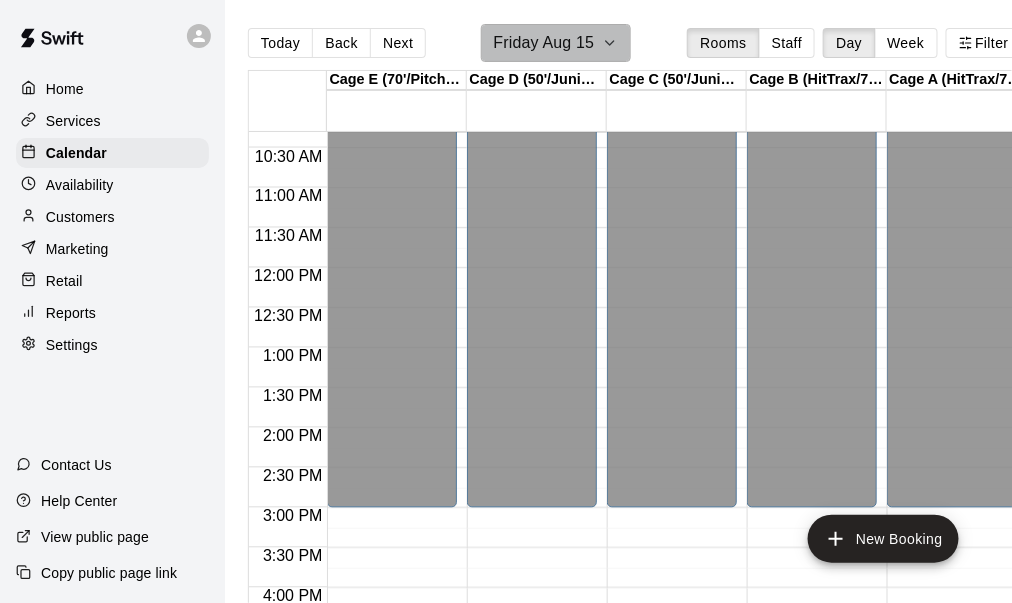 click 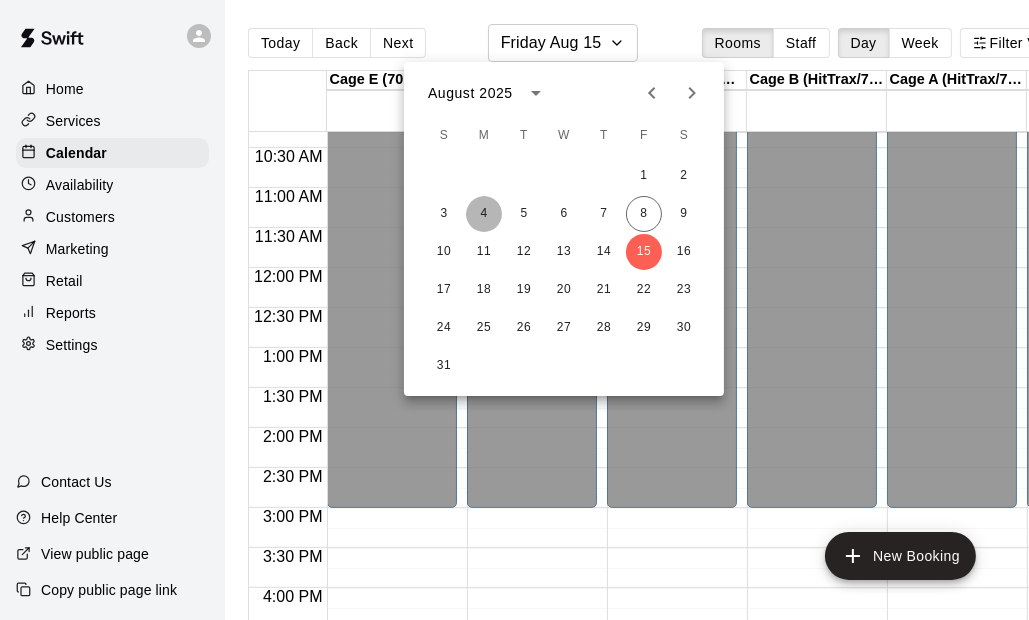 click on "4" at bounding box center [484, 214] 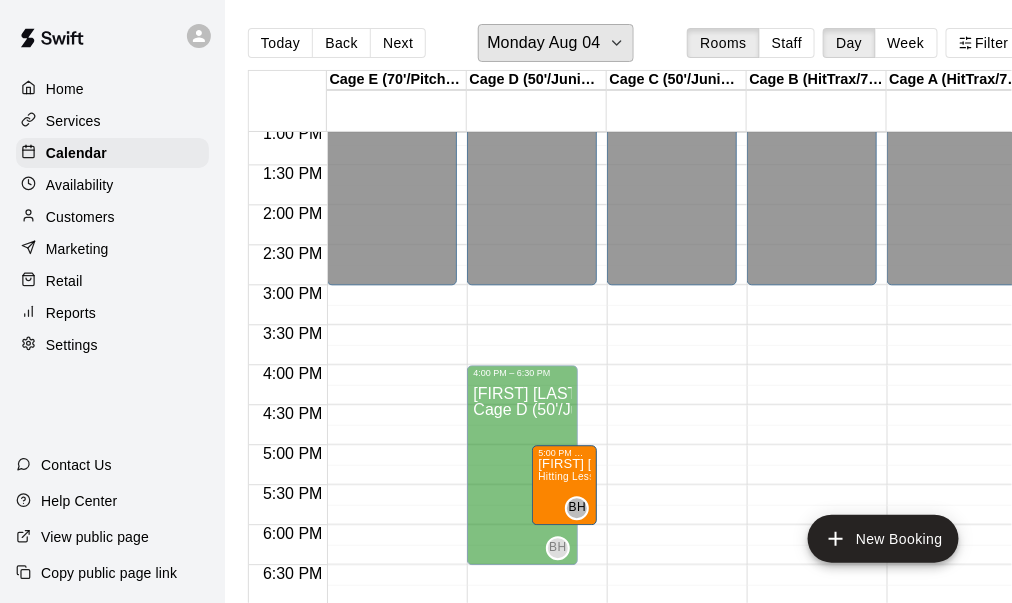 scroll, scrollTop: 1125, scrollLeft: 0, axis: vertical 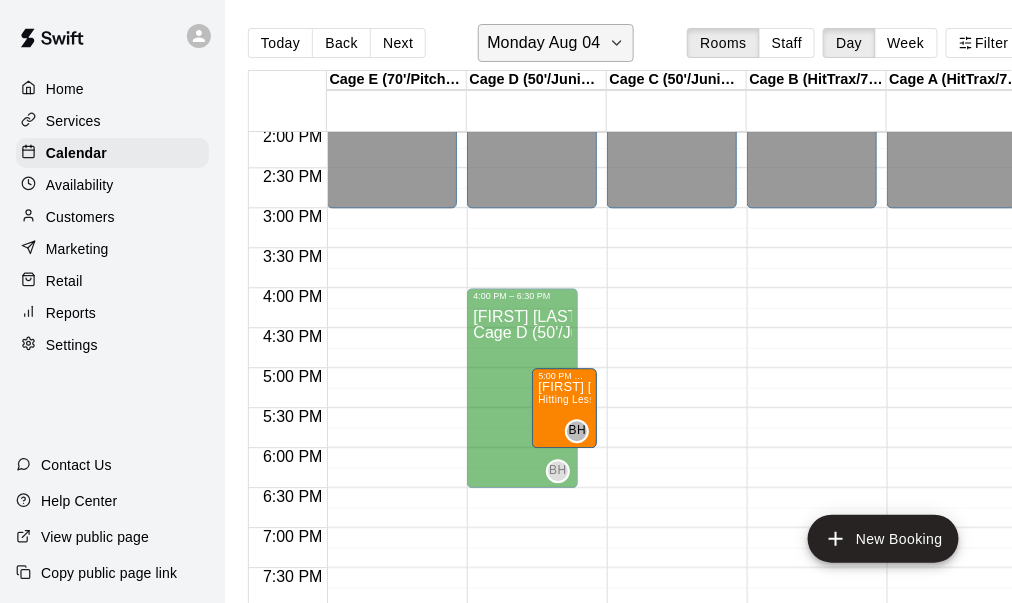 click 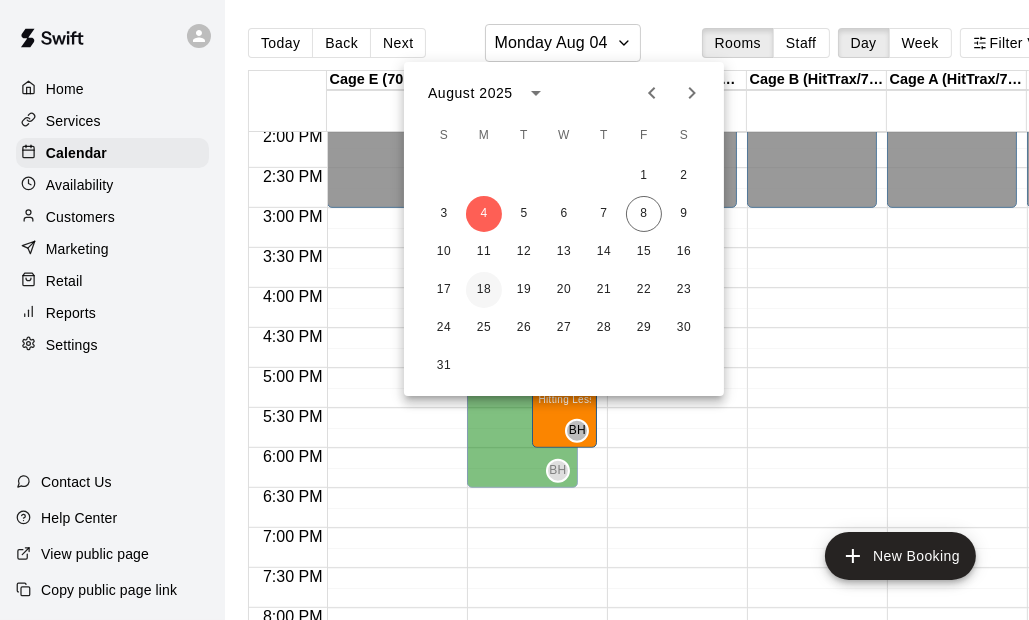 click on "18" at bounding box center [484, 290] 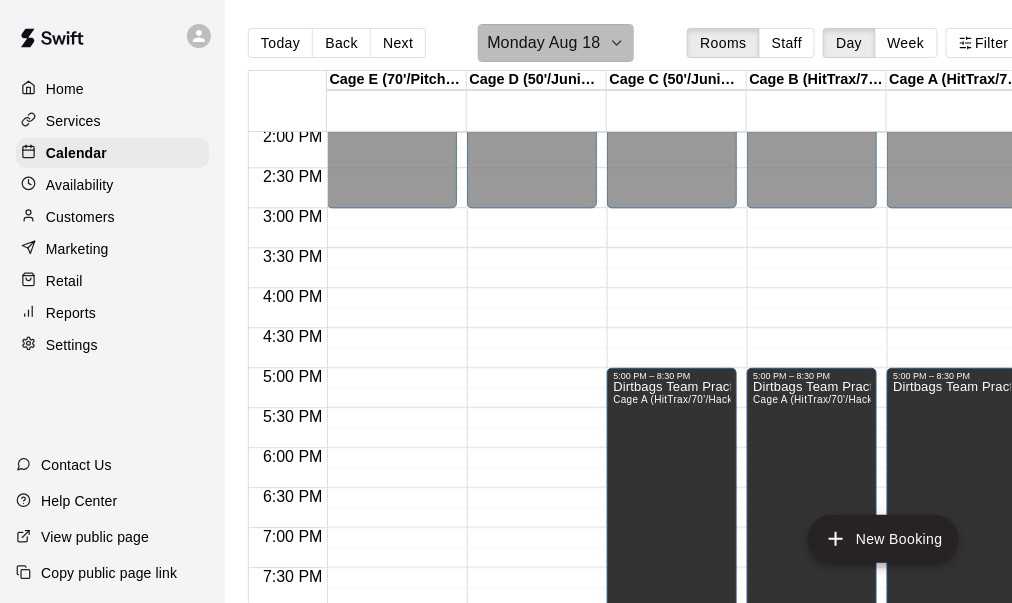 click 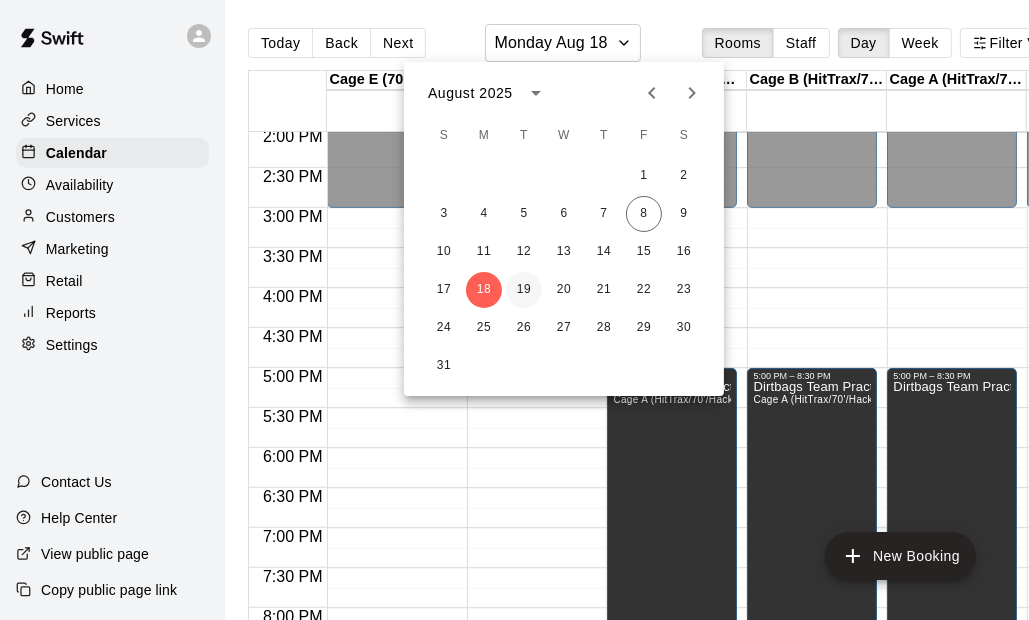 click on "19" at bounding box center (524, 290) 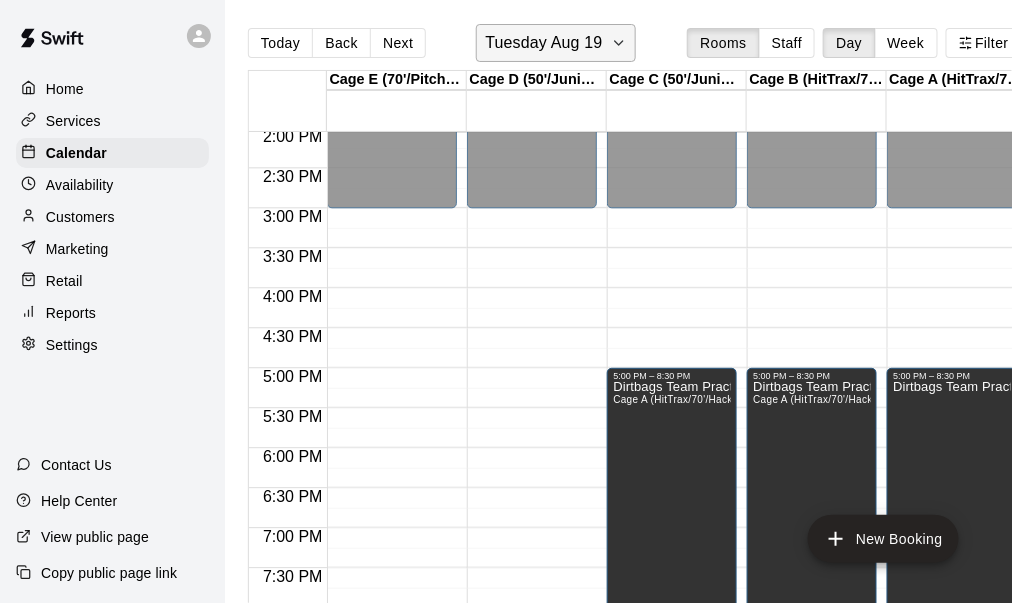 click 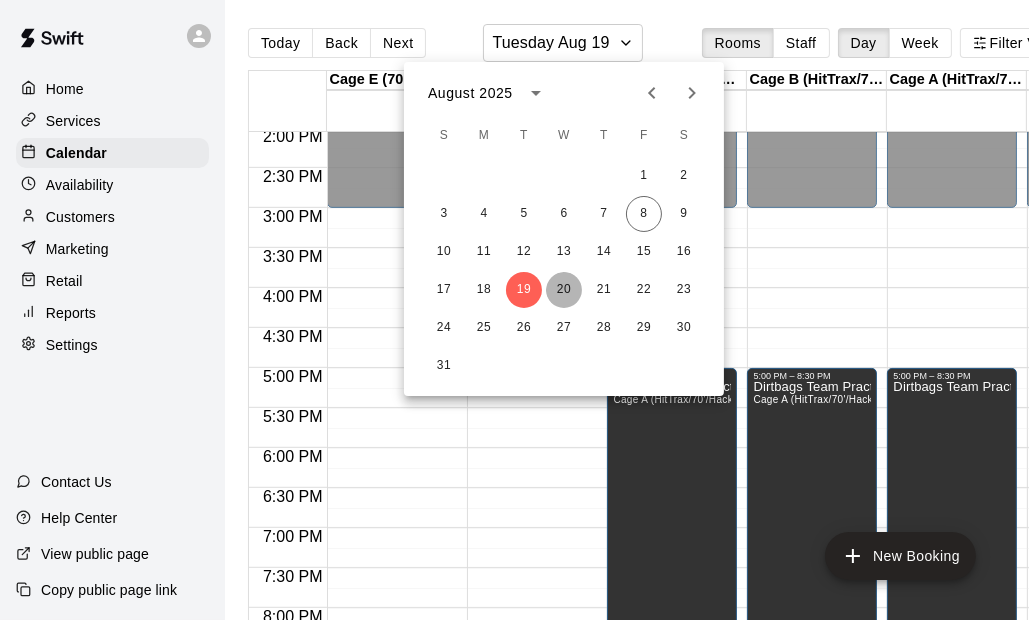 click on "20" at bounding box center (564, 290) 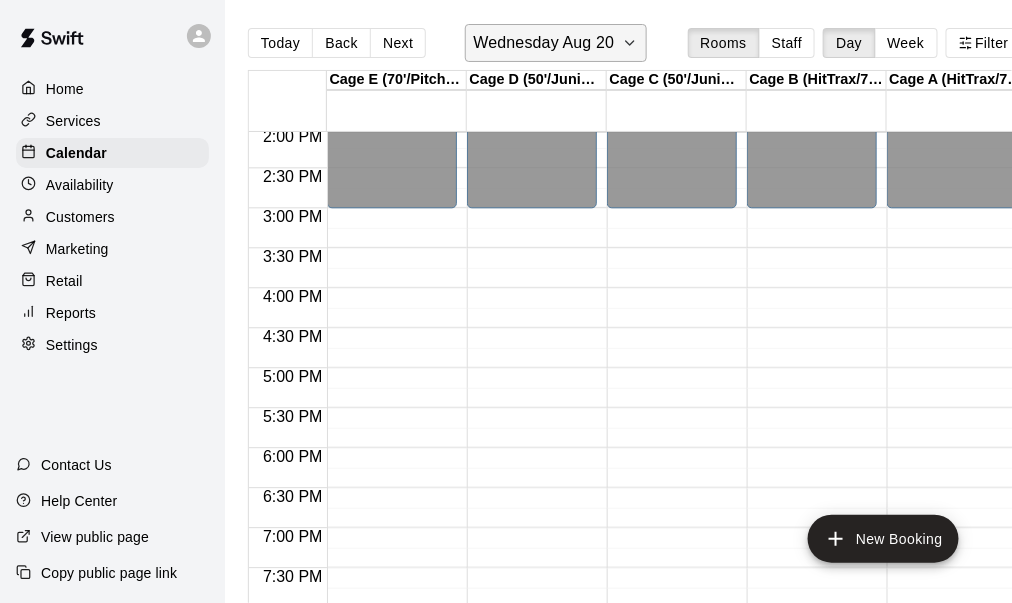 click on "Wednesday Aug 20" at bounding box center [556, 43] 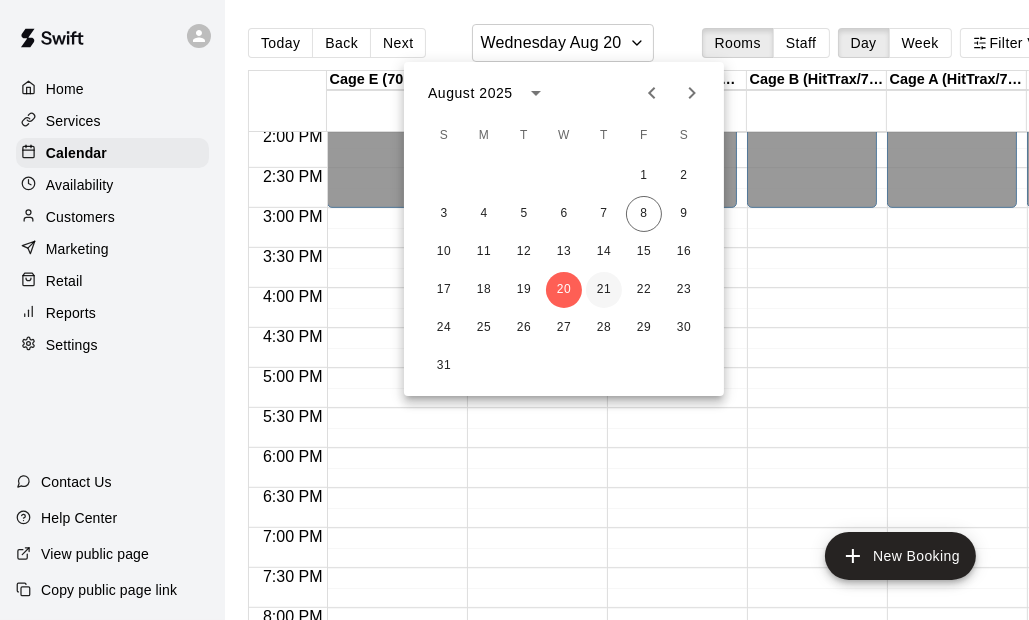 click on "21" at bounding box center (604, 290) 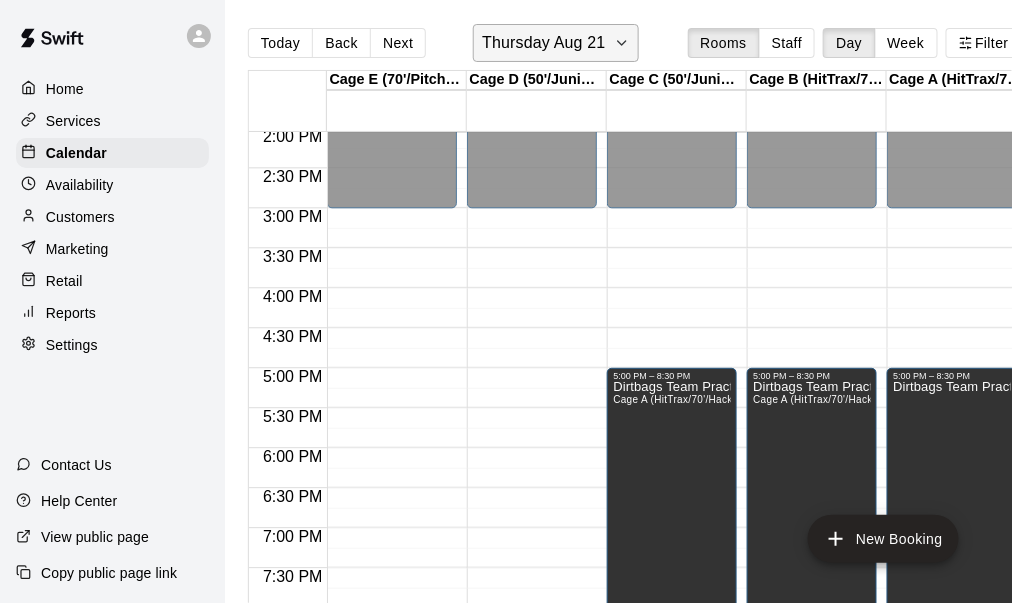 click 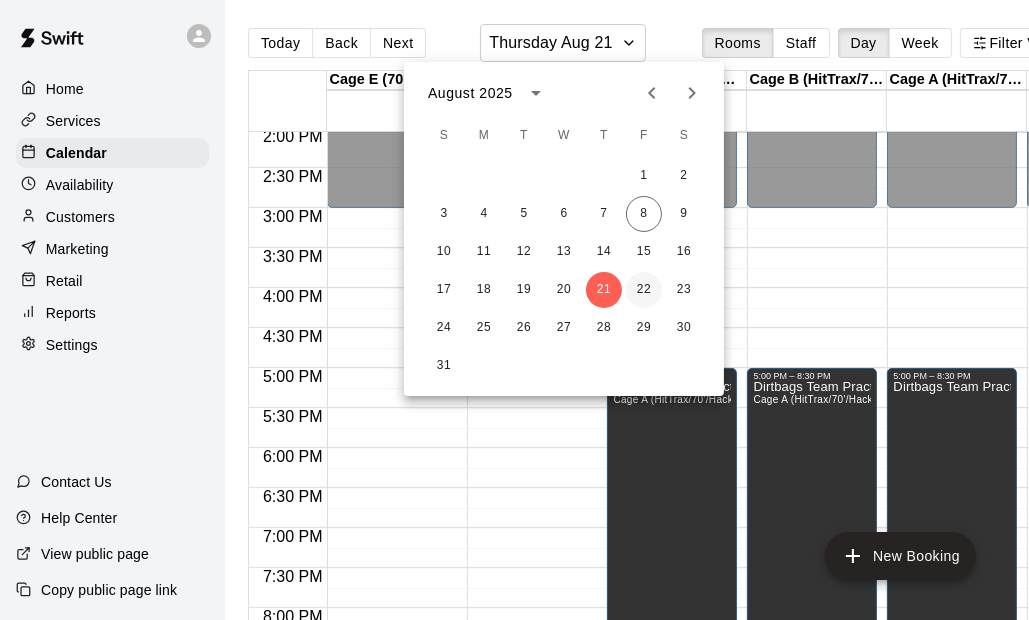 click on "22" at bounding box center [644, 290] 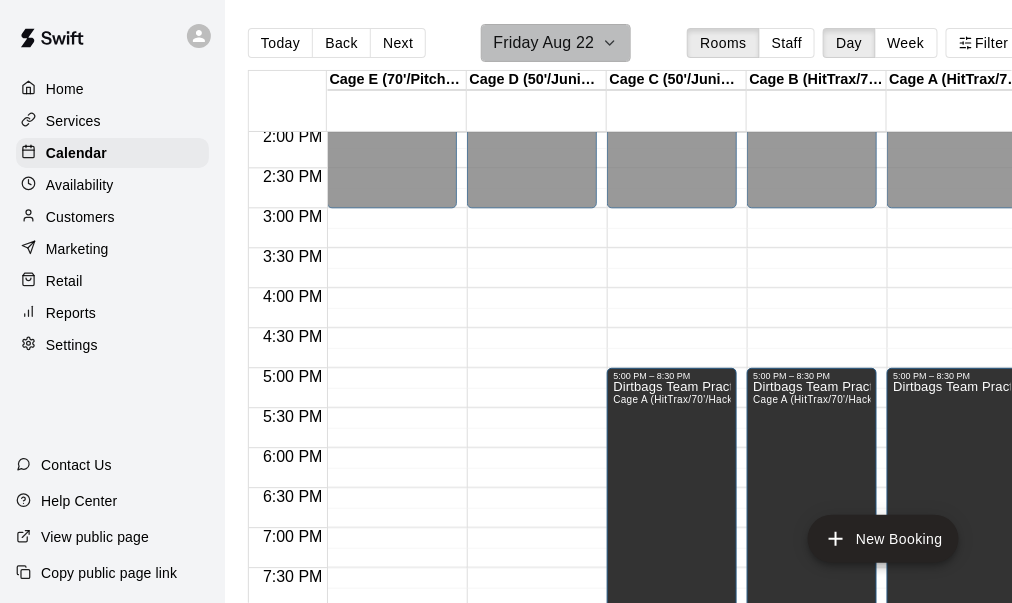 click 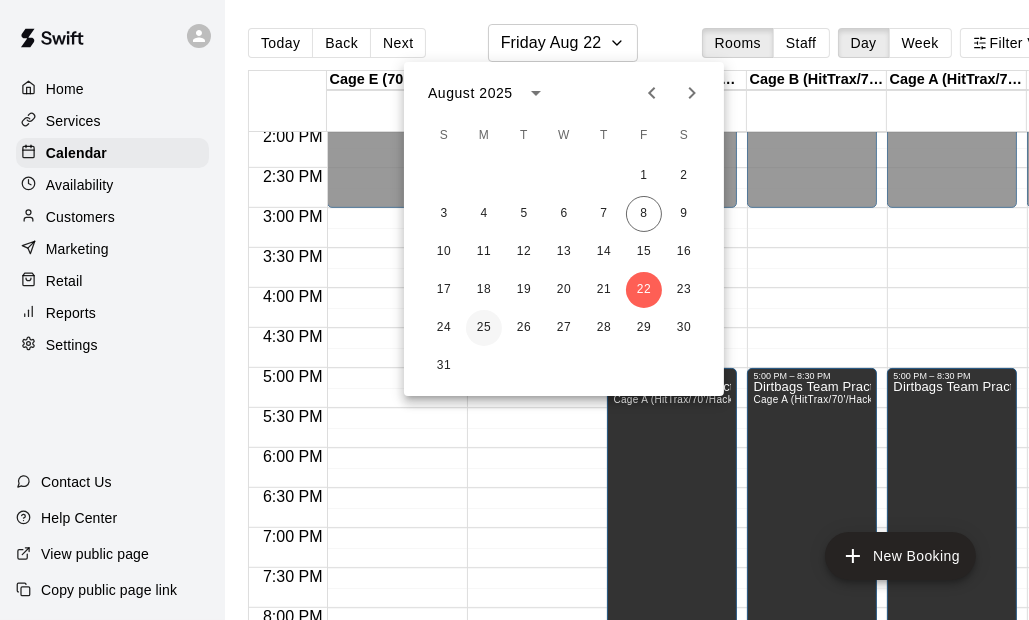 click on "25" at bounding box center [484, 328] 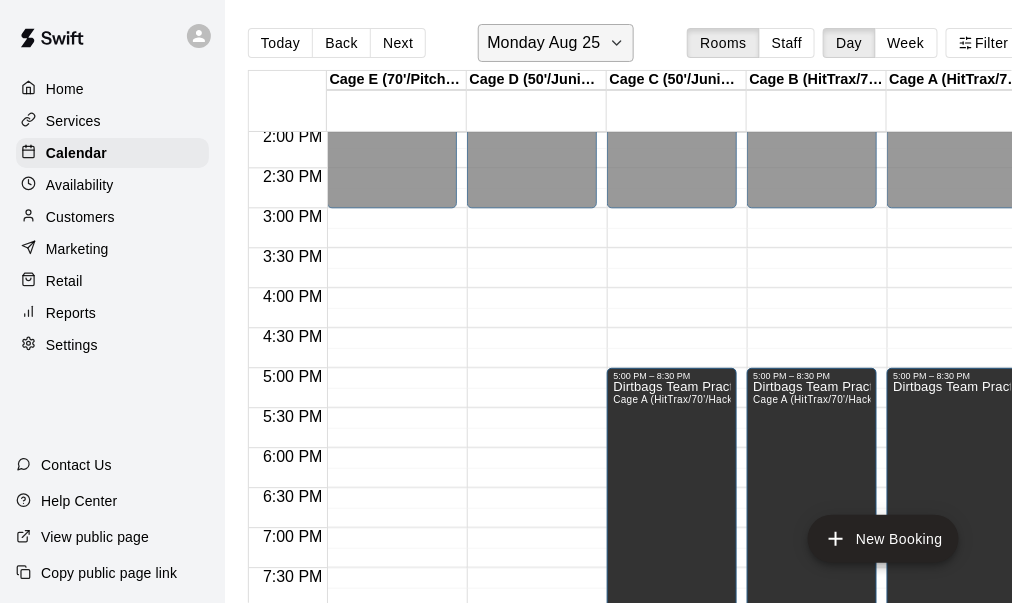 click 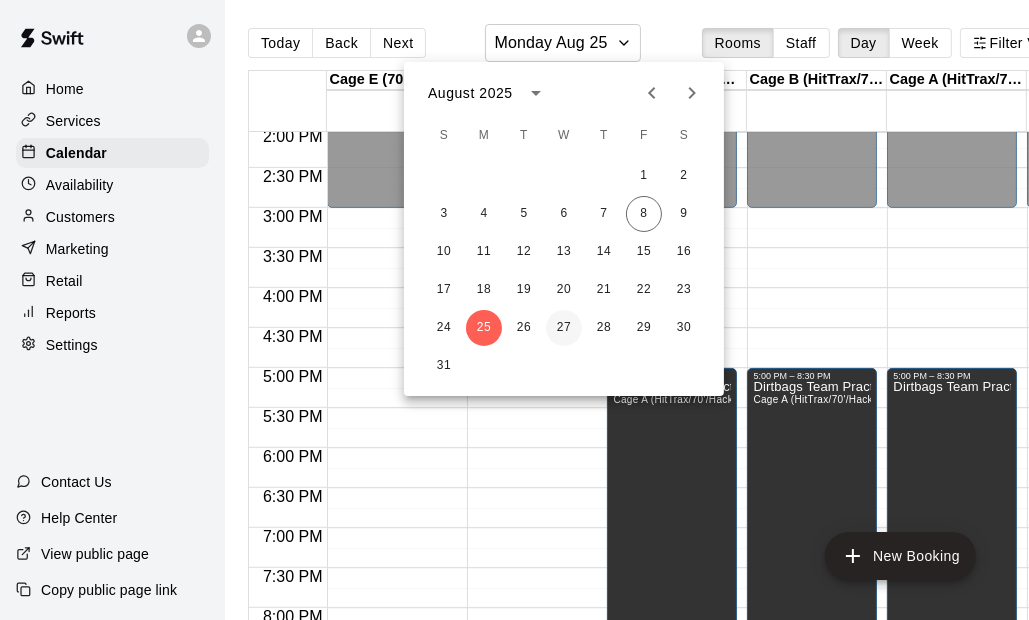 click on "27" at bounding box center (564, 328) 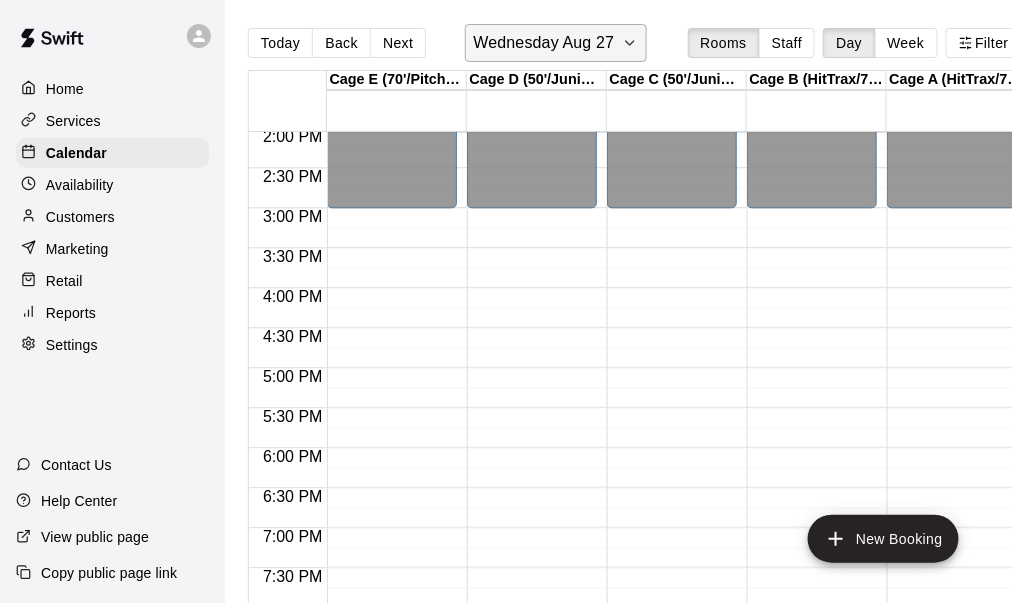 click on "Wednesday Aug 27" at bounding box center (556, 43) 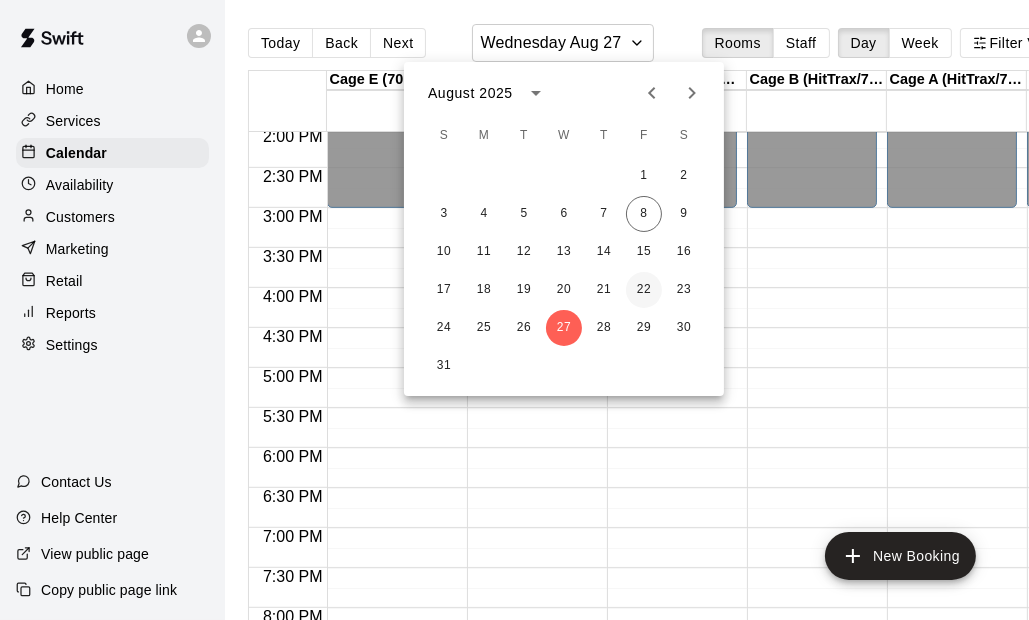 click on "22" at bounding box center [644, 290] 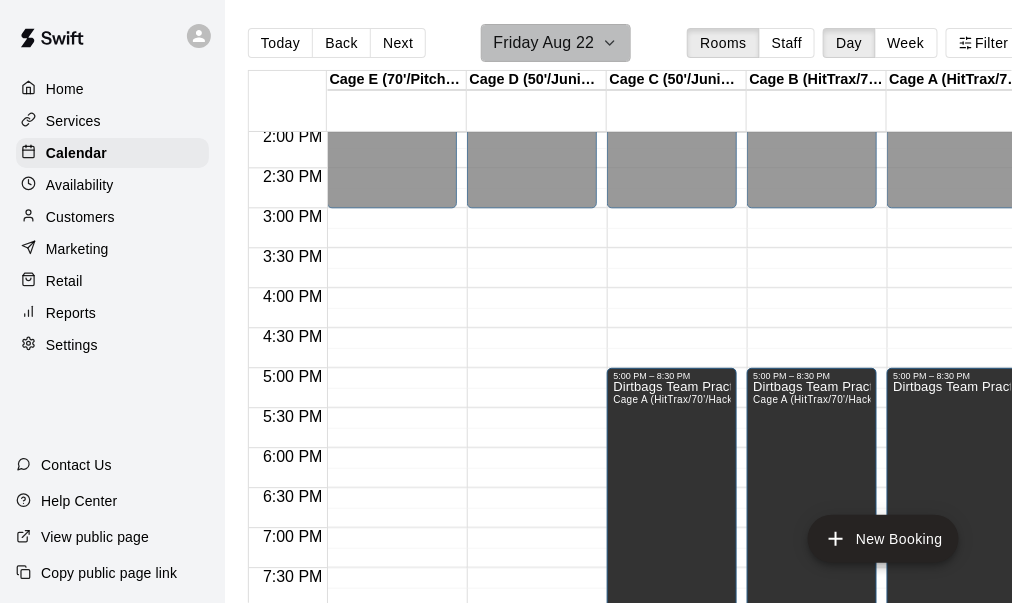 click on "Friday Aug 22" at bounding box center [556, 43] 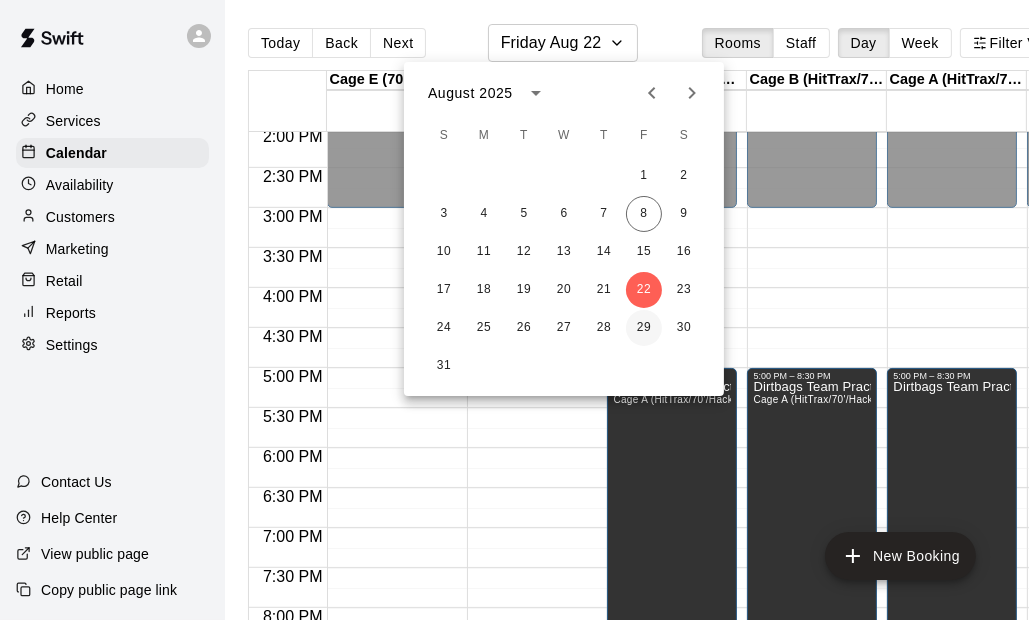 click on "29" at bounding box center (644, 328) 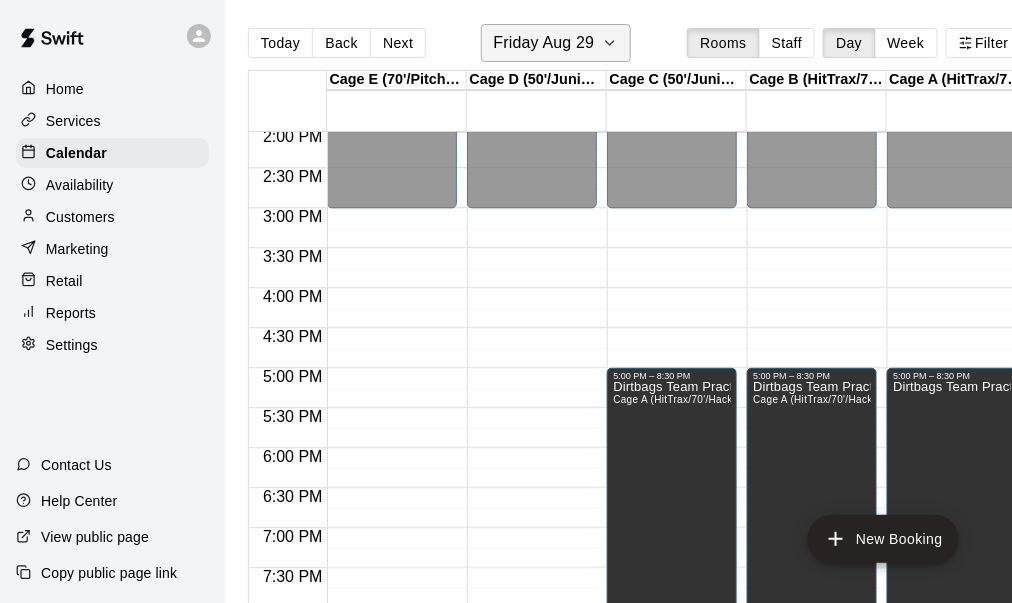 click 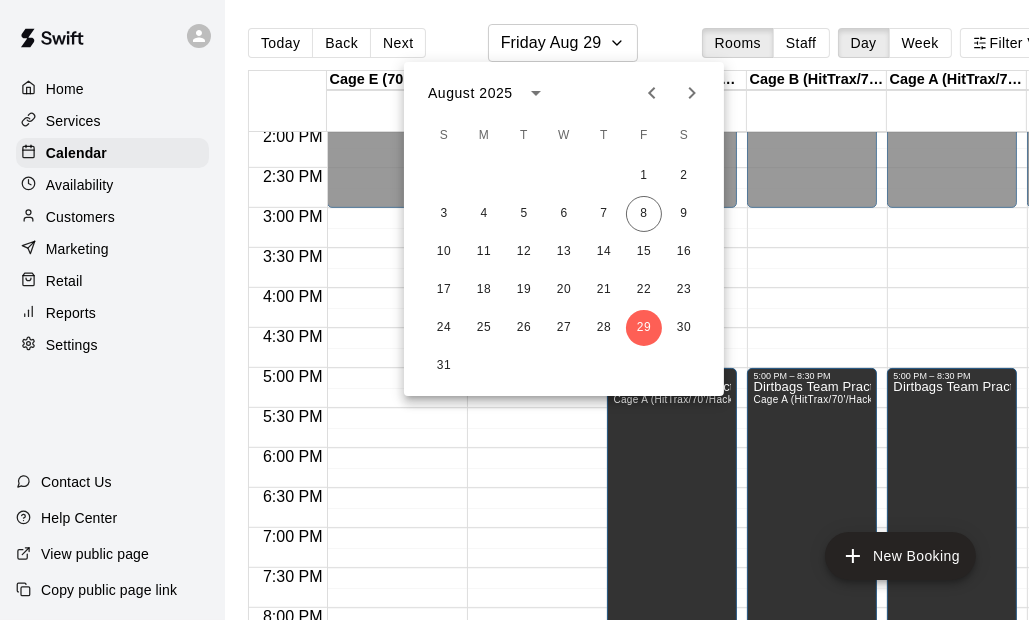 click 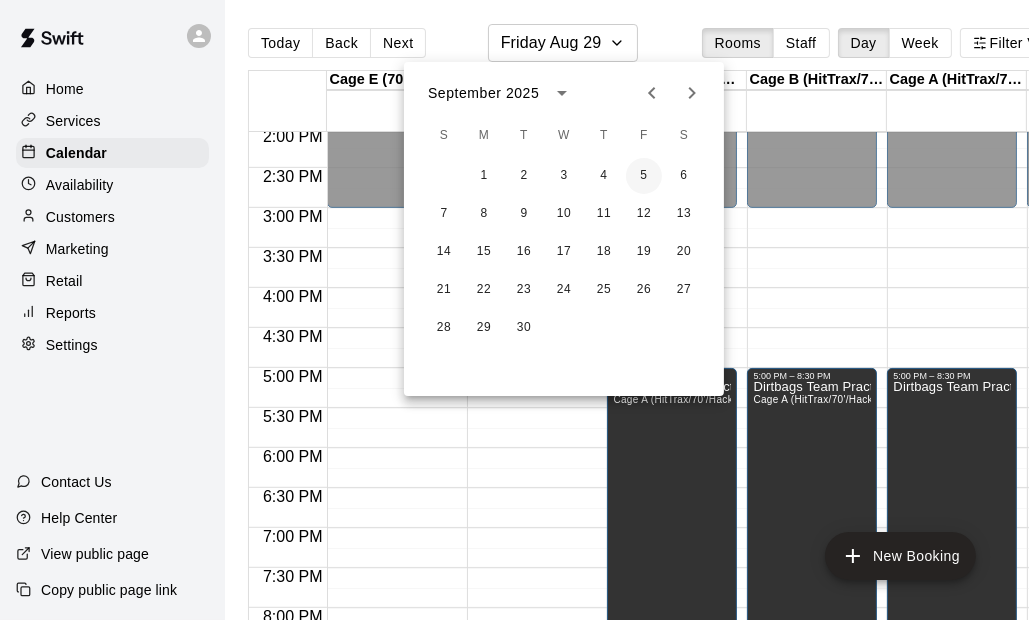 click on "5" at bounding box center [644, 176] 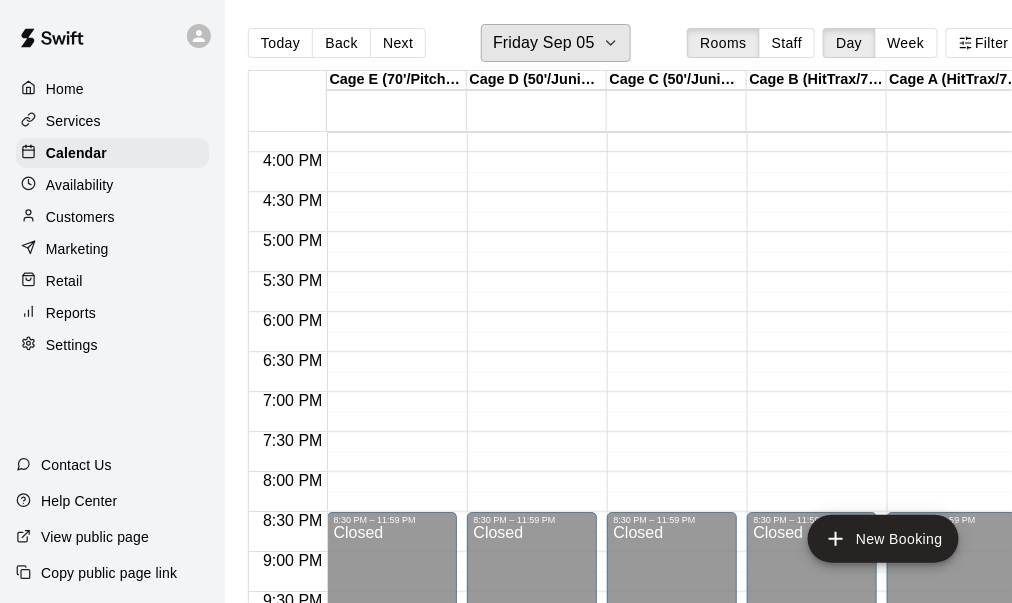 scroll, scrollTop: 1125, scrollLeft: 0, axis: vertical 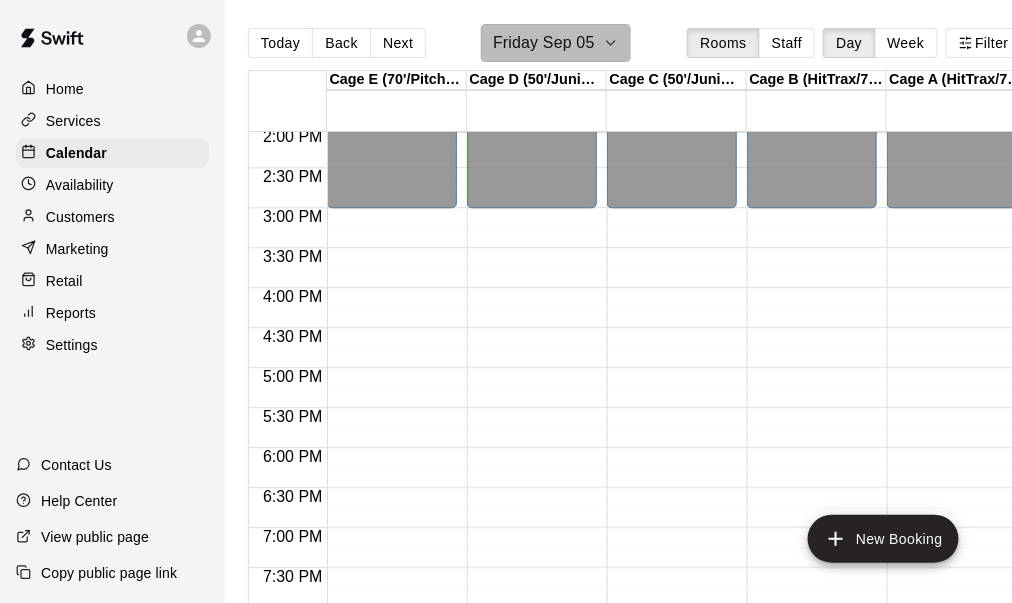 click 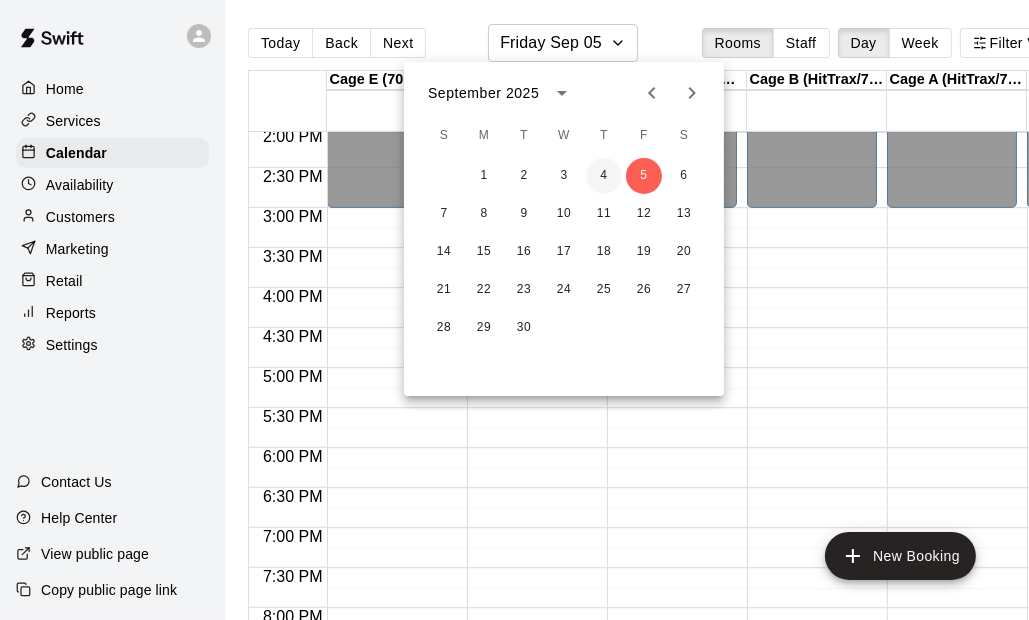 click on "4" at bounding box center (604, 176) 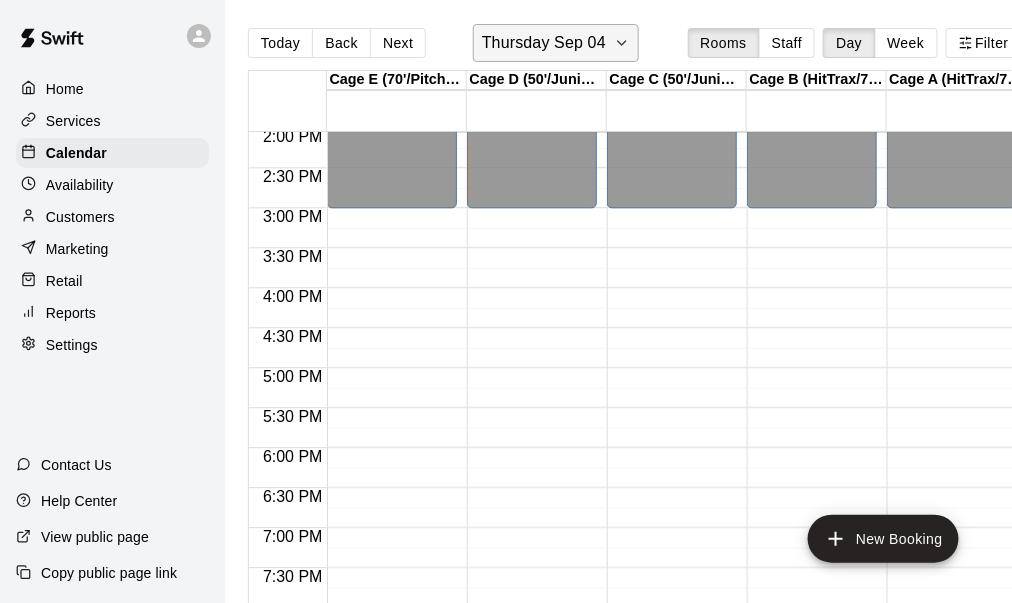 click 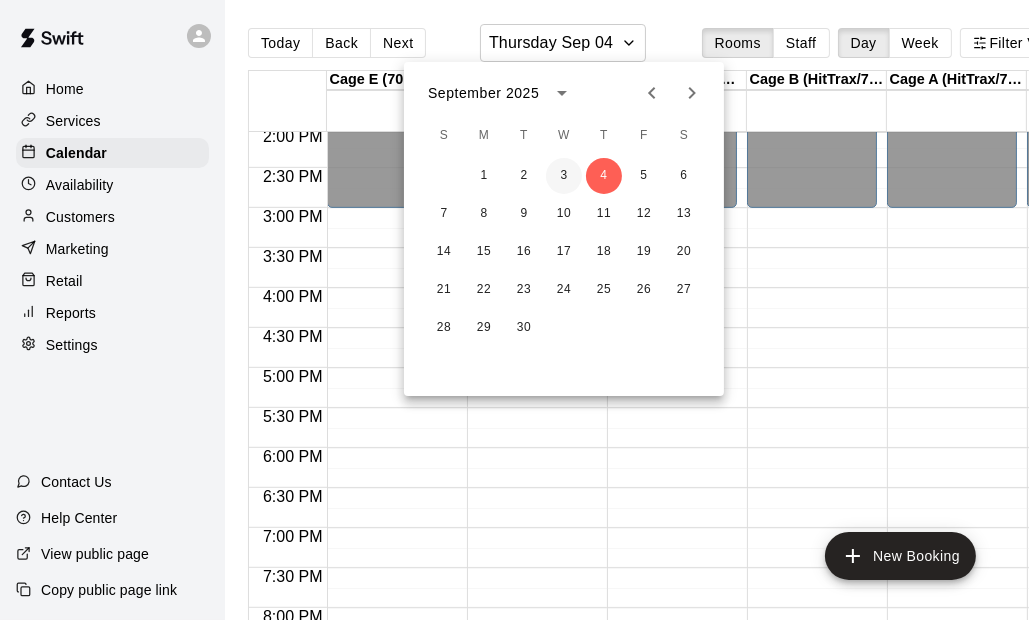 click on "3" at bounding box center [564, 176] 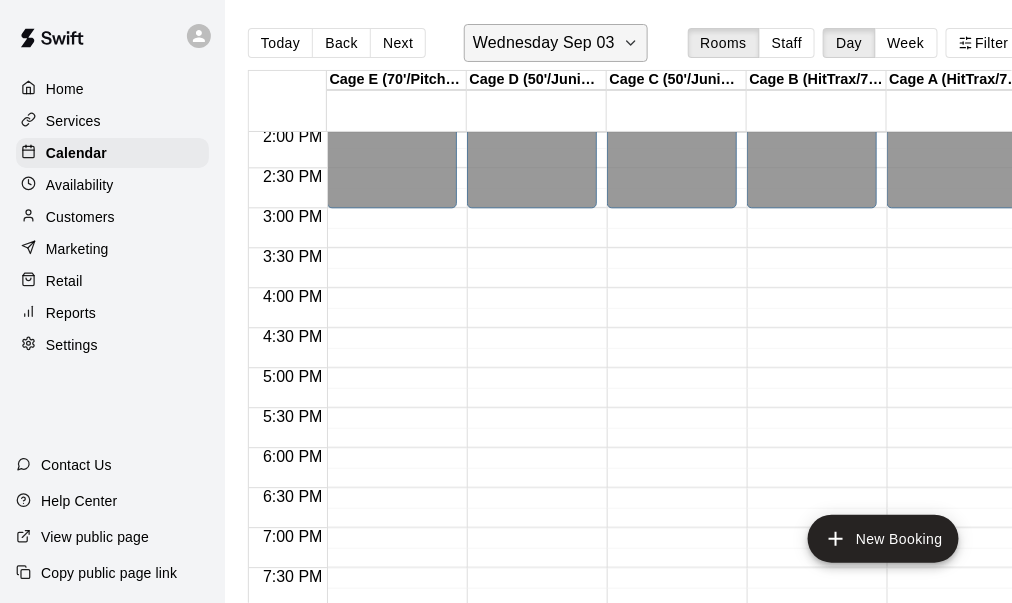 click 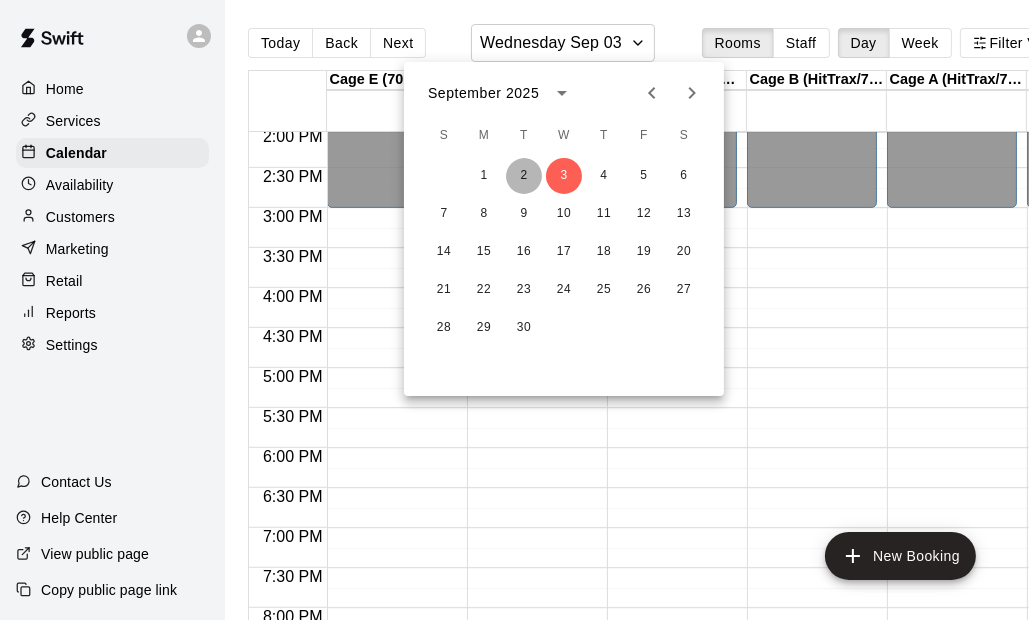 click on "2" at bounding box center [524, 176] 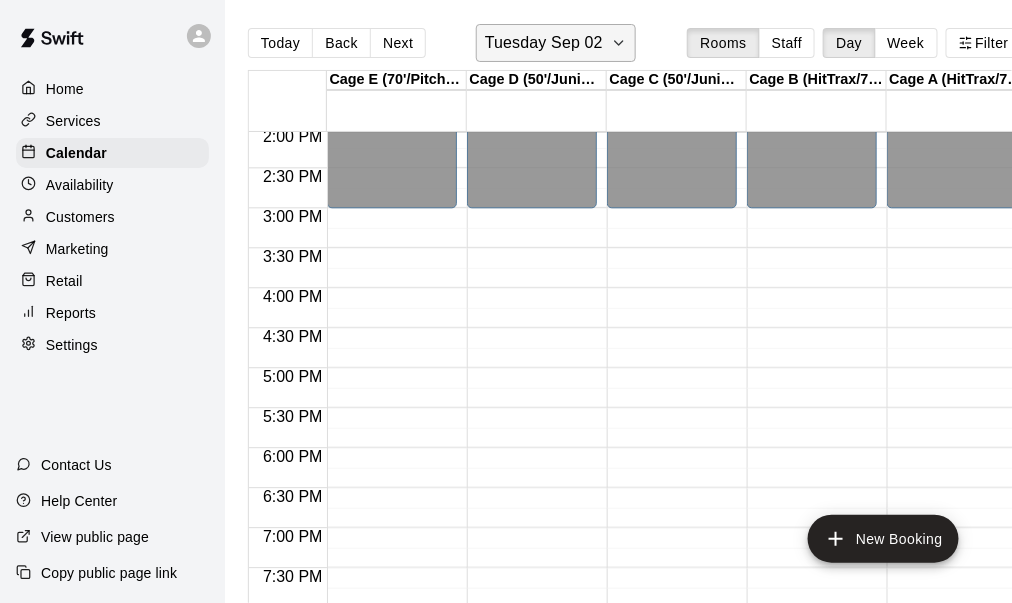 click 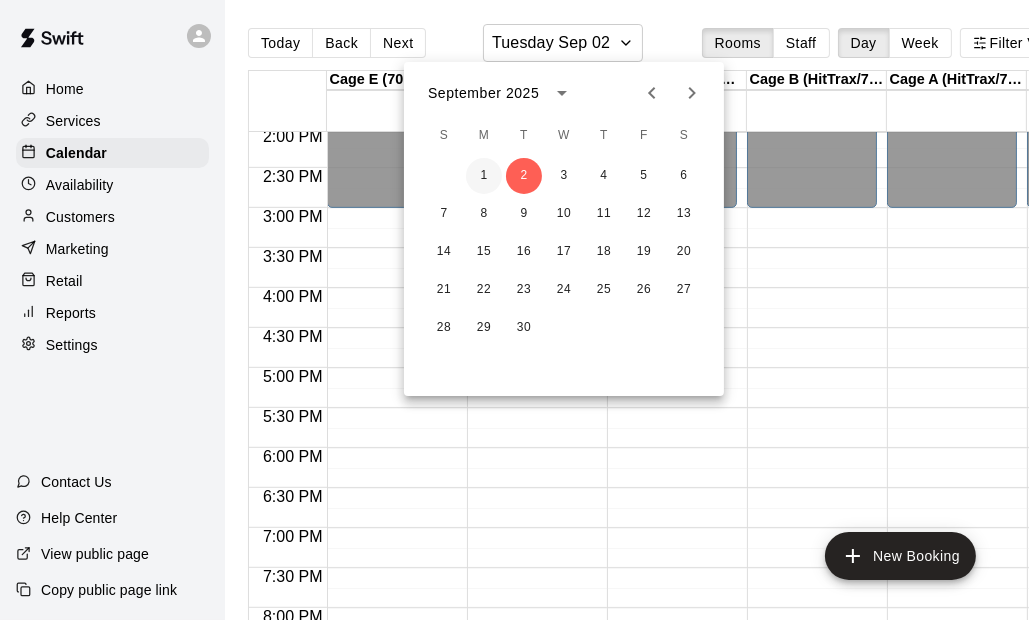 click on "1" at bounding box center (484, 176) 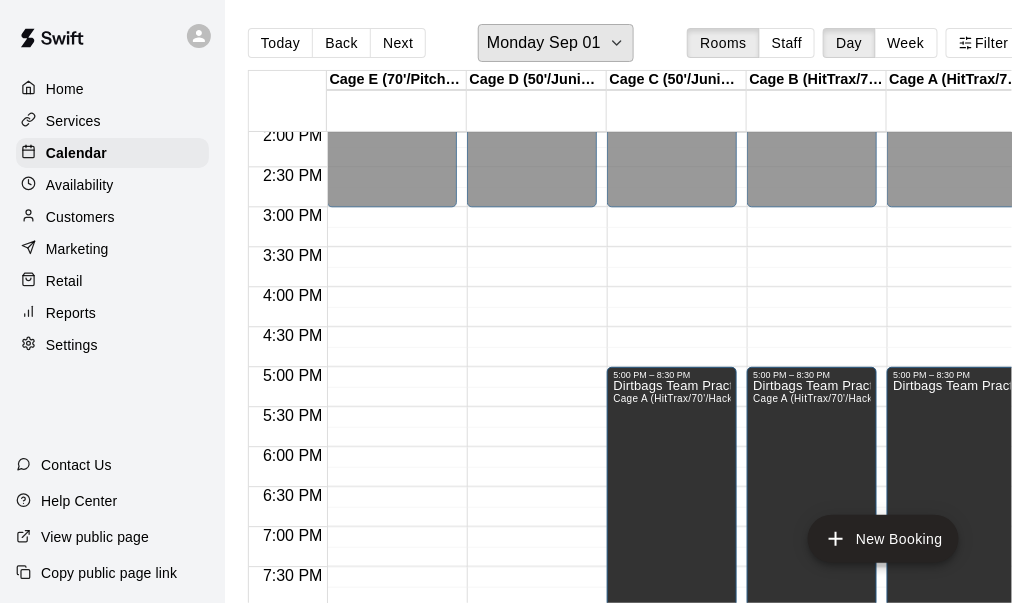 scroll, scrollTop: 1125, scrollLeft: 0, axis: vertical 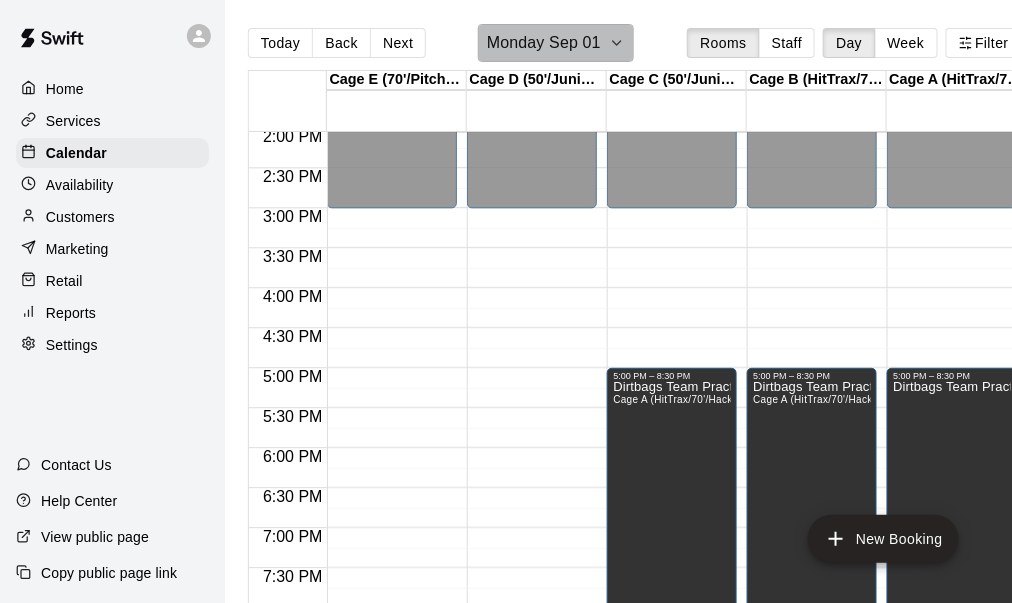 click on "Monday Sep 01" at bounding box center (556, 43) 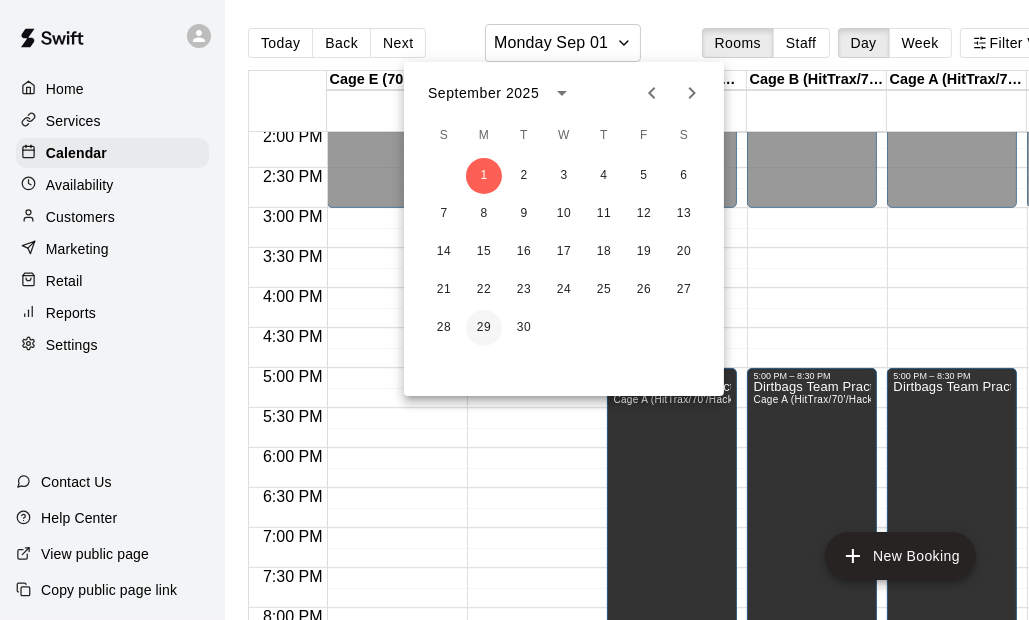 click on "29" at bounding box center [484, 328] 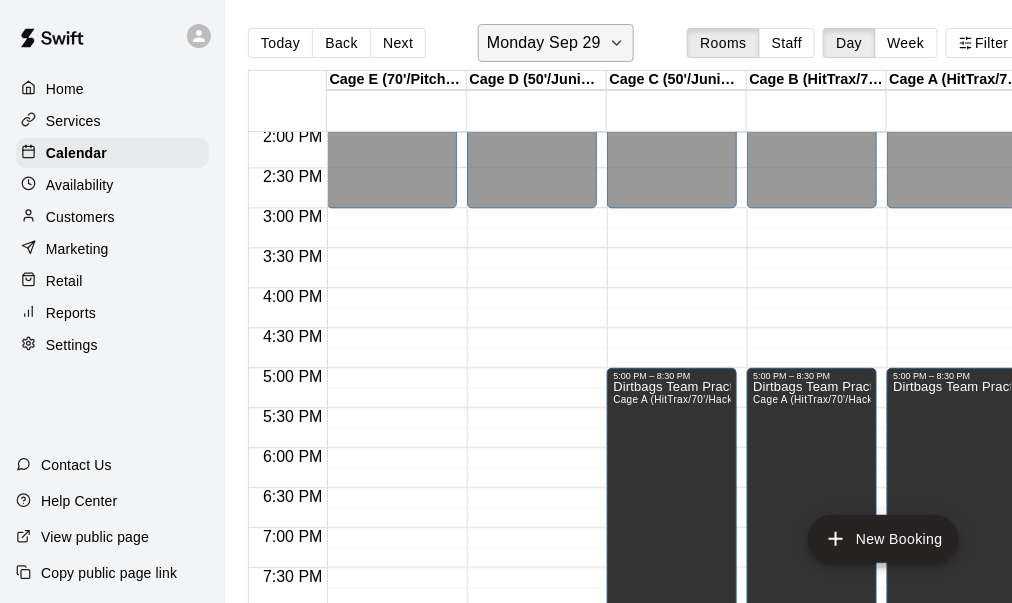 click 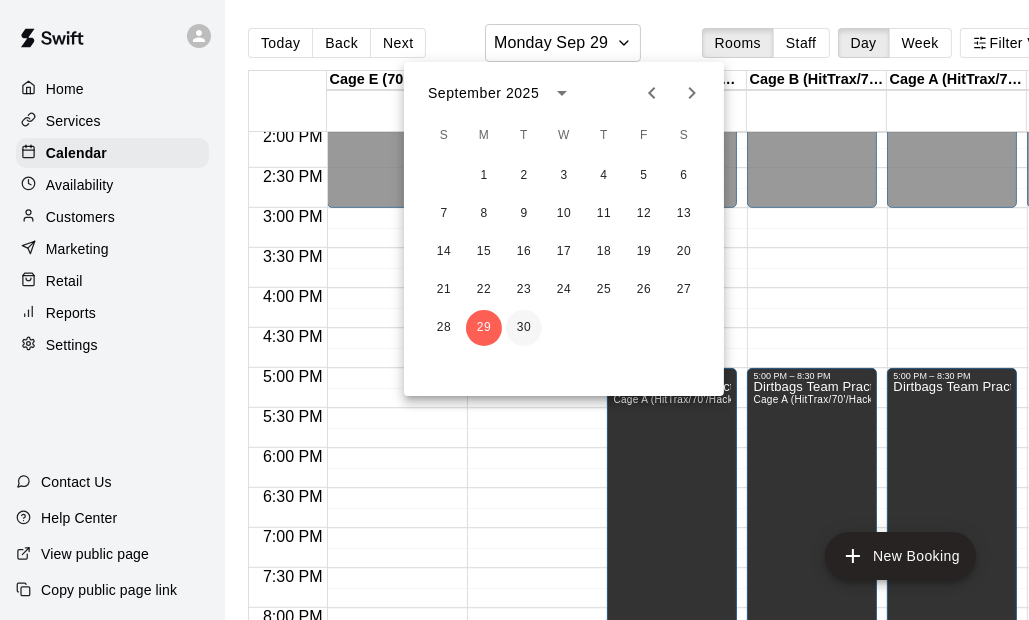 click on "30" at bounding box center (524, 328) 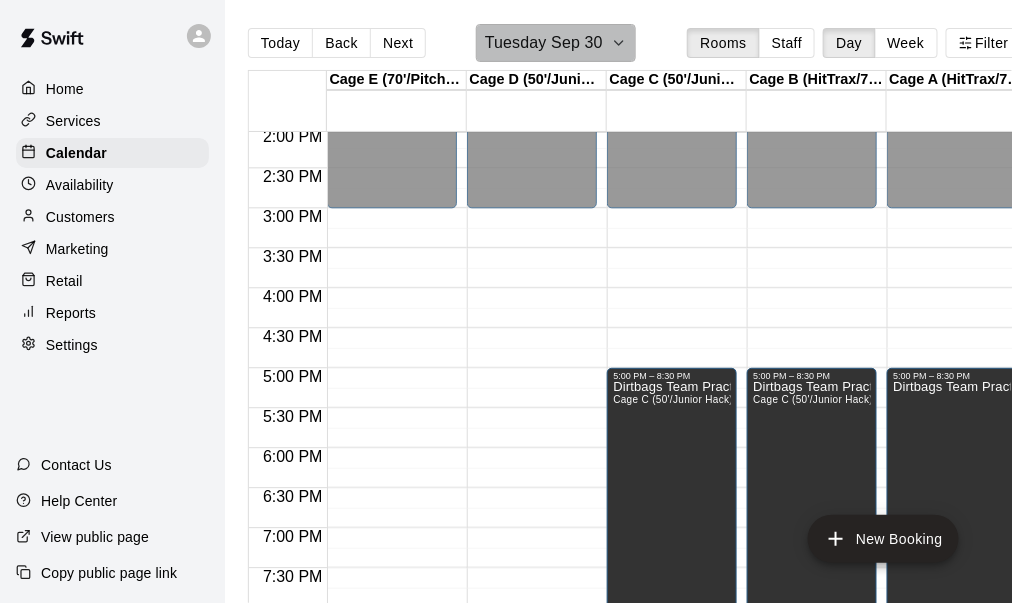 click 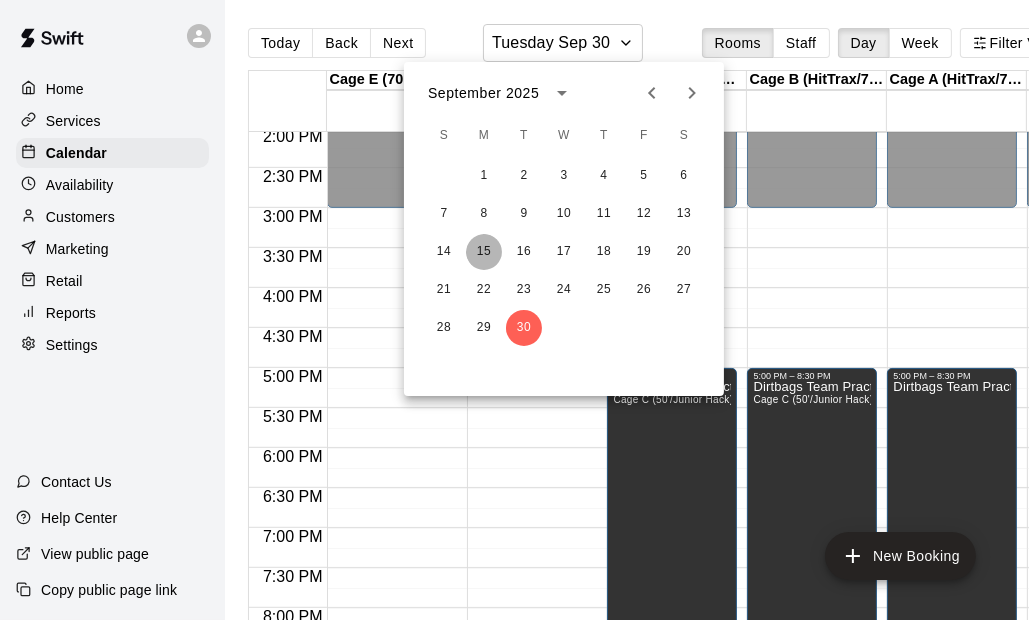 click on "15" at bounding box center (484, 252) 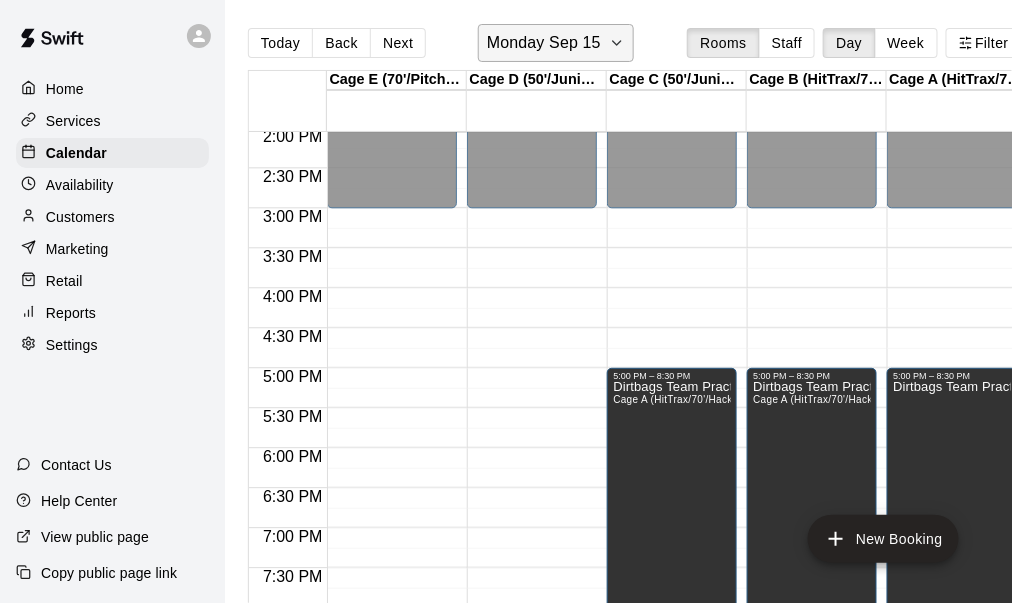 click on "Monday Sep 15" at bounding box center [556, 43] 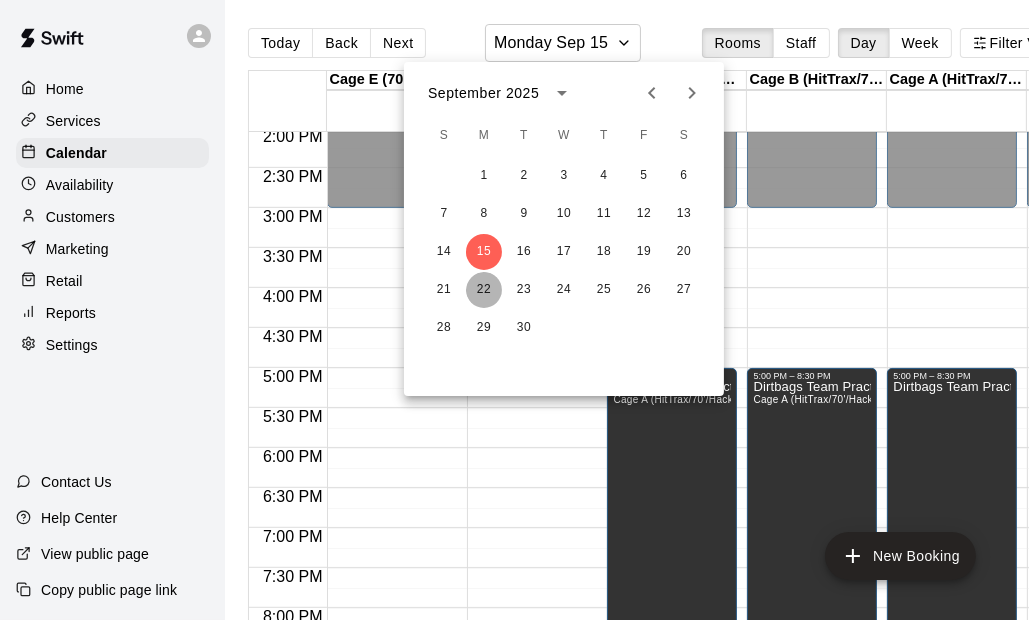 click on "22" at bounding box center [484, 290] 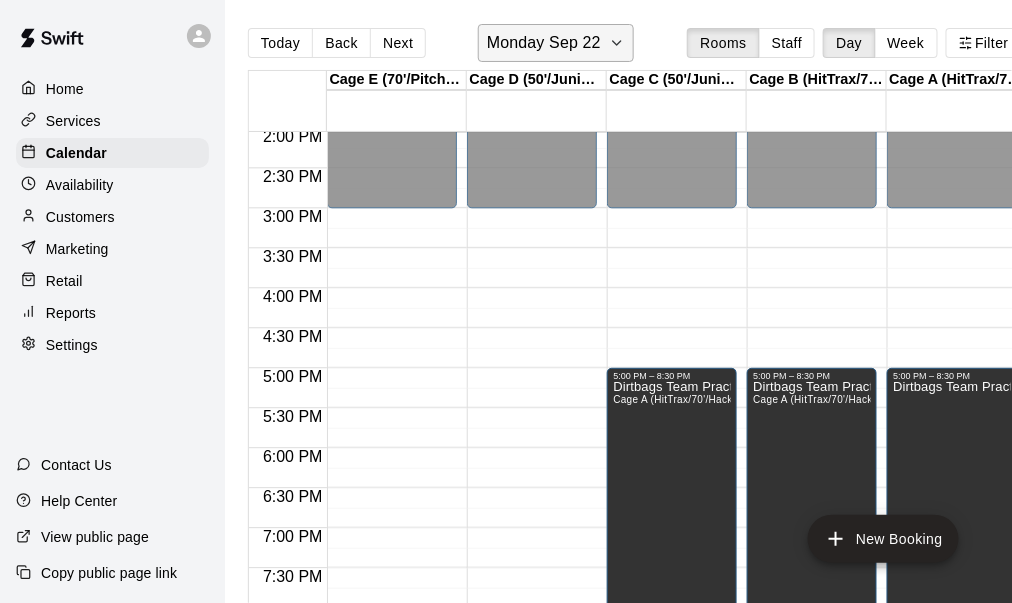 click on "Monday Sep 22" at bounding box center (556, 43) 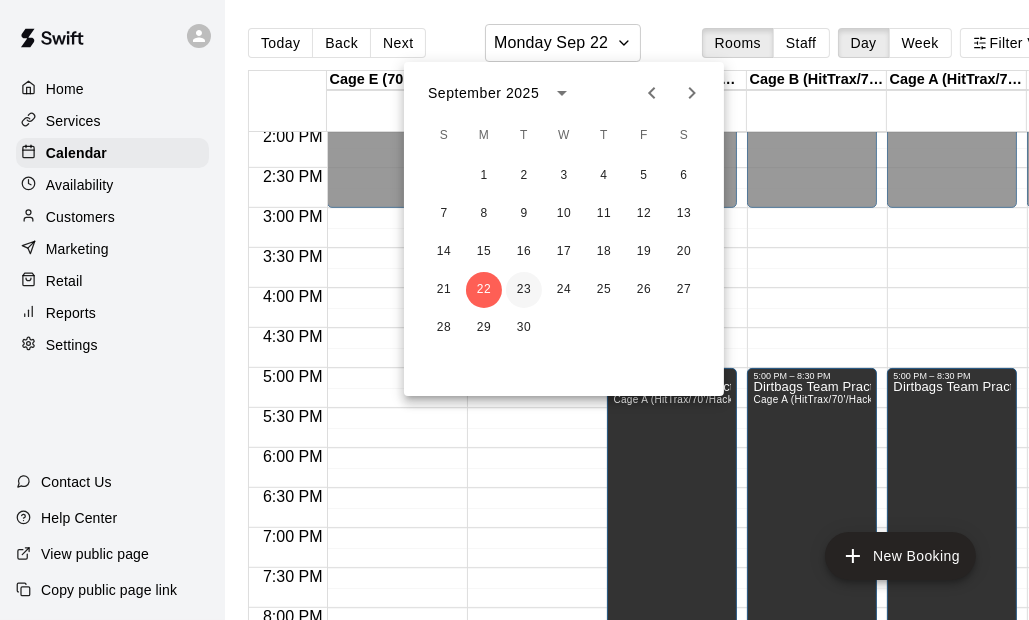 click on "23" at bounding box center [524, 290] 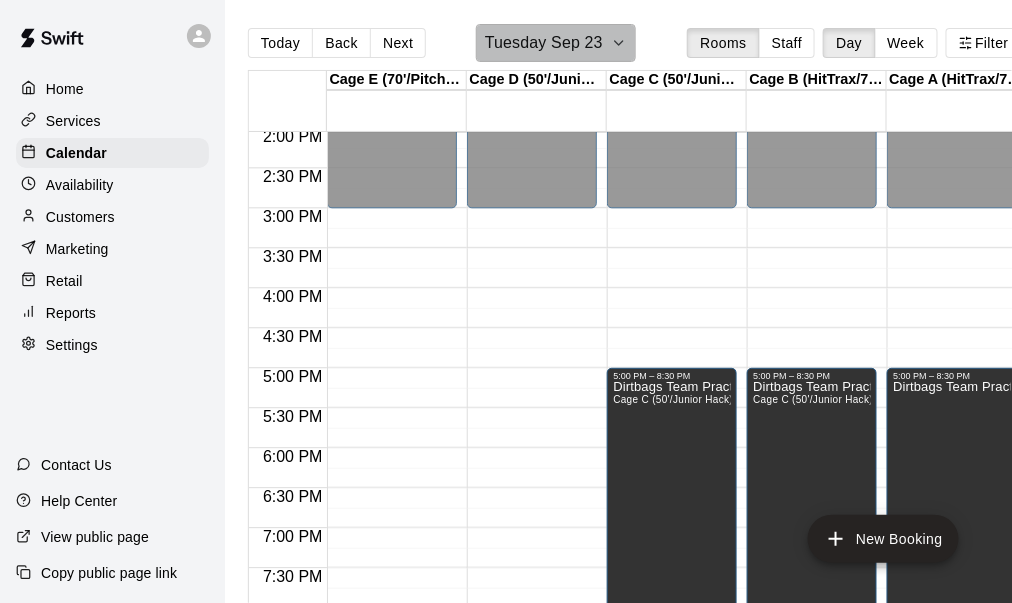 click 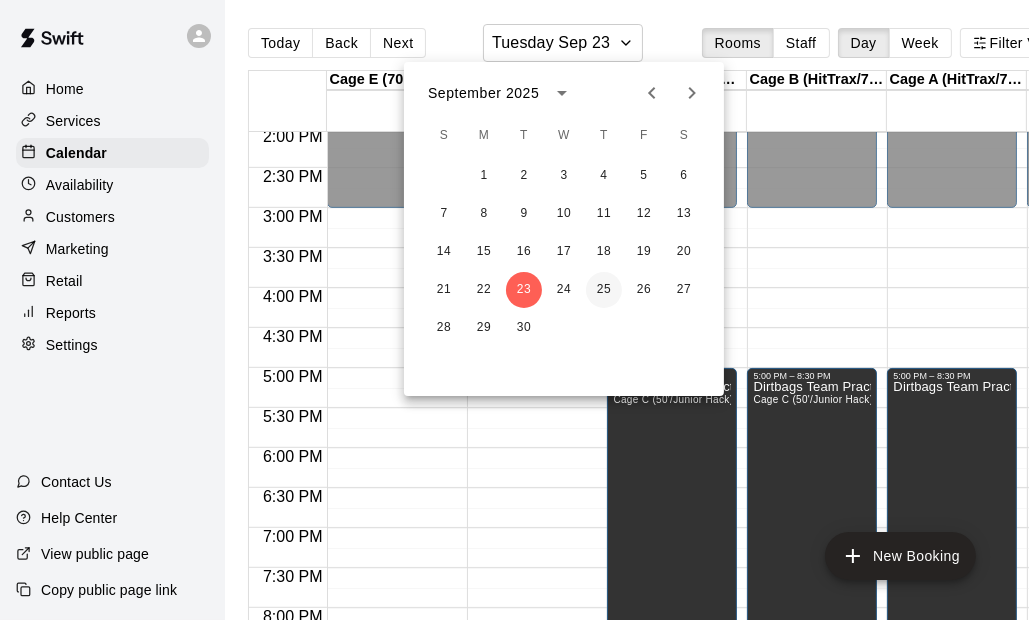 click on "25" at bounding box center (604, 290) 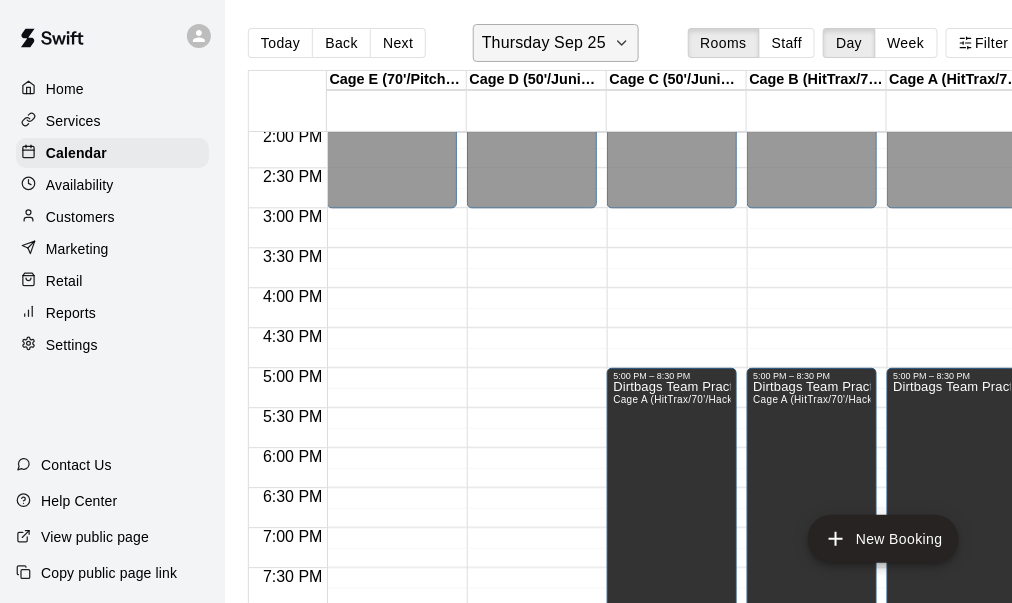 click 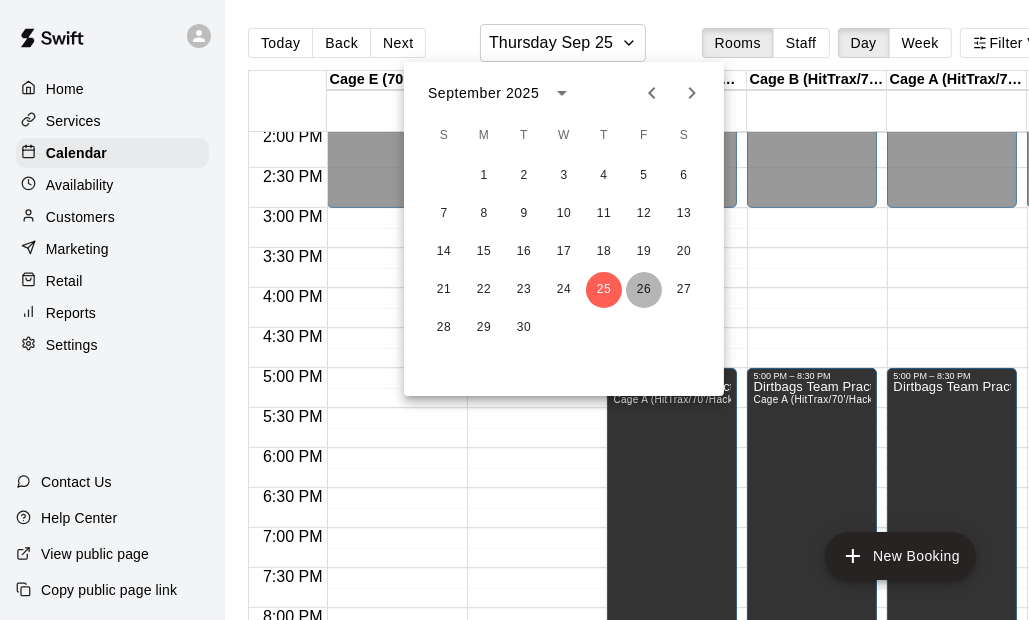 click on "26" at bounding box center (644, 290) 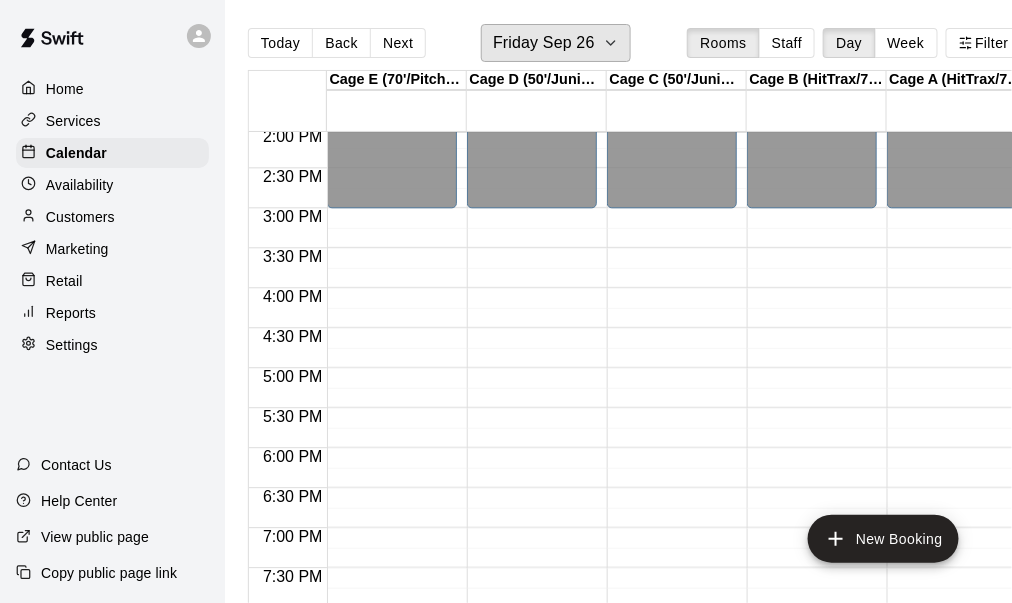 scroll, scrollTop: 0, scrollLeft: 82, axis: horizontal 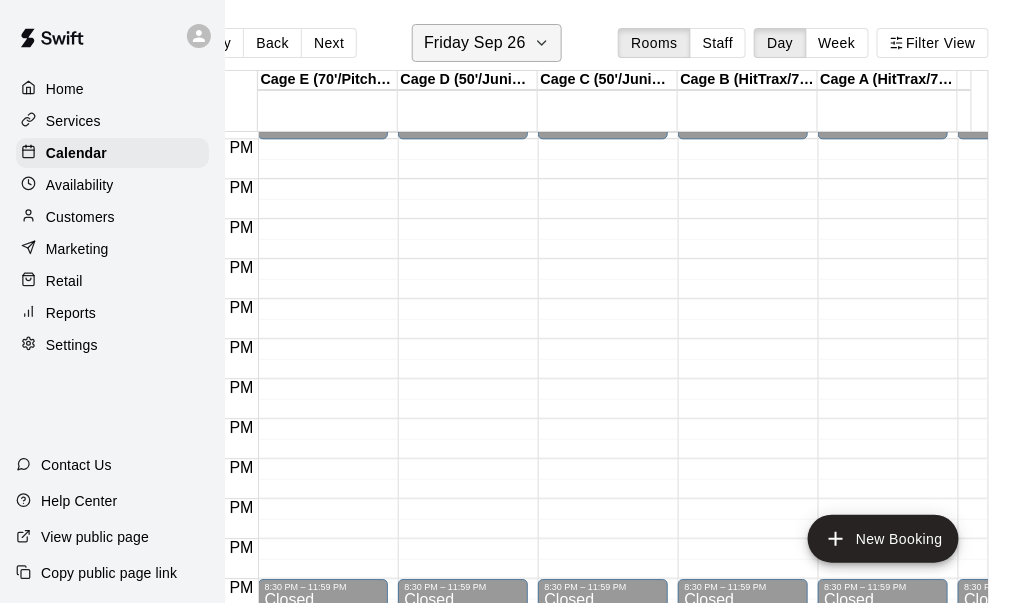 click on "Friday Sep 26" at bounding box center [487, 43] 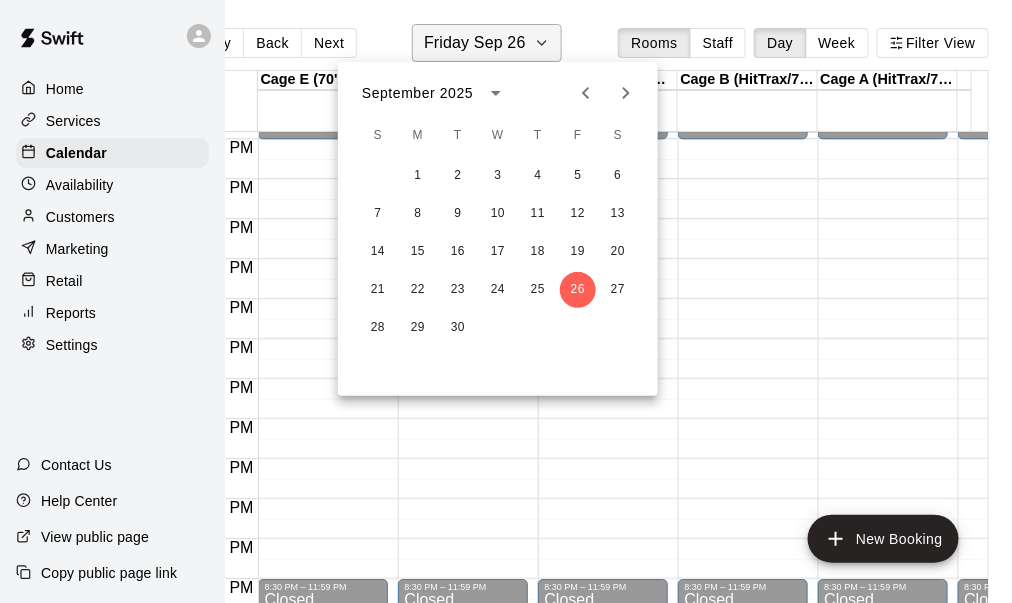 scroll, scrollTop: 0, scrollLeft: 66, axis: horizontal 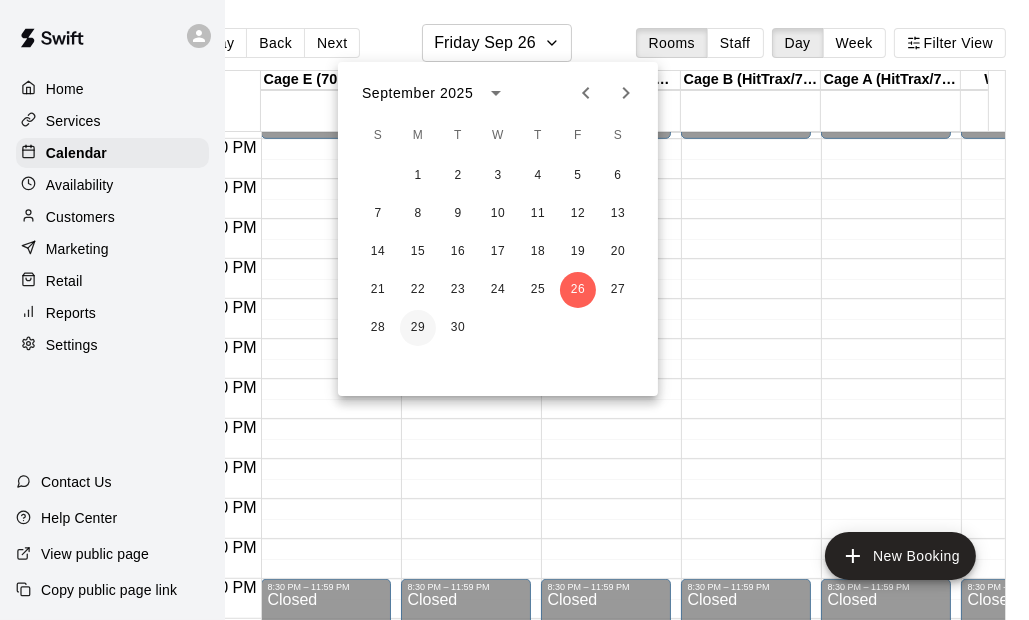 click on "29" at bounding box center (418, 328) 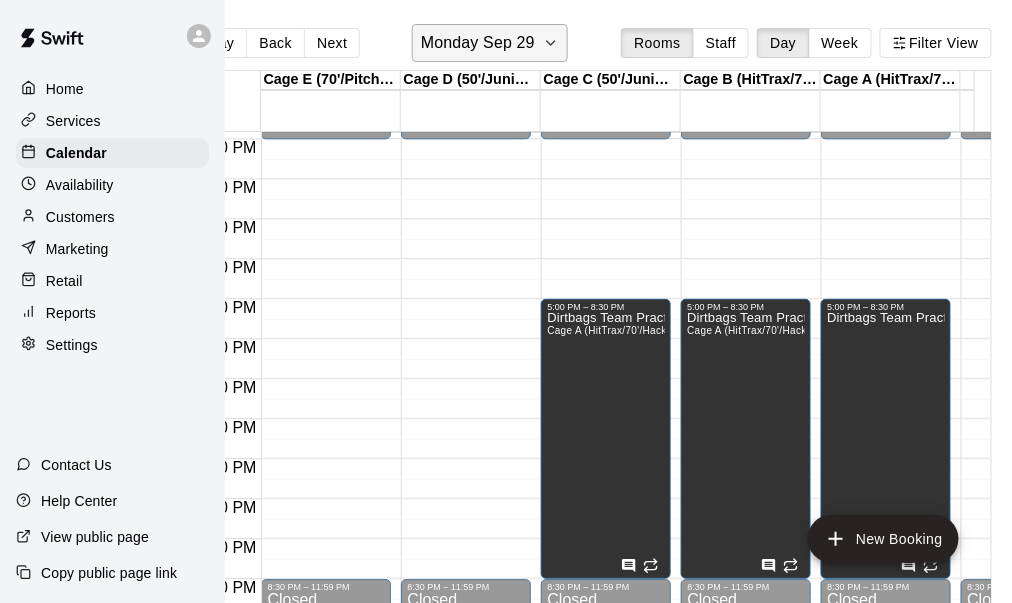 click 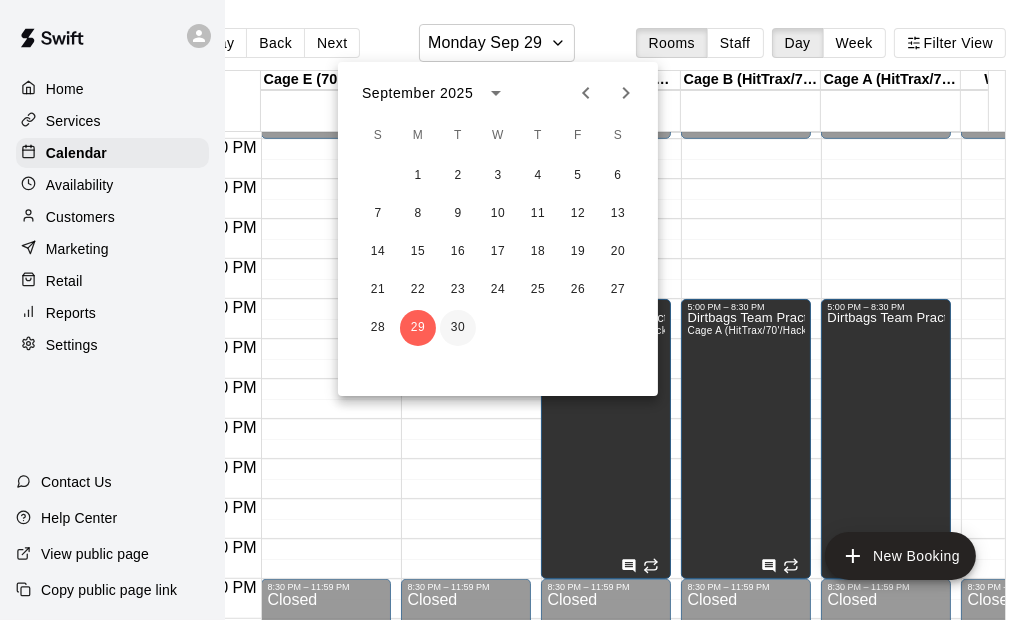 click on "30" at bounding box center [458, 328] 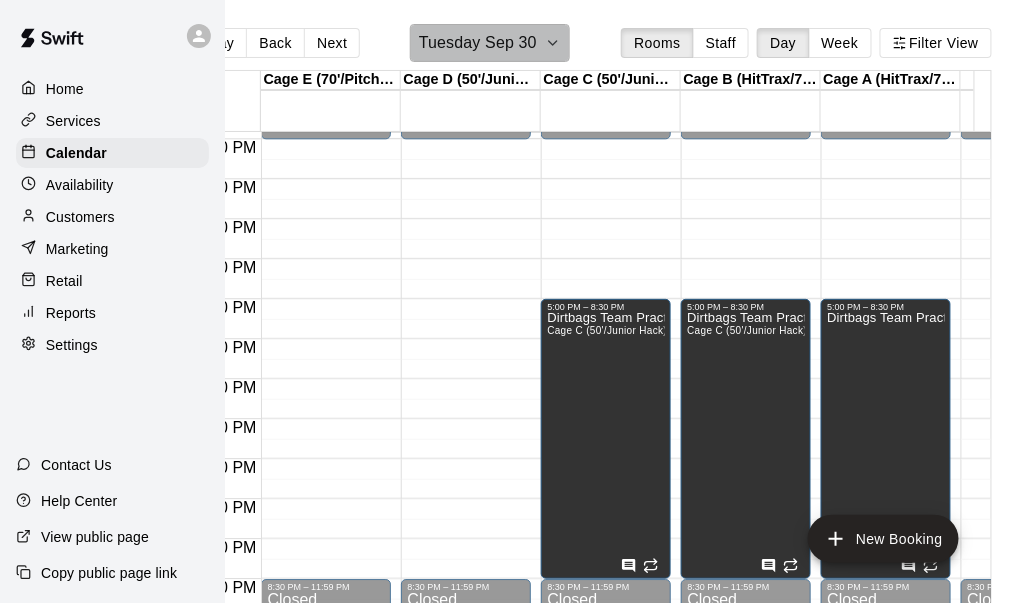 click 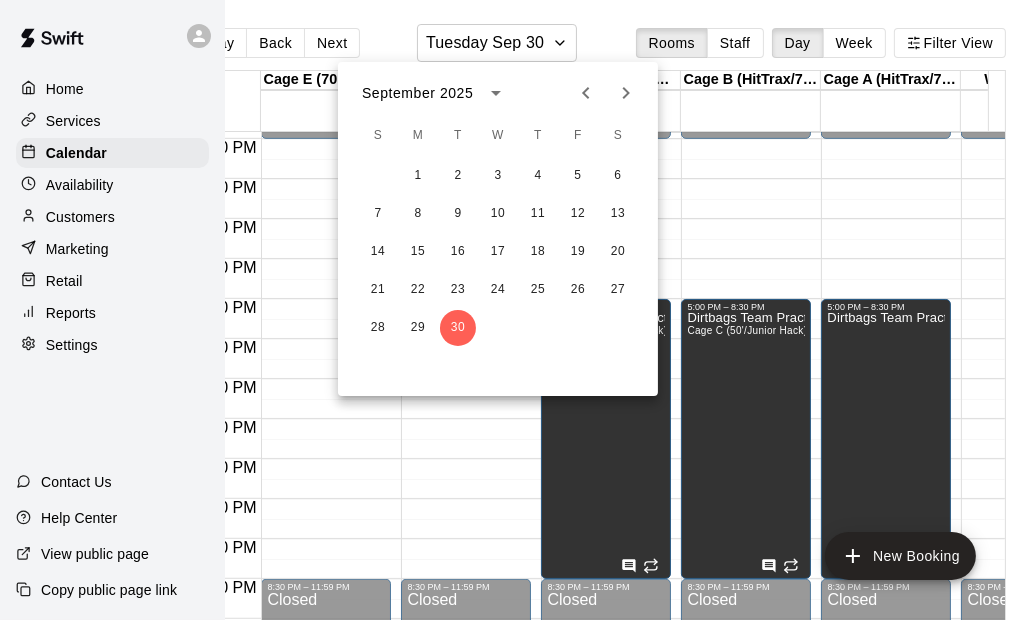 click 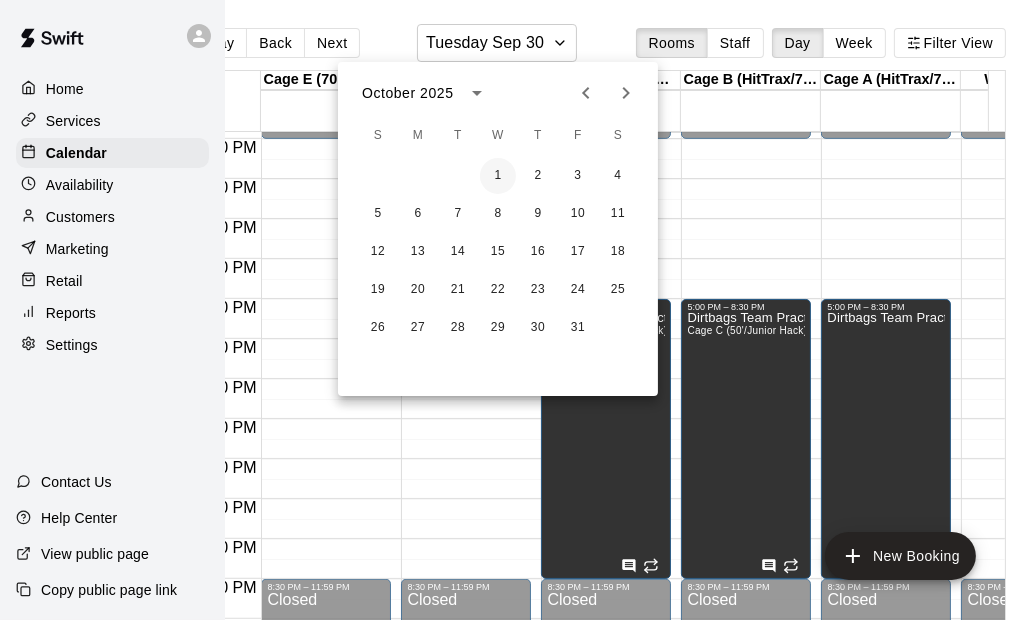 click on "1" at bounding box center (498, 176) 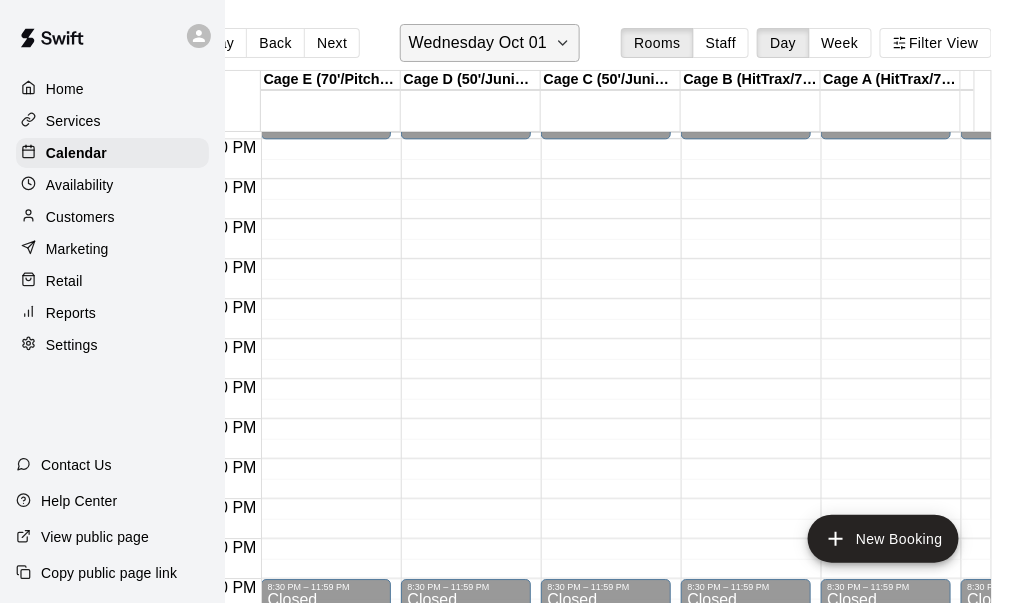 click 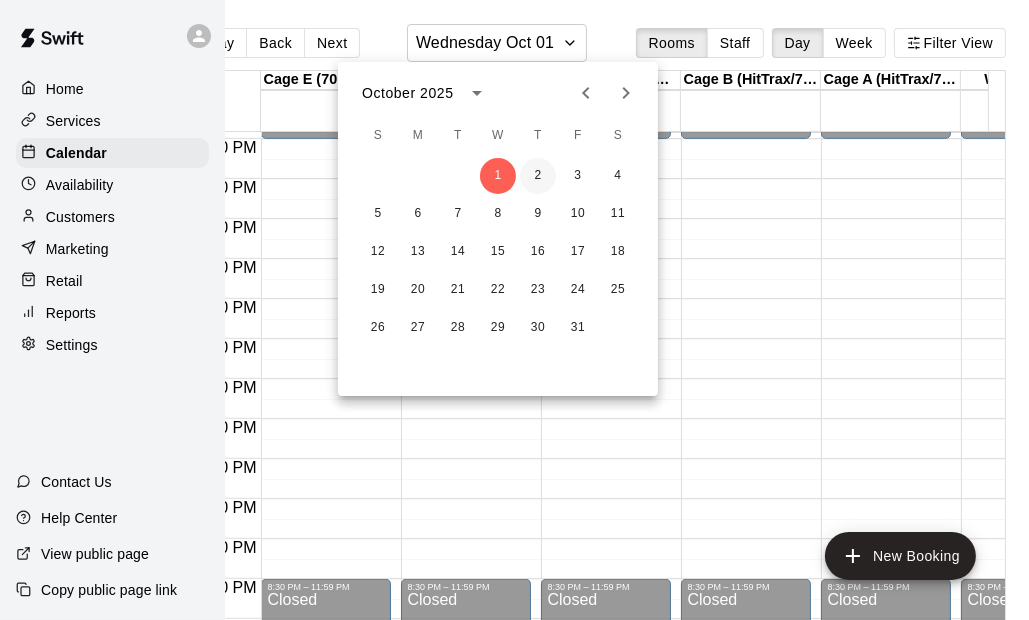 click on "2" at bounding box center (538, 176) 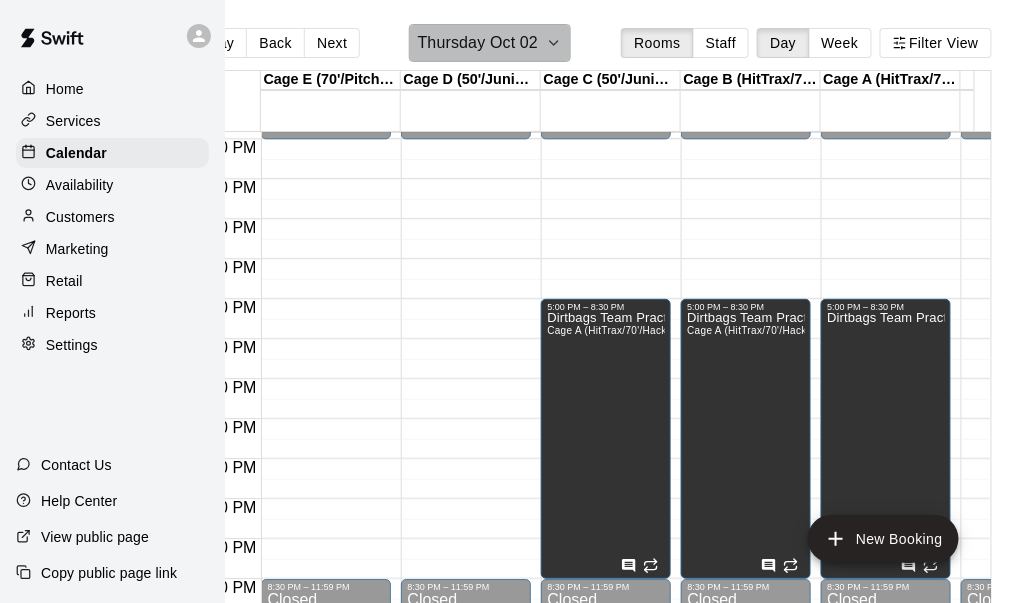 click 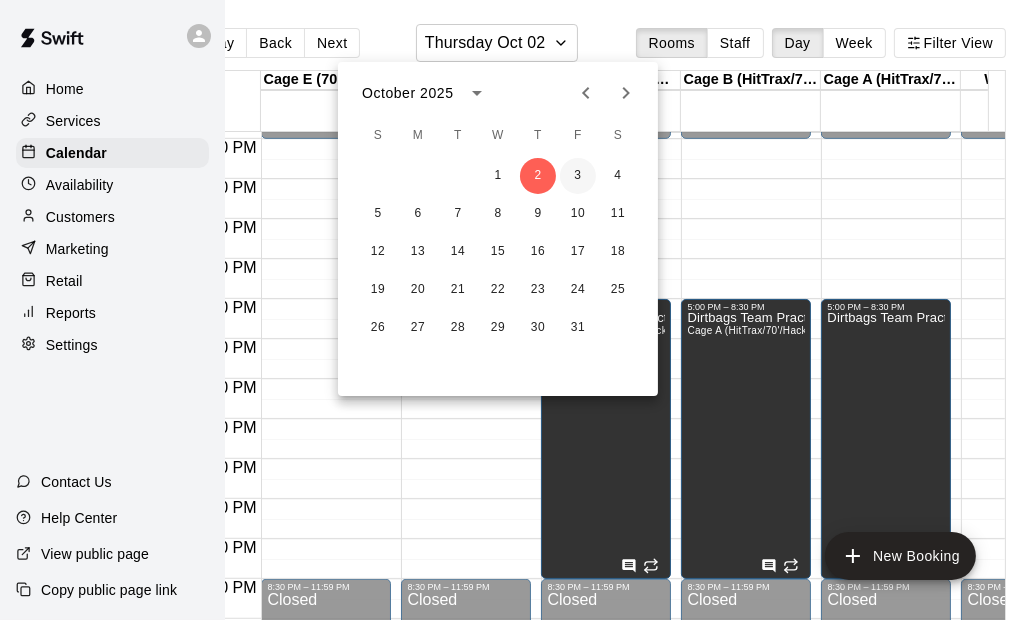 click on "3" at bounding box center (578, 176) 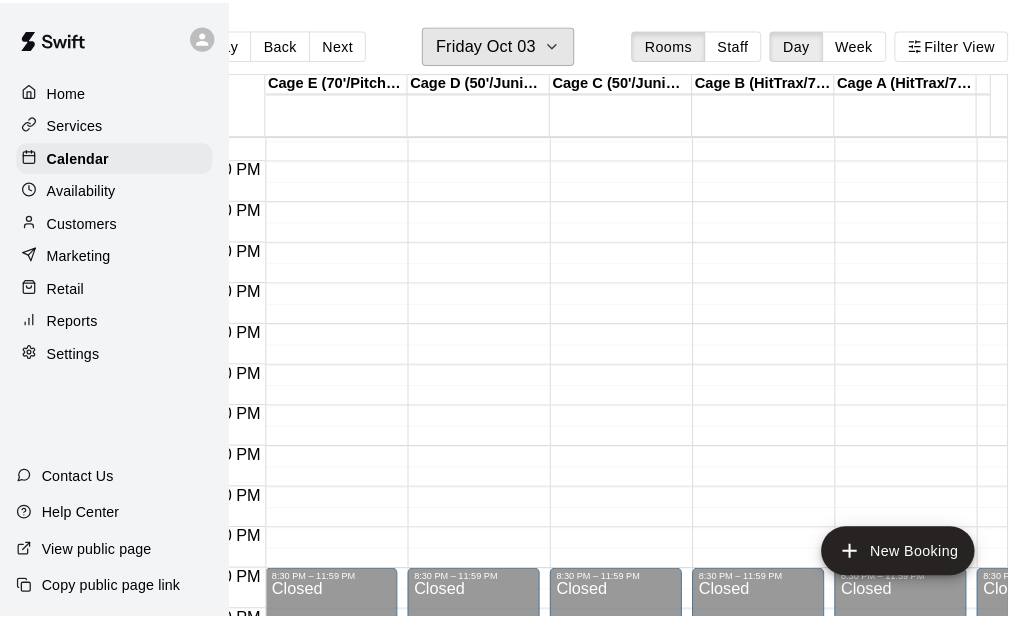 scroll, scrollTop: 1194, scrollLeft: 0, axis: vertical 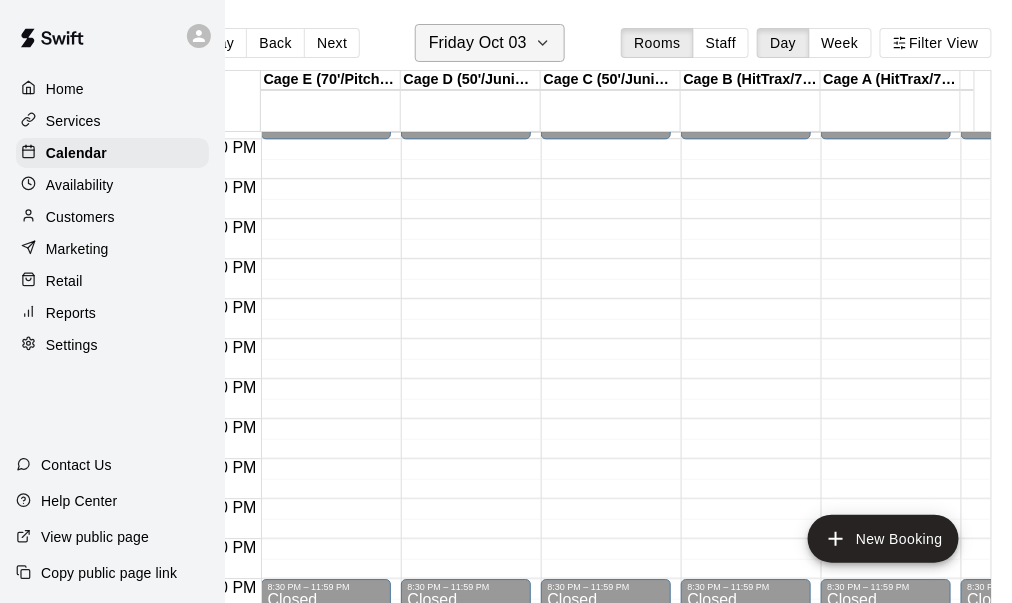 click on "Friday Oct 03" at bounding box center (490, 43) 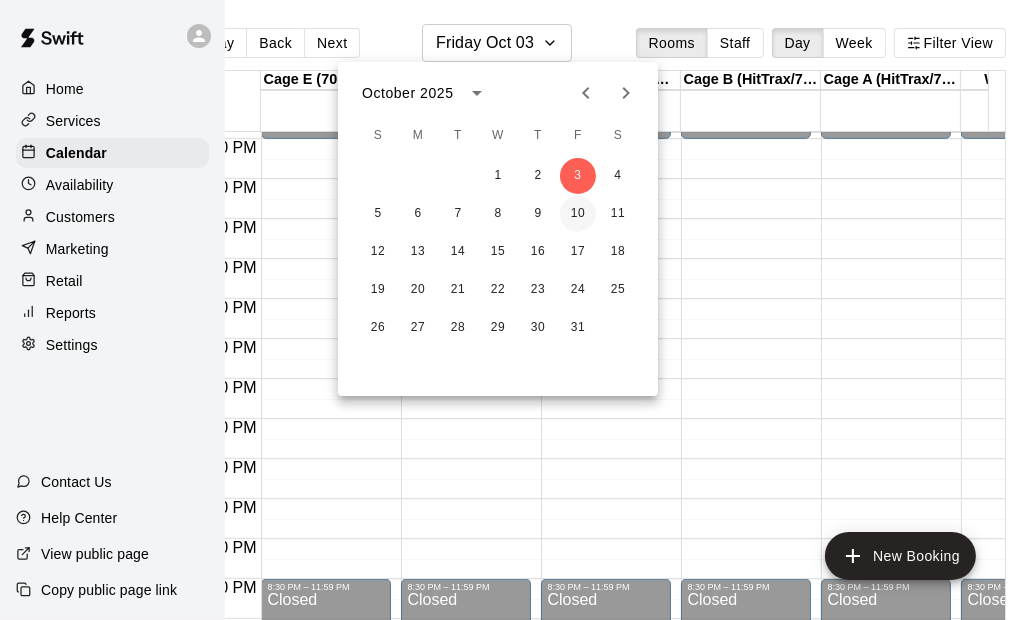 click on "10" at bounding box center (578, 214) 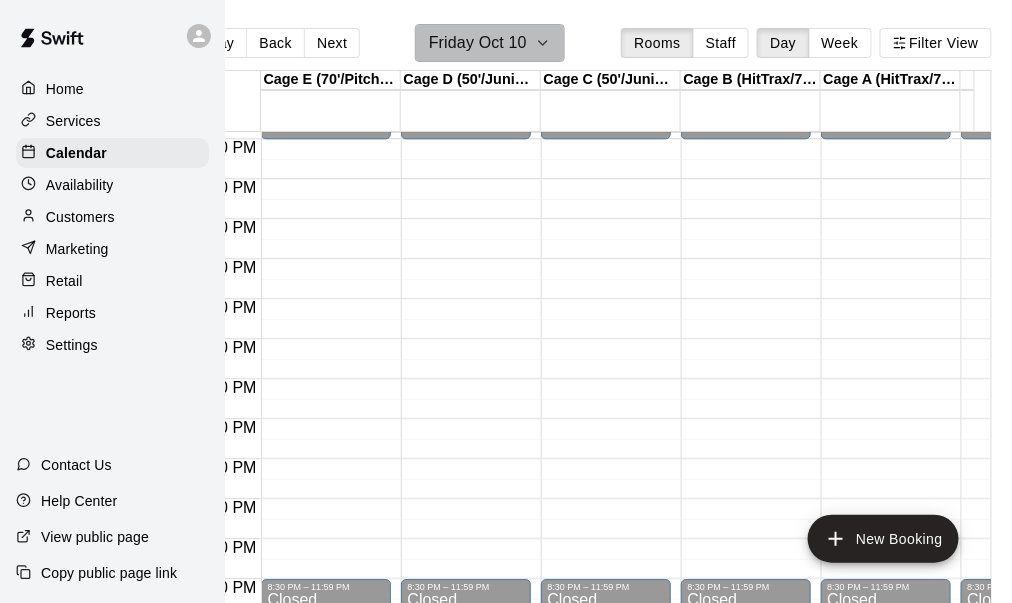 click 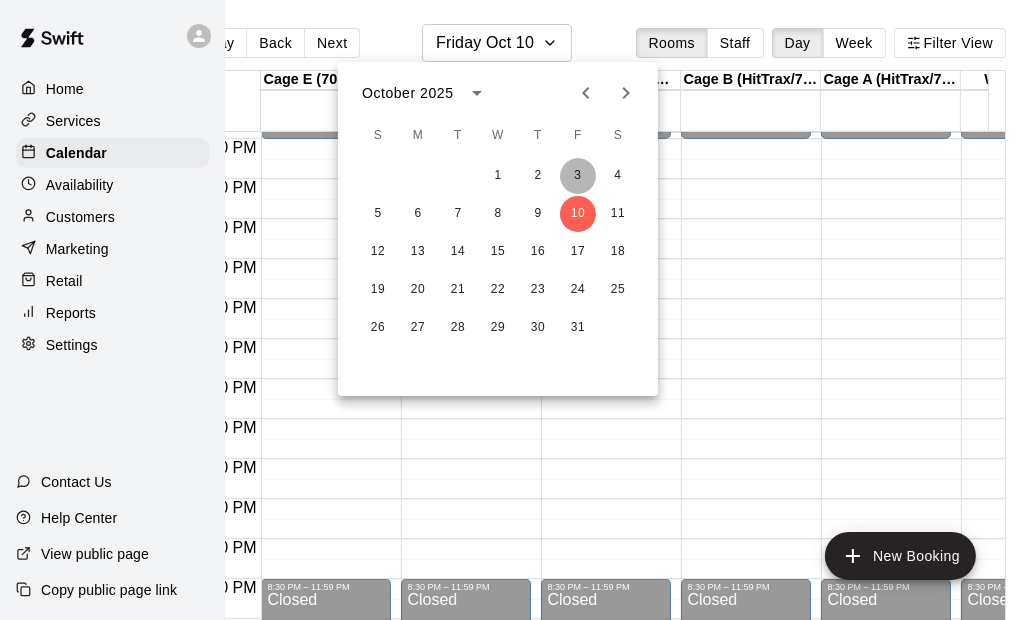 click on "3" at bounding box center (578, 176) 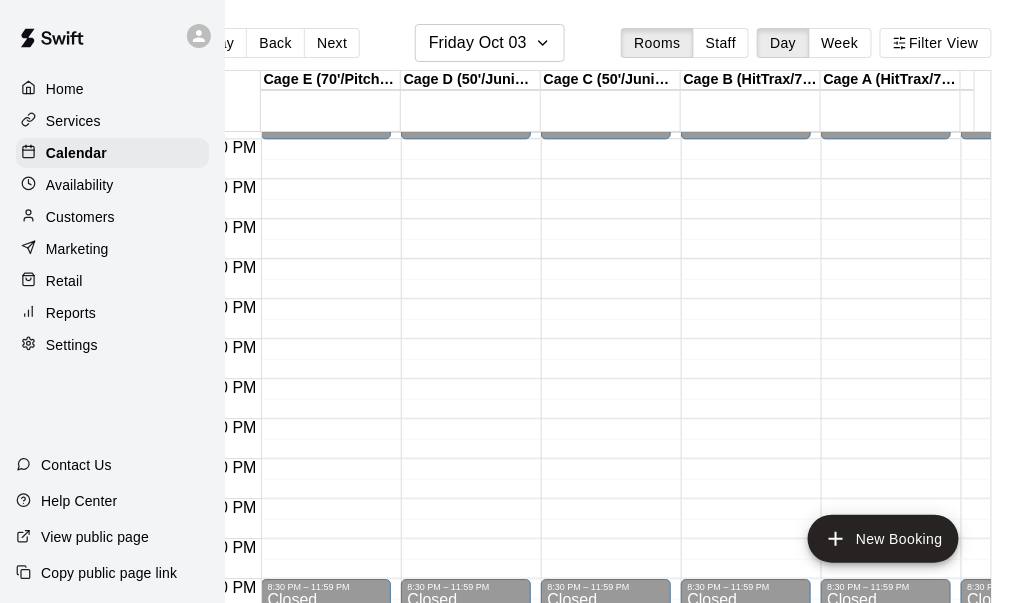 click on "12:00 AM – 3:00 PM Closed 8:30 PM – 11:59 PM Closed" at bounding box center (606, -101) 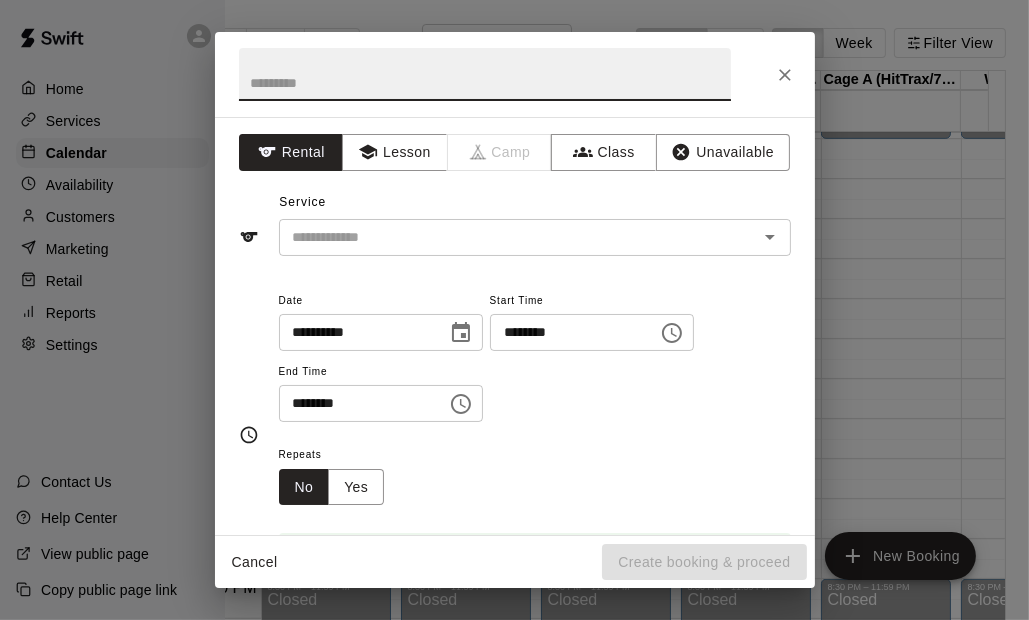 click at bounding box center [485, 74] 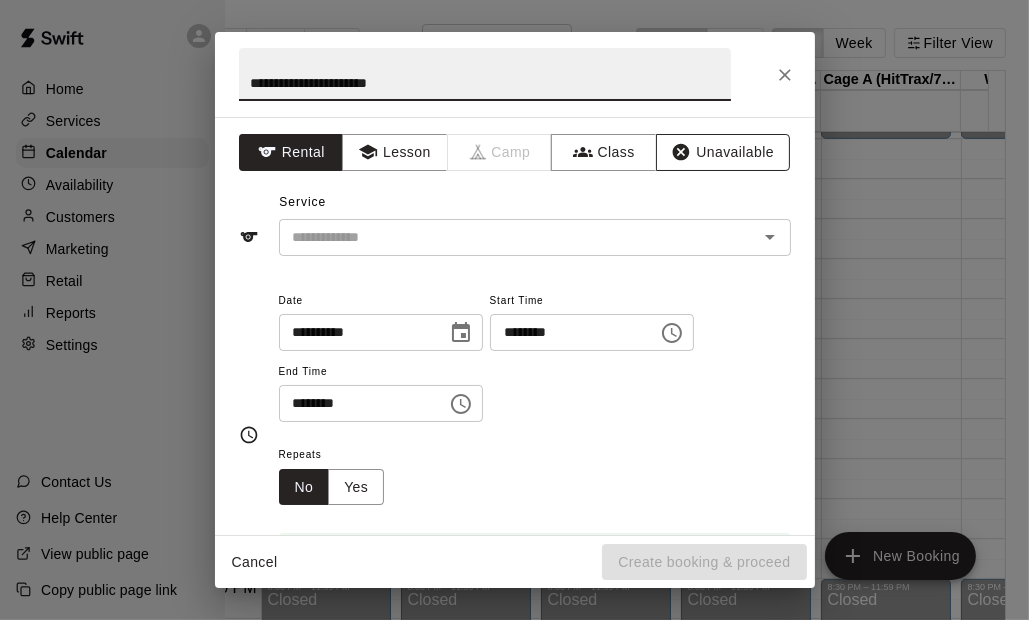 type on "**********" 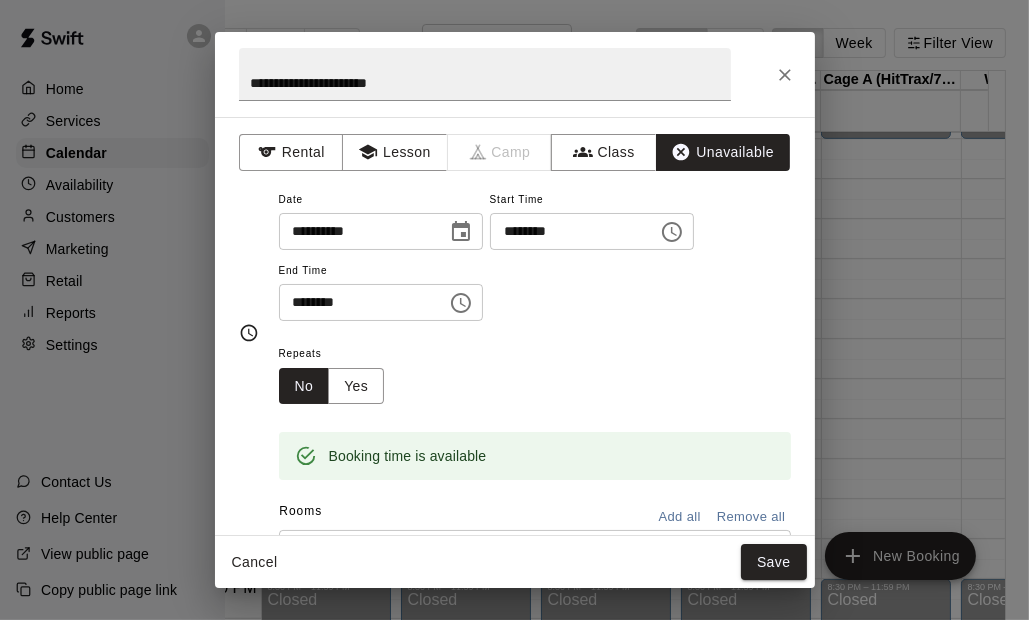 click on "********" at bounding box center (567, 231) 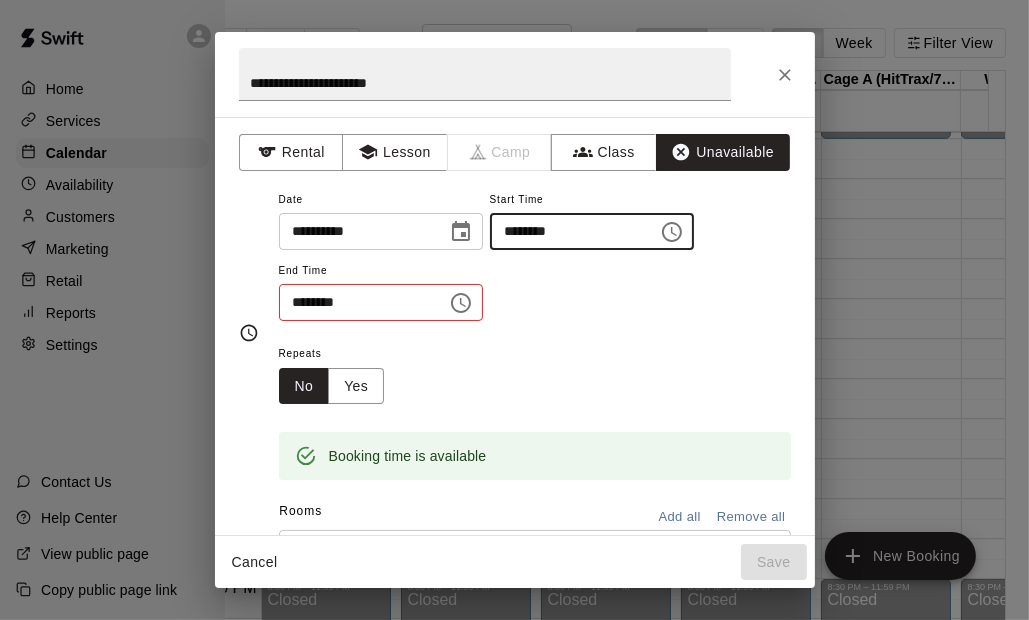 type on "********" 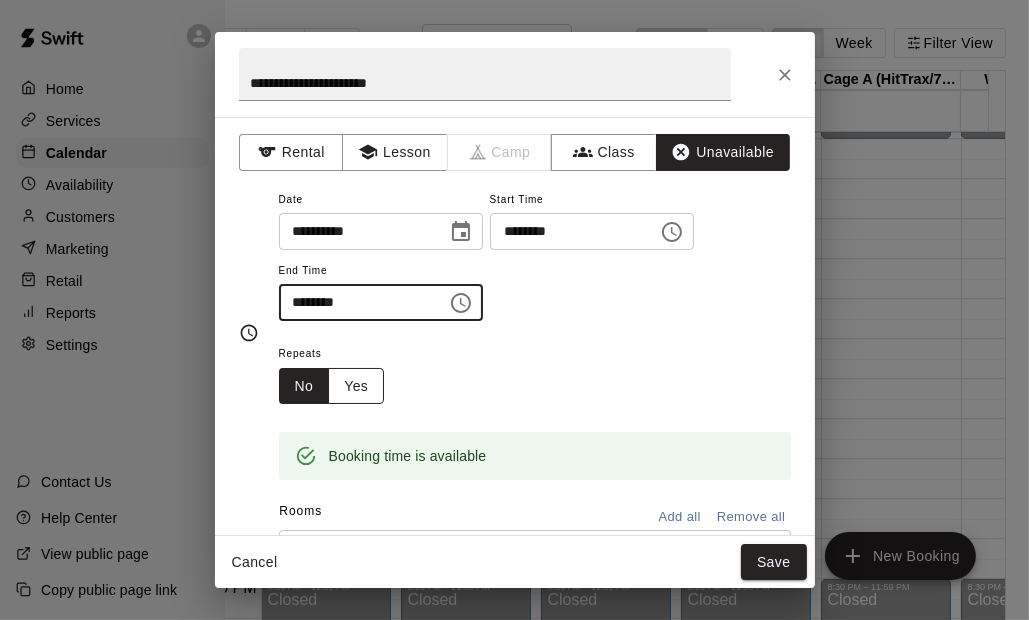 type on "********" 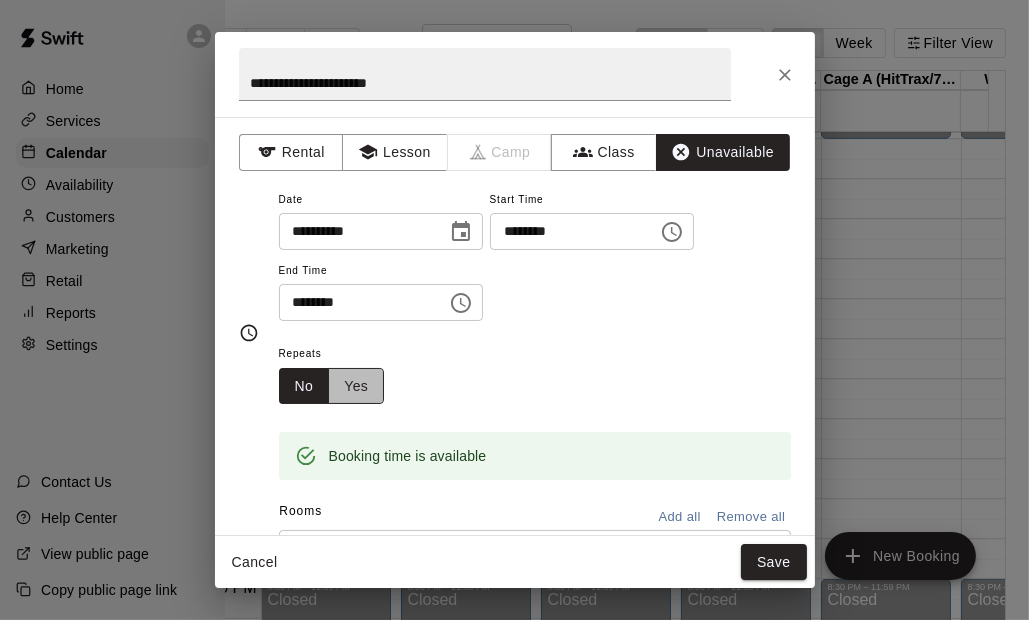 click on "Yes" at bounding box center [356, 386] 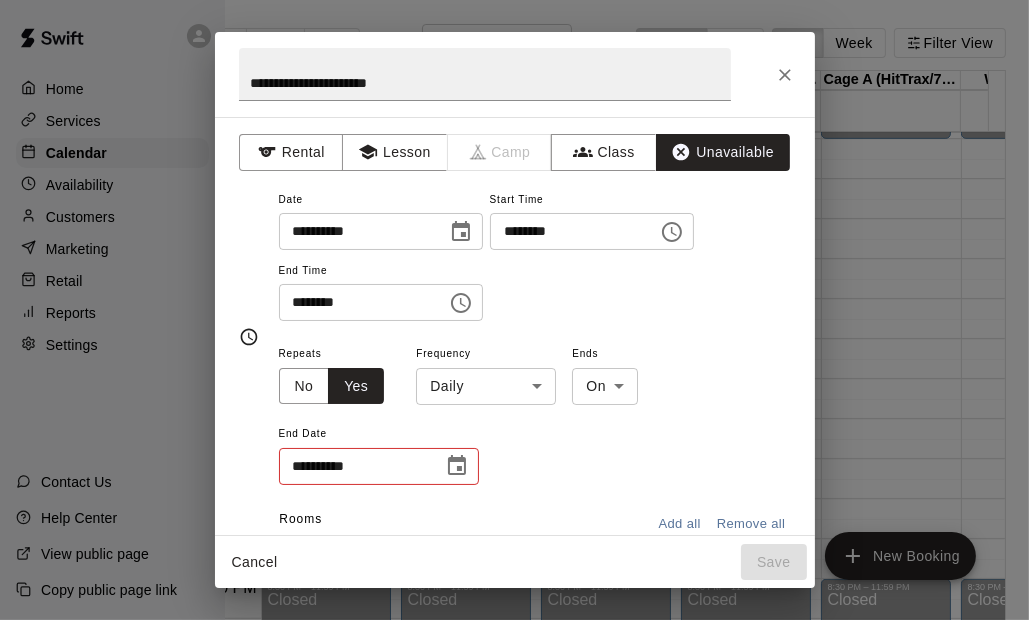 click on "Home Services Calendar Availability Customers Marketing Retail Reports Settings Contact Us Help Center View public page Copy public page link Today Back Next Friday Oct 03 Rooms Staff Day Week Filter View Cage E (70'/Pitching Mound/Junior Hack Attack) 03 Fri Cage D (50'/Junior Hack) 03 Fri Cage C (50'/Junior Hack) 03 Fri Cage B (HitTrax/70'/Hack Attack/Pitching Mound) 03 Fri Cage A (HitTrax/70'/Hack Attack/Pitching Mound) 03 Fri Weight Room 03 Fri Infield 03 Fri 12:00 AM 12:30 AM 1:00 AM 1:30 AM 2:00 AM 2:30 AM 3:00 AM 3:30 AM 4:00 AM 4:30 AM 5:00 AM 5:30 AM 6:00 AM 6:30 AM 7:00 AM 7:30 AM 8:00 AM 8:30 AM 9:00 AM 9:30 AM 10:00 AM 10:30 AM 11:00 AM 11:30 AM 12:00 PM 12:30 PM 1:00 PM 1:30 PM 2:00 PM 2:30 PM 3:00 PM 3:30 PM 4:00 PM 4:30 PM 5:00 PM 5:30 PM 6:00 PM 6:30 PM 7:00 PM 7:30 PM 8:00 PM 8:30 PM 9:00 PM 9:30 PM 10:00 PM 10:30 PM 11:00 PM 11:30 PM 12:00 AM – 3:00 PM Closed 8:30 PM – 11:59 PM Closed 12:00 AM – 3:00 PM Closed 8:30 PM – 11:59 PM Closed 12:00 AM – 3:00 PM Closed 8:30 PM – 11:59 PM" at bounding box center (448, 326) 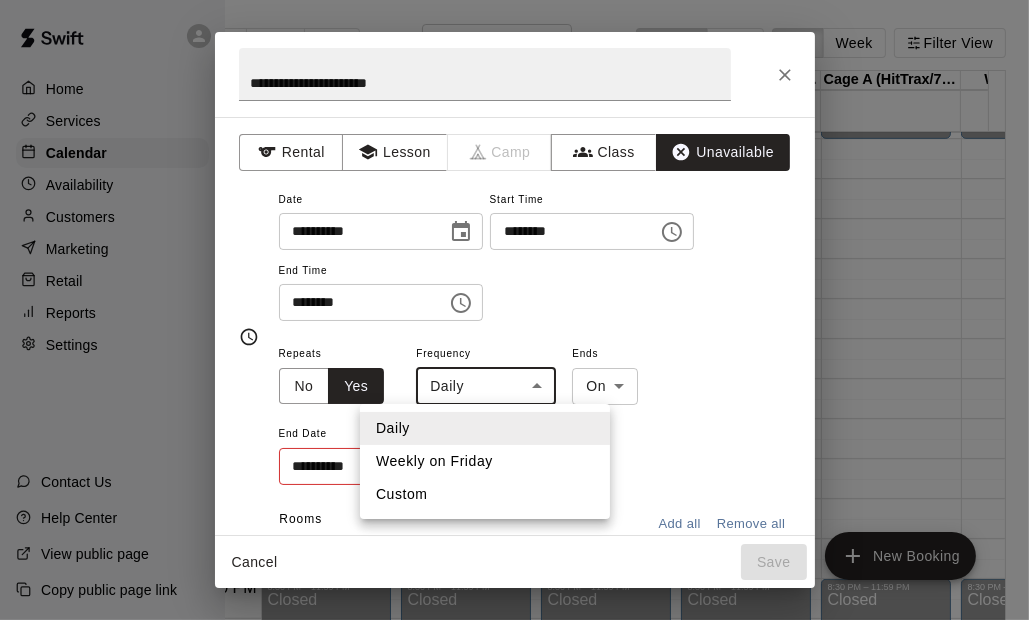 click on "Weekly on Friday" at bounding box center [485, 461] 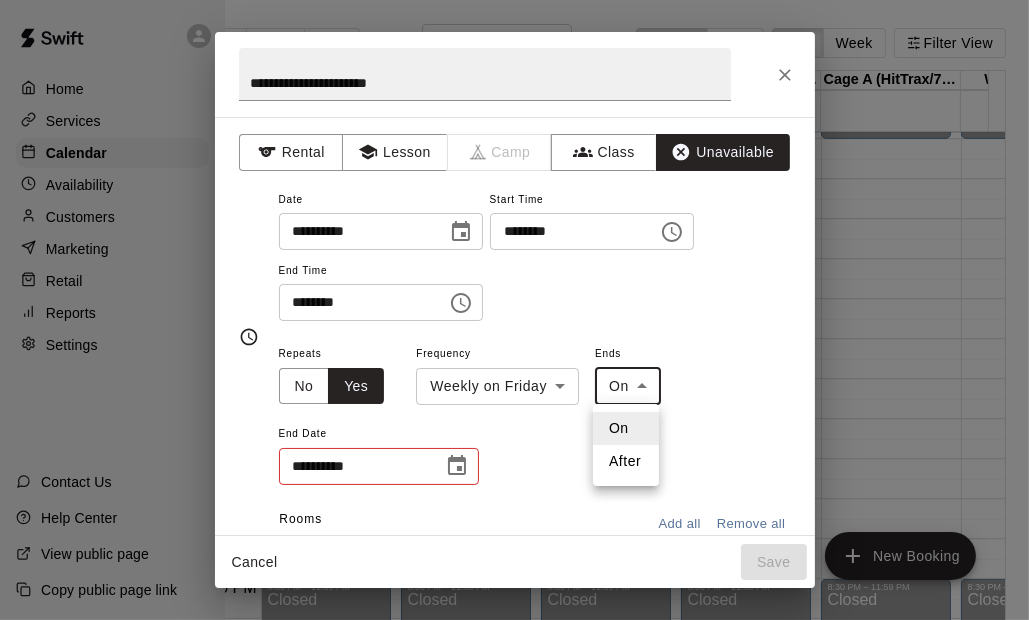 click on "Home Services Calendar Availability Customers Marketing Retail Reports Settings Contact Us Help Center View public page Copy public page link Today Back Next Friday Oct 03 Rooms Staff Day Week Filter View Cage E (70'/Pitching Mound/Junior Hack Attack) 03 Fri Cage D (50'/Junior Hack) 03 Fri Cage C (50'/Junior Hack) 03 Fri Cage B (HitTrax/70'/Hack Attack/Pitching Mound) 03 Fri Cage A (HitTrax/70'/Hack Attack/Pitching Mound) 03 Fri Weight Room 03 Fri Infield 03 Fri 12:00 AM 12:30 AM 1:00 AM 1:30 AM 2:00 AM 2:30 AM 3:00 AM 3:30 AM 4:00 AM 4:30 AM 5:00 AM 5:30 AM 6:00 AM 6:30 AM 7:00 AM 7:30 AM 8:00 AM 8:30 AM 9:00 AM 9:30 AM 10:00 AM 10:30 AM 11:00 AM 11:30 AM 12:00 PM 12:30 PM 1:00 PM 1:30 PM 2:00 PM 2:30 PM 3:00 PM 3:30 PM 4:00 PM 4:30 PM 5:00 PM 5:30 PM 6:00 PM 6:30 PM 7:00 PM 7:30 PM 8:00 PM 8:30 PM 9:00 PM 9:30 PM 10:00 PM 10:30 PM 11:00 PM 11:30 PM 12:00 AM – 3:00 PM Closed 8:30 PM – 11:59 PM Closed 12:00 AM – 3:00 PM Closed 8:30 PM – 11:59 PM Closed 12:00 AM – 3:00 PM Closed 8:30 PM – 11:59 PM" at bounding box center [448, 326] 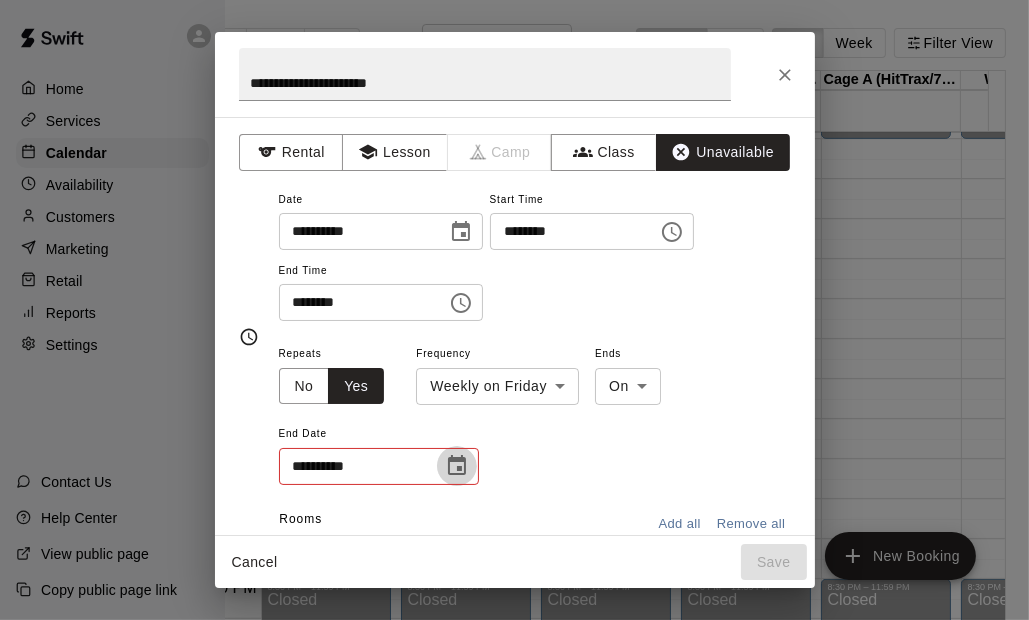 click 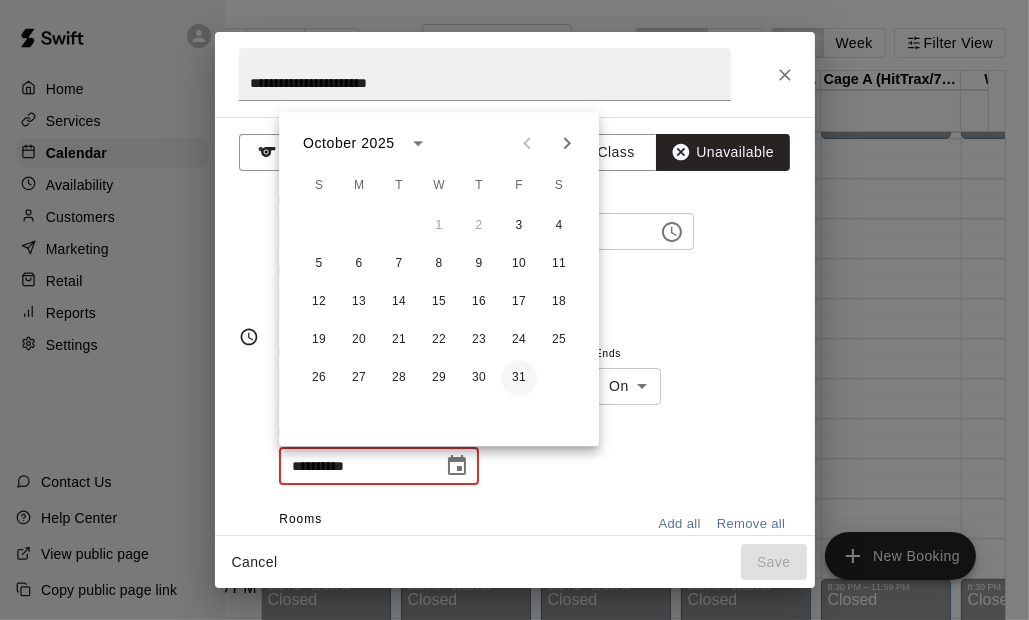 click on "31" at bounding box center (519, 378) 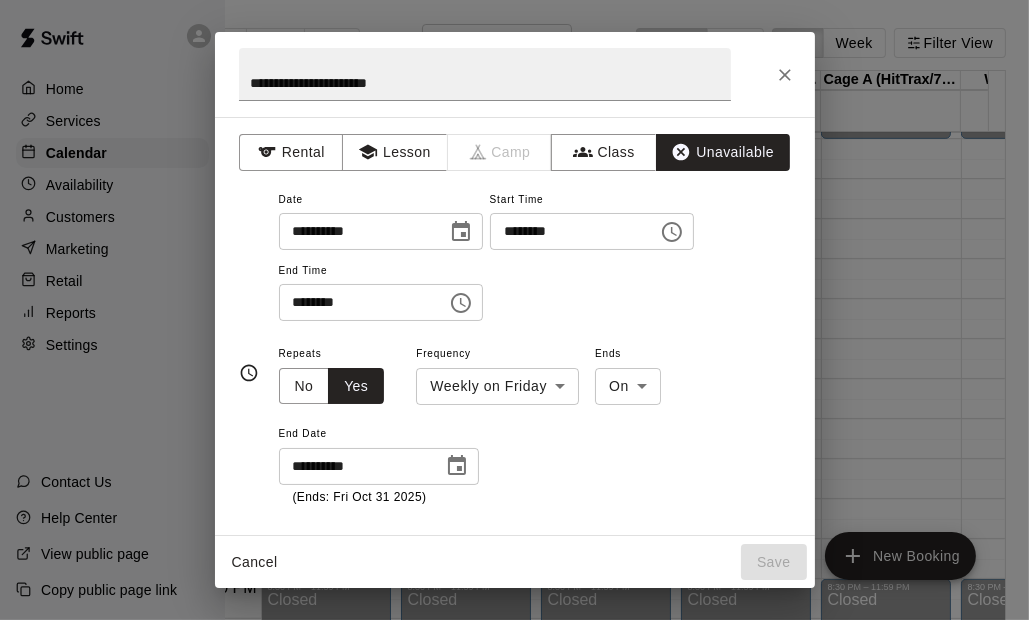 type on "**********" 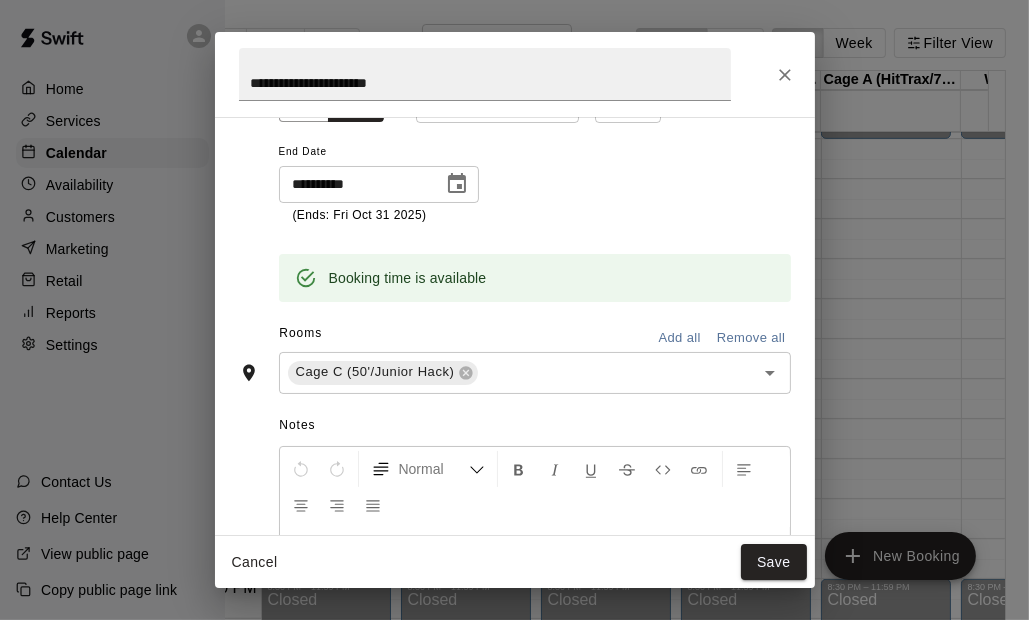 scroll, scrollTop: 285, scrollLeft: 0, axis: vertical 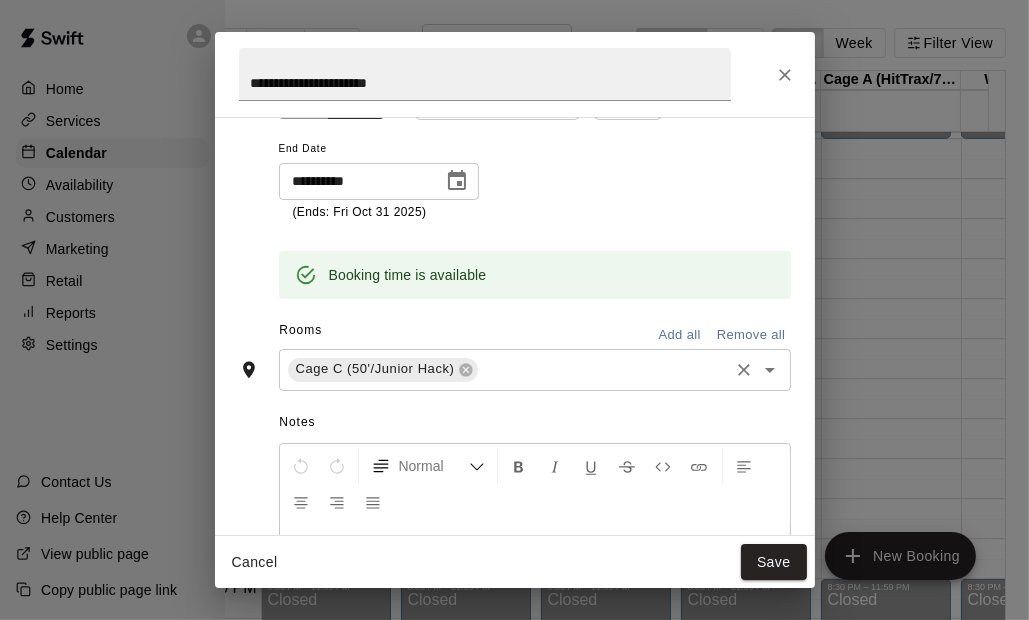 click at bounding box center [603, 369] 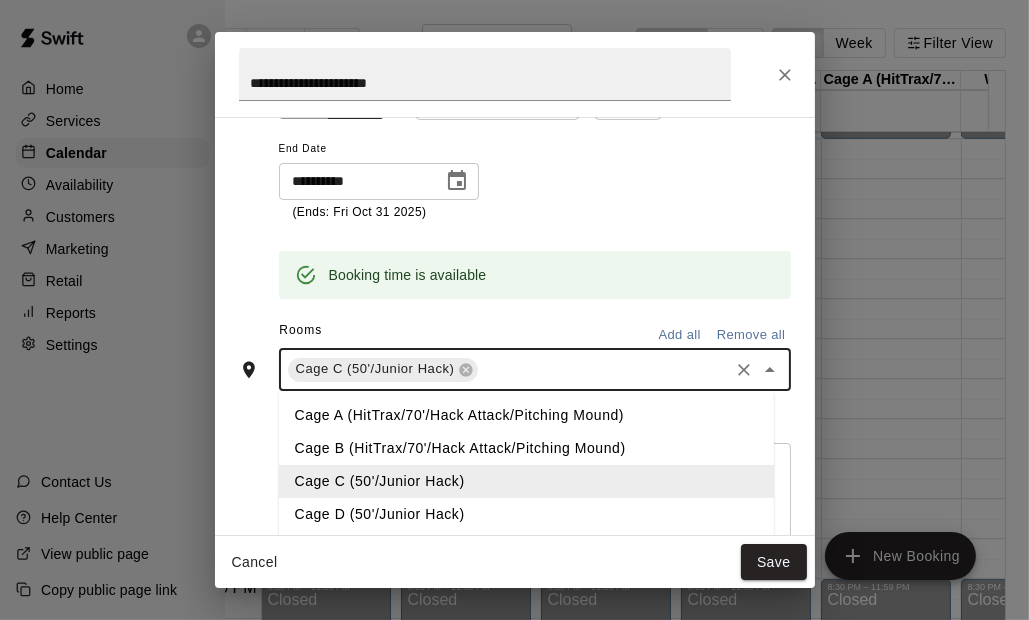 click on "Cage A (HitTrax/70'/Hack Attack/Pitching Mound)" at bounding box center [526, 415] 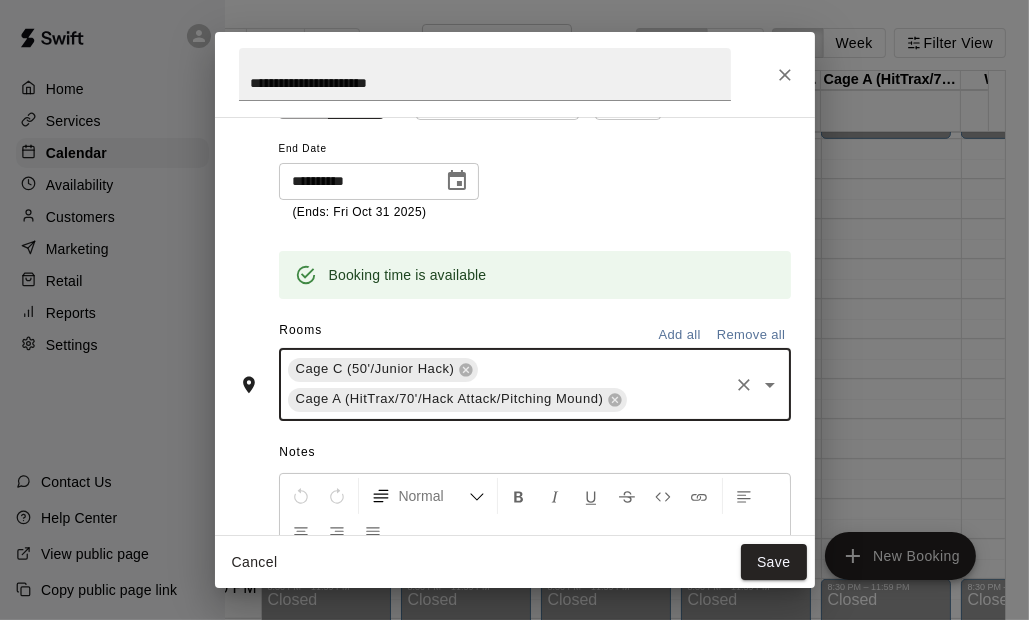 click on "Cage C (50'/Junior Hack) Cage A (HitTrax/70'/Hack Attack/Pitching Mound) ​" at bounding box center (535, 385) 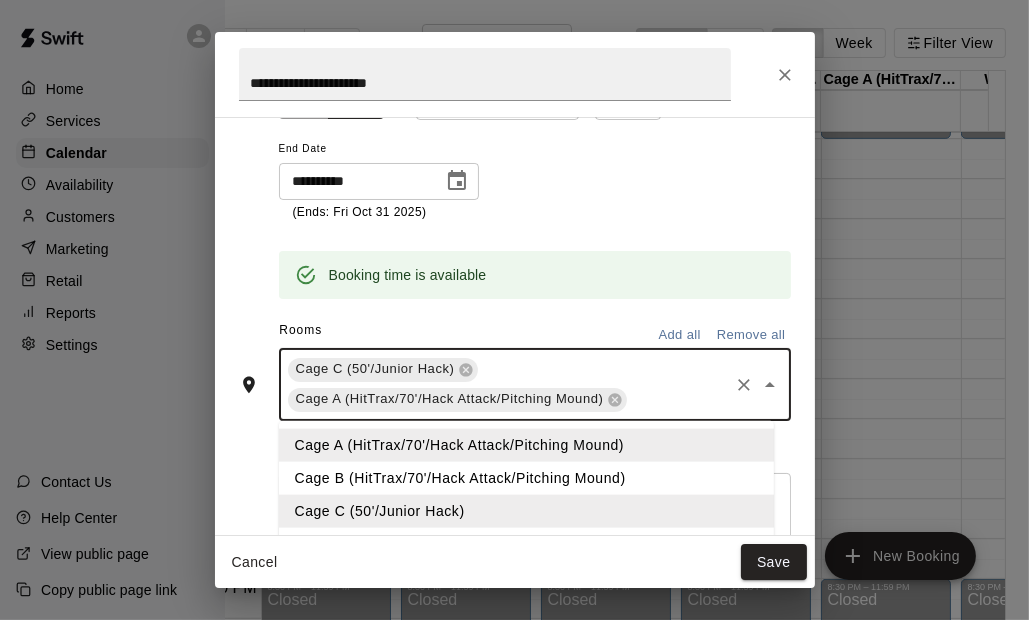 click on "Cage B (HitTrax/70'/Hack Attack/Pitching Mound)" at bounding box center [526, 477] 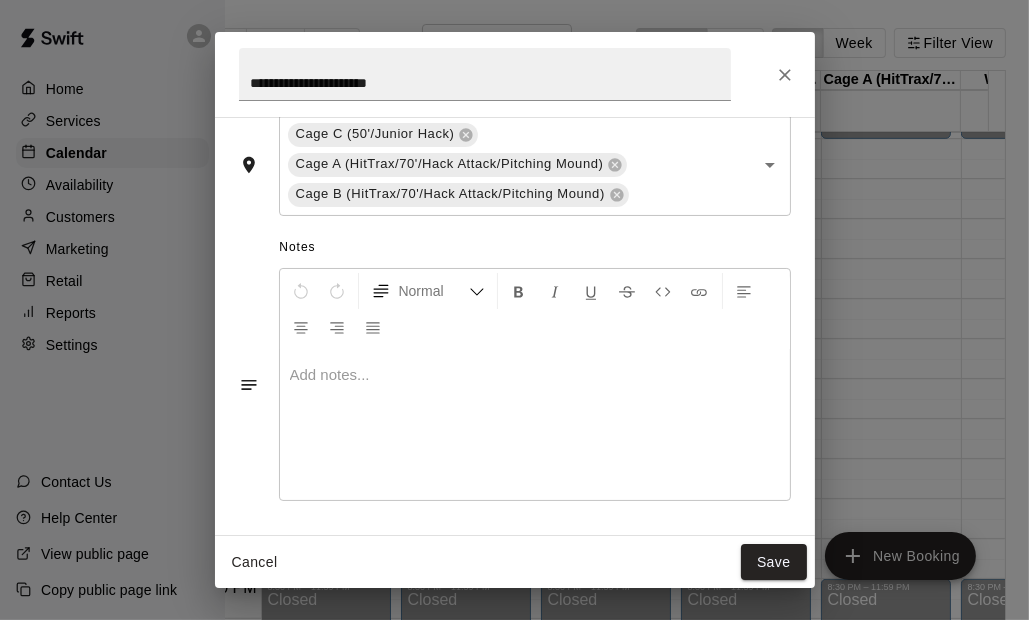 scroll, scrollTop: 521, scrollLeft: 0, axis: vertical 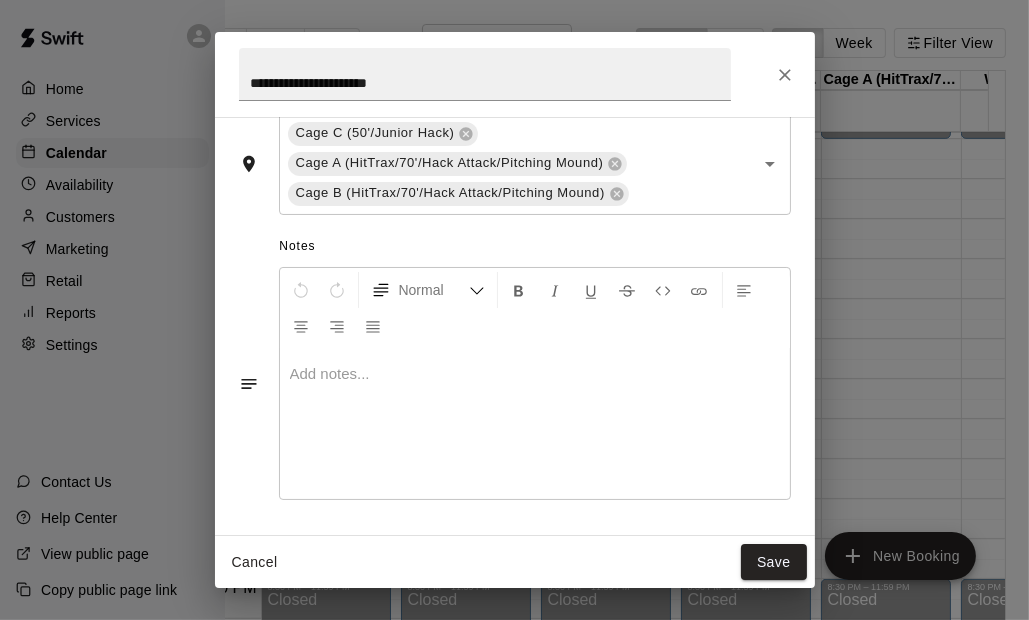 click at bounding box center (535, 424) 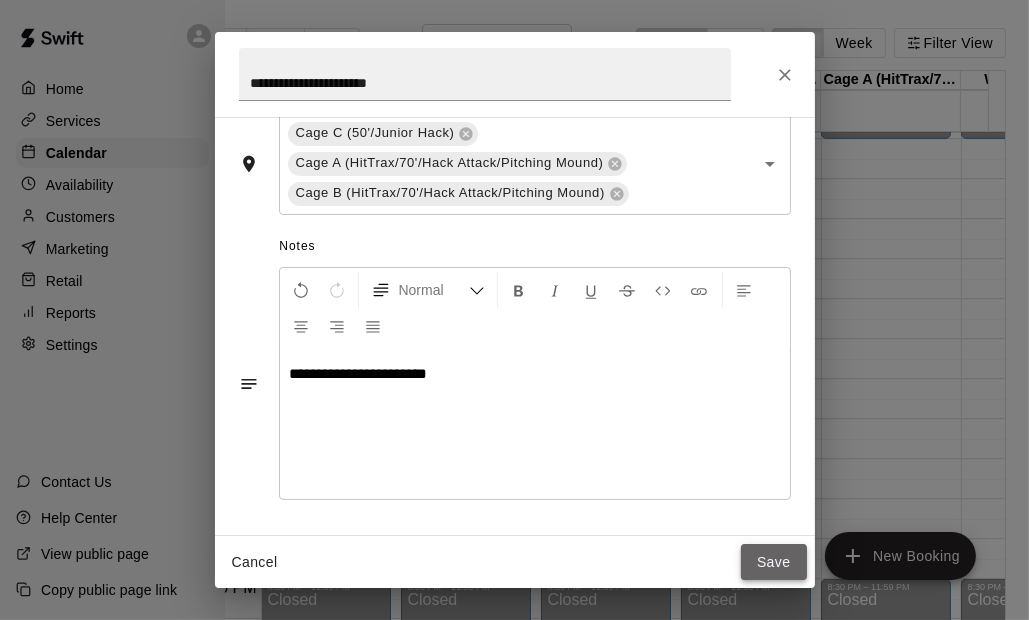 click on "Save" at bounding box center [774, 562] 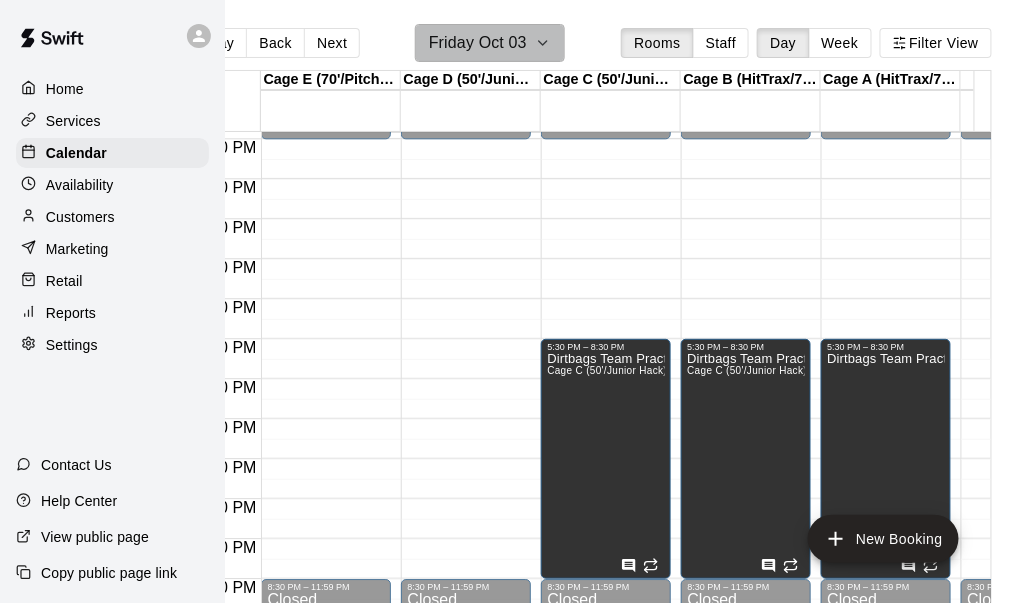 click on "Friday Oct 03" at bounding box center (490, 43) 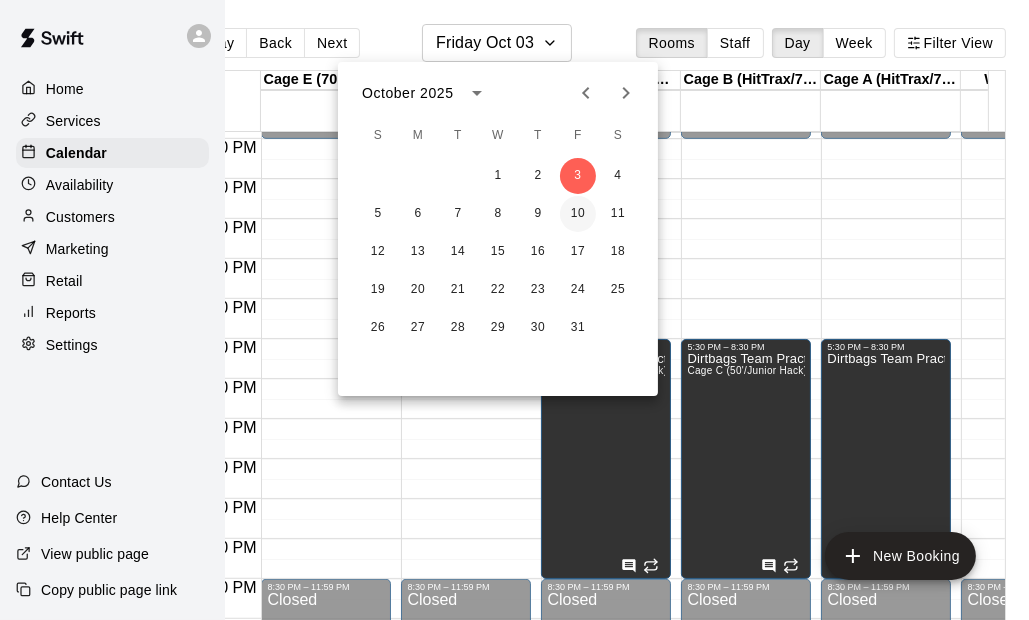 click on "10" at bounding box center [578, 214] 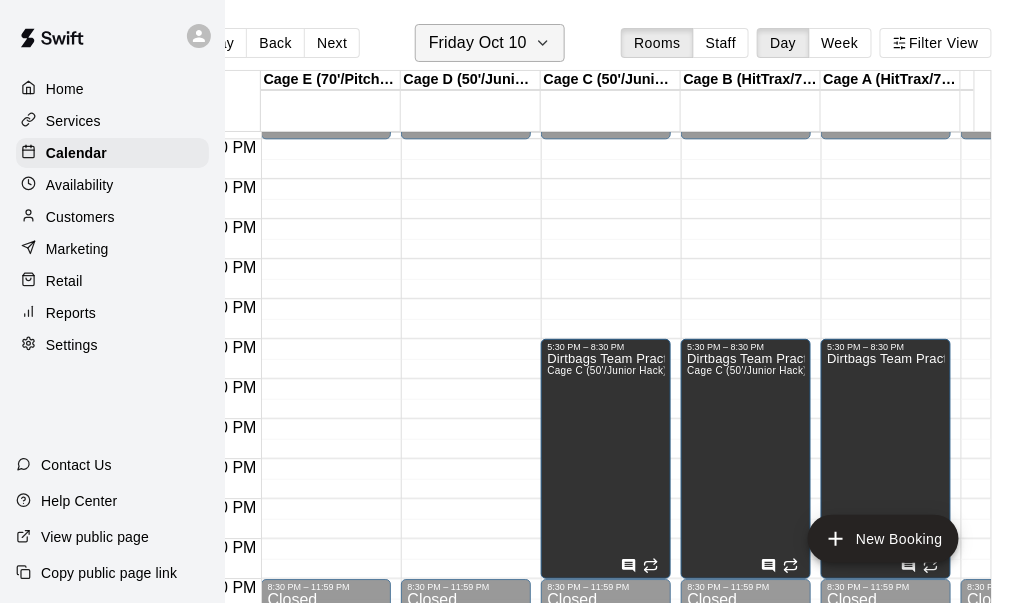 click 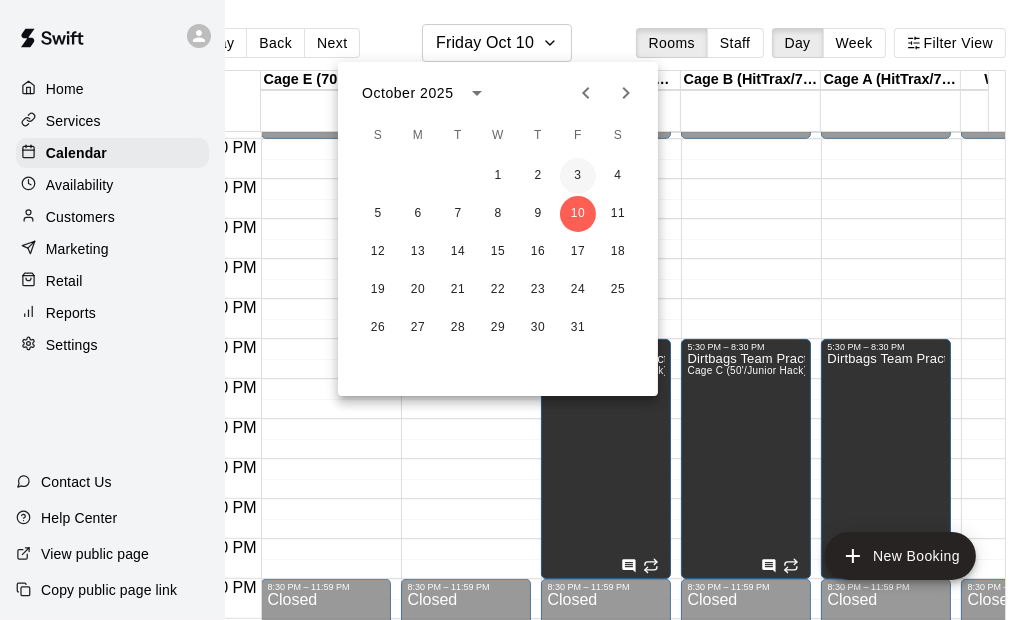 click on "3" at bounding box center (578, 176) 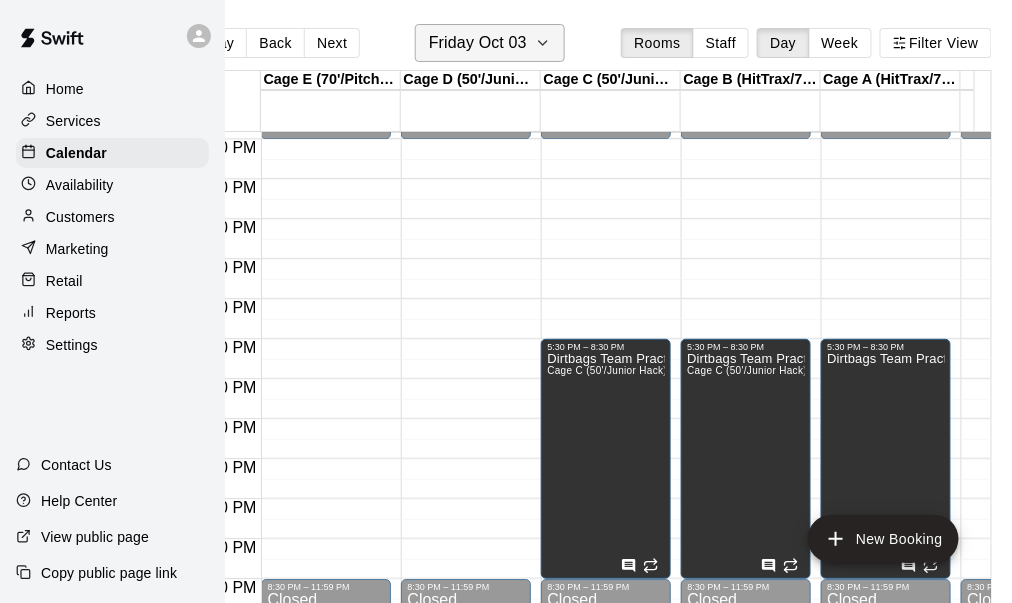 click 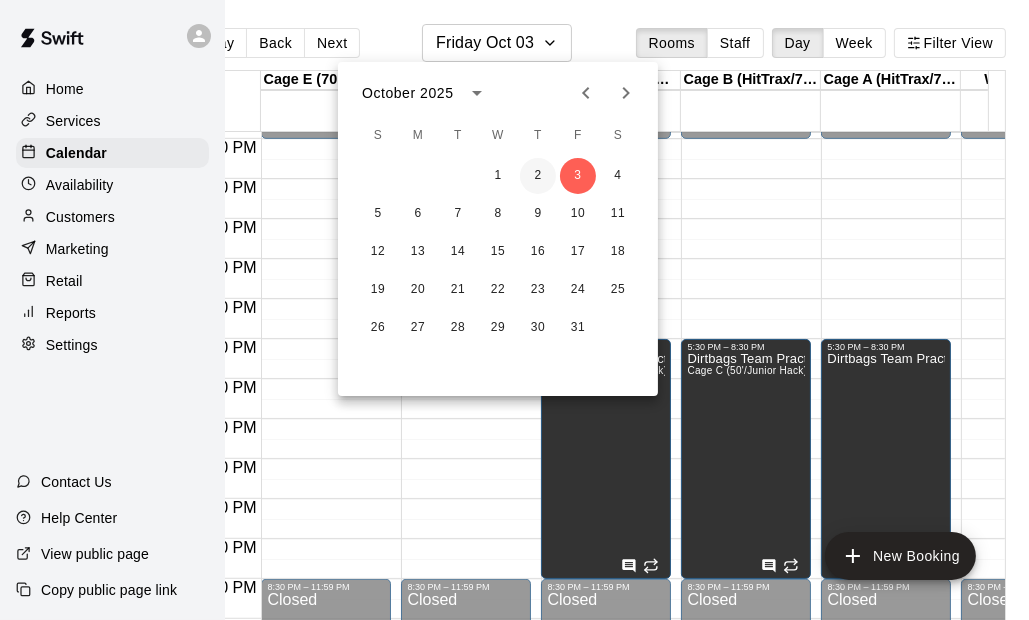 click on "2" at bounding box center [538, 176] 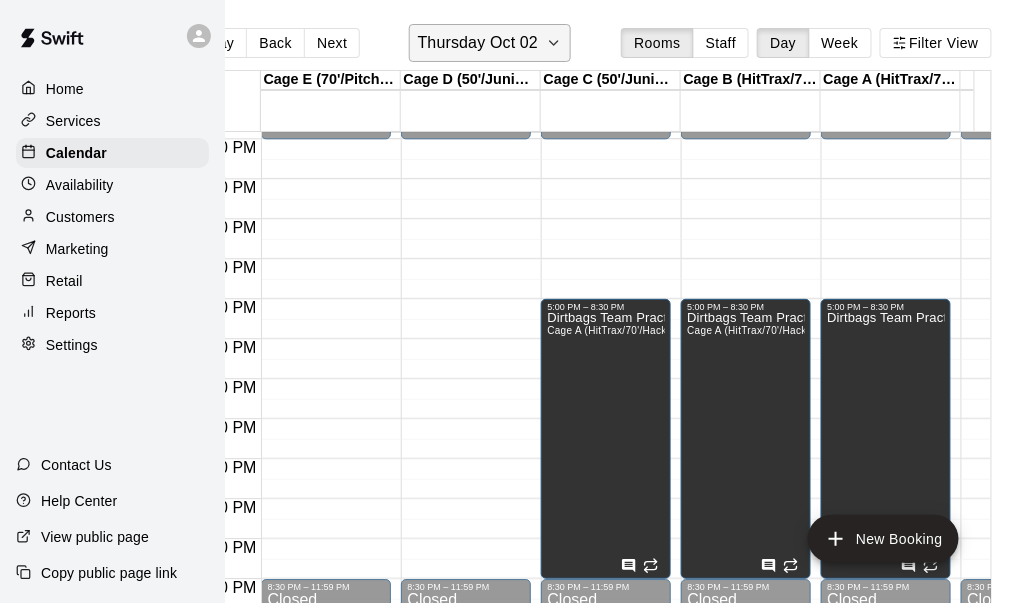 click 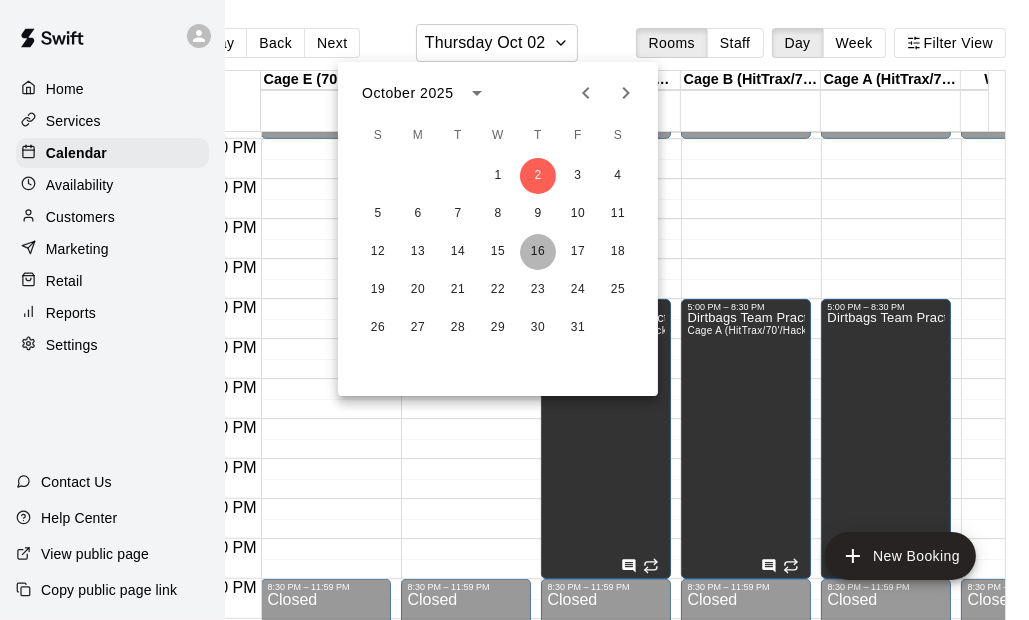 click on "16" at bounding box center [538, 252] 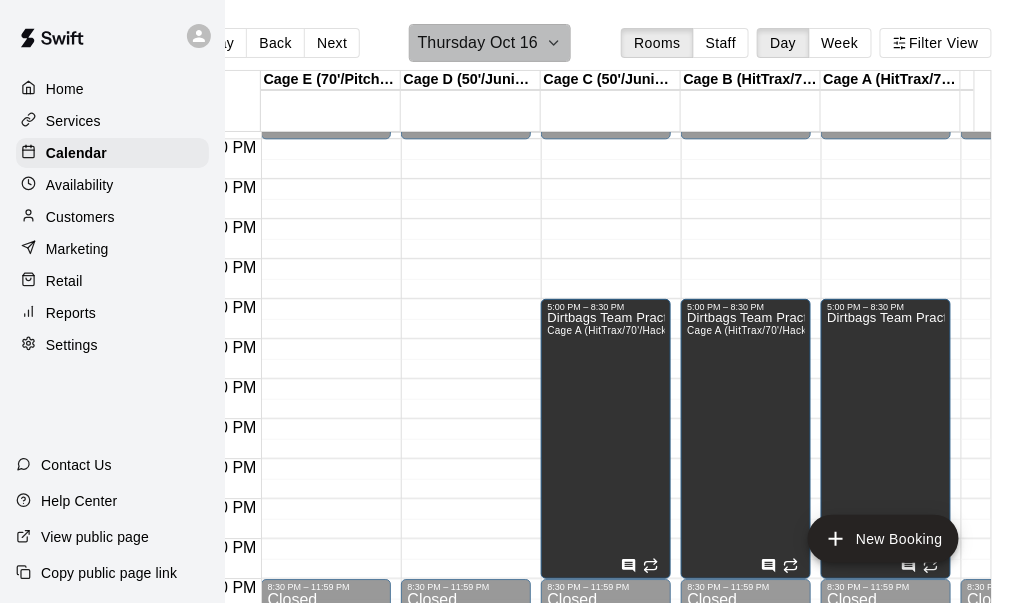 click 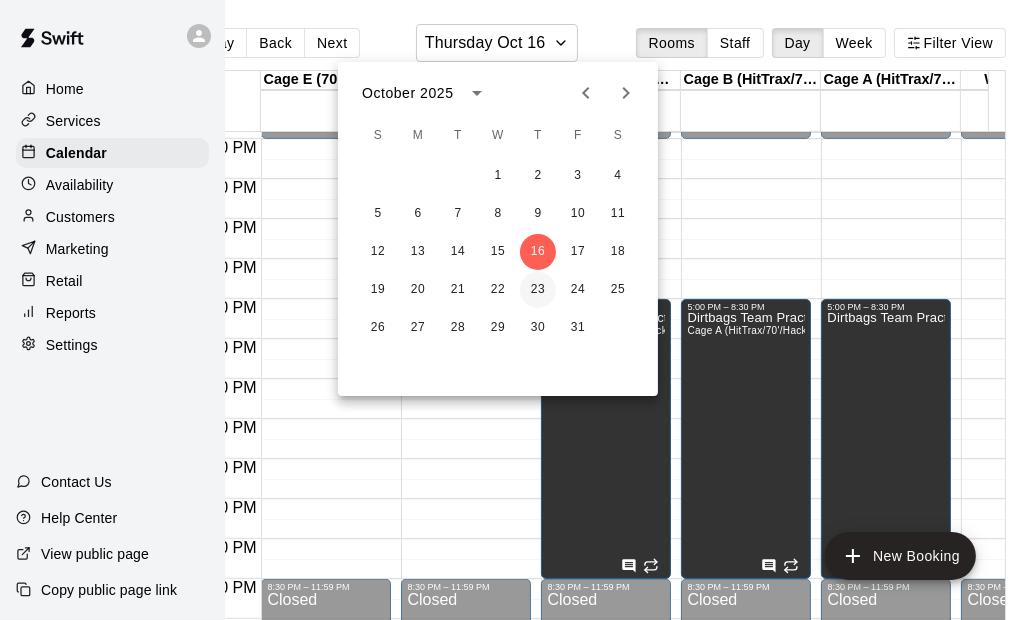 click on "23" at bounding box center (538, 290) 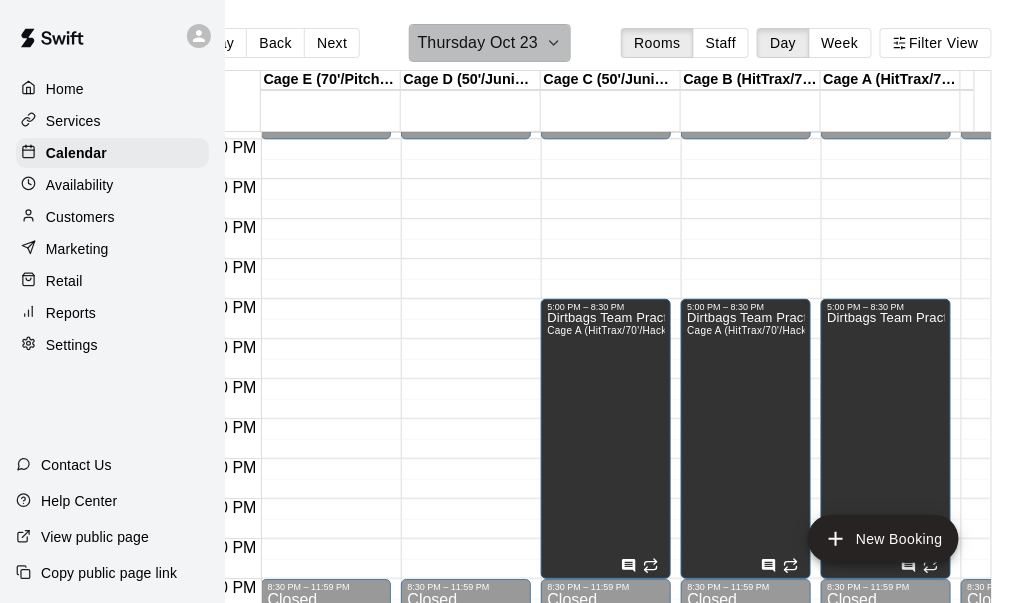 click 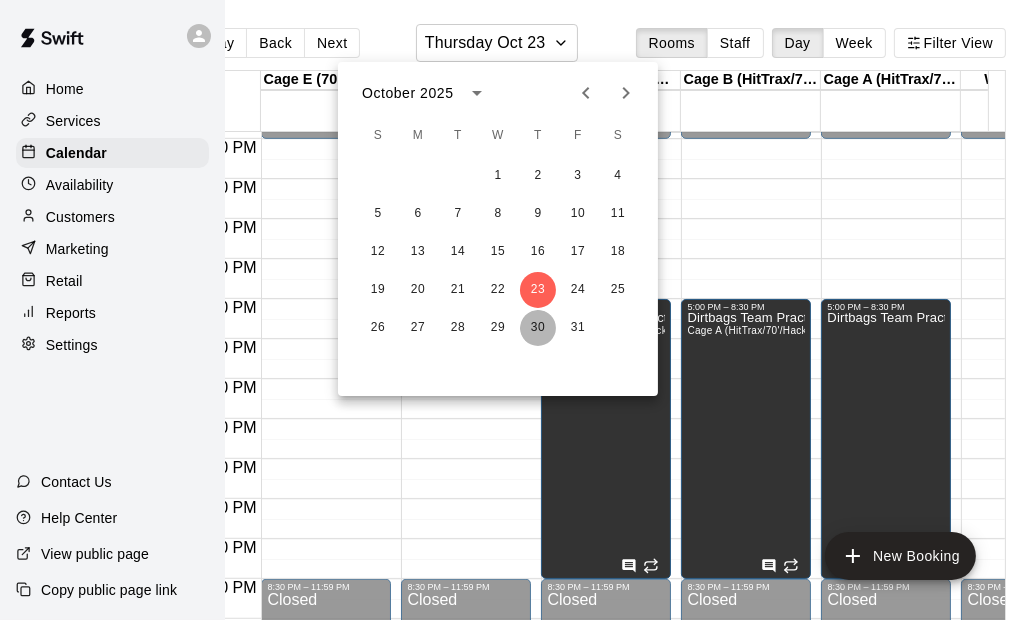click on "30" at bounding box center [538, 328] 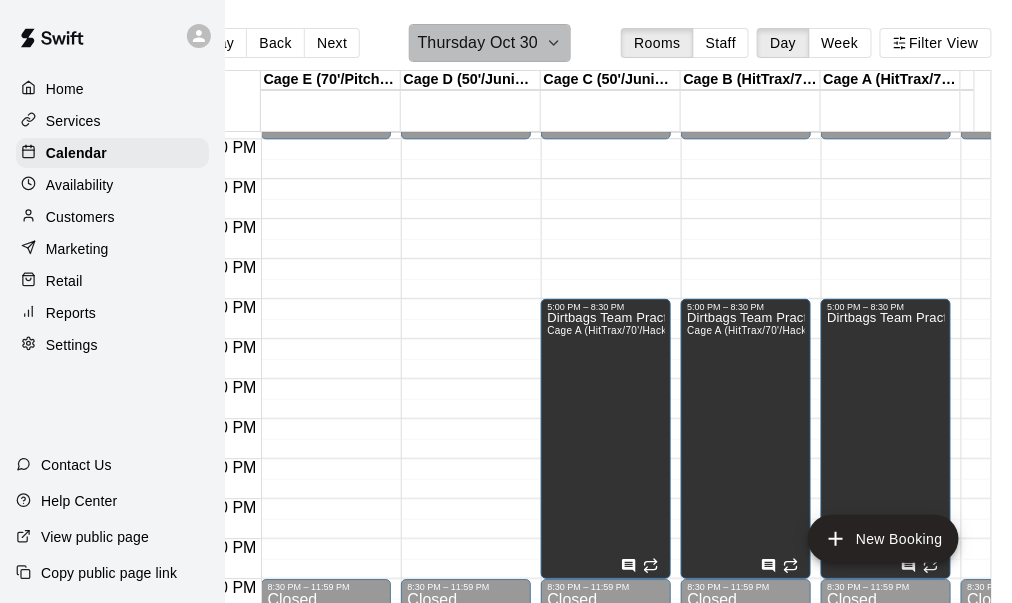 click 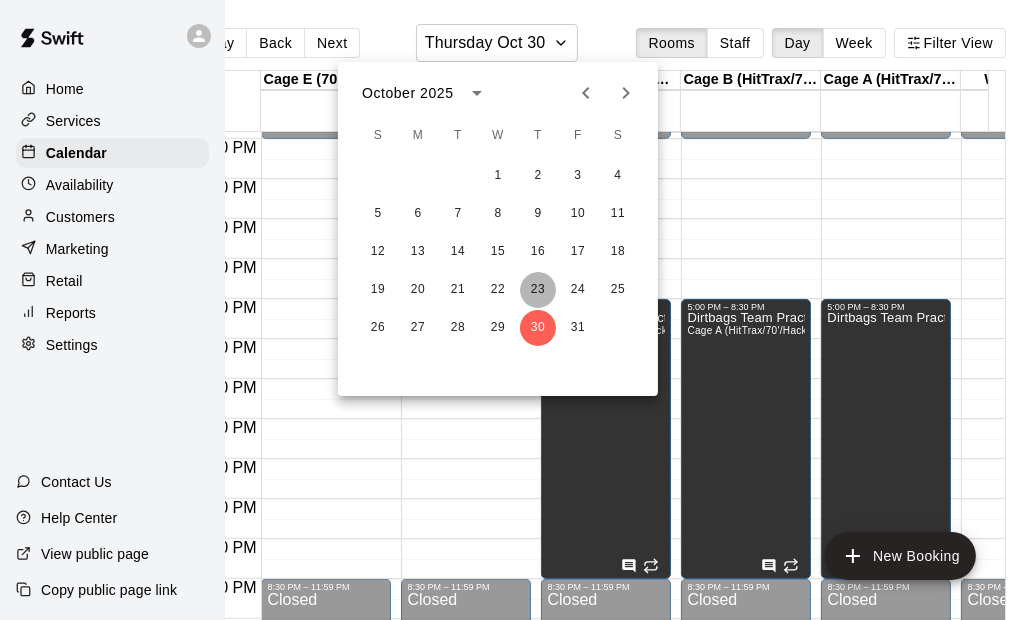 click on "23" at bounding box center (538, 290) 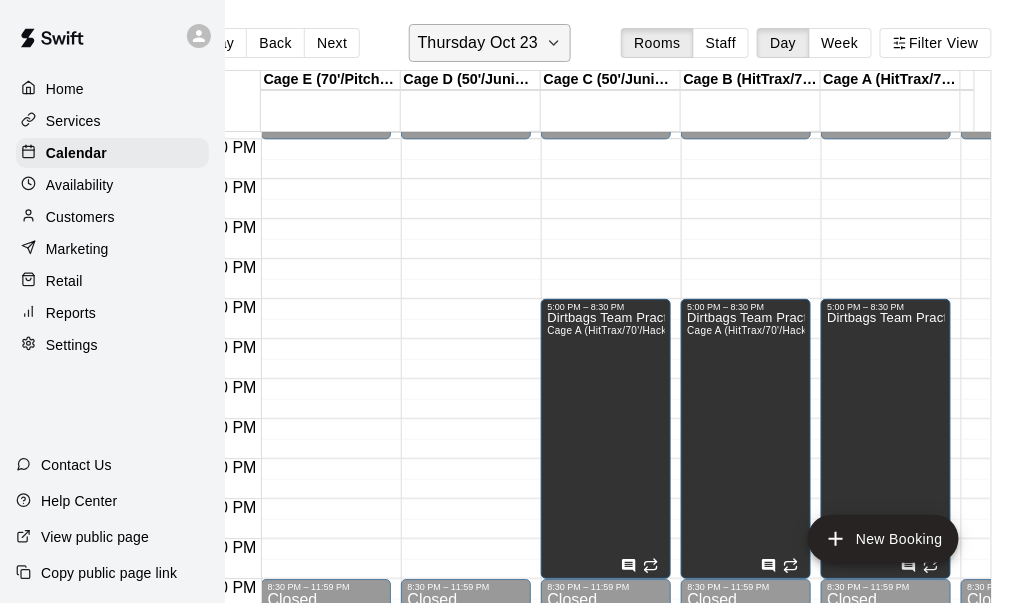 click on "Thursday Oct 23" at bounding box center (490, 43) 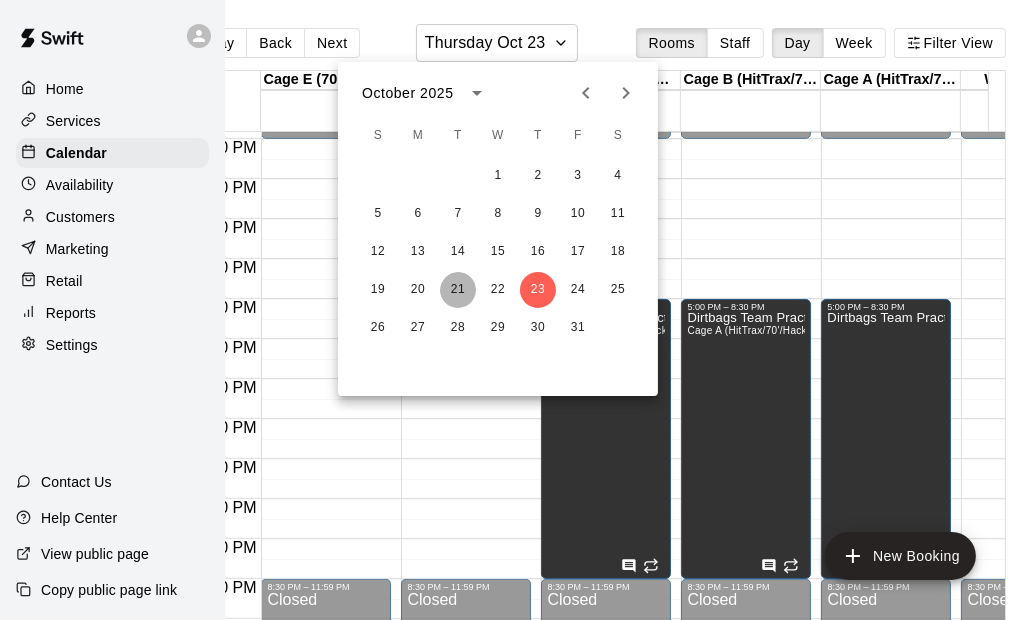 click on "21" at bounding box center (458, 290) 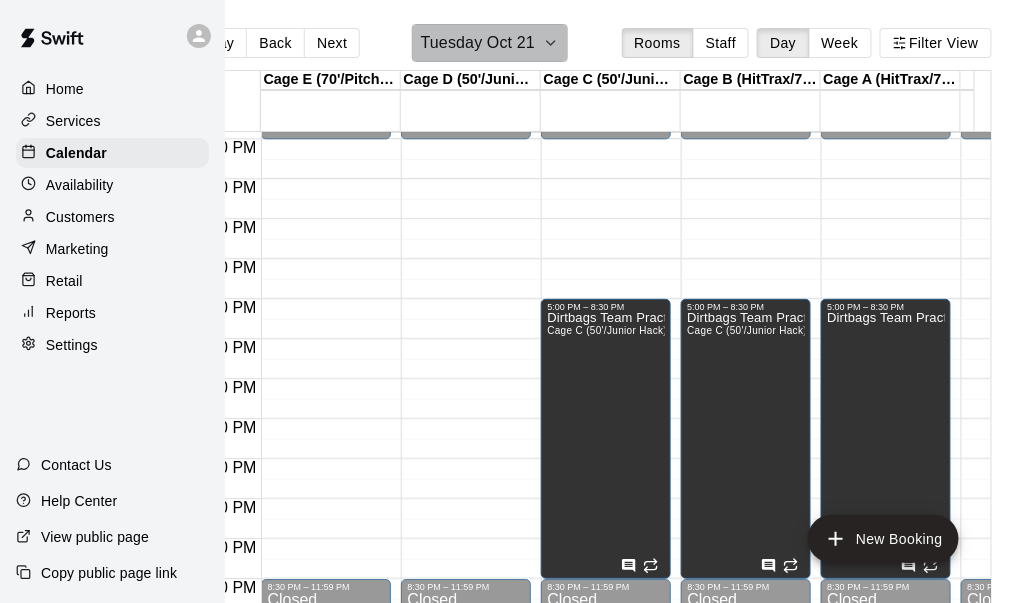 click 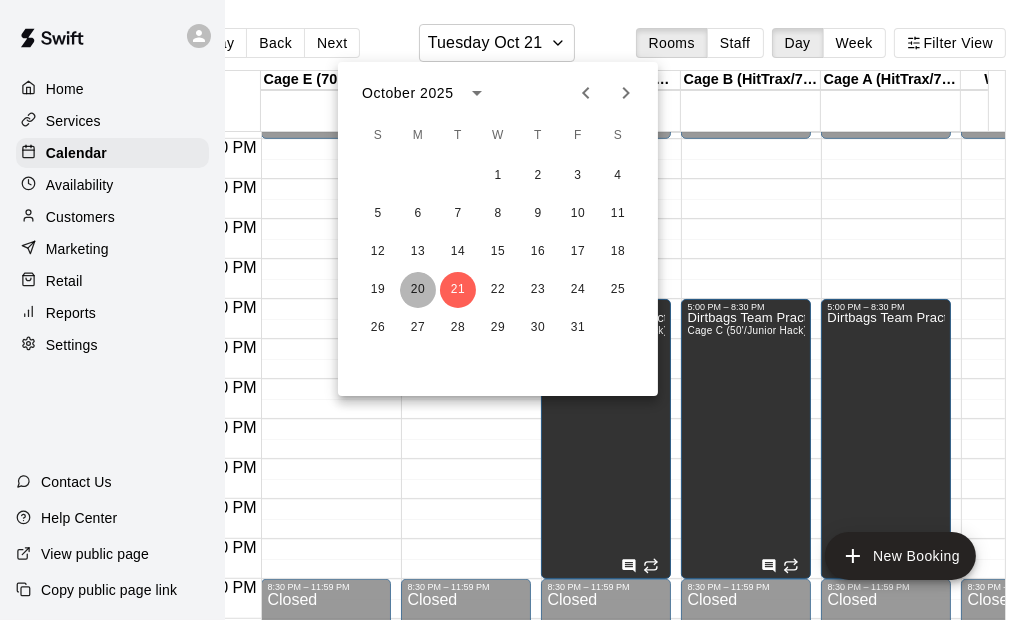 click on "20" at bounding box center (418, 290) 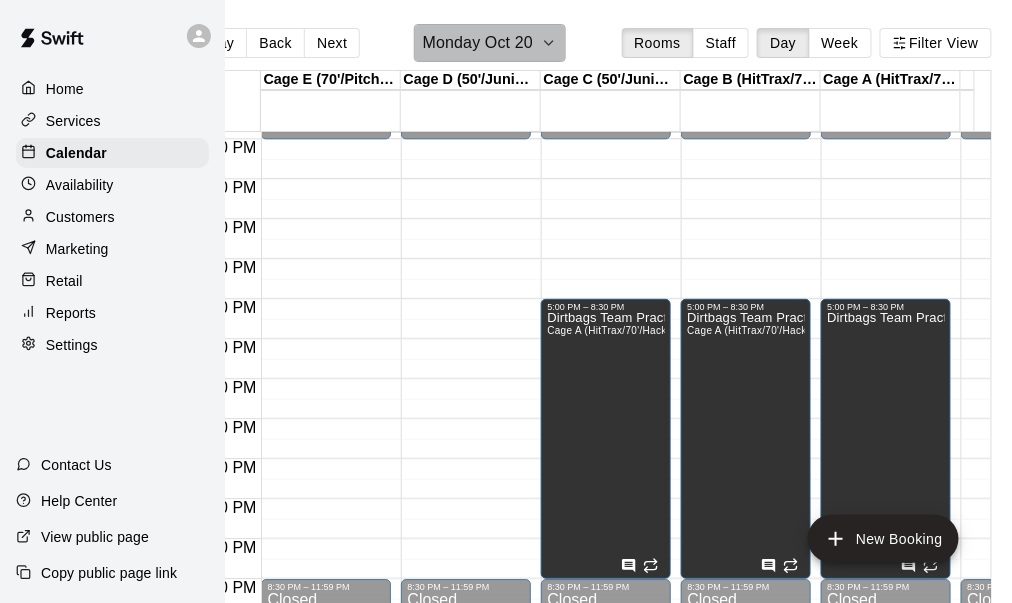 click 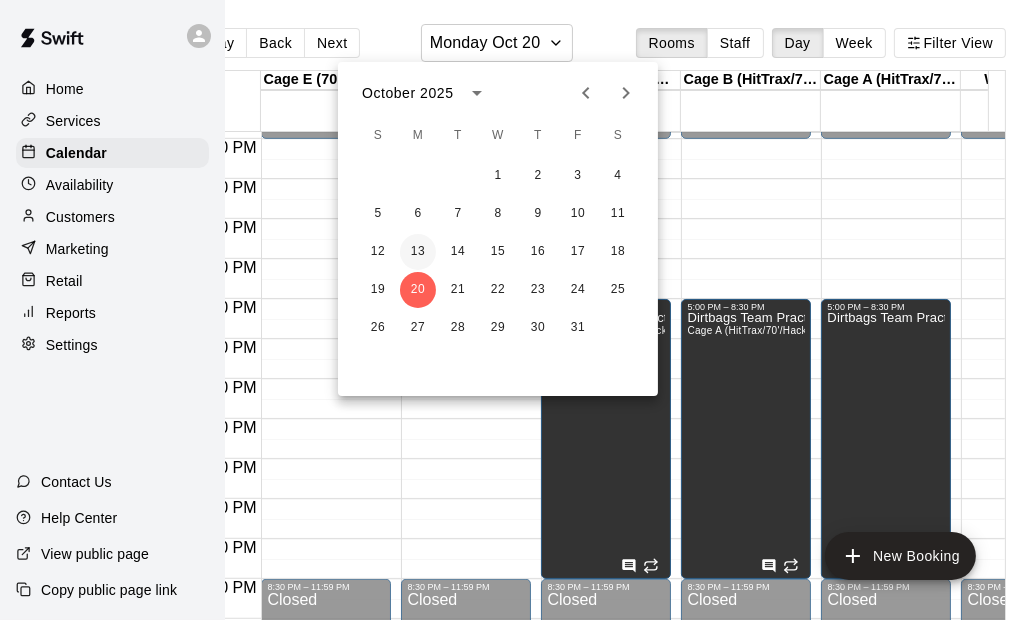 click on "13" at bounding box center (418, 252) 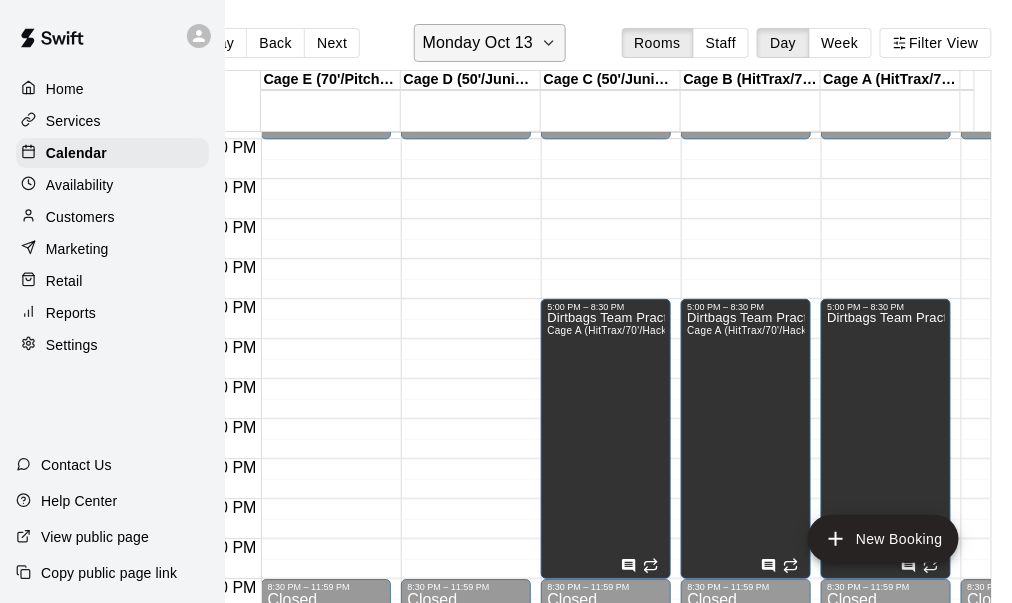 click 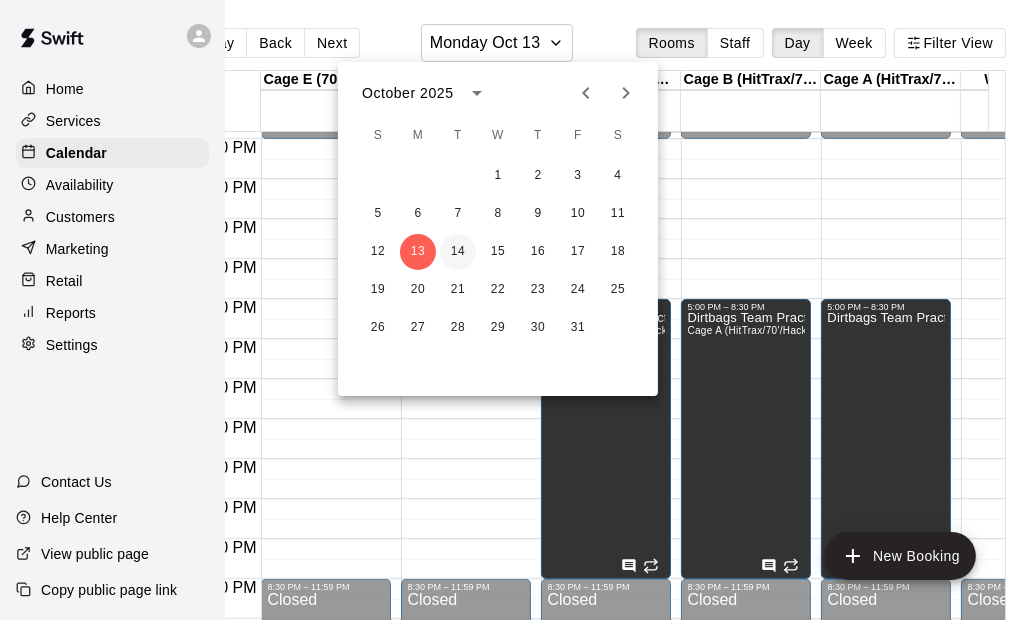 click on "14" at bounding box center (458, 252) 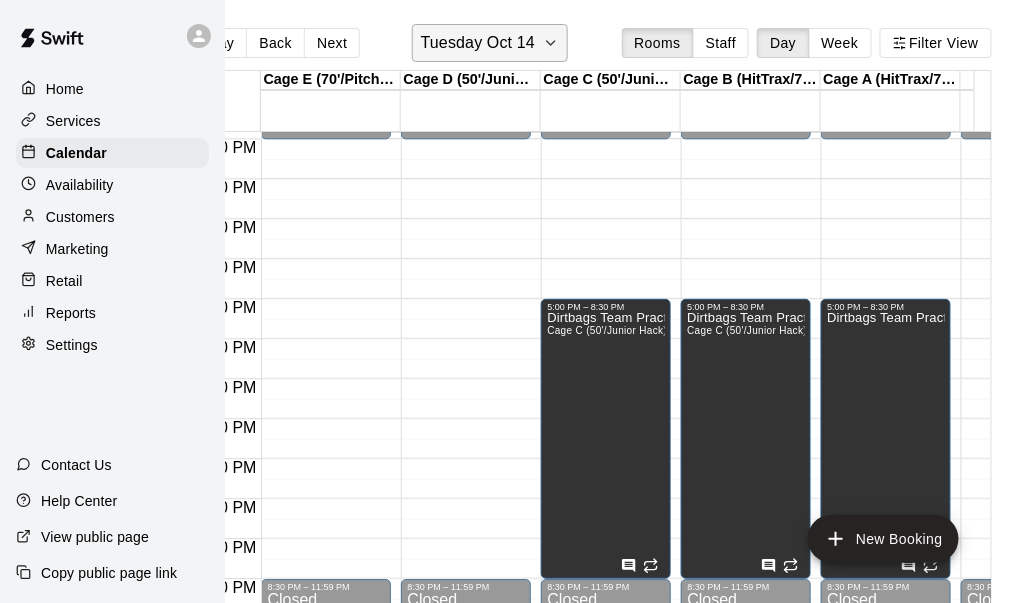 click 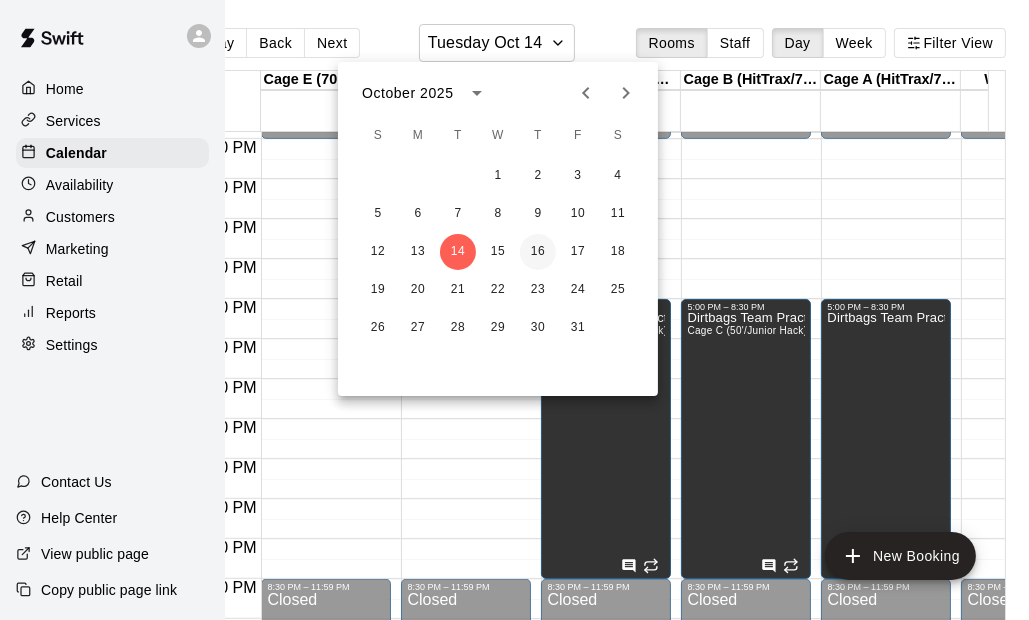 click on "16" at bounding box center (538, 252) 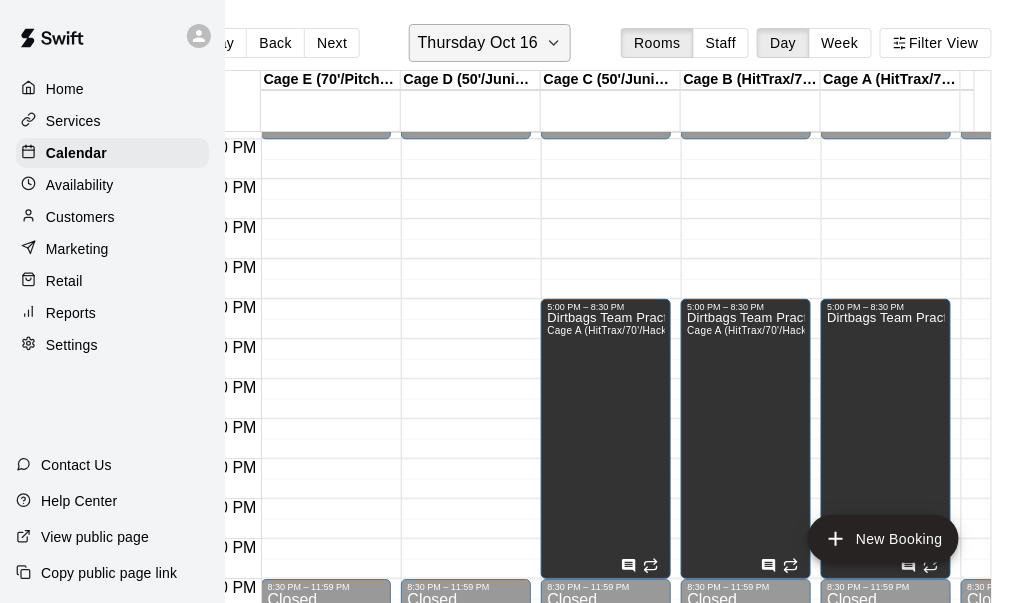 click on "Thursday Oct 16" at bounding box center [490, 43] 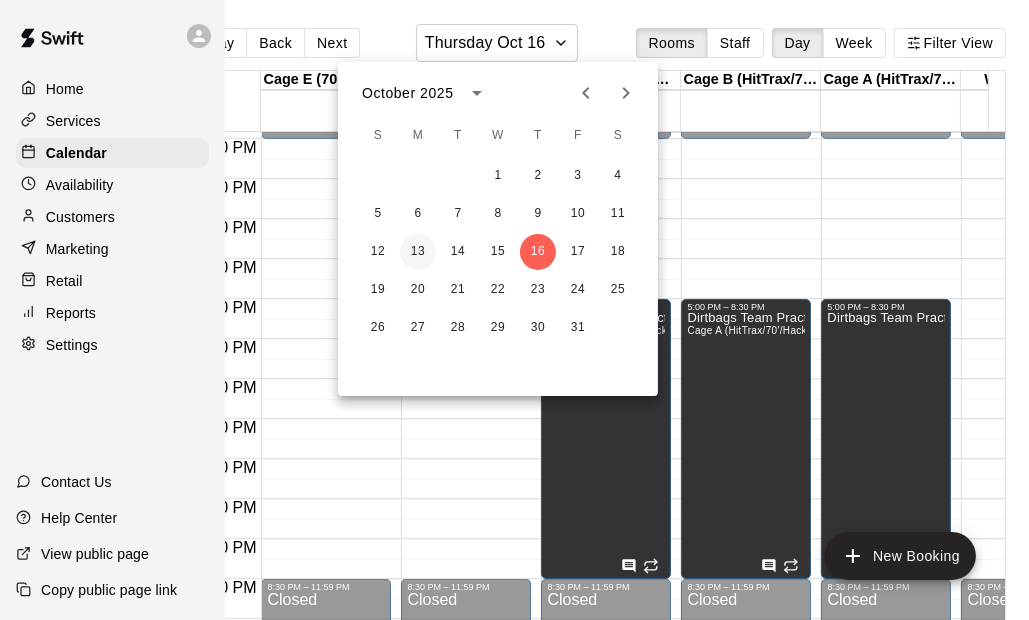 click on "13" at bounding box center [418, 252] 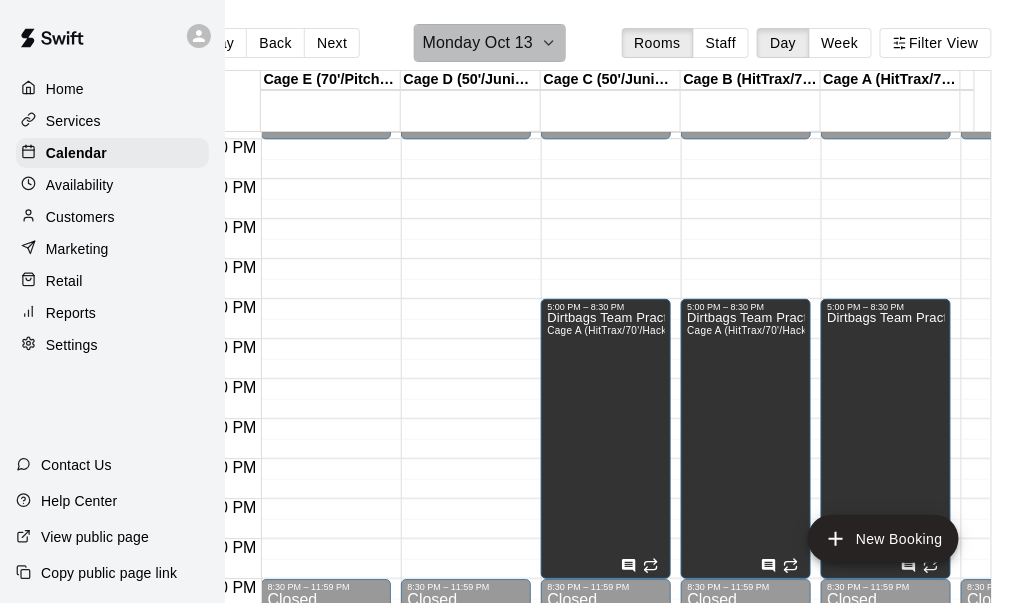 click 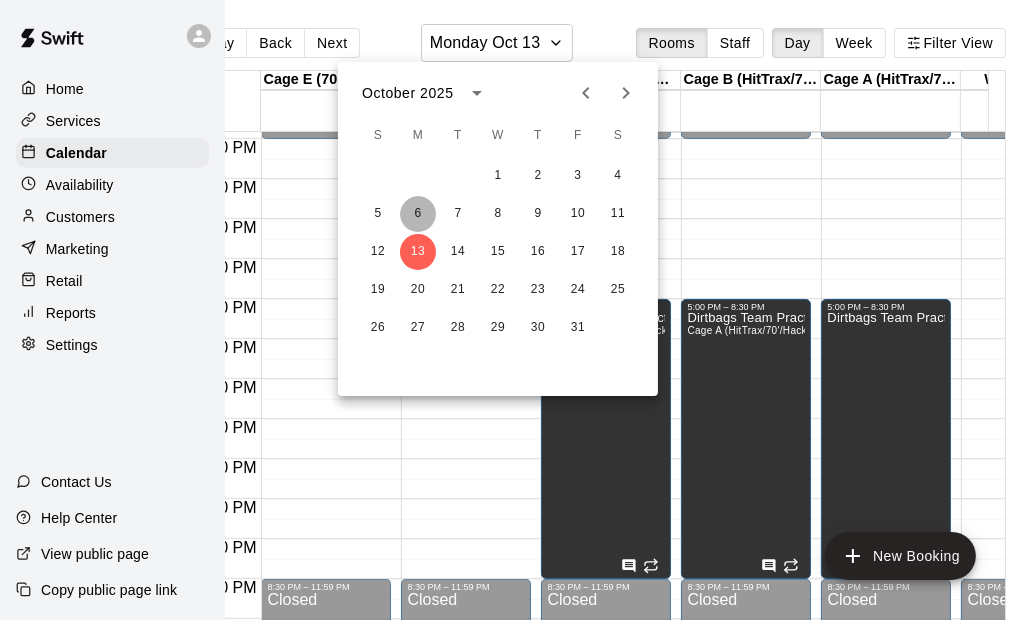 click on "6" at bounding box center [418, 214] 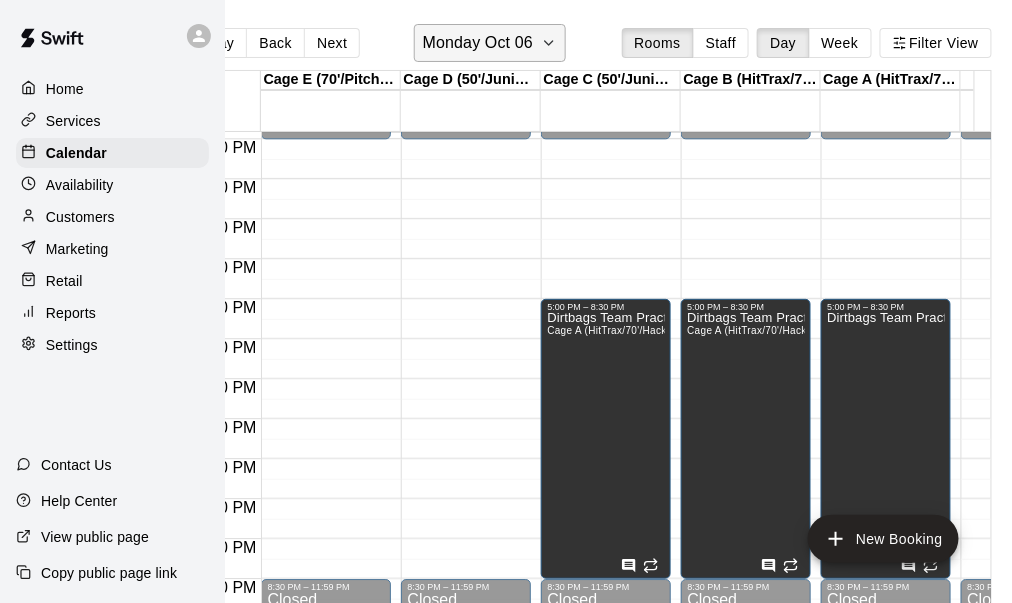 click on "Monday Oct 06" at bounding box center [490, 43] 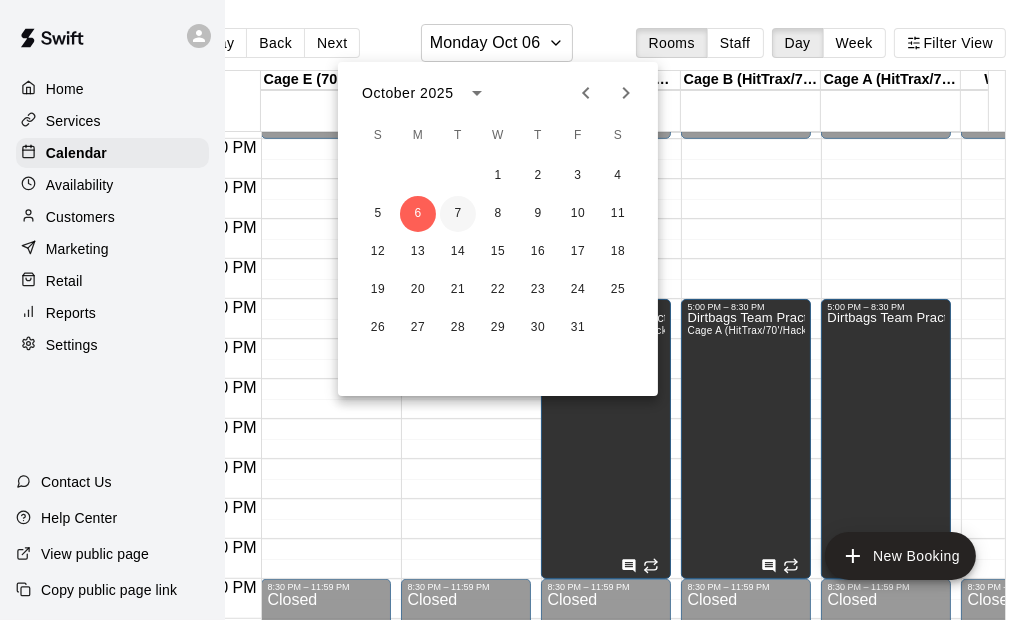 click on "7" at bounding box center (458, 214) 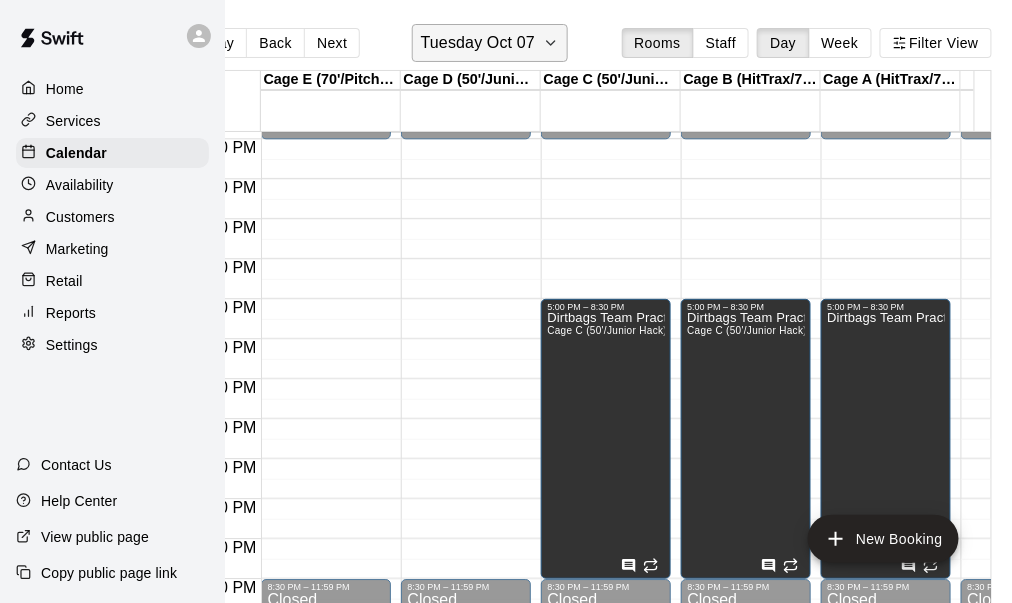click 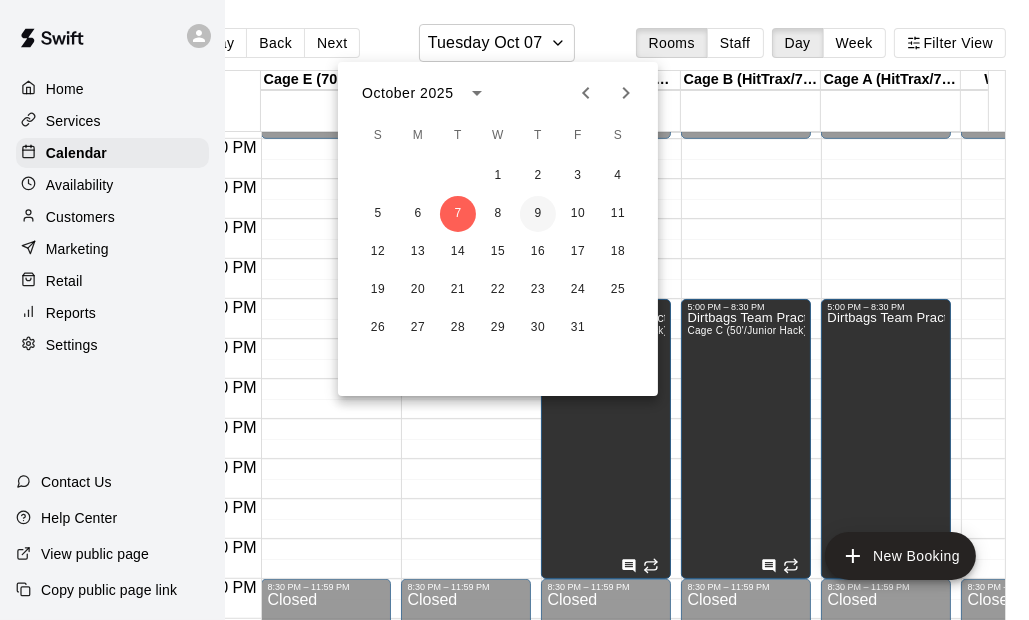 click on "9" at bounding box center (538, 214) 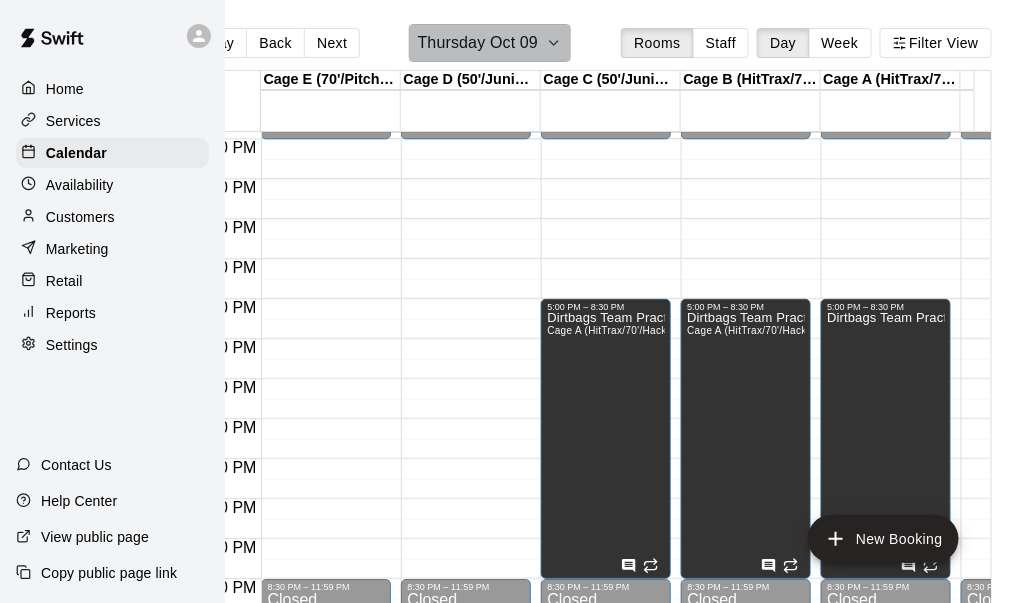 click 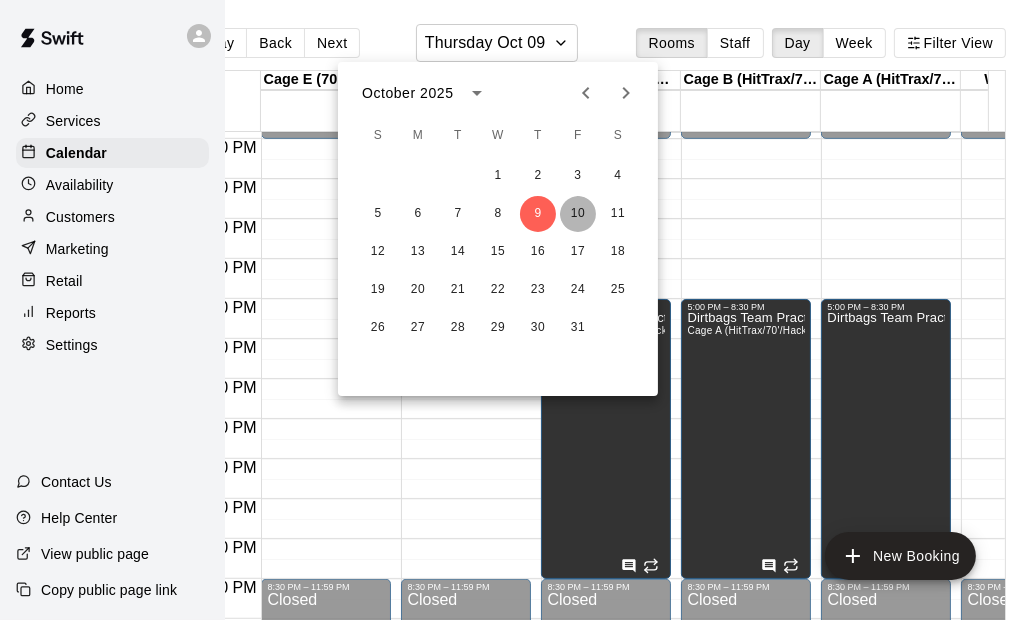 click on "10" at bounding box center [578, 214] 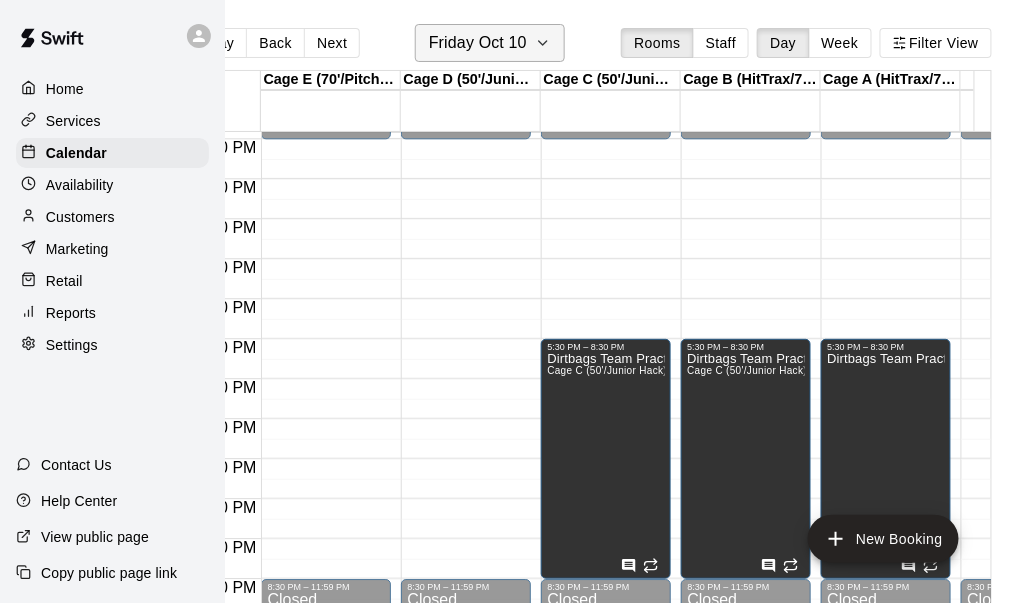 click 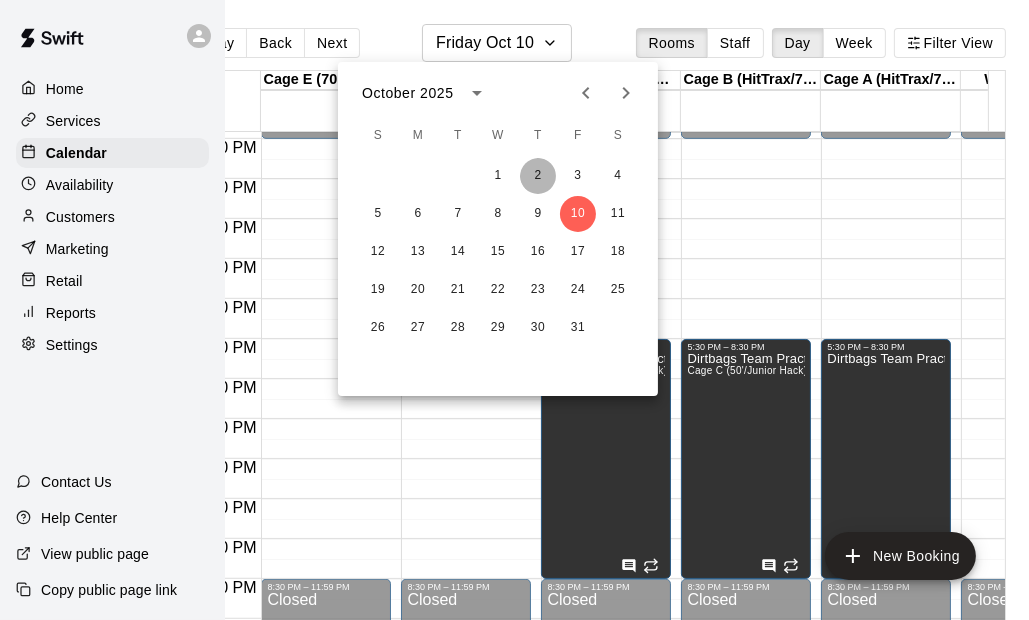 click on "2" at bounding box center [538, 176] 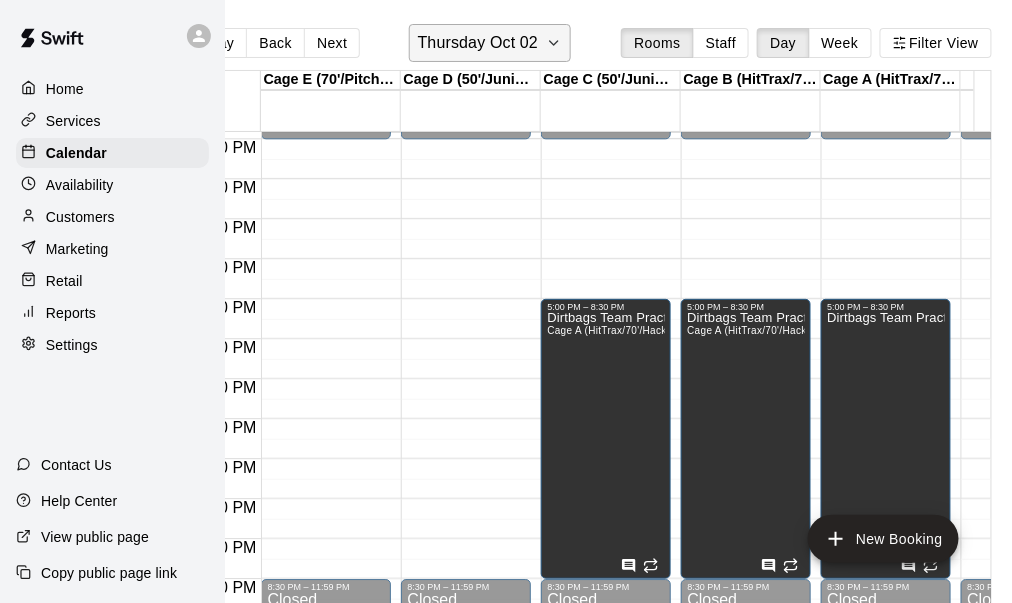 click 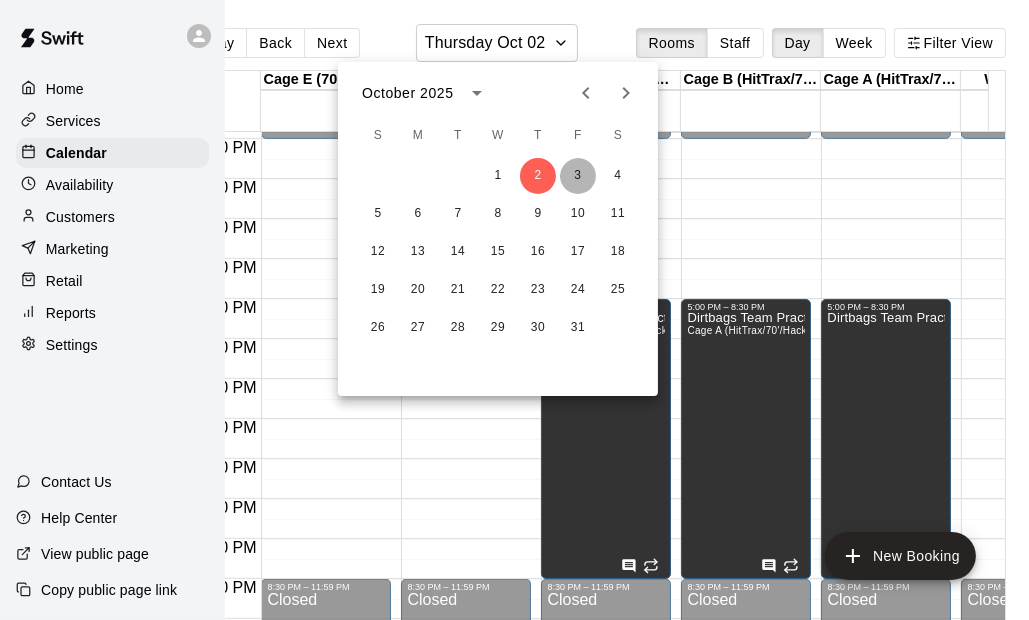 click on "3" at bounding box center (578, 176) 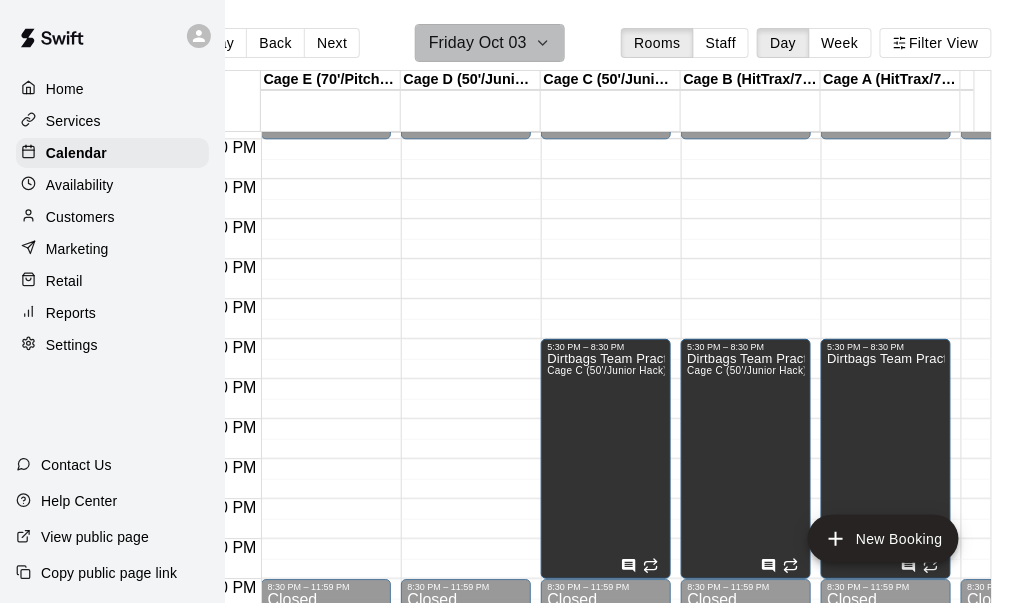 click 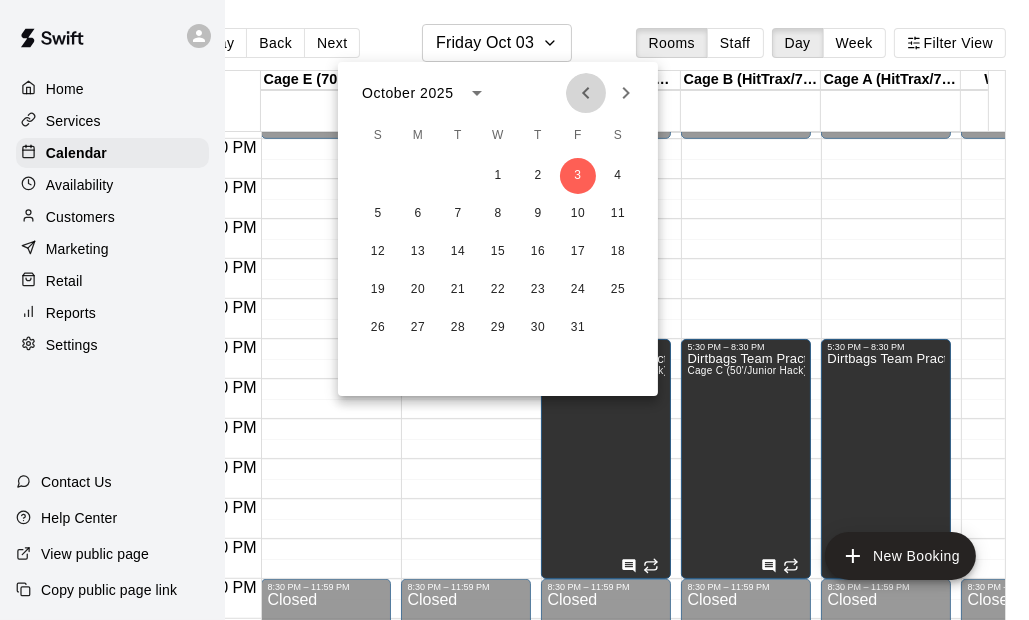 click 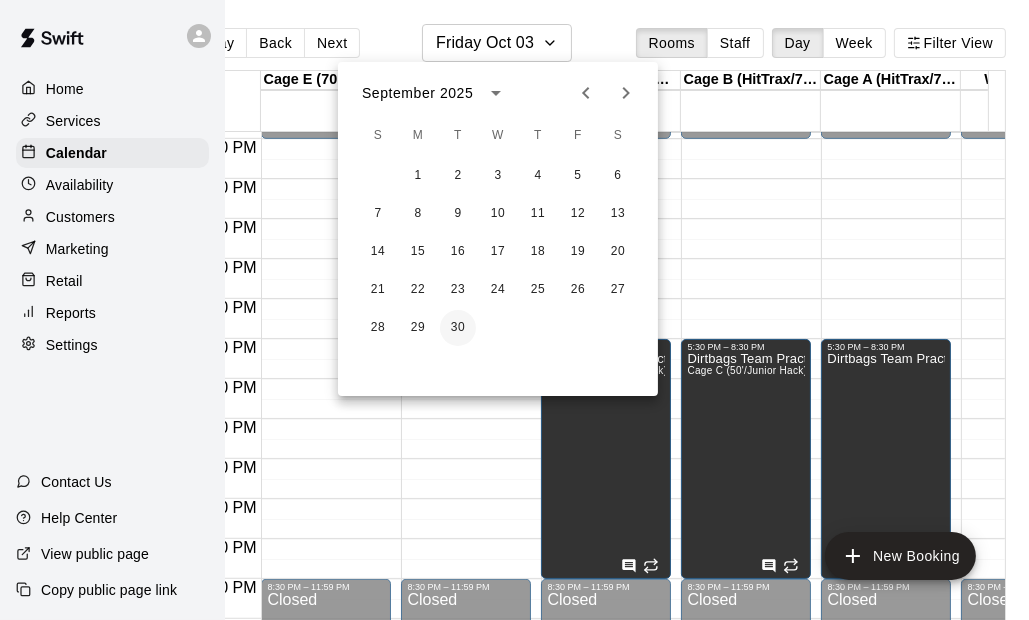 click on "30" at bounding box center (458, 328) 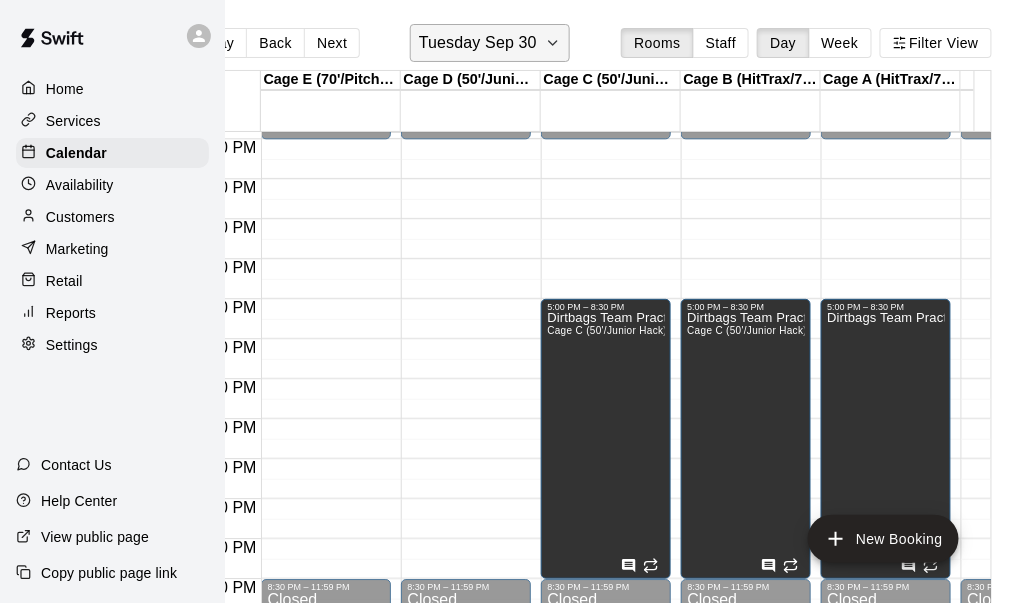 click 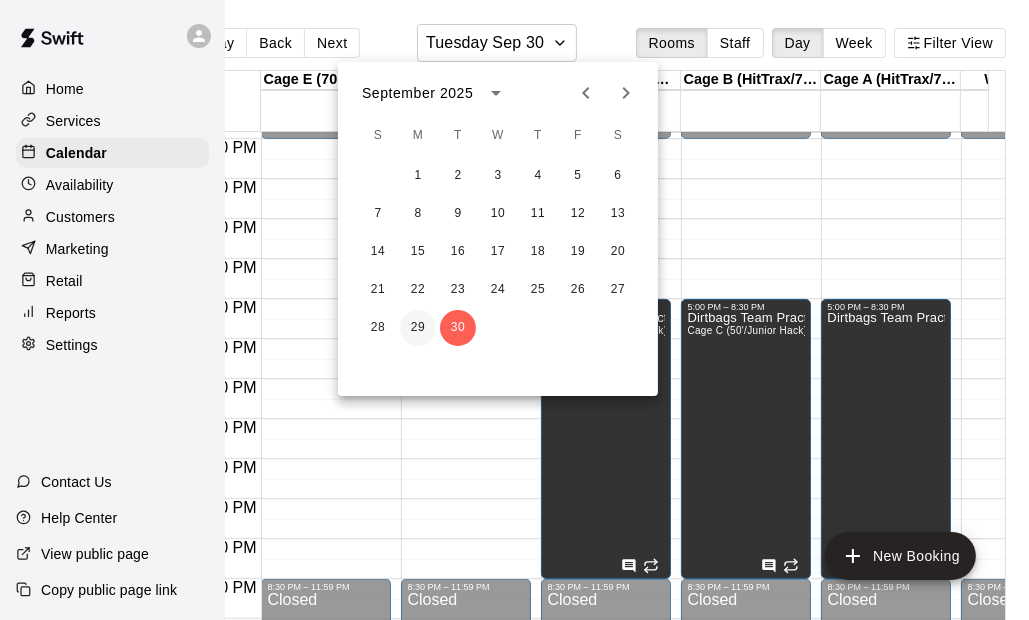 click on "29" at bounding box center [418, 328] 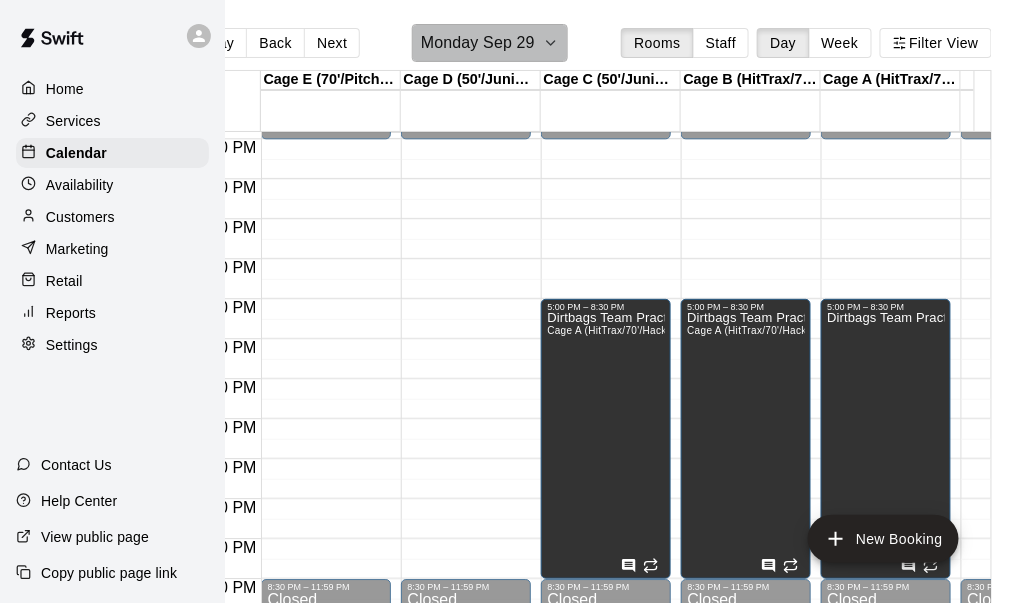 click 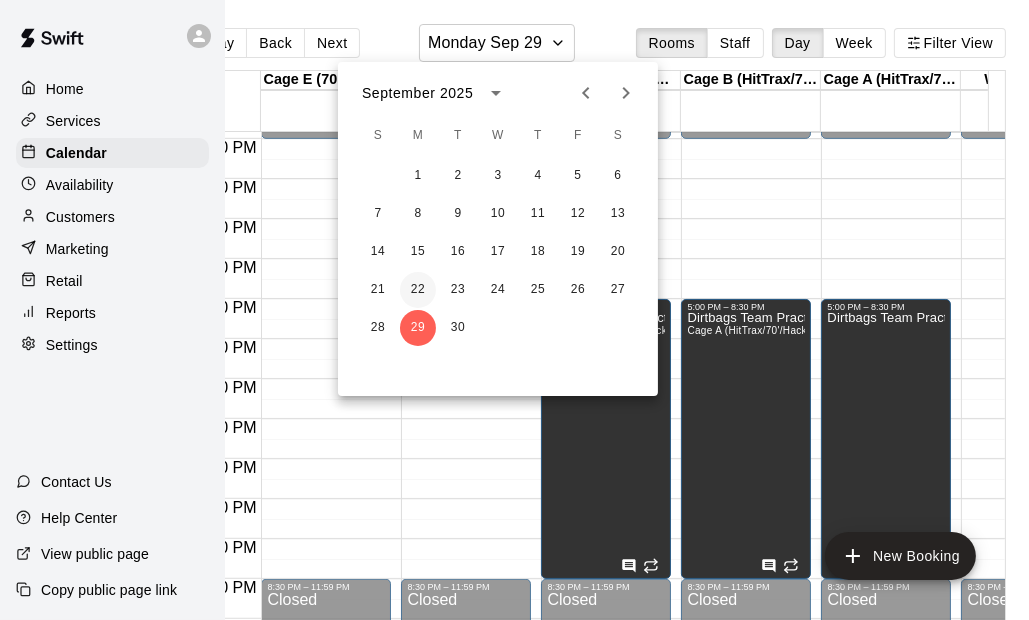 click on "22" at bounding box center [418, 290] 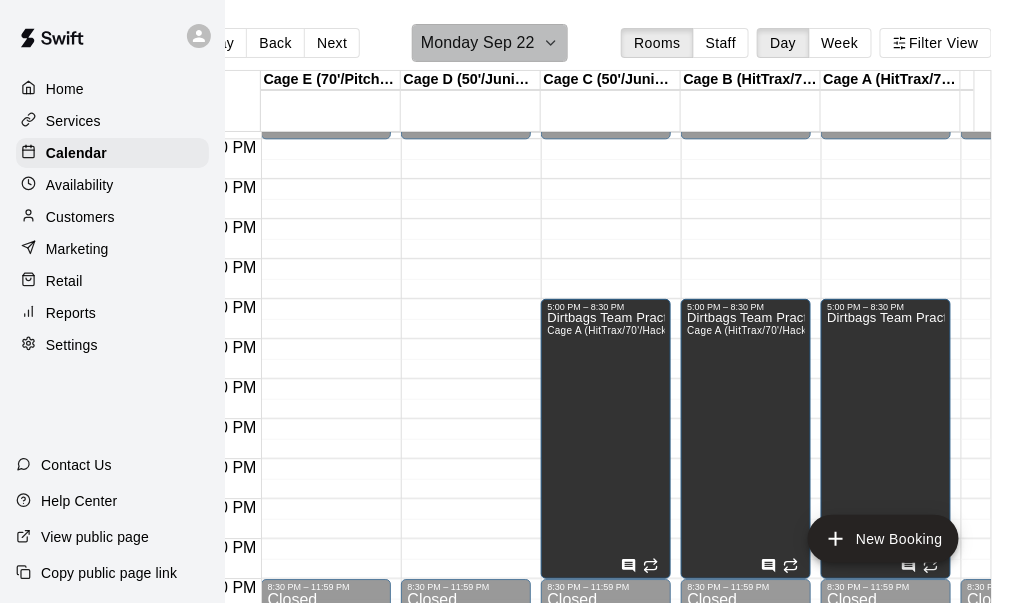 click 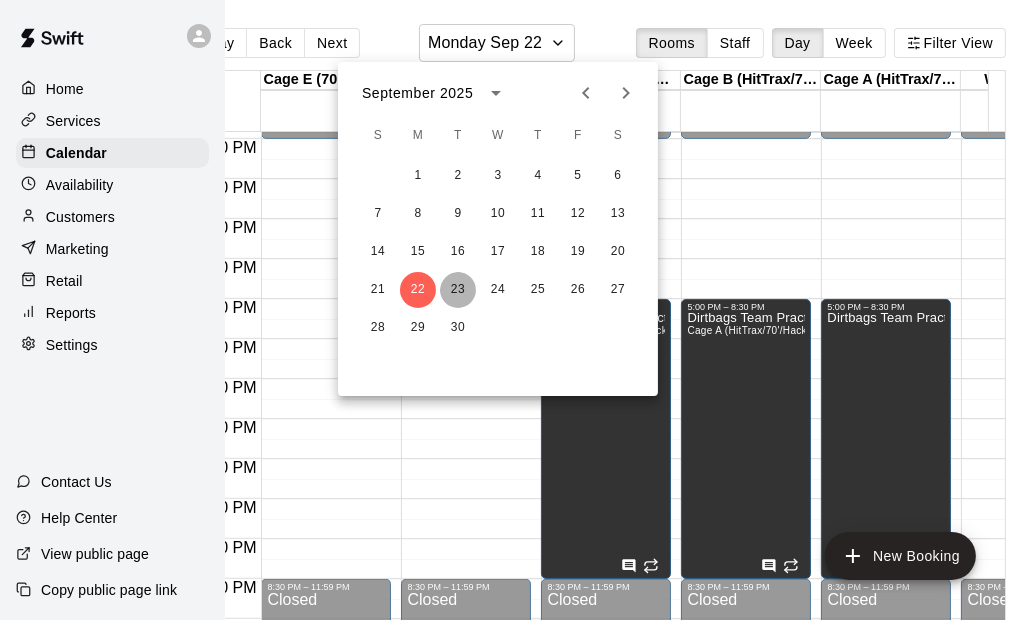 click on "23" at bounding box center [458, 290] 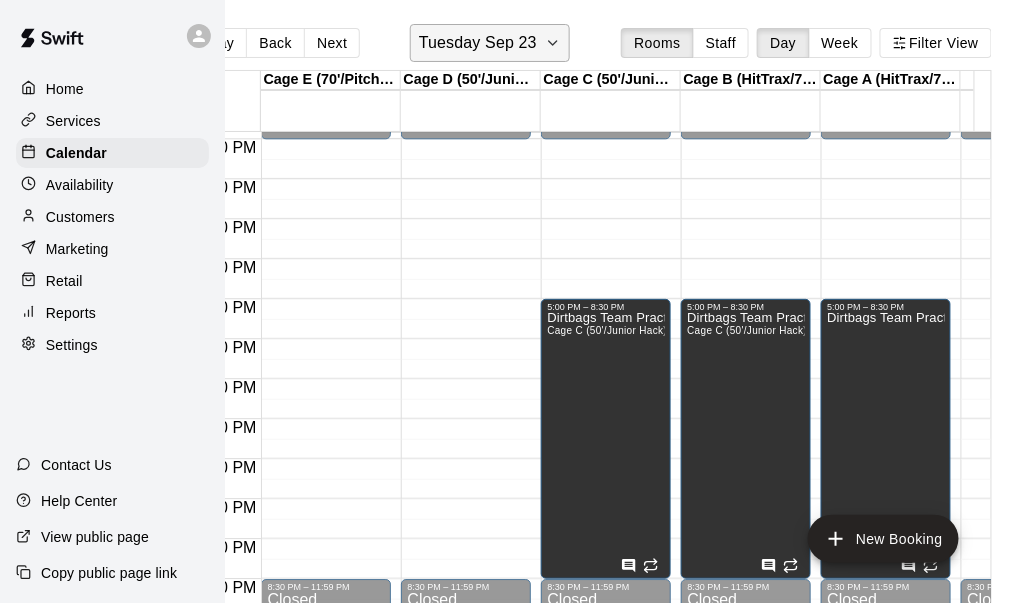 click 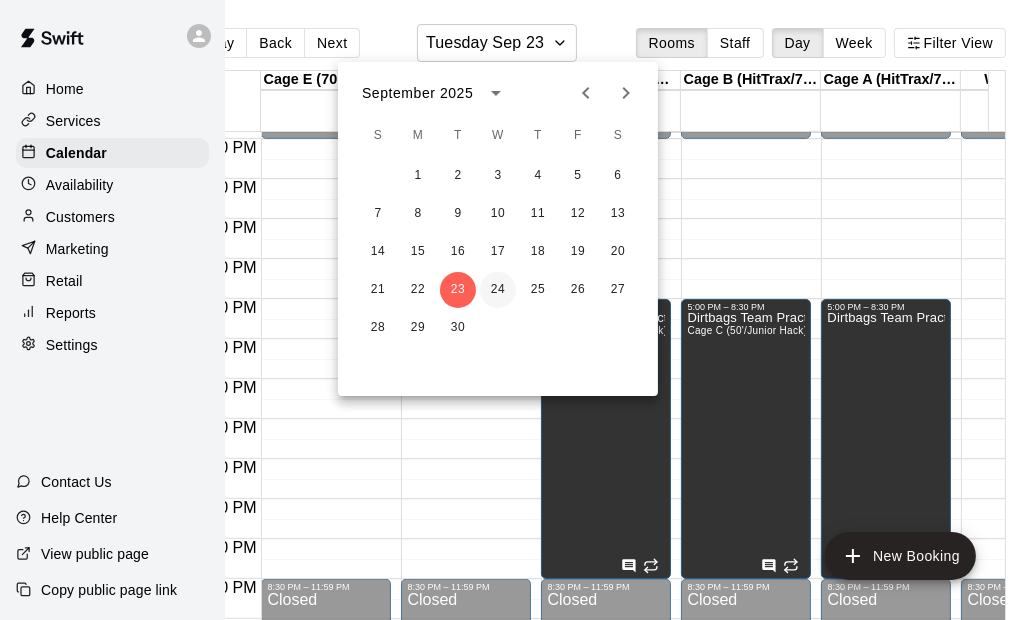 click on "24" at bounding box center (498, 290) 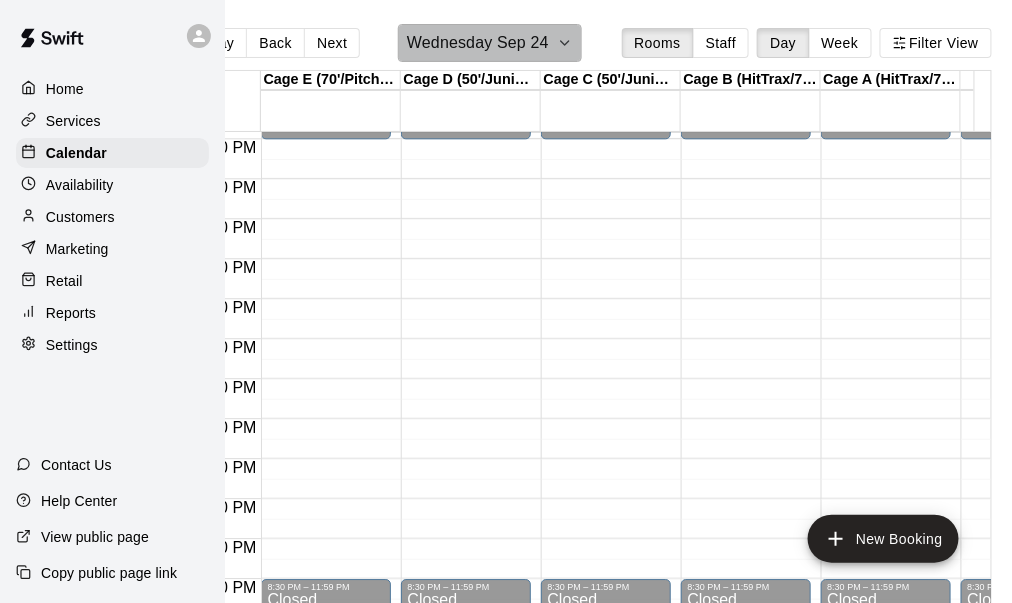 click 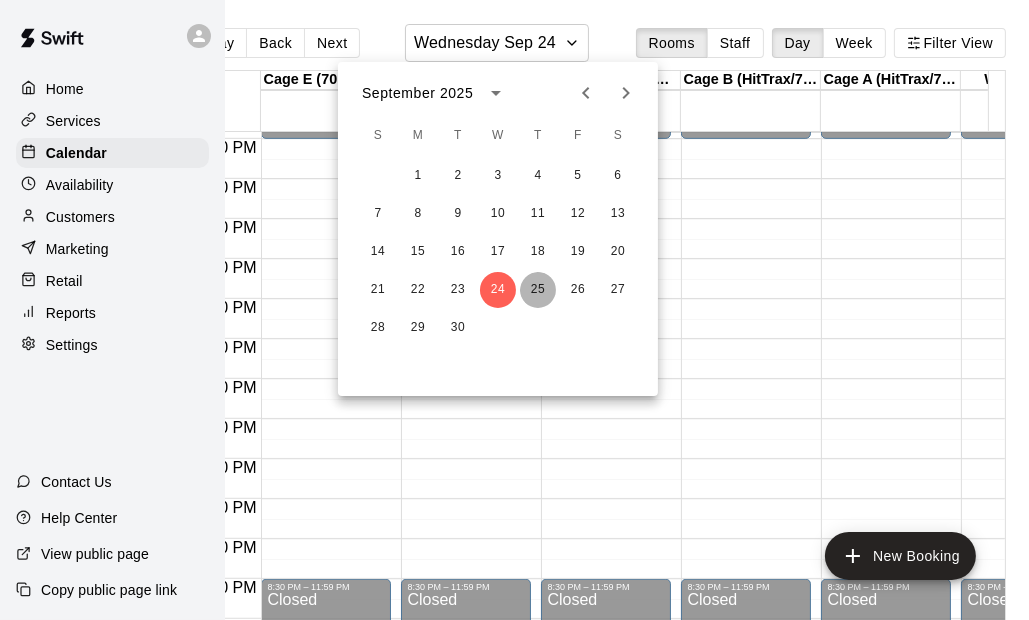 click on "25" at bounding box center (538, 290) 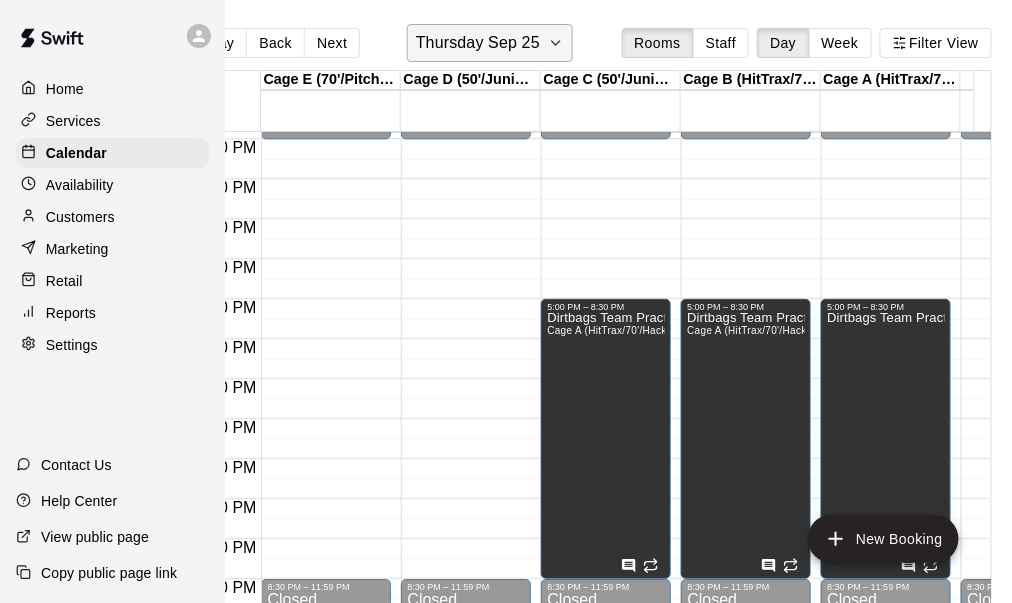 click 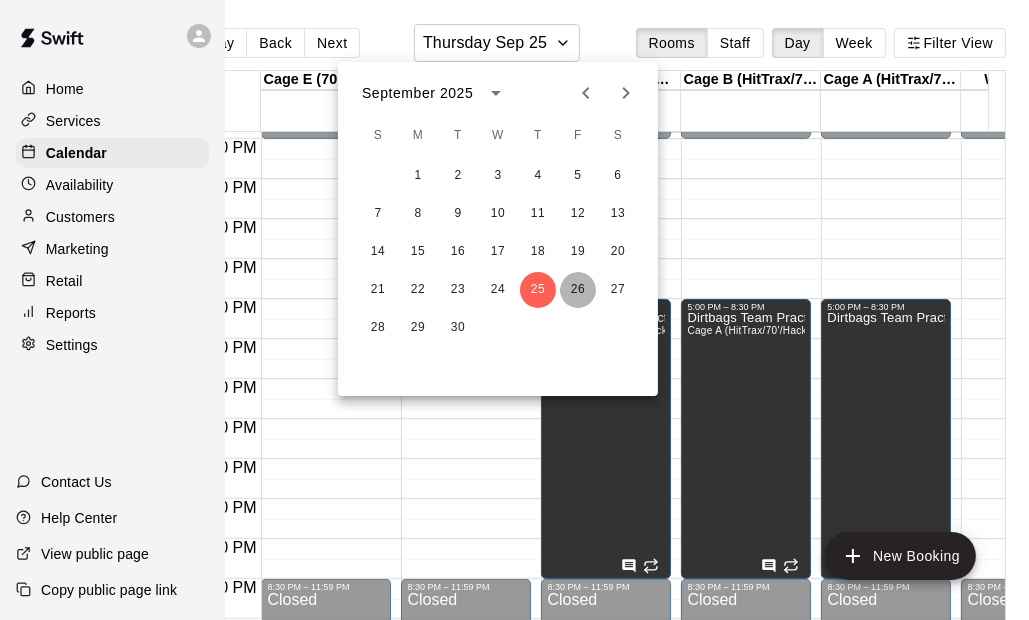 click on "26" at bounding box center (578, 290) 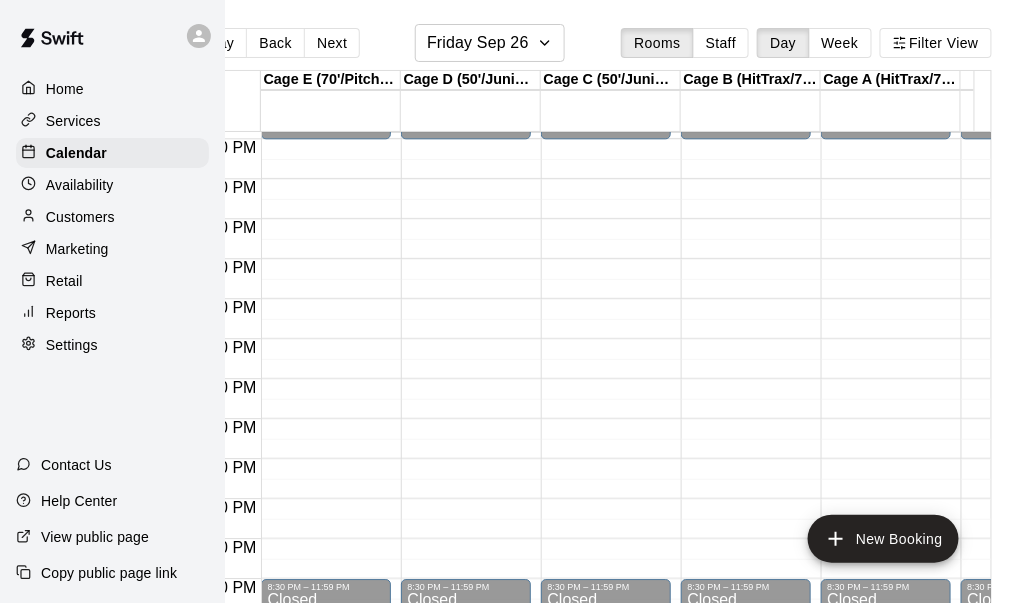 drag, startPoint x: 700, startPoint y: 325, endPoint x: 692, endPoint y: 406, distance: 81.394104 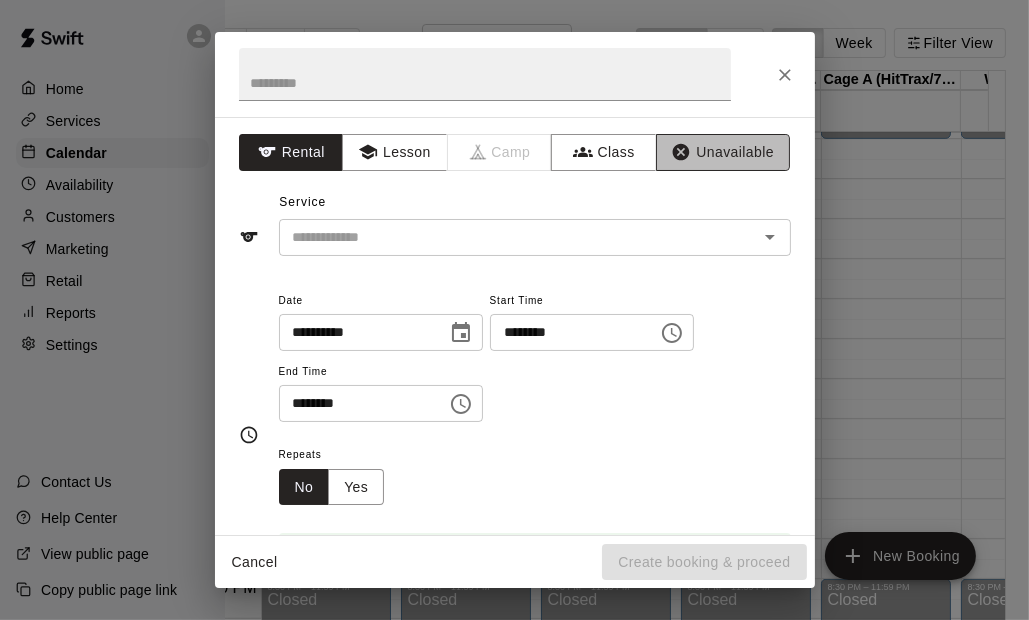 click on "Unavailable" at bounding box center (723, 152) 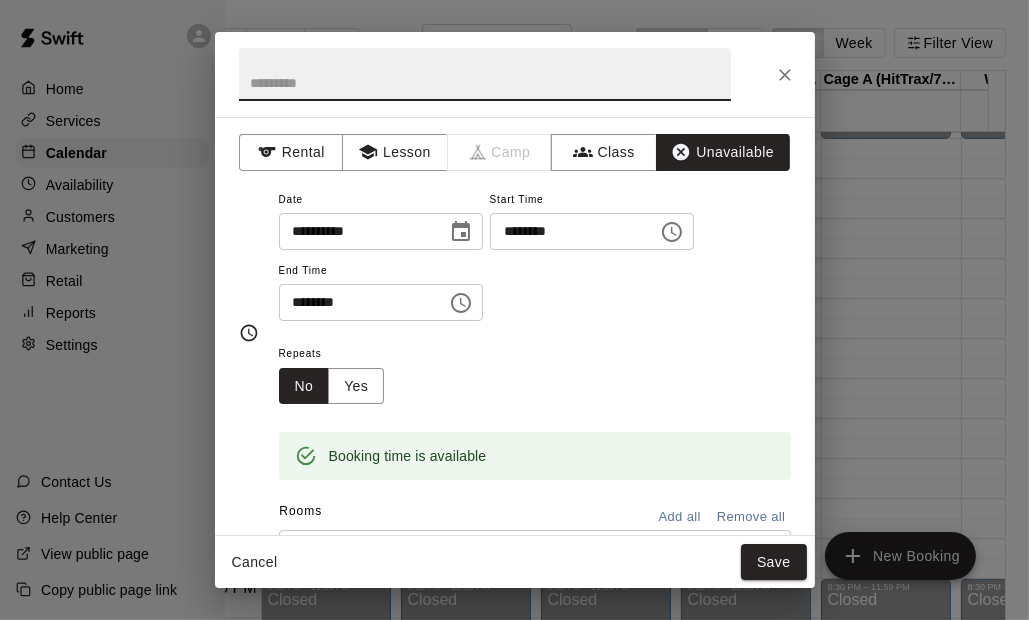 click at bounding box center [485, 74] 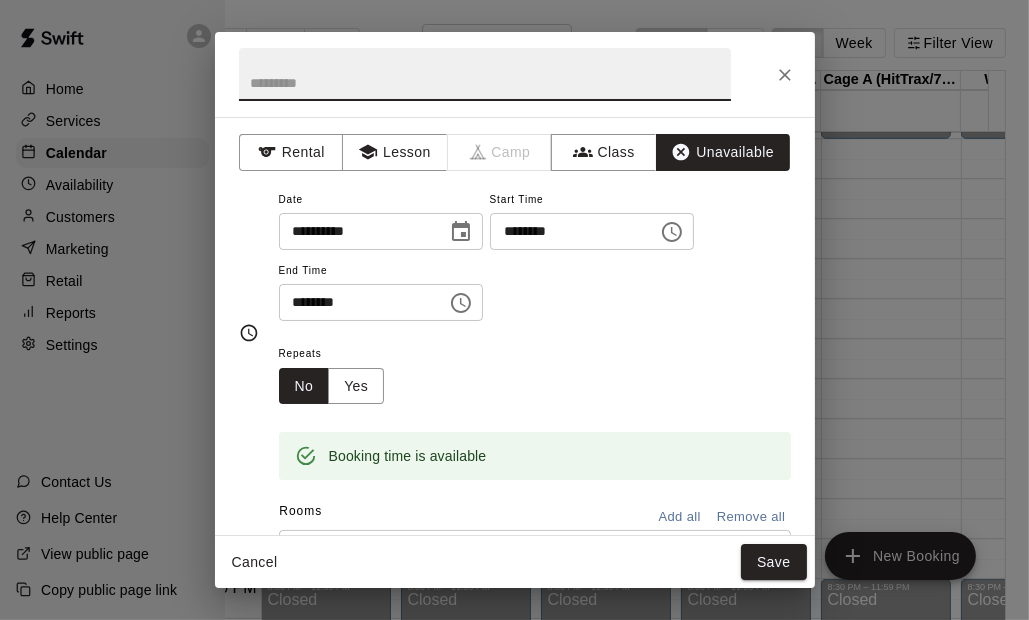 paste on "**********" 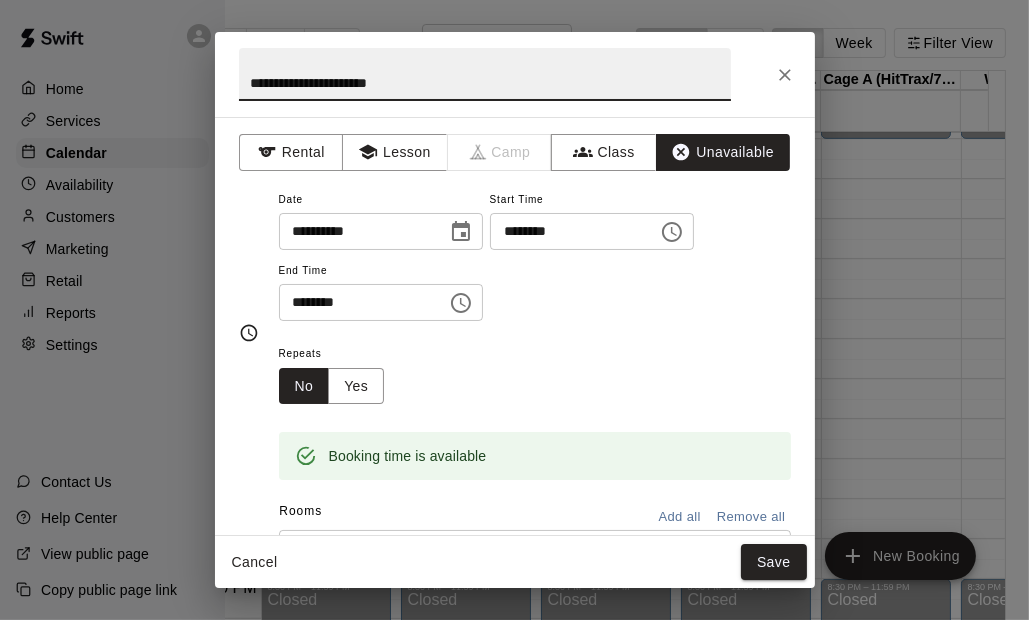 type on "**********" 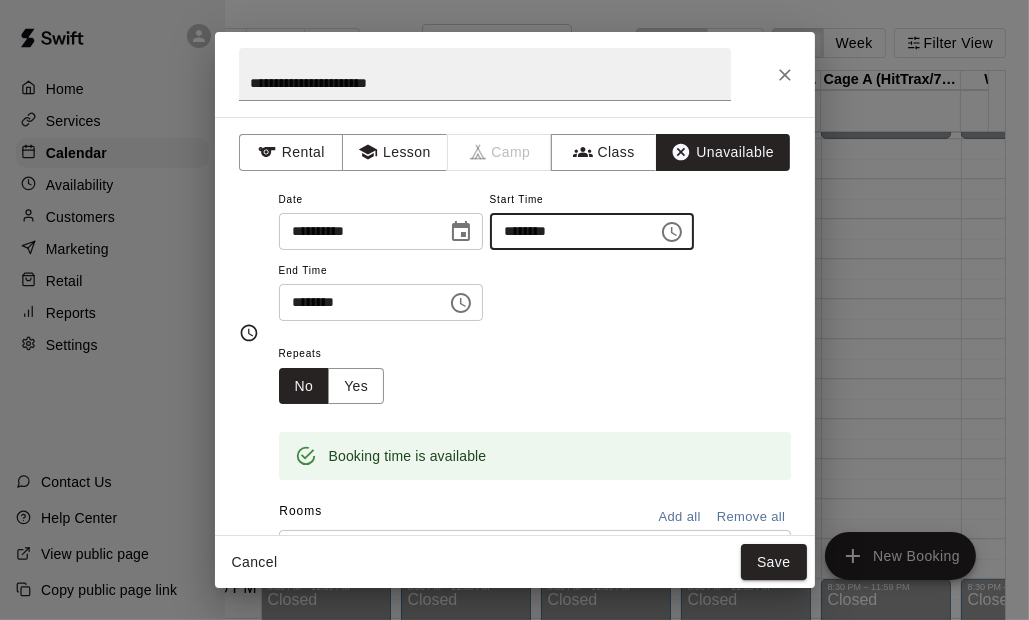 type on "********" 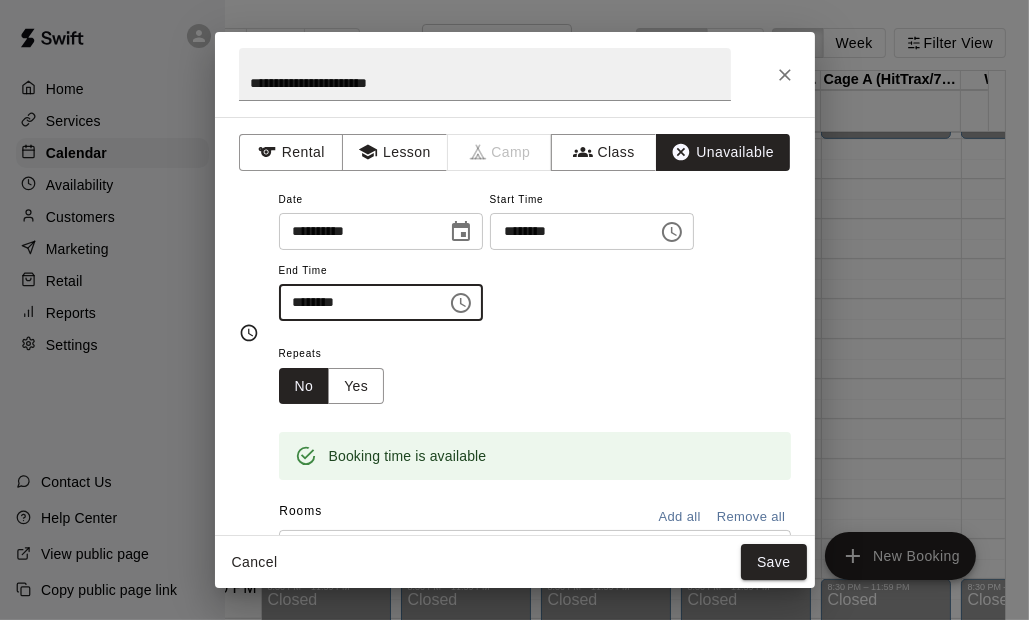 click on "********" at bounding box center [356, 302] 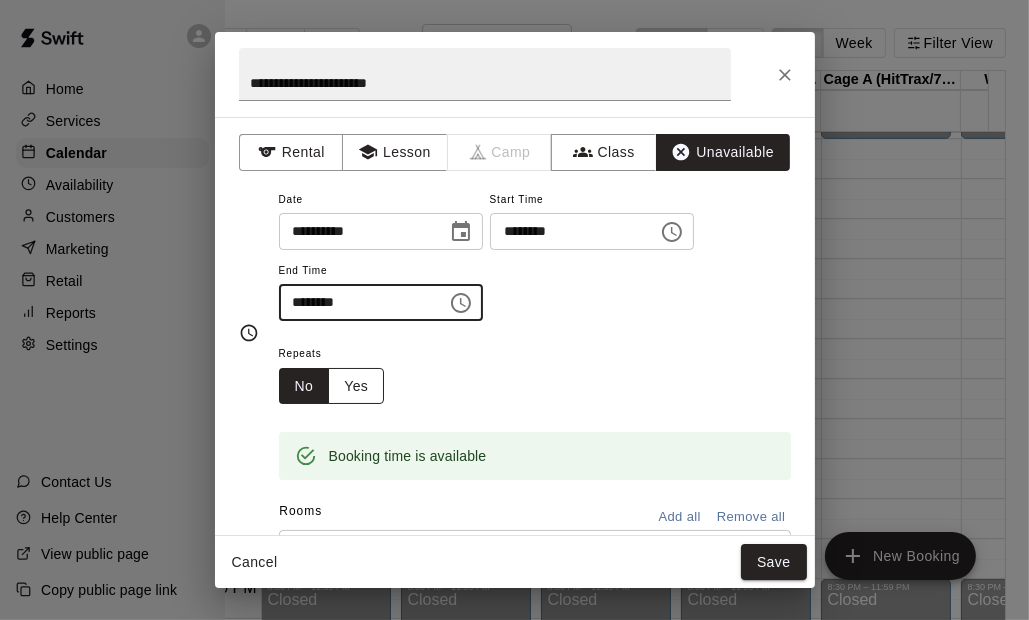 type on "********" 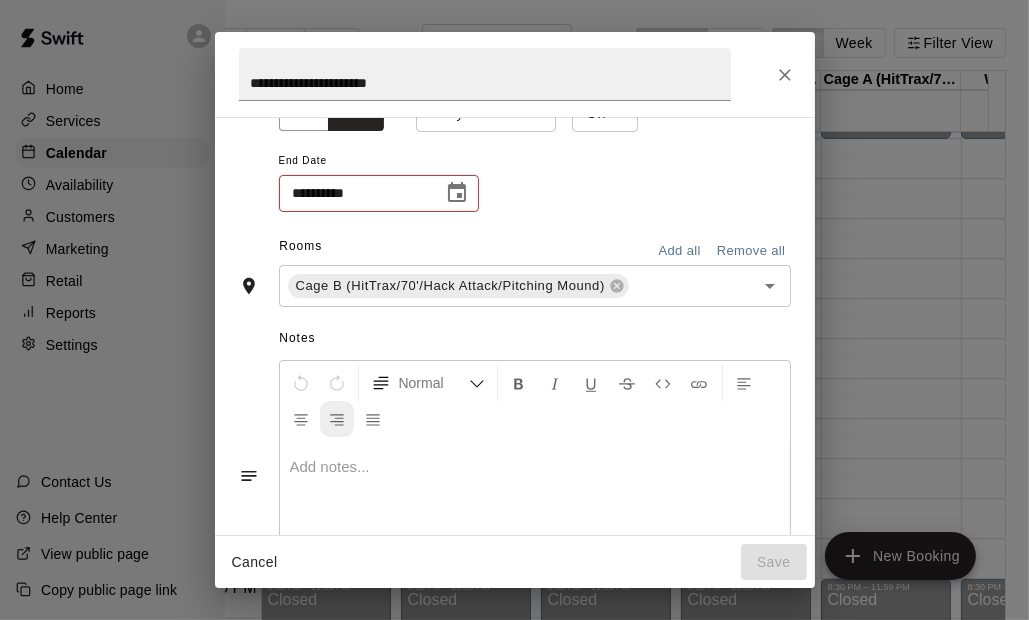 scroll, scrollTop: 300, scrollLeft: 0, axis: vertical 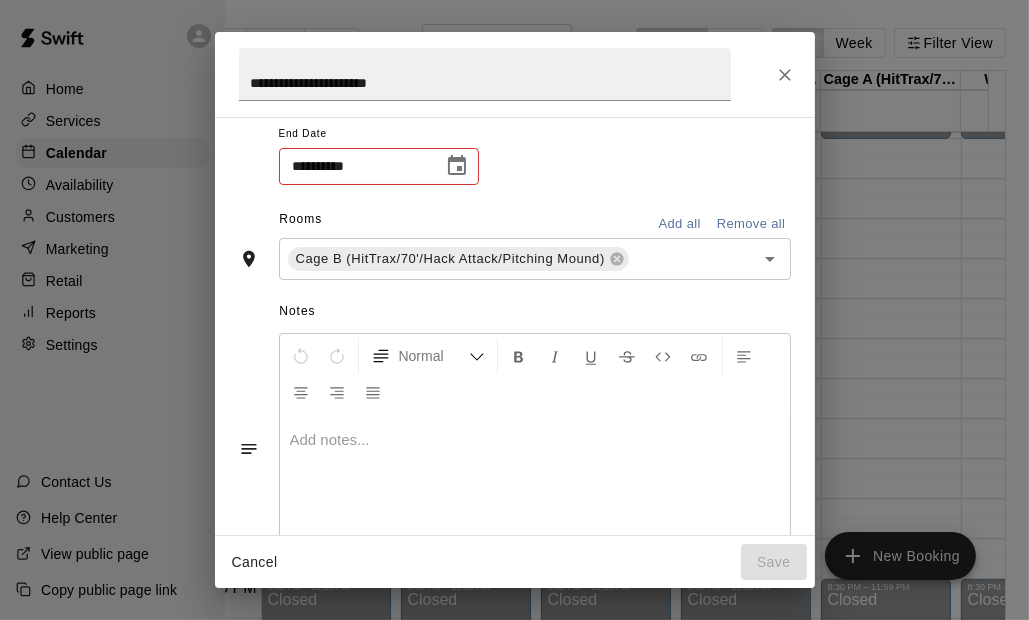 click at bounding box center (535, 440) 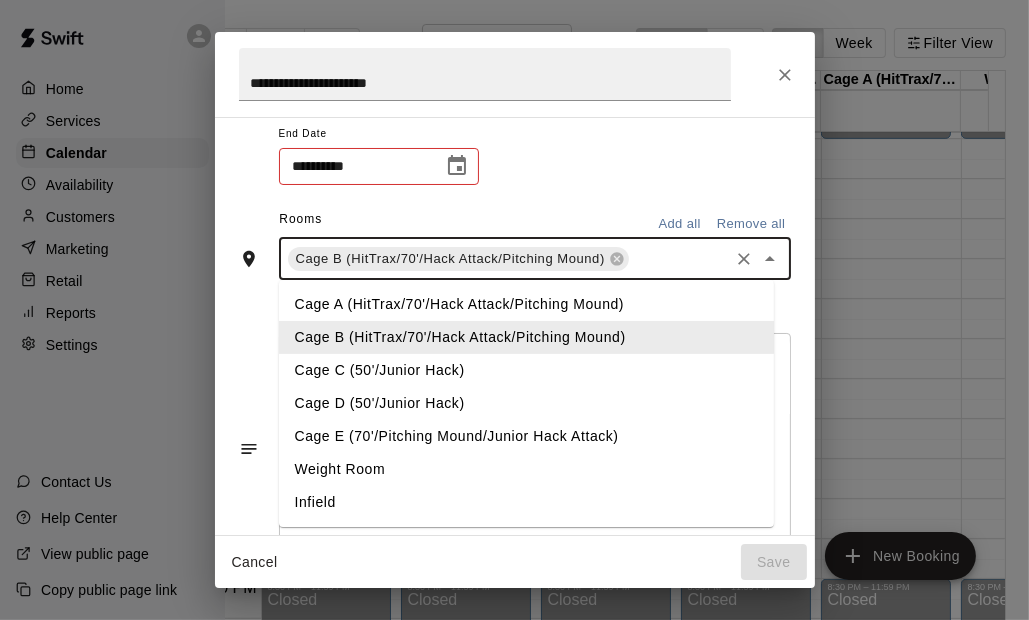 click at bounding box center (679, 258) 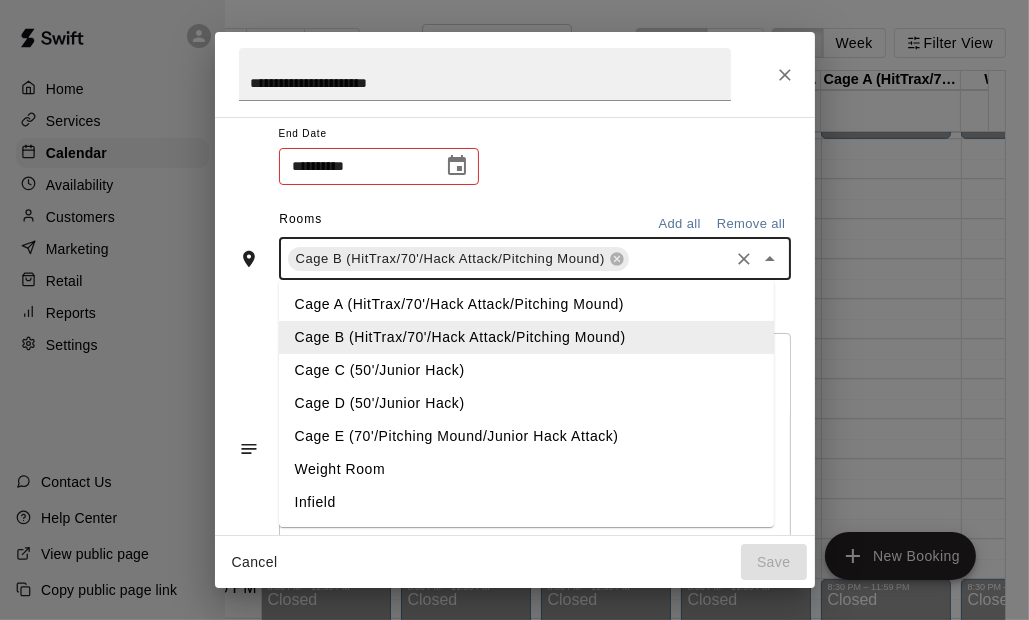 click on "Cage A (HitTrax/70'/Hack Attack/Pitching Mound)" at bounding box center [526, 304] 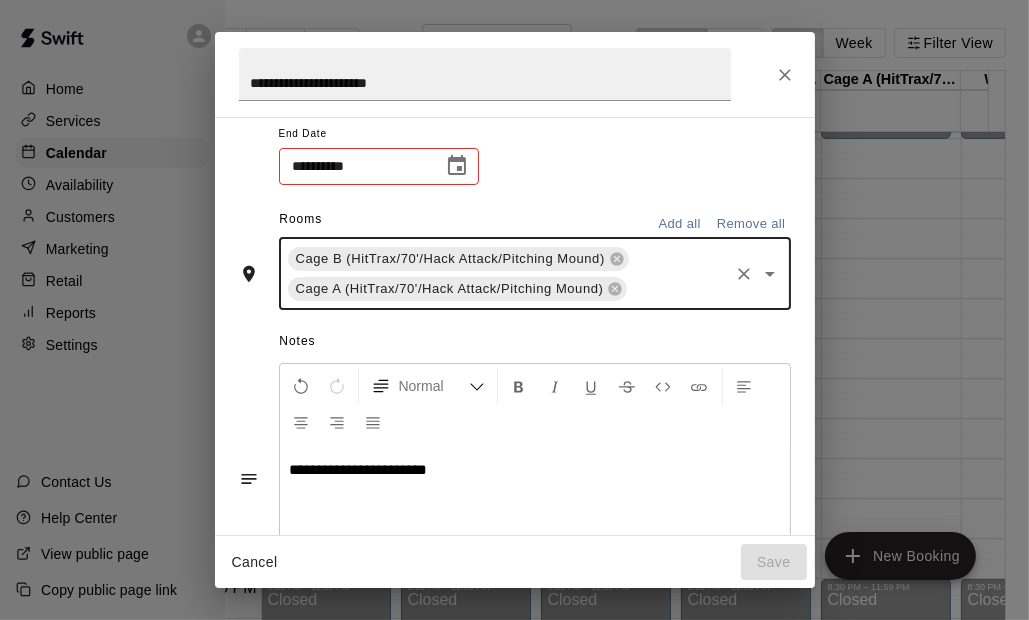 click at bounding box center [677, 288] 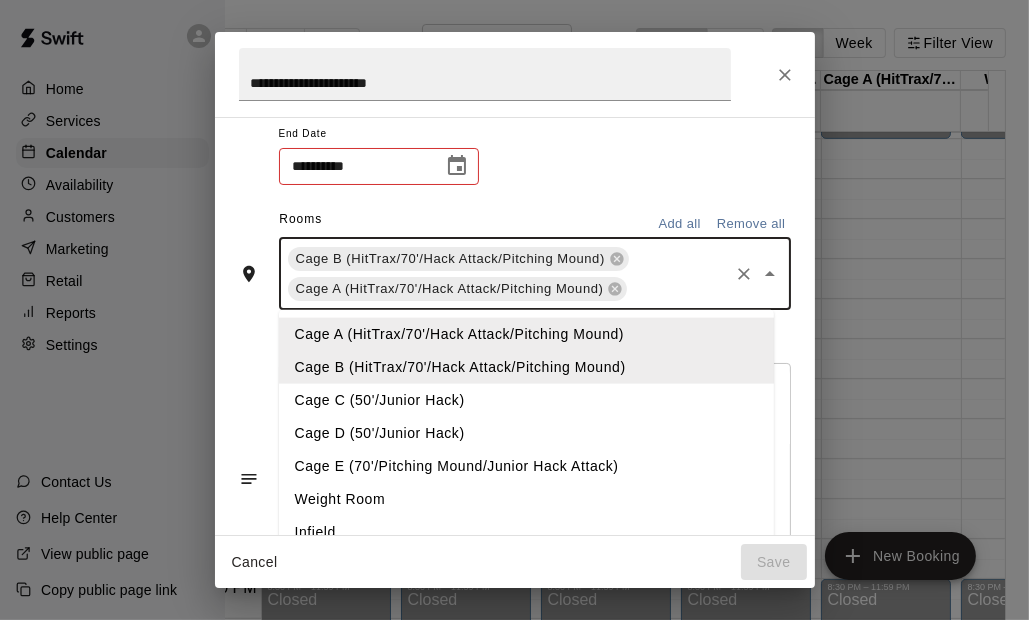 click on "Cage C (50'/Junior Hack)" at bounding box center [526, 399] 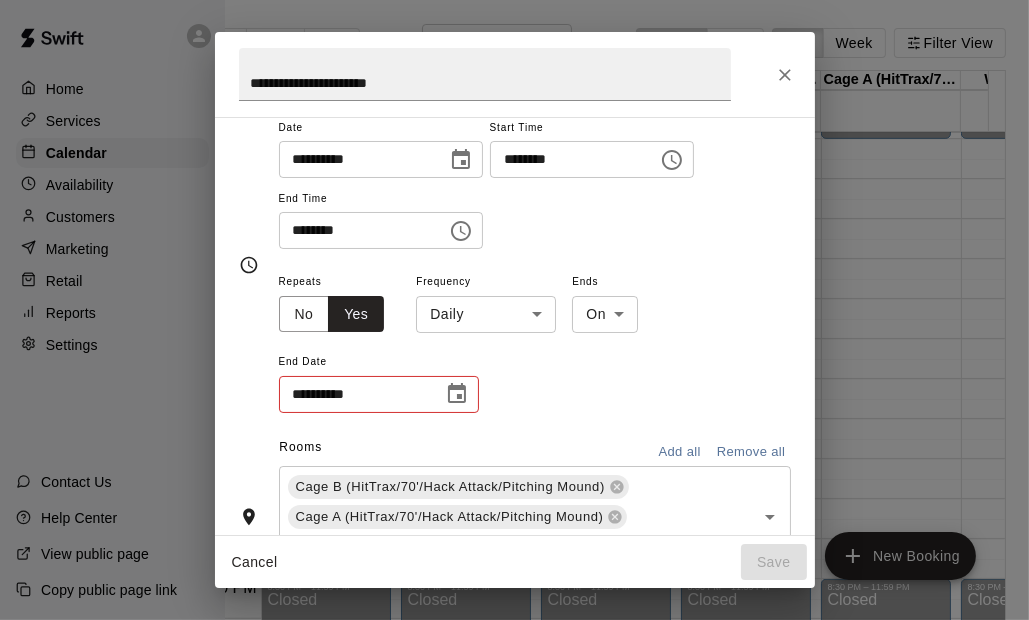 scroll, scrollTop: 9, scrollLeft: 0, axis: vertical 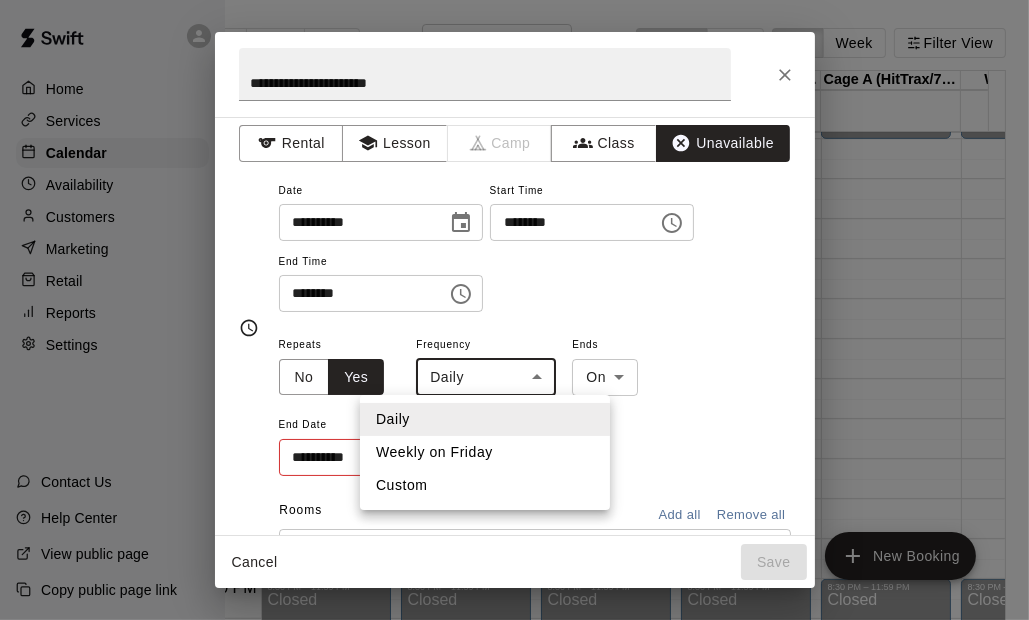 click on "Home Services Calendar Availability Customers Marketing Retail Reports Settings Contact Us Help Center View public page Copy public page link Today Back Next Friday Sep 26 Rooms Staff Day Week Filter View Cage E (70'/Pitching Mound/Junior Hack Attack) 26 Fri Cage D (50'/Junior Hack) 26 Fri Cage C (50'/Junior Hack) 26 Fri Cage B (HitTrax/70'/Hack Attack/Pitching Mound) 26 Fri Cage A (HitTrax/70'/Hack Attack/Pitching Mound) 26 Fri Weight Room 26 Fri Infield 26 Fri 12:00 AM 12:30 AM 1:00 AM 1:30 AM 2:00 AM 2:30 AM 3:00 AM 3:30 AM 4:00 AM 4:30 AM 5:00 AM 5:30 AM 6:00 AM 6:30 AM 7:00 AM 7:30 AM 8:00 AM 8:30 AM 9:00 AM 9:30 AM 10:00 AM 10:30 AM 11:00 AM 11:30 AM 12:00 PM 12:30 PM 1:00 PM 1:30 PM 2:00 PM 2:30 PM 3:00 PM 3:30 PM 4:00 PM 4:30 PM 5:00 PM 5:30 PM 6:00 PM 6:30 PM 7:00 PM 7:30 PM 8:00 PM 8:30 PM 9:00 PM 9:30 PM 10:00 PM 10:30 PM 11:00 PM 11:30 PM 12:00 AM – 3:00 PM Closed 8:30 PM – 11:59 PM Closed 12:00 AM – 3:00 PM Closed 8:30 PM – 11:59 PM Closed 12:00 AM – 3:00 PM Closed 8:30 PM – 11:59 PM" at bounding box center [448, 326] 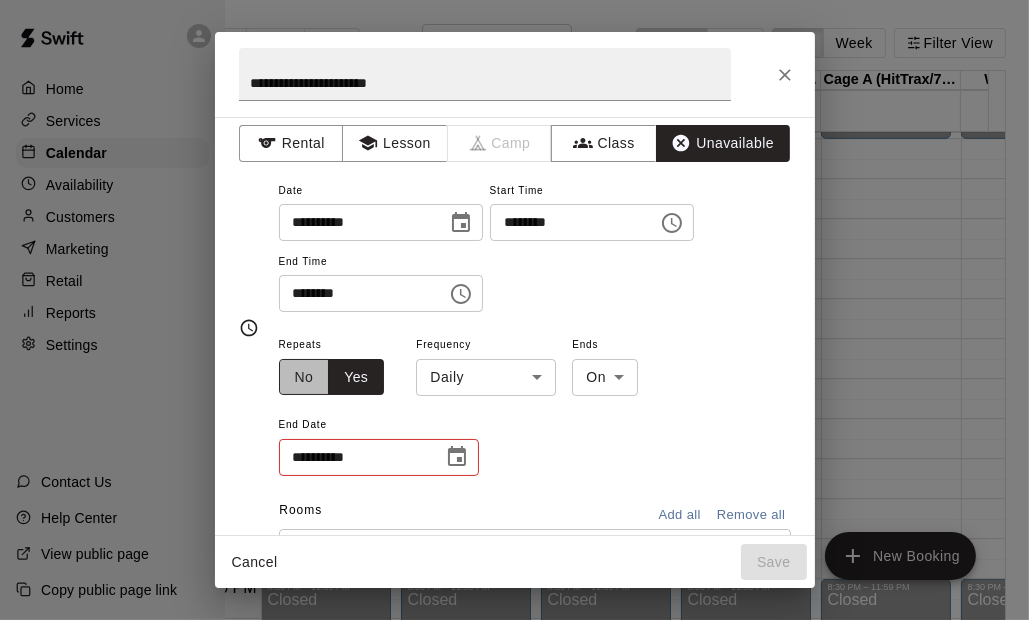 click on "No" at bounding box center [304, 377] 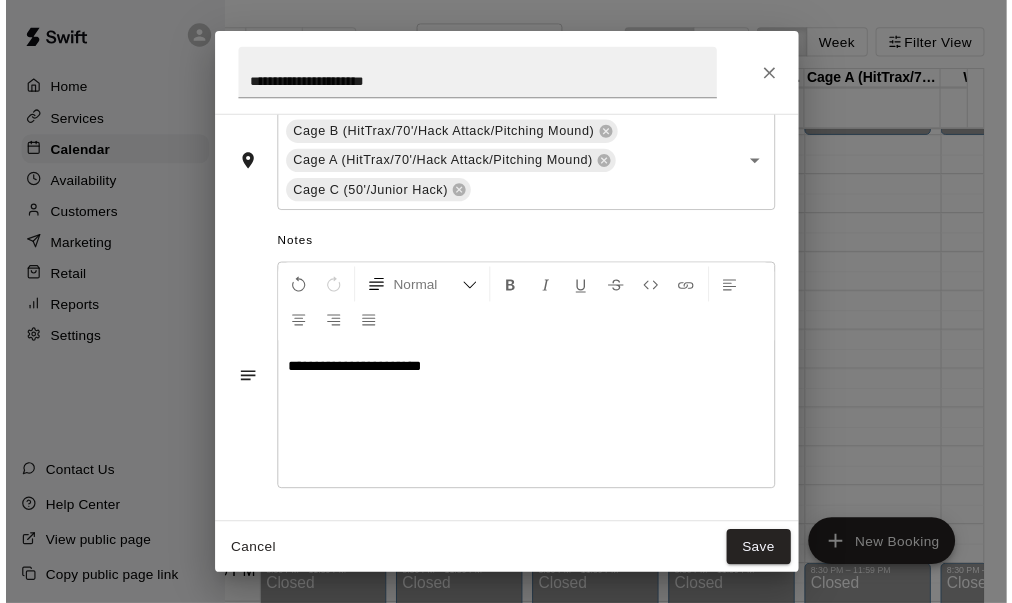 scroll, scrollTop: 417, scrollLeft: 0, axis: vertical 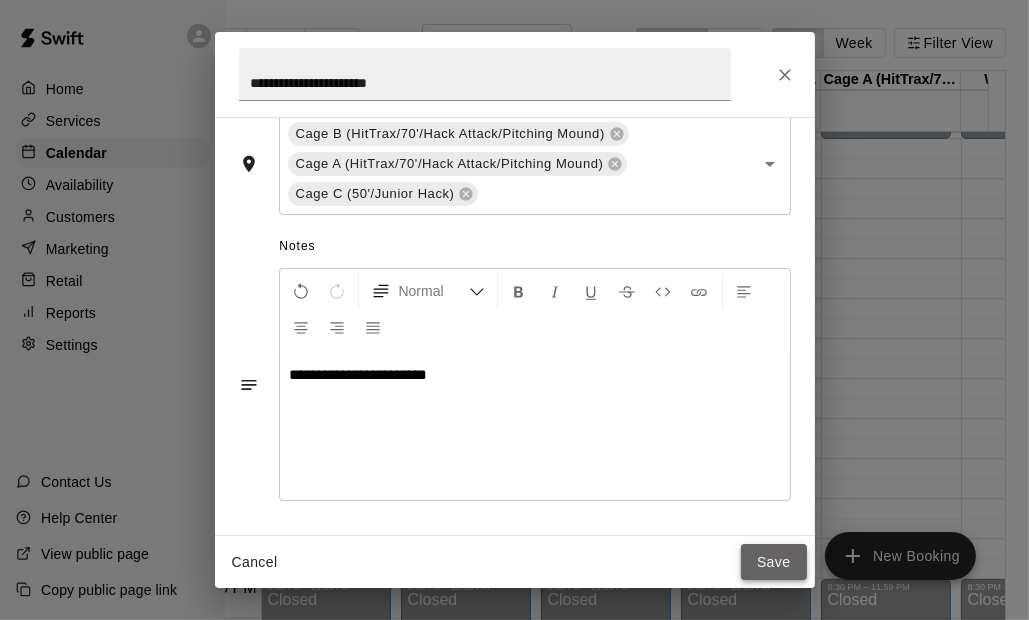 click on "Save" at bounding box center (774, 562) 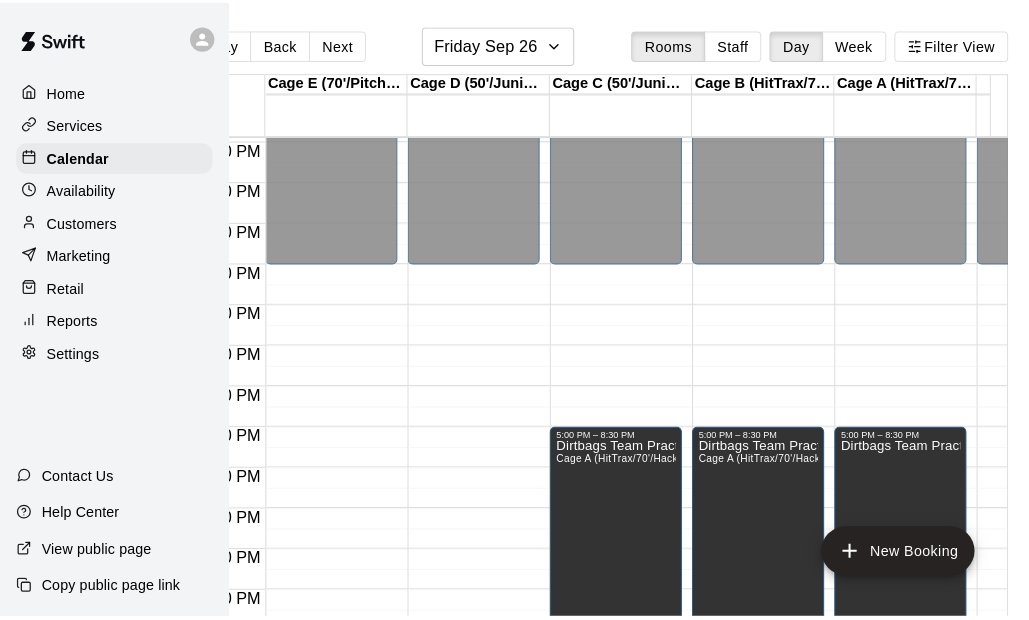 scroll, scrollTop: 1064, scrollLeft: 0, axis: vertical 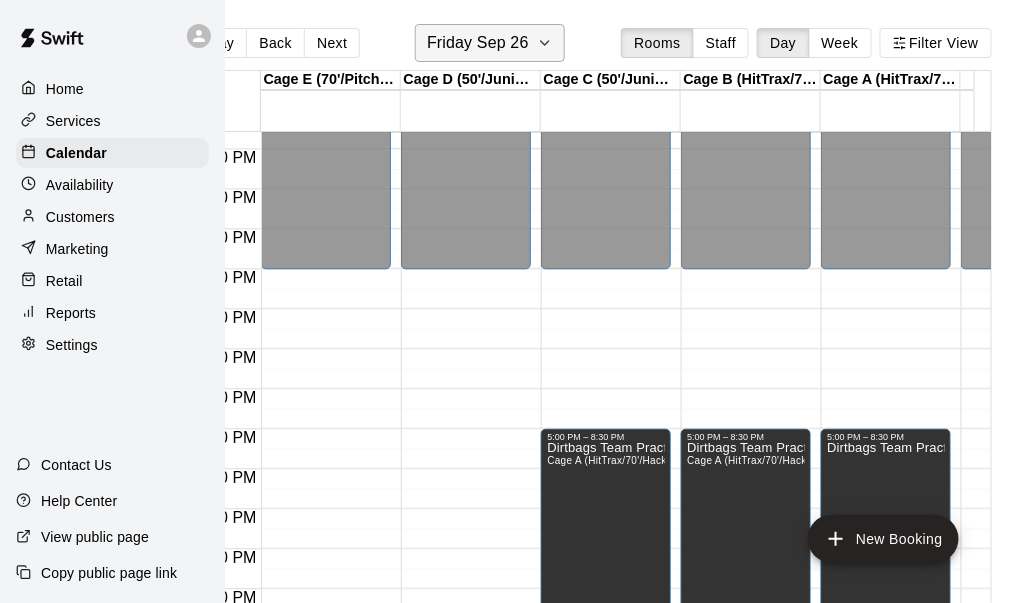 click 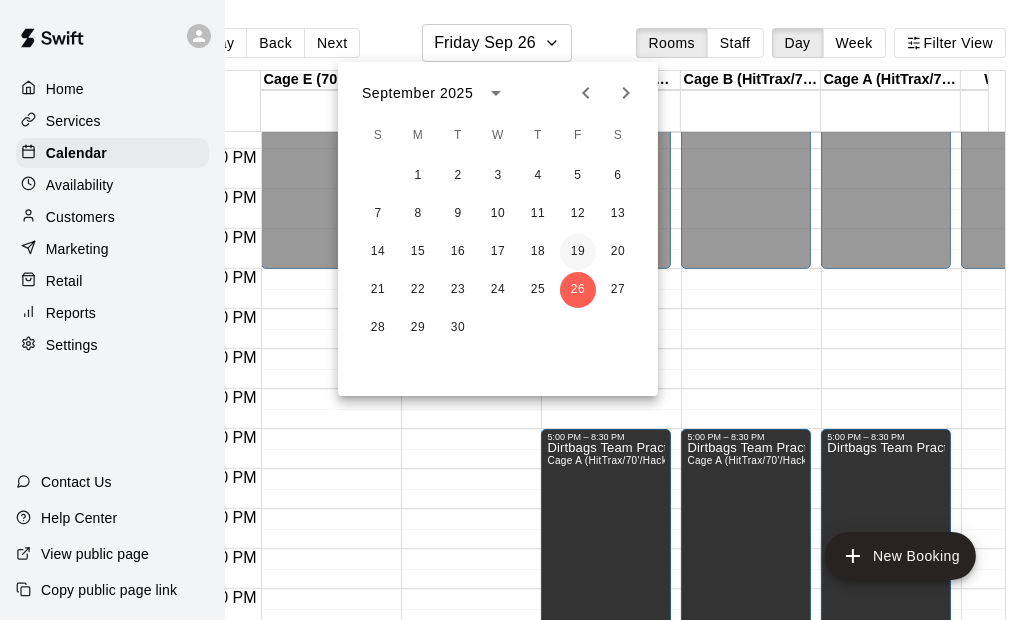 click on "19" at bounding box center [578, 252] 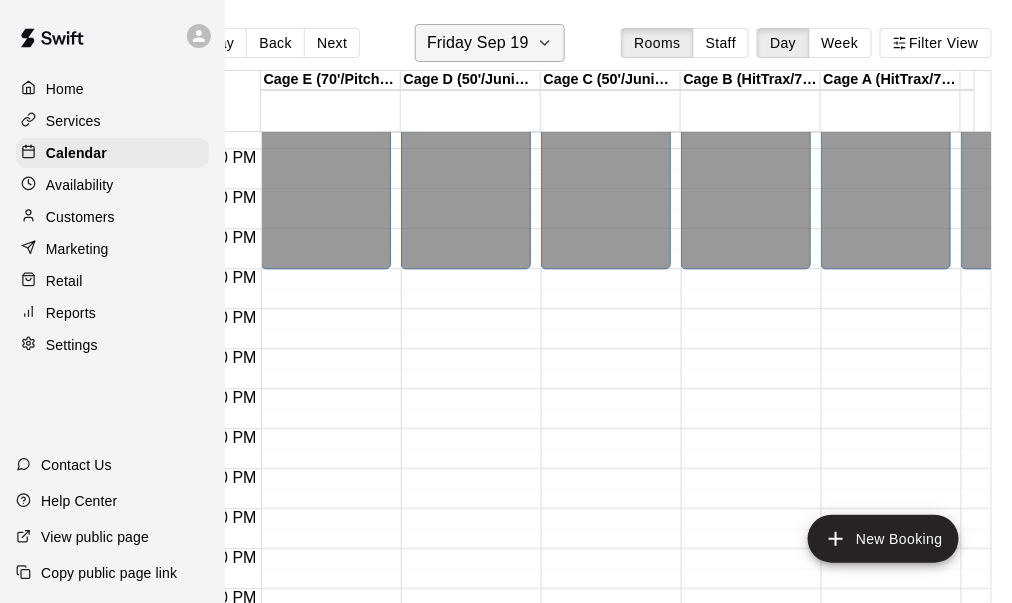 click 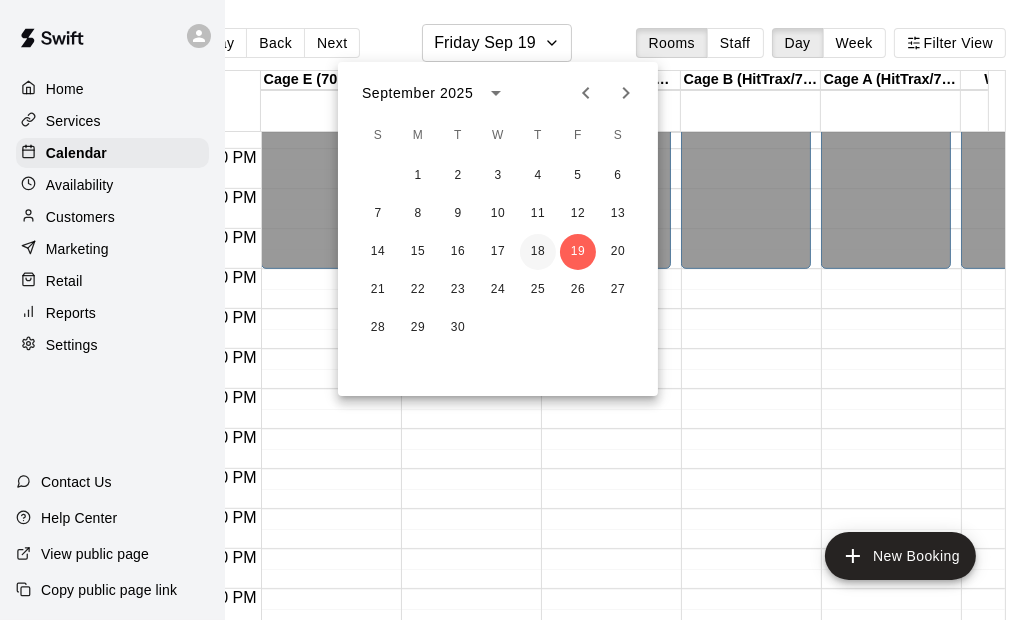 click on "18" at bounding box center [538, 252] 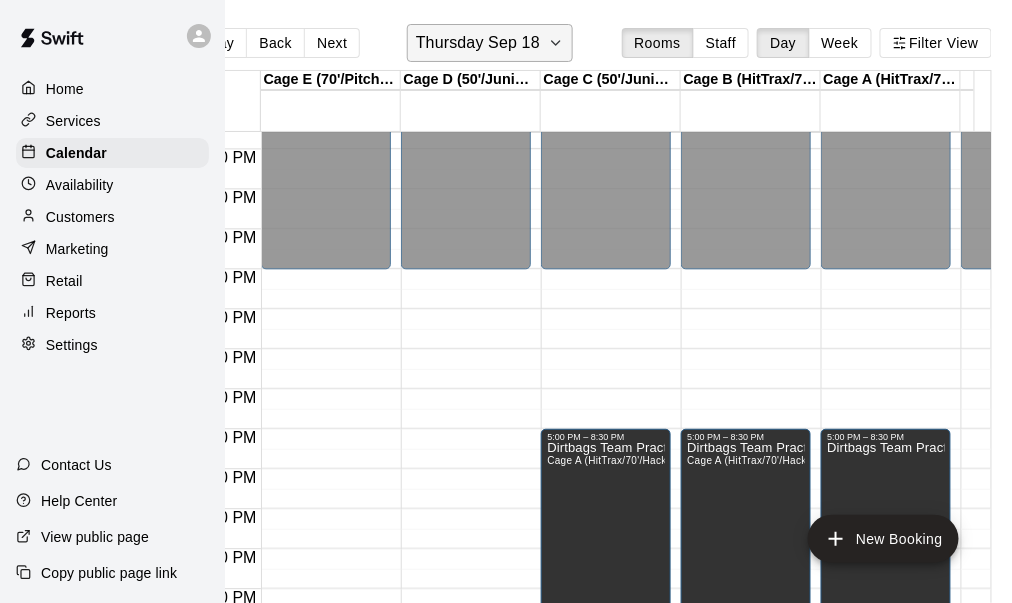 click 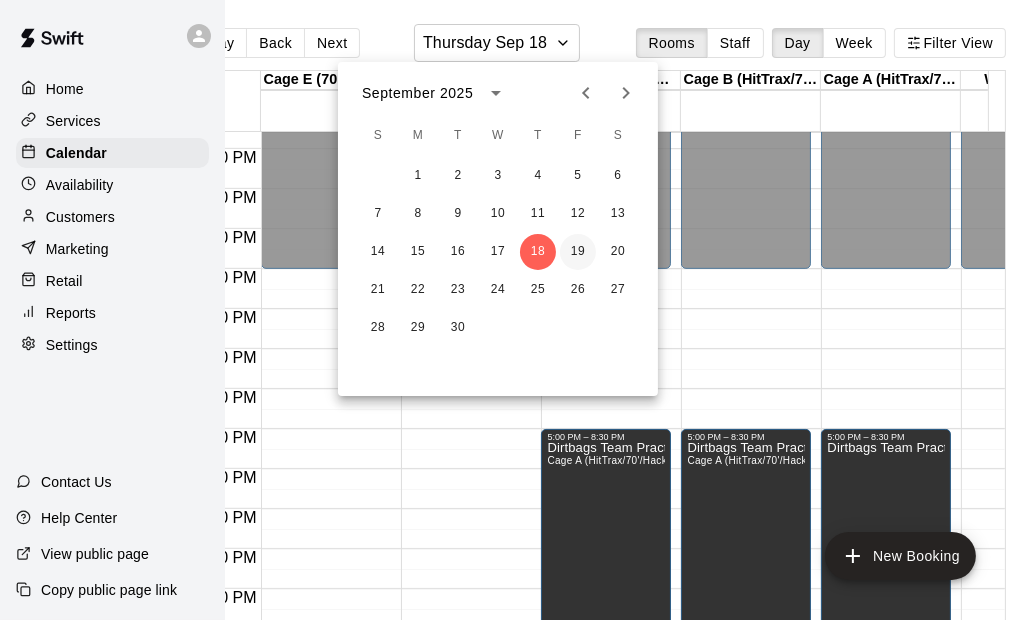 click on "19" at bounding box center (578, 252) 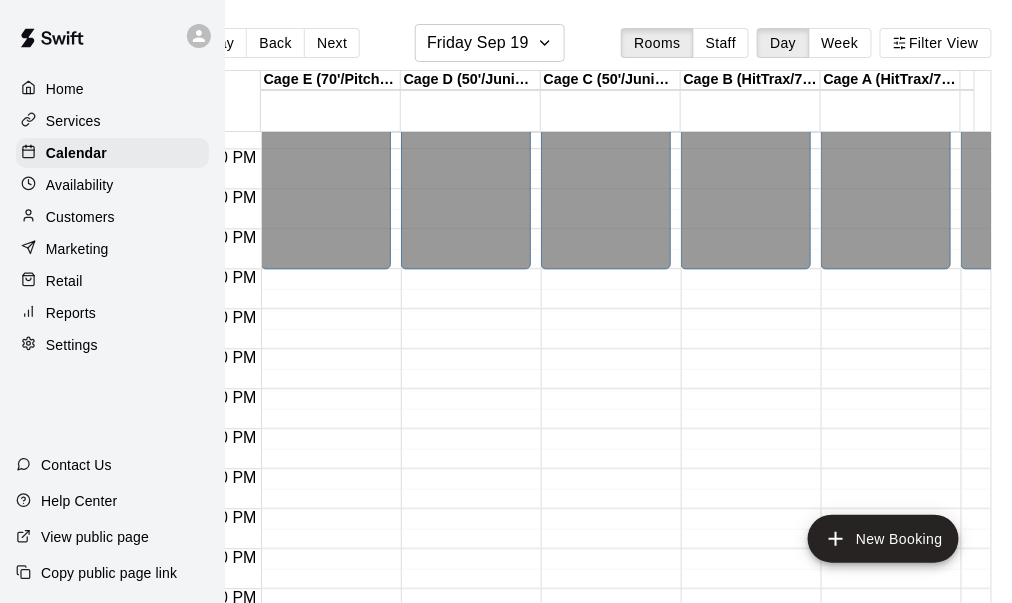 click on "12:00 AM – 3:00 PM Closed 8:30 PM – 11:59 PM Closed" at bounding box center (606, 29) 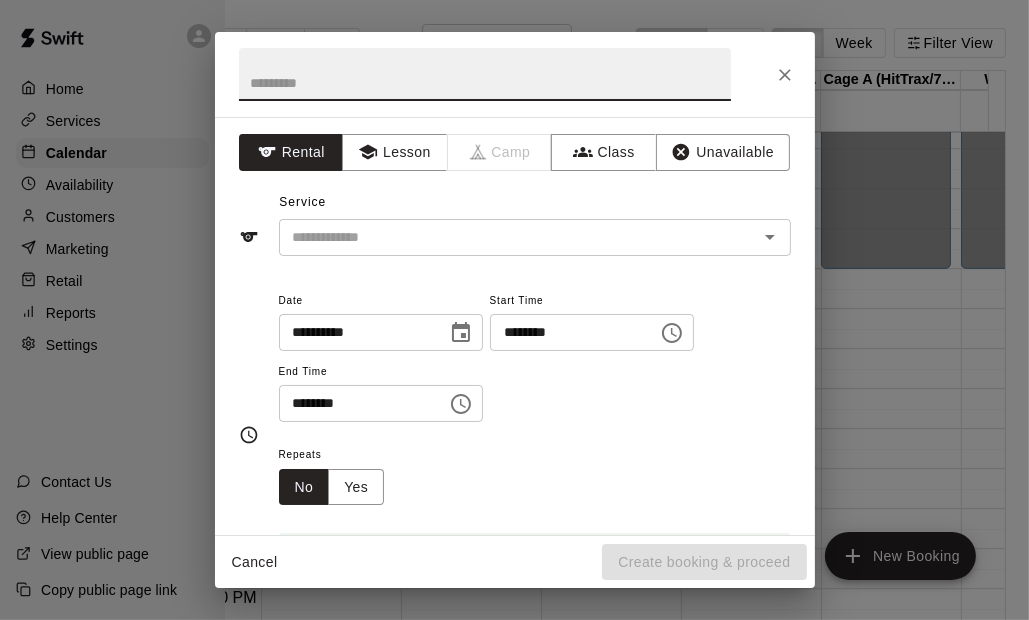click at bounding box center (485, 74) 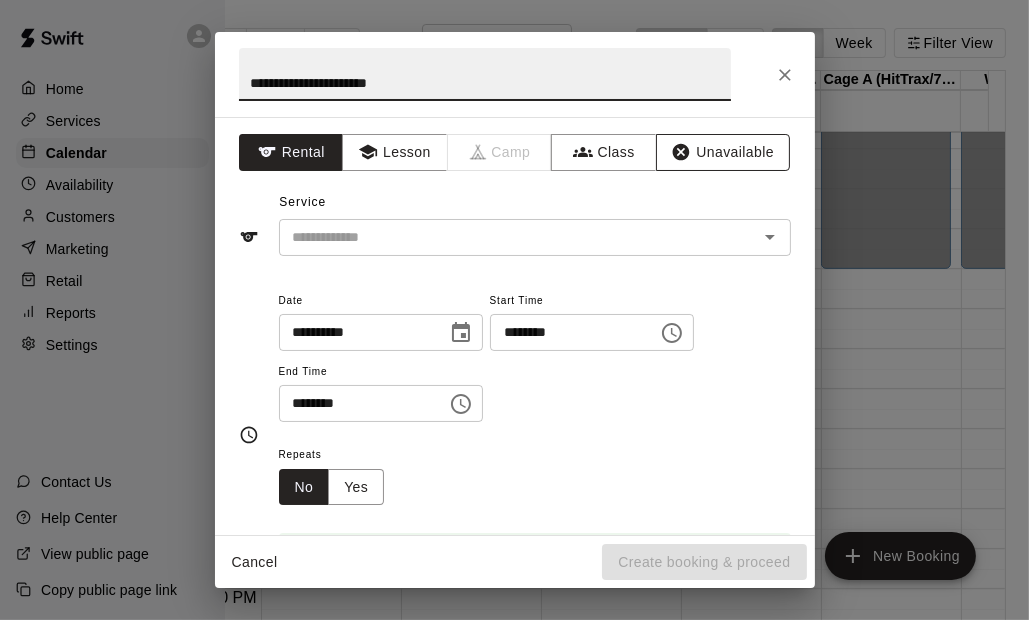 type on "**********" 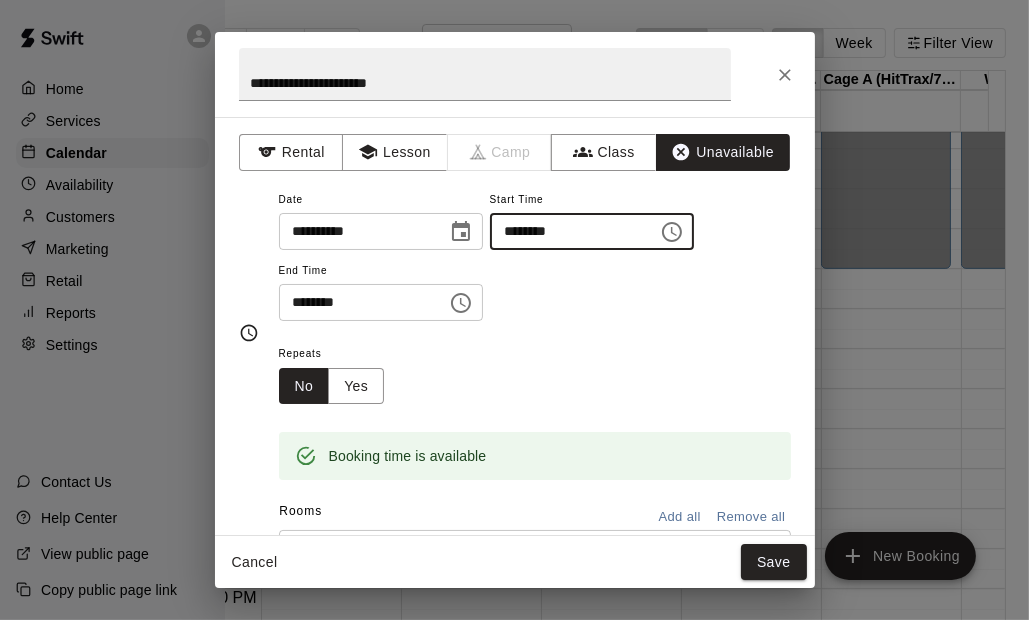 click on "********" at bounding box center [567, 231] 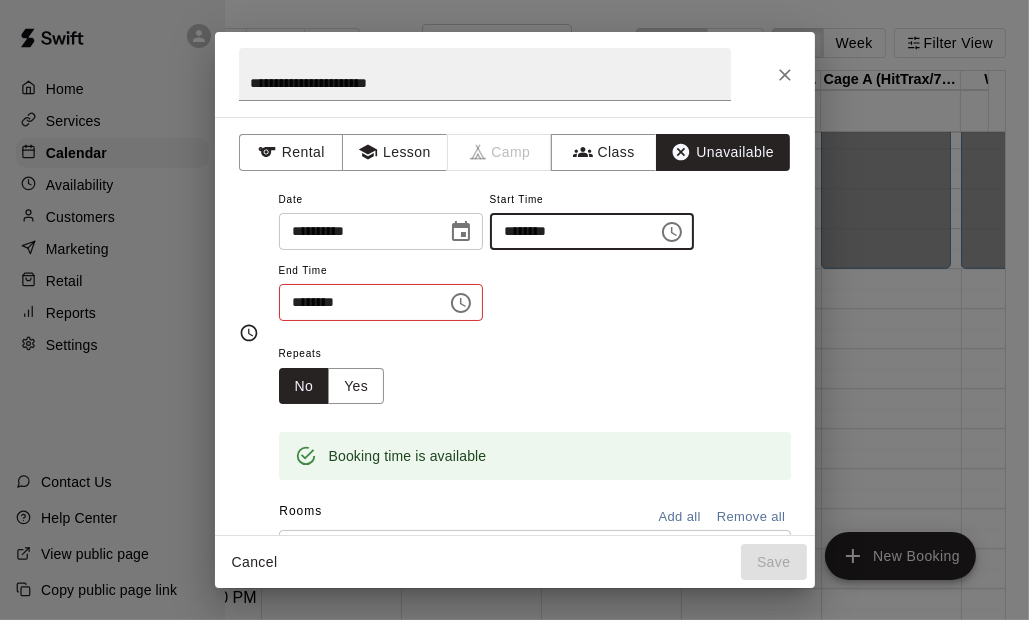 click on "********" at bounding box center [567, 231] 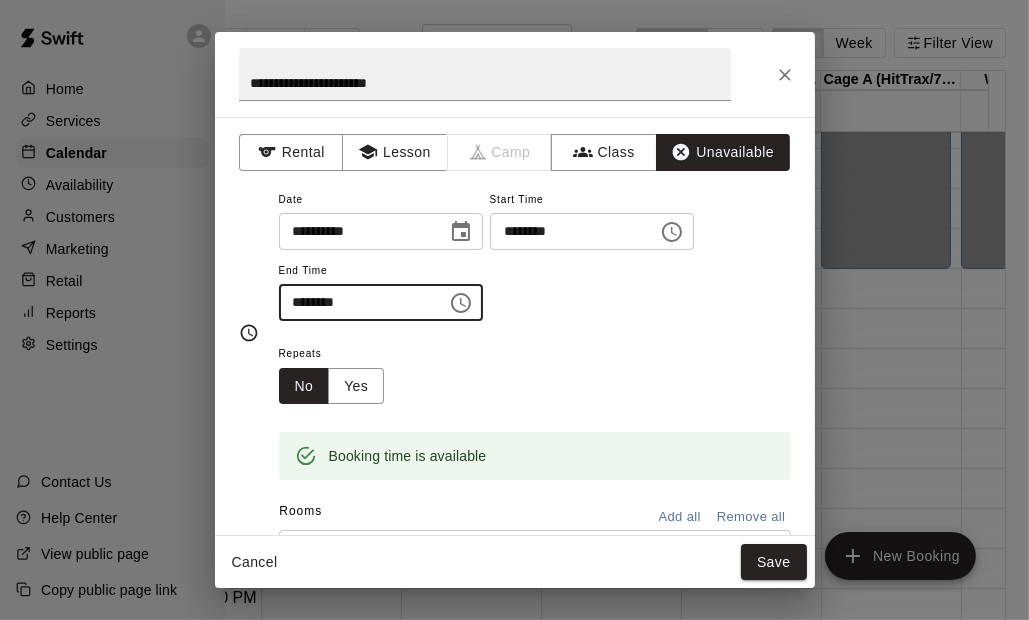 click on "********" at bounding box center (356, 302) 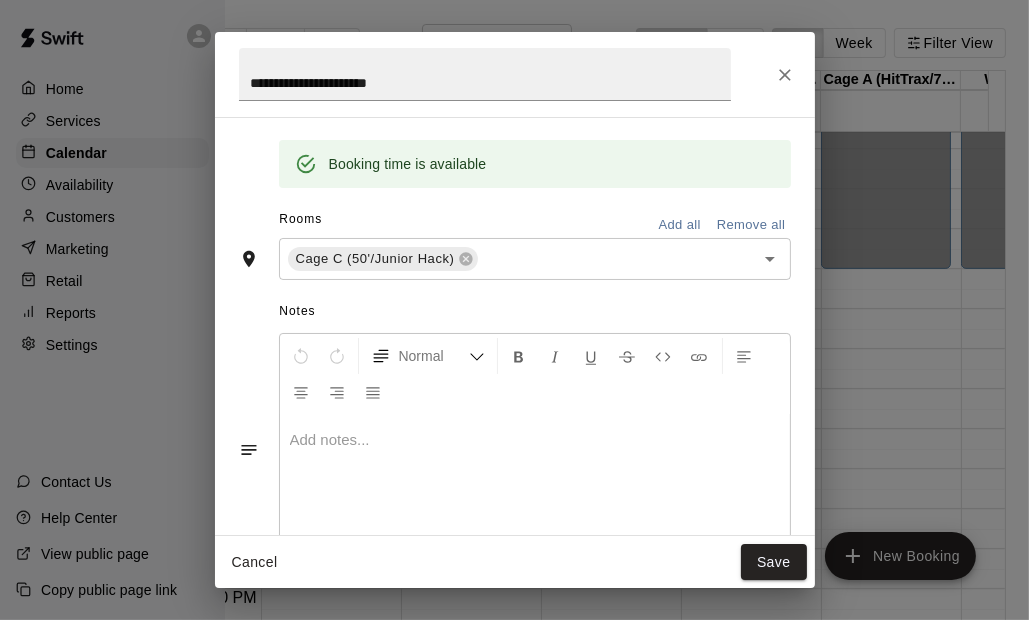 scroll, scrollTop: 296, scrollLeft: 0, axis: vertical 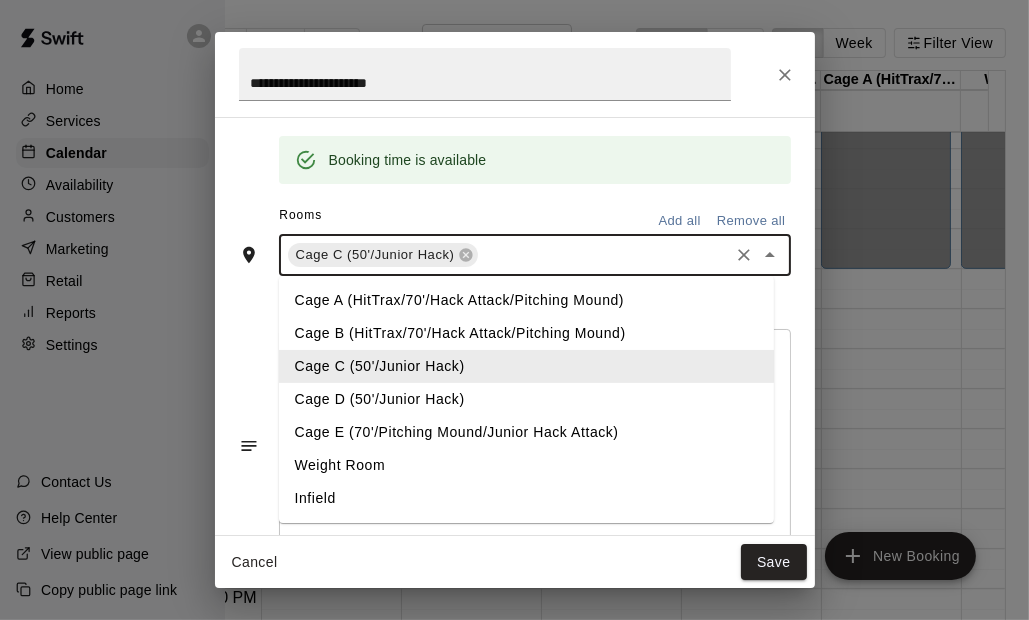 click at bounding box center (603, 255) 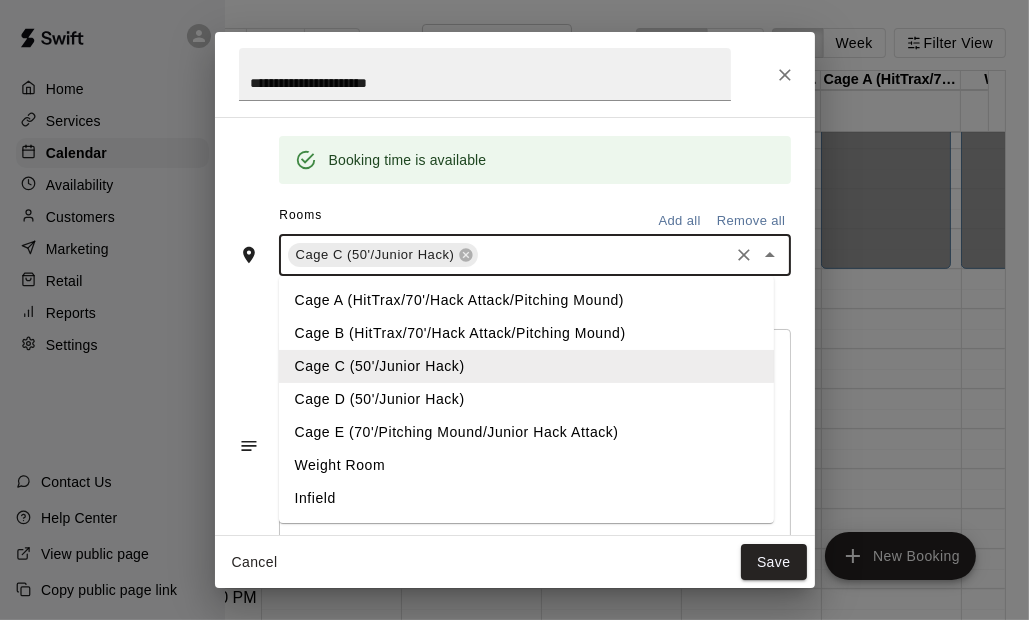 click on "Cage A (HitTrax/70'/Hack Attack/Pitching Mound)" at bounding box center [526, 300] 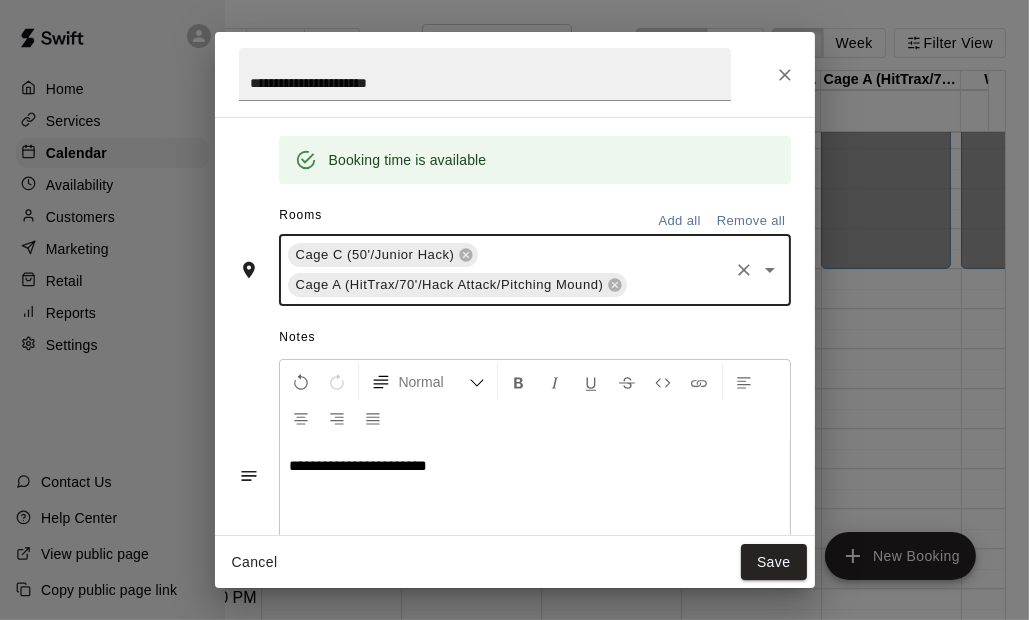 click on "Cage C (50'/Junior Hack) Cage A (HitTrax/70'/Hack Attack/Pitching Mound) ​" at bounding box center [535, 270] 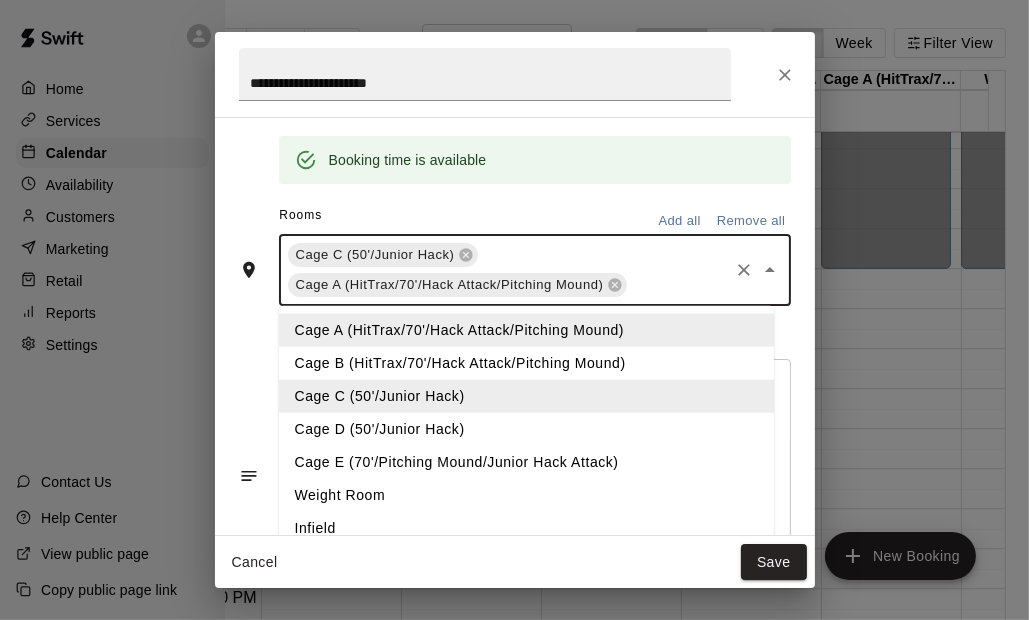 click on "Cage B (HitTrax/70'/Hack Attack/Pitching Mound)" at bounding box center (526, 363) 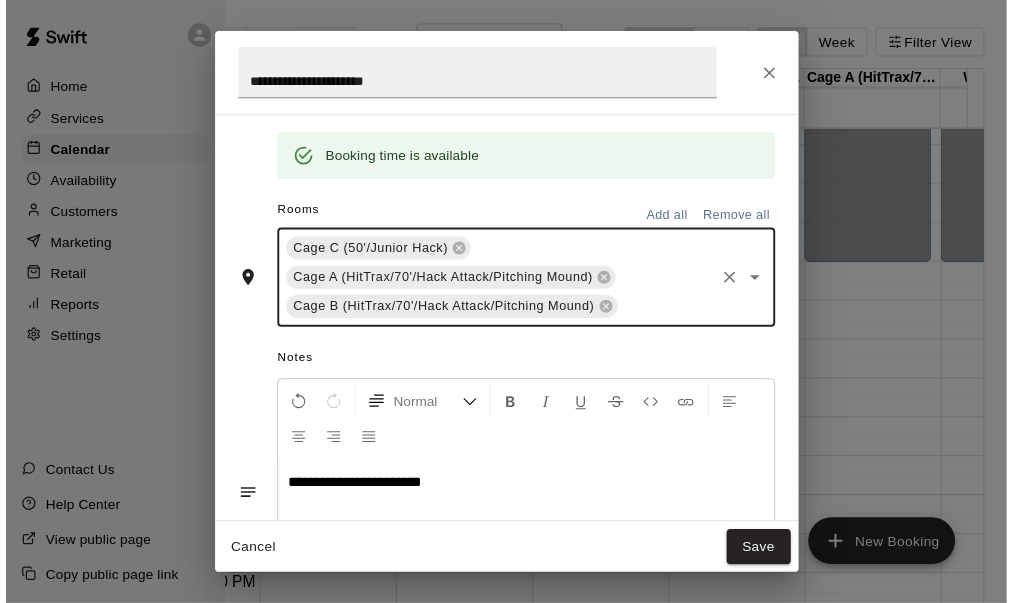 scroll, scrollTop: 417, scrollLeft: 0, axis: vertical 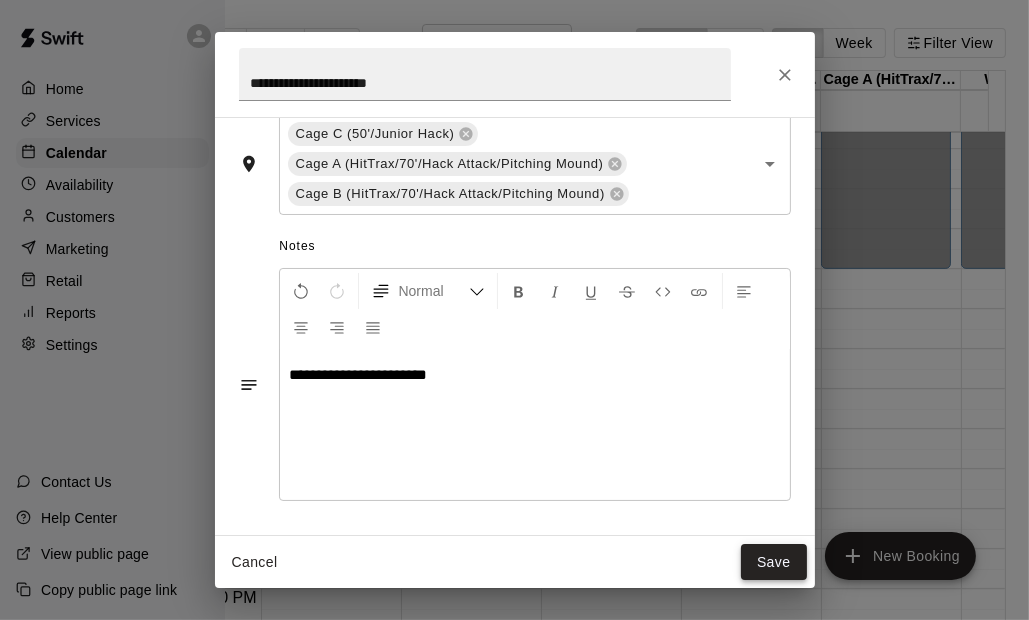 click on "Save" at bounding box center [774, 562] 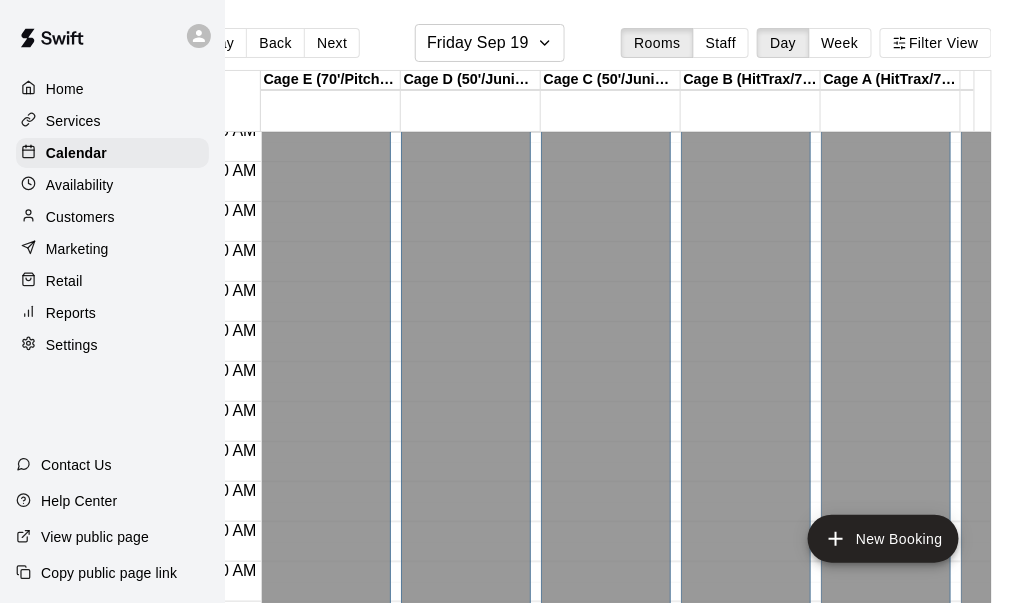 scroll, scrollTop: 621, scrollLeft: 0, axis: vertical 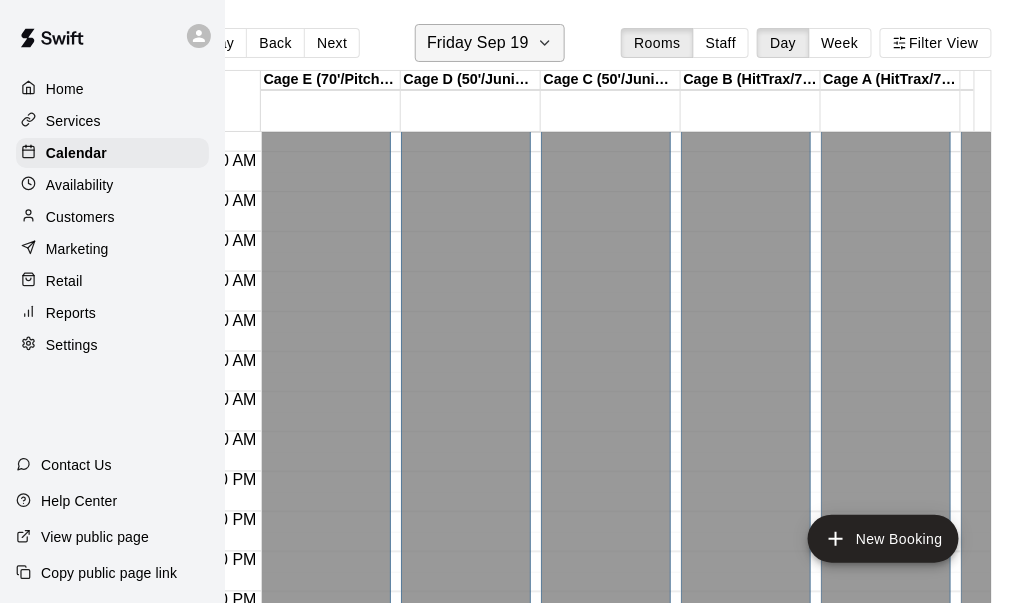 click on "Friday Sep 19" at bounding box center [478, 43] 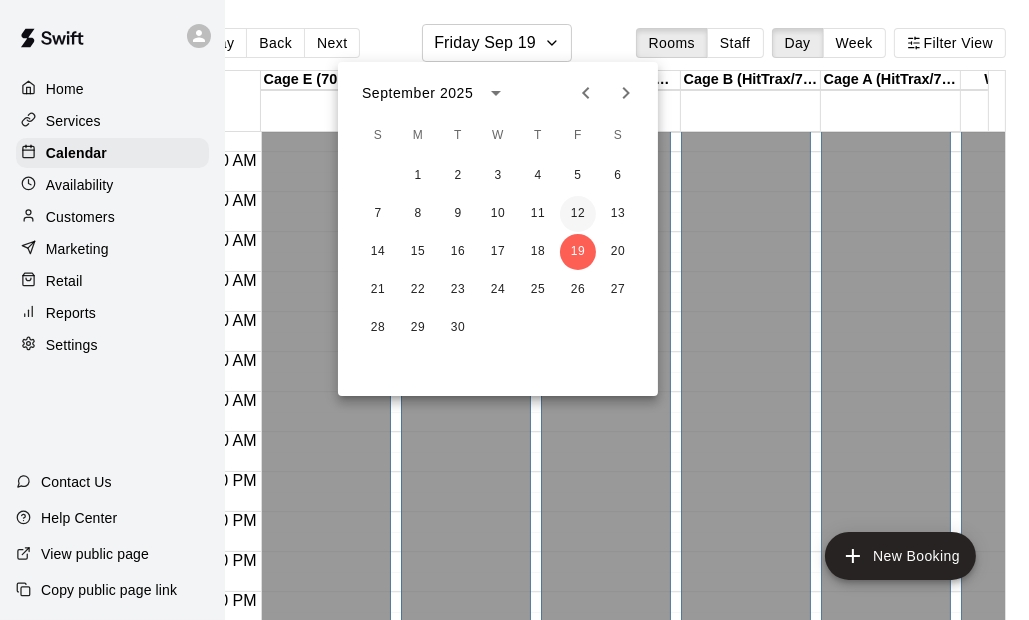 click on "12" at bounding box center (578, 214) 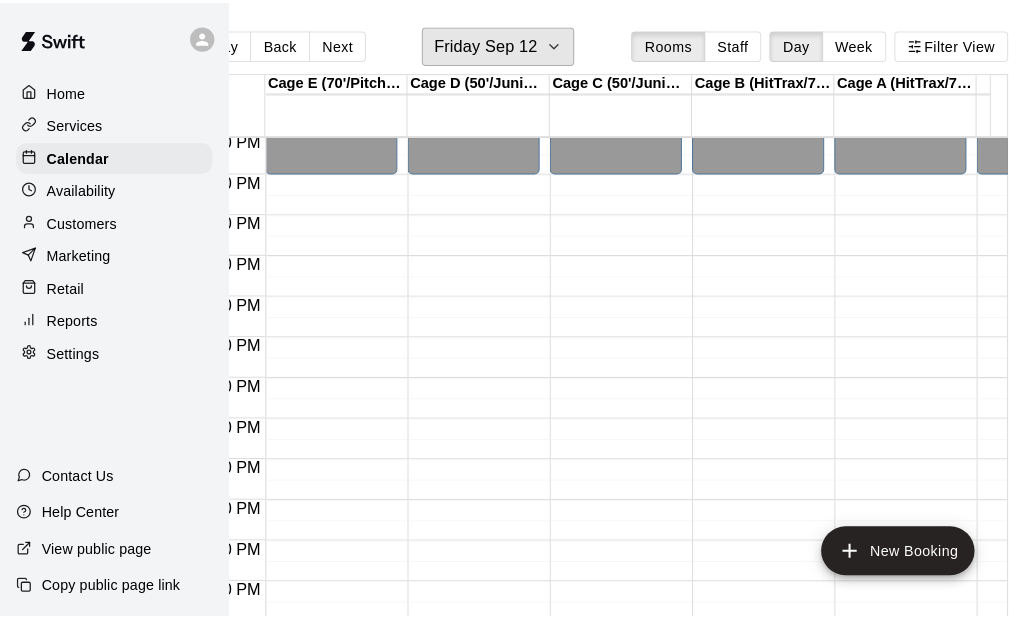 scroll, scrollTop: 1025, scrollLeft: 0, axis: vertical 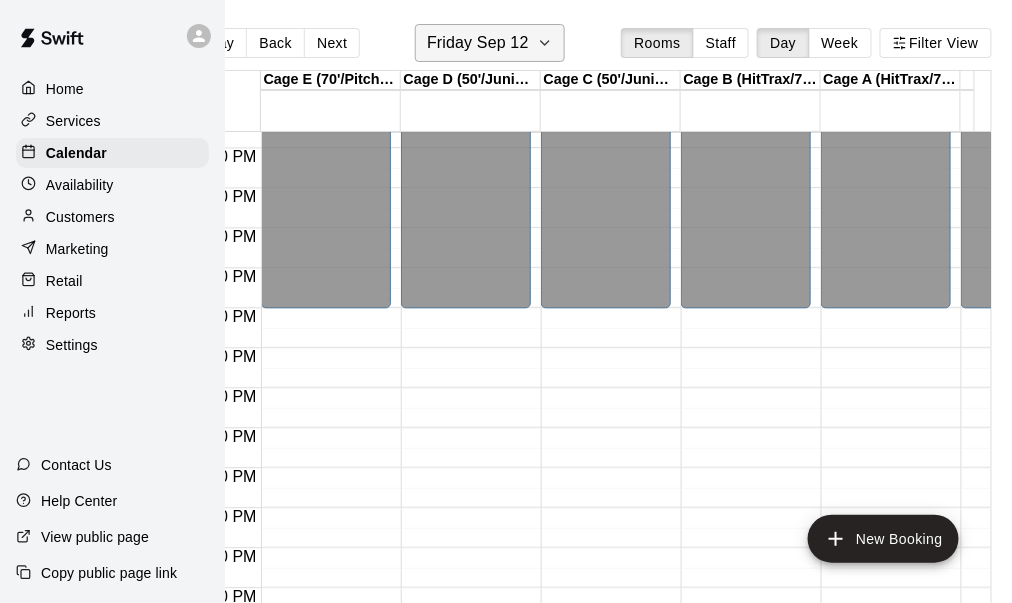 click on "Friday Sep 12" at bounding box center [490, 43] 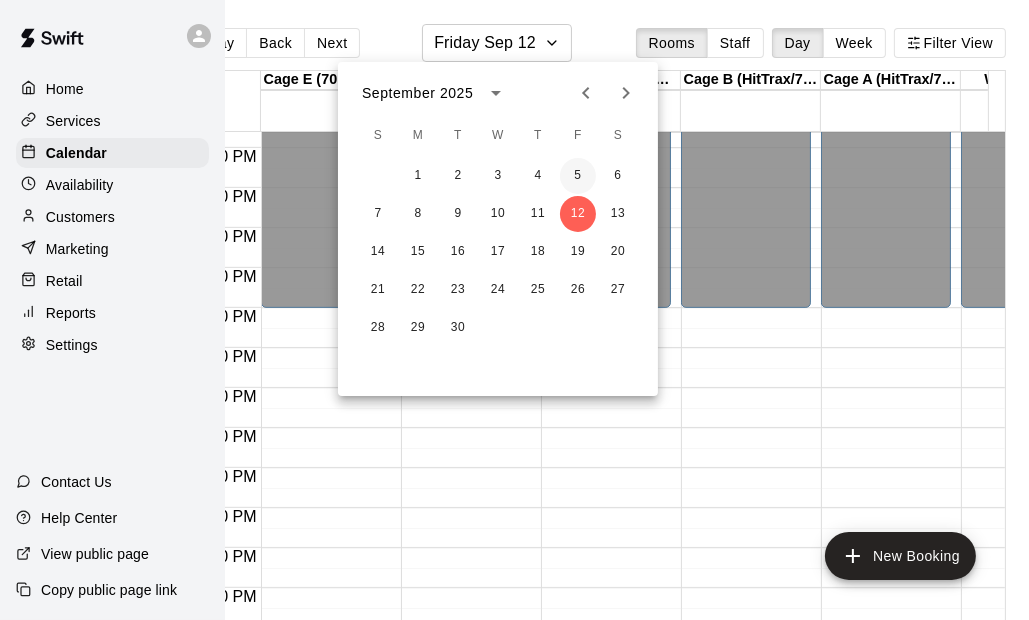 click on "5" at bounding box center [578, 176] 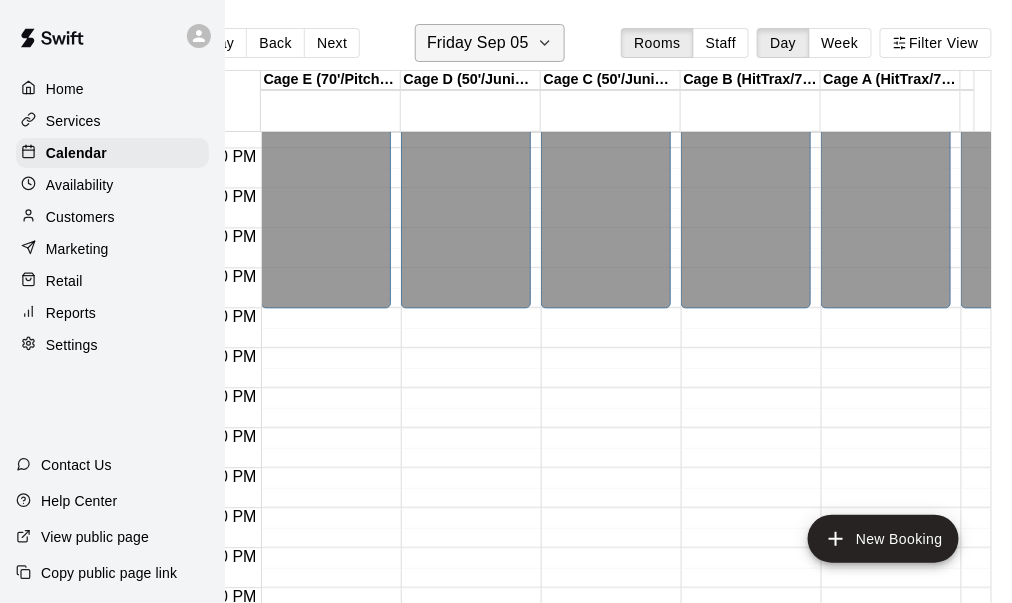 click 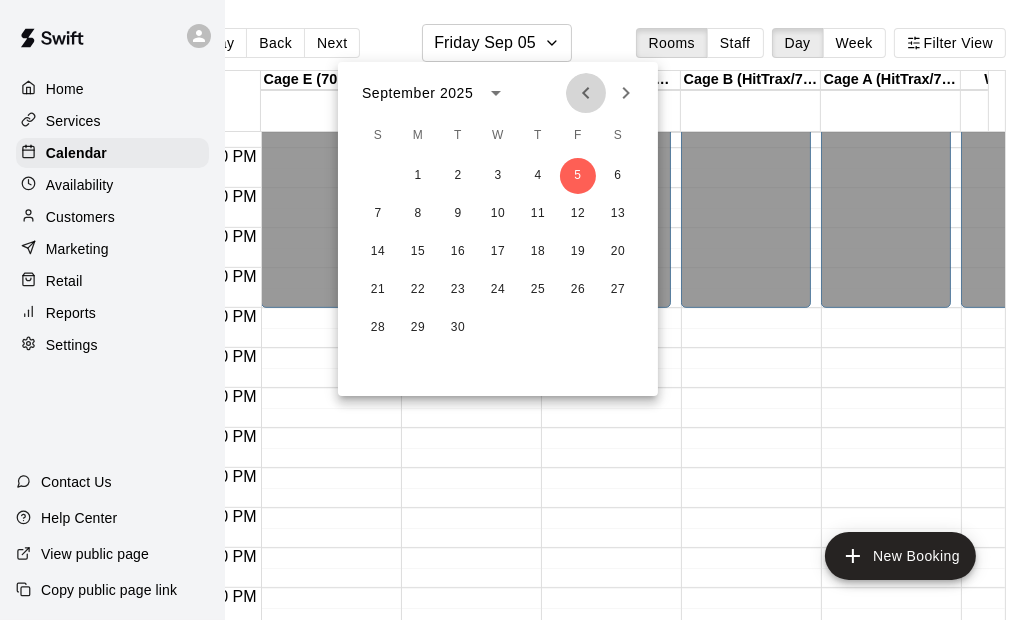click 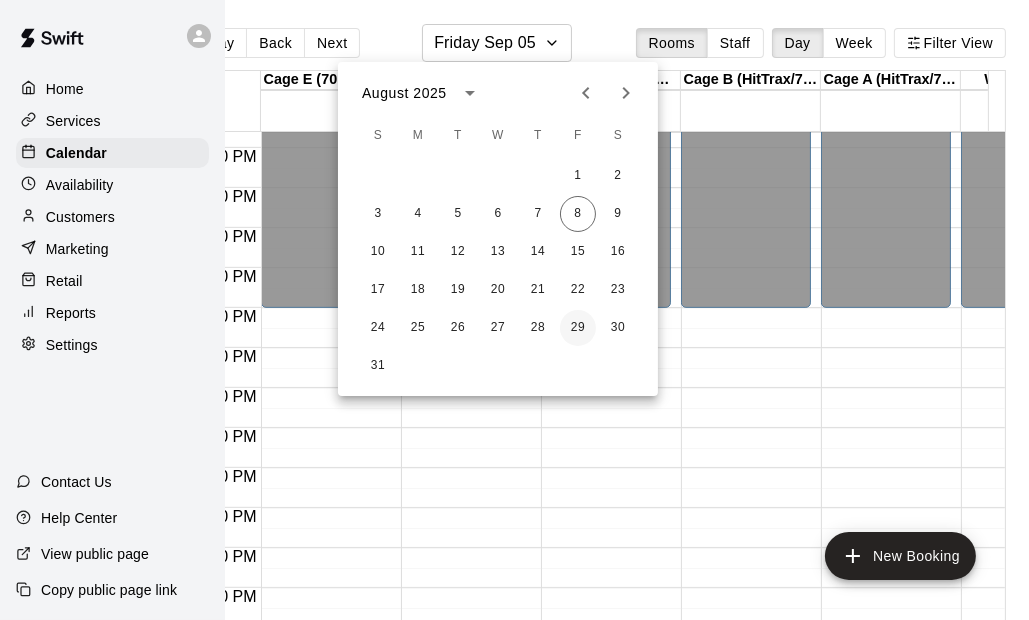 click on "29" at bounding box center (578, 328) 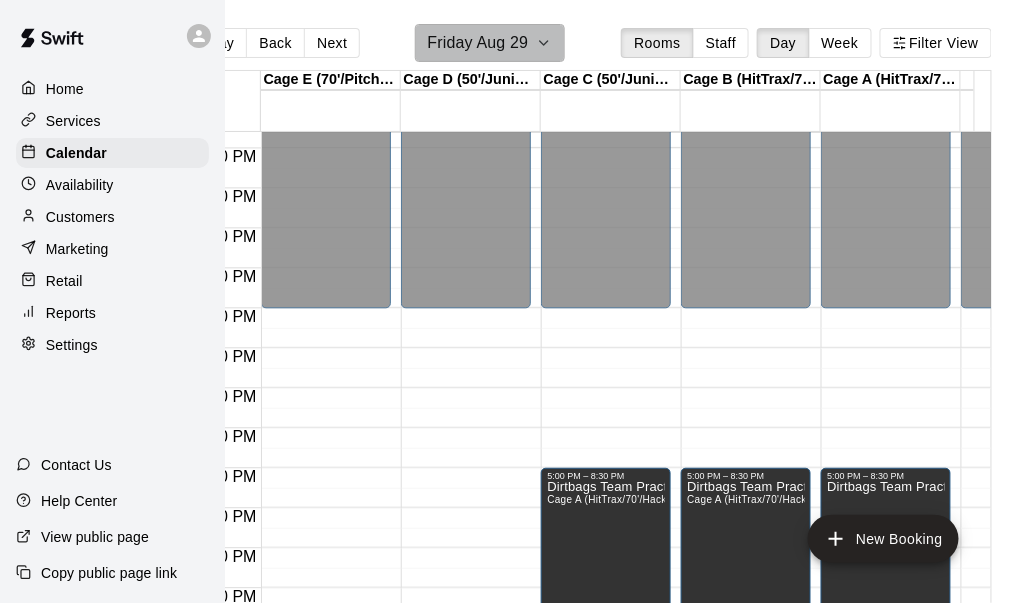 click 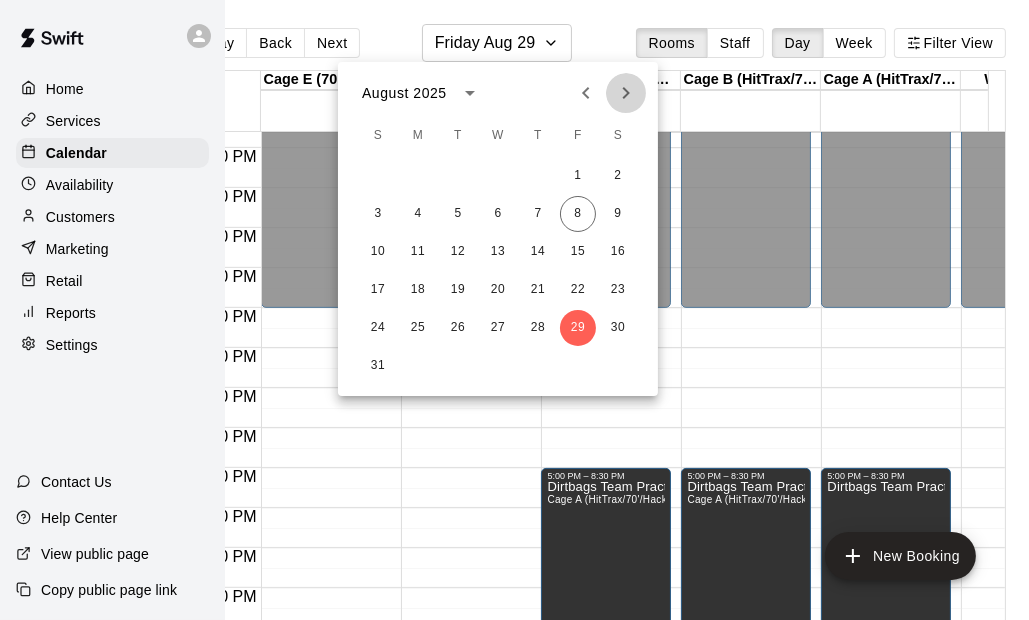 click 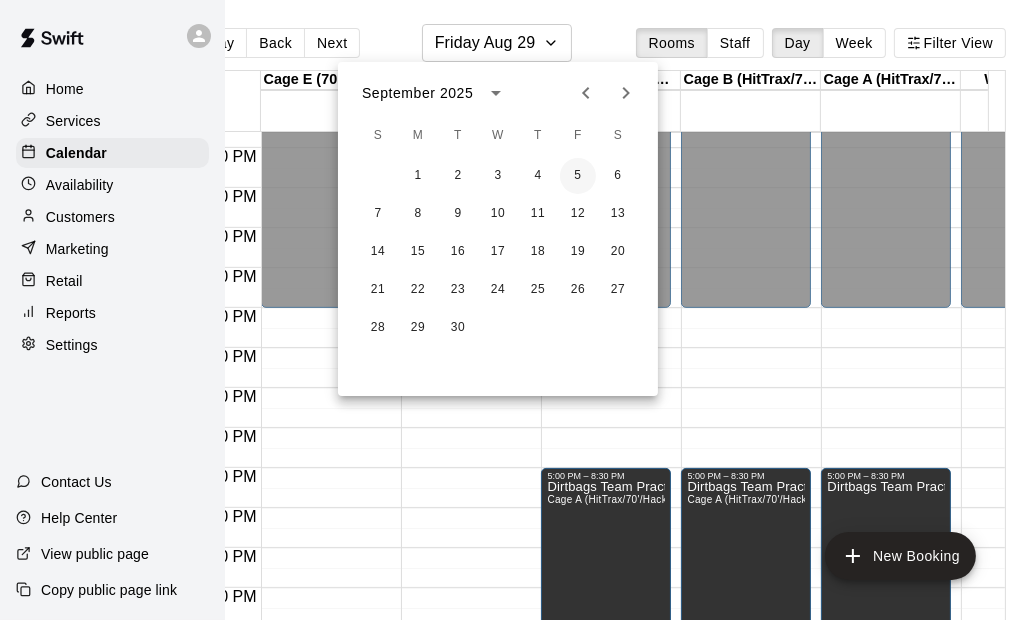 click on "5" at bounding box center [578, 176] 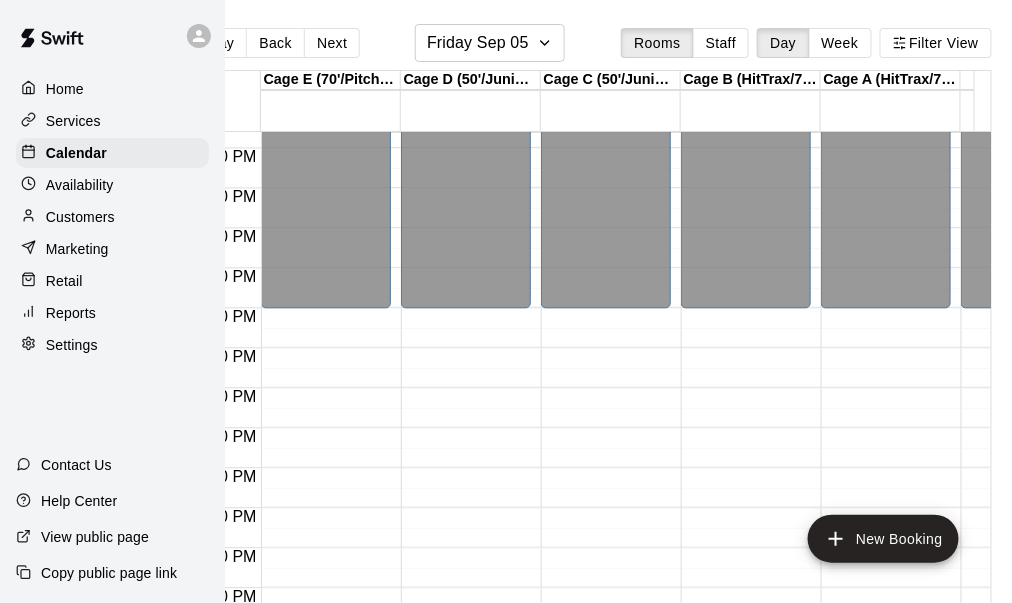 click on "12:00 AM – 3:00 PM Closed 8:30 PM – 11:59 PM Closed" at bounding box center [746, 68] 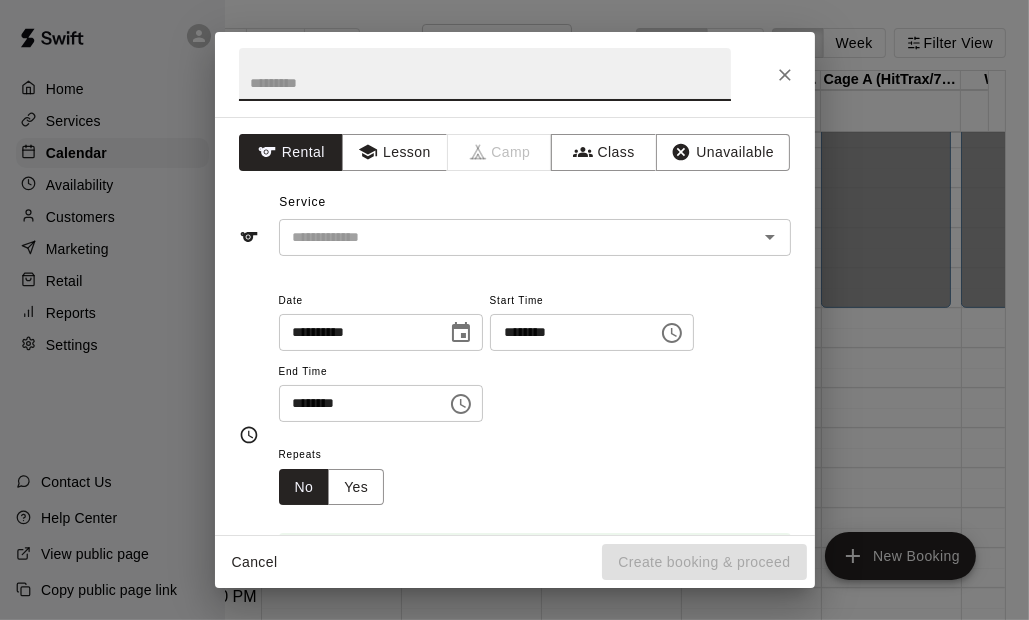 click at bounding box center [485, 74] 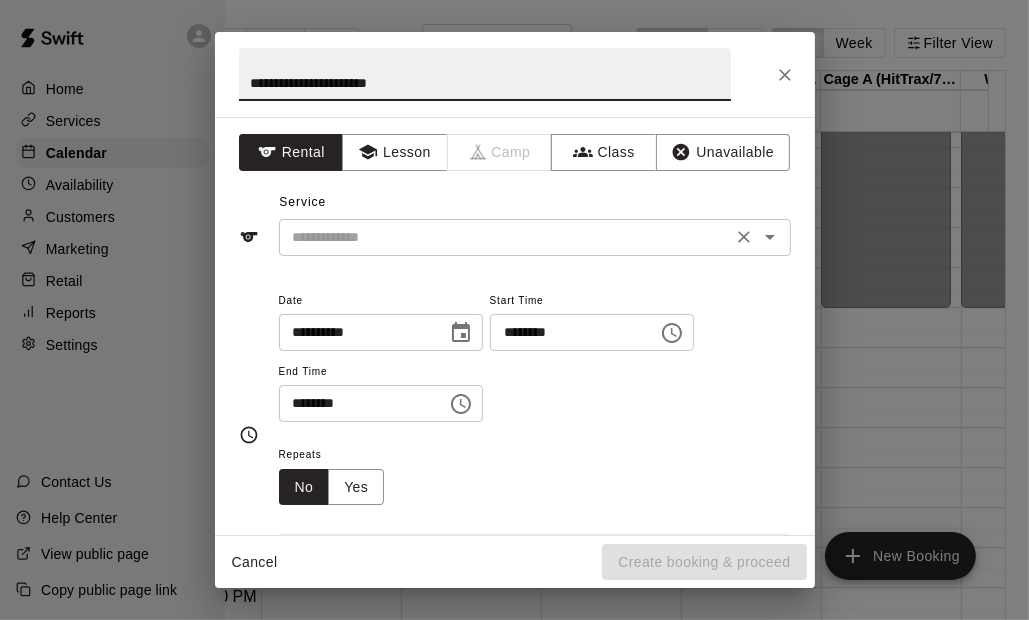 click on "​" at bounding box center (535, 237) 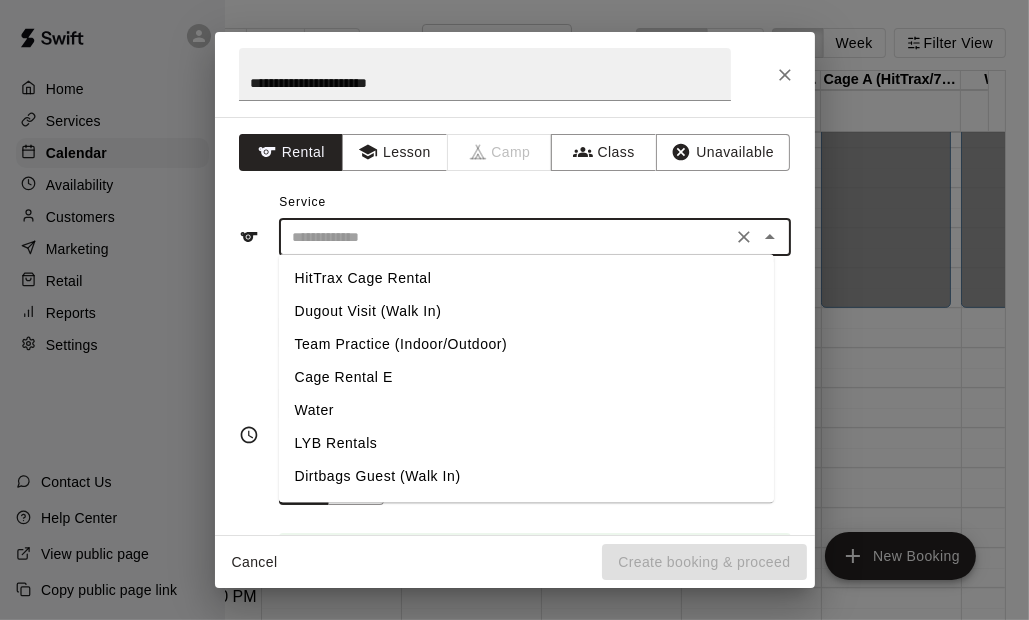 click on "Service ​ HitTrax Cage Rental Dugout Visit (Walk In) Team Practice (Indoor/Outdoor) Cage Rental E Water LYB Rentals Dirtbags Guest (Walk In) Outdoor Practice 50' Cage Rental" at bounding box center (515, 221) 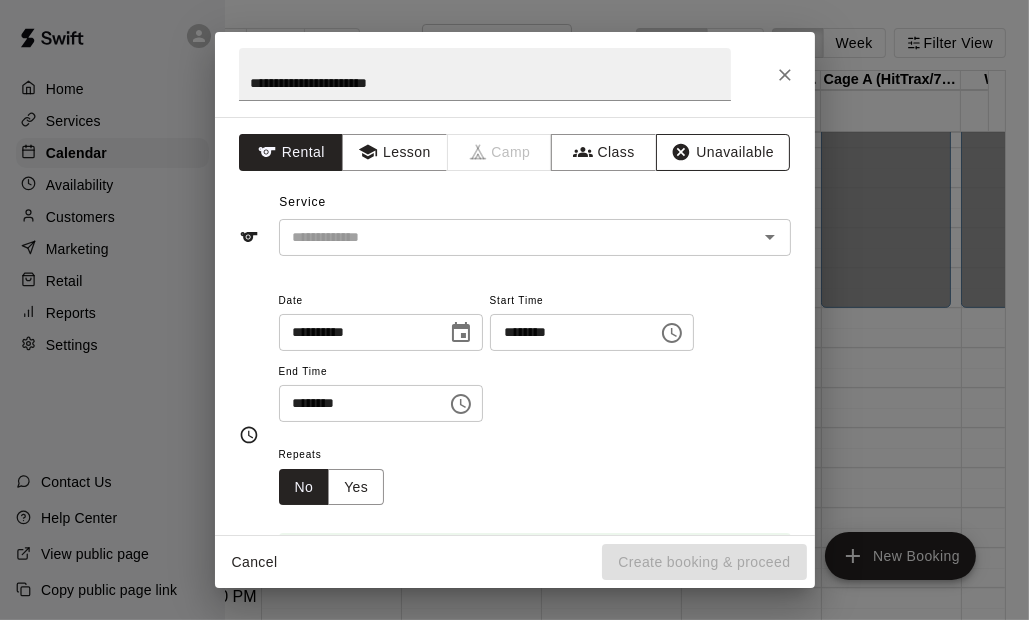 click on "Unavailable" at bounding box center [723, 152] 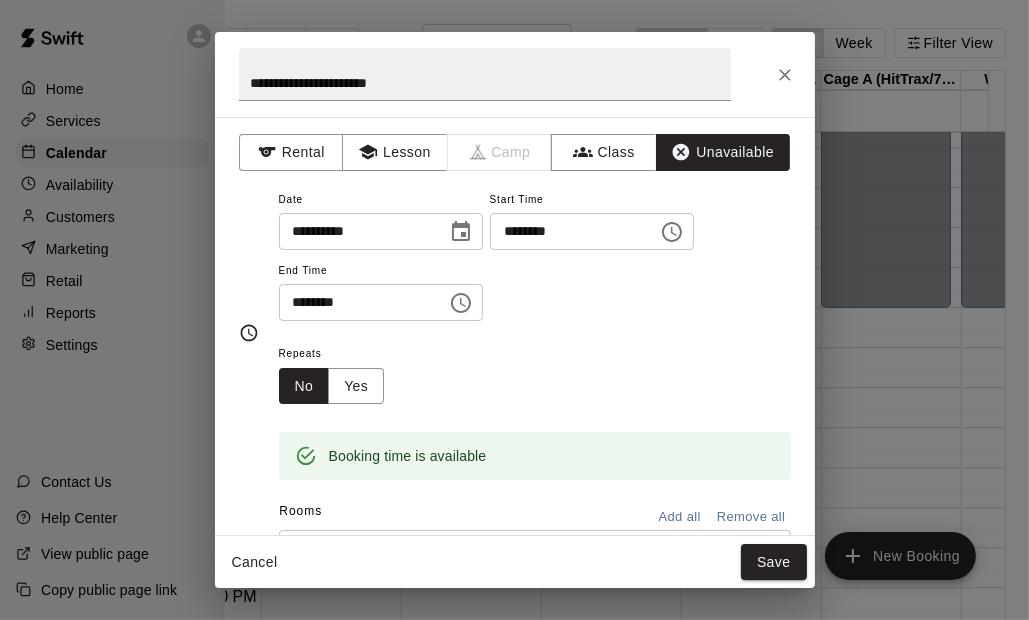 click on "********" at bounding box center (567, 231) 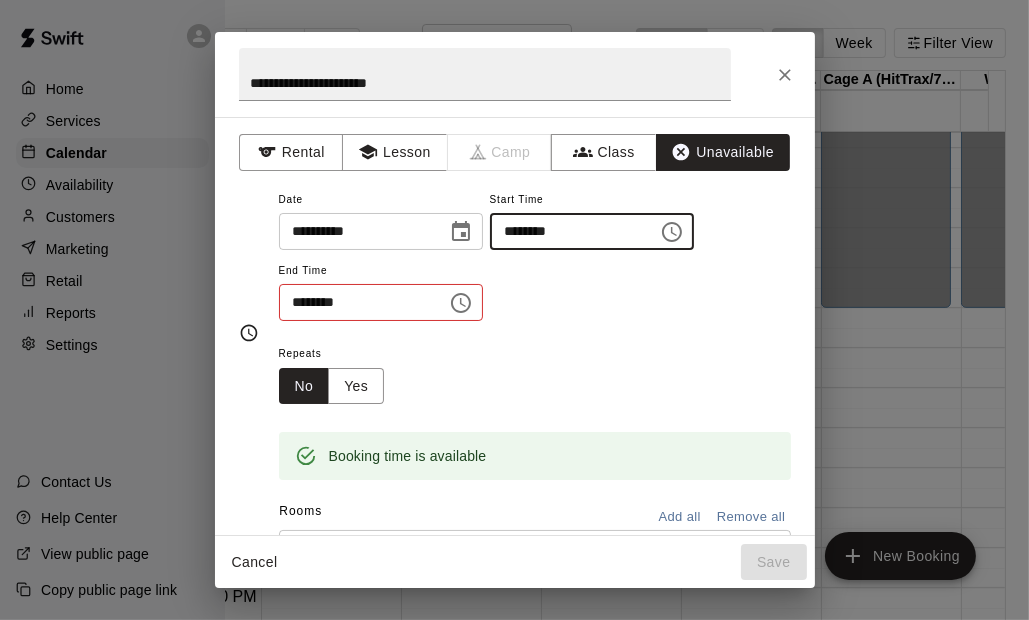 type on "********" 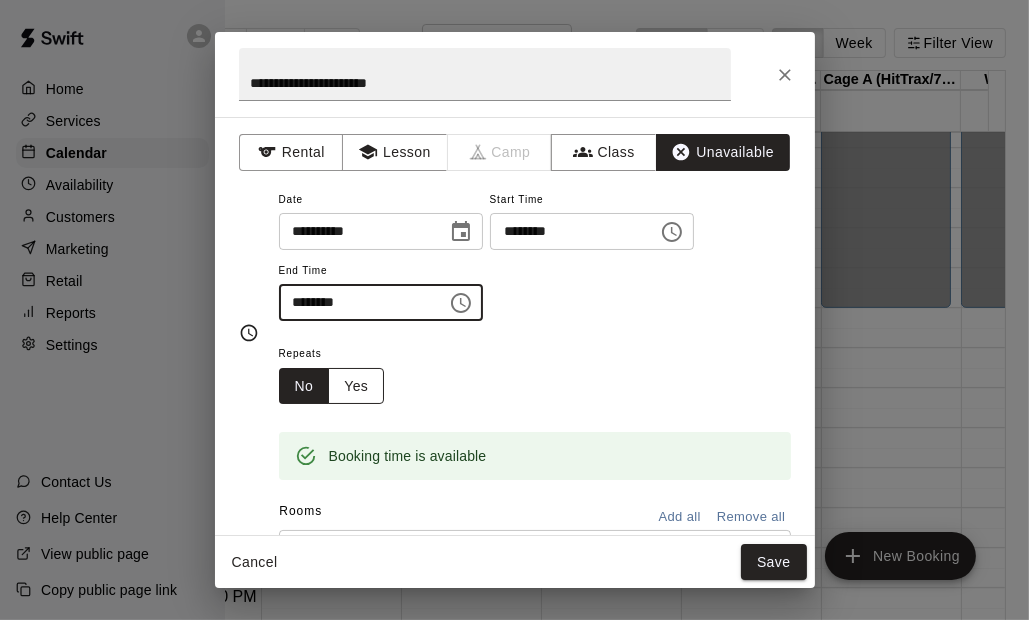 type on "********" 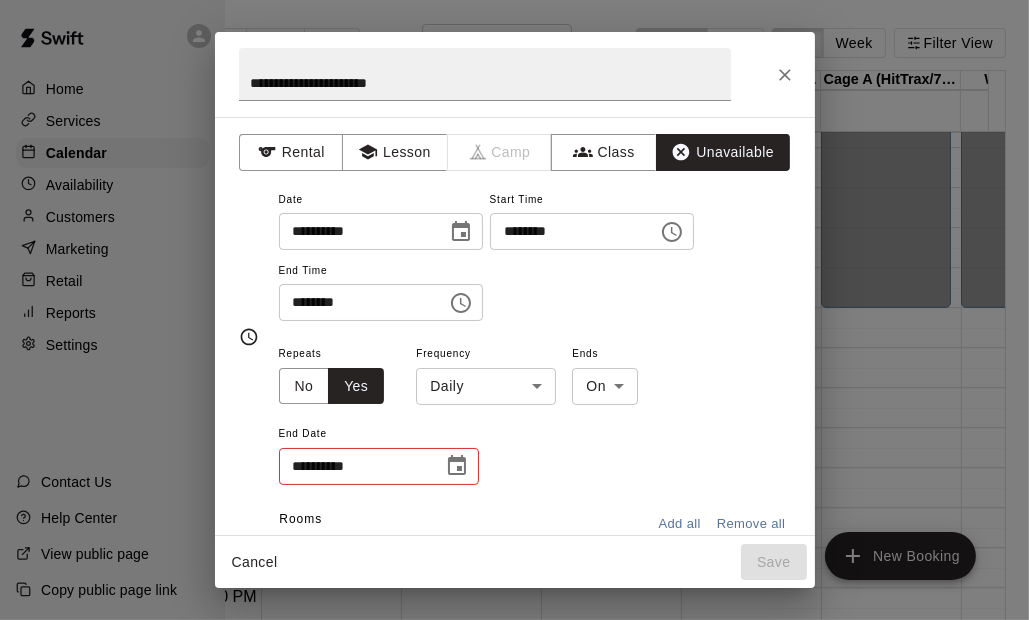 click on "Home Services Calendar Availability Customers Marketing Retail Reports Settings Contact Us Help Center View public page Copy public page link Today Back Next Friday Sep 05 Rooms Staff Day Week Filter View Cage E (70'/Pitching Mound/Junior Hack Attack) 05 Fri Cage D (50'/Junior Hack) 05 Fri Cage C (50'/Junior Hack) 05 Fri Cage B (HitTrax/70'/Hack Attack/Pitching Mound) 05 Fri Cage A (HitTrax/70'/Hack Attack/Pitching Mound) 05 Fri Weight Room 05 Fri Infield 05 Fri 12:00 AM 12:30 AM 1:00 AM 1:30 AM 2:00 AM 2:30 AM 3:00 AM 3:30 AM 4:00 AM 4:30 AM 5:00 AM 5:30 AM 6:00 AM 6:30 AM 7:00 AM 7:30 AM 8:00 AM 8:30 AM 9:00 AM 9:30 AM 10:00 AM 10:30 AM 11:00 AM 11:30 AM 12:00 PM 12:30 PM 1:00 PM 1:30 PM 2:00 PM 2:30 PM 3:00 PM 3:30 PM 4:00 PM 4:30 PM 5:00 PM 5:30 PM 6:00 PM 6:30 PM 7:00 PM 7:30 PM 8:00 PM 8:30 PM 9:00 PM 9:30 PM 10:00 PM 10:30 PM 11:00 PM 11:30 PM 12:00 AM – 3:00 PM Closed 8:30 PM – 11:59 PM Closed 12:00 AM – 3:00 PM Closed 8:30 PM – 11:59 PM Closed 12:00 AM – 3:00 PM Closed 8:30 PM – 11:59 PM" at bounding box center [448, 326] 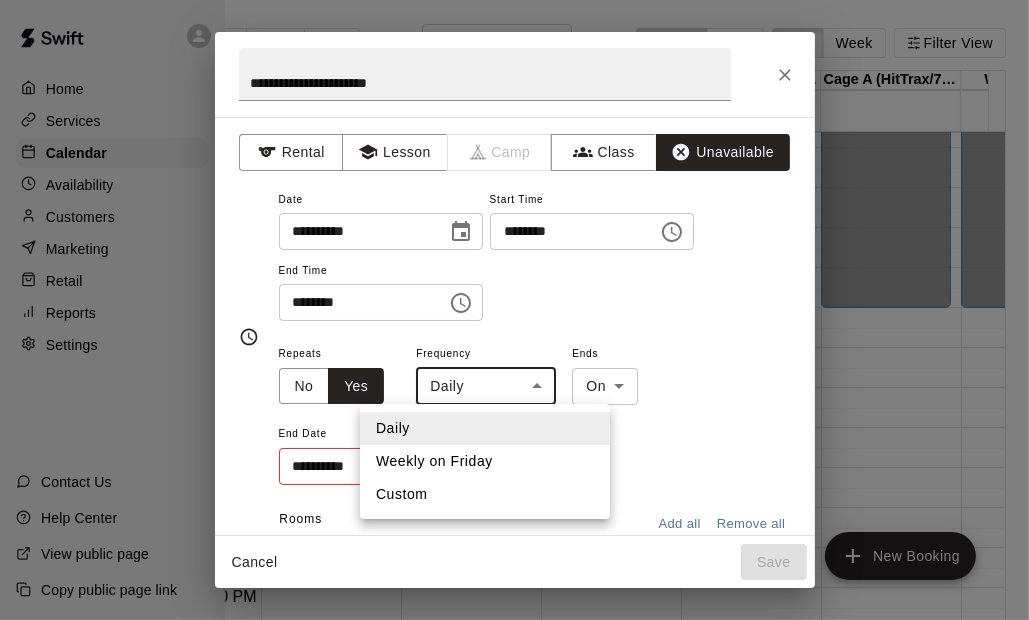 click on "Weekly on Friday" at bounding box center (485, 461) 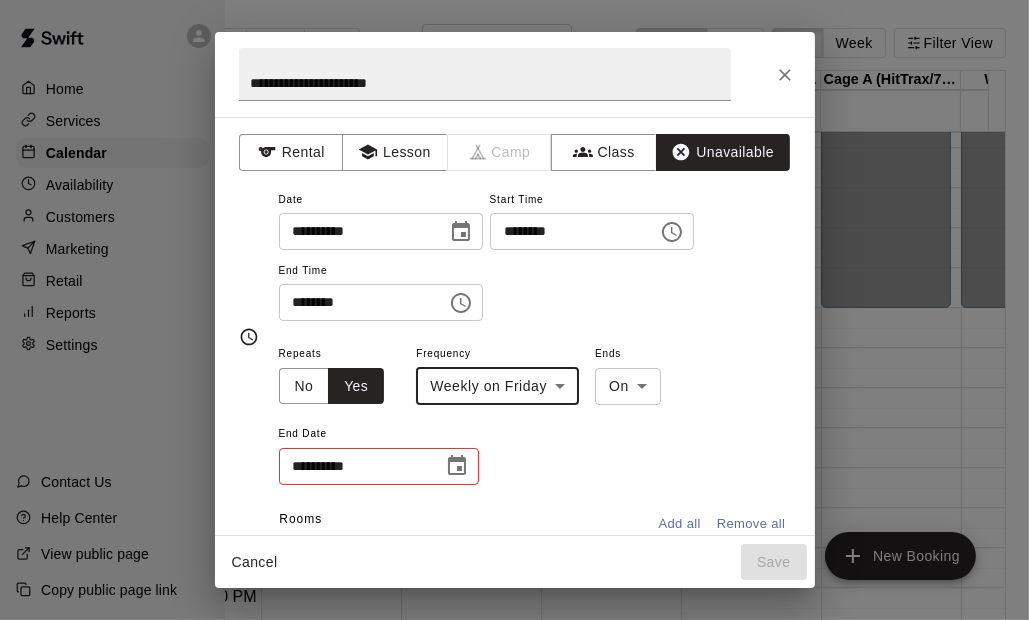 click 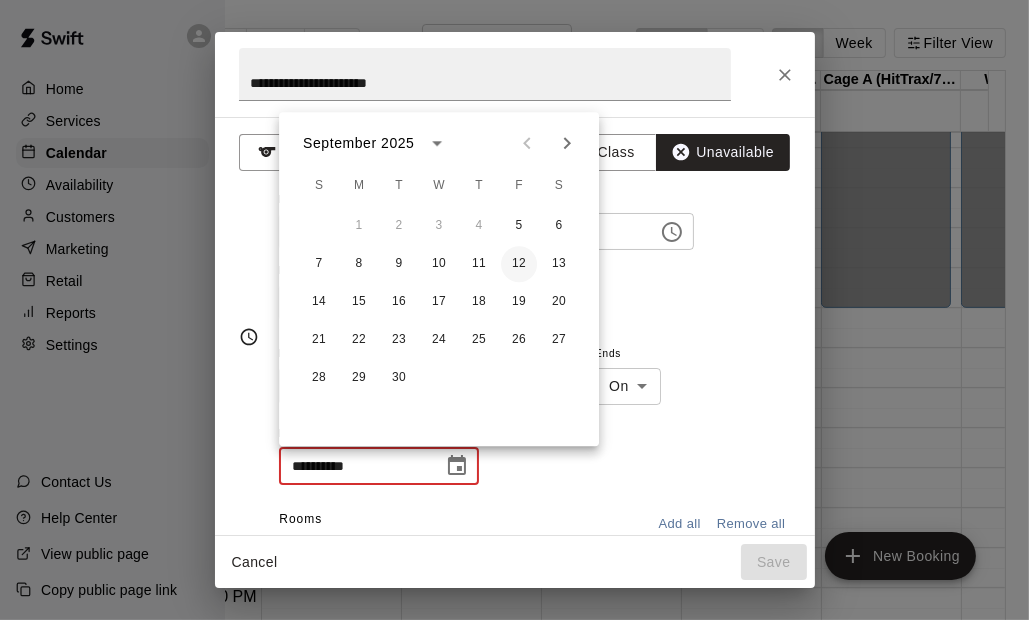 click on "12" at bounding box center [519, 264] 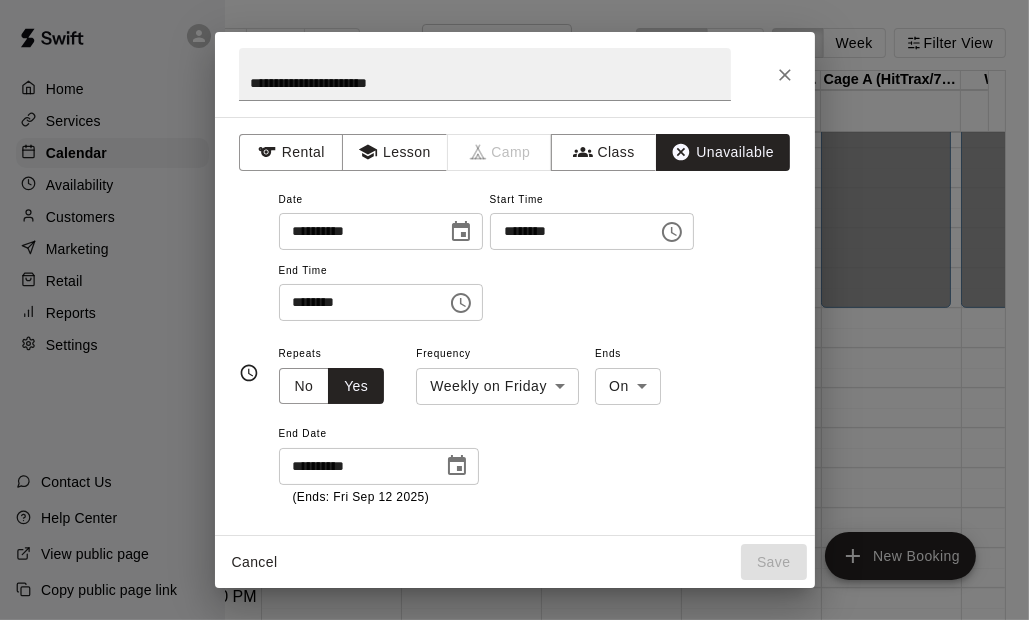 type on "**********" 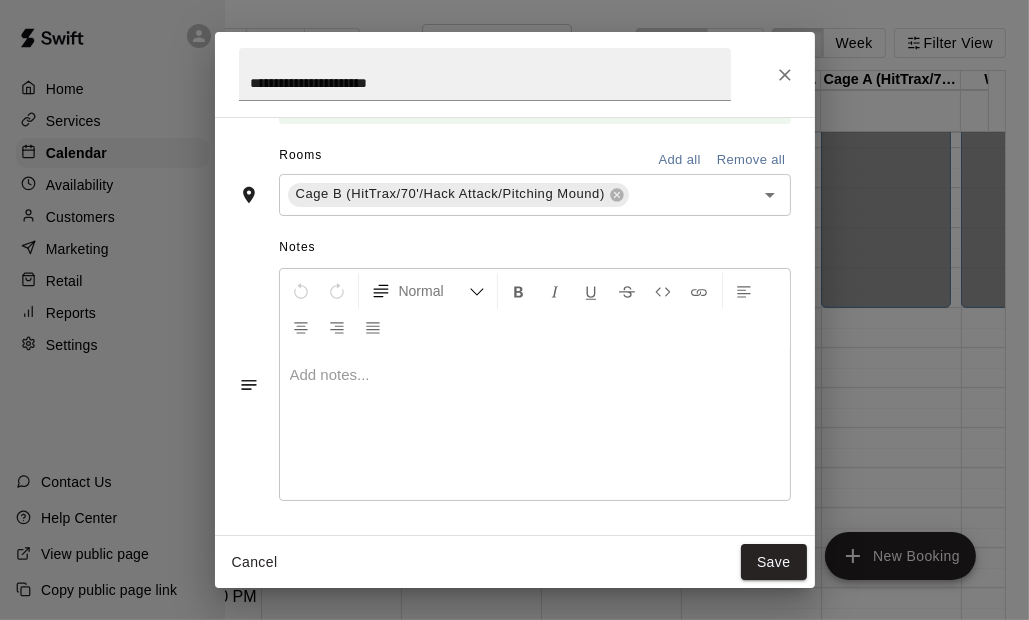 scroll, scrollTop: 461, scrollLeft: 0, axis: vertical 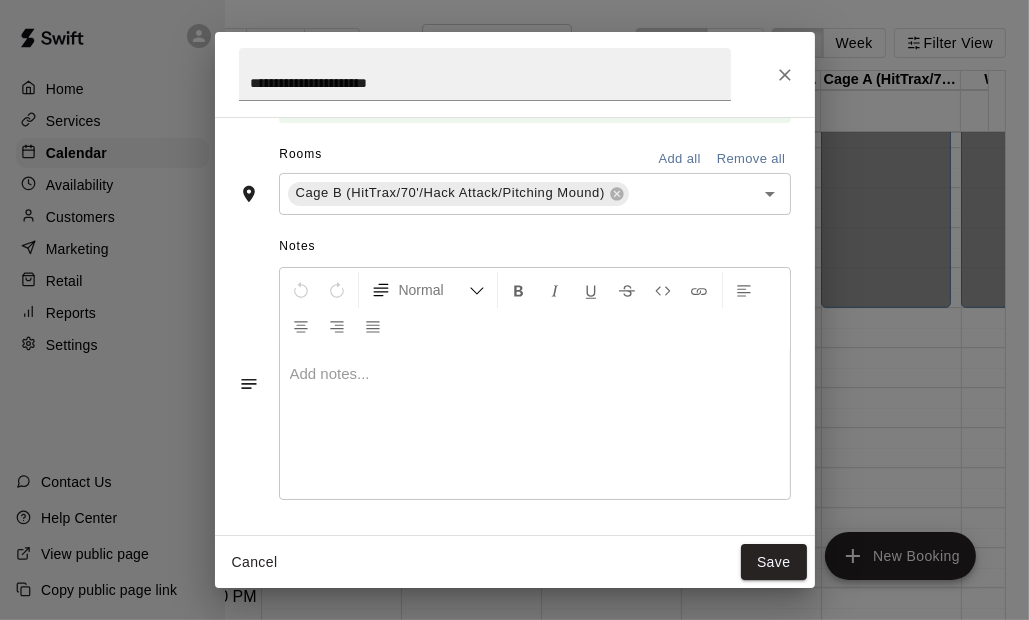 click at bounding box center [535, 424] 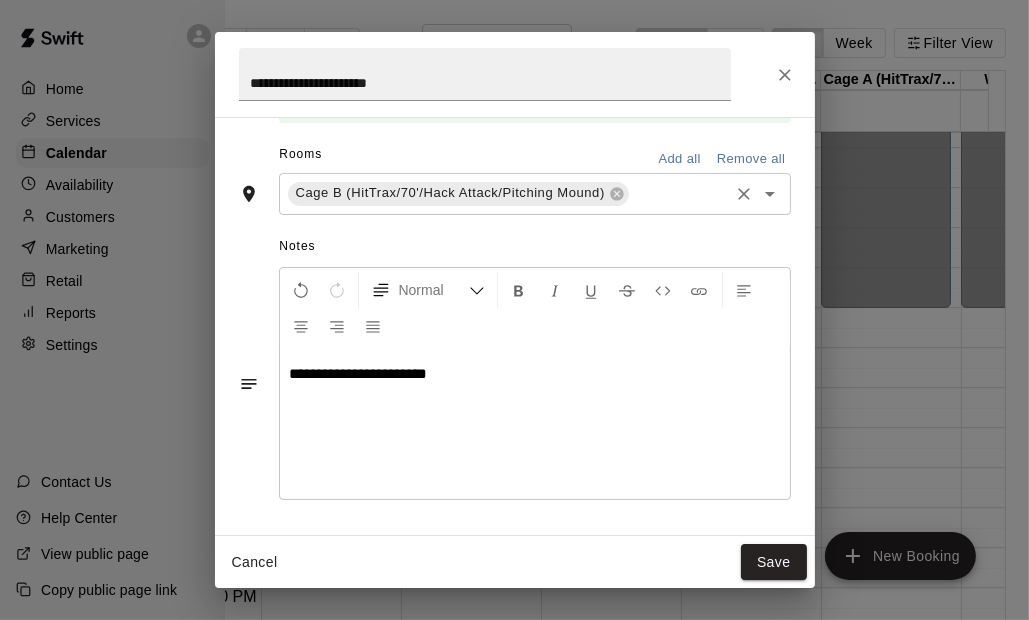 click at bounding box center [679, 193] 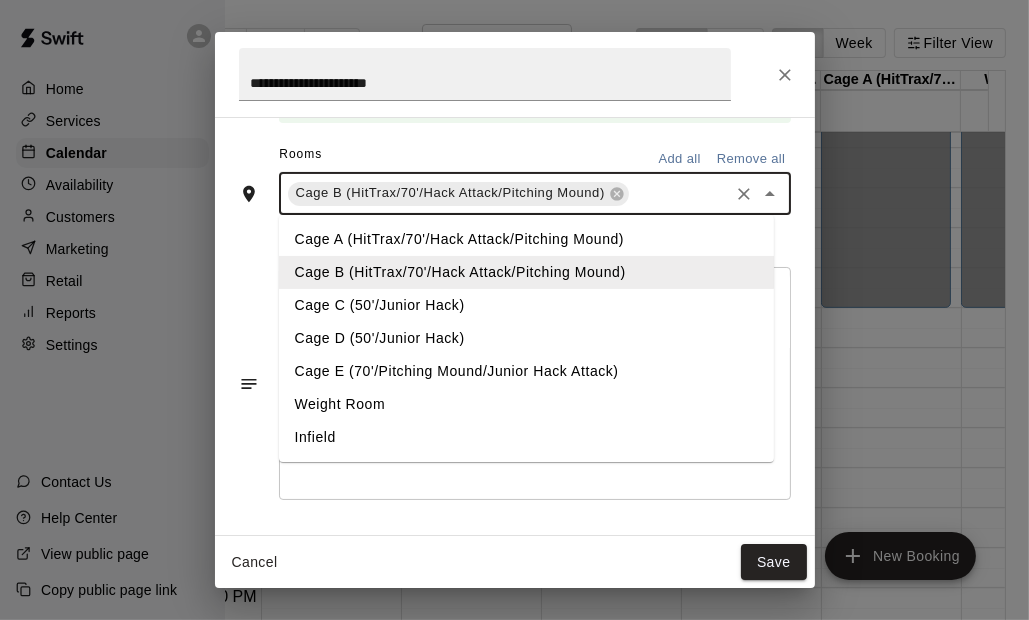 click on "Cage A (HitTrax/70'/Hack Attack/Pitching Mound)" at bounding box center [526, 239] 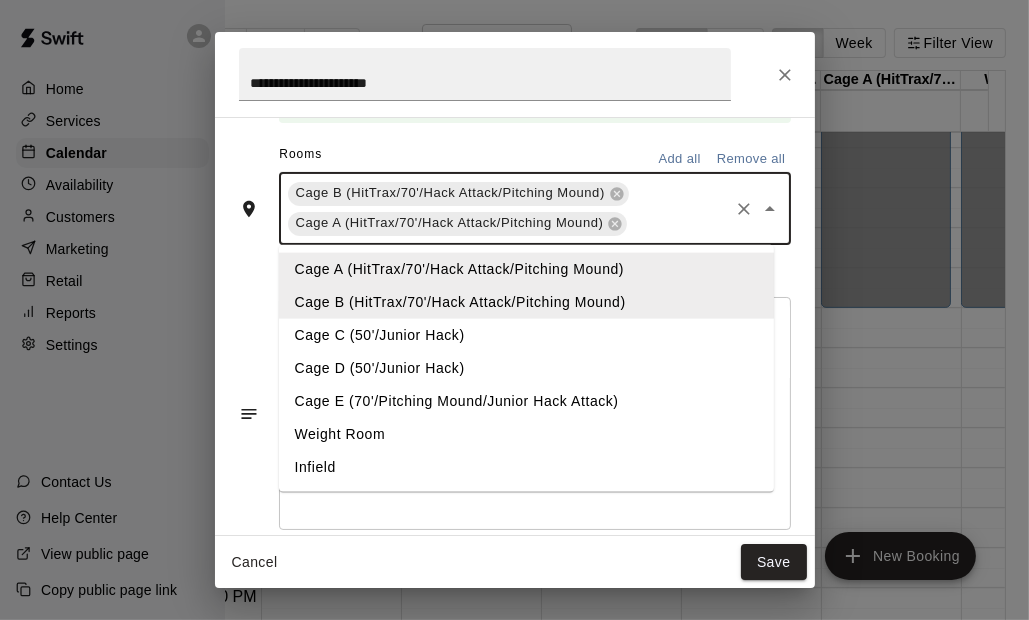 click at bounding box center [677, 223] 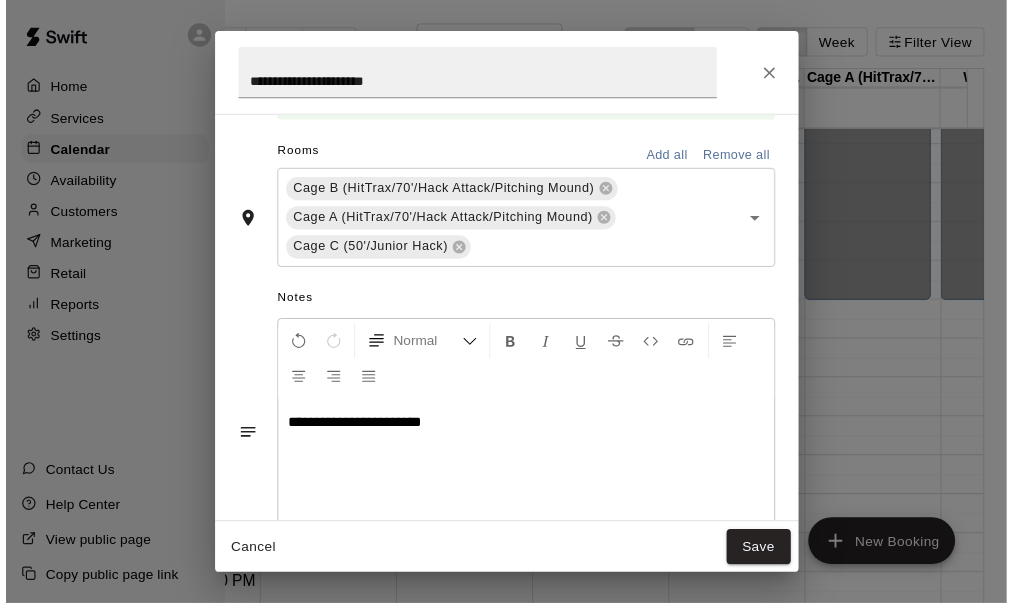 scroll, scrollTop: 521, scrollLeft: 0, axis: vertical 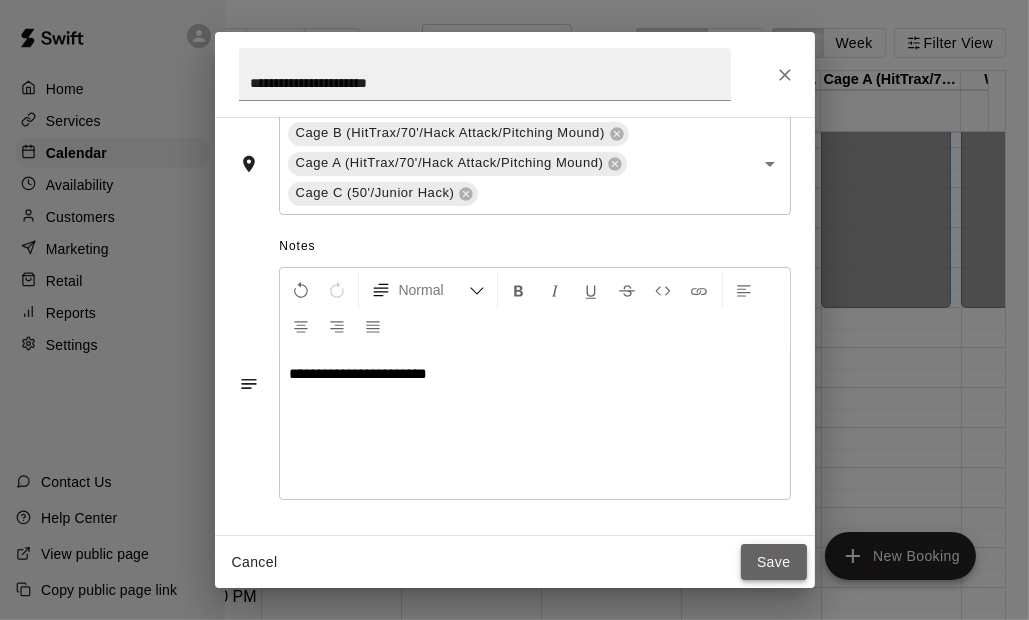click on "Save" at bounding box center [774, 562] 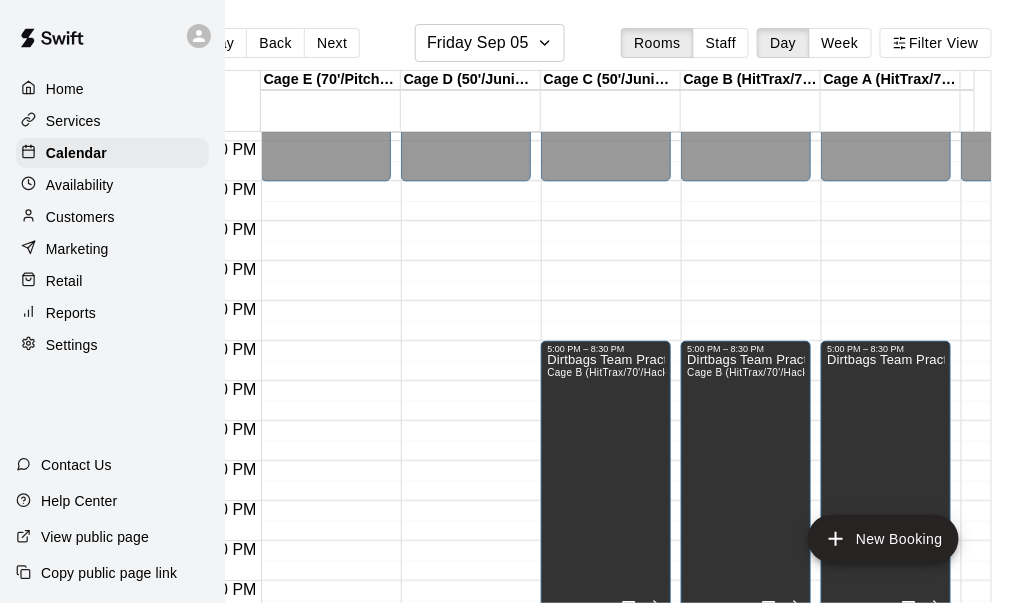 scroll, scrollTop: 1425, scrollLeft: 0, axis: vertical 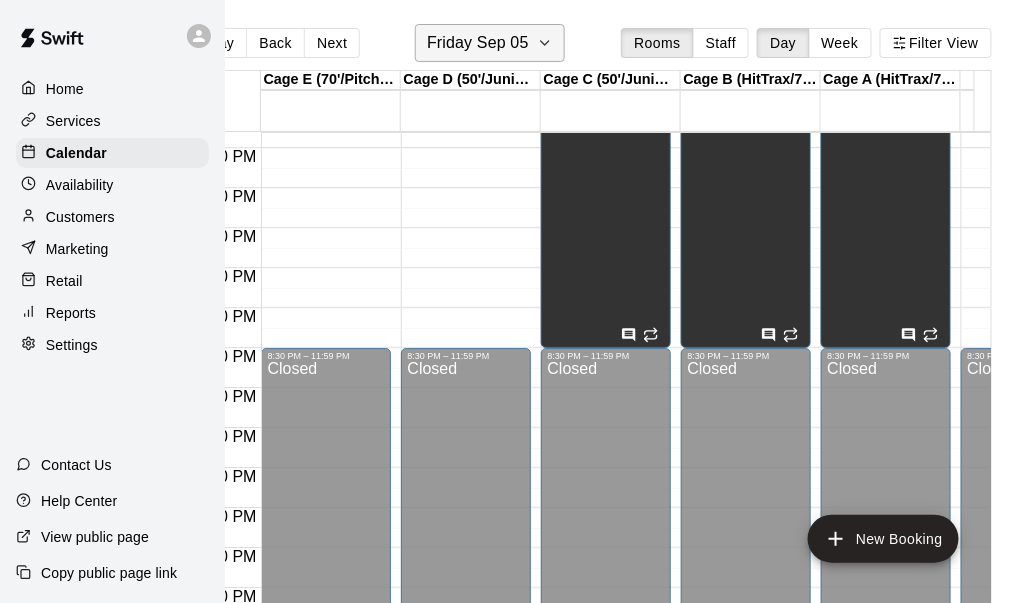 click 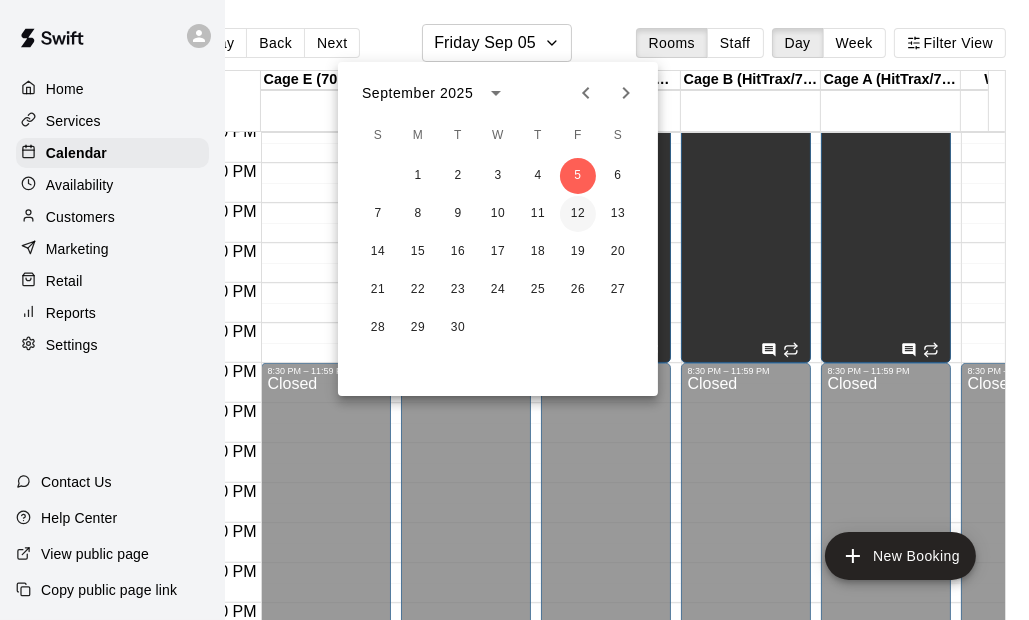 click on "12" at bounding box center [578, 214] 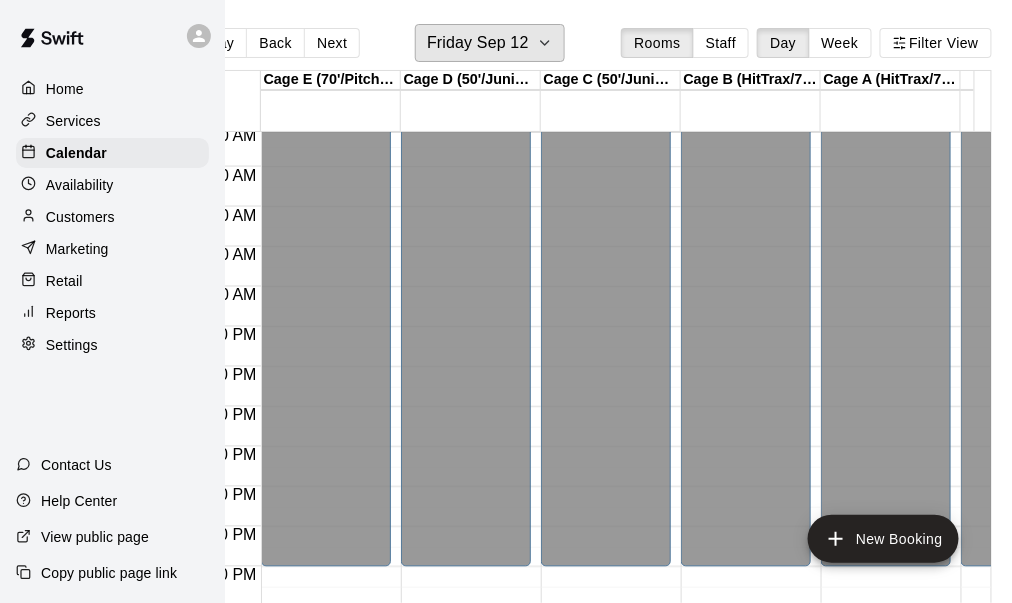 scroll, scrollTop: 842, scrollLeft: 0, axis: vertical 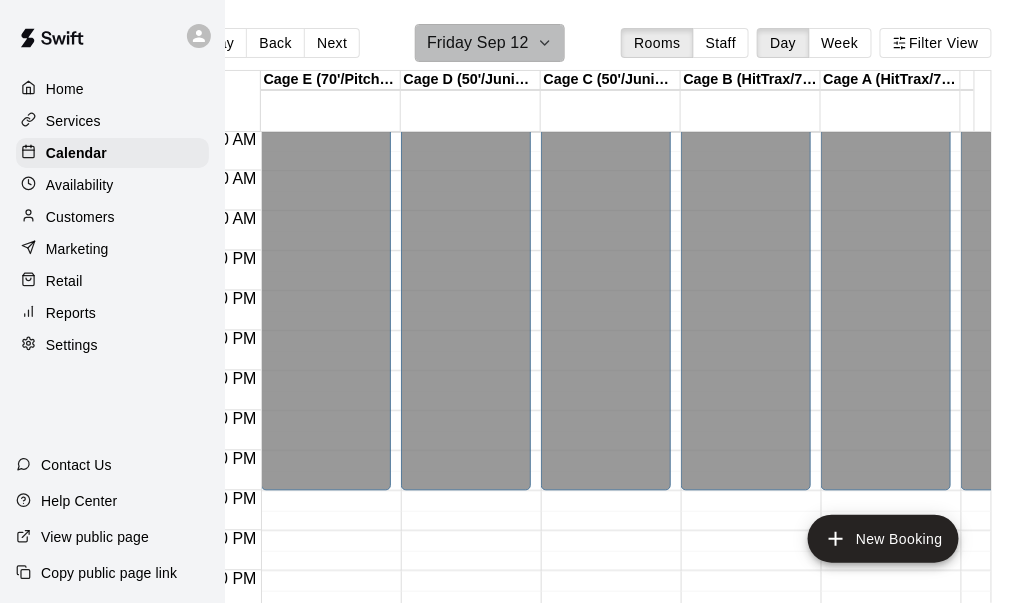 click 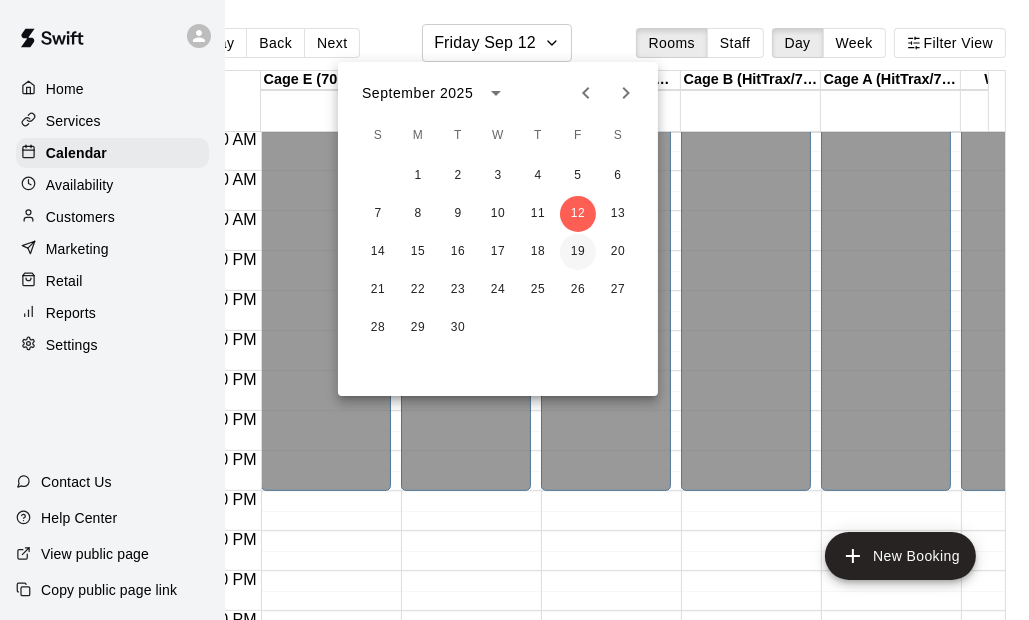 click on "19" at bounding box center [578, 252] 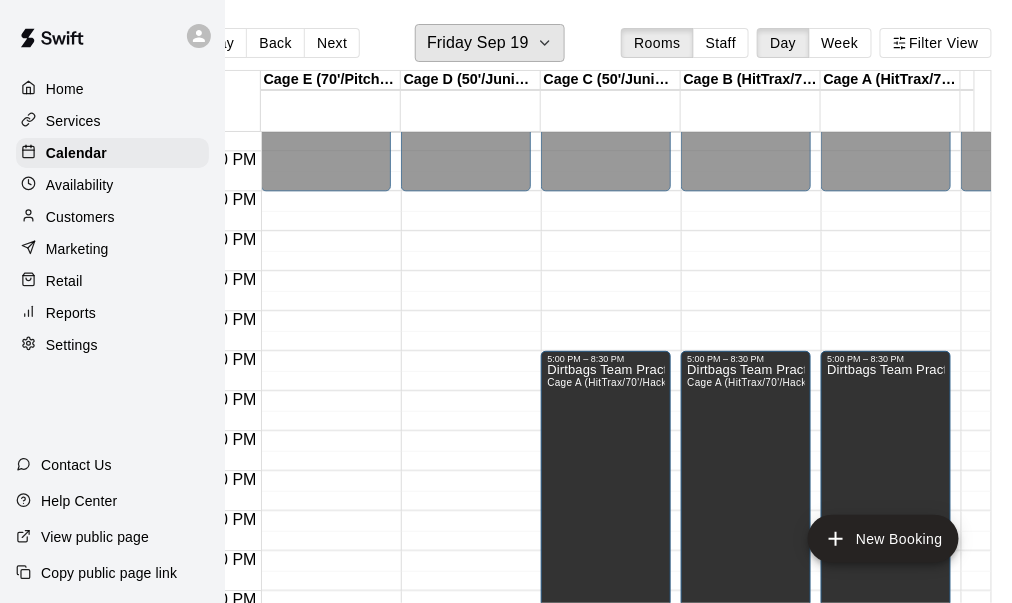 scroll, scrollTop: 1042, scrollLeft: 0, axis: vertical 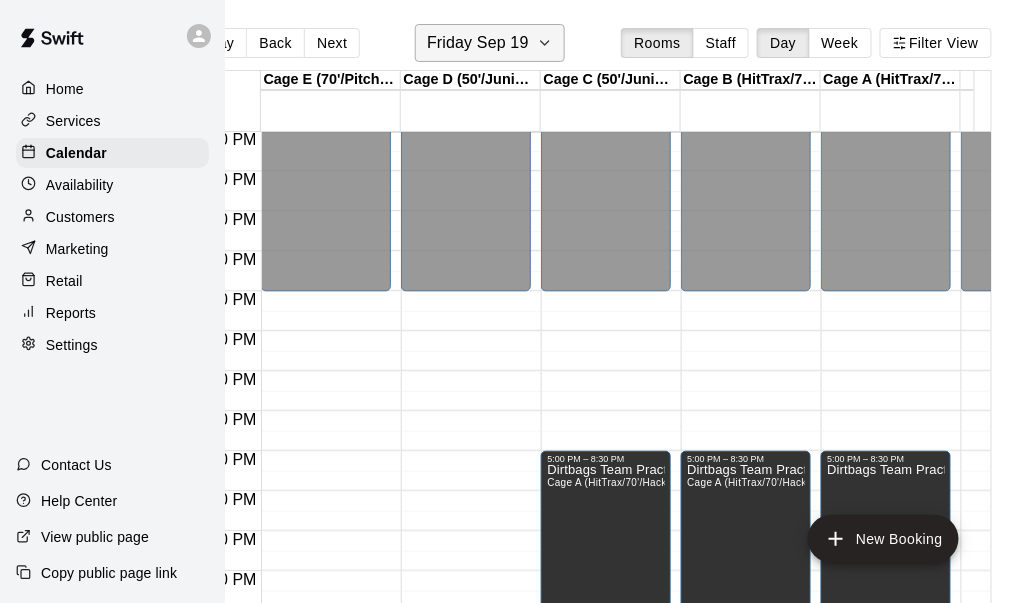 click 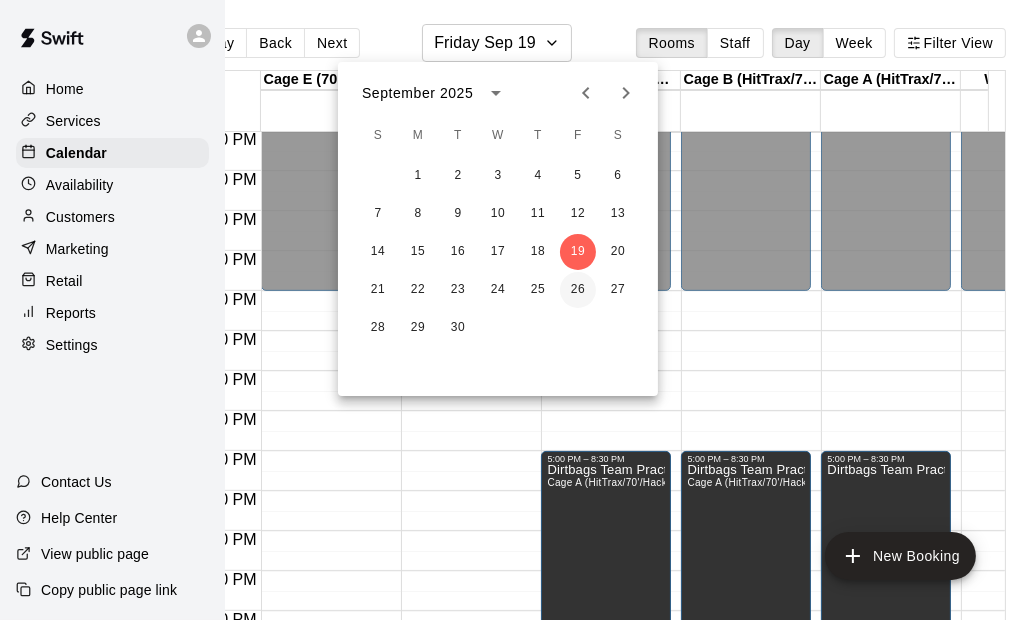 click on "26" at bounding box center [578, 290] 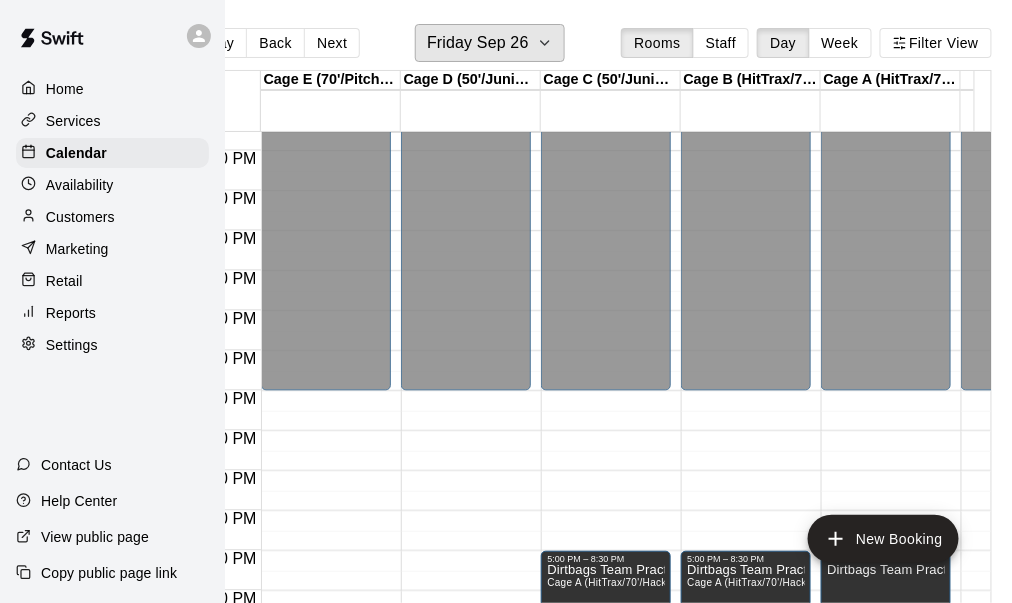 scroll, scrollTop: 932, scrollLeft: 0, axis: vertical 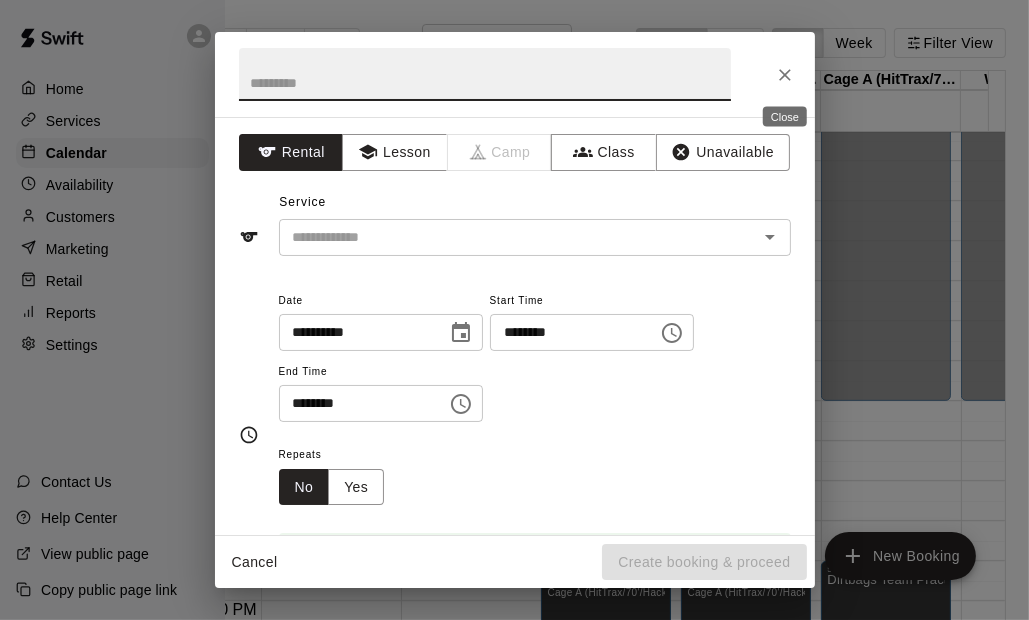 click 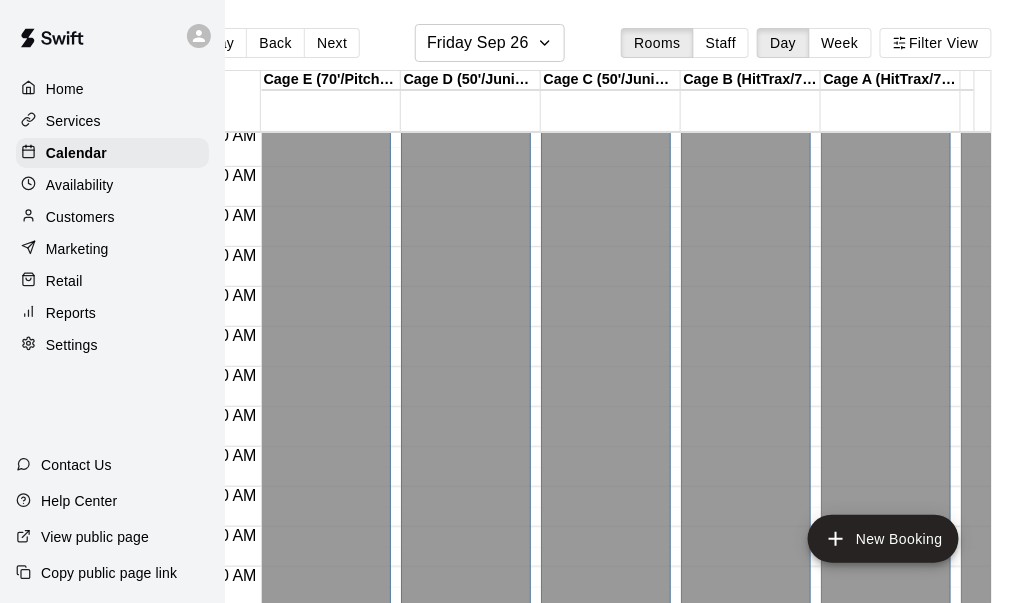 scroll, scrollTop: 0, scrollLeft: 0, axis: both 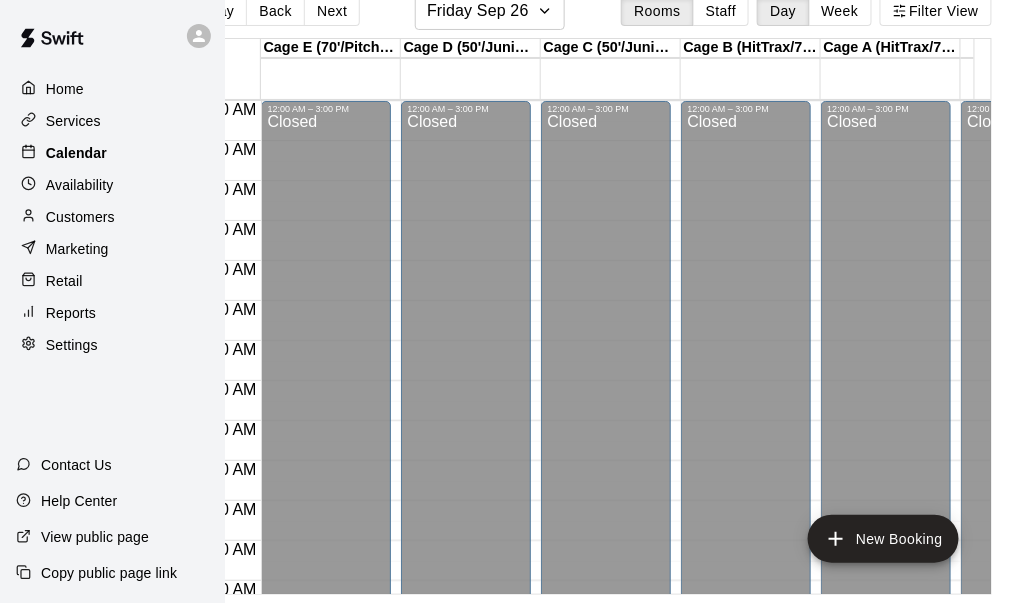 click on "Calendar" at bounding box center (76, 153) 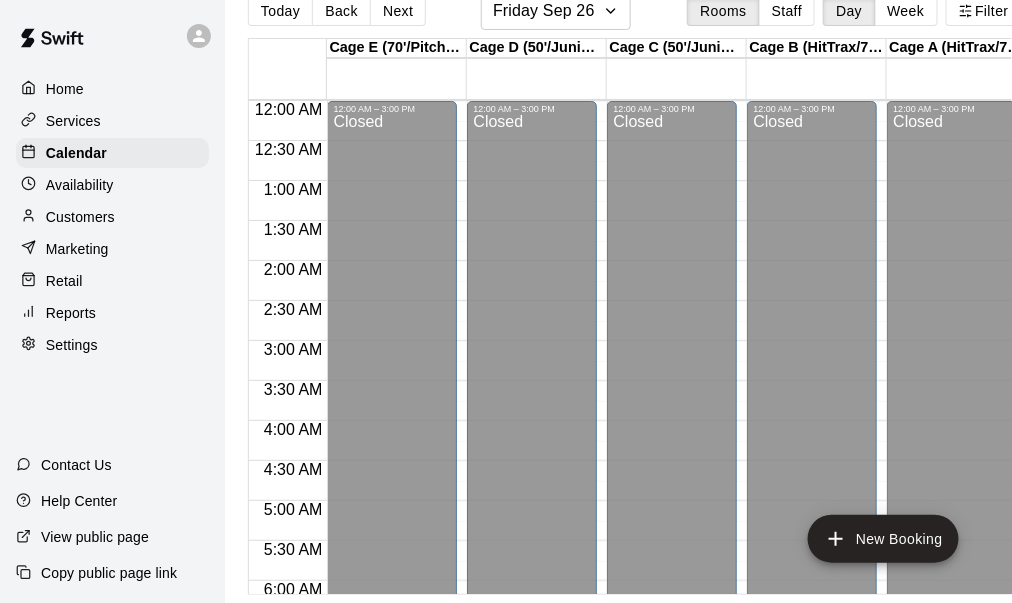 scroll, scrollTop: 0, scrollLeft: 0, axis: both 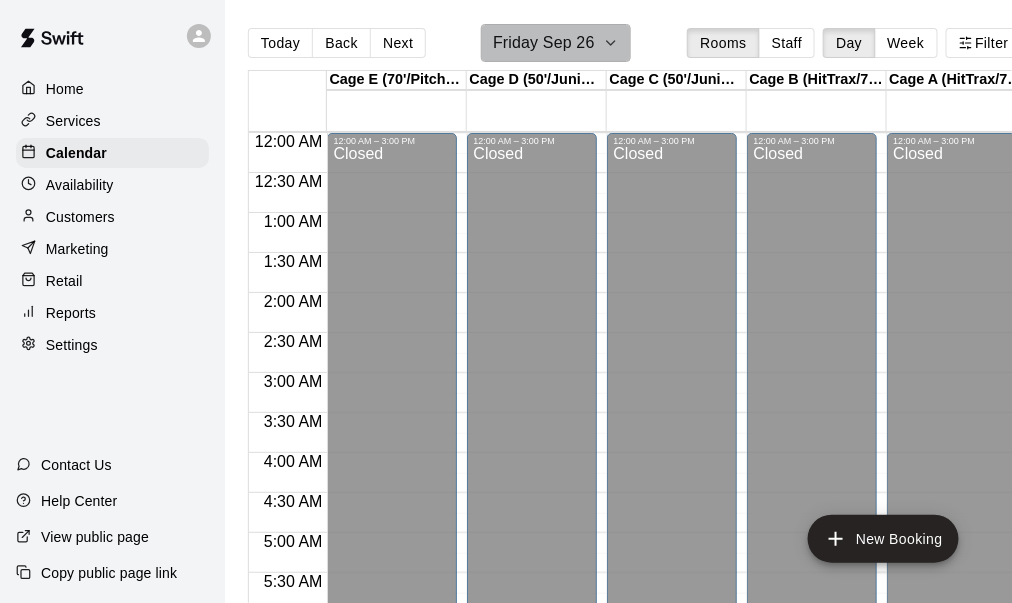 click on "Friday Sep 26" at bounding box center (556, 43) 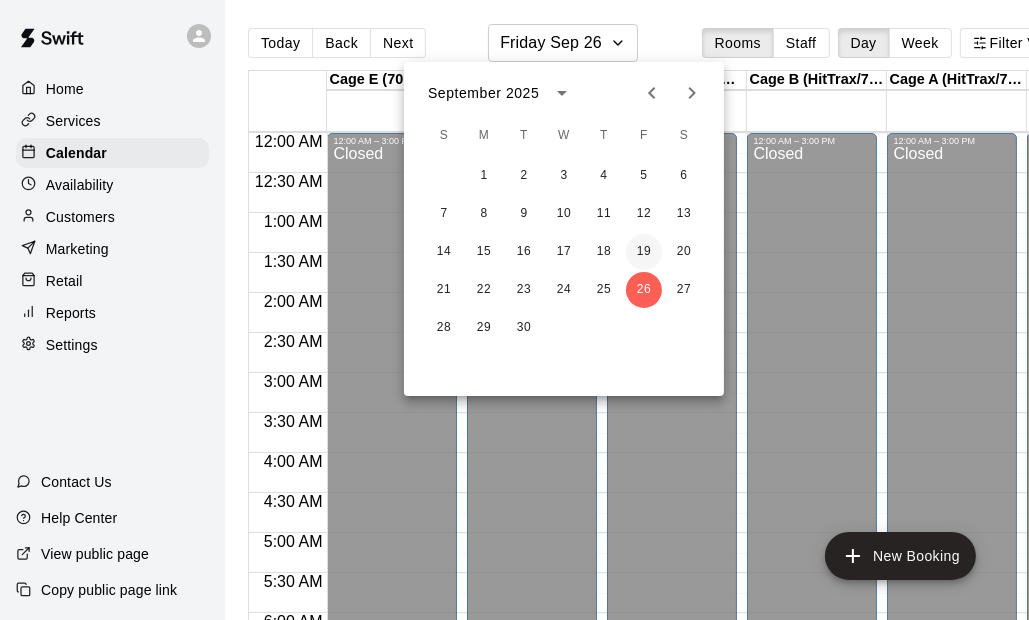 click on "19" at bounding box center (644, 252) 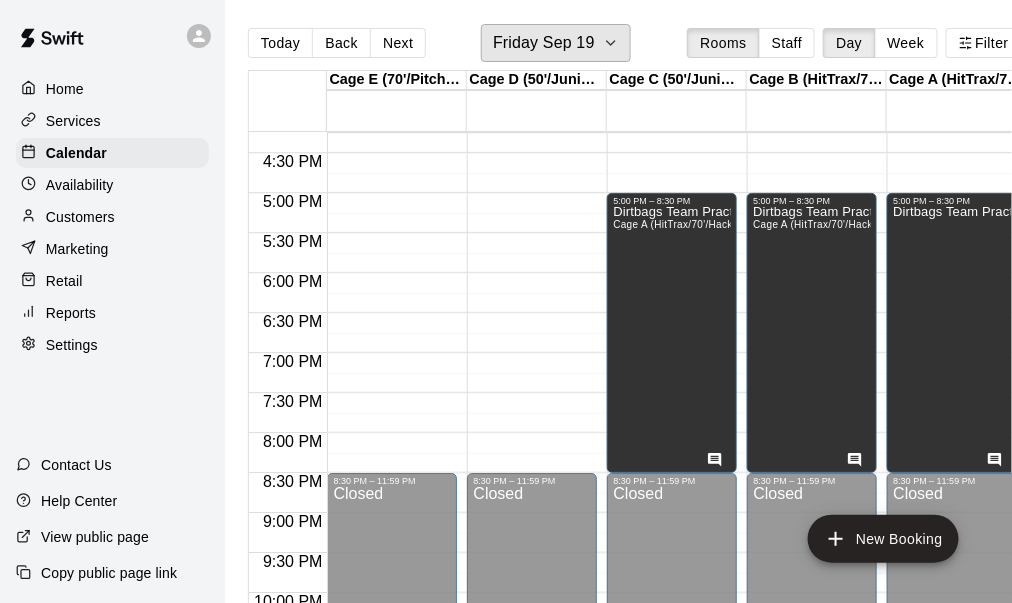 scroll, scrollTop: 1200, scrollLeft: 0, axis: vertical 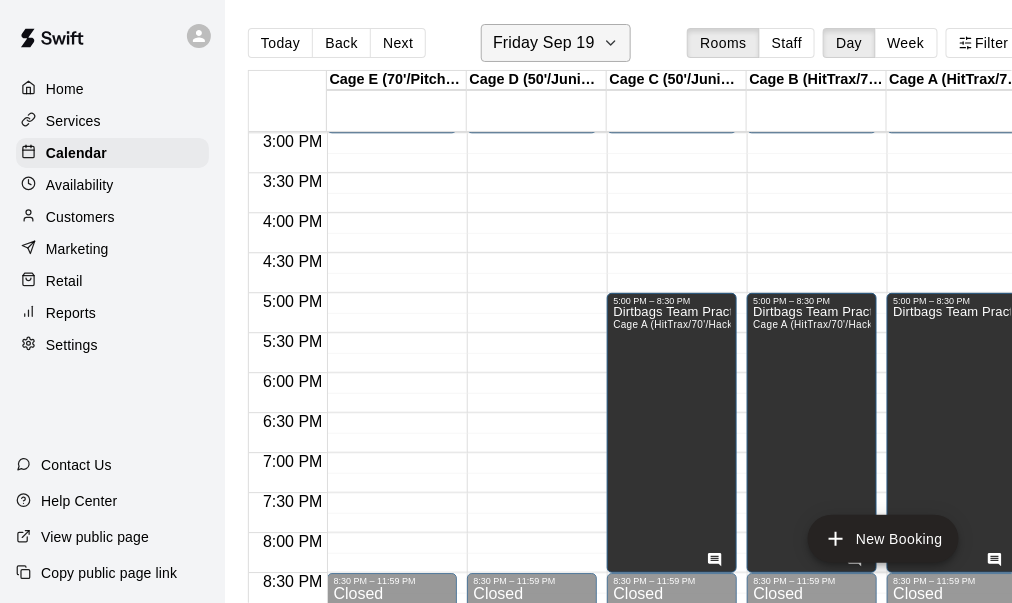 click 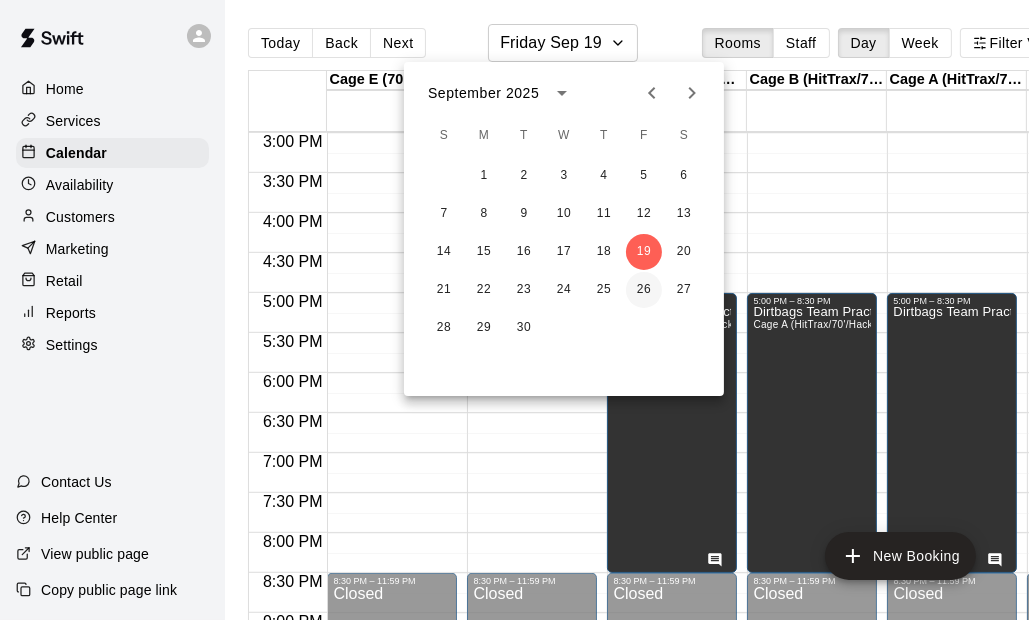 click on "26" at bounding box center [644, 290] 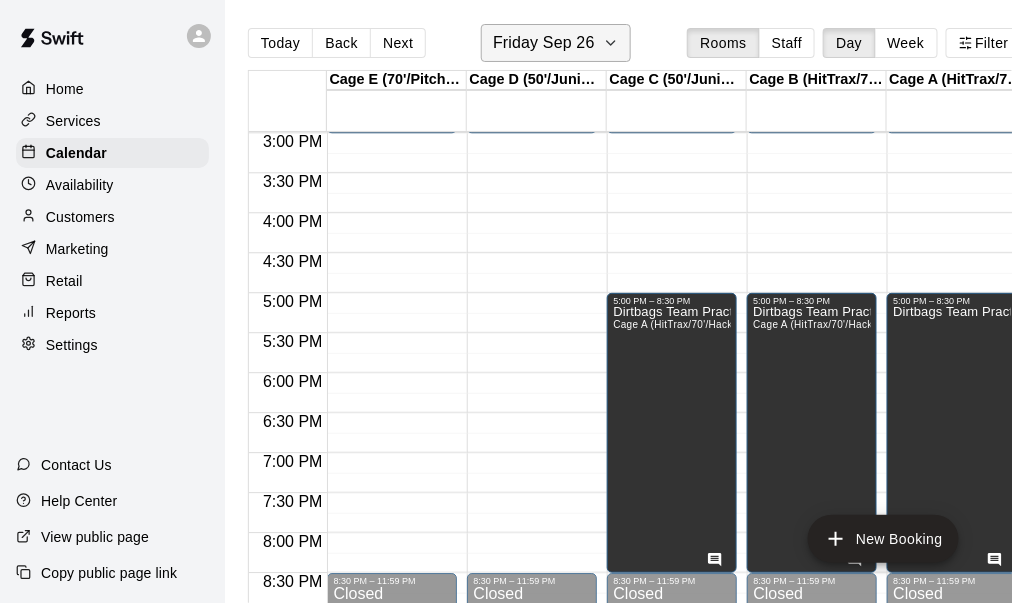 click on "Friday Sep 26" at bounding box center [556, 43] 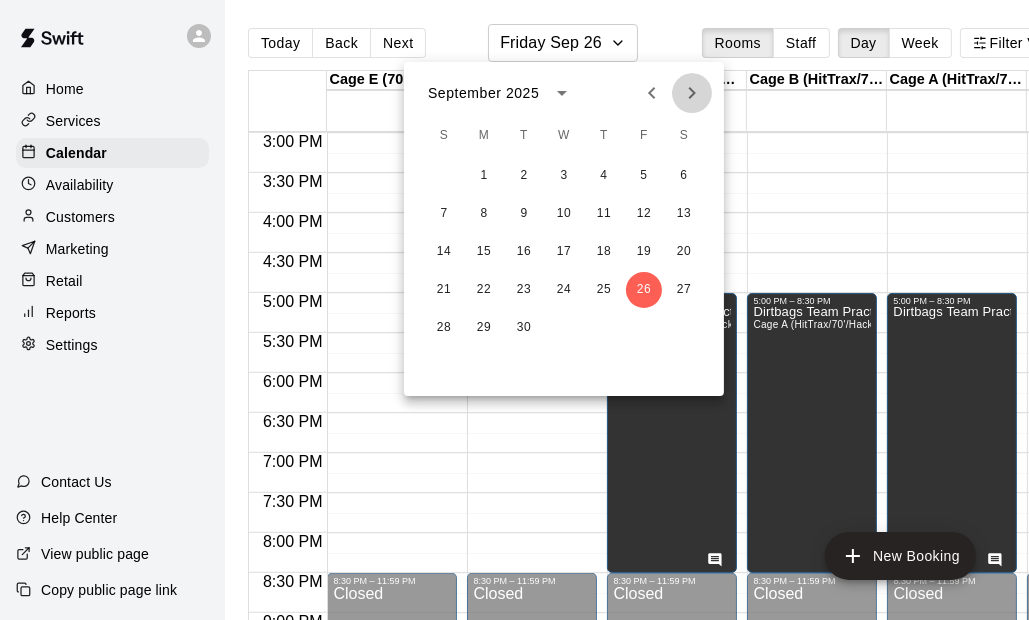 click 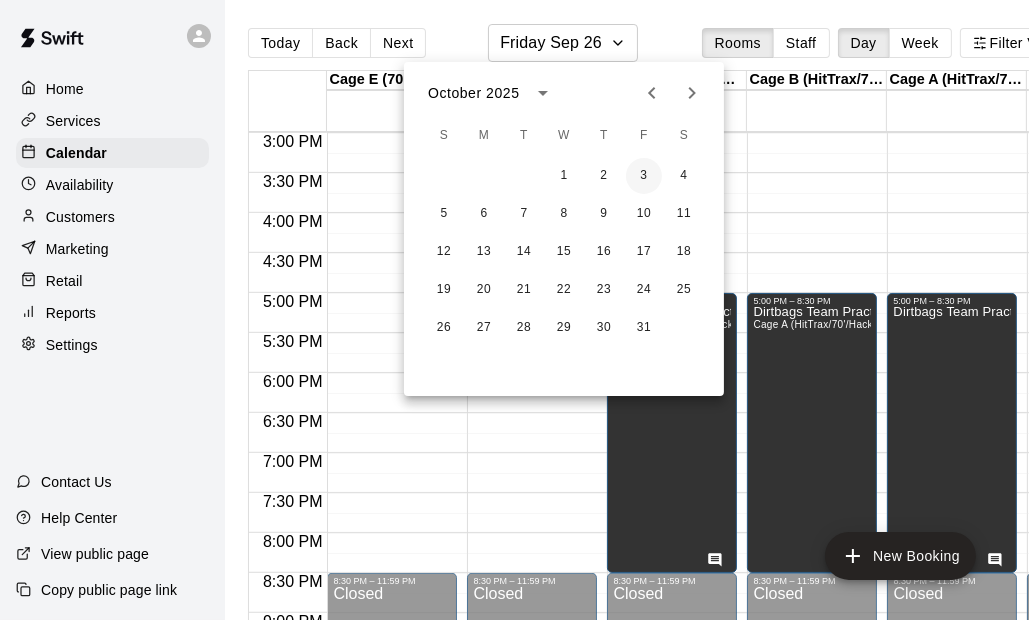 click on "3" at bounding box center [644, 176] 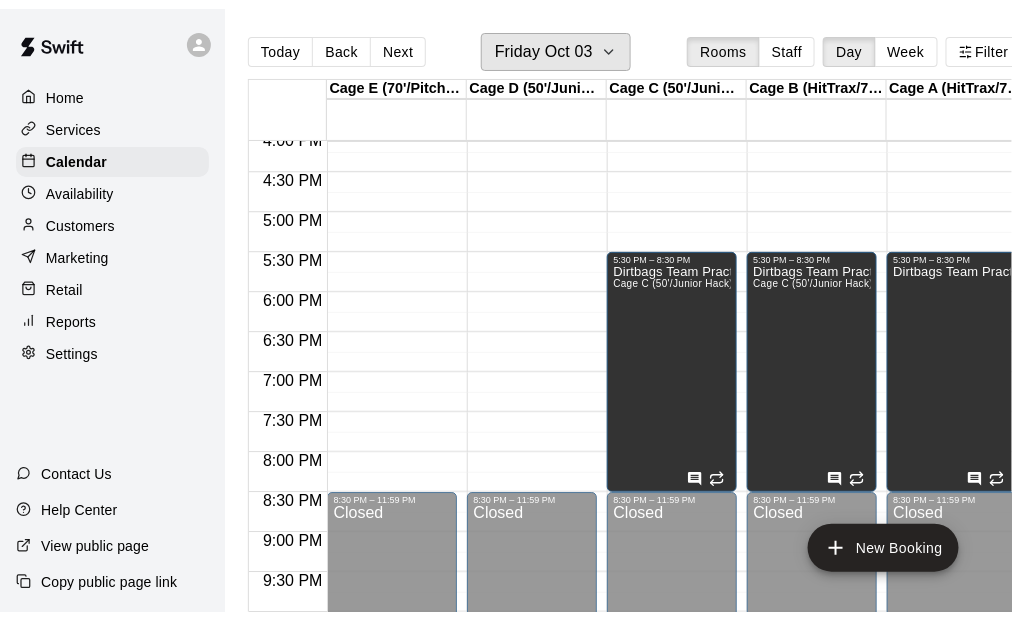 scroll, scrollTop: 1225, scrollLeft: 0, axis: vertical 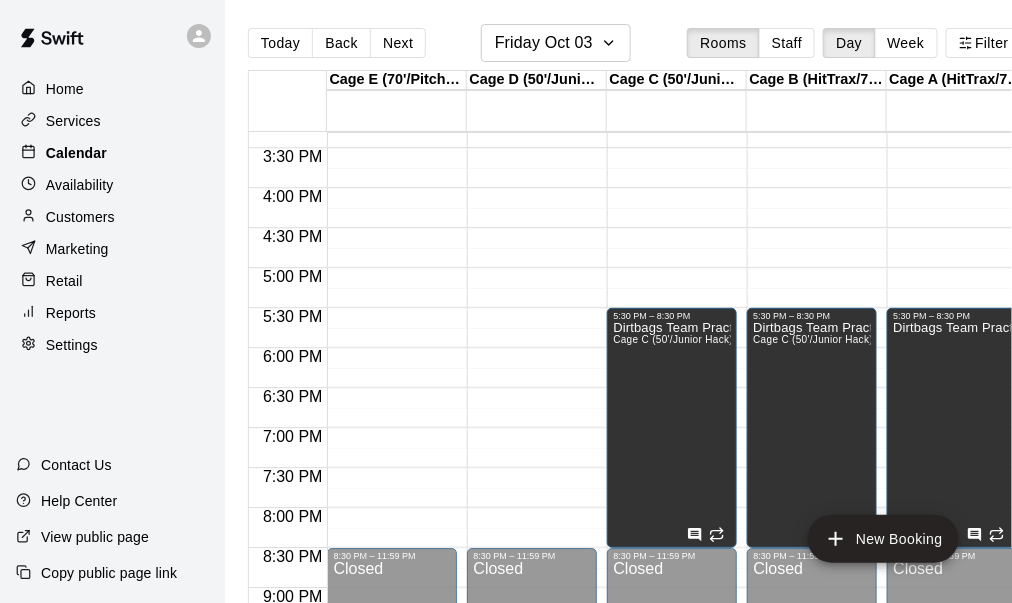 click on "Calendar" at bounding box center [76, 153] 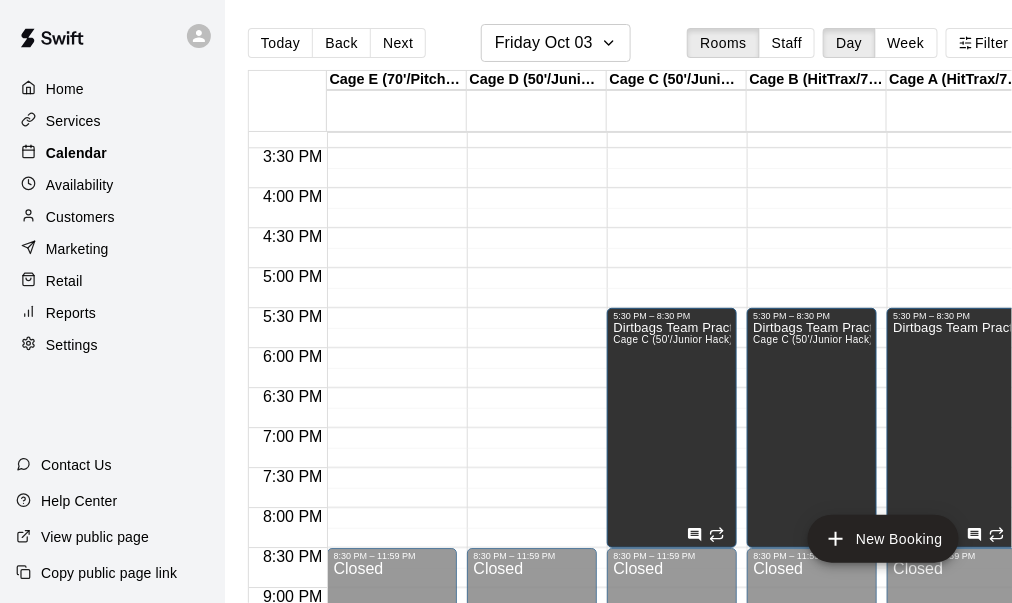 click on "Calendar" at bounding box center [76, 153] 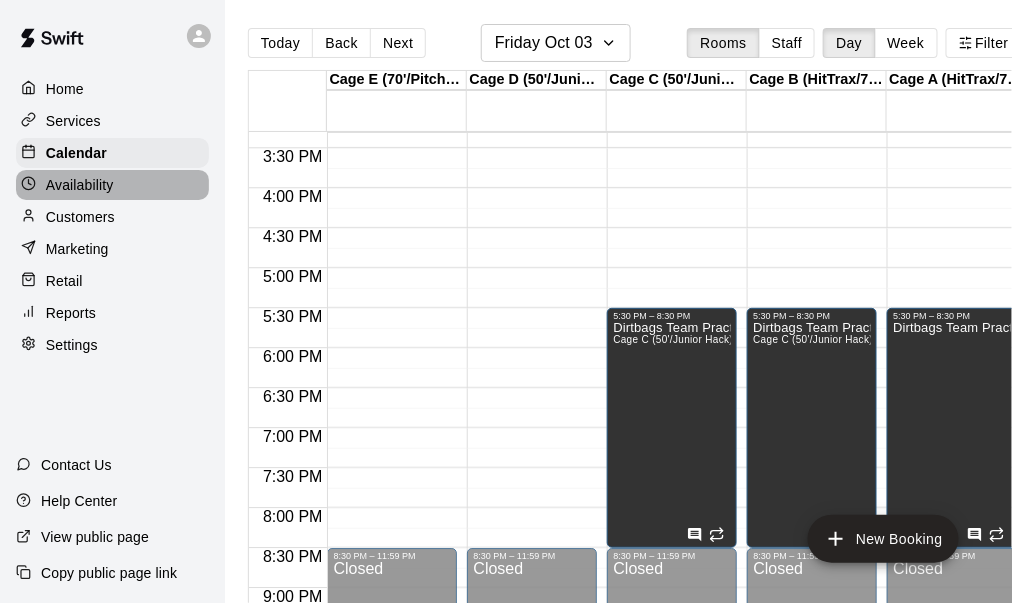 click on "Availability" at bounding box center [80, 185] 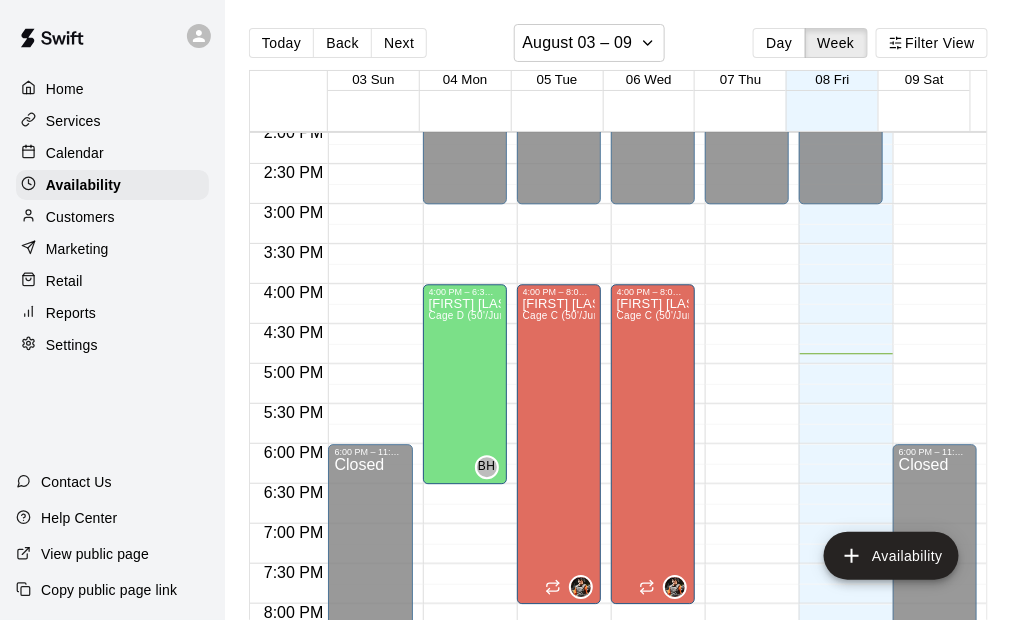 scroll, scrollTop: 1109, scrollLeft: 0, axis: vertical 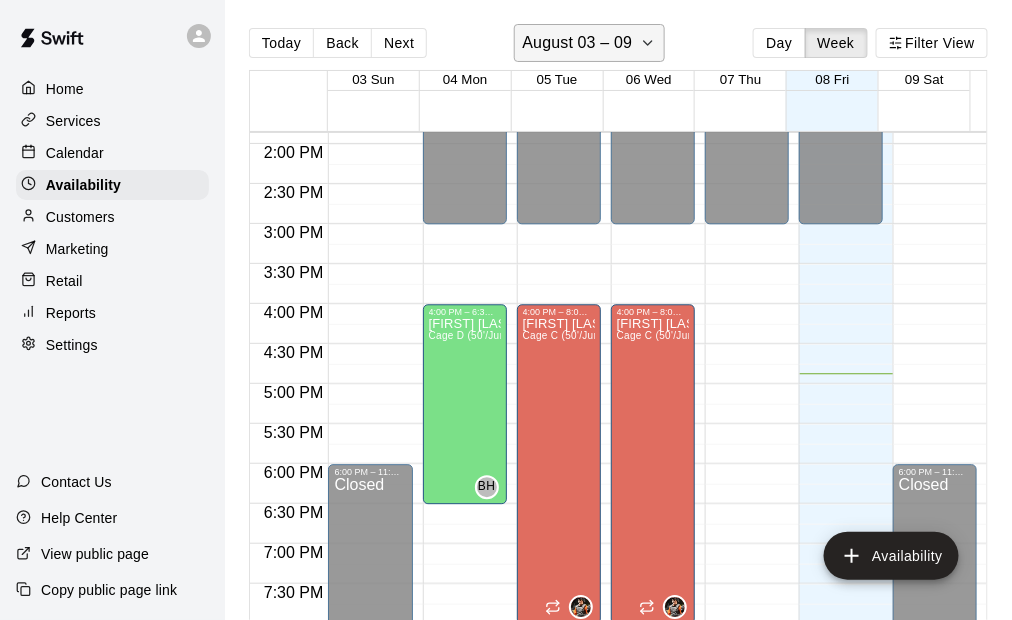 click on "August 03 – 09" at bounding box center (590, 43) 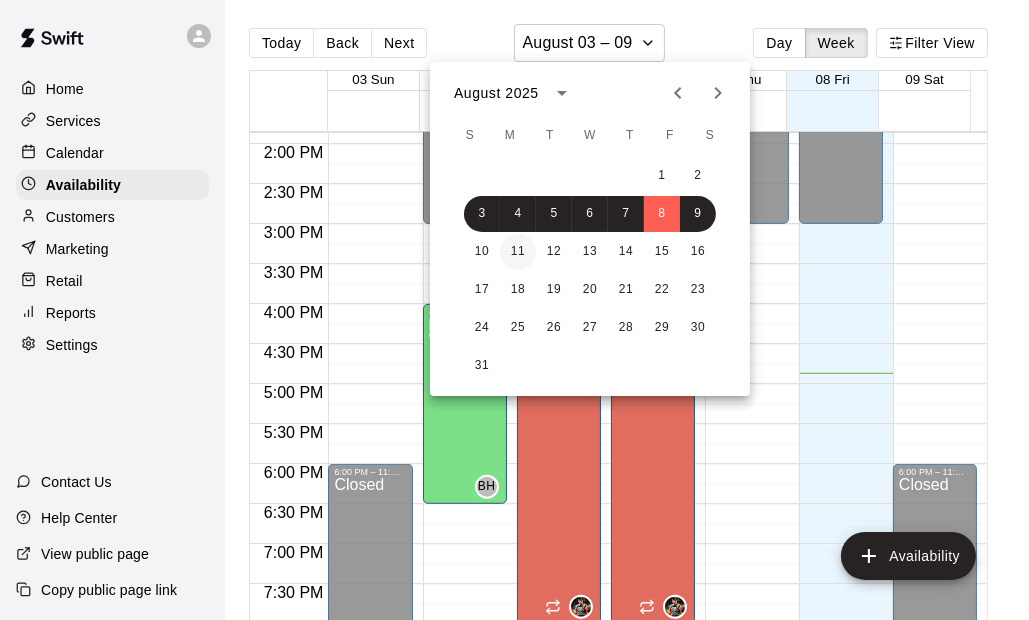click on "11" at bounding box center (518, 252) 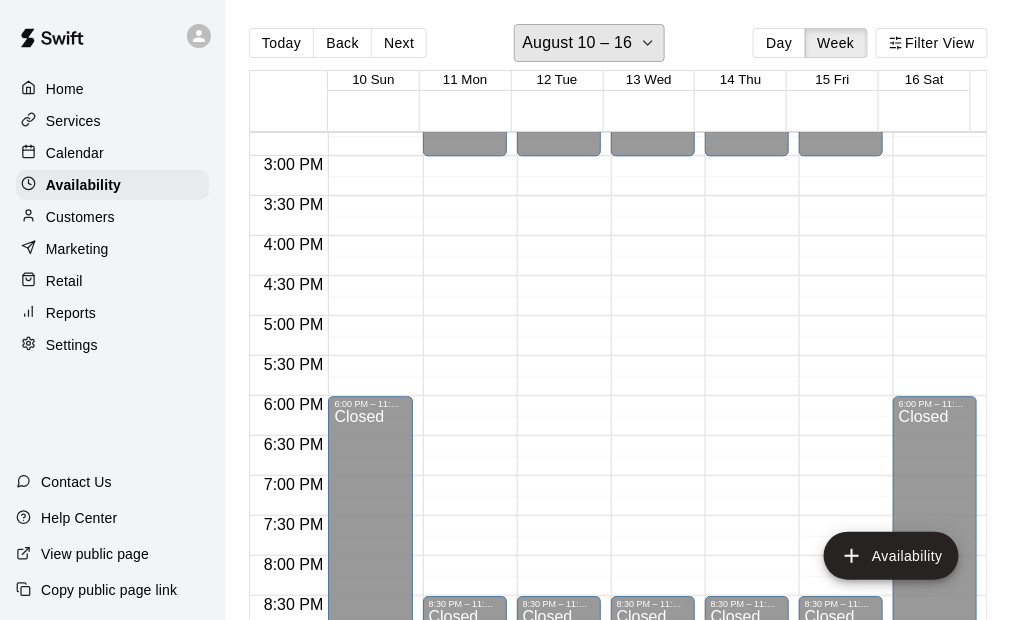 scroll, scrollTop: 1109, scrollLeft: 0, axis: vertical 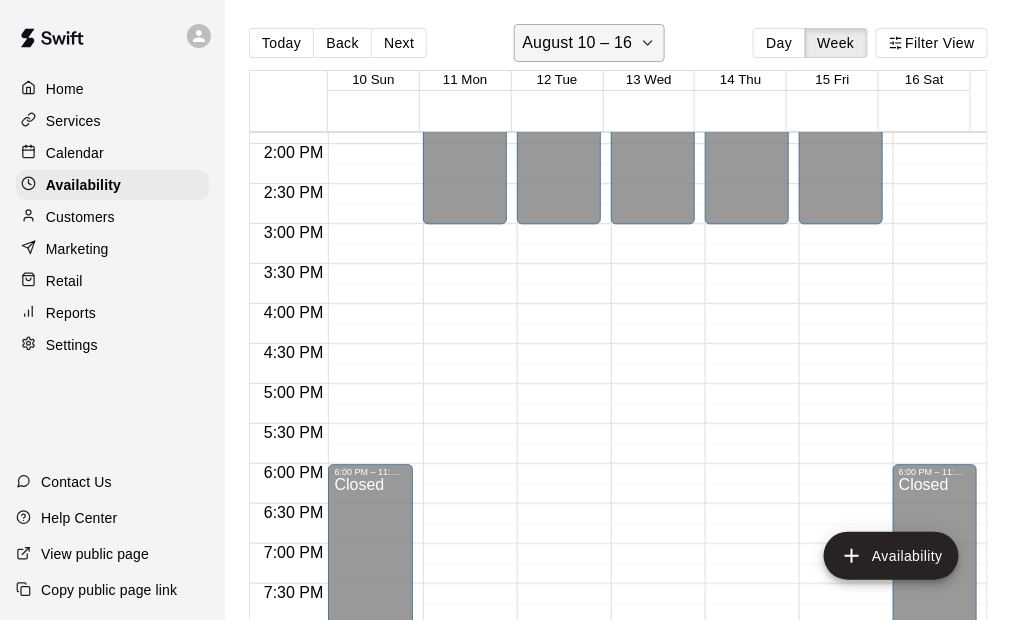 click on "August 10 – 16" at bounding box center [590, 43] 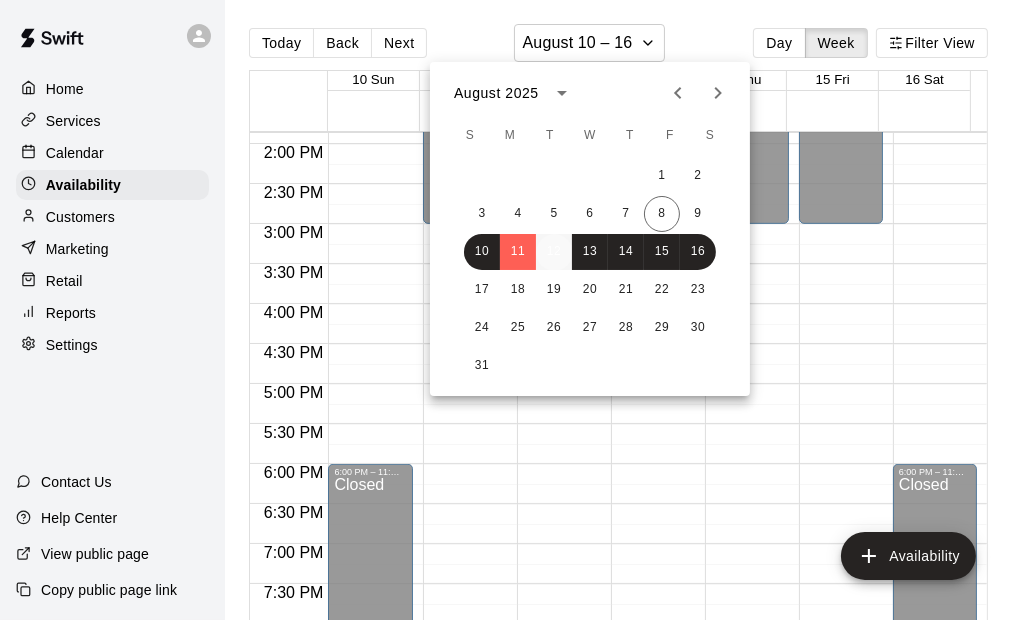 click on "12" at bounding box center (554, 252) 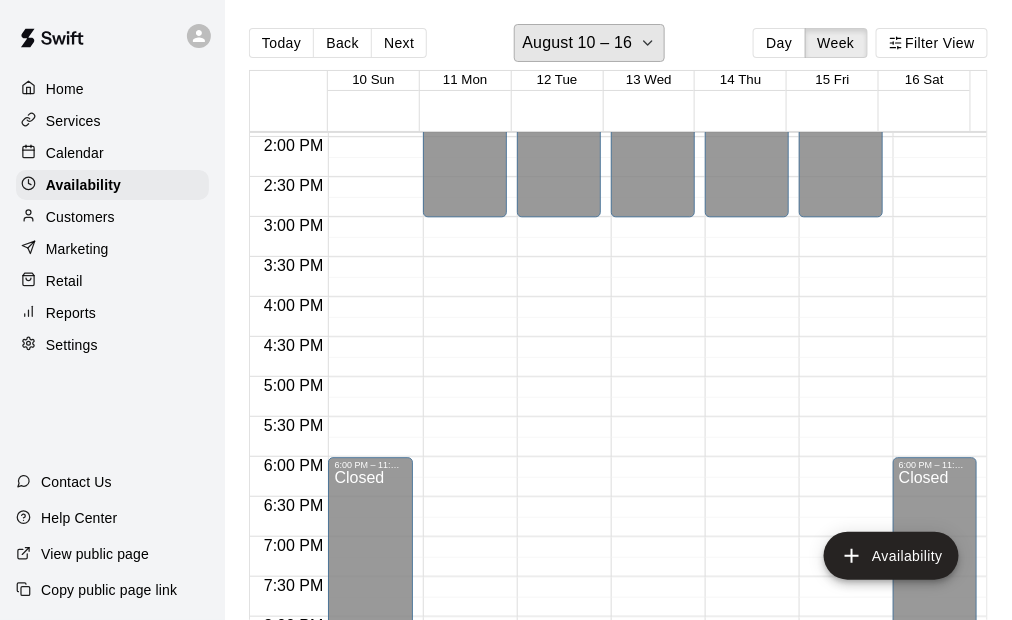 scroll, scrollTop: 1209, scrollLeft: 0, axis: vertical 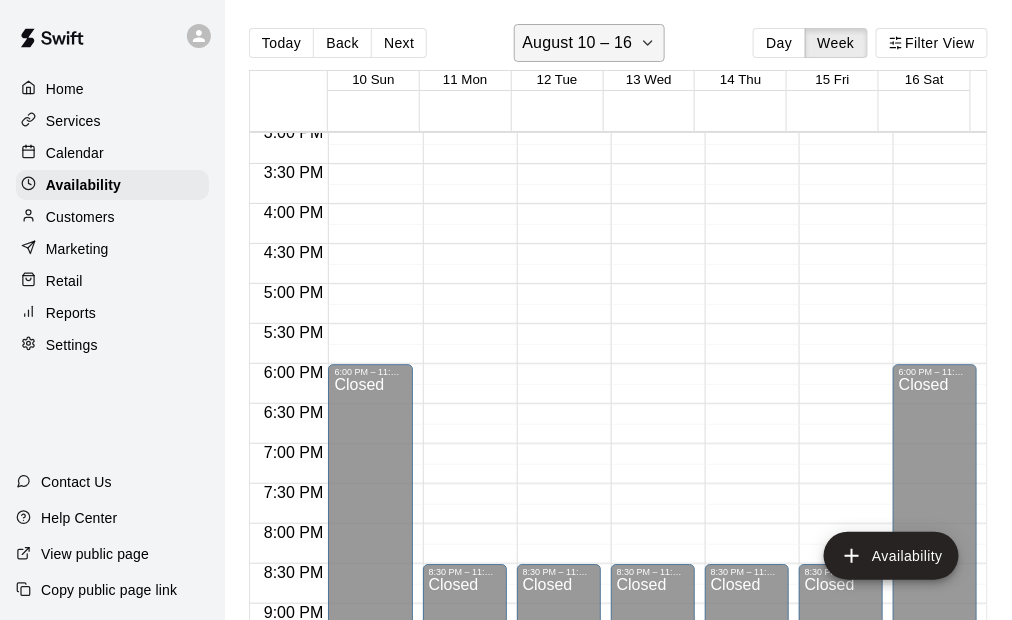 click 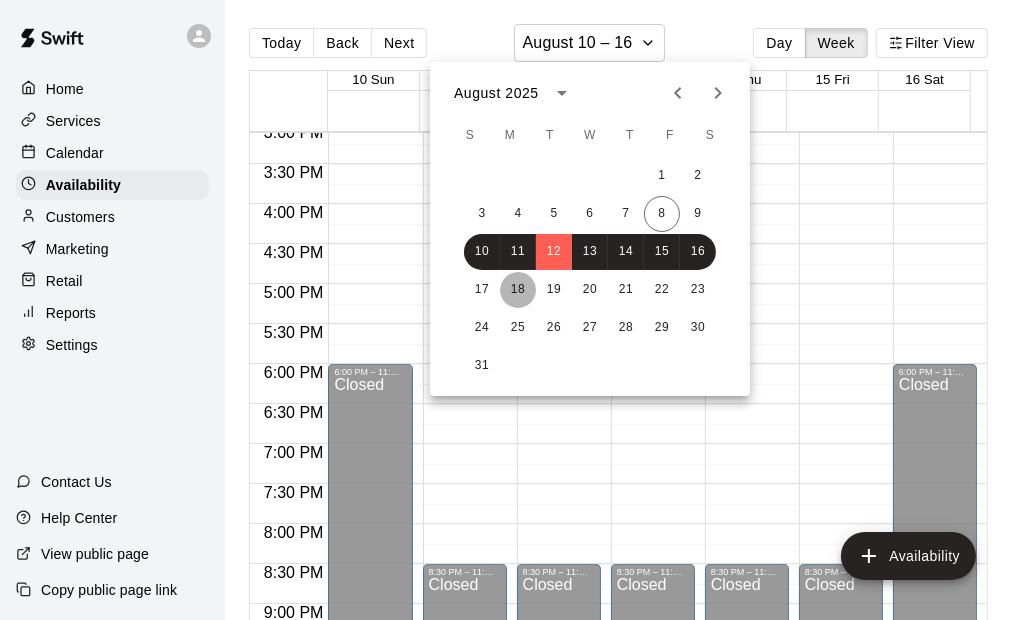 click on "18" at bounding box center (518, 290) 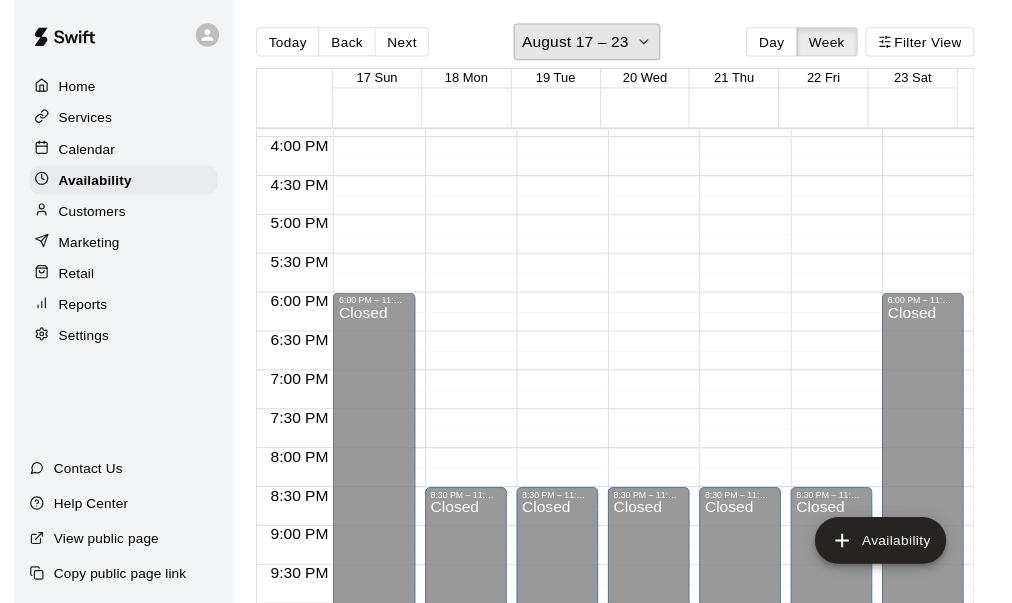 scroll, scrollTop: 1209, scrollLeft: 0, axis: vertical 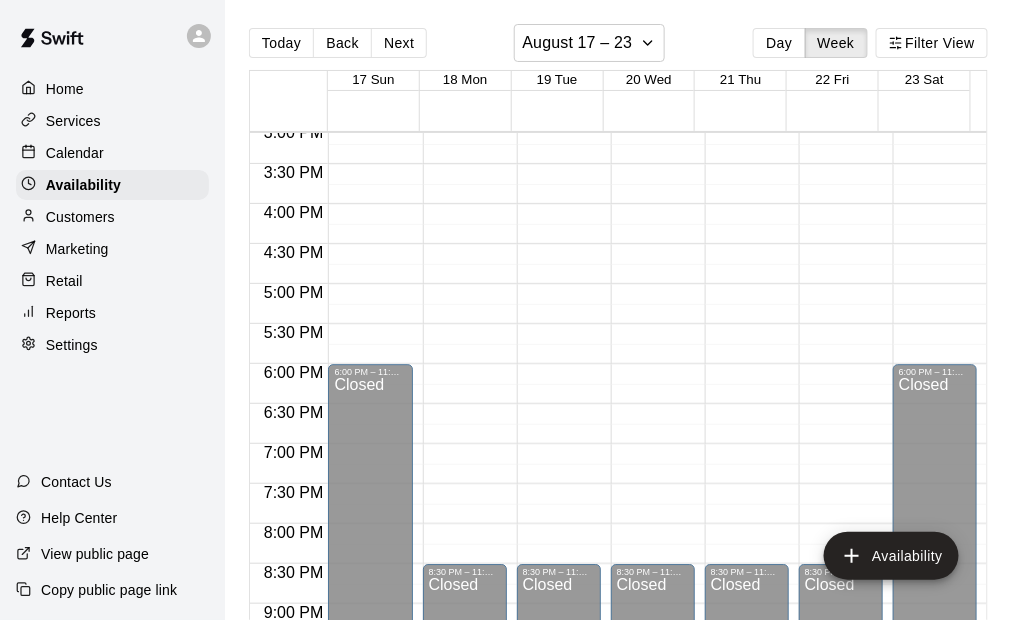click on "Calendar" at bounding box center (75, 153) 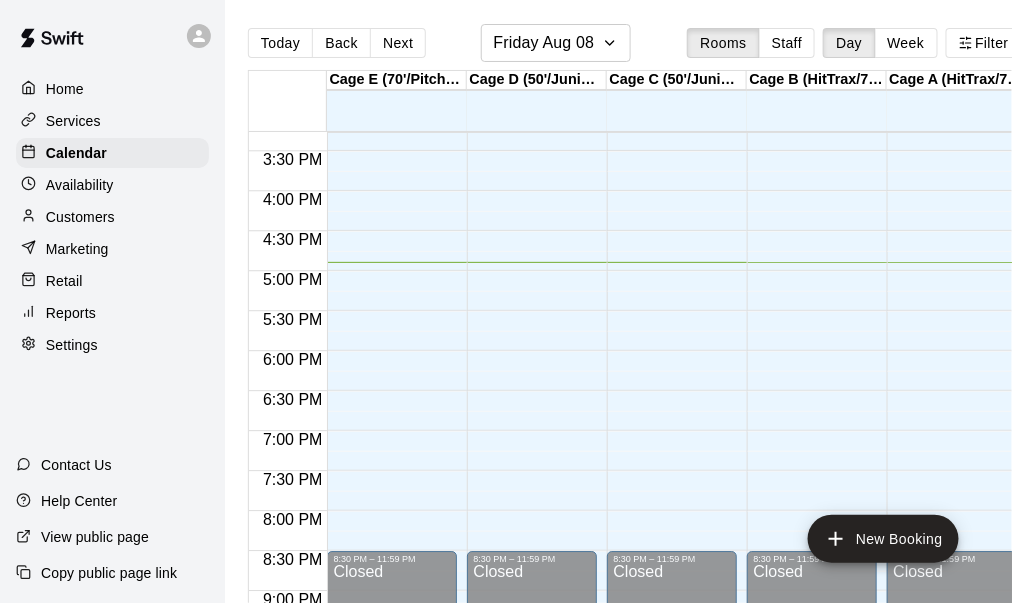 scroll, scrollTop: 1249, scrollLeft: 0, axis: vertical 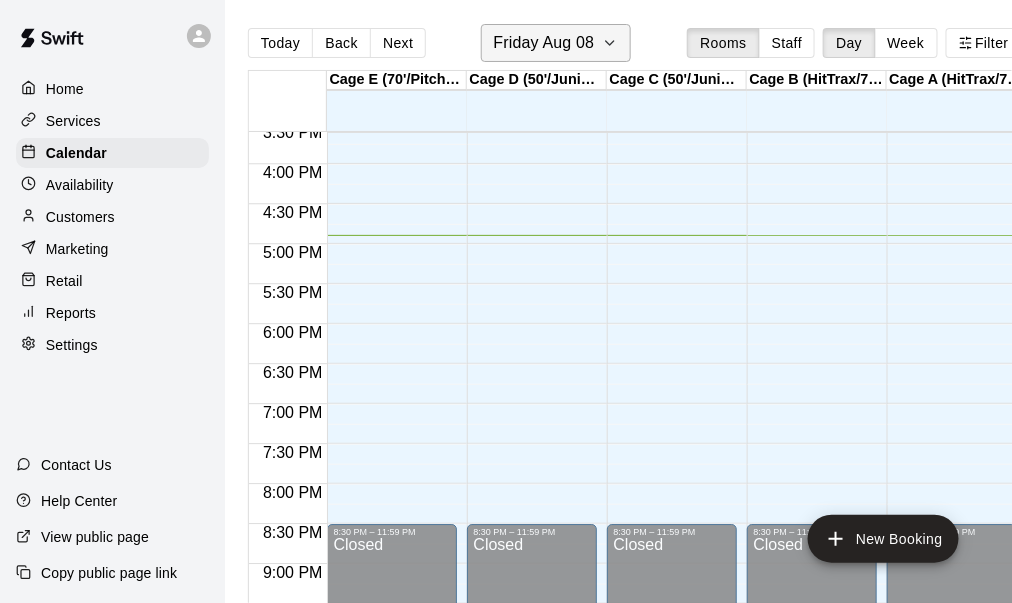 click 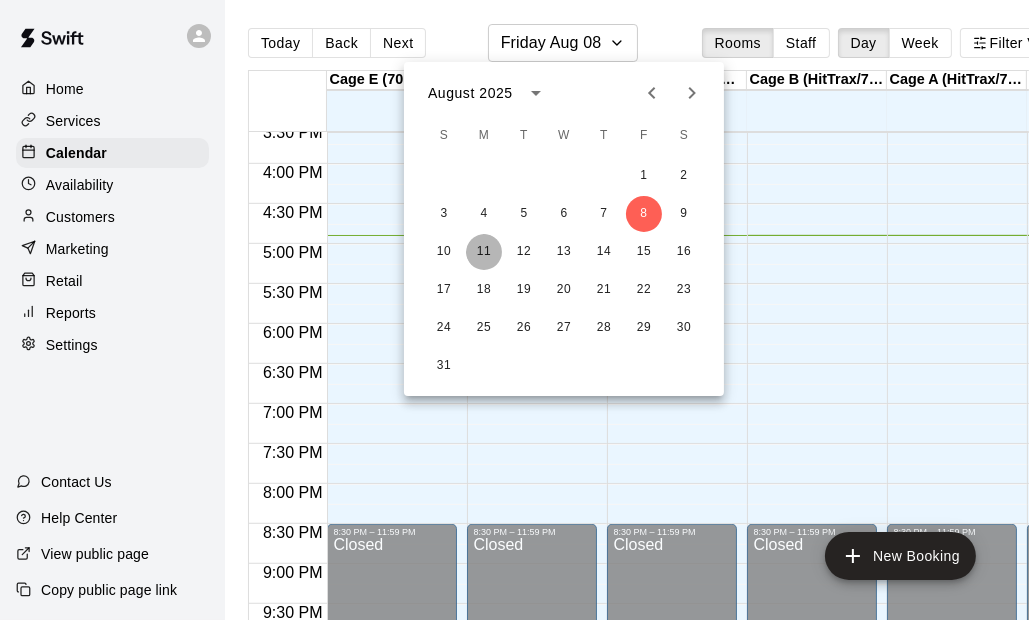 click on "11" at bounding box center [484, 252] 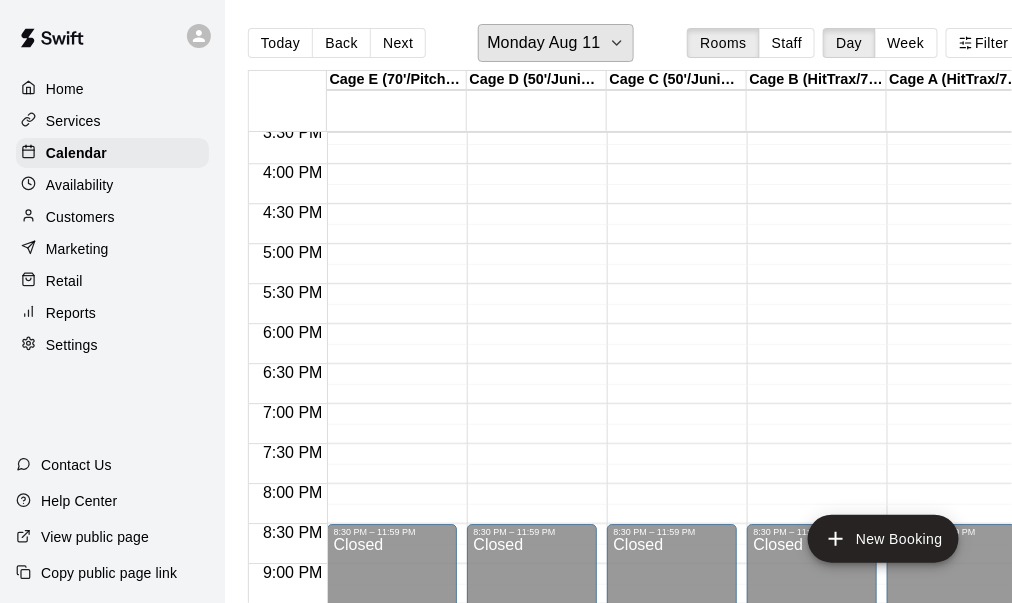 scroll, scrollTop: 1149, scrollLeft: 0, axis: vertical 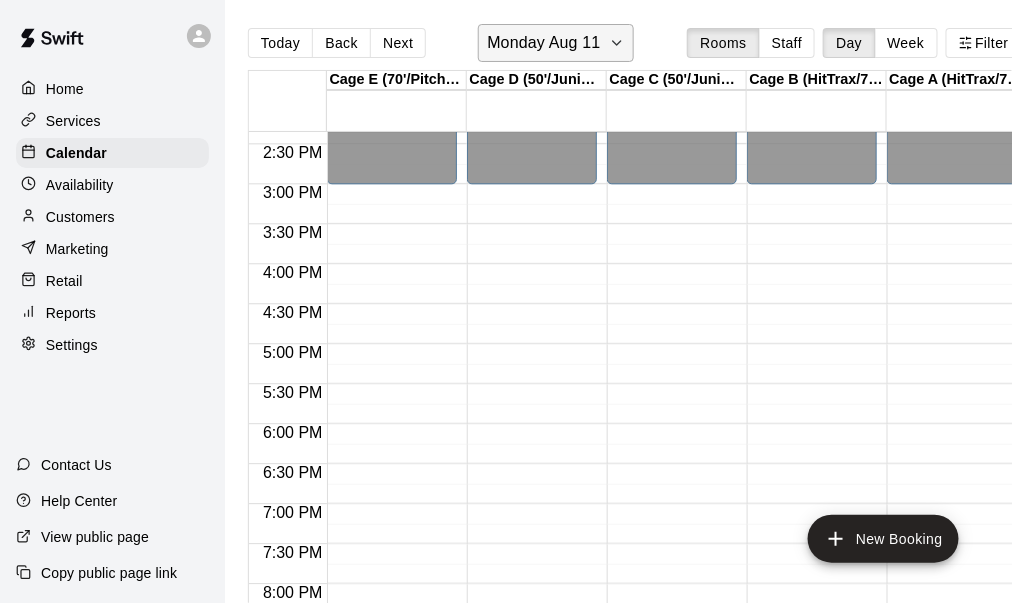 click 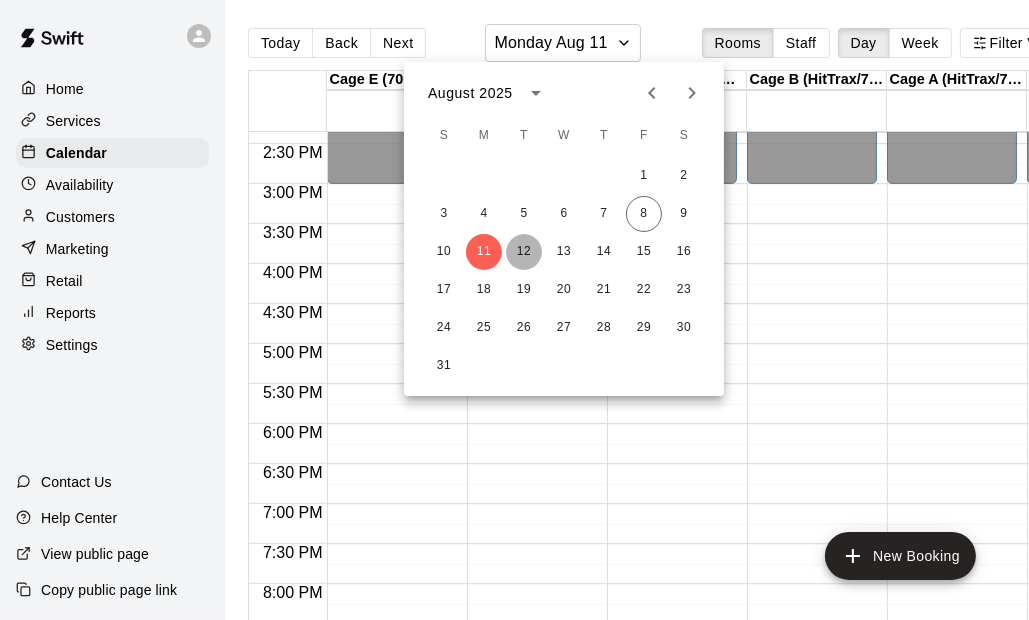 click on "12" at bounding box center (524, 252) 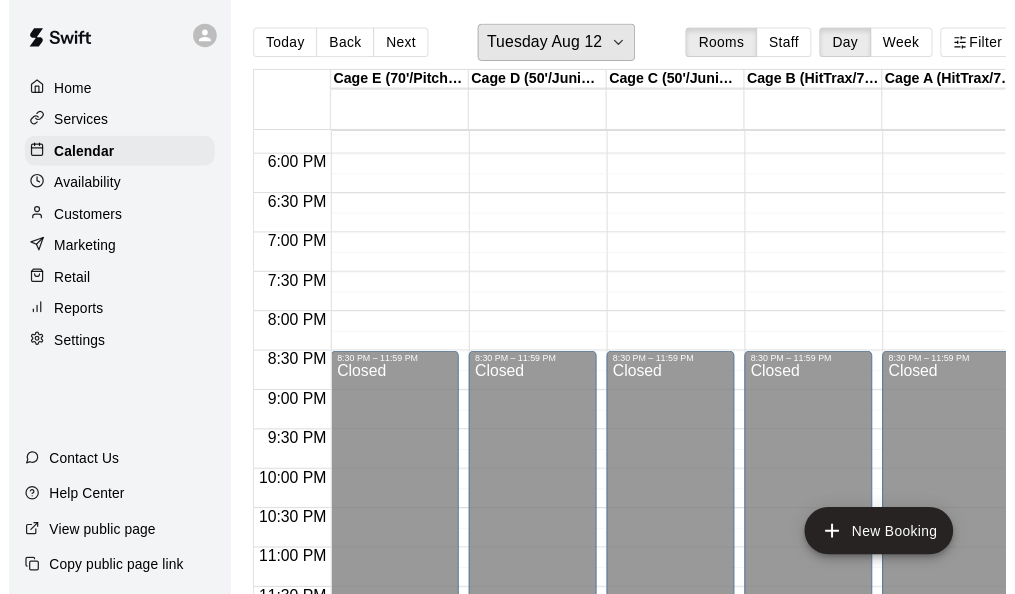 scroll, scrollTop: 1225, scrollLeft: 0, axis: vertical 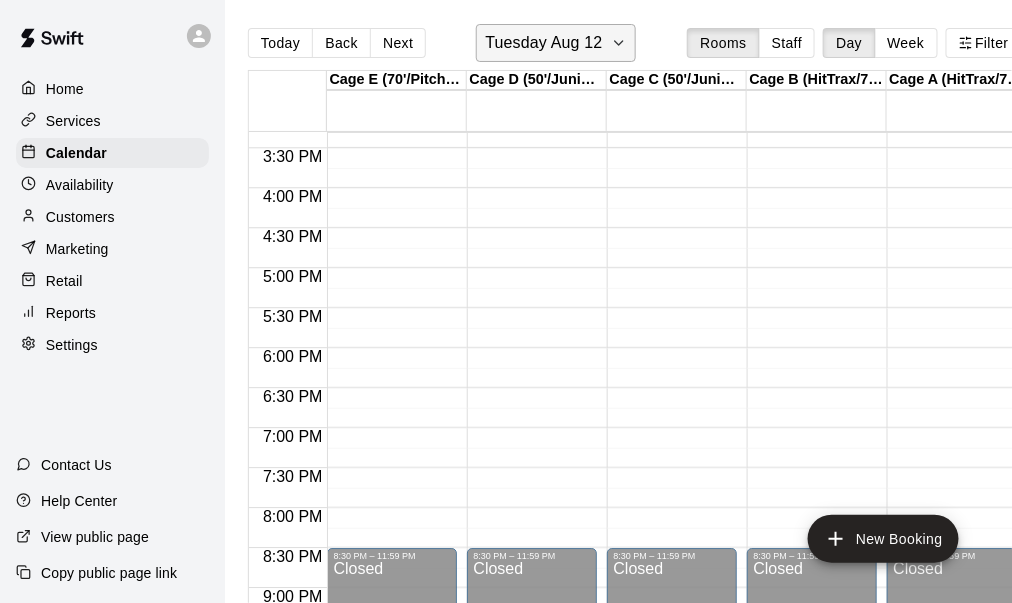 click 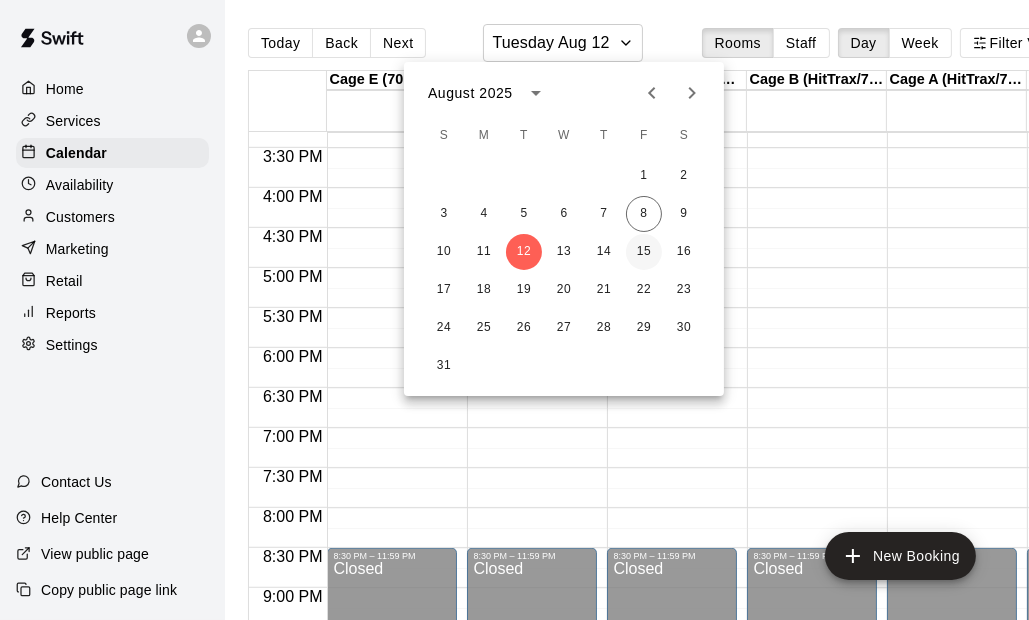 click on "15" at bounding box center (644, 252) 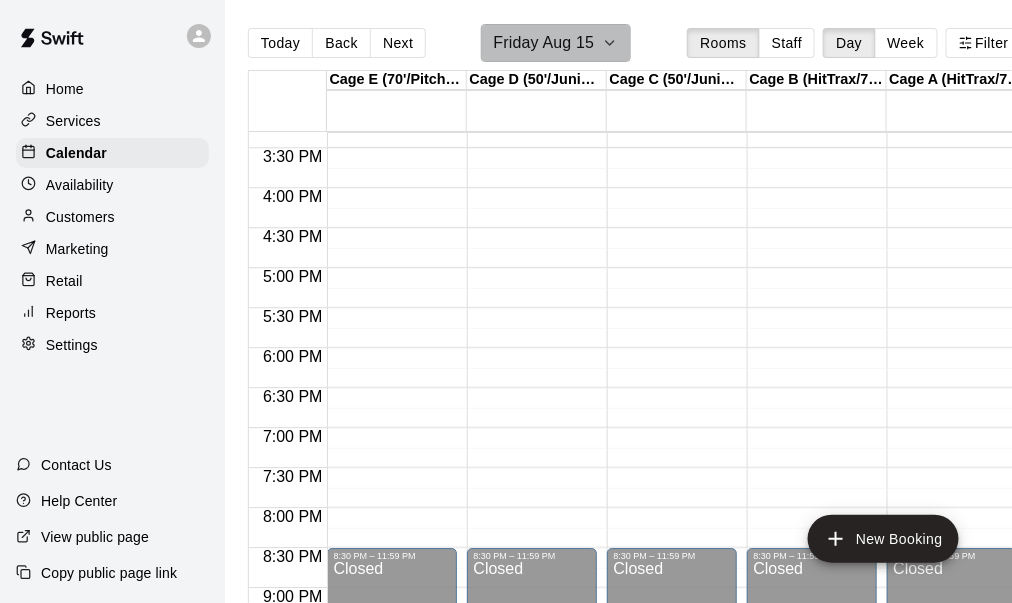 click on "Friday Aug 15" at bounding box center [556, 43] 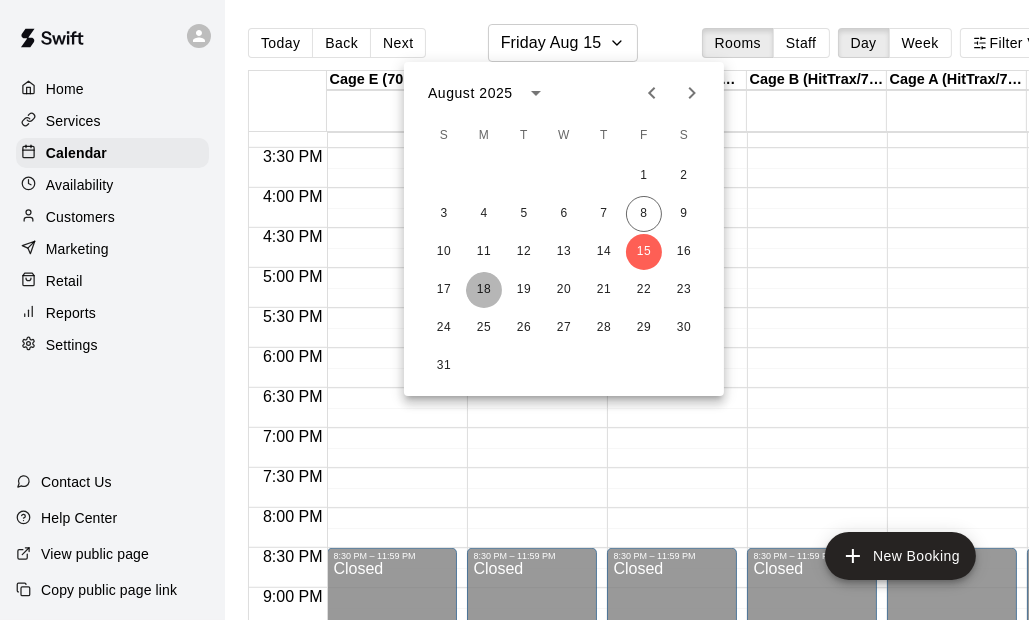 click on "18" at bounding box center [484, 290] 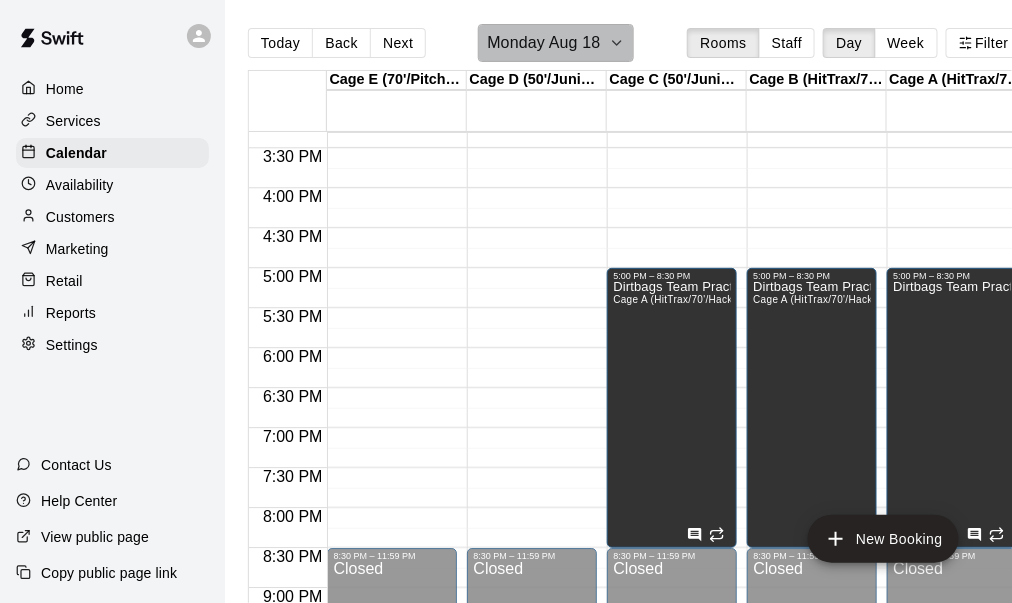 click on "Monday Aug 18" at bounding box center (555, 43) 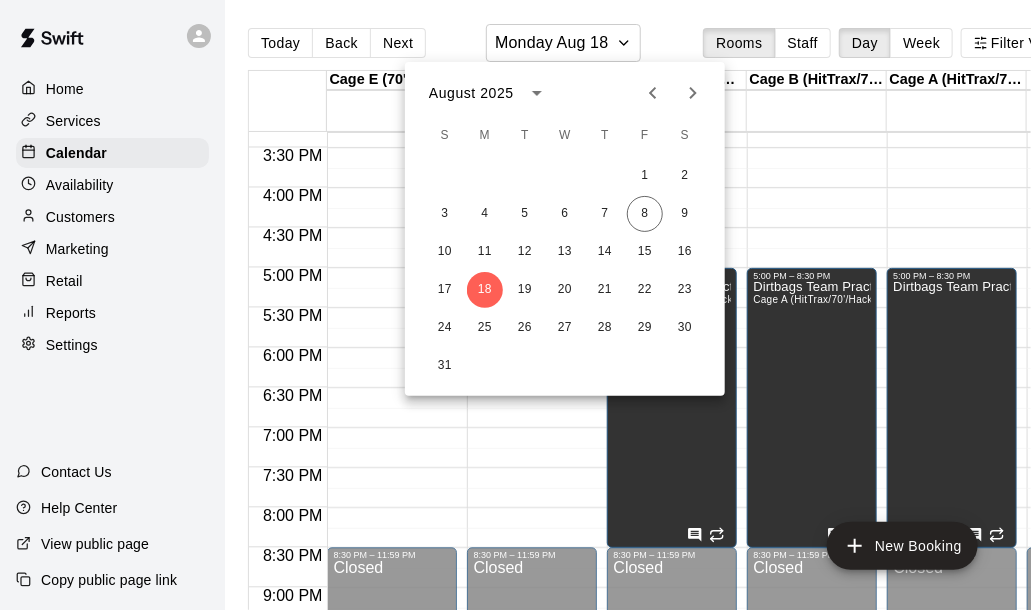 click at bounding box center [515, 305] 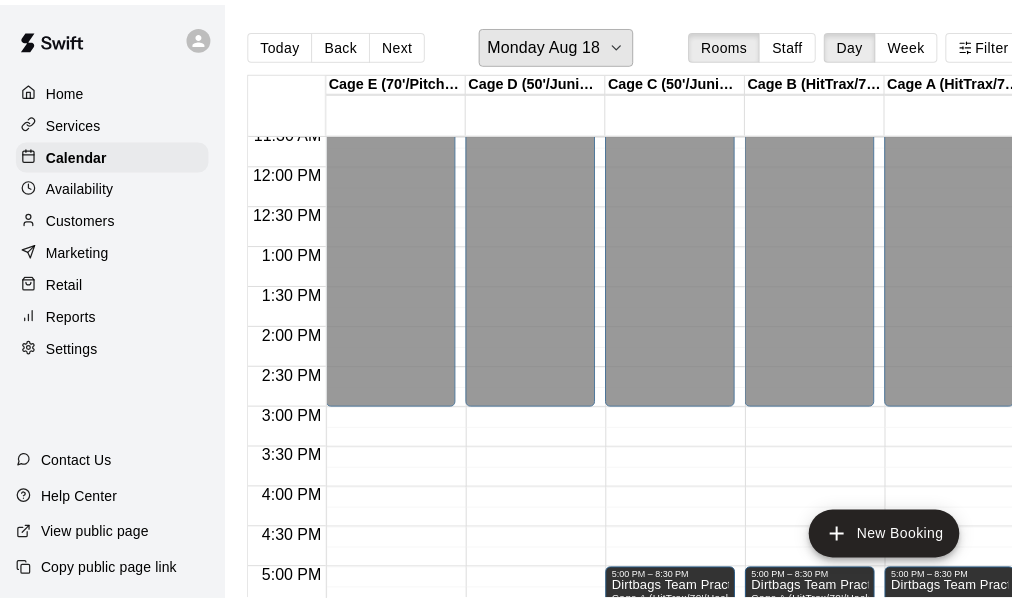 scroll, scrollTop: 925, scrollLeft: 0, axis: vertical 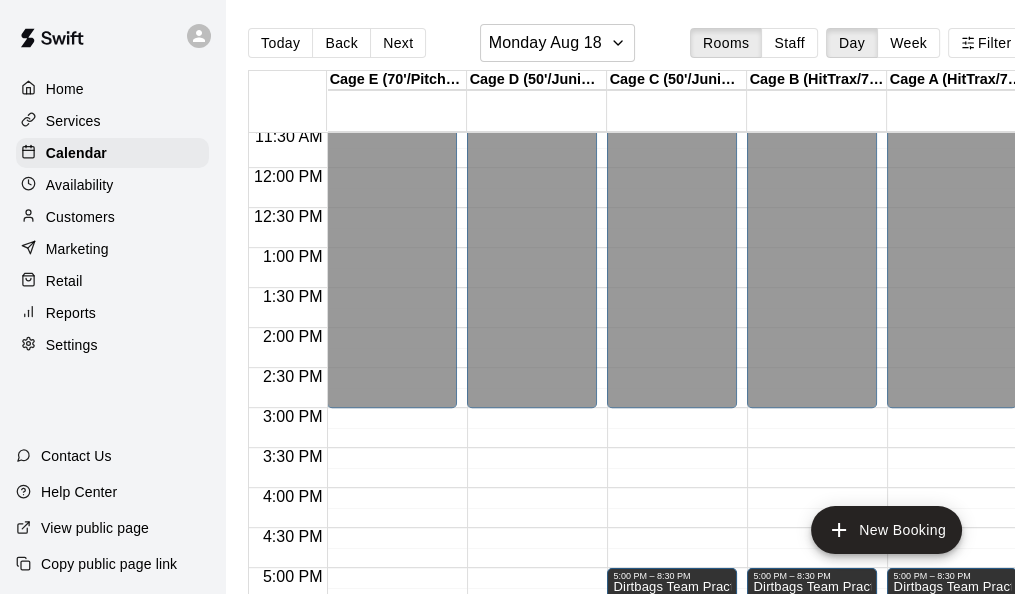 click on "12:00 AM – 3:00 PM Closed 8:30 PM – 11:59 PM Closed" at bounding box center [392, 168] 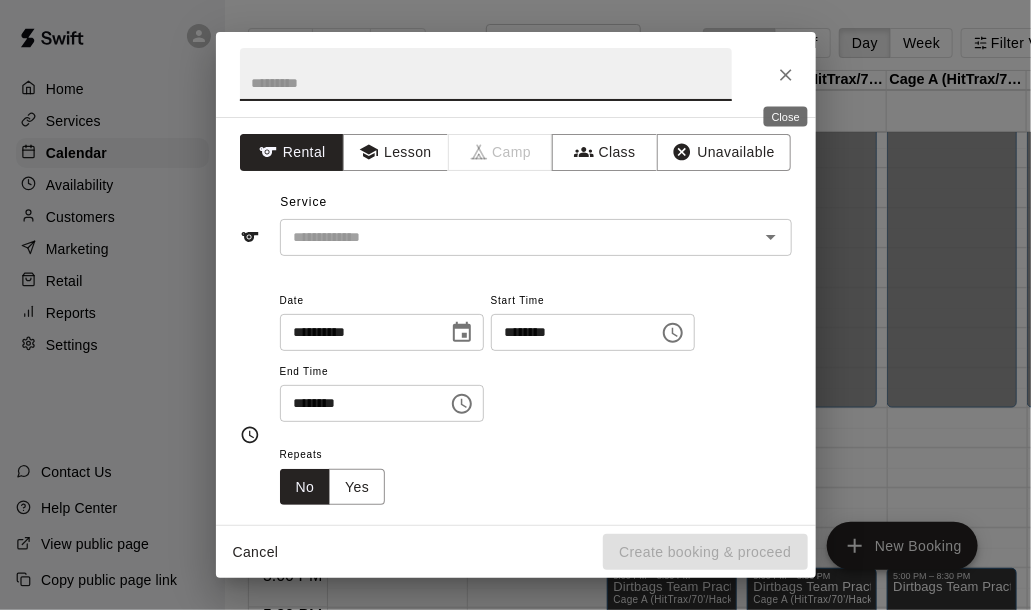 click 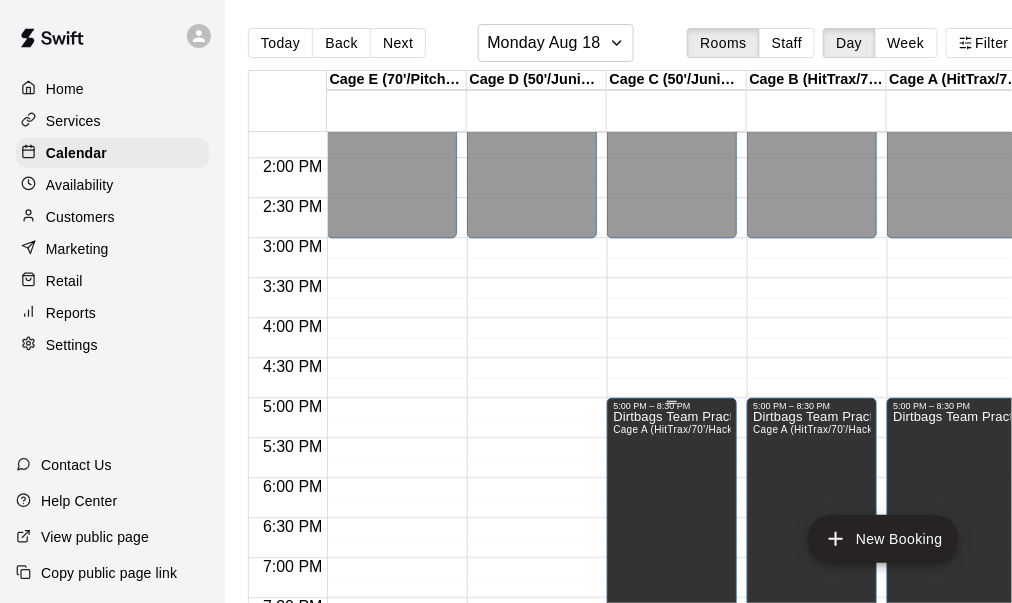 scroll, scrollTop: 1025, scrollLeft: 0, axis: vertical 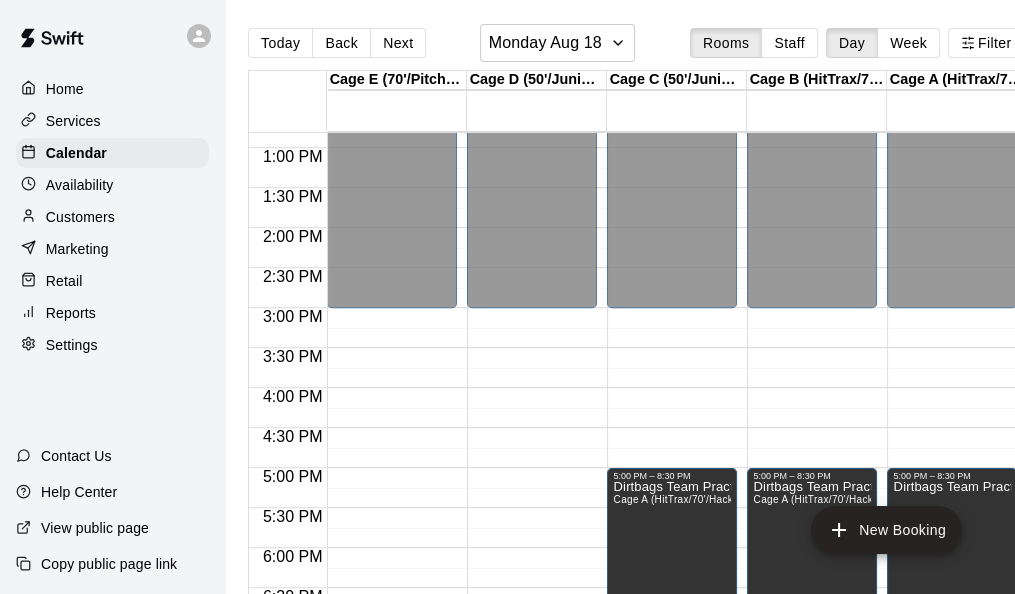 click on "Today Back Next Monday Aug 18 Rooms Staff Day Week Filter View Cage E (70'/Pitching Mound/Junior Hack Attack) 18 Mon Cage D (50'/Junior Hack) 18 Mon Cage C (50'/Junior Hack) 18 Mon Cage B (HitTrax/70'/Hack Attack/Pitching Mound) 18 Mon Cage A (HitTrax/70'/Hack Attack/Pitching Mound) 18 Mon Weight Room 18 Mon Infield 18 Mon 12:00 AM 12:30 AM 1:00 AM 1:30 AM 2:00 AM 2:30 AM 3:00 AM 3:30 AM 4:00 AM 4:30 AM 5:00 AM 5:30 AM 6:00 AM 6:30 AM 7:00 AM 7:30 AM 8:00 AM 8:30 AM 9:00 AM 9:30 AM 10:00 AM 10:30 AM 11:00 AM 11:30 AM 12:00 PM 12:30 PM 1:00 PM 1:30 PM 2:00 PM 2:30 PM 3:00 PM 3:30 PM 4:00 PM 4:30 PM 5:00 PM 5:30 PM 6:00 PM 6:30 PM 7:00 PM 7:30 PM 8:00 PM 8:30 PM 9:00 PM 9:30 PM 10:00 PM 10:30 PM 11:00 PM 11:30 PM 12:00 AM – 3:00 PM Closed 8:30 PM – 11:59 PM Closed 12:00 AM – 3:00 PM Closed 8:30 PM – 11:59 PM Closed 12:00 AM – 3:00 PM Closed 5:00 PM – 8:30 PM Dirtbags Team  Practices 8:30 PM – 11:59 PM Closed 12:00 AM – 3:00 PM Closed 5:00 PM – 8:30 PM Dirtbags Team  Practices Closed Closed" at bounding box center (654, 313) 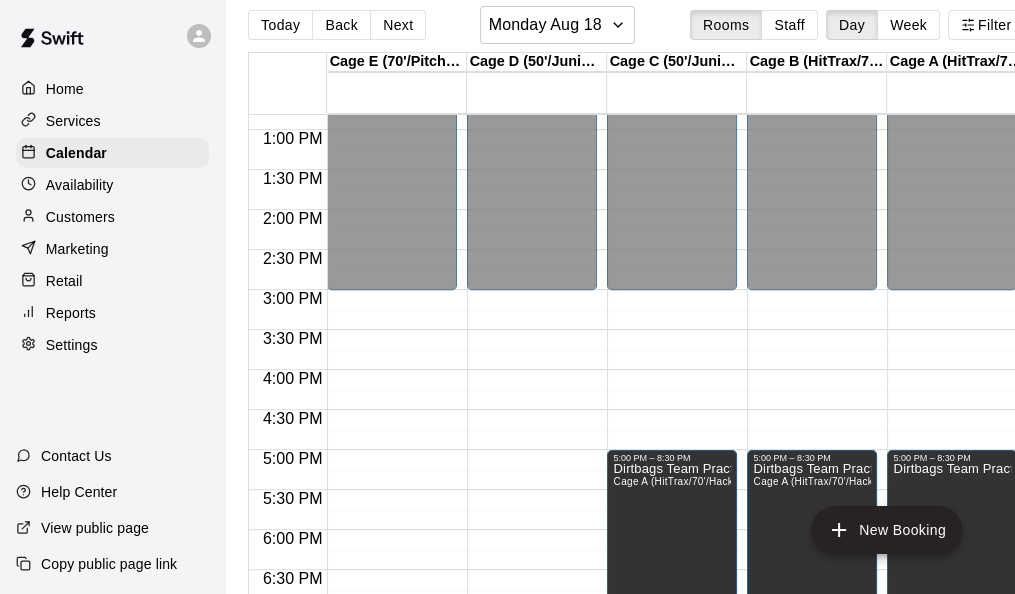 scroll, scrollTop: 0, scrollLeft: 0, axis: both 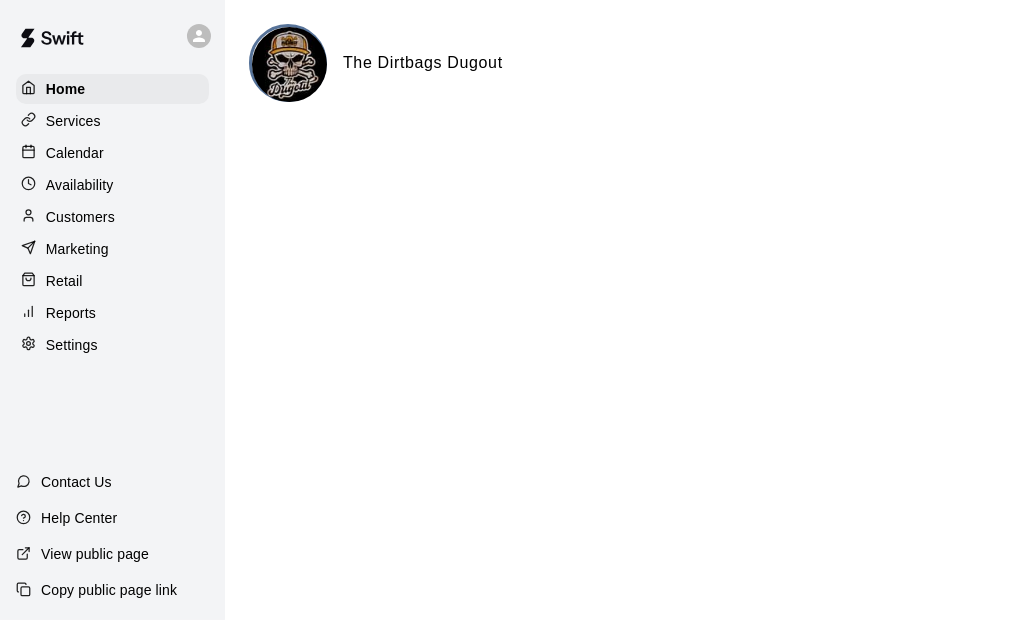 click on "Home Services Calendar Availability Customers Marketing Retail Reports Settings Contact Us Help Center View public page Copy public page link The Dirtbags Dugout Close cross-small" at bounding box center (514, 80) 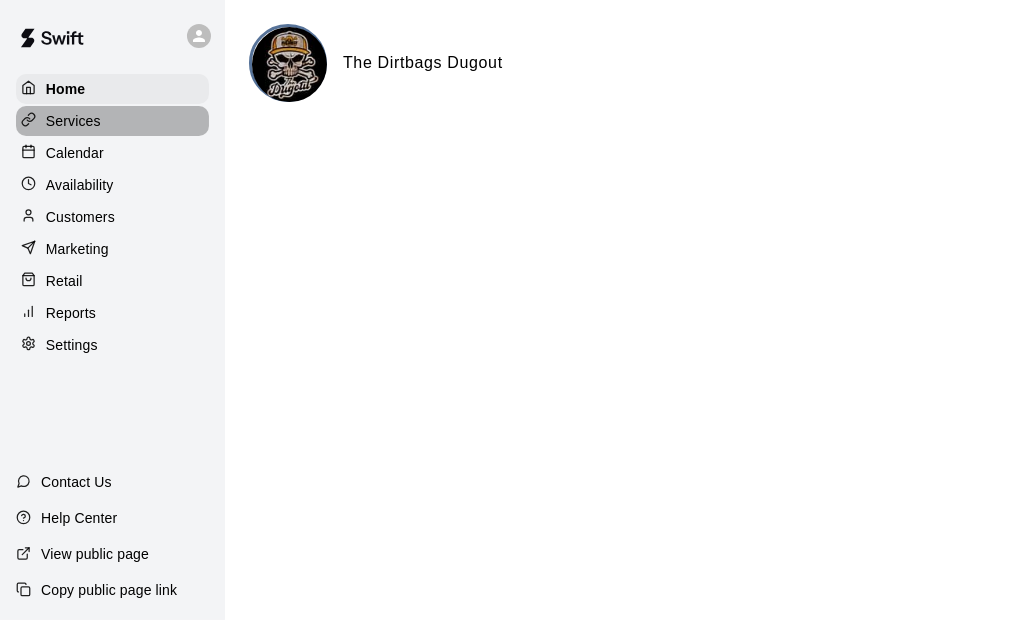 click on "Services" at bounding box center (112, 121) 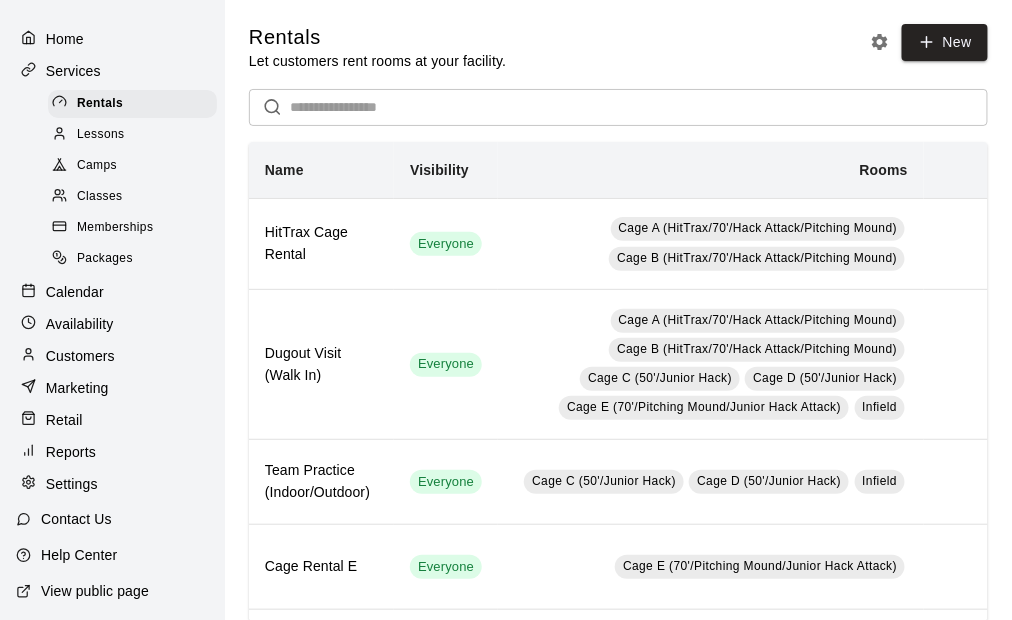 scroll, scrollTop: 0, scrollLeft: 0, axis: both 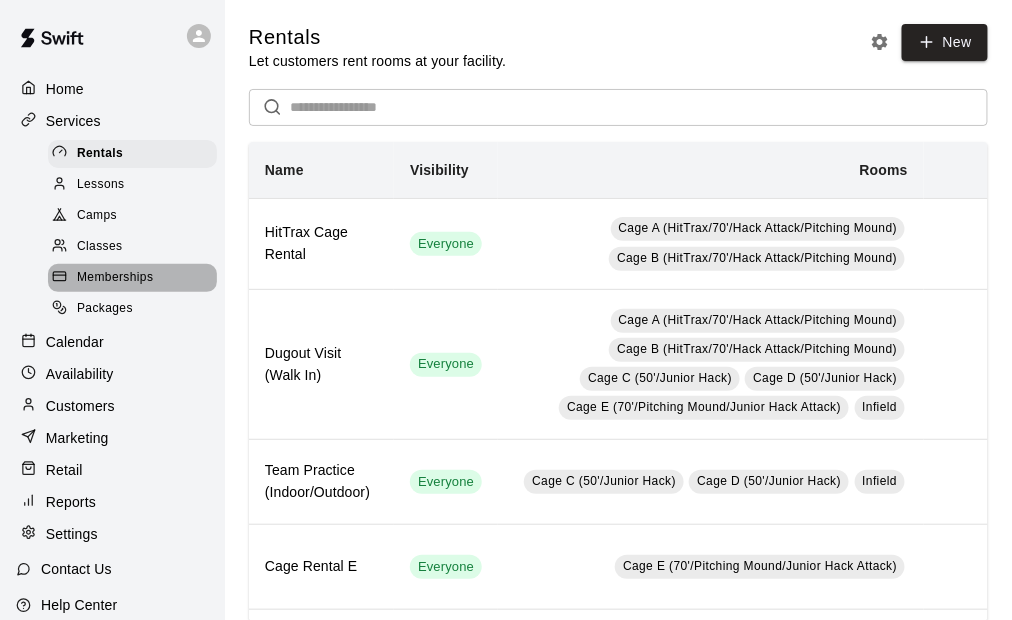 click on "Memberships" at bounding box center (115, 278) 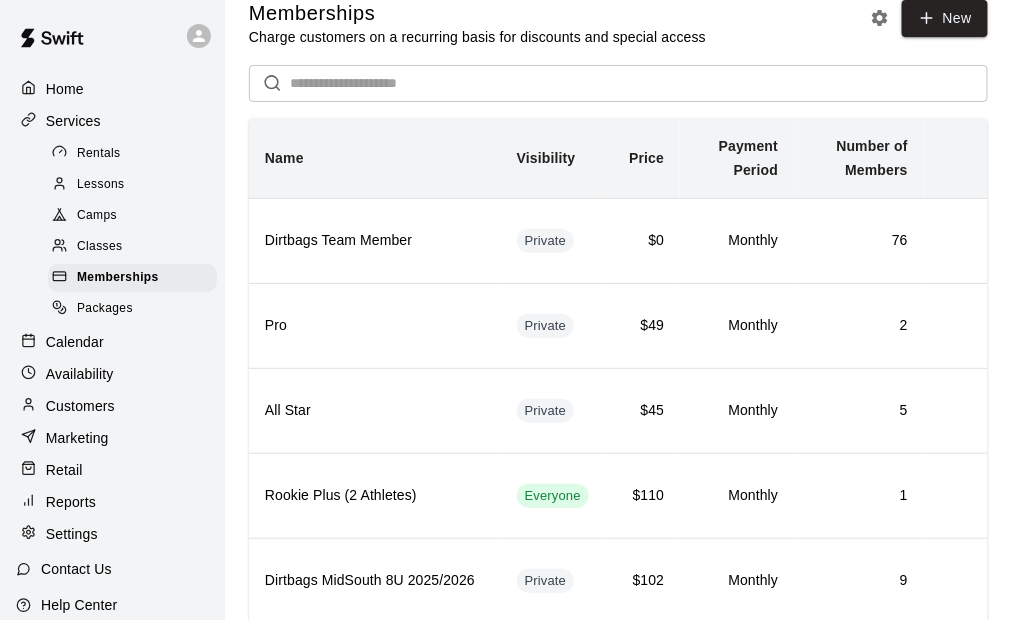 scroll, scrollTop: 0, scrollLeft: 0, axis: both 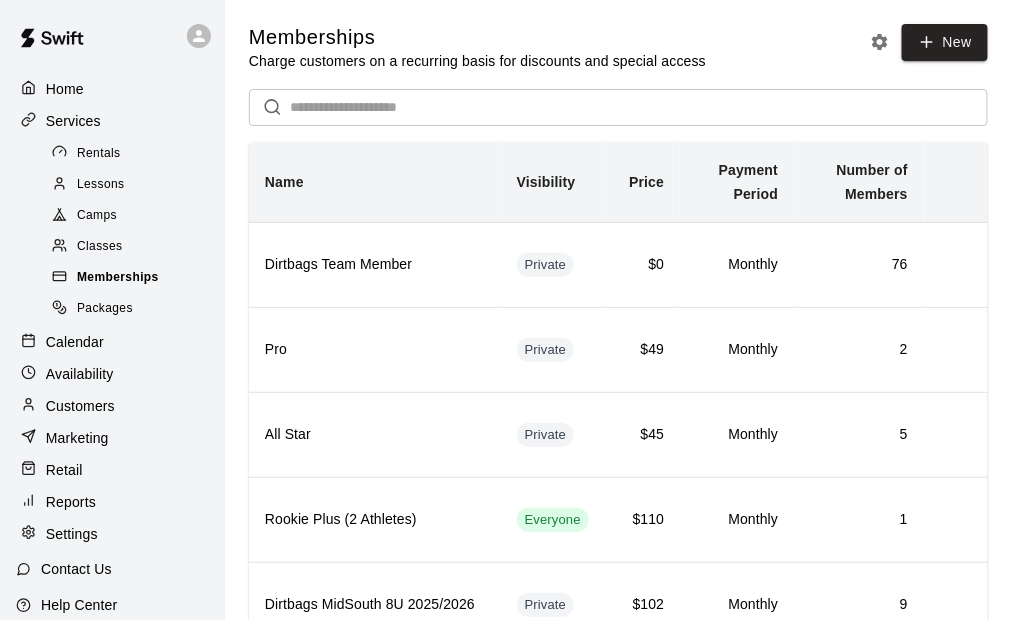 click on "Memberships" at bounding box center (118, 278) 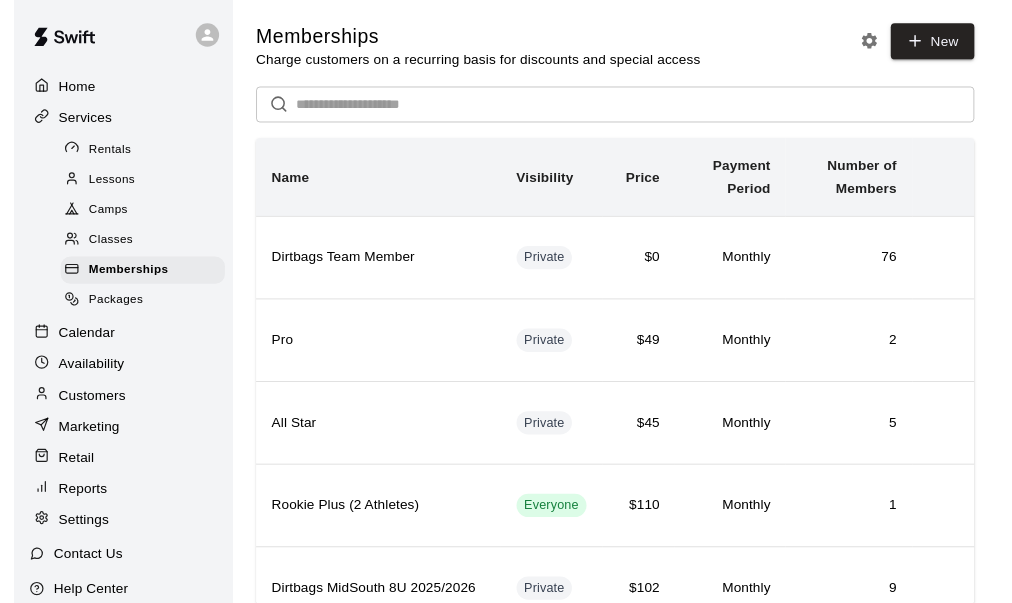 scroll, scrollTop: 78, scrollLeft: 0, axis: vertical 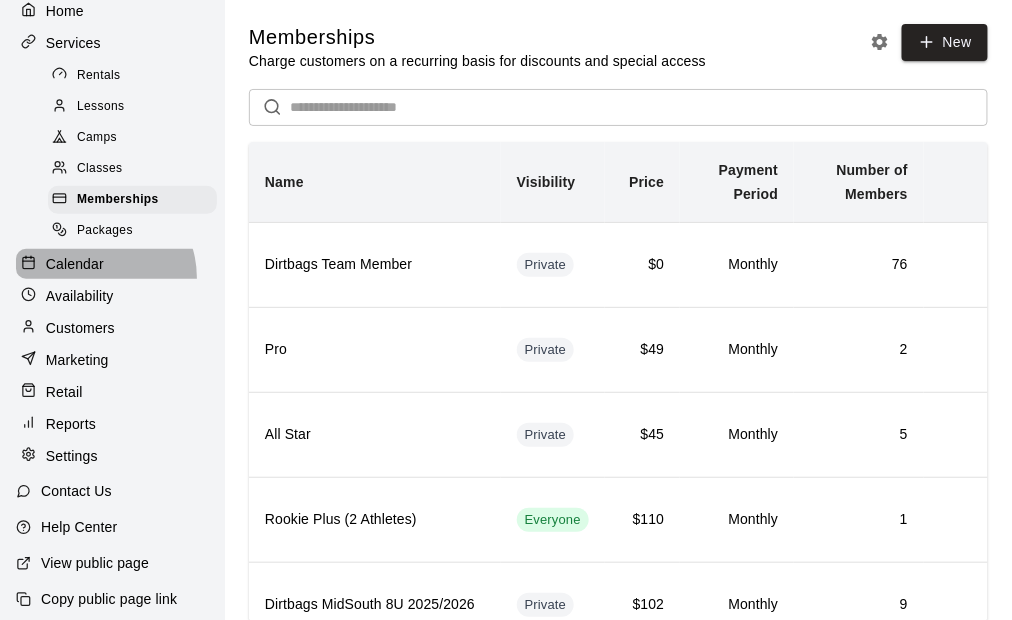 click on "Calendar" at bounding box center [112, 264] 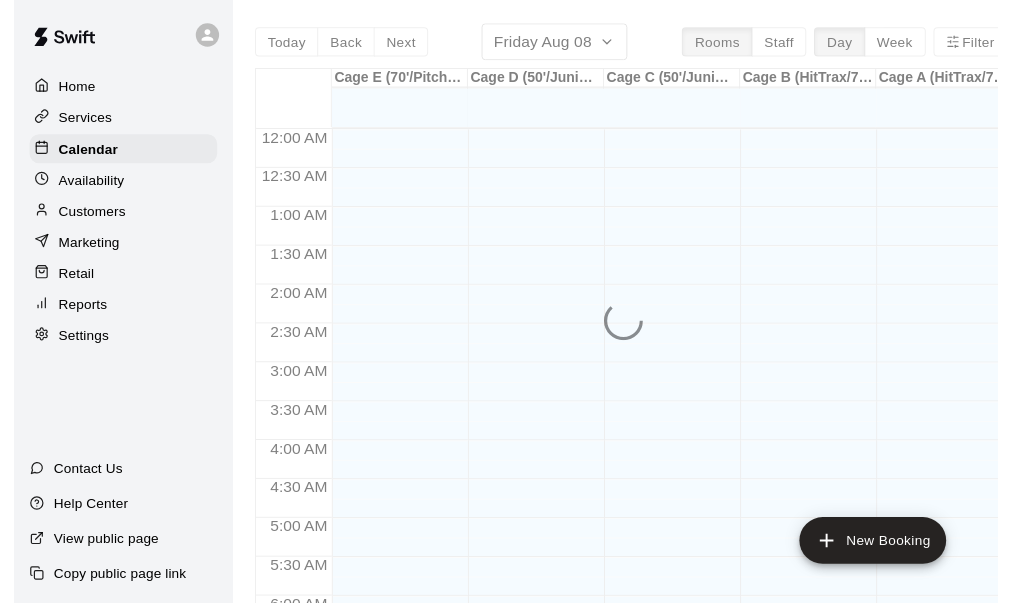 scroll, scrollTop: 0, scrollLeft: 0, axis: both 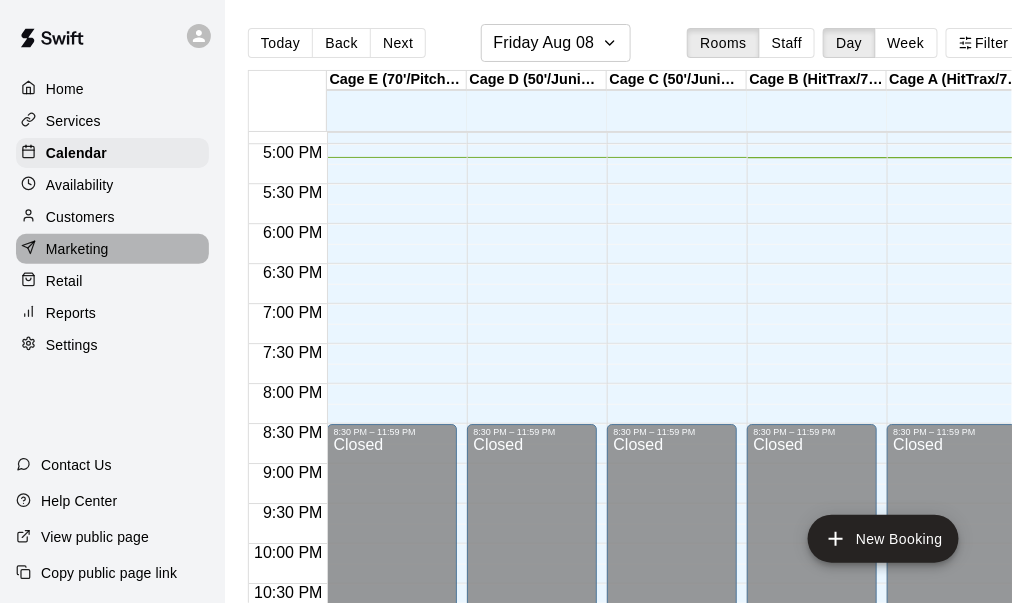 click on "Marketing" at bounding box center [77, 249] 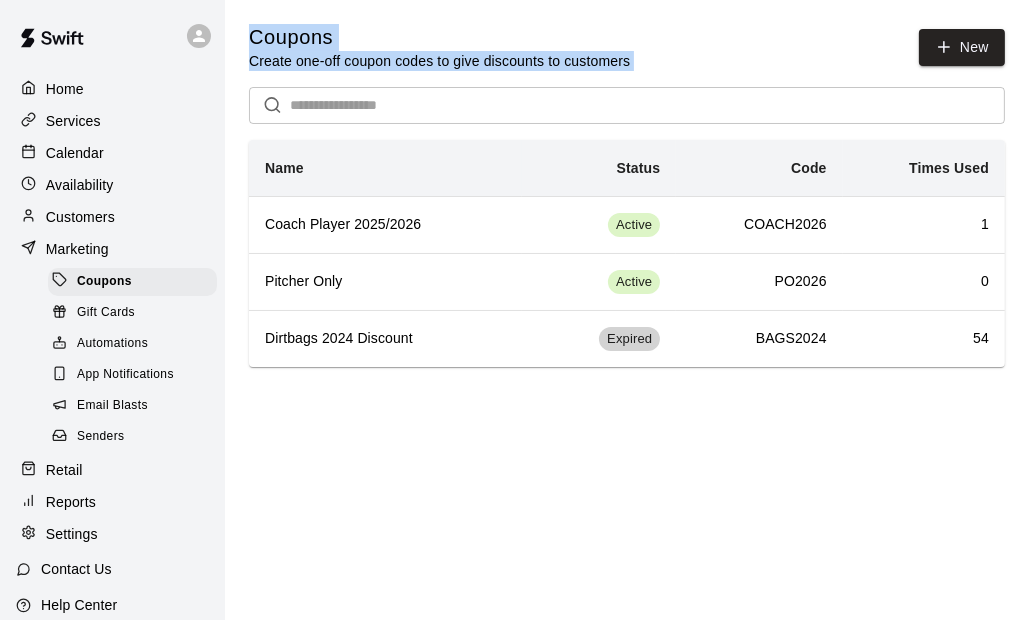 click on "Home Services Calendar Availability Customers Marketing Coupons Gift Cards Automations App Notifications Email Blasts Senders Retail Reports Settings Contact Us Help Center View public page Copy public page link Coupons Create one-off coupon codes to give discounts to customers  New ​ Name Status Code Times Used Coach Player 2025/2026  Active COACH2026 1 Pitcher Only Active PO2026 0 Dirtbags 2024 Discount Expired BAGS2024 54" at bounding box center [514, 203] 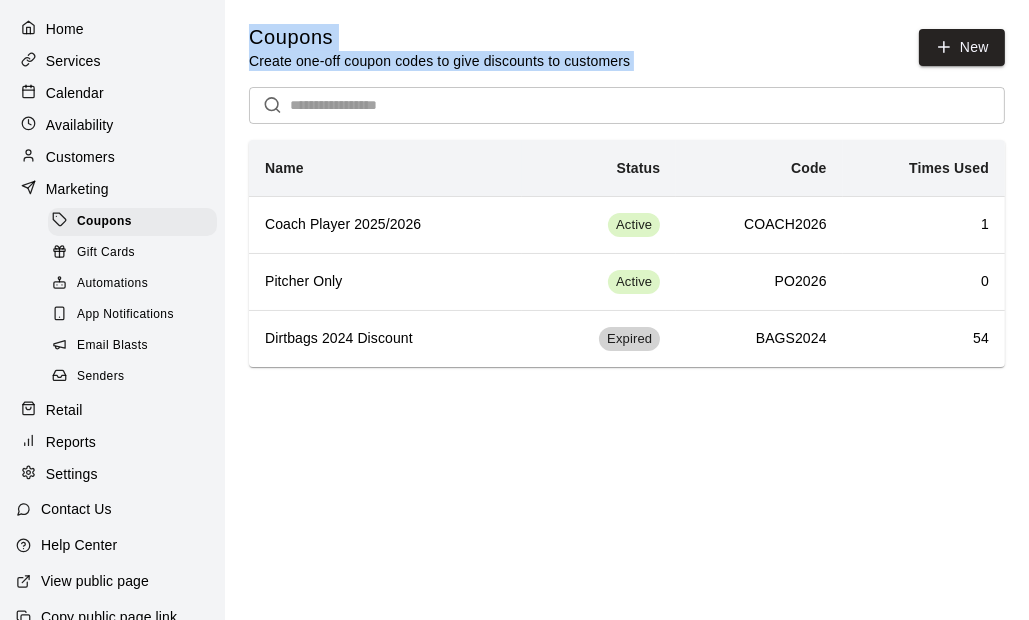 scroll, scrollTop: 105, scrollLeft: 0, axis: vertical 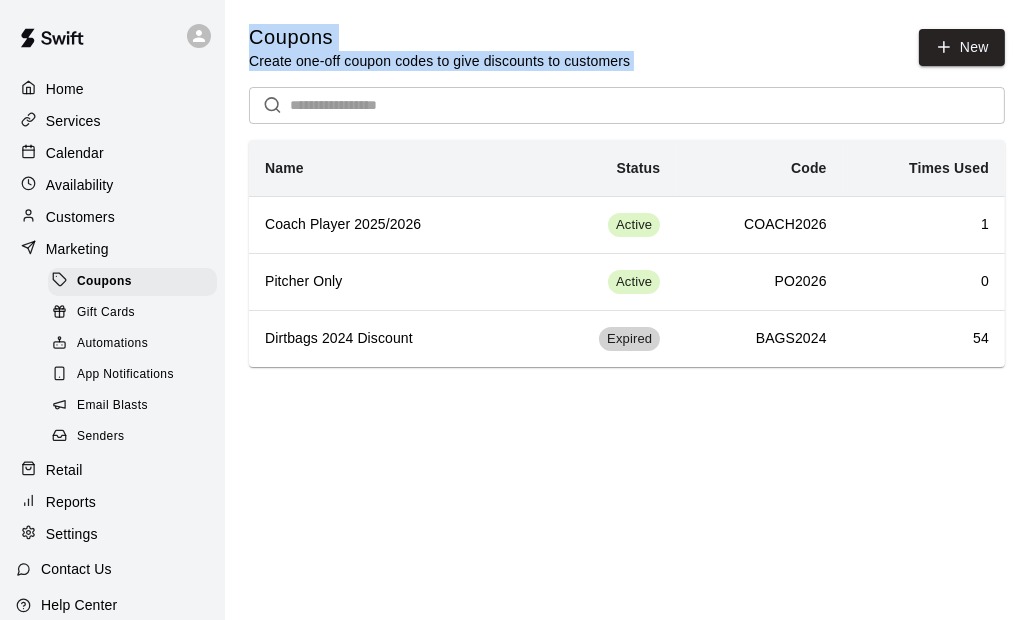 click on "Availability" at bounding box center [80, 185] 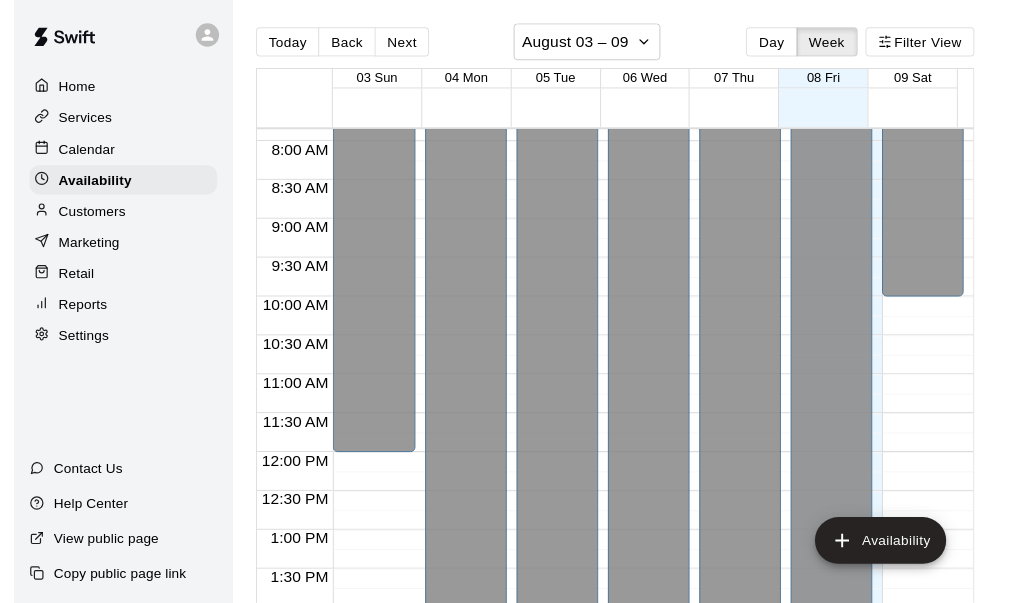 scroll, scrollTop: 474, scrollLeft: 0, axis: vertical 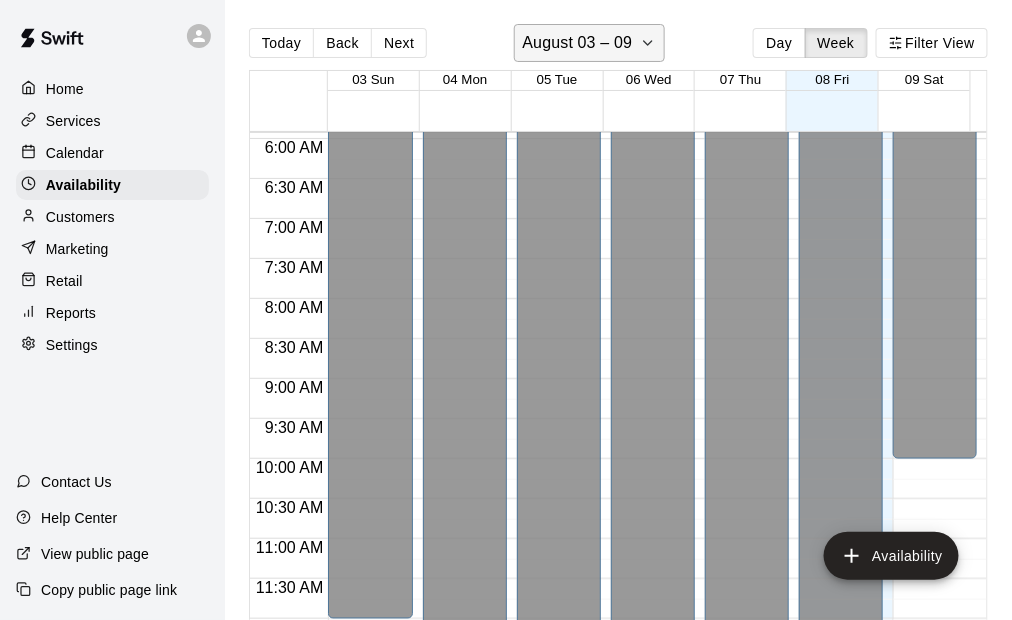 click 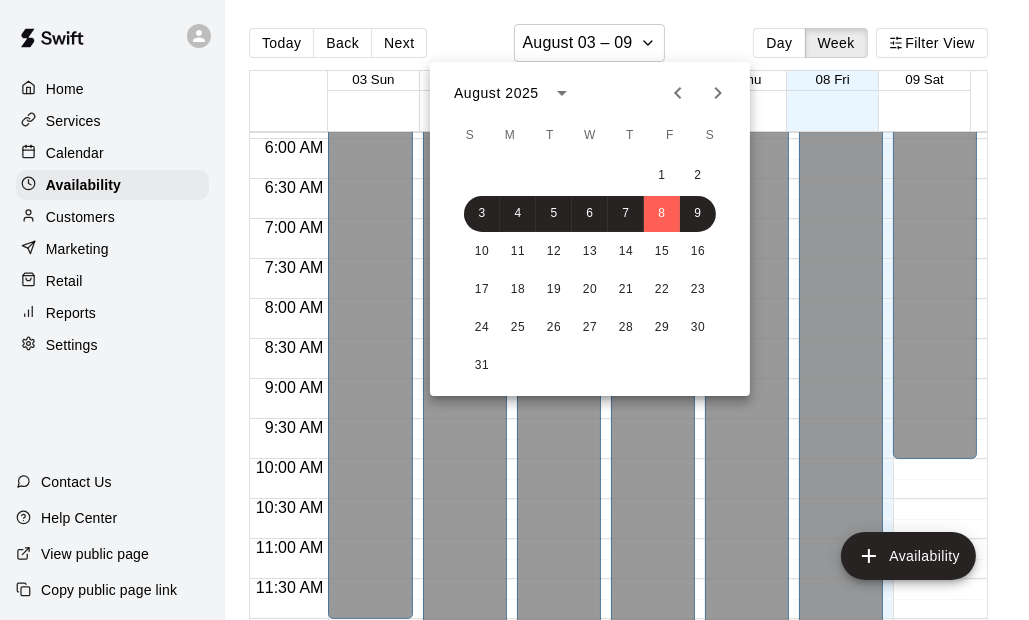 click at bounding box center (514, 310) 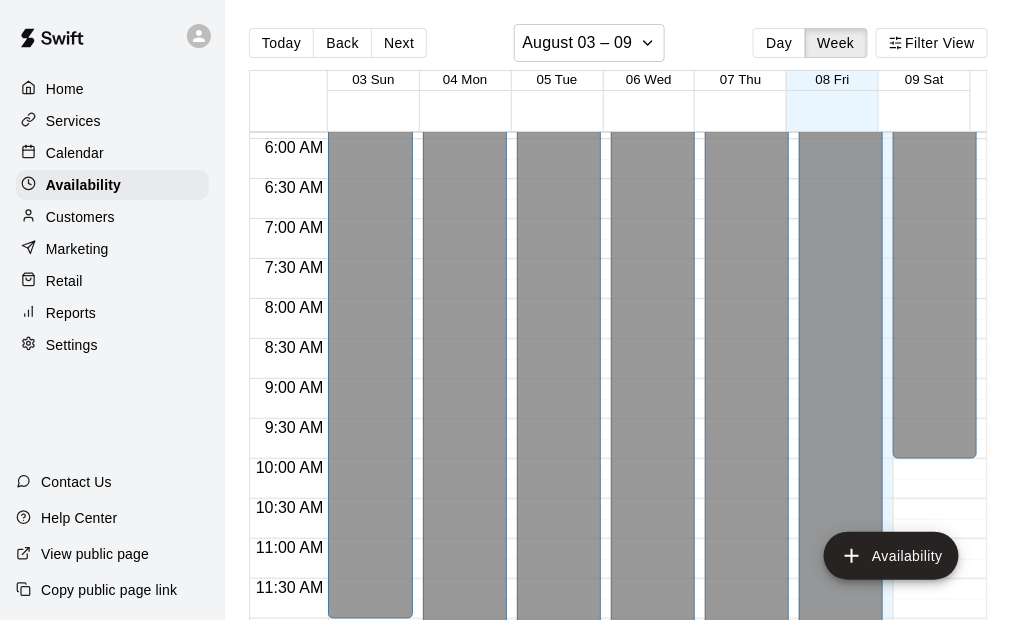 click on "Calendar" at bounding box center [75, 153] 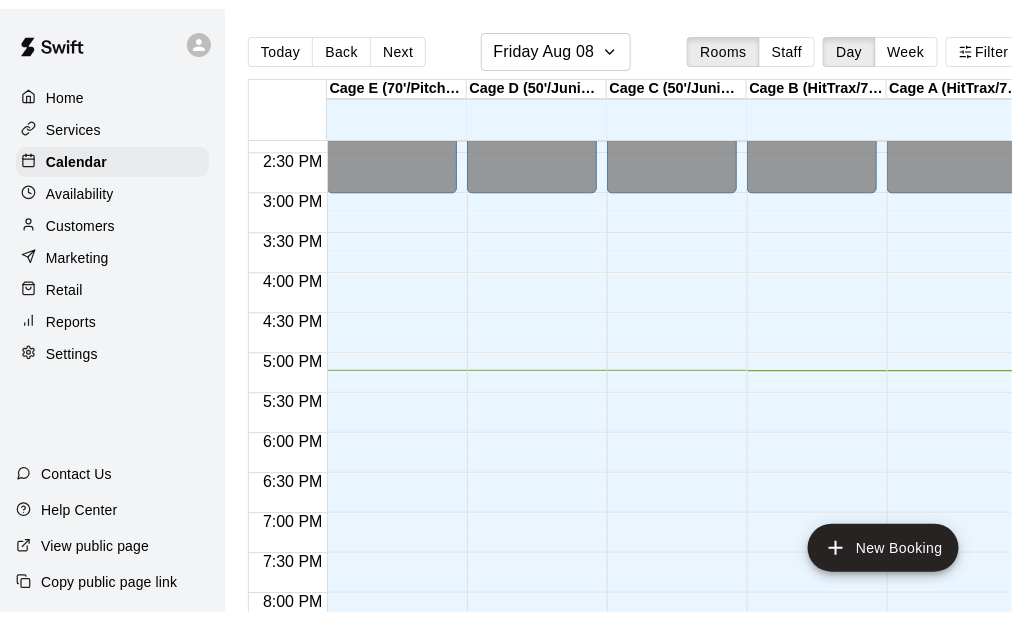 scroll, scrollTop: 1349, scrollLeft: 0, axis: vertical 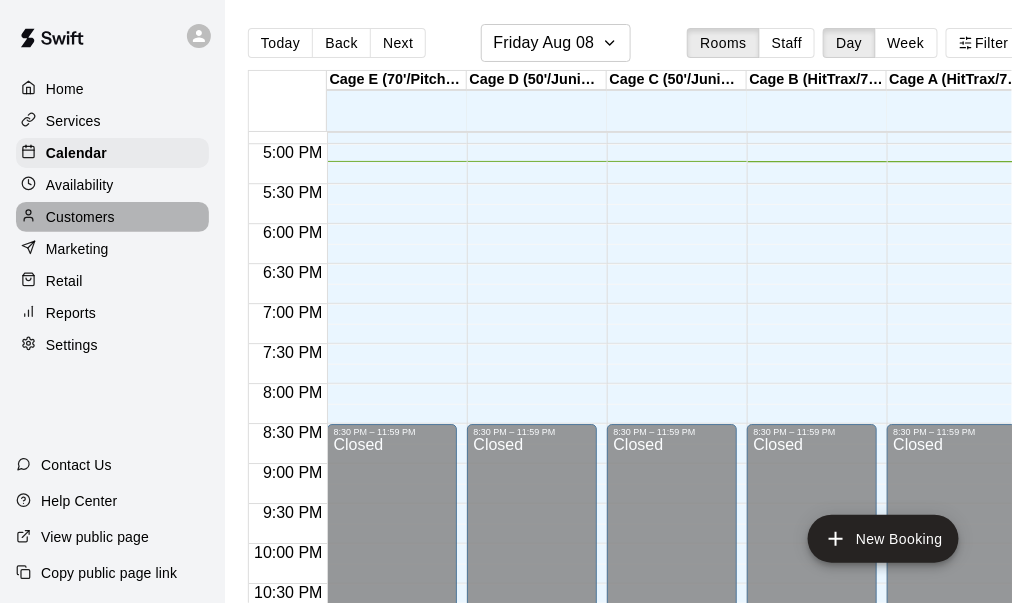 click on "Customers" at bounding box center [80, 217] 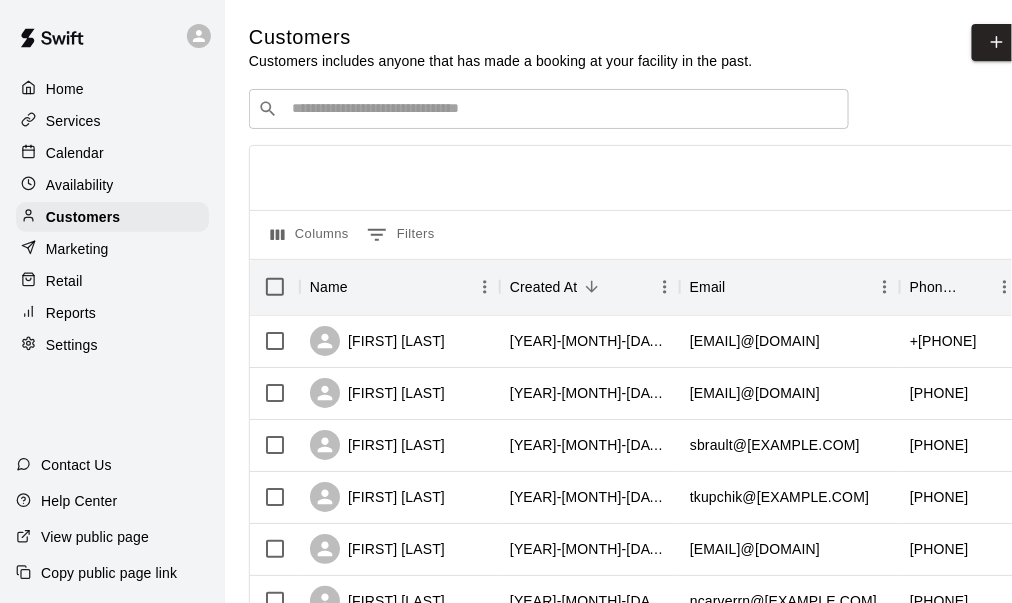 click on "Availability" at bounding box center [80, 185] 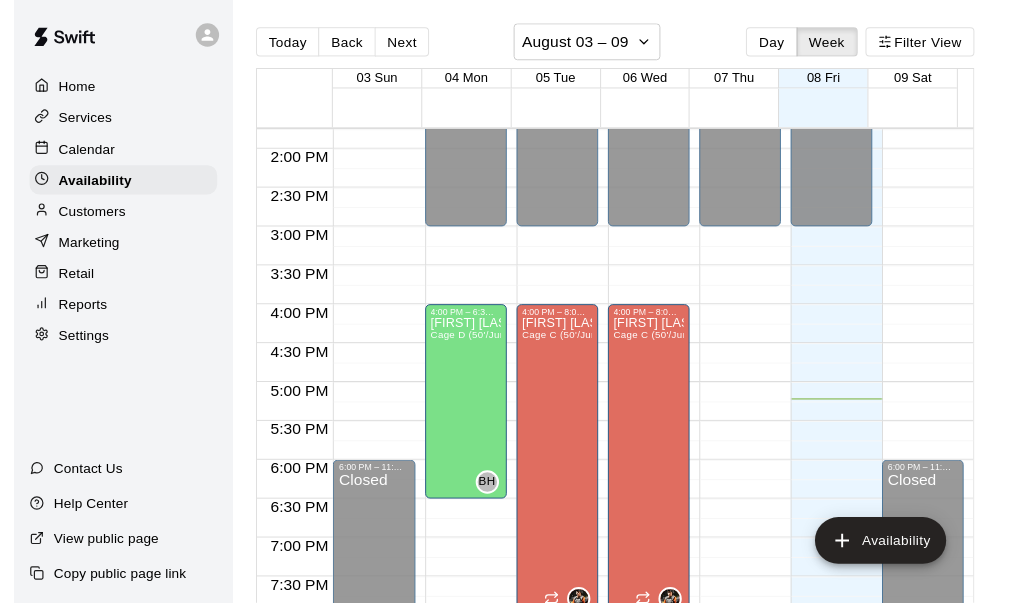 scroll, scrollTop: 1078, scrollLeft: 0, axis: vertical 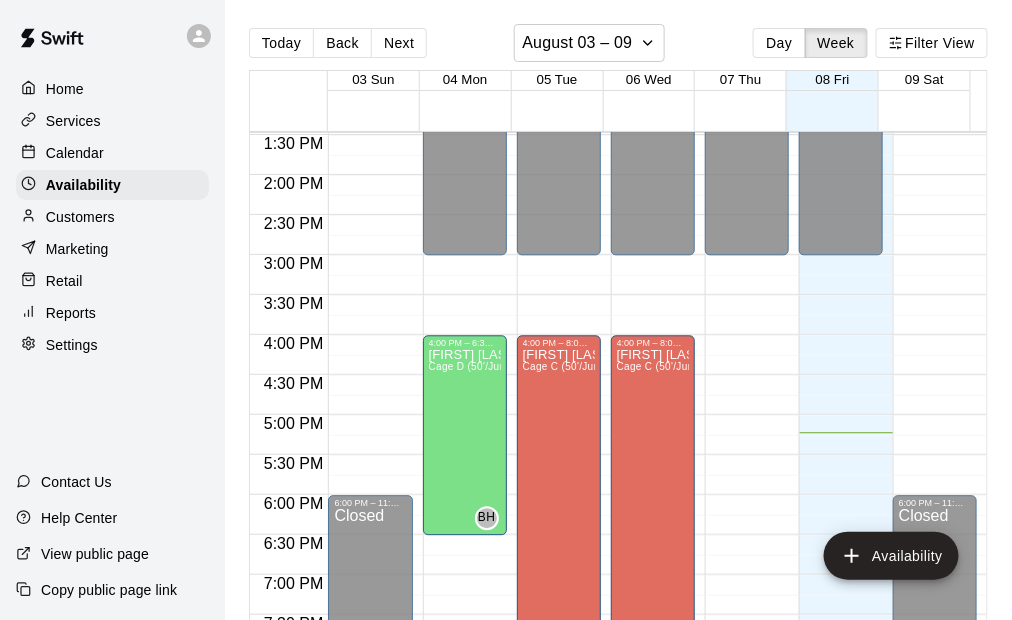 click on "Calendar" at bounding box center [112, 153] 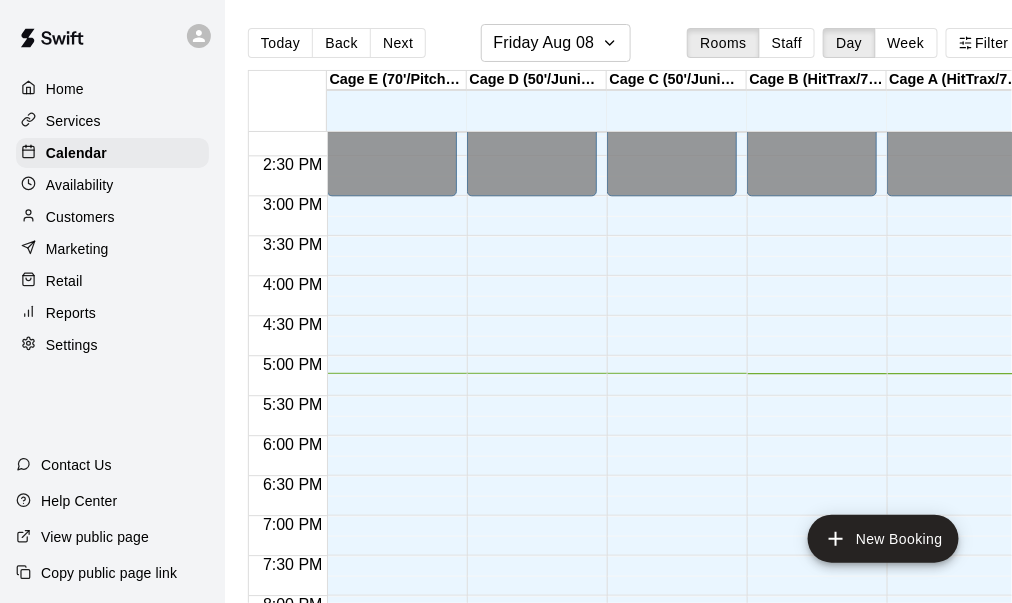 scroll, scrollTop: 1049, scrollLeft: 0, axis: vertical 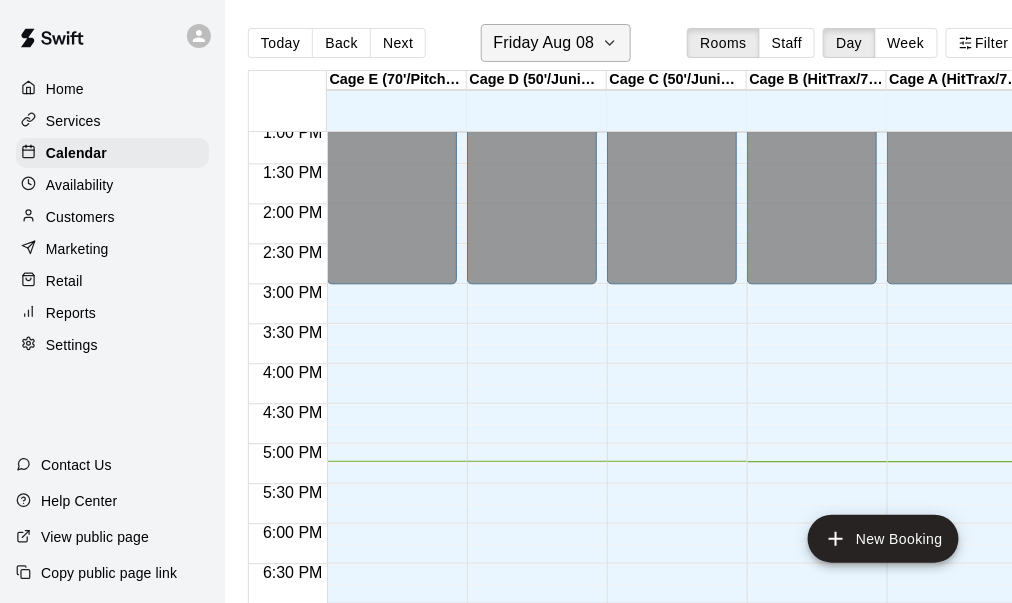click 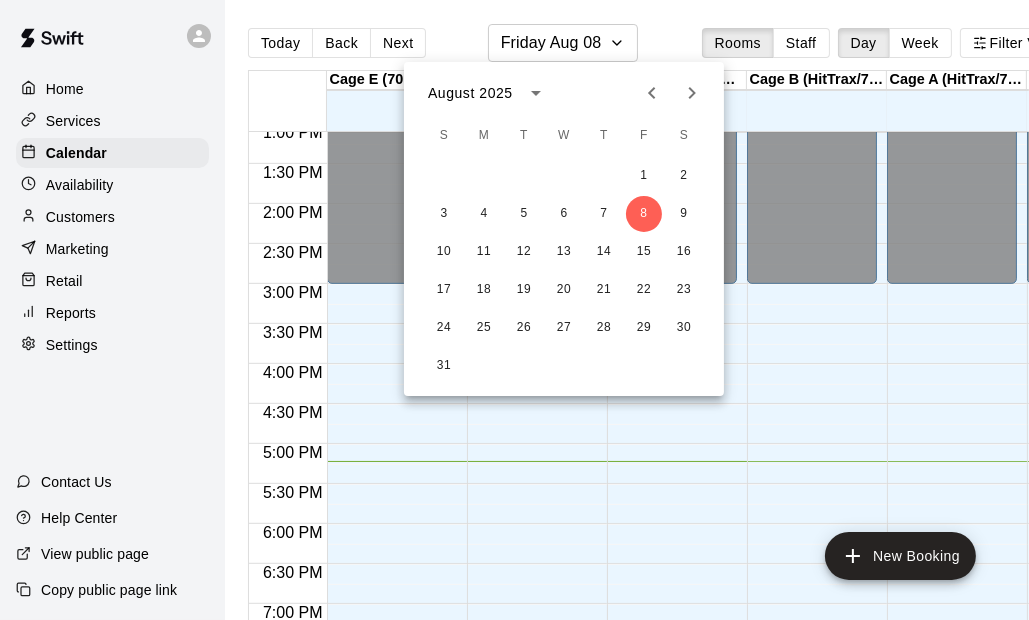 click on "10 11 12 13 14 15 16" at bounding box center [564, 252] 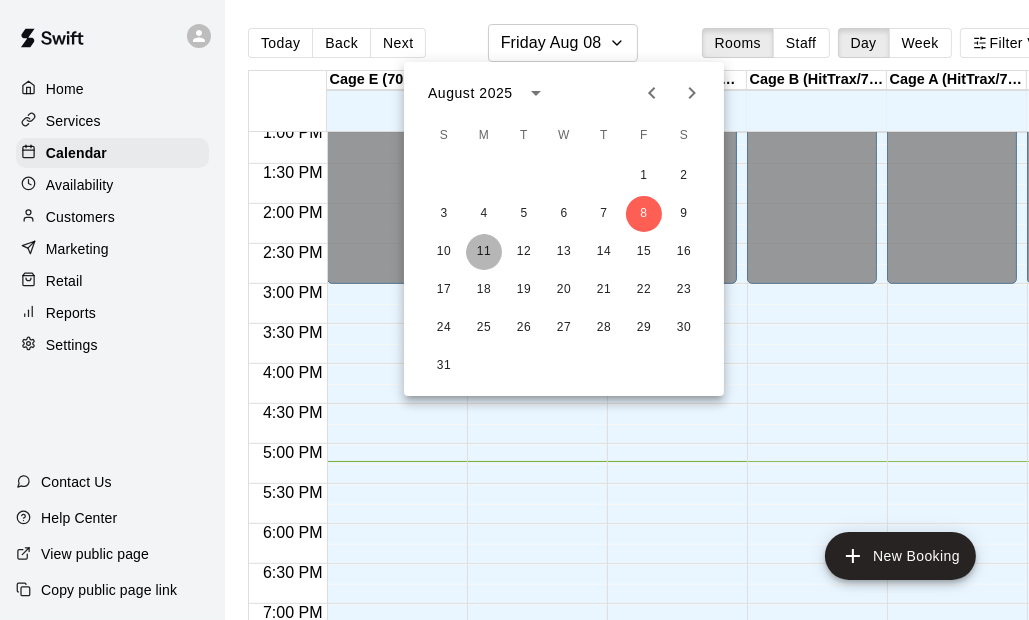 click on "11" at bounding box center (484, 252) 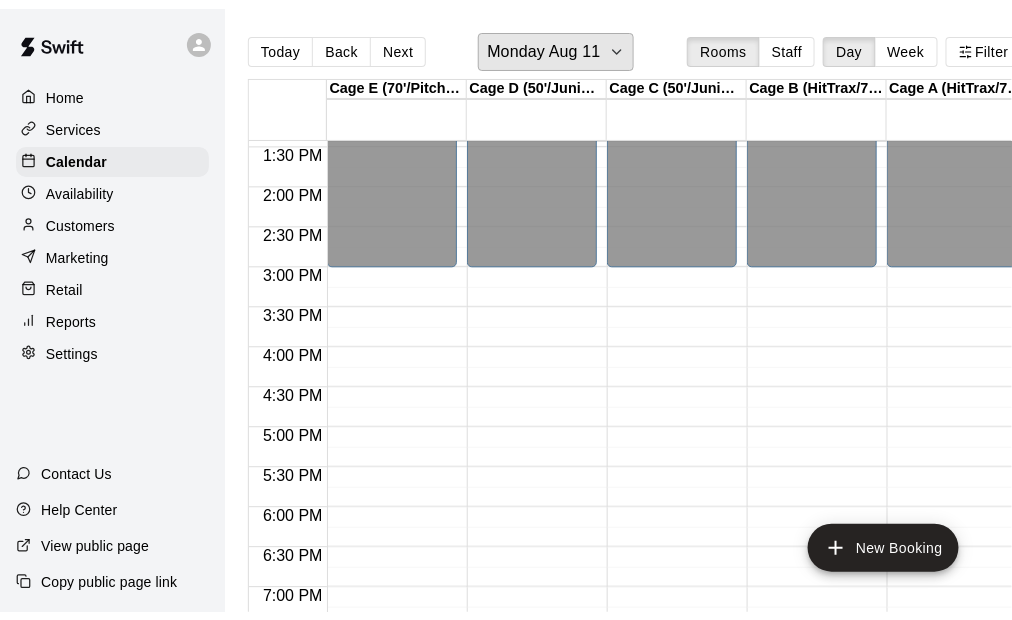 scroll, scrollTop: 1049, scrollLeft: 0, axis: vertical 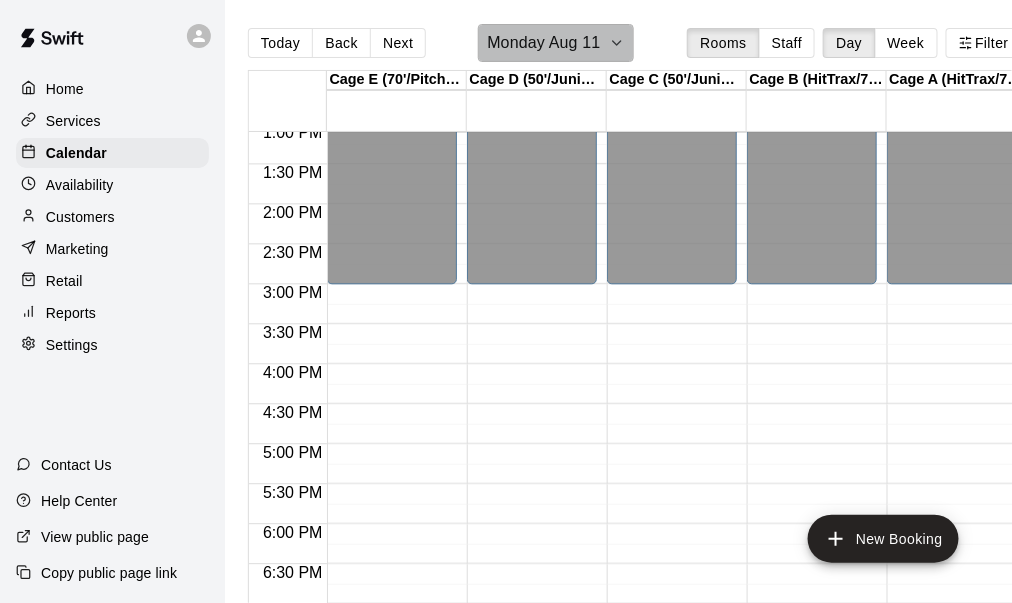 click 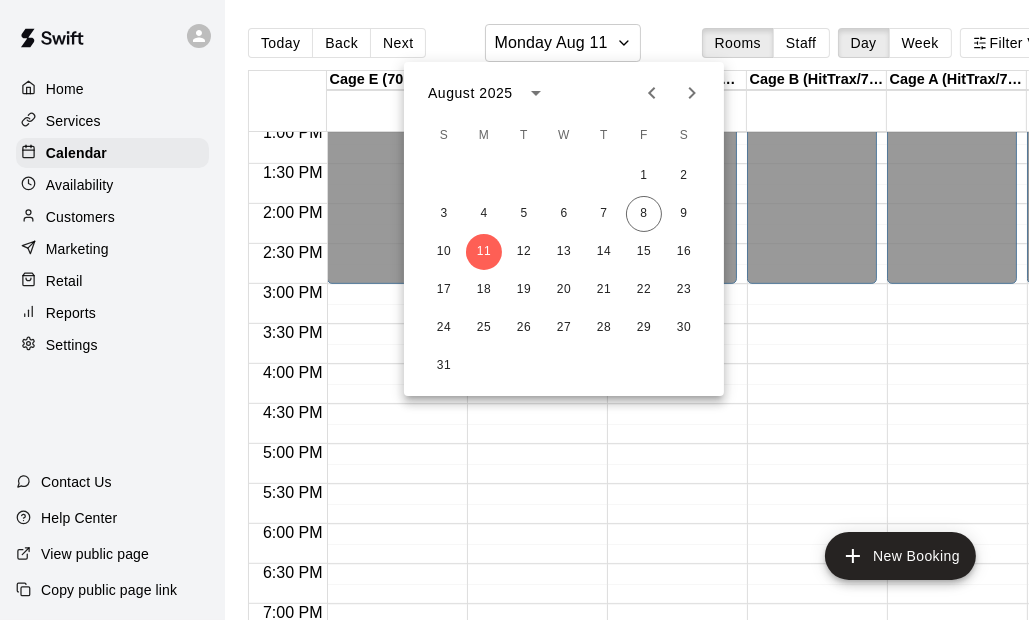 click at bounding box center (514, 310) 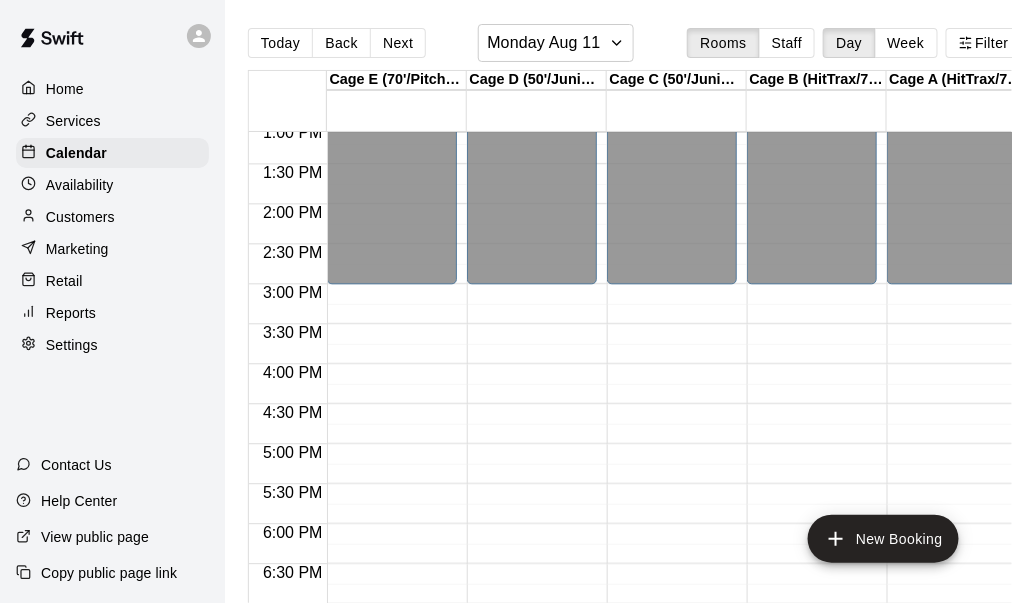 click on "Availability" at bounding box center (80, 185) 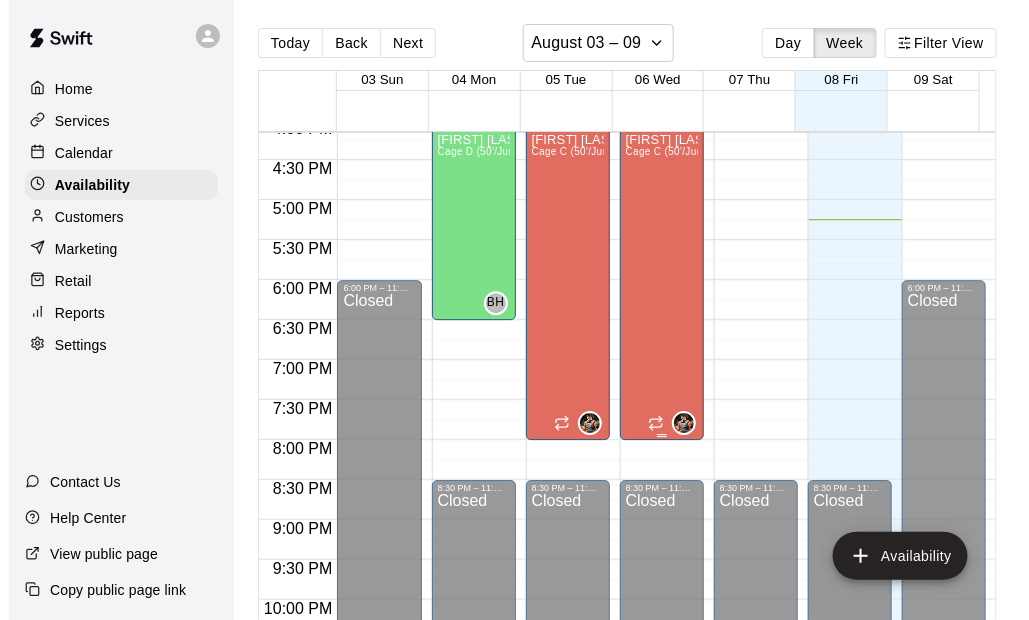 scroll, scrollTop: 1179, scrollLeft: 0, axis: vertical 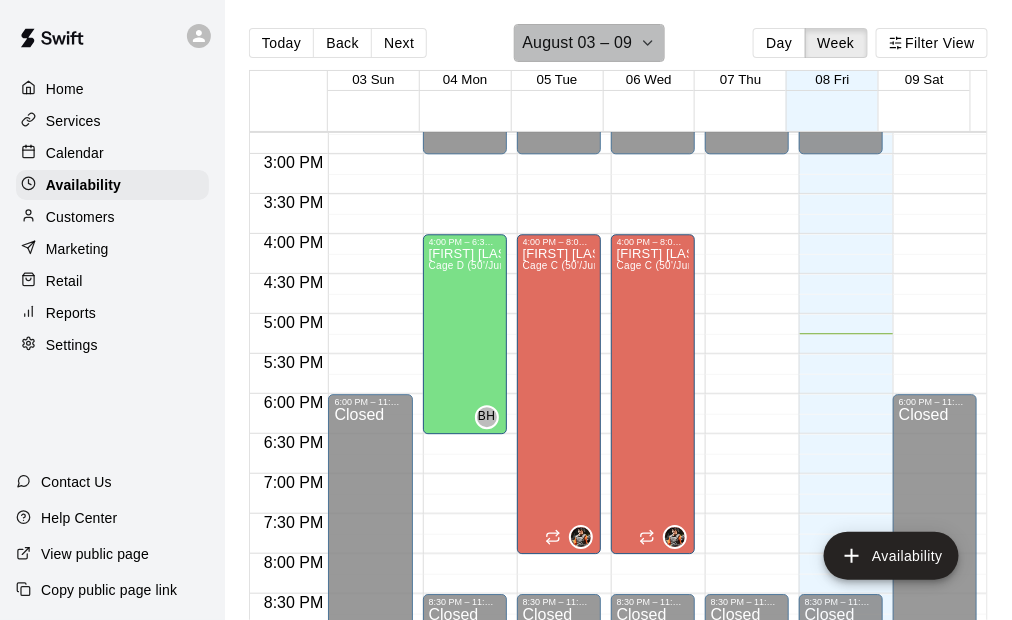click 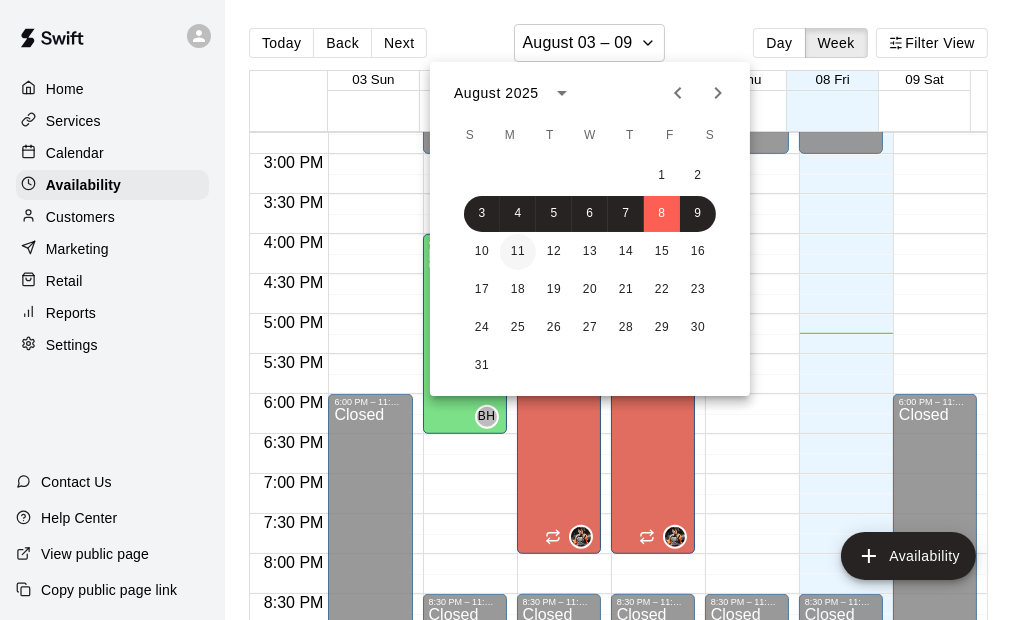 click on "11" at bounding box center [518, 252] 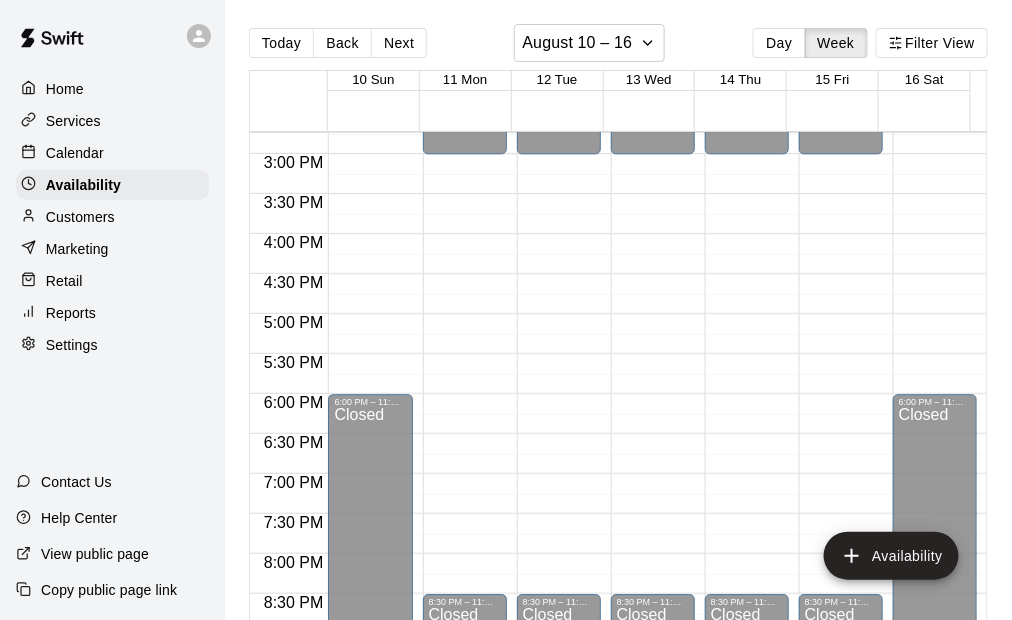 click on "12:00 AM – 3:00 PM Closed 8:30 PM – 11:59 PM Closed" at bounding box center [465, -86] 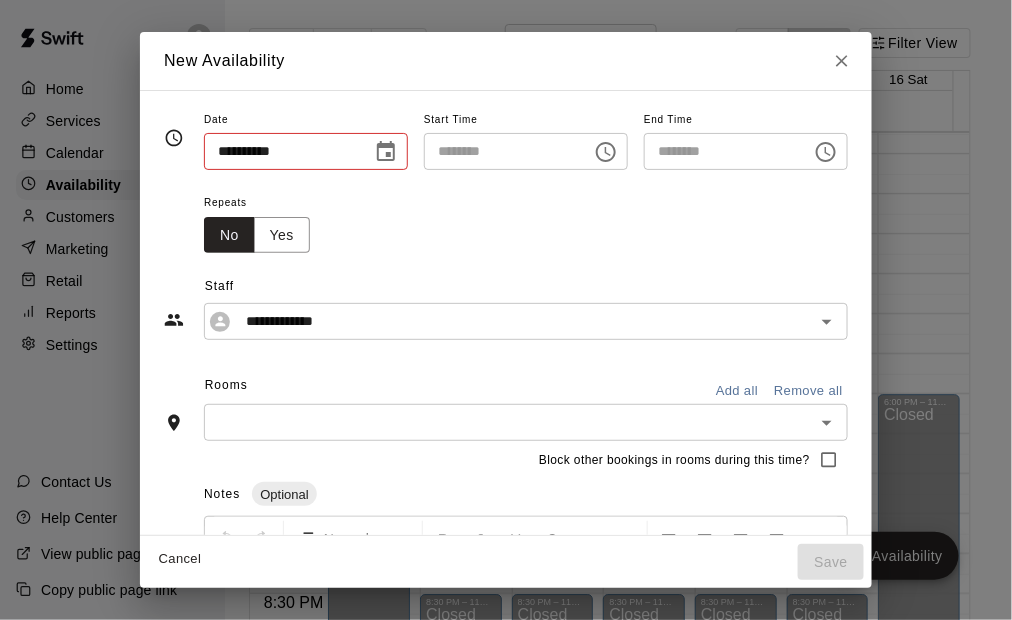 type on "**********" 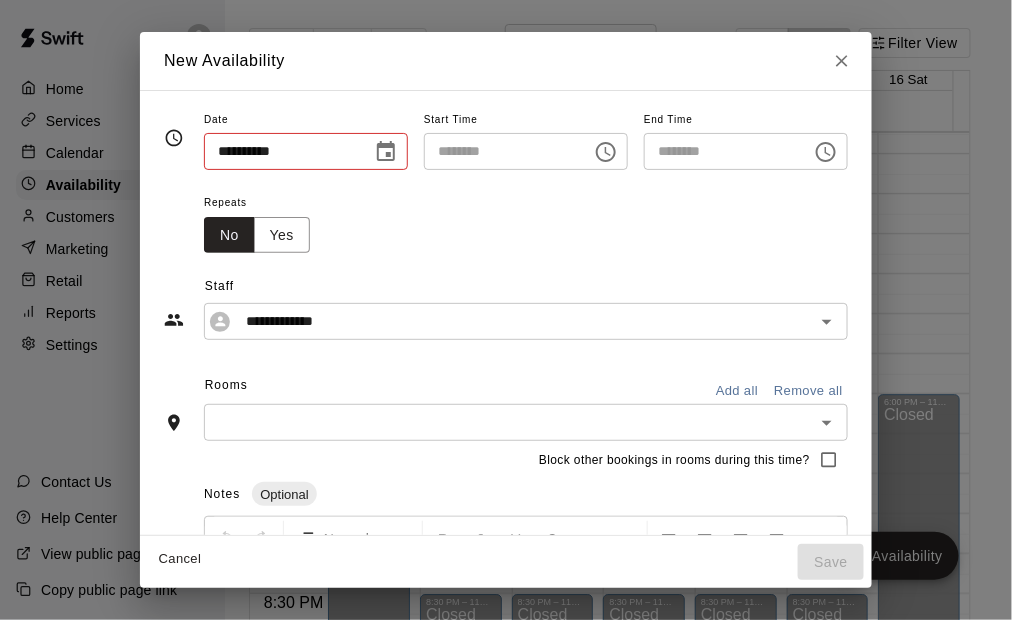 type on "********" 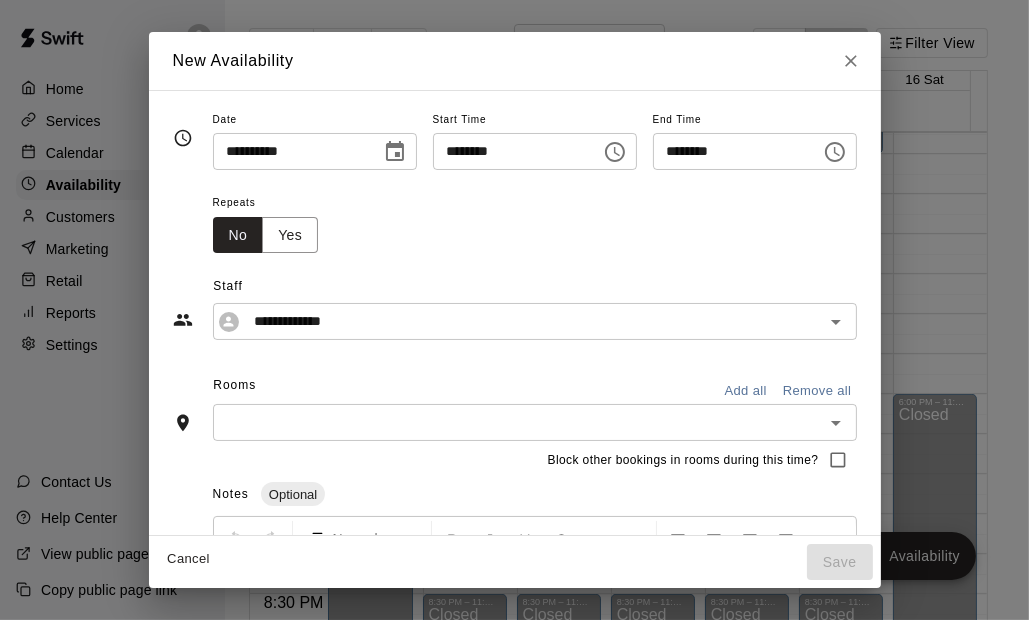 click on "********" at bounding box center [510, 151] 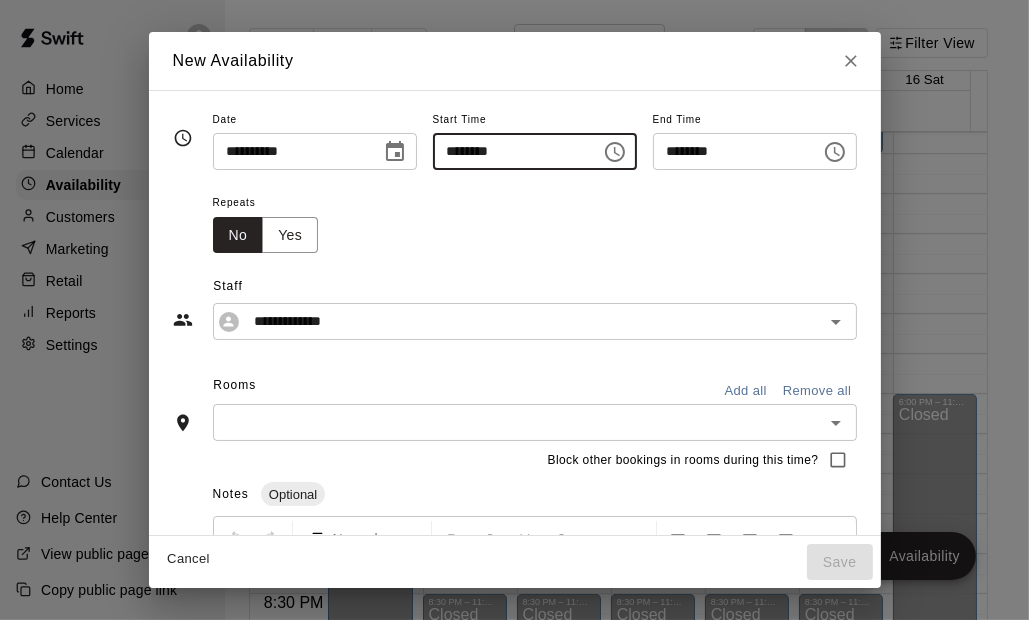 type on "********" 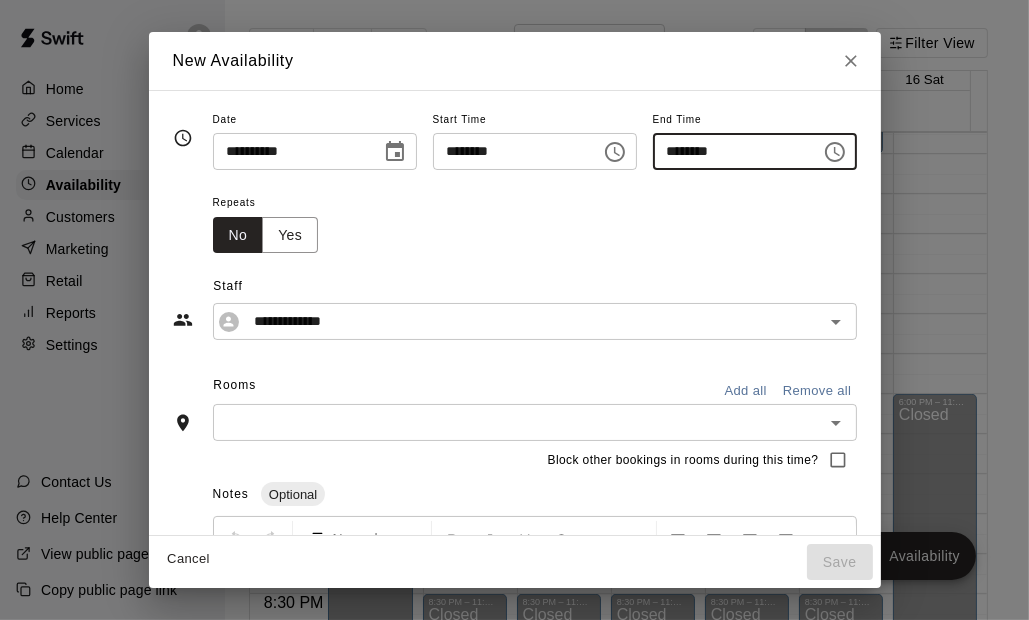 click on "********" at bounding box center [730, 151] 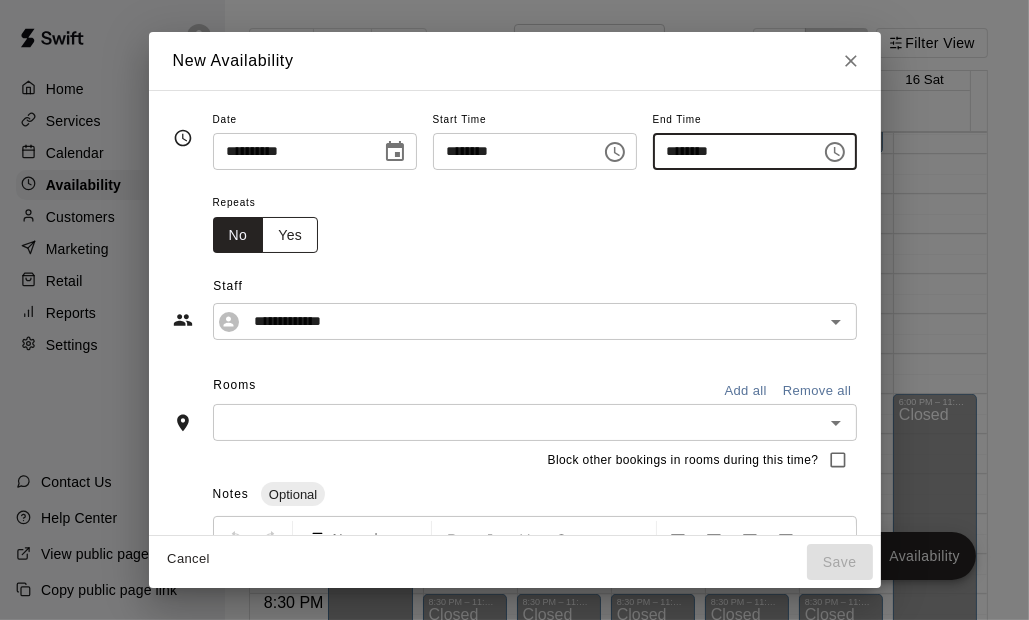 type on "********" 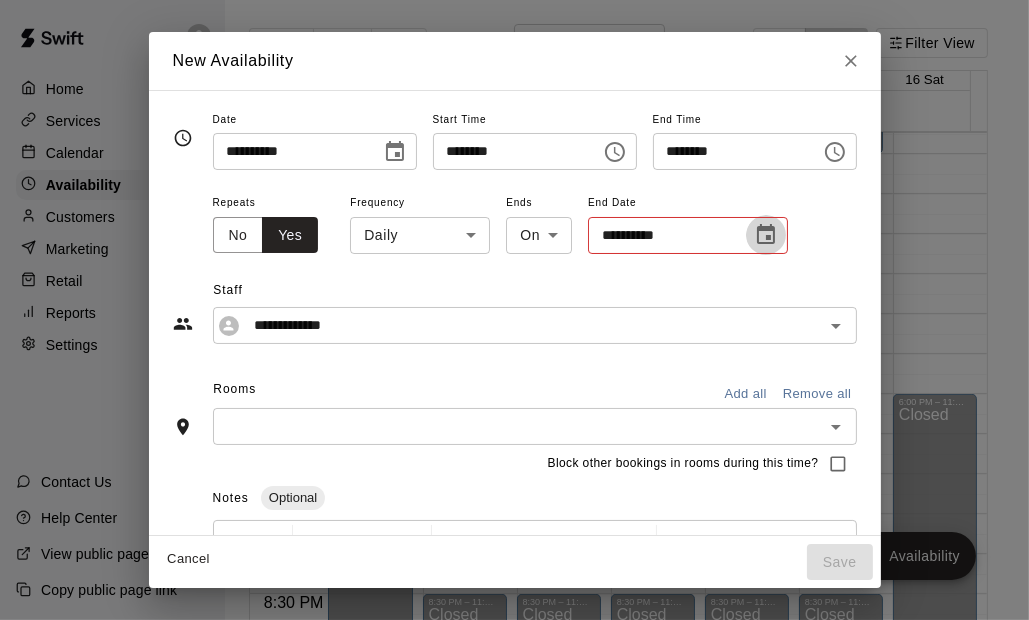 click 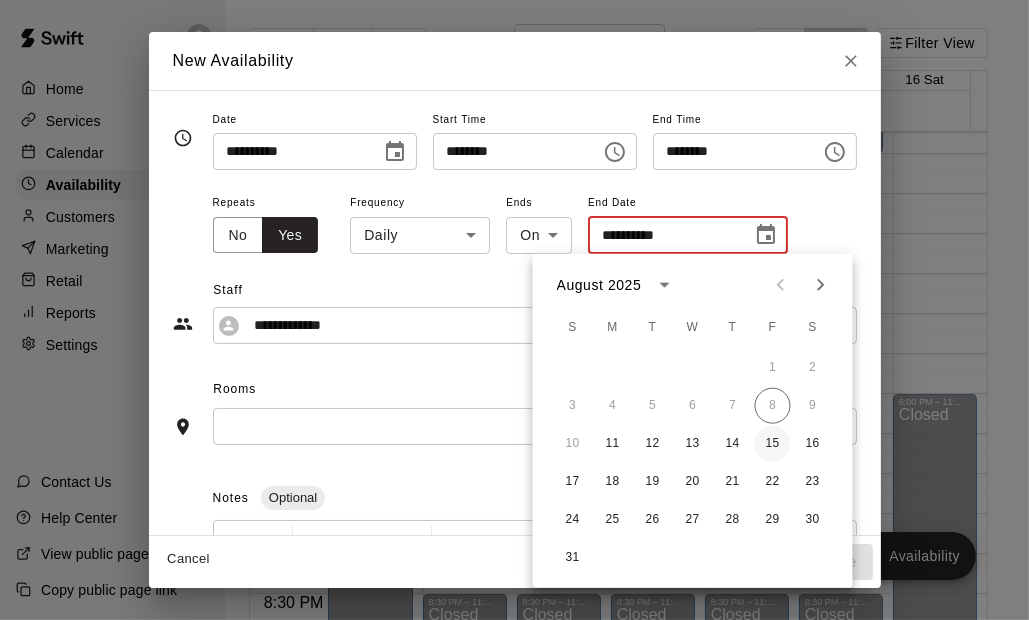 click on "15" at bounding box center [773, 444] 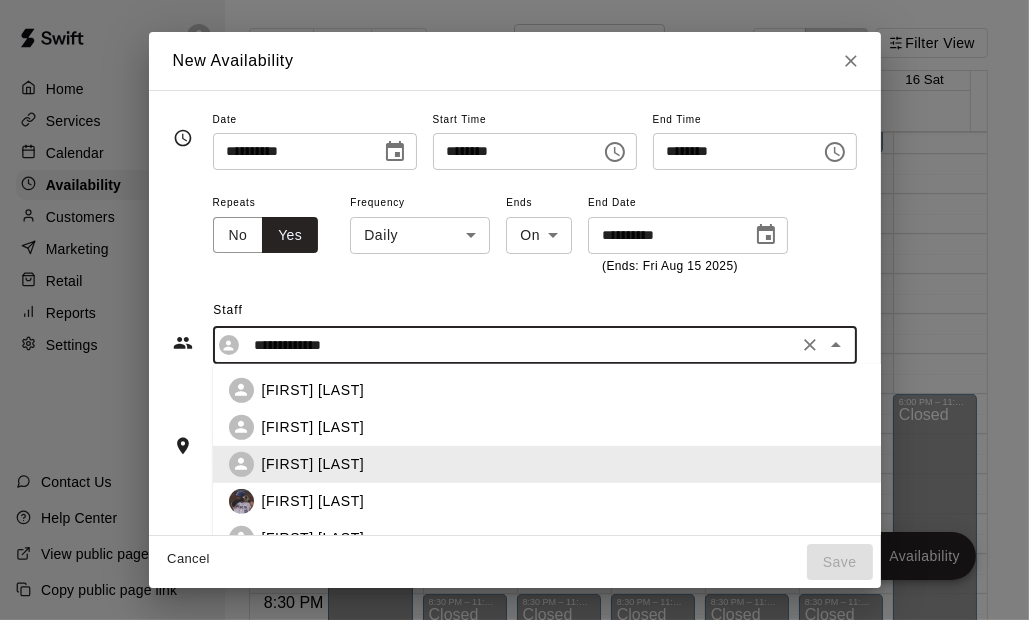 click on "**********" at bounding box center [519, 345] 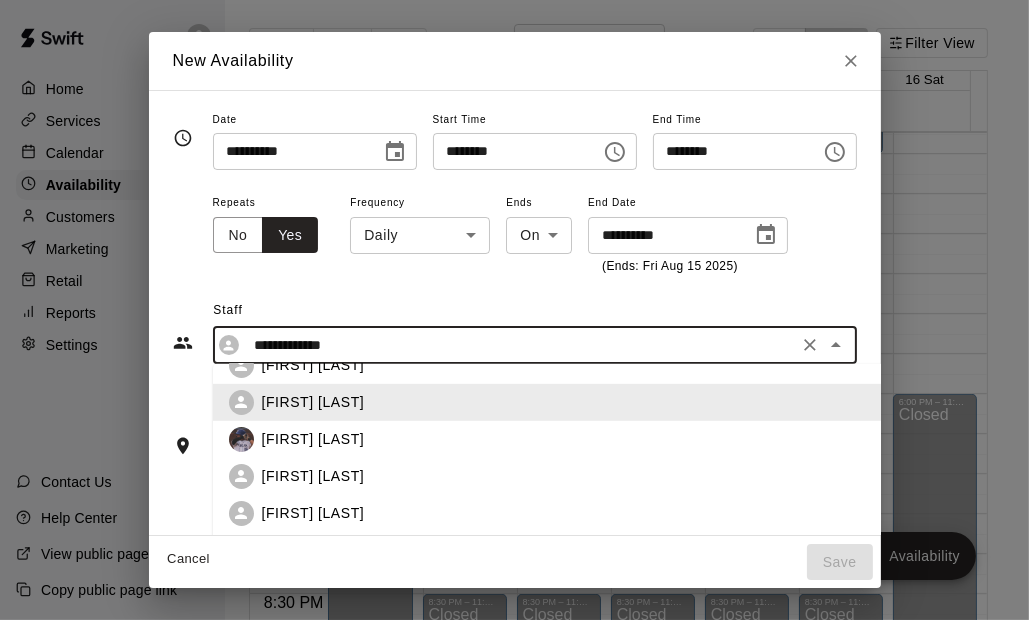 scroll, scrollTop: 101, scrollLeft: 0, axis: vertical 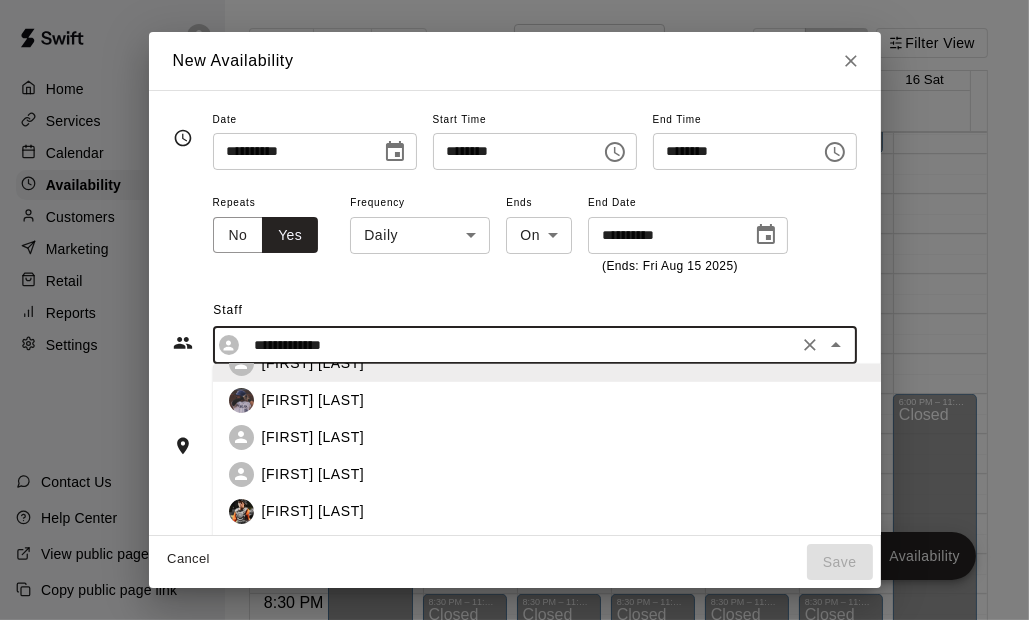 click on "TJ Finley" at bounding box center [580, 511] 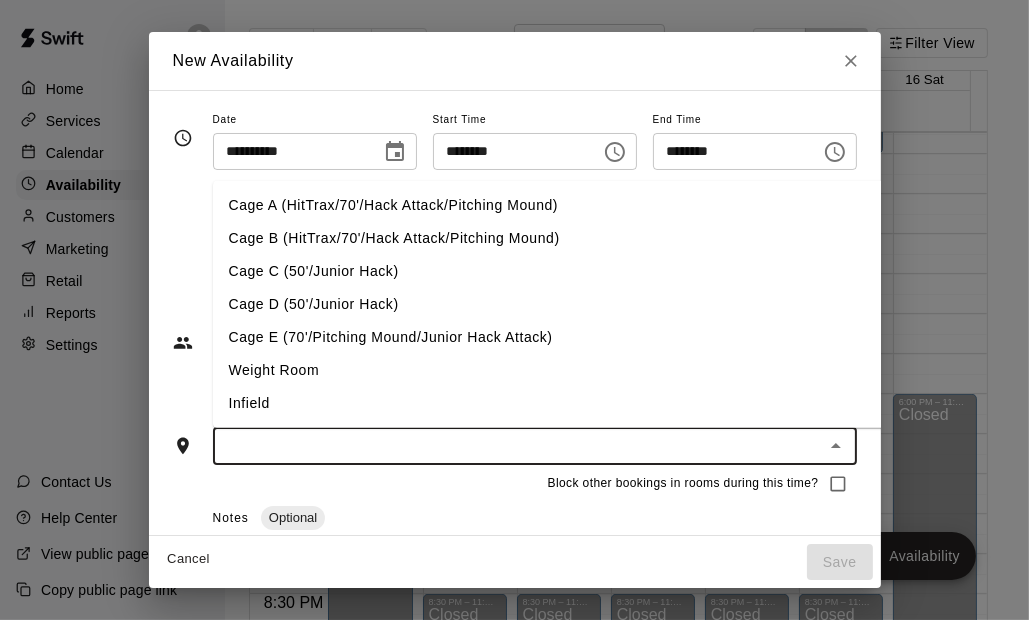 click at bounding box center [518, 446] 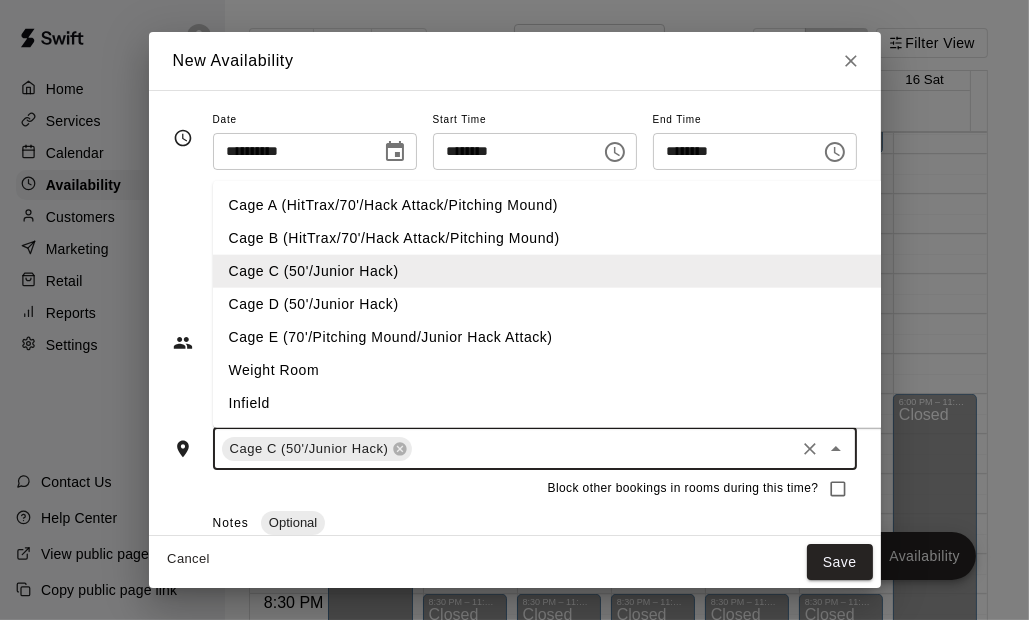 click at bounding box center [603, 448] 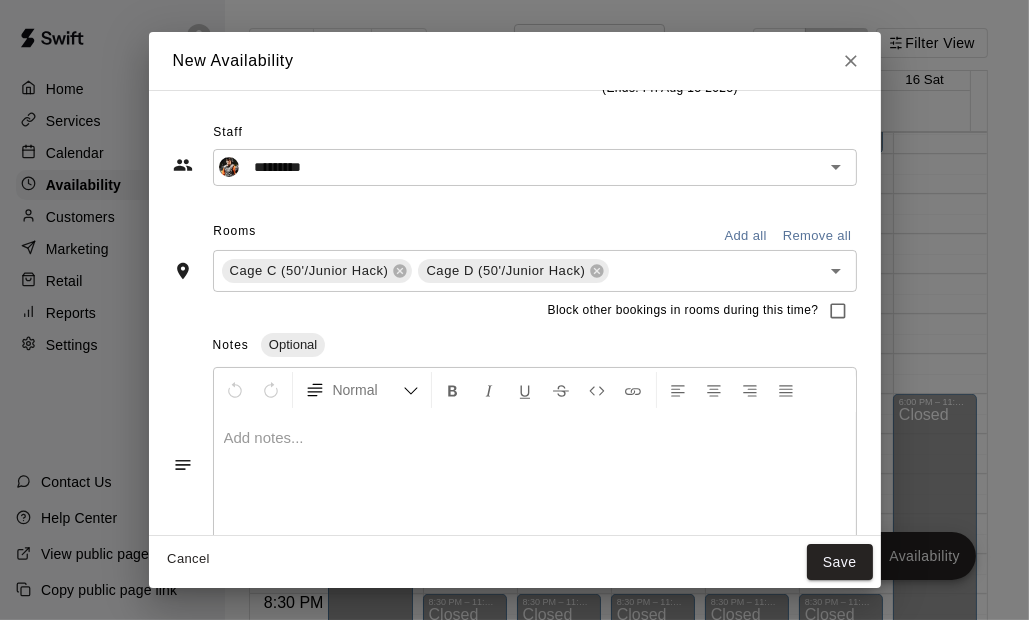 scroll, scrollTop: 179, scrollLeft: 0, axis: vertical 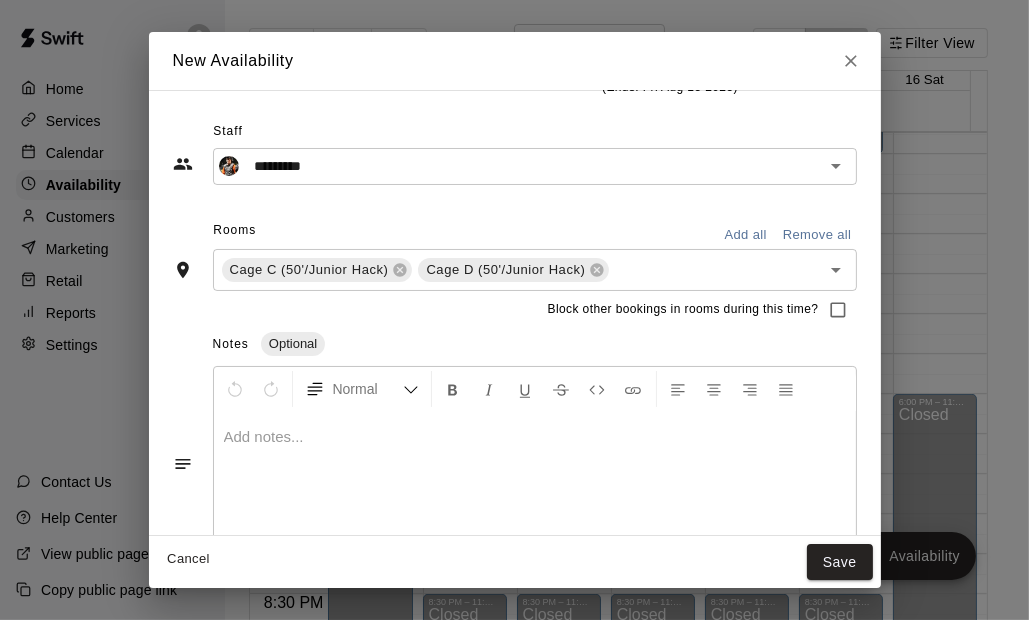 click at bounding box center (535, 437) 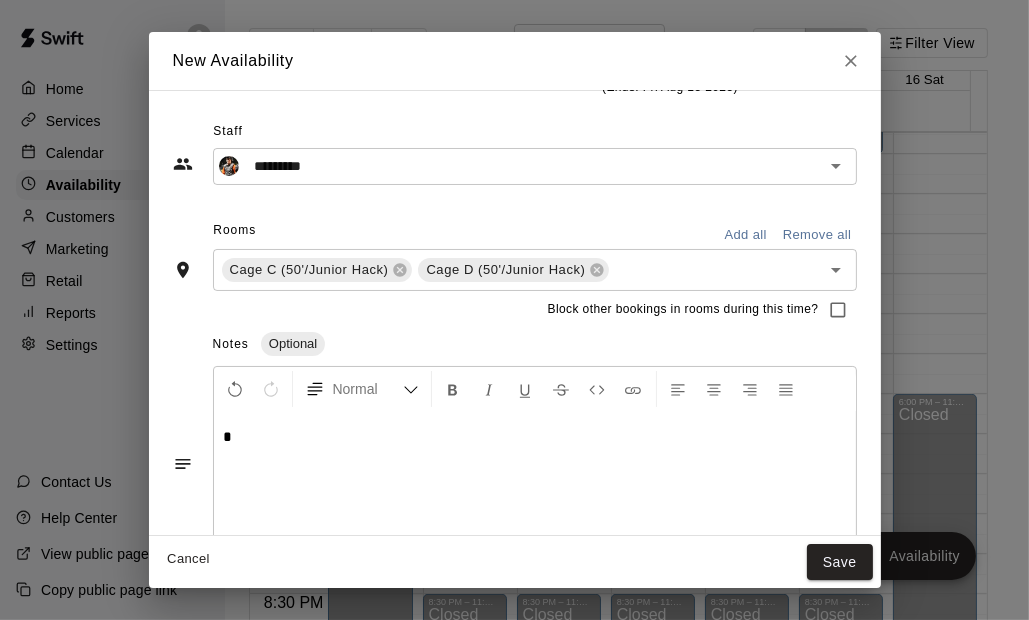 type 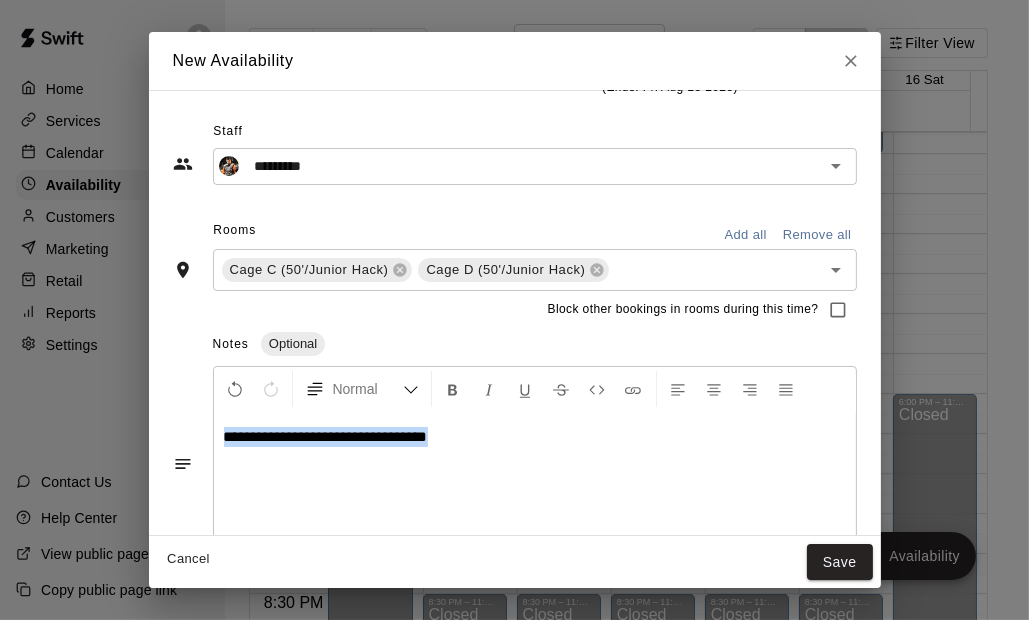 drag, startPoint x: 413, startPoint y: 443, endPoint x: 146, endPoint y: 430, distance: 267.31628 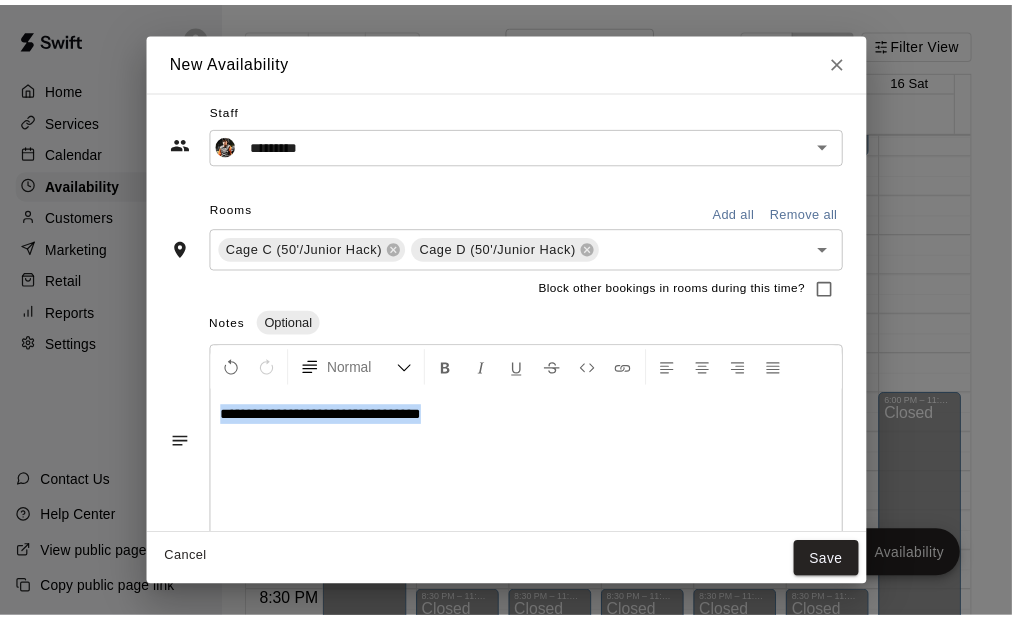 scroll, scrollTop: 226, scrollLeft: 0, axis: vertical 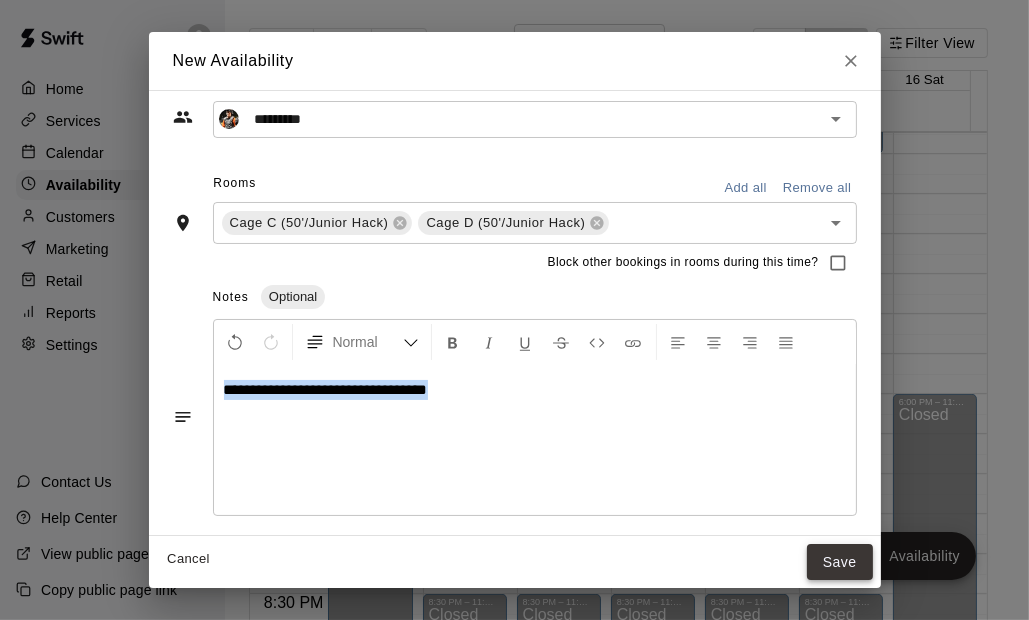 click on "Save" at bounding box center [840, 562] 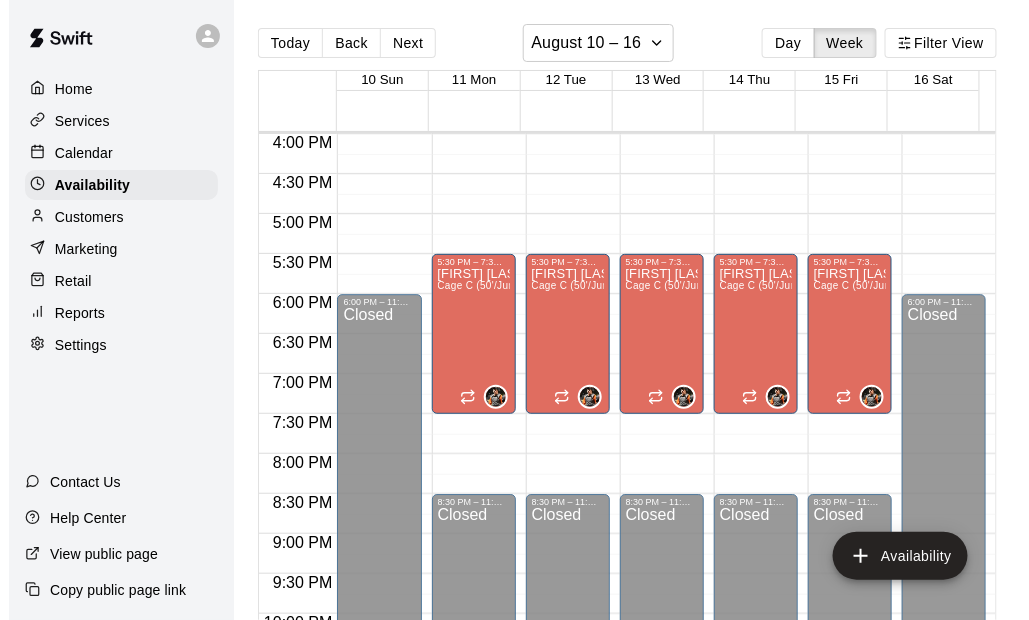 scroll, scrollTop: 1179, scrollLeft: 0, axis: vertical 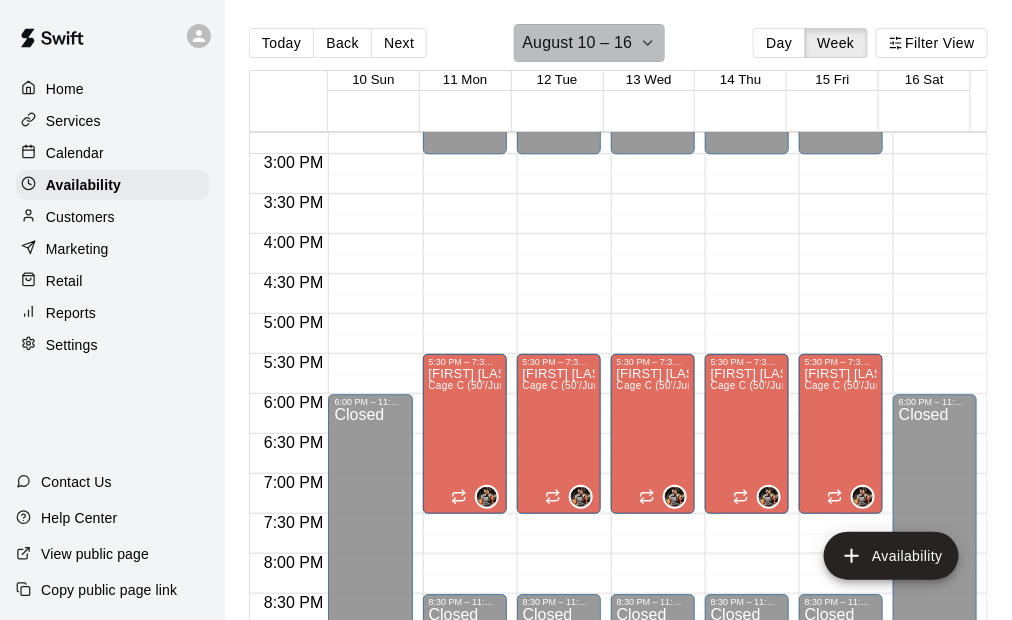 click 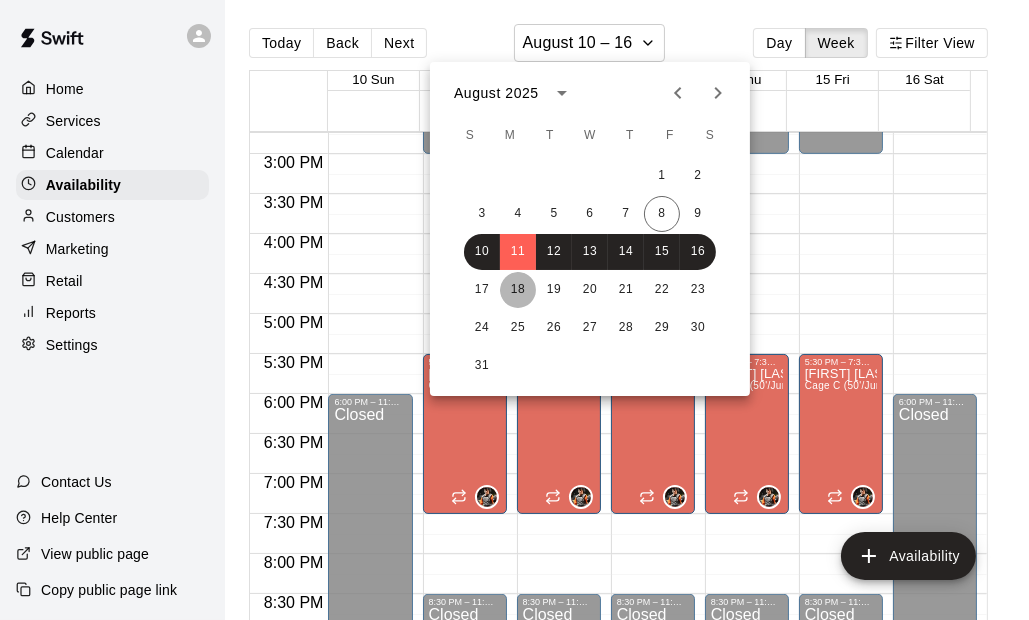 click on "18" at bounding box center [518, 290] 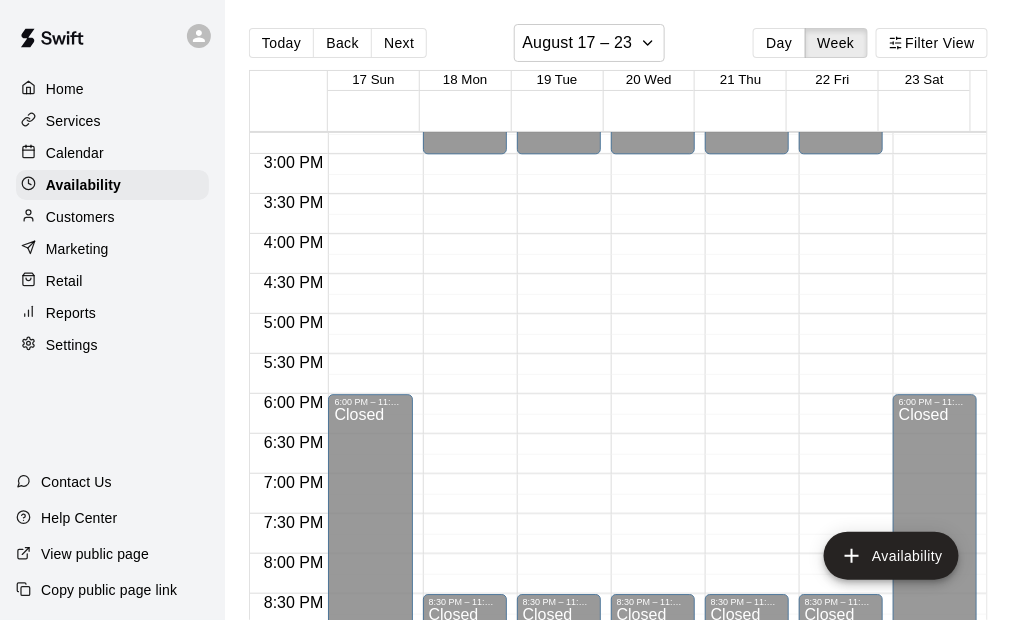 click on "12:00 AM – 3:00 PM Closed 8:30 PM – 11:59 PM Closed" at bounding box center (465, -86) 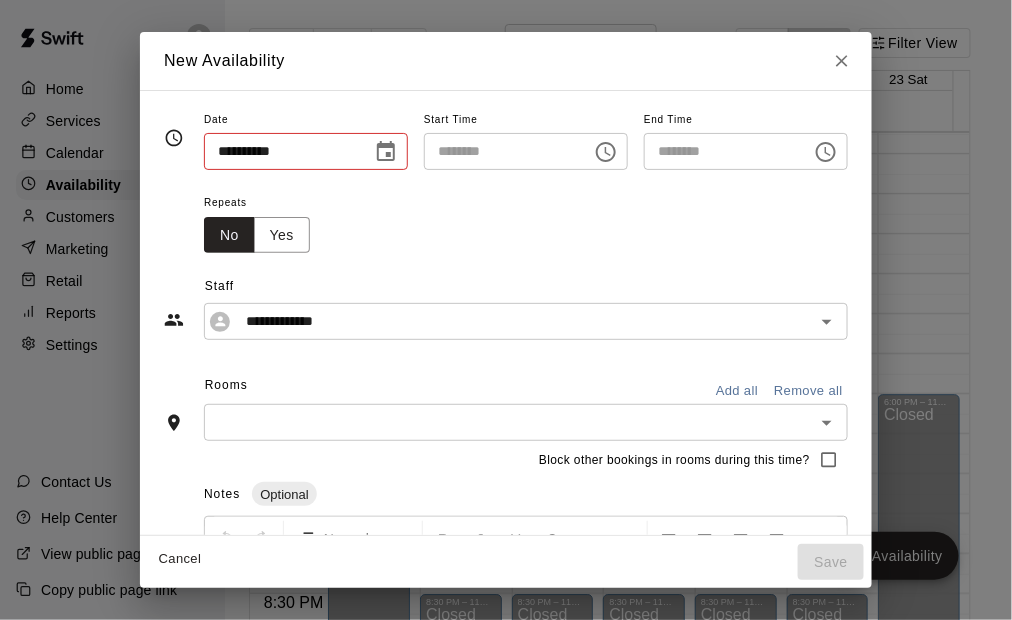 type on "**********" 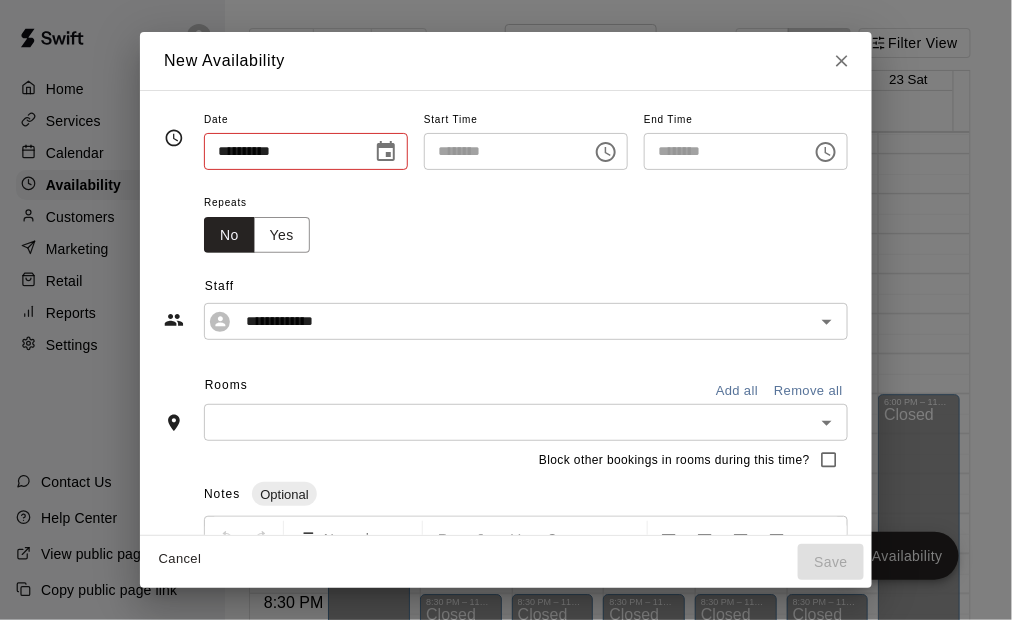 type on "********" 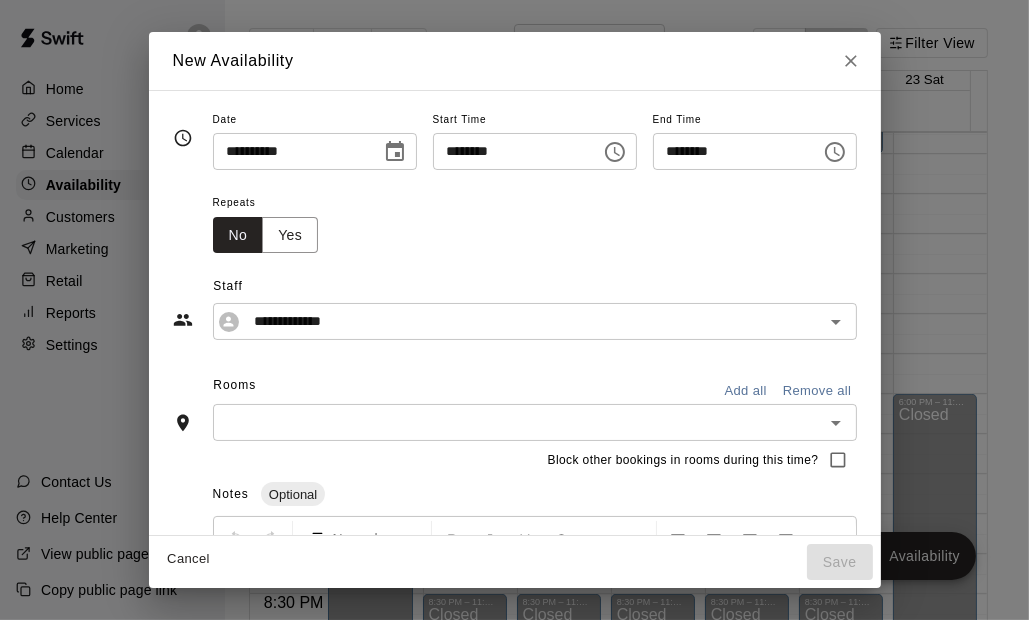 click on "********" at bounding box center [510, 151] 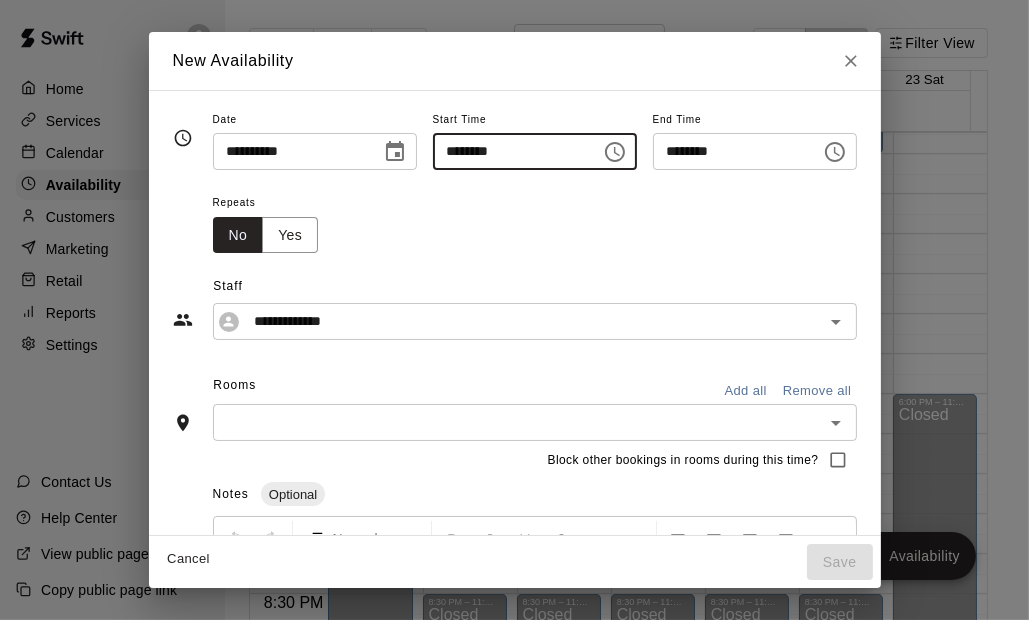 type on "********" 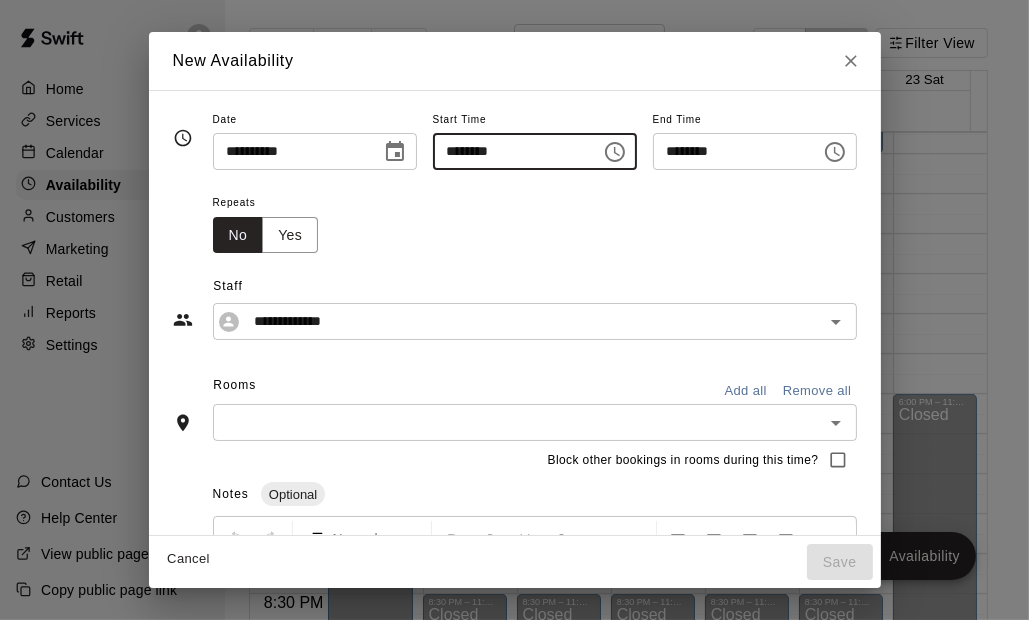 type on "********" 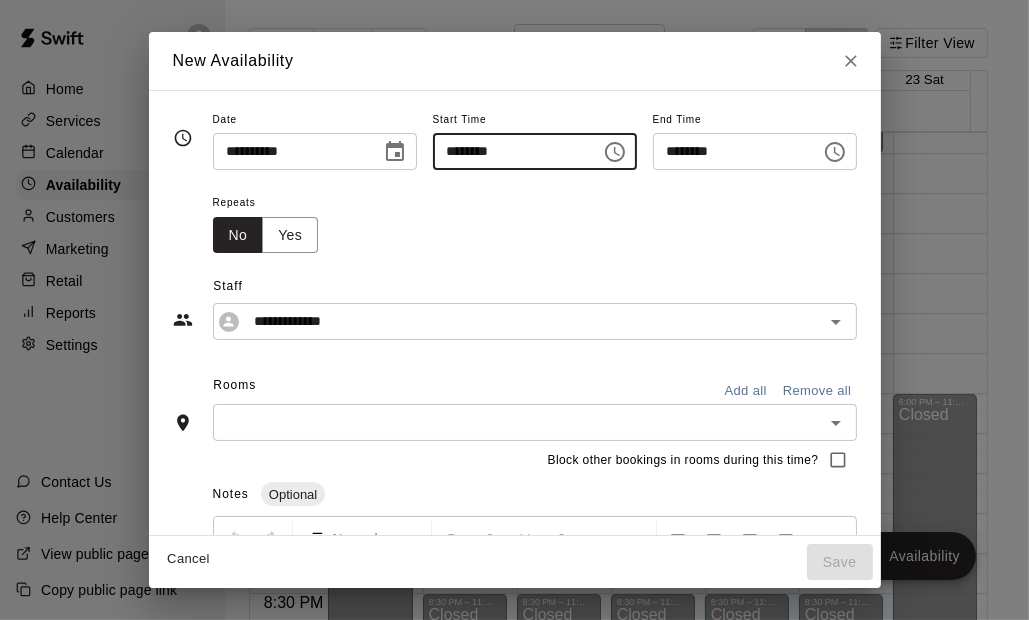 type on "********" 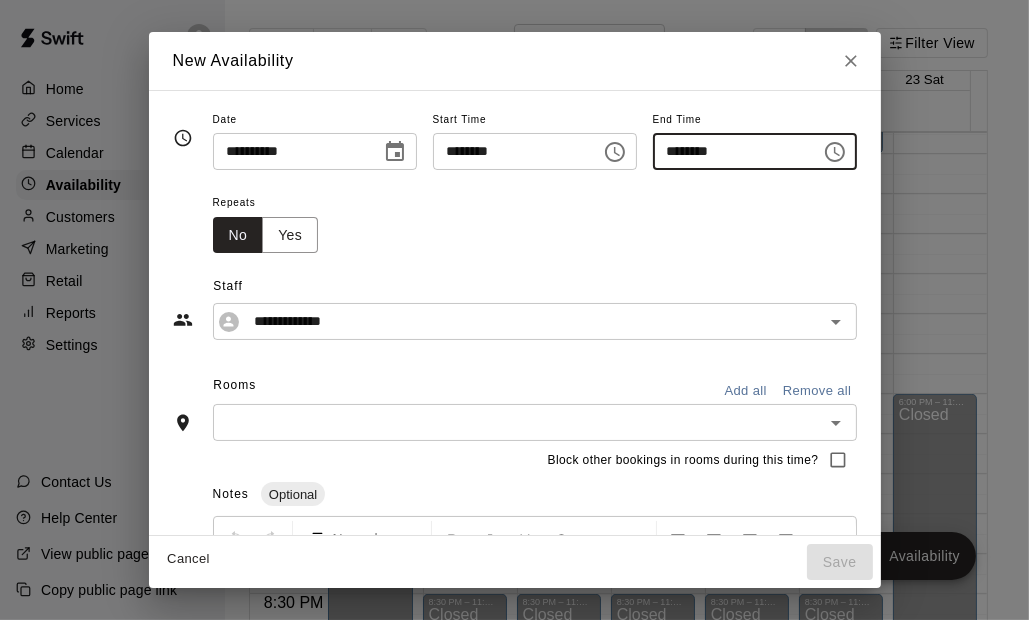 click on "********" at bounding box center [730, 151] 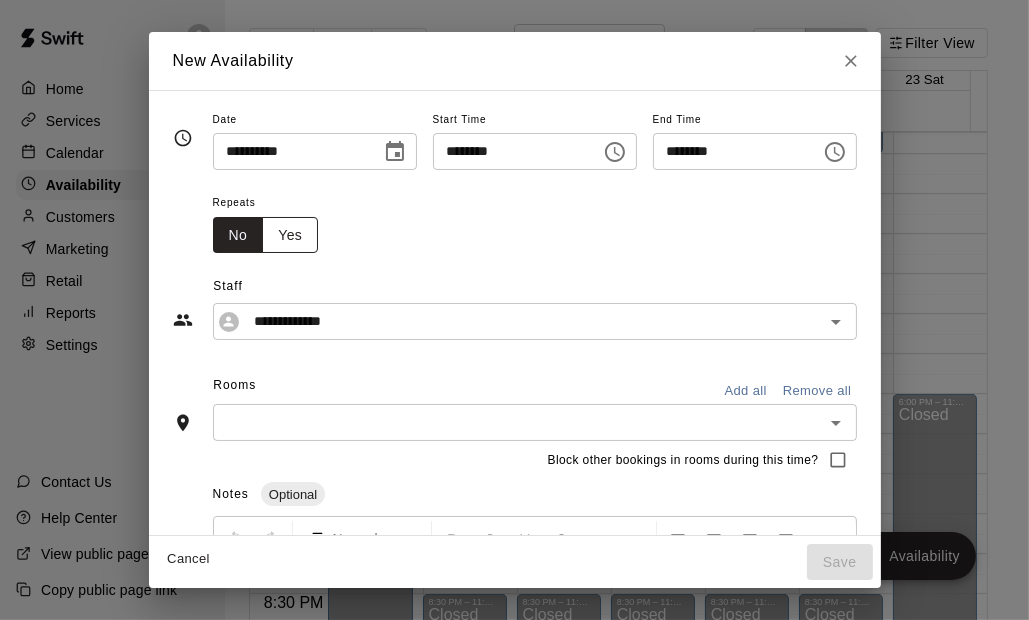click on "Yes" at bounding box center [290, 235] 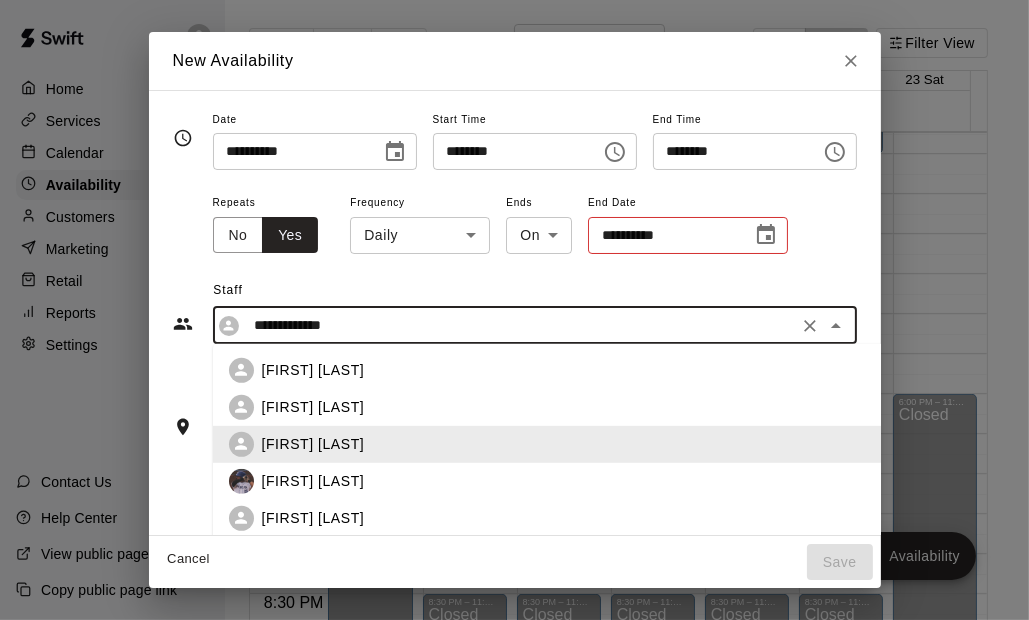 click on "**********" at bounding box center (519, 325) 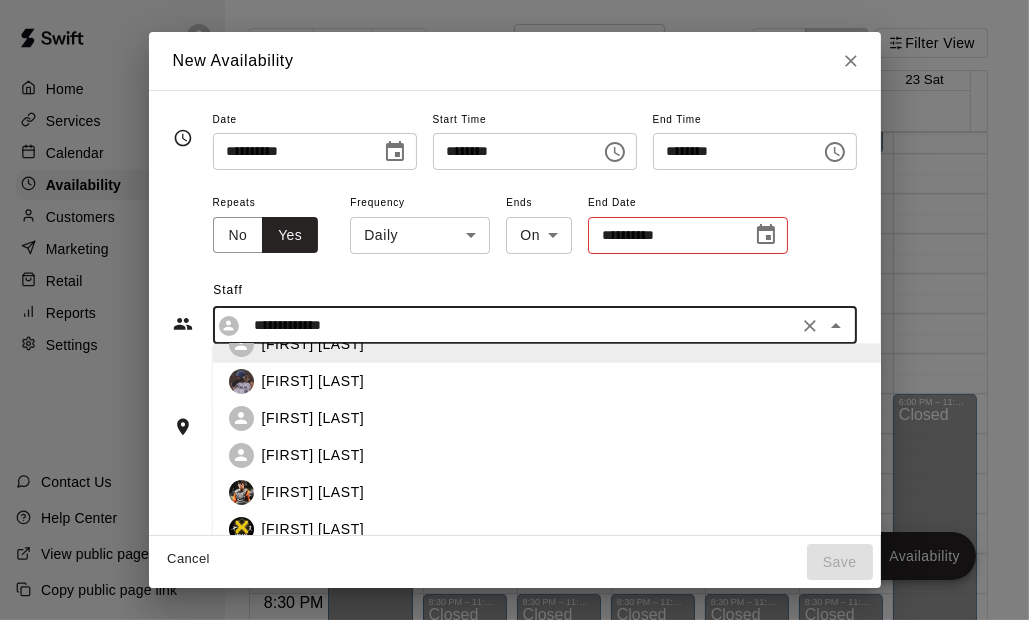 scroll, scrollTop: 101, scrollLeft: 0, axis: vertical 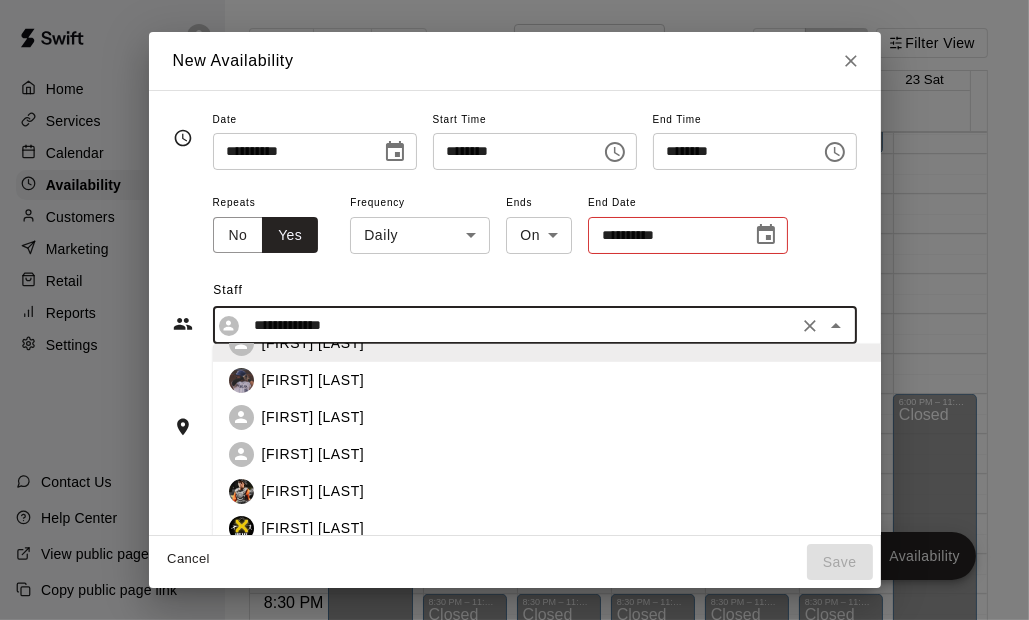 click on "[FIRST] [LAST]" at bounding box center (597, 491) 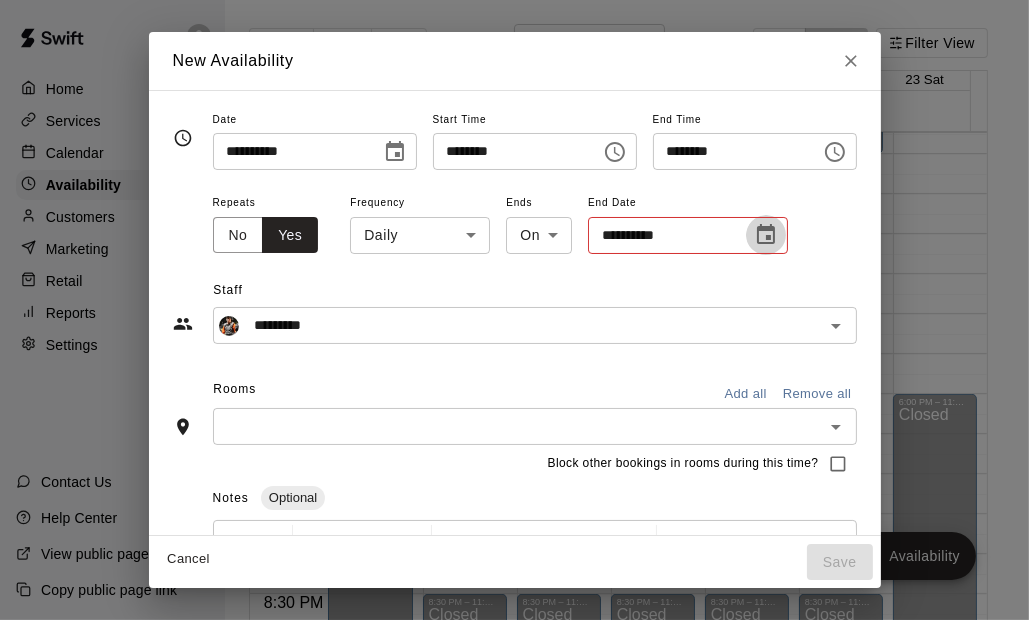 click 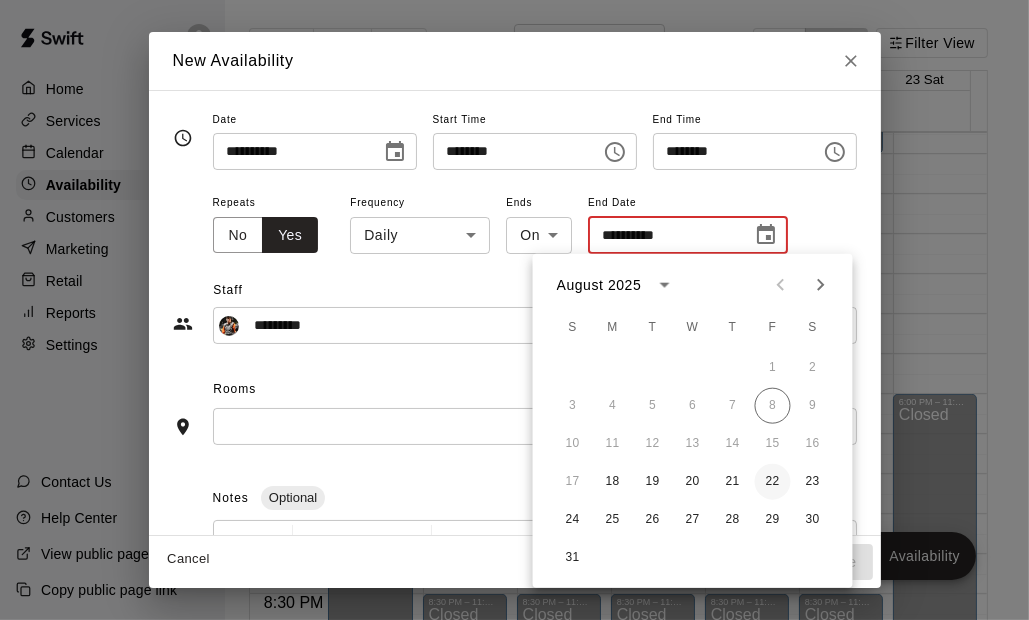 click on "22" at bounding box center [773, 482] 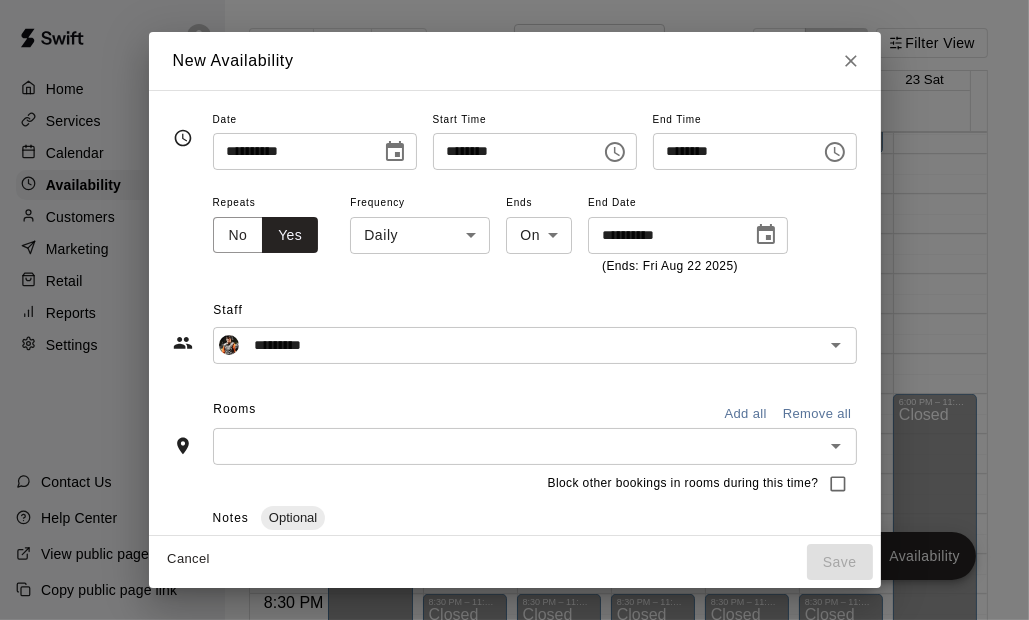 type on "**********" 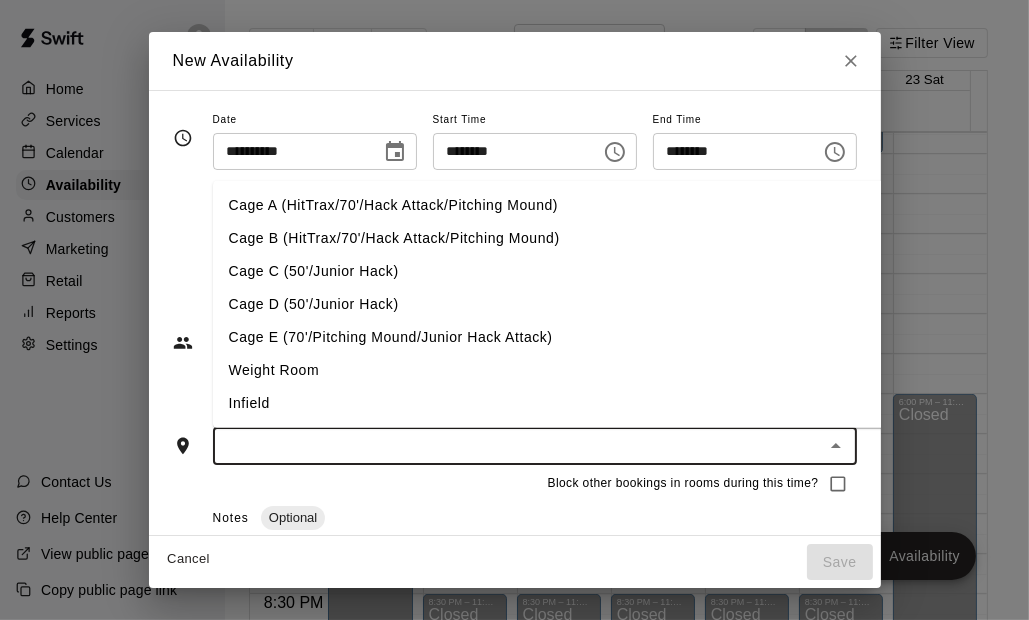 click on "Cage C (50'/Junior Hack)" at bounding box center [580, 271] 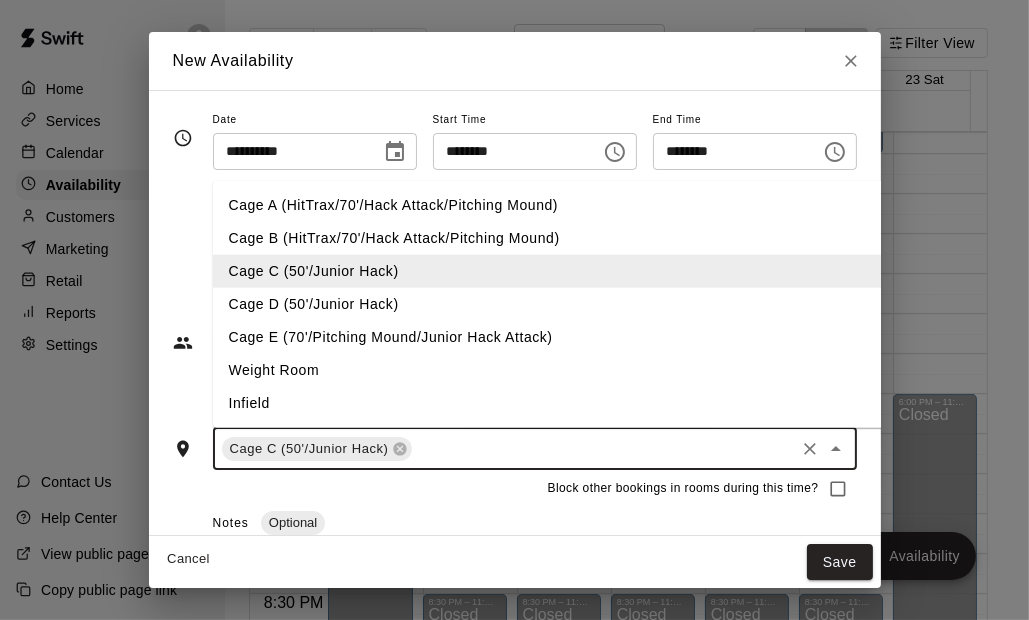 click at bounding box center [603, 448] 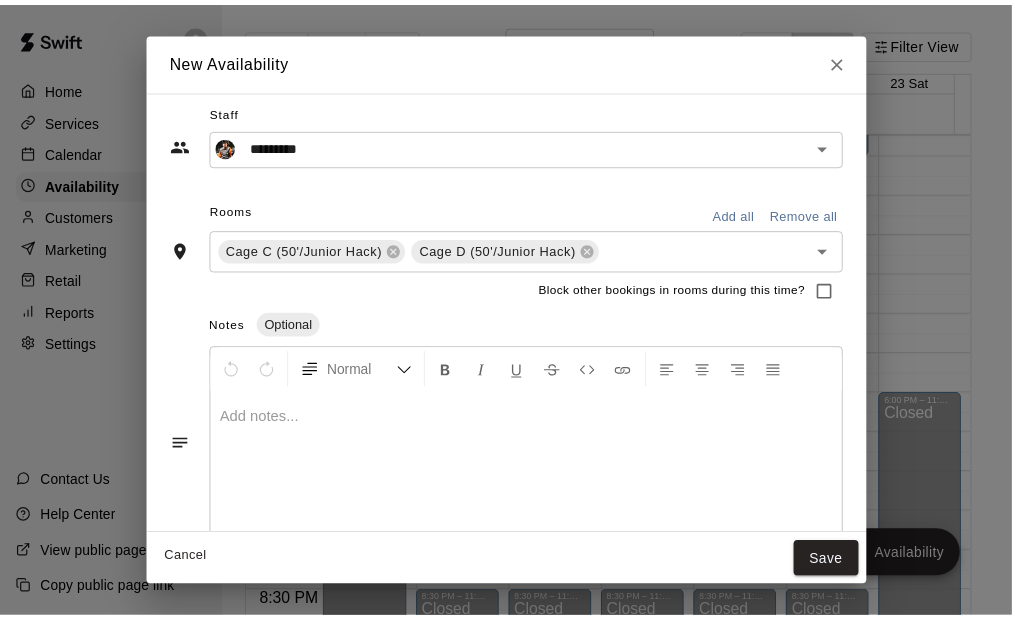 scroll, scrollTop: 226, scrollLeft: 0, axis: vertical 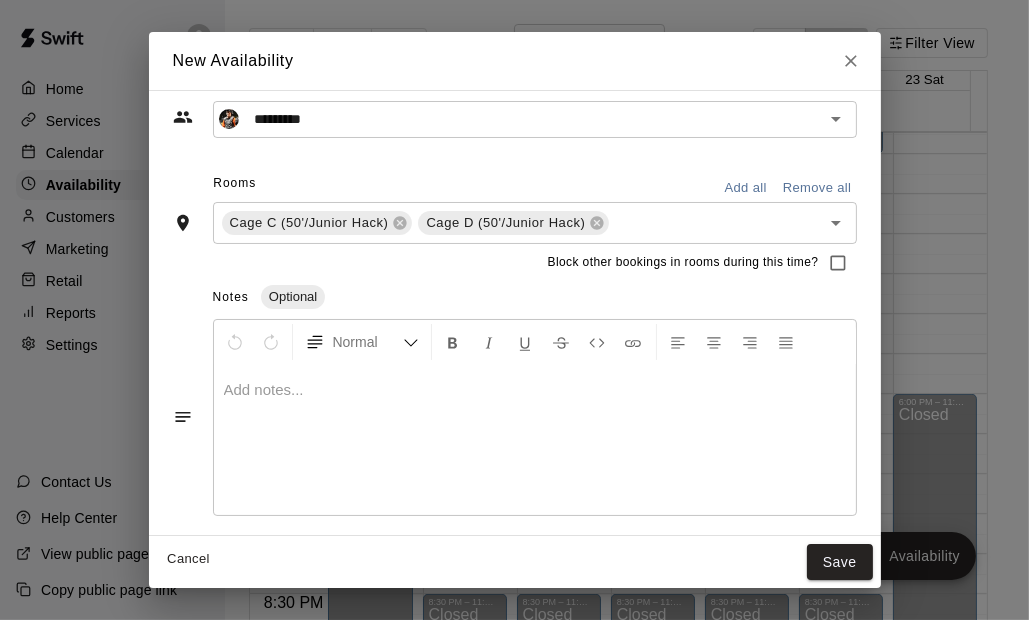click at bounding box center [535, 390] 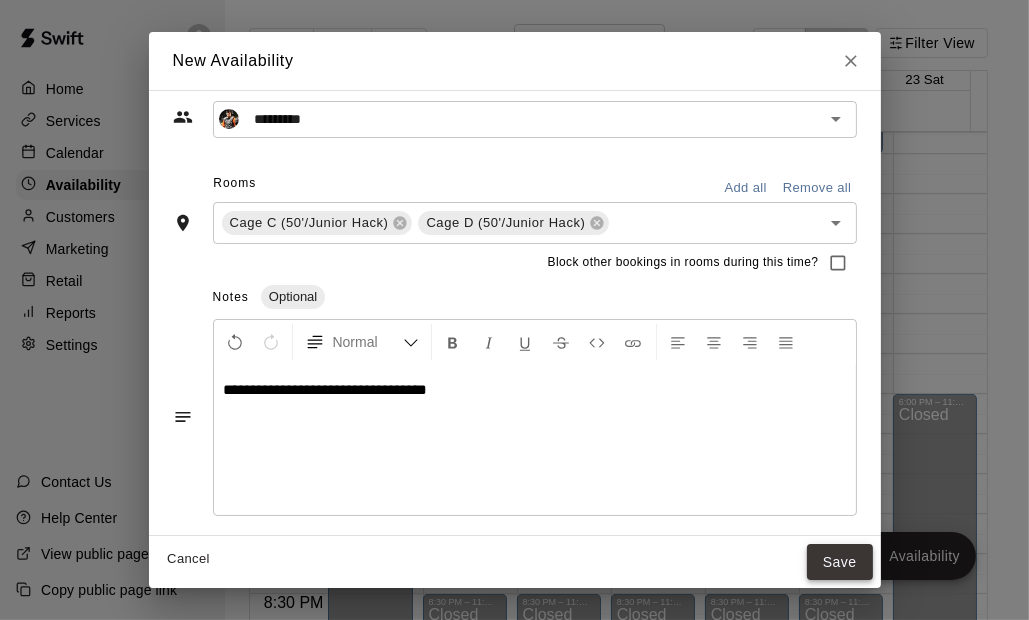 click on "Save" at bounding box center (840, 562) 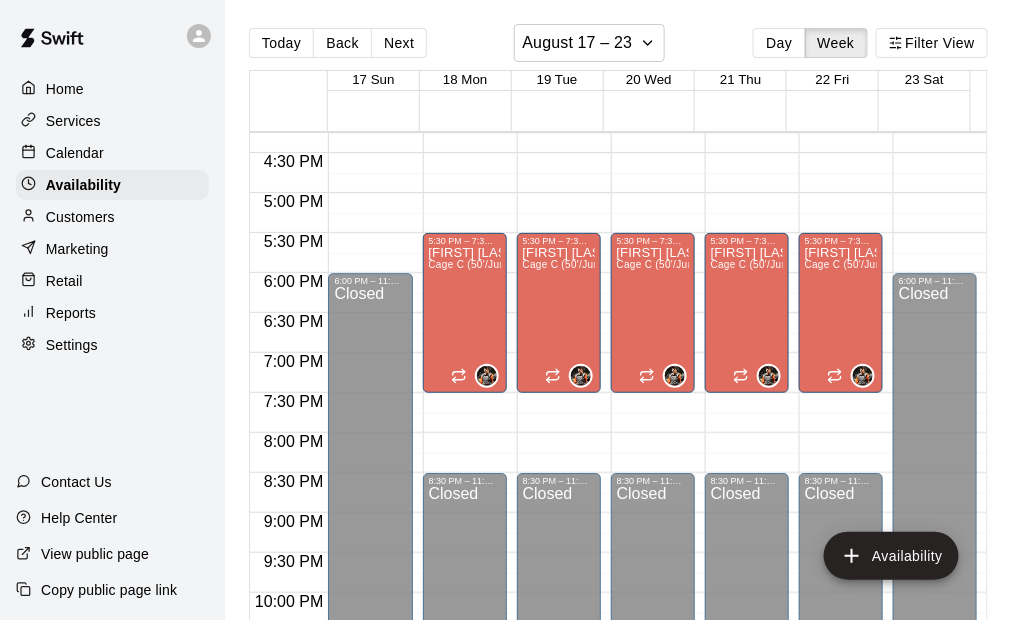 scroll, scrollTop: 1100, scrollLeft: 0, axis: vertical 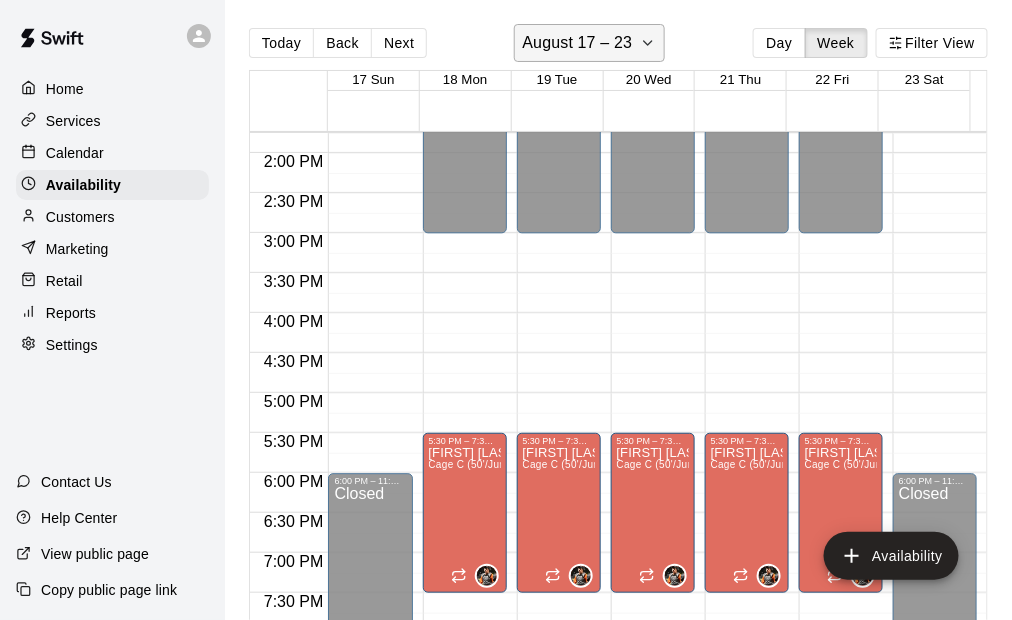 click 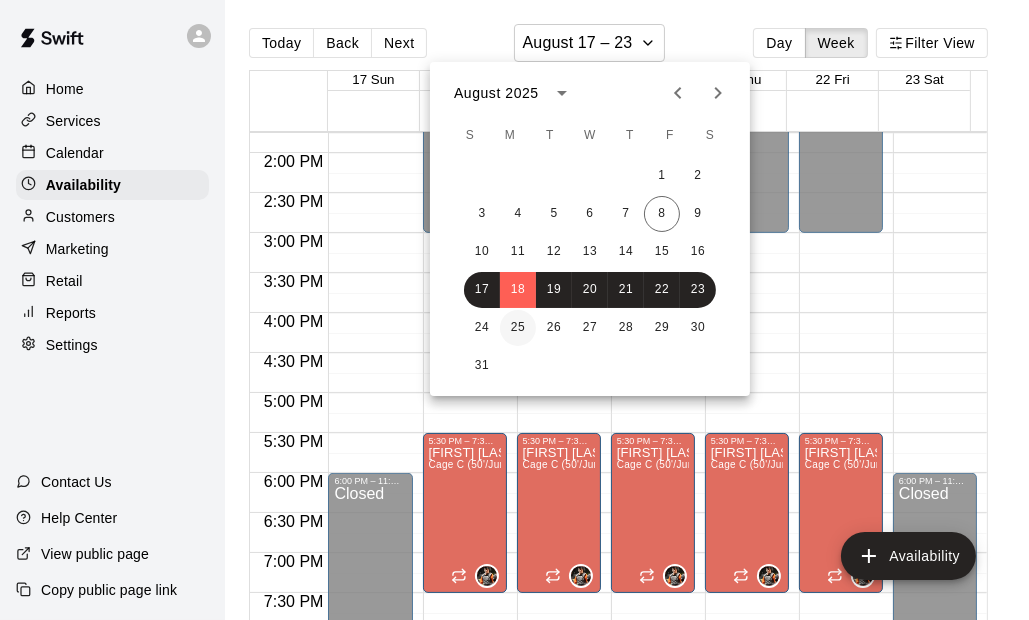 click on "25" at bounding box center (518, 328) 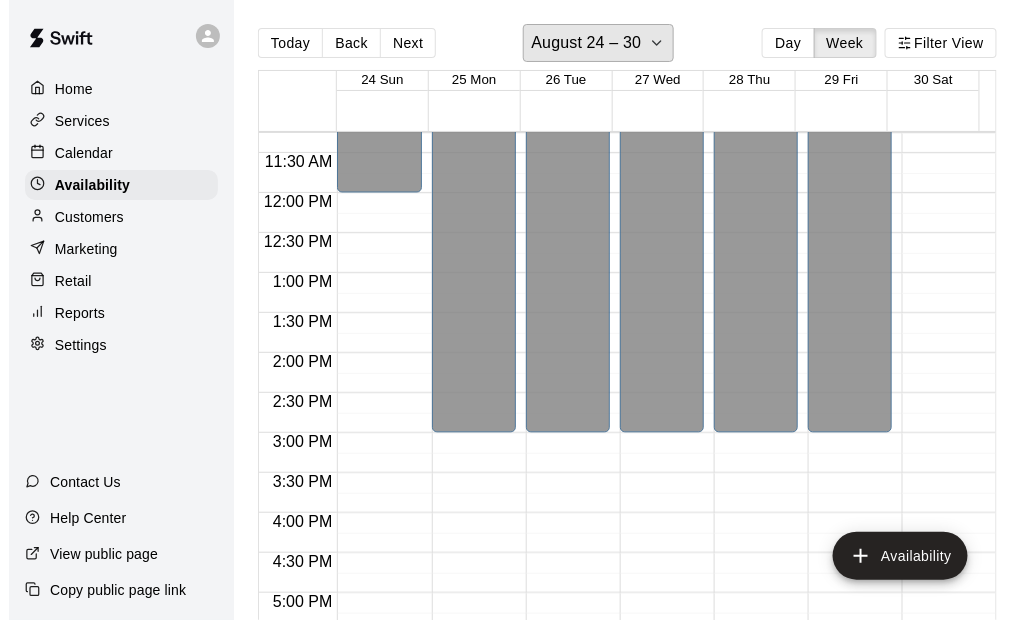 scroll, scrollTop: 1100, scrollLeft: 0, axis: vertical 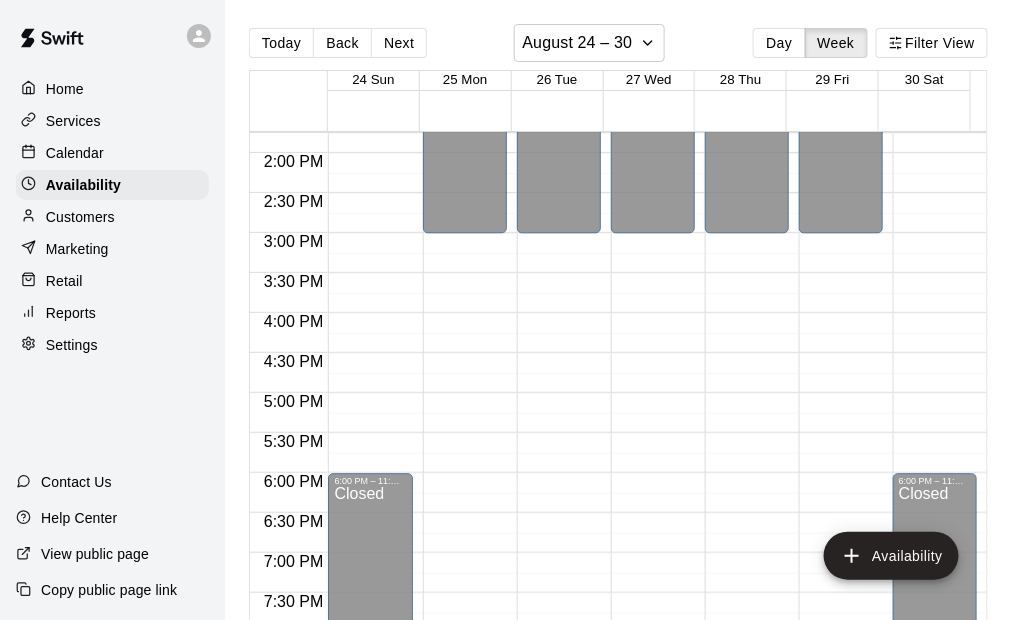 click on "12:00 AM – 3:00 PM Closed 8:30 PM – 11:59 PM Closed" at bounding box center (653, -7) 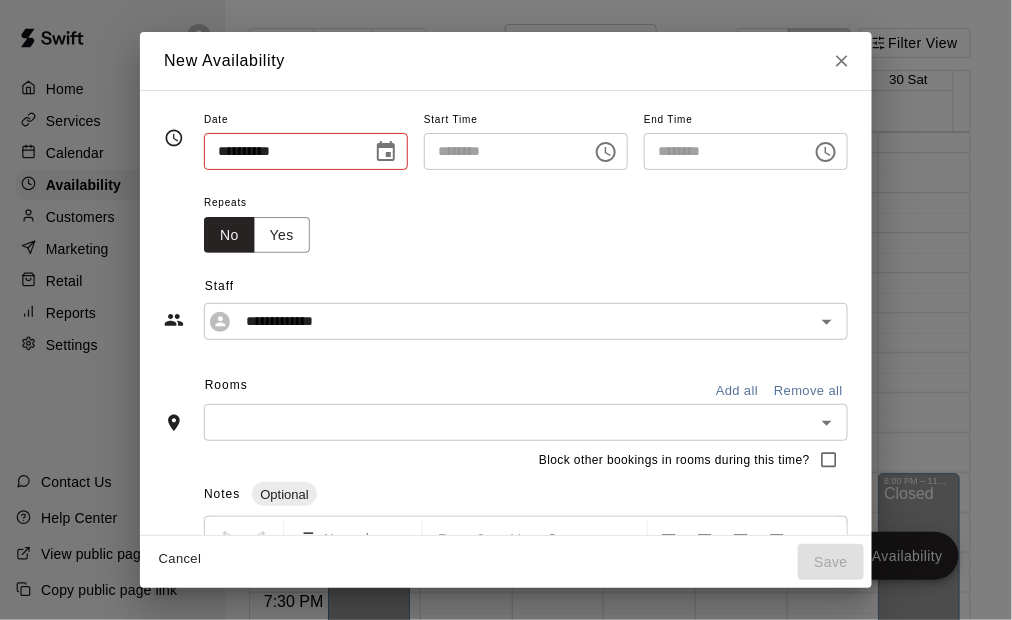type on "**********" 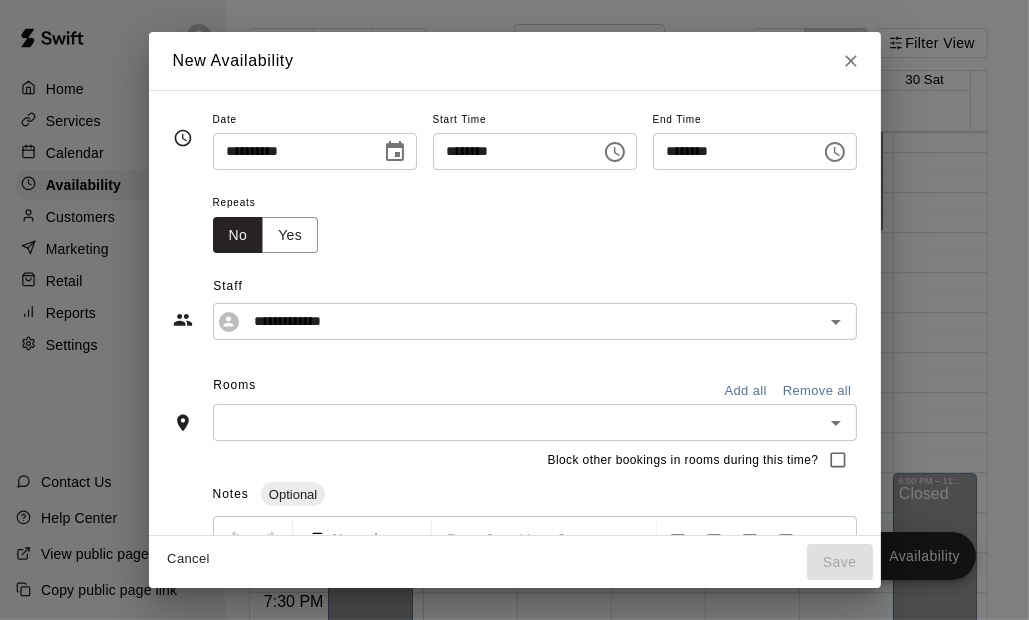click 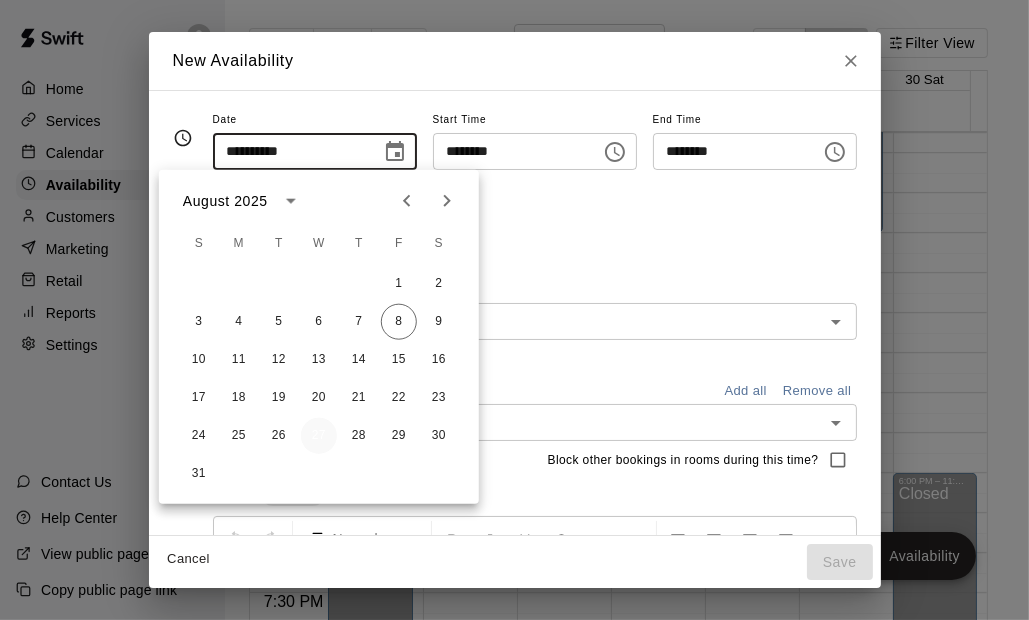 click on "27" at bounding box center (319, 436) 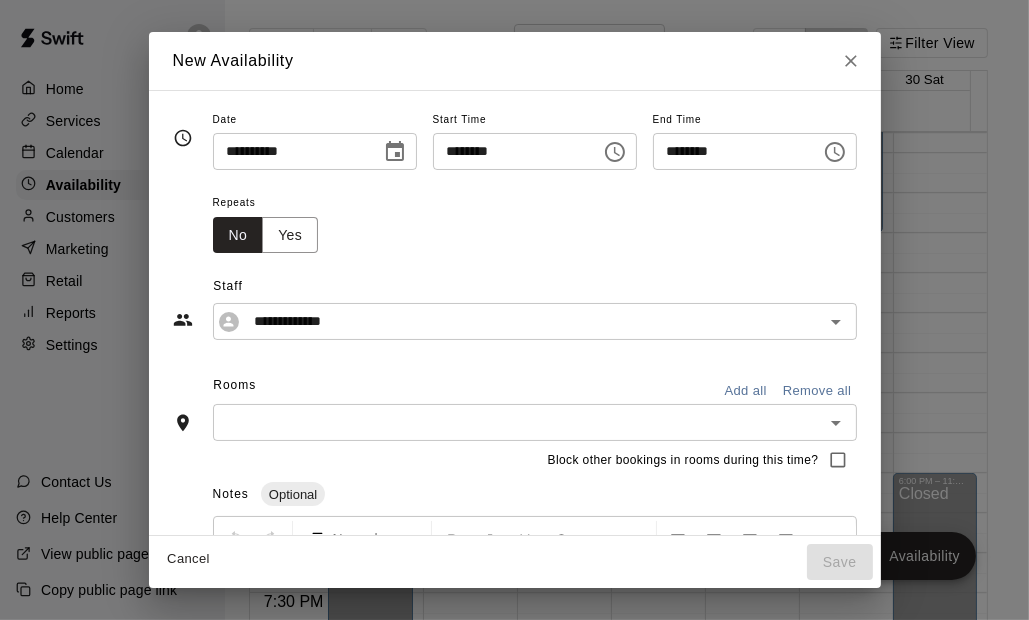 click on "********" at bounding box center [510, 151] 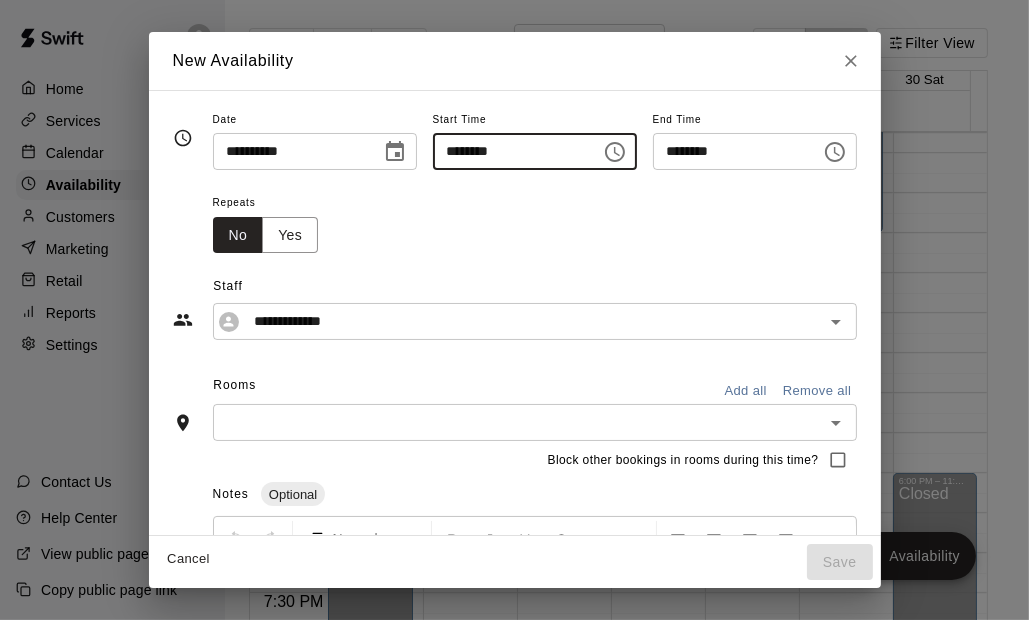 type on "********" 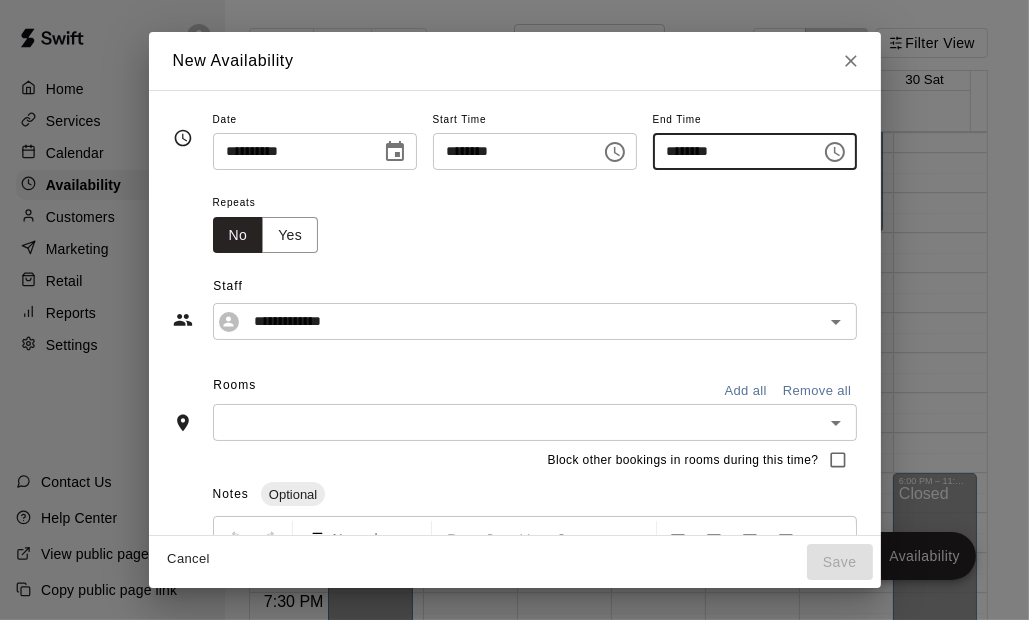 click on "********" at bounding box center (730, 151) 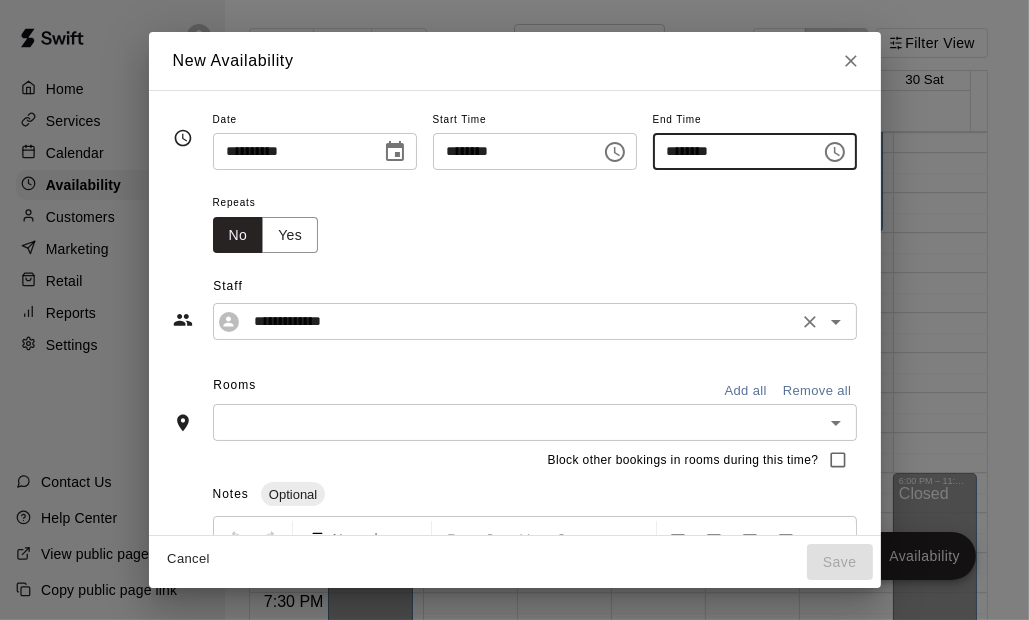 type on "********" 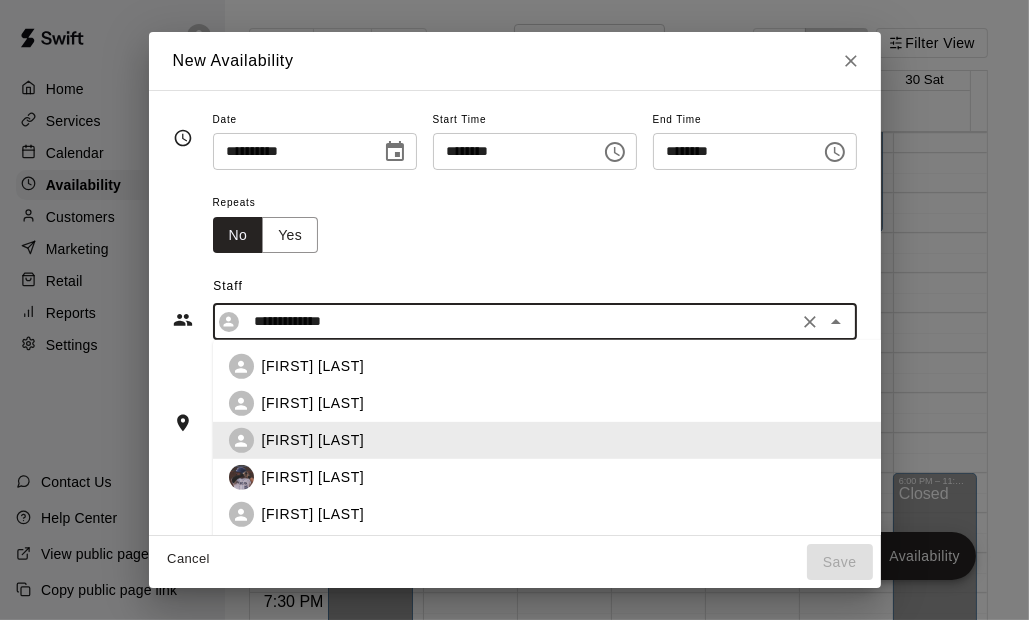 scroll, scrollTop: 101, scrollLeft: 0, axis: vertical 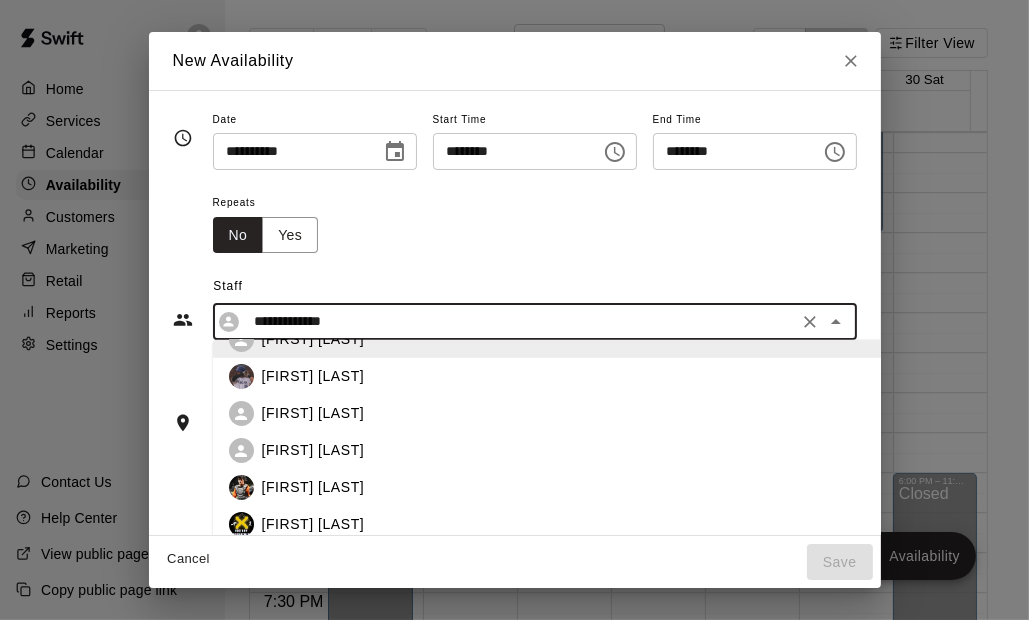 click on "[FIRST] [LAST]" at bounding box center (597, 487) 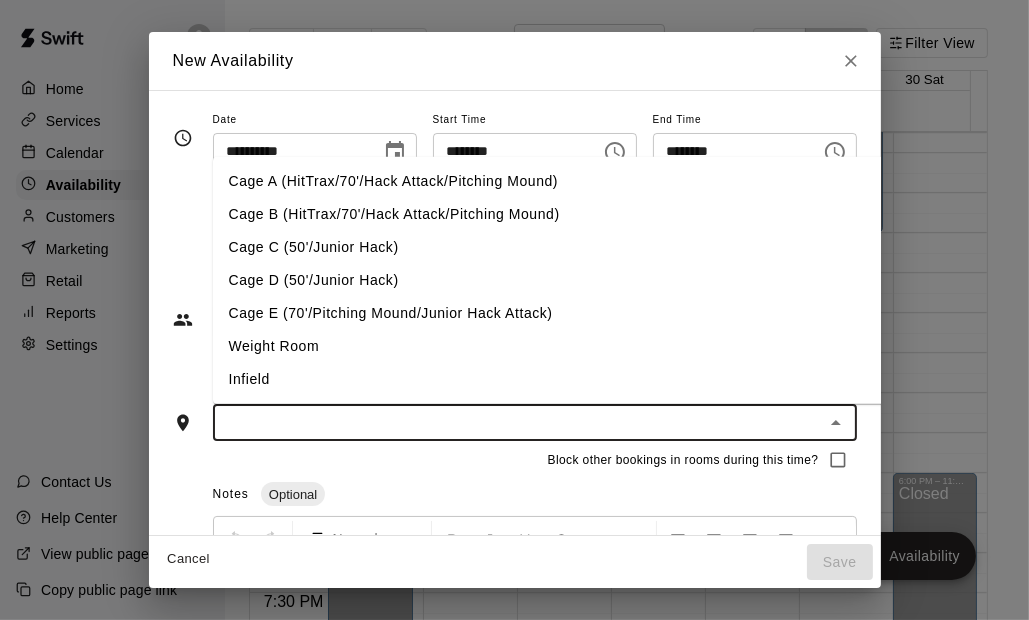 click at bounding box center (518, 422) 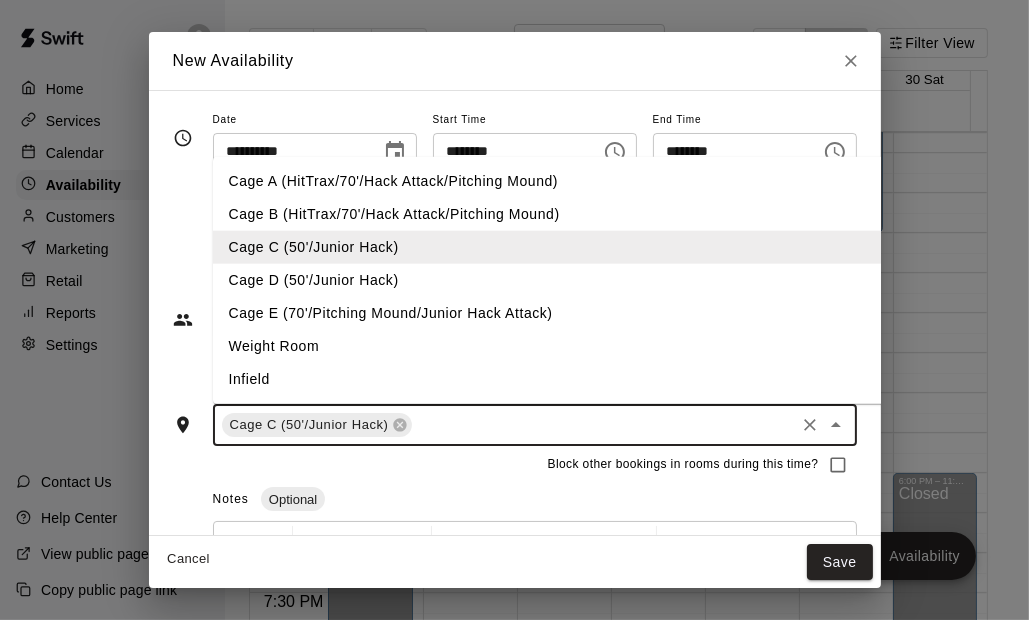 click at bounding box center (603, 425) 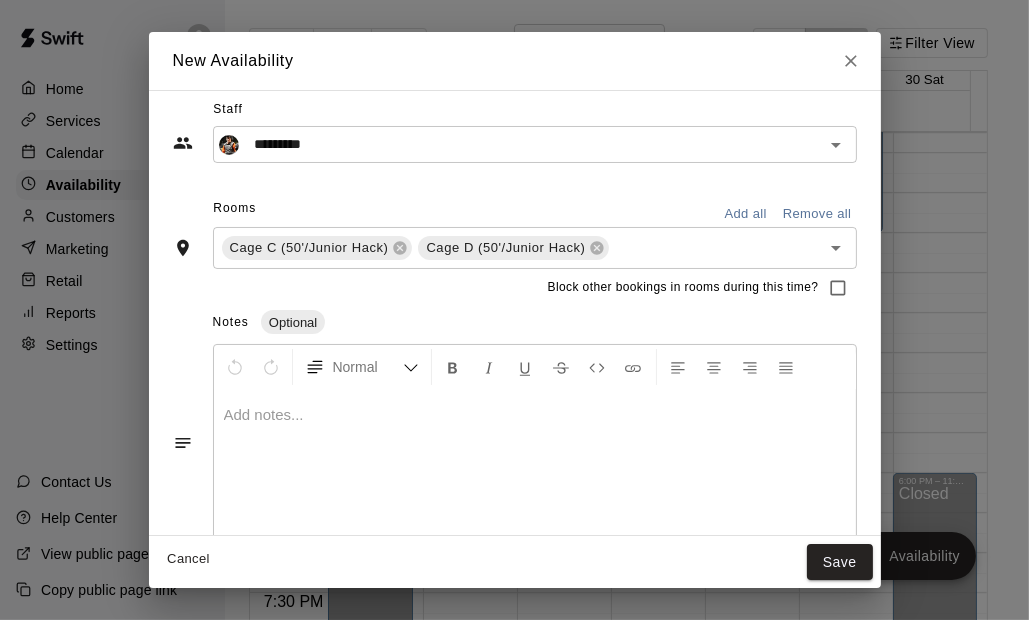scroll, scrollTop: 202, scrollLeft: 0, axis: vertical 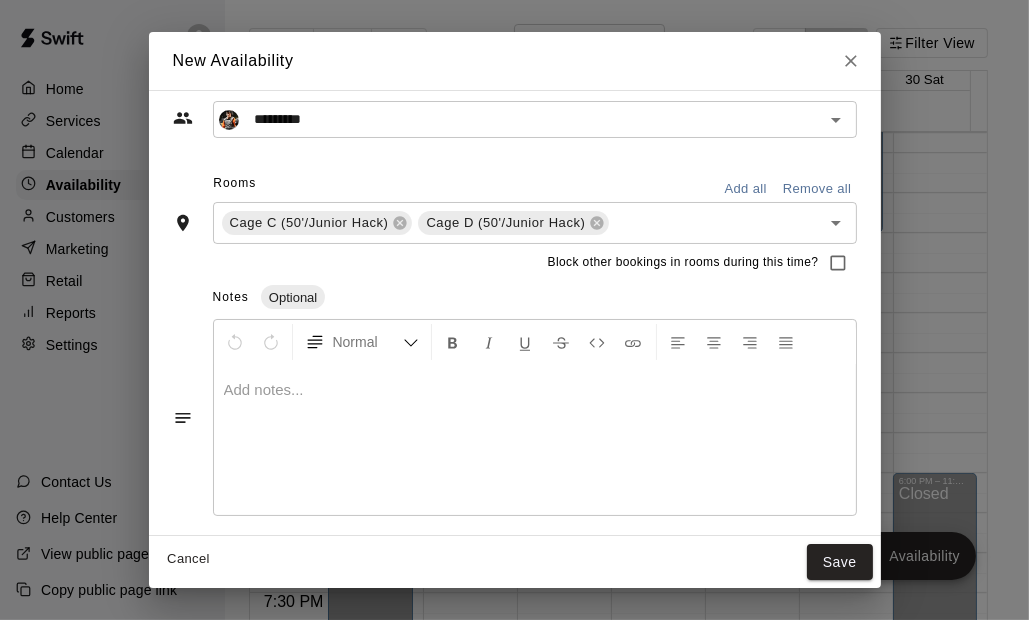 click at bounding box center [535, 440] 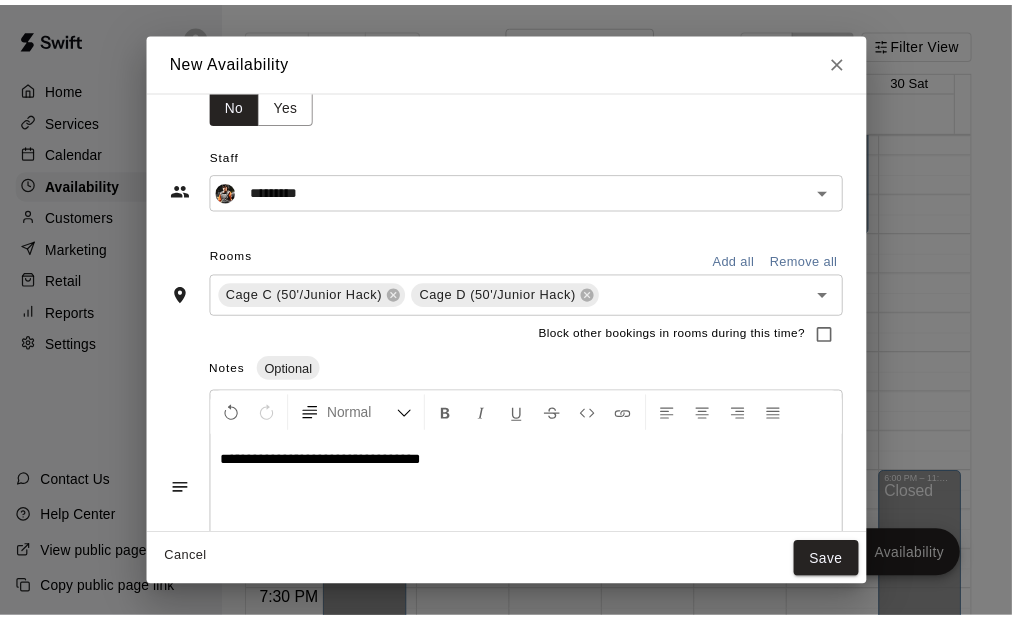 scroll, scrollTop: 202, scrollLeft: 0, axis: vertical 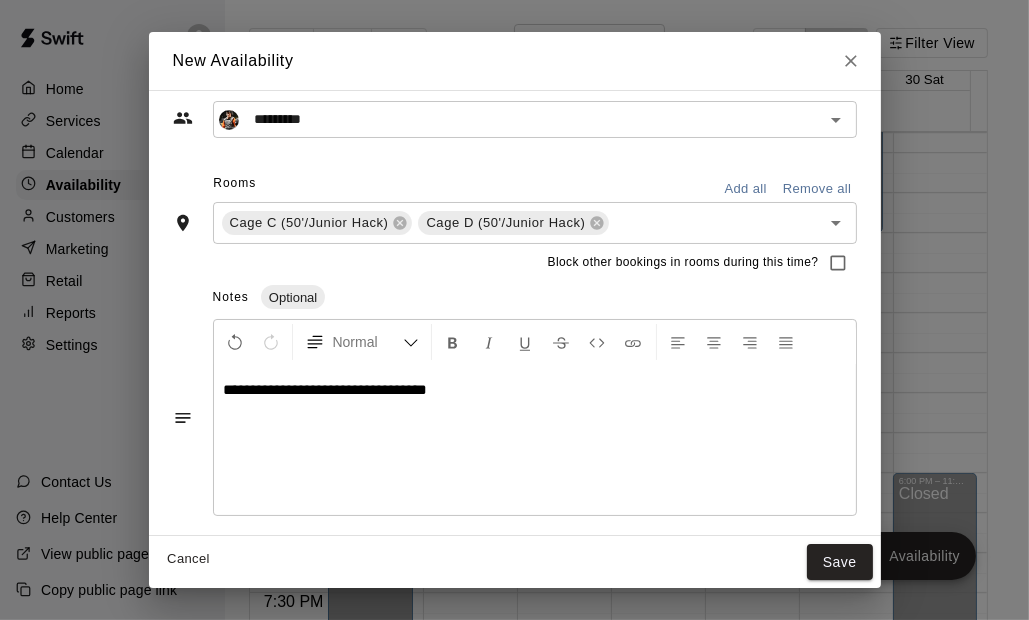 click on "Save" at bounding box center (840, 562) 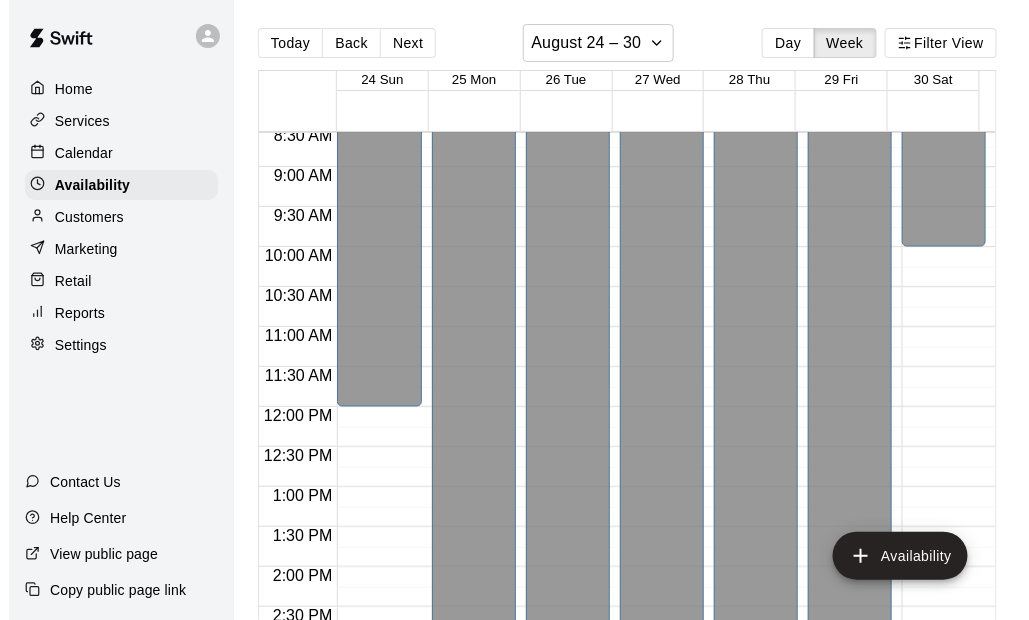 scroll, scrollTop: 672, scrollLeft: 0, axis: vertical 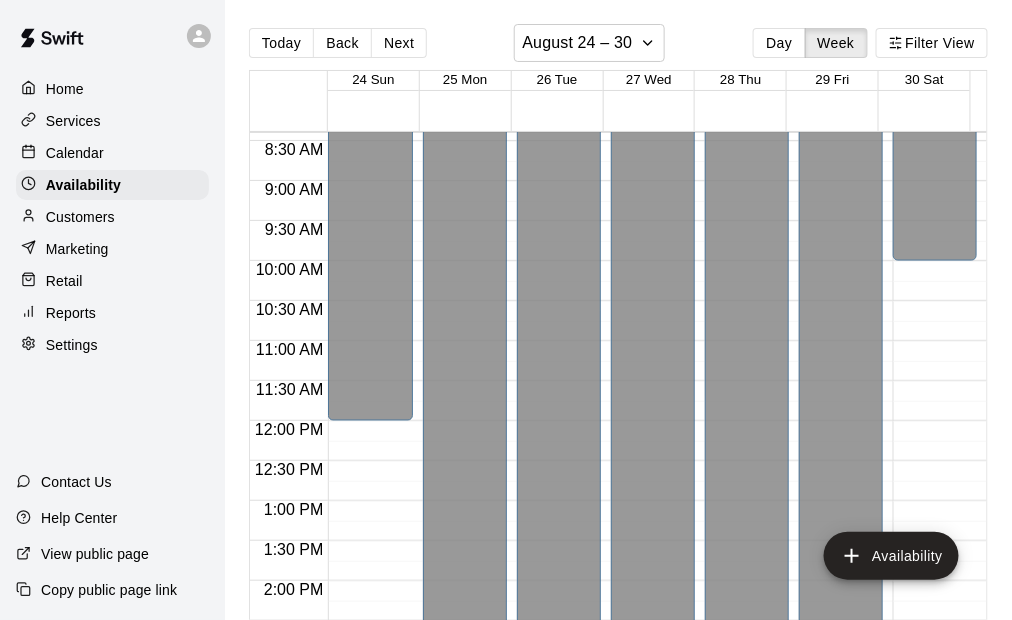 click on "12:00 AM – 10:00 AM Closed 6:00 PM – 11:59 PM Closed" at bounding box center [935, 421] 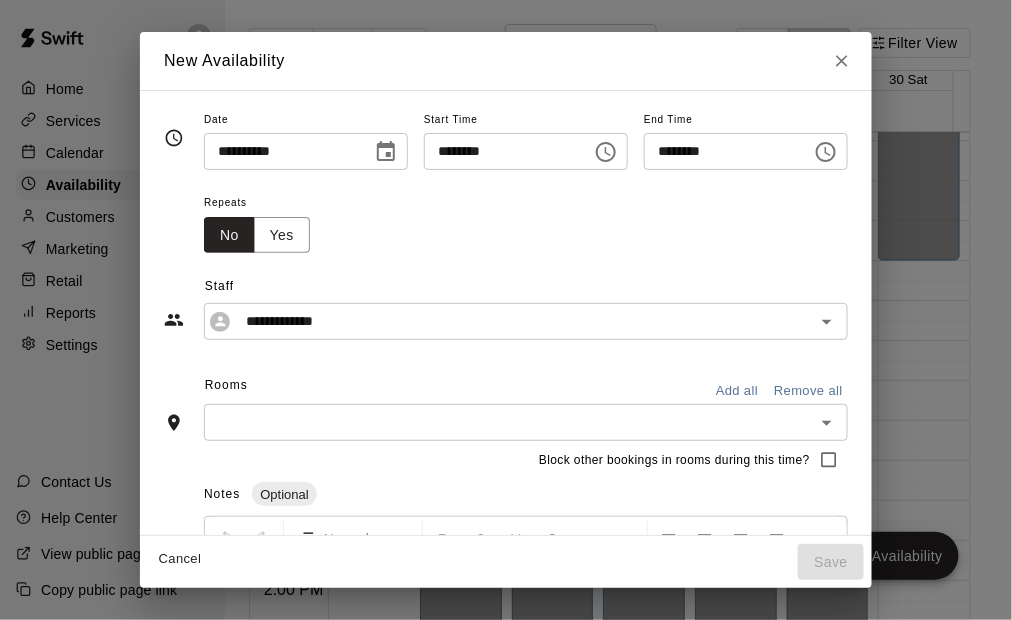 type on "**********" 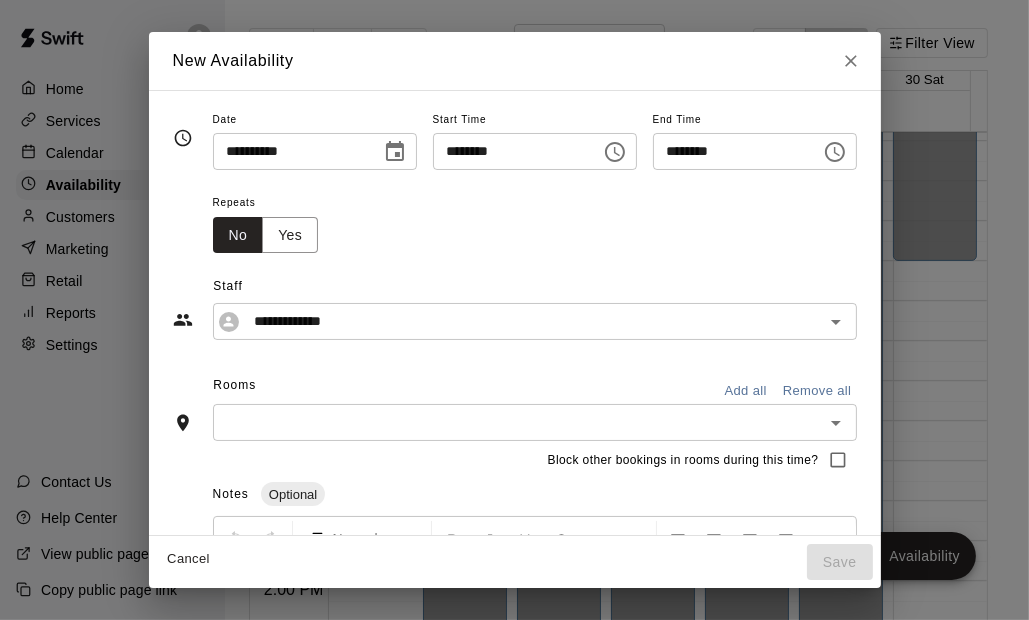 click on "********" at bounding box center [730, 151] 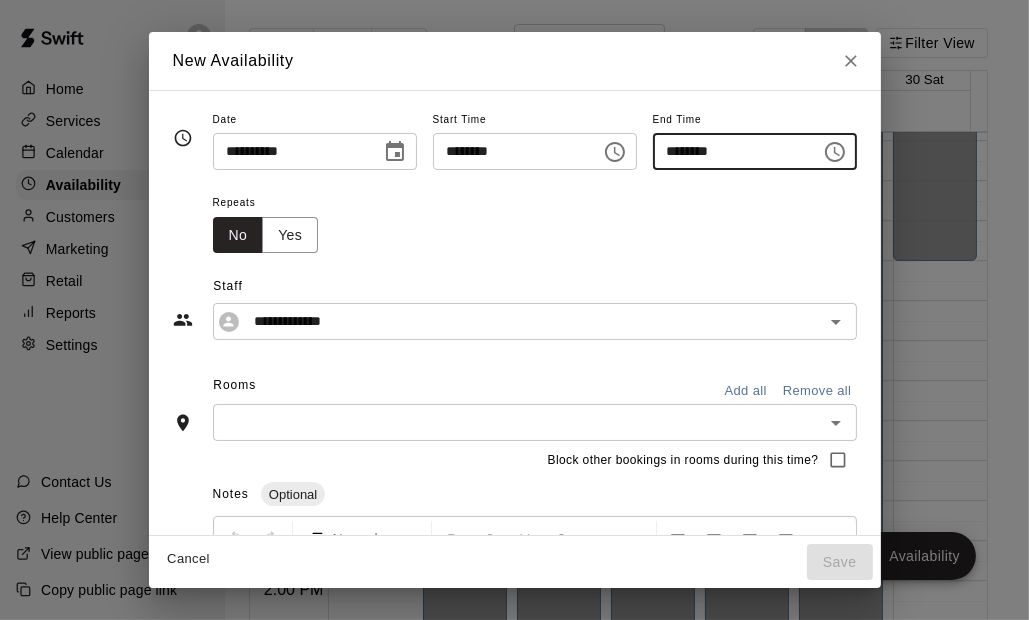 click on "********" at bounding box center (730, 151) 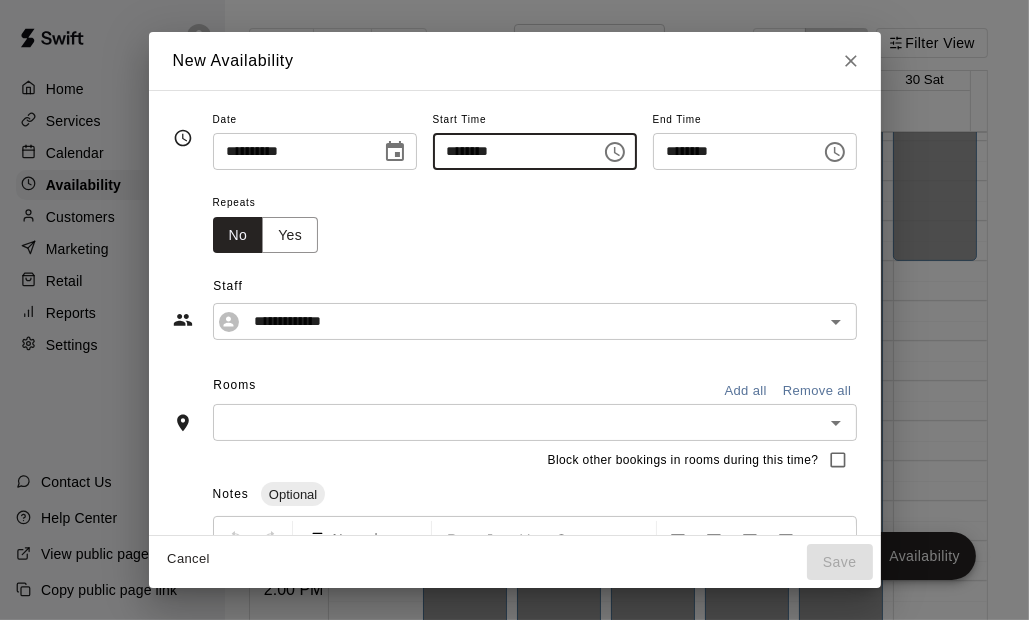click on "********" at bounding box center (510, 151) 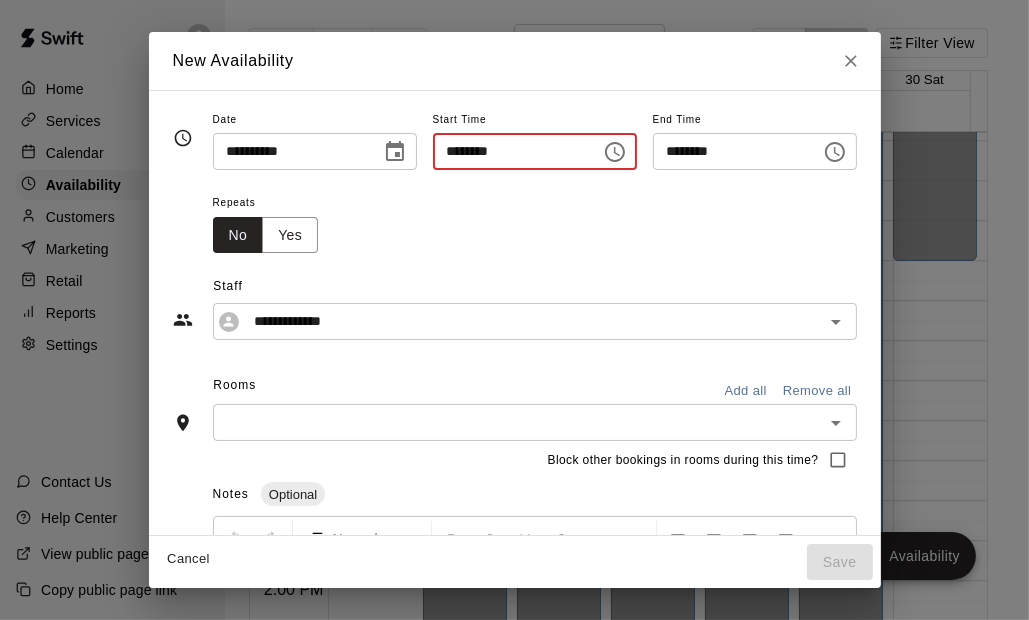 click on "********" at bounding box center (510, 151) 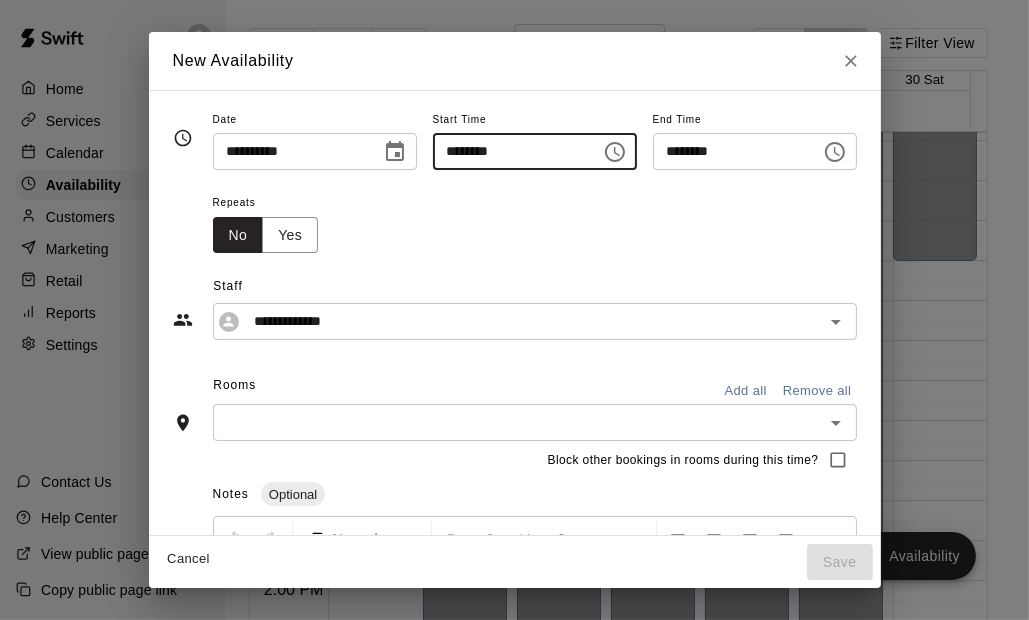 type on "********" 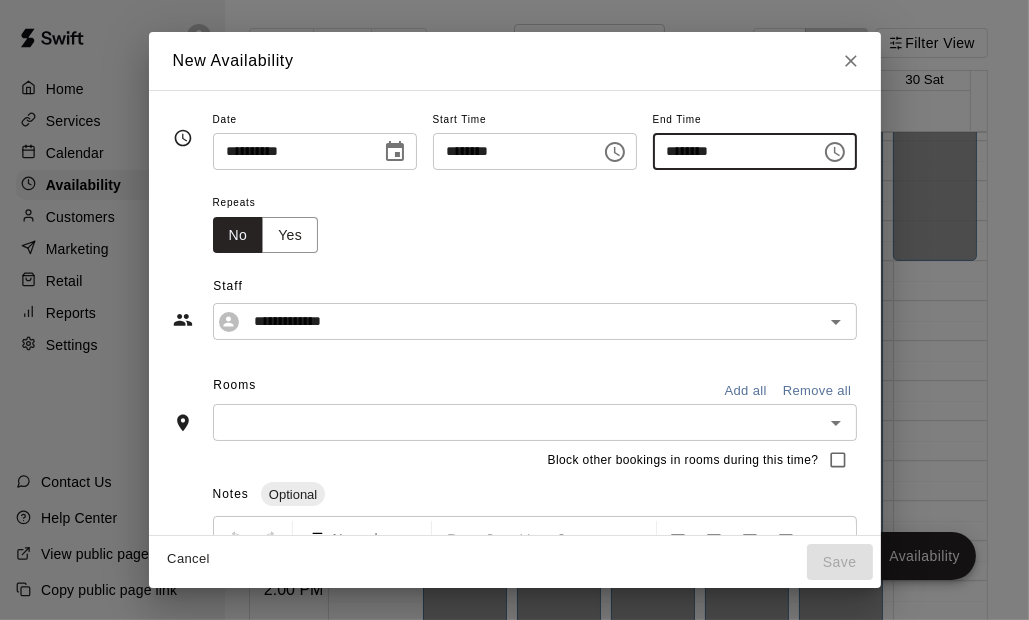 click on "********" at bounding box center [730, 151] 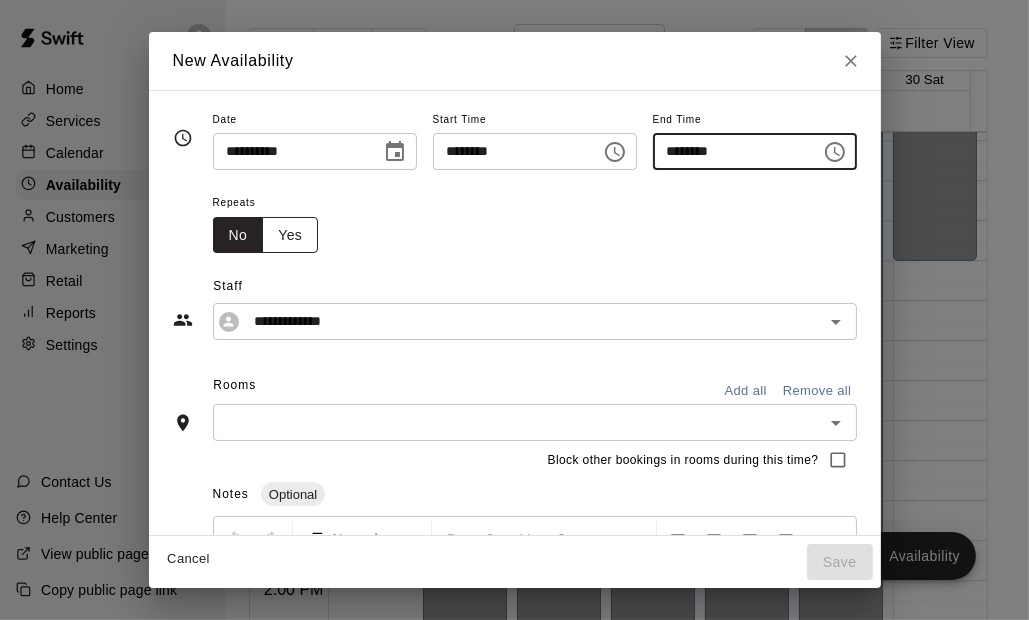 type on "********" 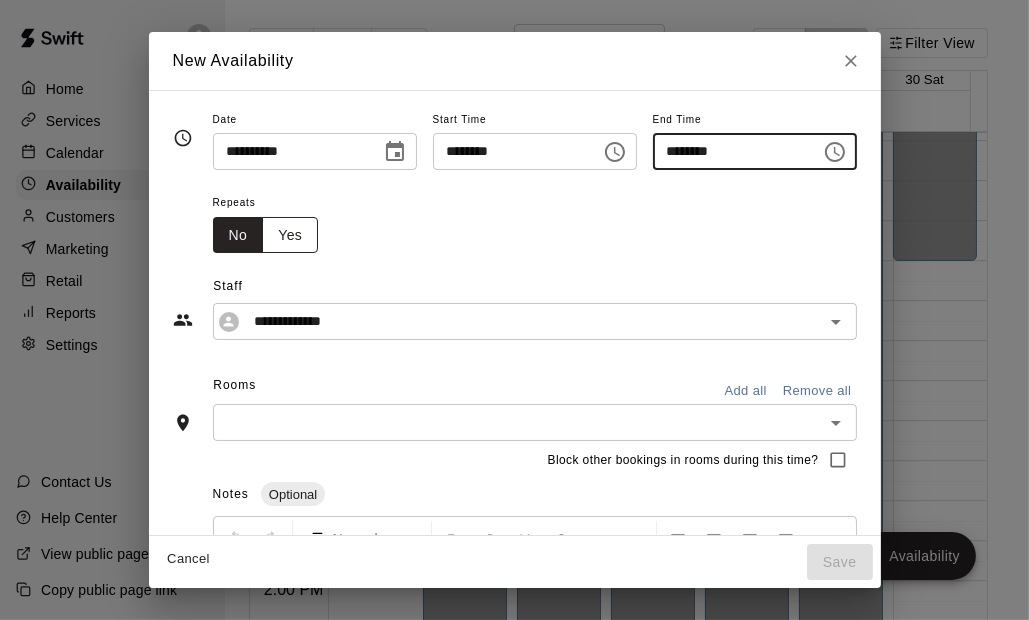 click on "Yes" at bounding box center [290, 235] 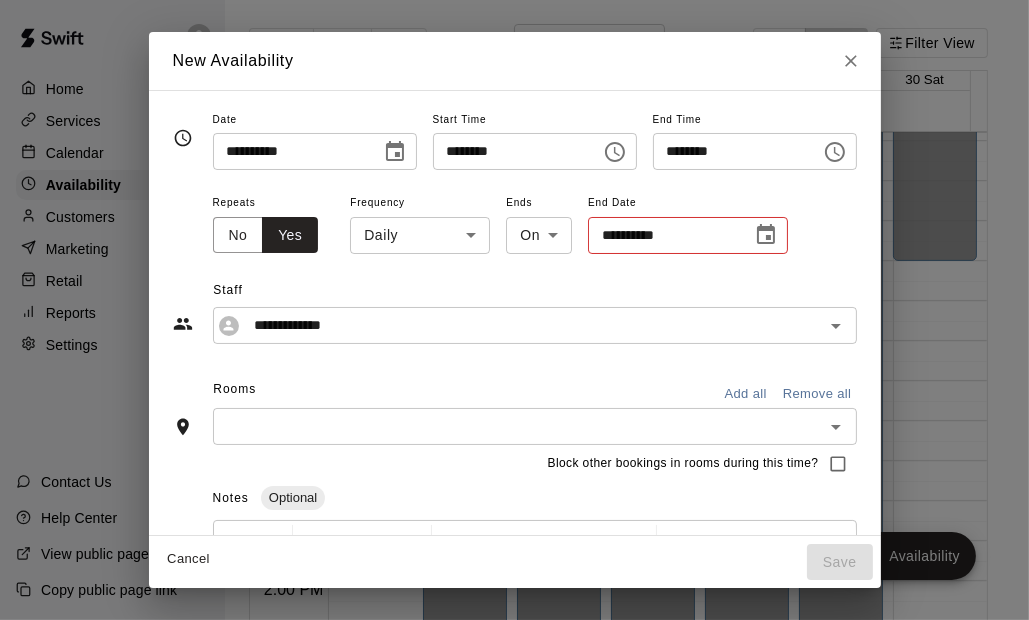 click on "Home Services Calendar Availability Customers Marketing Retail Reports Settings Contact Us Help Center View public page Copy public page link Today Back Next August 24 – 30 Day Week Filter View 24 Sun 25 Mon 26 Tue 27 Wed 28 Thu 29 Fri 30 Sat 12:00 AM 12:30 AM 1:00 AM 1:30 AM 2:00 AM 2:30 AM 3:00 AM 3:30 AM 4:00 AM 4:30 AM 5:00 AM 5:30 AM 6:00 AM 6:30 AM 7:00 AM 7:30 AM 8:00 AM 8:30 AM 9:00 AM 9:30 AM 10:00 AM 10:30 AM 11:00 AM 11:30 AM 12:00 PM 12:30 PM 1:00 PM 1:30 PM 2:00 PM 2:30 PM 3:00 PM 3:30 PM 4:00 PM 4:30 PM 5:00 PM 5:30 PM 6:00 PM 6:30 PM 7:00 PM 7:30 PM 8:00 PM 8:30 PM 9:00 PM 9:30 PM 10:00 PM 10:30 PM 11:00 PM 11:30 PM 12:00 AM – 12:00 PM Closed 6:00 PM – 11:59 PM Closed 12:00 AM – 3:00 PM Closed 8:30 PM – 11:59 PM Closed 12:00 AM – 3:00 PM Closed 8:30 PM – 11:59 PM Closed 12:00 AM – 3:00 PM Closed 5:30 PM – 7:30 PM TJ Finley Cage C (50'/Junior Hack), Cage D (50'/Junior Hack) 8:30 PM – 11:59 PM Closed 12:00 AM – 3:00 PM Closed 8:30 PM – 11:59 PM Closed 12:00 AM – 3:00 PM" at bounding box center (514, 326) 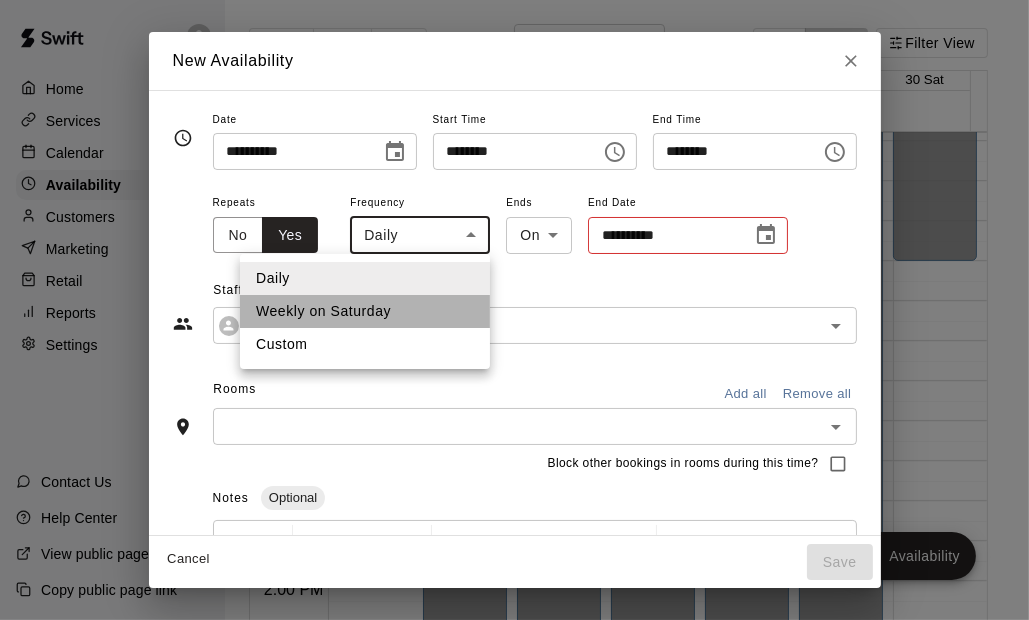 click on "Weekly on Saturday" at bounding box center (365, 311) 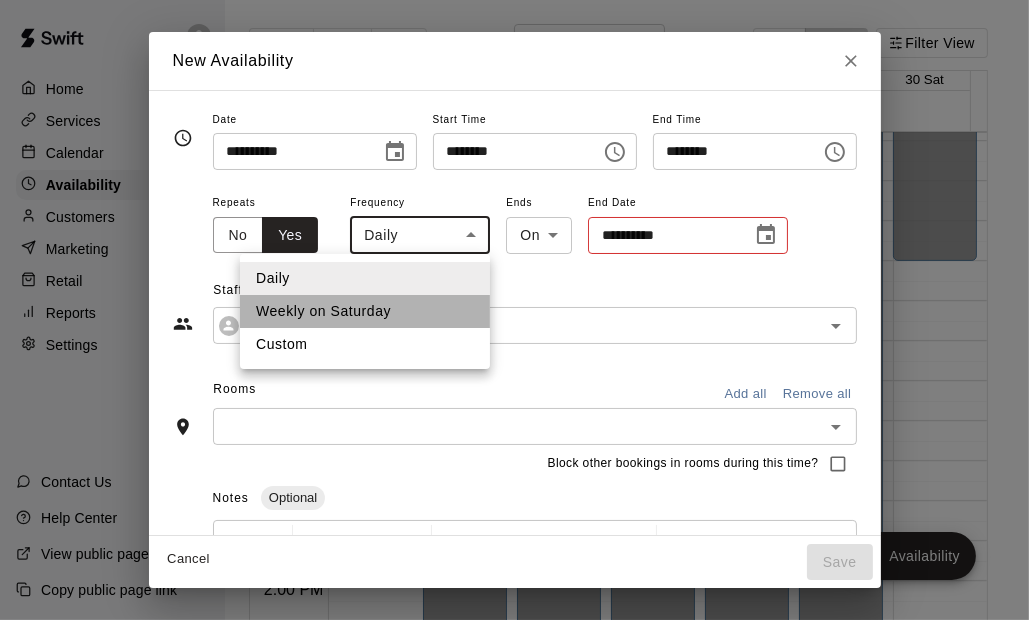 type on "******" 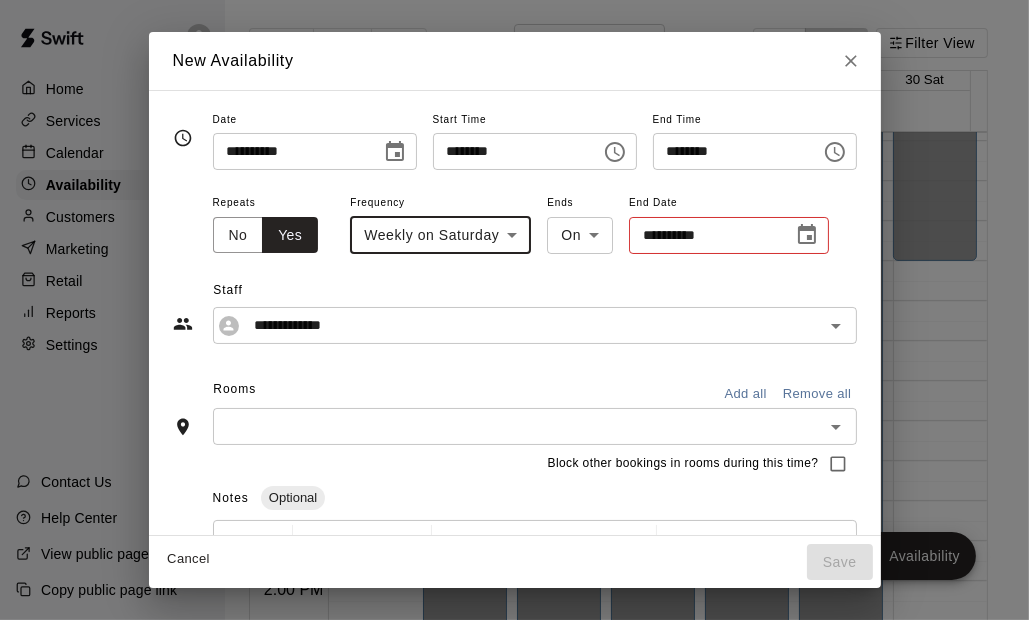 click 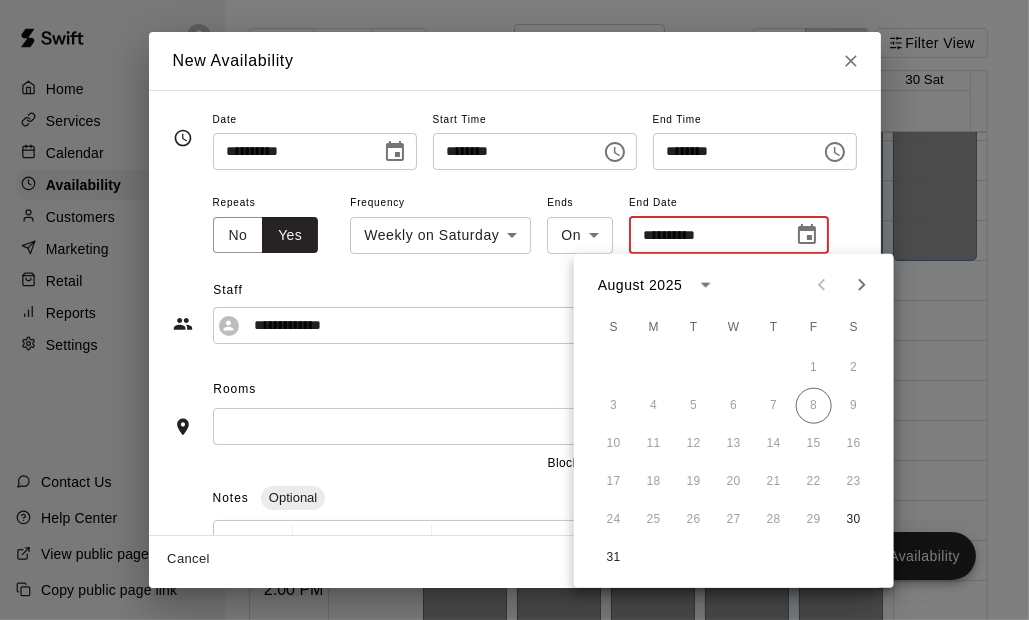 click on "10 11 12 13 14 15 16" at bounding box center (734, 444) 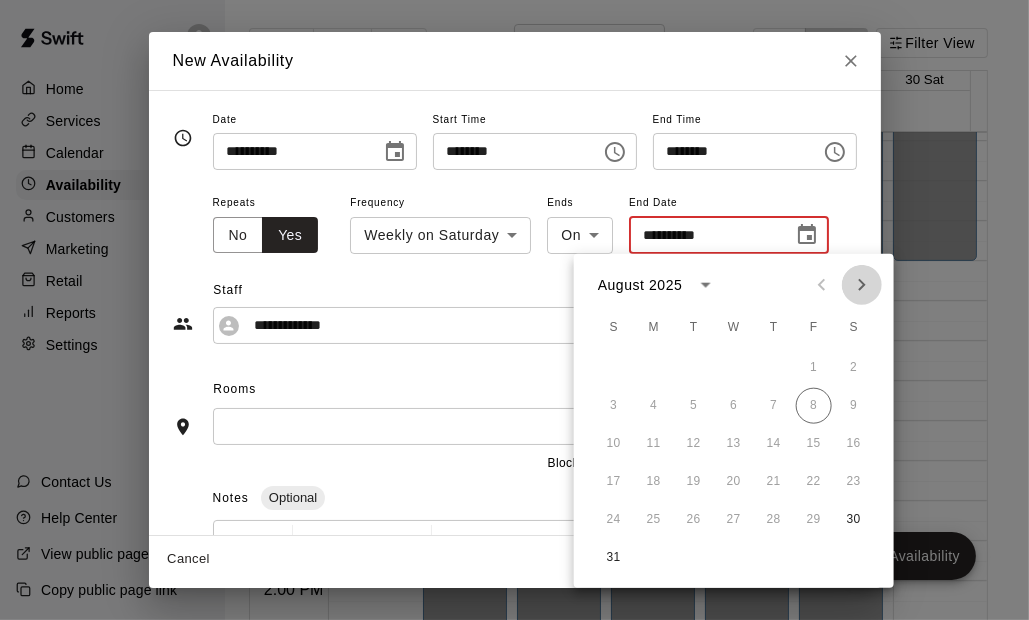 click 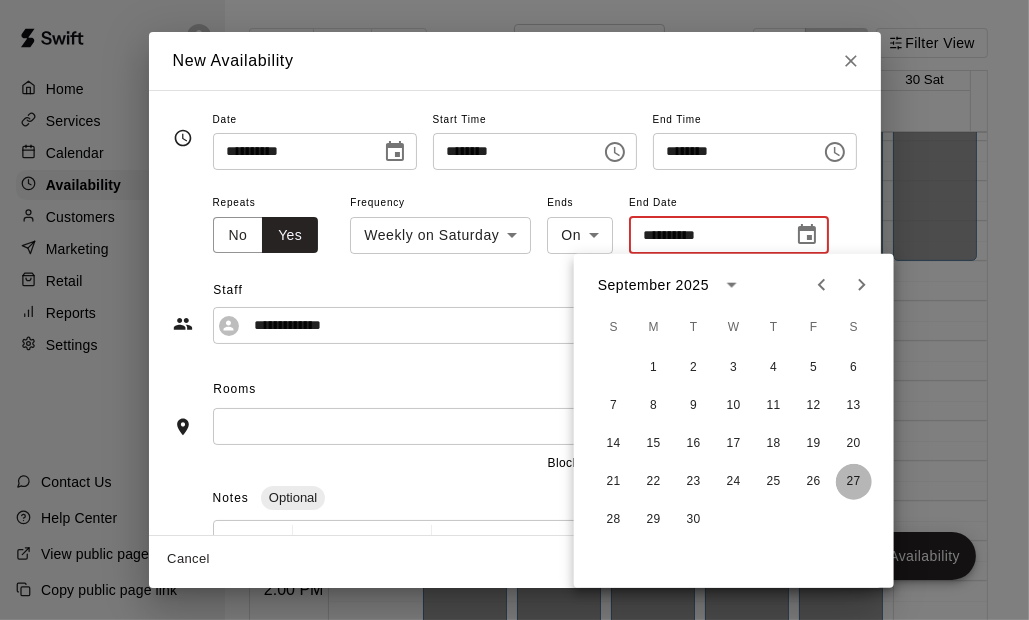 click on "27" at bounding box center [854, 482] 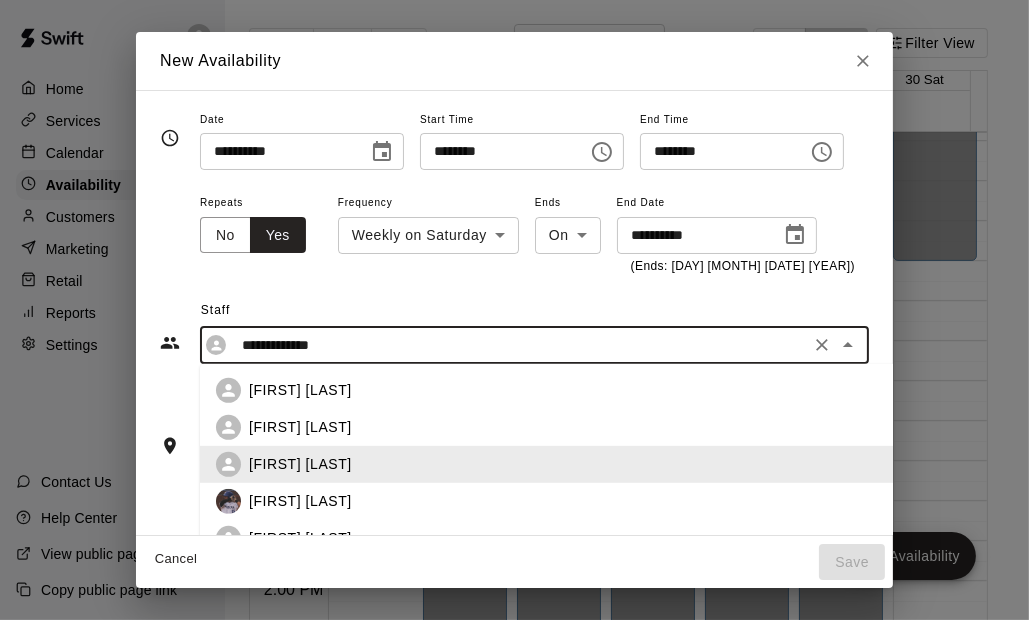 click on "**********" at bounding box center (519, 345) 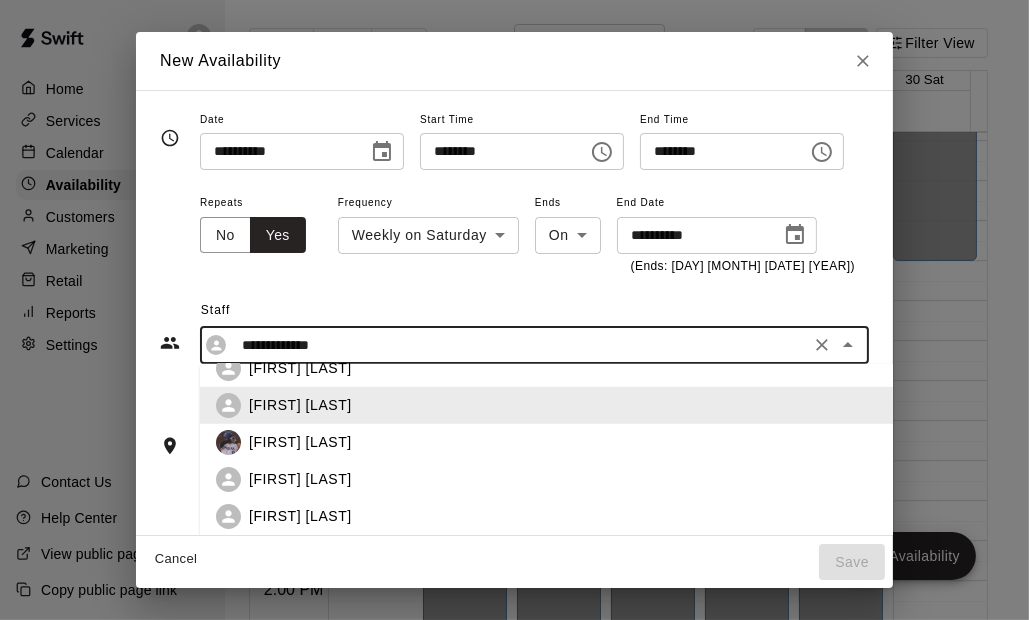 scroll, scrollTop: 101, scrollLeft: 0, axis: vertical 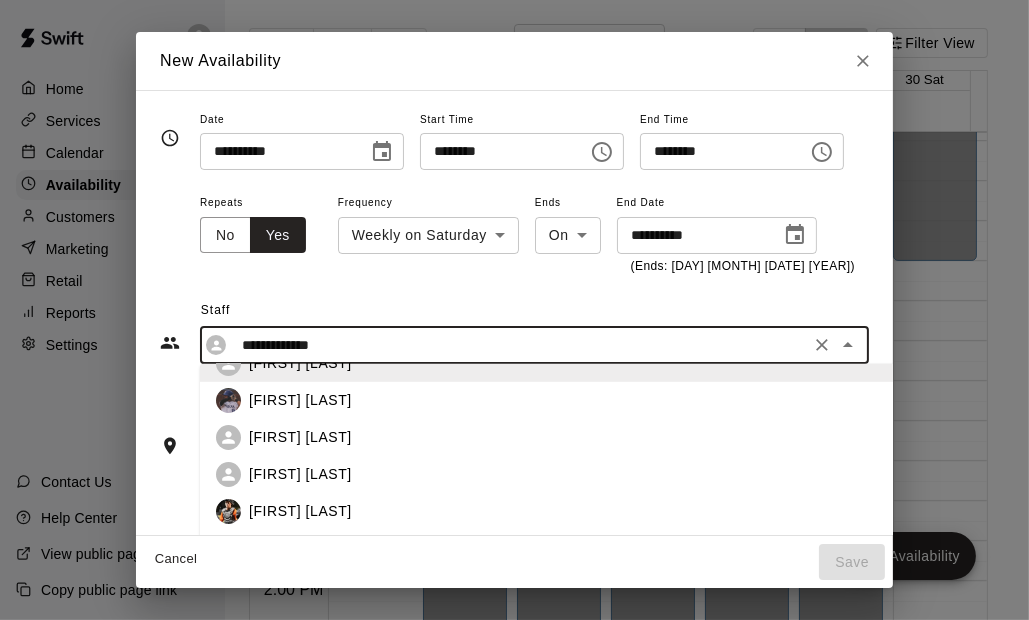 click on "[FIRST] [LAST]" at bounding box center [300, 511] 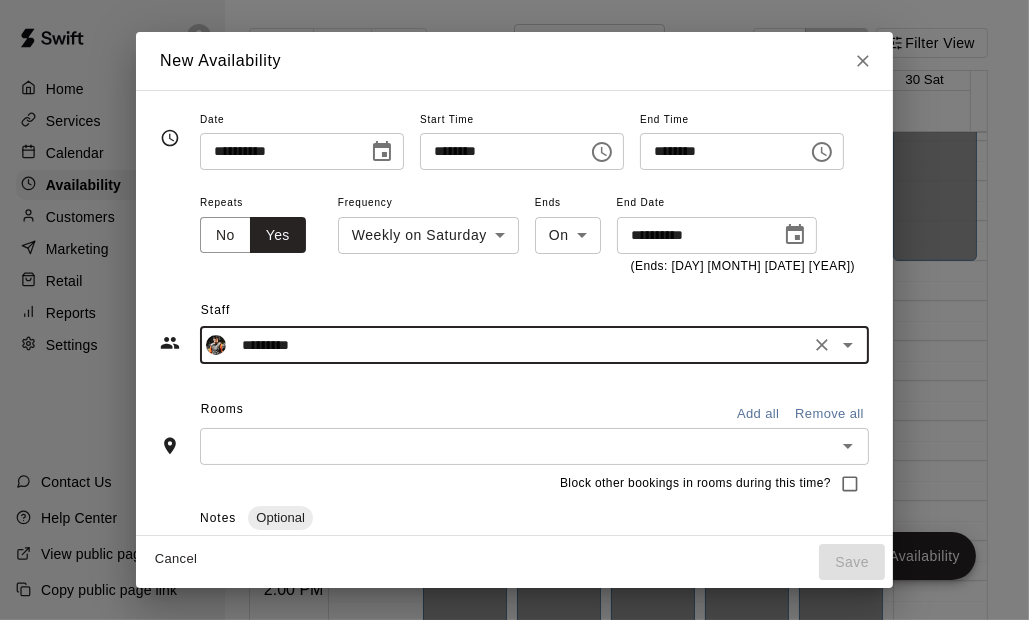 click on "Rooms Add all Remove all" at bounding box center [514, 411] 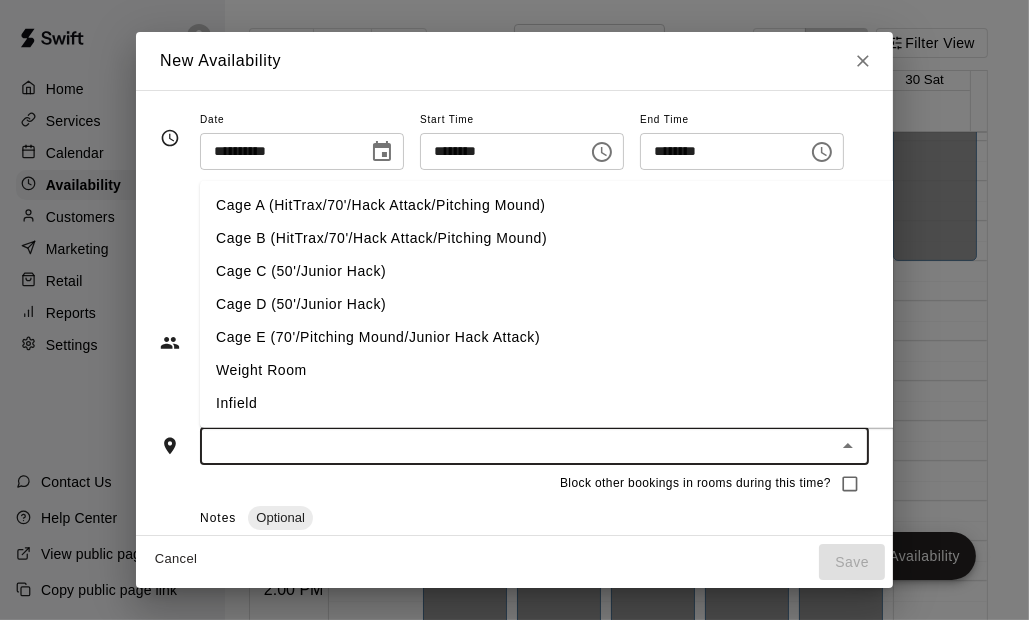click at bounding box center [518, 446] 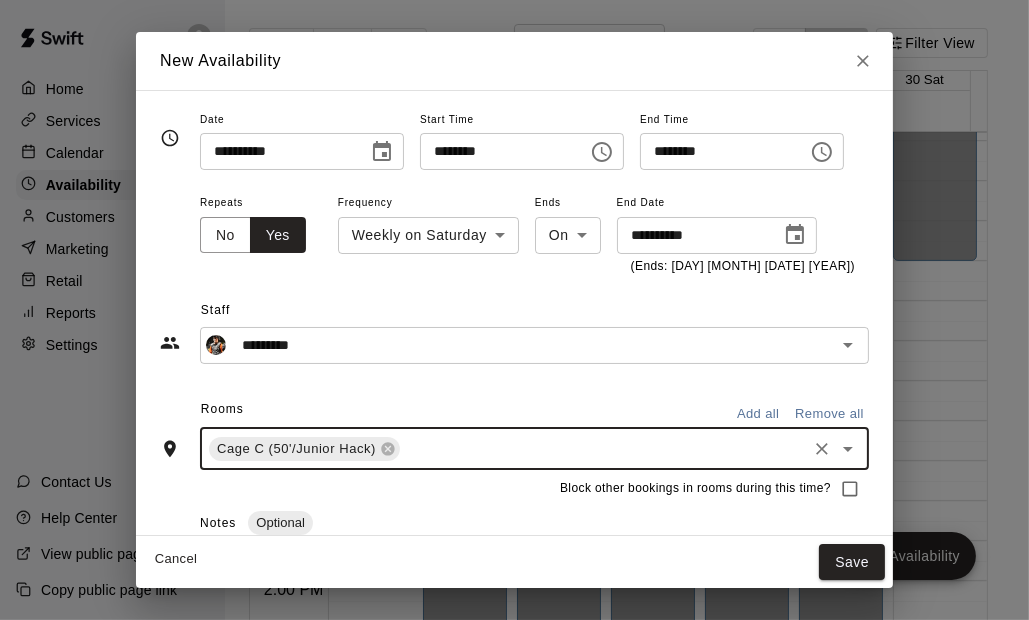 click at bounding box center [603, 448] 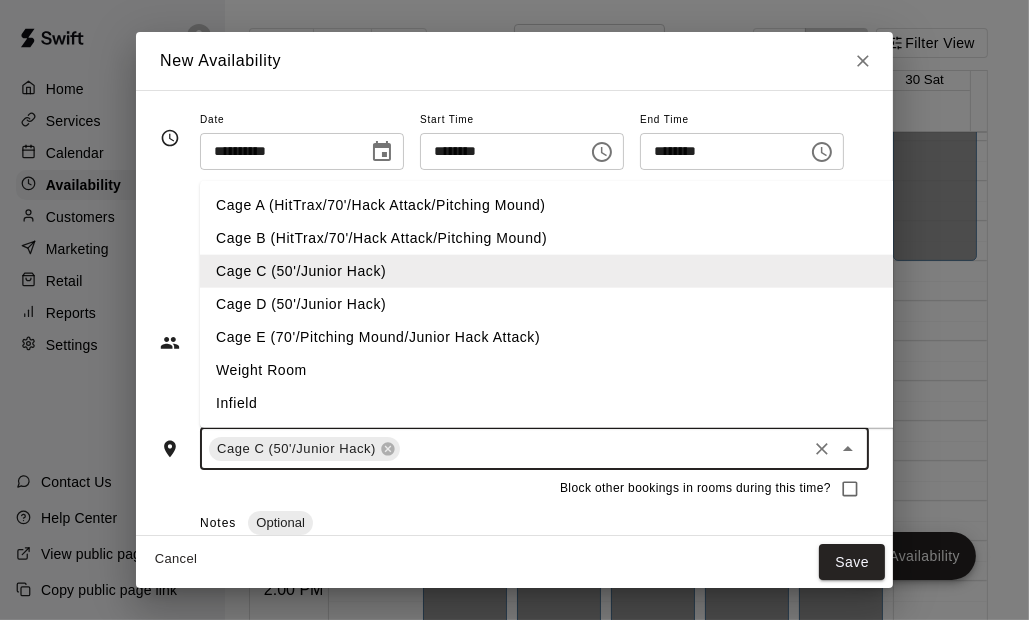 click on "Cage D (50'/Junior Hack)" at bounding box center (567, 304) 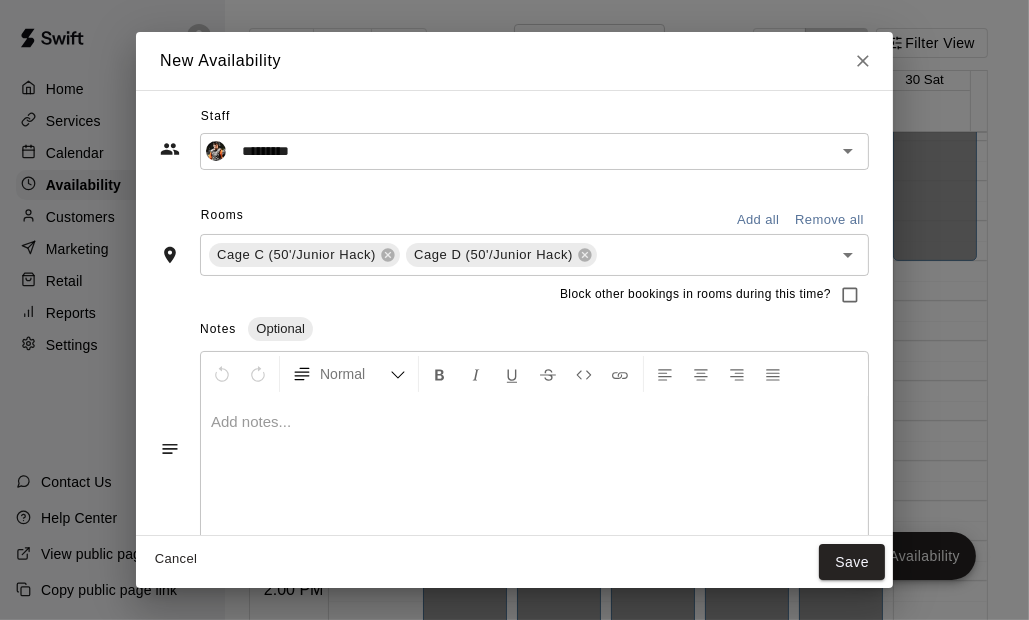 scroll, scrollTop: 226, scrollLeft: 0, axis: vertical 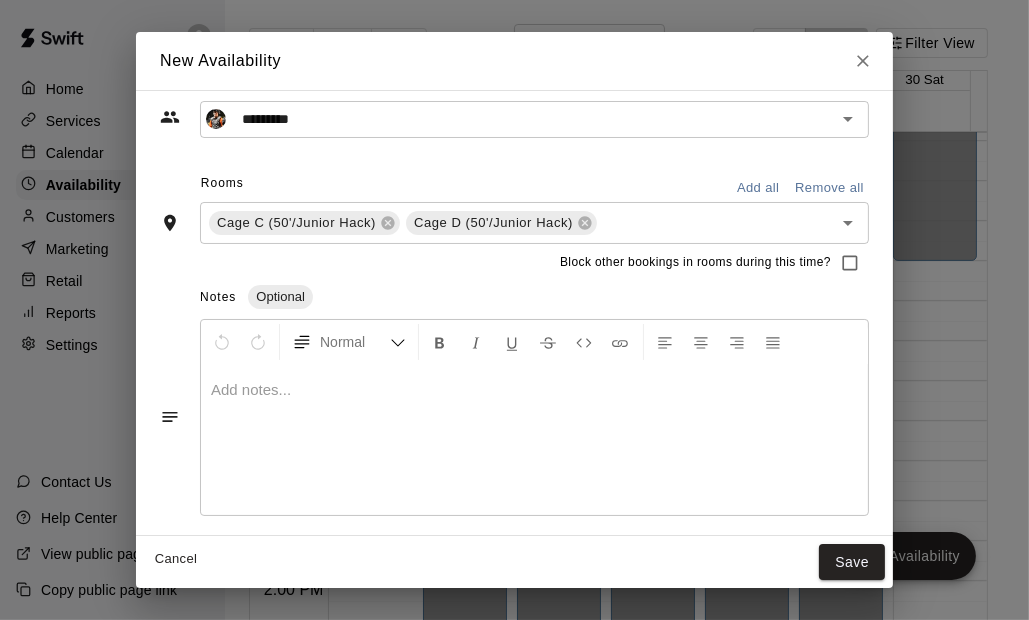 click at bounding box center (534, 440) 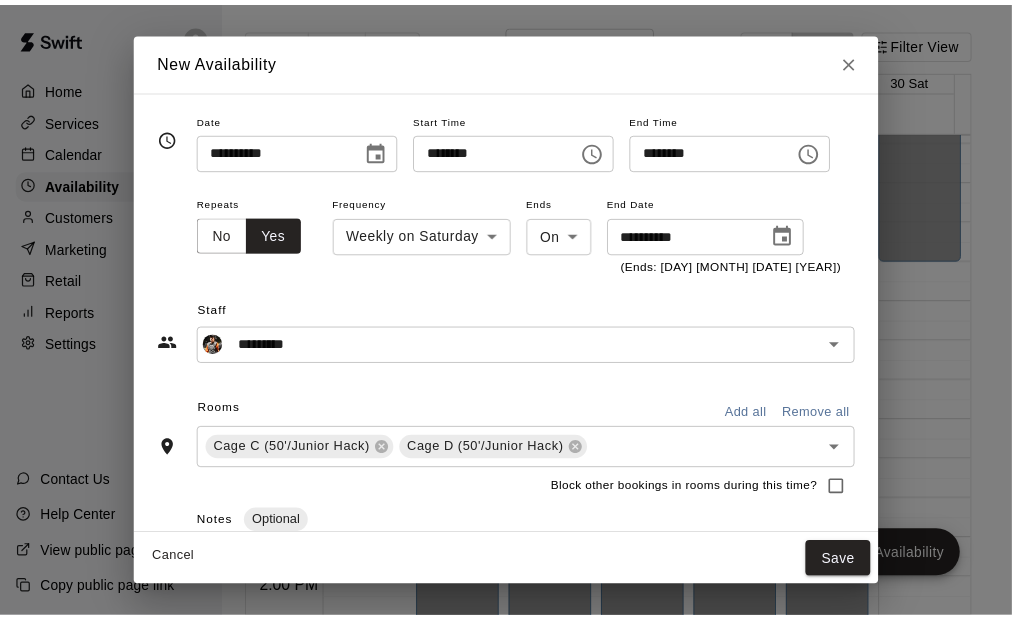 scroll, scrollTop: 226, scrollLeft: 0, axis: vertical 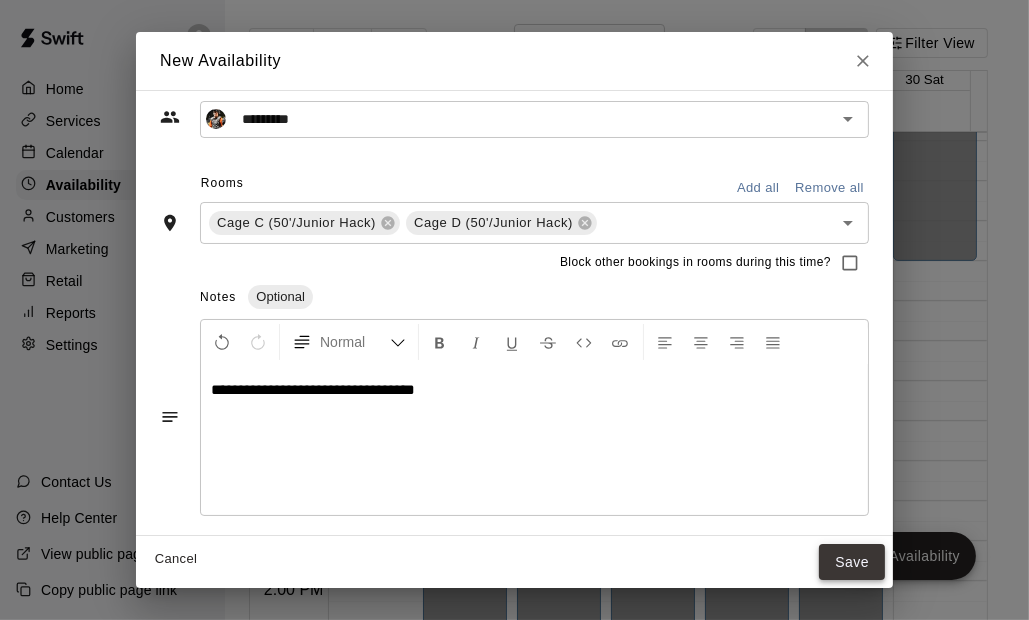 click on "Save" at bounding box center [852, 562] 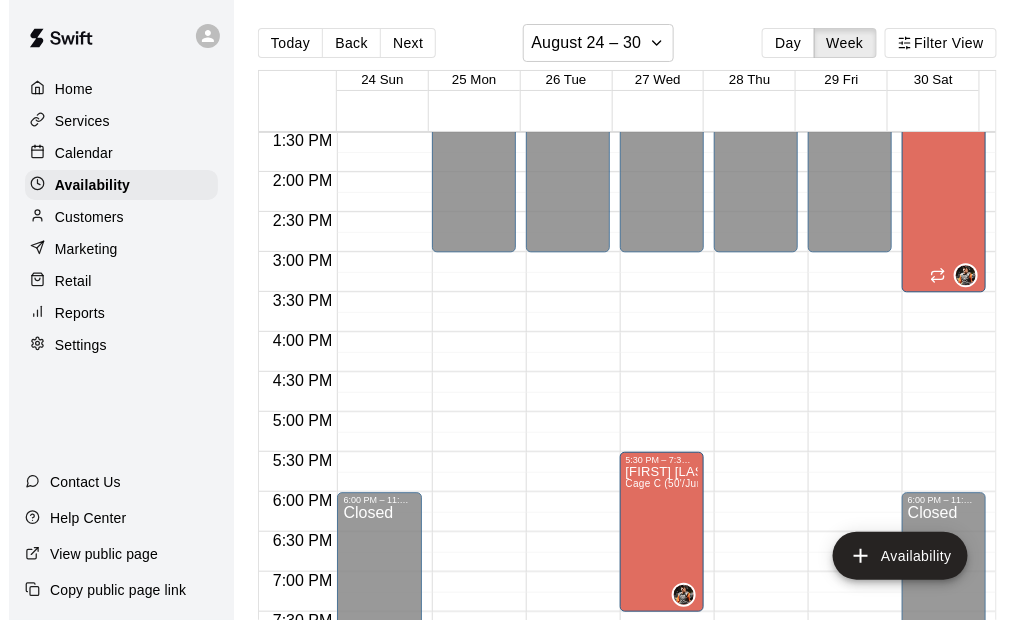 scroll, scrollTop: 1076, scrollLeft: 0, axis: vertical 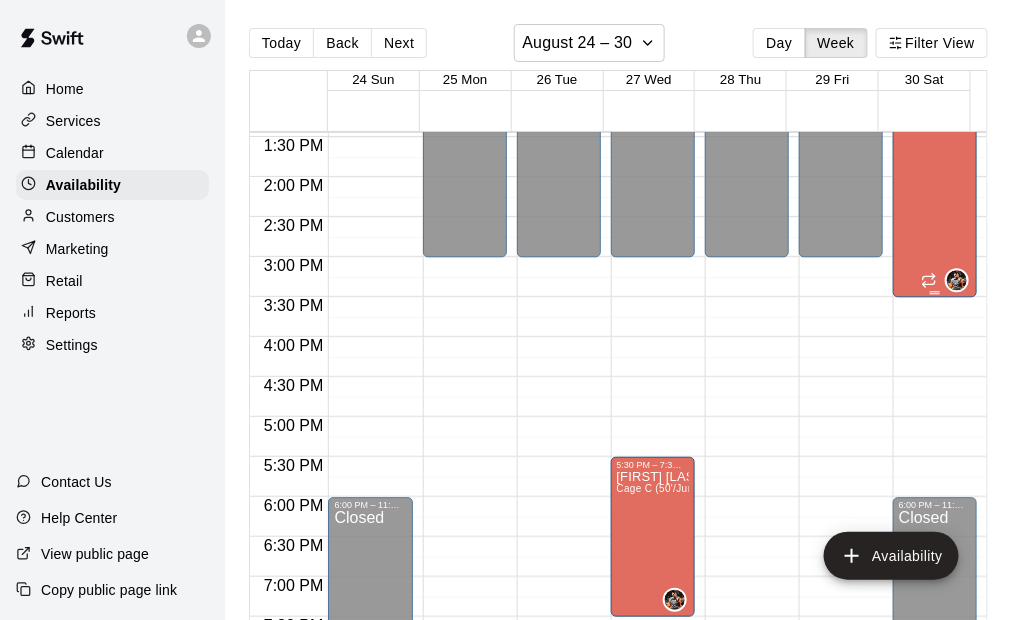 click on "[FIRST] [LAST] Cage C (50'/Junior Hack), Cage D (50'/Junior Hack)" at bounding box center (935, 220) 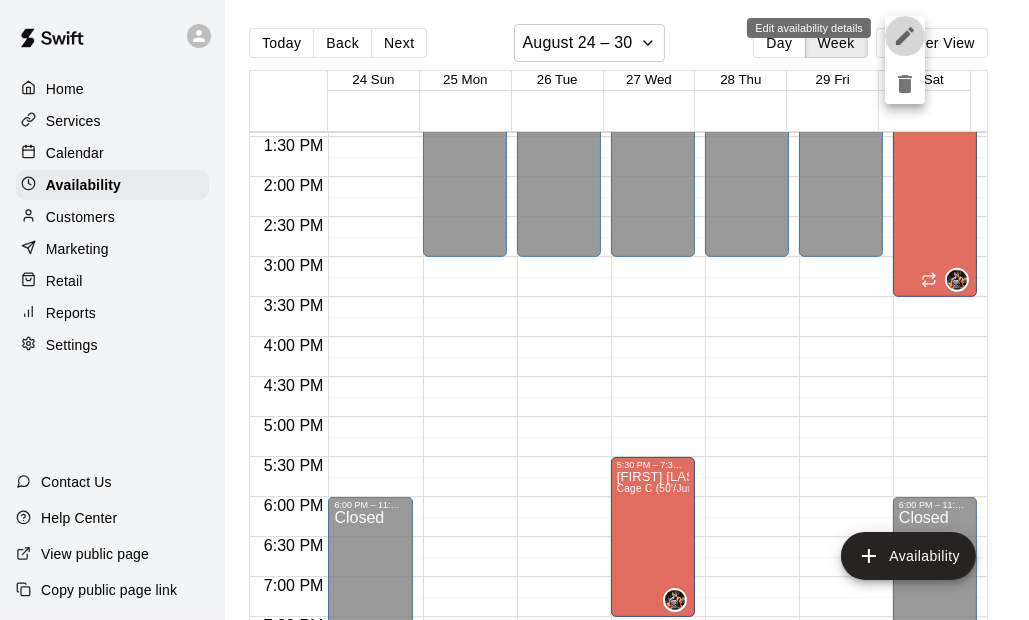 click 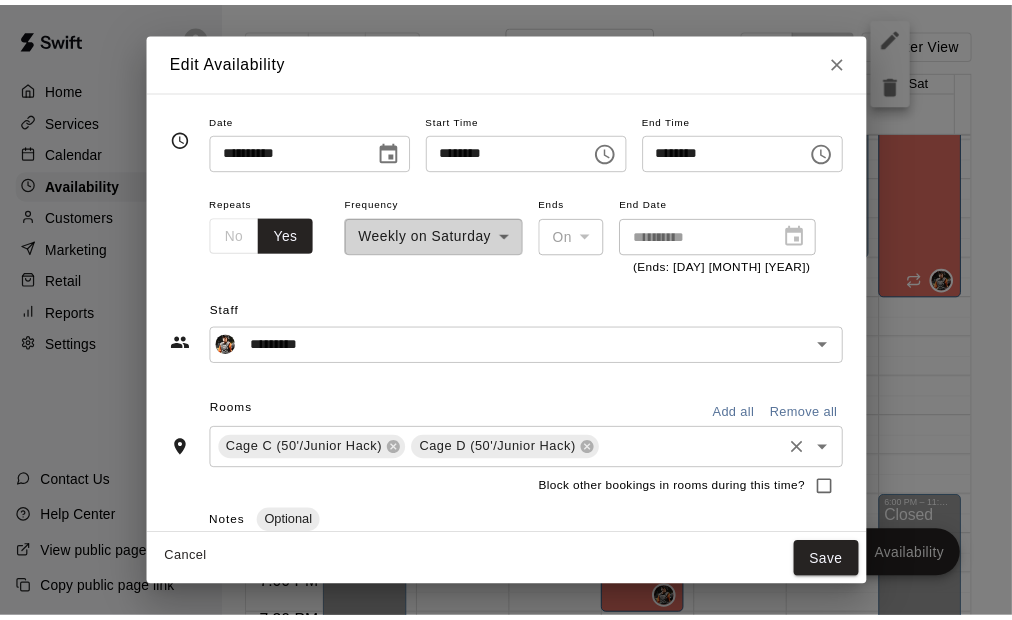 scroll, scrollTop: 89, scrollLeft: 0, axis: vertical 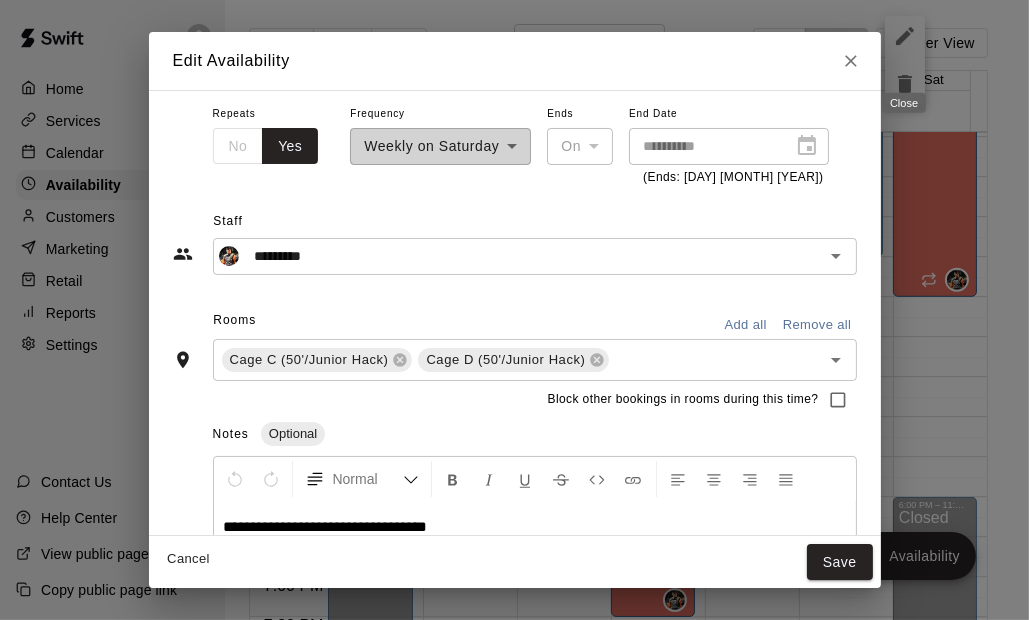click 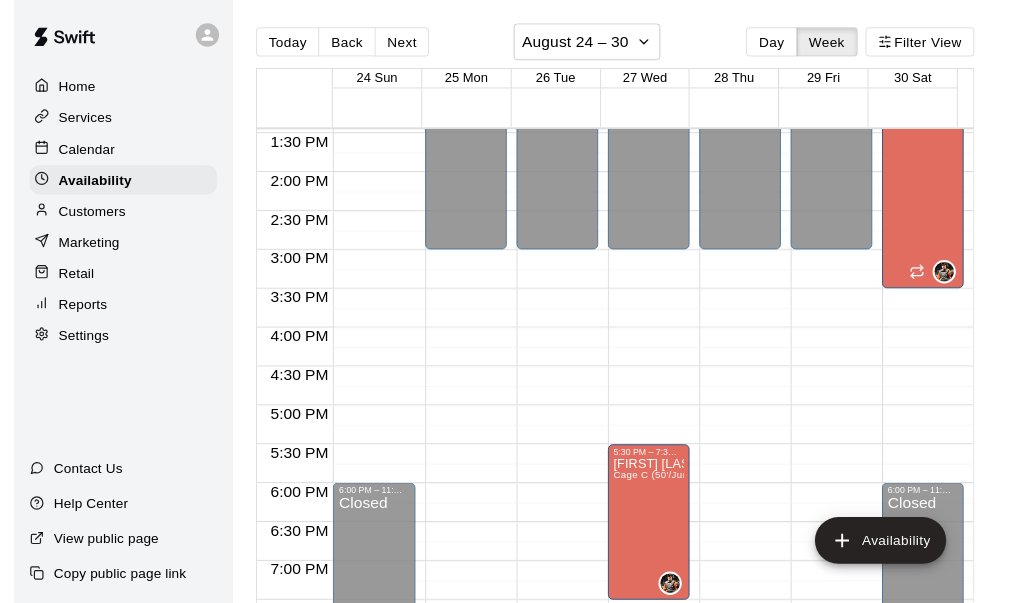 scroll, scrollTop: 1276, scrollLeft: 0, axis: vertical 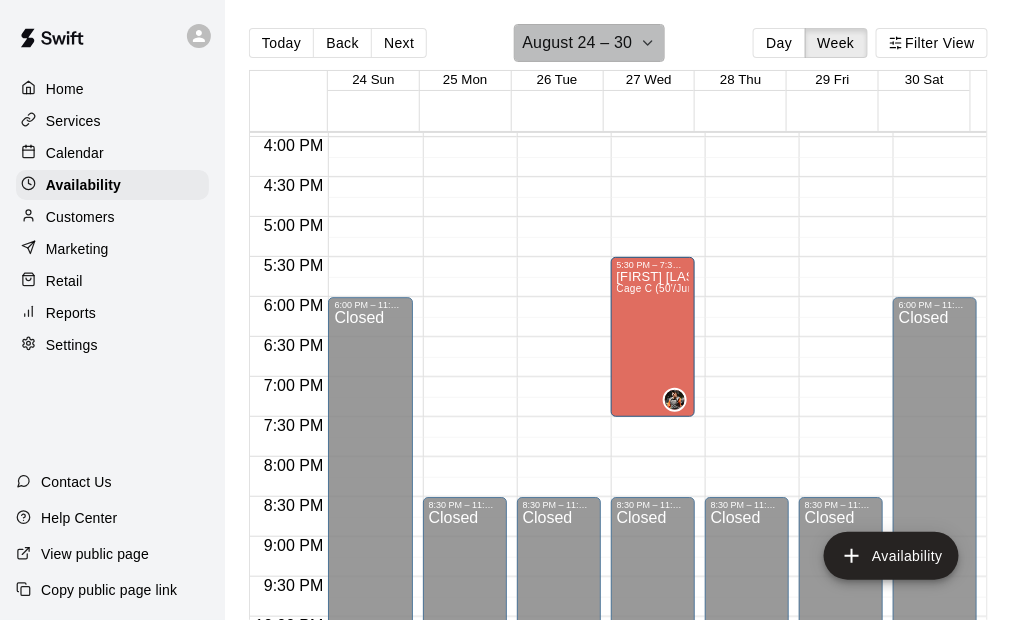 click 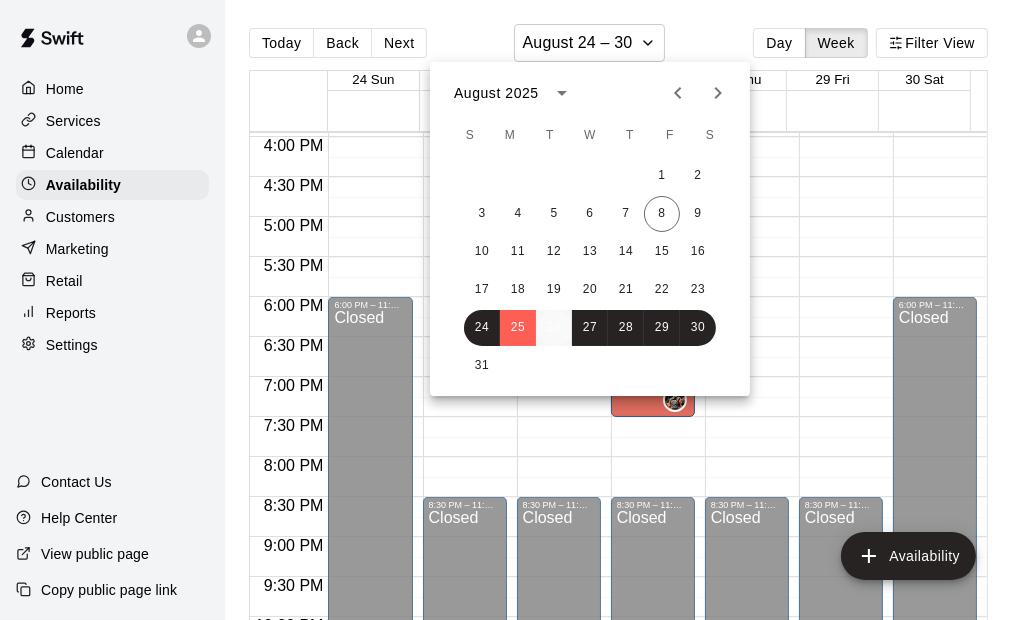 click on "26" at bounding box center [554, 328] 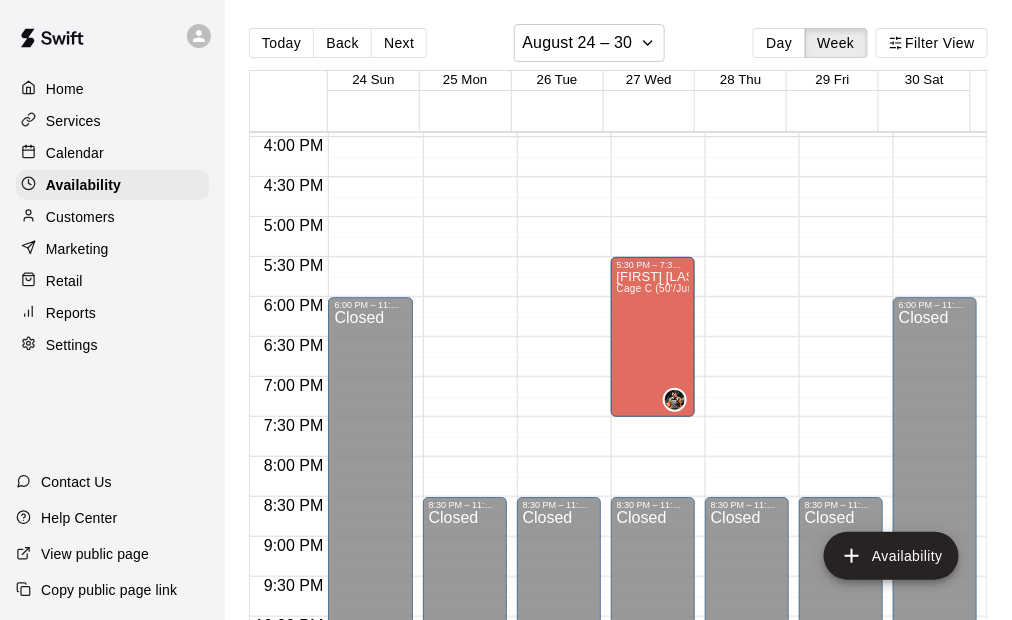 click on "Calendar" at bounding box center (75, 153) 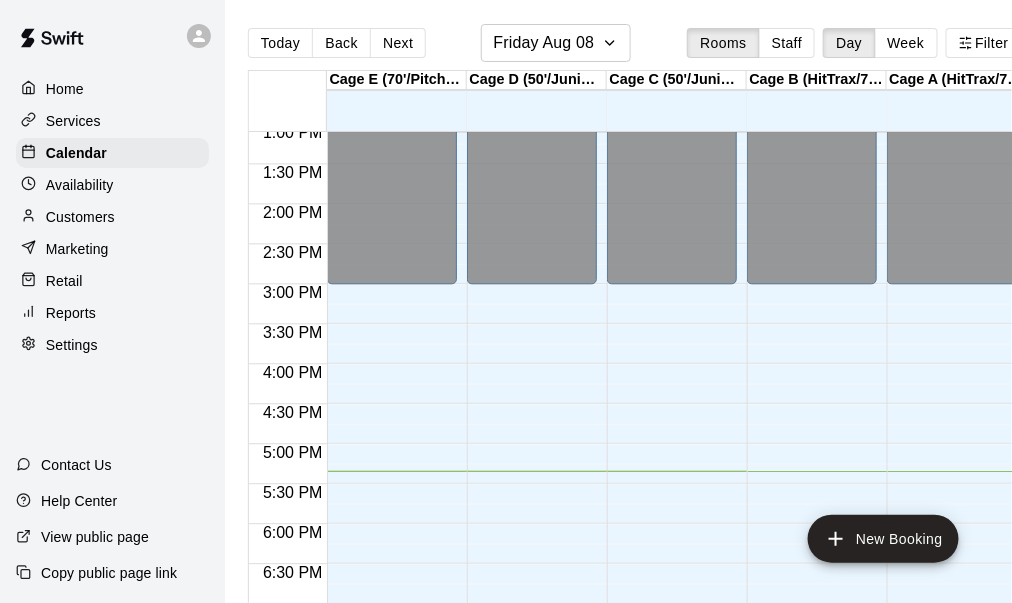 scroll, scrollTop: 849, scrollLeft: 0, axis: vertical 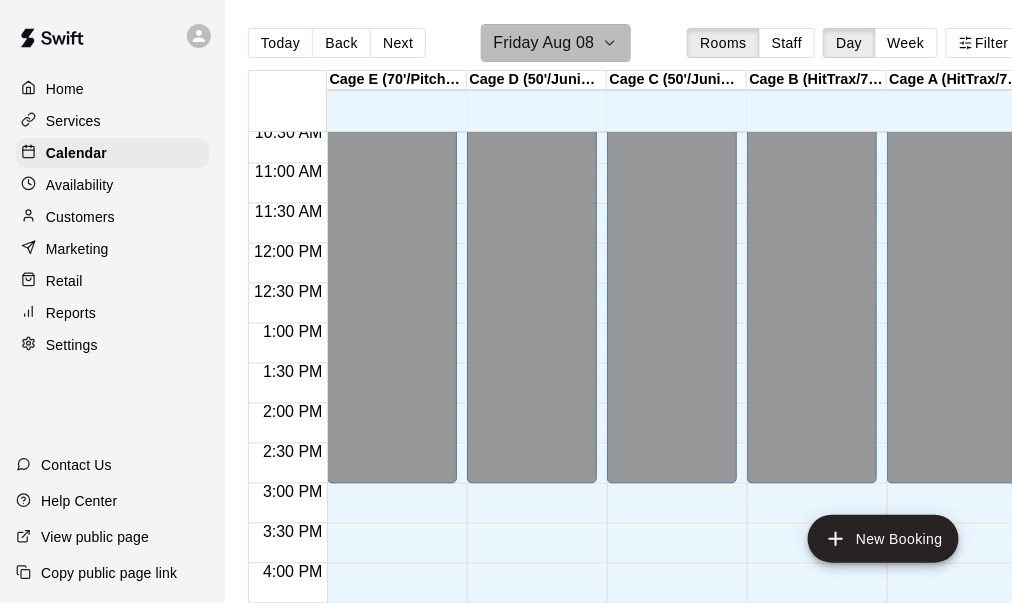 click on "Friday Aug 08" at bounding box center [556, 43] 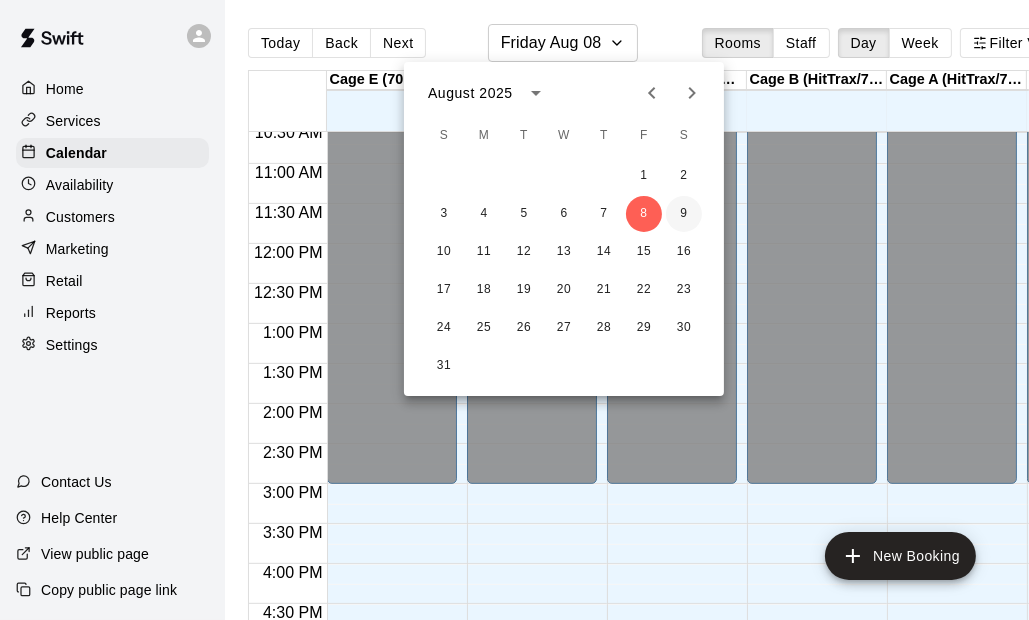 click on "9" at bounding box center (684, 214) 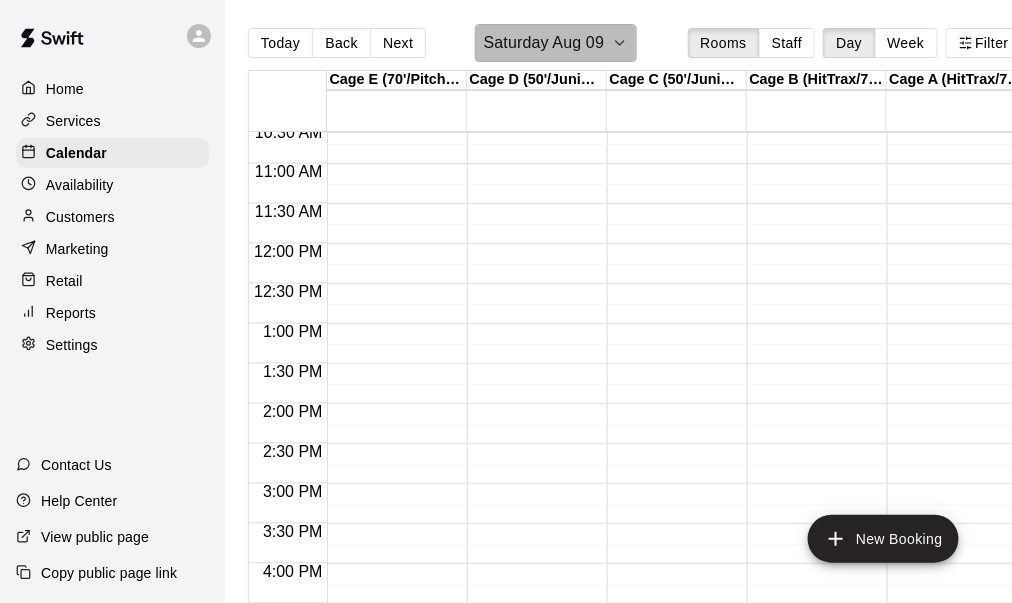 click on "Saturday Aug 09" at bounding box center [556, 43] 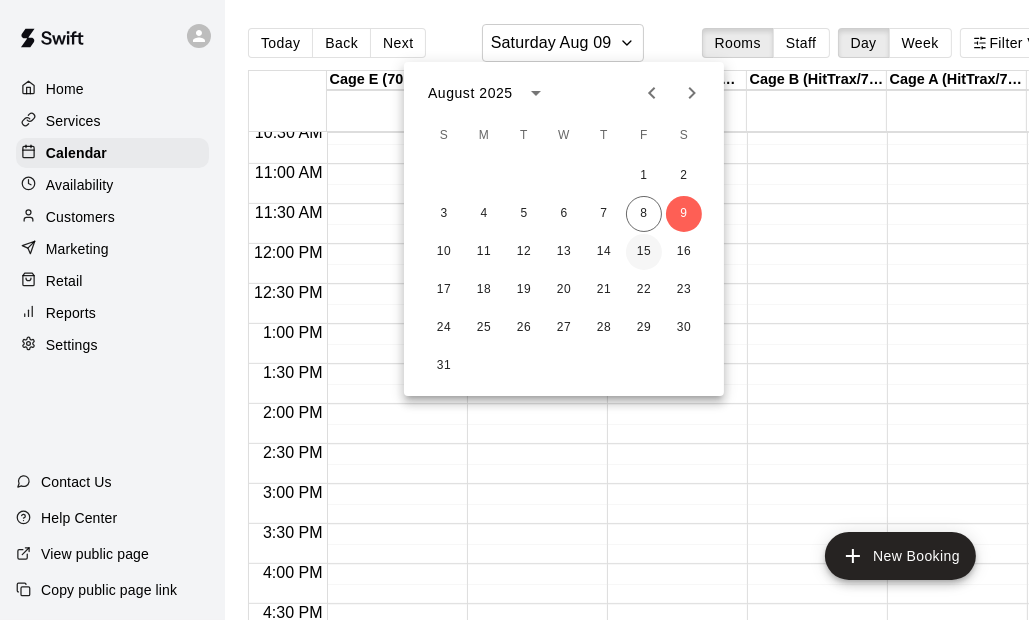 click on "15" at bounding box center (644, 252) 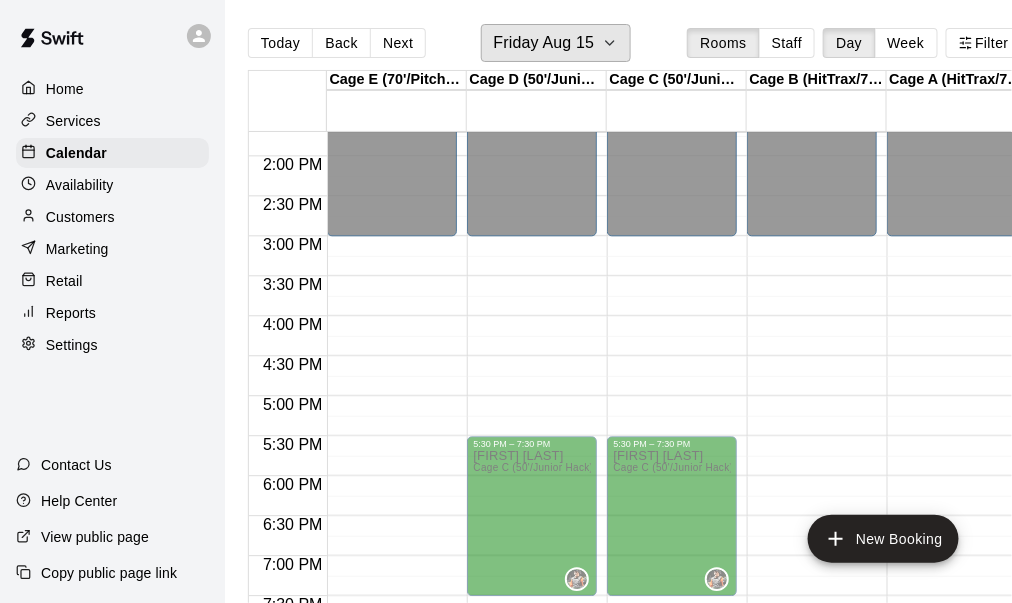 scroll, scrollTop: 1049, scrollLeft: 0, axis: vertical 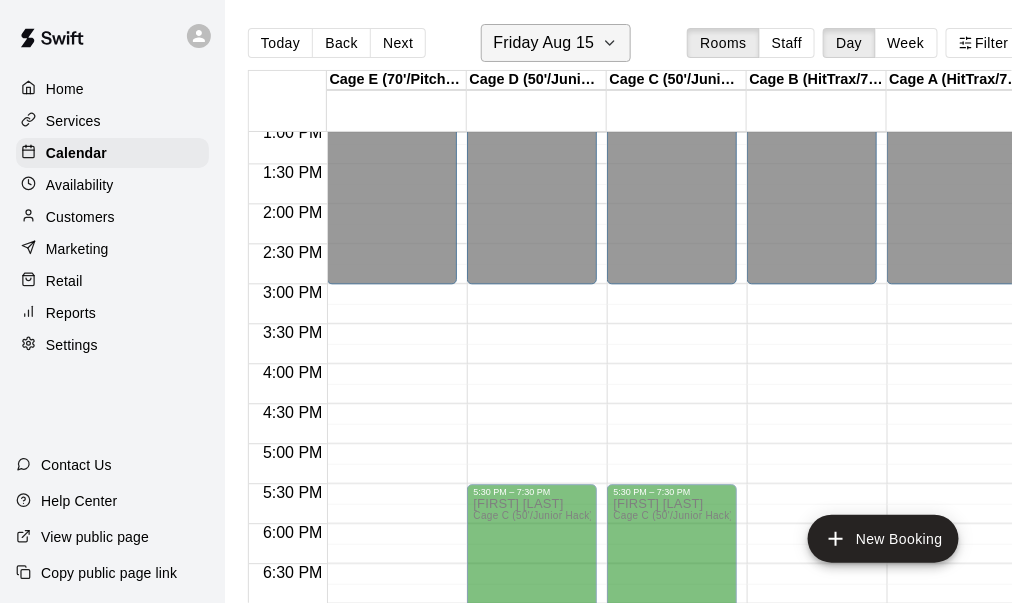click 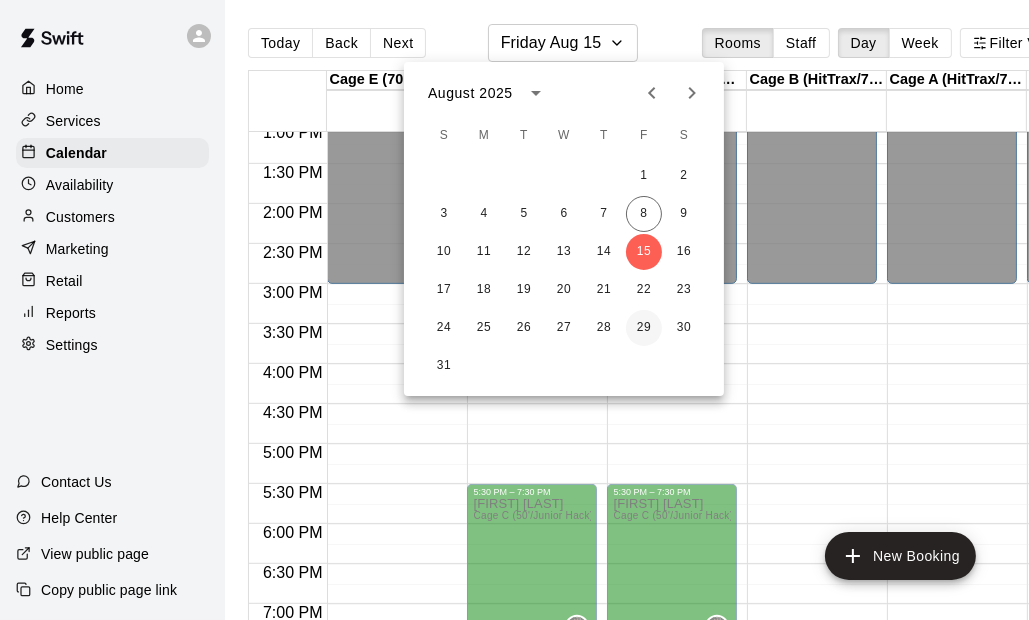 click on "29" at bounding box center [644, 328] 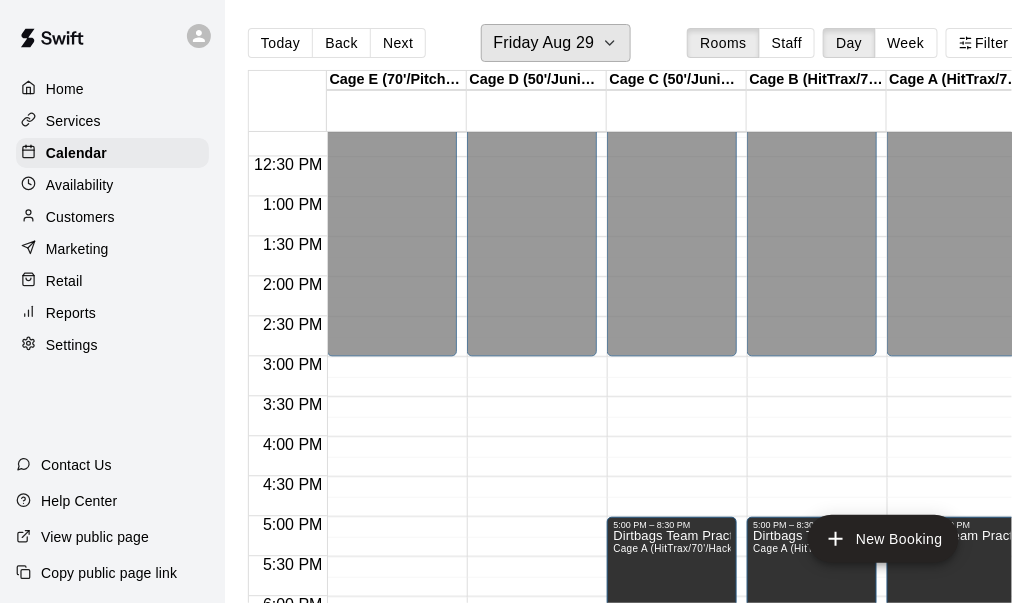 scroll, scrollTop: 949, scrollLeft: 0, axis: vertical 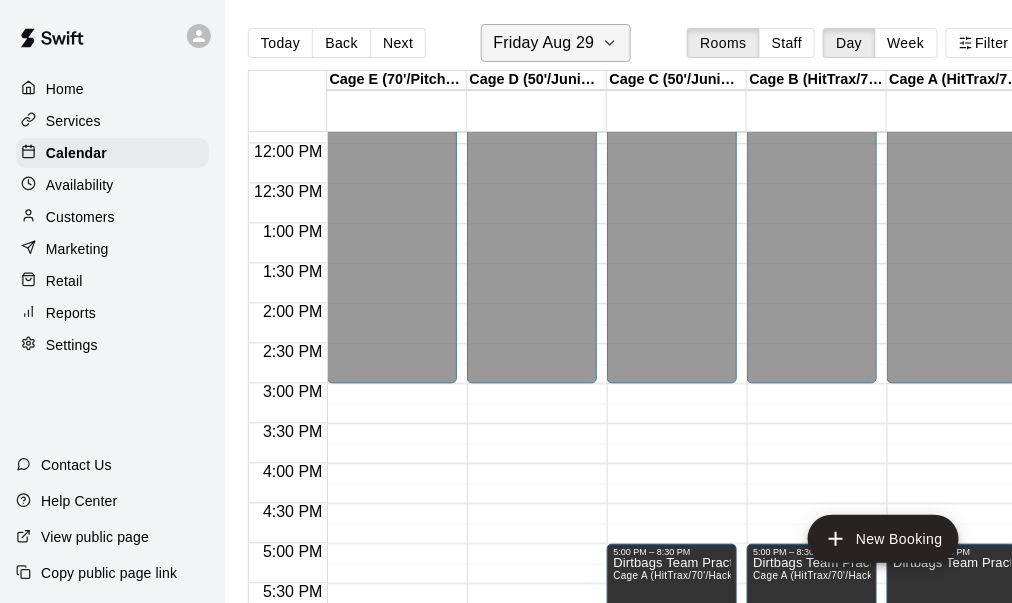 click 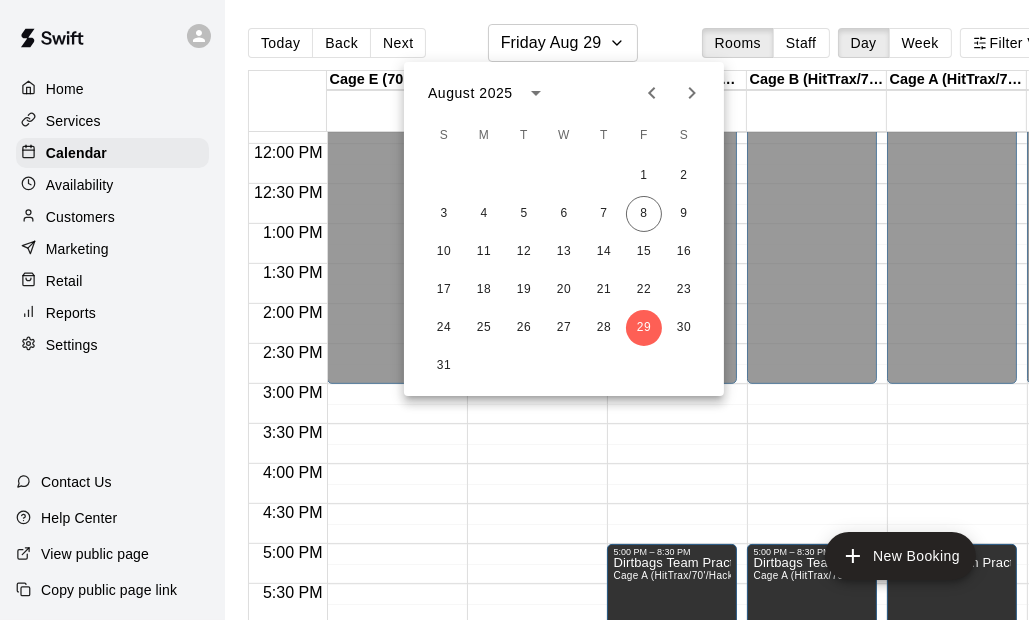 click 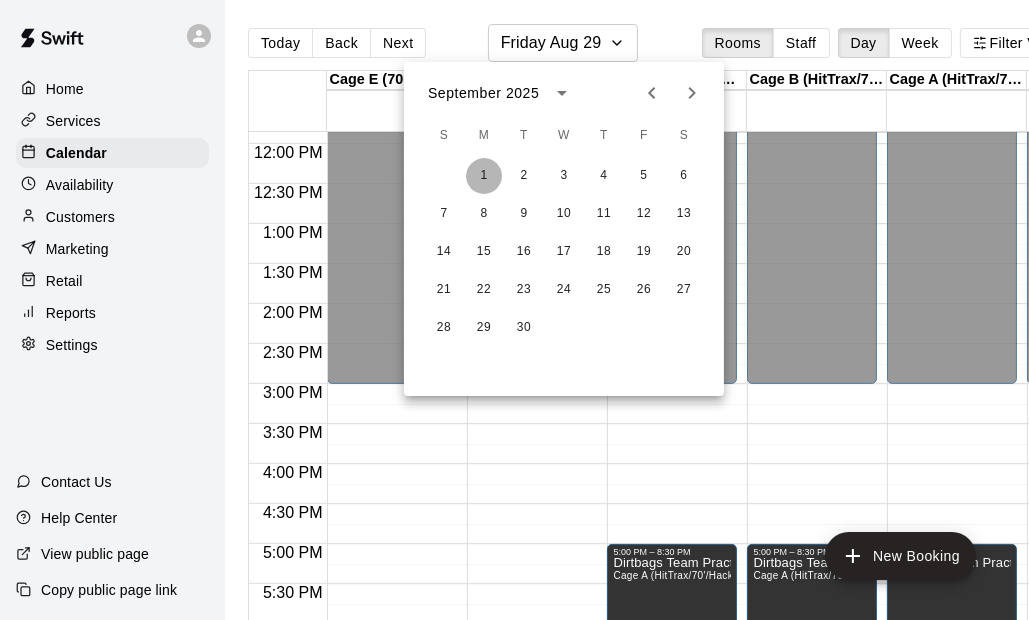 click on "1" at bounding box center (484, 176) 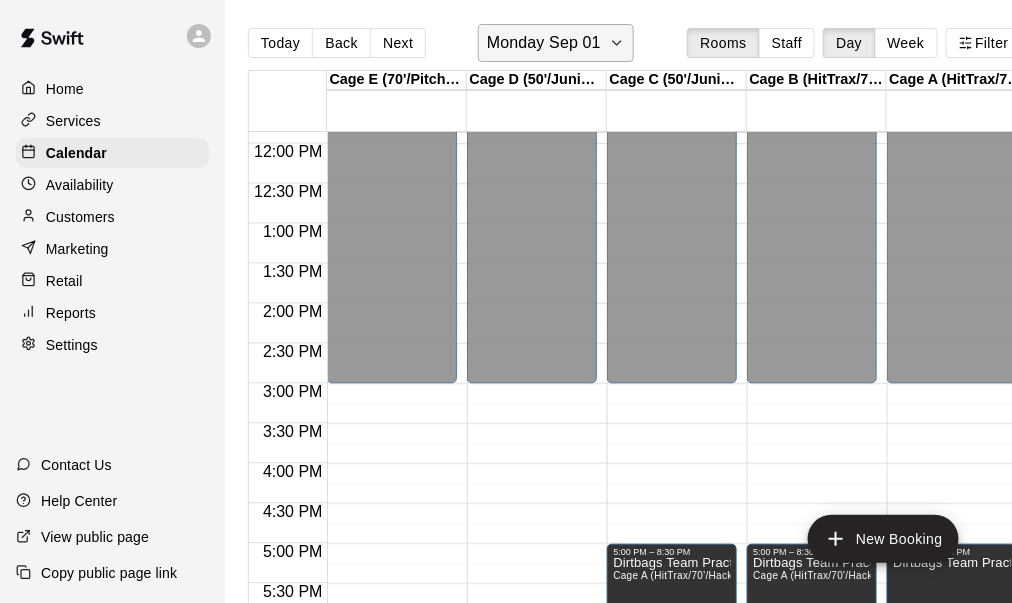 click 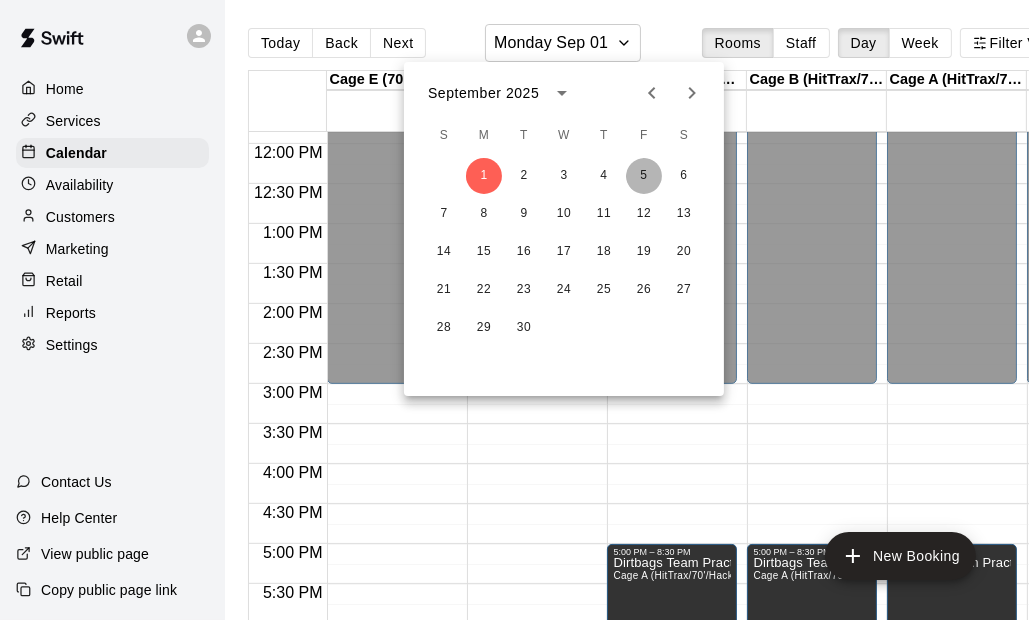 click on "5" at bounding box center [644, 176] 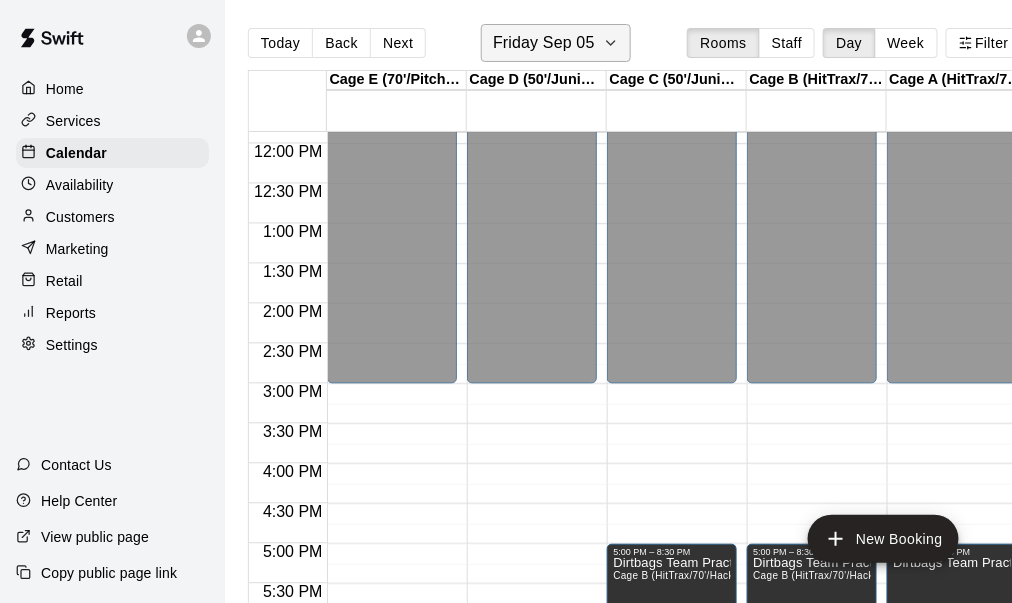 click 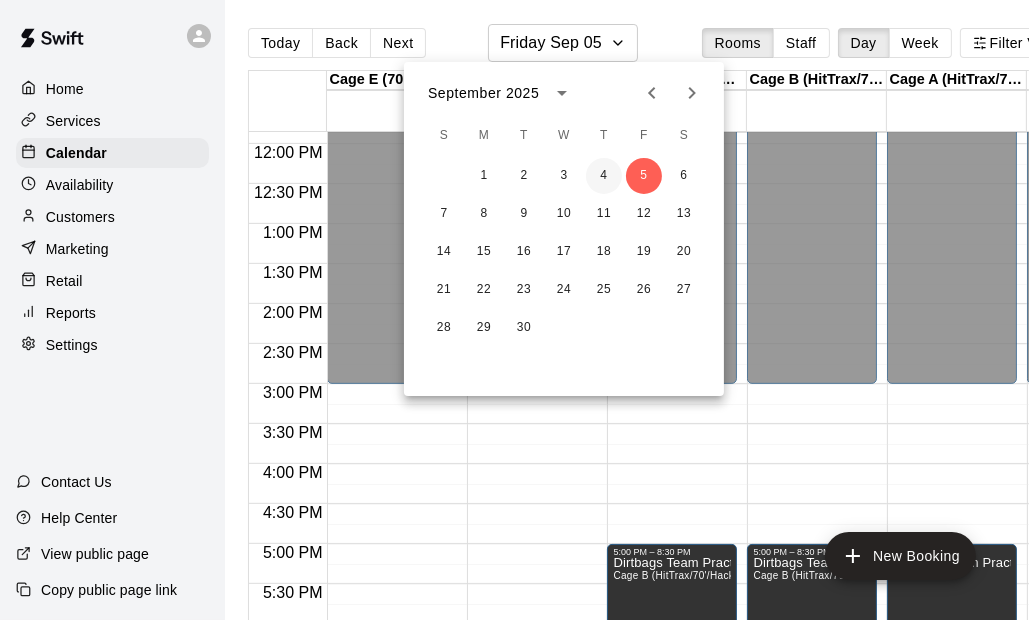 click on "4" at bounding box center [604, 176] 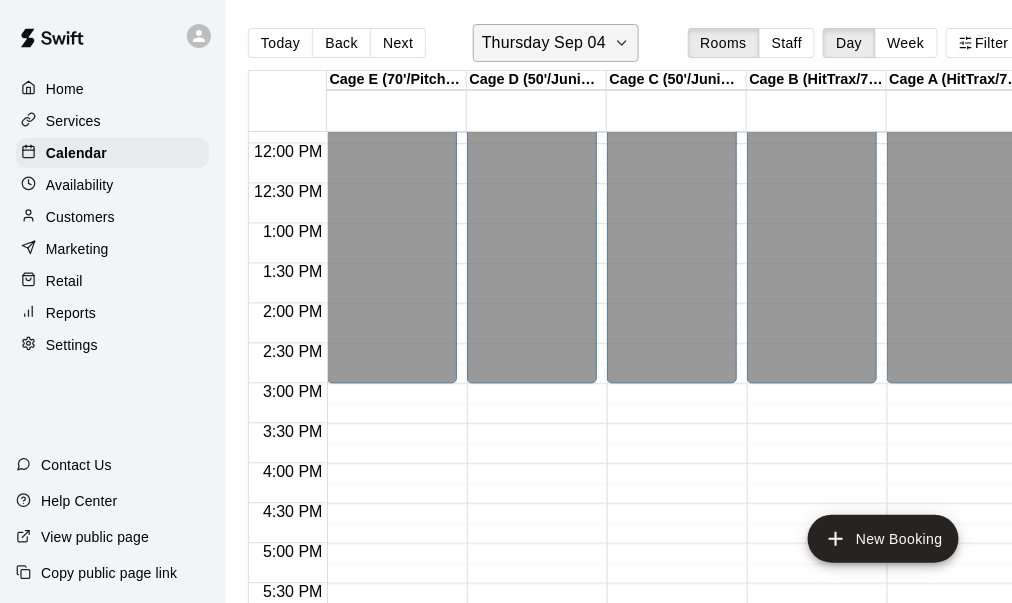 click on "Thursday Sep 04" at bounding box center (556, 43) 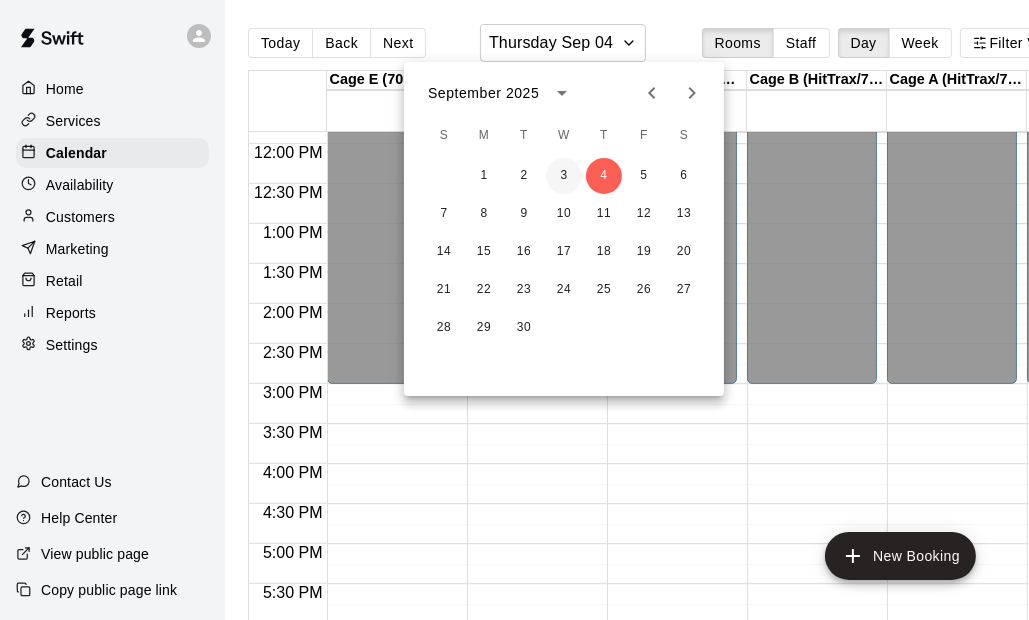click on "3" at bounding box center [564, 176] 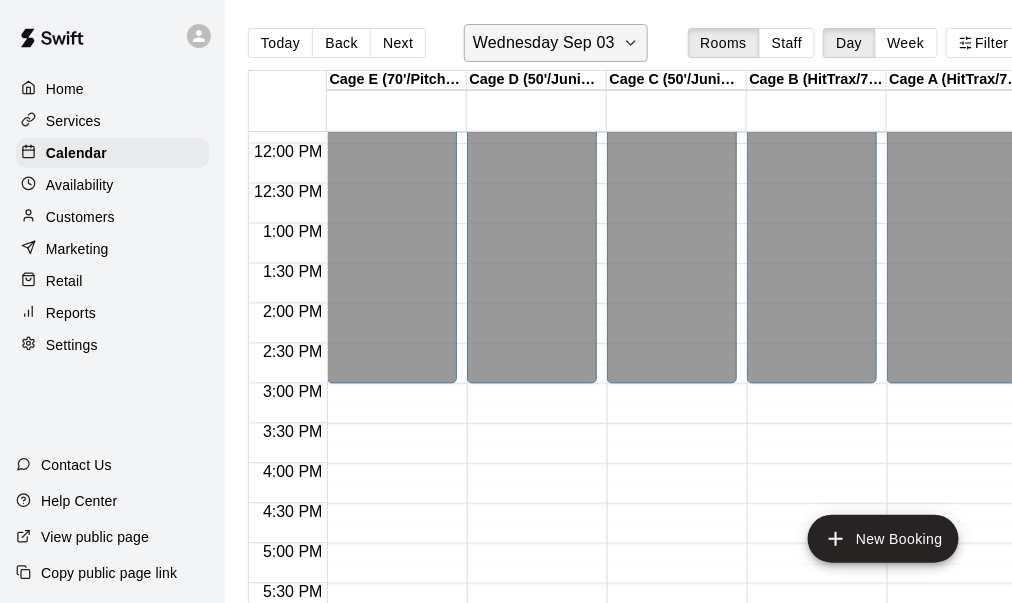click 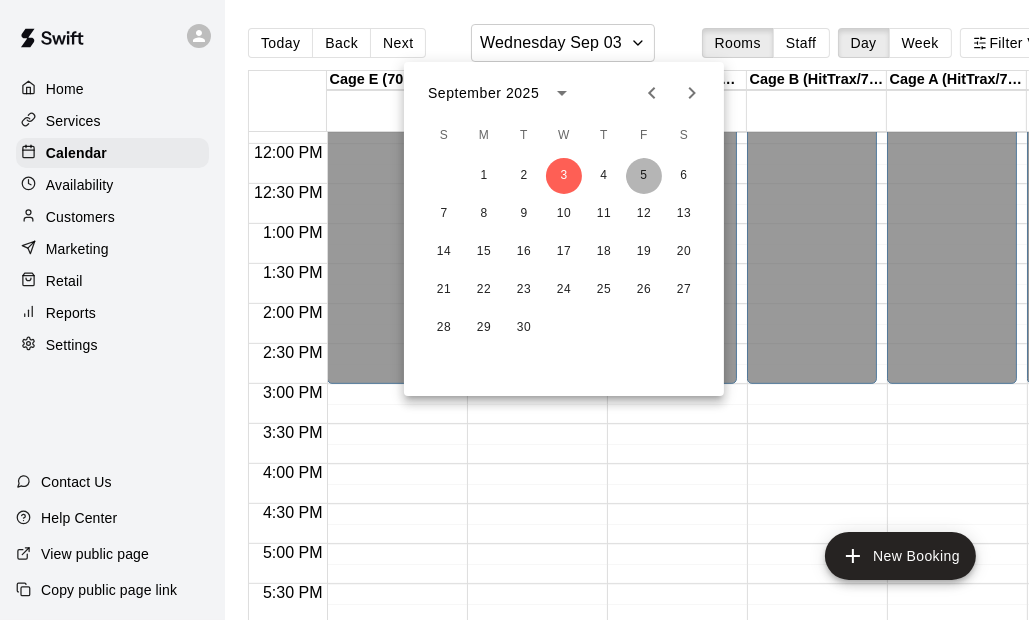 click on "5" at bounding box center [644, 176] 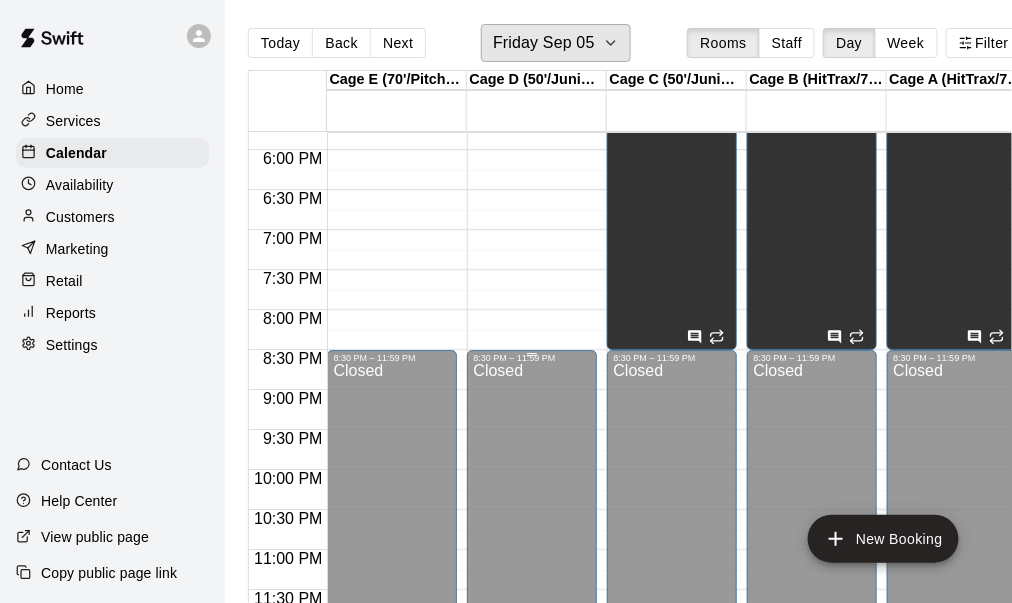scroll, scrollTop: 1425, scrollLeft: 0, axis: vertical 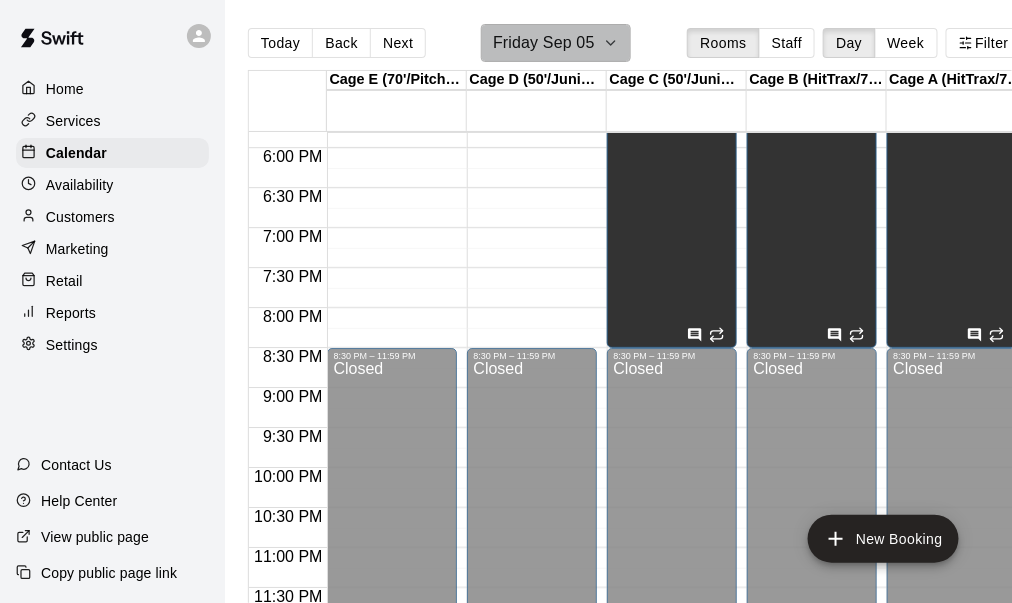 click on "Friday Sep 05" at bounding box center (556, 43) 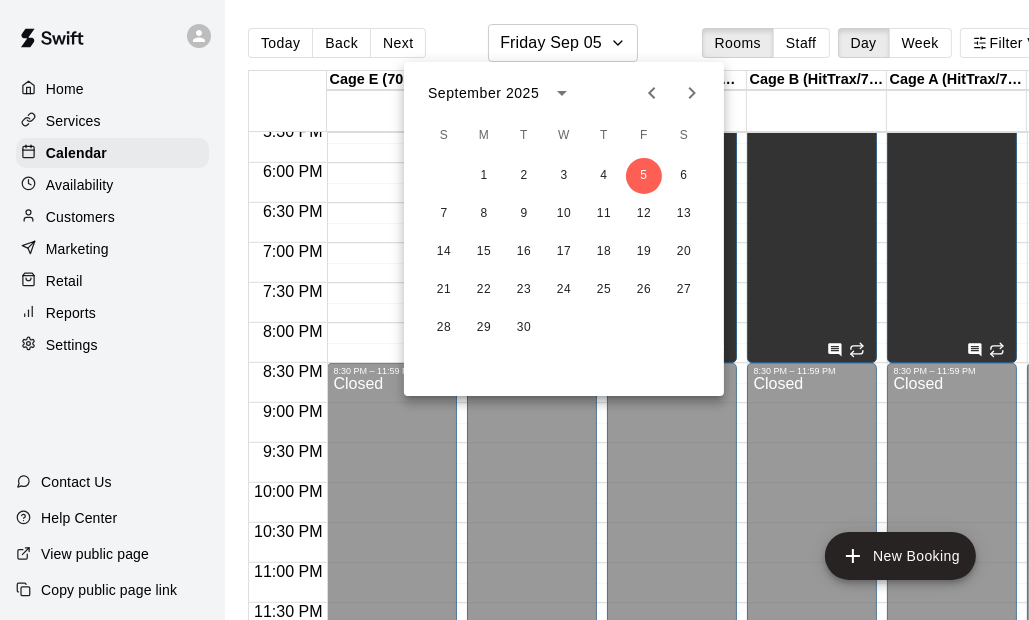 click 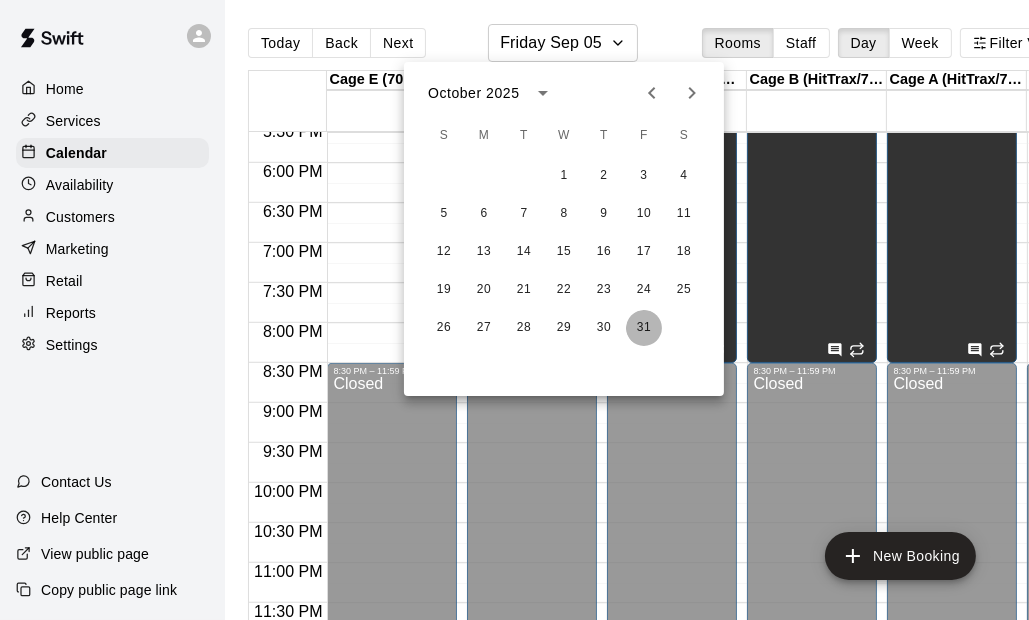 click on "31" at bounding box center [644, 328] 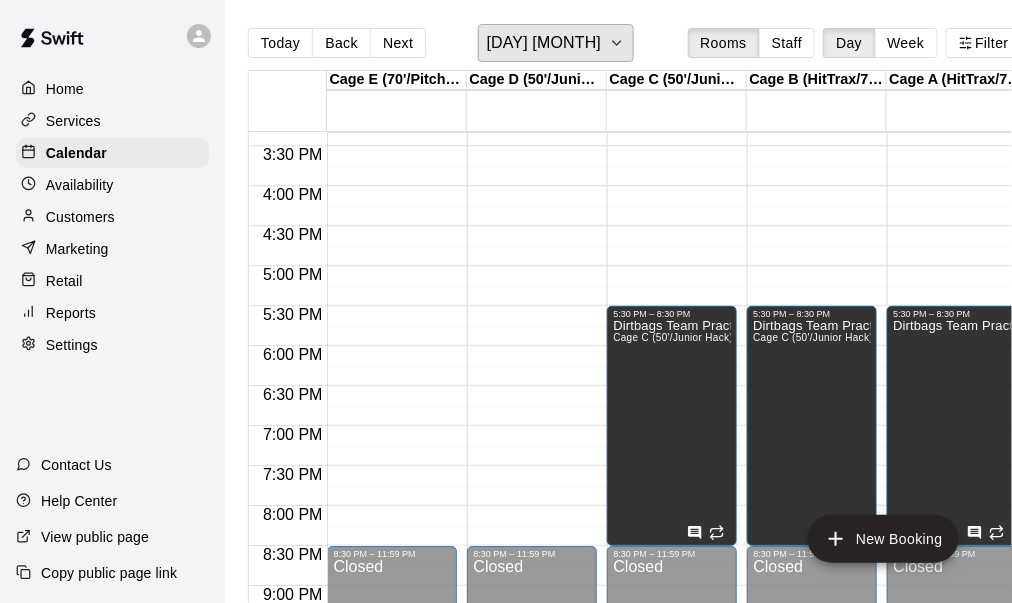 scroll, scrollTop: 1425, scrollLeft: 0, axis: vertical 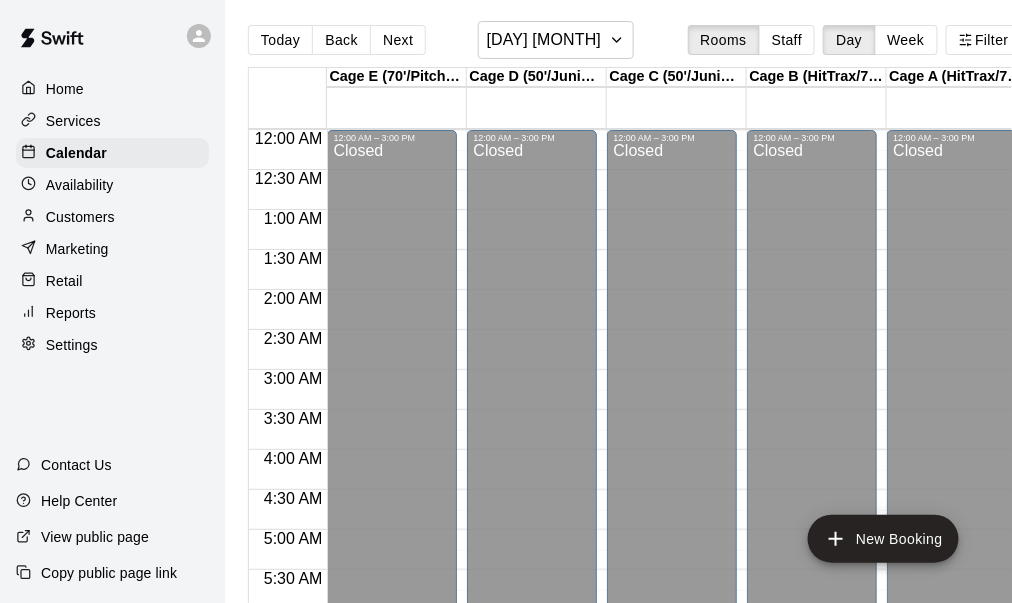 click on "Home" at bounding box center [65, 89] 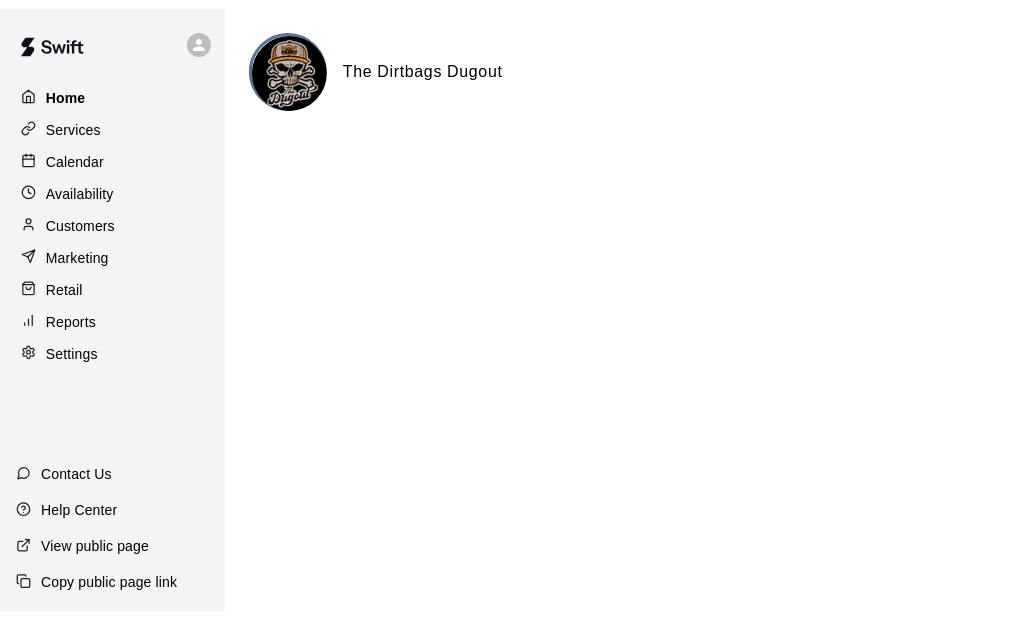 scroll, scrollTop: 0, scrollLeft: 0, axis: both 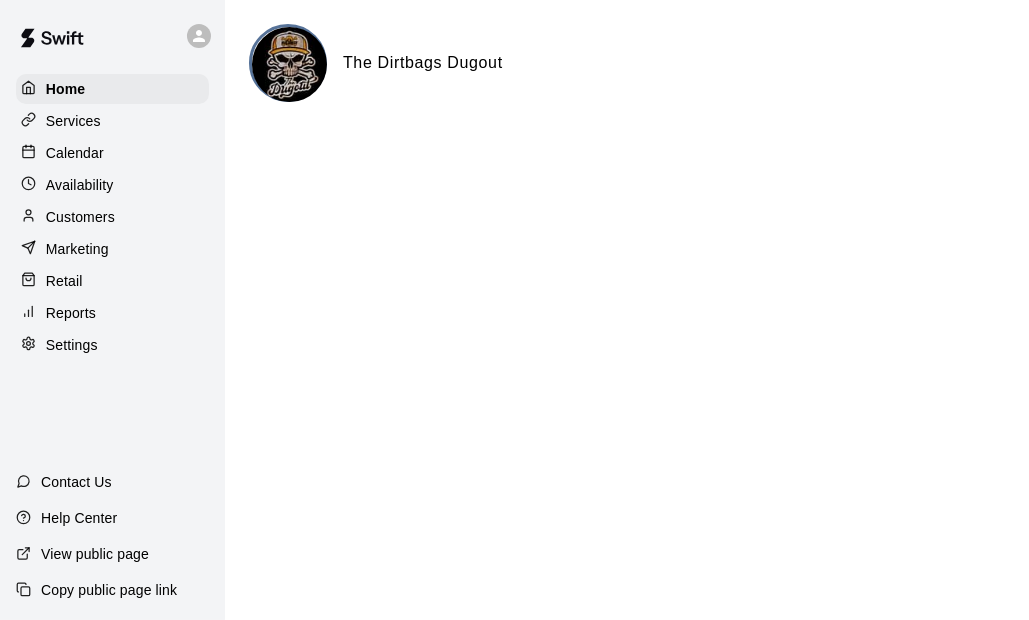 click on "Customers" at bounding box center (80, 217) 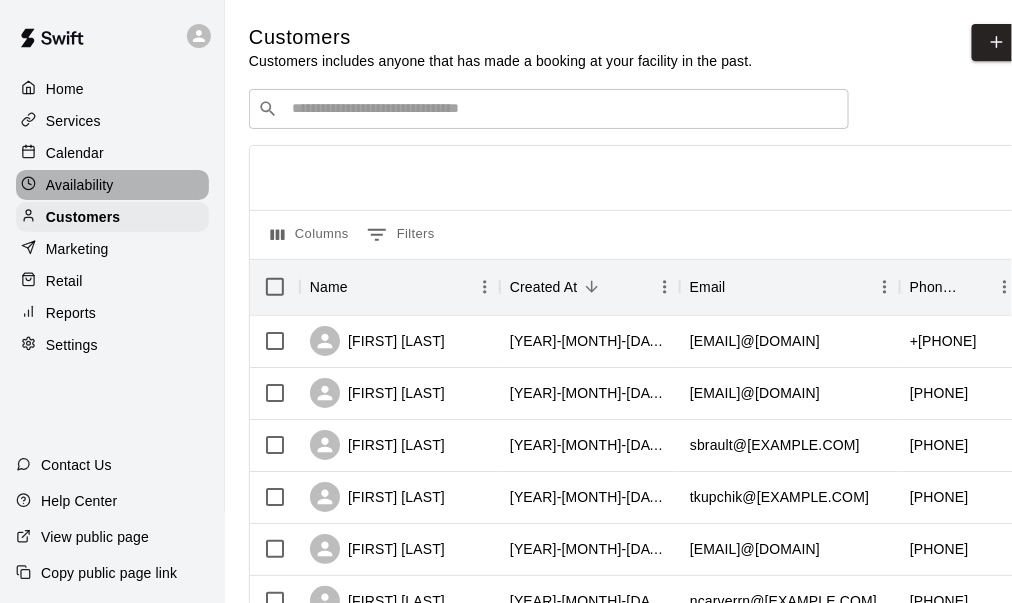 click on "Availability" at bounding box center (80, 185) 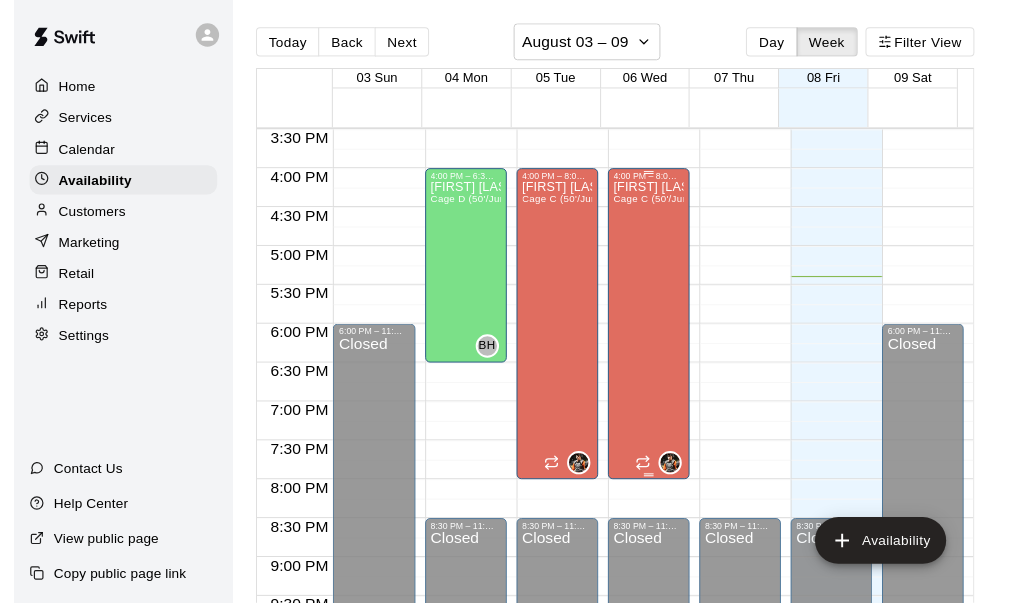 scroll, scrollTop: 1109, scrollLeft: 0, axis: vertical 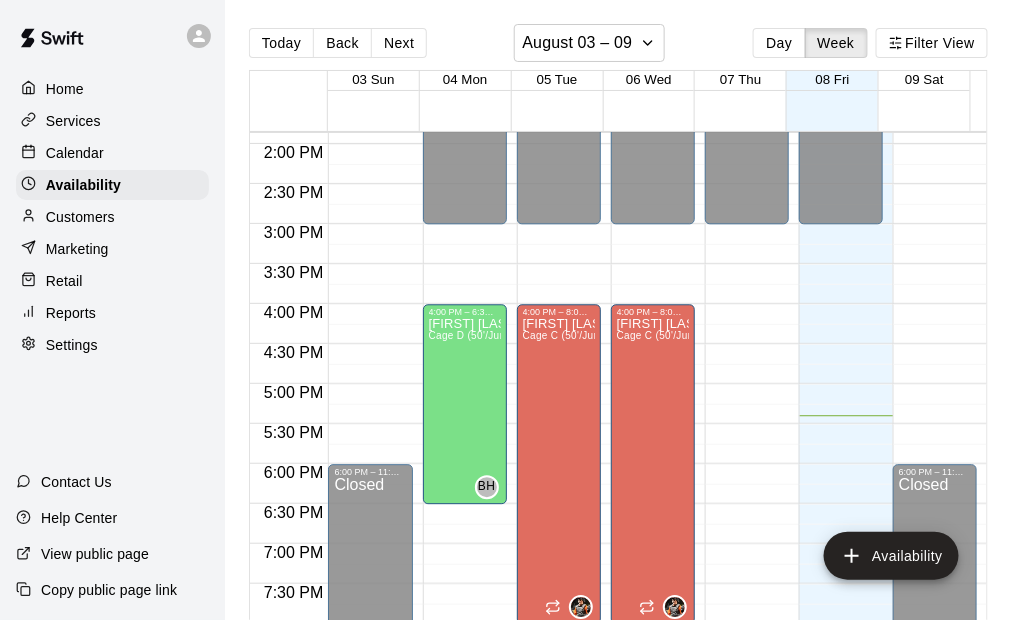 click on "Customers" at bounding box center (80, 217) 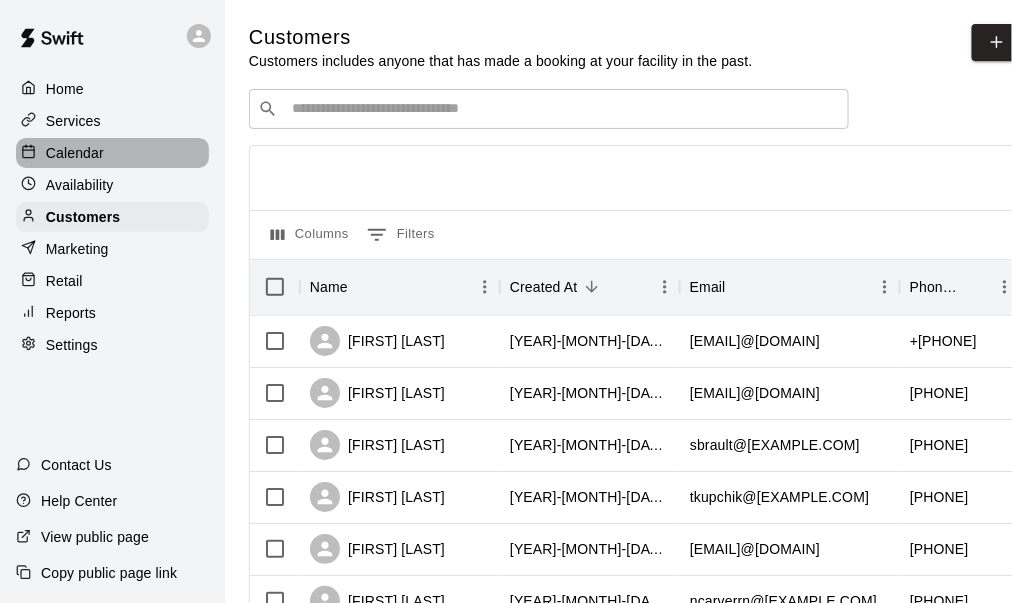 click on "Calendar" at bounding box center (75, 153) 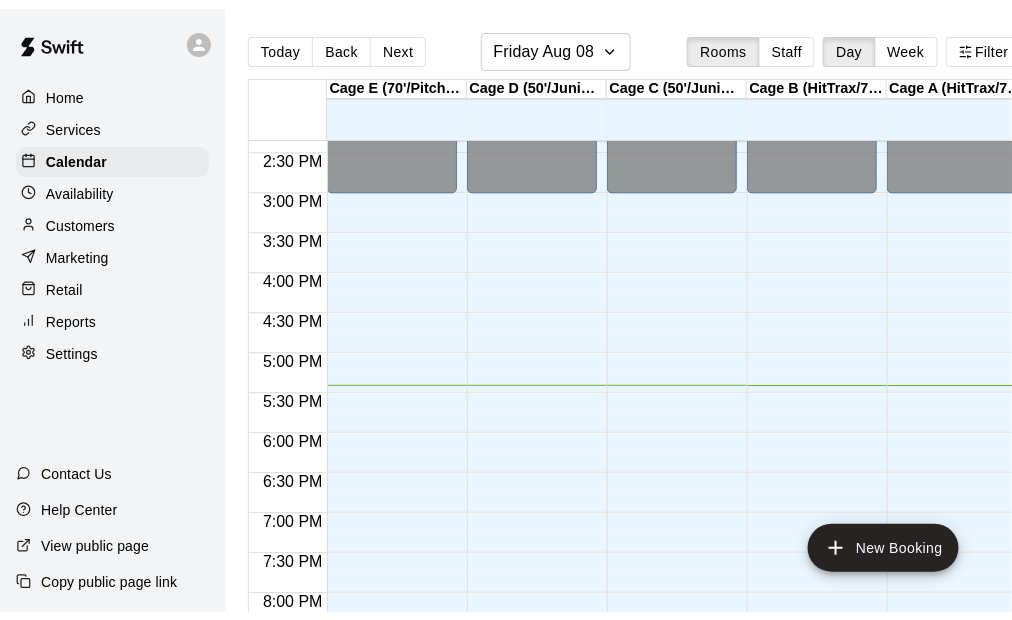 scroll, scrollTop: 1249, scrollLeft: 0, axis: vertical 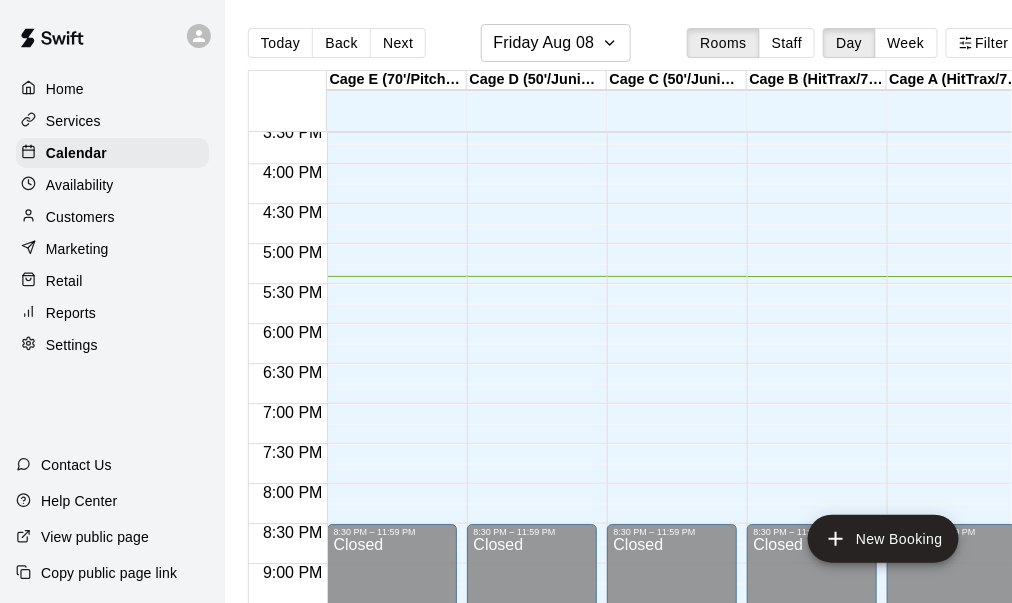 click on "Services" at bounding box center (73, 121) 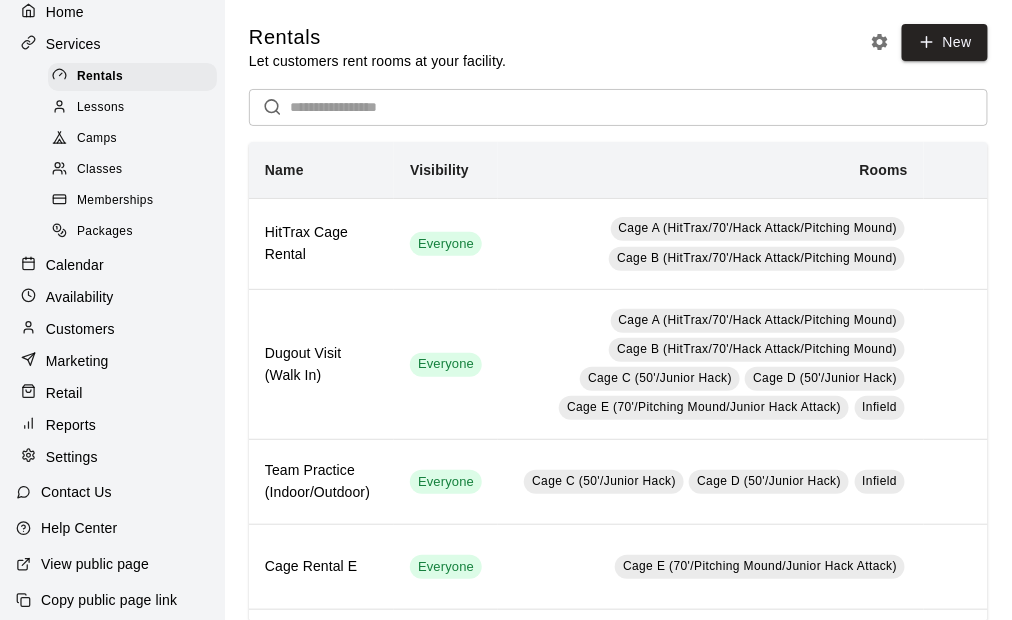 scroll, scrollTop: 0, scrollLeft: 0, axis: both 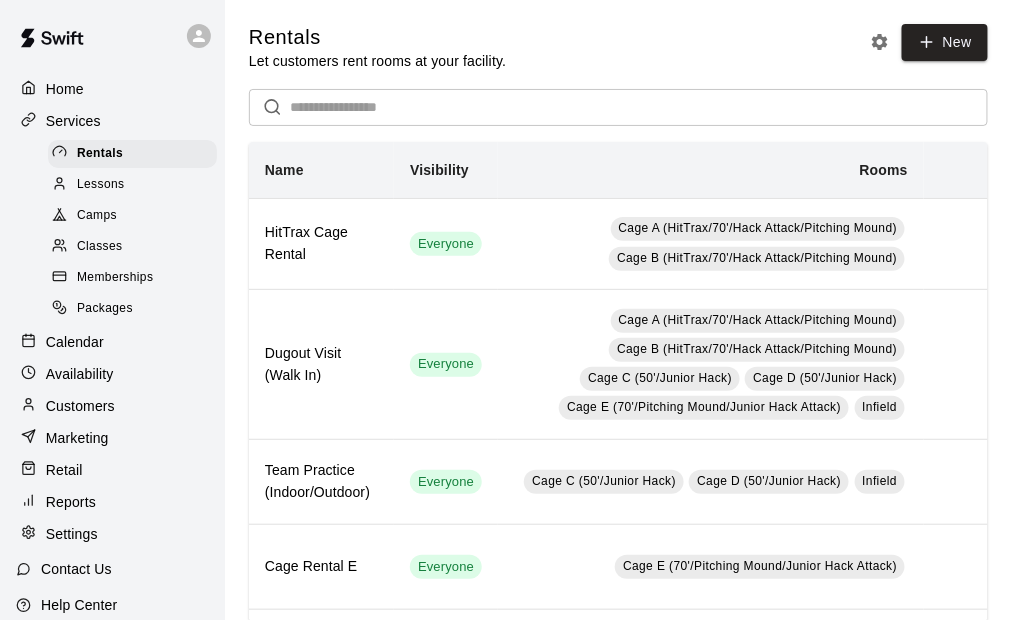 click on "Lessons" at bounding box center (101, 185) 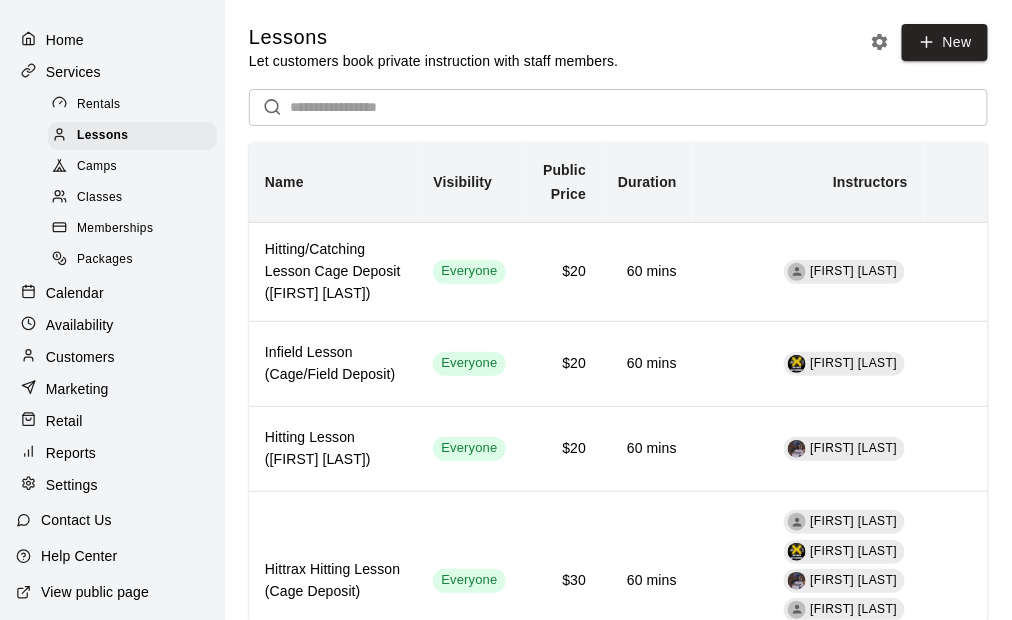 scroll, scrollTop: 43, scrollLeft: 0, axis: vertical 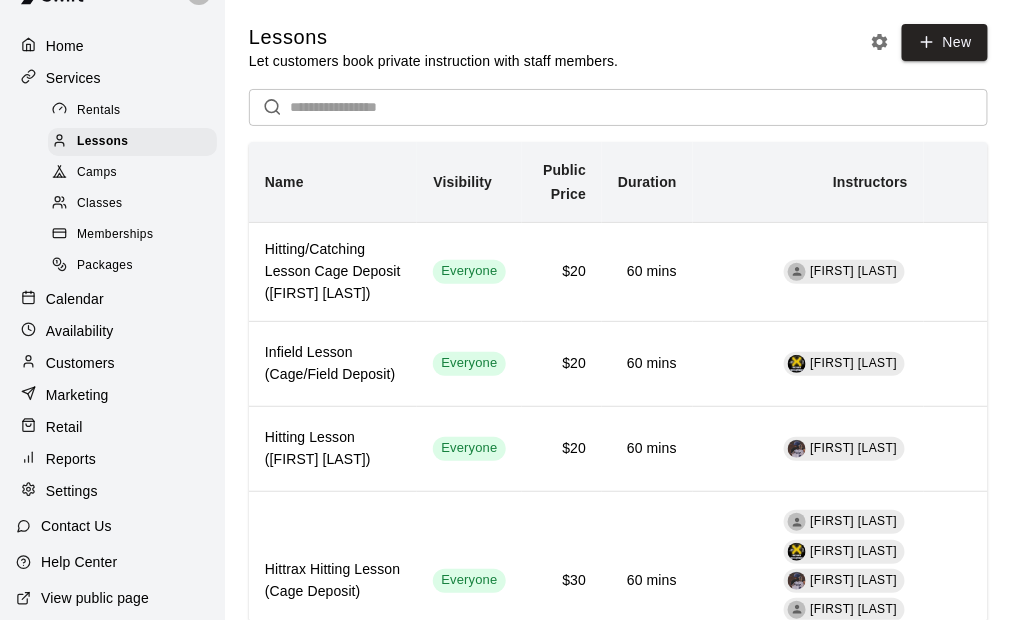 click on "Memberships" at bounding box center [115, 235] 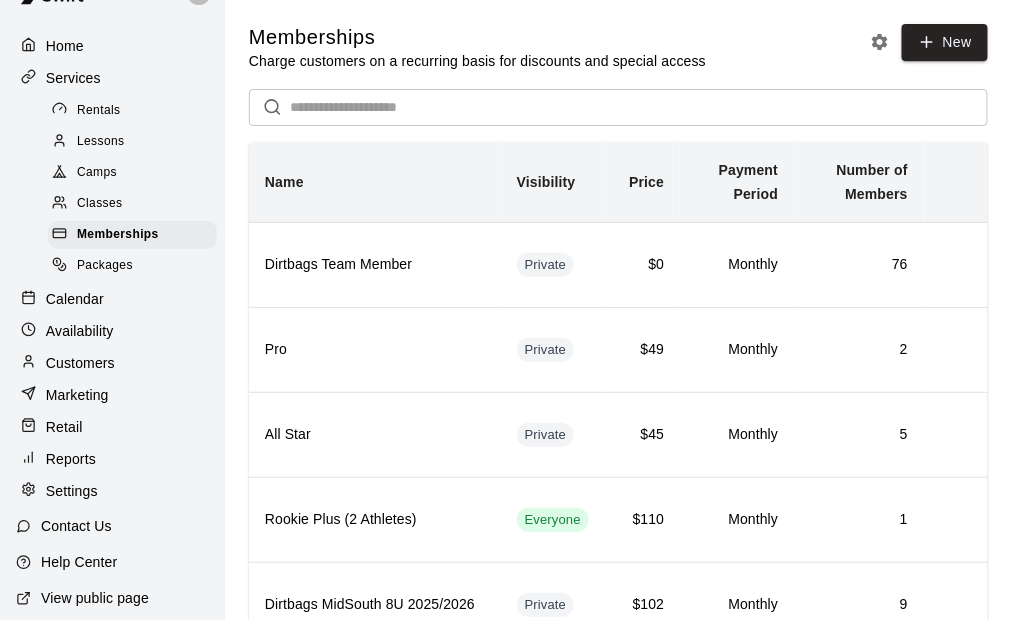scroll, scrollTop: 0, scrollLeft: 0, axis: both 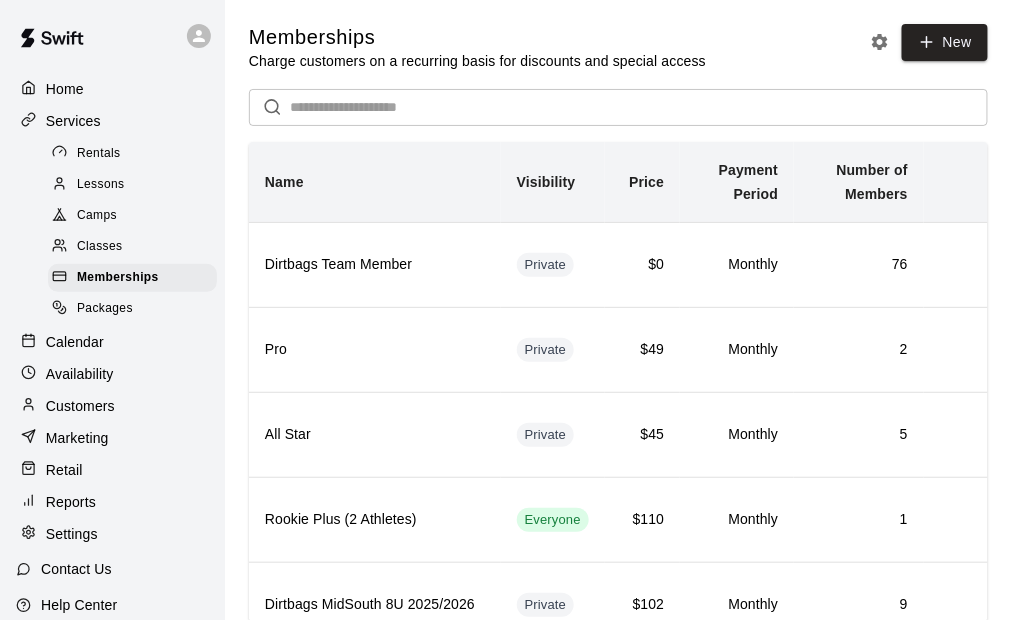 click on "Lessons" at bounding box center (101, 185) 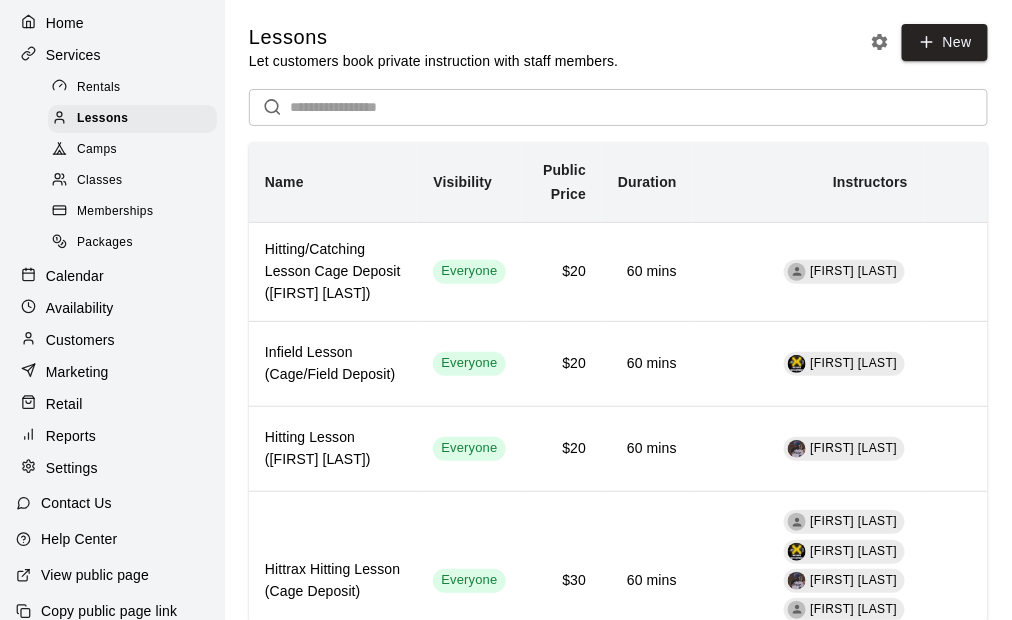 scroll, scrollTop: 0, scrollLeft: 0, axis: both 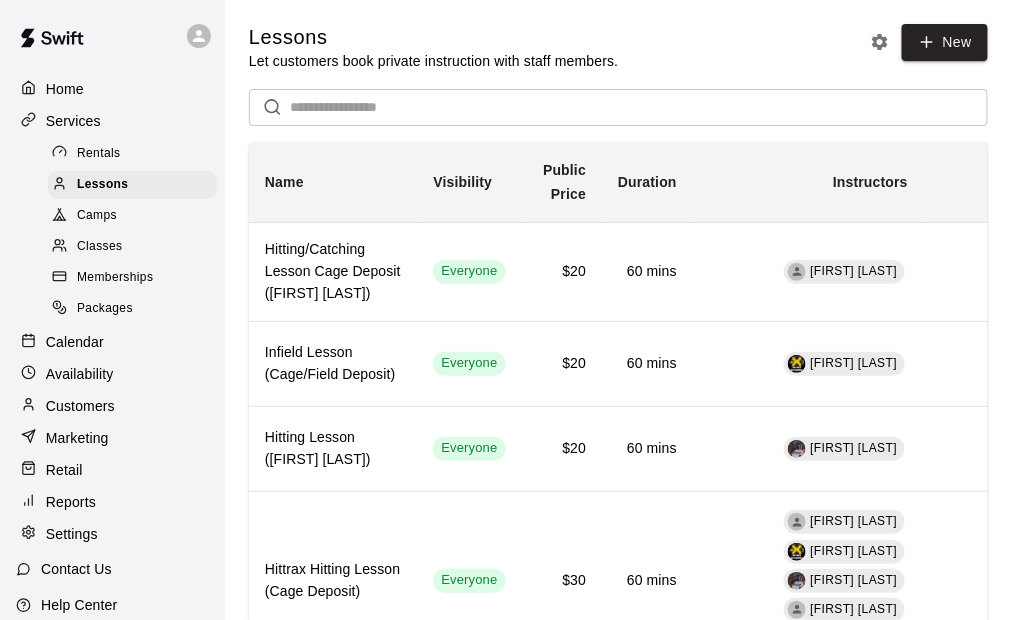 click on "Memberships" at bounding box center [115, 278] 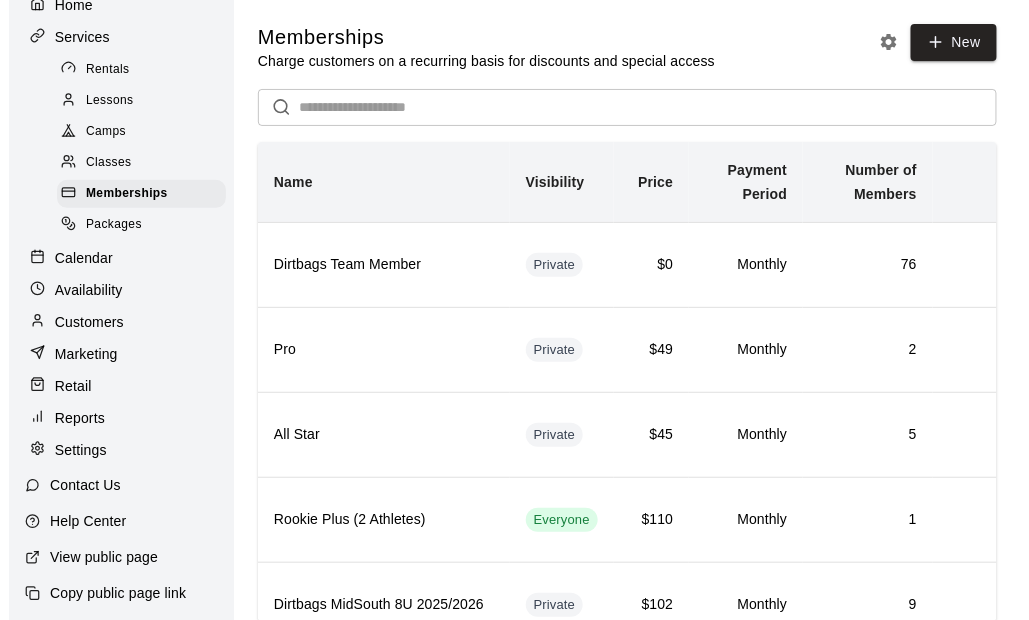 scroll, scrollTop: 81, scrollLeft: 0, axis: vertical 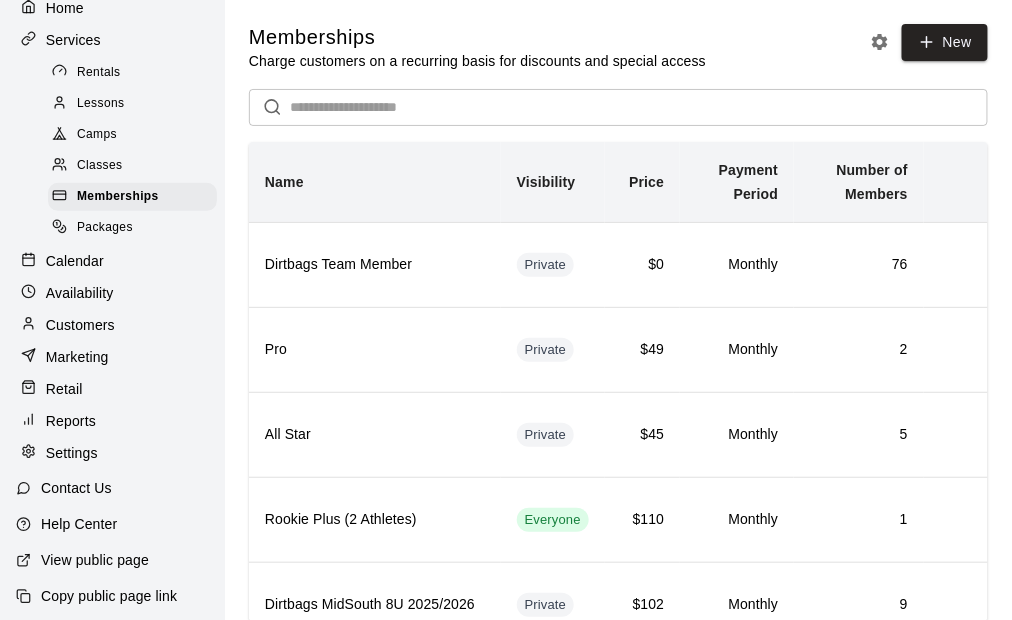 click on "Classes" at bounding box center [132, 166] 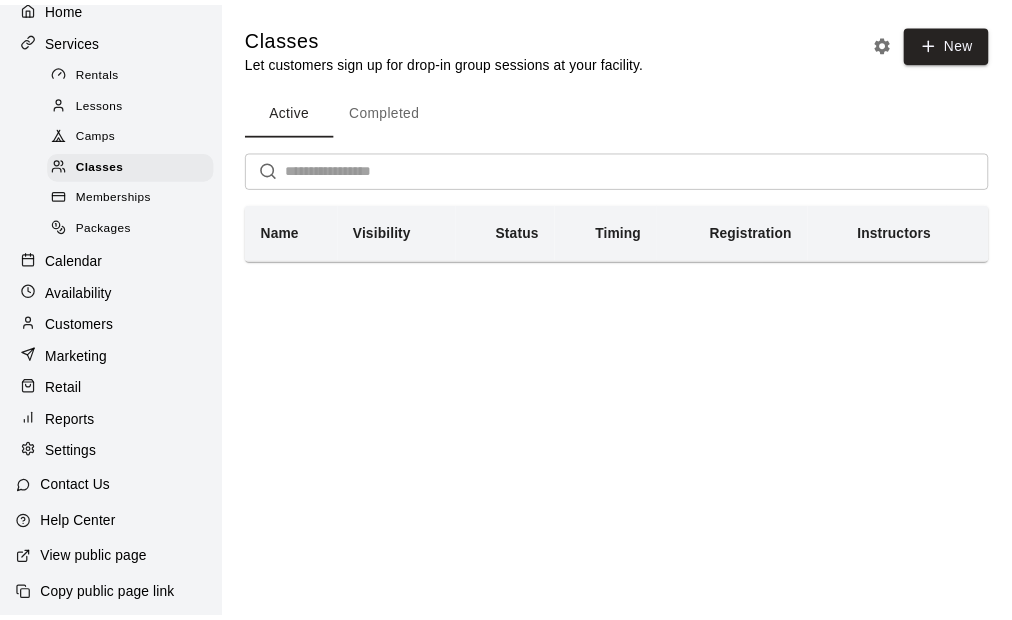 scroll, scrollTop: 0, scrollLeft: 0, axis: both 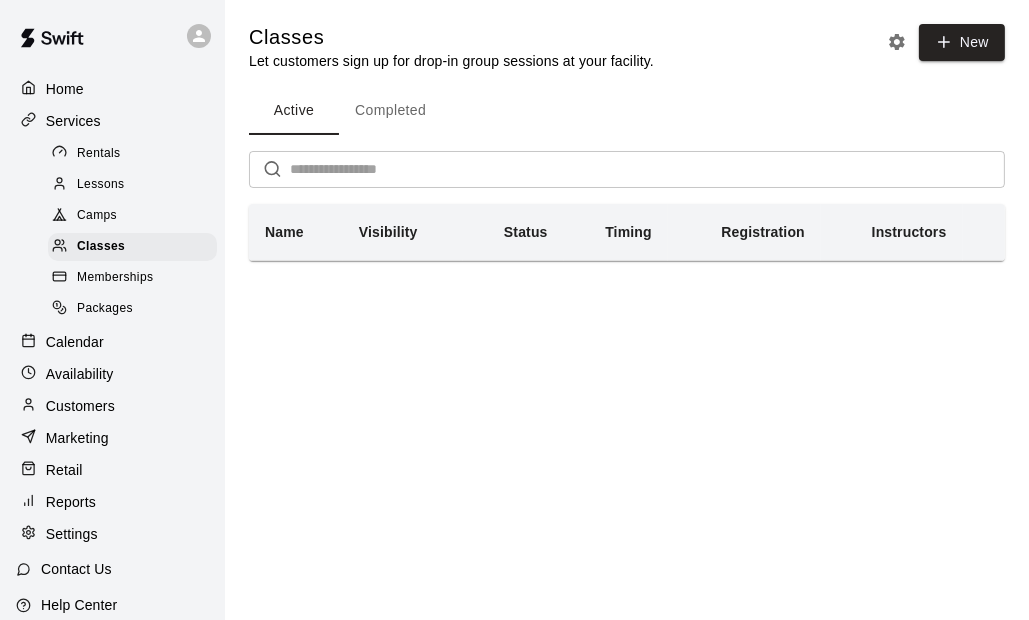 click on "Rentals" at bounding box center [99, 154] 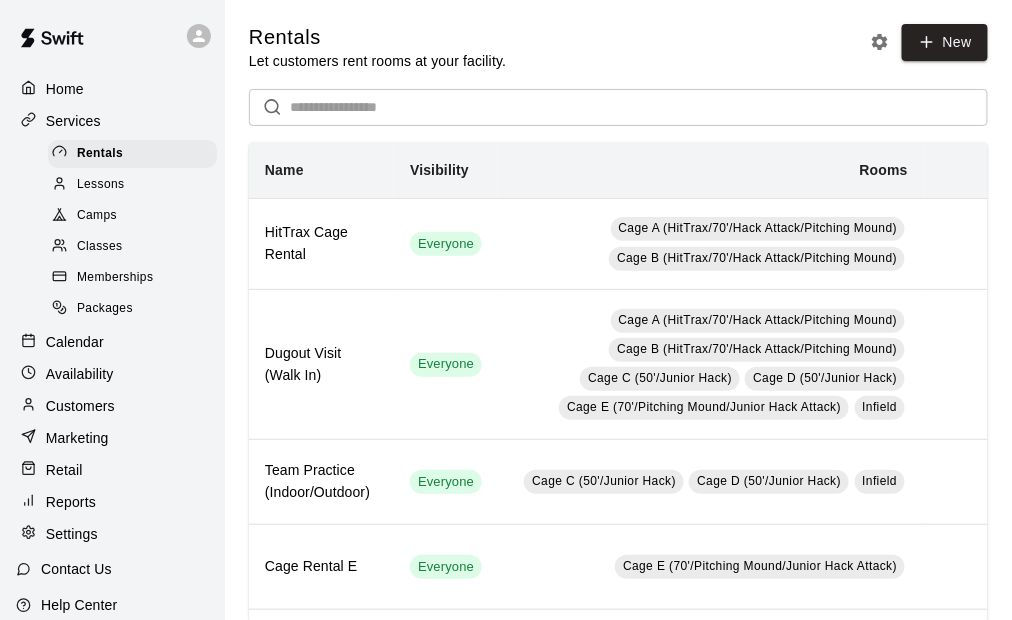 scroll, scrollTop: 48, scrollLeft: 0, axis: vertical 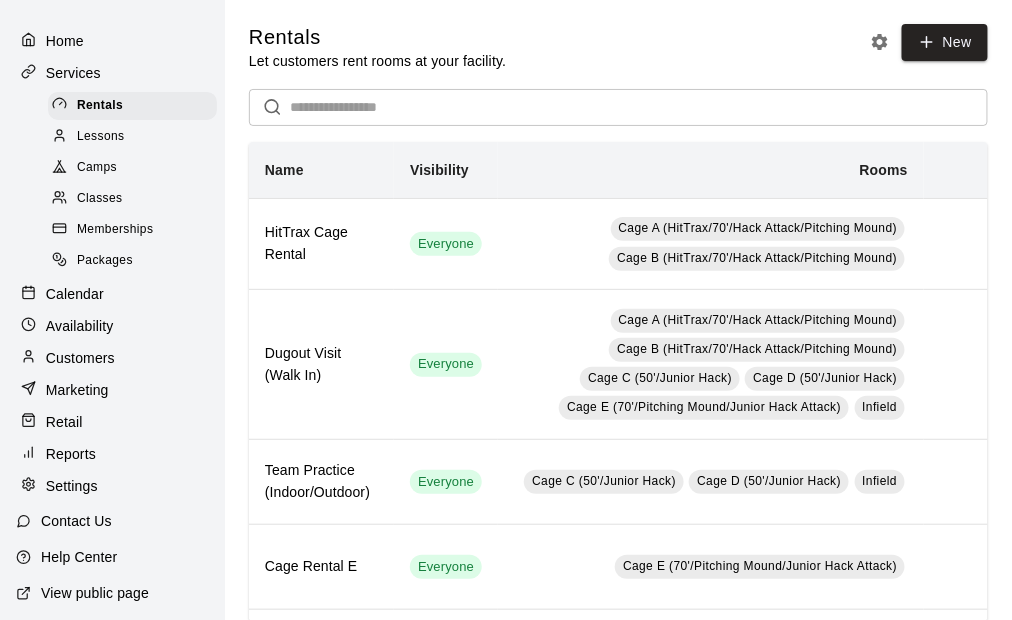 click on "Lessons" at bounding box center [101, 137] 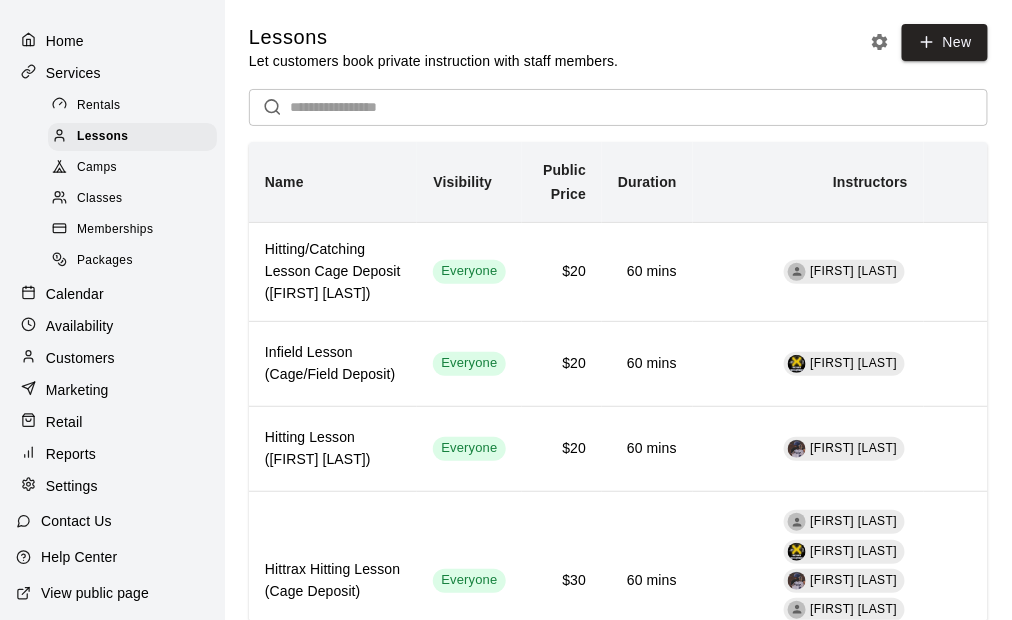 scroll, scrollTop: 0, scrollLeft: 0, axis: both 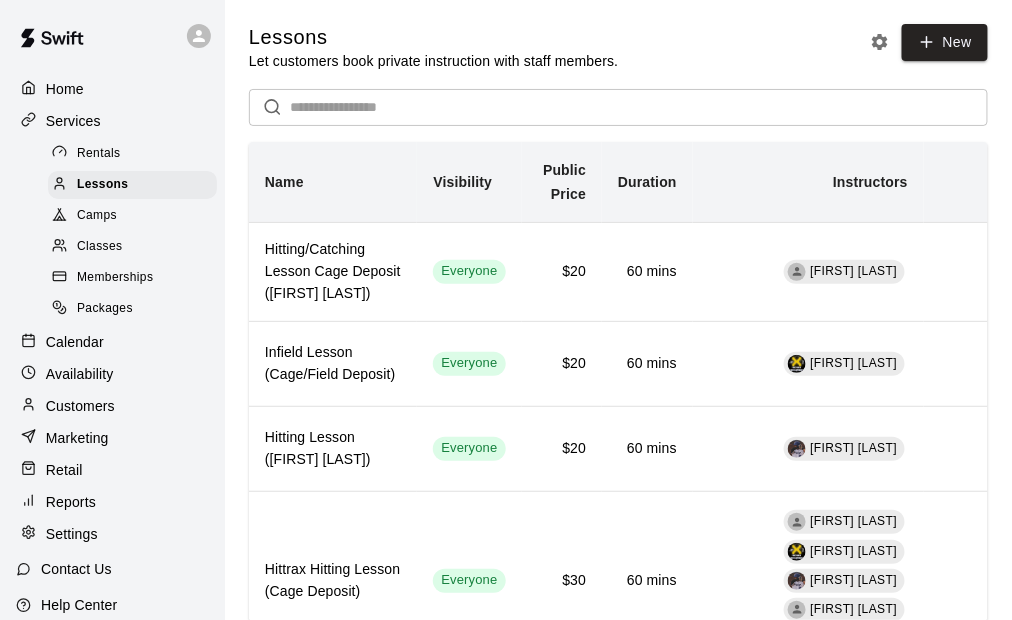 click on "Camps" at bounding box center [97, 216] 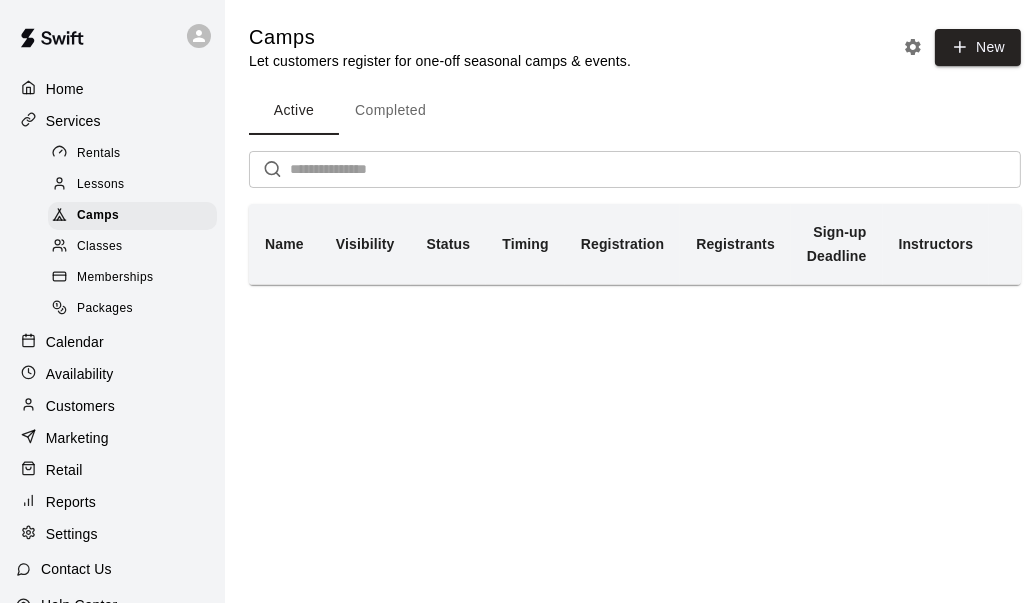click on "Lessons" at bounding box center [101, 185] 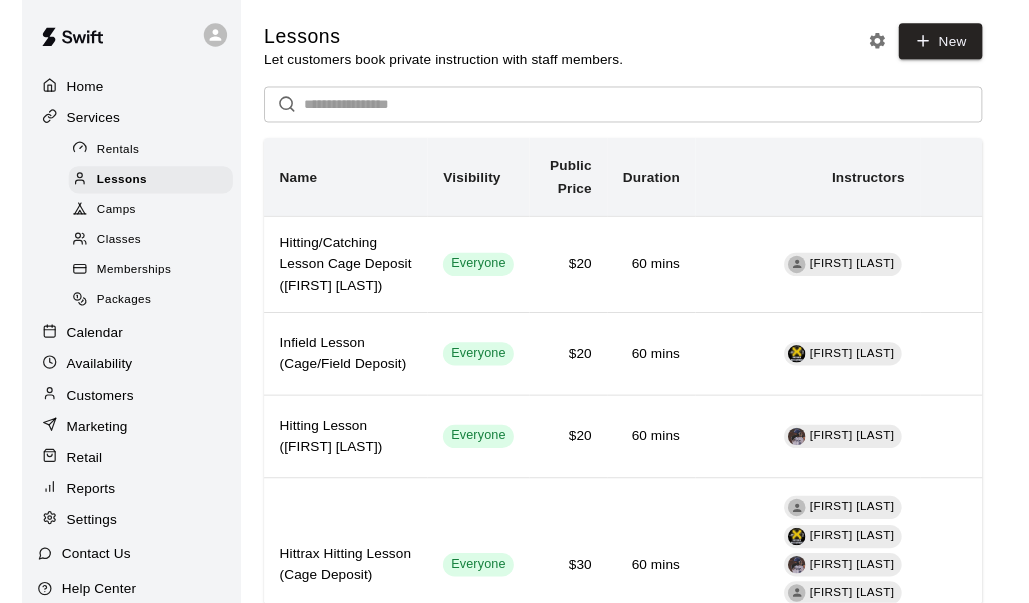 scroll, scrollTop: 53, scrollLeft: 0, axis: vertical 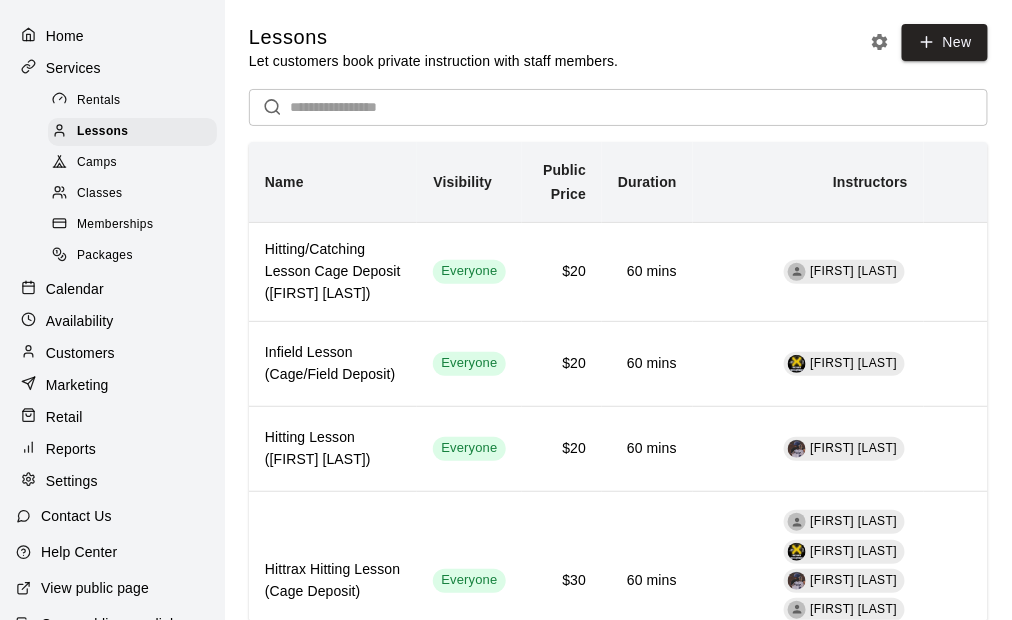 click on "Camps" at bounding box center [132, 163] 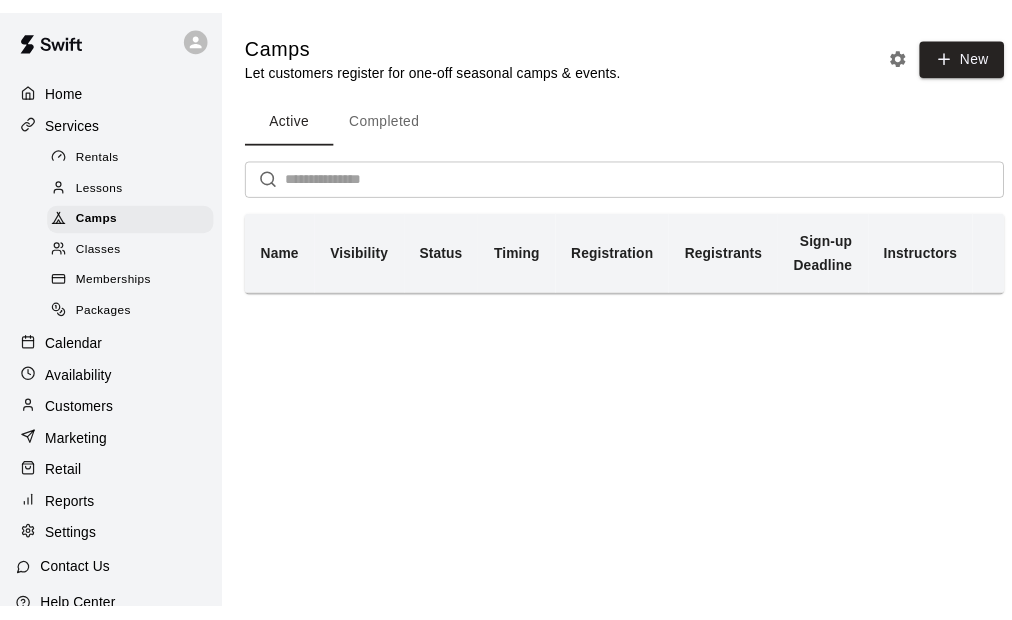 scroll, scrollTop: 0, scrollLeft: 0, axis: both 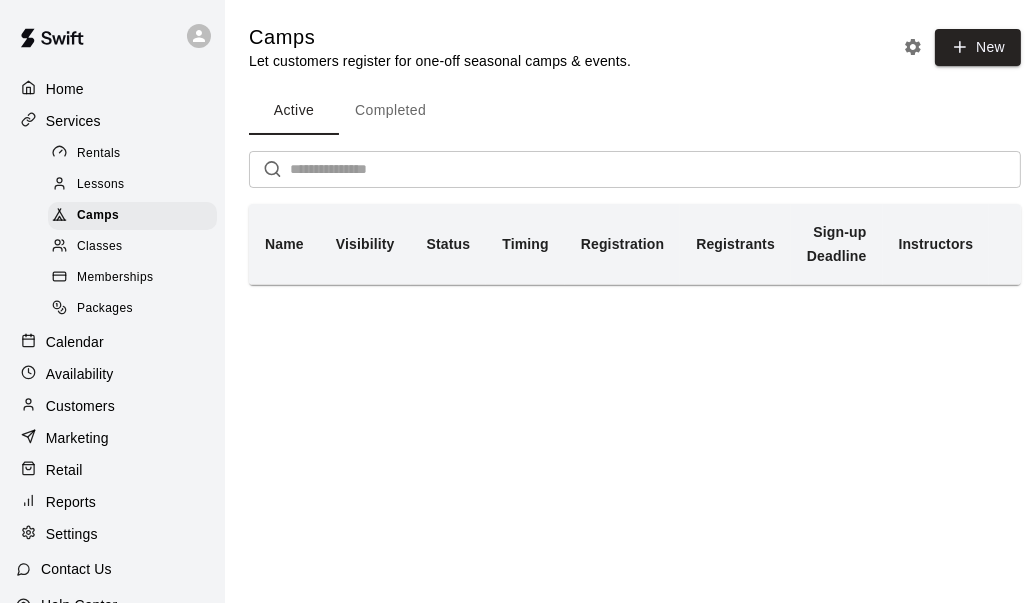 click on "Rentals" at bounding box center (99, 154) 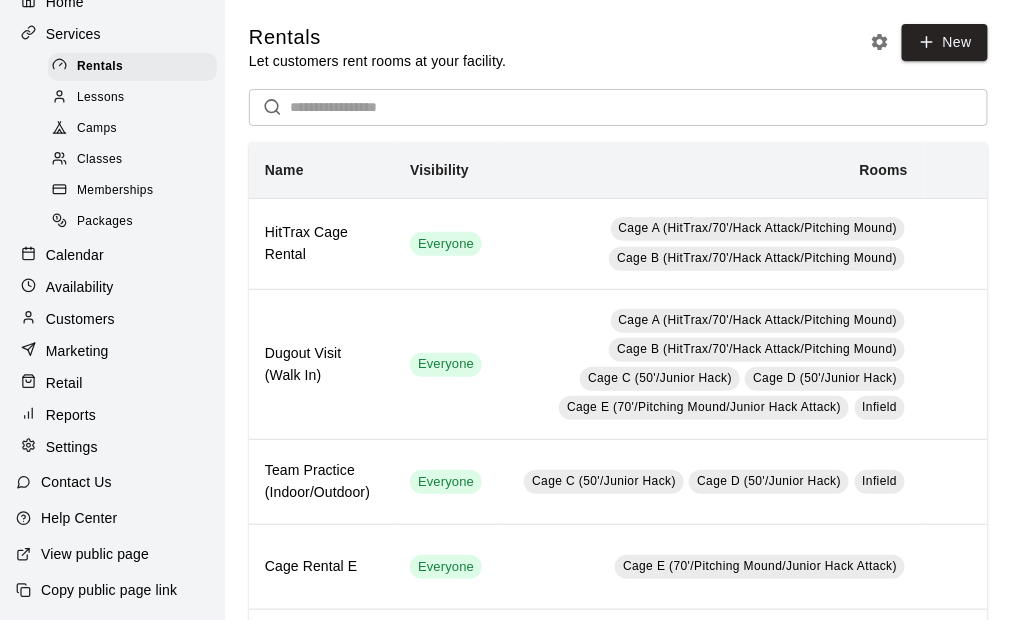 scroll, scrollTop: 105, scrollLeft: 0, axis: vertical 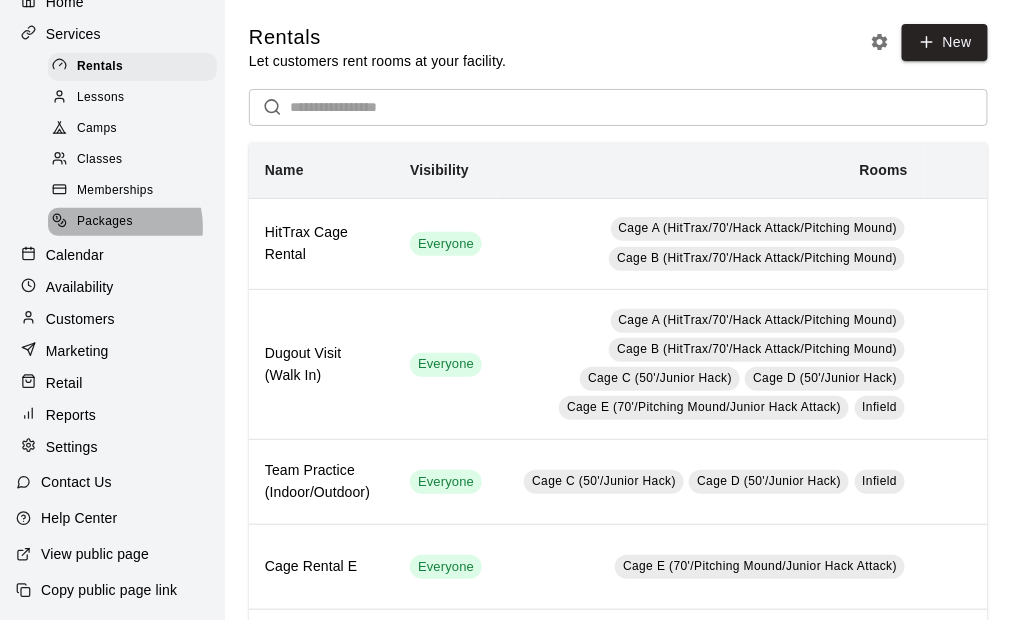 click on "Packages" at bounding box center [105, 222] 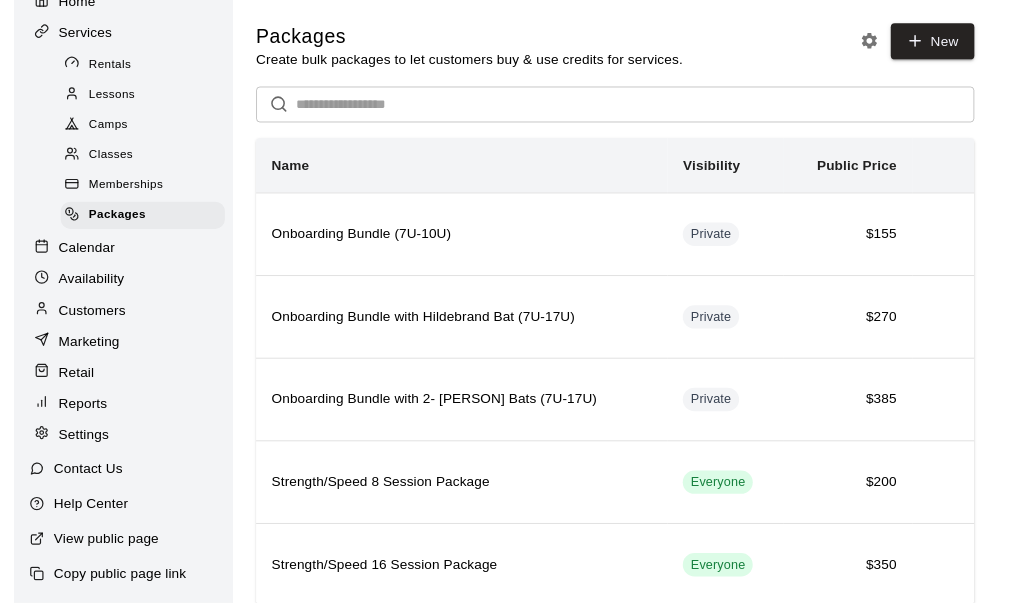 scroll, scrollTop: 0, scrollLeft: 0, axis: both 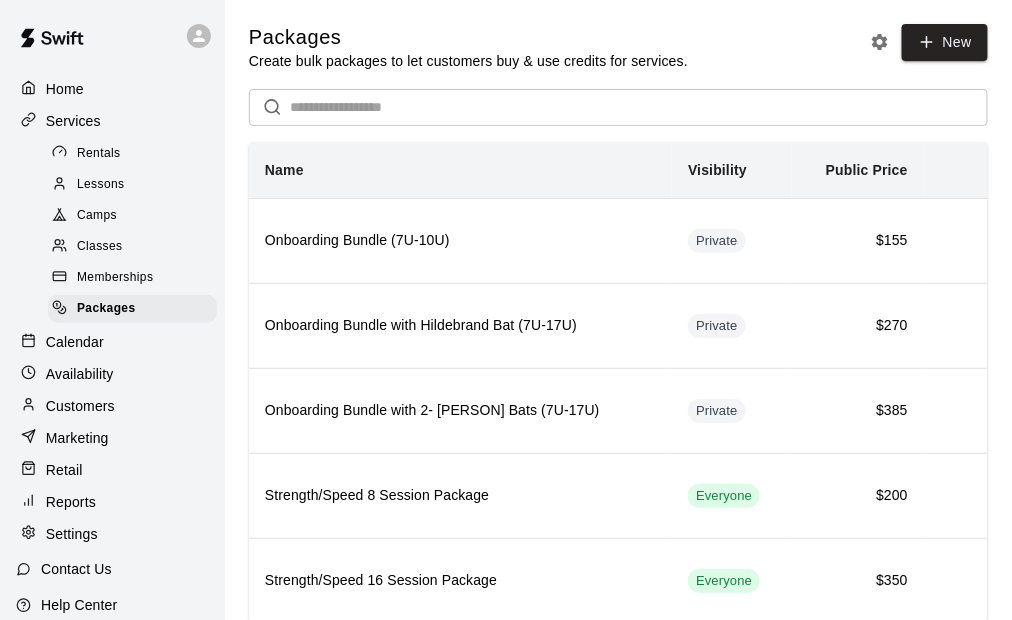 click at bounding box center [639, 107] 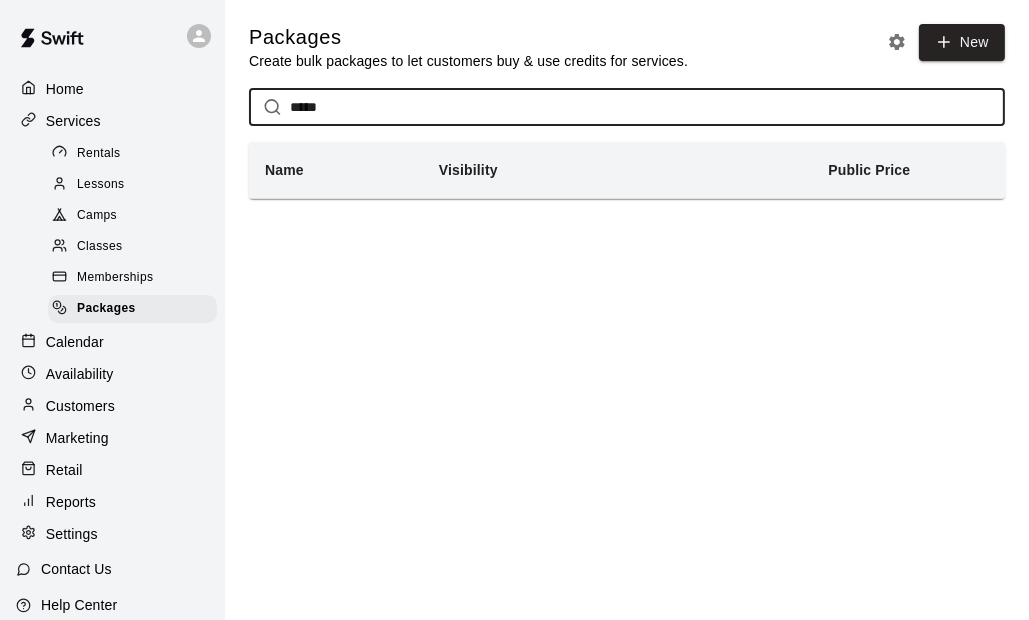 type on "*****" 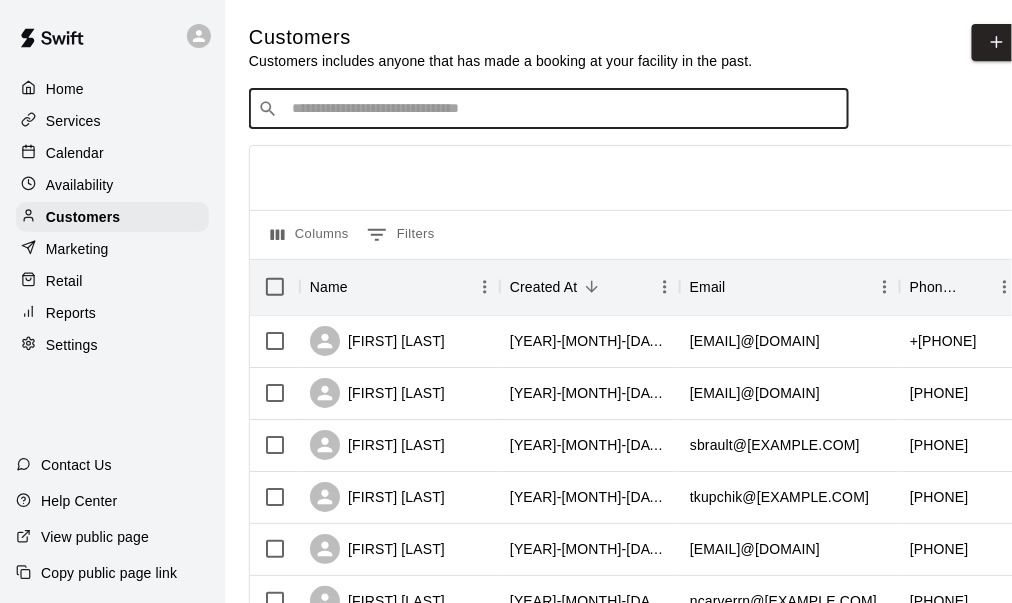 click at bounding box center (563, 109) 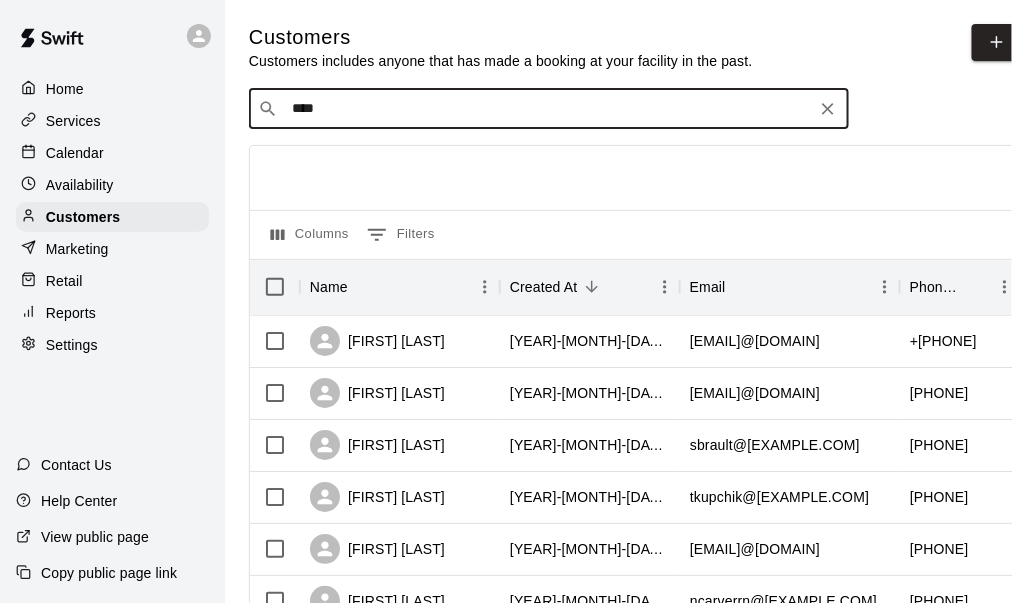 type on "*****" 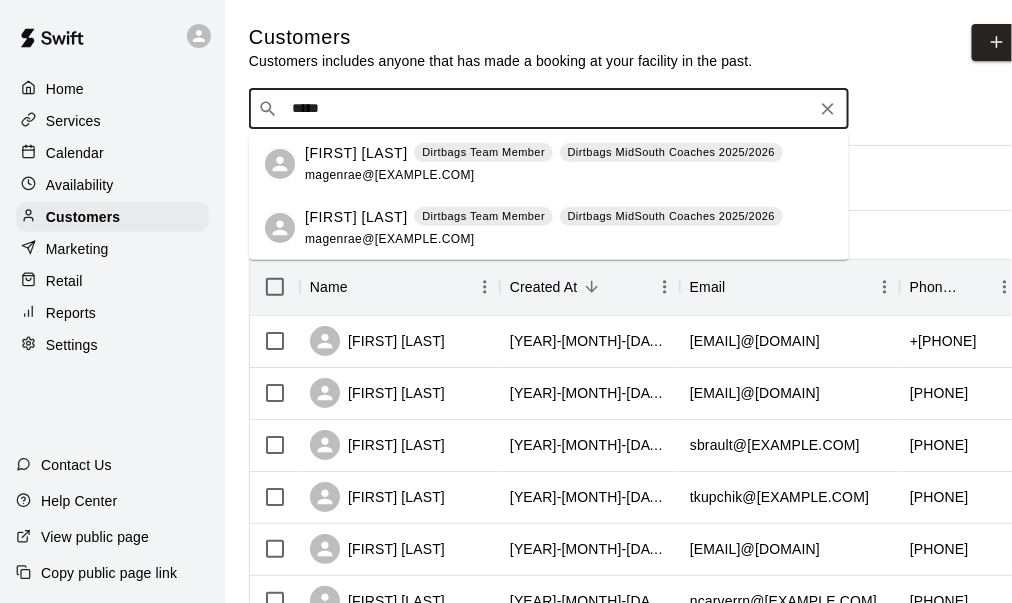 click on "Magen Hill" at bounding box center [356, 153] 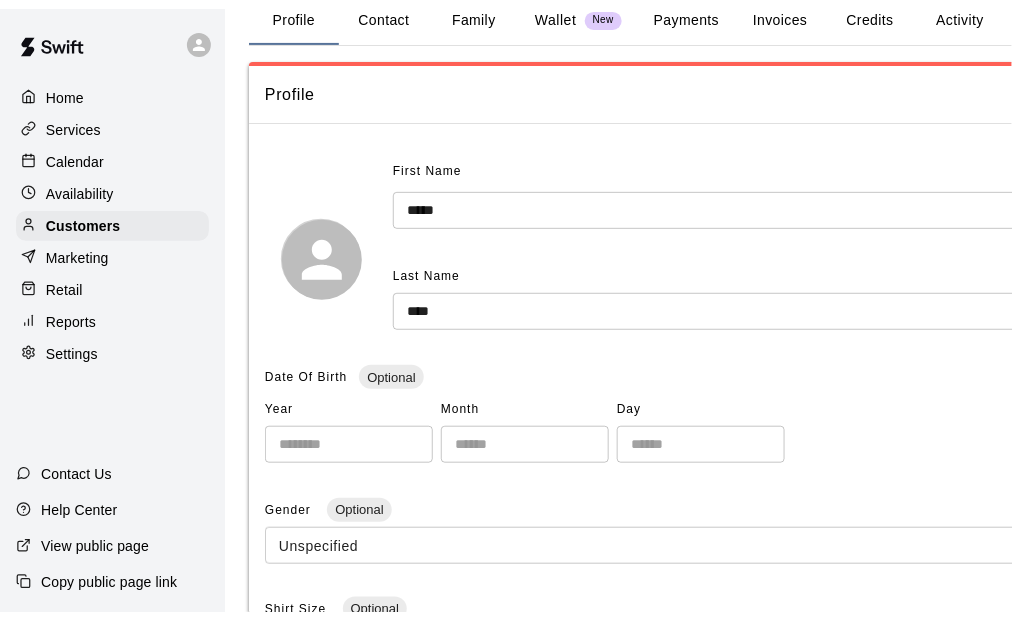 scroll, scrollTop: 0, scrollLeft: 0, axis: both 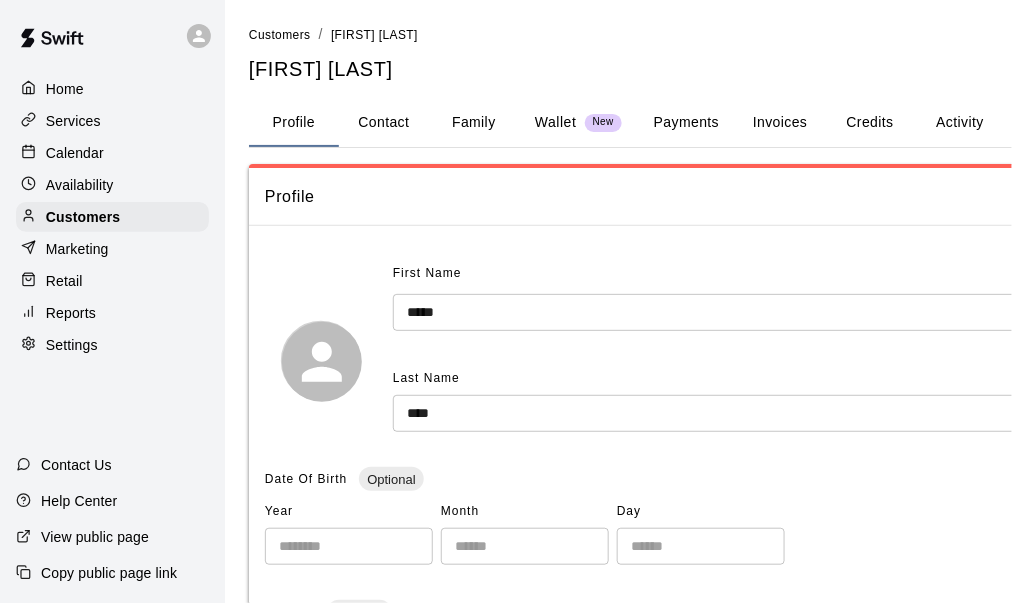 click on "Contact" at bounding box center [384, 123] 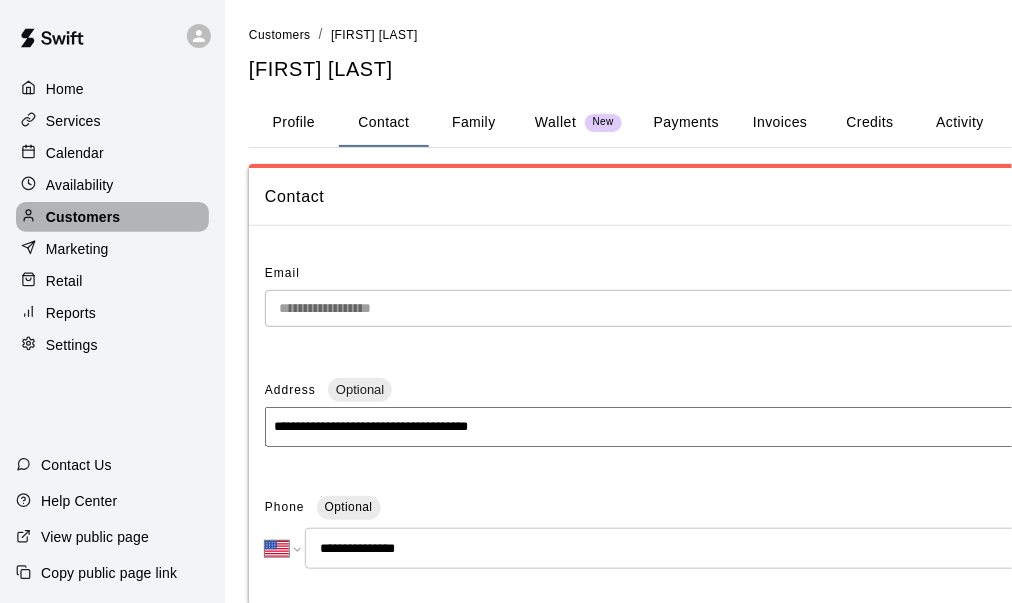 click on "Customers" at bounding box center (83, 217) 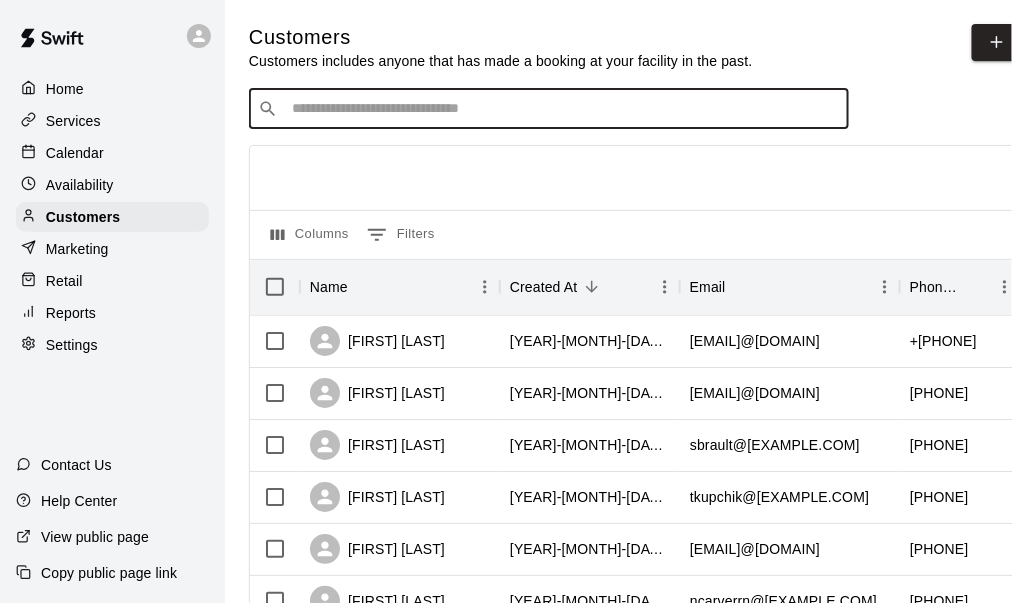 click at bounding box center [563, 109] 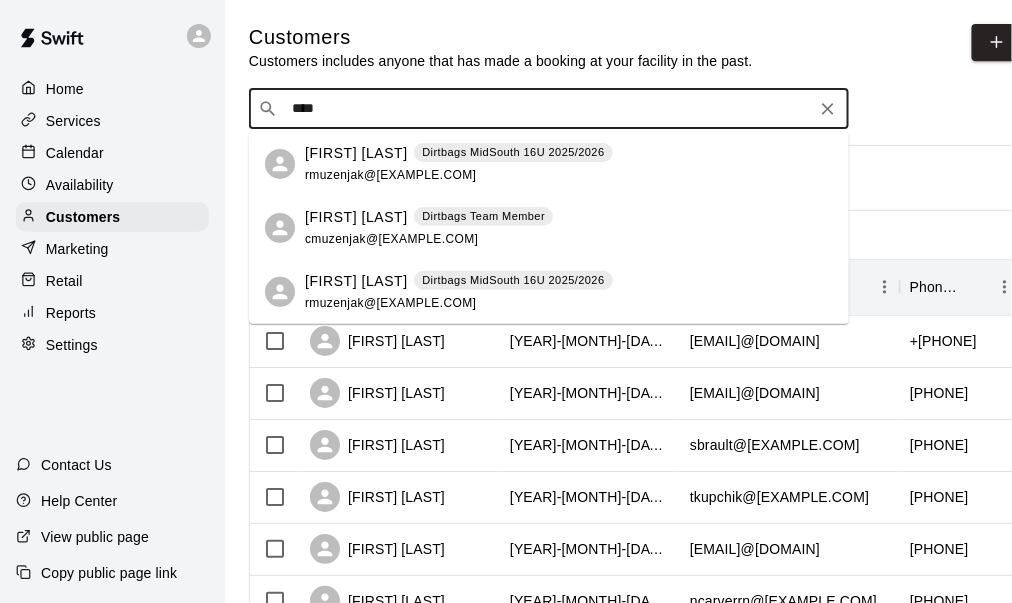 drag, startPoint x: 377, startPoint y: 112, endPoint x: 248, endPoint y: 114, distance: 129.0155 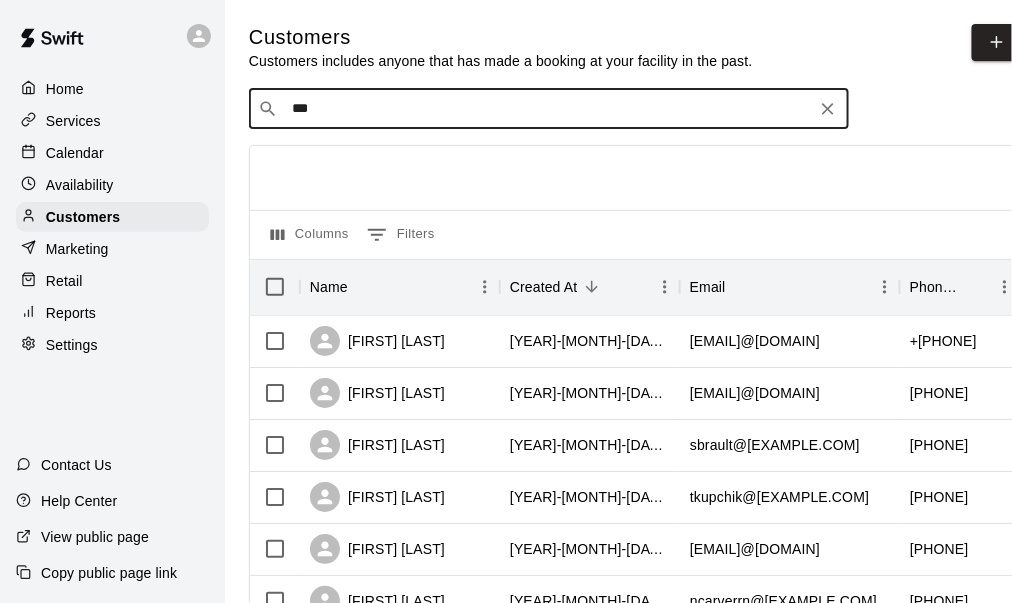 type on "****" 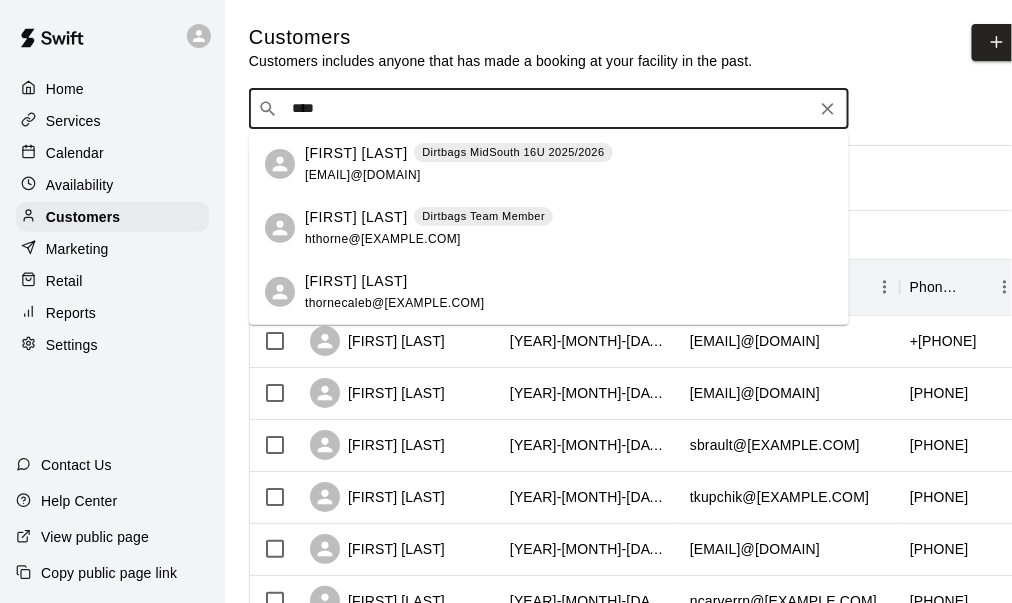 click on "bthorpe@buildersbydesigncorp.com" at bounding box center [363, 175] 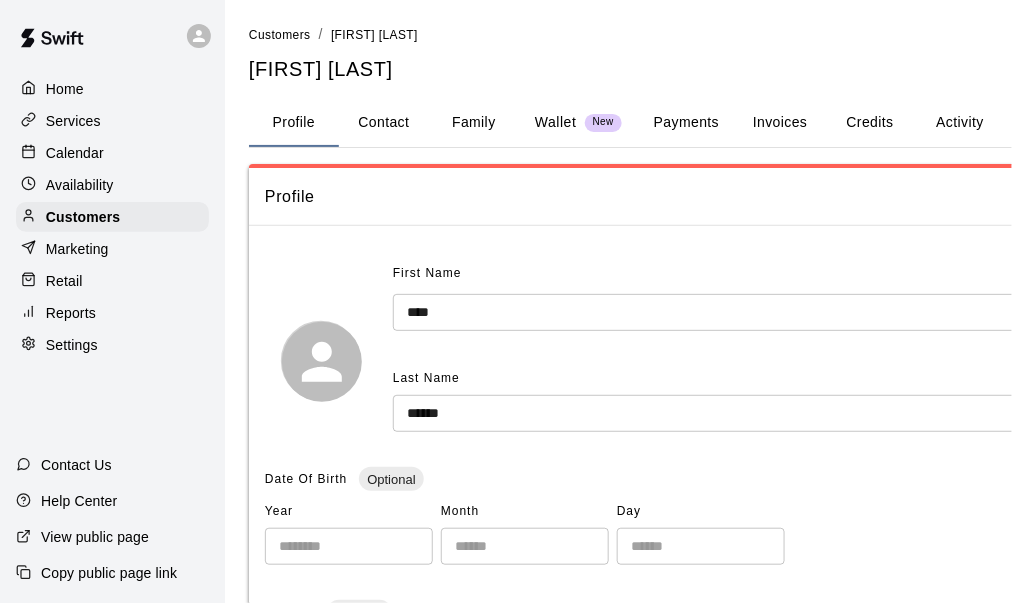 click on "Contact" at bounding box center (384, 123) 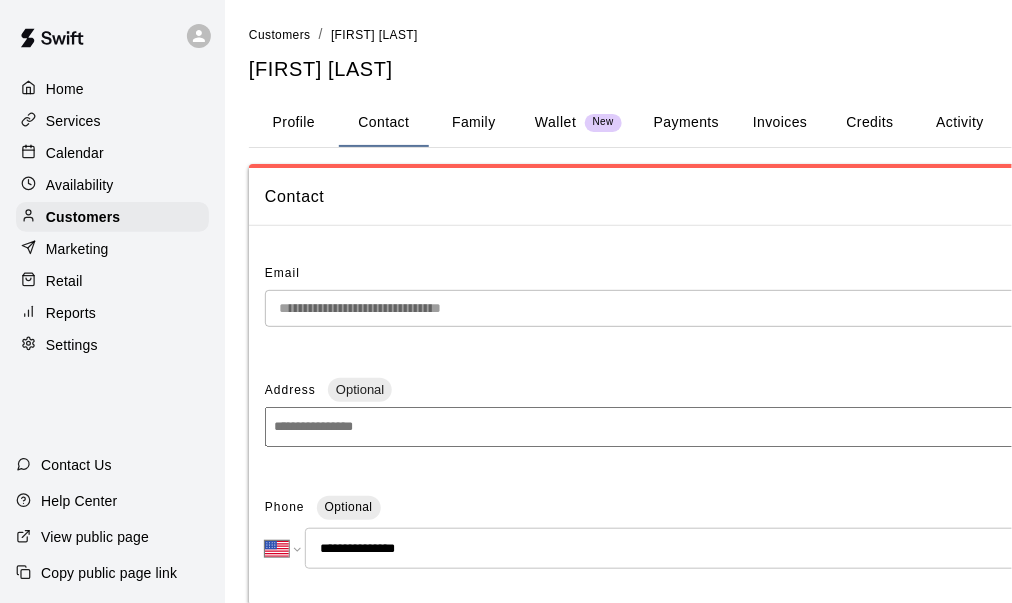click on "Family" at bounding box center [474, 123] 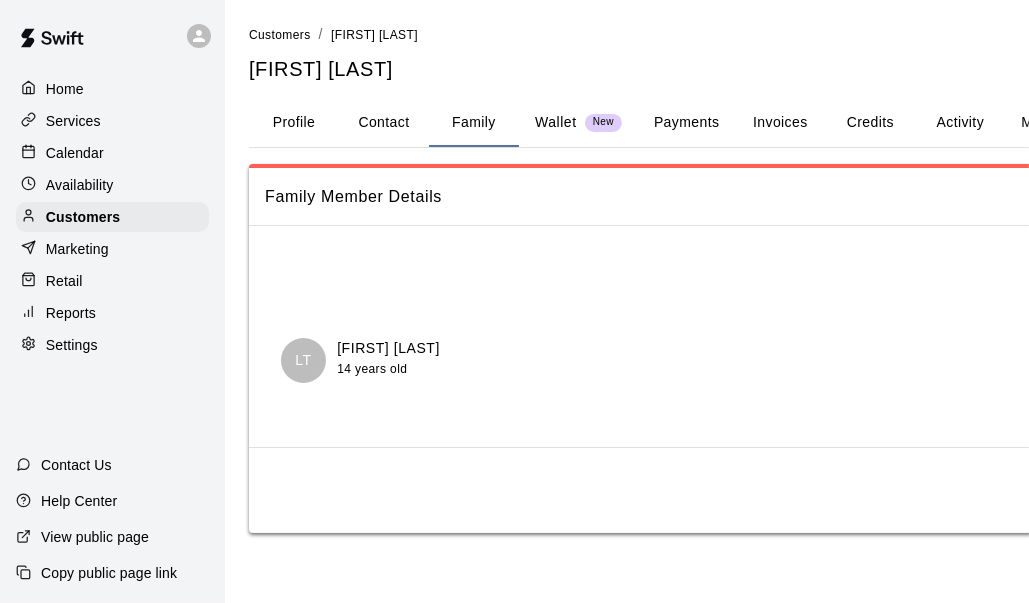 click on "Home" at bounding box center [65, 89] 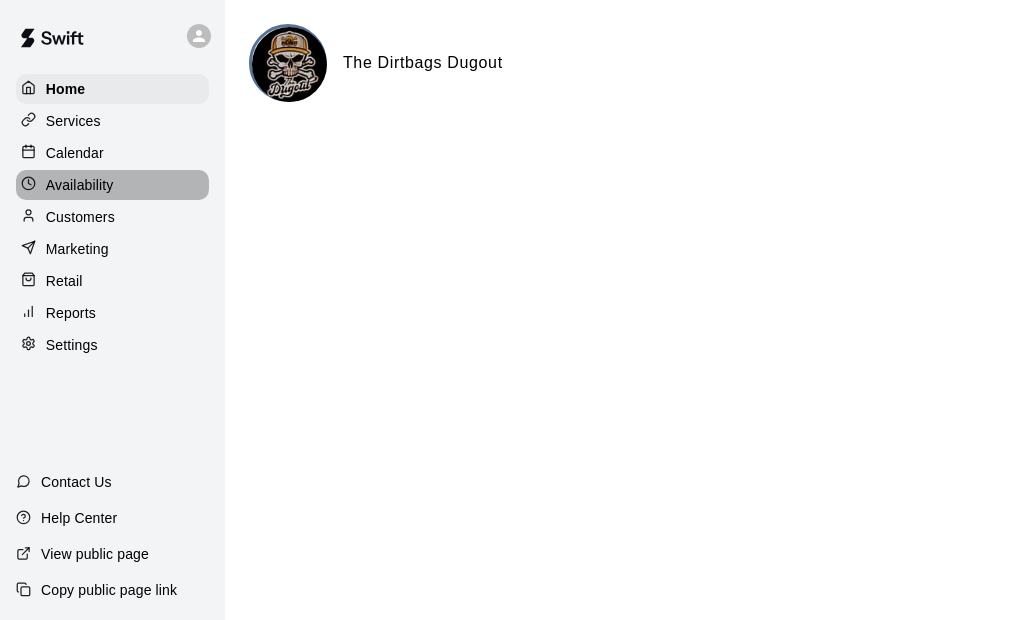 click on "Availability" at bounding box center (80, 185) 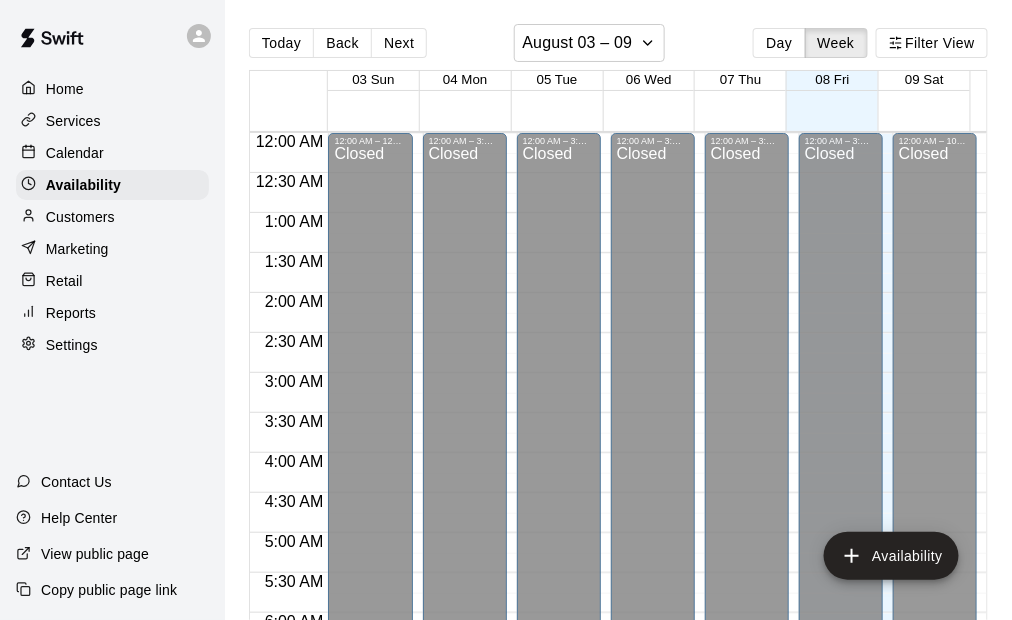 scroll, scrollTop: 1409, scrollLeft: 0, axis: vertical 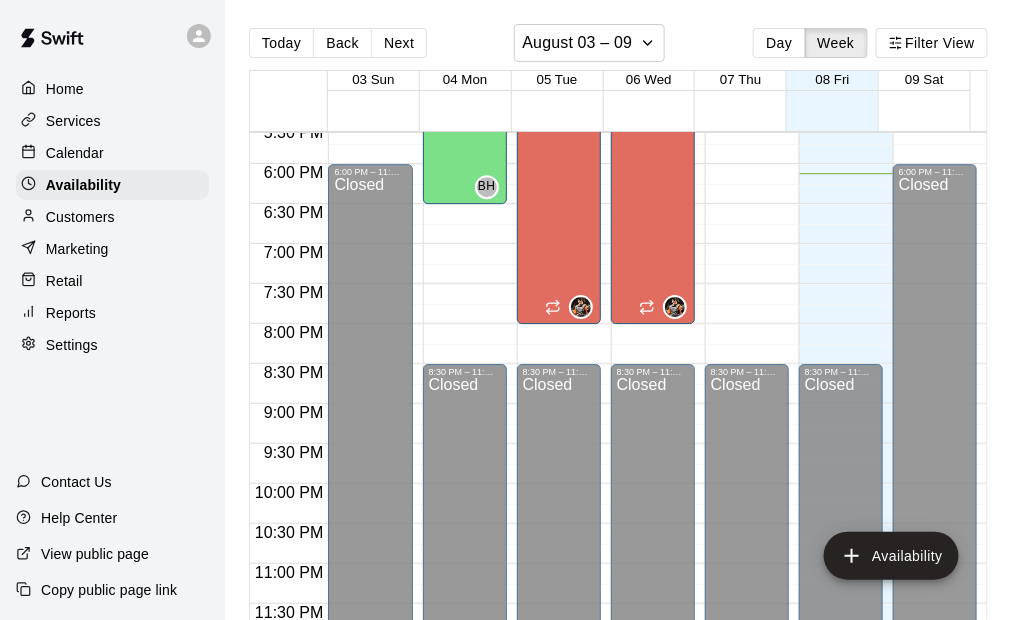 click on "Services" at bounding box center (73, 121) 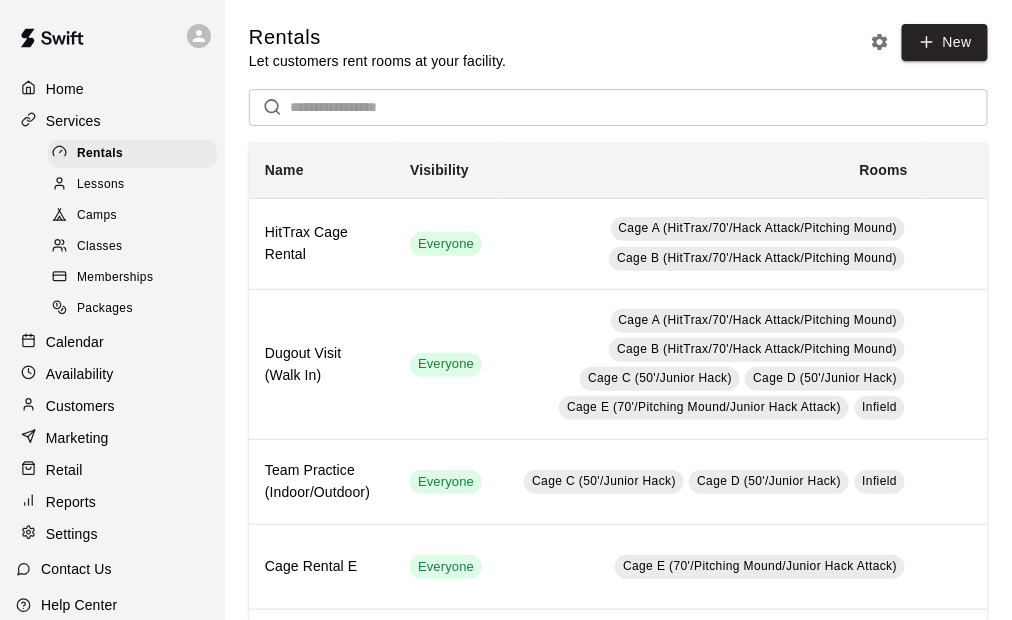 click on "Memberships" at bounding box center [115, 278] 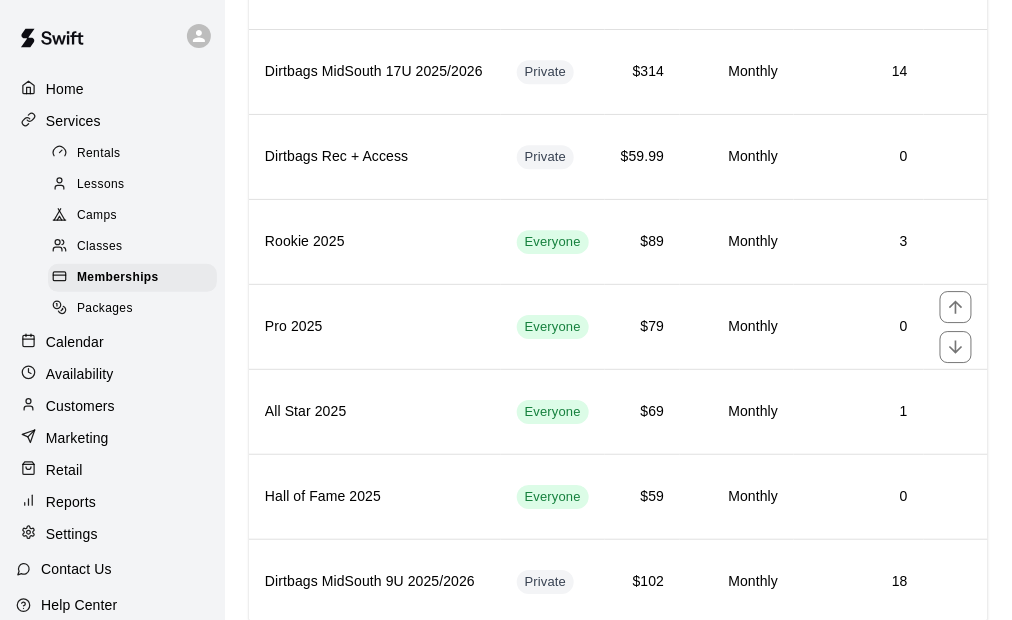 scroll, scrollTop: 1300, scrollLeft: 0, axis: vertical 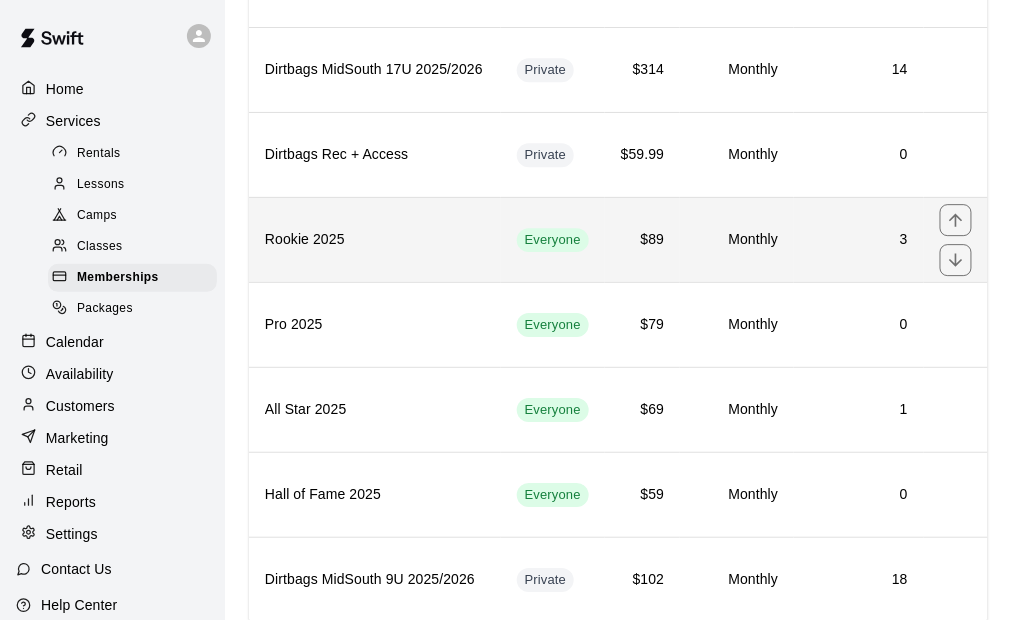 click on "Rookie 2025" at bounding box center (375, 239) 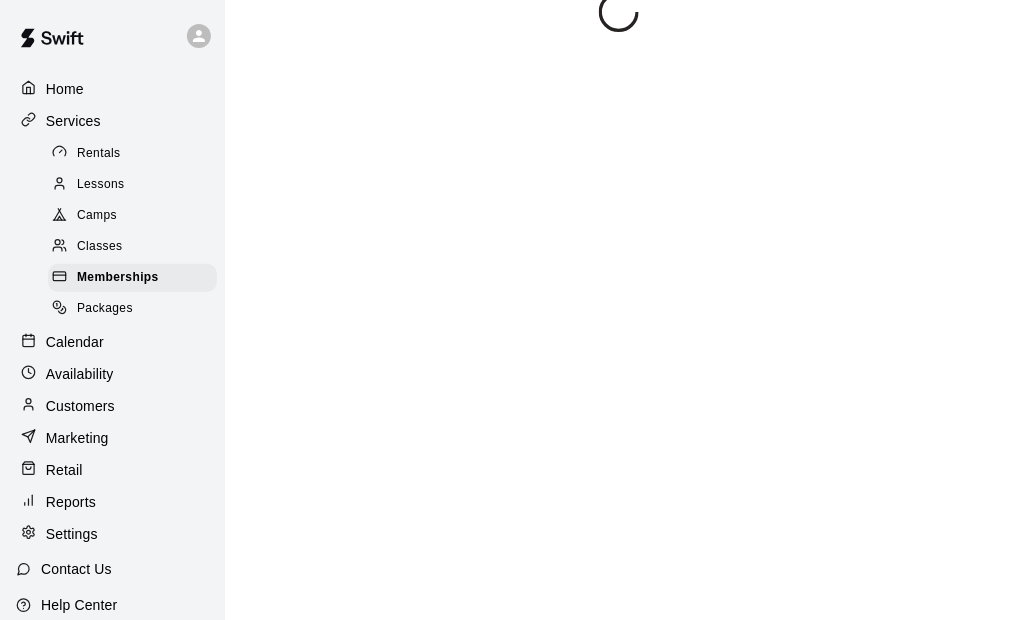 scroll, scrollTop: 0, scrollLeft: 0, axis: both 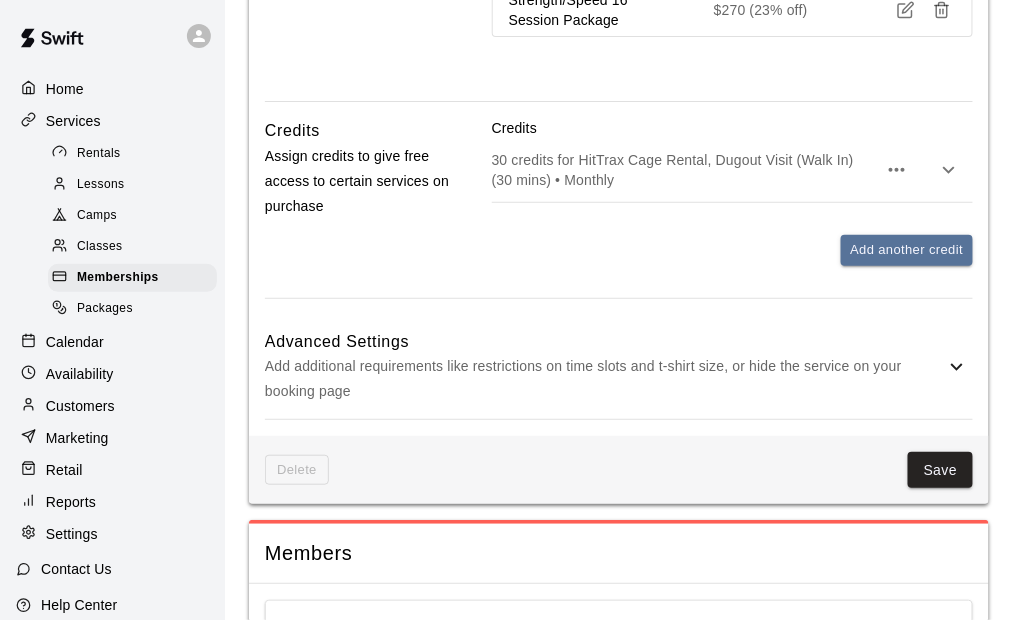 click on "Add additional requirements like restrictions on time slots and t-shirt size, or hide the service on your booking page" at bounding box center [605, 379] 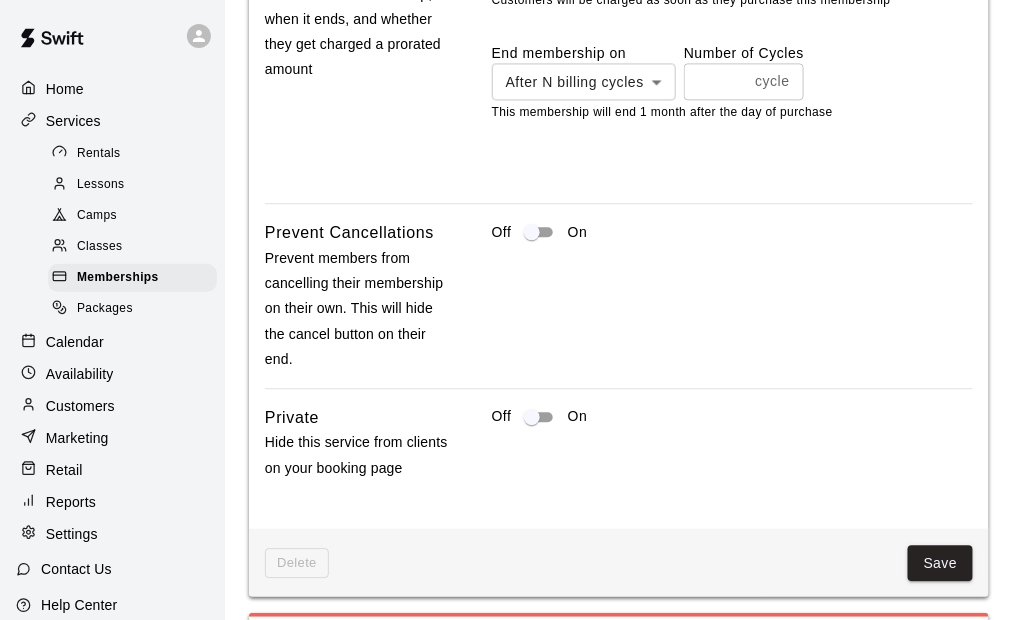 scroll, scrollTop: 2857, scrollLeft: 0, axis: vertical 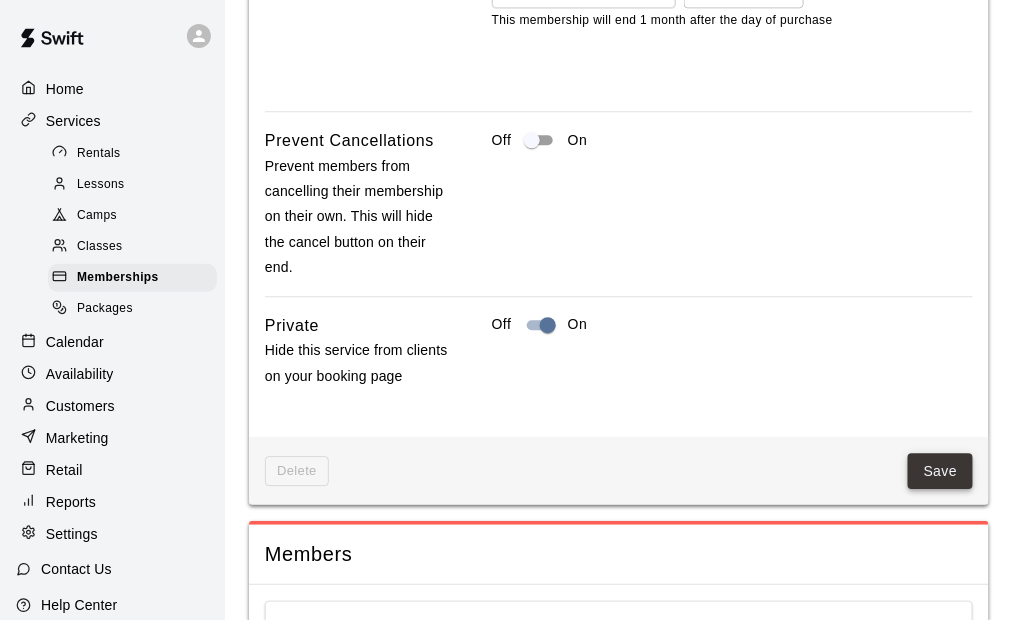 click on "Save" at bounding box center (941, 471) 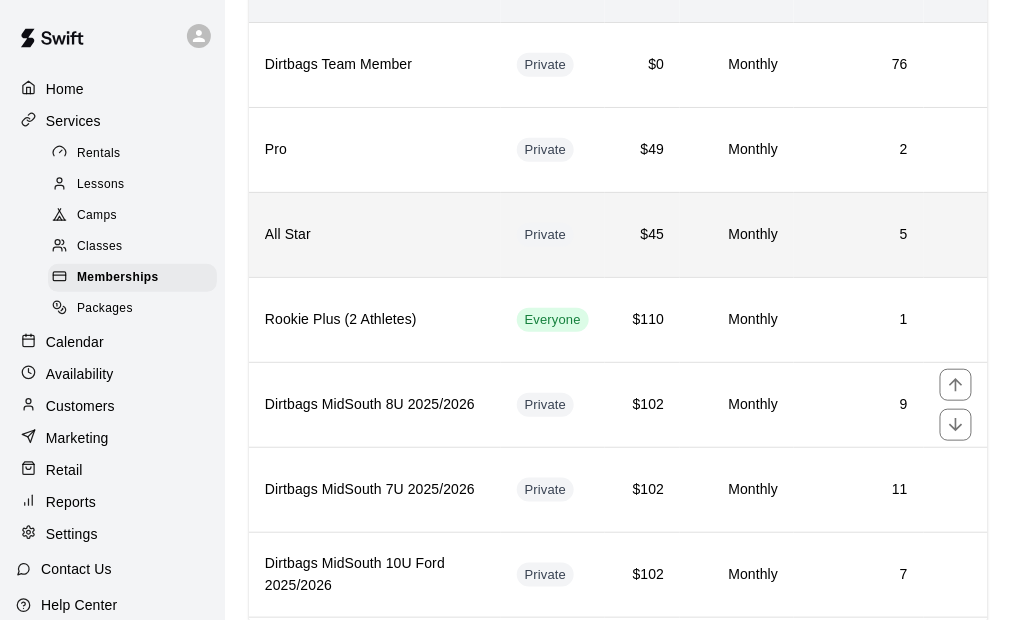 scroll, scrollTop: 300, scrollLeft: 0, axis: vertical 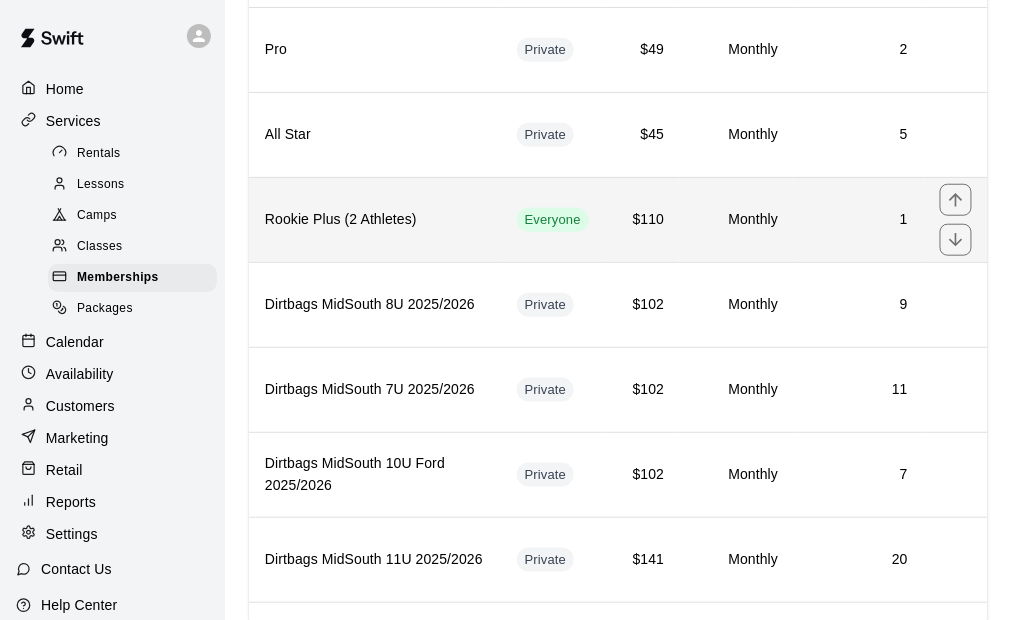 click on "1" at bounding box center [859, 219] 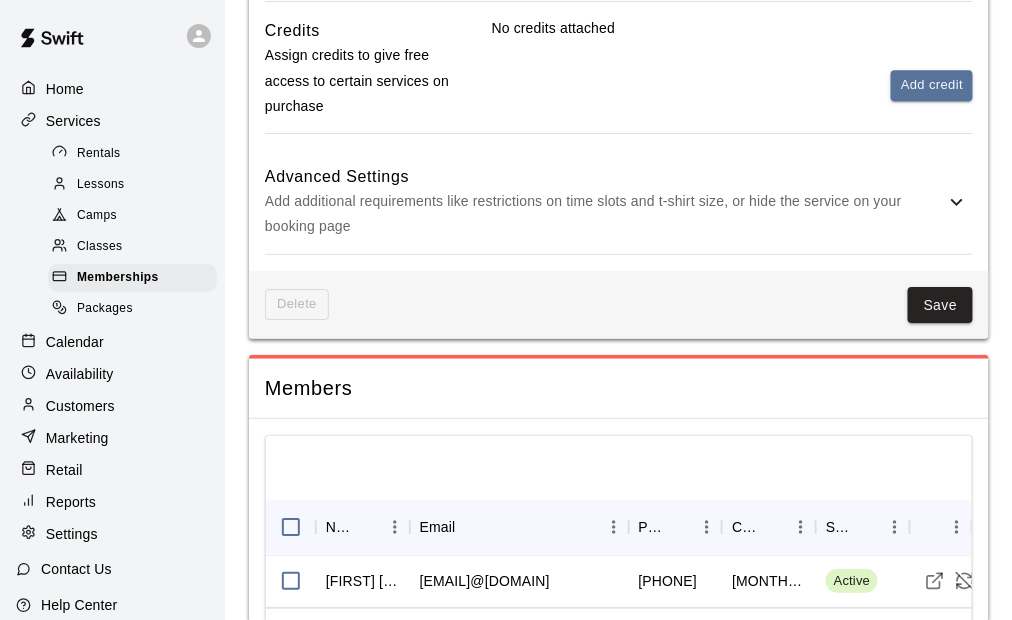 scroll, scrollTop: 1543, scrollLeft: 0, axis: vertical 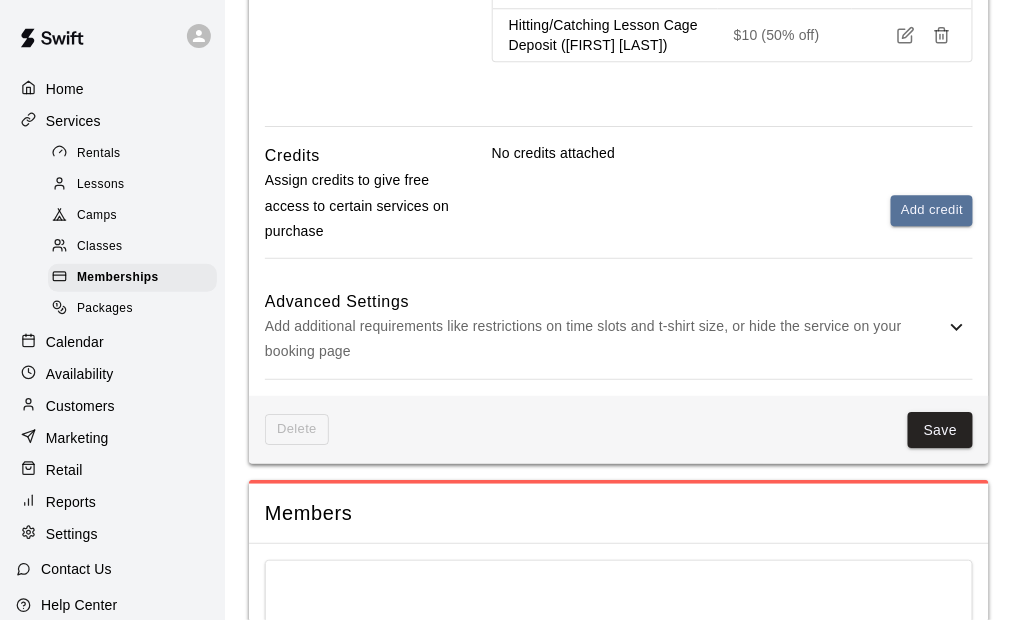 click 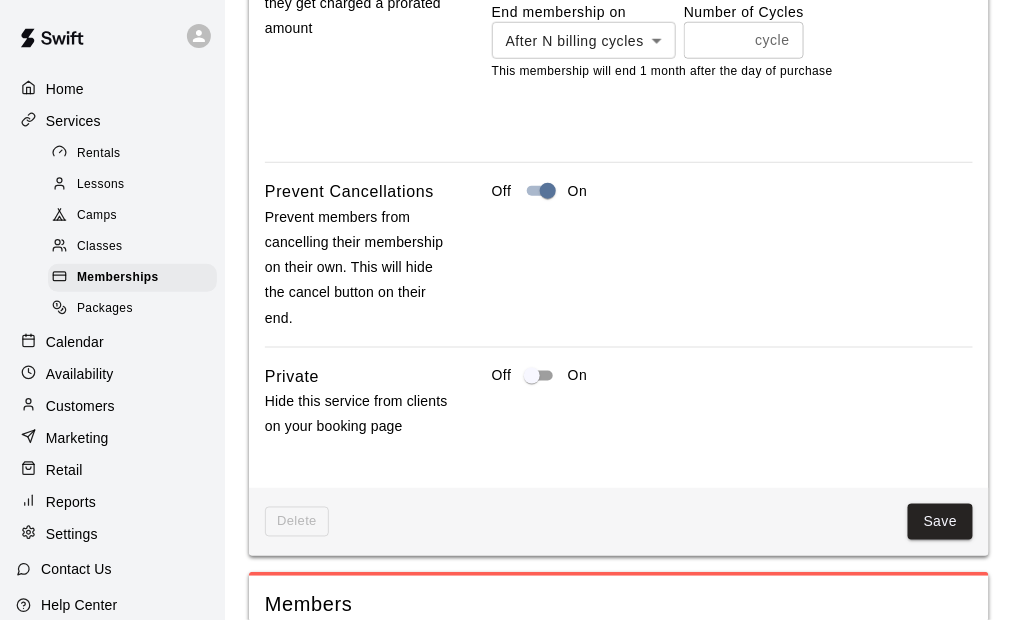 scroll, scrollTop: 2323, scrollLeft: 0, axis: vertical 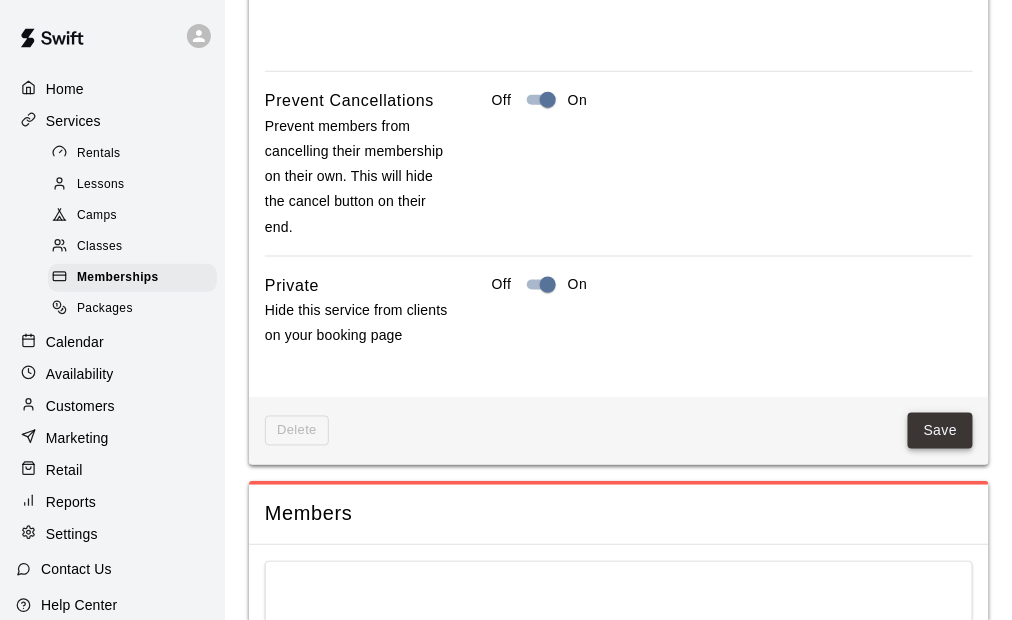 click on "Save" at bounding box center [941, 431] 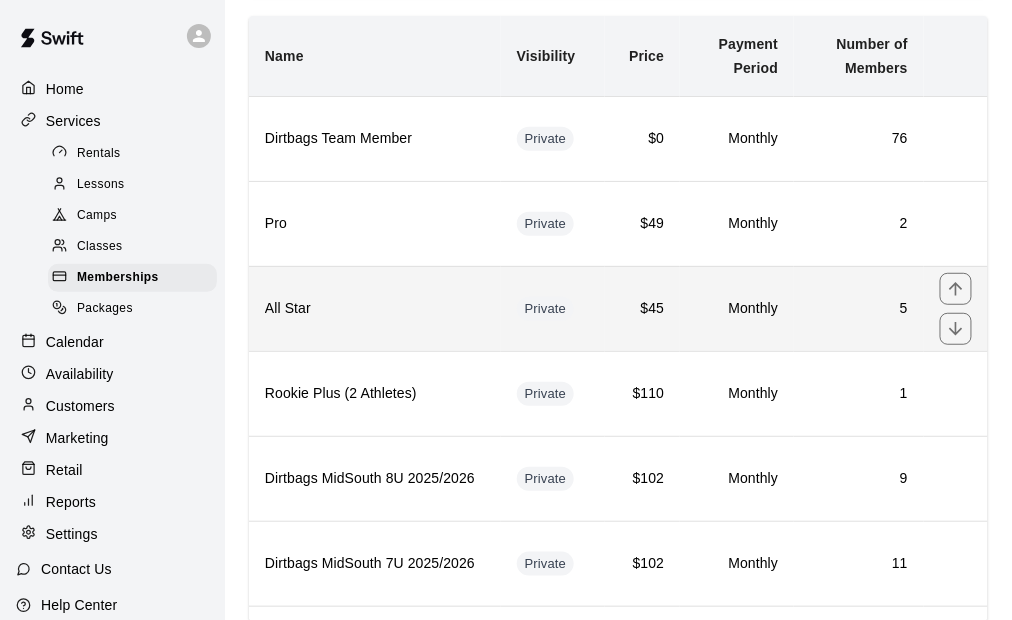scroll, scrollTop: 100, scrollLeft: 0, axis: vertical 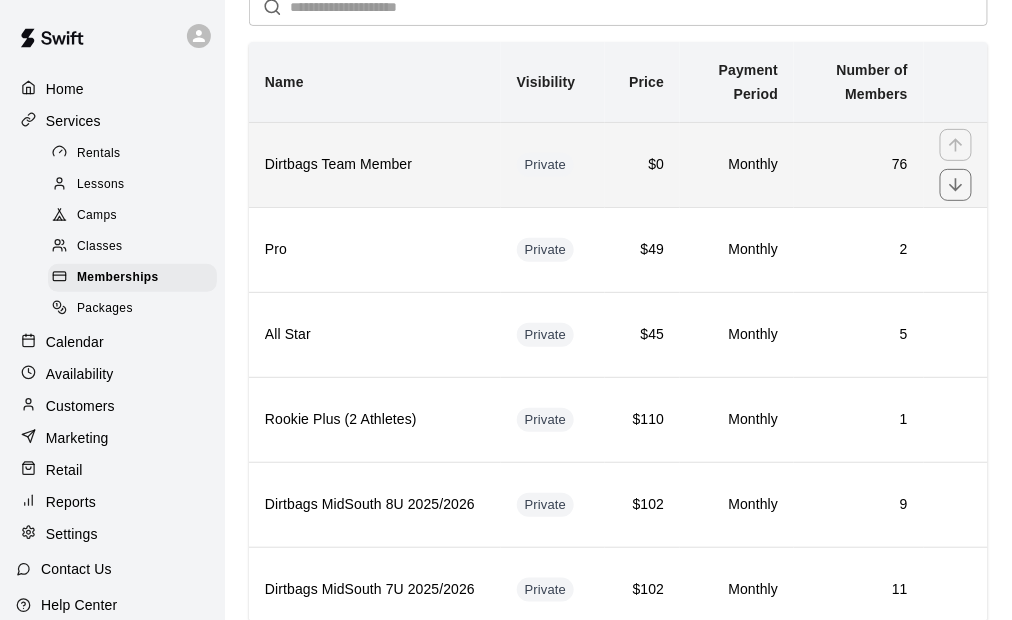 click on "Monthly" at bounding box center (737, 164) 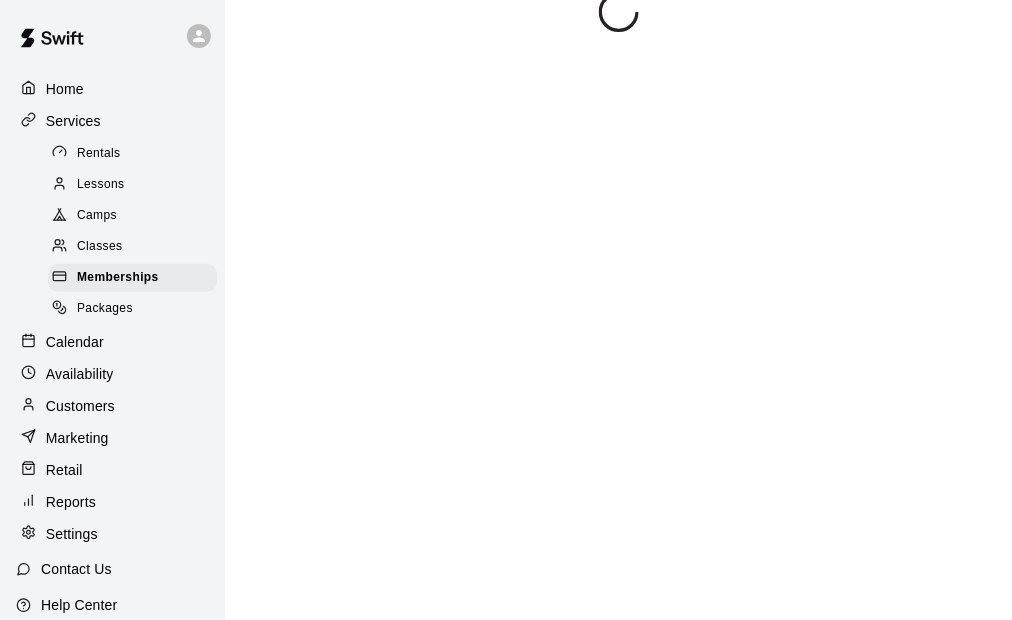 scroll, scrollTop: 0, scrollLeft: 0, axis: both 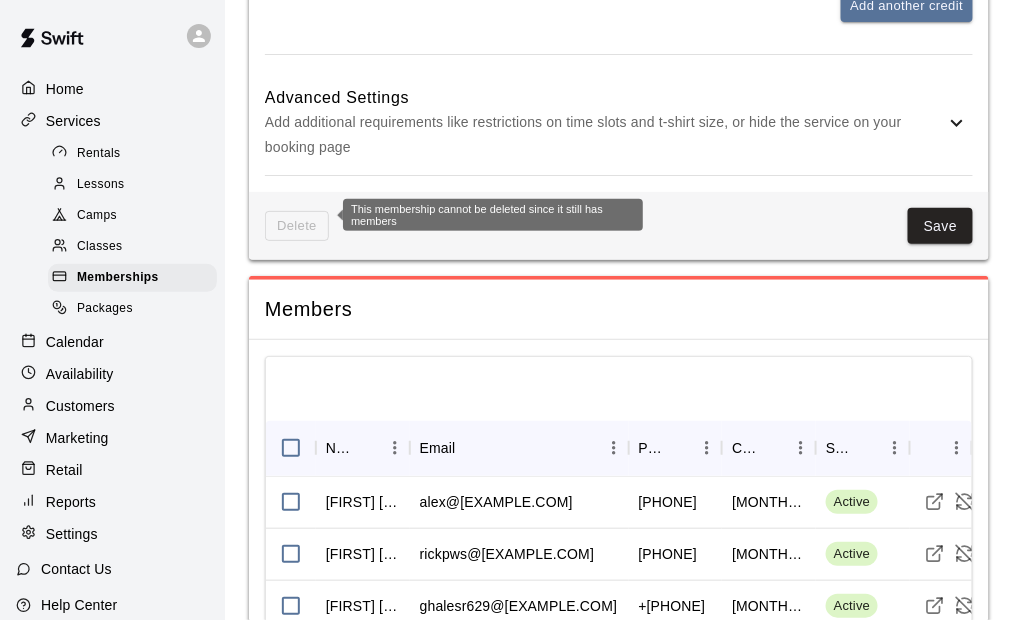 click on "Delete" at bounding box center [297, 226] 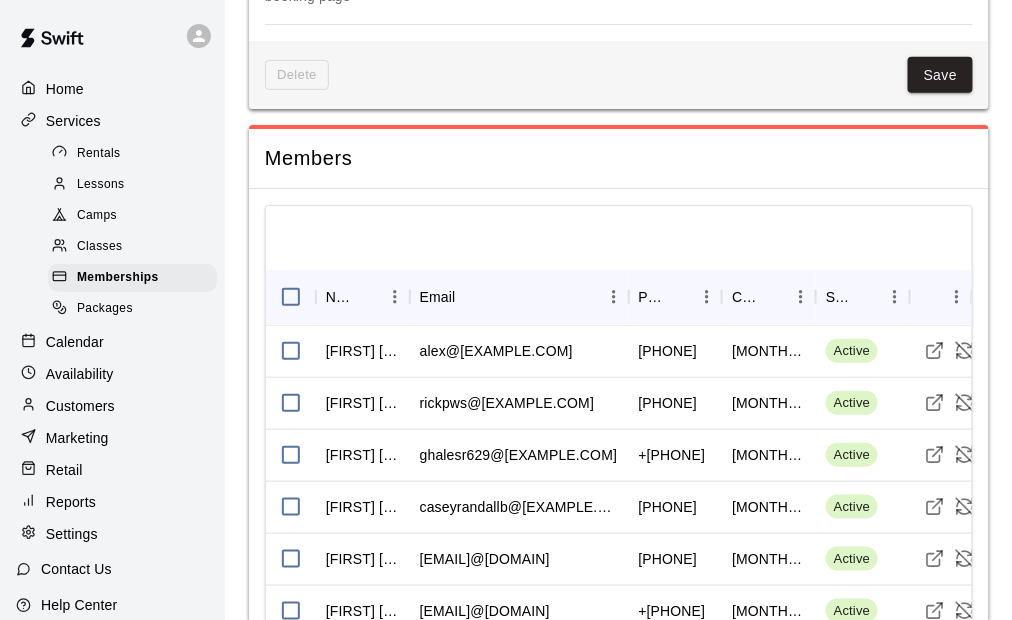 scroll, scrollTop: 1980, scrollLeft: 0, axis: vertical 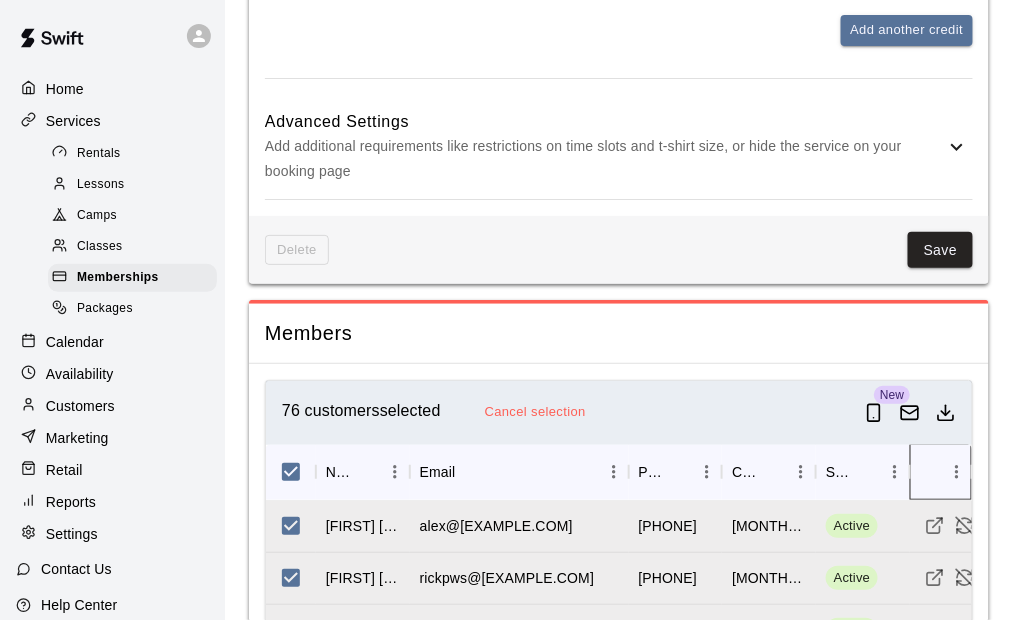 click 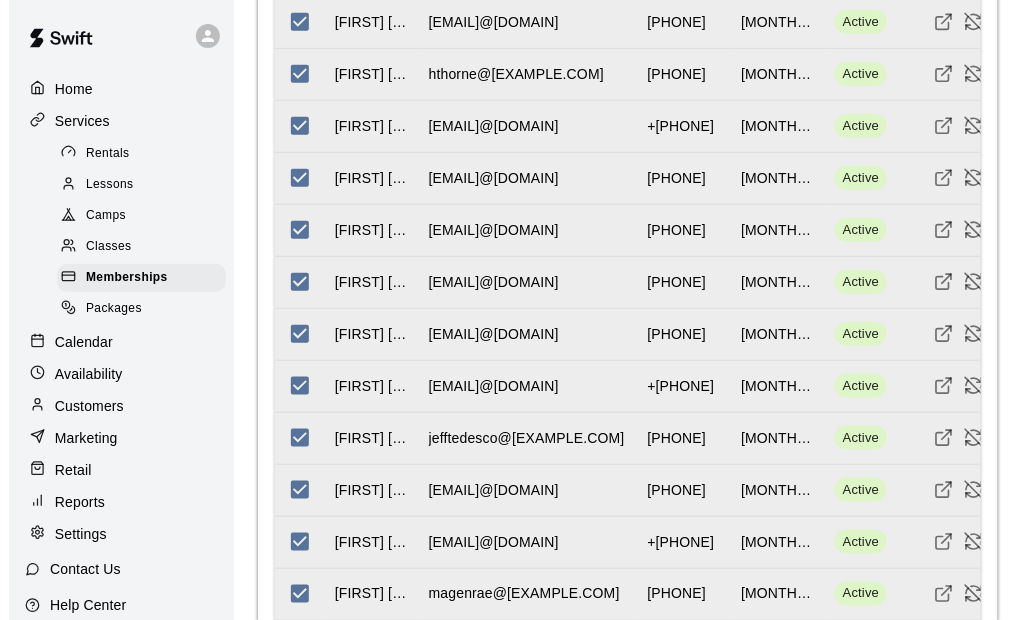 scroll, scrollTop: 5718, scrollLeft: 0, axis: vertical 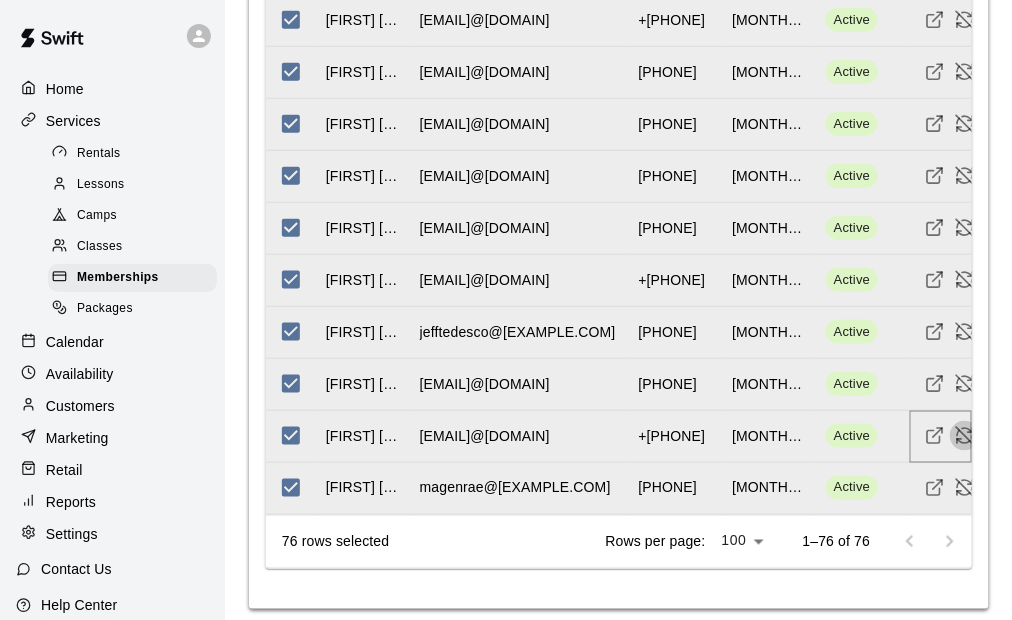 click 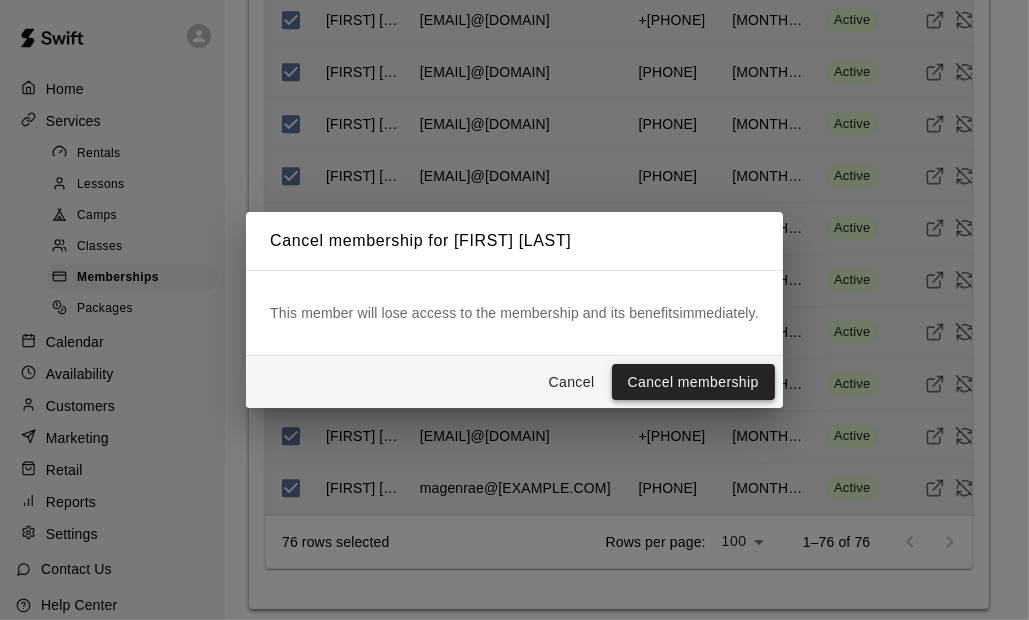 click on "Cancel membership" at bounding box center [693, 382] 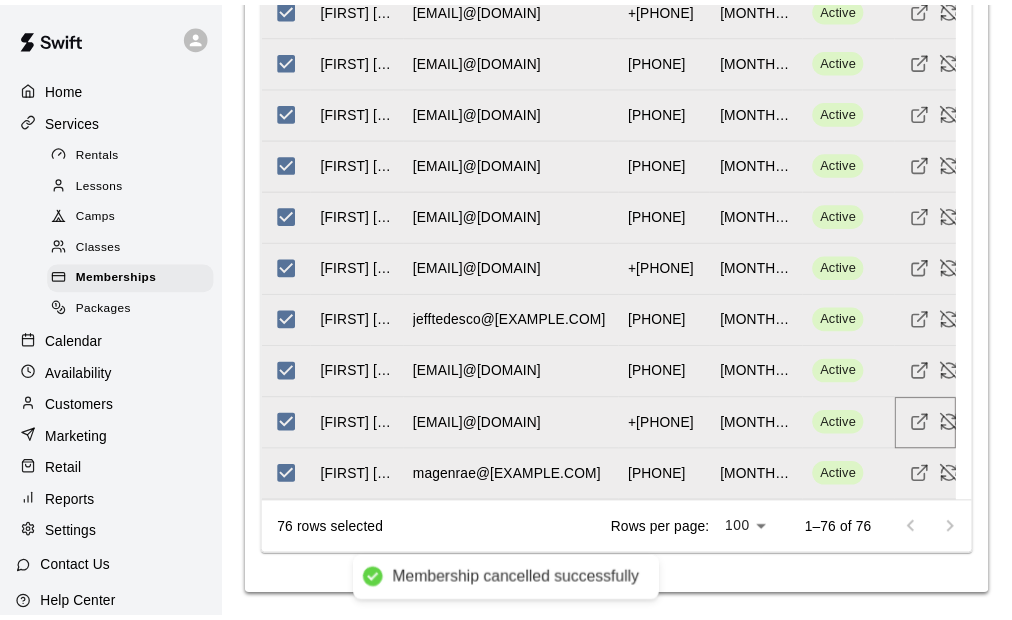 scroll, scrollTop: 5706, scrollLeft: 0, axis: vertical 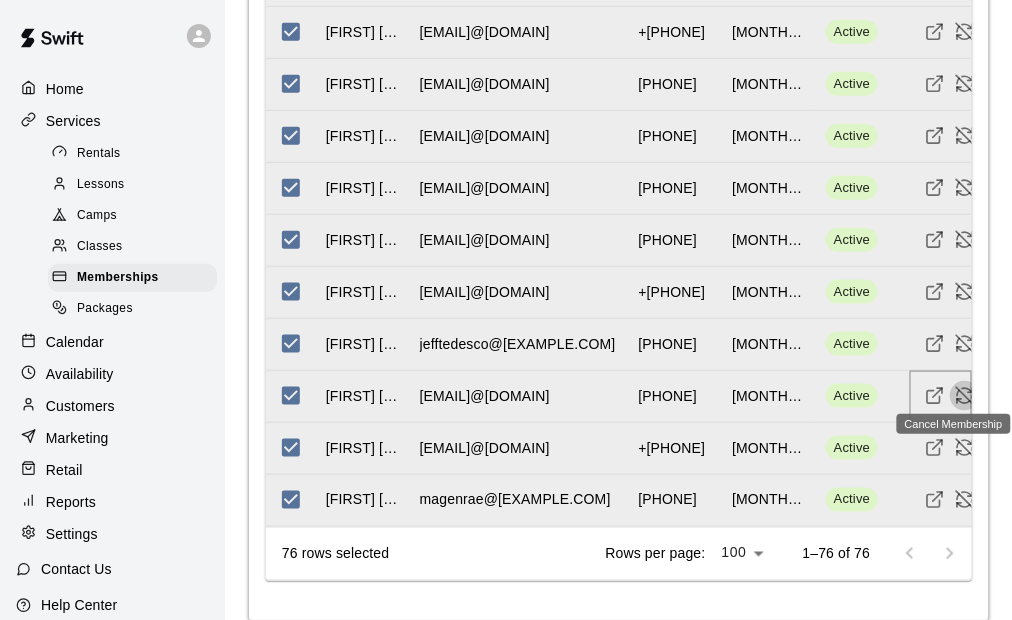 click 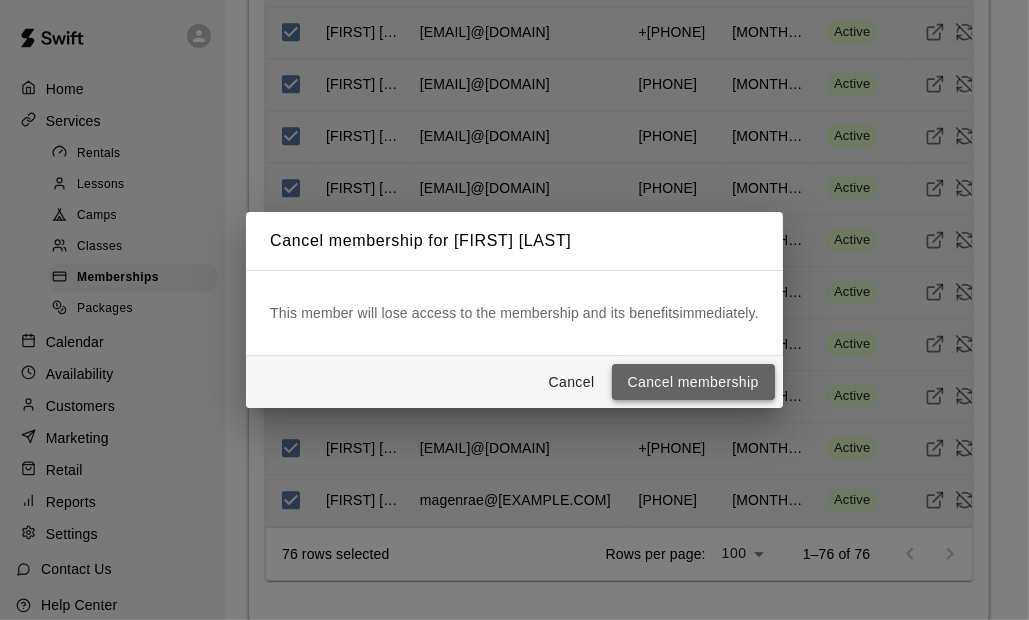 click on "Cancel membership" at bounding box center [693, 382] 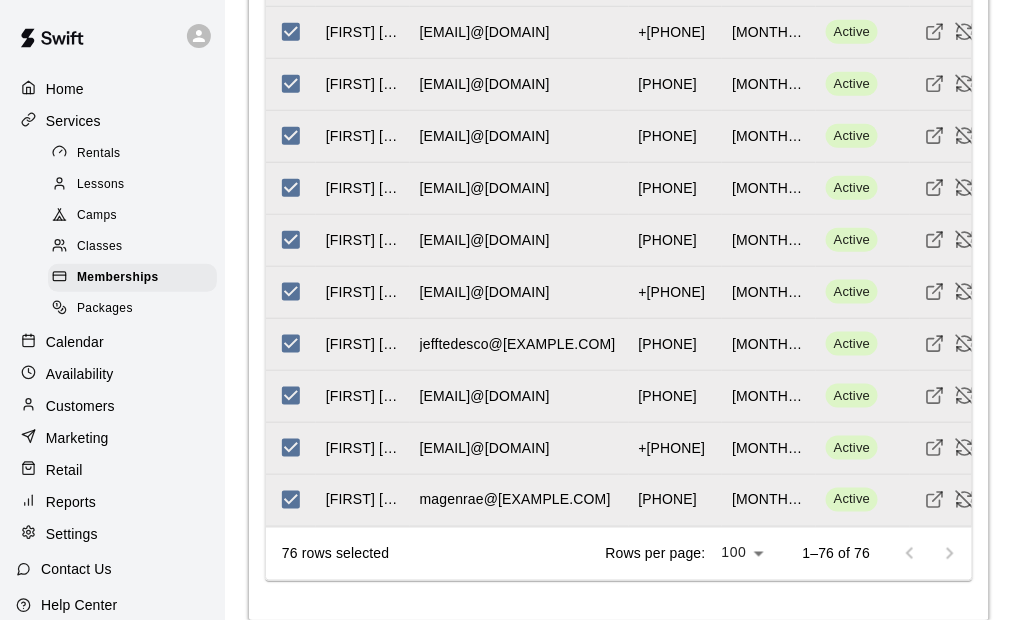 click on "76   customers  selected Cancel selection New Name Email Phone Cancels Date Status Actions ALEX SCRUGGS alex@prolinehd.net +16153306116 November 27 2025 Active Rick Michalec rickpws@gmail.com +17086703074 November 28 2025 Active Gary Hale ghalesr629@yahoo.com +16154178156 January 06 2026 Active Casey Bowman caseyrandallb@yahoo.com +16153495123 November 28 2025 Active Bo Linam linamwholesale@gmail.com +12566568021 December 10 2025 Active Brayden Boykin willboykin@outlook.com +16157889356 November 03 2025 Active Joshua Frost joshfrost70@gmail.com +17167851073 November 28 2025 Active Leyton Milligan nicholemilligan21@gmail.com +16155574915 November 03 2025 Active Drew Horvath drnhorvath@icloud.com +18152809656 November 28 2025 Active Jake Pruitte jake.pruitte@lebanontn.org +16154288792 March 15 2026 Active Ben Hyden cathrynhyden@tlu480.com +16156898679 November 28 2025 Active Miranda Wheeler saltlight.mw@gmail.com +18282428766 November 28 2025 Active Louis Betke louisbetke@gmail.com +19162479458 November 28 2025" at bounding box center [619, -1471] 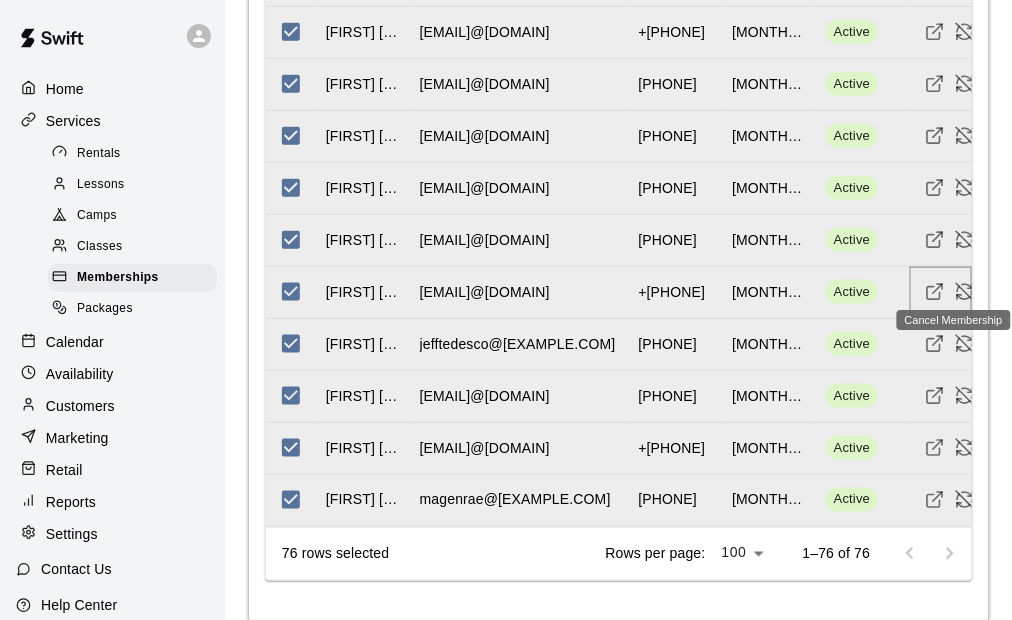 click 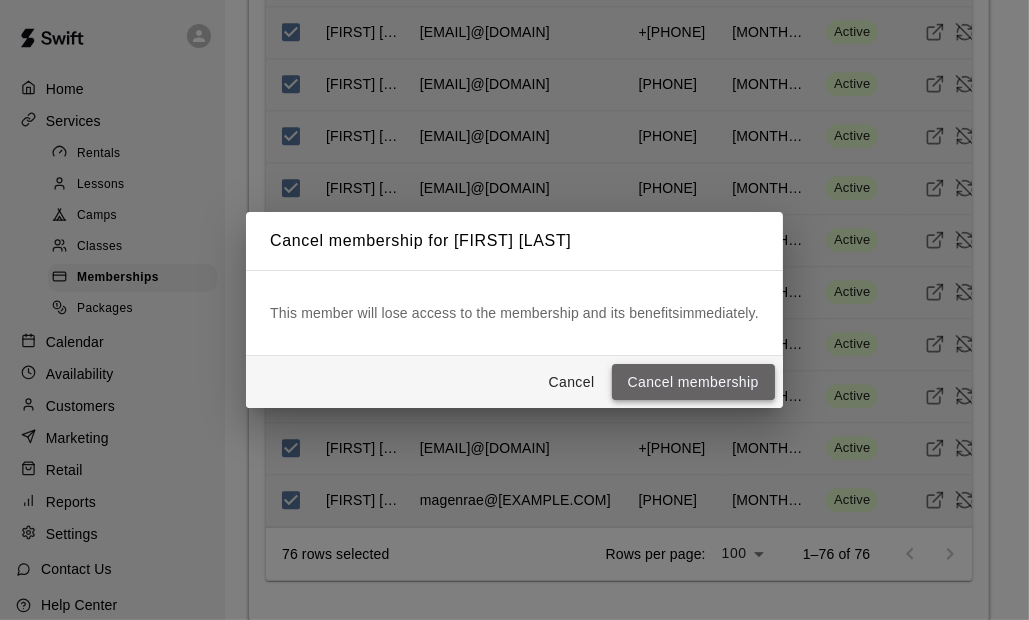 click on "Cancel membership" at bounding box center [693, 382] 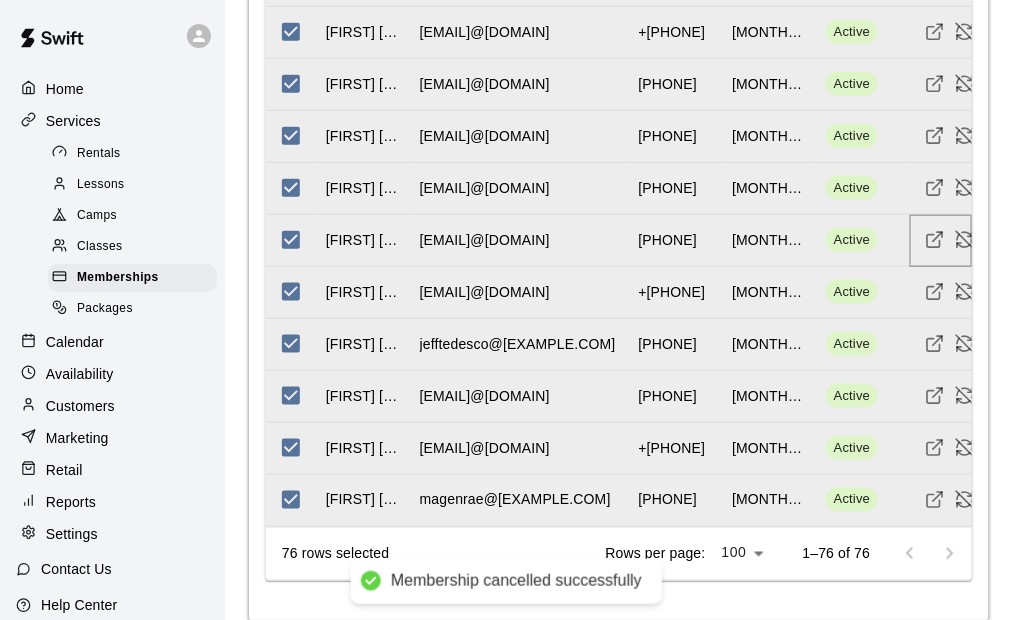 click 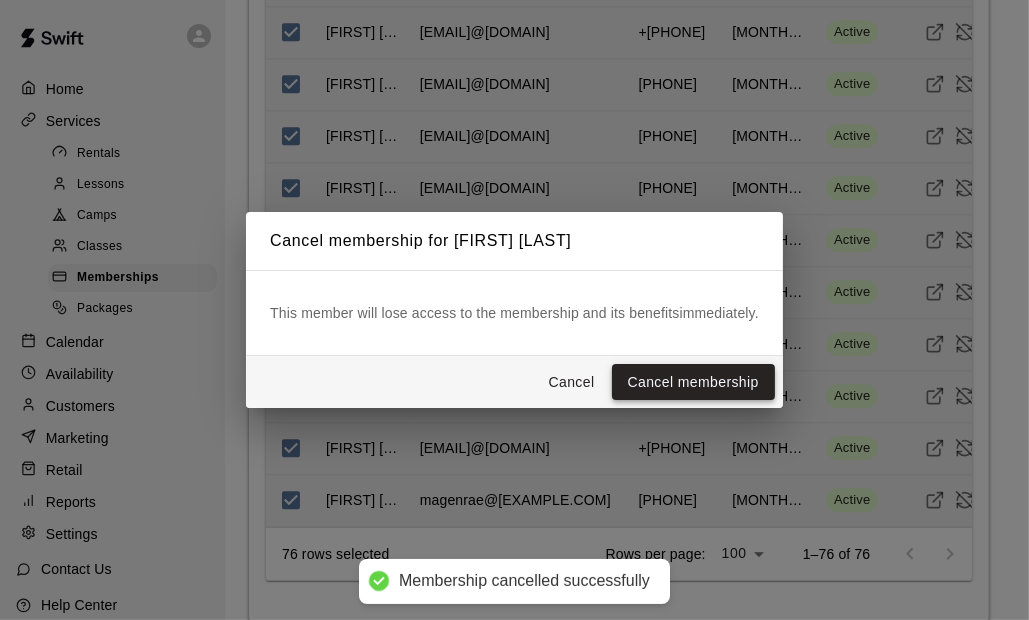 click on "Cancel membership" at bounding box center [693, 382] 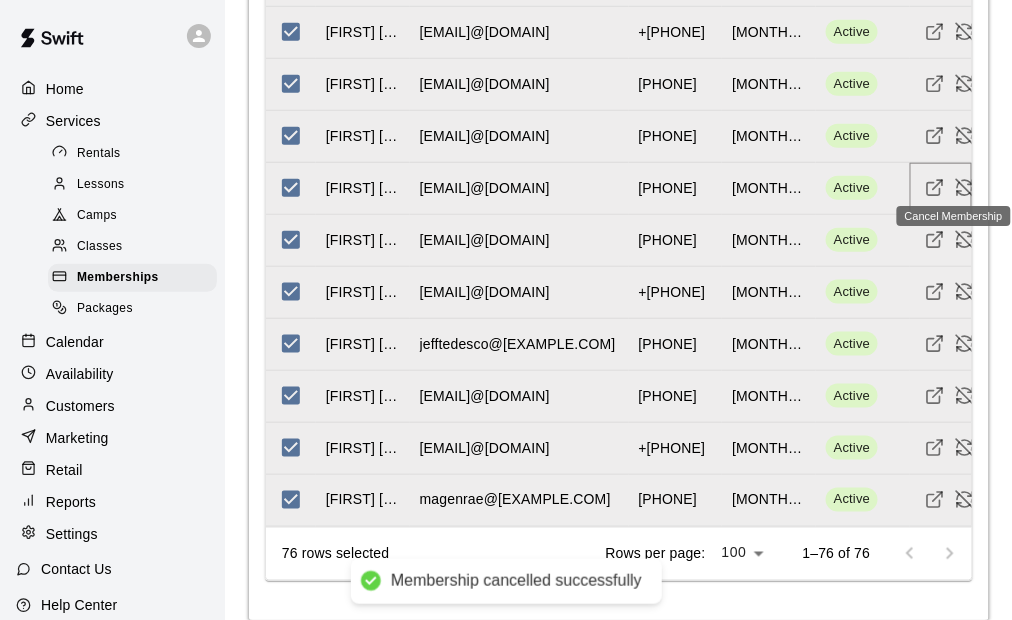 click 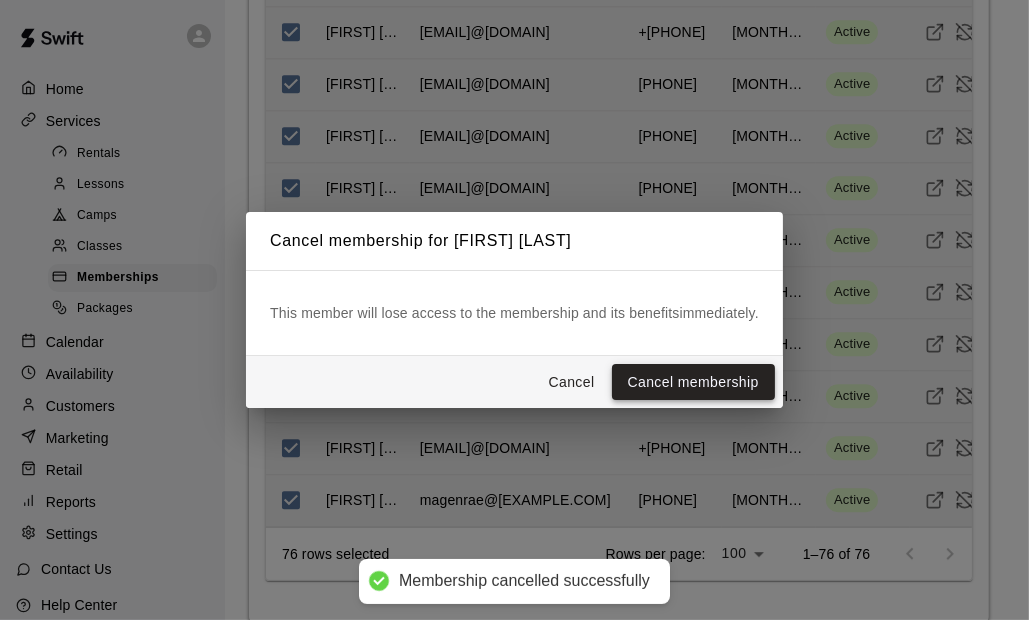 click on "Cancel membership" at bounding box center [693, 382] 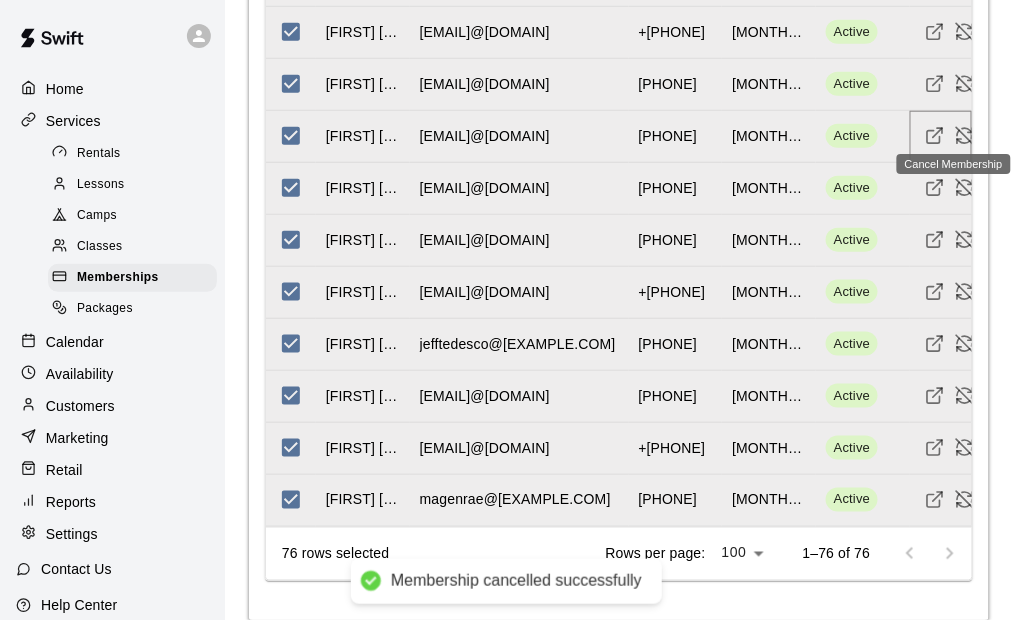 click 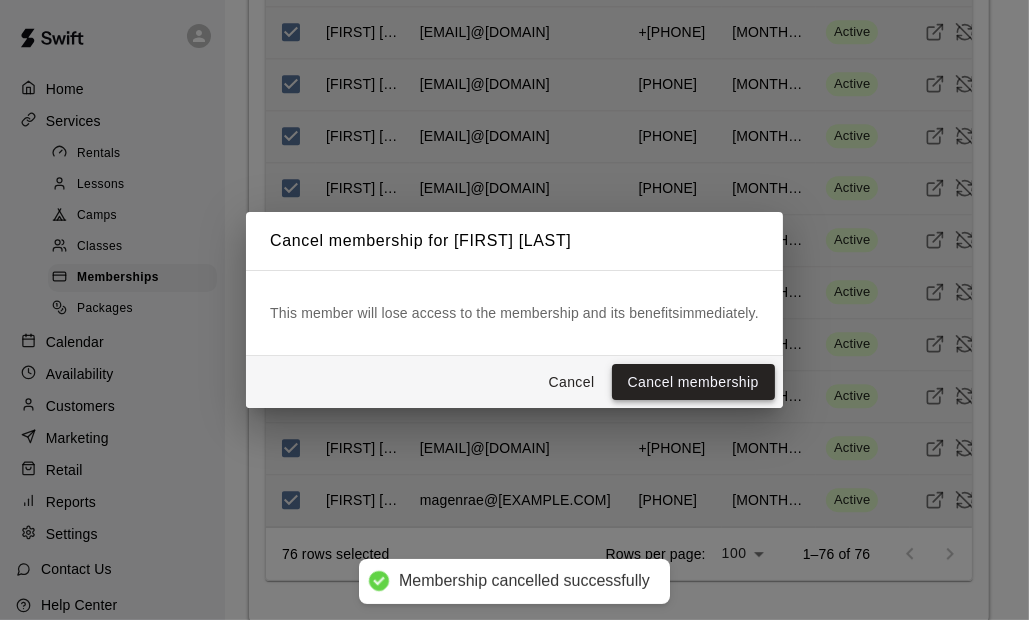 click on "Cancel membership" at bounding box center [693, 382] 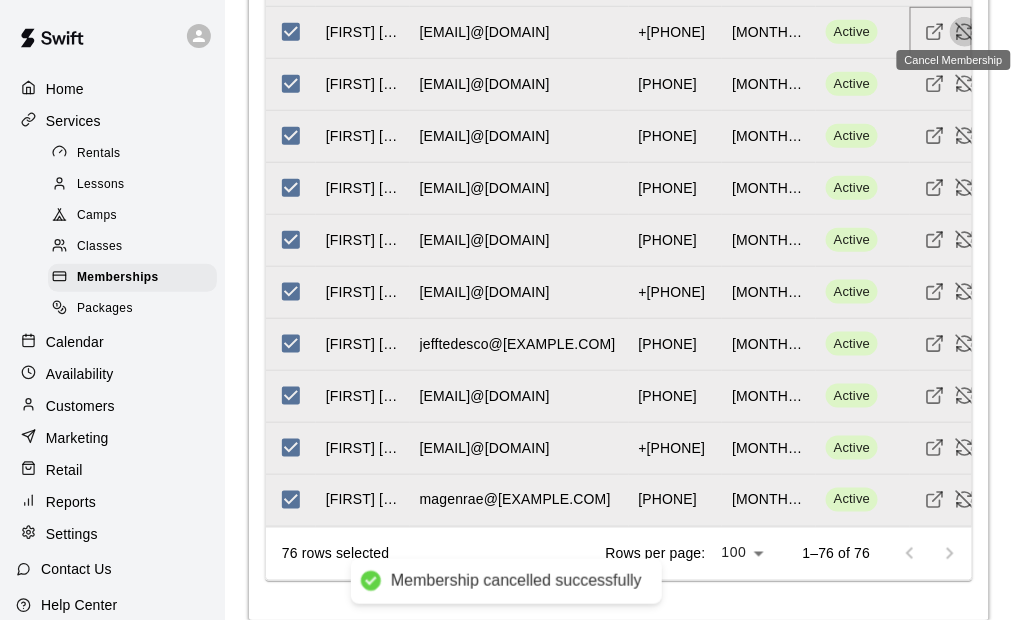 click 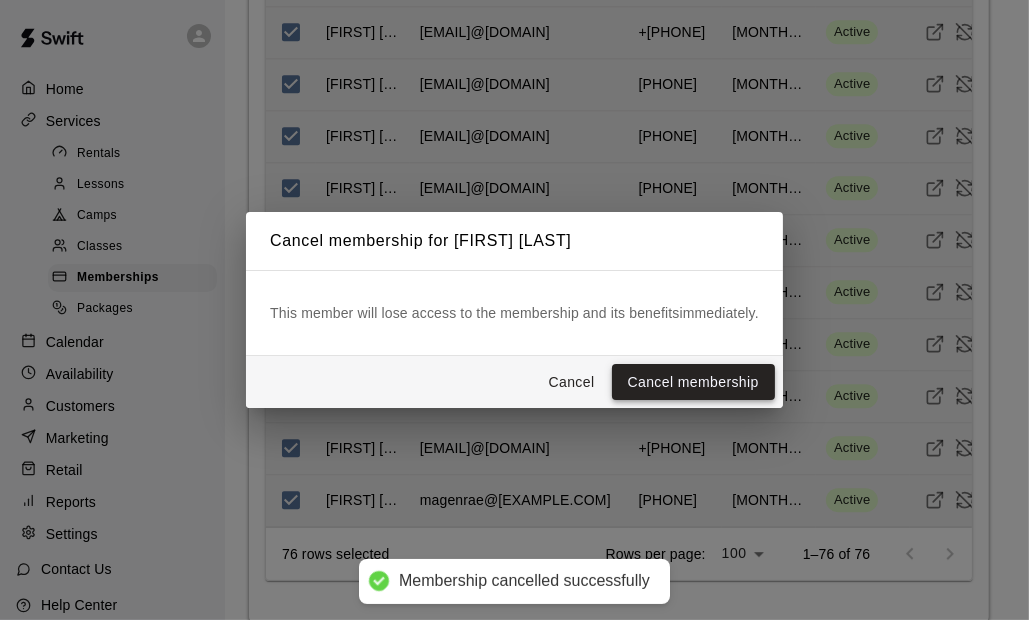 click on "Cancel membership" at bounding box center (693, 382) 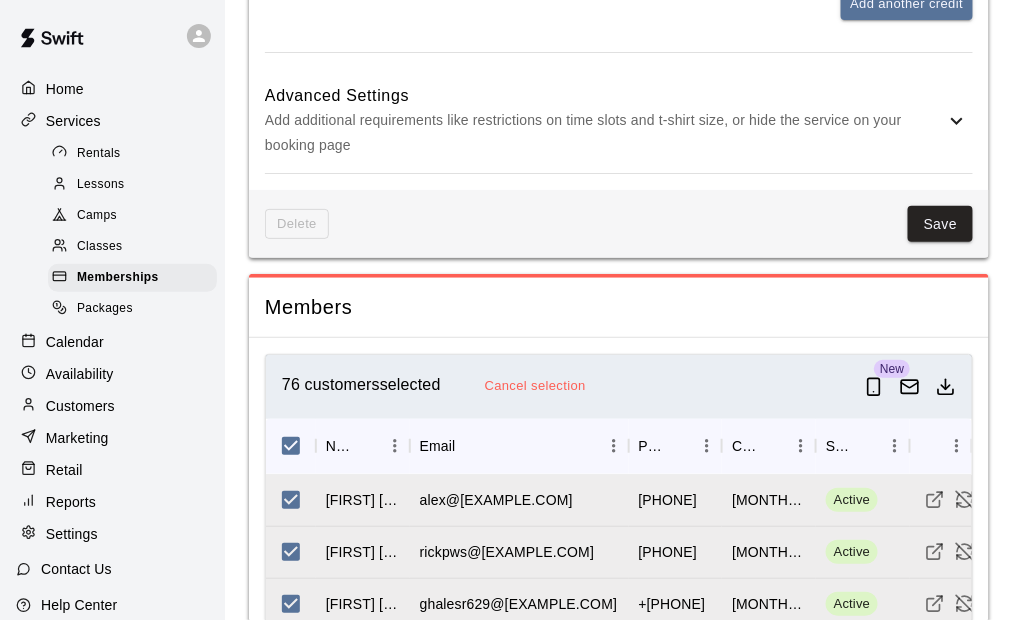 scroll, scrollTop: 2106, scrollLeft: 0, axis: vertical 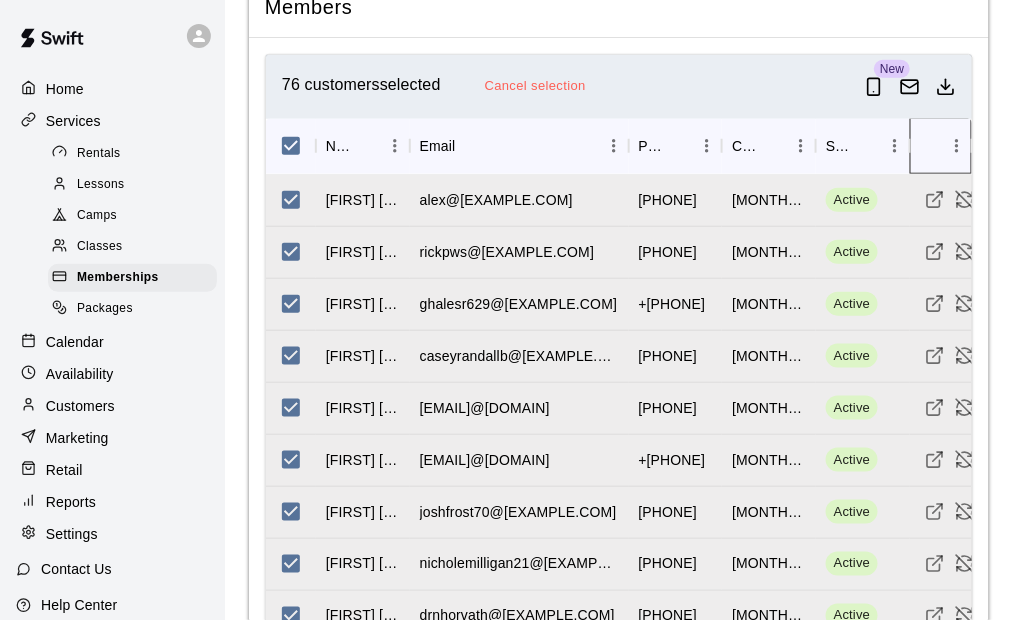 click 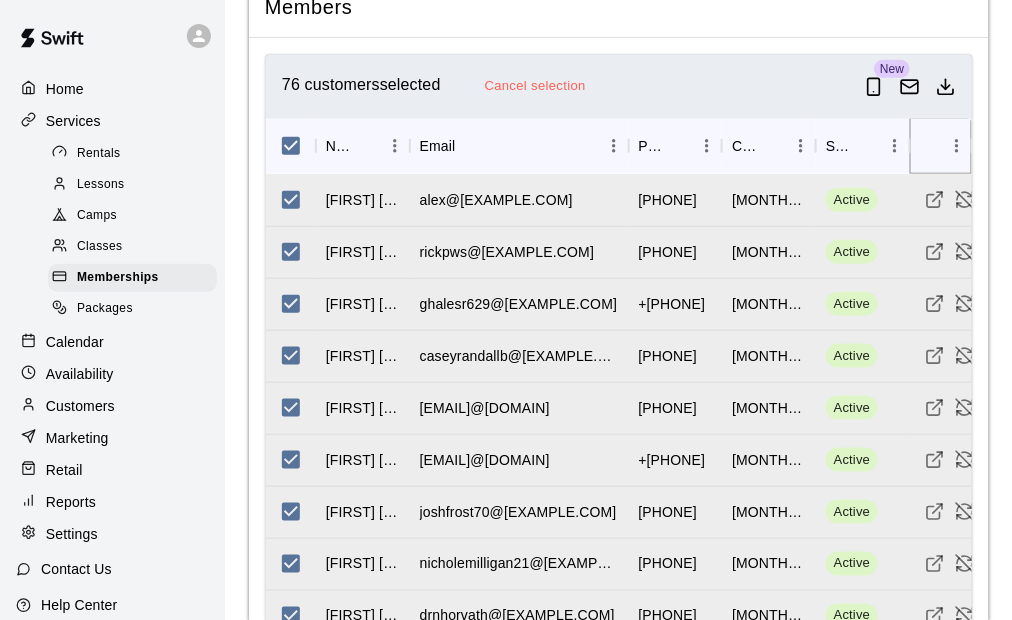 click 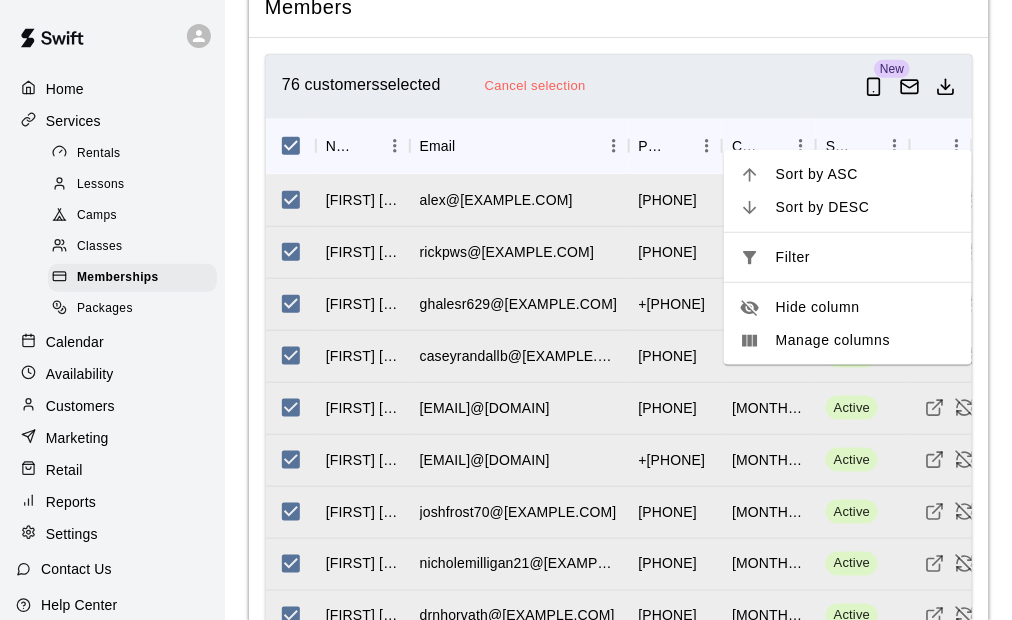click on "76   customers  selected Cancel selection New" at bounding box center [619, 87] 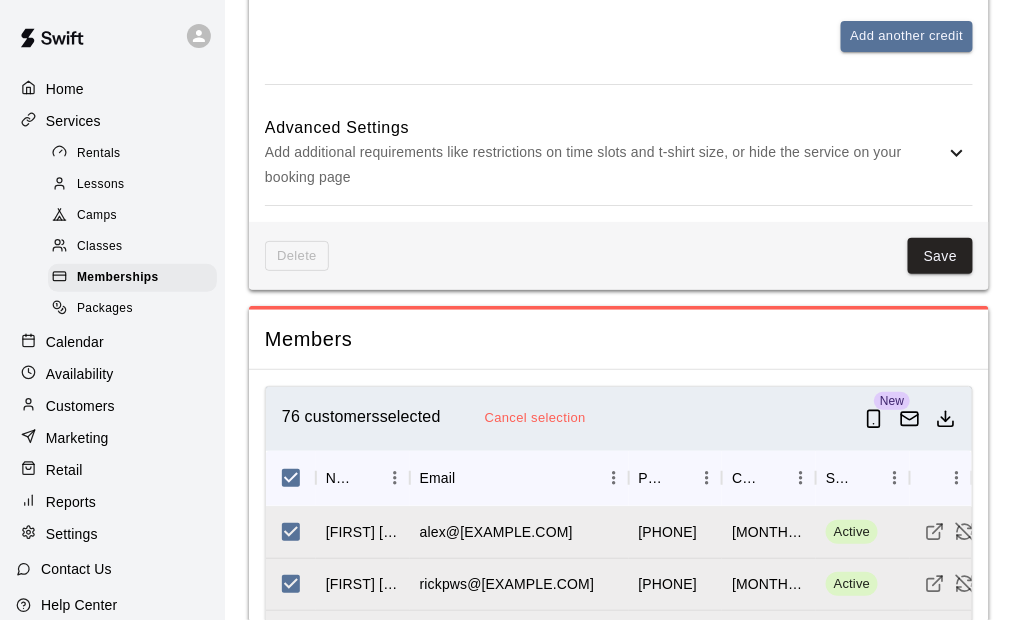 scroll, scrollTop: 2058, scrollLeft: 0, axis: vertical 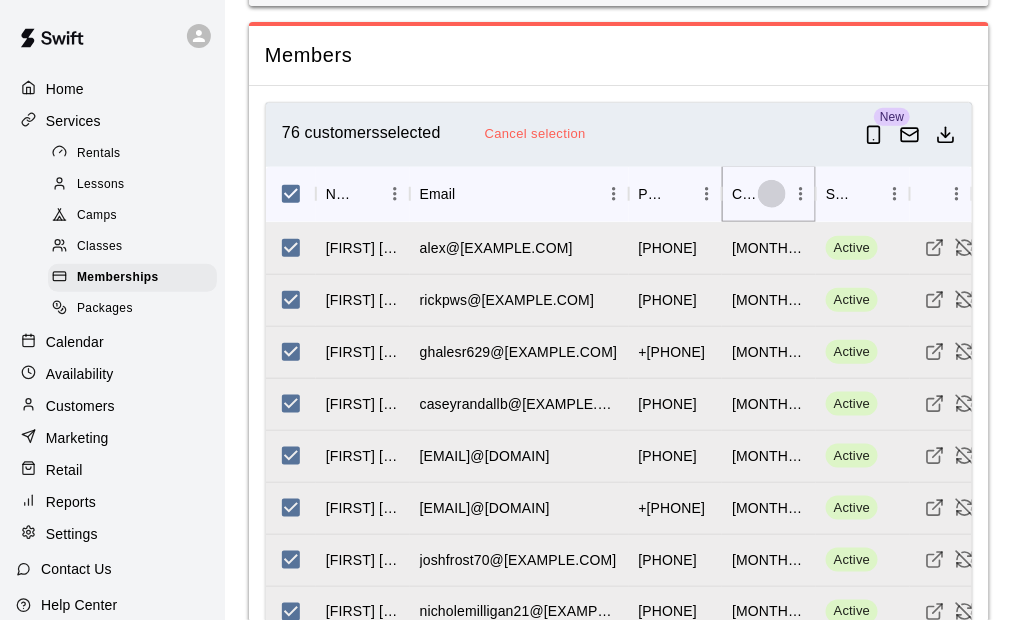 click at bounding box center (772, 194) 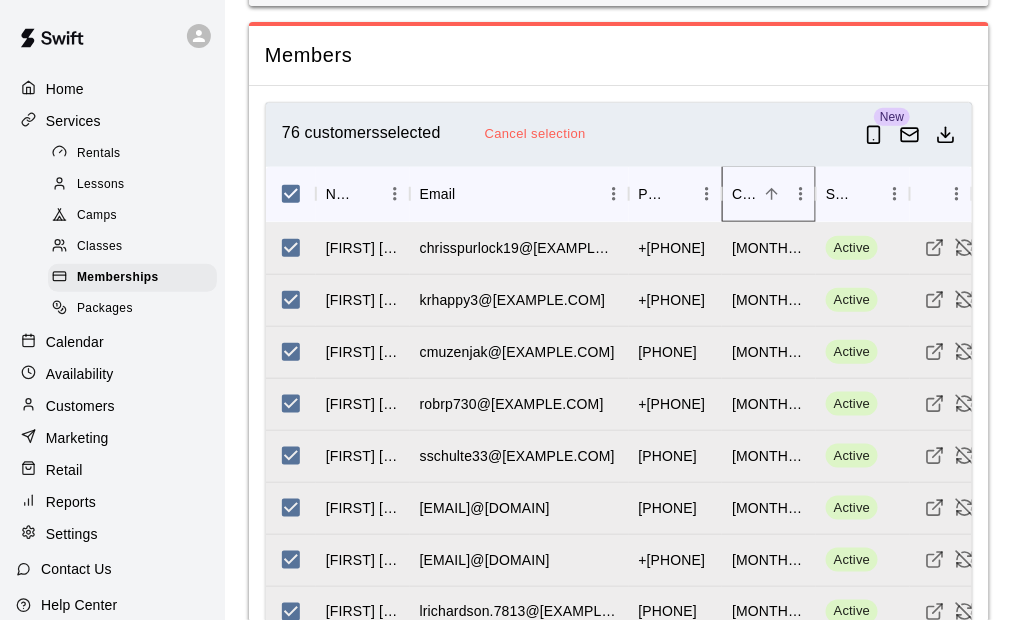 drag, startPoint x: 803, startPoint y: 180, endPoint x: 844, endPoint y: 174, distance: 41.4367 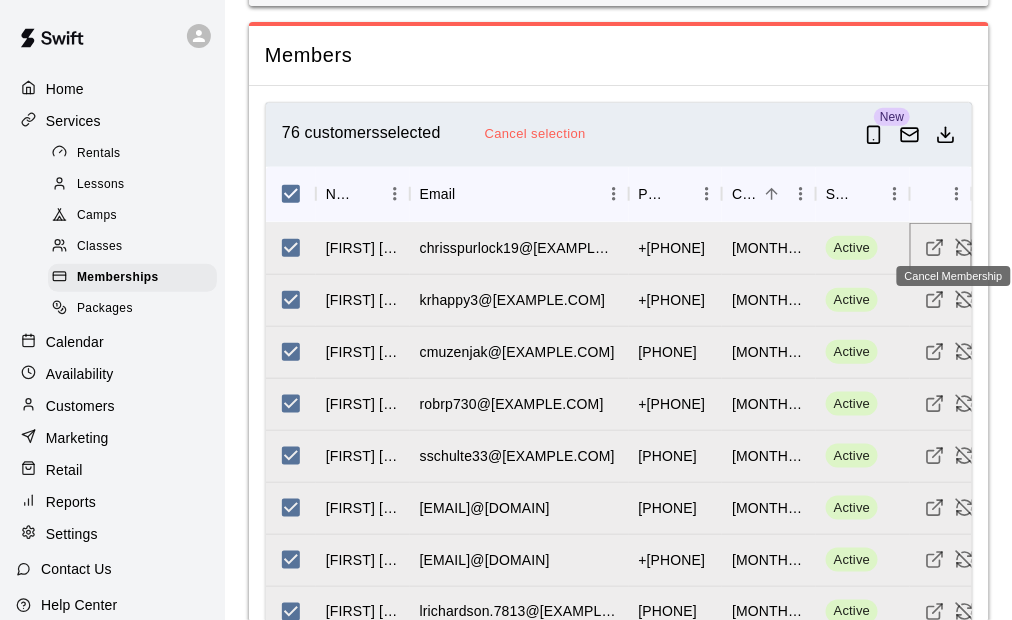 click 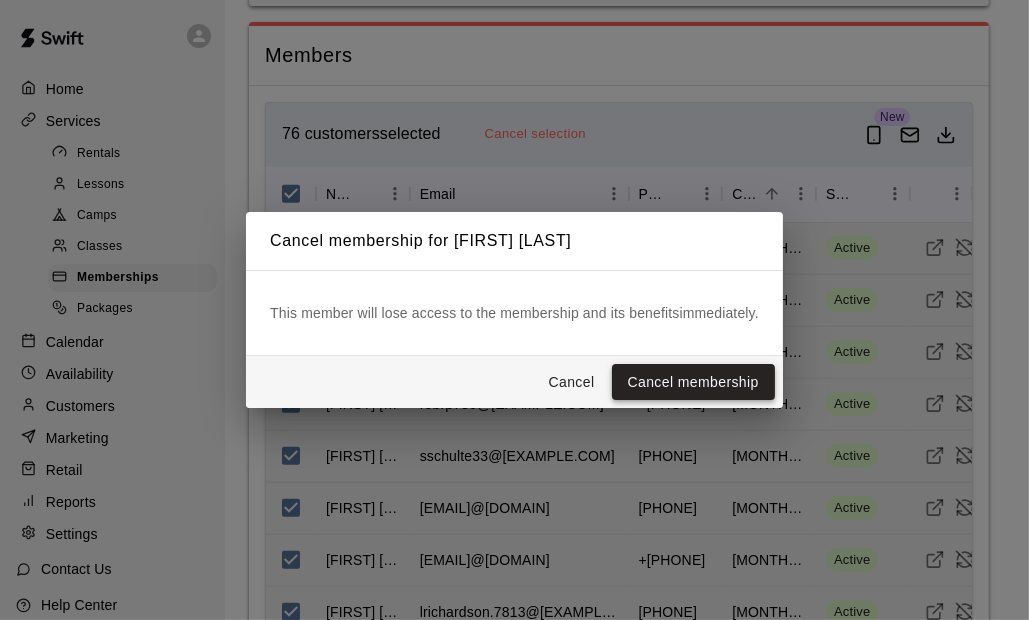 click on "Cancel membership" at bounding box center (693, 382) 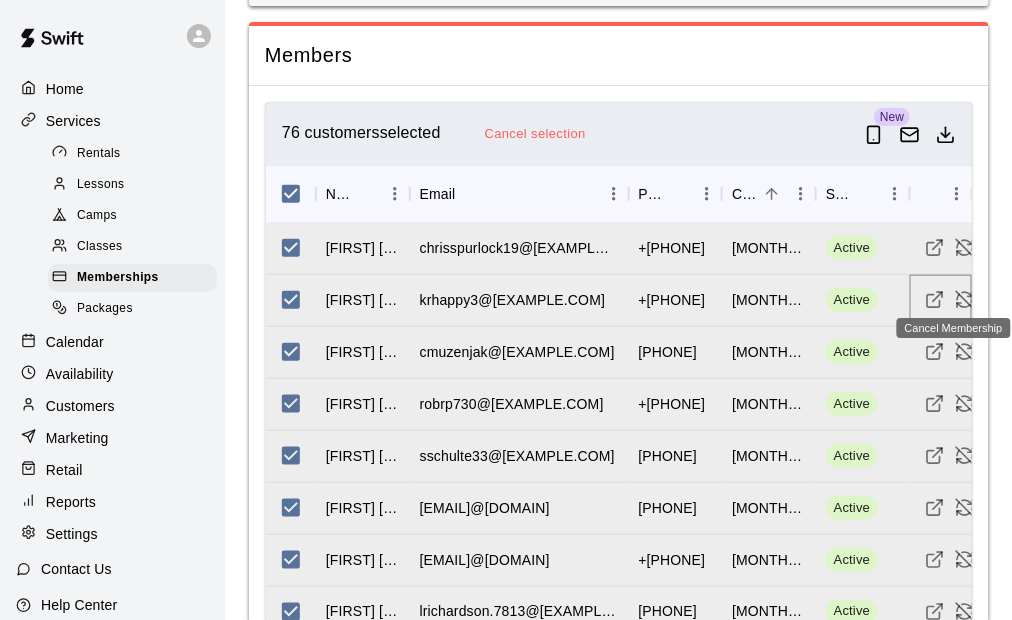 click 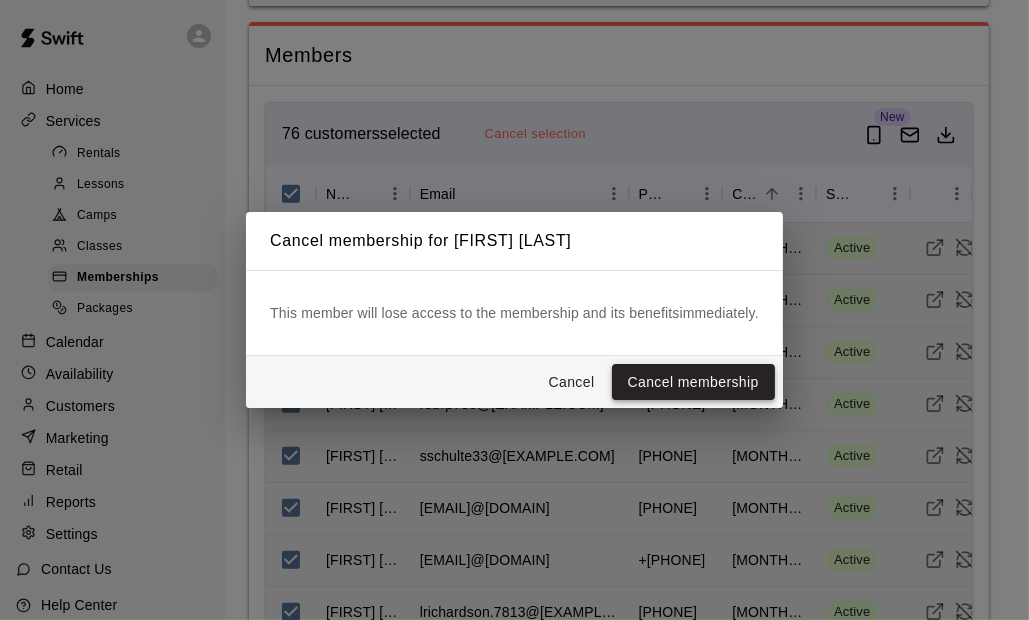 click on "Cancel membership" at bounding box center (693, 382) 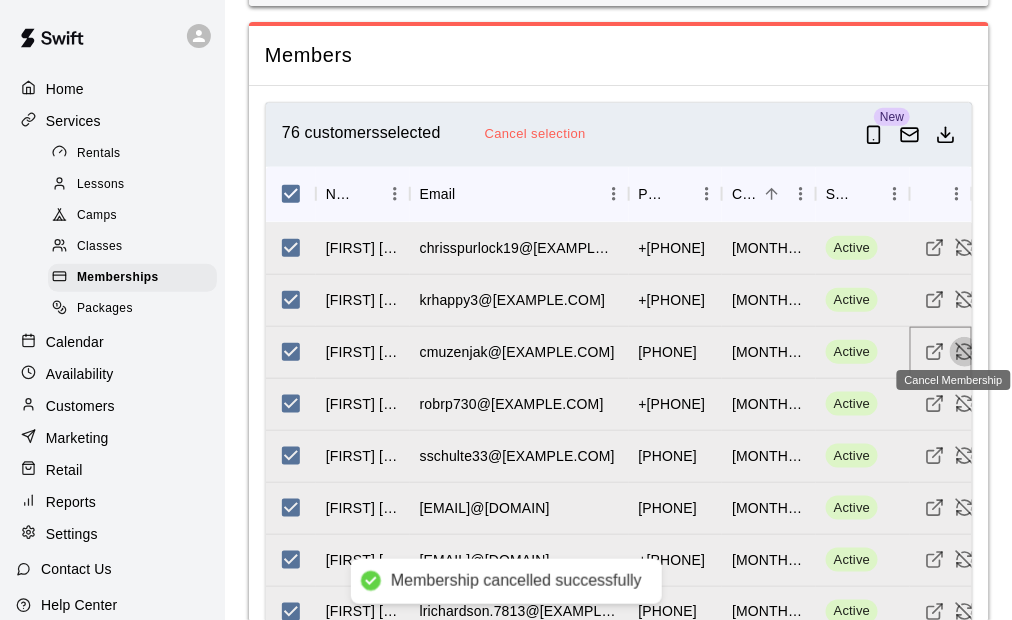 click 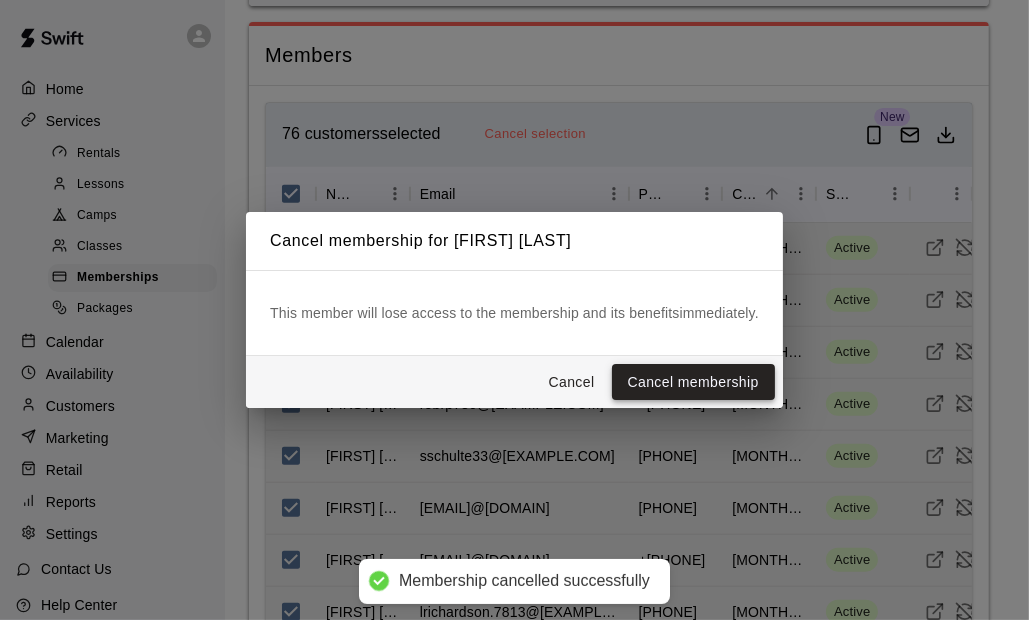 click on "Cancel membership" at bounding box center [693, 382] 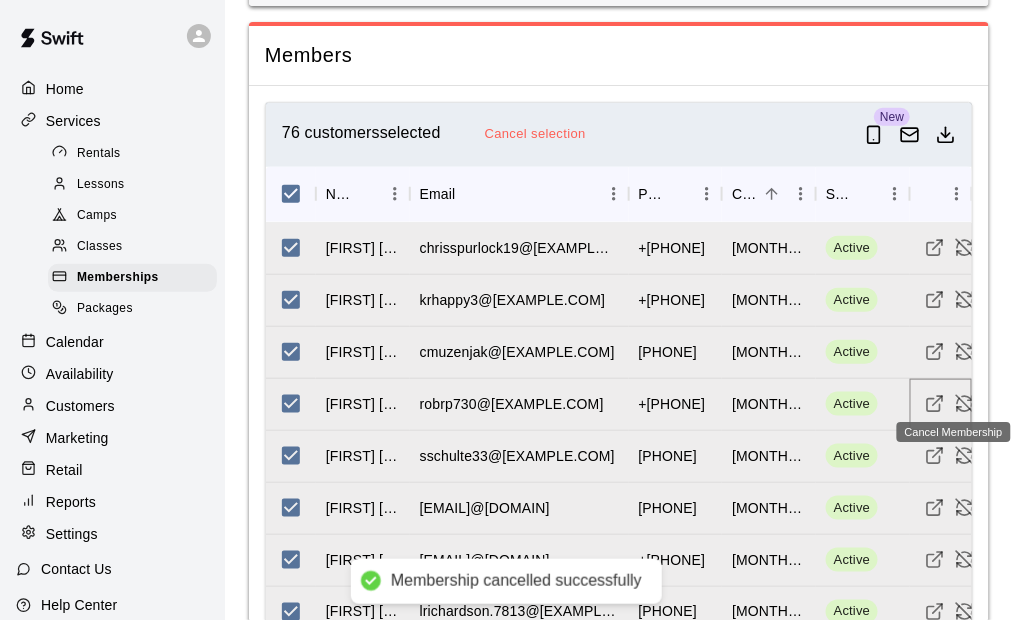 click 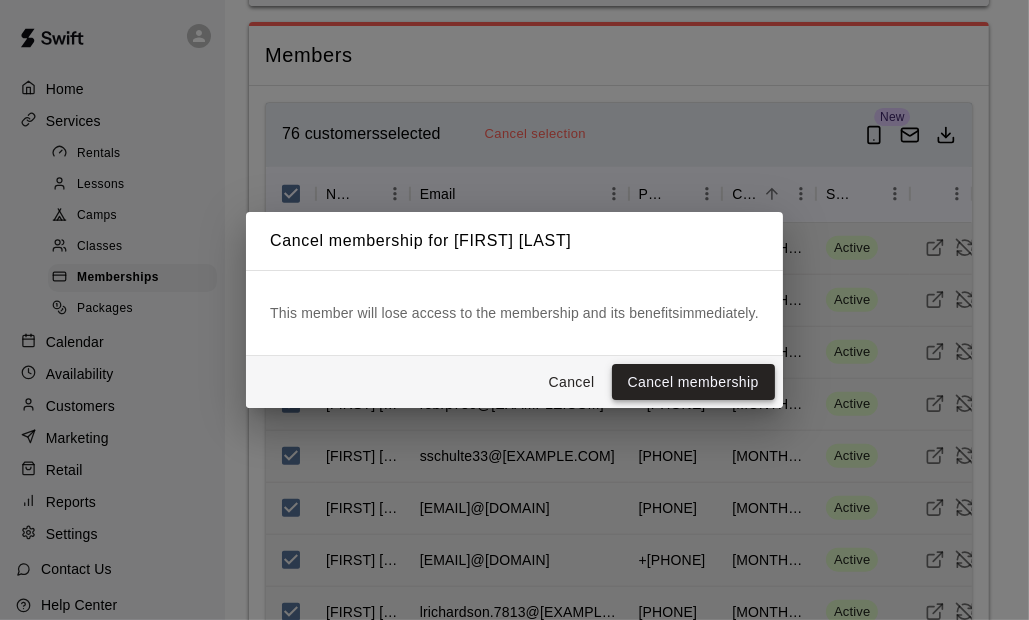 click on "Cancel membership" at bounding box center [693, 382] 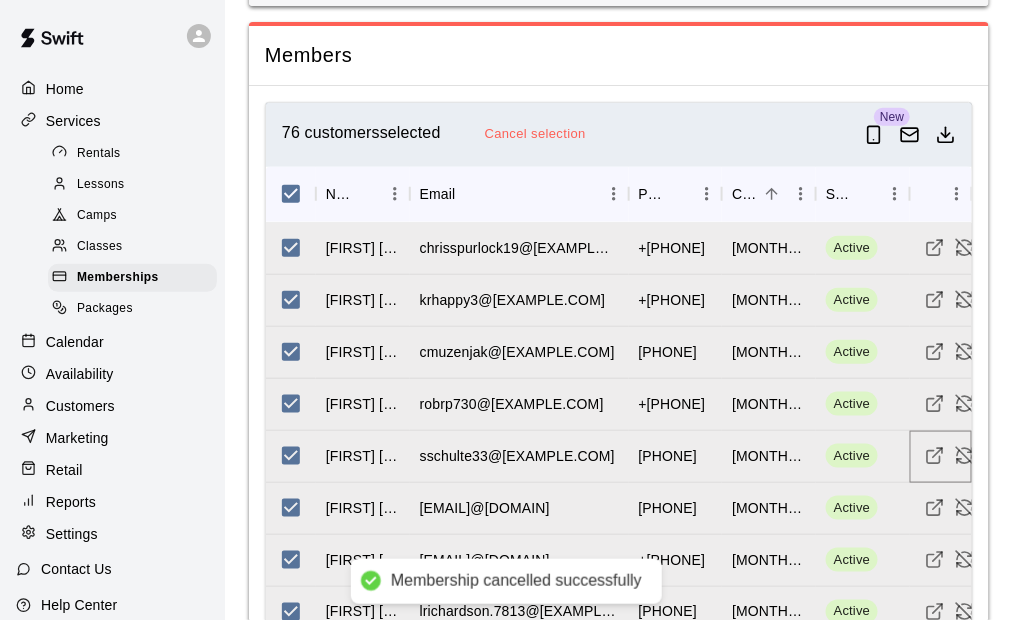 click 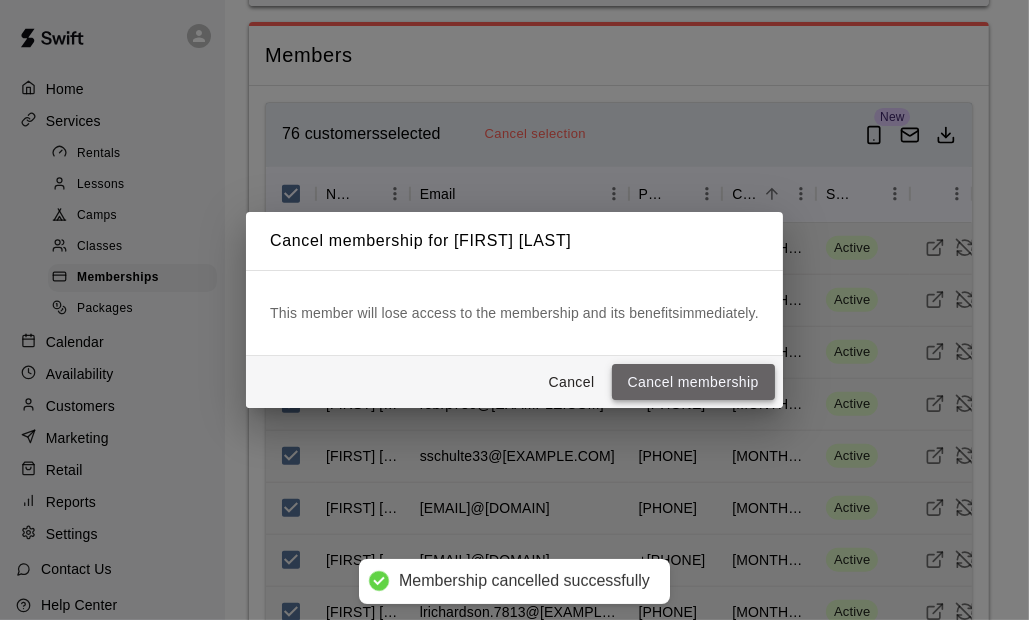 click on "Cancel membership" at bounding box center [693, 382] 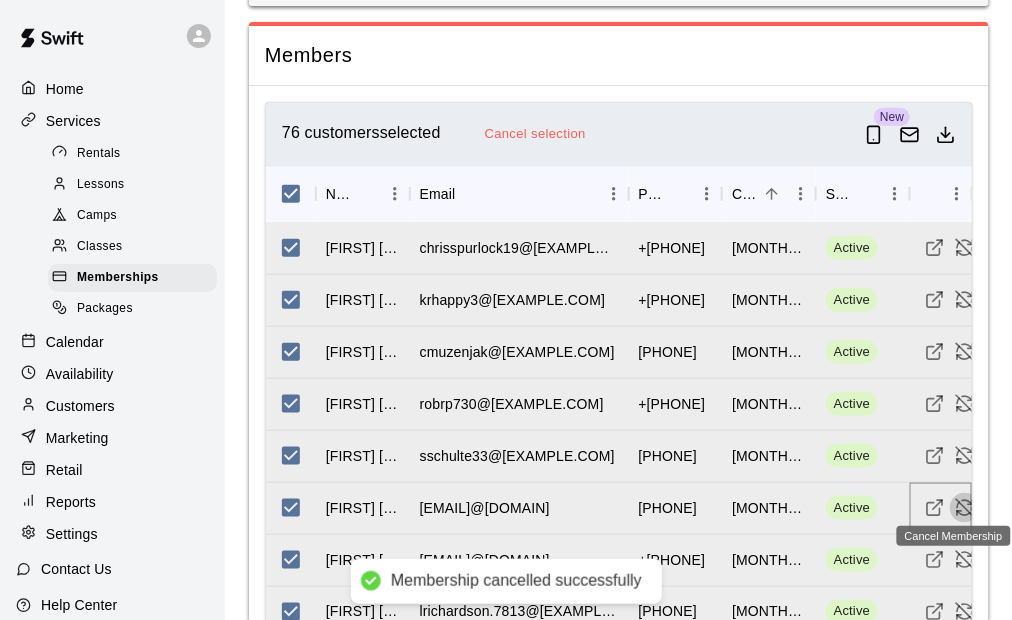 click 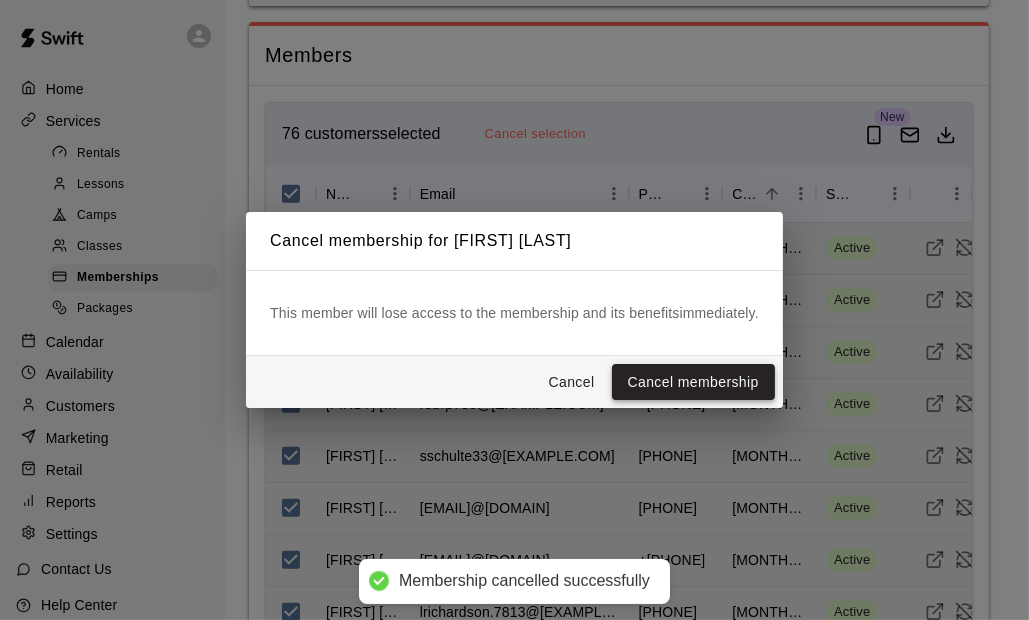 click on "Cancel membership" at bounding box center [693, 382] 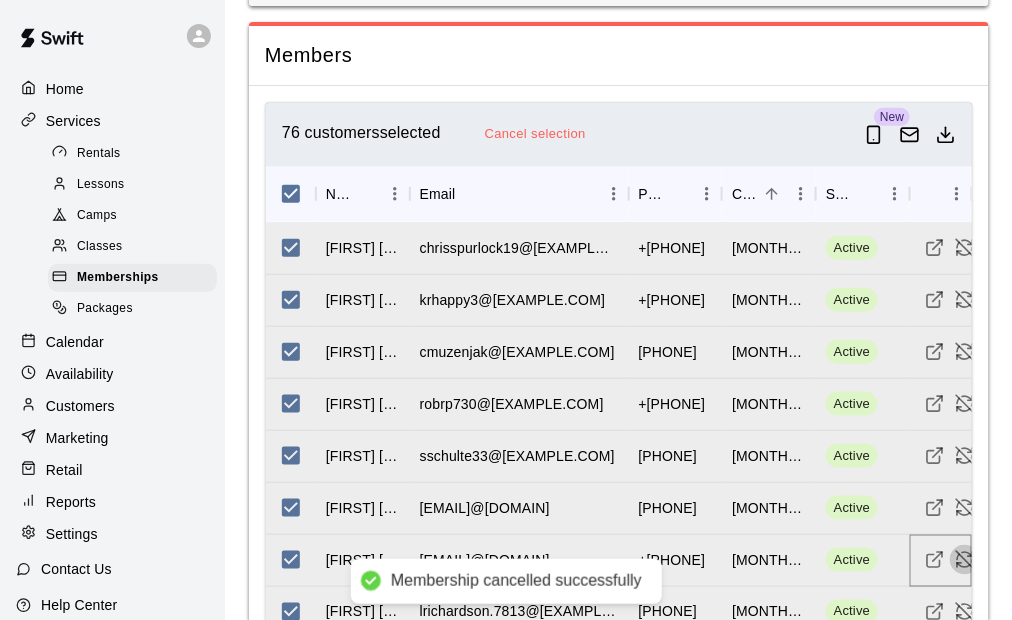 click 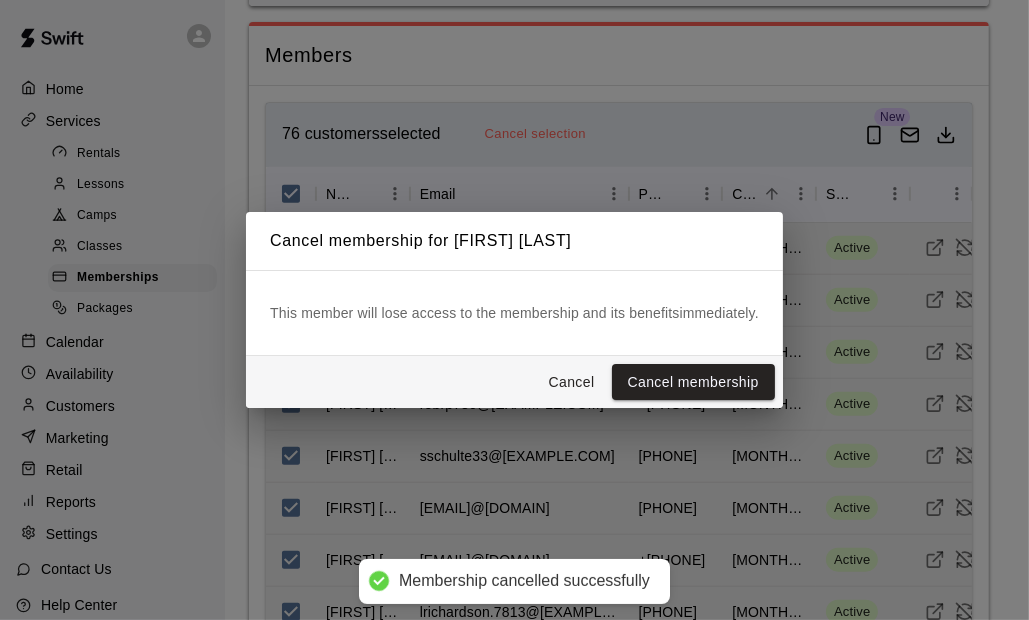 click on "Cancel membership" at bounding box center [693, 382] 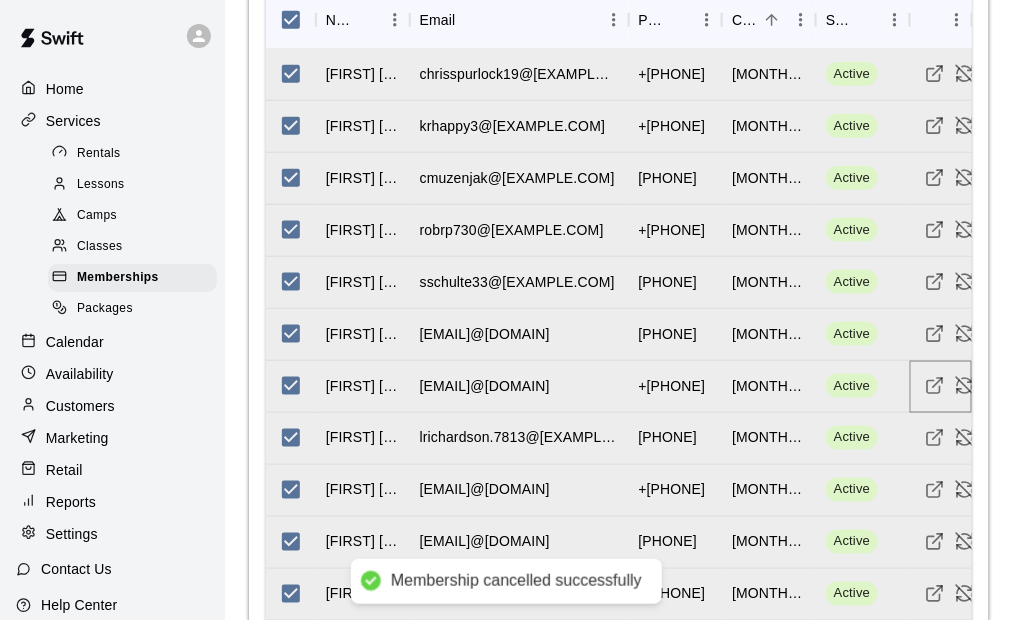 scroll, scrollTop: 2258, scrollLeft: 0, axis: vertical 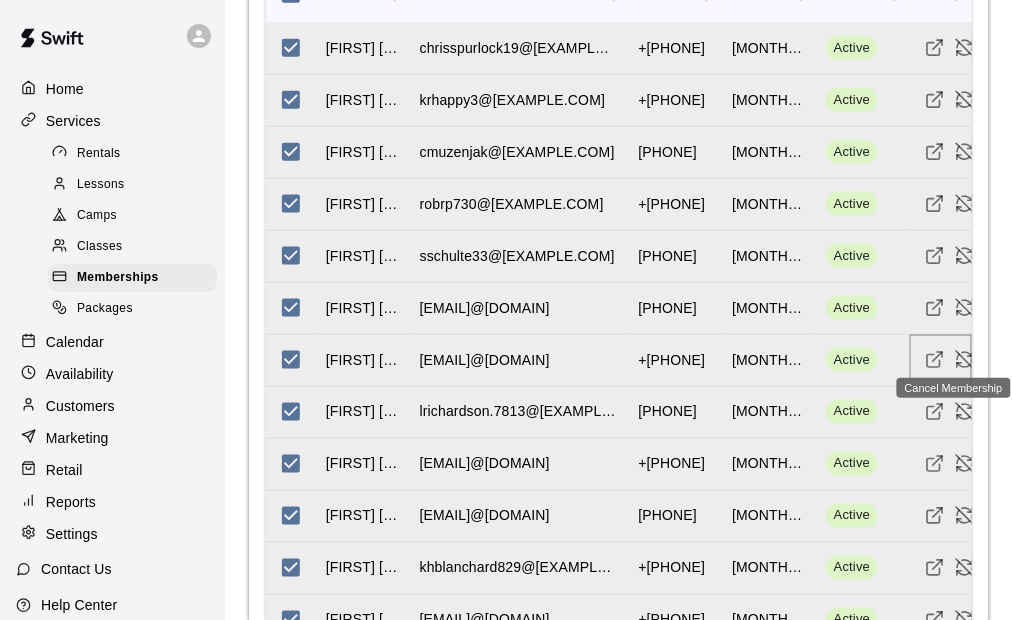 click 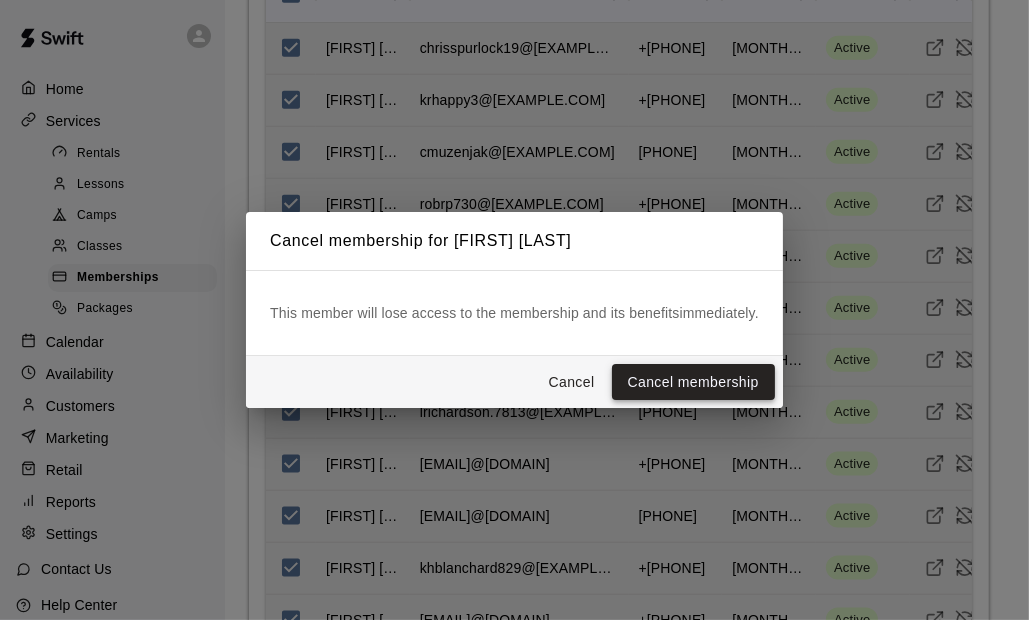 click on "Cancel membership" at bounding box center [693, 382] 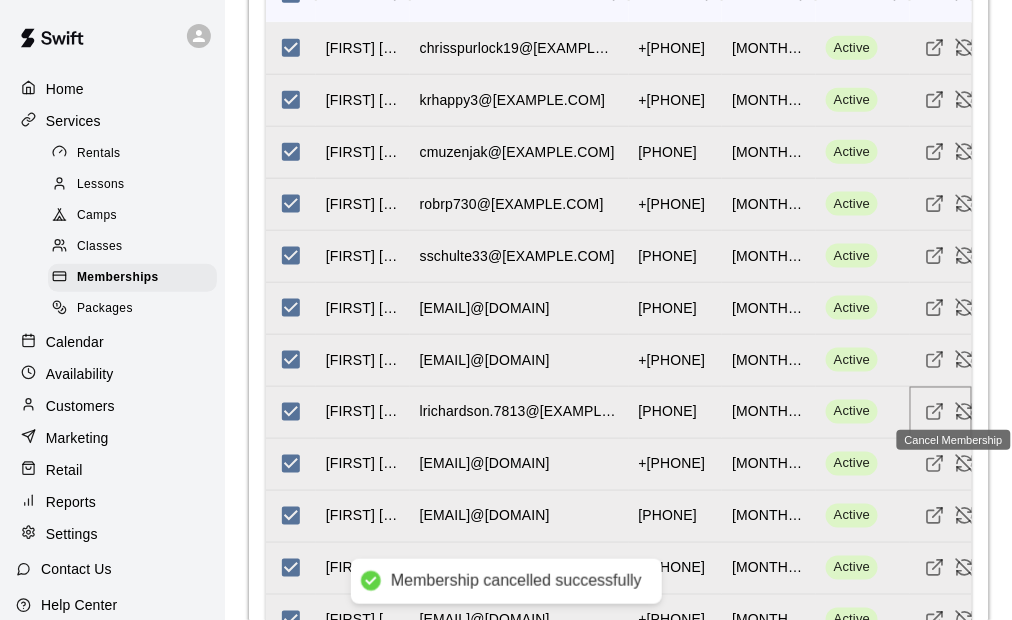 click 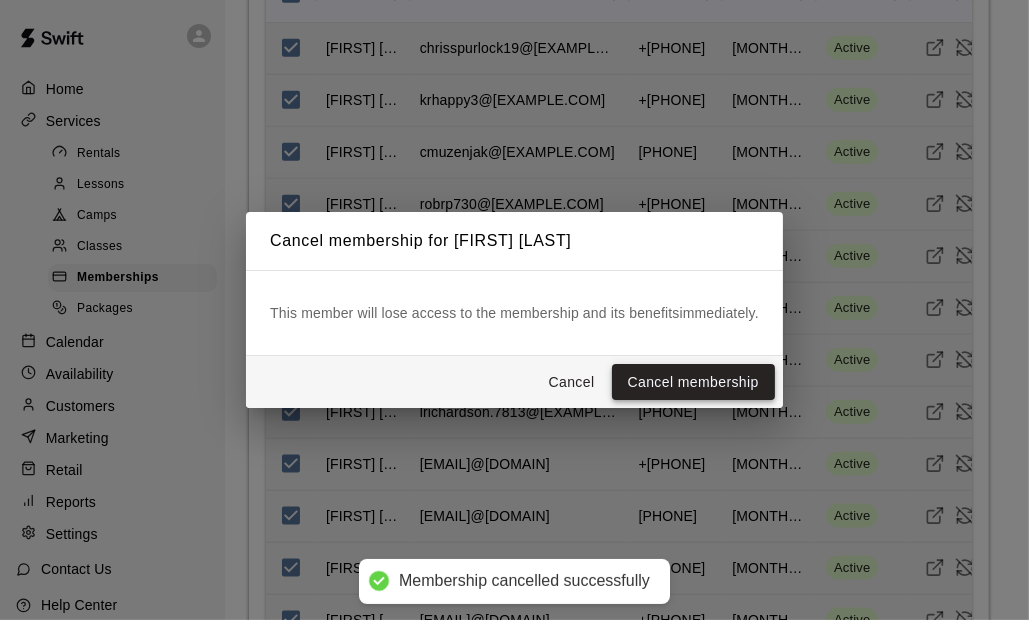 click on "Cancel membership" at bounding box center (693, 382) 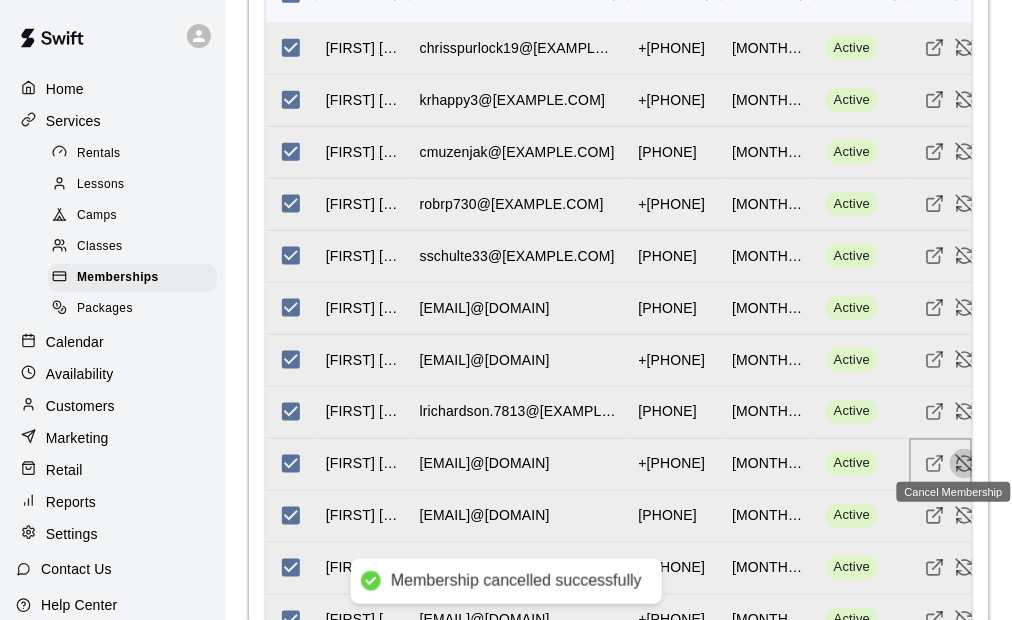 click 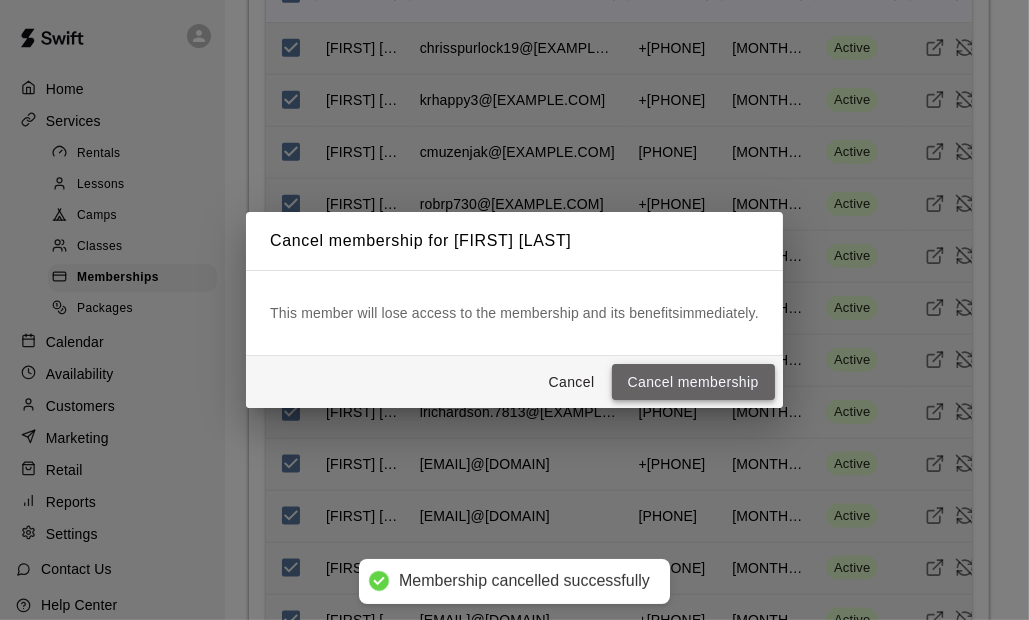 click on "Cancel membership" at bounding box center (693, 382) 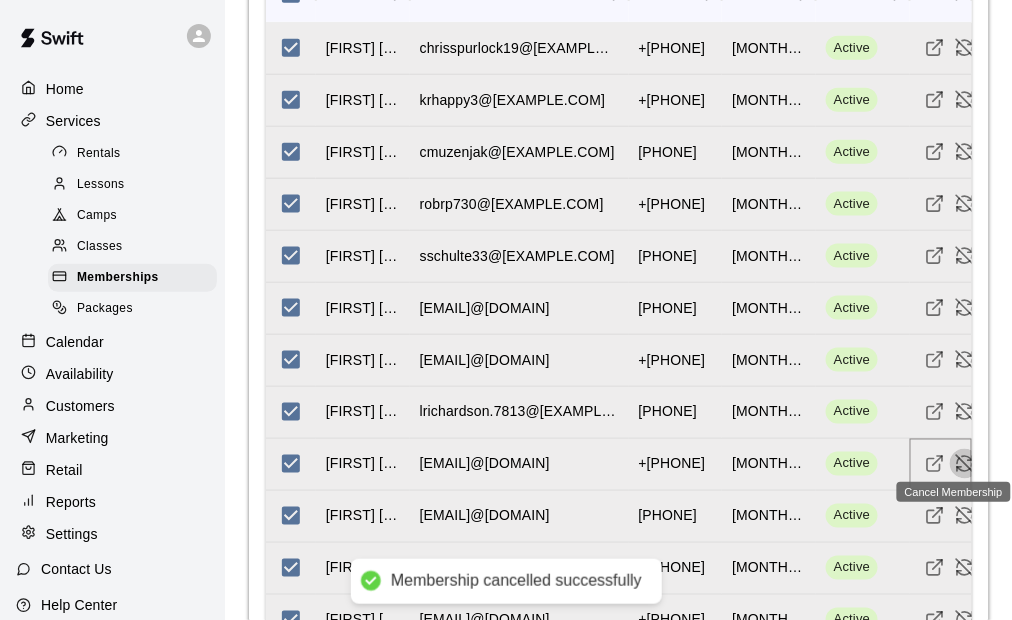 click 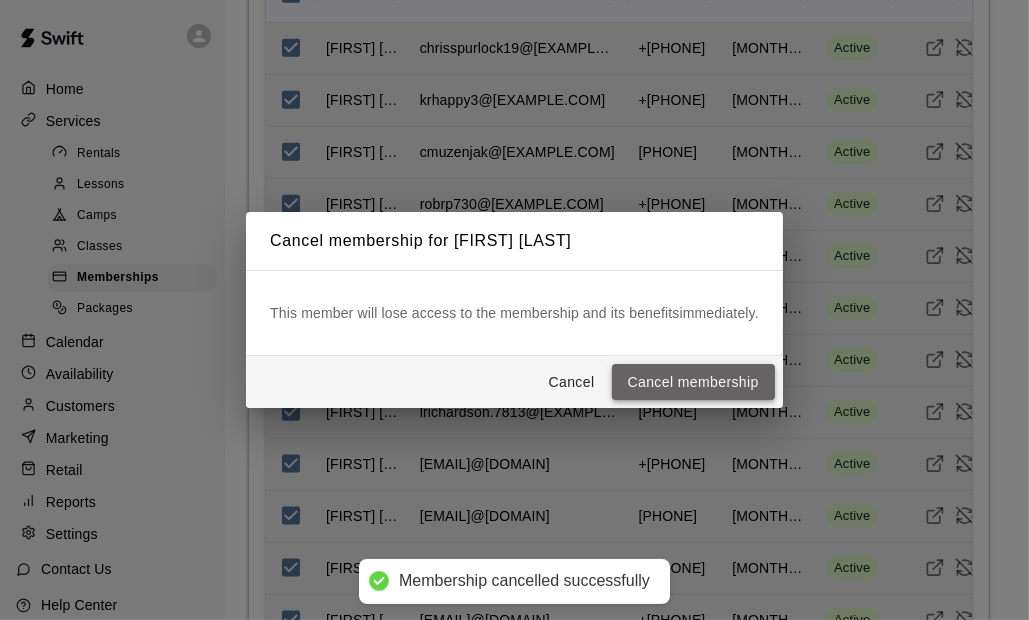 click on "Cancel membership" at bounding box center [693, 382] 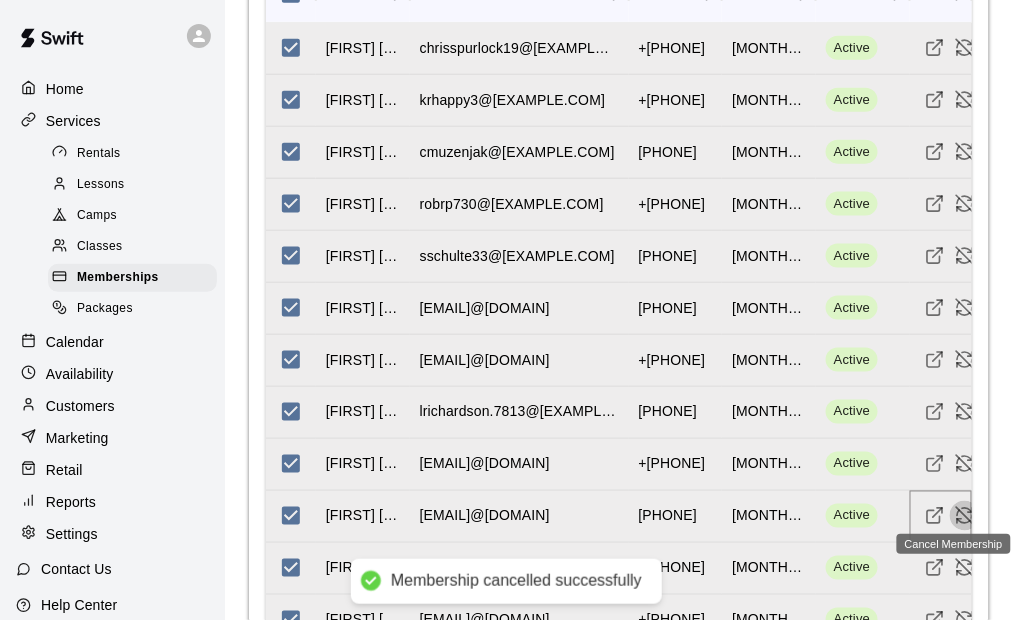 click 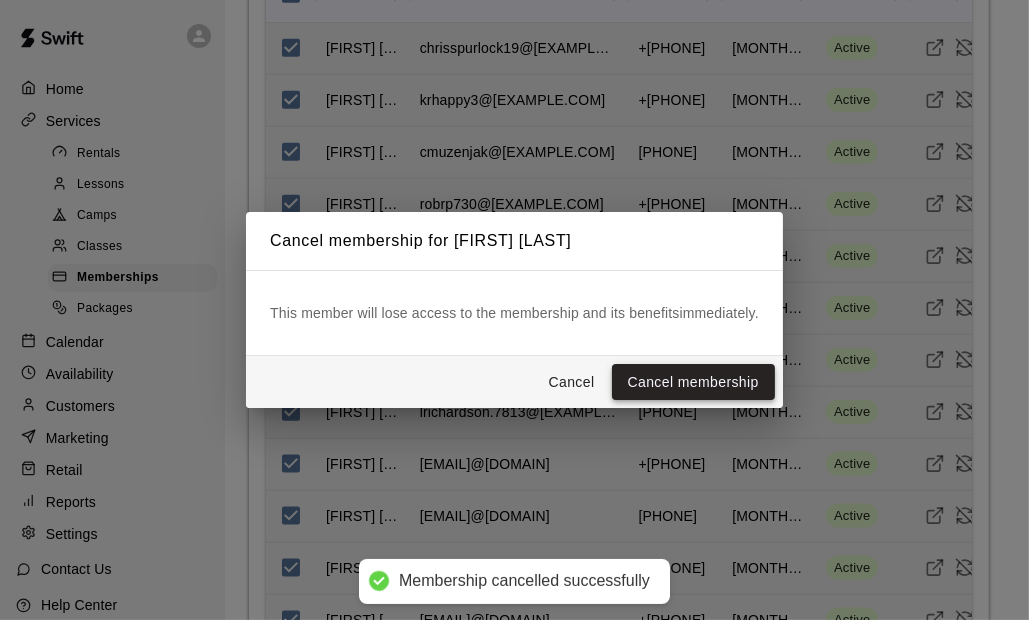 click on "Cancel membership" at bounding box center (693, 382) 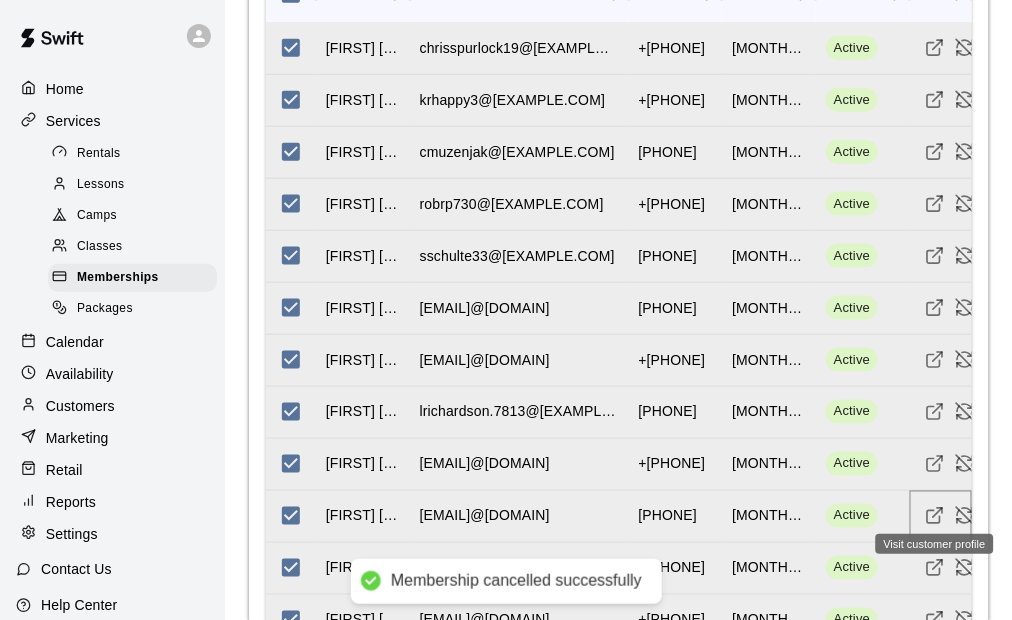 scroll, scrollTop: 2358, scrollLeft: 0, axis: vertical 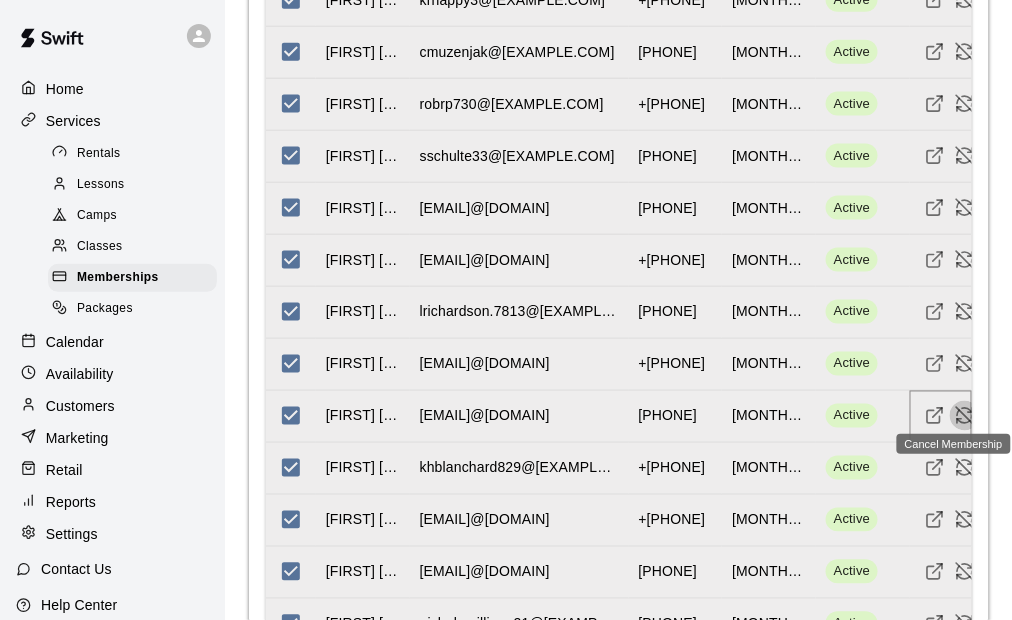click 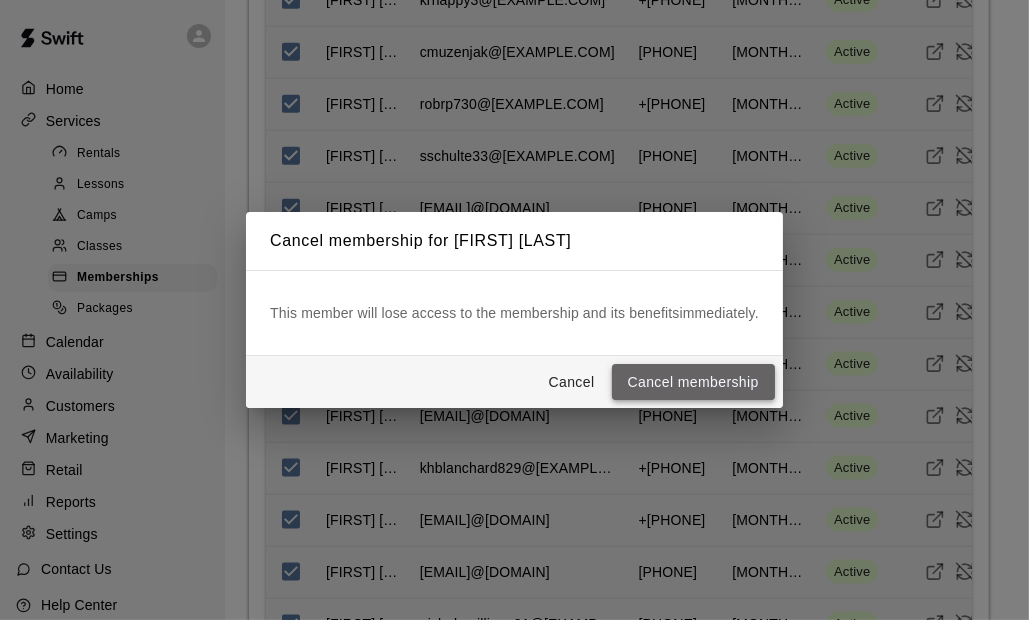 click on "Cancel membership" at bounding box center [693, 382] 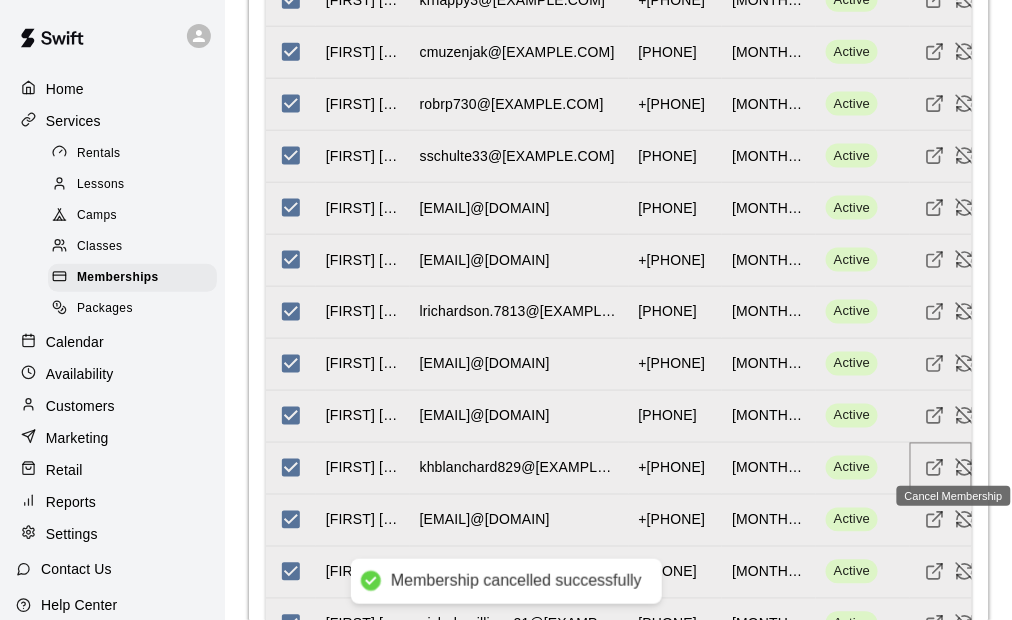 click 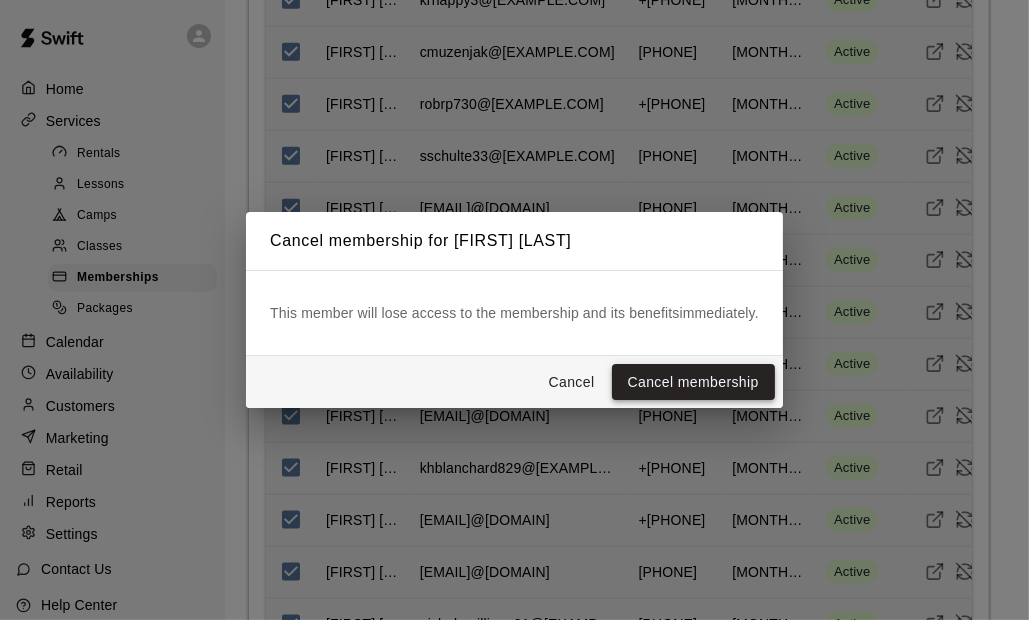click on "Cancel membership" at bounding box center [693, 382] 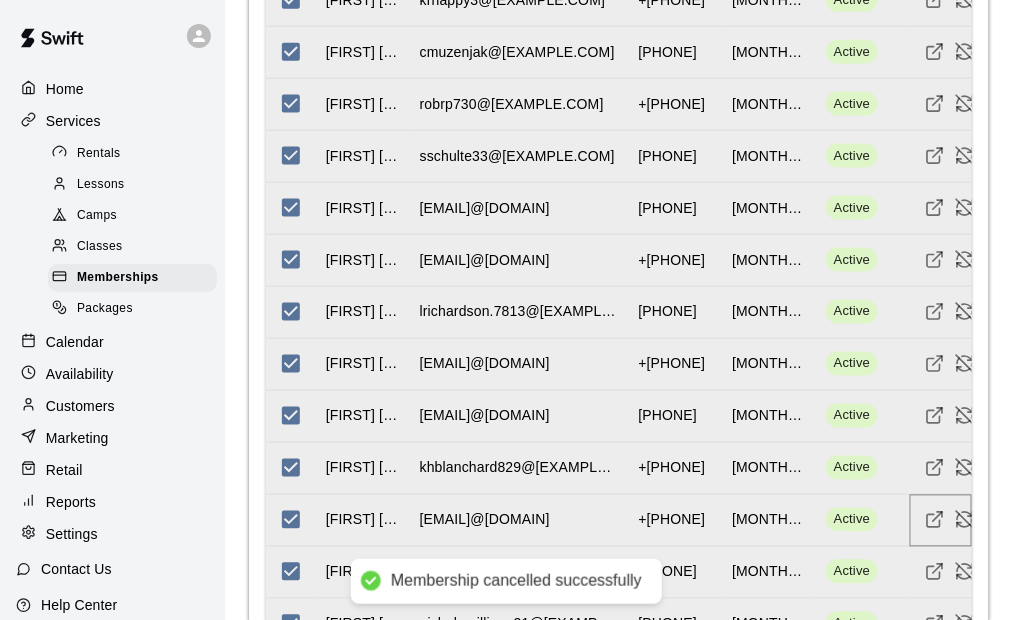 click 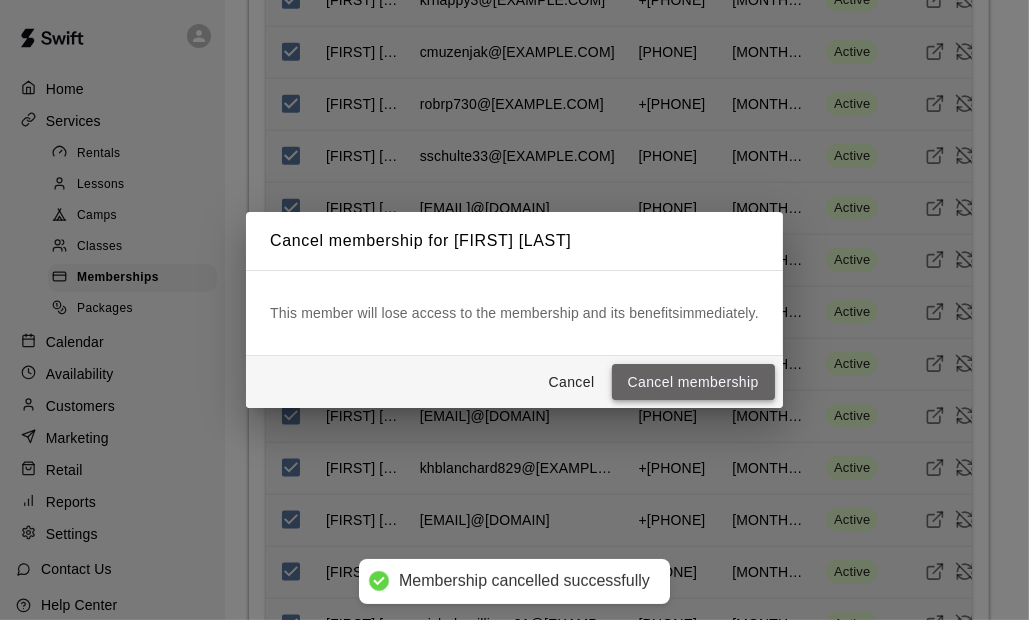 click on "Cancel membership" at bounding box center [693, 382] 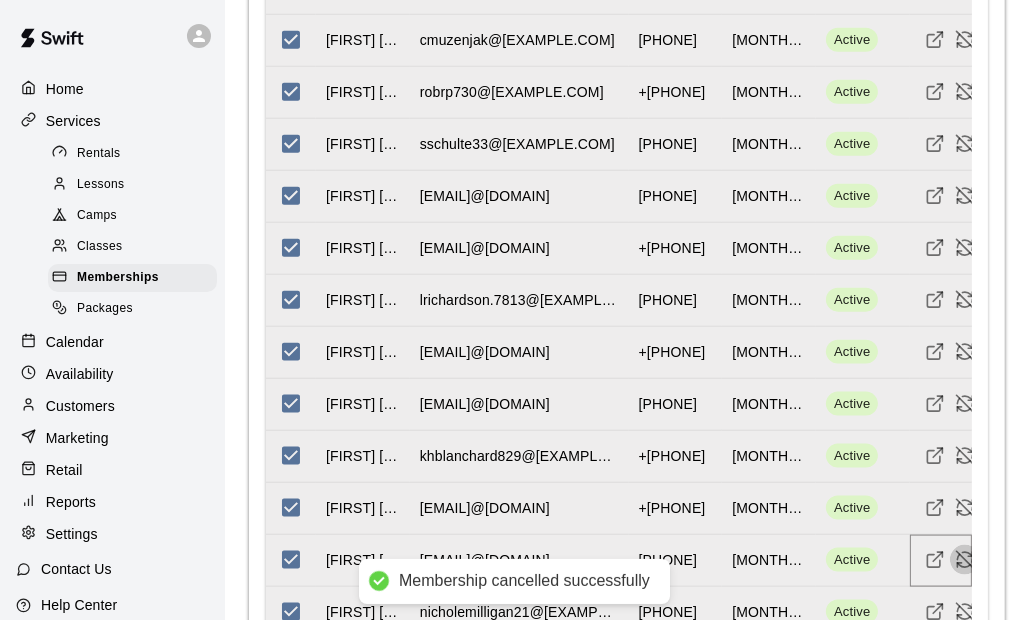 click 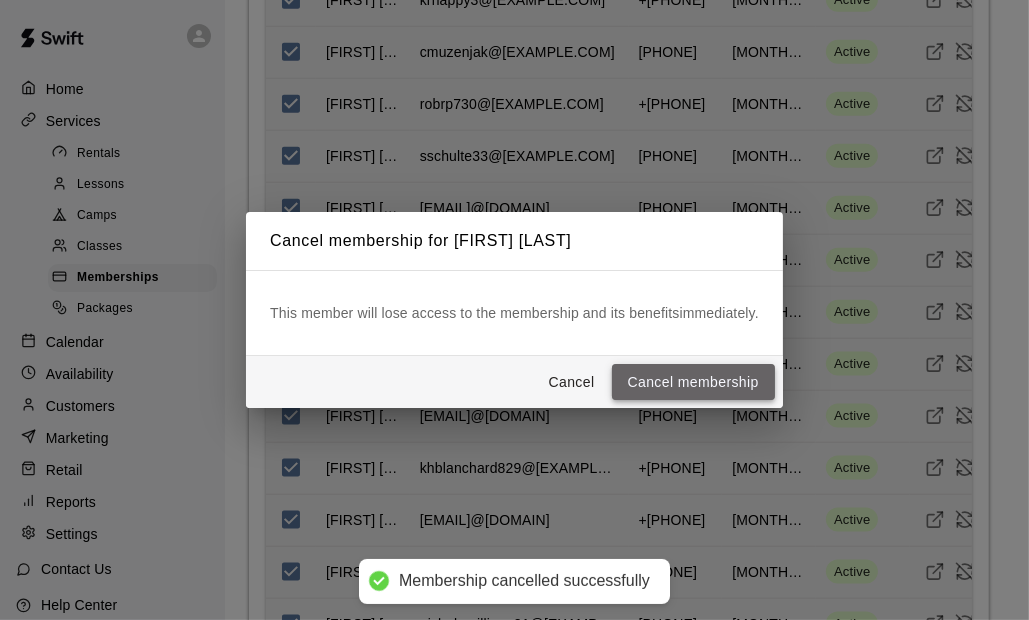 click on "Cancel membership" at bounding box center (693, 382) 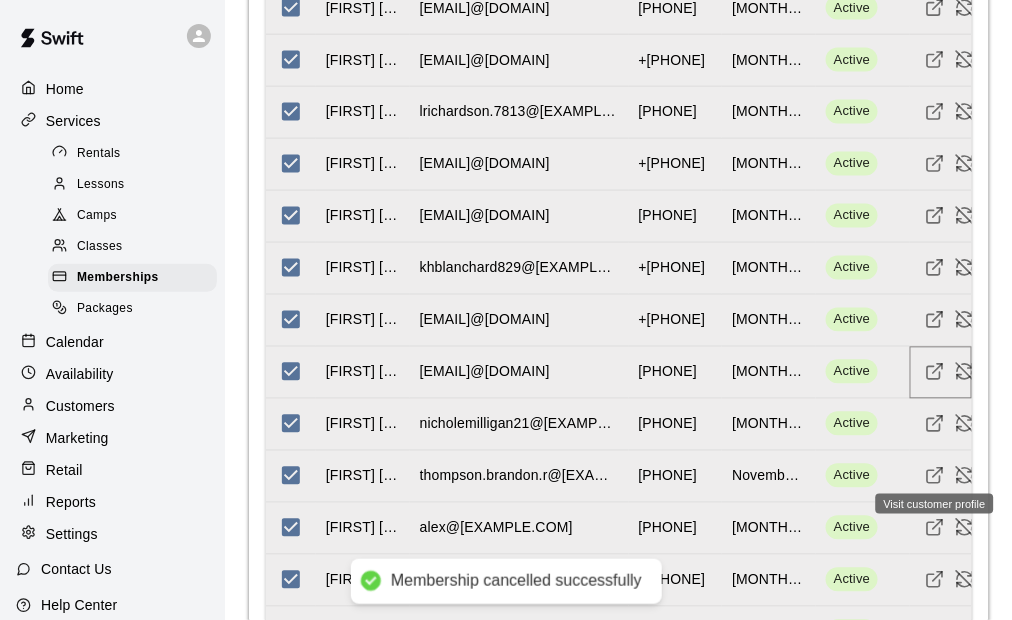 scroll, scrollTop: 2658, scrollLeft: 0, axis: vertical 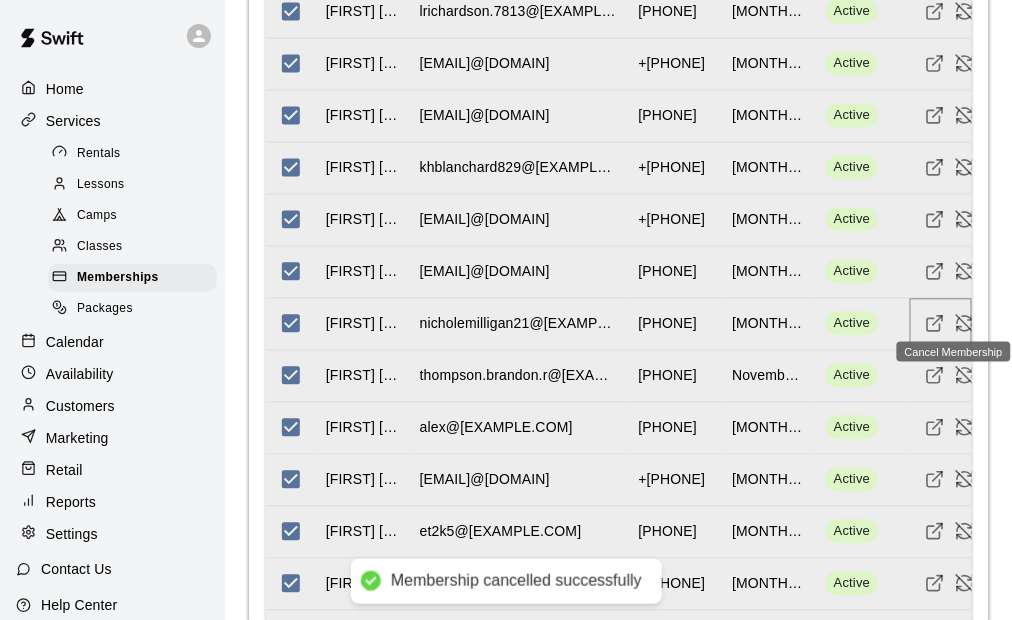 click at bounding box center [965, 324] 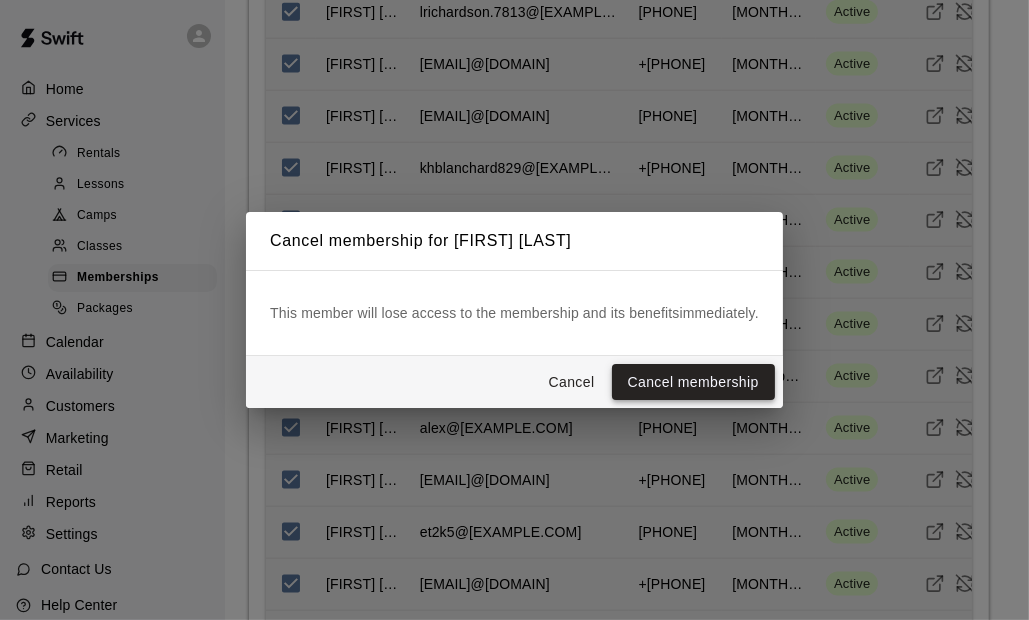 click on "Cancel membership" at bounding box center [693, 382] 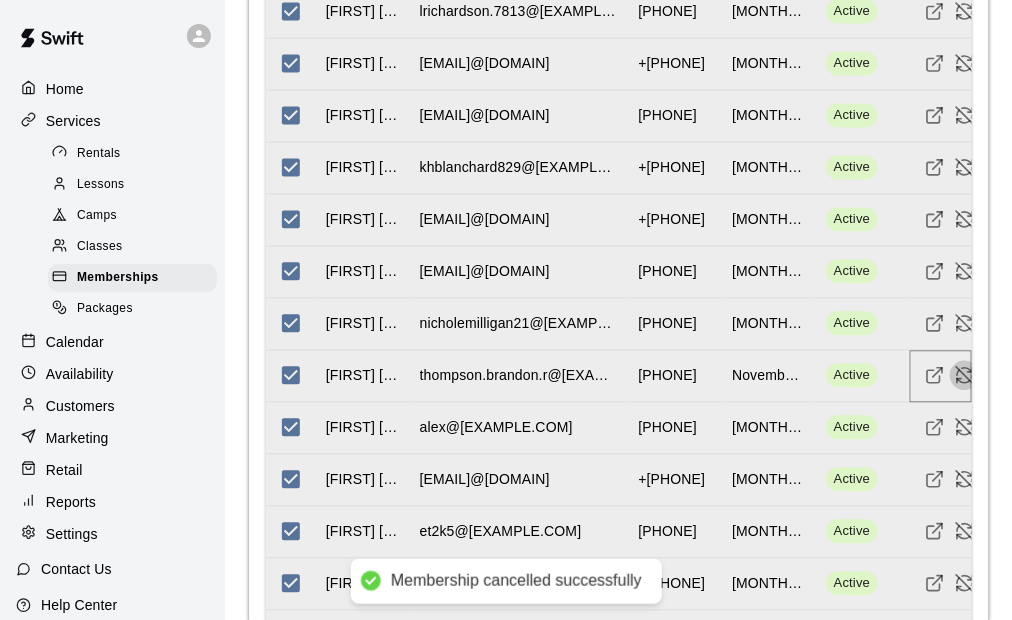 click 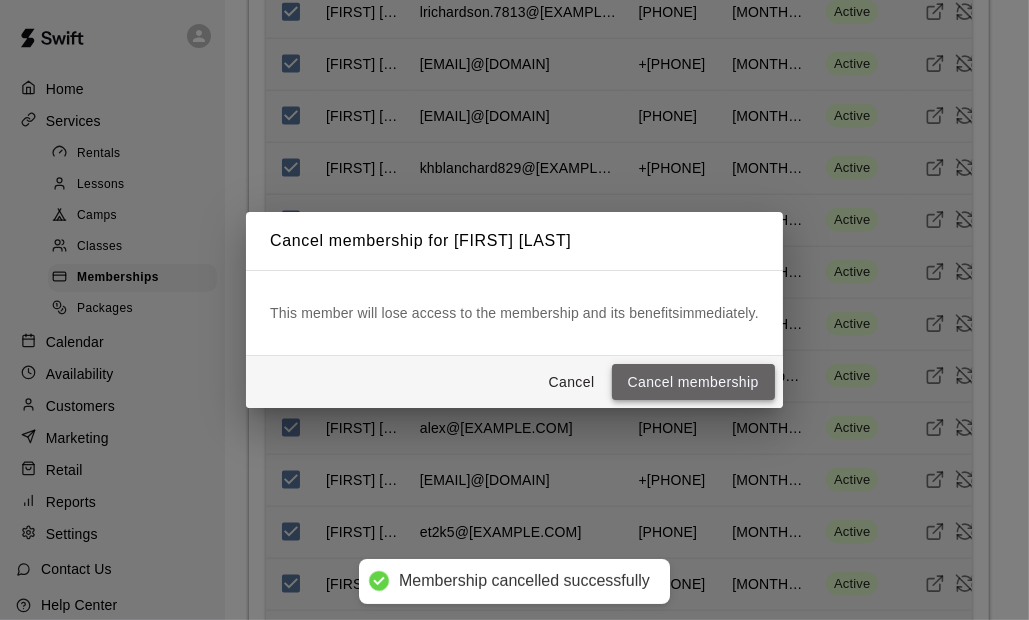 click on "Cancel membership" at bounding box center (693, 382) 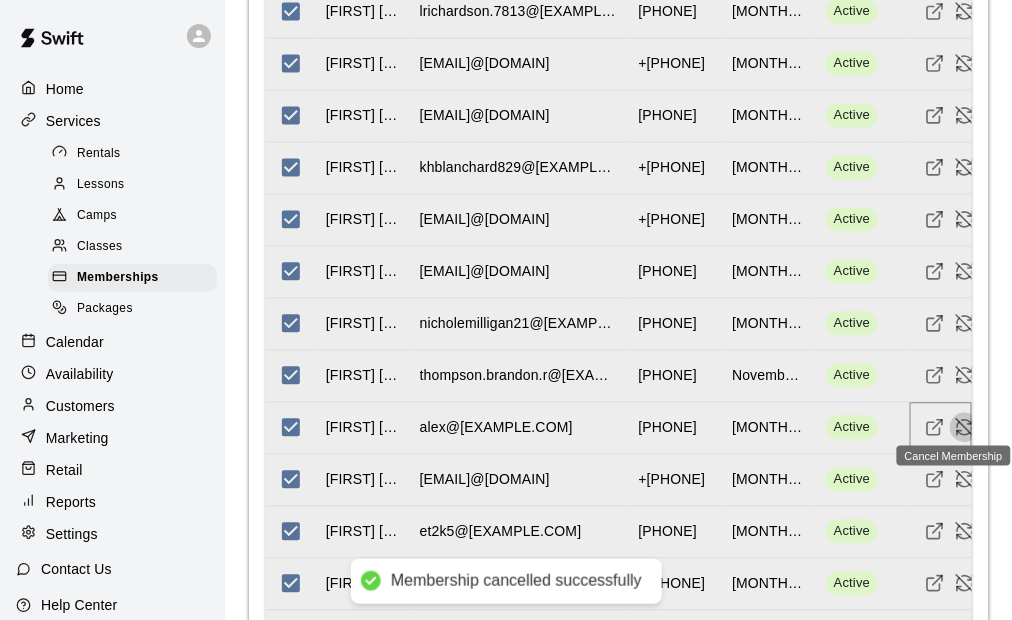 click 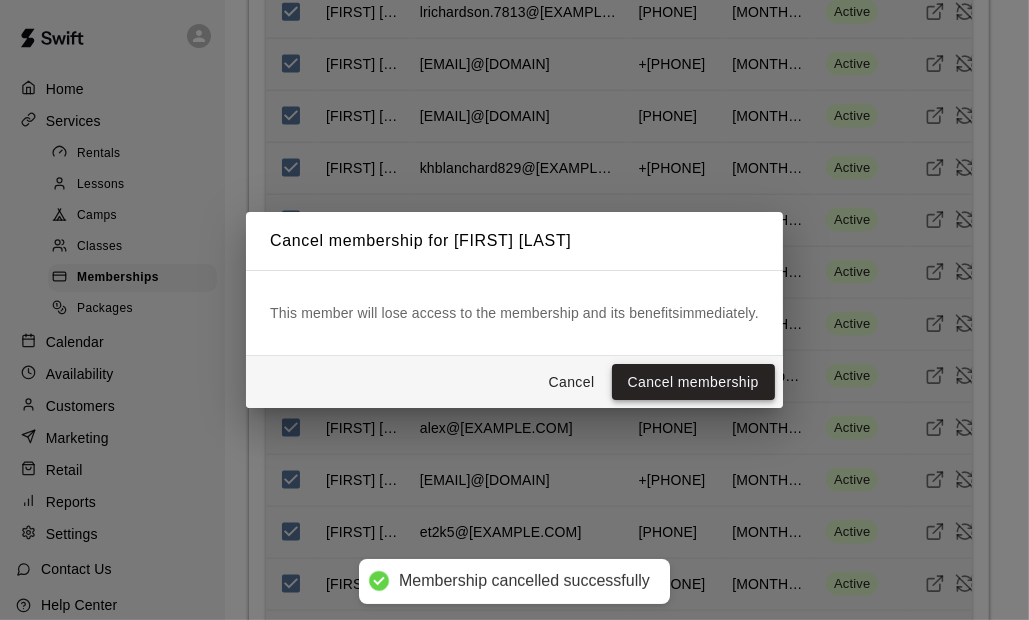 click on "Cancel membership" at bounding box center (693, 382) 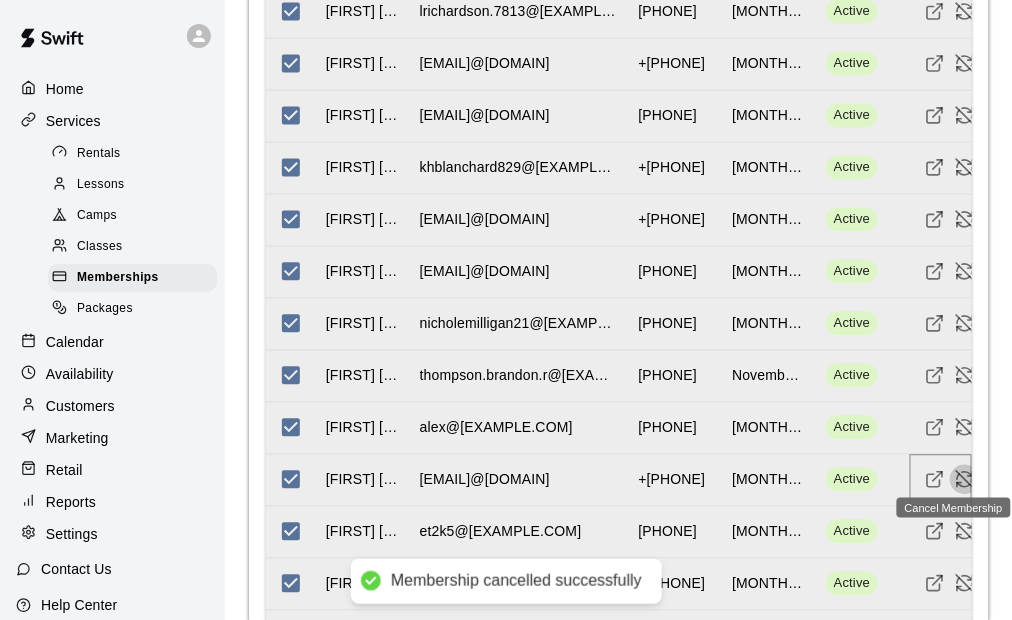 click 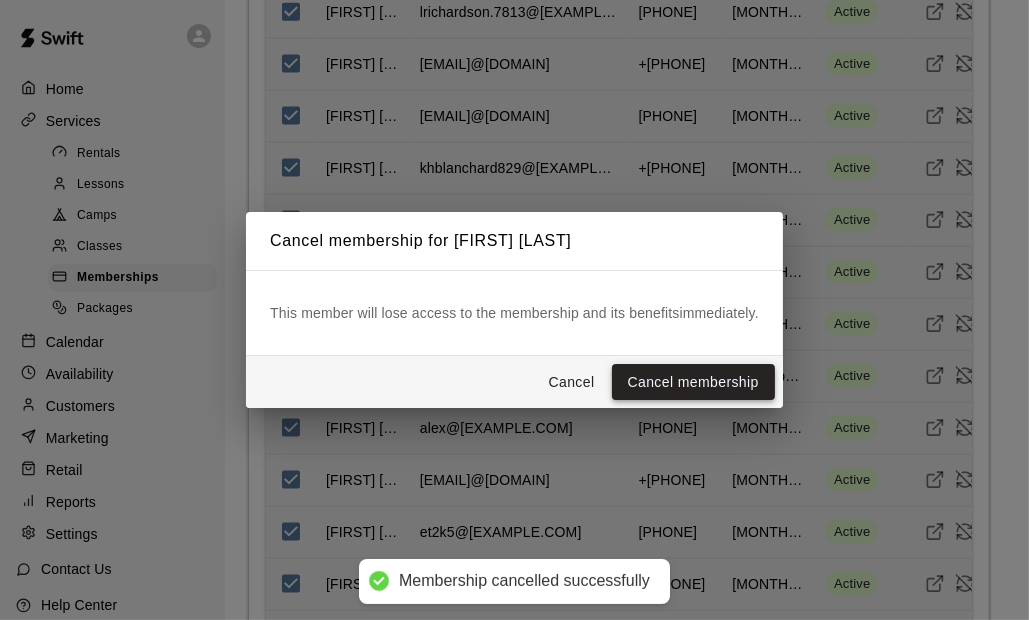 click on "Cancel membership" at bounding box center (693, 382) 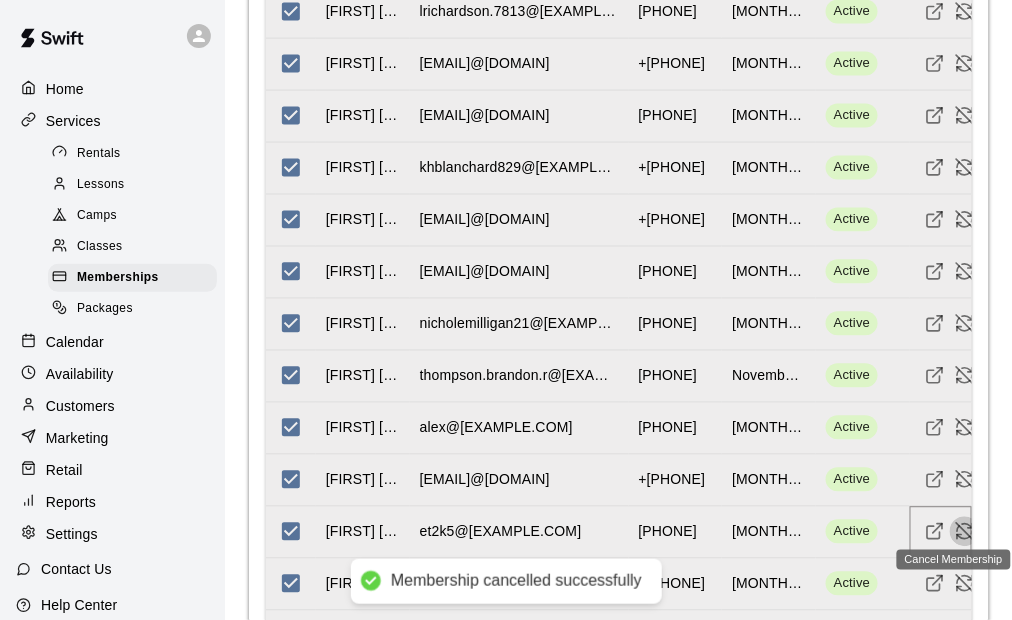 click 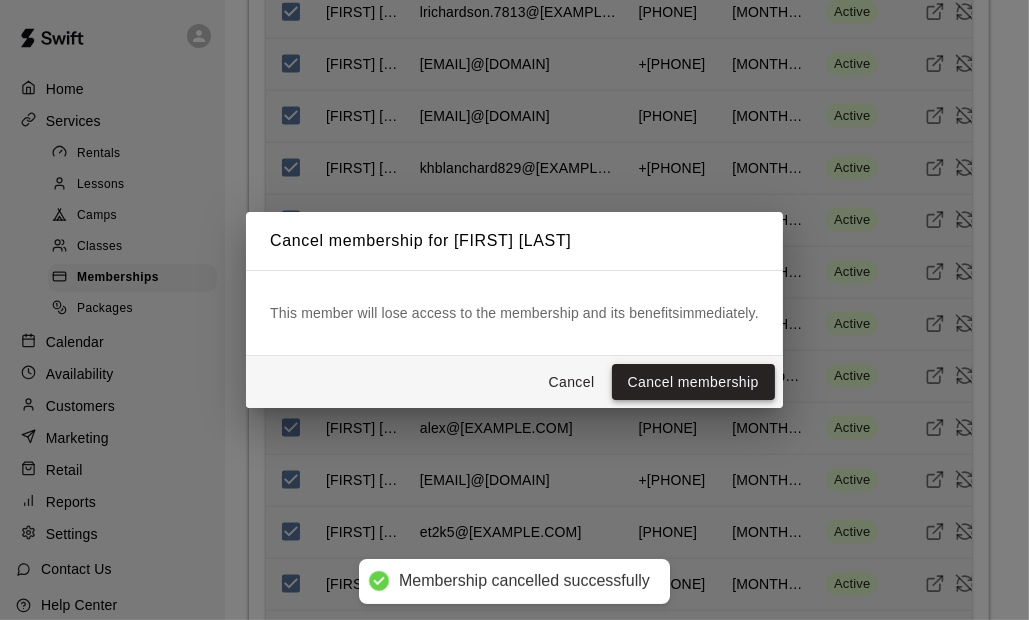 click on "Cancel membership" at bounding box center (693, 382) 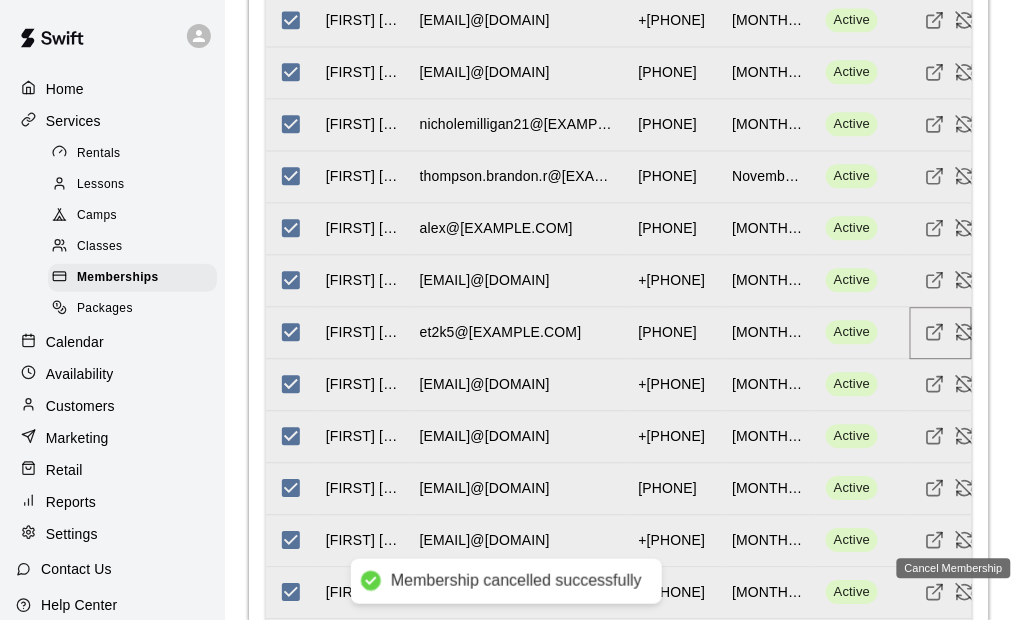 scroll, scrollTop: 2958, scrollLeft: 0, axis: vertical 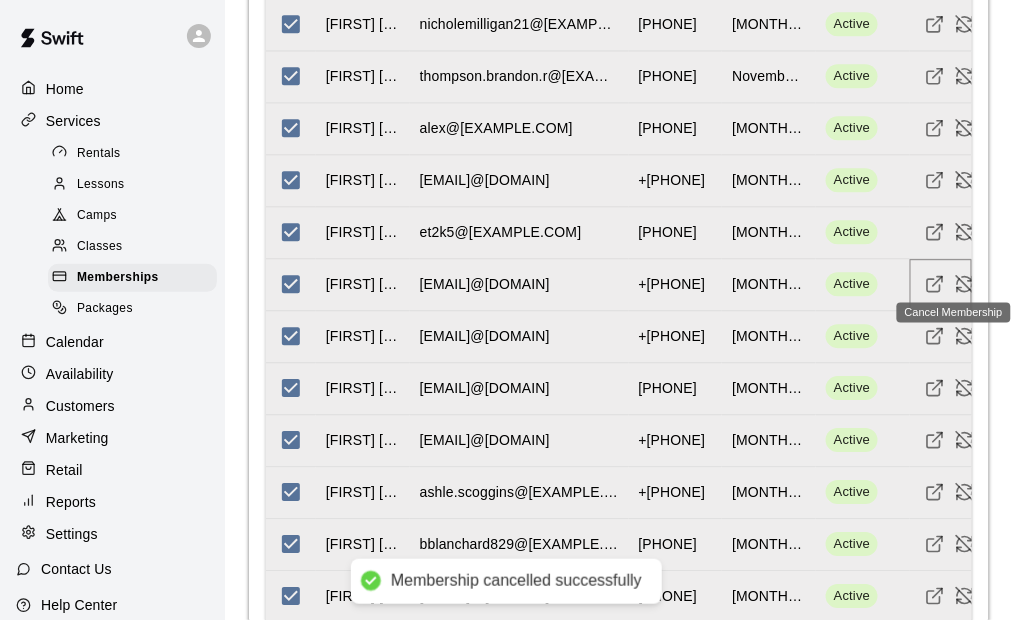 click 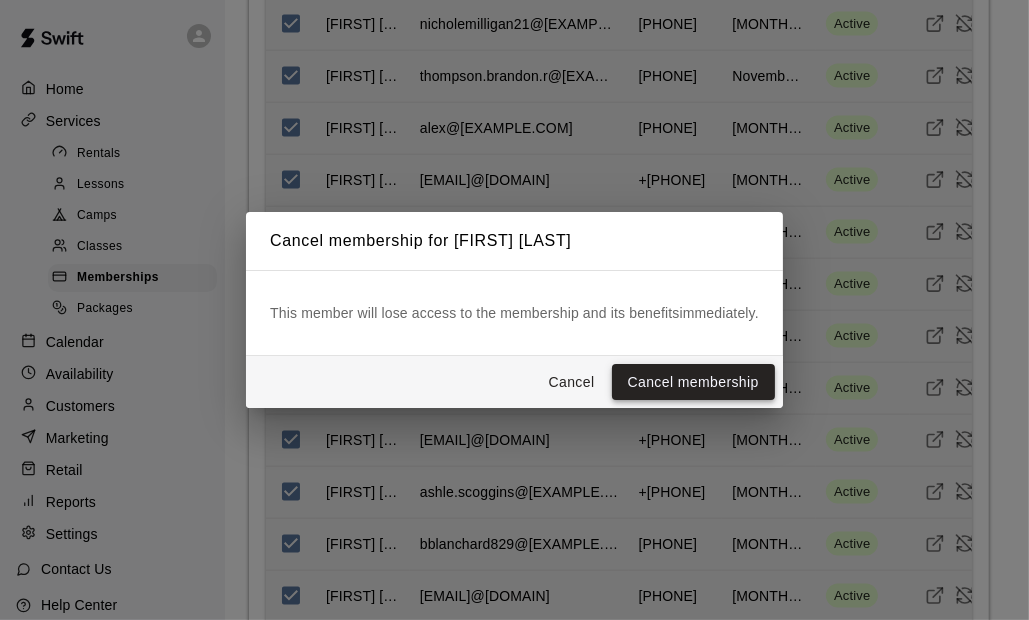 click on "Cancel membership" at bounding box center [693, 382] 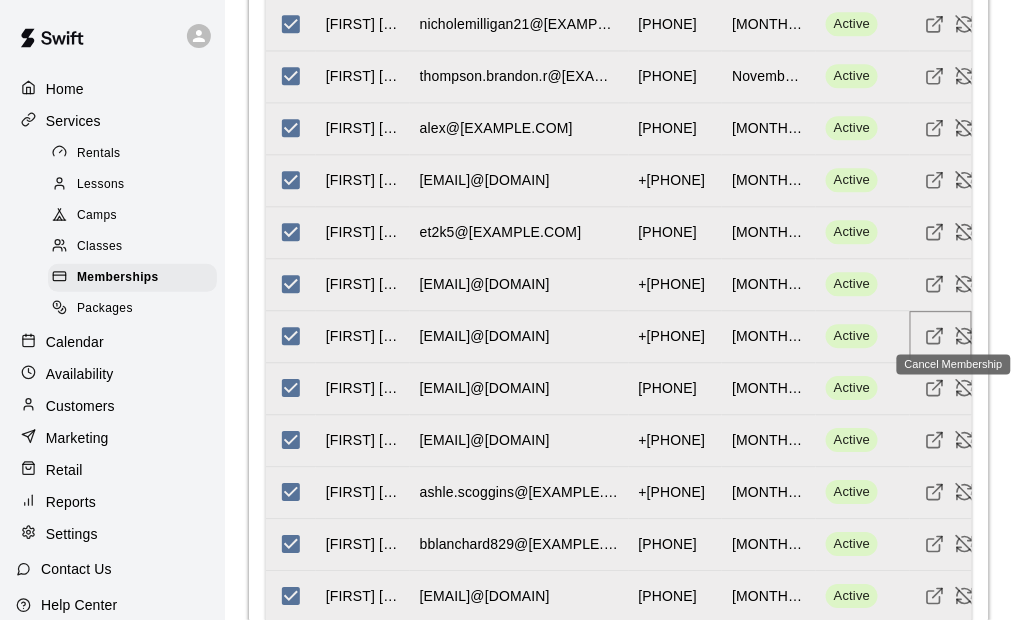click 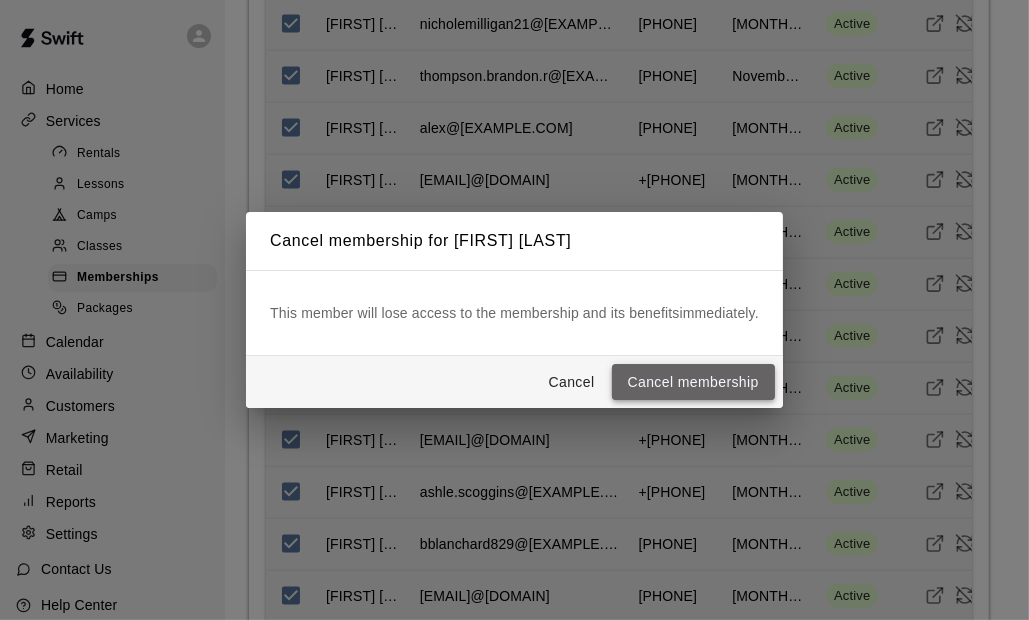 click on "Cancel membership" at bounding box center (693, 382) 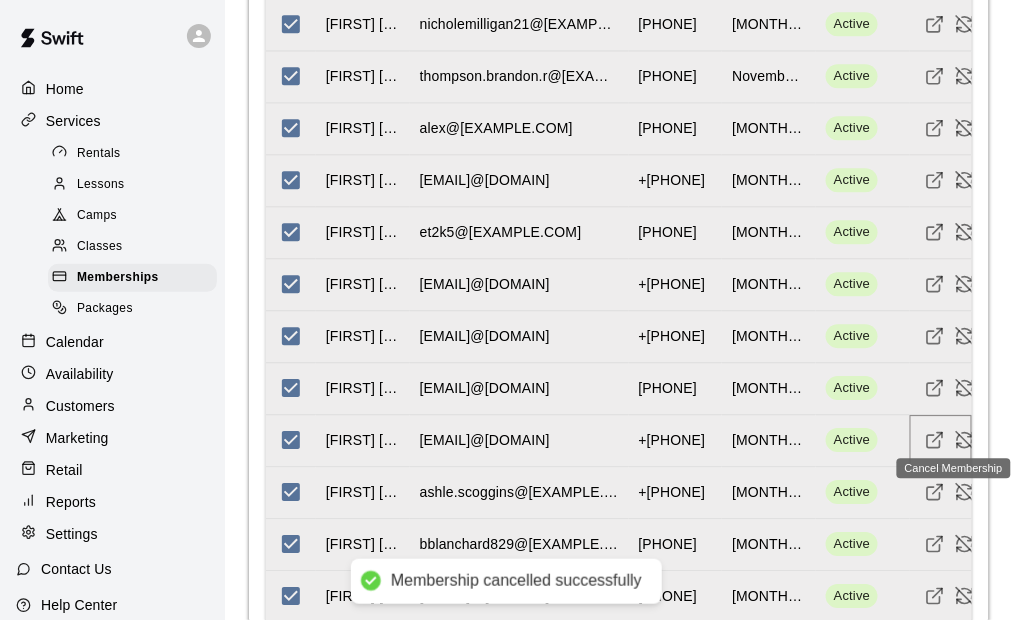 click 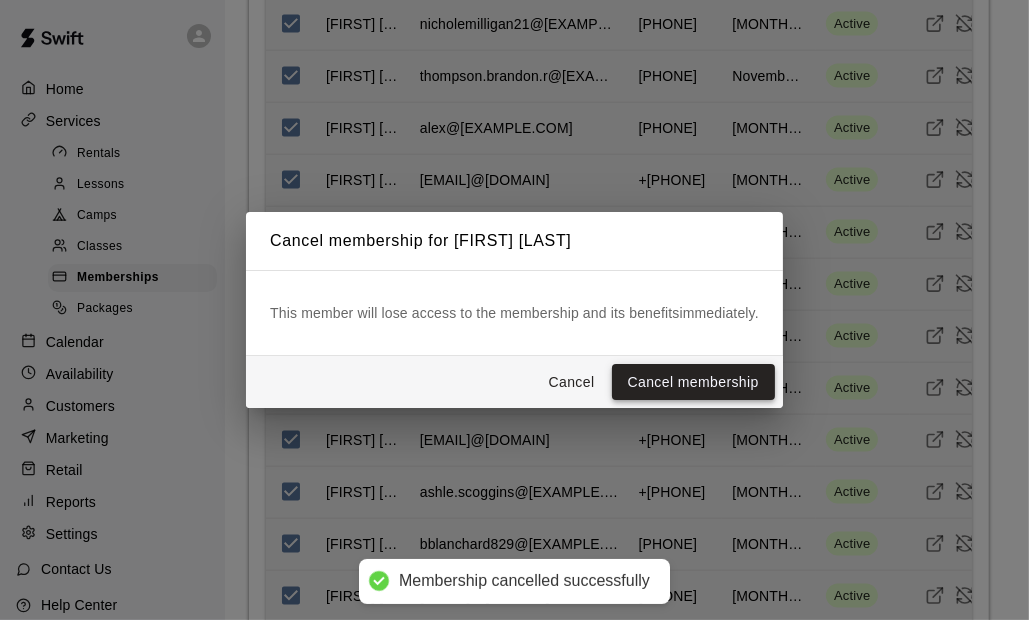 click on "Cancel membership" at bounding box center [693, 382] 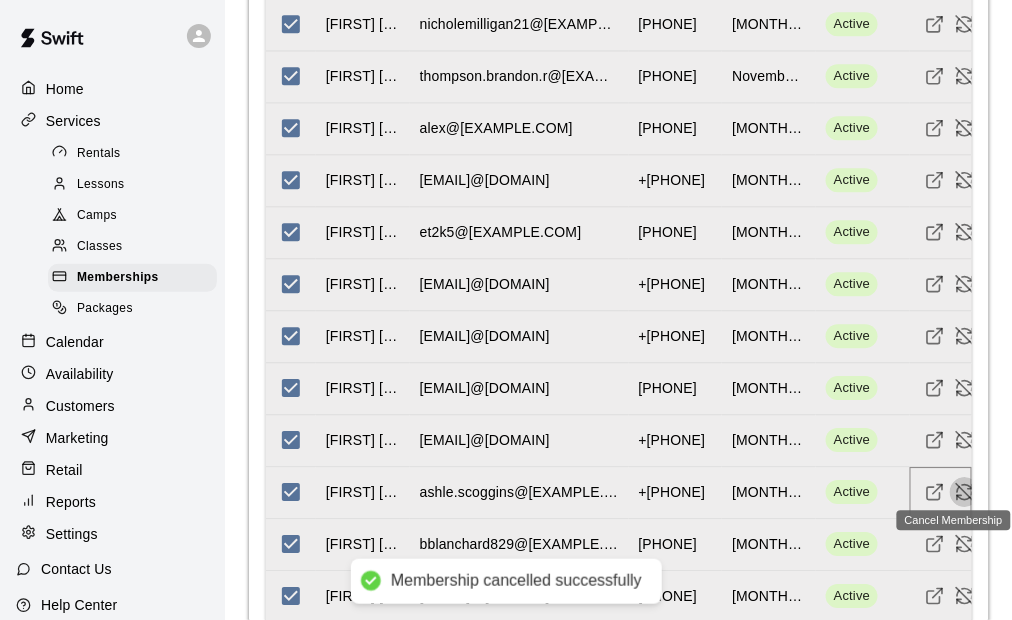 click 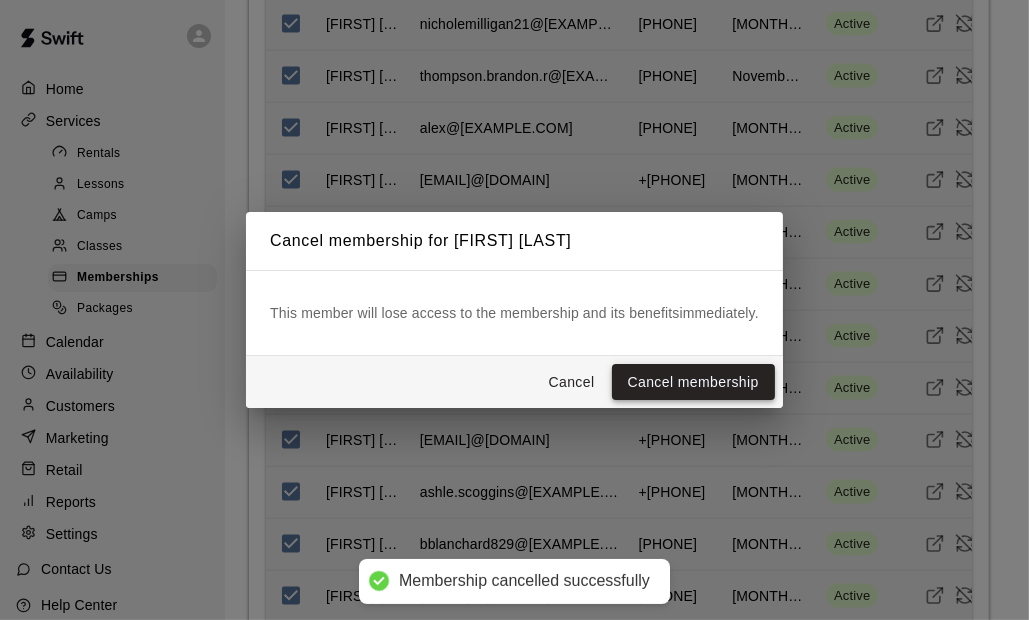 click on "Cancel membership" at bounding box center [693, 382] 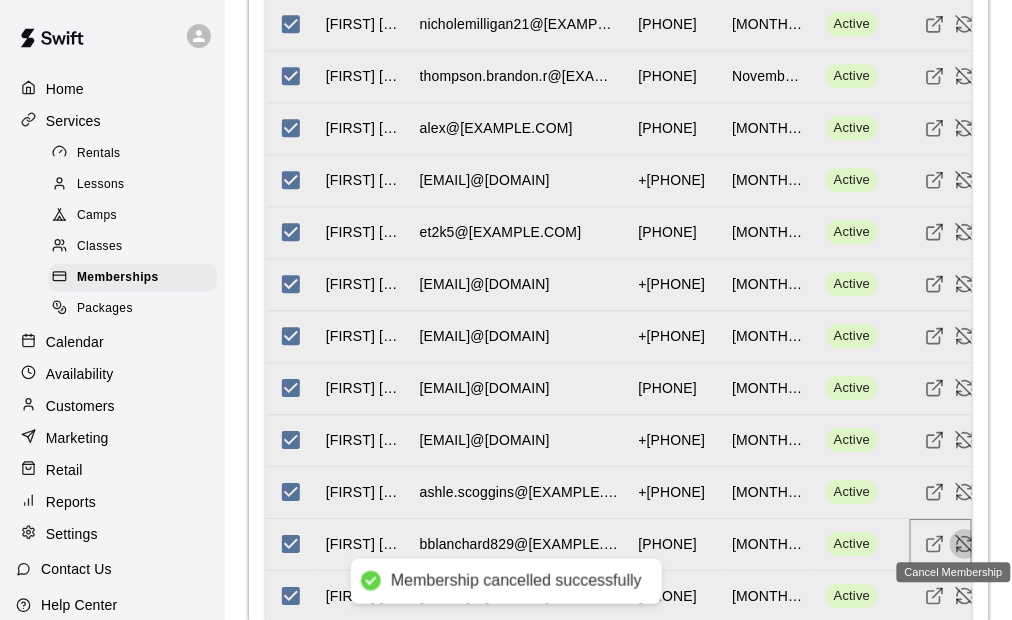 click 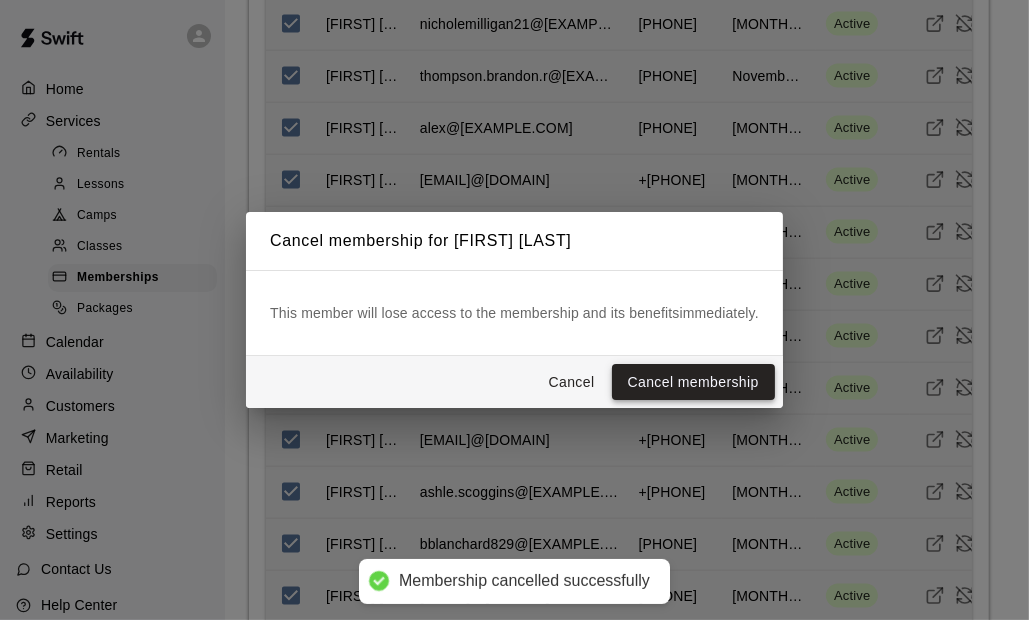 click on "Cancel membership" at bounding box center (693, 382) 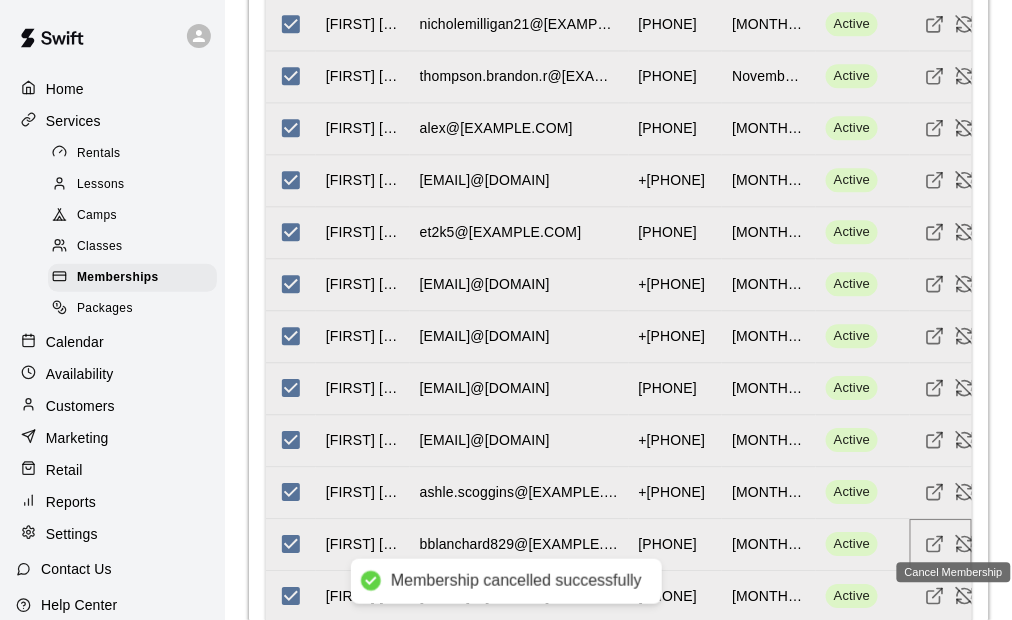 scroll, scrollTop: 3058, scrollLeft: 0, axis: vertical 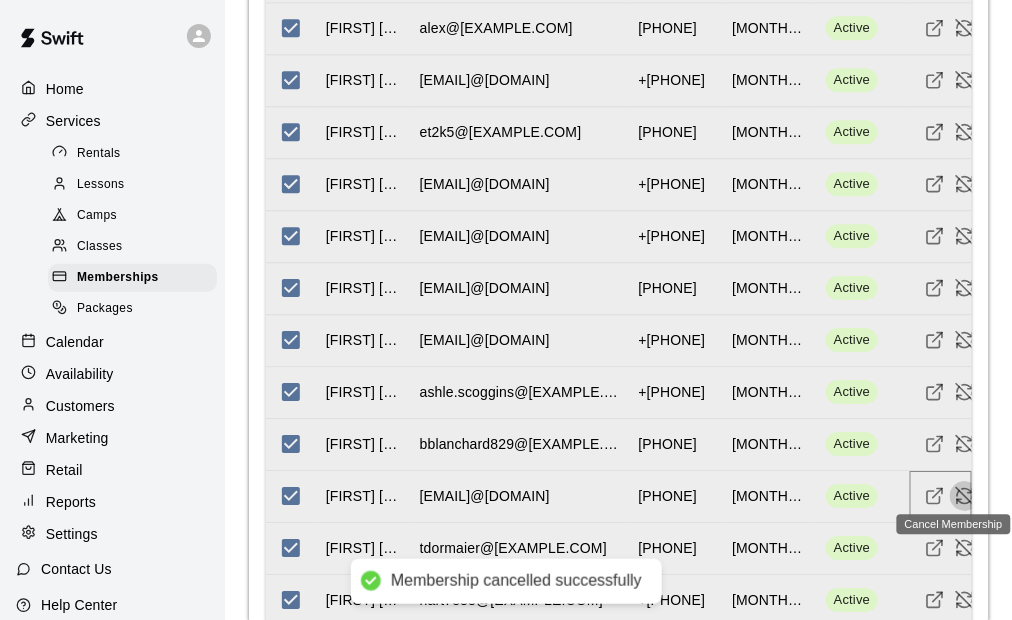 click 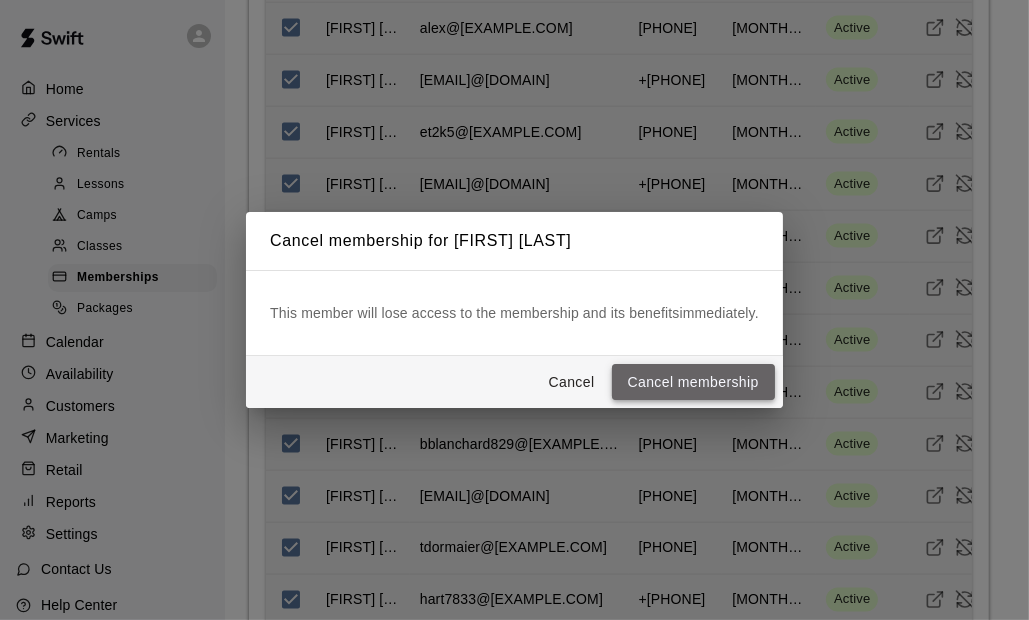 click on "Cancel membership" at bounding box center [693, 382] 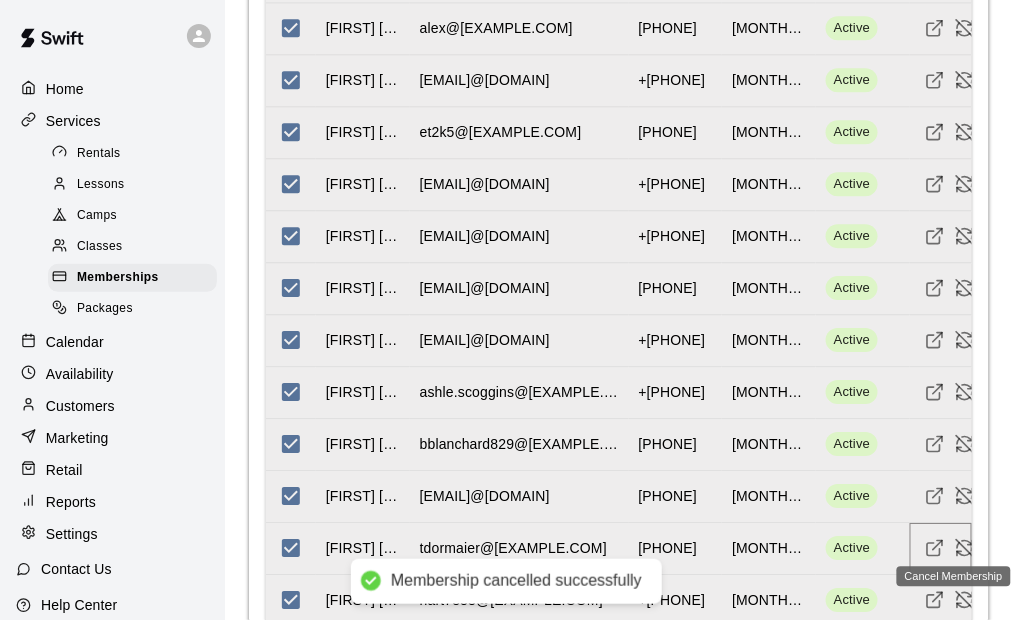 click 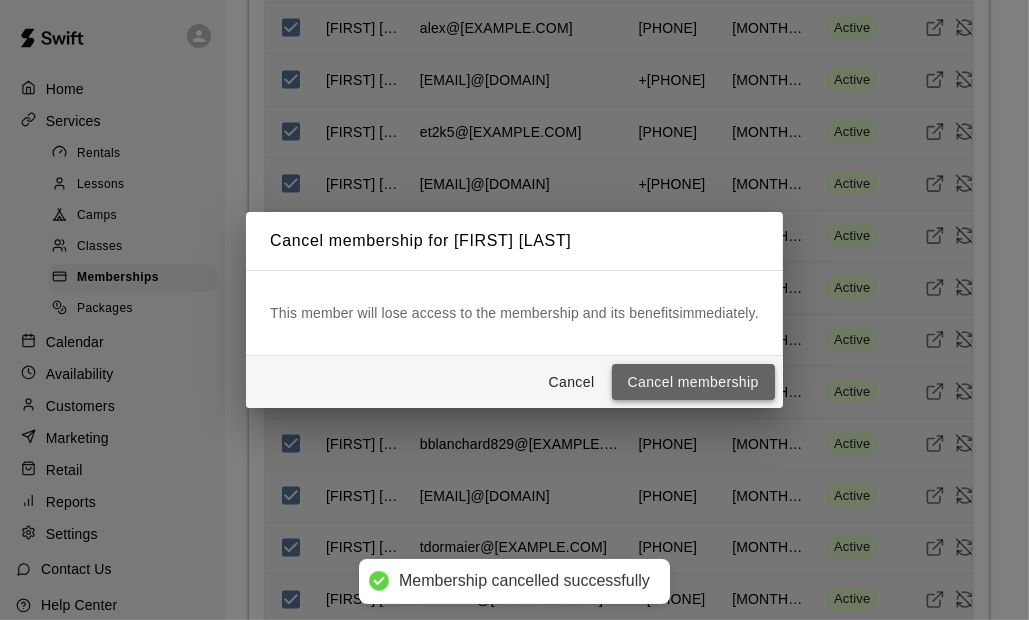 click on "Cancel membership" at bounding box center (693, 382) 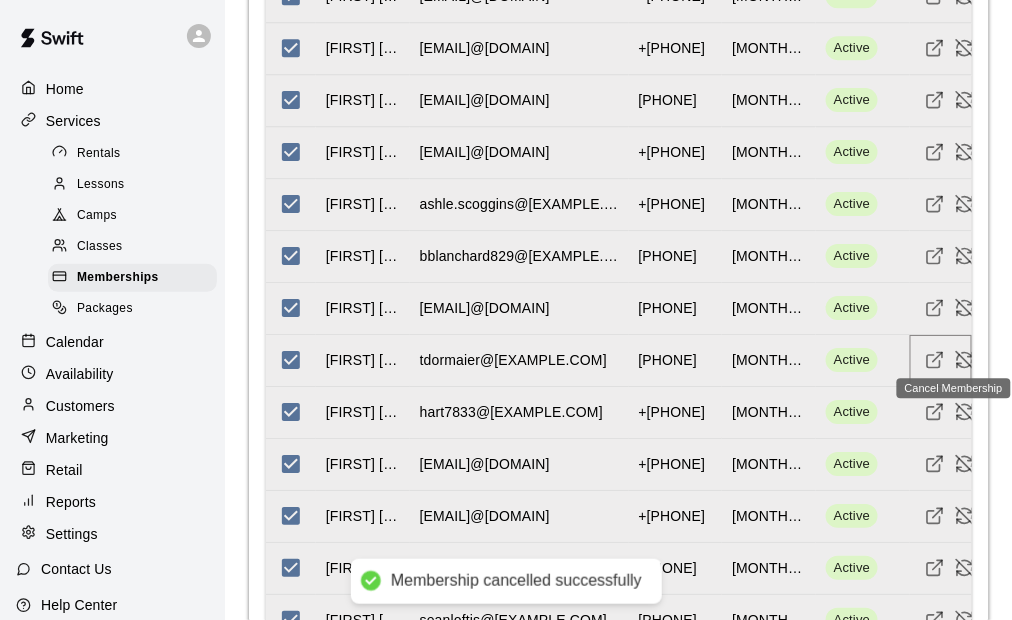 scroll, scrollTop: 3258, scrollLeft: 0, axis: vertical 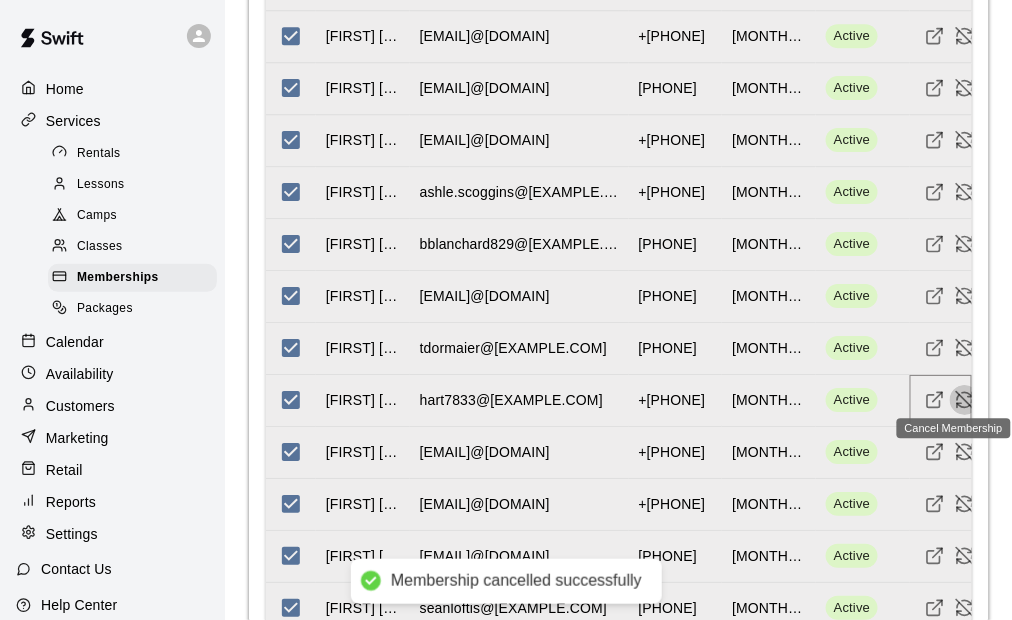 click 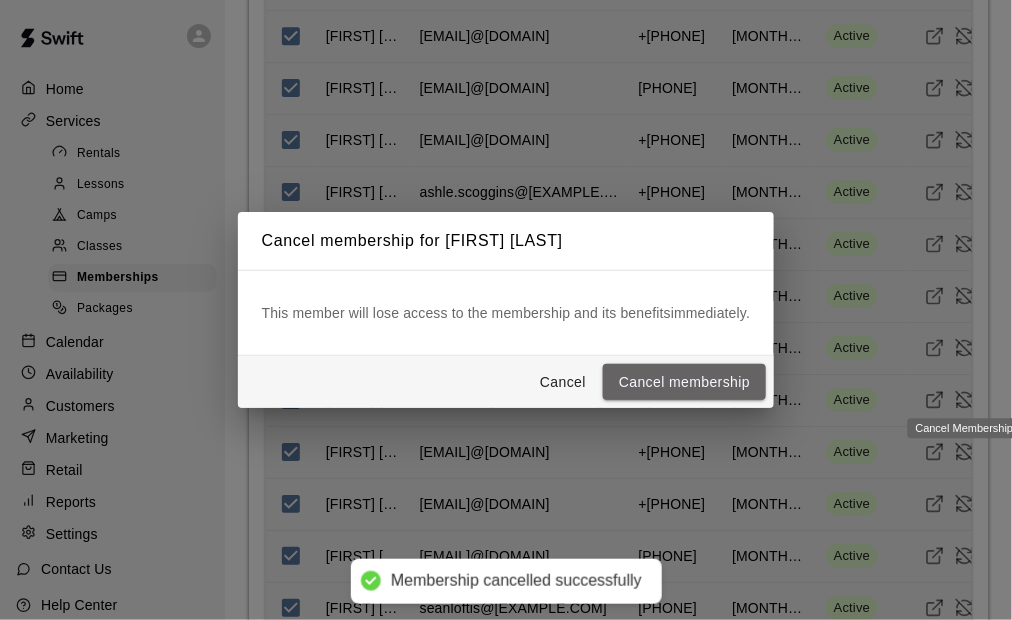 click on "Cancel membership" at bounding box center (684, 382) 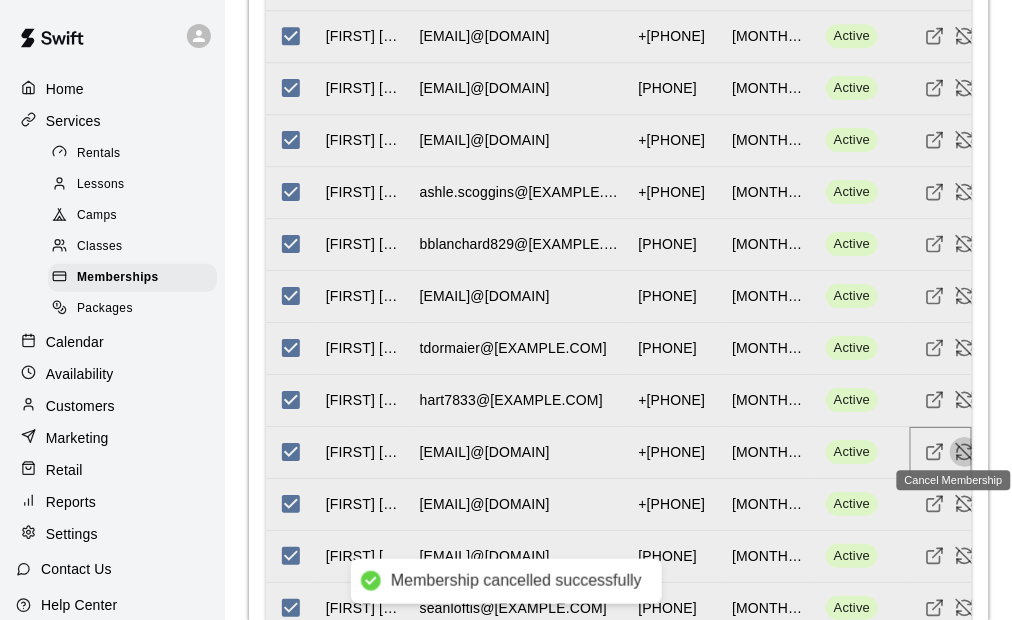 click 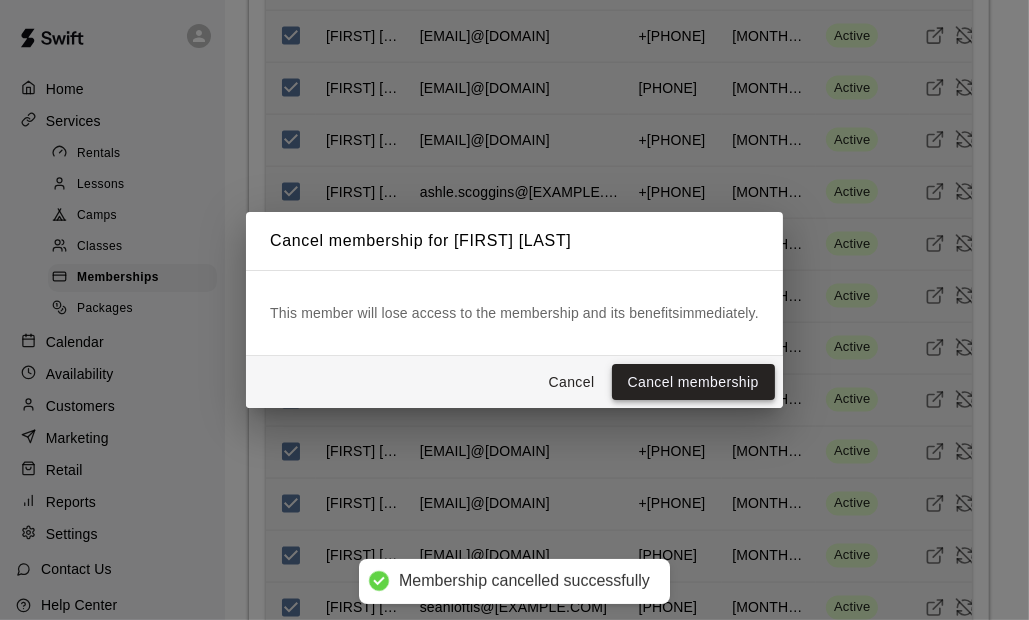 click on "Cancel membership" at bounding box center (693, 382) 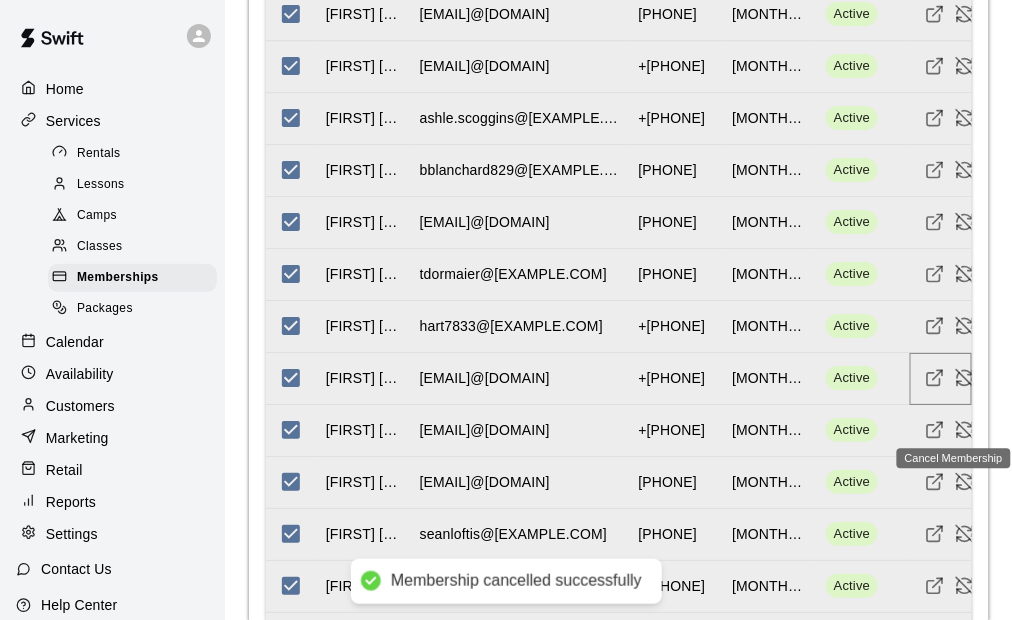 scroll, scrollTop: 3358, scrollLeft: 0, axis: vertical 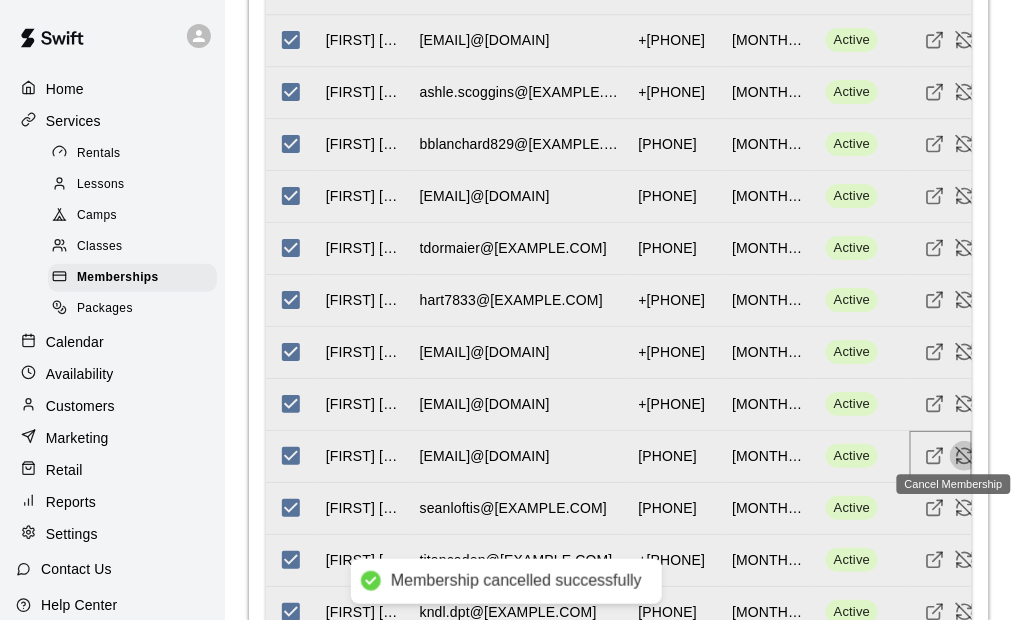 click 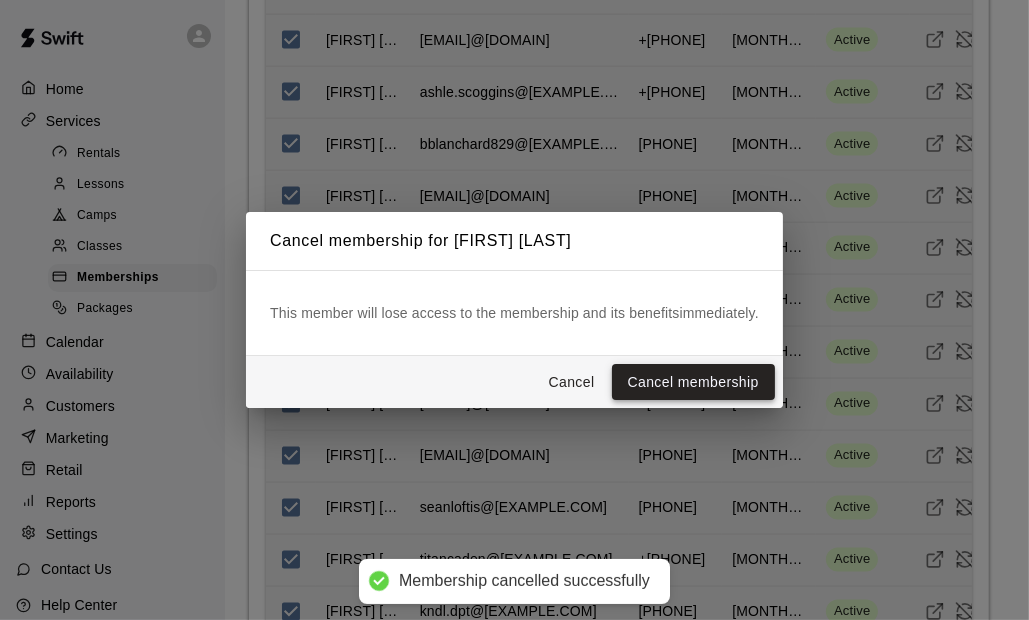click on "Cancel membership" at bounding box center (693, 382) 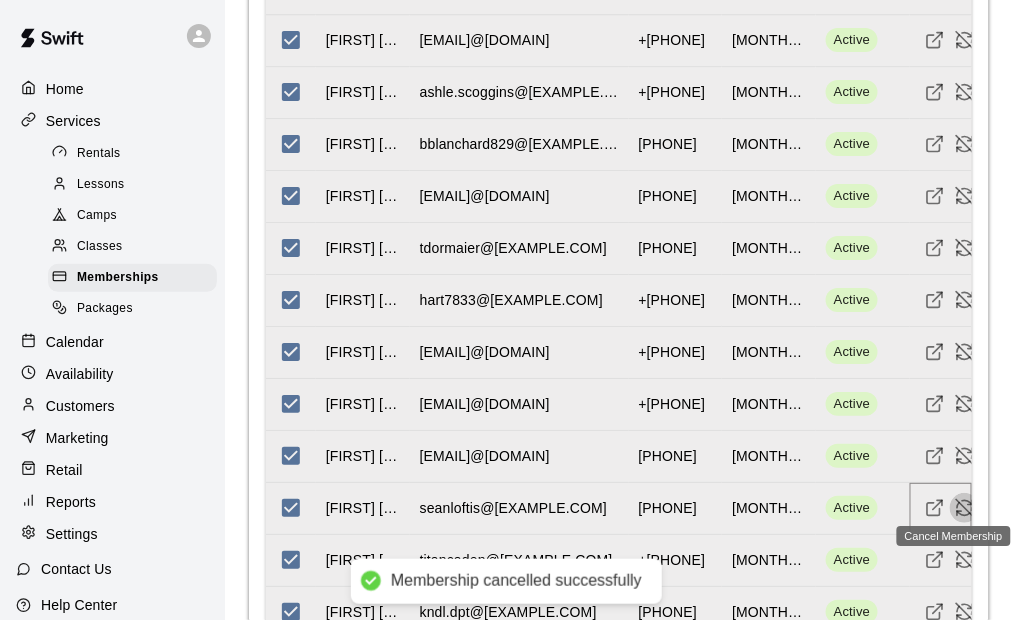 click 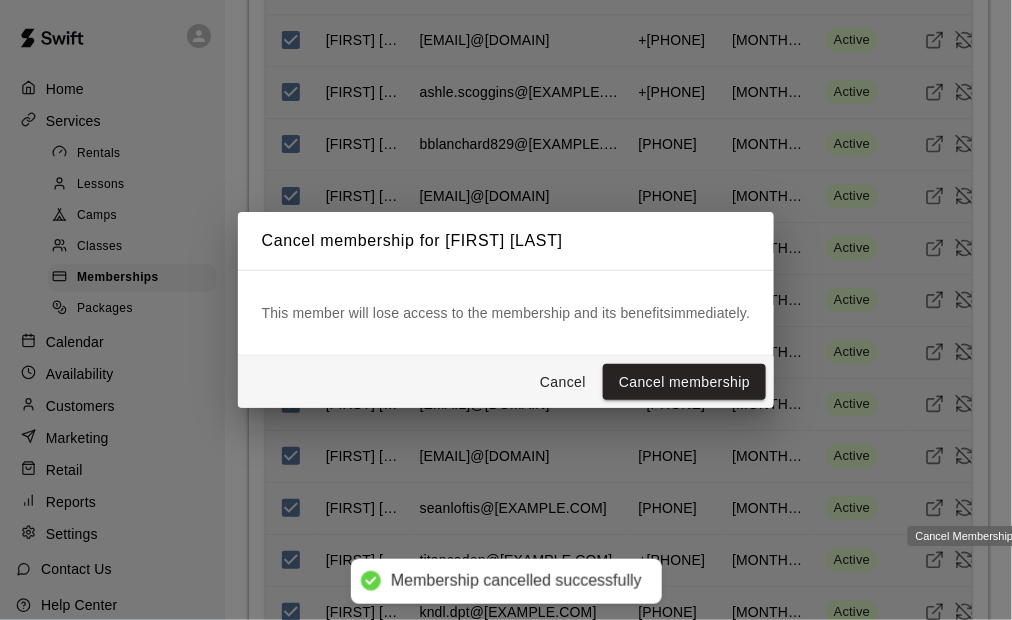 click on "Cancel membership" at bounding box center [684, 382] 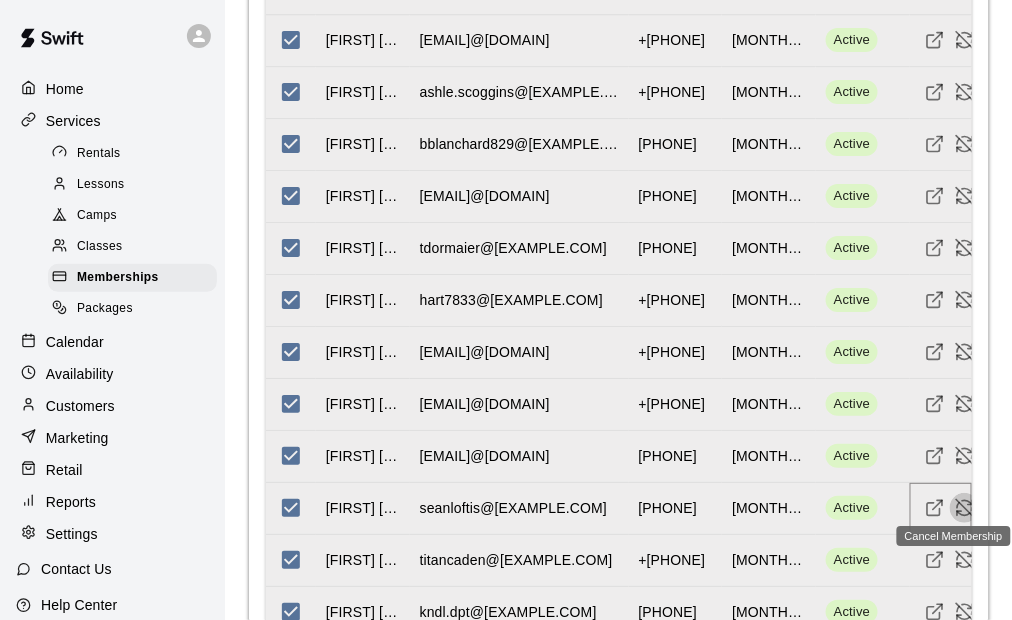 click 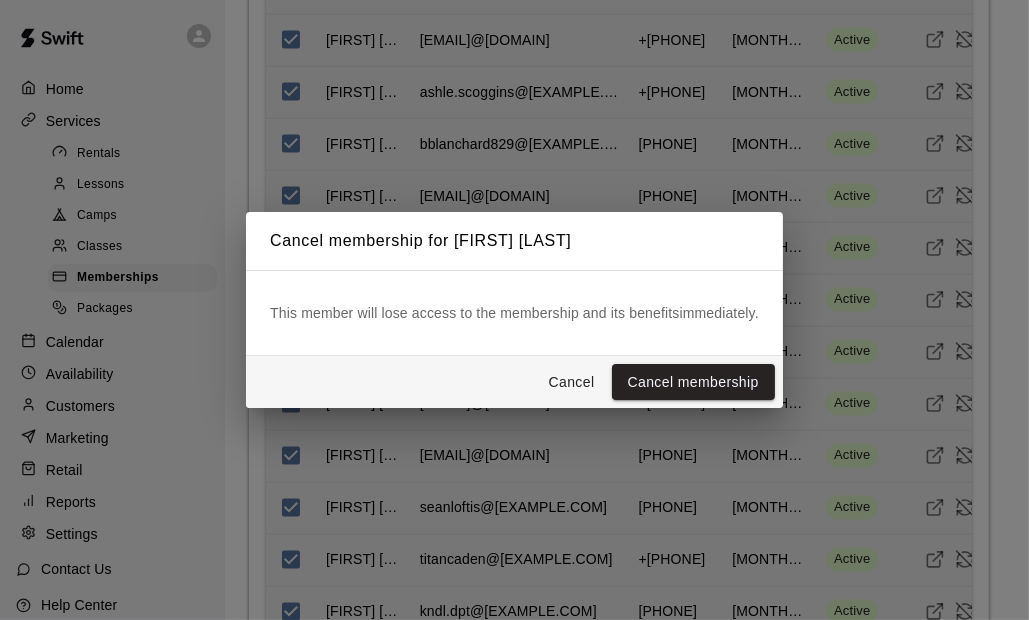 click on "Cancel membership" at bounding box center (693, 382) 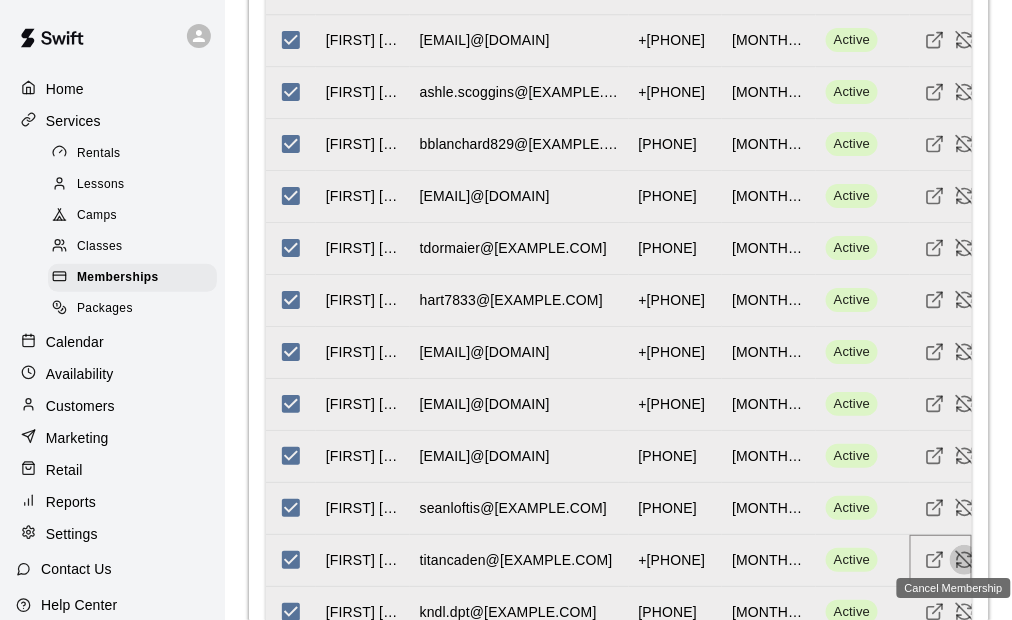 click 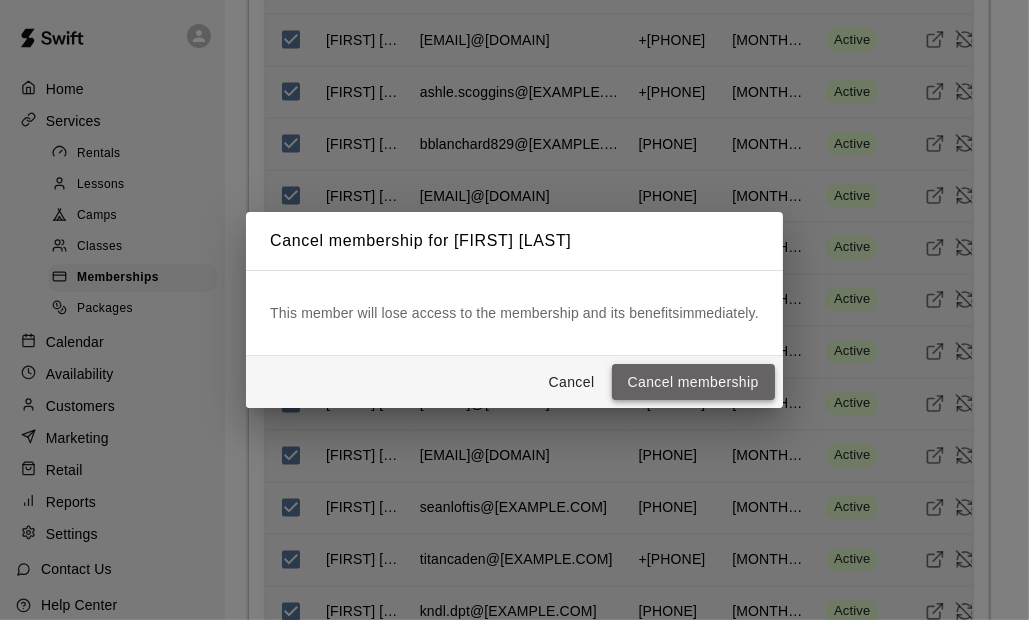 click on "Cancel membership" at bounding box center [693, 382] 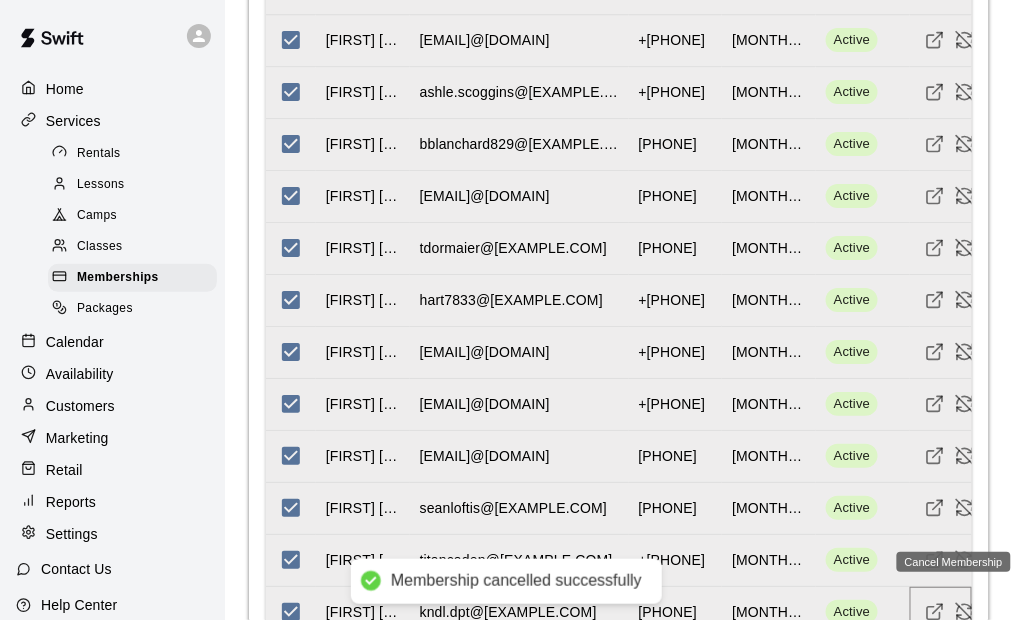 click 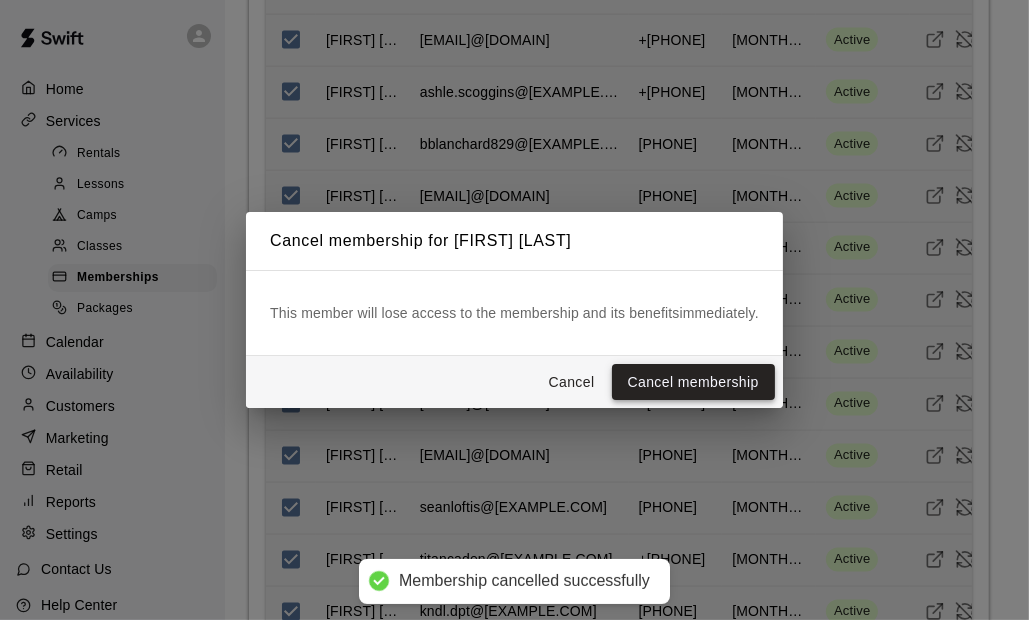 click on "Cancel membership" at bounding box center (693, 382) 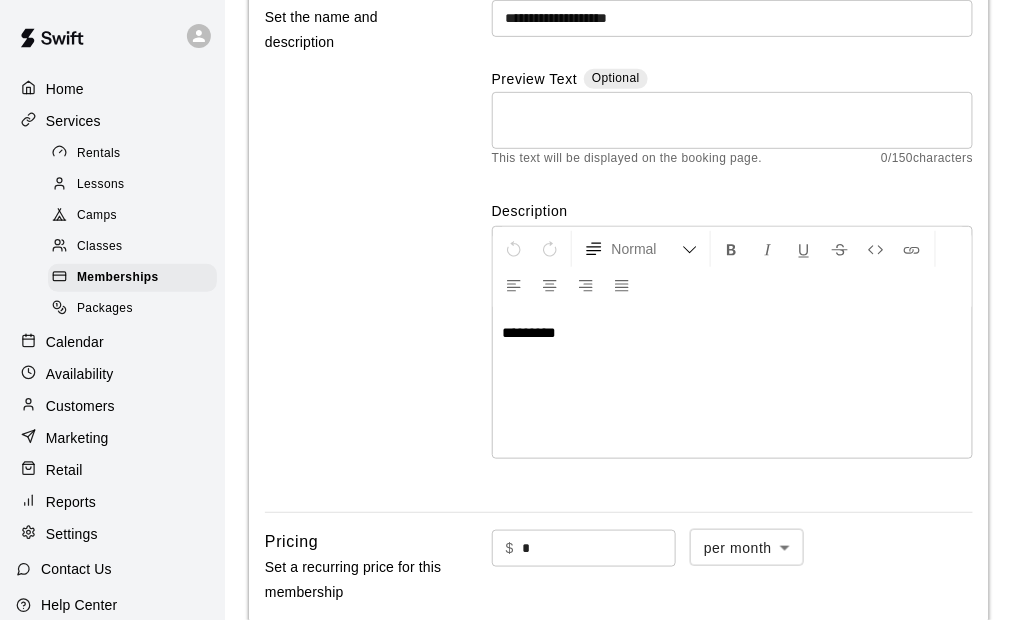 scroll, scrollTop: 0, scrollLeft: 0, axis: both 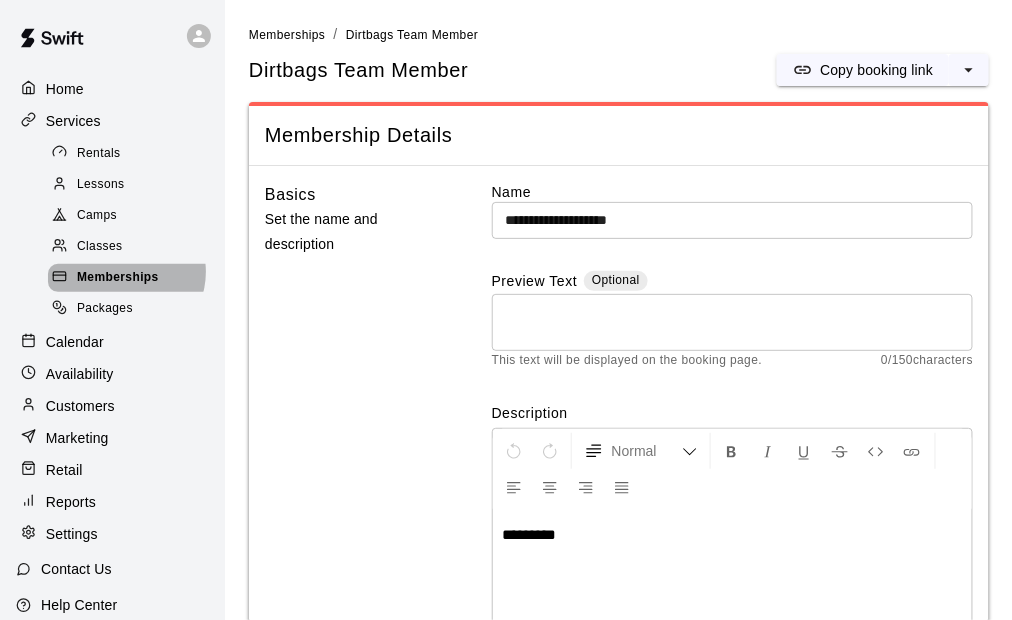 click on "Memberships" at bounding box center (118, 278) 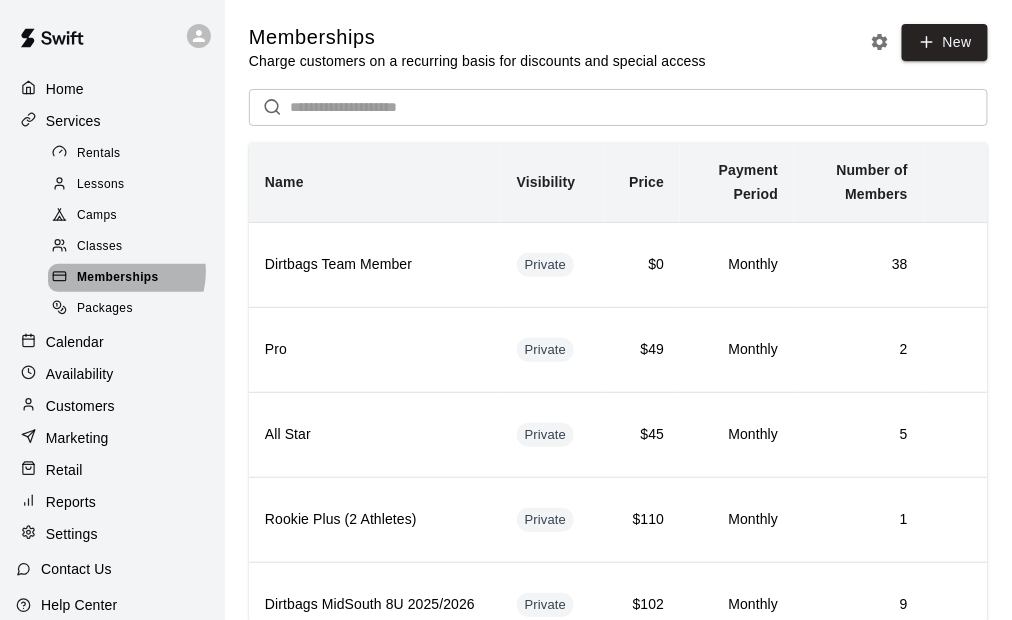 click on "Memberships" at bounding box center [118, 278] 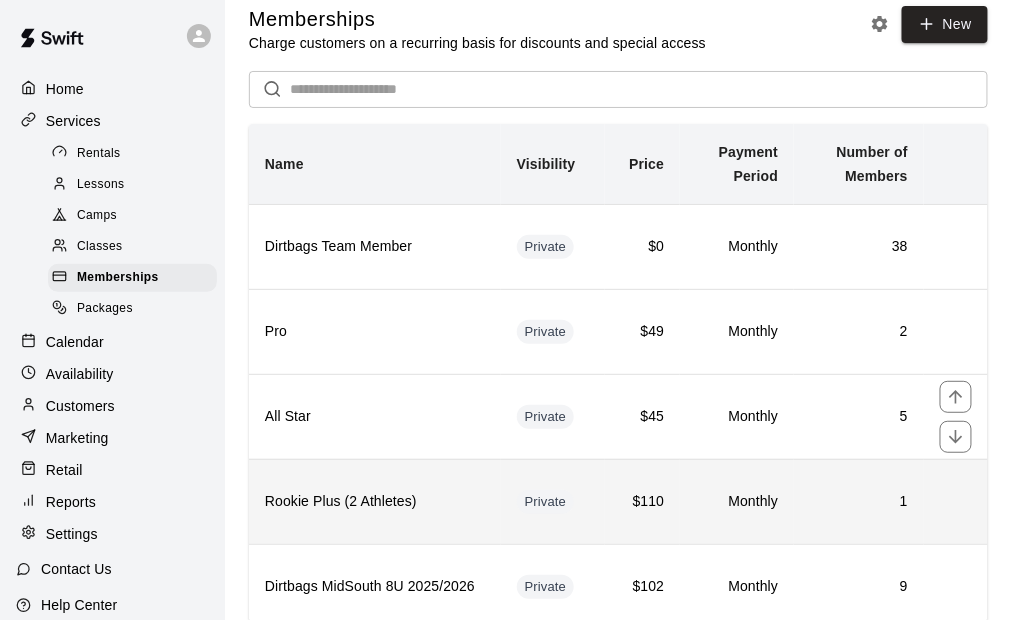 scroll, scrollTop: 0, scrollLeft: 0, axis: both 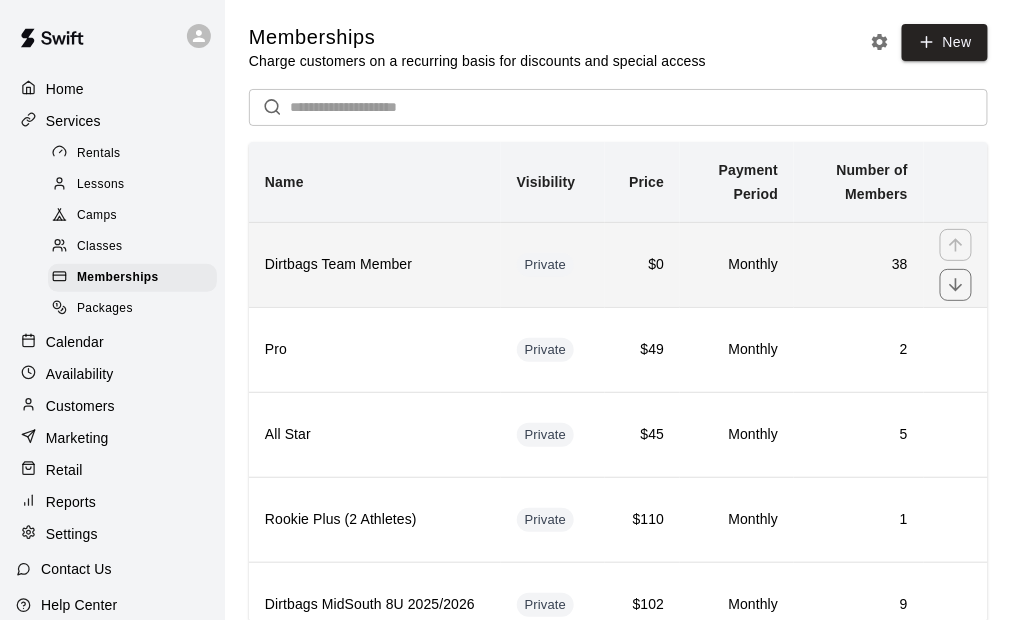 click on "38" at bounding box center (859, 265) 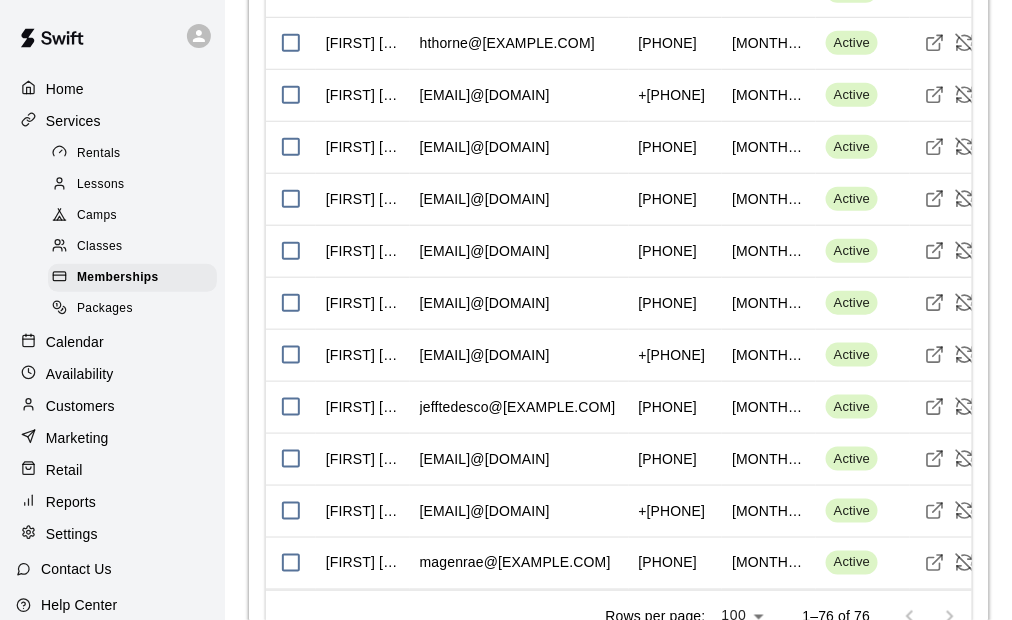scroll, scrollTop: 5718, scrollLeft: 0, axis: vertical 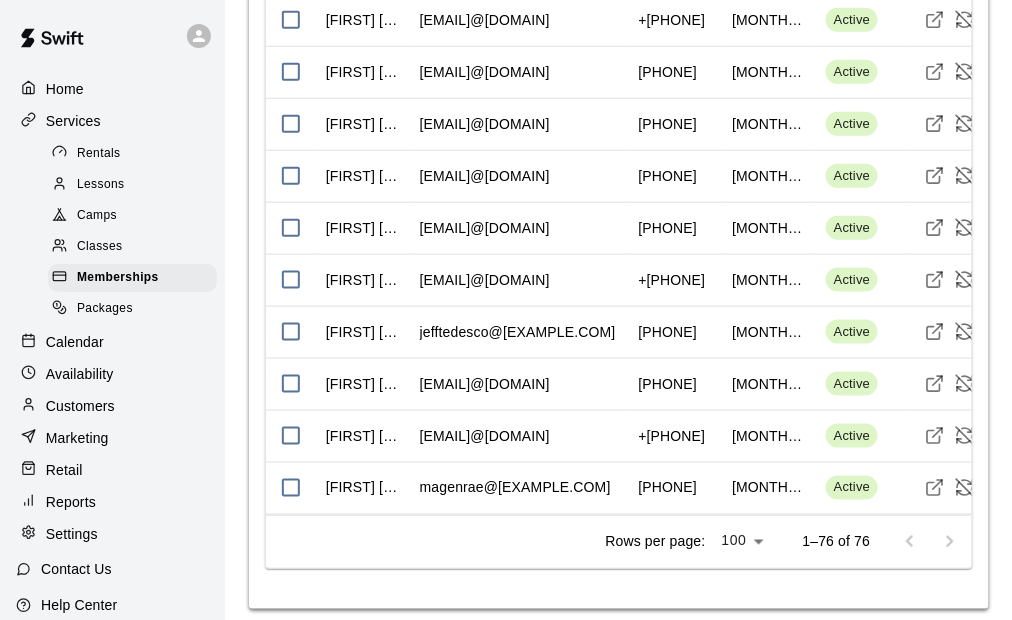 click at bounding box center [930, 542] 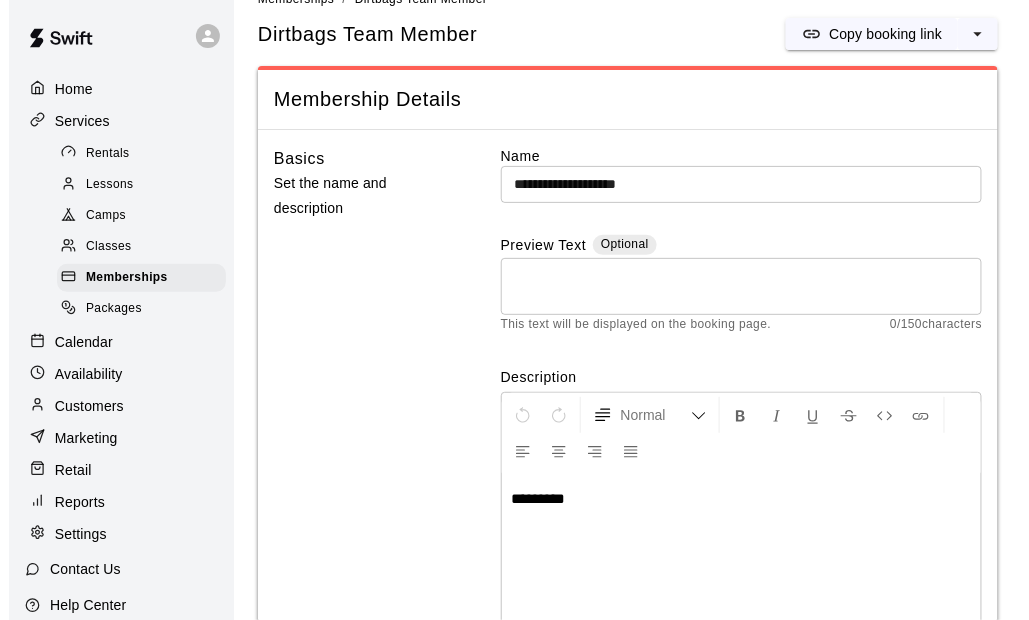 scroll, scrollTop: 0, scrollLeft: 0, axis: both 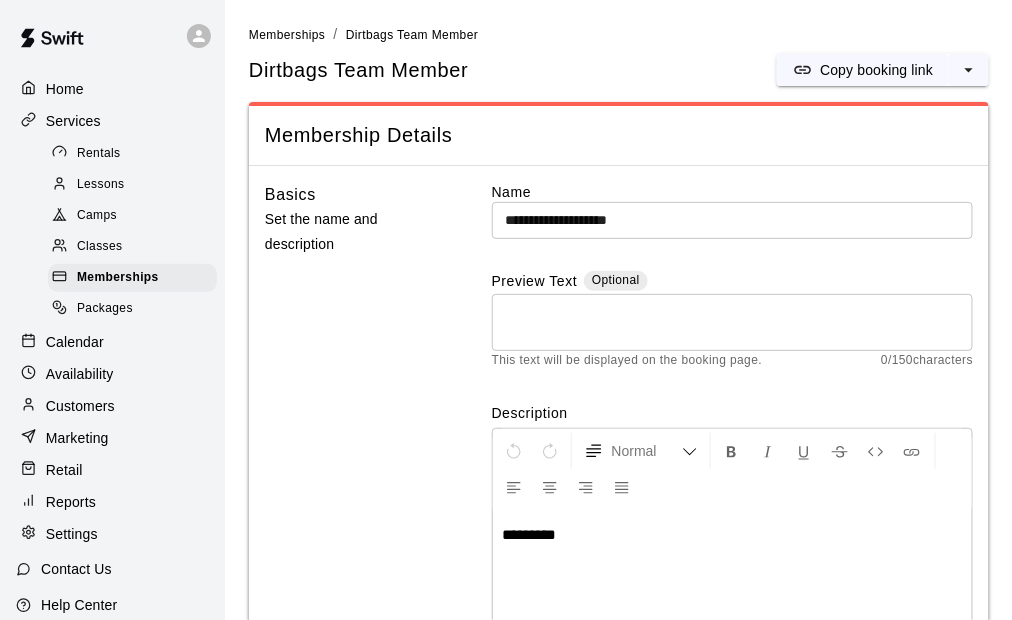 click on "Home" at bounding box center (112, 89) 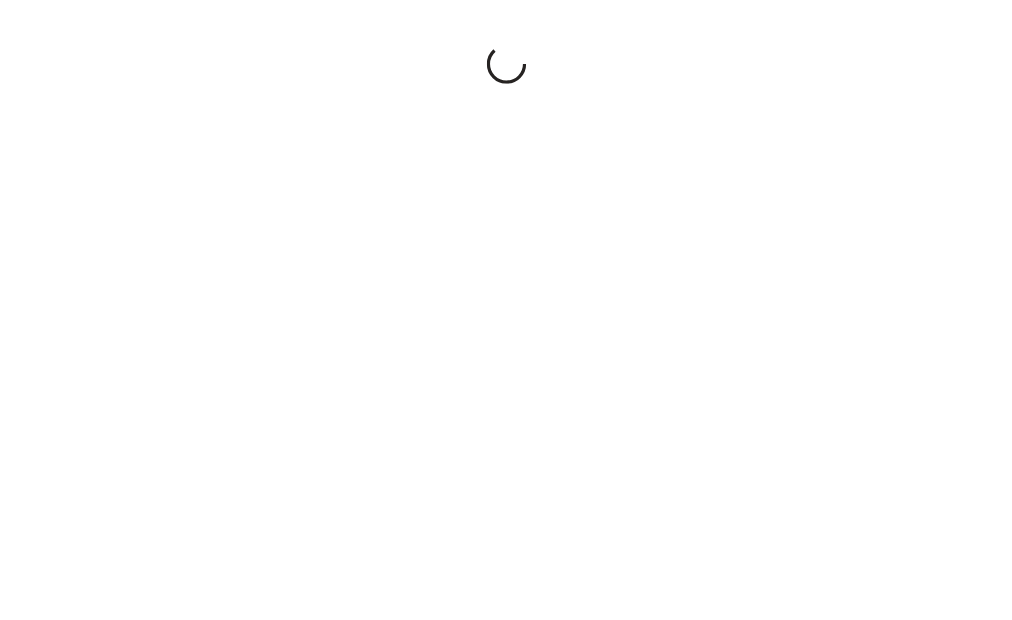 scroll, scrollTop: 0, scrollLeft: 0, axis: both 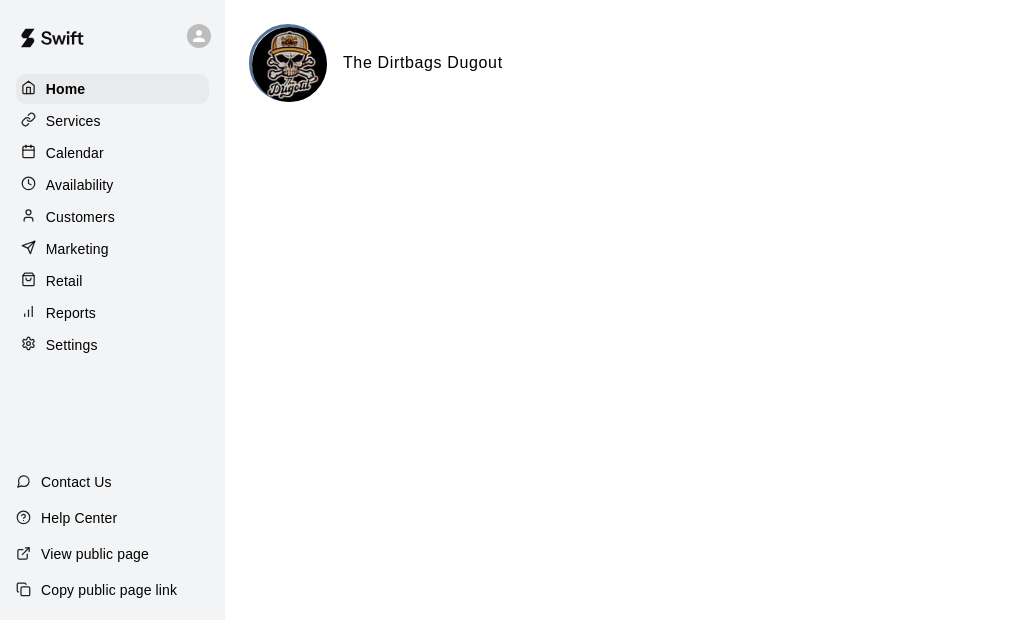 click on "Availability" at bounding box center [80, 185] 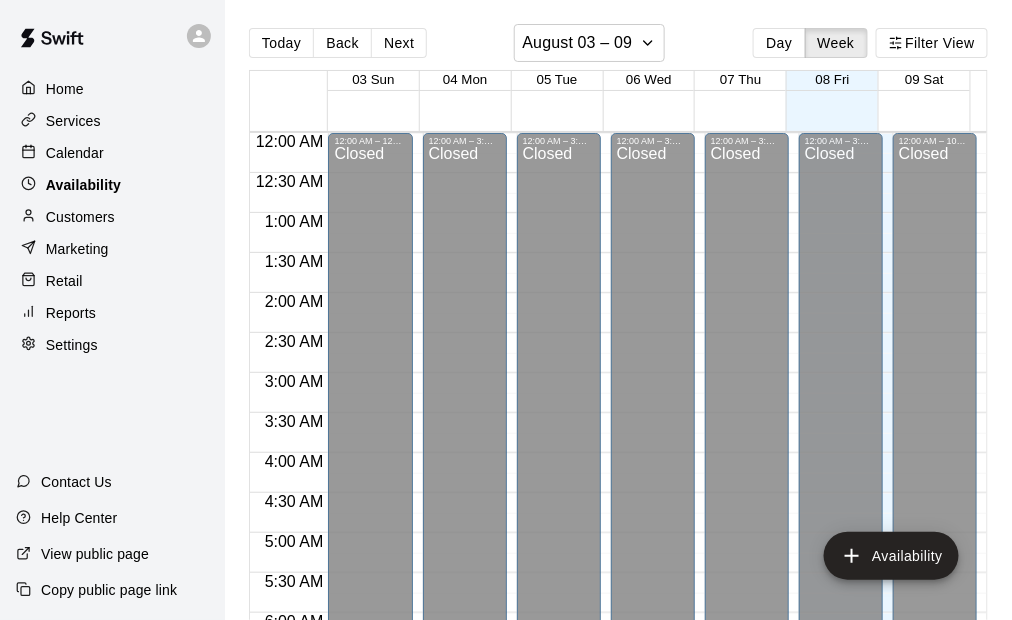 scroll, scrollTop: 1409, scrollLeft: 0, axis: vertical 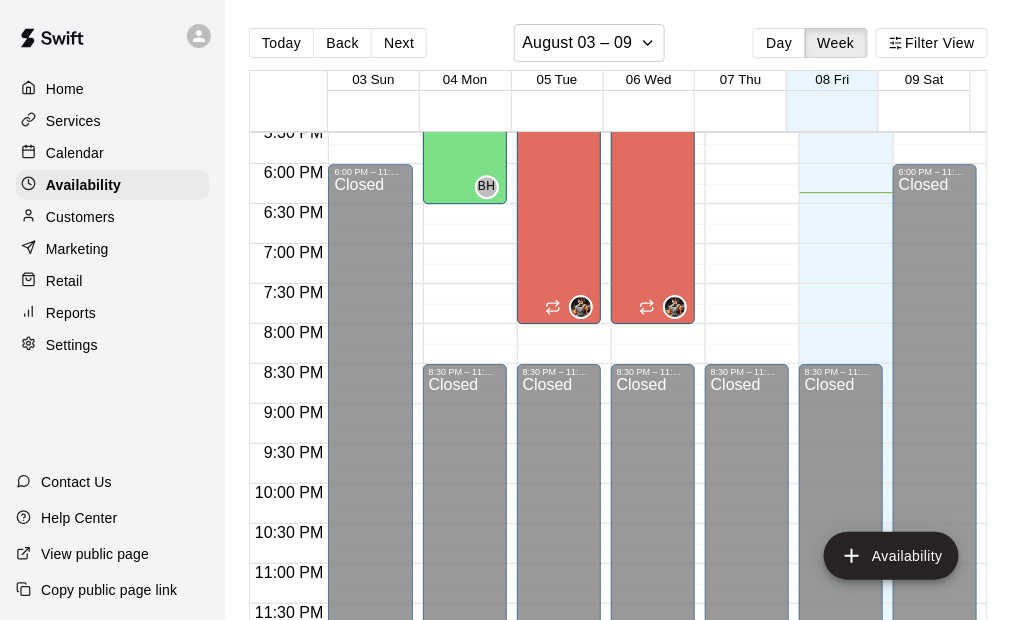 click on "Services" at bounding box center [73, 121] 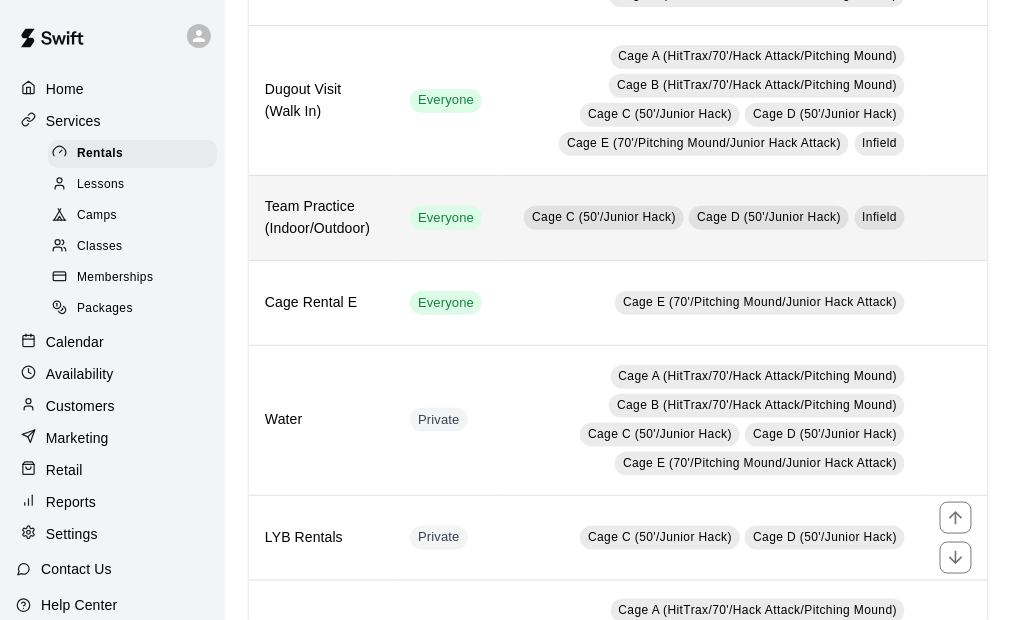 scroll, scrollTop: 100, scrollLeft: 0, axis: vertical 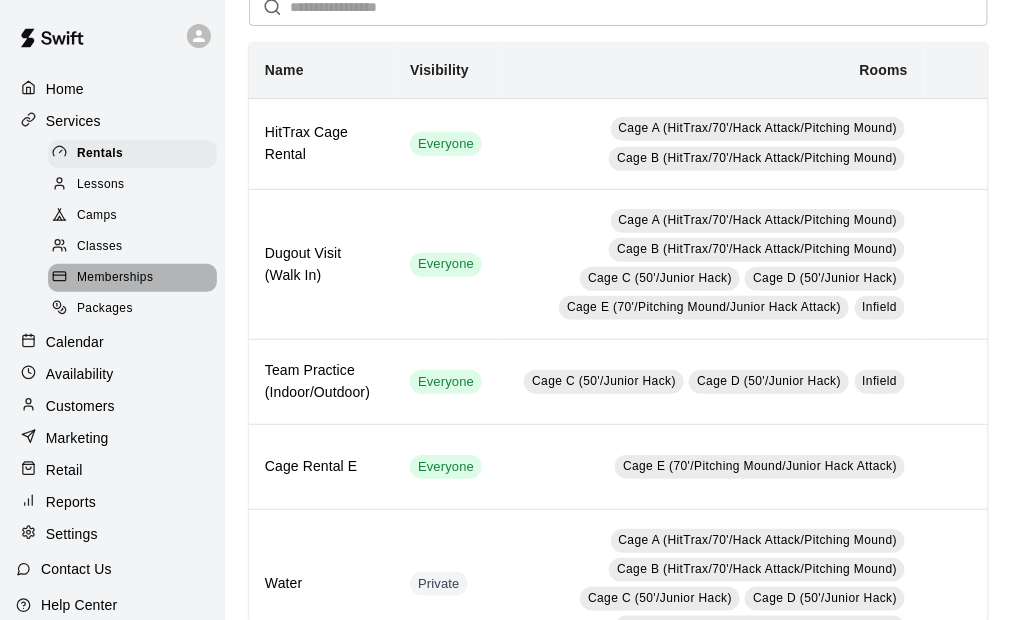 click on "Memberships" at bounding box center (115, 278) 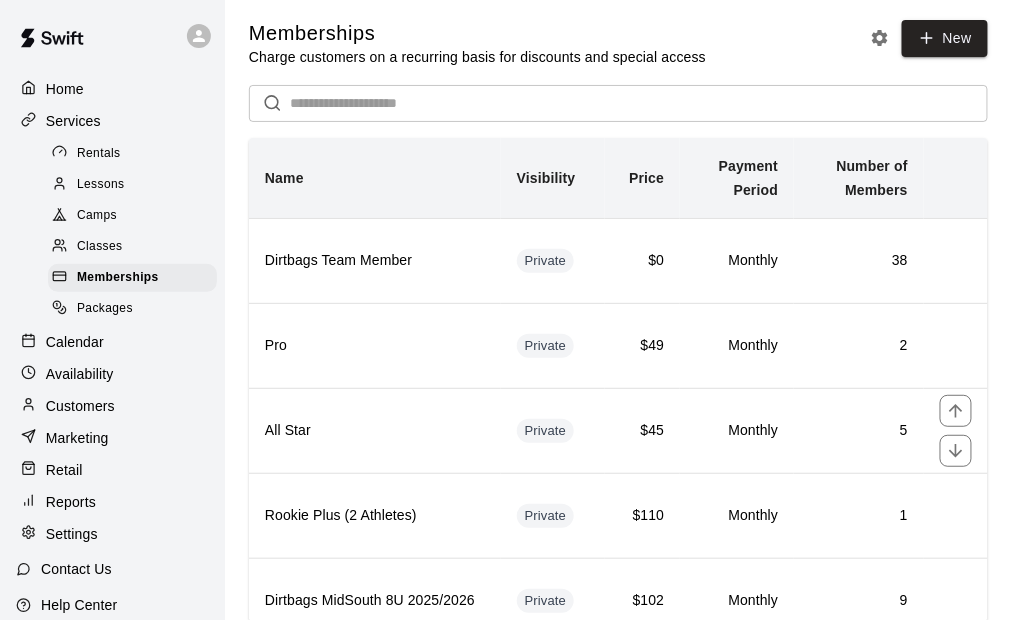 scroll, scrollTop: 0, scrollLeft: 0, axis: both 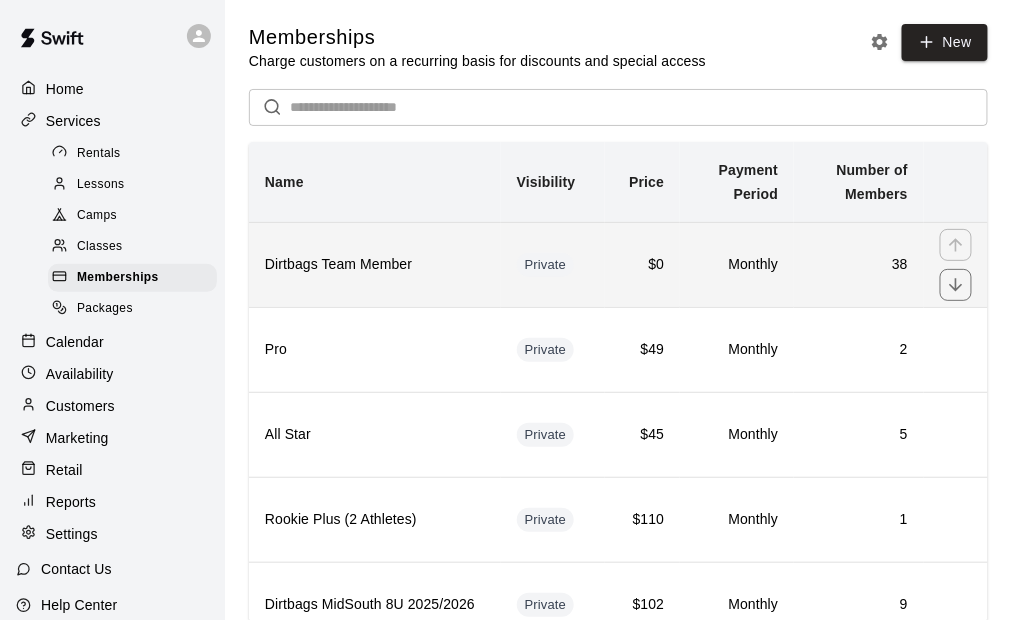 click on "Monthly" at bounding box center (737, 265) 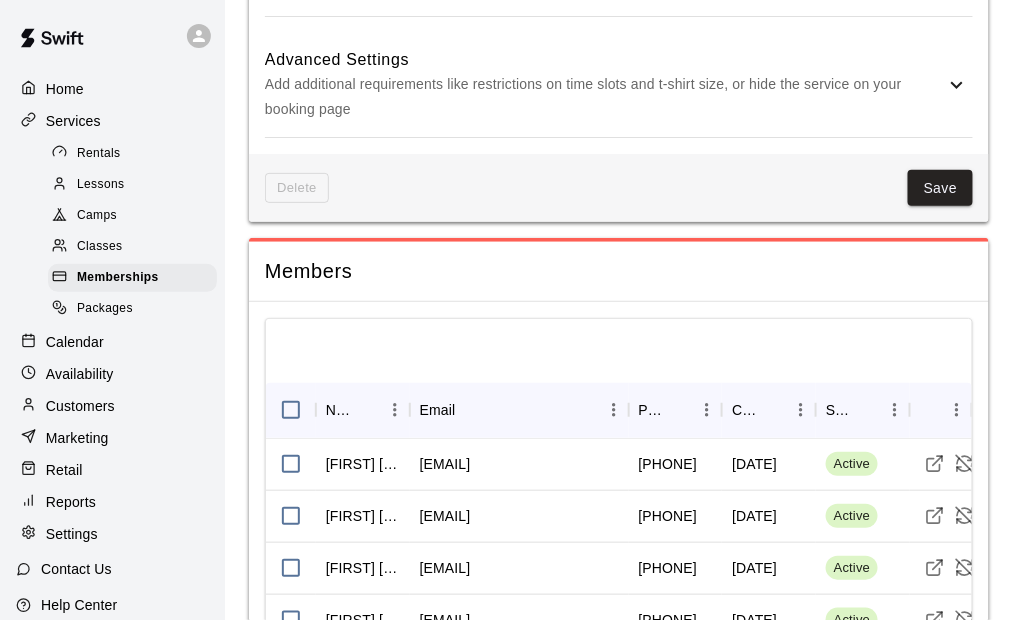 scroll, scrollTop: 2042, scrollLeft: 0, axis: vertical 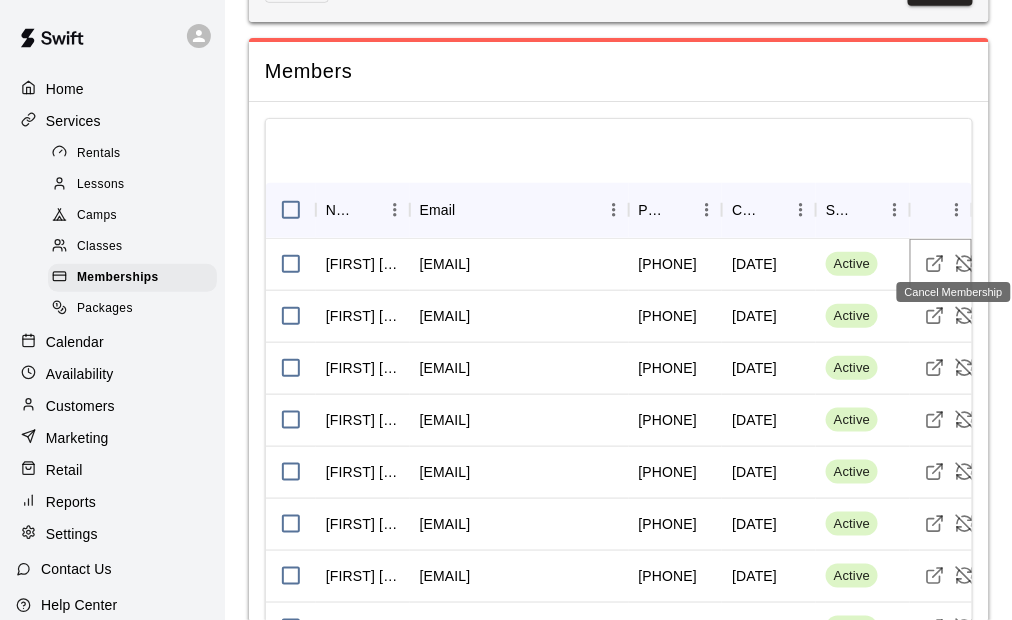 click 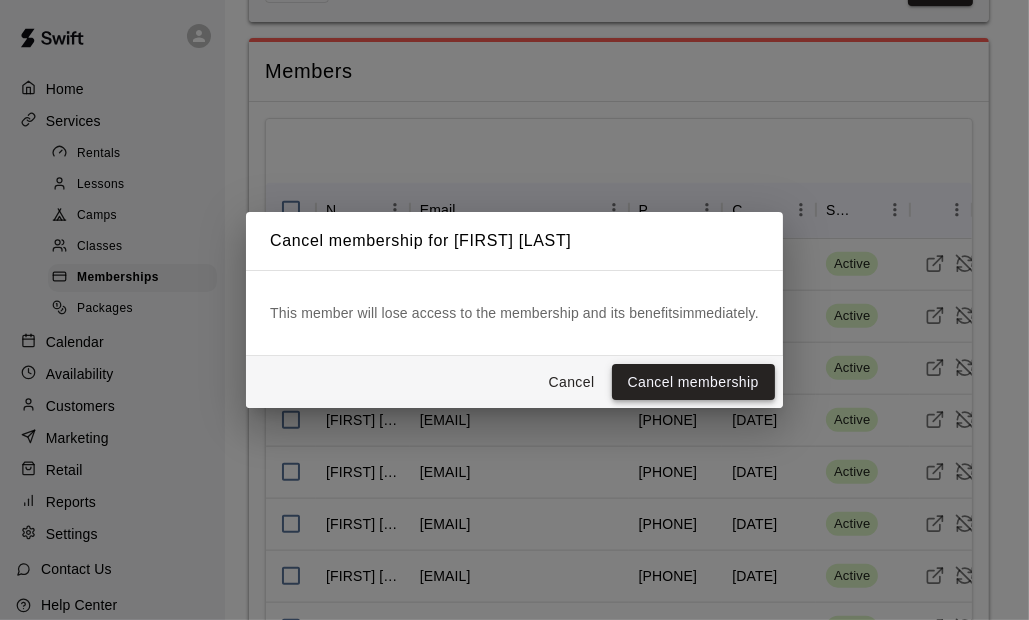 click on "Cancel membership" at bounding box center [693, 382] 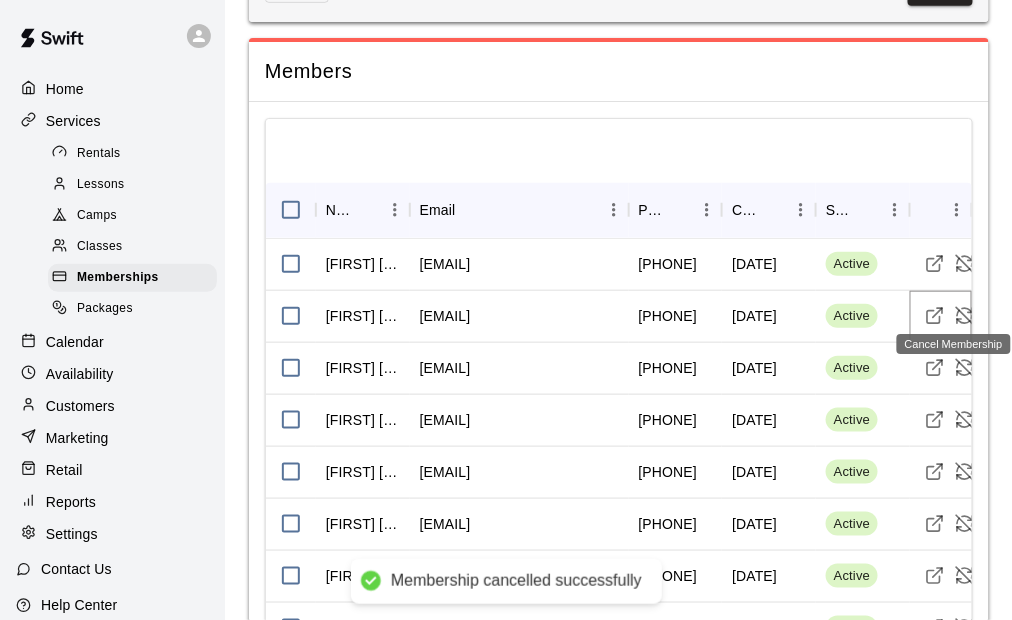 click 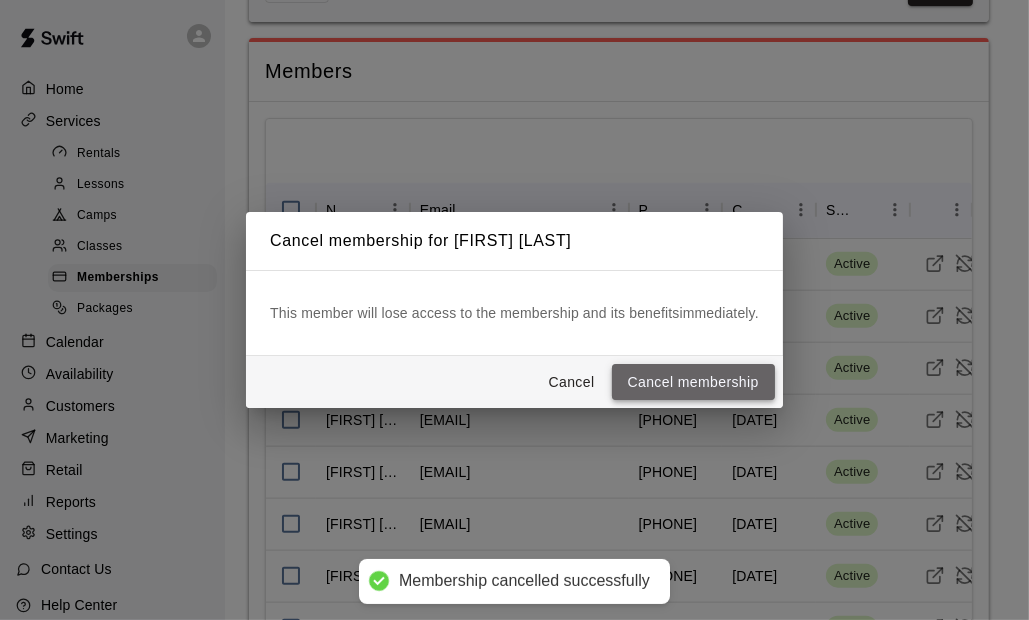 click on "Cancel membership" at bounding box center (693, 382) 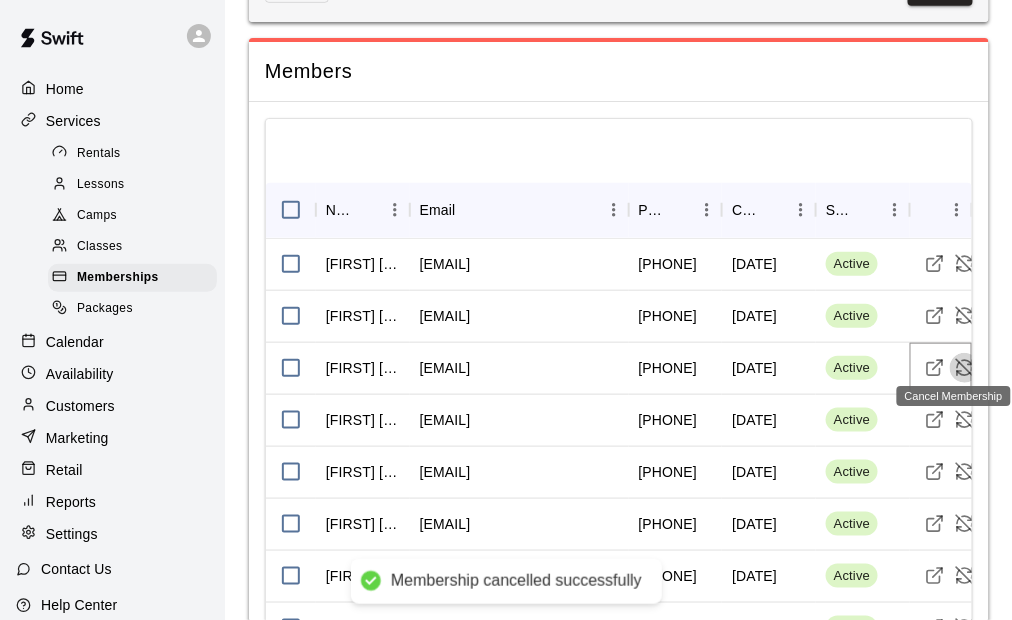 click 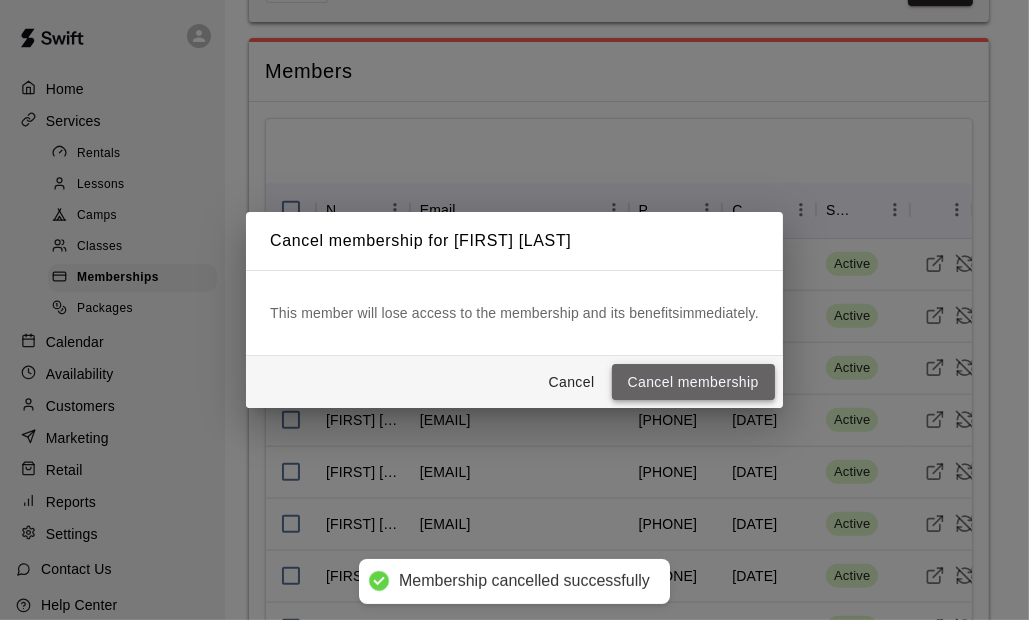 click on "Cancel membership" at bounding box center (693, 382) 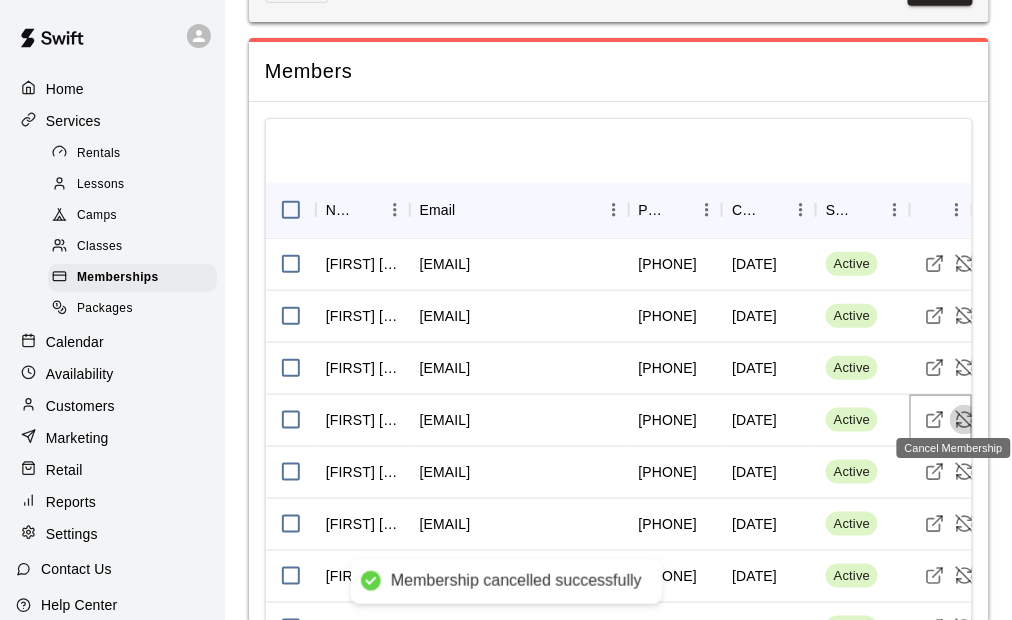 click 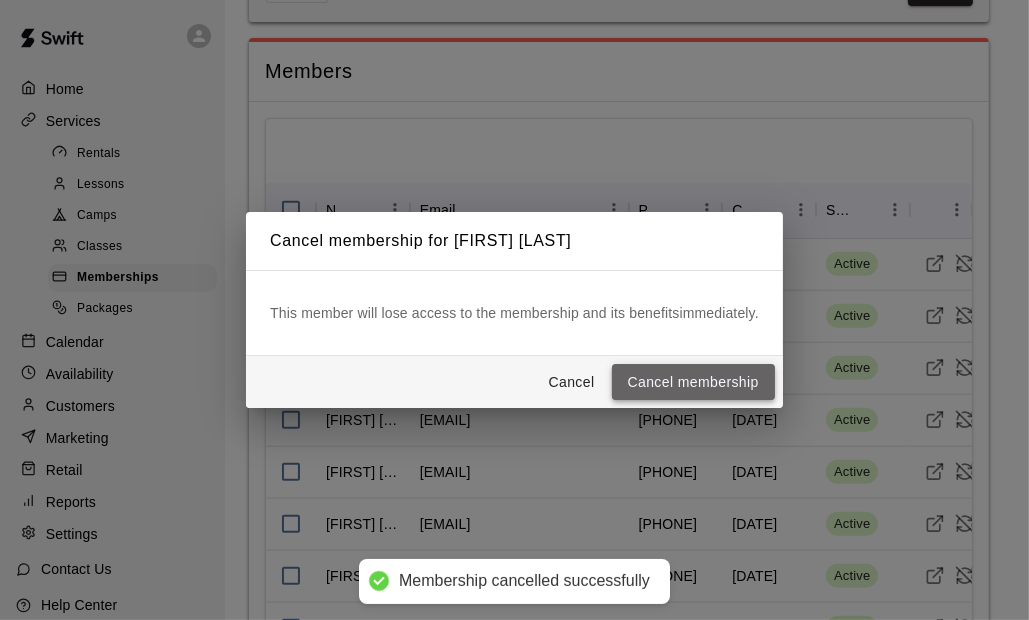 click on "Cancel membership" at bounding box center (693, 382) 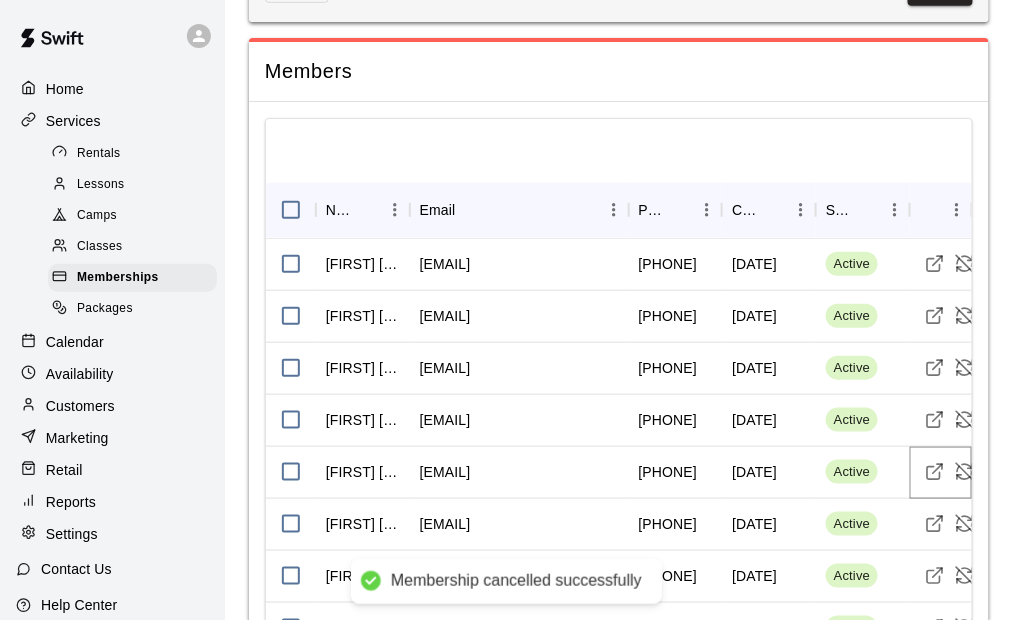 click 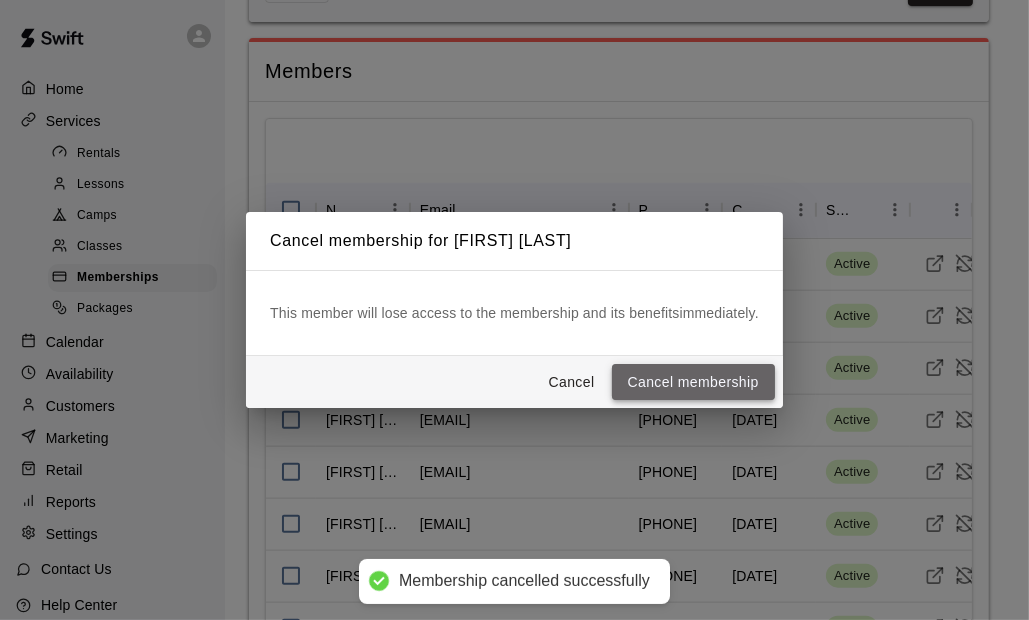 click on "Cancel membership" at bounding box center [693, 382] 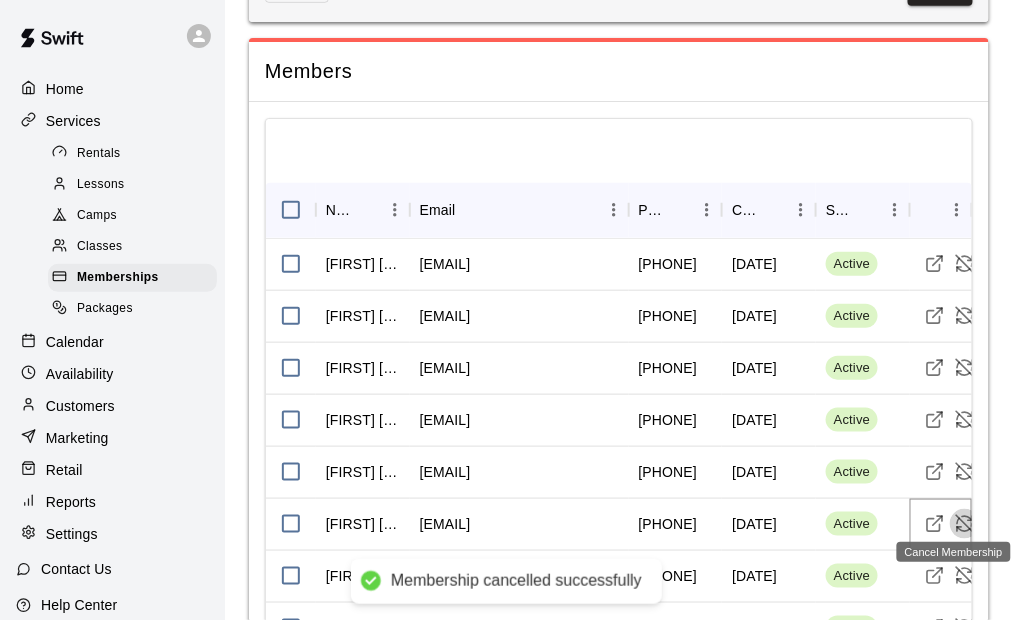 click 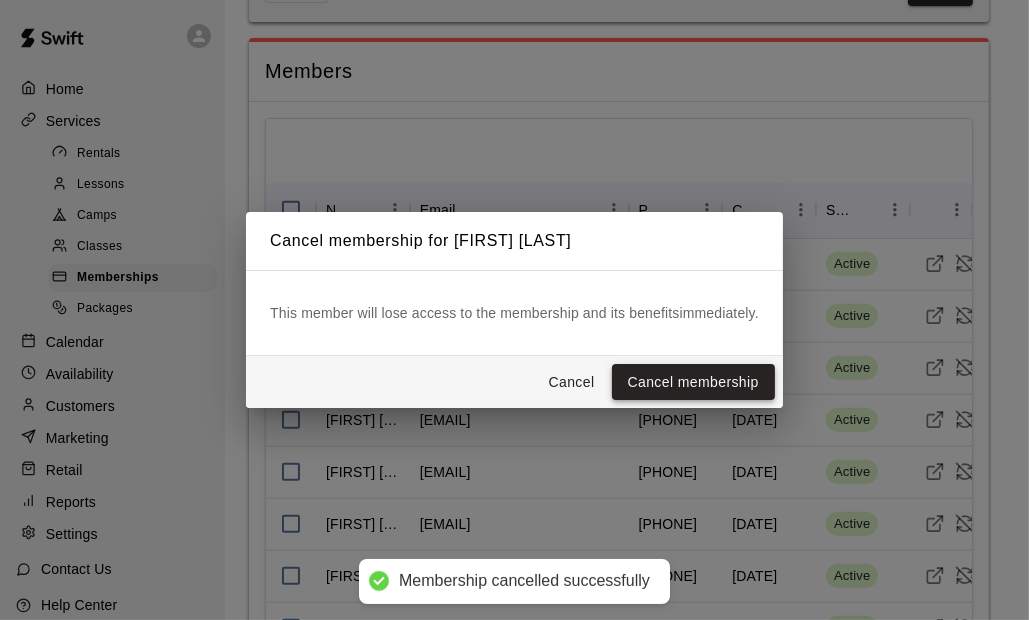 click on "Cancel membership" at bounding box center (693, 382) 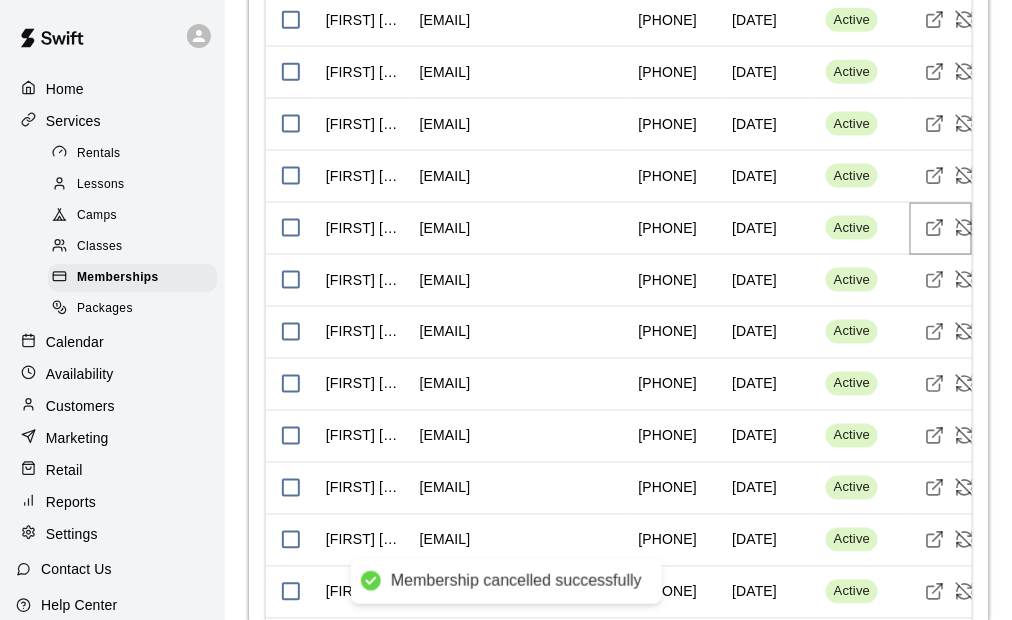 scroll, scrollTop: 2342, scrollLeft: 0, axis: vertical 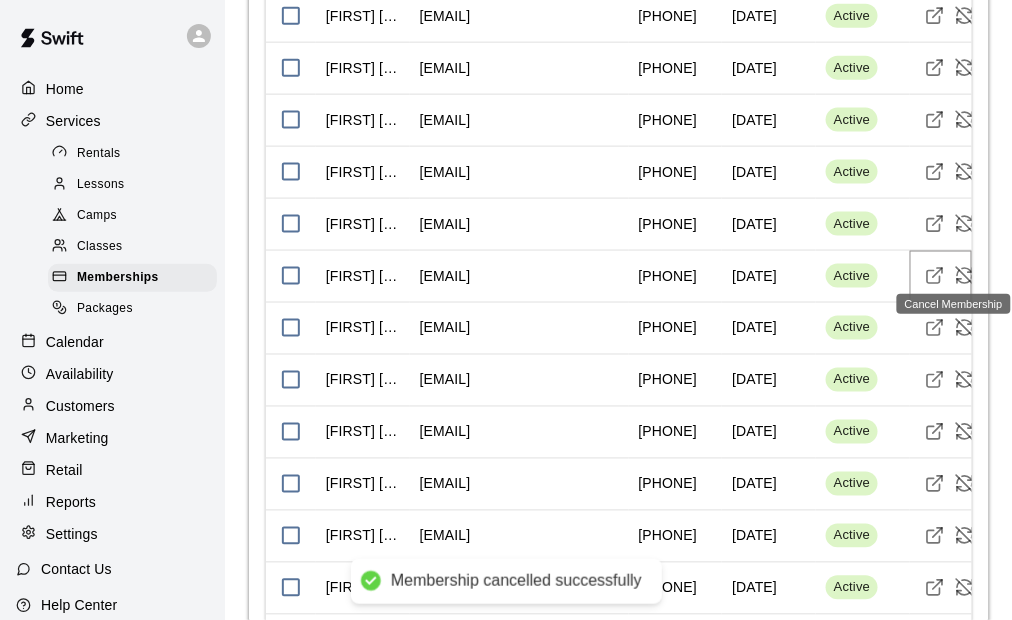click 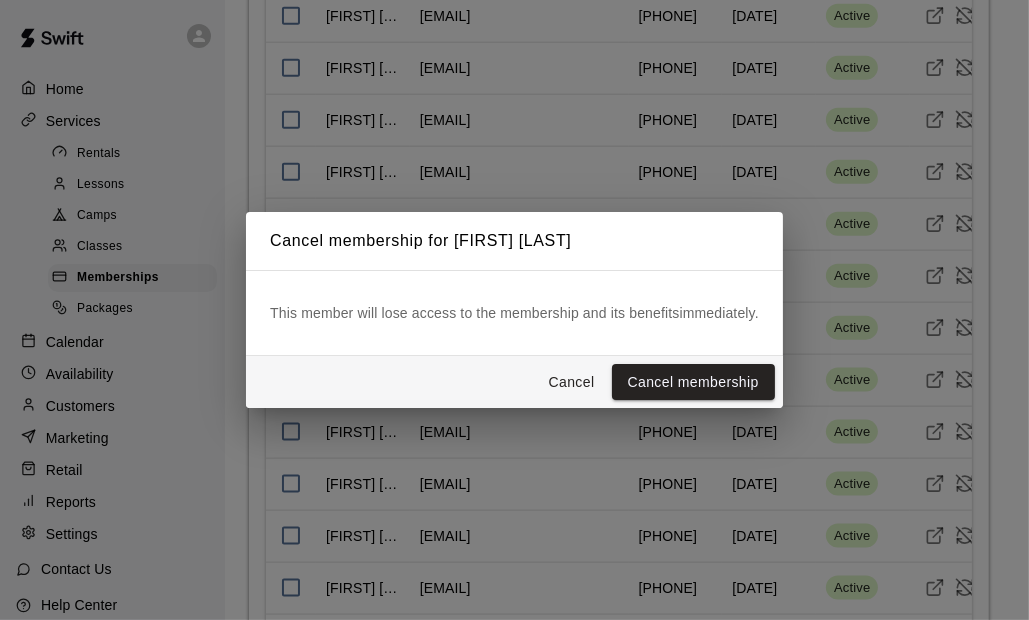 click on "Cancel membership" at bounding box center [693, 382] 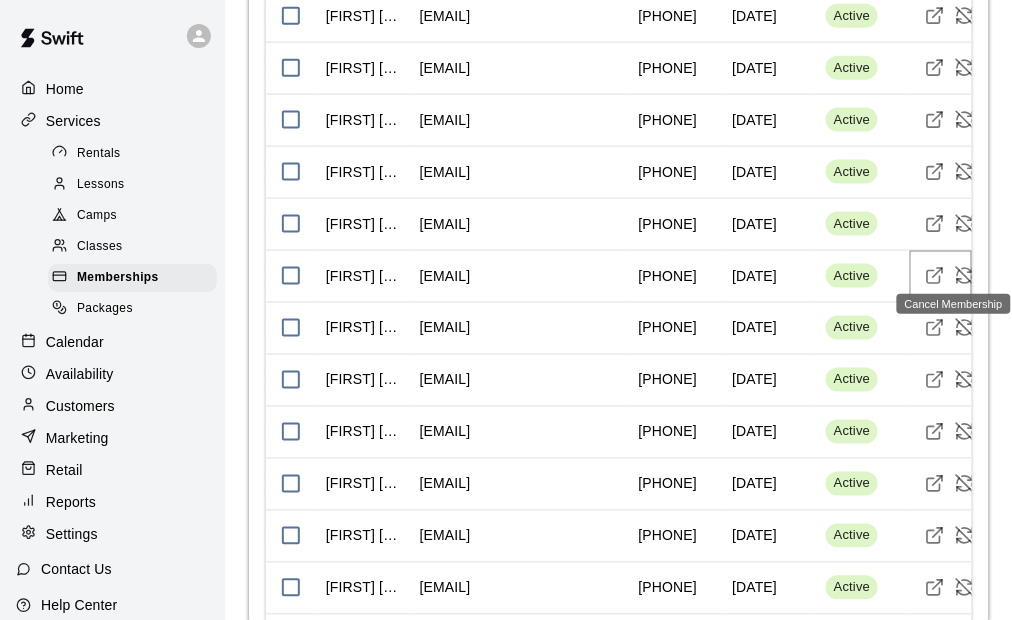 click 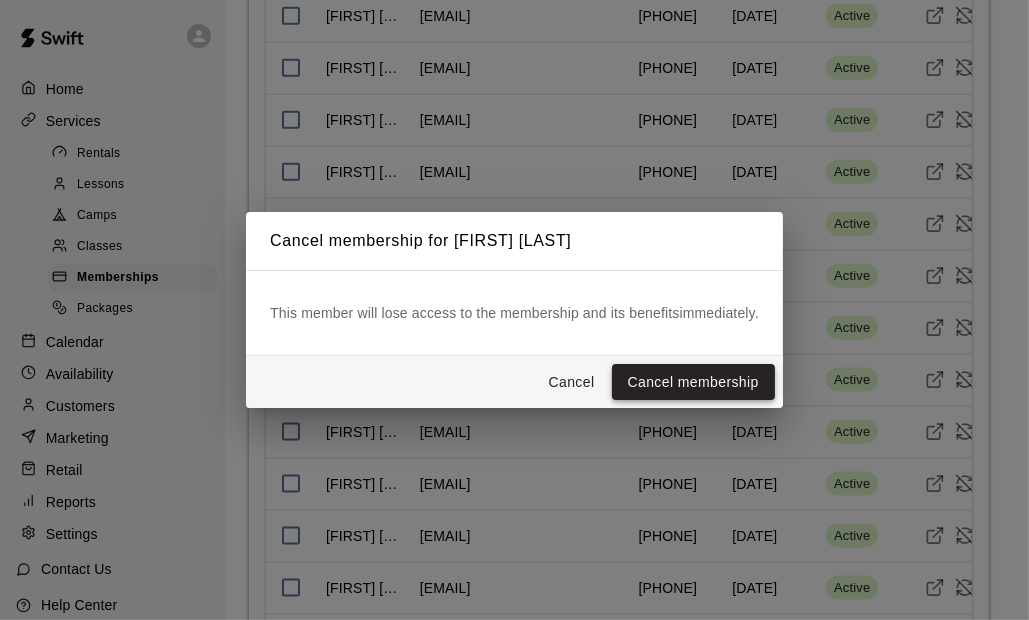 click on "Cancel membership" at bounding box center (693, 382) 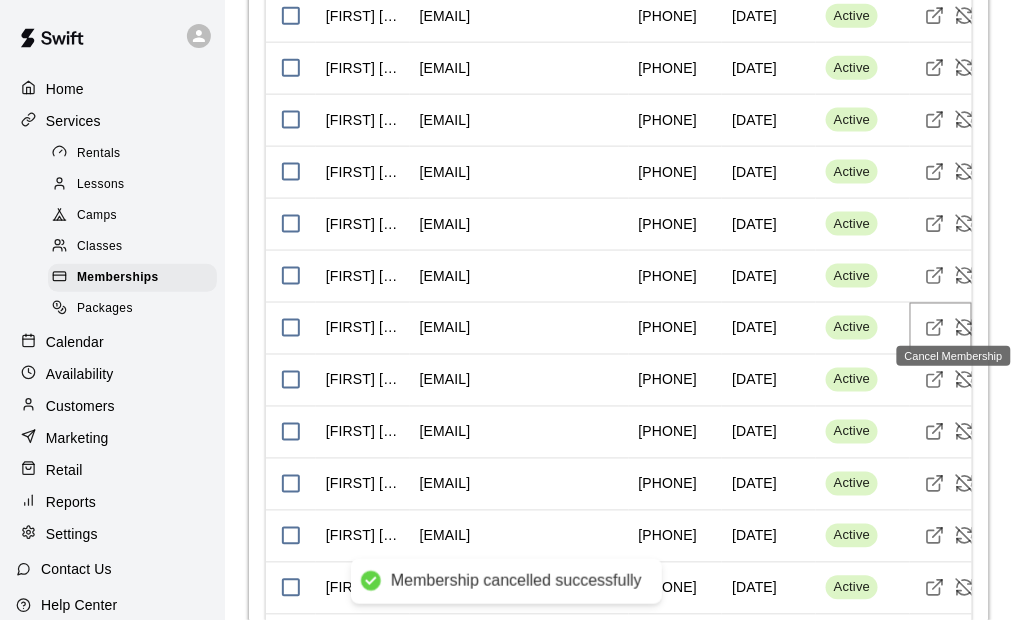 click 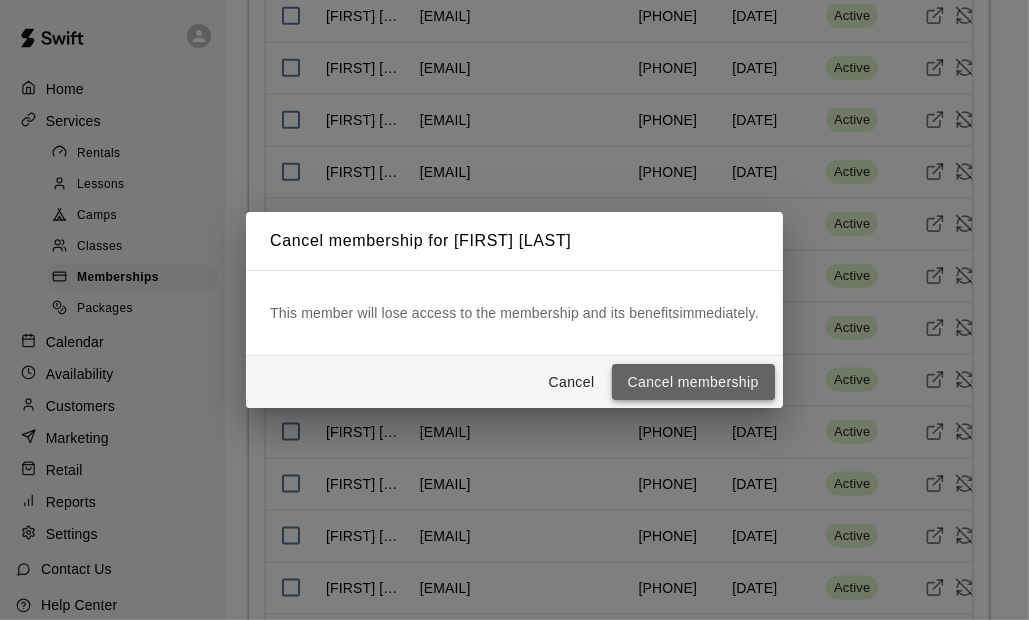 click on "Cancel membership" at bounding box center (693, 382) 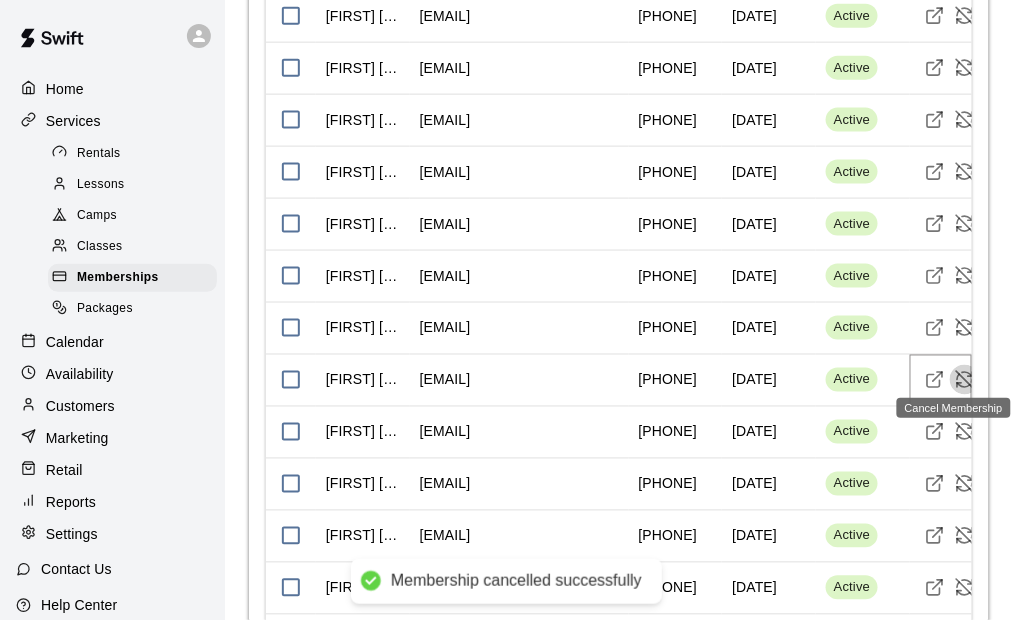 click 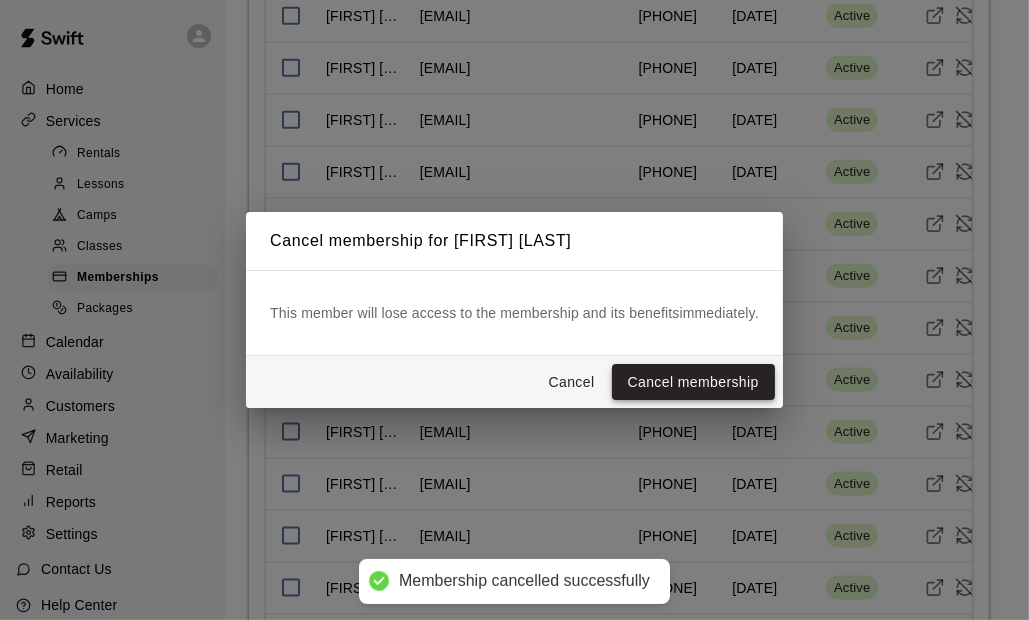 click on "Cancel membership" at bounding box center (693, 382) 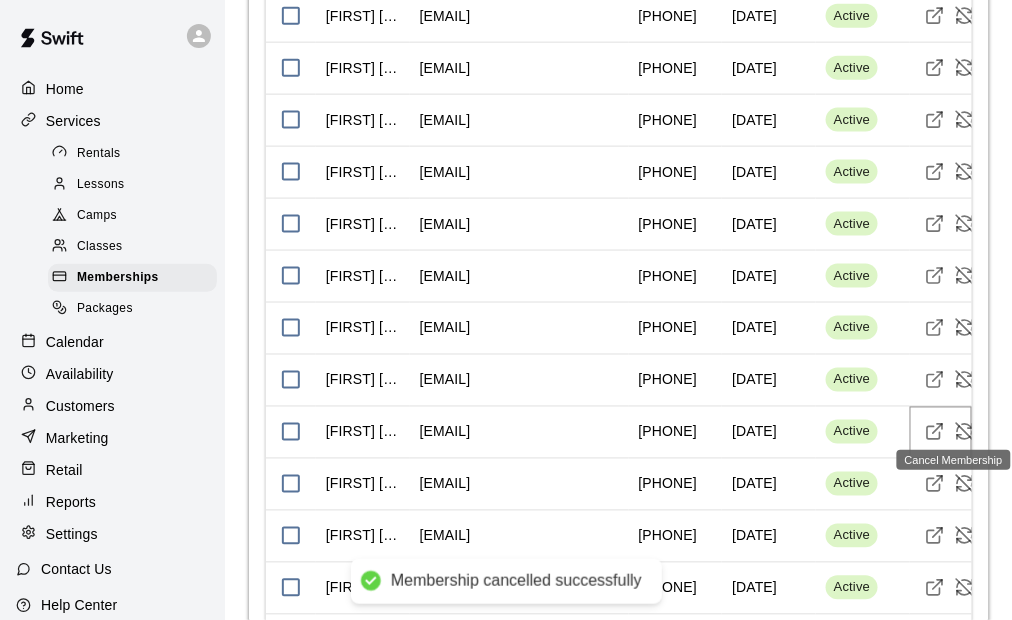click 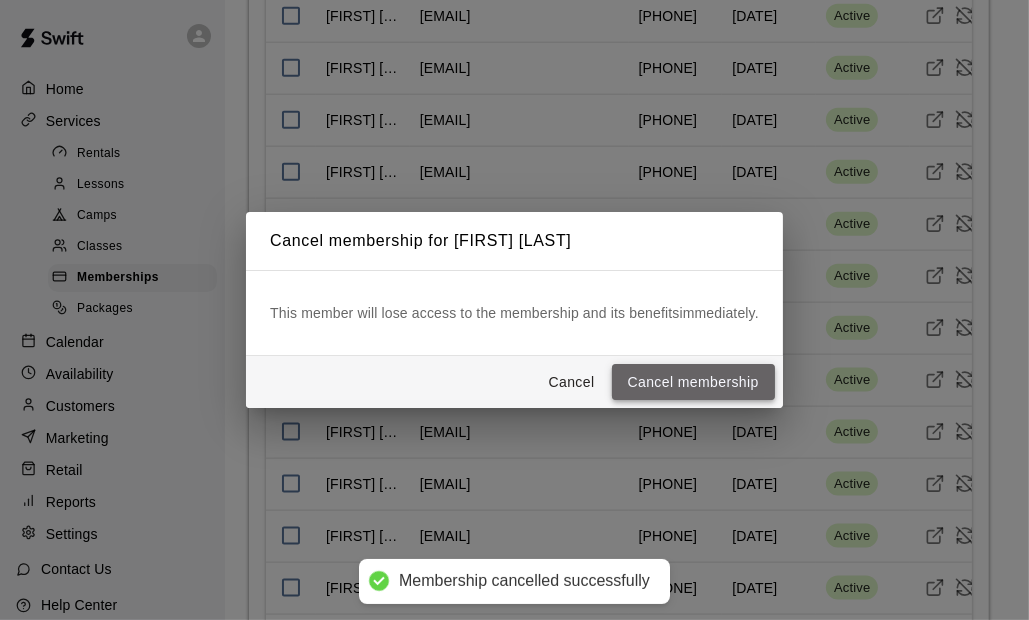 click on "Cancel membership" at bounding box center [693, 382] 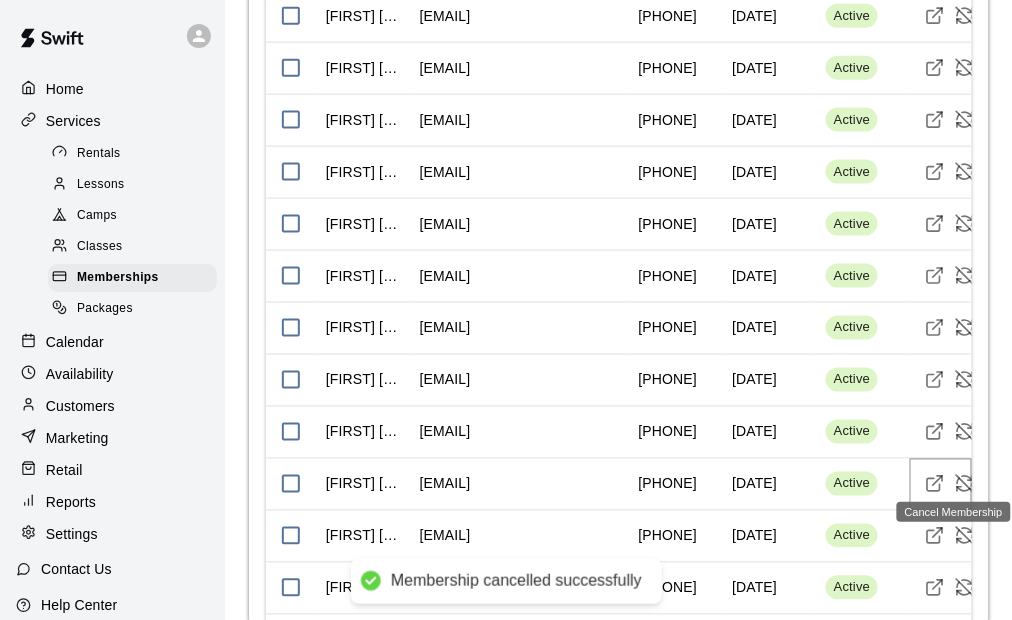 click 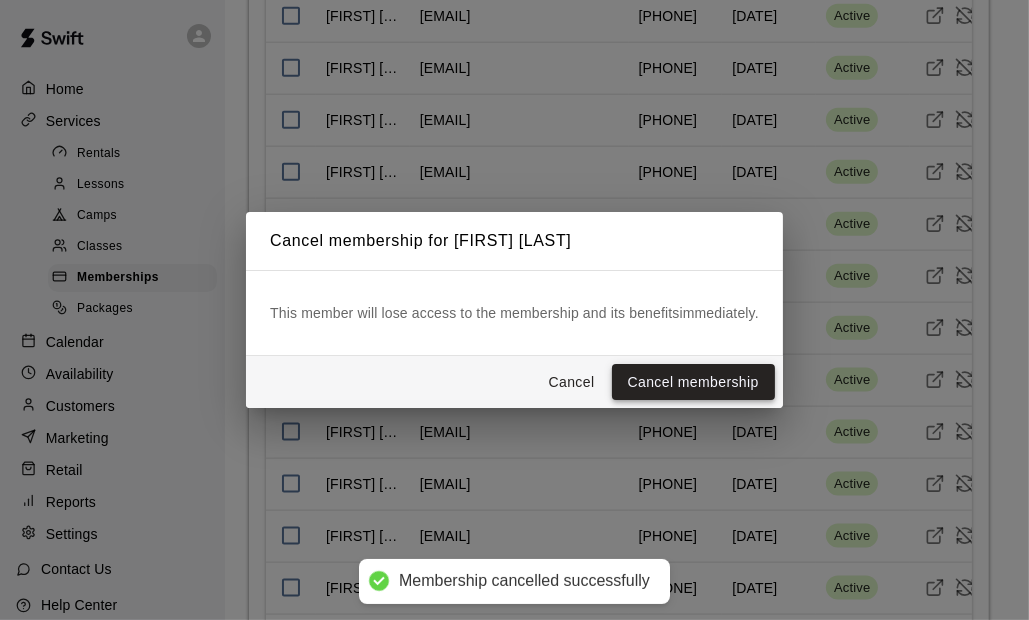 click on "Cancel membership" at bounding box center (693, 382) 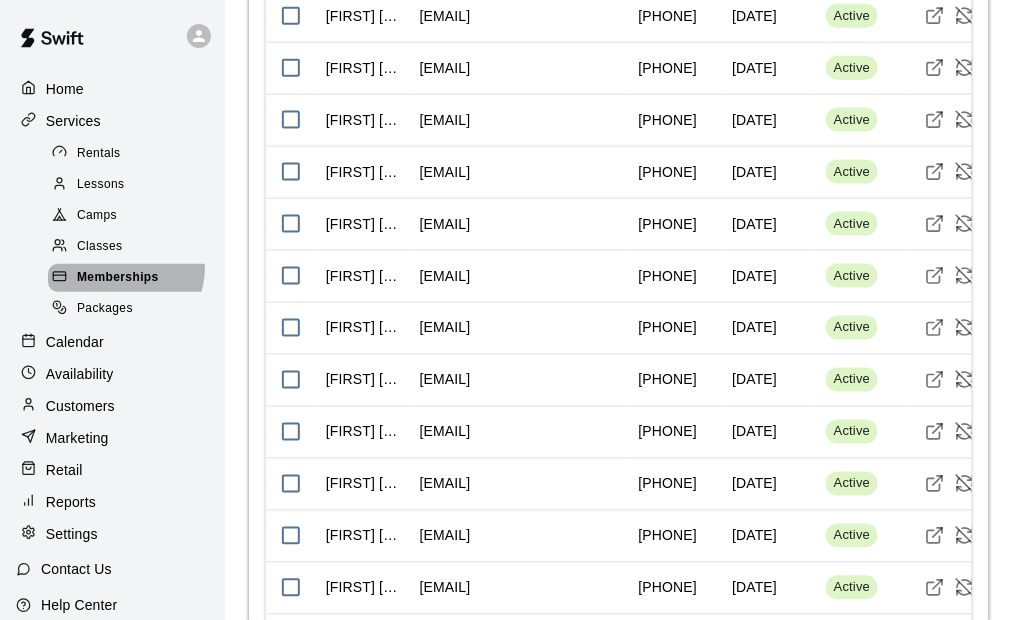 drag, startPoint x: 121, startPoint y: 275, endPoint x: 133, endPoint y: 280, distance: 13 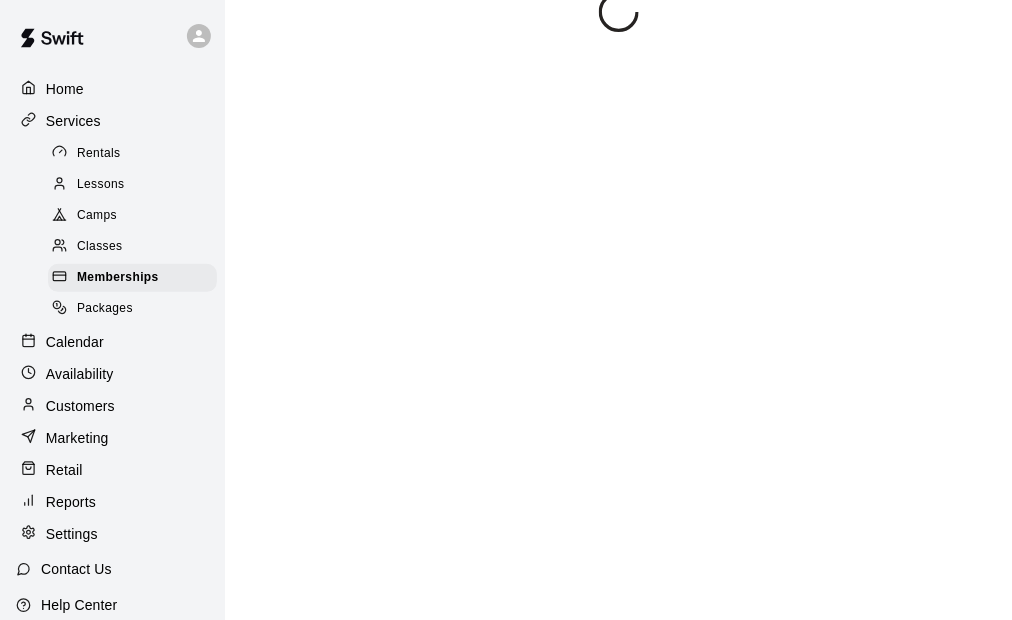scroll, scrollTop: 0, scrollLeft: 0, axis: both 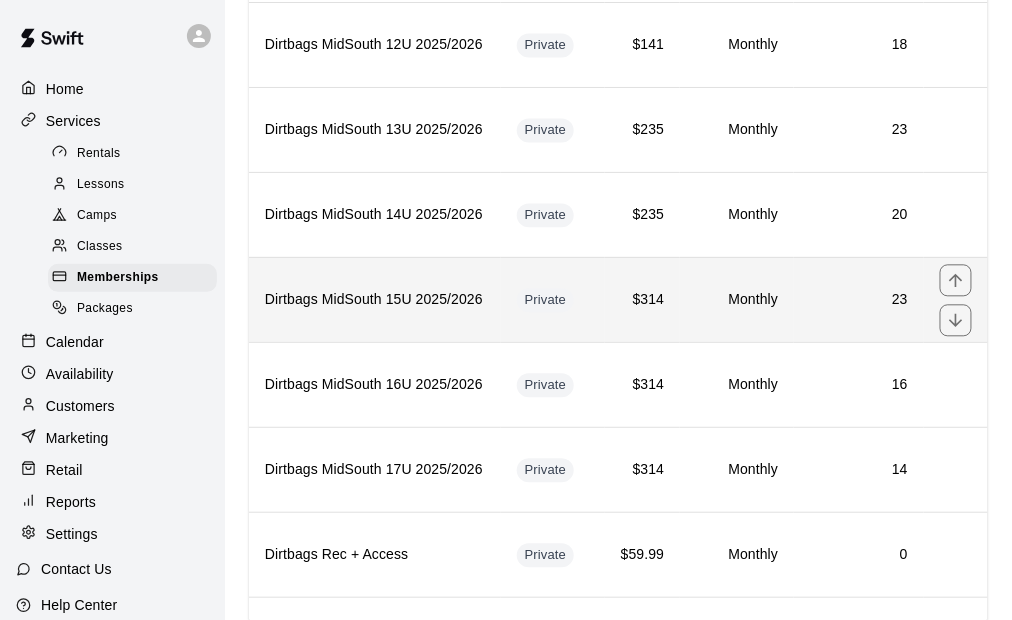 click on "Dirtbags MidSouth 15U 2025/2026" at bounding box center [375, 299] 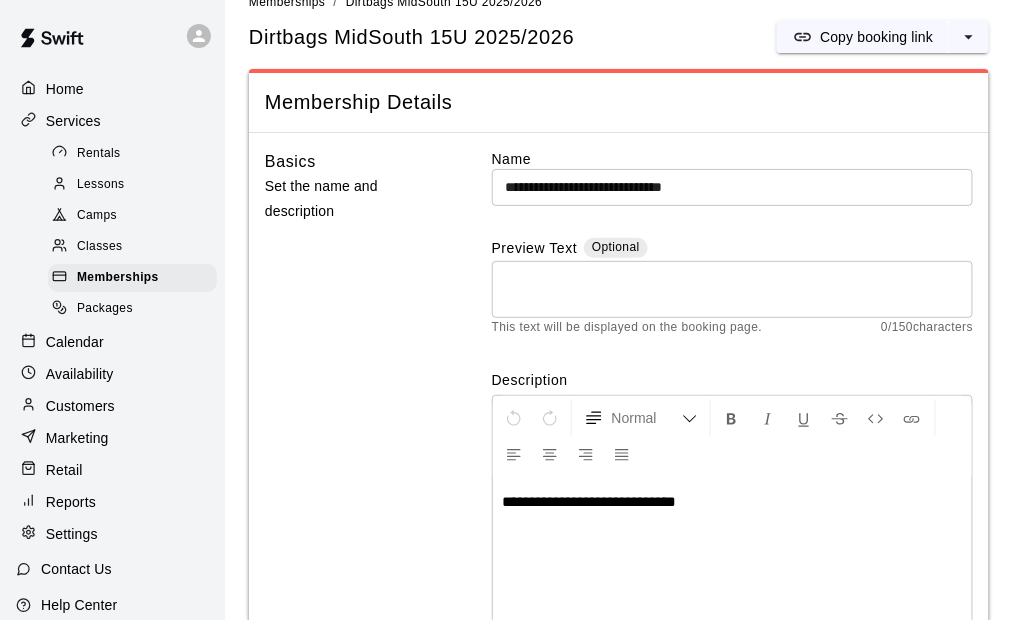 scroll, scrollTop: 0, scrollLeft: 0, axis: both 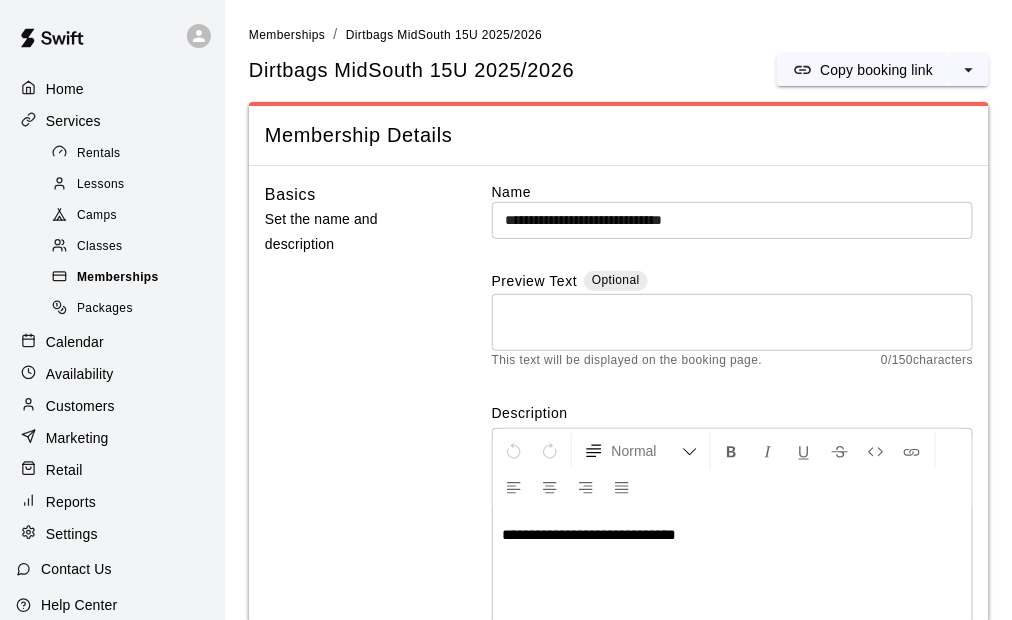 click on "Memberships" at bounding box center [132, 278] 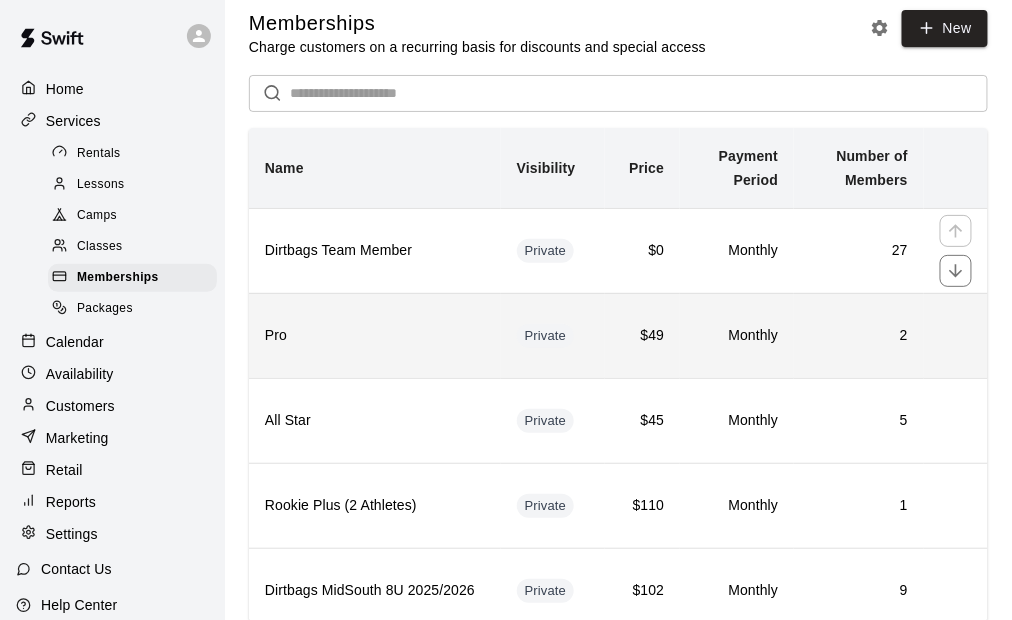 scroll, scrollTop: 0, scrollLeft: 0, axis: both 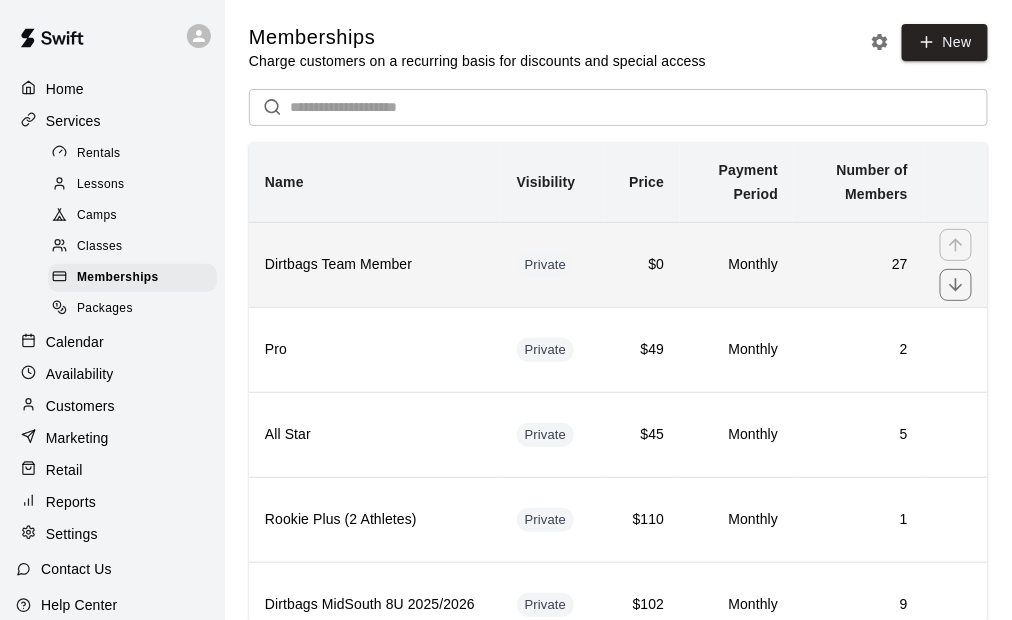click on "27" at bounding box center (859, 264) 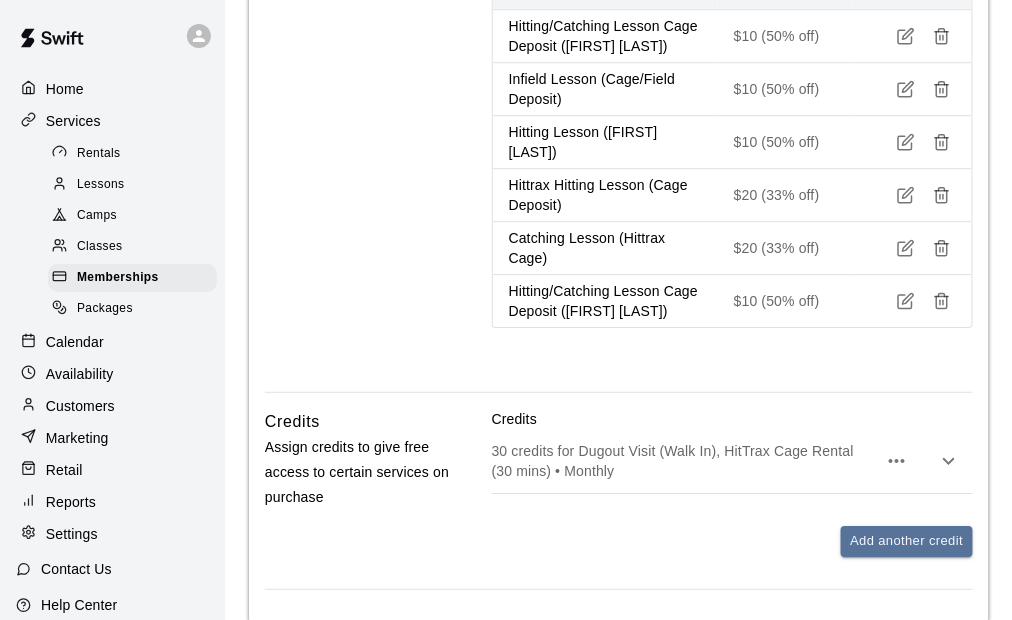 scroll, scrollTop: 1242, scrollLeft: 0, axis: vertical 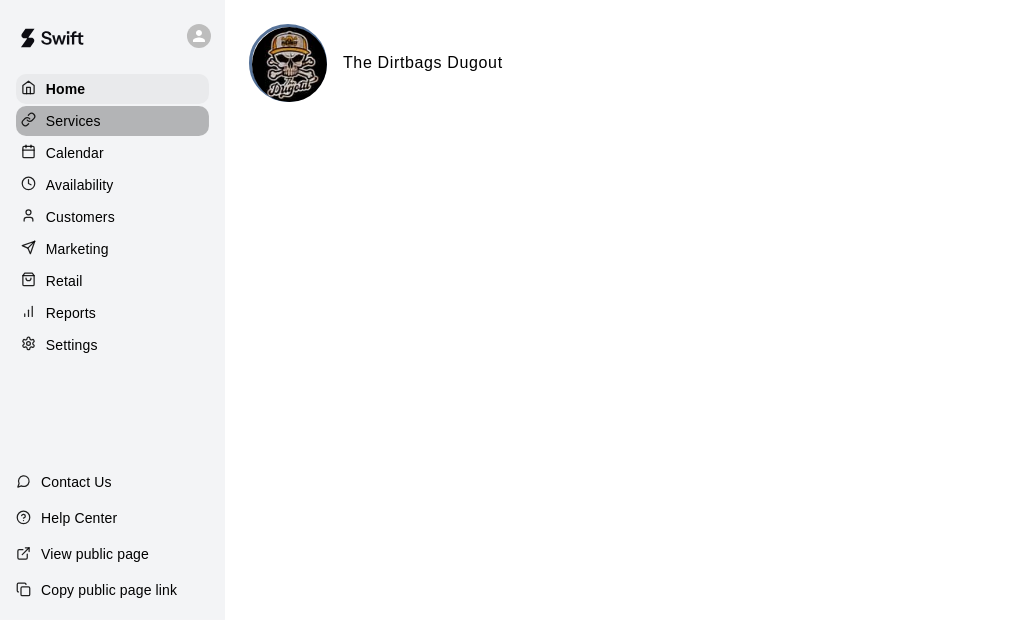 click on "Services" at bounding box center (112, 121) 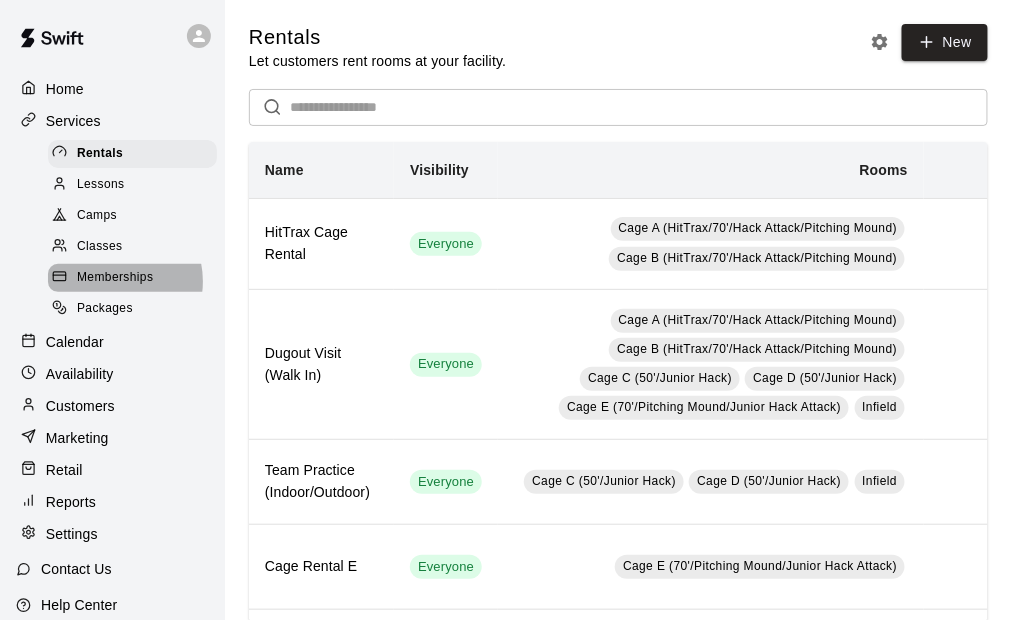 click on "Memberships" at bounding box center (115, 278) 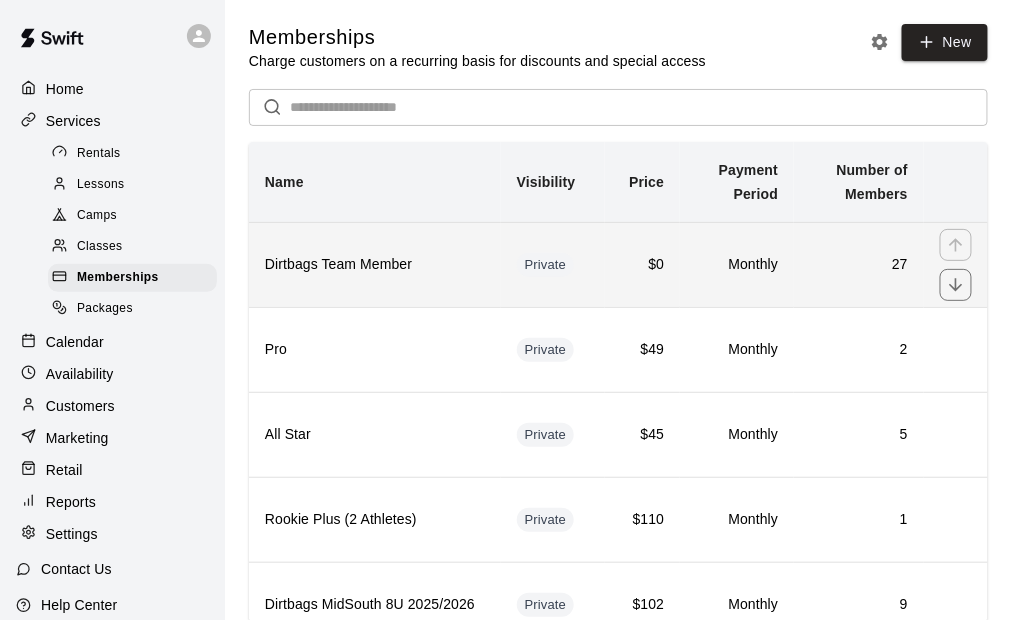 click on "Dirtbags Team Member" at bounding box center (375, 265) 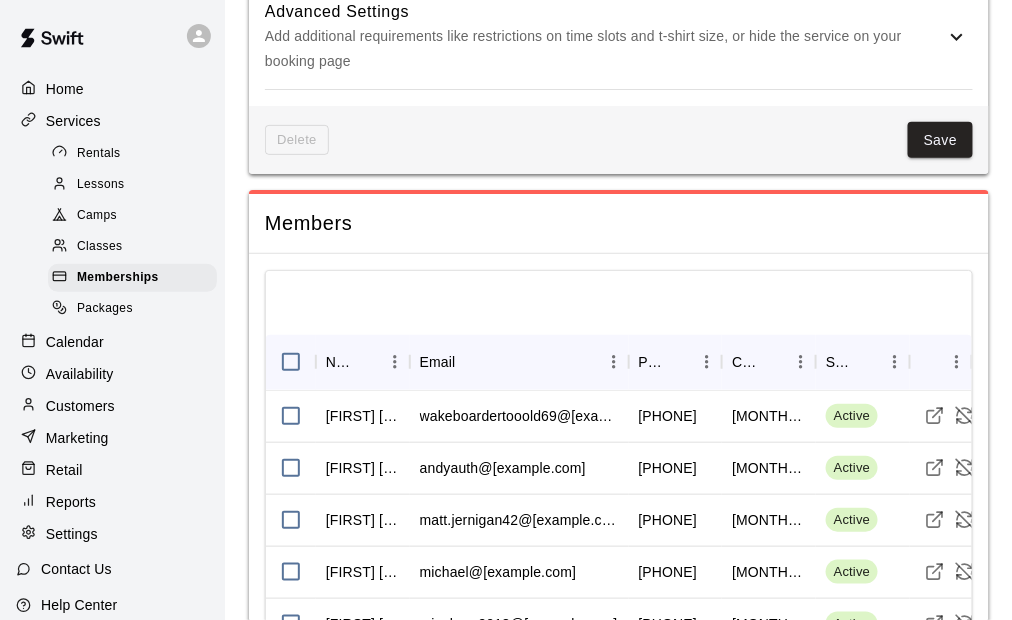 scroll, scrollTop: 1870, scrollLeft: 0, axis: vertical 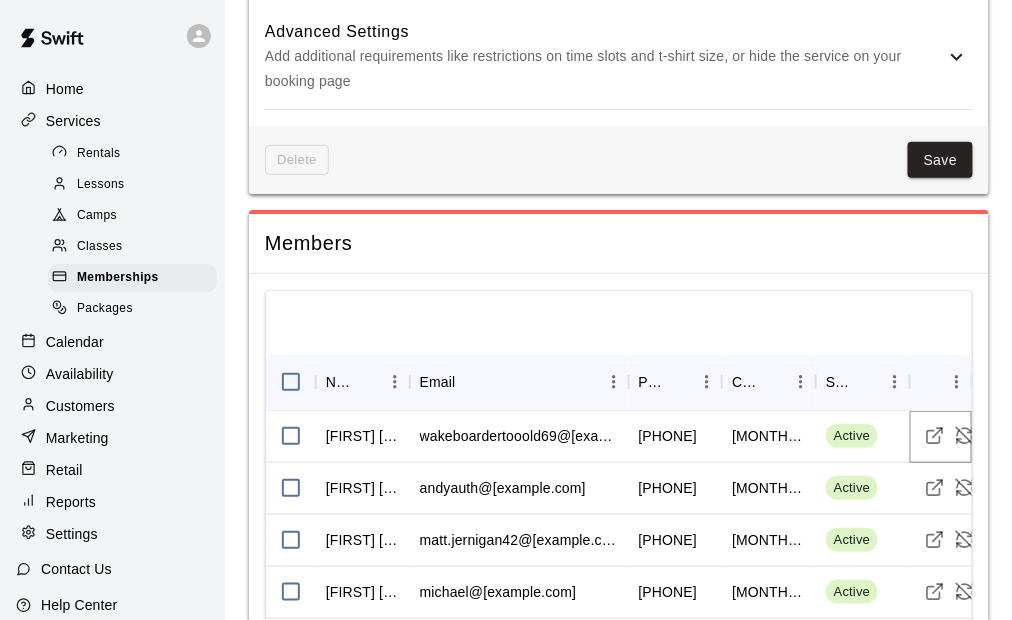 click 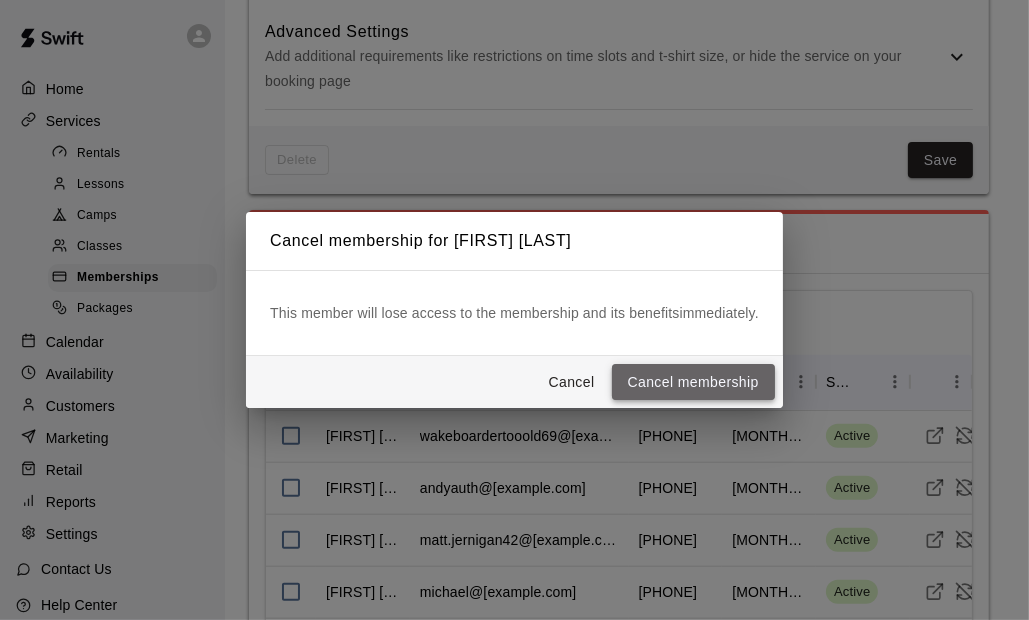 click on "Cancel membership" at bounding box center [693, 382] 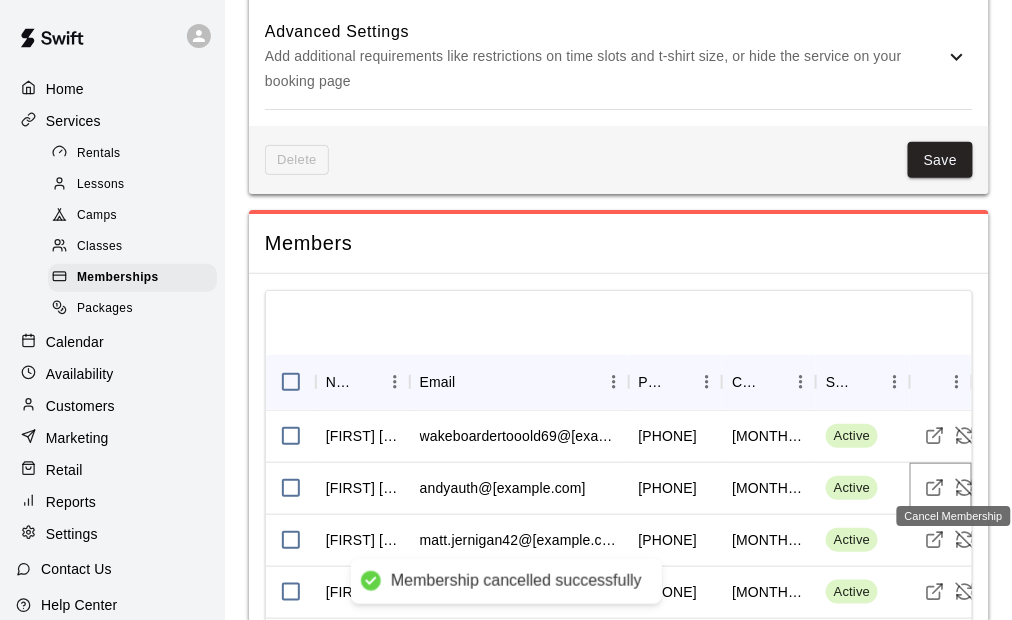 click 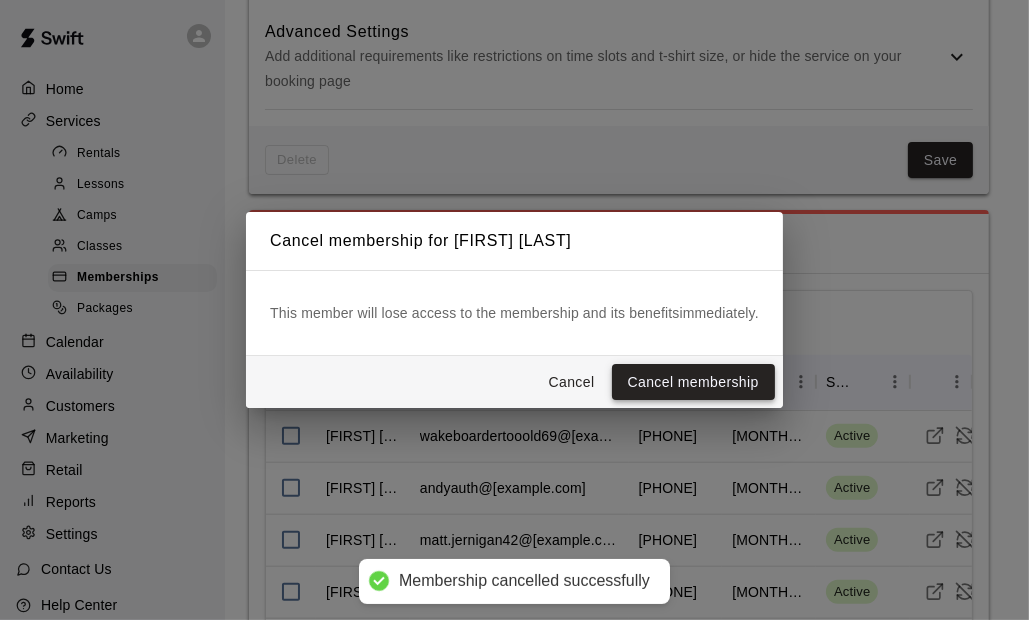 click on "Cancel membership" at bounding box center (693, 382) 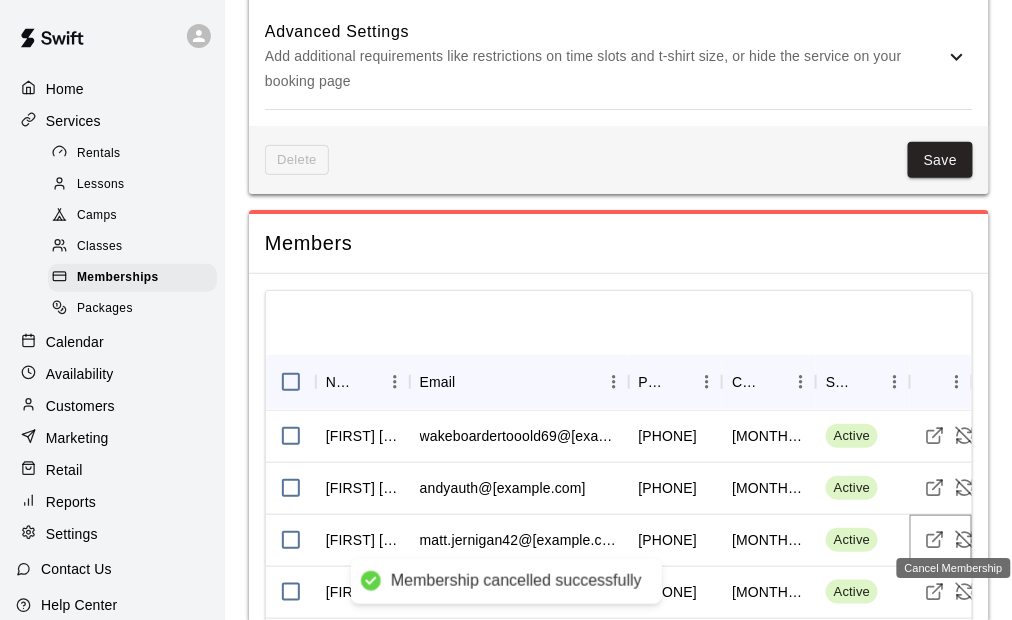 click 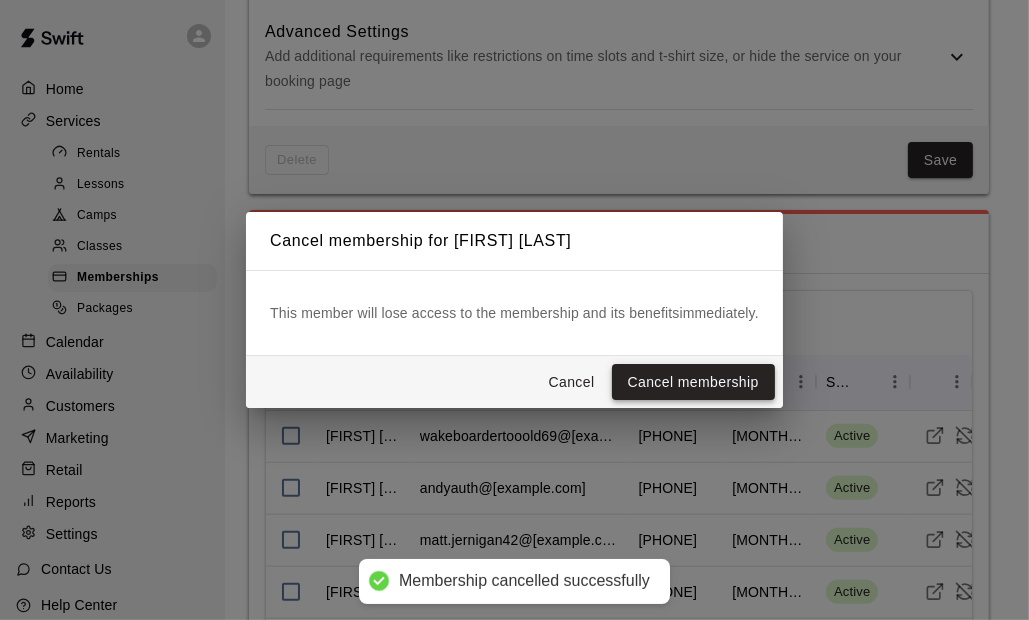 click on "Cancel membership" at bounding box center (693, 382) 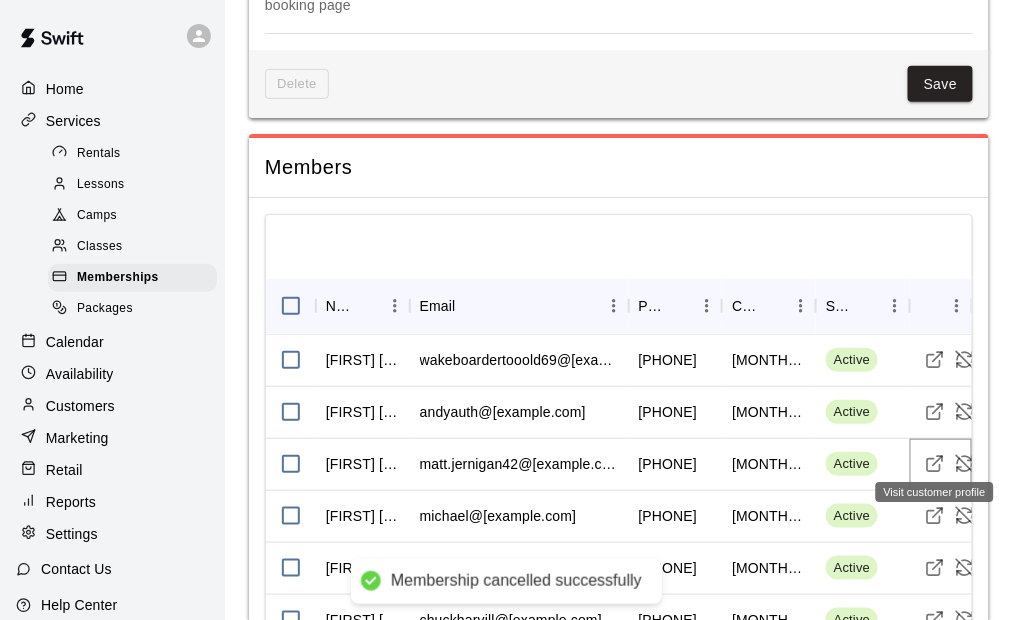 scroll, scrollTop: 1970, scrollLeft: 0, axis: vertical 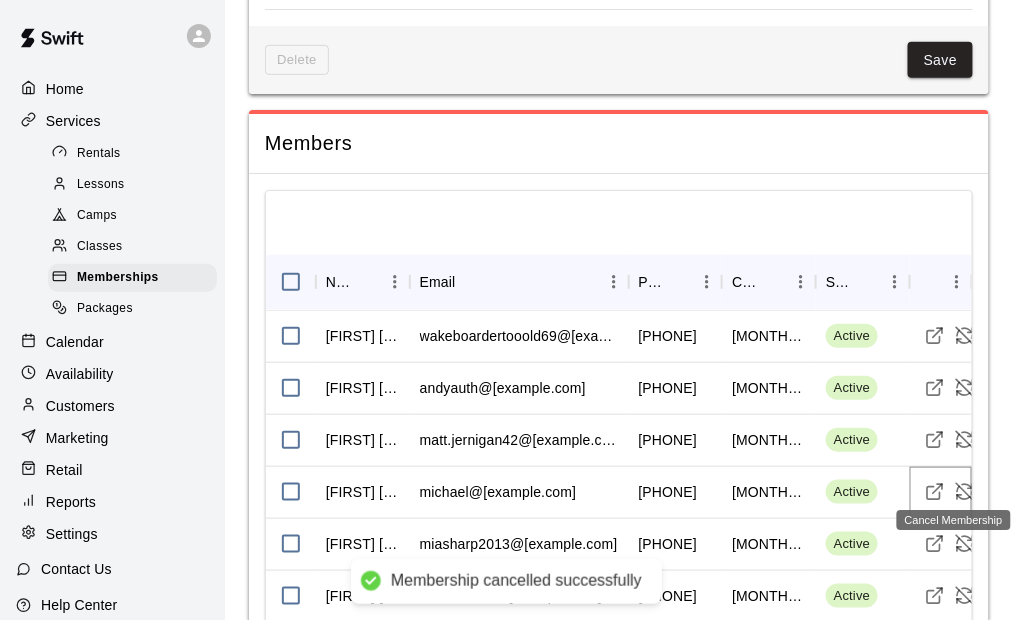 click 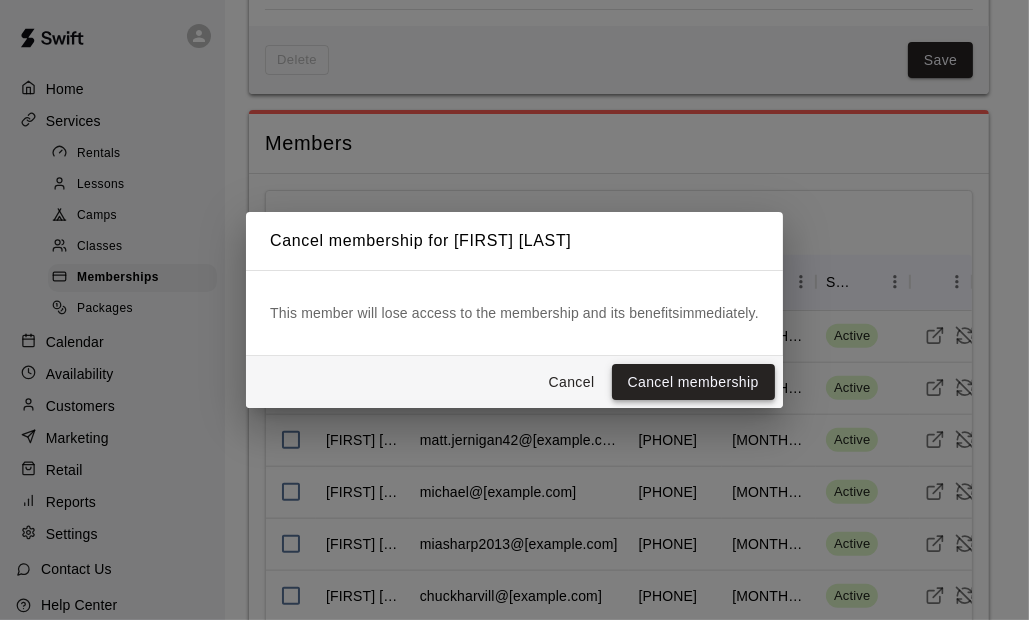 click on "Cancel membership" at bounding box center [693, 382] 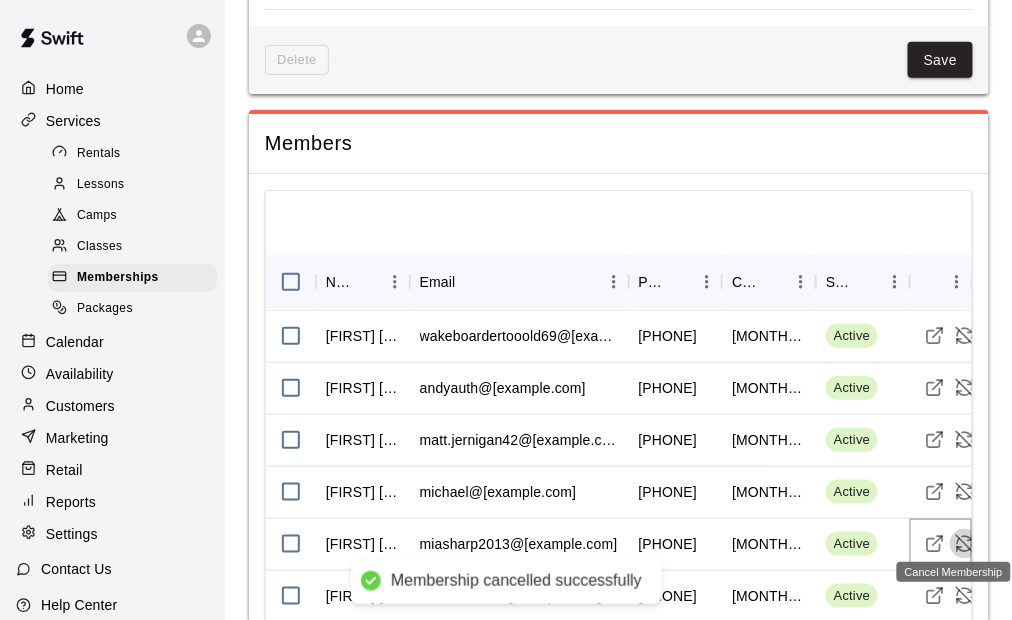 click 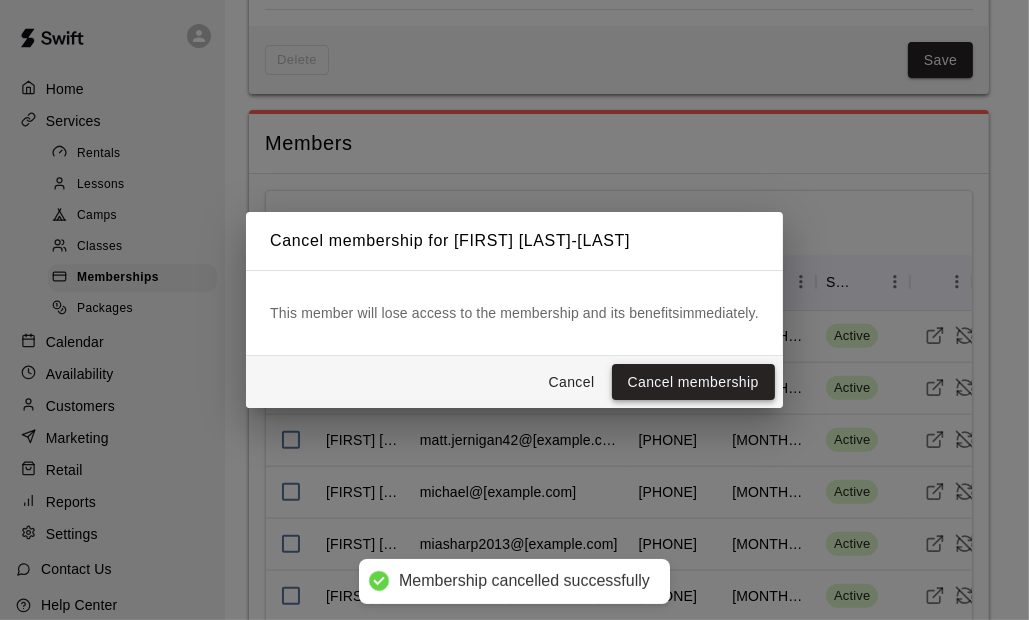 click on "Cancel membership" at bounding box center (693, 382) 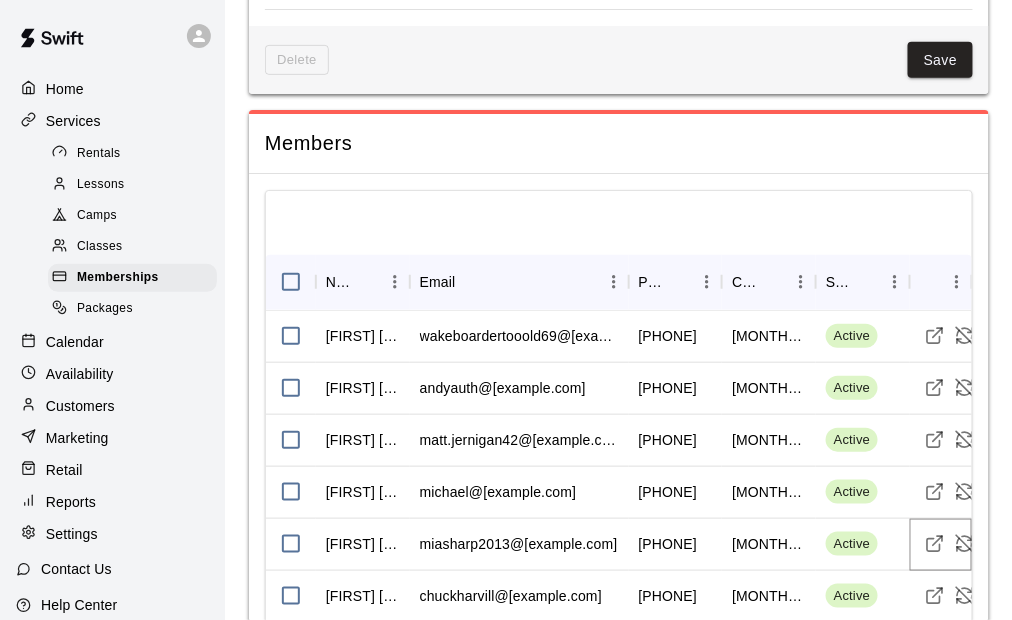 scroll, scrollTop: 2070, scrollLeft: 0, axis: vertical 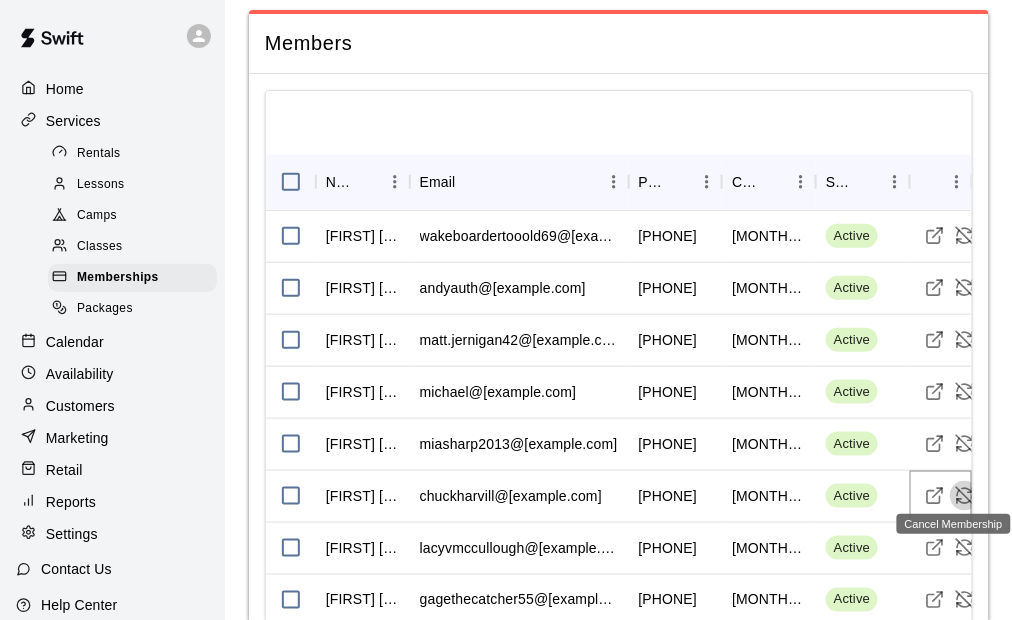 click 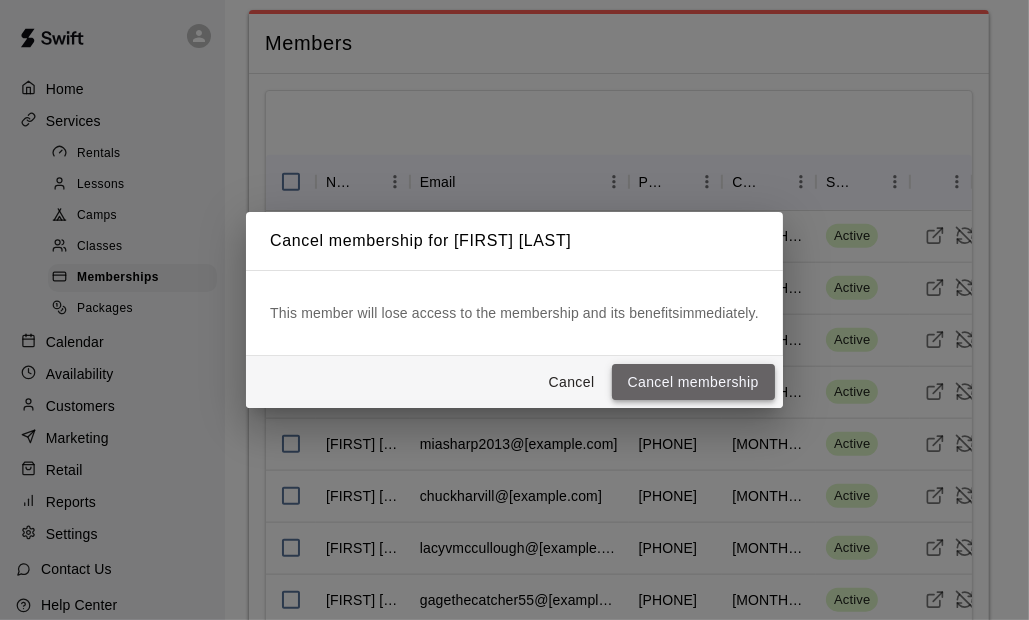 click on "Cancel membership" at bounding box center [693, 382] 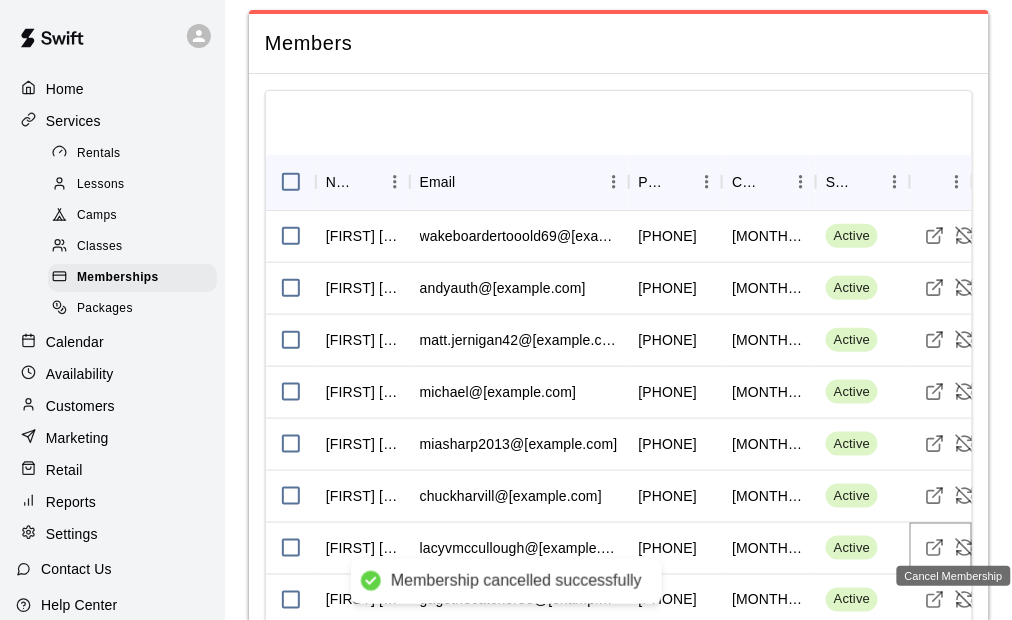 click 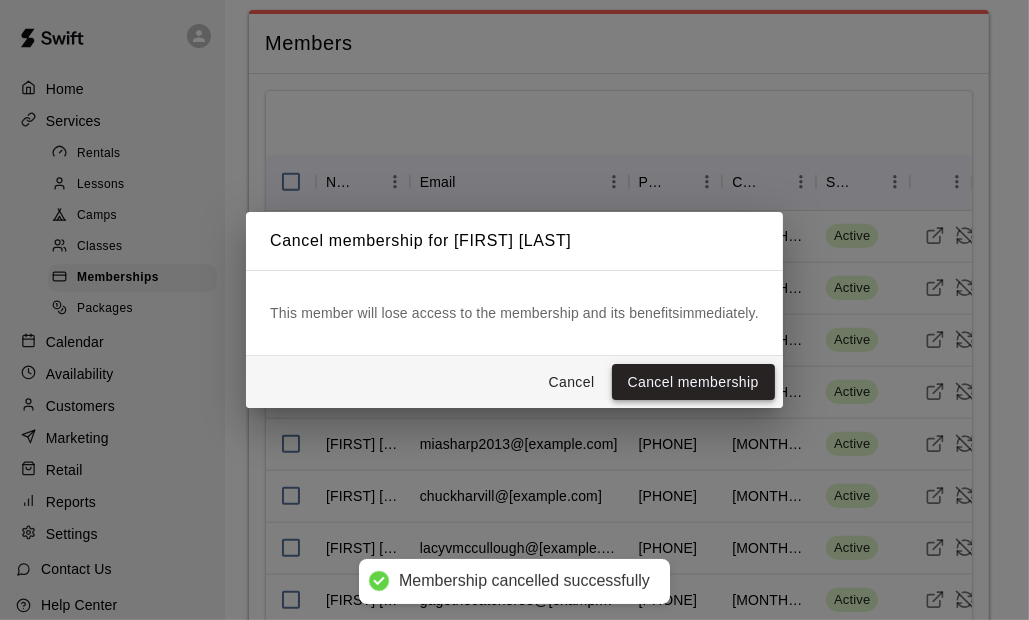click on "Cancel membership" at bounding box center [693, 382] 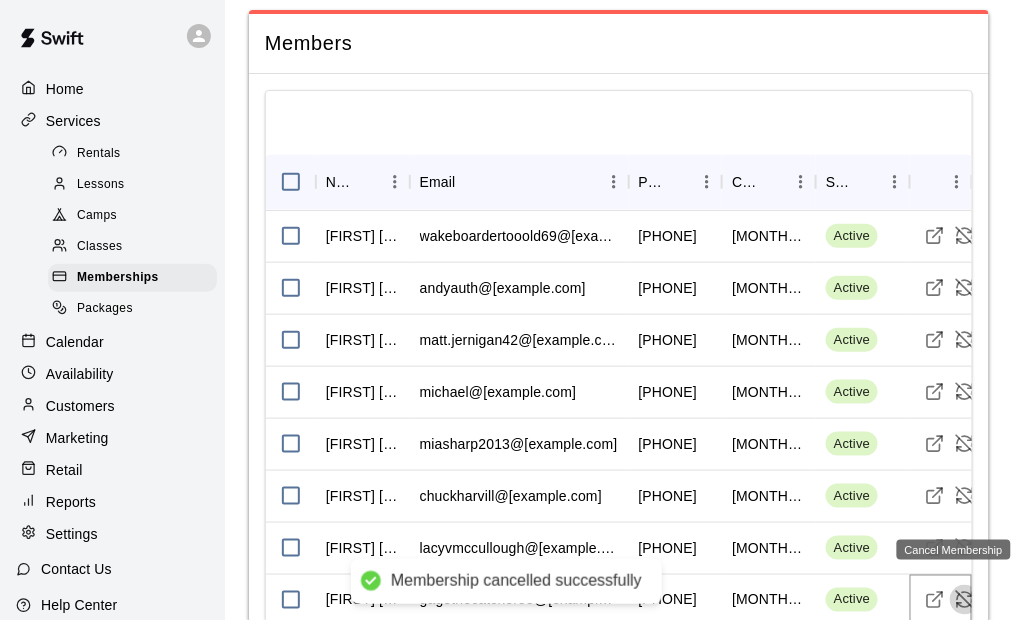 click 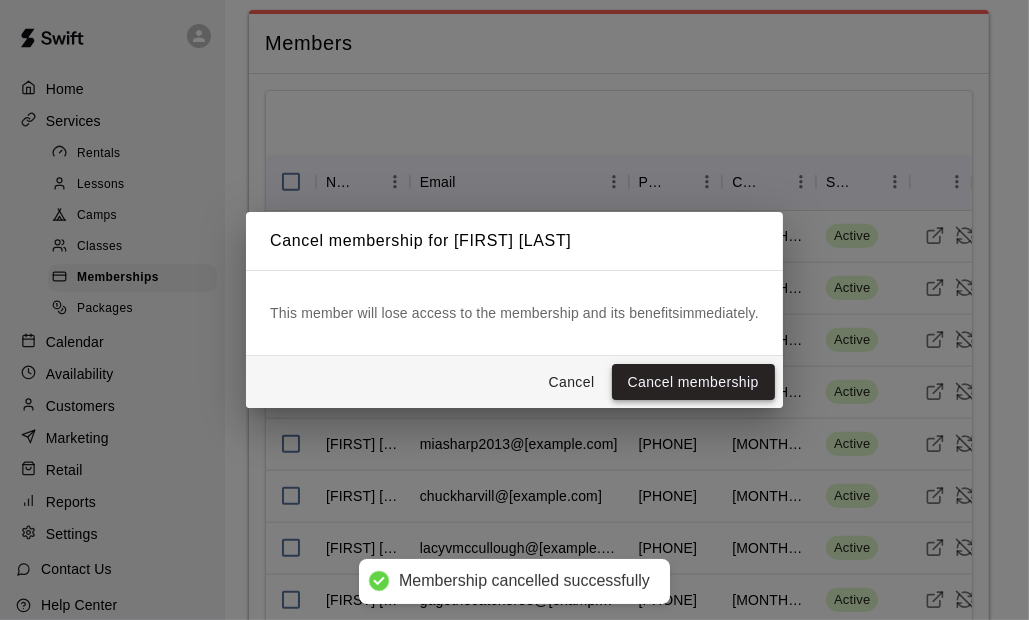 click on "Cancel membership" at bounding box center (693, 382) 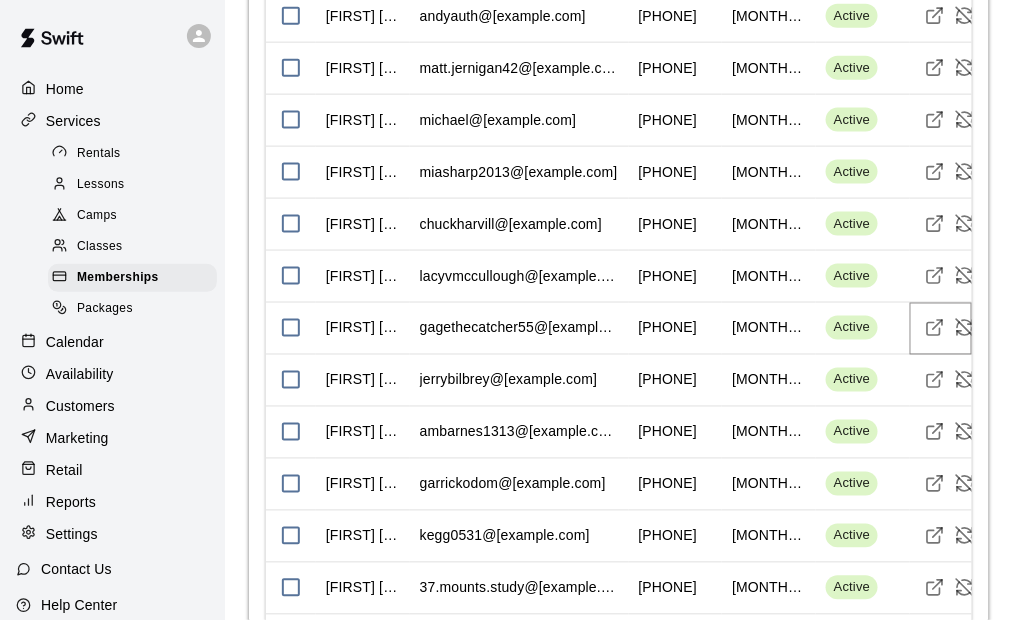 scroll, scrollTop: 2375, scrollLeft: 0, axis: vertical 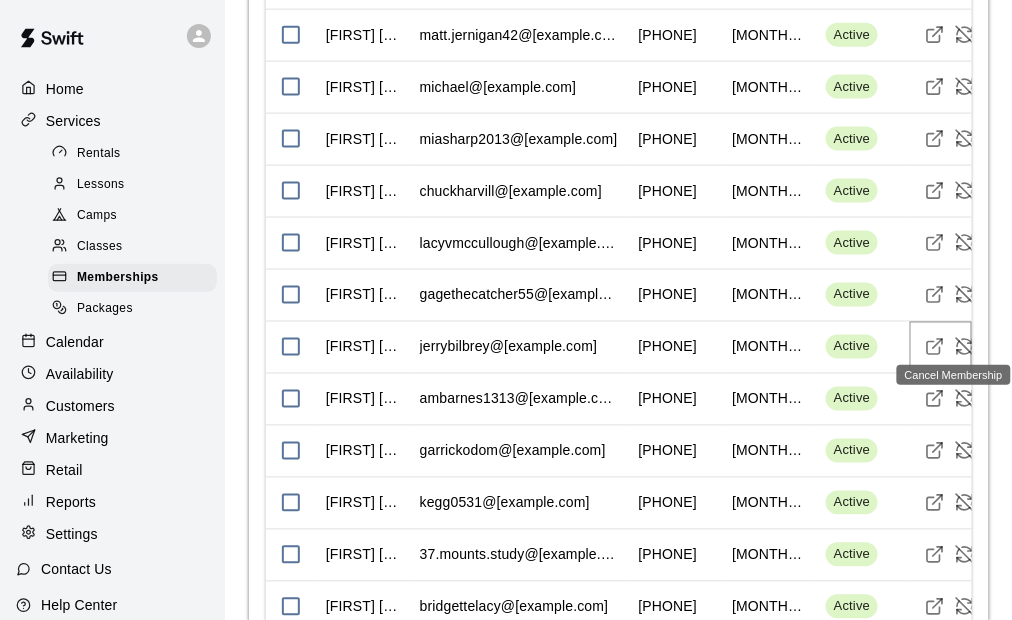click 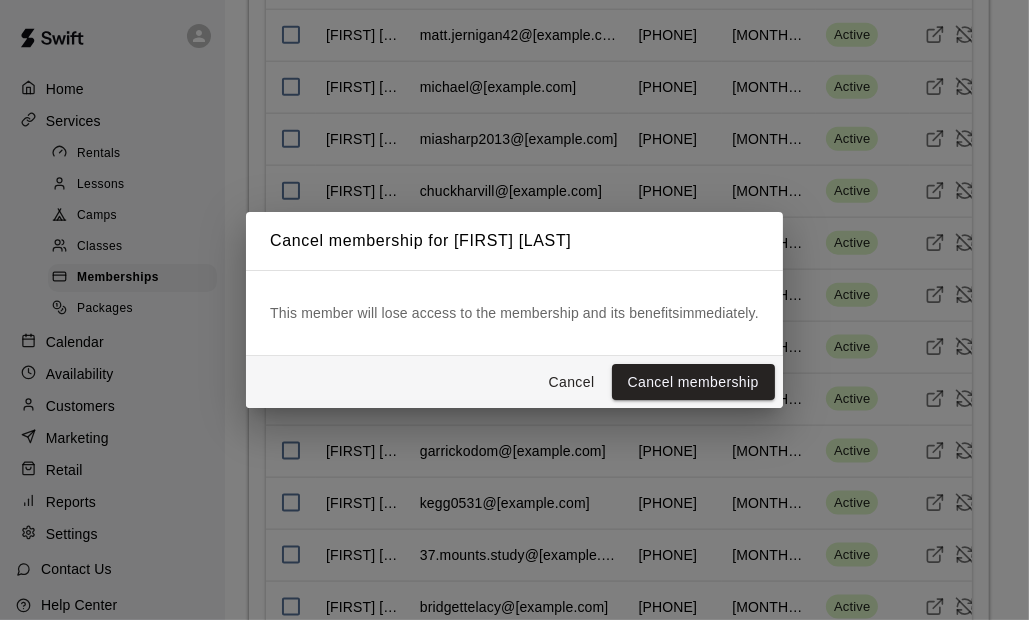 click on "Cancel membership" at bounding box center [693, 382] 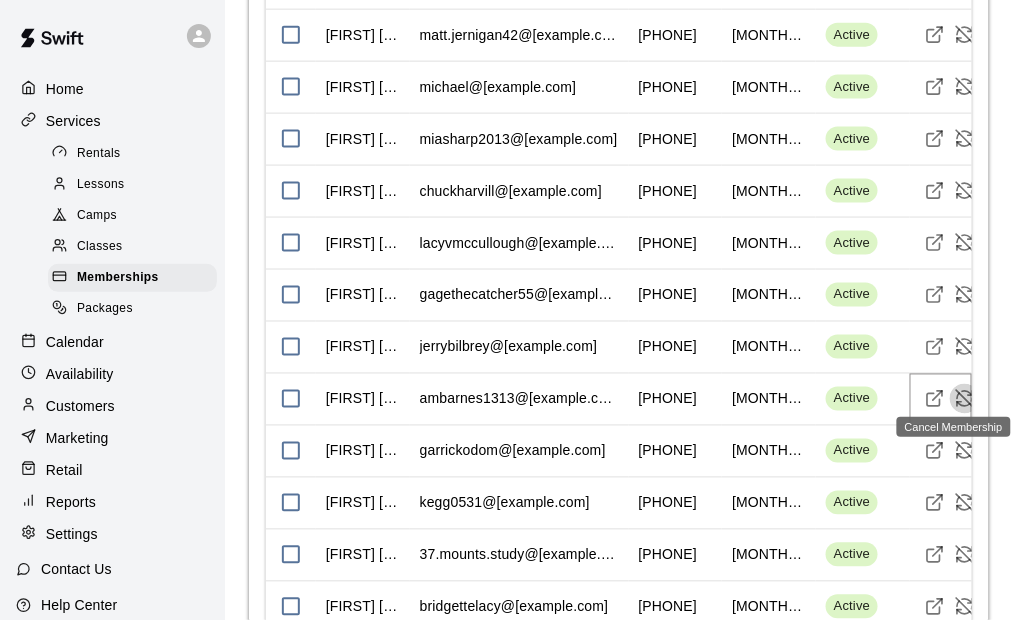 click 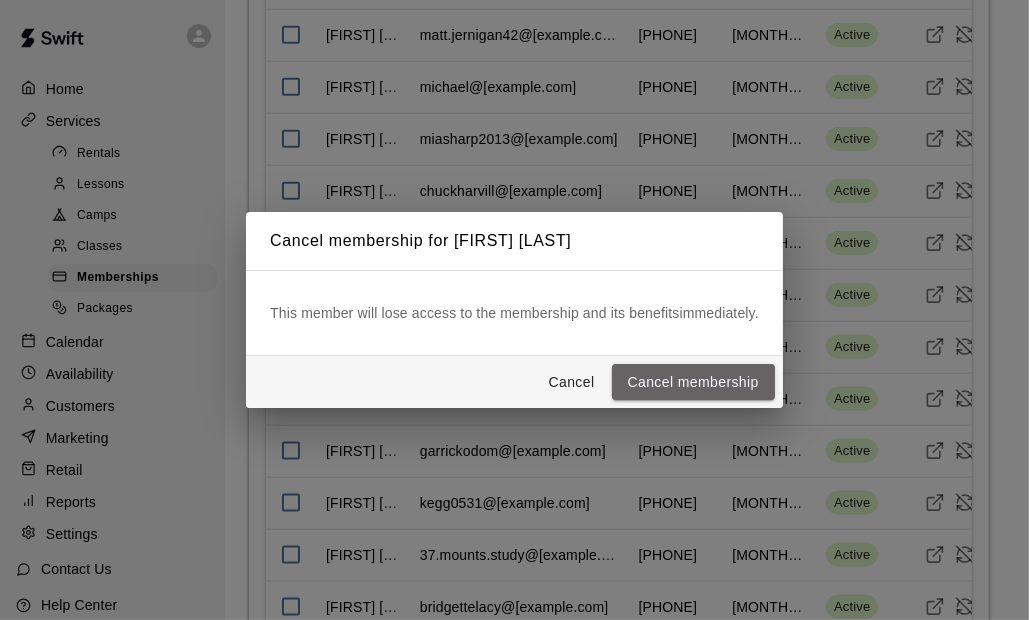 click on "Cancel membership" at bounding box center (693, 382) 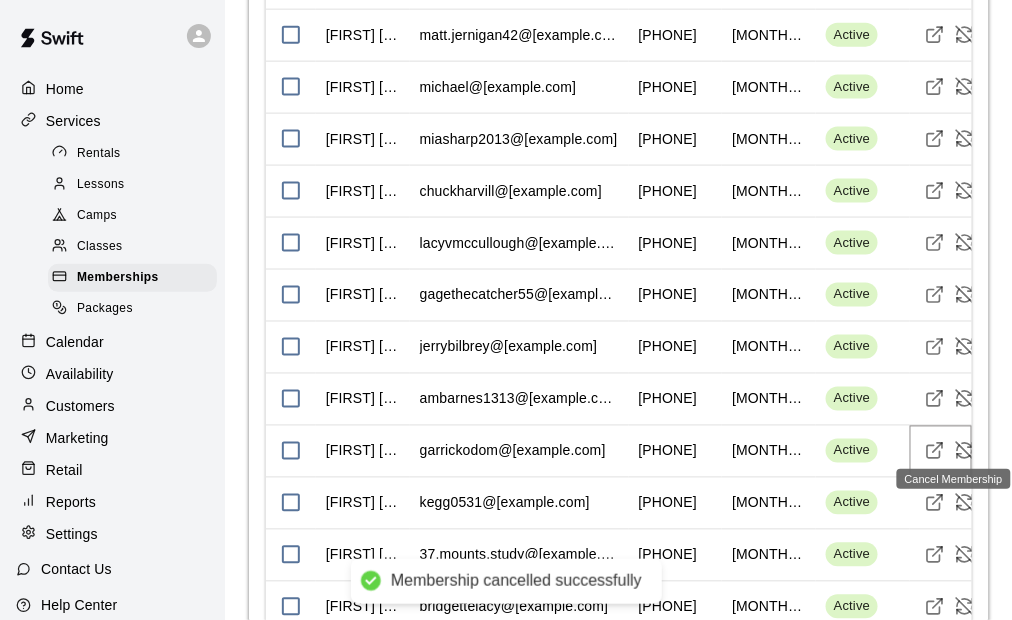 click 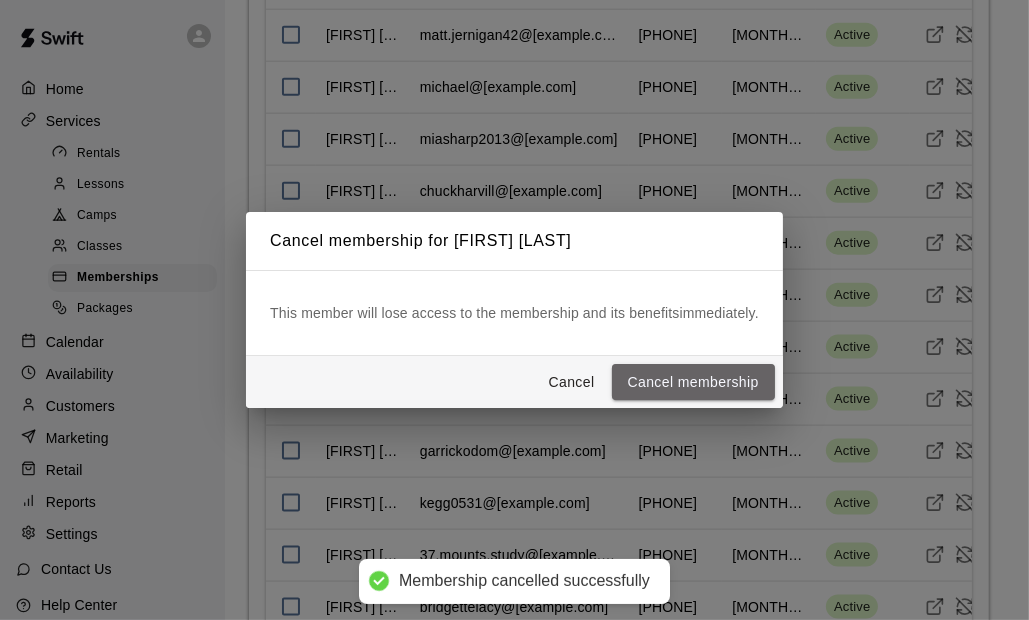 click on "Cancel membership" at bounding box center [693, 382] 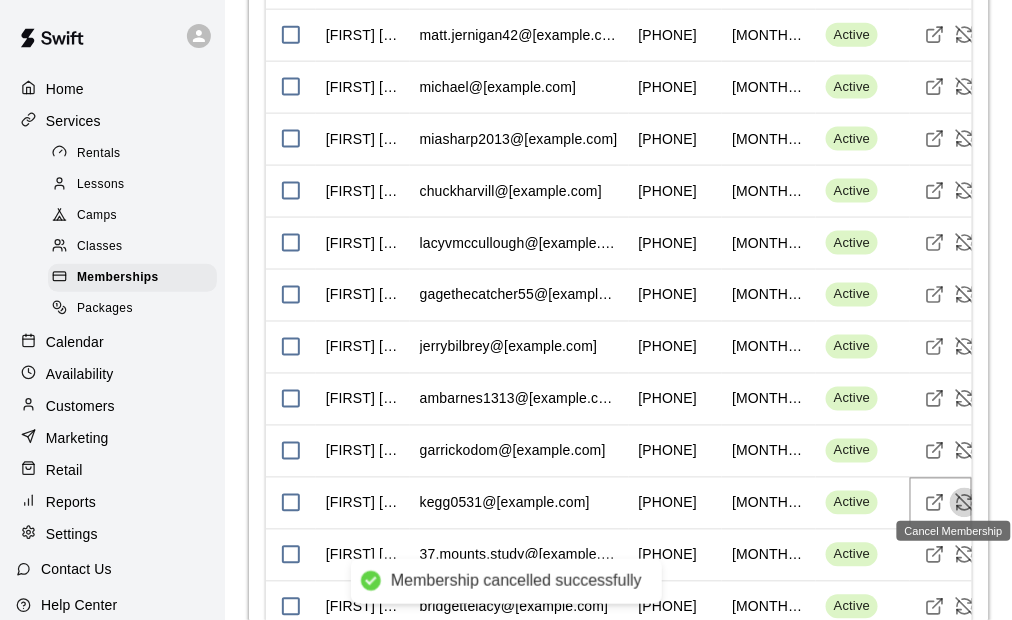 click 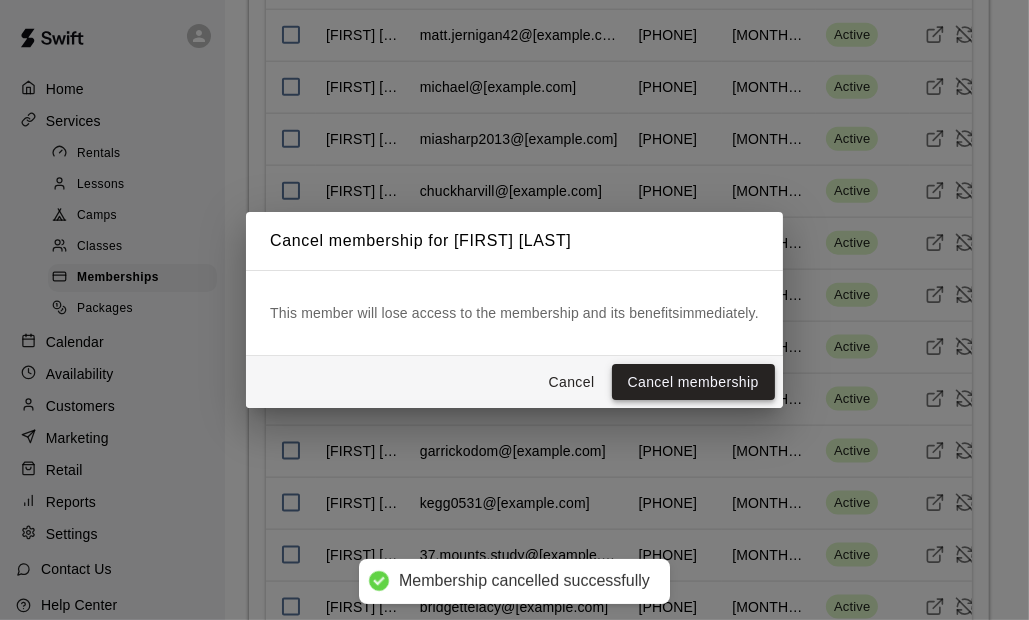 click on "Cancel membership" at bounding box center [693, 382] 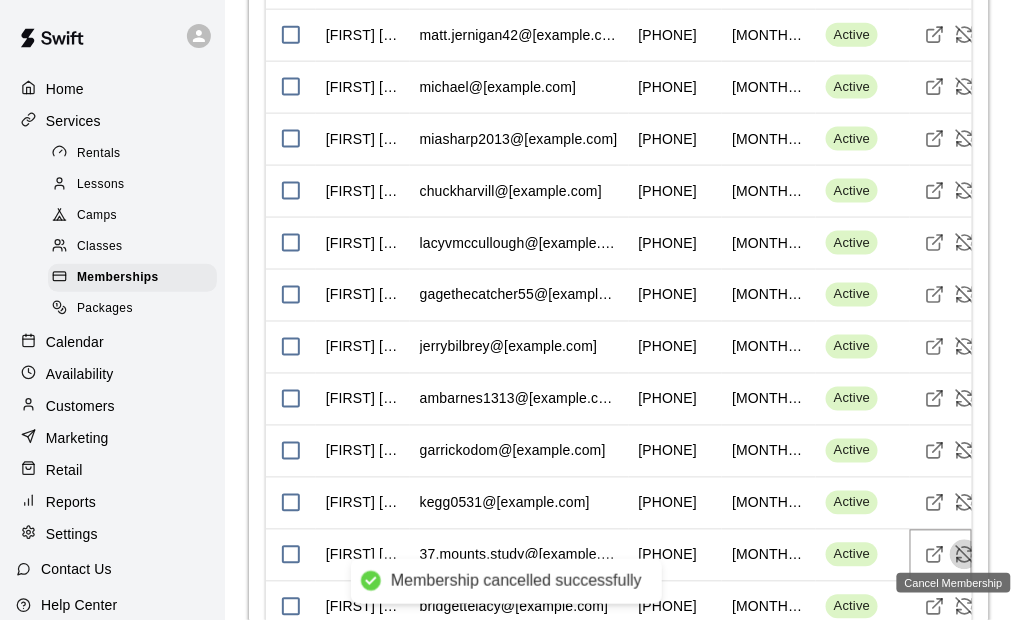 click 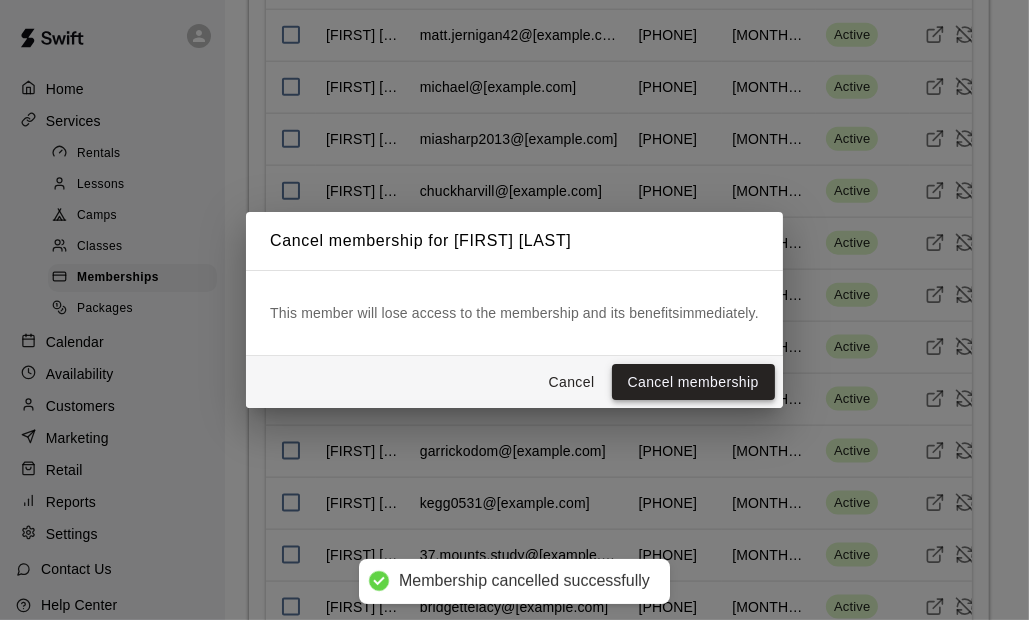 click on "Cancel membership" at bounding box center (693, 382) 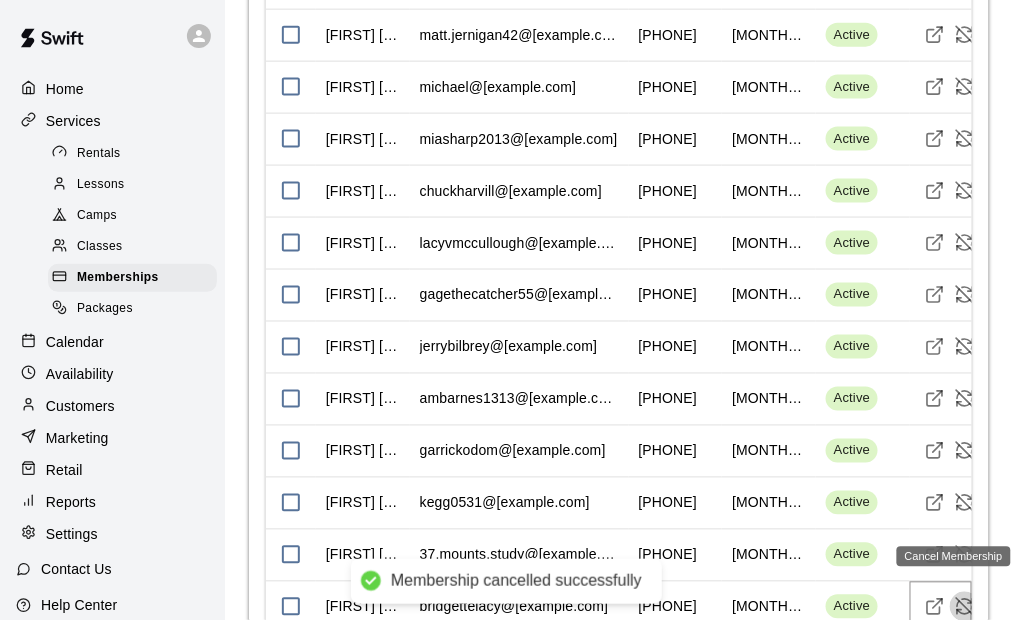 click 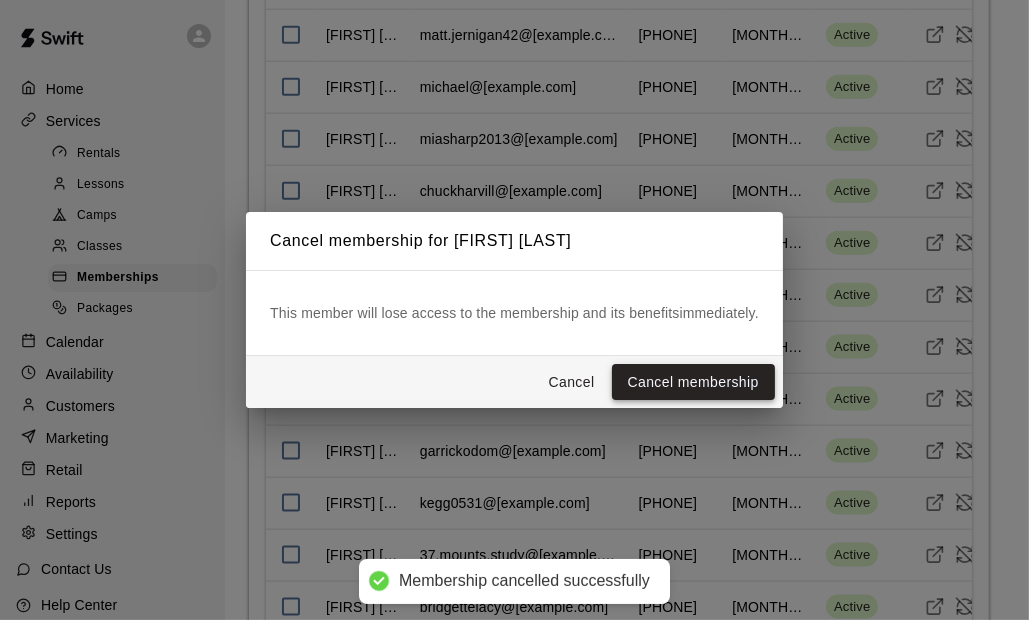 click on "Cancel membership" at bounding box center [693, 382] 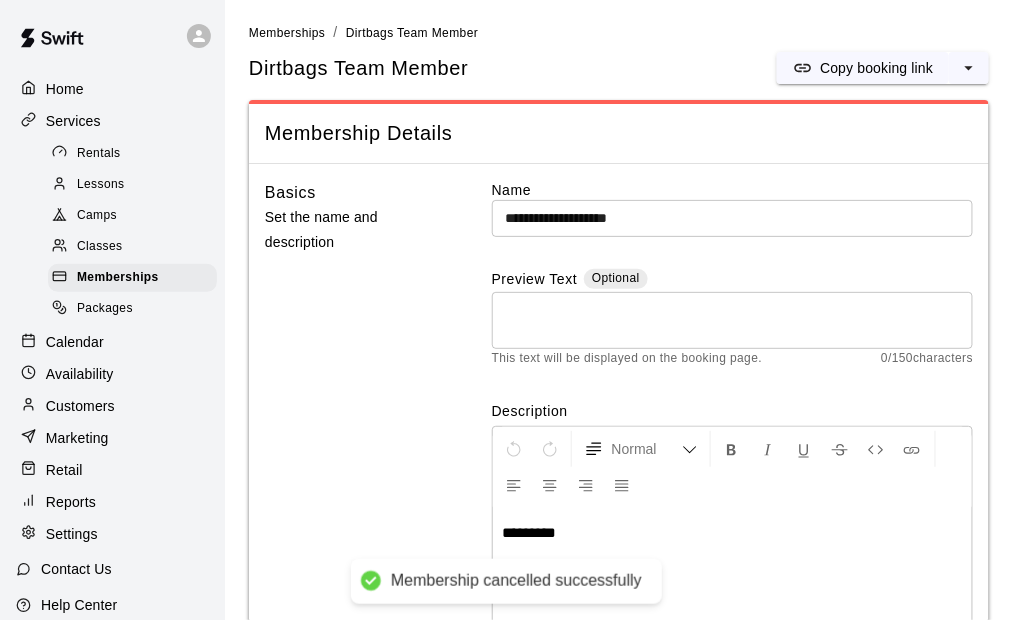 scroll, scrollTop: 0, scrollLeft: 0, axis: both 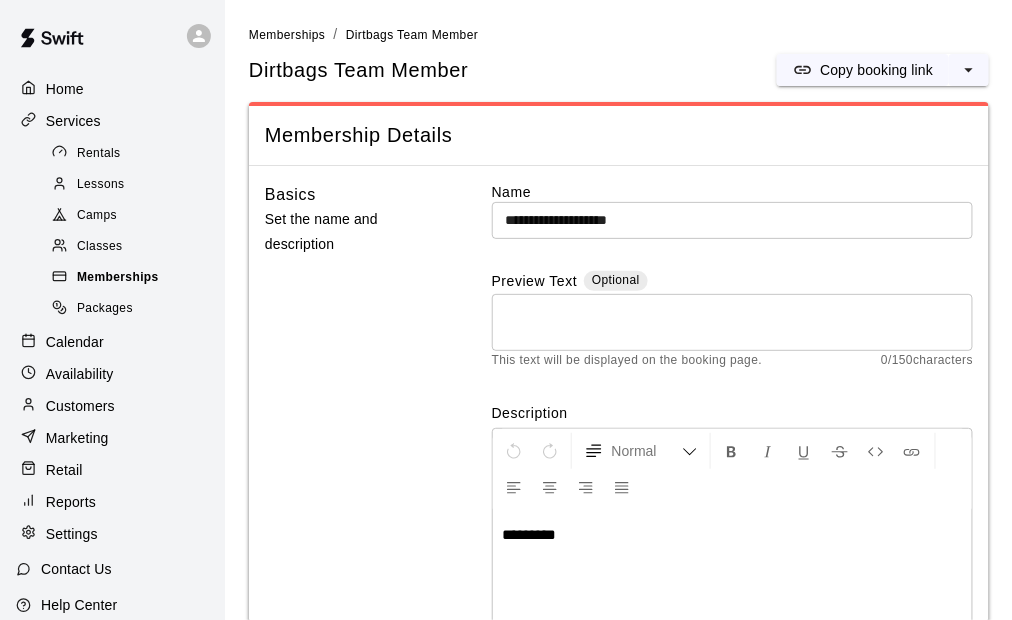 click on "Memberships" at bounding box center (118, 278) 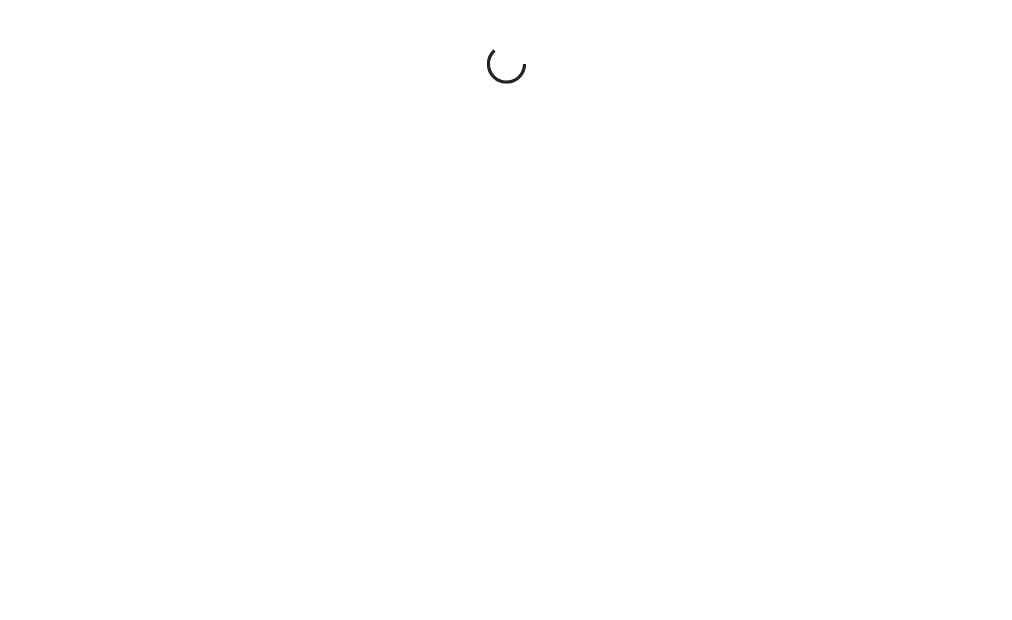 scroll, scrollTop: 0, scrollLeft: 0, axis: both 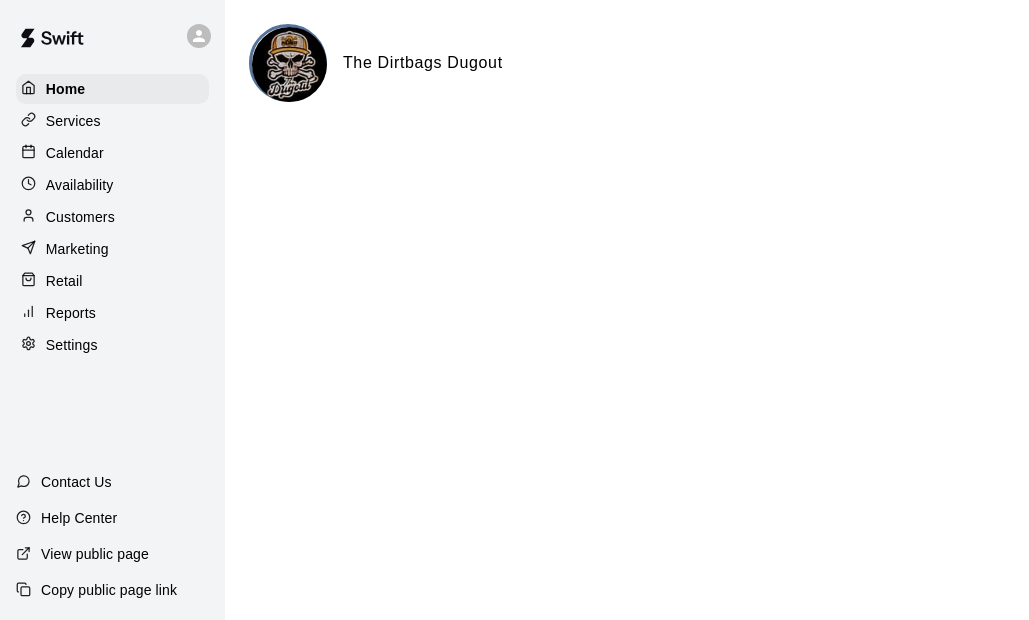 click on "Availability" at bounding box center (80, 185) 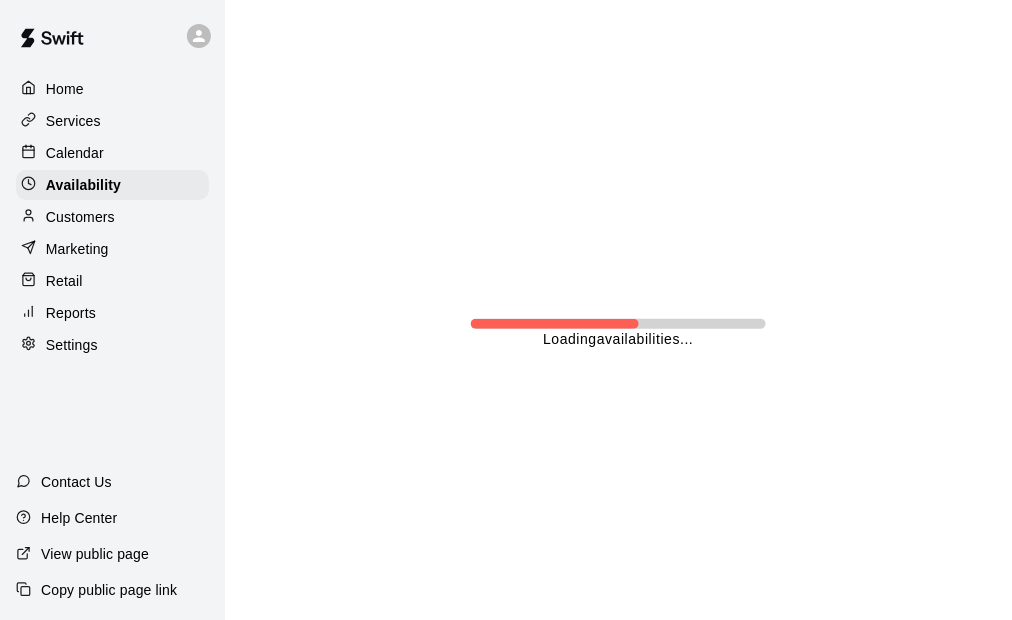 click on "Services" at bounding box center [73, 121] 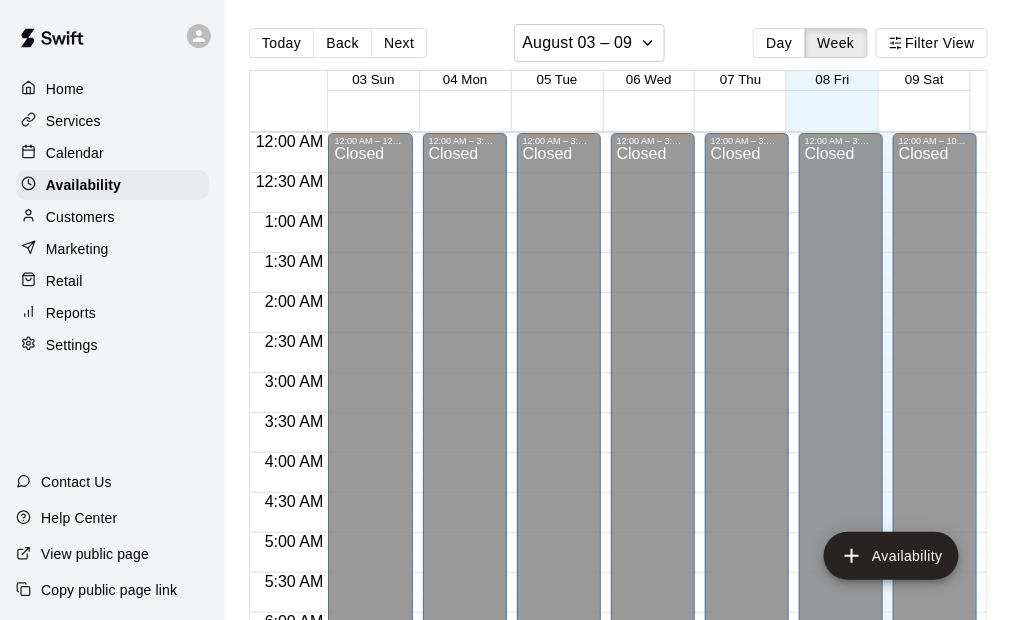 scroll, scrollTop: 1409, scrollLeft: 0, axis: vertical 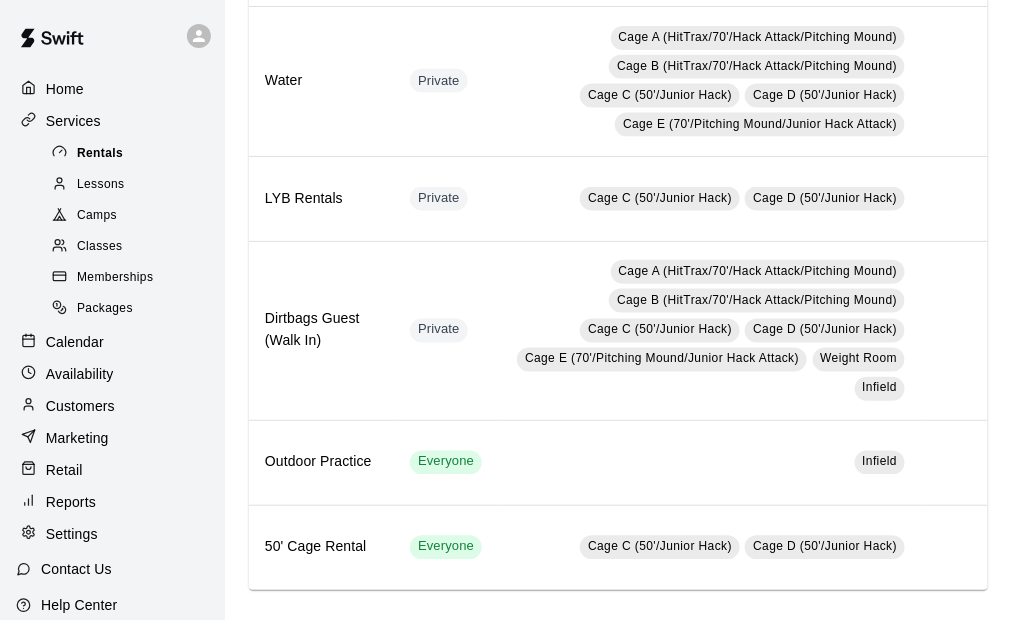 click on "Rentals" at bounding box center (132, 154) 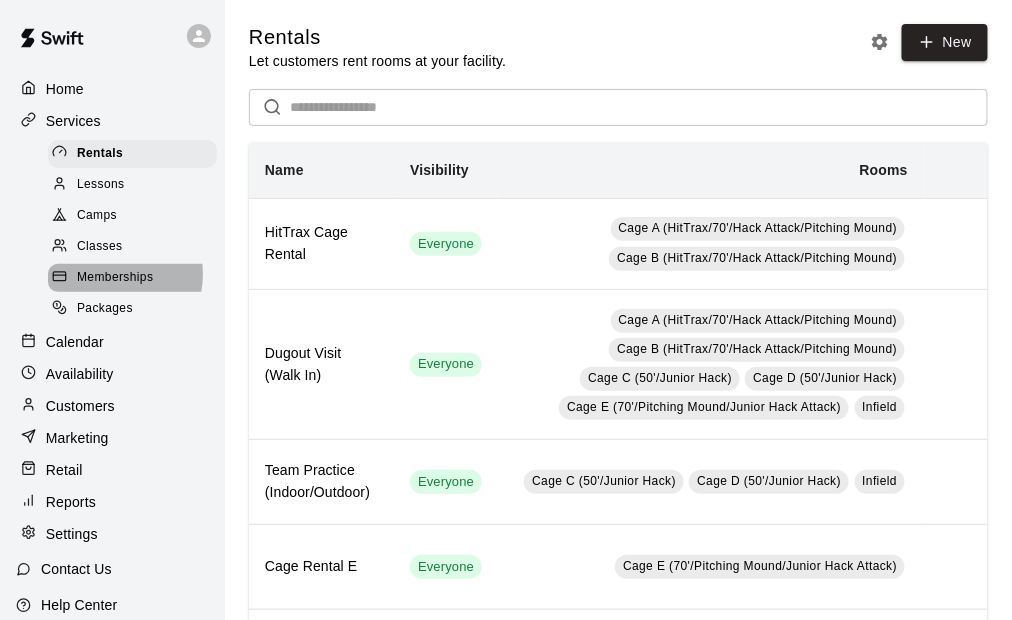 click on "Memberships" at bounding box center [115, 278] 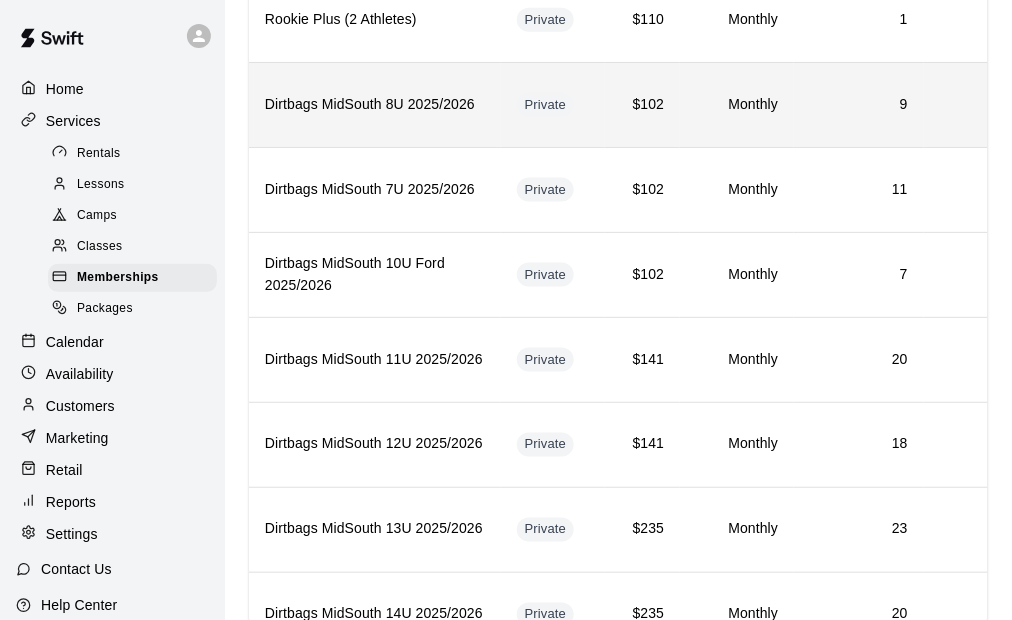 scroll, scrollTop: 0, scrollLeft: 0, axis: both 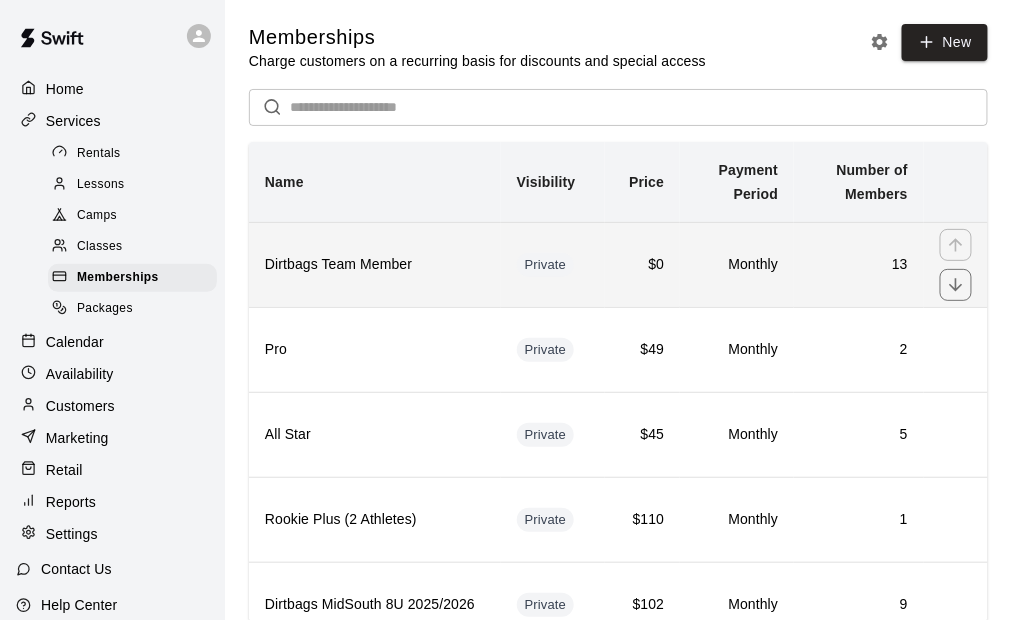 click on "13" at bounding box center (859, 264) 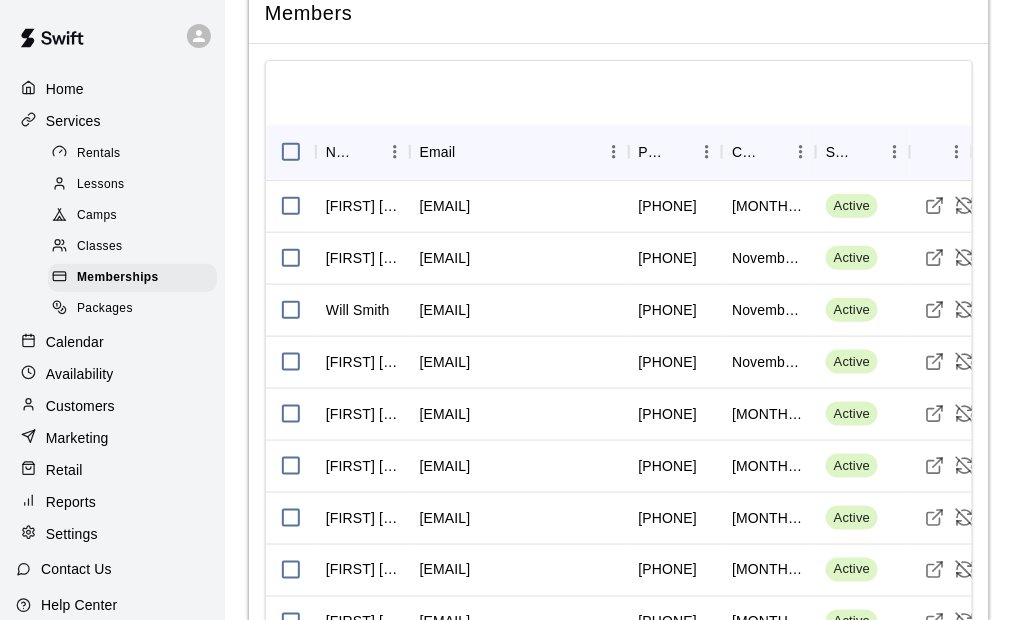 scroll, scrollTop: 2200, scrollLeft: 0, axis: vertical 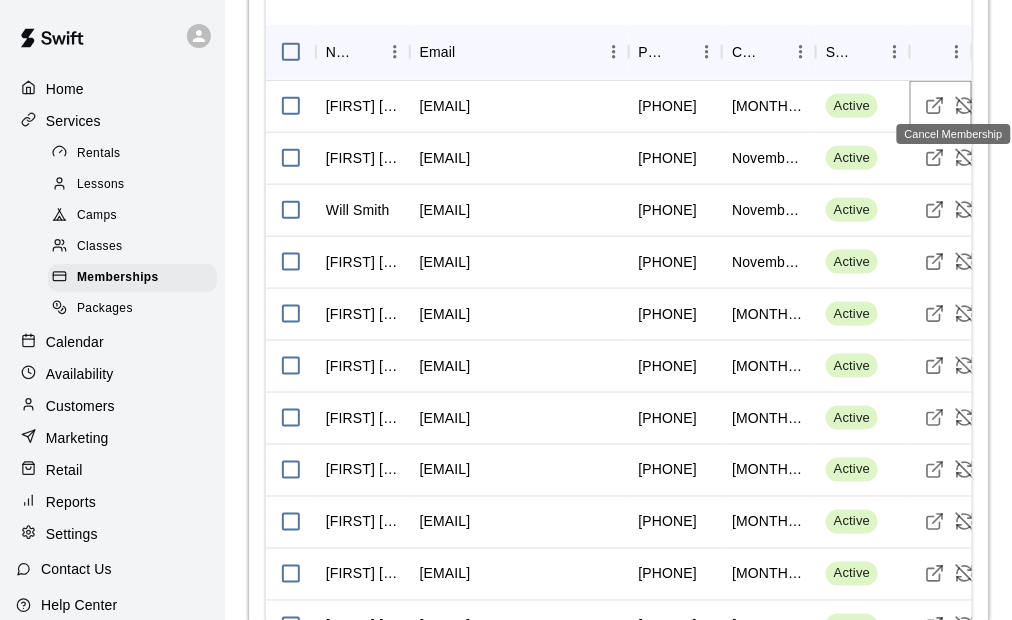 click 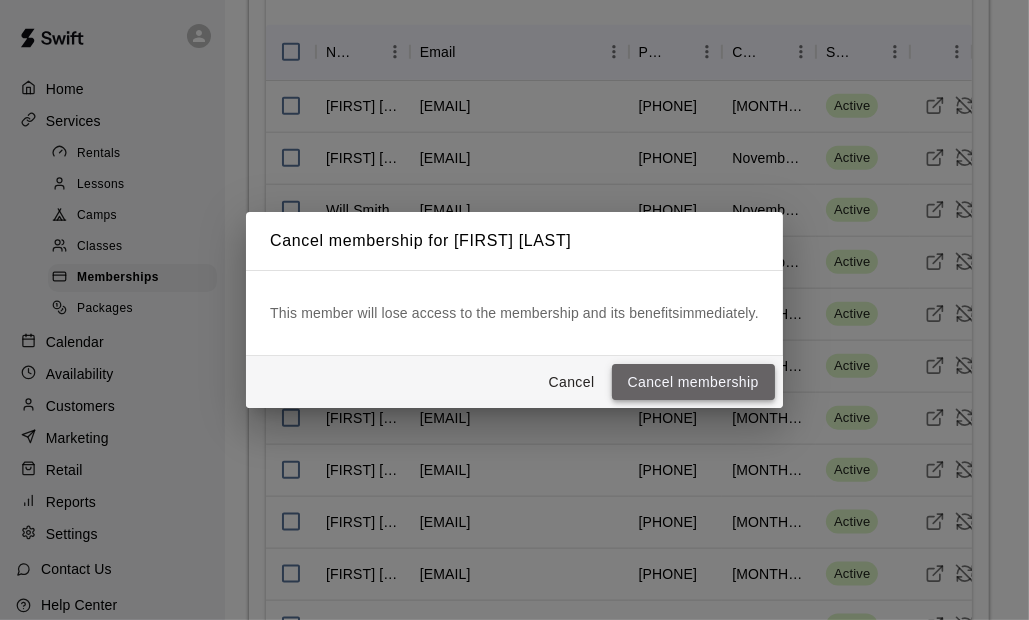 click on "Cancel membership" at bounding box center (693, 382) 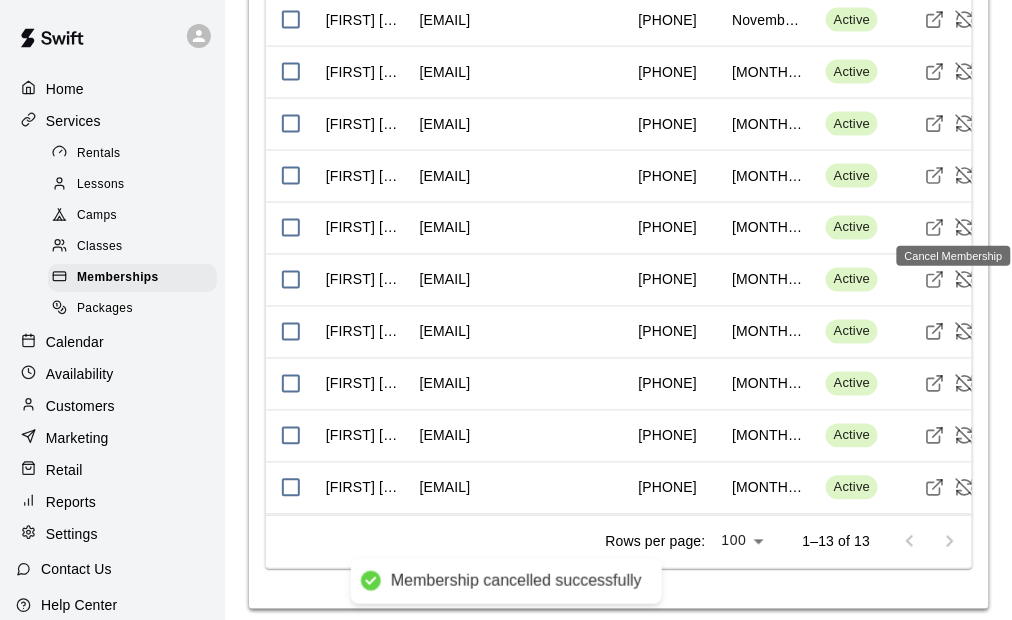 scroll, scrollTop: 2042, scrollLeft: 0, axis: vertical 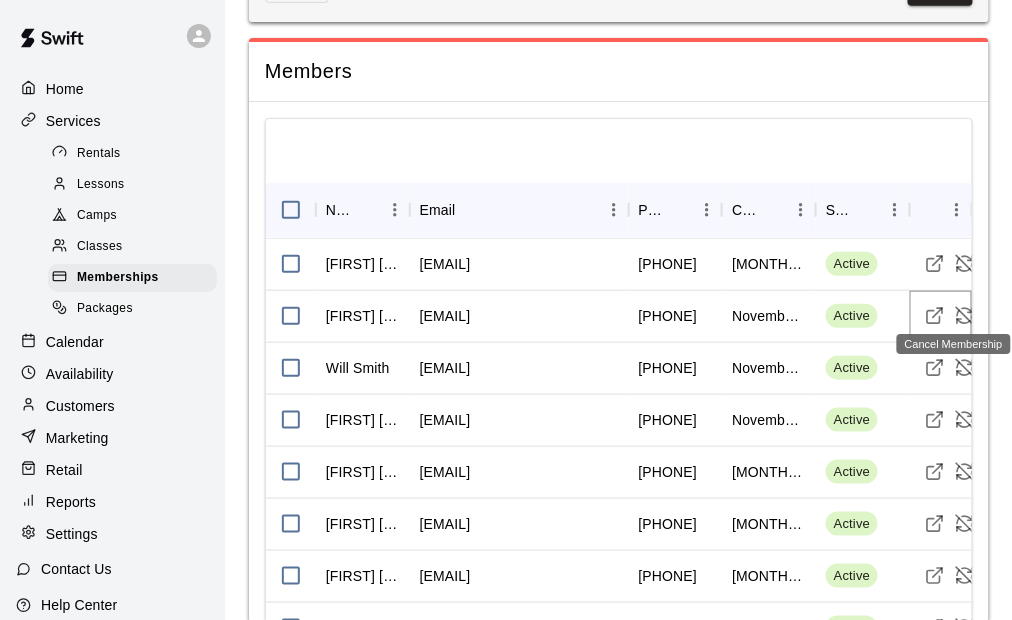 click 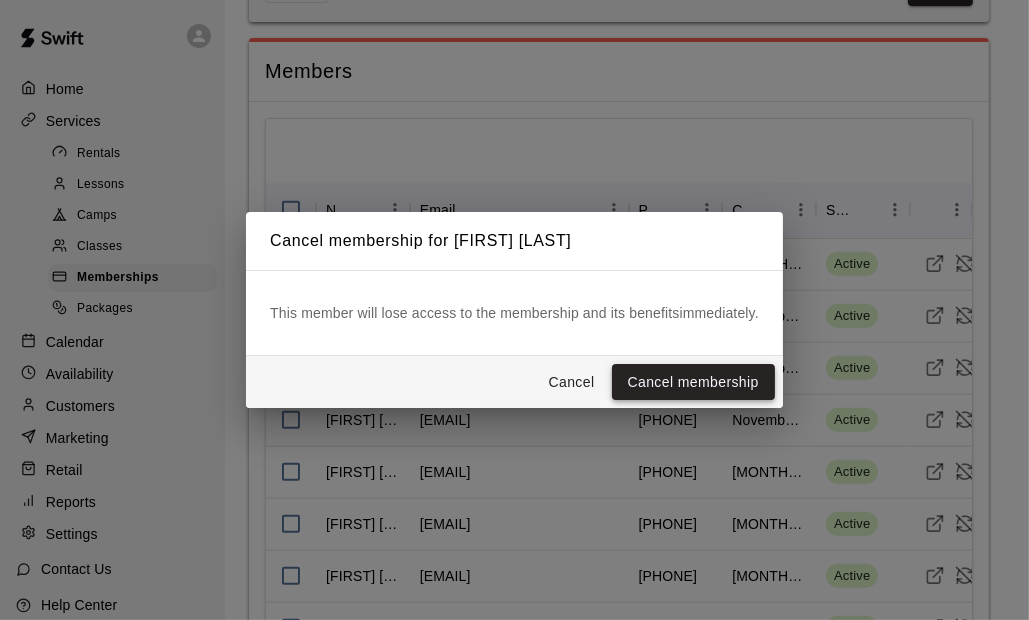 click on "Cancel membership" at bounding box center [693, 382] 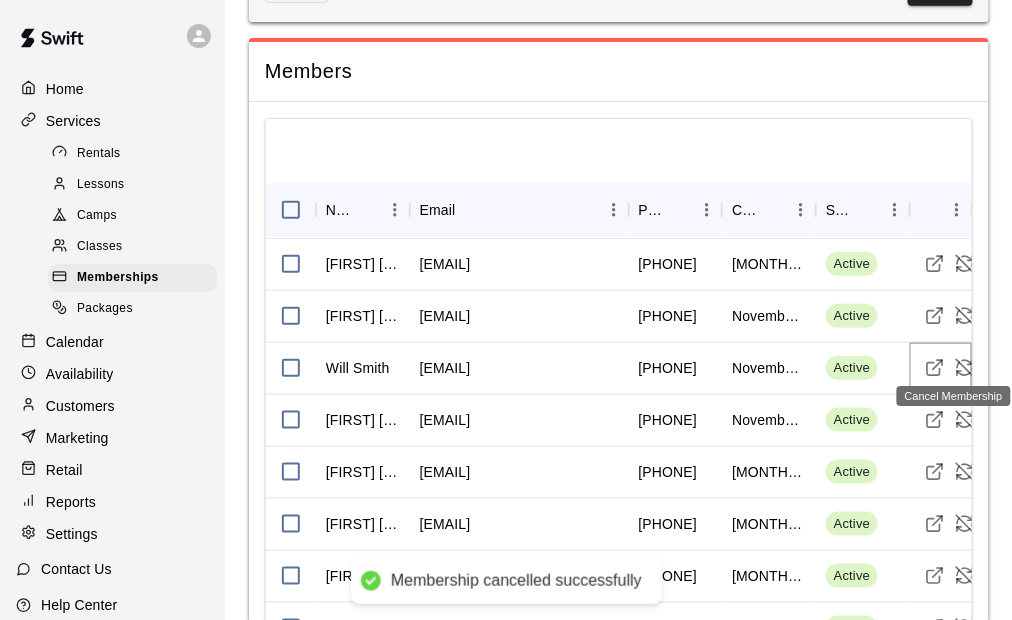 click 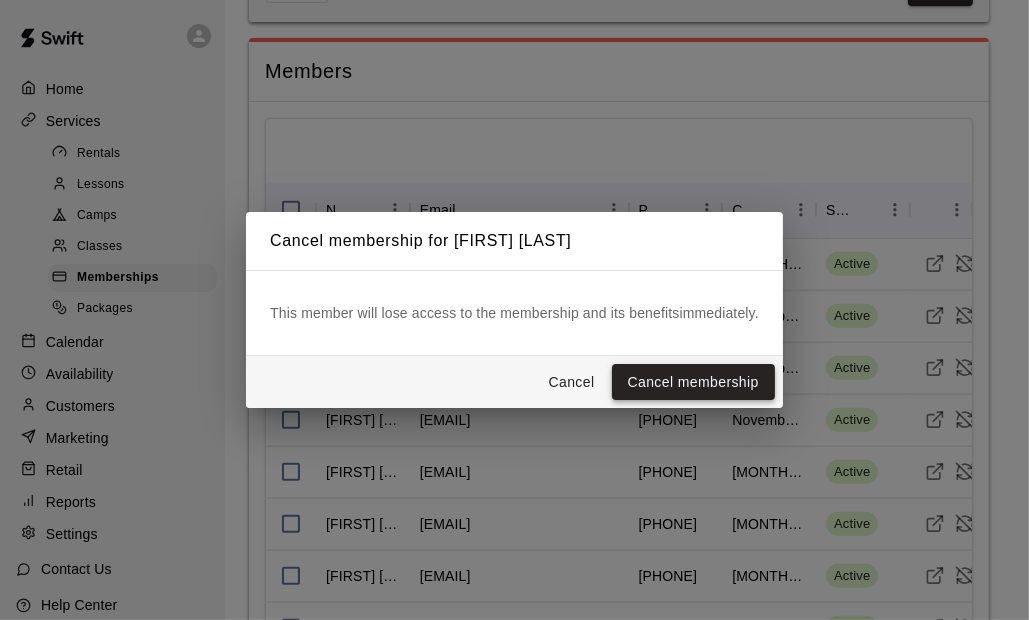 click on "Cancel membership" at bounding box center (693, 382) 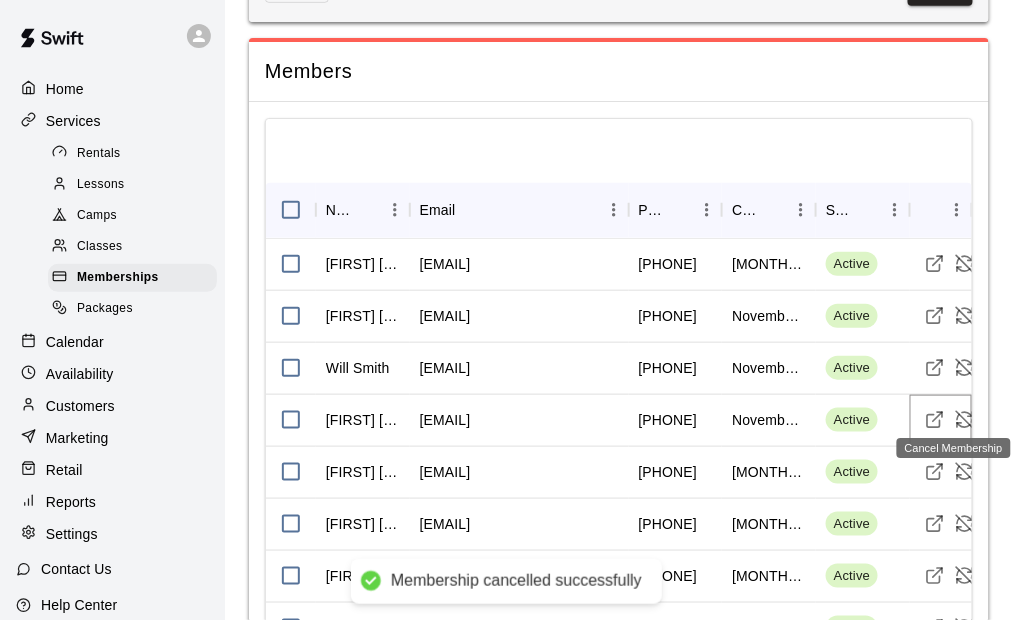click 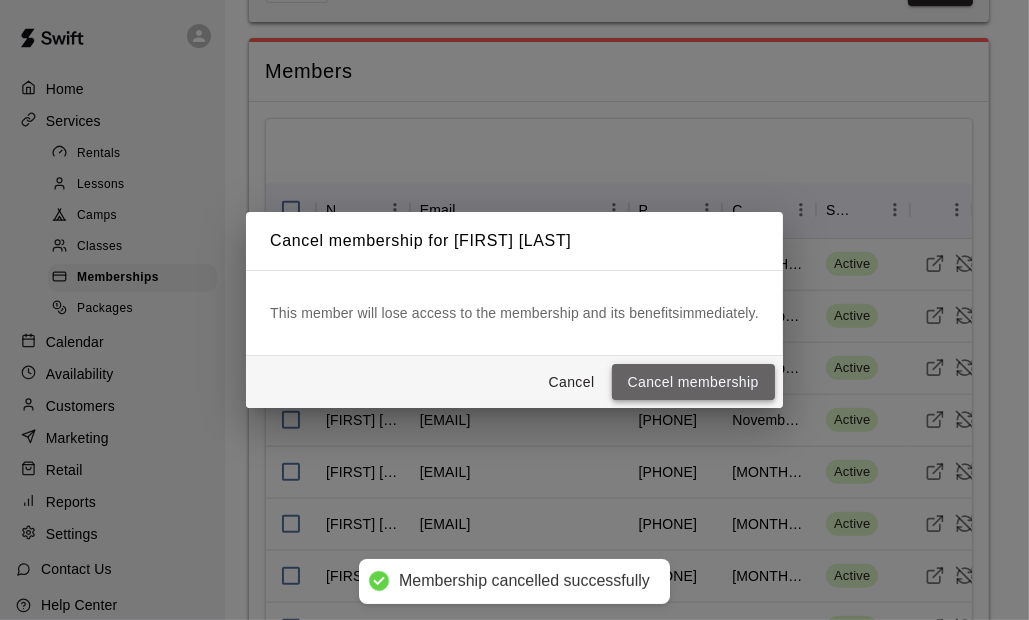 click on "Cancel membership" at bounding box center (693, 382) 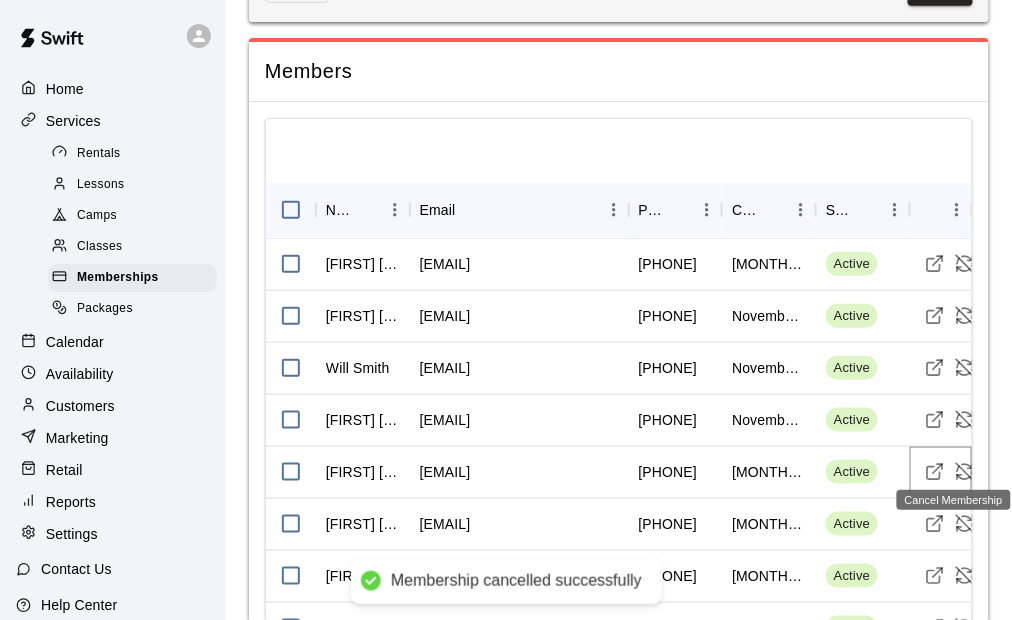 click 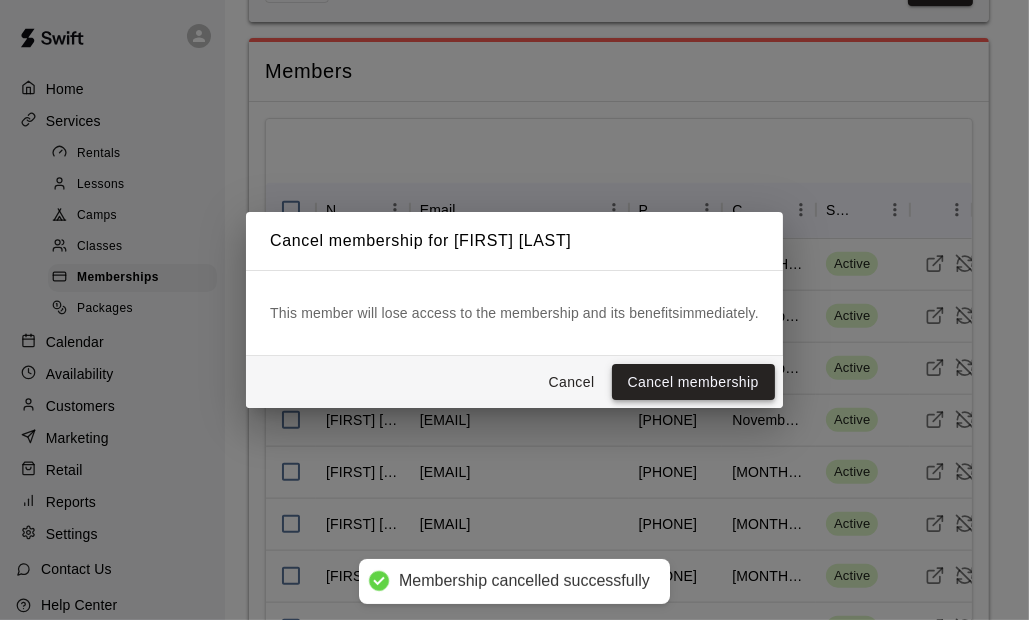 click on "Cancel membership" at bounding box center [693, 382] 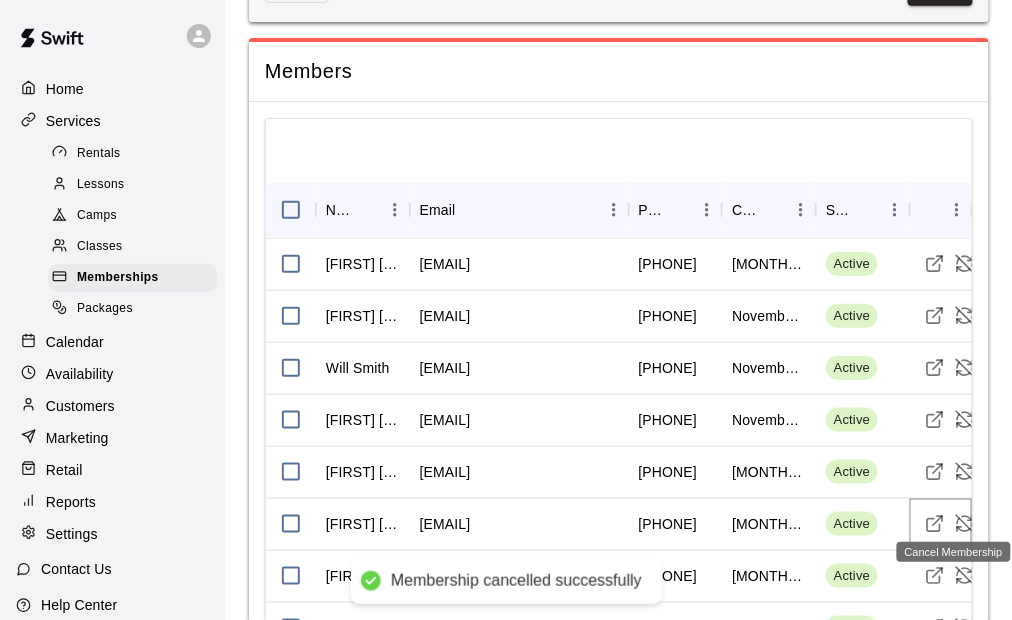 click 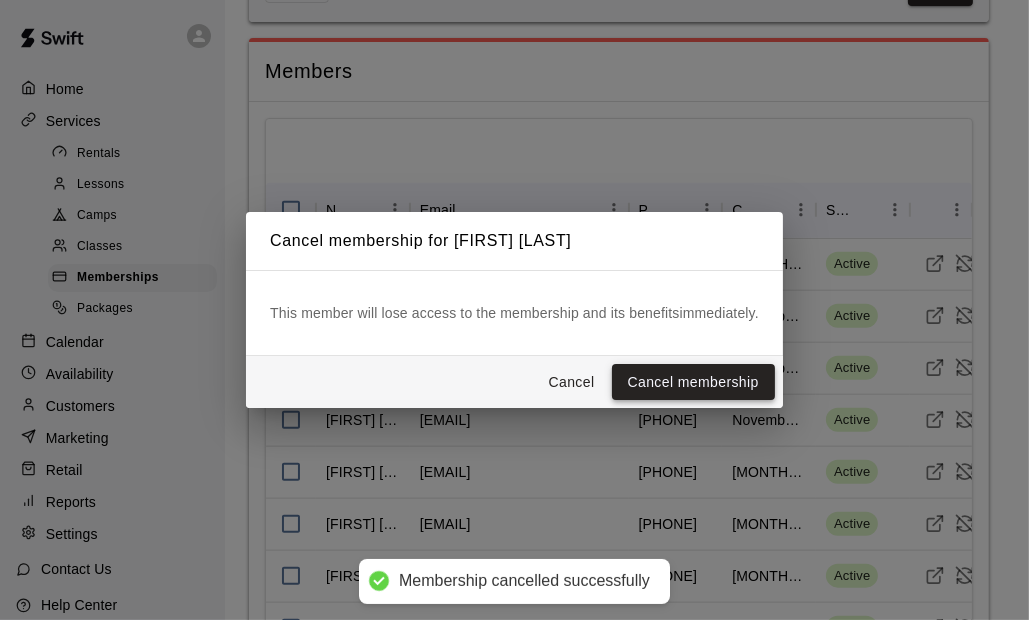 click on "Cancel membership" at bounding box center [693, 382] 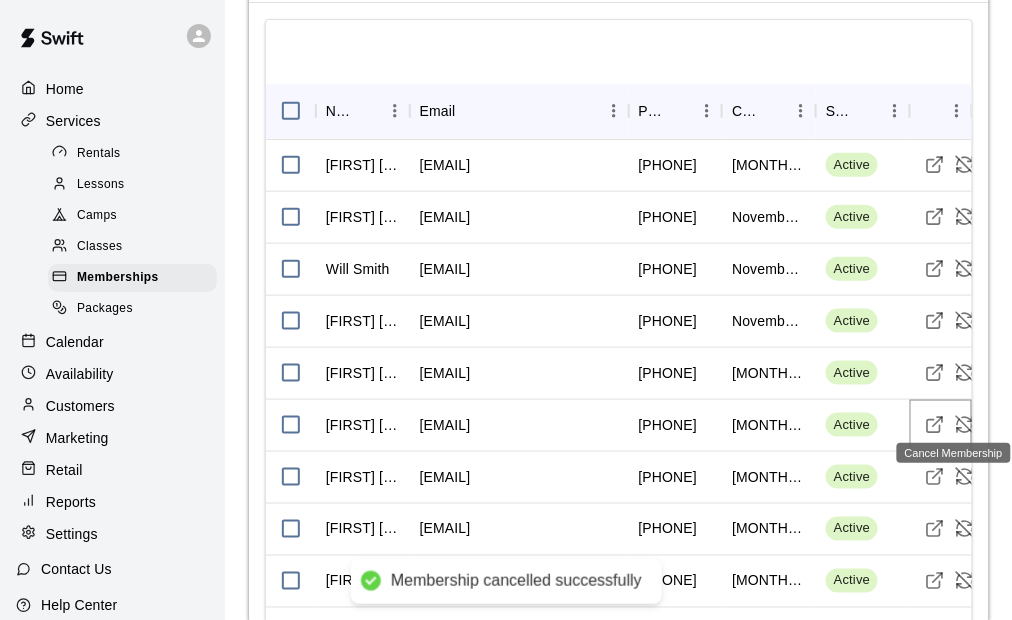 scroll, scrollTop: 2142, scrollLeft: 0, axis: vertical 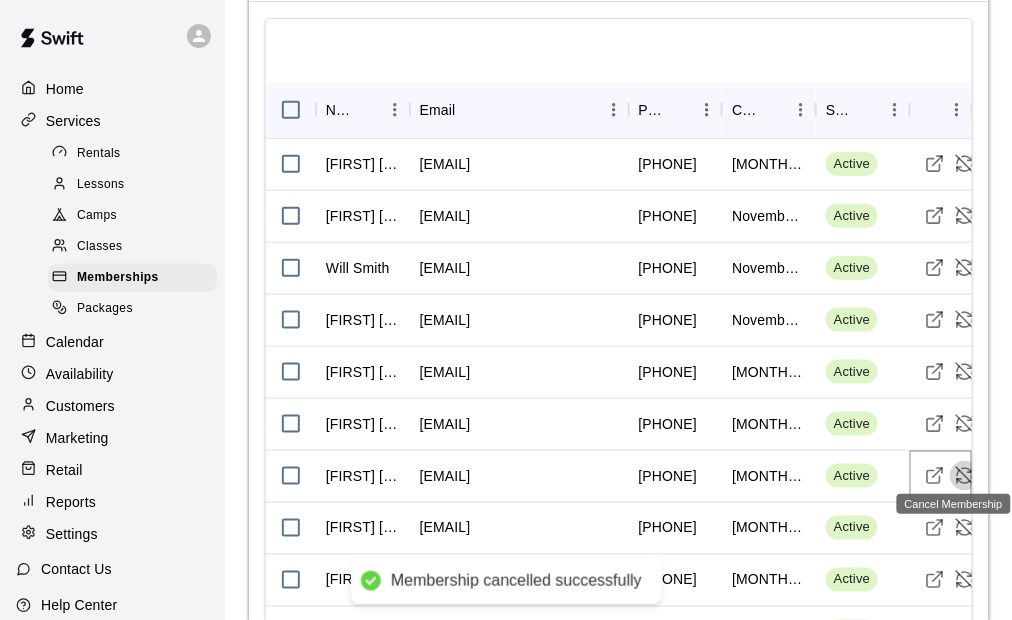 click 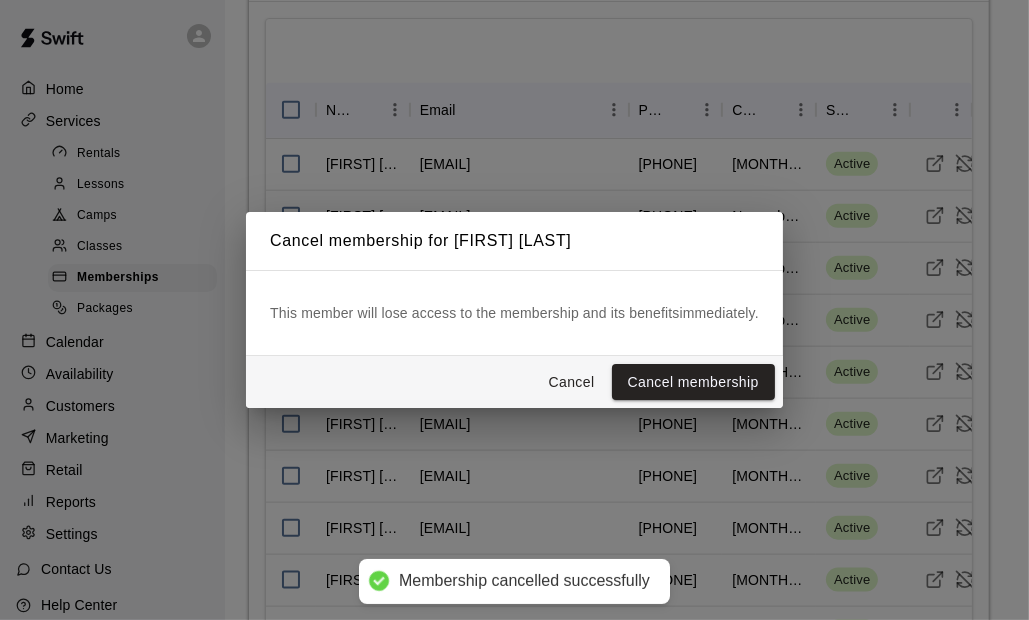 click on "Cancel membership" at bounding box center (693, 382) 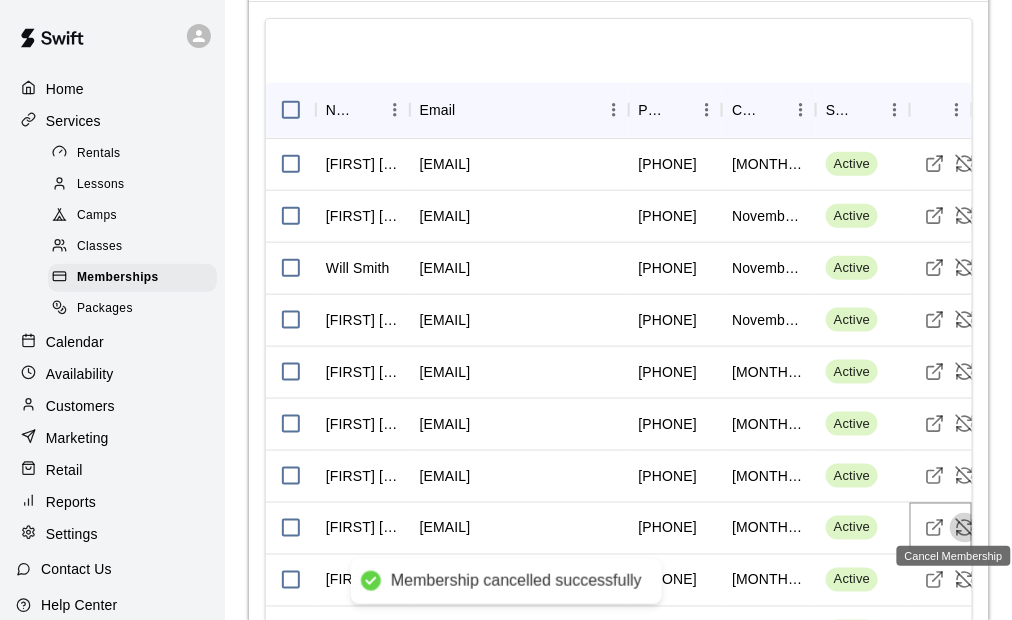 click 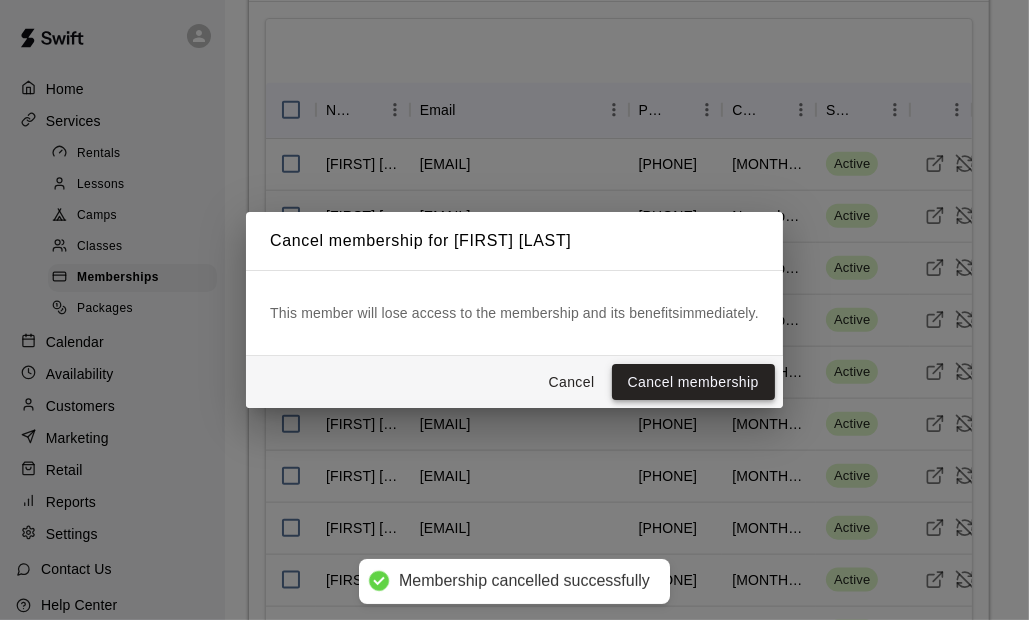click on "Cancel membership" at bounding box center (693, 382) 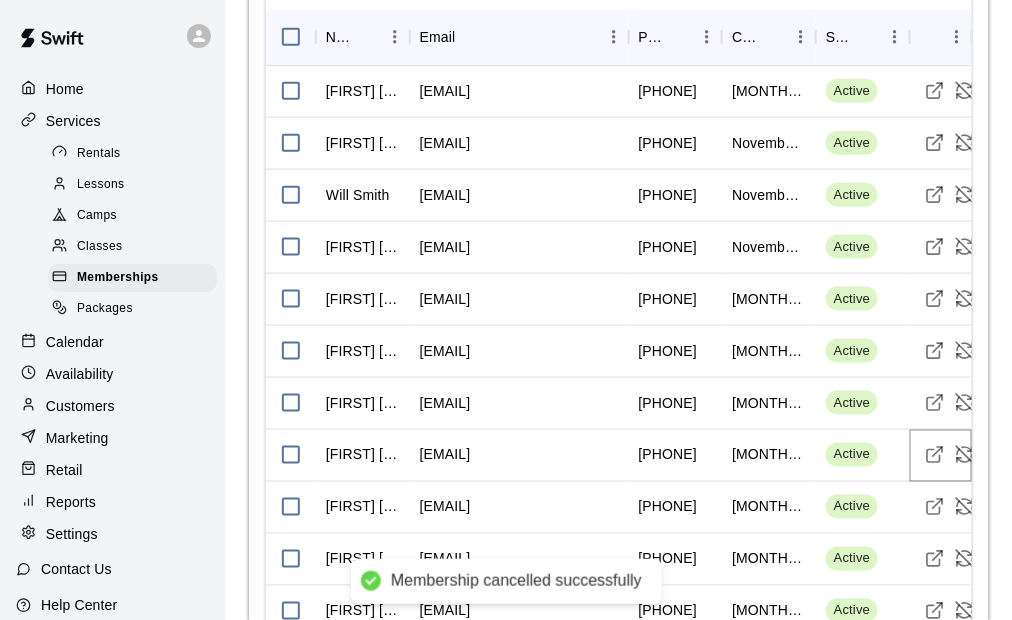 scroll, scrollTop: 2242, scrollLeft: 0, axis: vertical 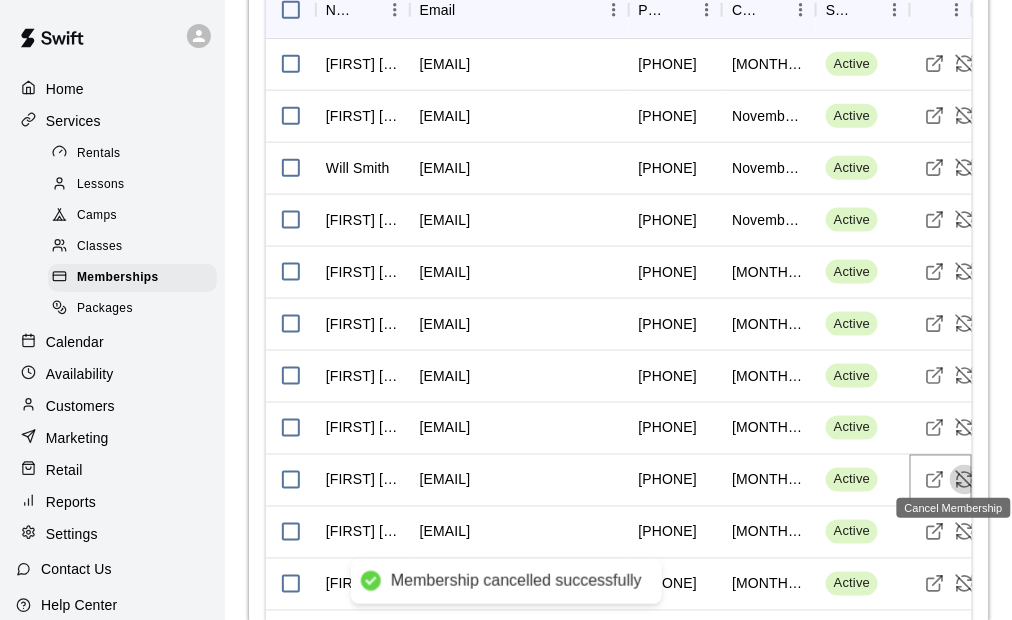 click at bounding box center [965, 480] 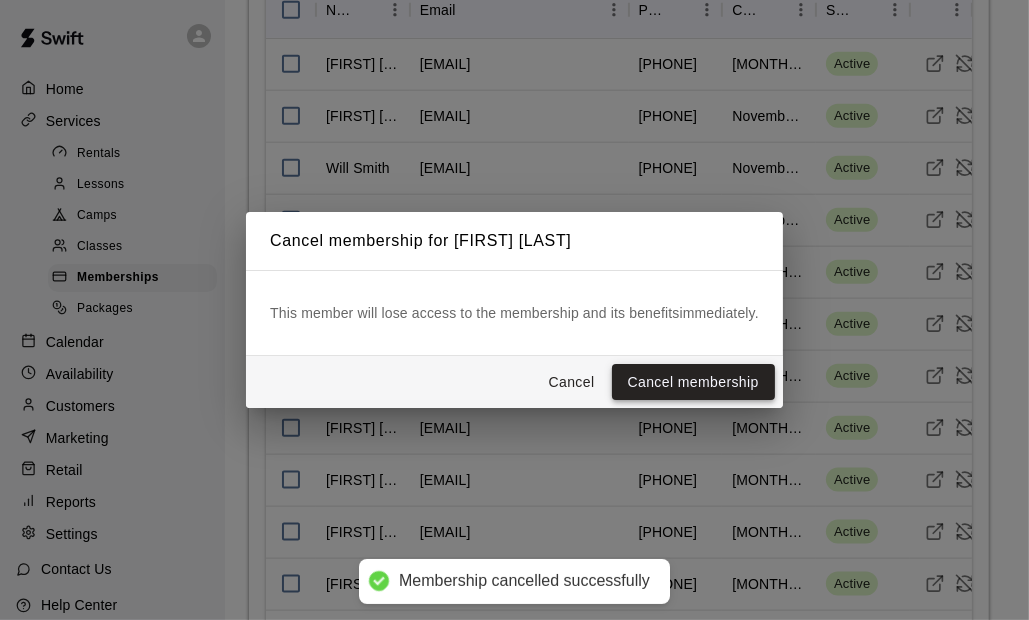 click on "Cancel membership" at bounding box center (693, 382) 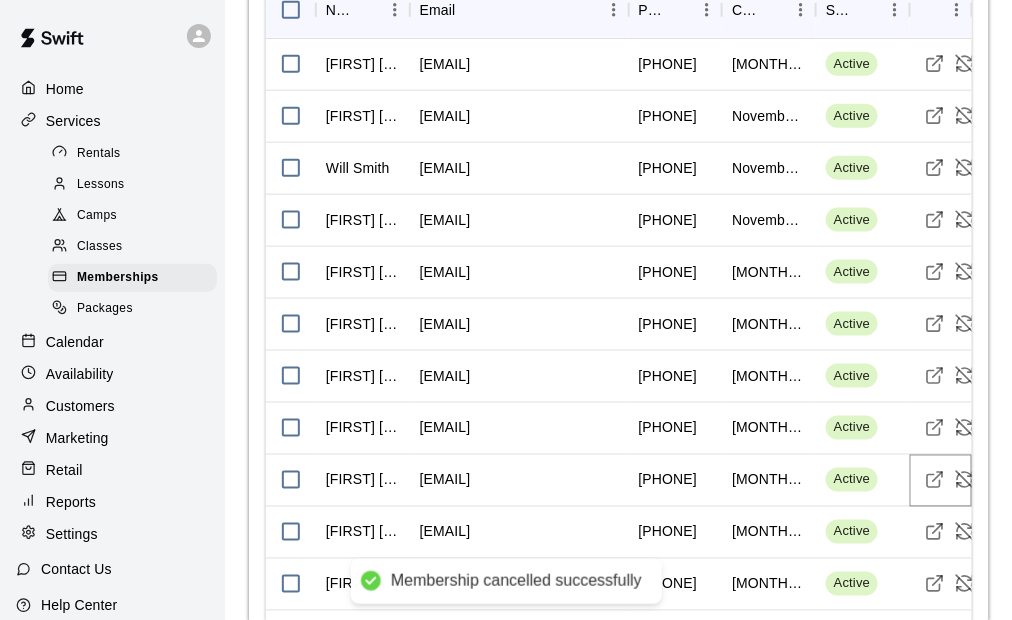 scroll, scrollTop: 2342, scrollLeft: 0, axis: vertical 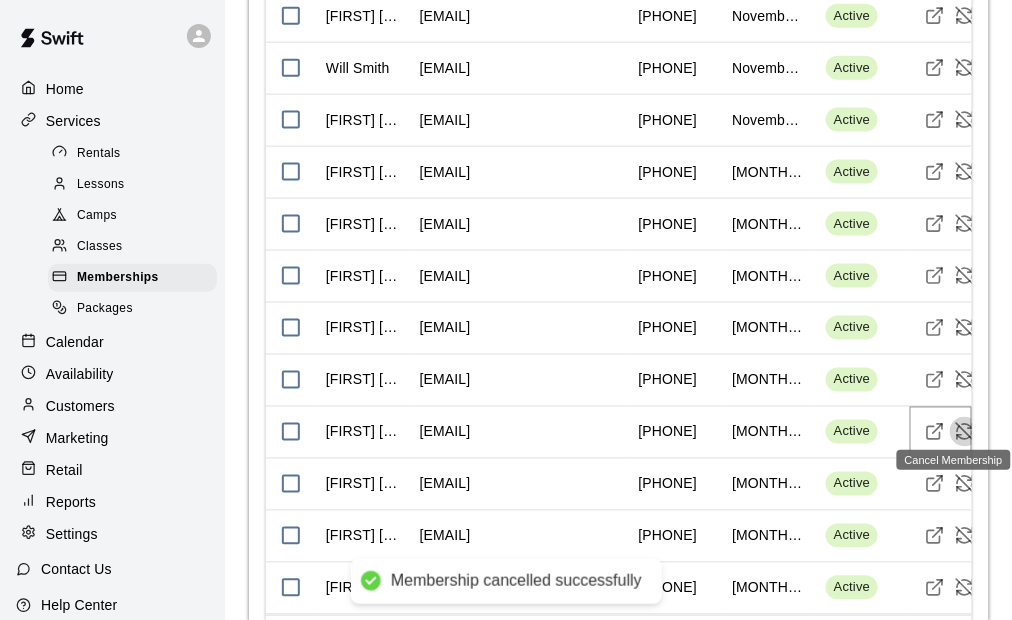 click 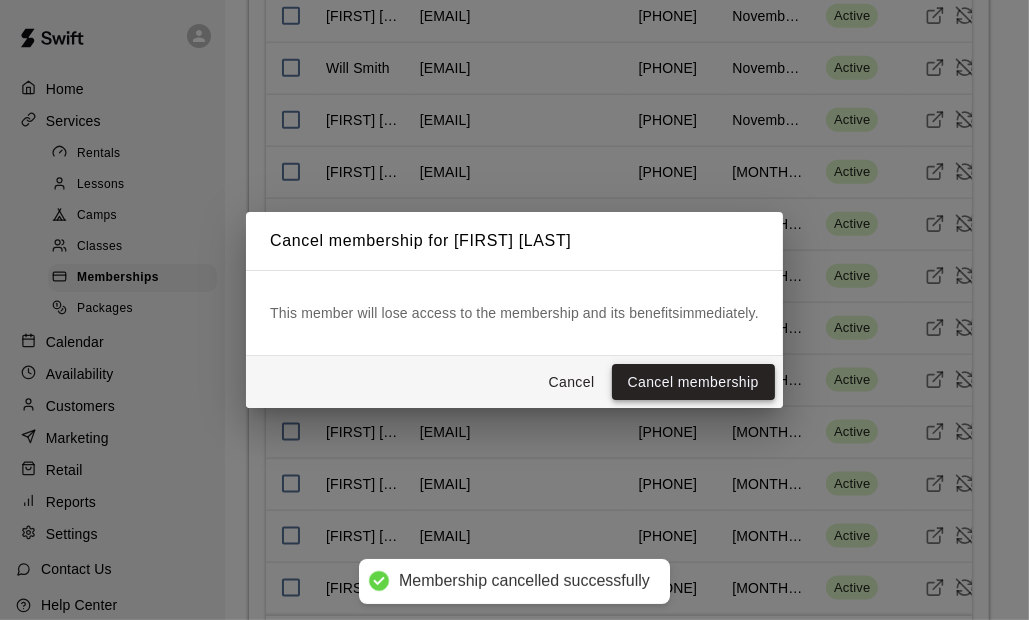 click on "Cancel membership" at bounding box center [693, 382] 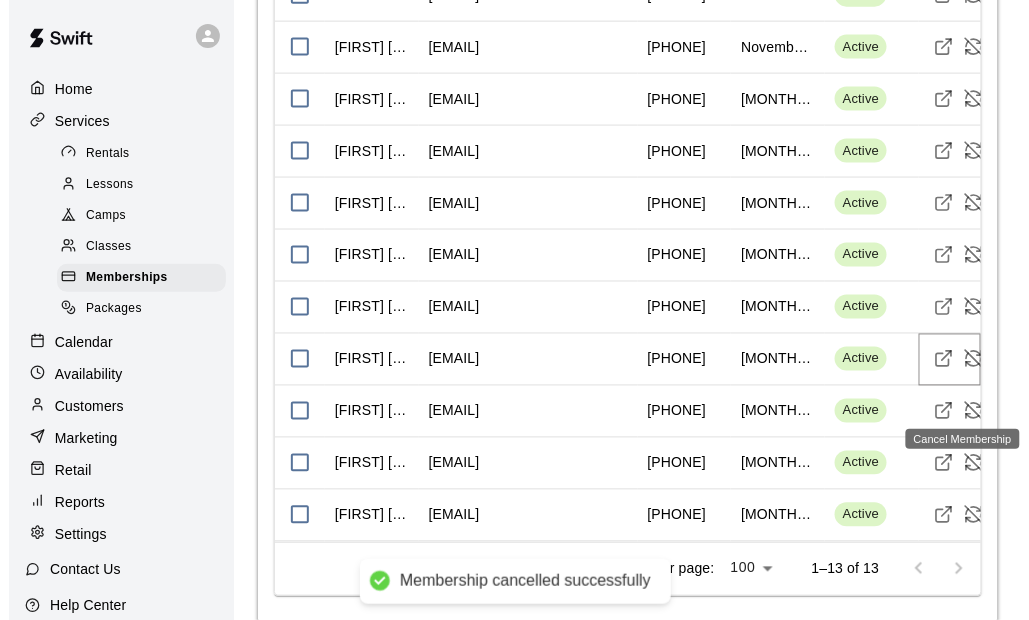 scroll, scrollTop: 2442, scrollLeft: 0, axis: vertical 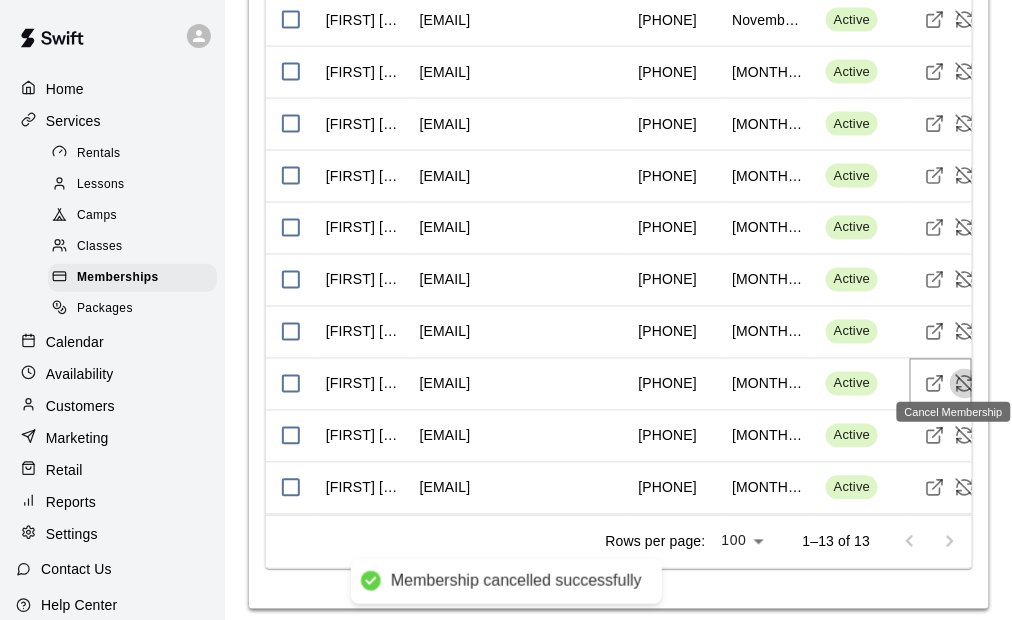 click 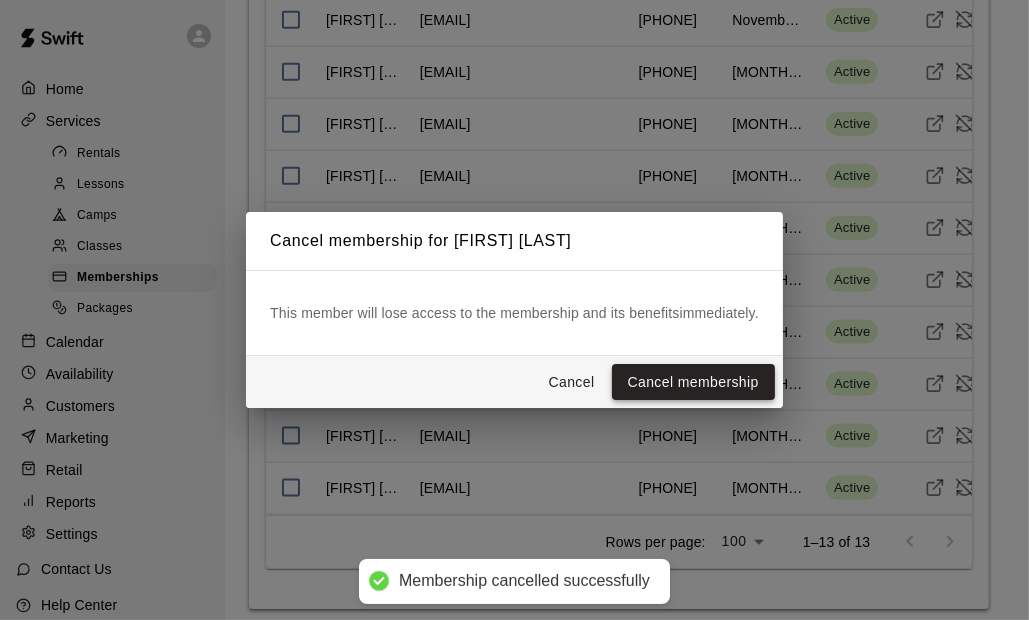 click on "Cancel membership" at bounding box center [693, 382] 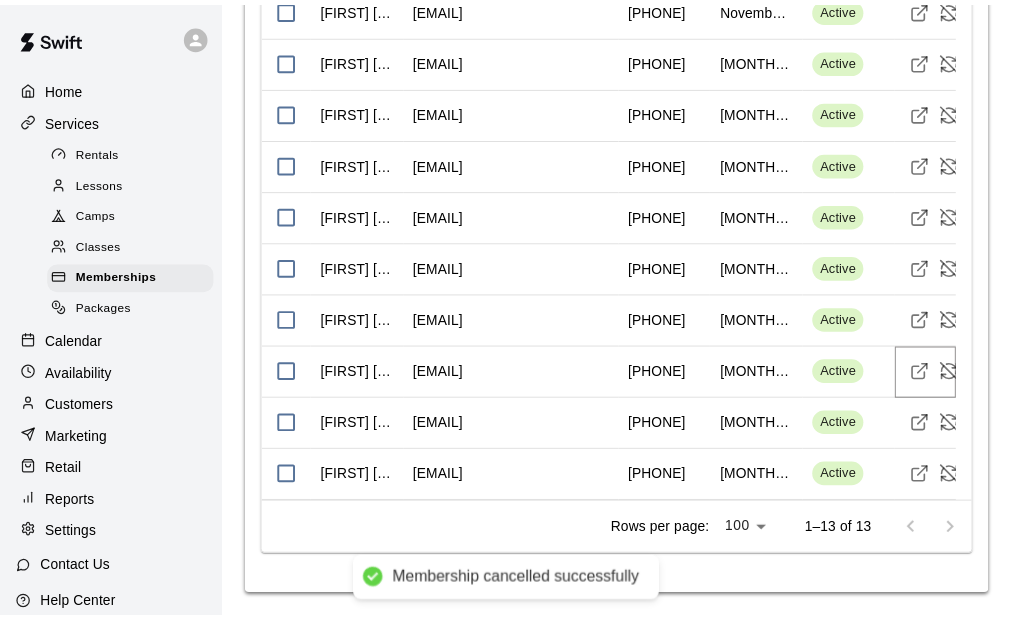 scroll, scrollTop: 2430, scrollLeft: 0, axis: vertical 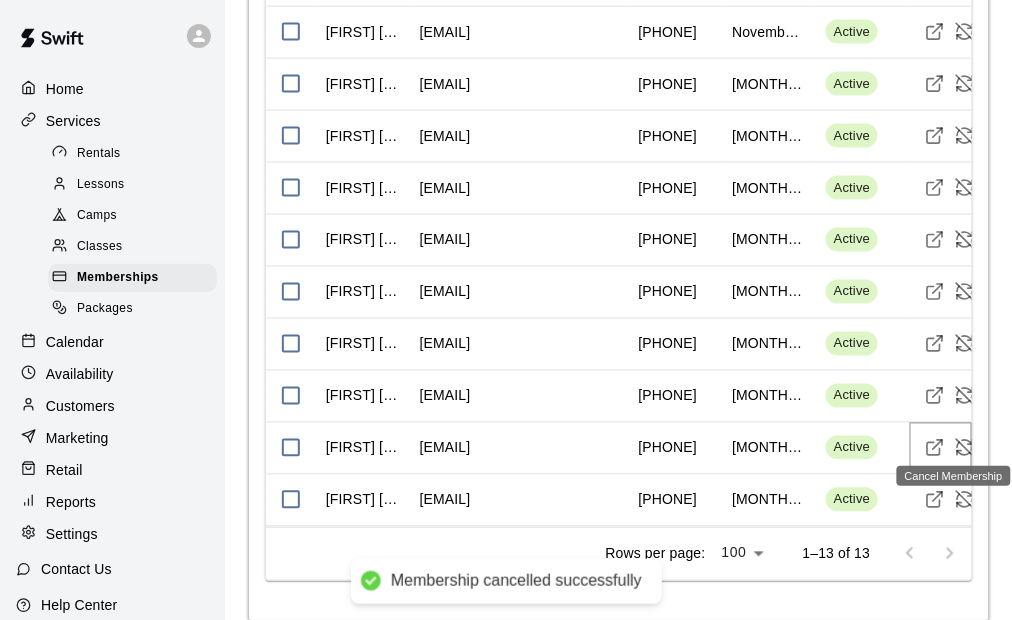 click at bounding box center (965, 448) 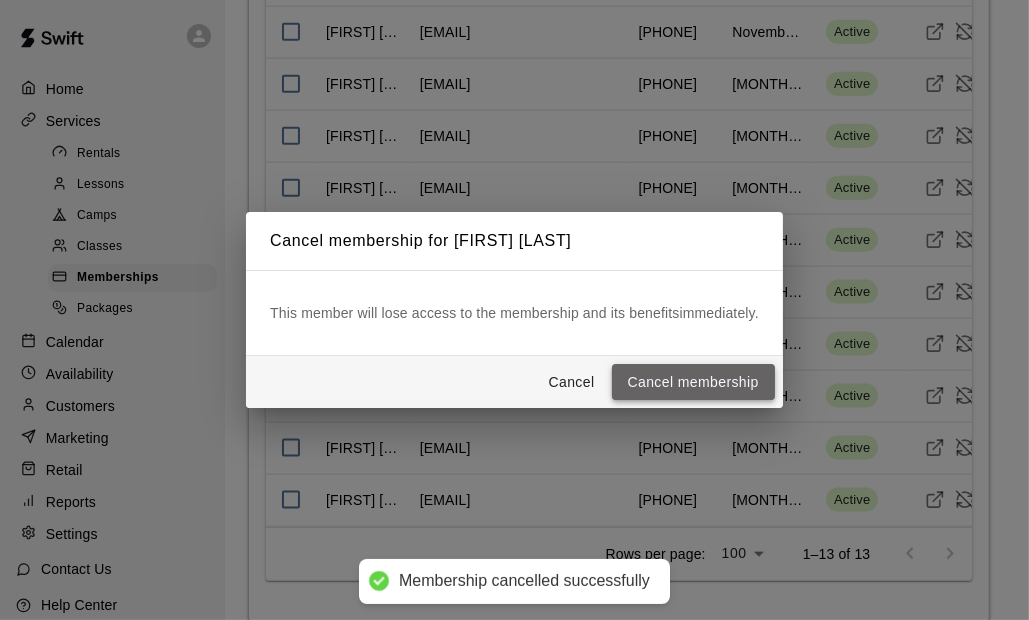 click on "Cancel membership" at bounding box center [693, 382] 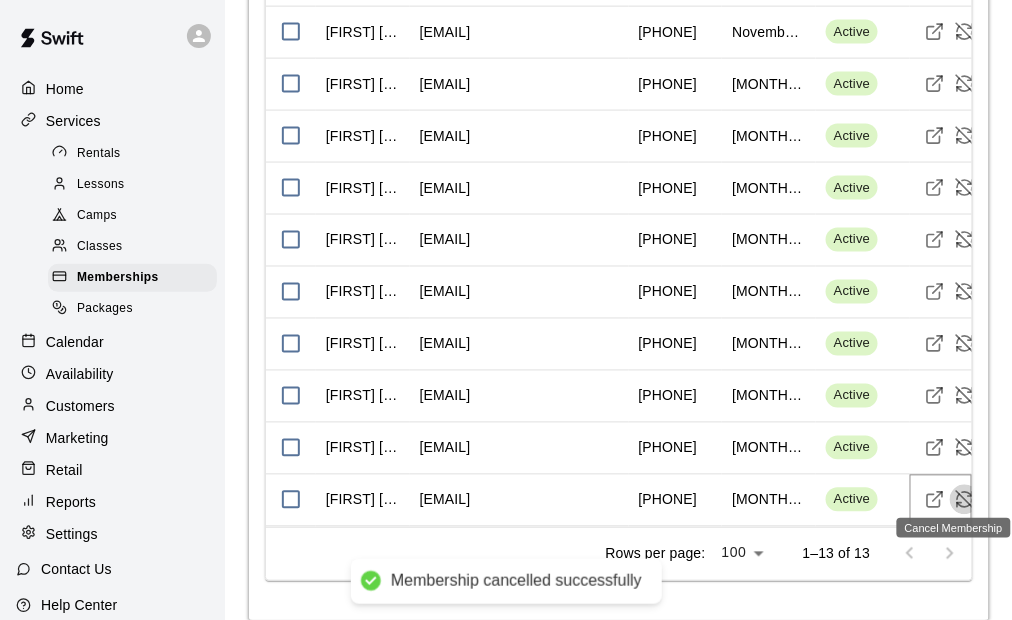 click 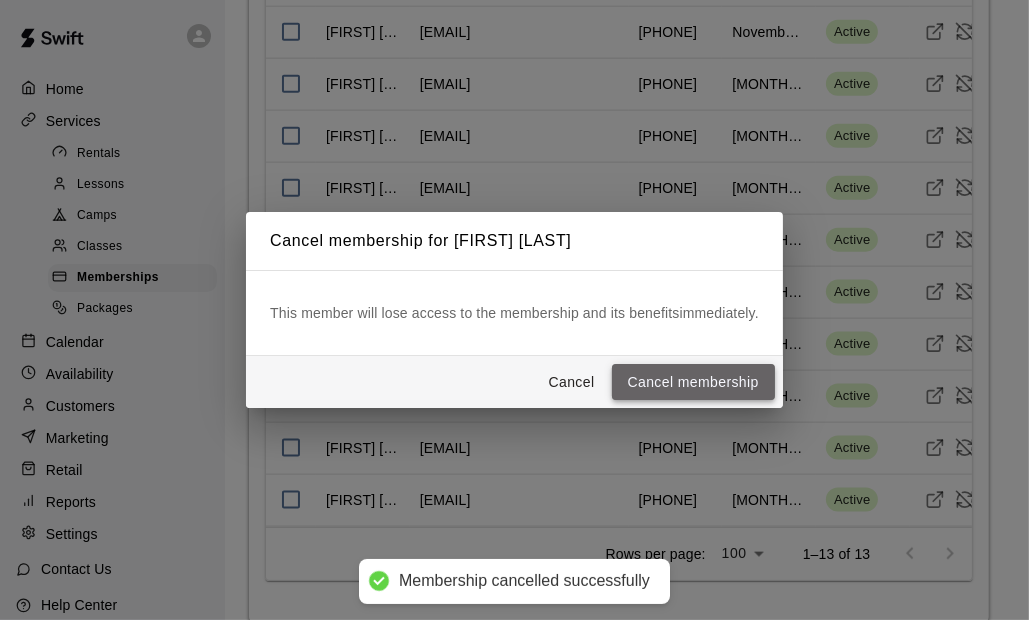 click on "Cancel membership" at bounding box center (693, 382) 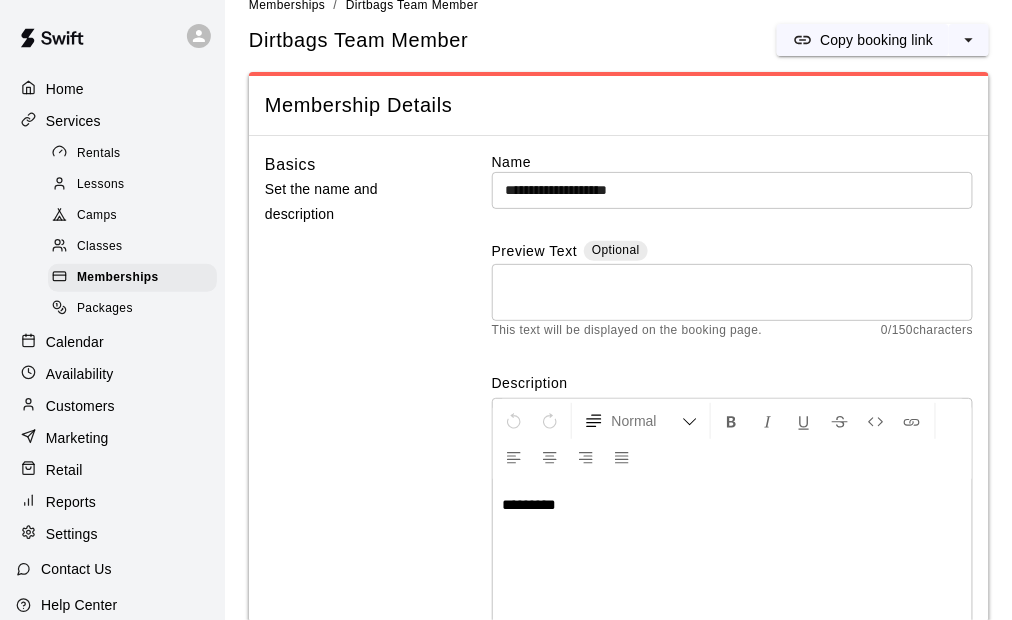 scroll, scrollTop: 0, scrollLeft: 0, axis: both 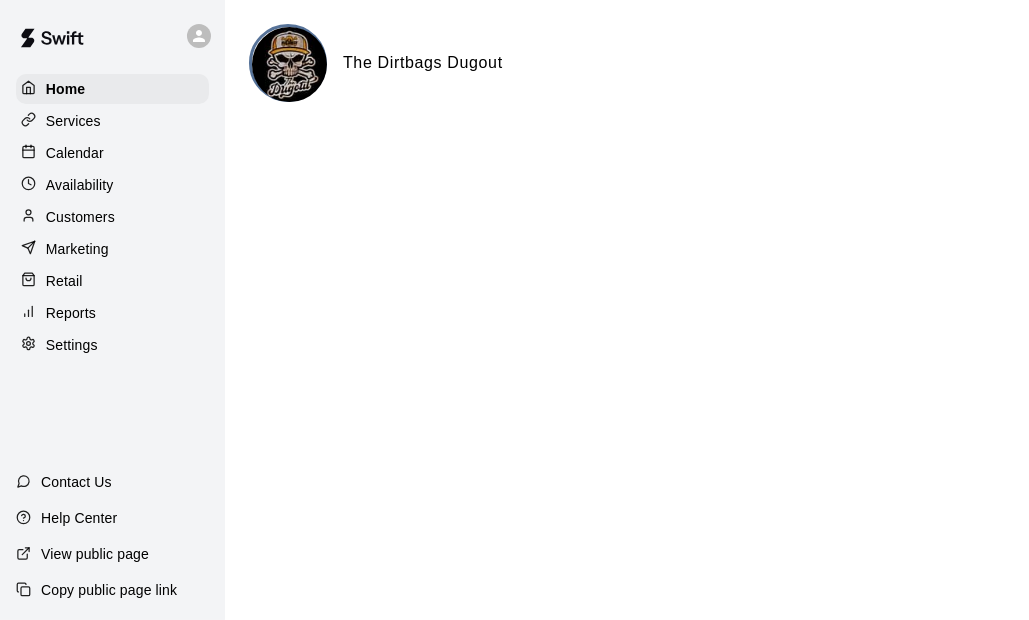 click on "Services" at bounding box center [112, 121] 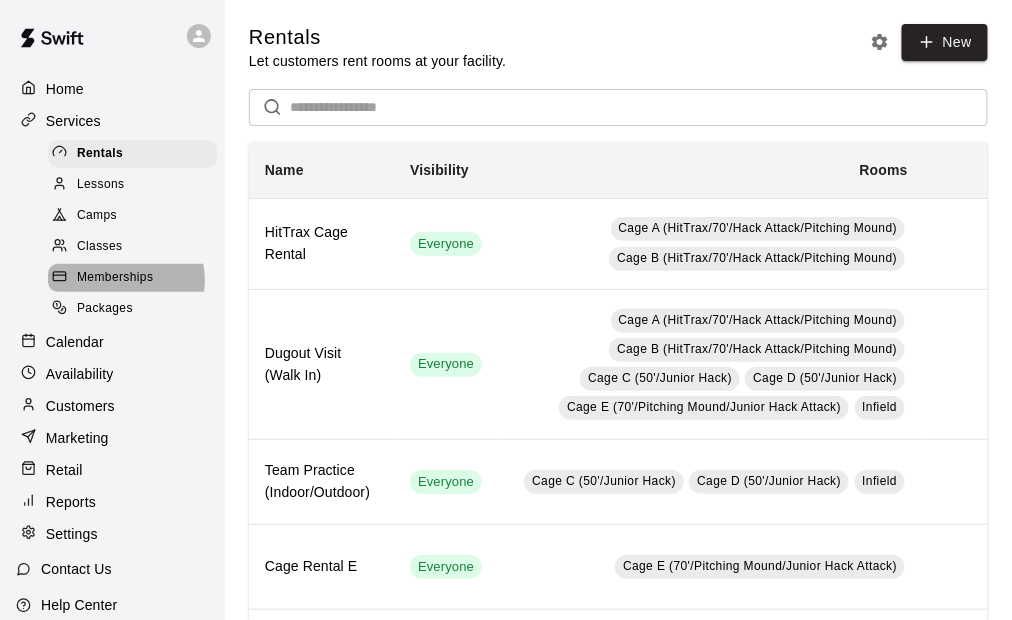 click on "Memberships" at bounding box center [115, 278] 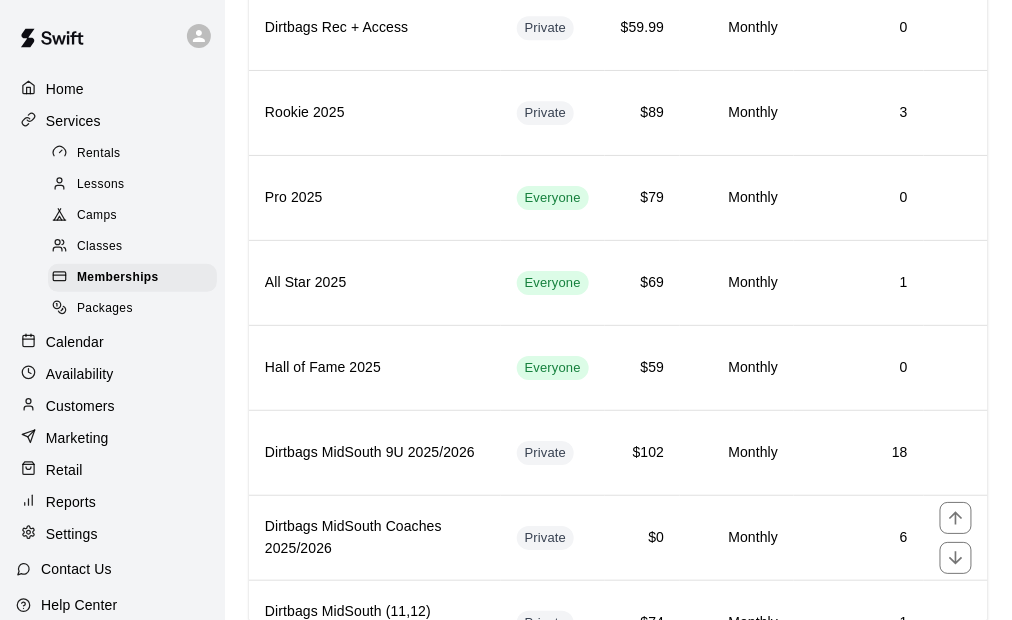 scroll, scrollTop: 1400, scrollLeft: 0, axis: vertical 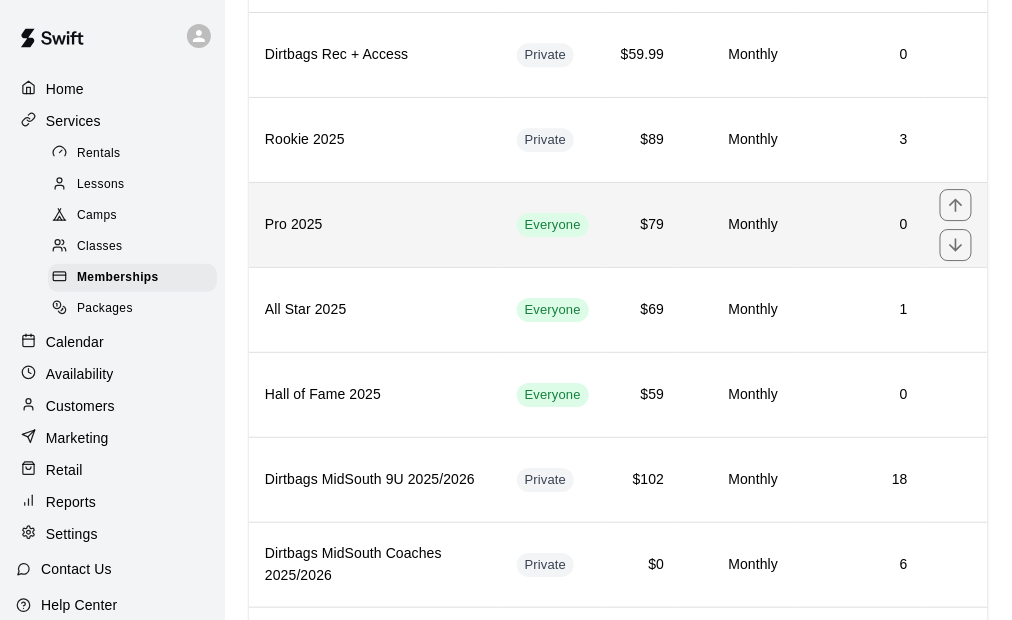click on "0" at bounding box center [859, 224] 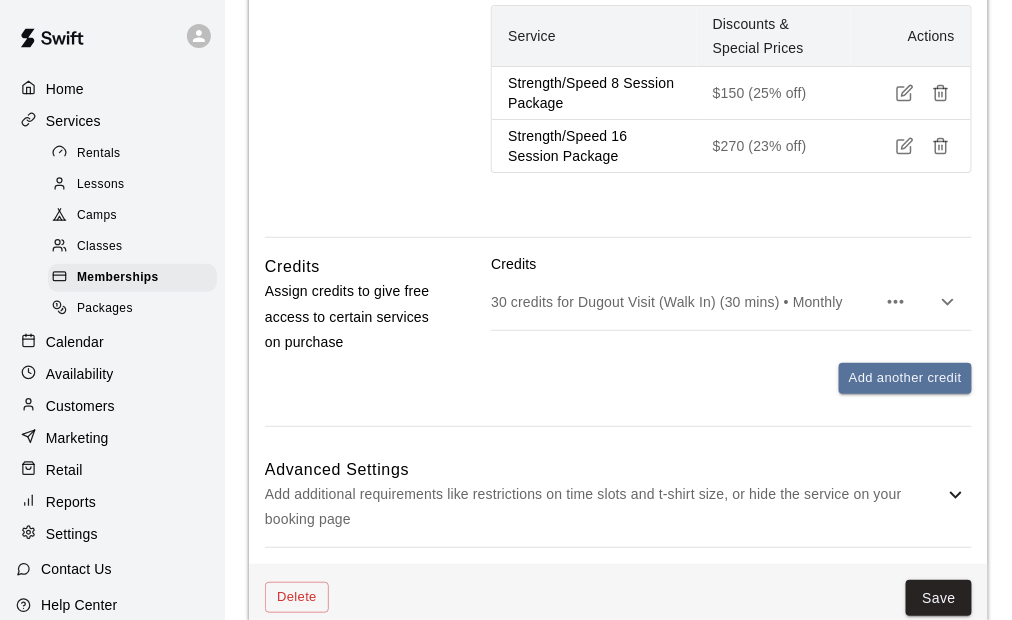scroll, scrollTop: 1791, scrollLeft: 0, axis: vertical 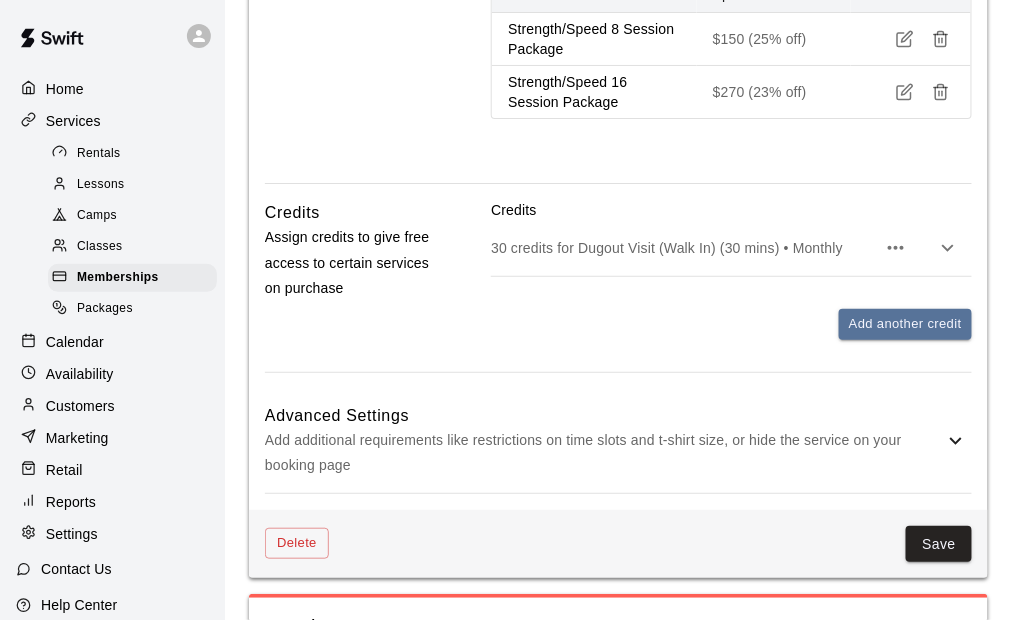 click on "Add another credit" at bounding box center (731, 324) 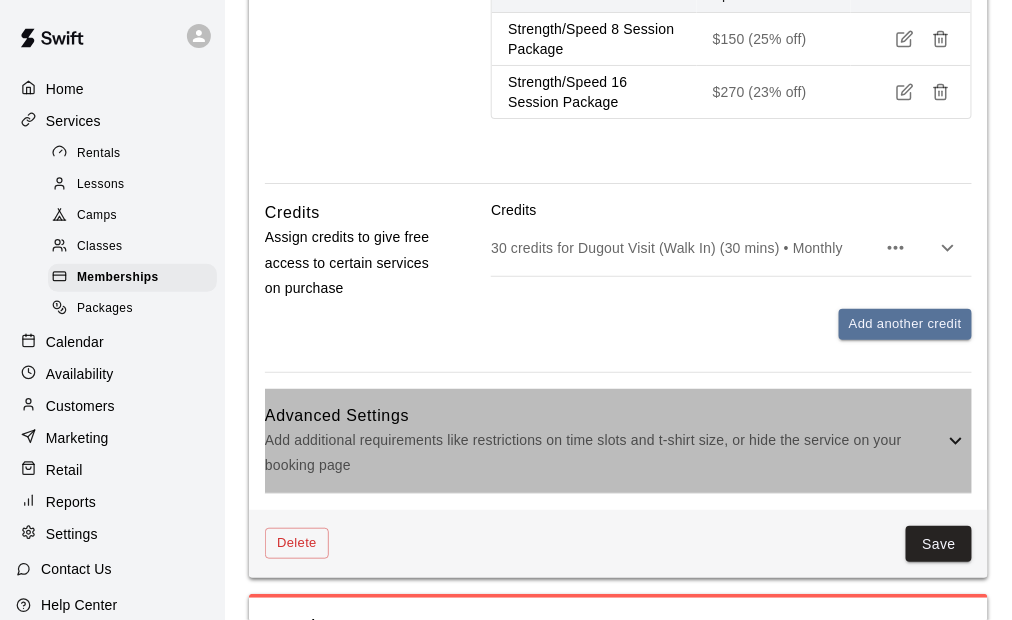 click on "Advanced Settings" at bounding box center (604, 416) 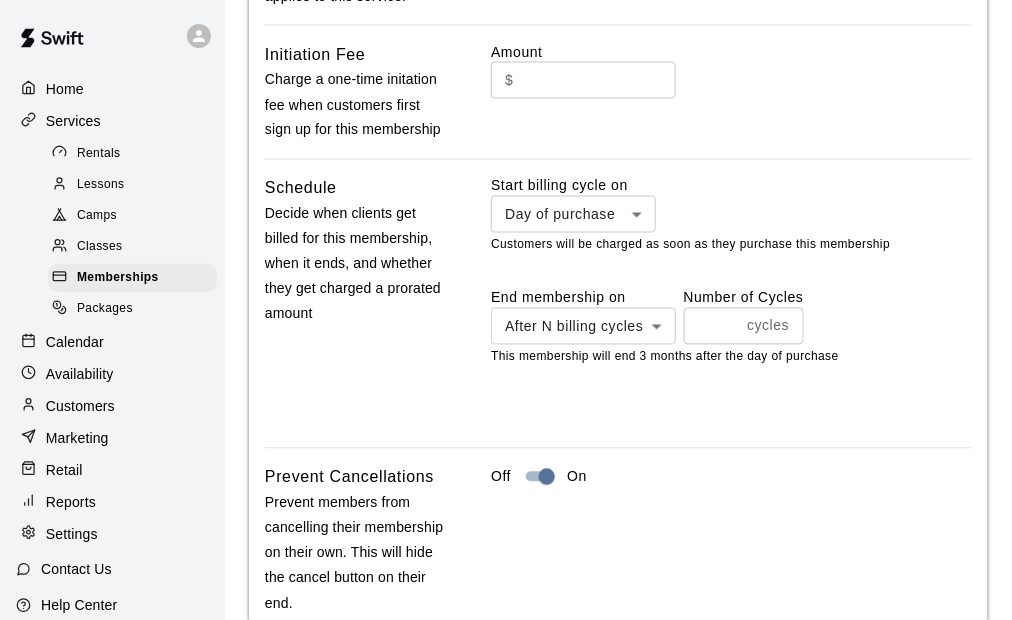 scroll, scrollTop: 2591, scrollLeft: 0, axis: vertical 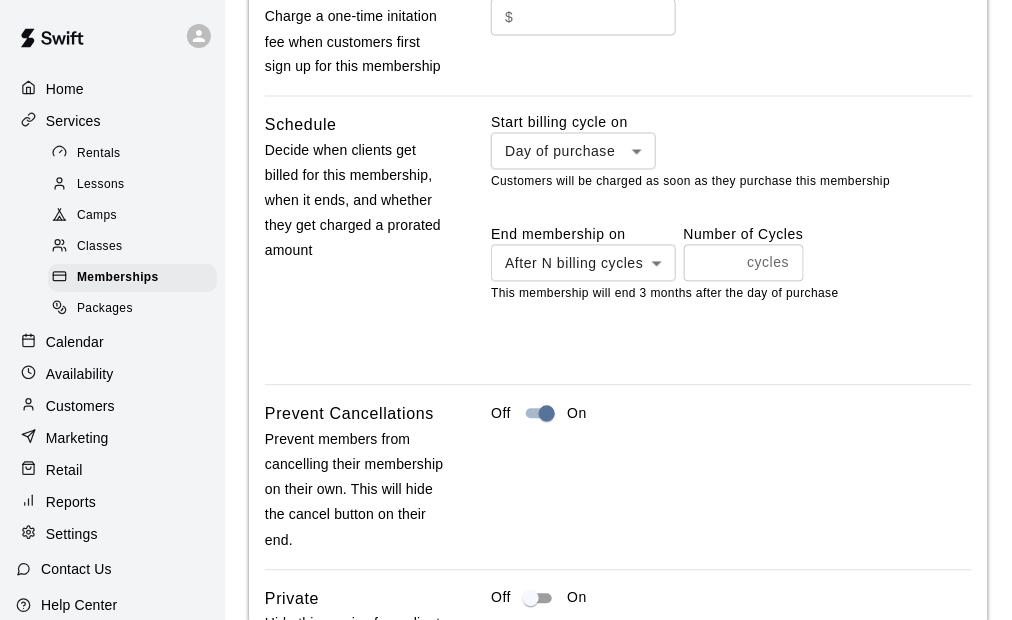 click on "$ ​" at bounding box center [731, 17] 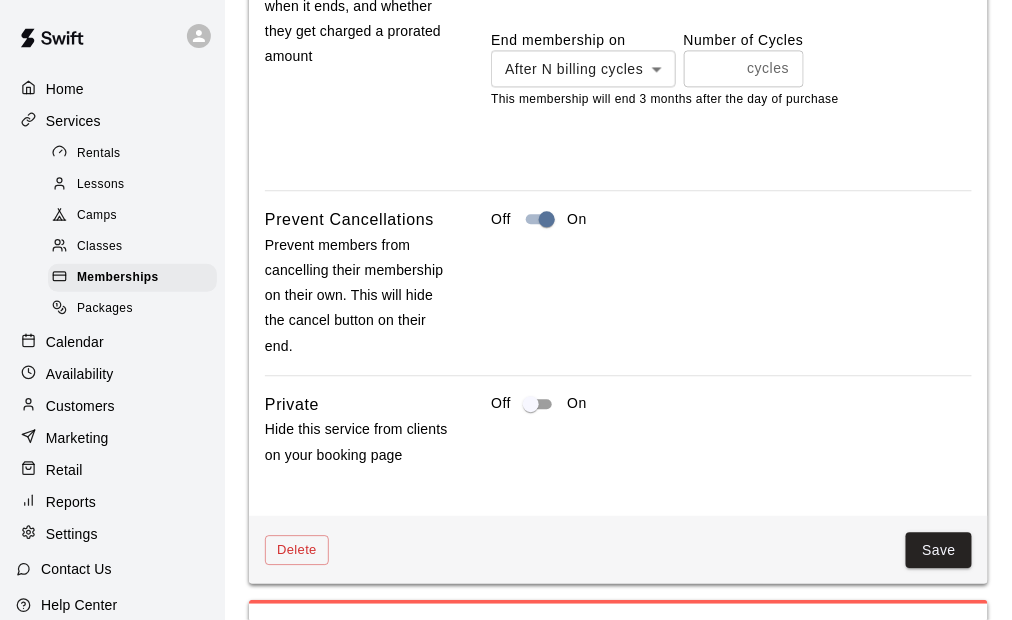 scroll, scrollTop: 2791, scrollLeft: 0, axis: vertical 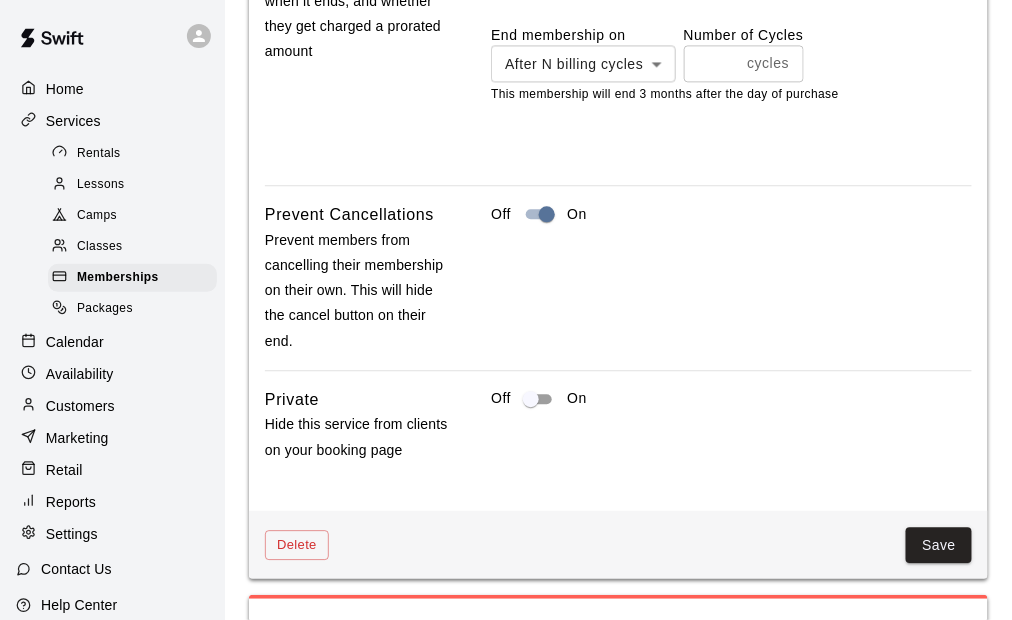 click on "Off On" at bounding box center [731, 399] 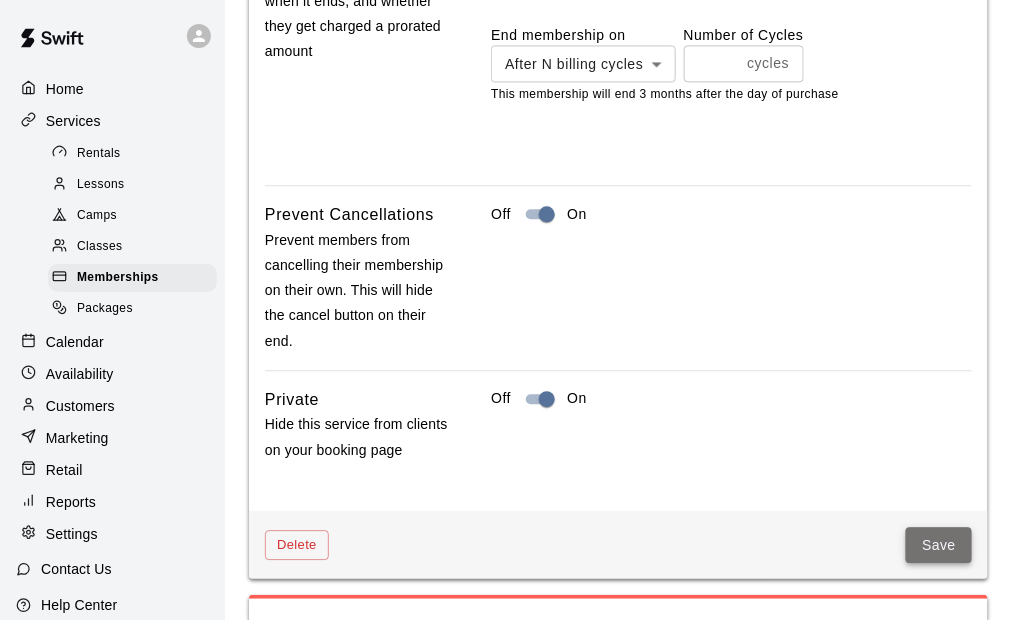 click on "Save" at bounding box center [939, 545] 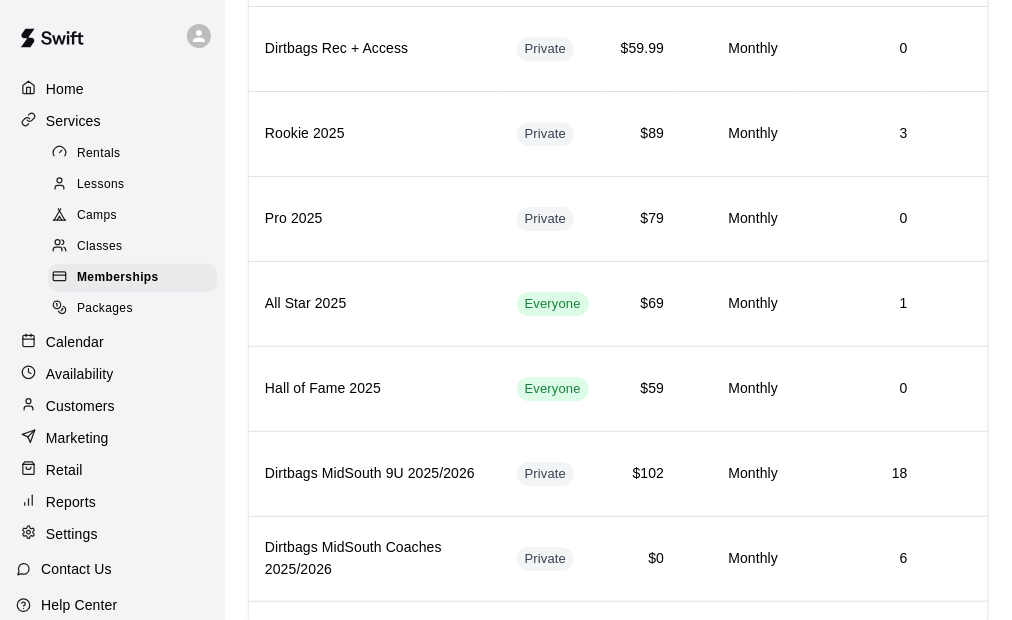 scroll, scrollTop: 1400, scrollLeft: 0, axis: vertical 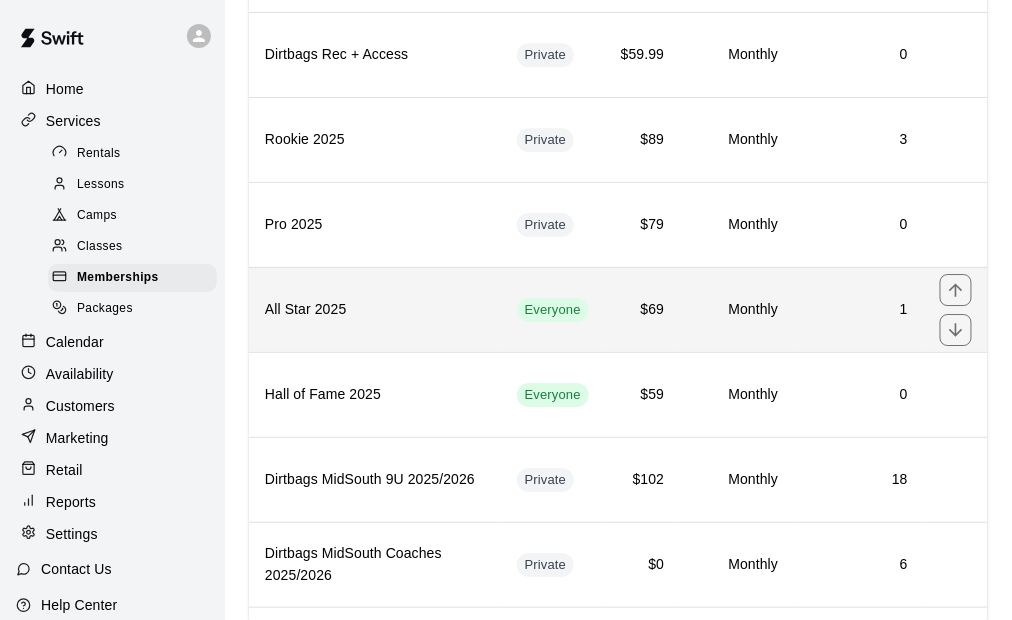 click on "1" at bounding box center (859, 309) 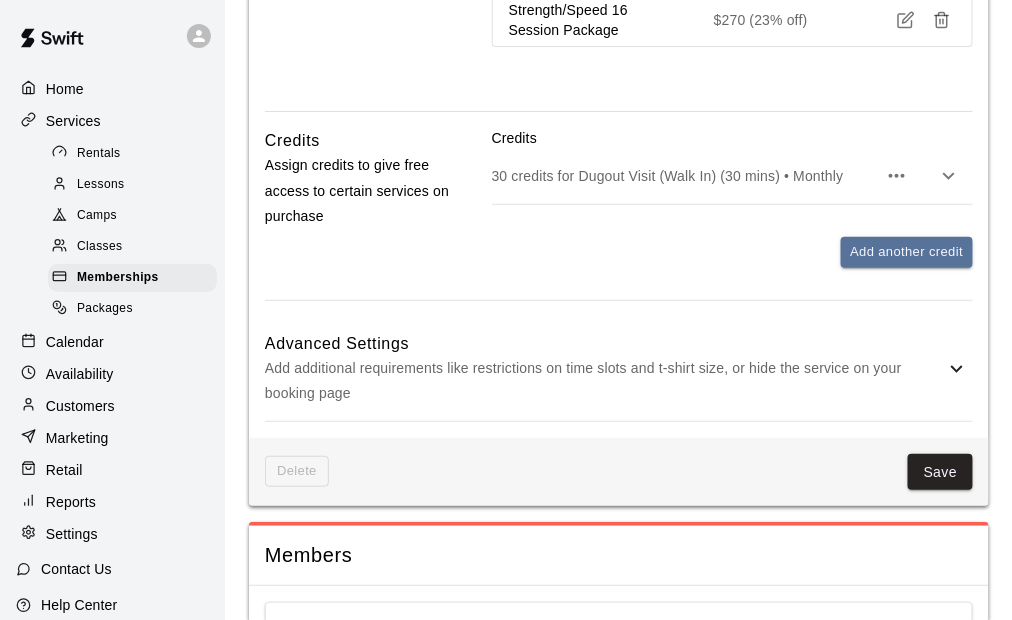 scroll, scrollTop: 1735, scrollLeft: 0, axis: vertical 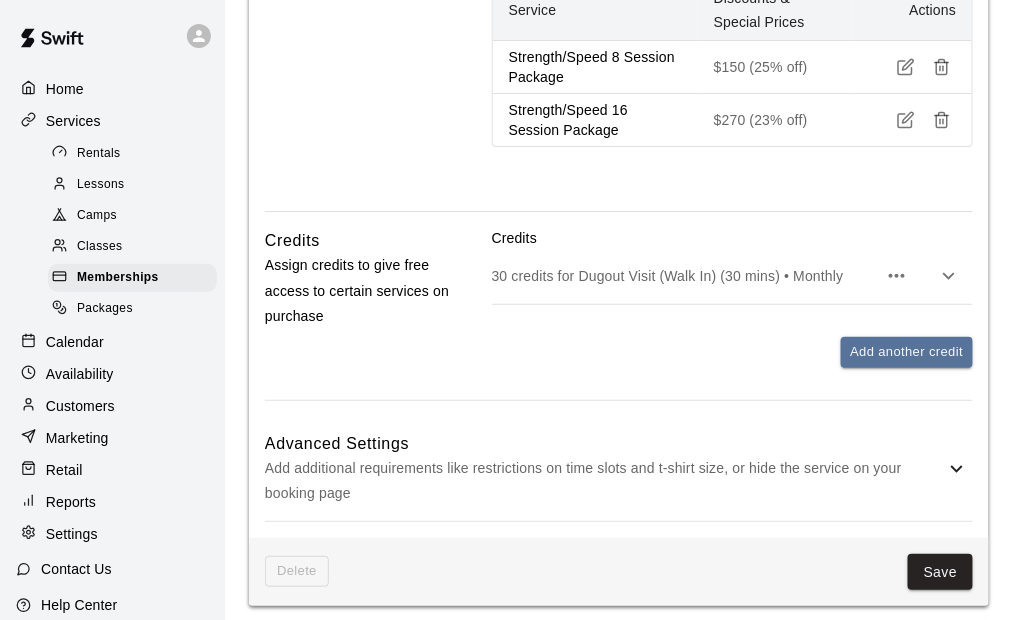 click on "Add additional requirements like restrictions on time slots and t-shirt size, or hide the service on your booking page" at bounding box center (605, 481) 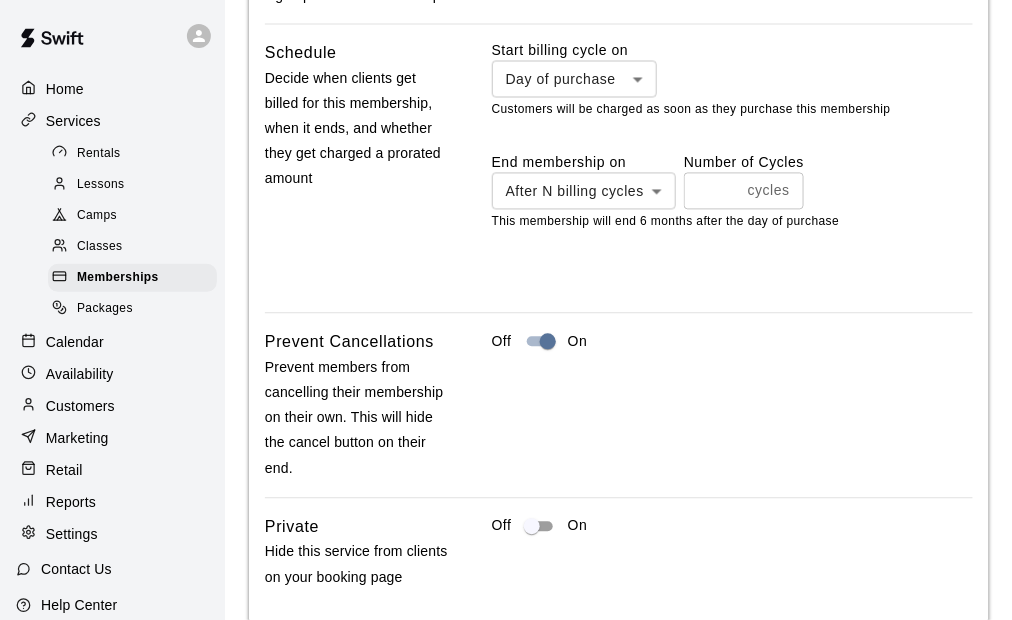 scroll, scrollTop: 2835, scrollLeft: 0, axis: vertical 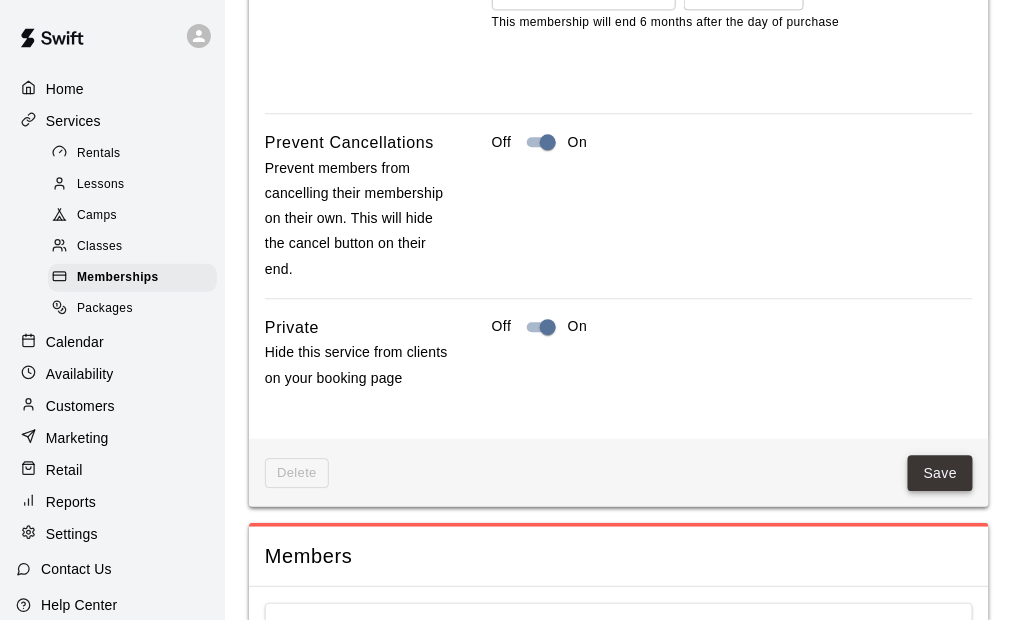 click on "Save" at bounding box center [941, 473] 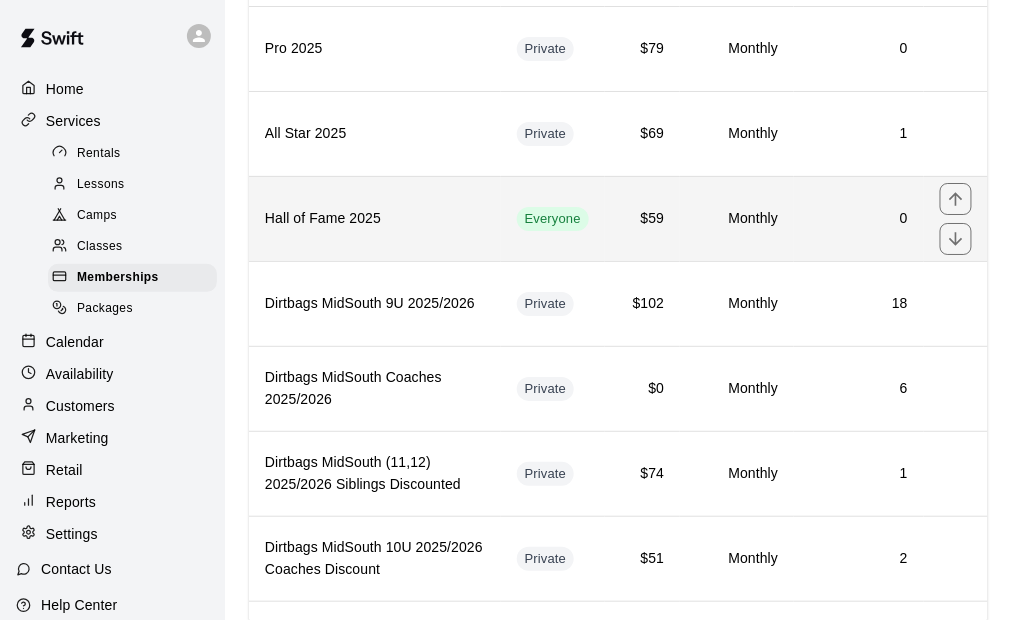 scroll, scrollTop: 1600, scrollLeft: 0, axis: vertical 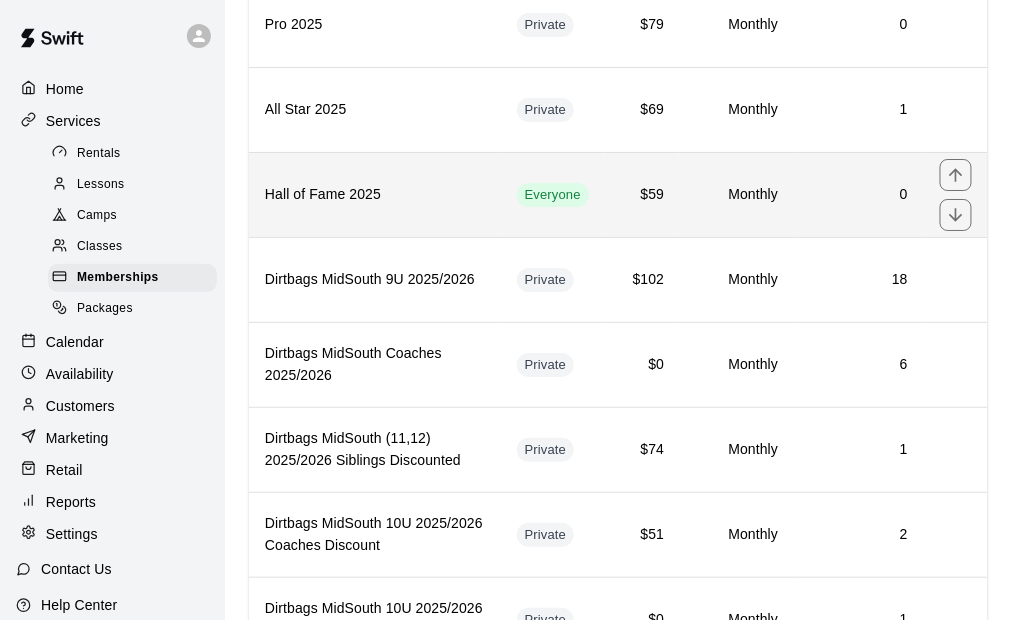 click on "Hall of Fame 2025" at bounding box center (375, 195) 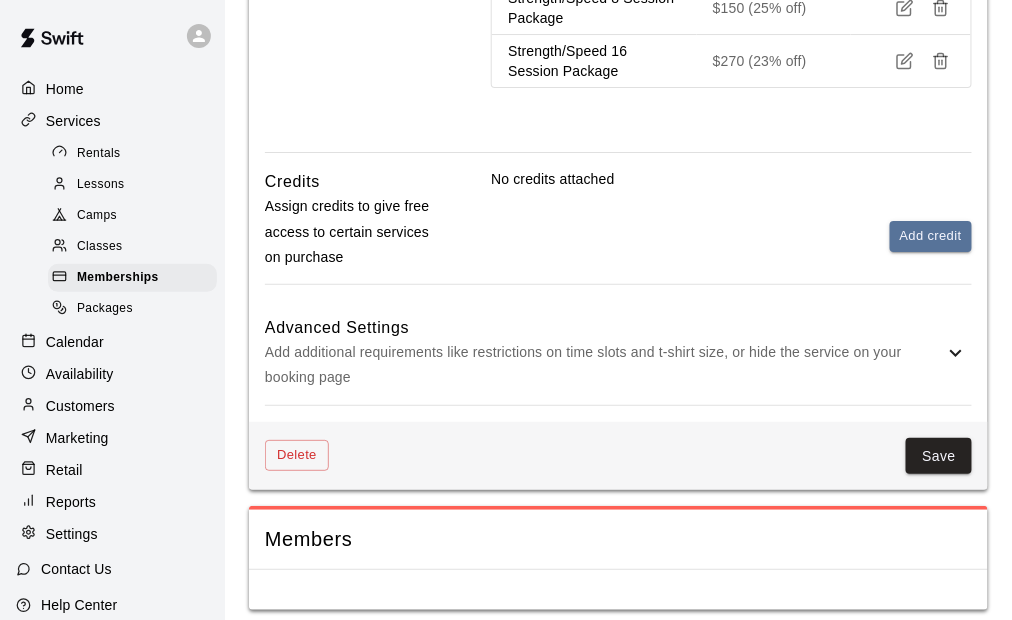 scroll, scrollTop: 1649, scrollLeft: 0, axis: vertical 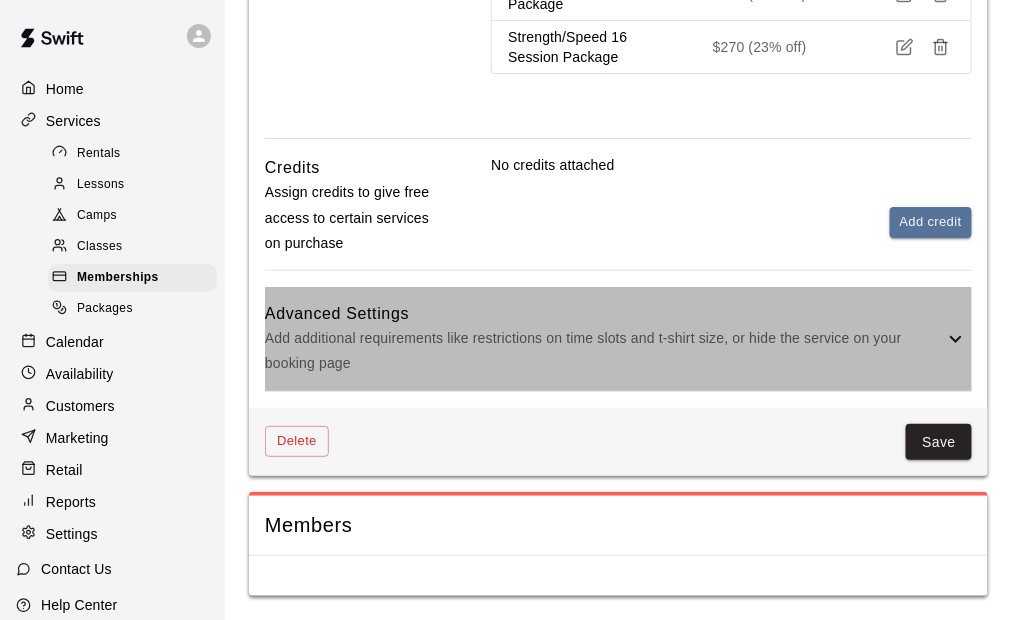 click on "Add additional requirements like restrictions on time slots and t-shirt size, or hide the service on your booking page" at bounding box center [604, 351] 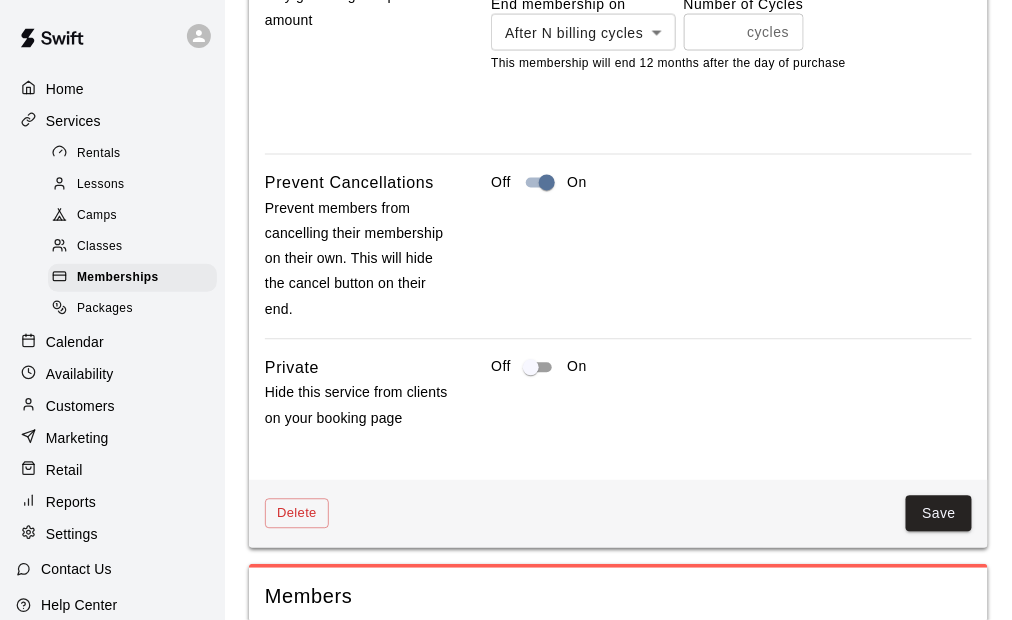 scroll, scrollTop: 2650, scrollLeft: 0, axis: vertical 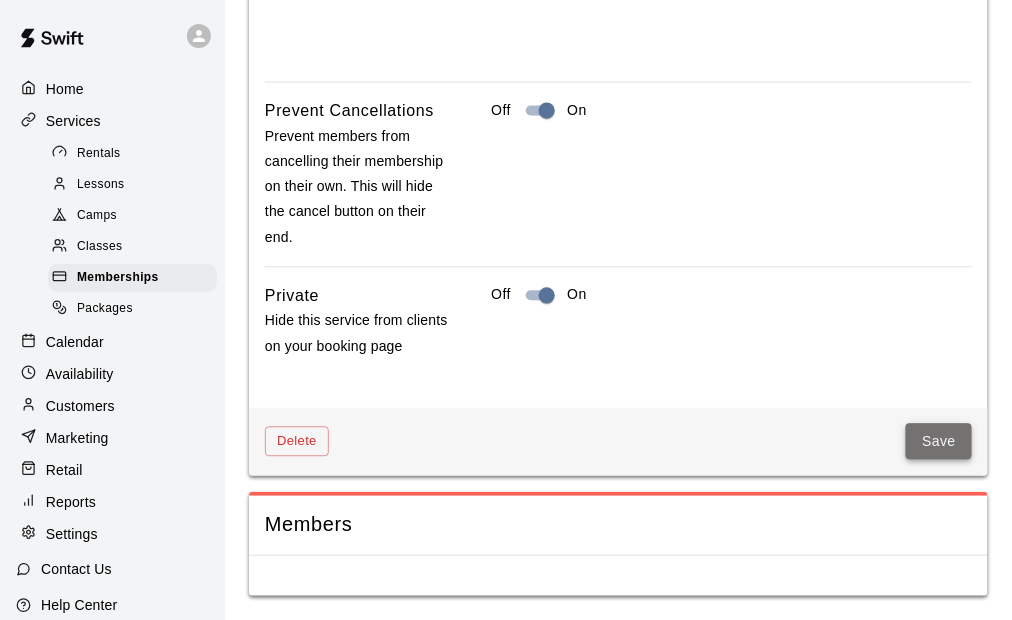 click on "Save" at bounding box center (939, 442) 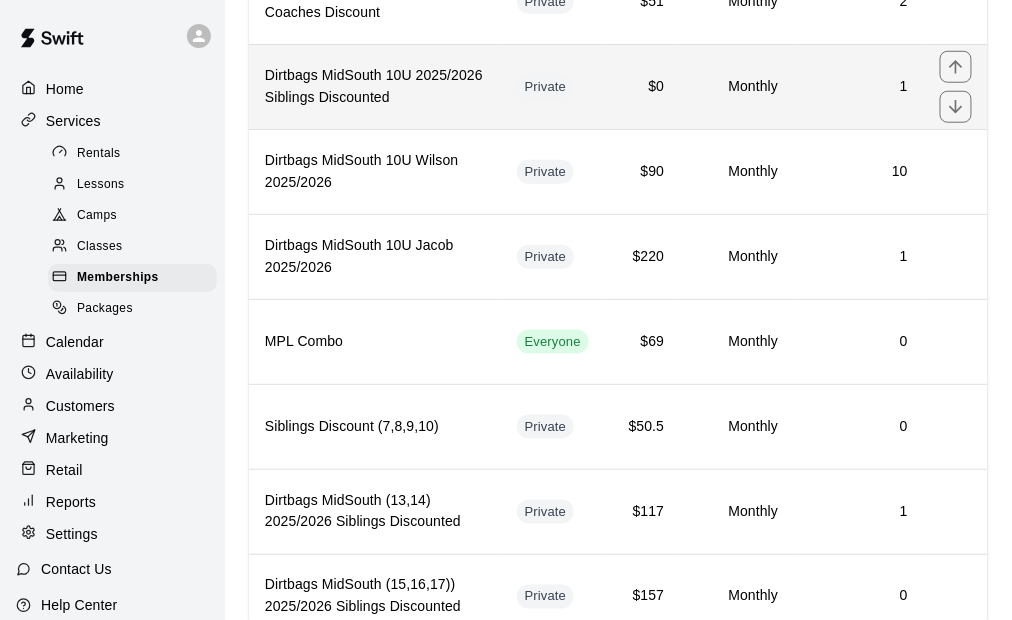 scroll, scrollTop: 2146, scrollLeft: 0, axis: vertical 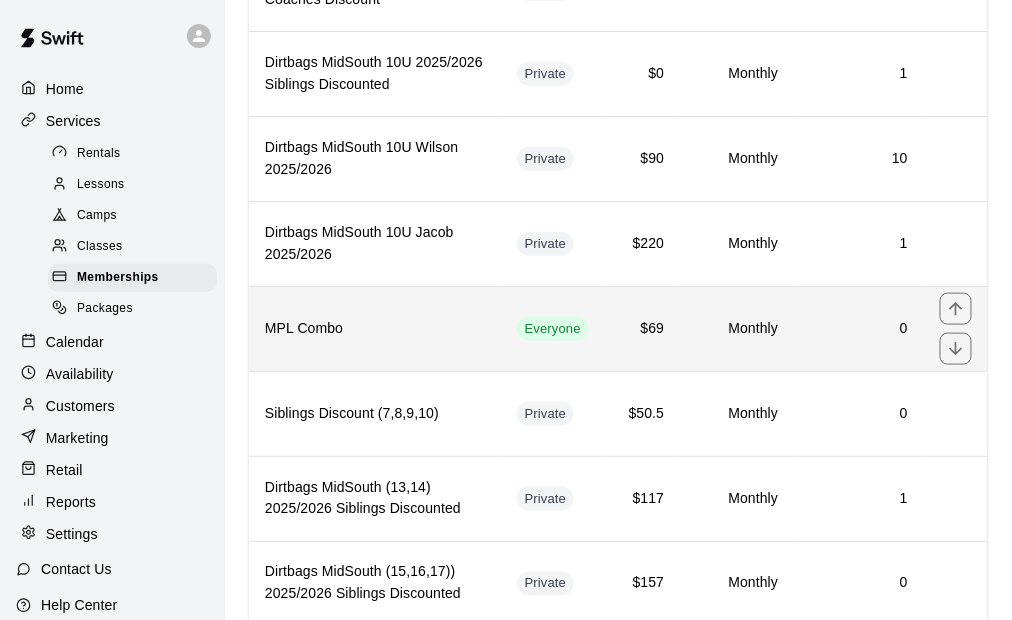 click on "MPL Combo" at bounding box center (375, 329) 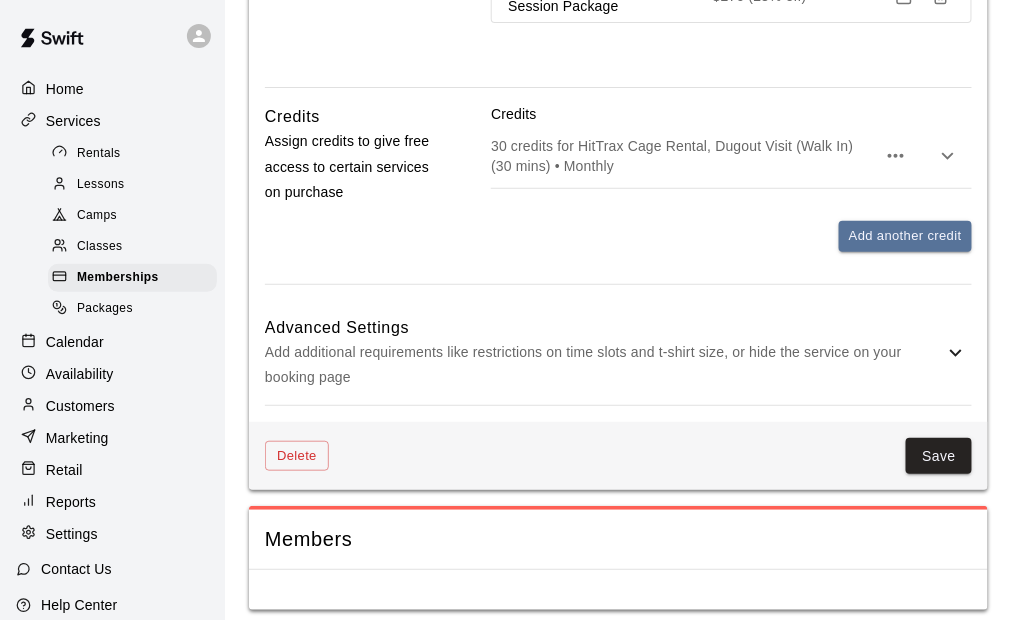 scroll, scrollTop: 1872, scrollLeft: 0, axis: vertical 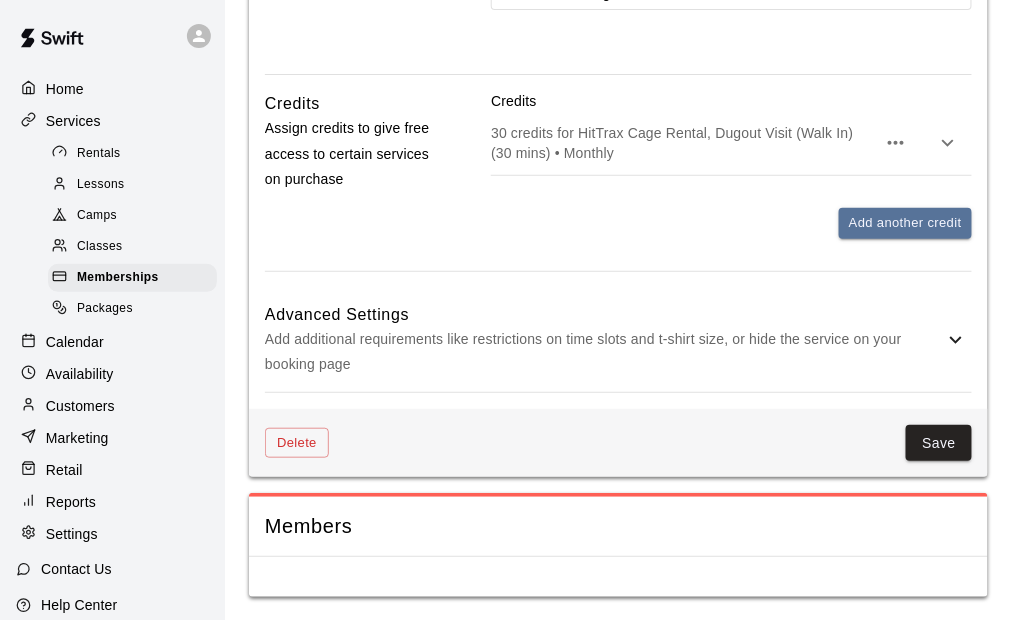 click on "Add additional requirements like restrictions on time slots and t-shirt size, or hide the service on your booking page" at bounding box center [604, 352] 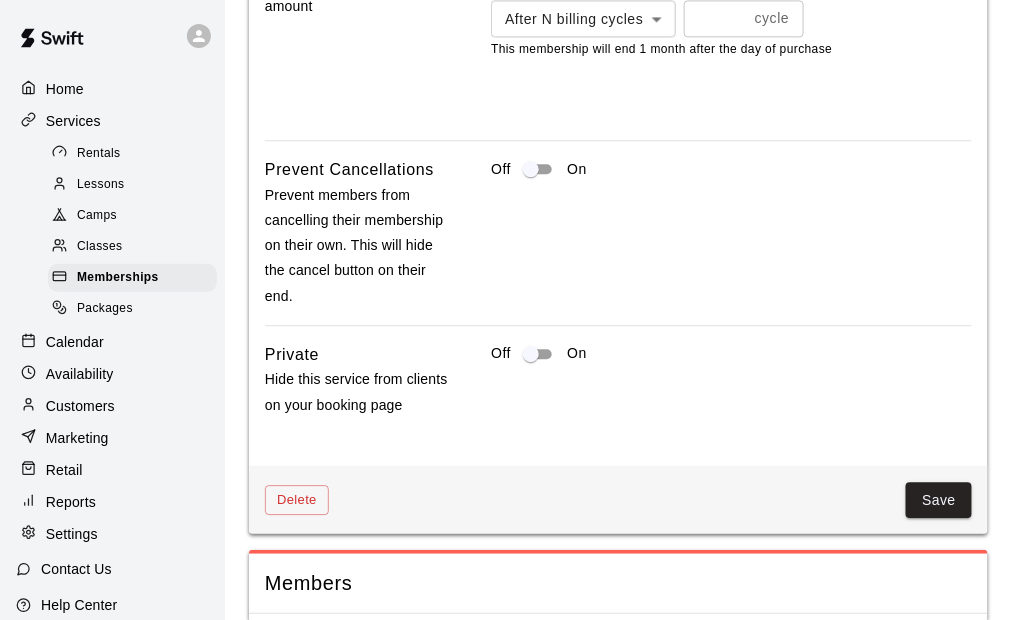 scroll, scrollTop: 2872, scrollLeft: 0, axis: vertical 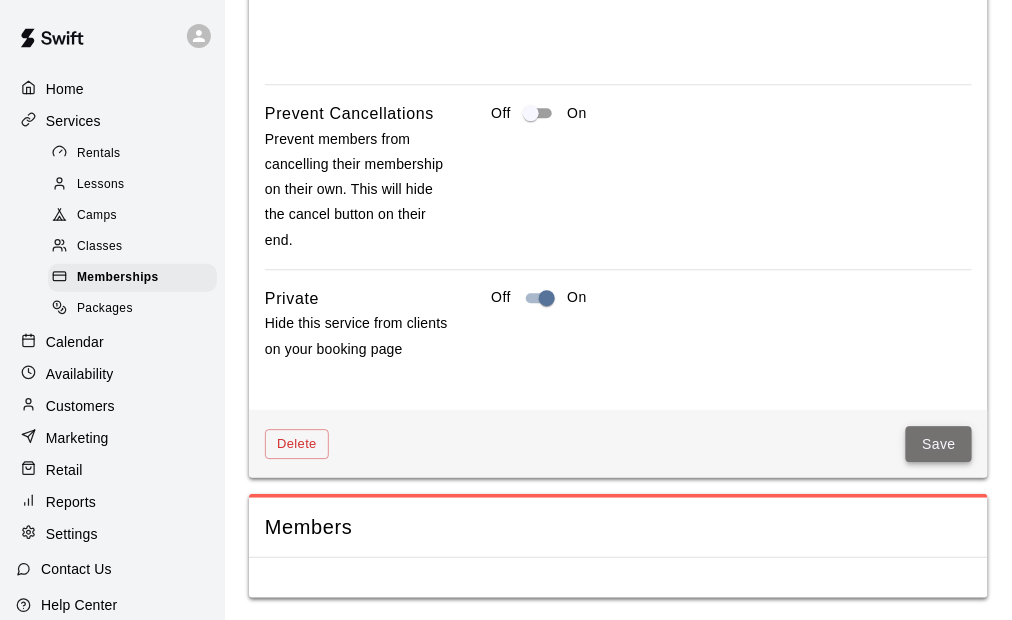 click on "Save" at bounding box center (939, 444) 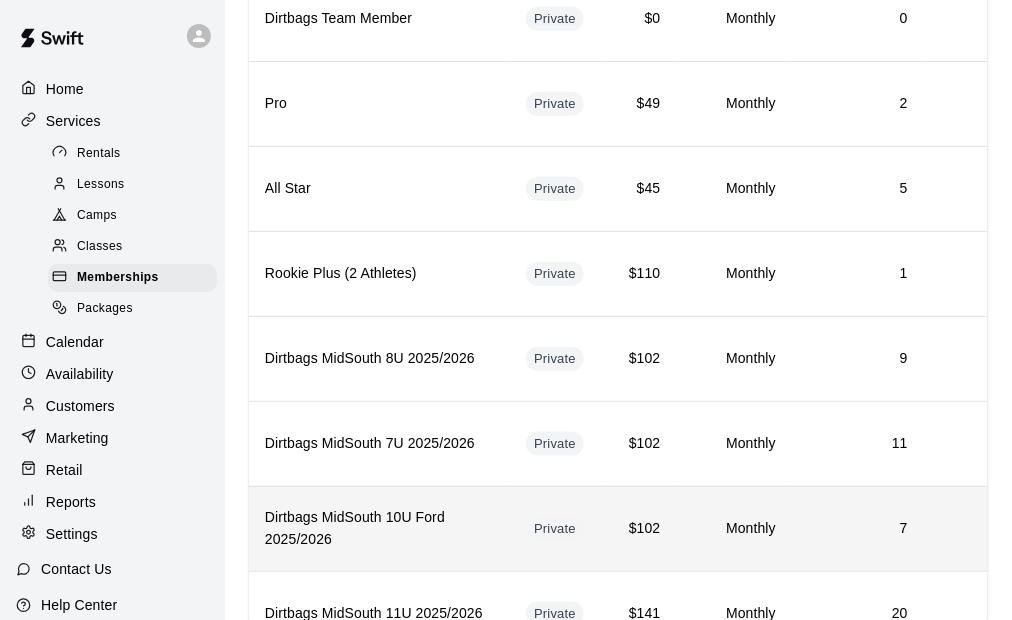 scroll, scrollTop: 0, scrollLeft: 0, axis: both 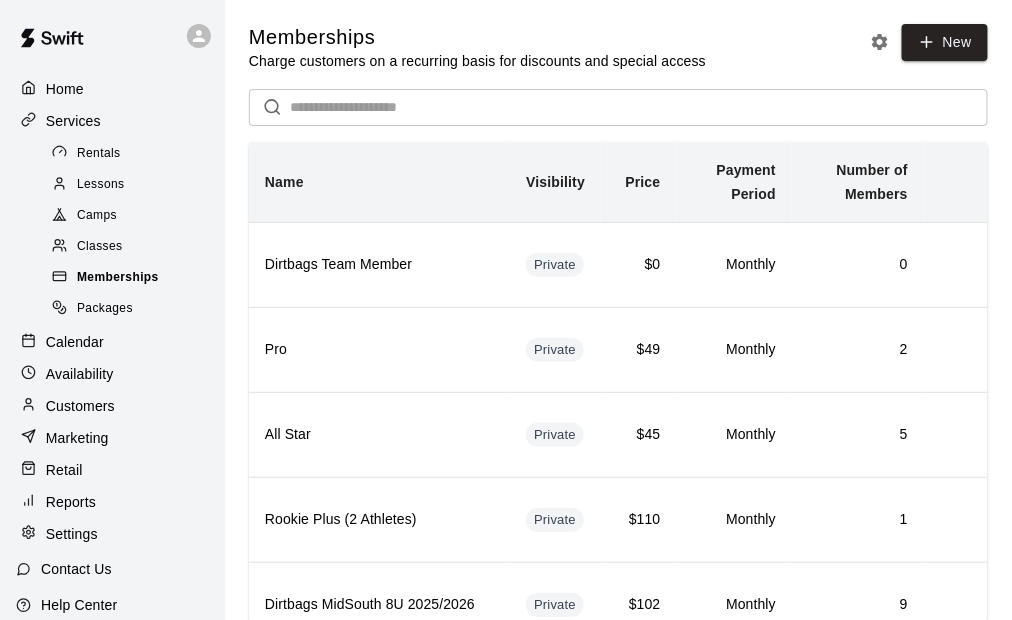 click on "Memberships" at bounding box center [118, 278] 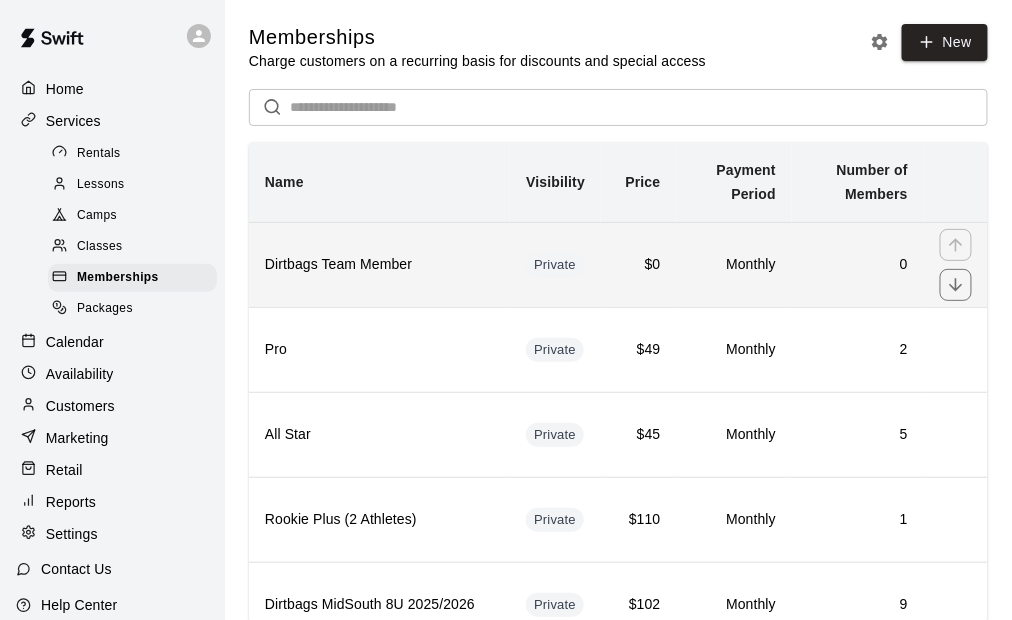 click on "Dirtbags Team Member" at bounding box center [379, 265] 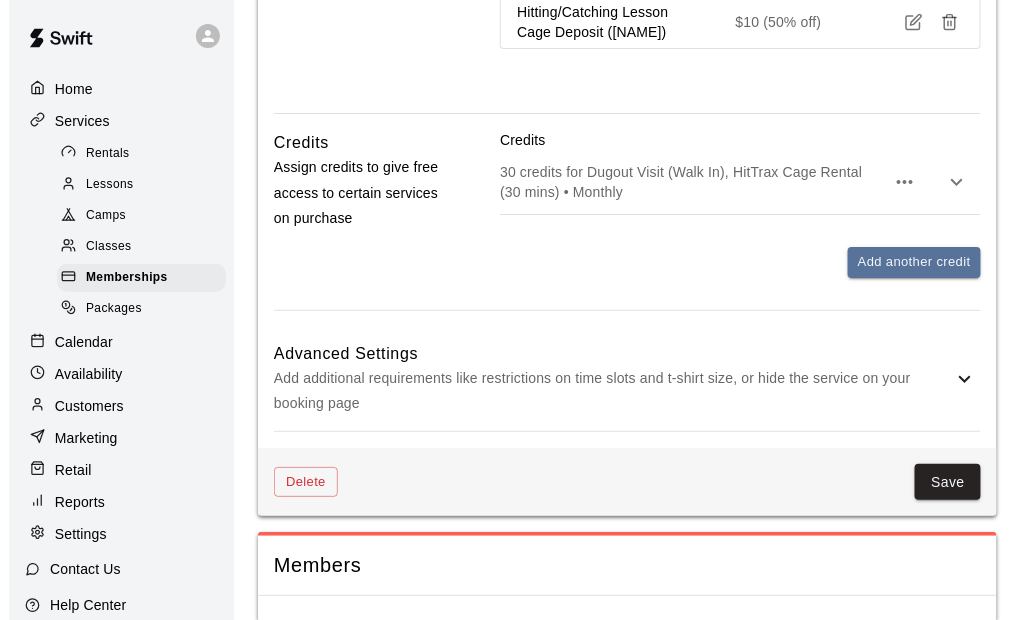 scroll, scrollTop: 1577, scrollLeft: 0, axis: vertical 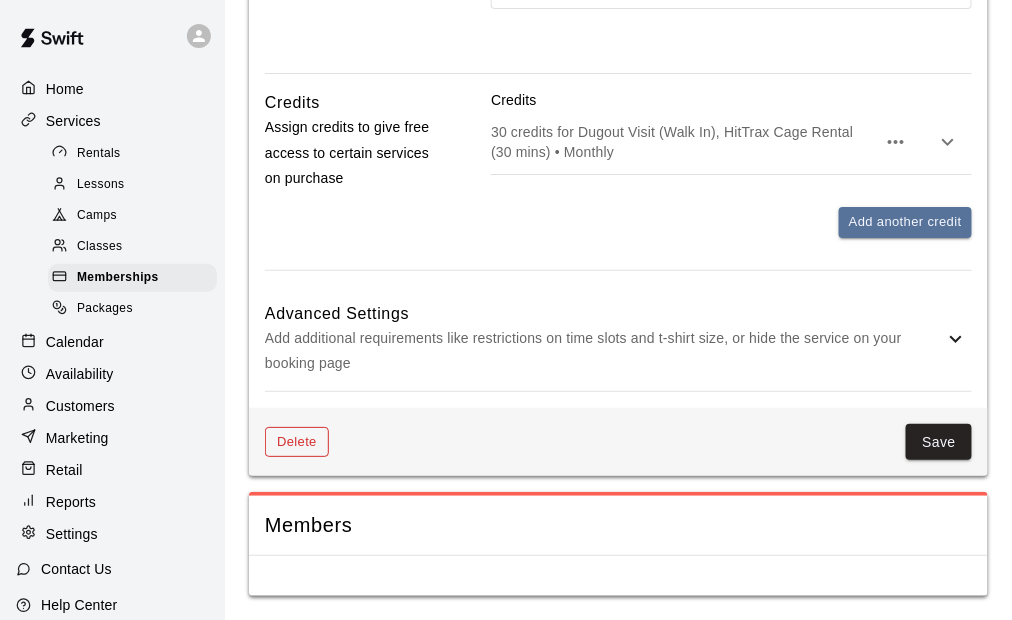 click on "Delete" at bounding box center [297, 442] 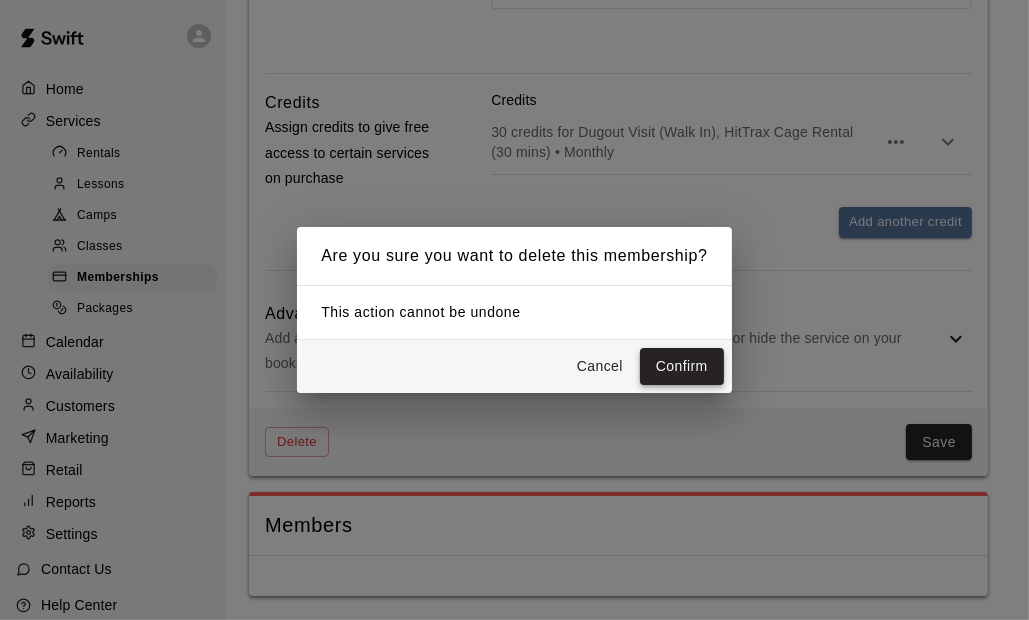 click on "Confirm" at bounding box center [682, 366] 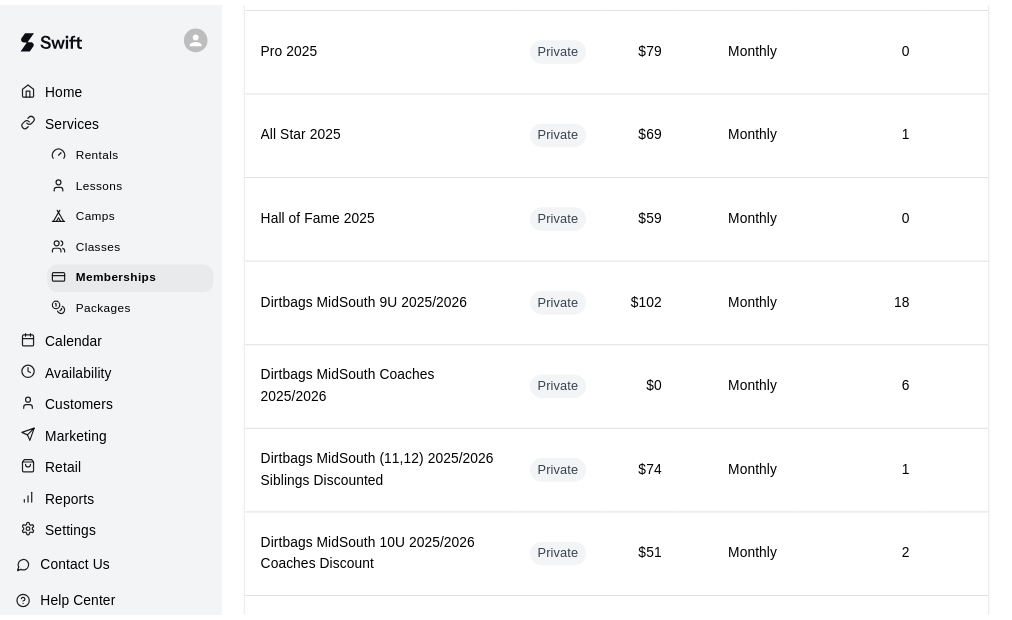 scroll, scrollTop: 0, scrollLeft: 0, axis: both 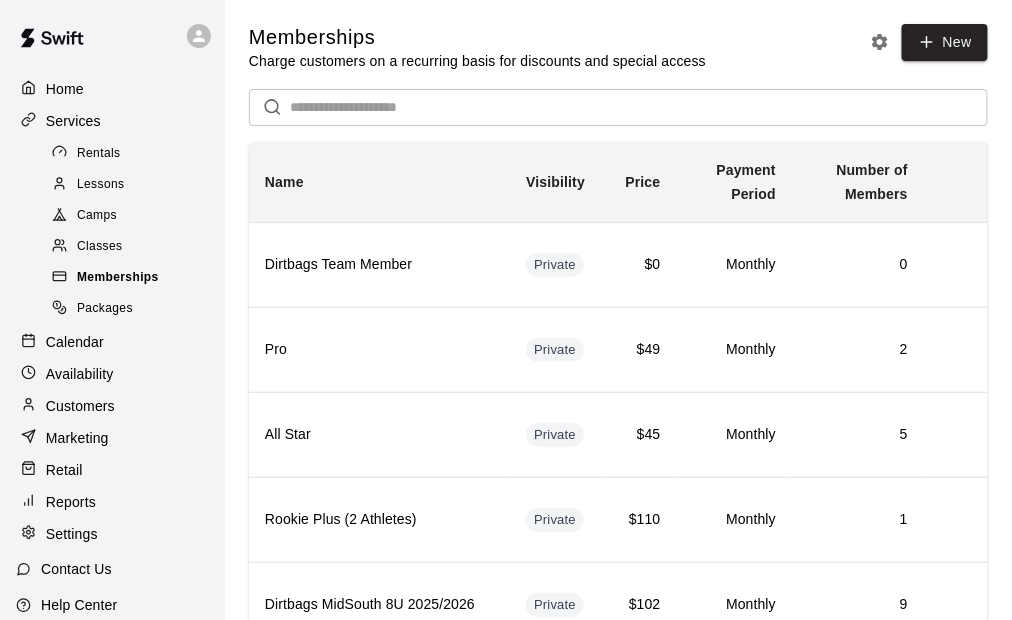 click on "Memberships" at bounding box center (118, 278) 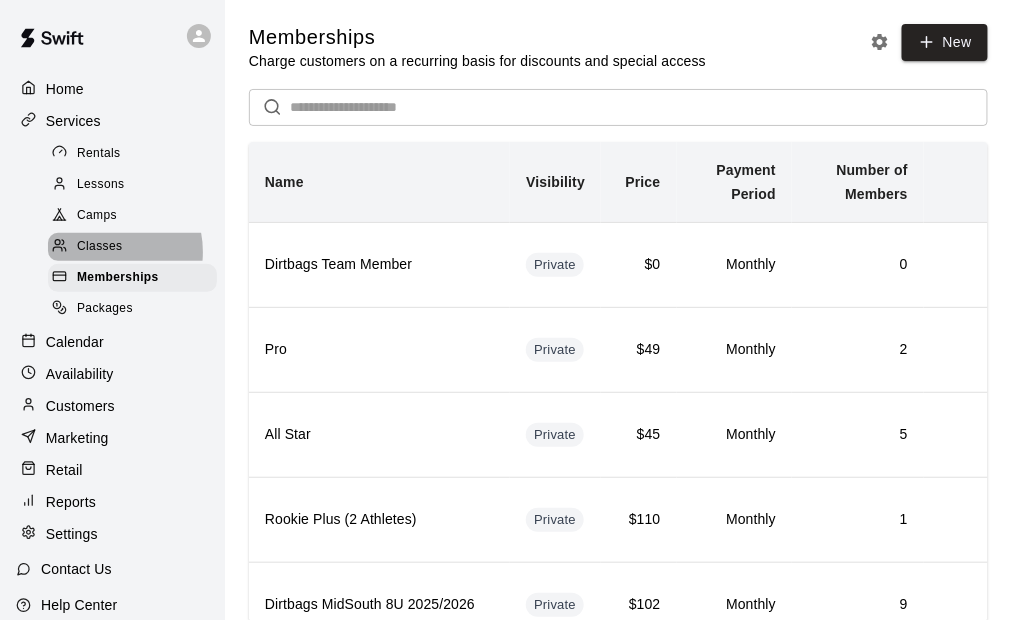 click on "Classes" at bounding box center (99, 247) 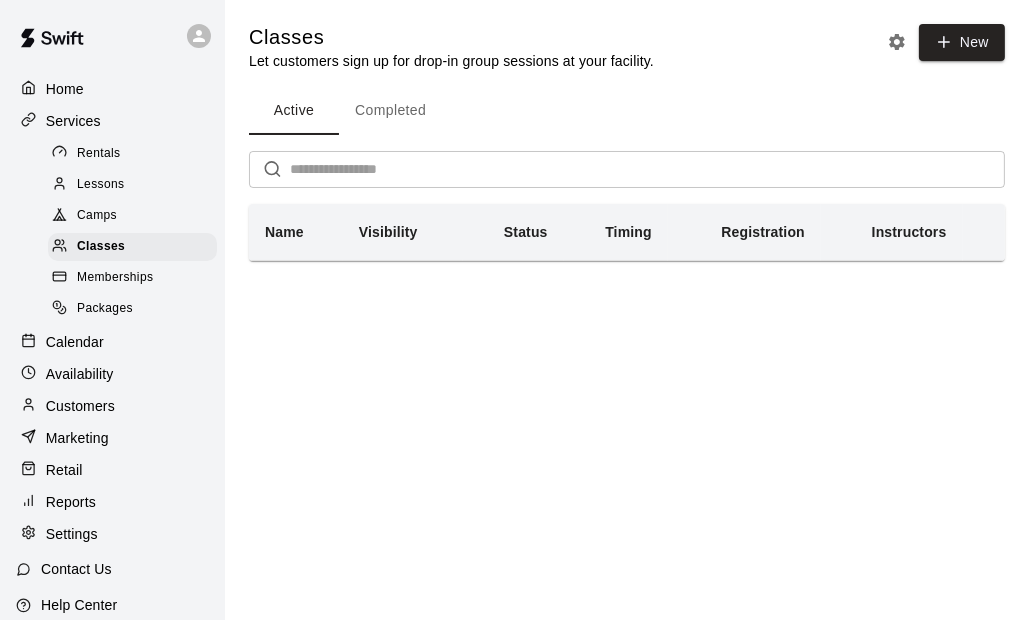 click on "Memberships" at bounding box center [115, 278] 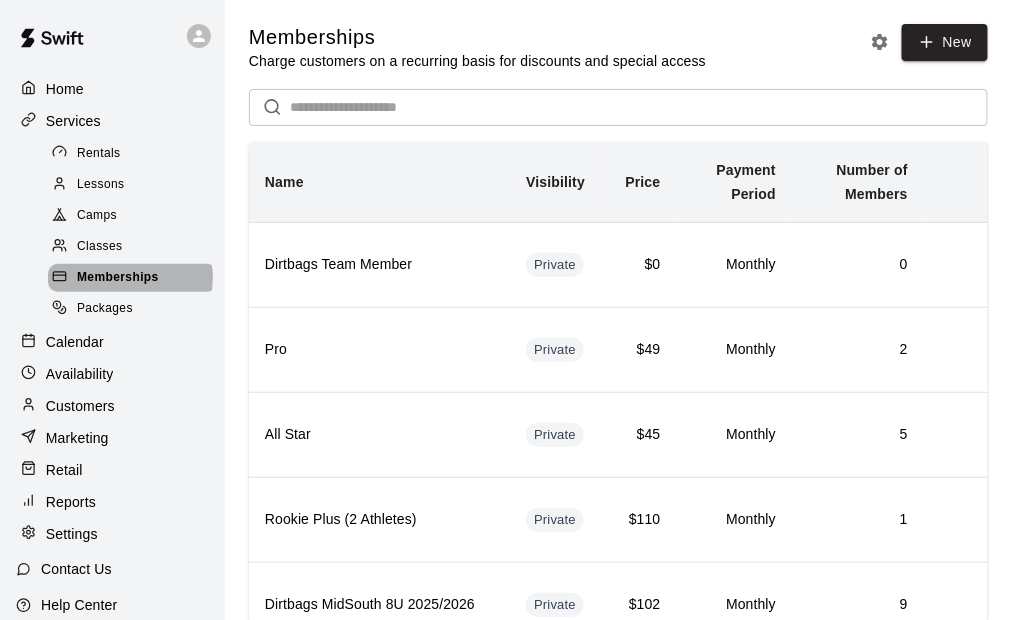 click on "Memberships" at bounding box center [118, 278] 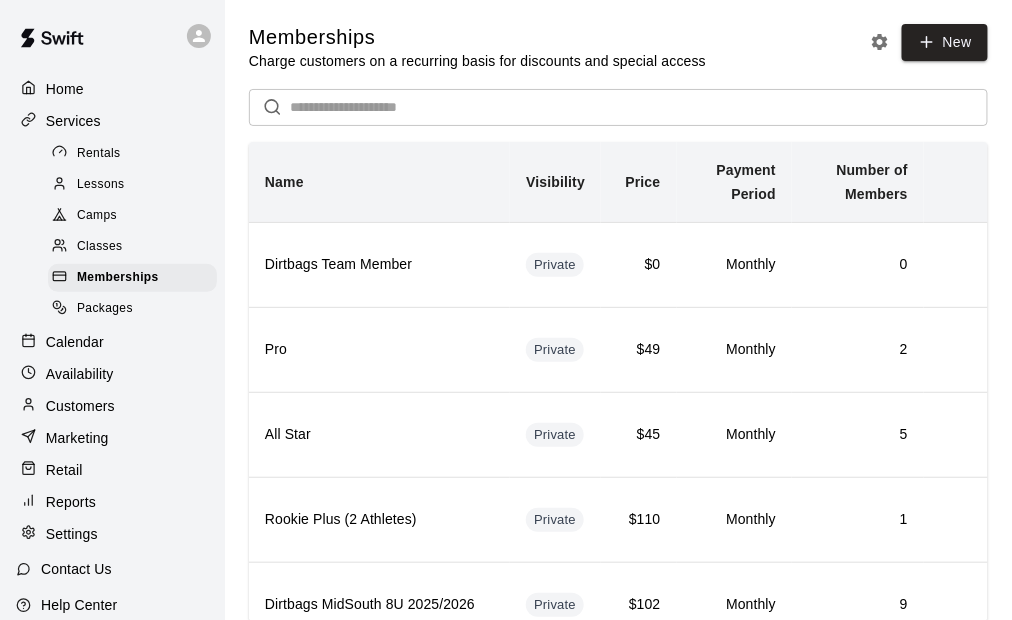click on "Rentals" at bounding box center (99, 154) 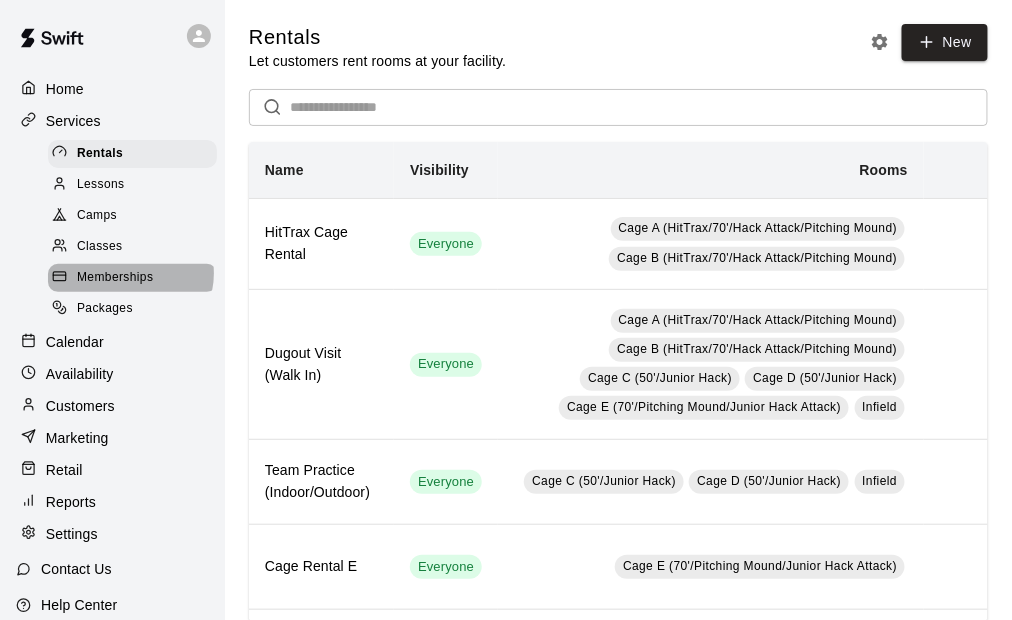 click on "Memberships" at bounding box center (115, 278) 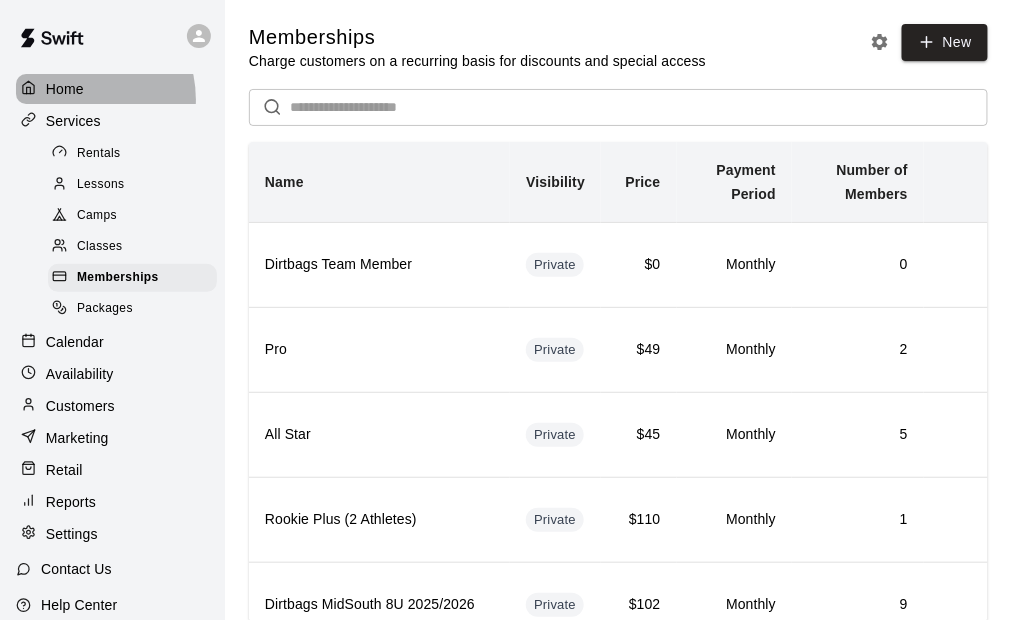 click on "Home" at bounding box center [65, 89] 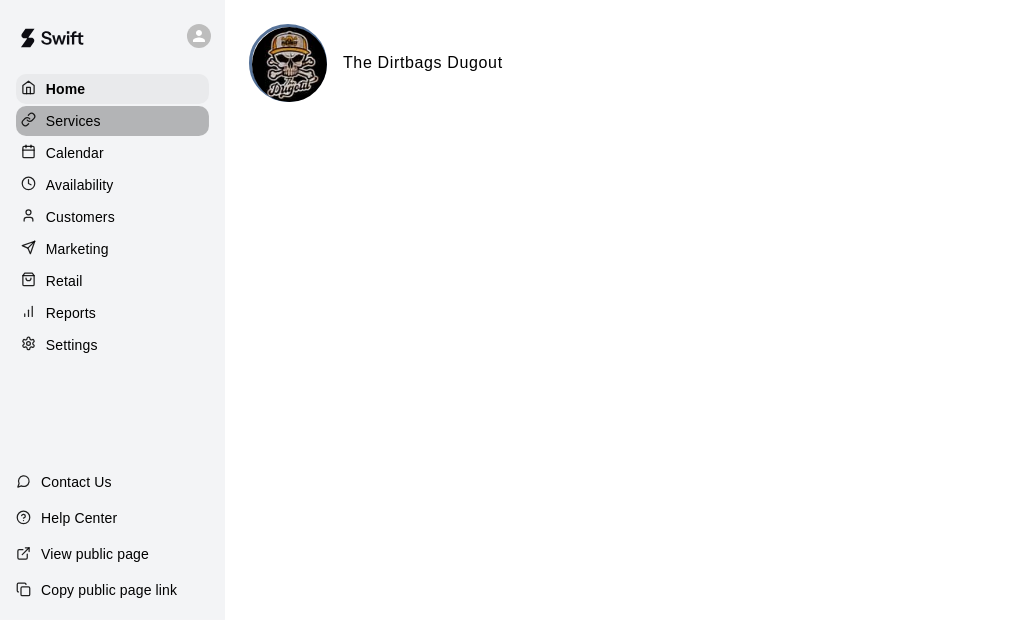click on "Services" at bounding box center (73, 121) 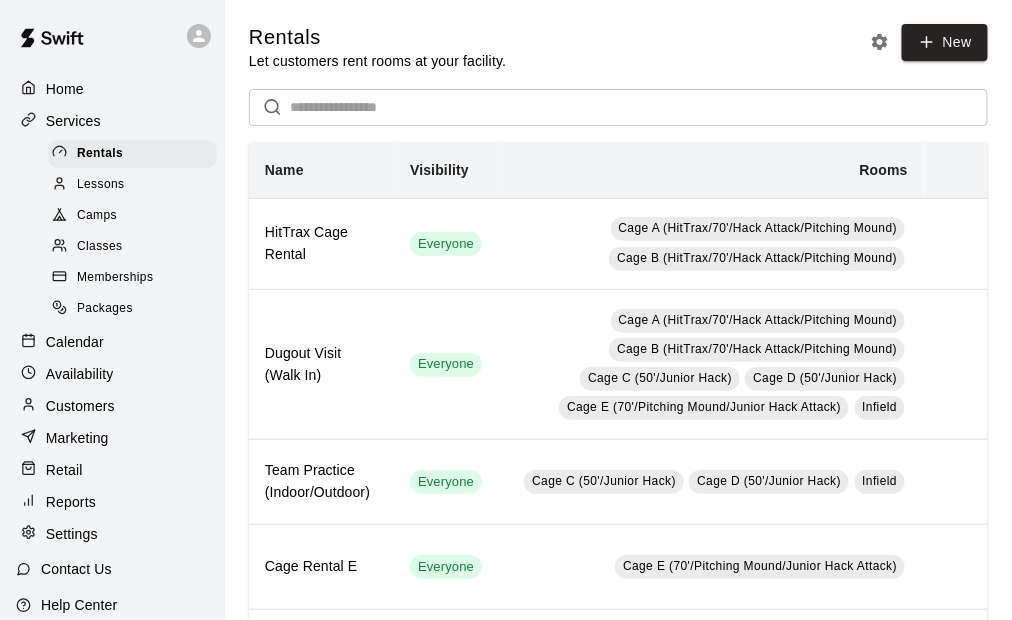click on "Memberships" at bounding box center [115, 278] 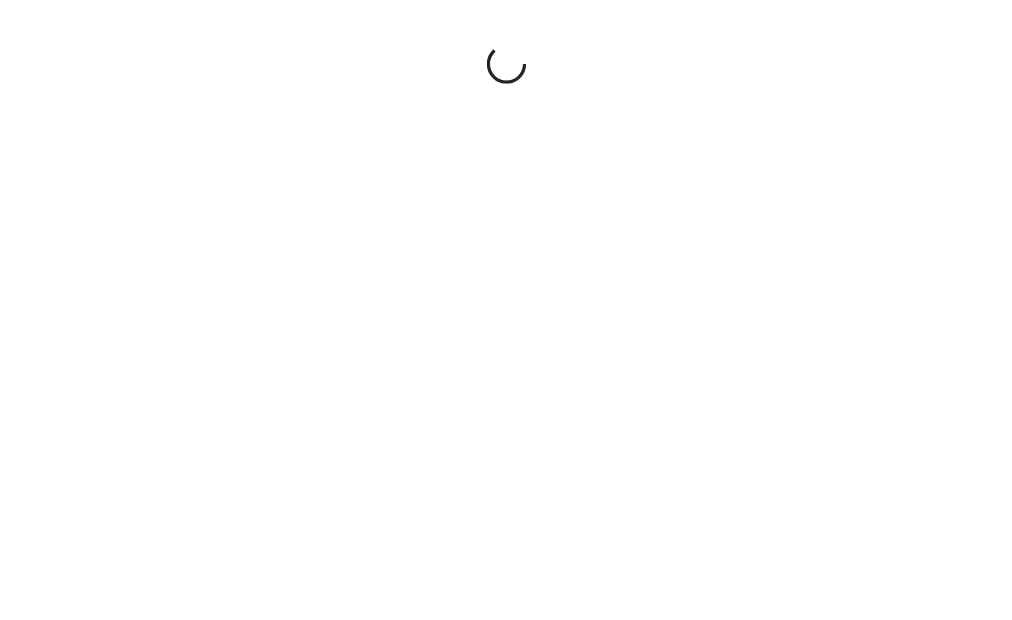 scroll, scrollTop: 0, scrollLeft: 0, axis: both 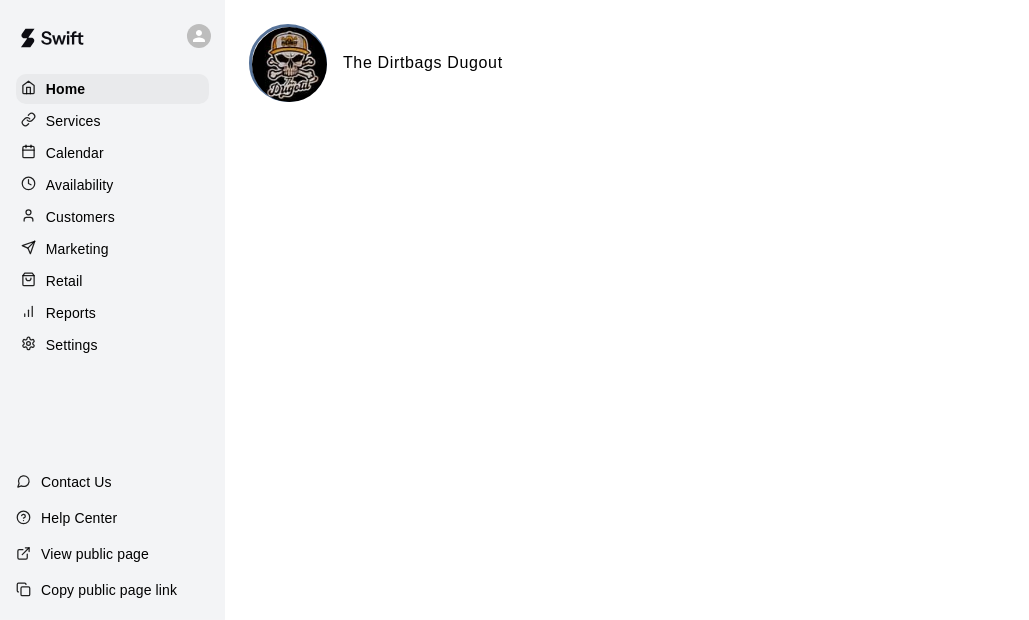 click on "Customers" at bounding box center [80, 217] 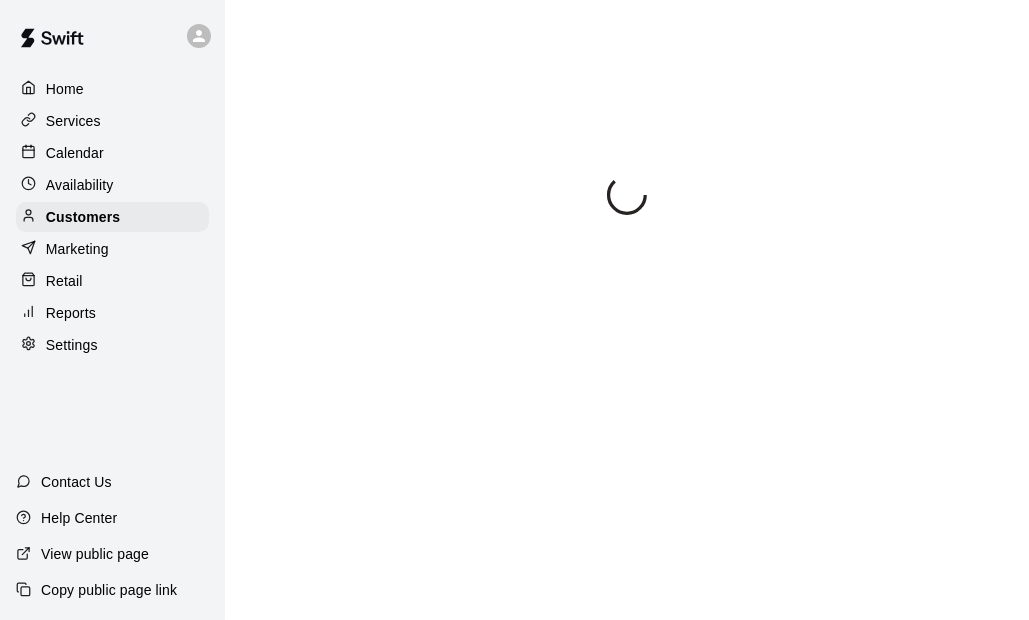 click on "Services" at bounding box center (73, 121) 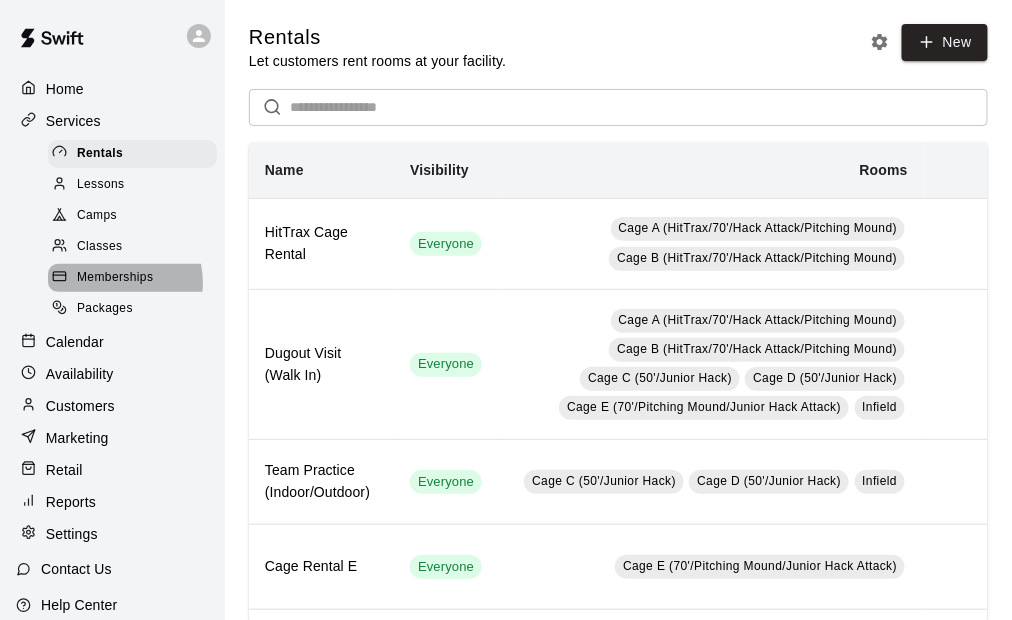 click on "Memberships" at bounding box center [115, 278] 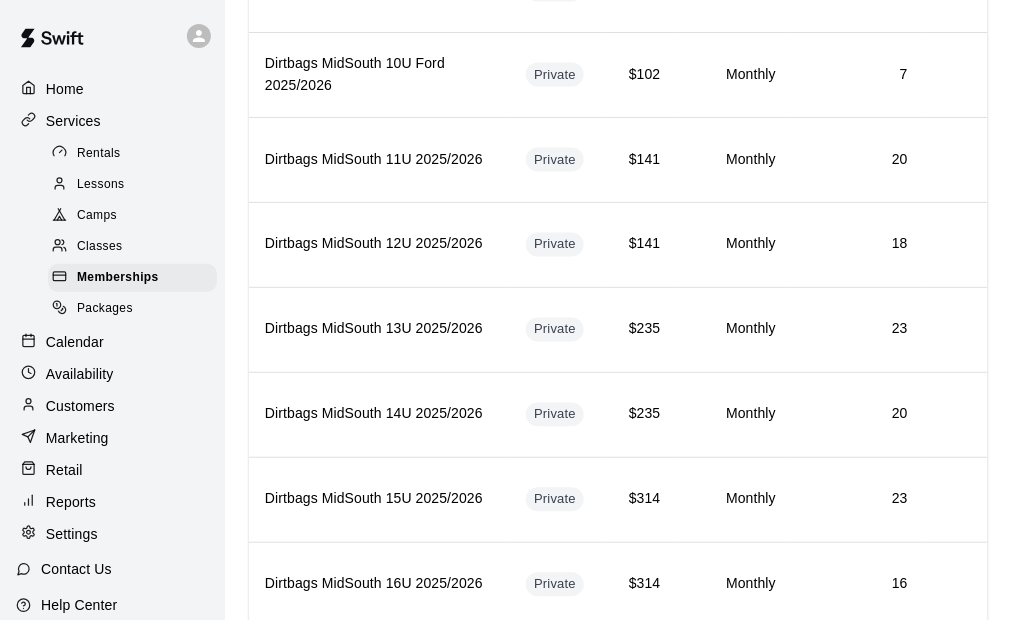 scroll, scrollTop: 0, scrollLeft: 0, axis: both 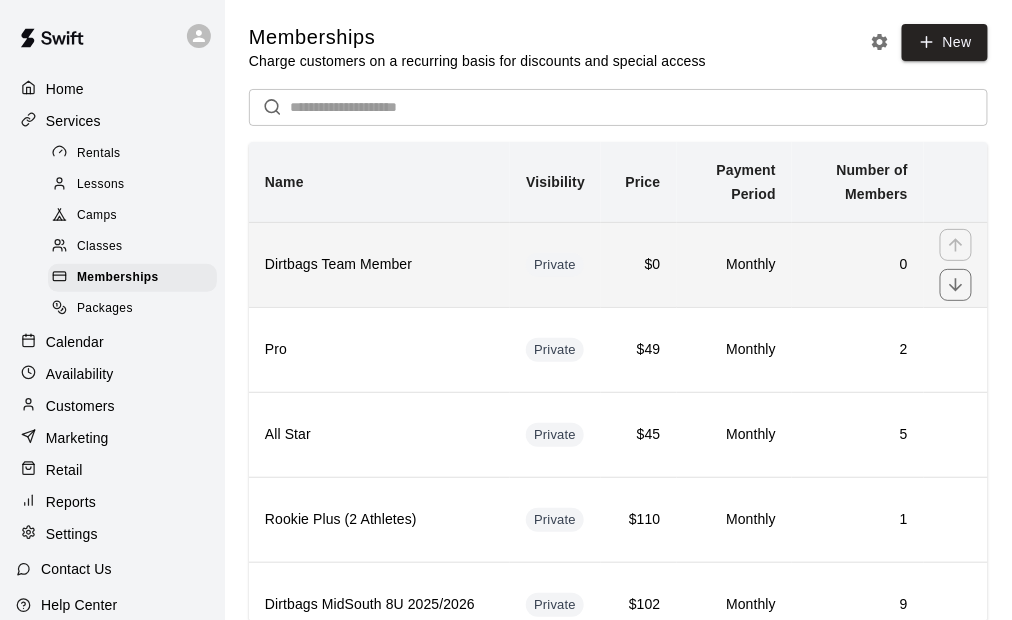 click on "Dirtbags Team Member" at bounding box center [379, 264] 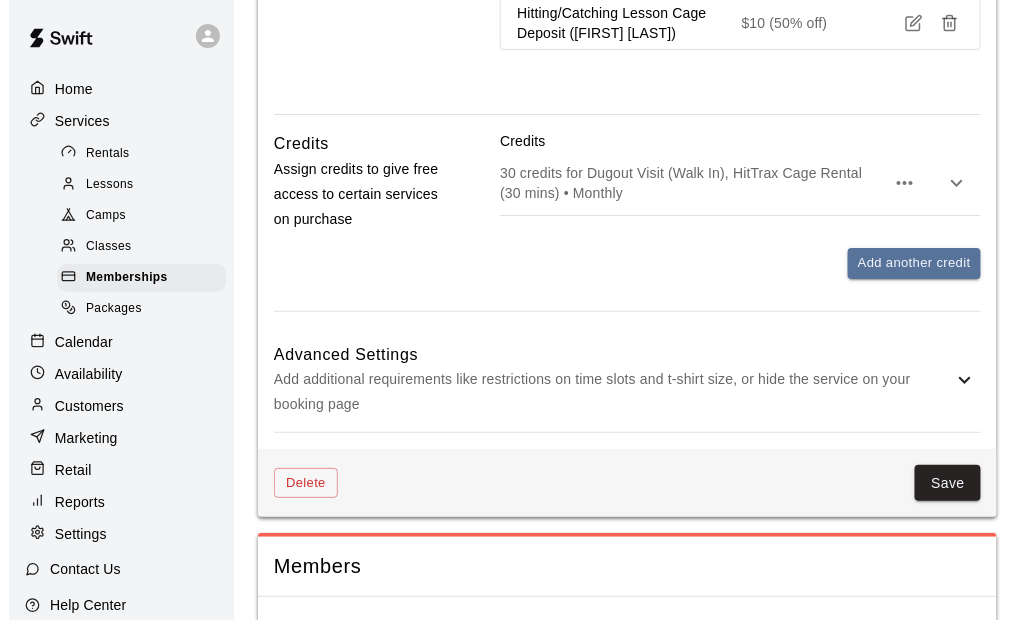 scroll, scrollTop: 1577, scrollLeft: 0, axis: vertical 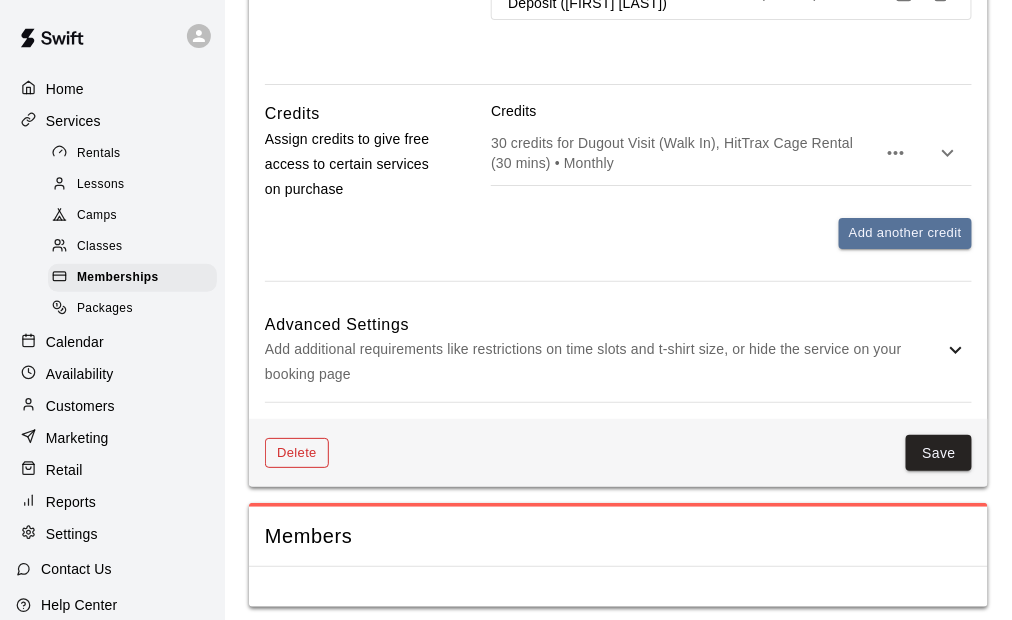 click on "Delete" at bounding box center [297, 453] 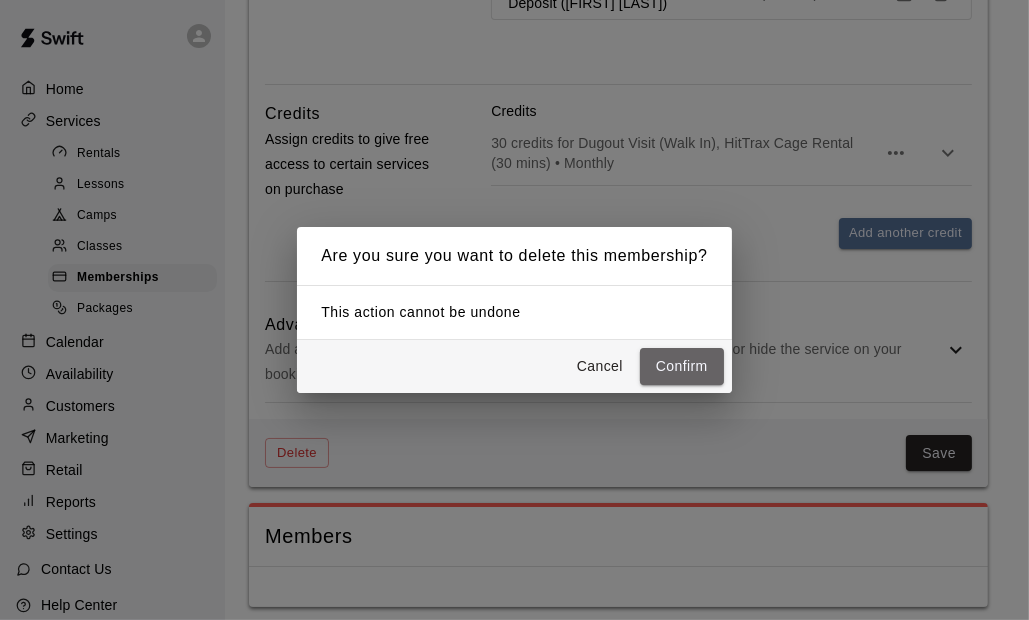click on "Confirm" at bounding box center (682, 366) 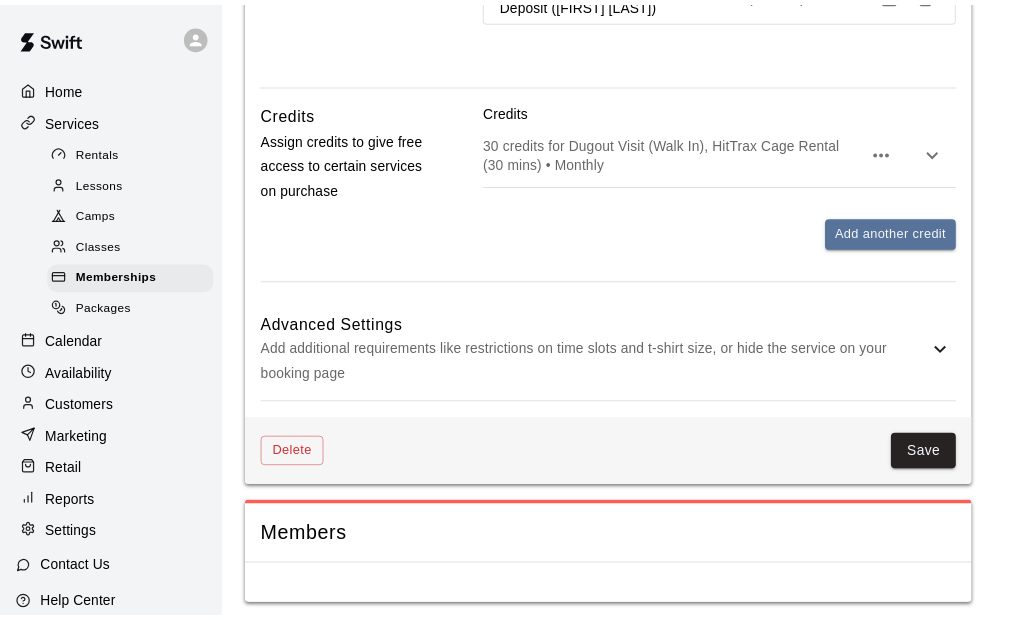 scroll, scrollTop: 0, scrollLeft: 0, axis: both 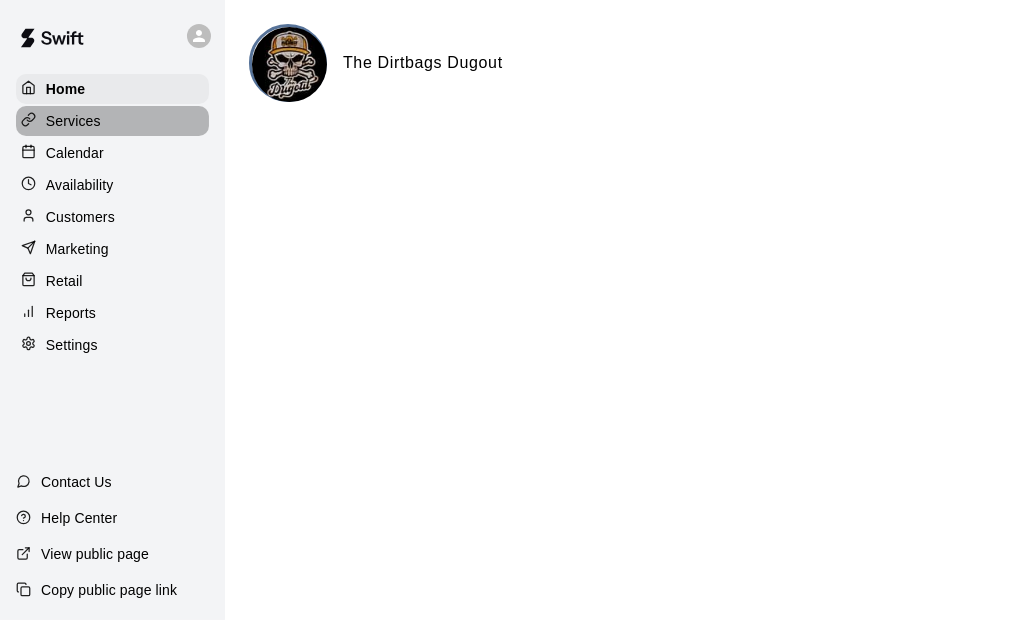 click on "Services" at bounding box center [73, 121] 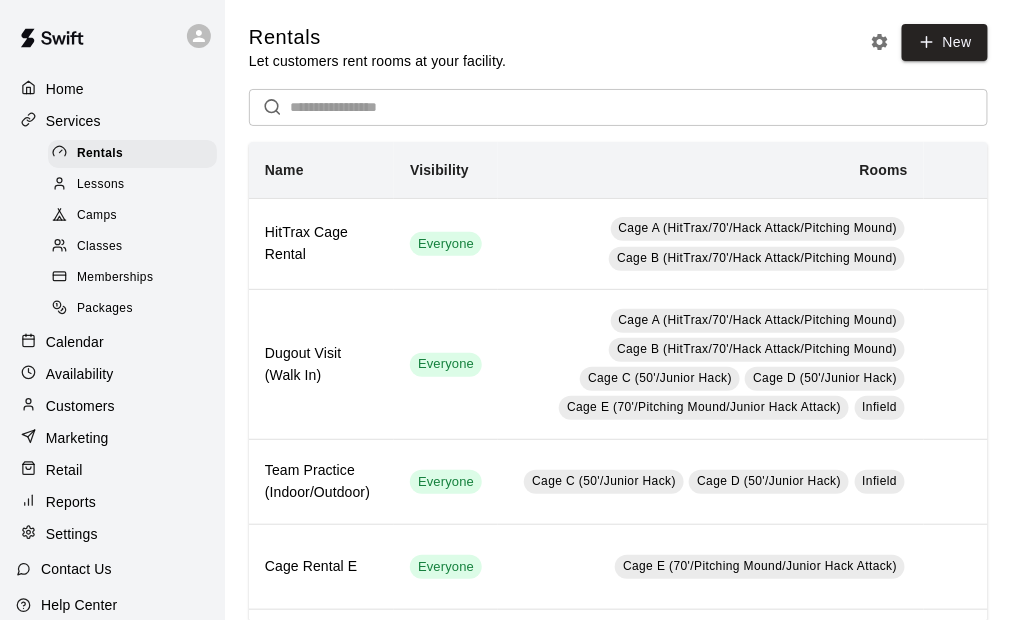 click on "Memberships" at bounding box center (115, 278) 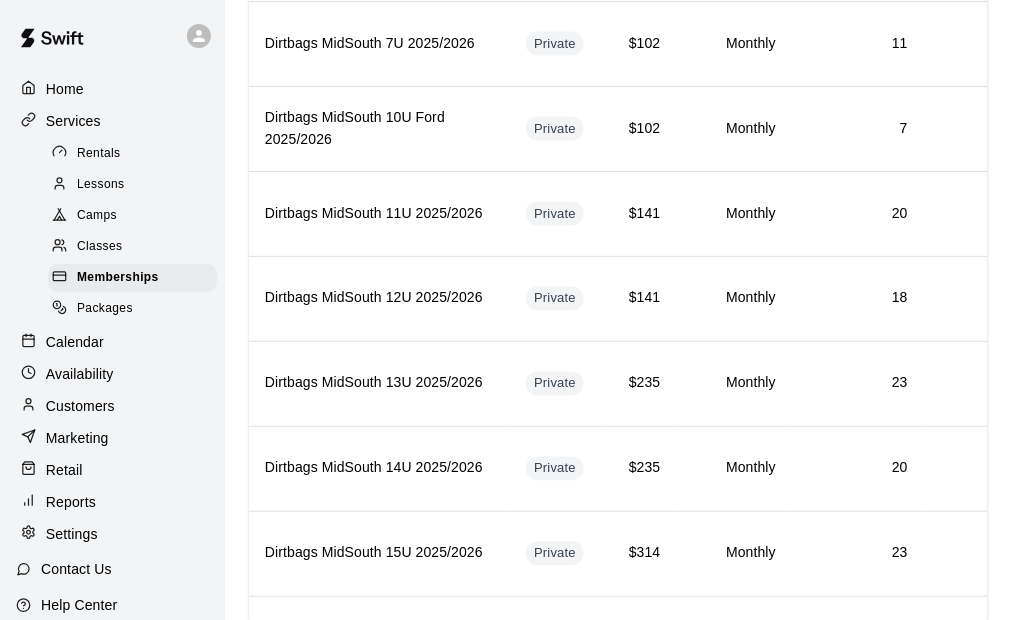 scroll, scrollTop: 346, scrollLeft: 0, axis: vertical 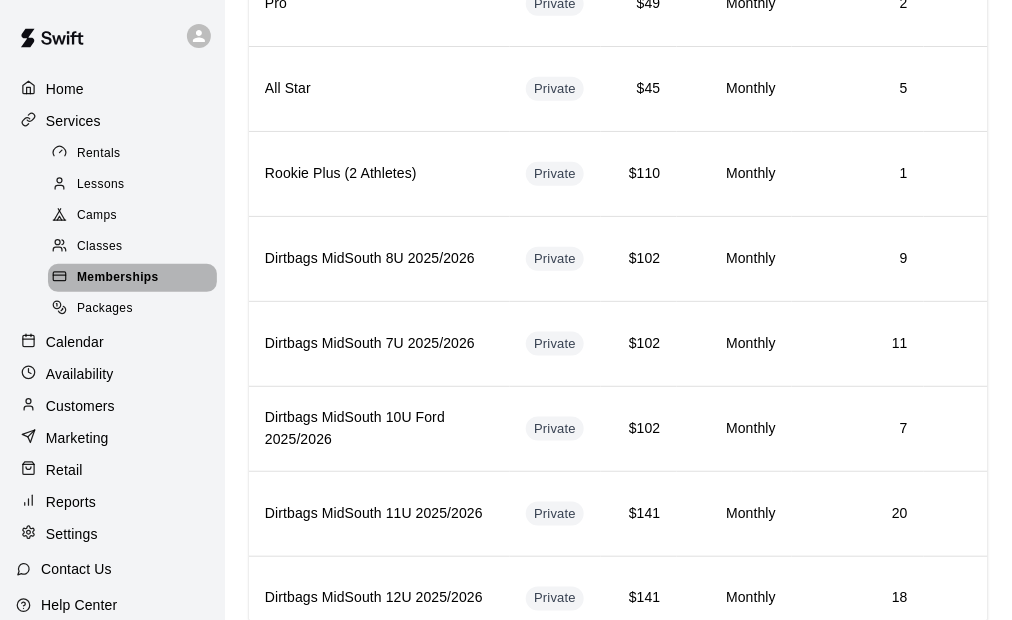 click on "Memberships" at bounding box center (118, 278) 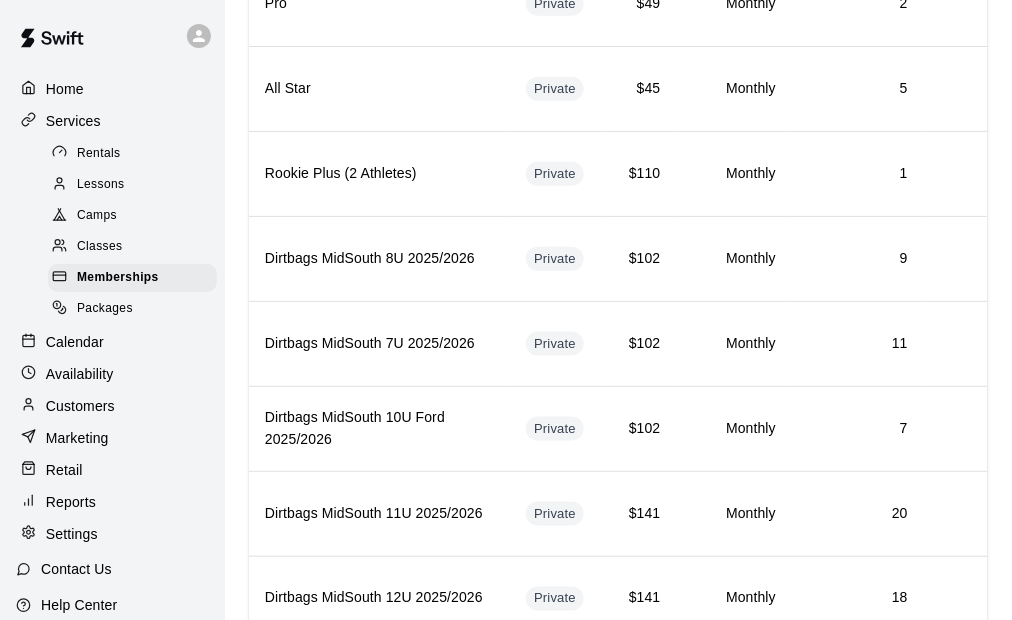 scroll, scrollTop: 0, scrollLeft: 0, axis: both 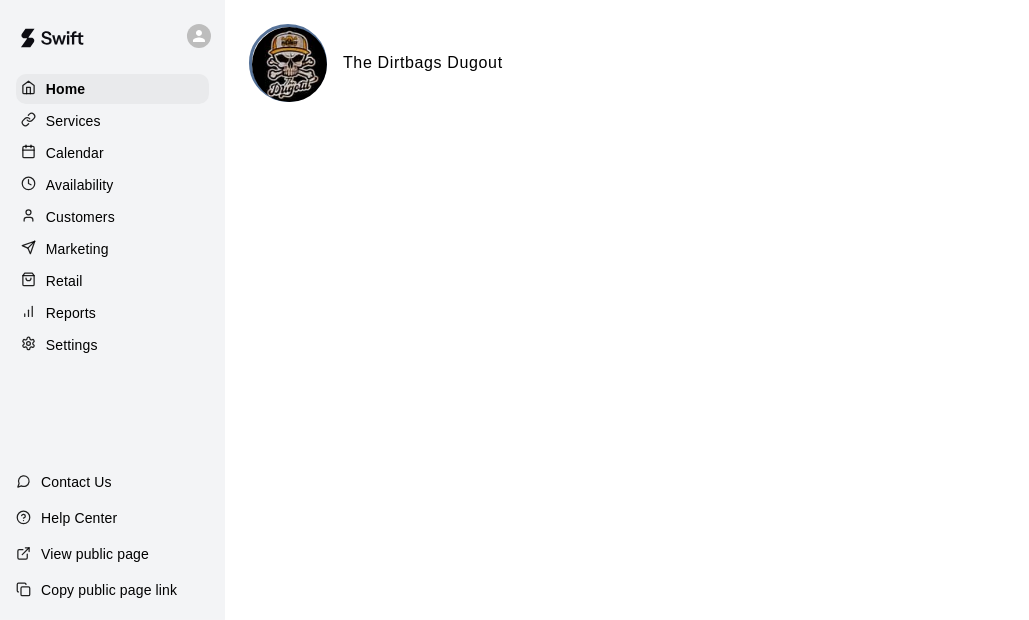 click on "Services" at bounding box center (73, 121) 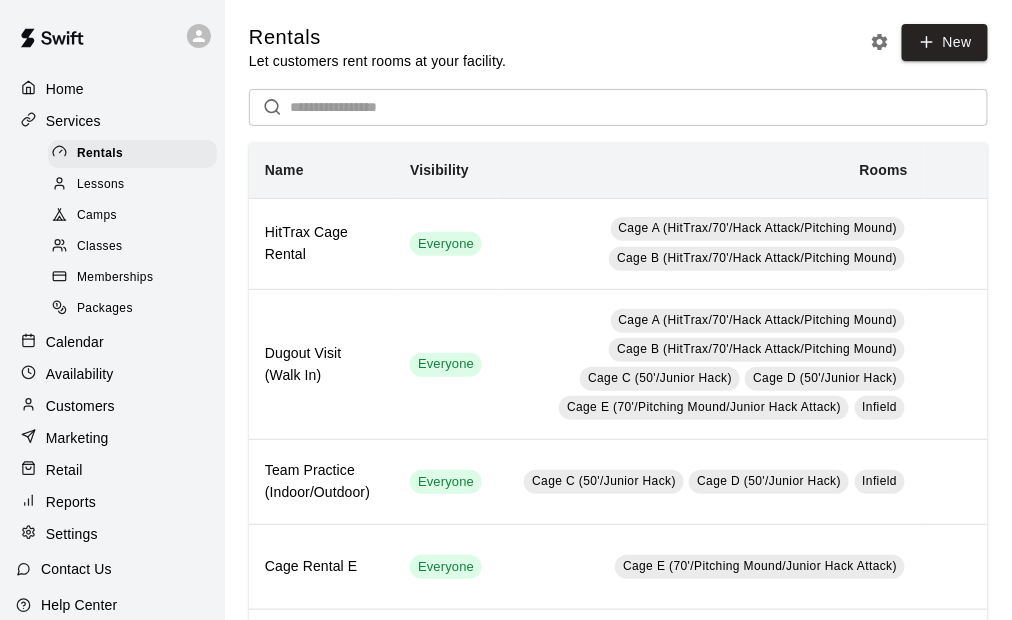 click on "Memberships" at bounding box center (132, 278) 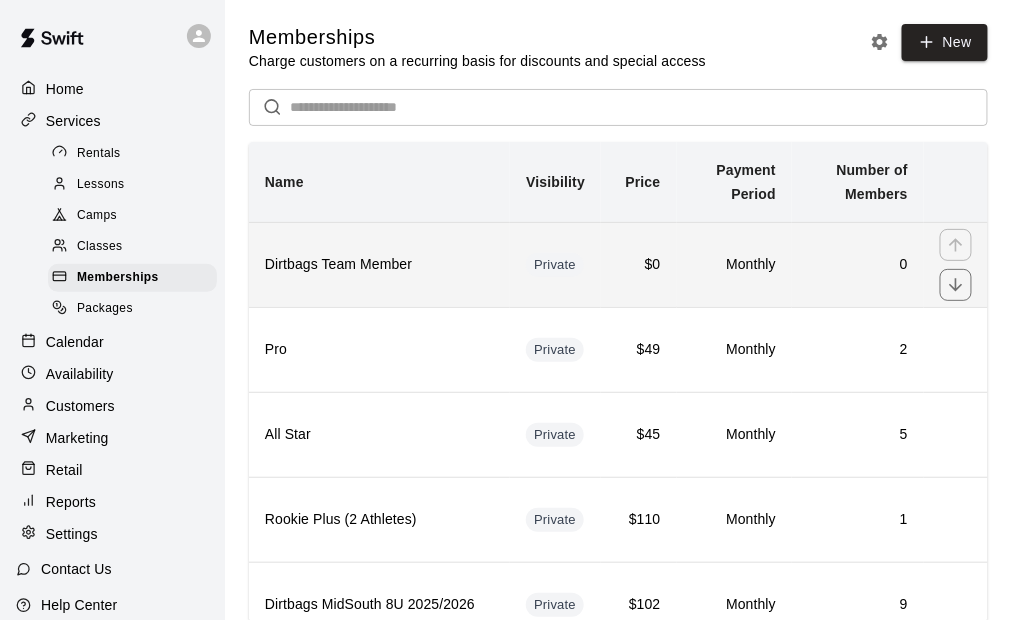 click on "Dirtbags Team Member" at bounding box center (379, 264) 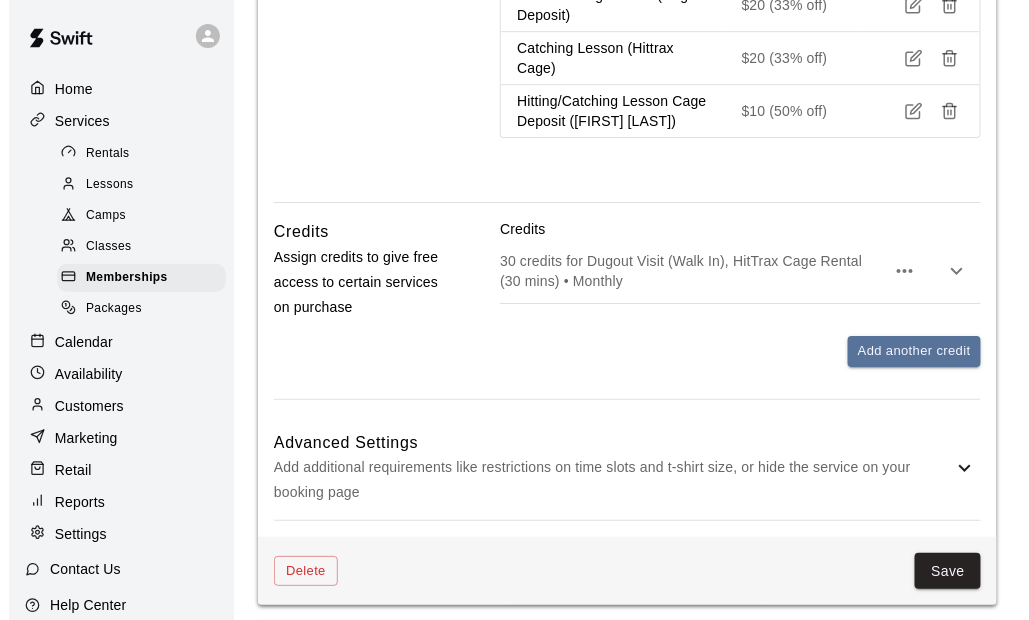scroll, scrollTop: 1577, scrollLeft: 0, axis: vertical 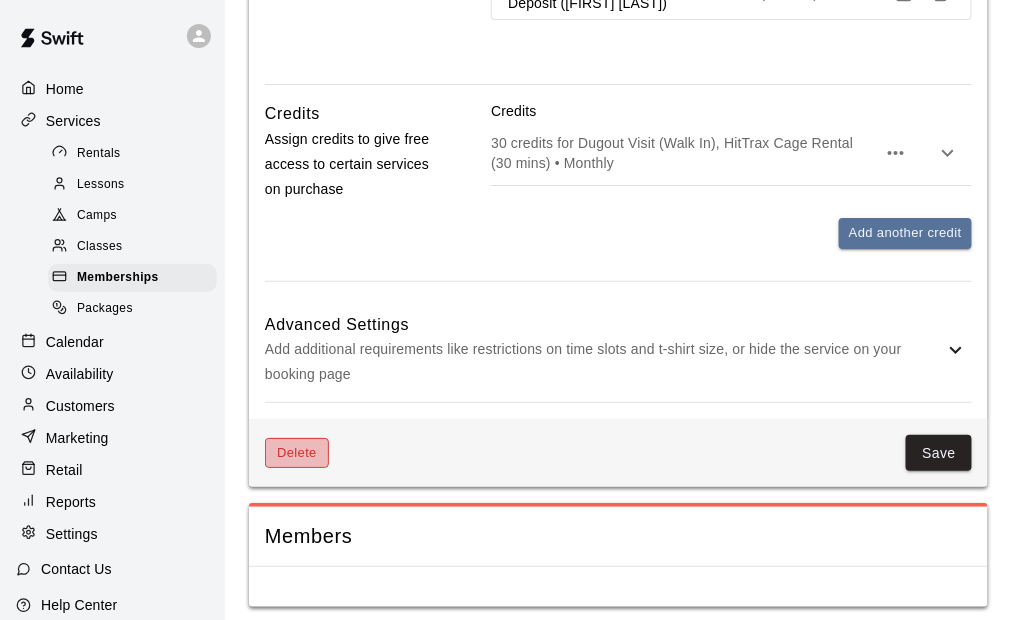 click on "Delete" at bounding box center (297, 453) 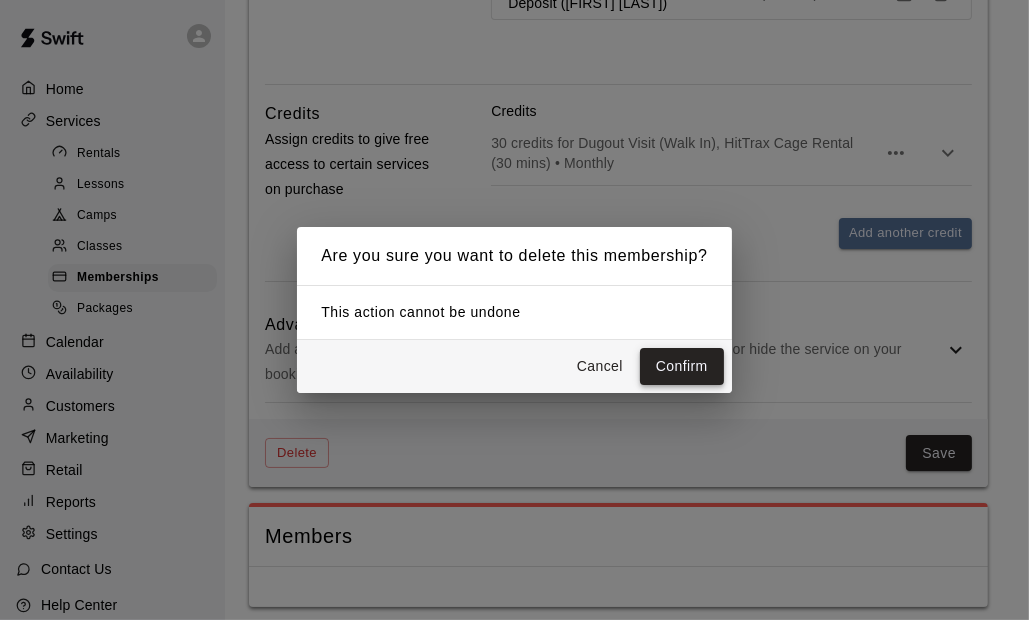click on "Confirm" at bounding box center [682, 366] 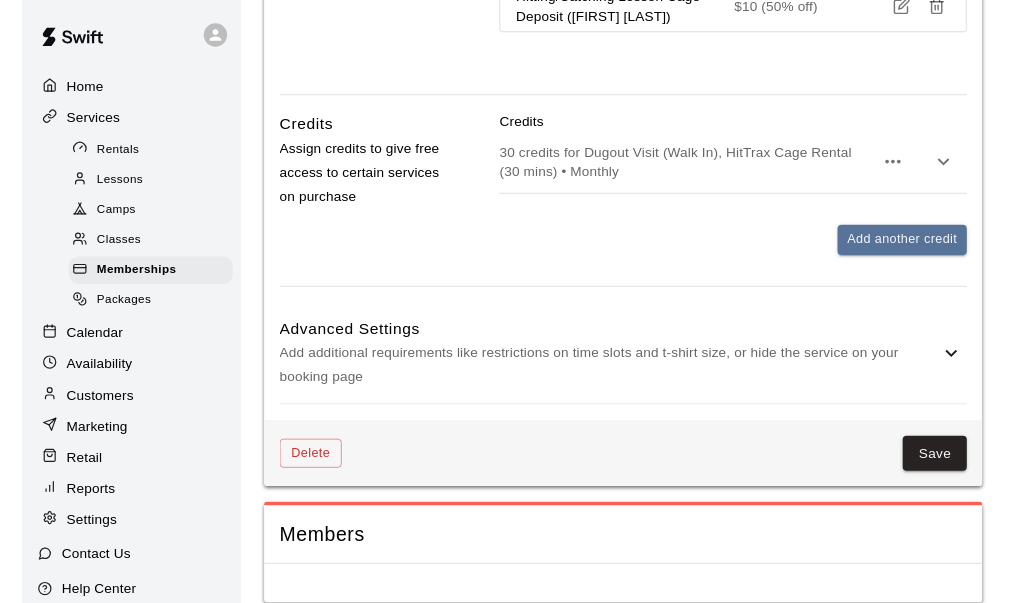 scroll, scrollTop: 0, scrollLeft: 0, axis: both 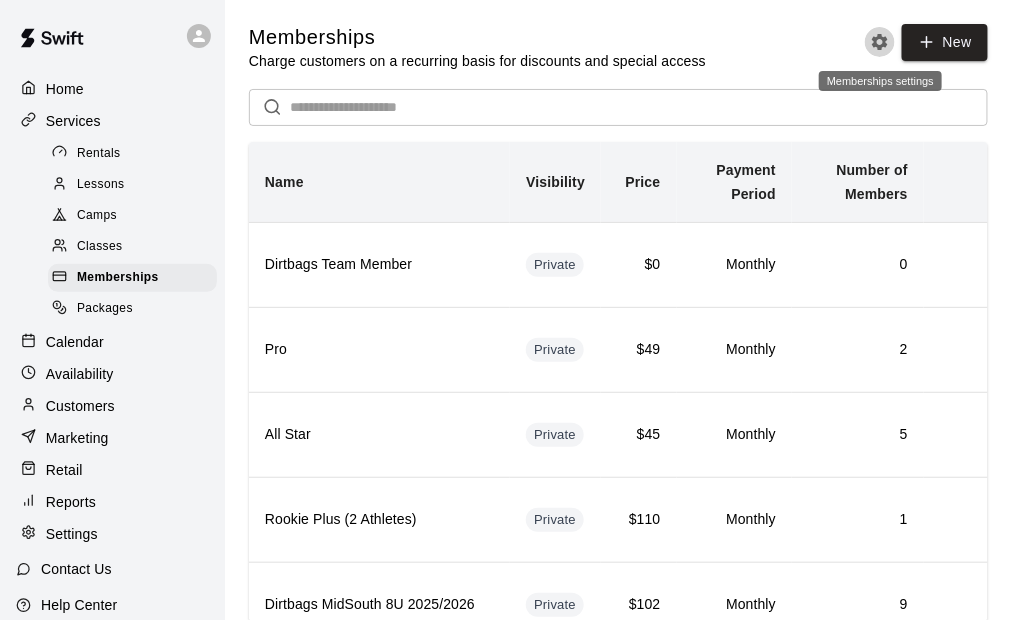 click 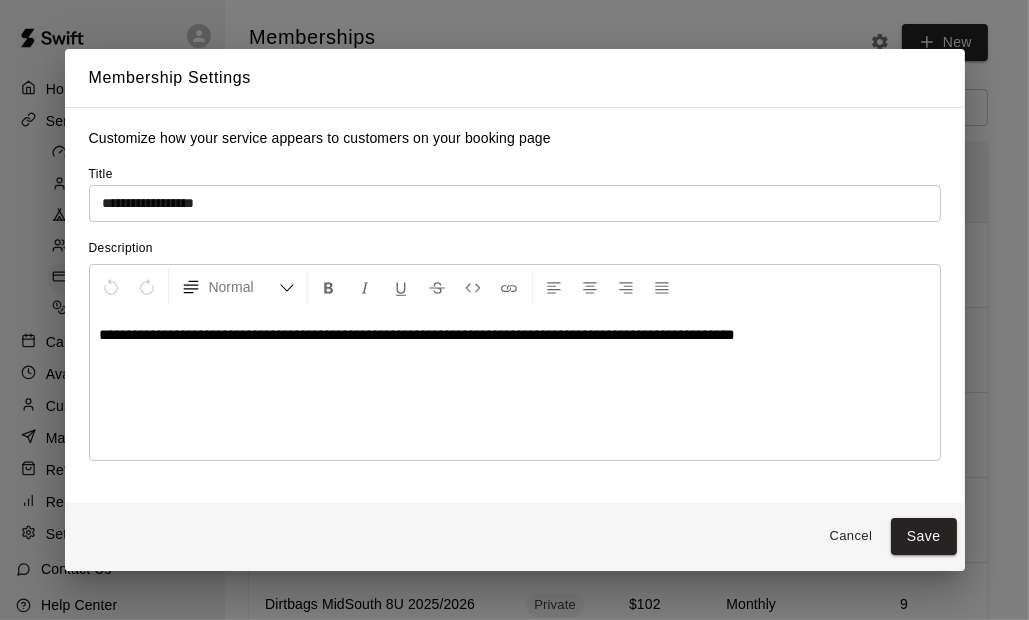 click on "Cancel" at bounding box center [851, 536] 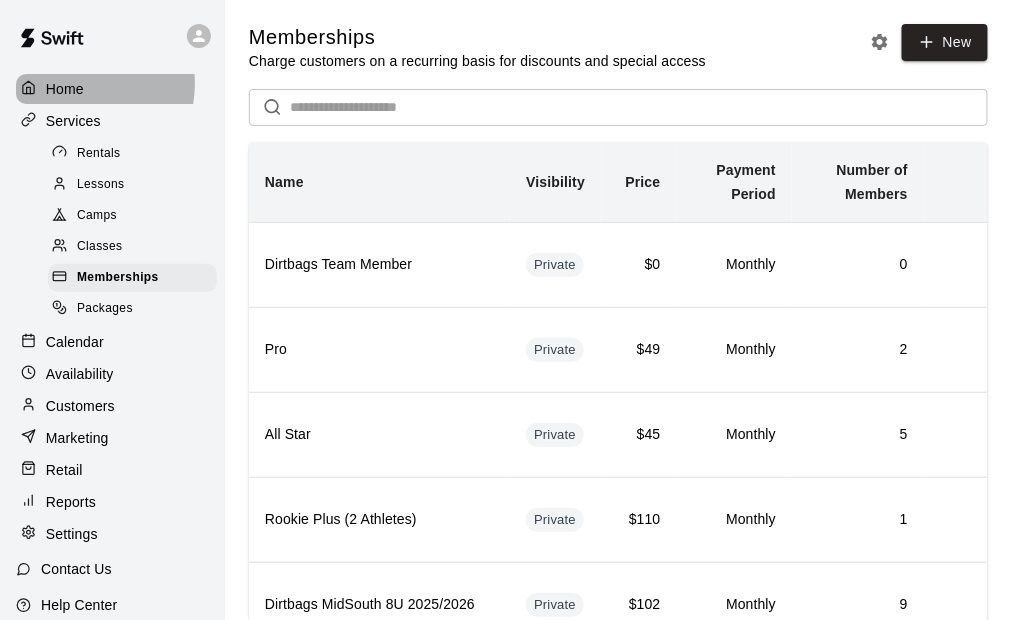 click on "Home" at bounding box center (65, 89) 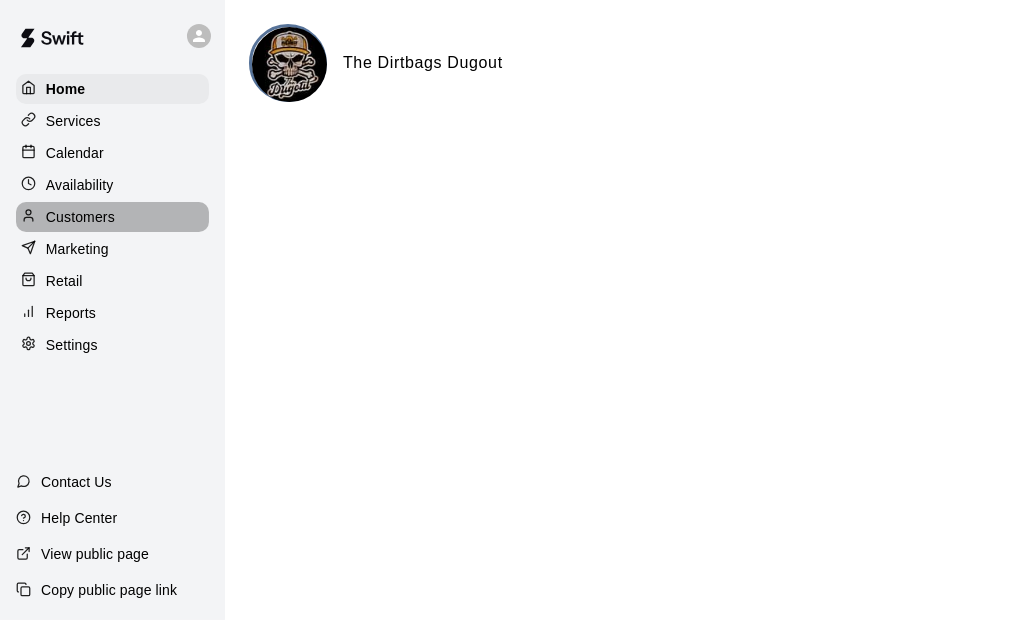 click on "Customers" at bounding box center (80, 217) 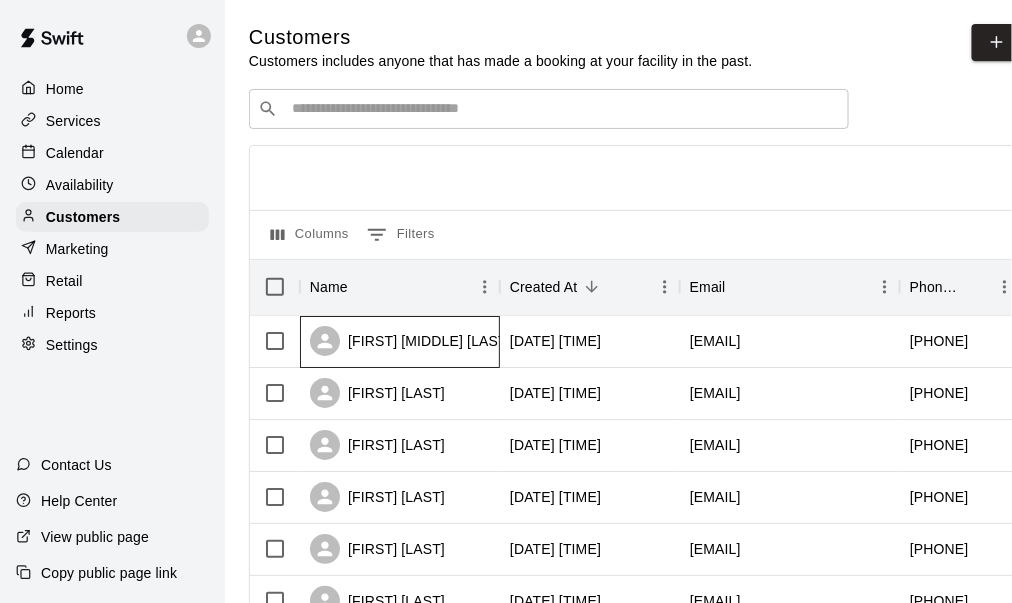 click on "[FIRST] [MIDDLE] [LAST]" at bounding box center [410, 341] 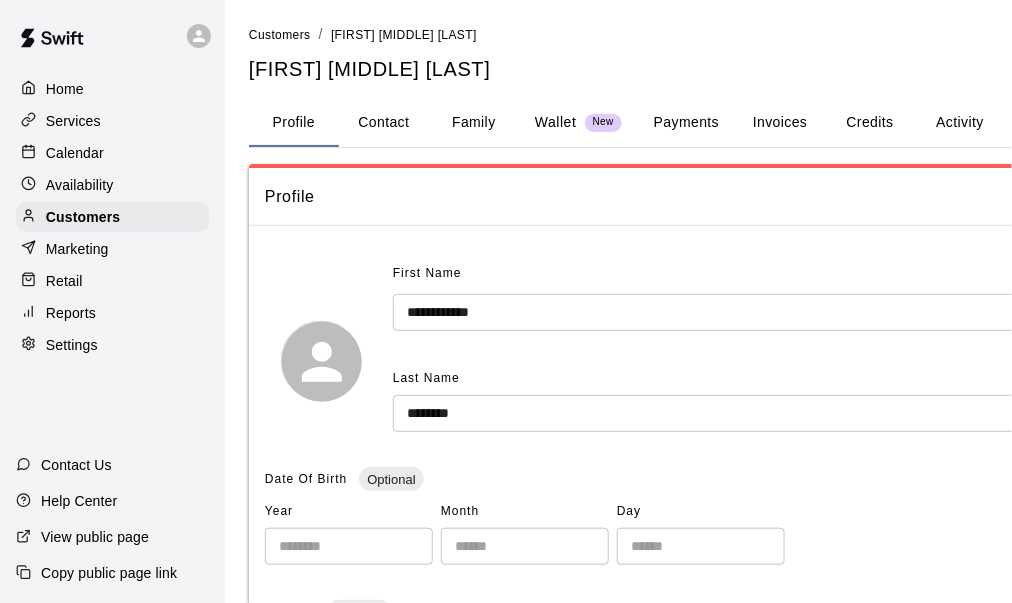 click on "Family" at bounding box center (474, 123) 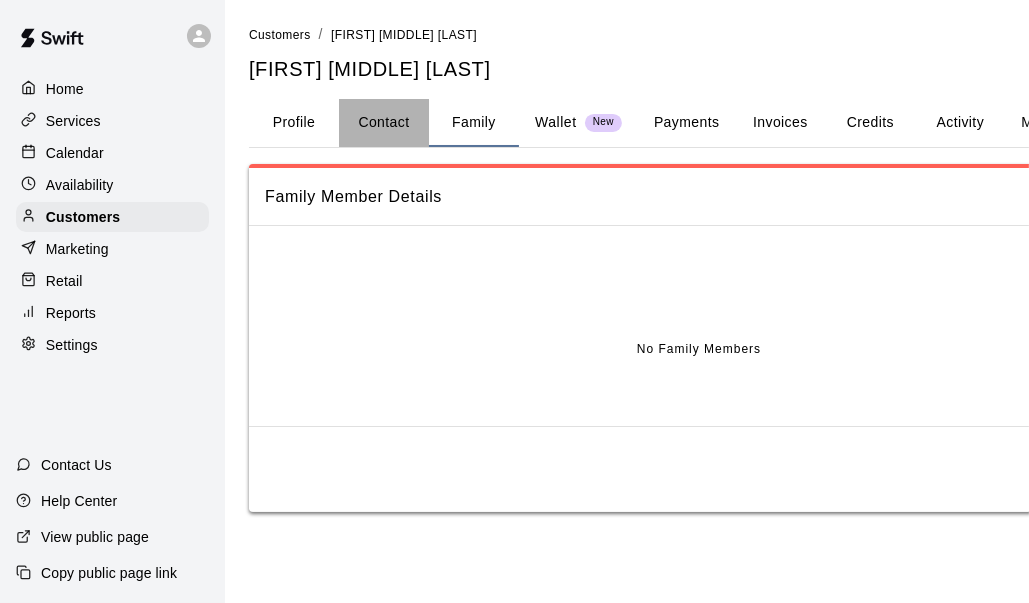 click on "Contact" at bounding box center (384, 123) 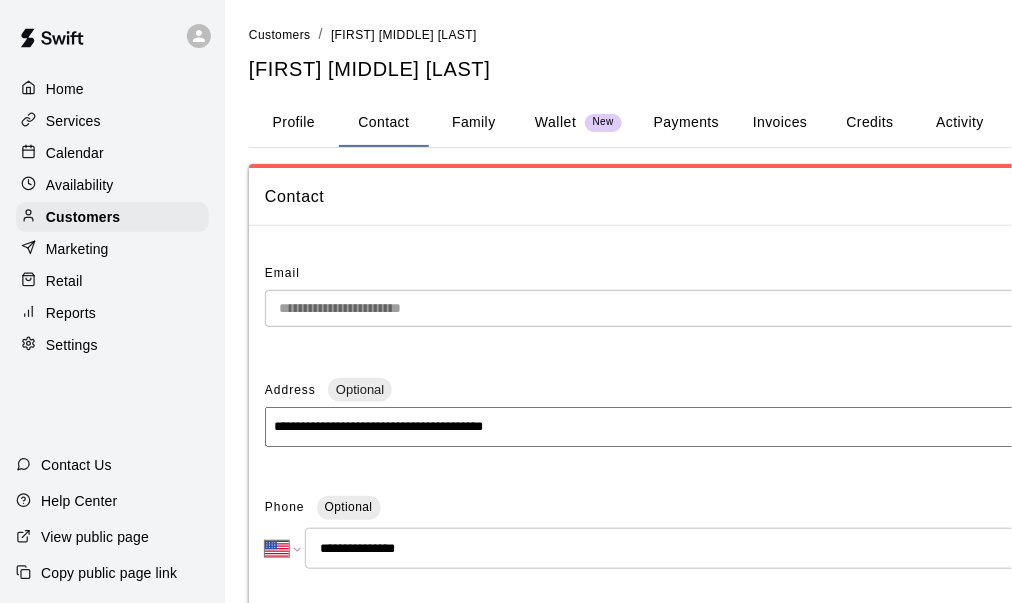 click on "Payments" at bounding box center (686, 123) 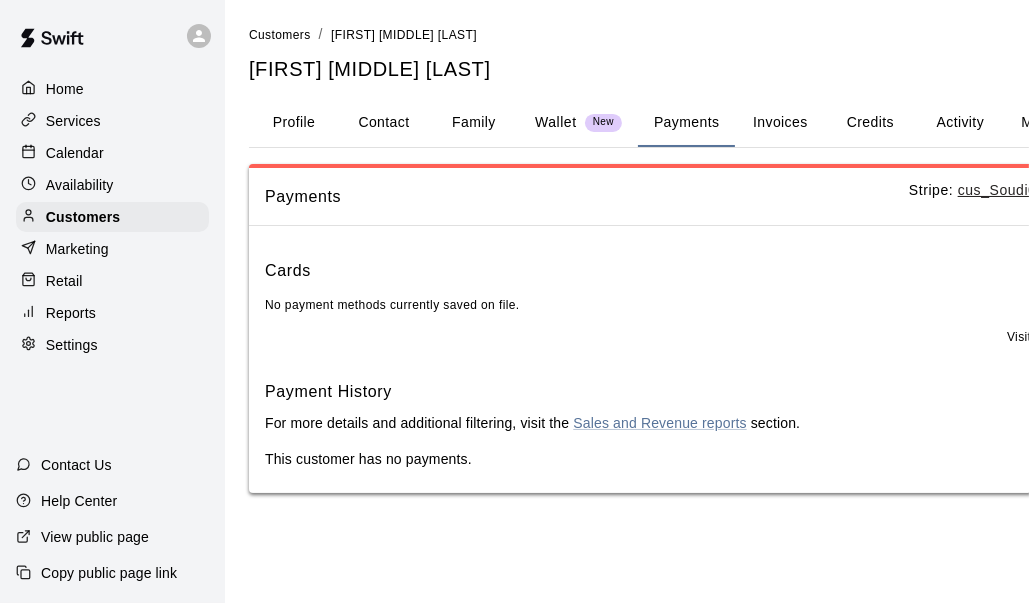 click on "Activity" at bounding box center [960, 123] 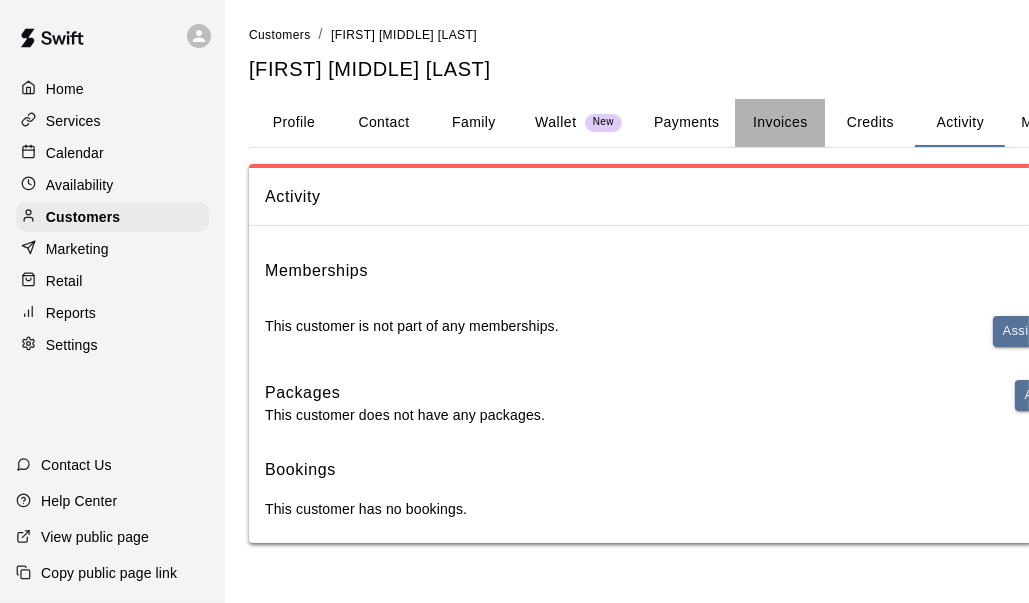 click on "Invoices" at bounding box center [780, 123] 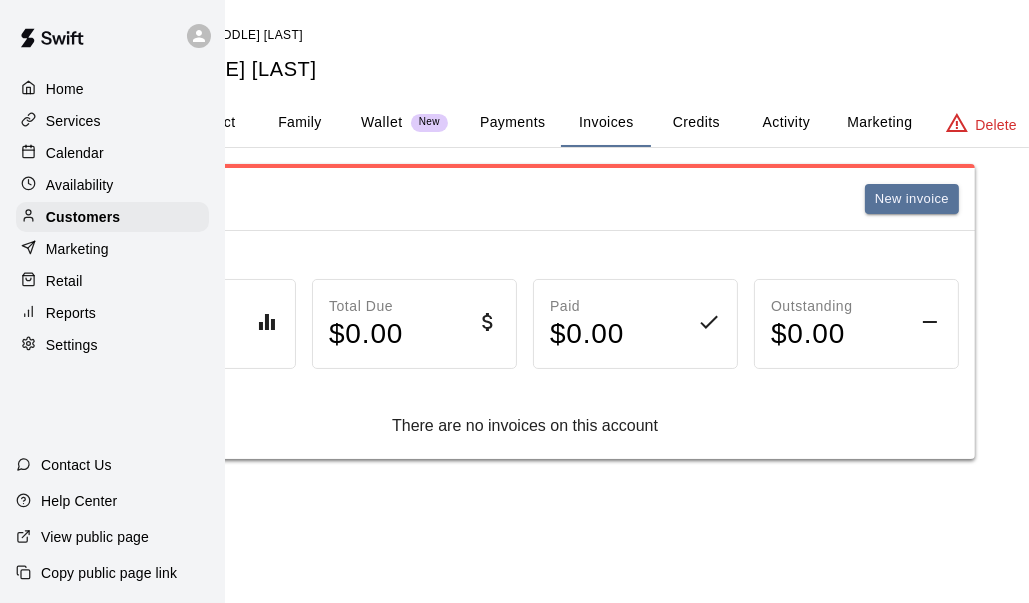 scroll, scrollTop: 0, scrollLeft: 201, axis: horizontal 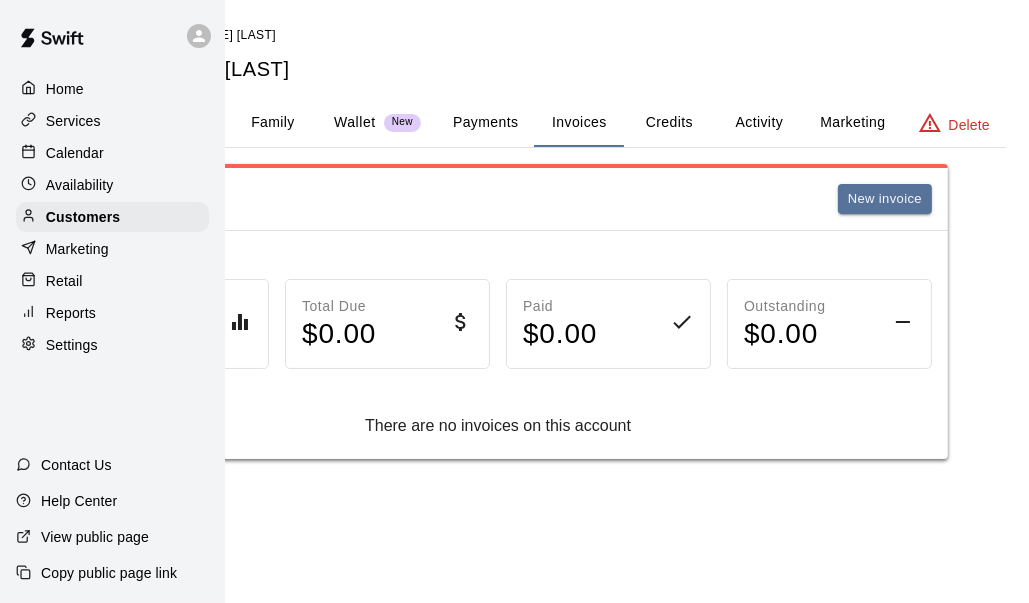 click on "Credits" at bounding box center [669, 123] 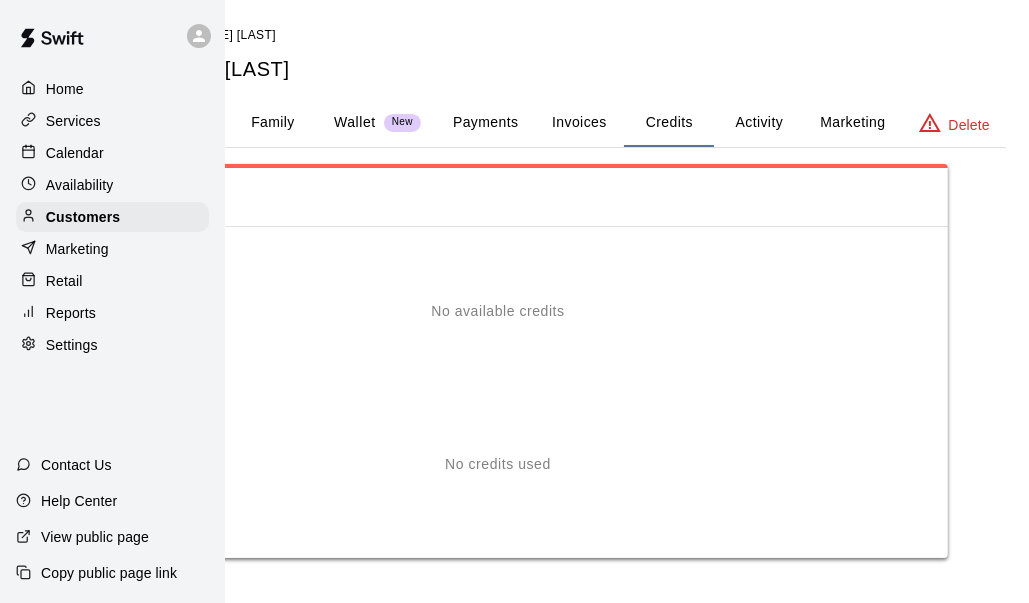 click on "Customers / [FIRST] [MIDDLE] [LAST][FIRST] [MIDDLE] [LAST]" at bounding box center [527, 53] 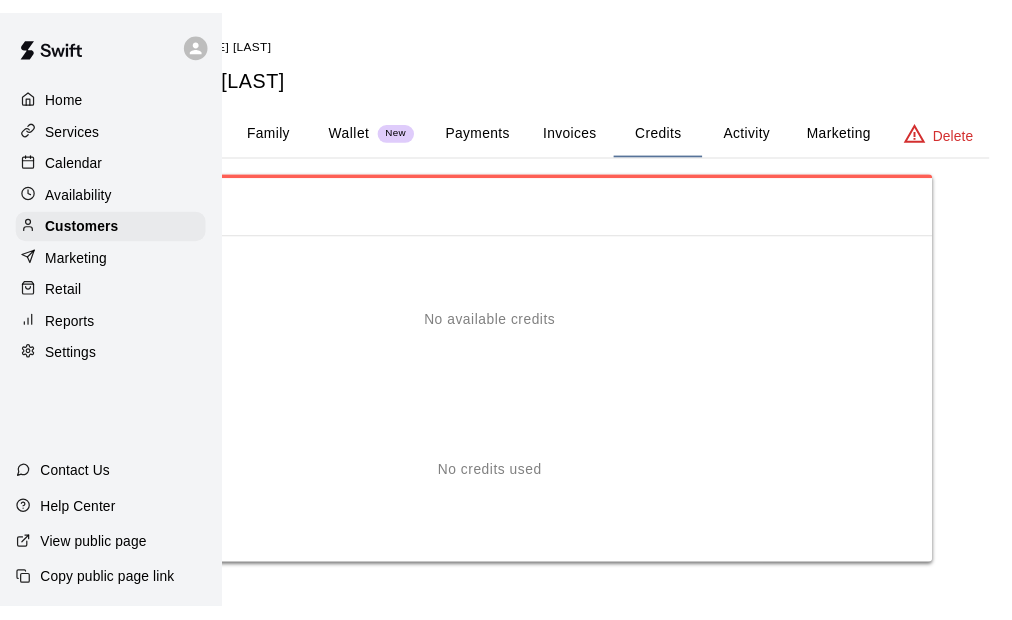 scroll, scrollTop: 0, scrollLeft: 0, axis: both 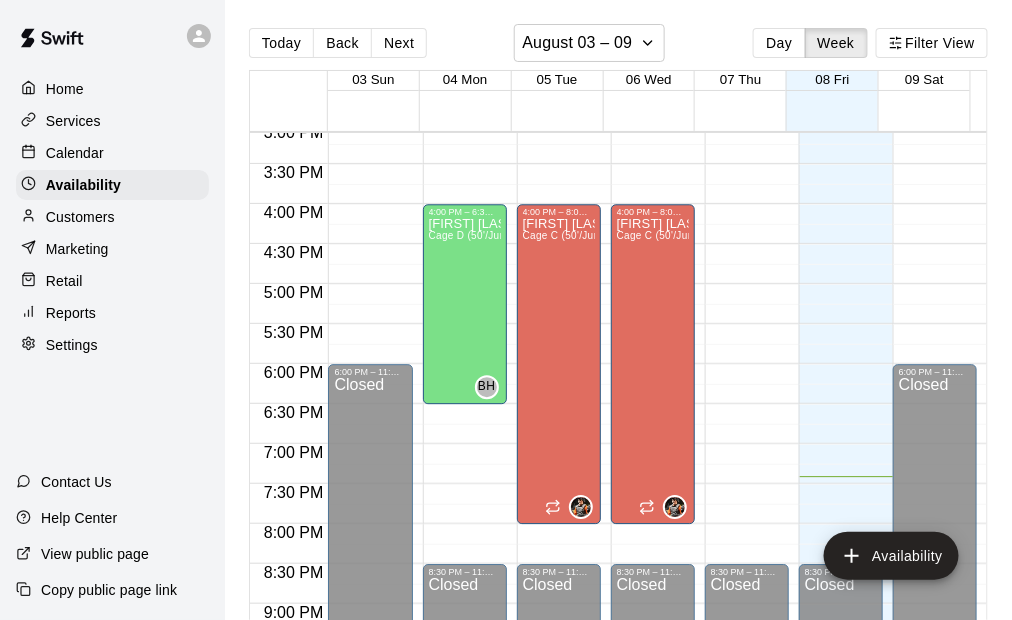 click on "Calendar" at bounding box center (75, 153) 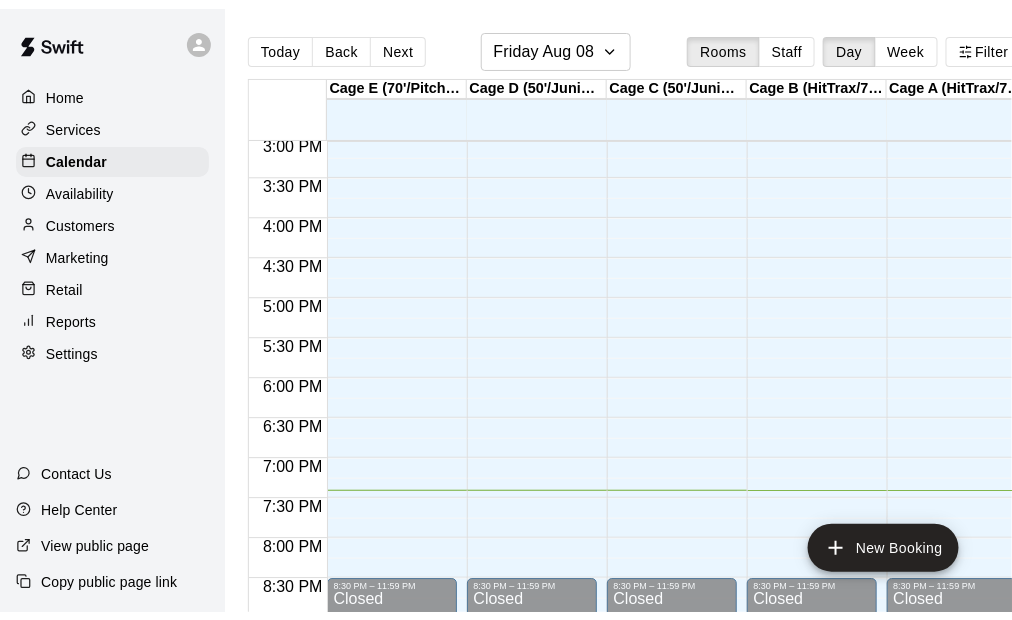 scroll, scrollTop: 1149, scrollLeft: 0, axis: vertical 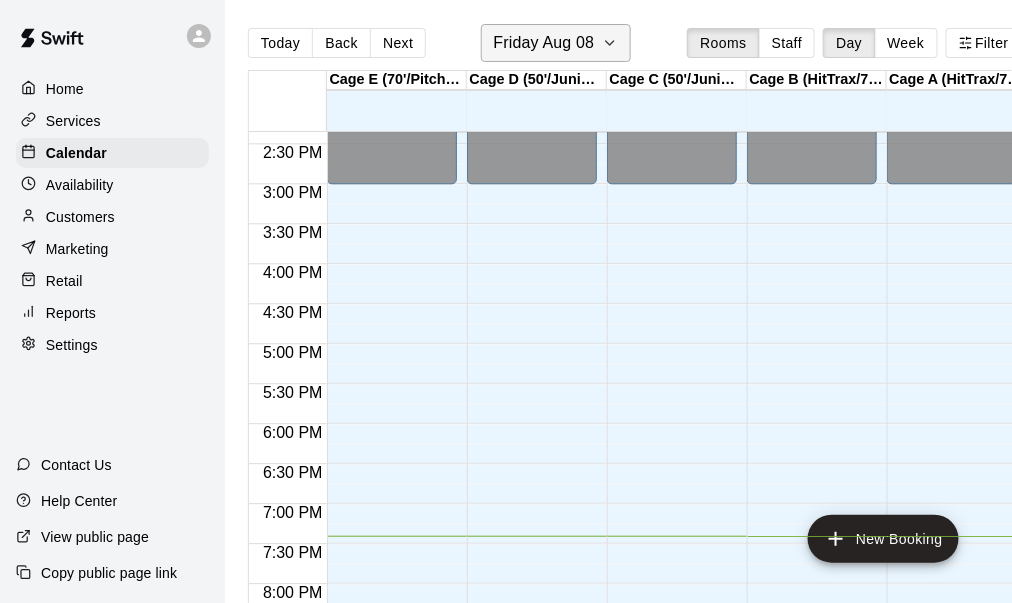 click on "Friday Aug 08" at bounding box center [556, 43] 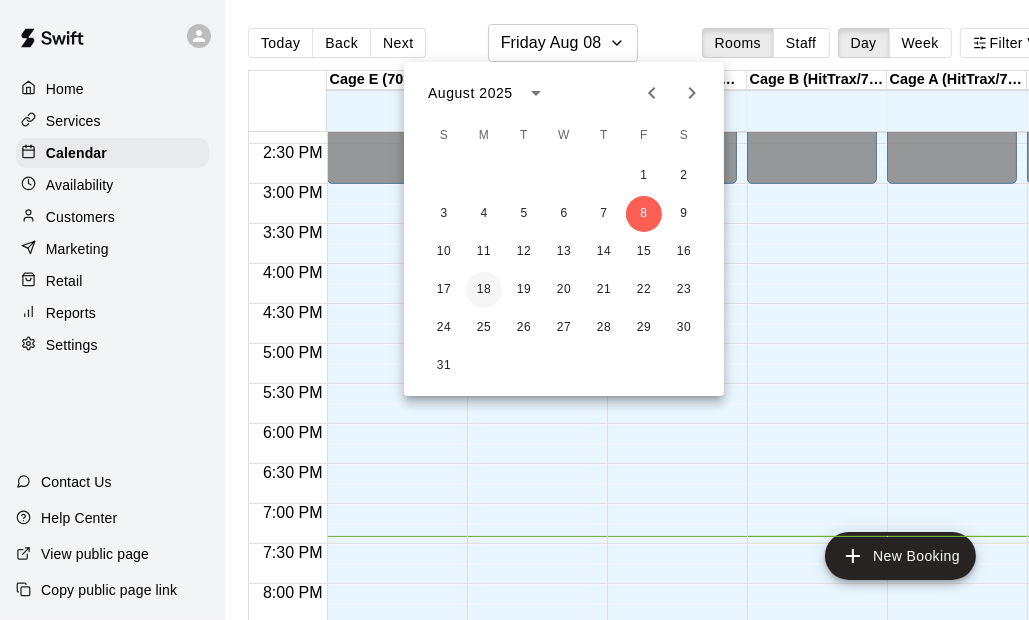 click on "18" at bounding box center [484, 290] 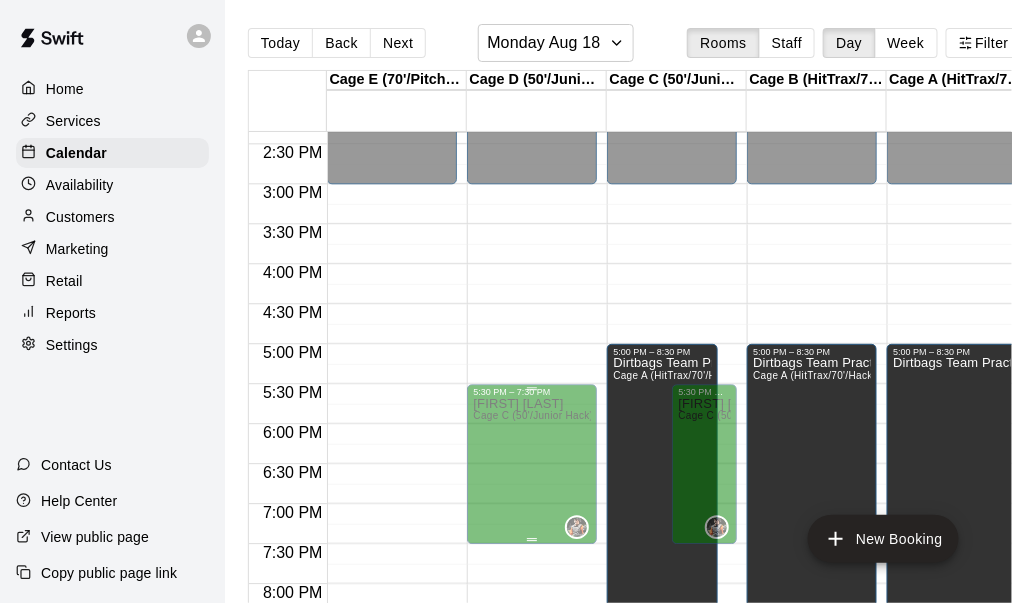 click on "[FIRST] [LAST] Cage C (50'/Junior Hack), Cage D (50'/Junior Hack)" at bounding box center (532, 698) 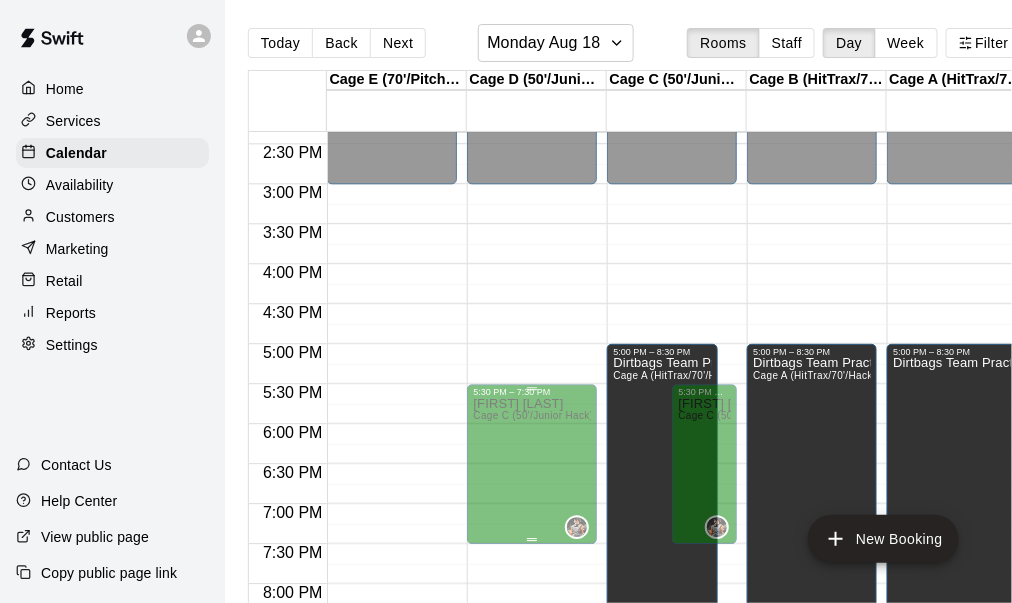 click on "[FIRST] [LAST] Cage C (50'/Junior Hack), Cage D (50'/Junior Hack)" at bounding box center (532, 698) 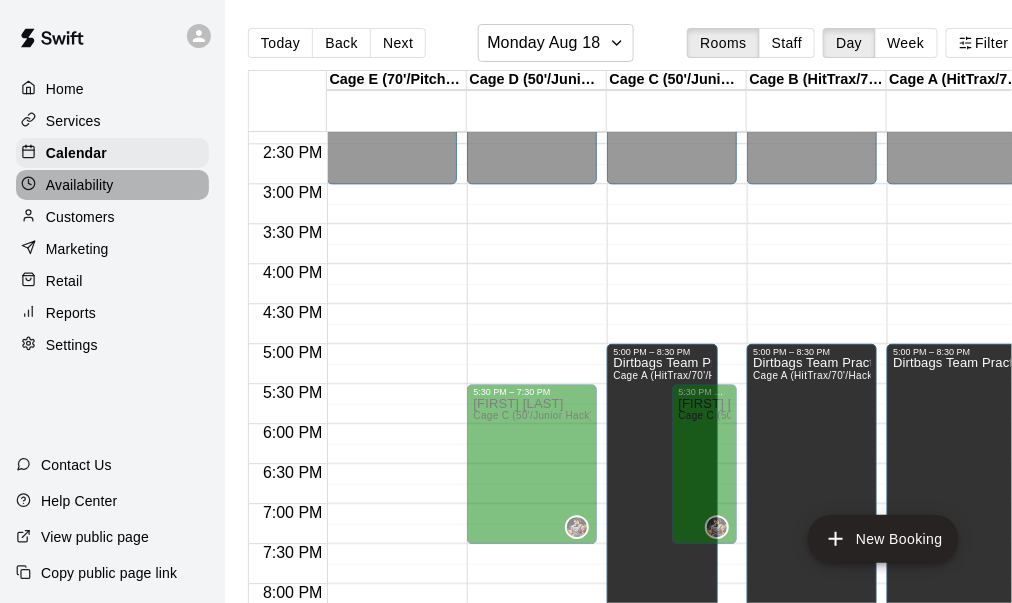 click on "Availability" at bounding box center (80, 185) 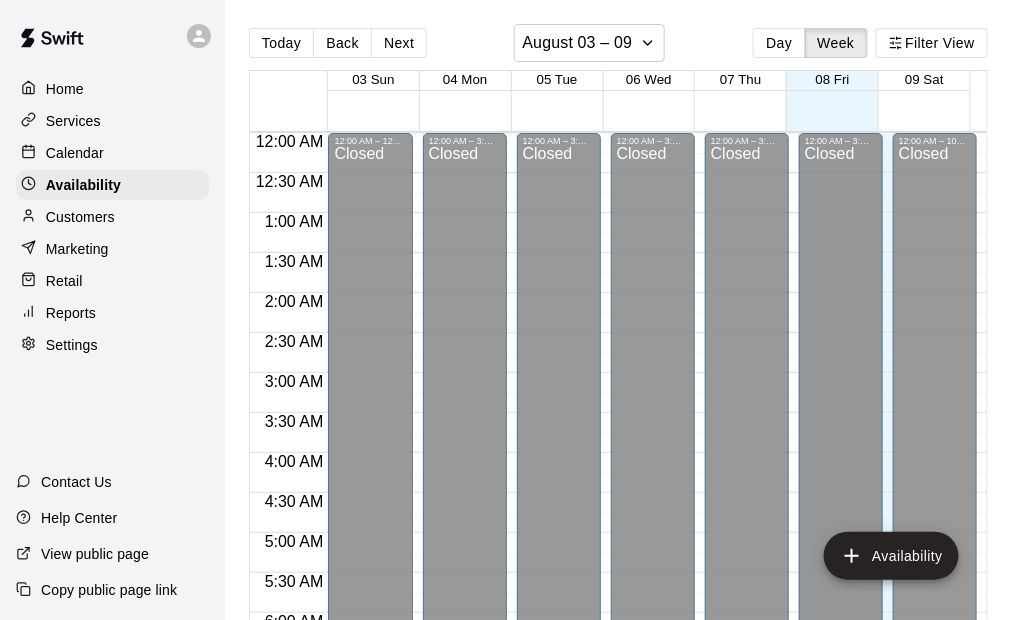 scroll, scrollTop: 1409, scrollLeft: 0, axis: vertical 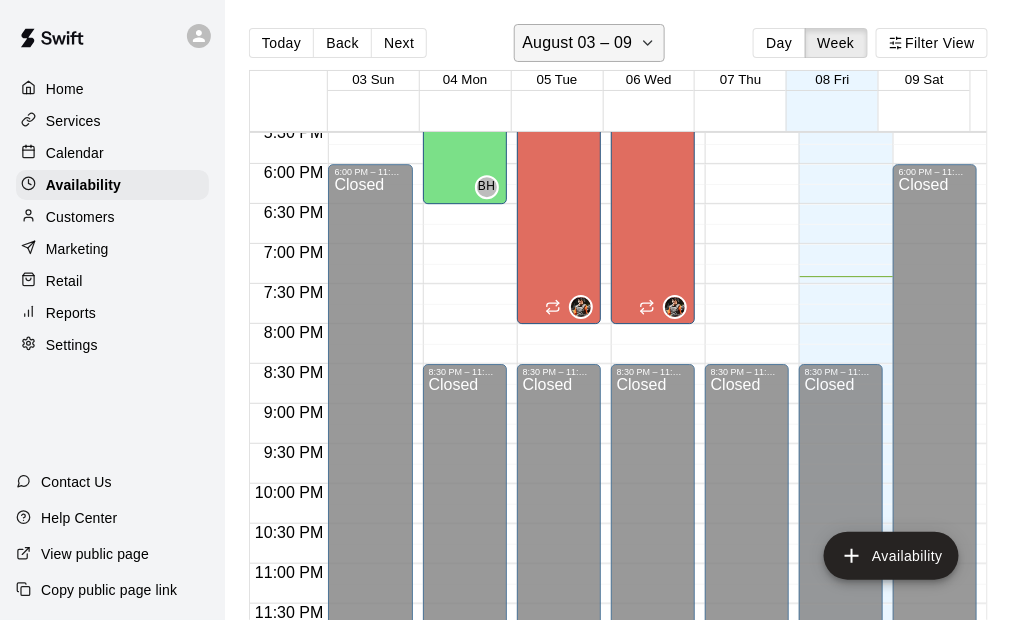 click 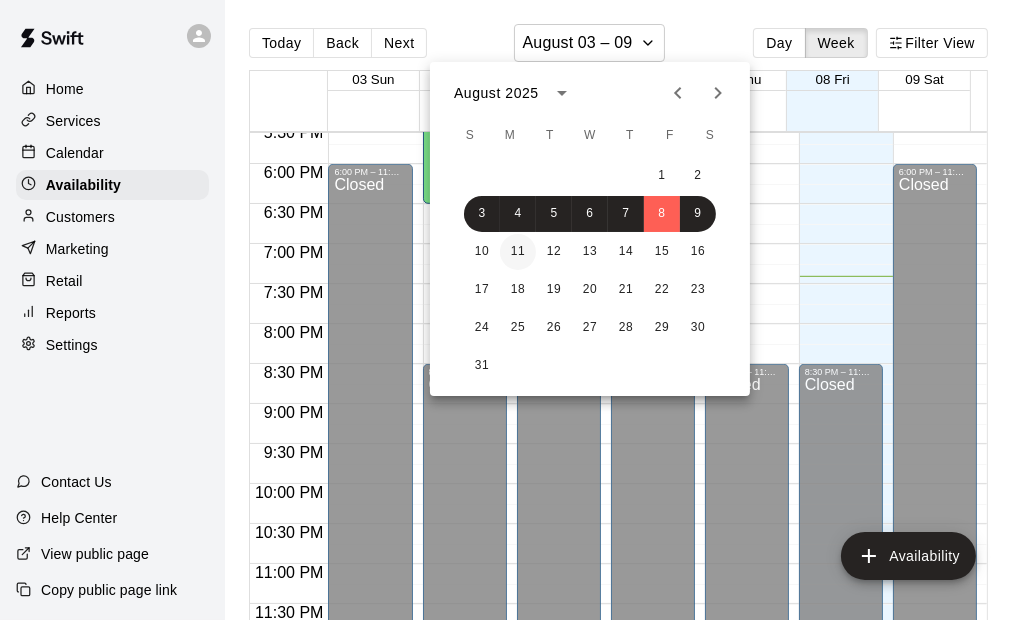 click on "11" at bounding box center [518, 252] 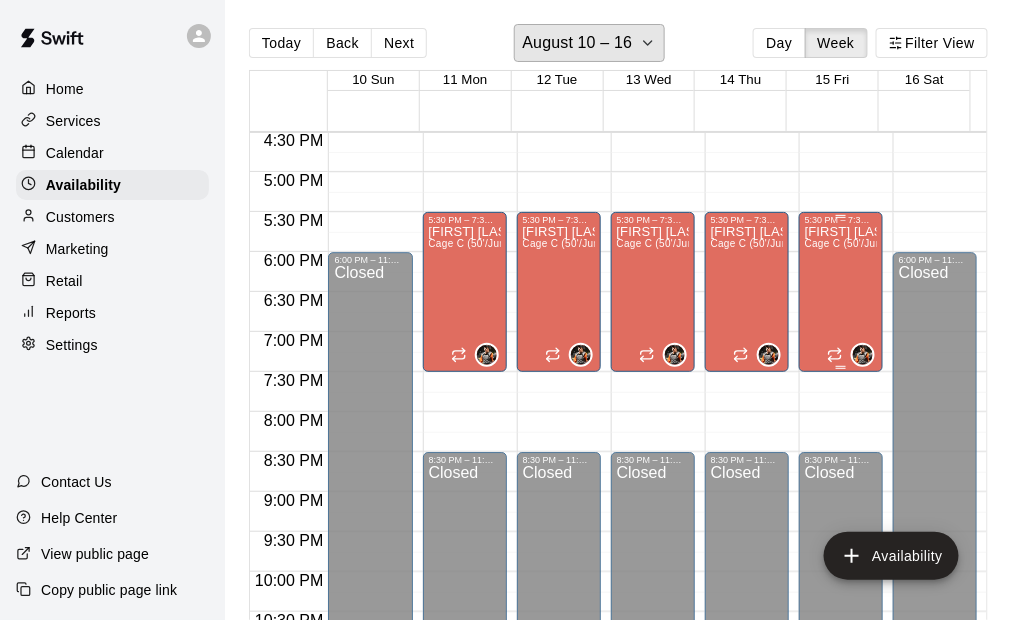 scroll, scrollTop: 1209, scrollLeft: 0, axis: vertical 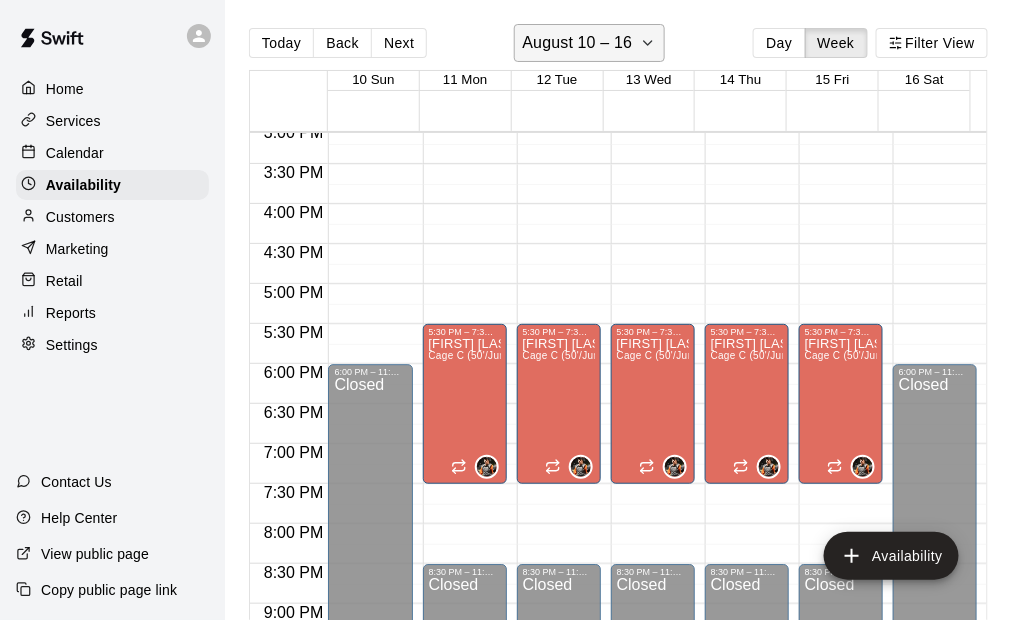 click 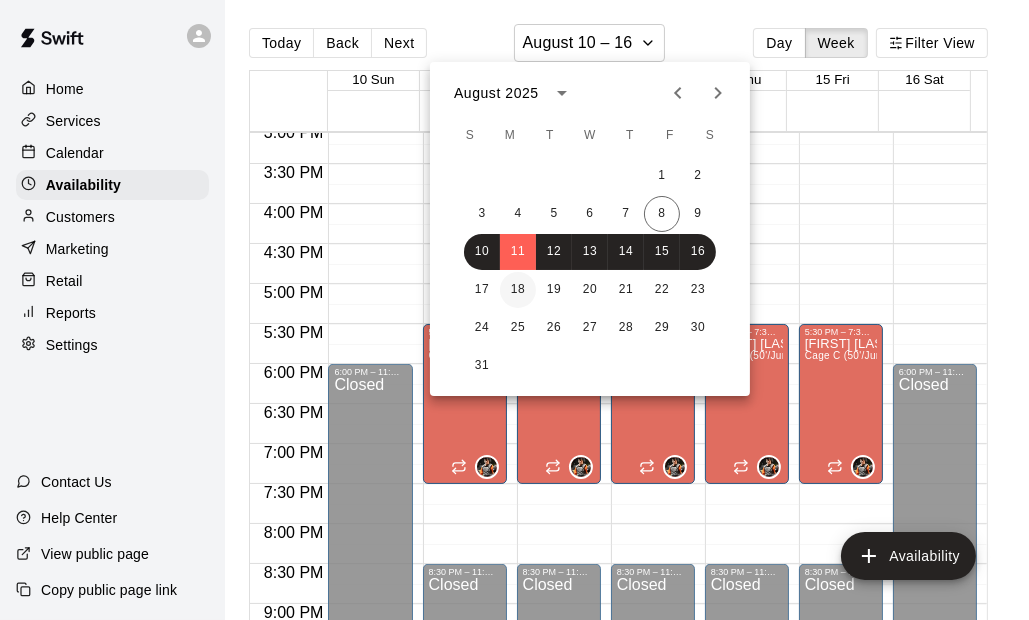 click on "18" at bounding box center [518, 290] 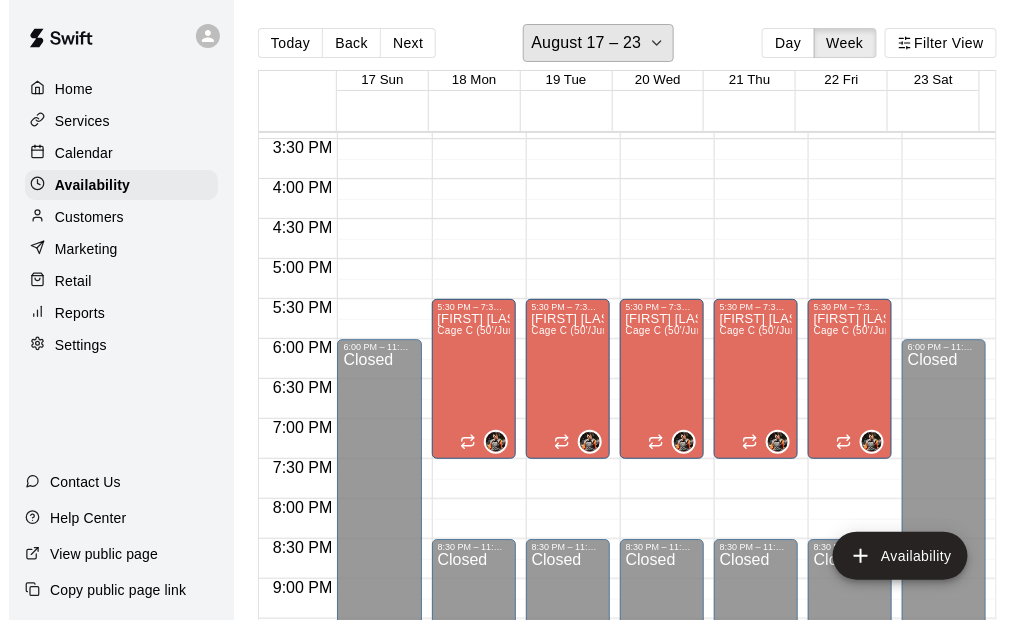 scroll, scrollTop: 1209, scrollLeft: 0, axis: vertical 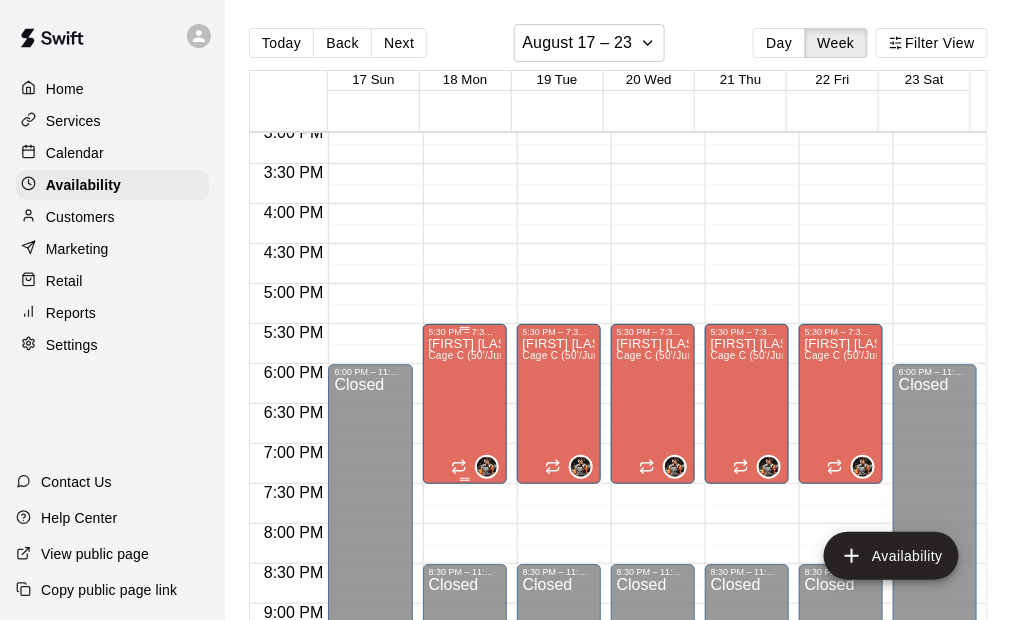 click on "[FIRST] [LAST] Cage C (50'/Junior Hack), Cage D (50'/Junior Hack)" at bounding box center (465, 647) 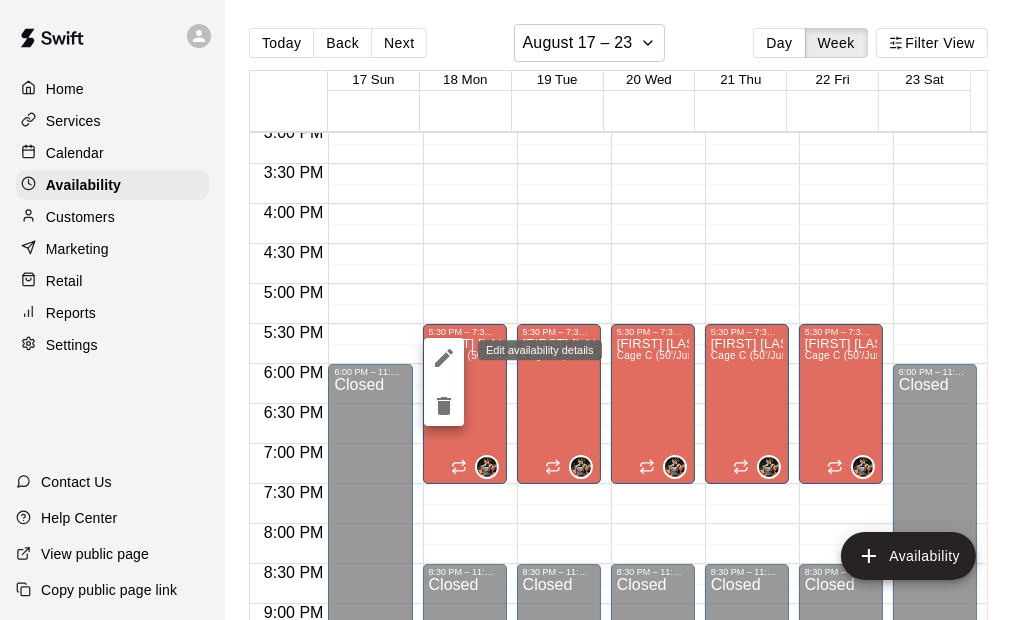 click 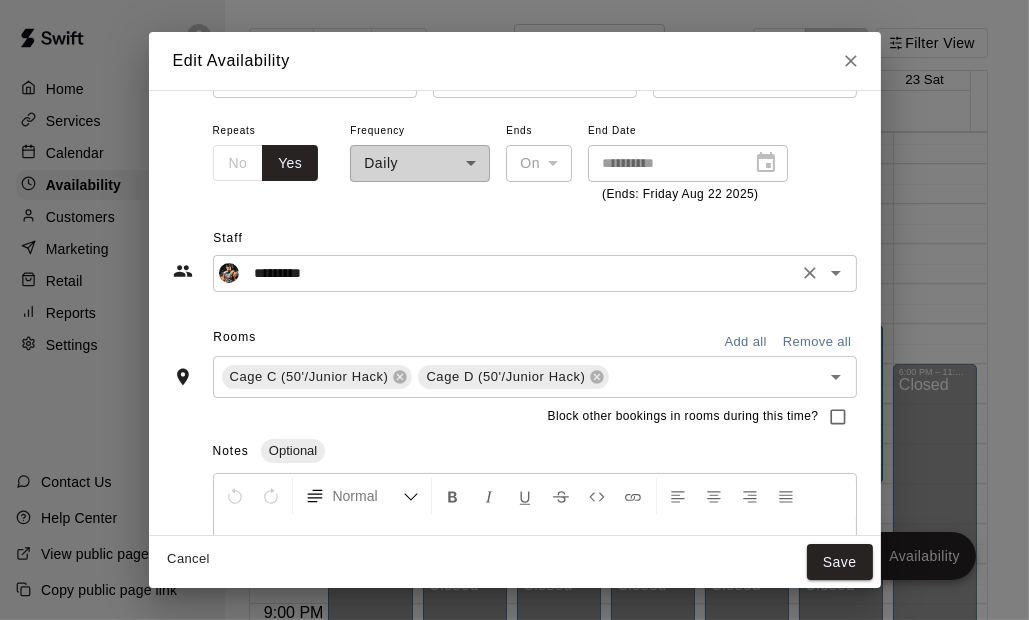 scroll, scrollTop: 100, scrollLeft: 0, axis: vertical 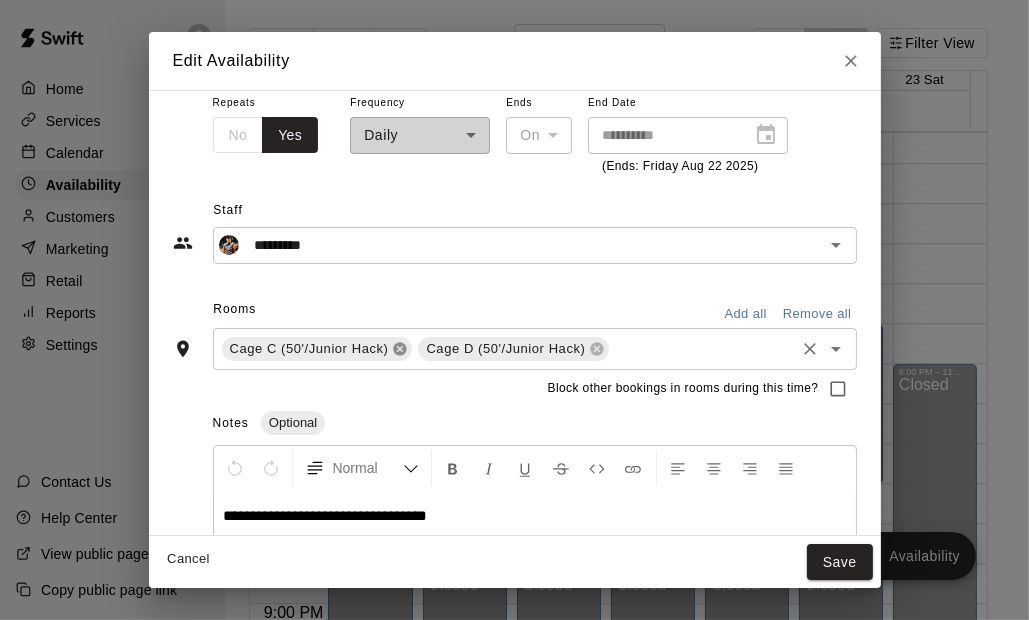 click 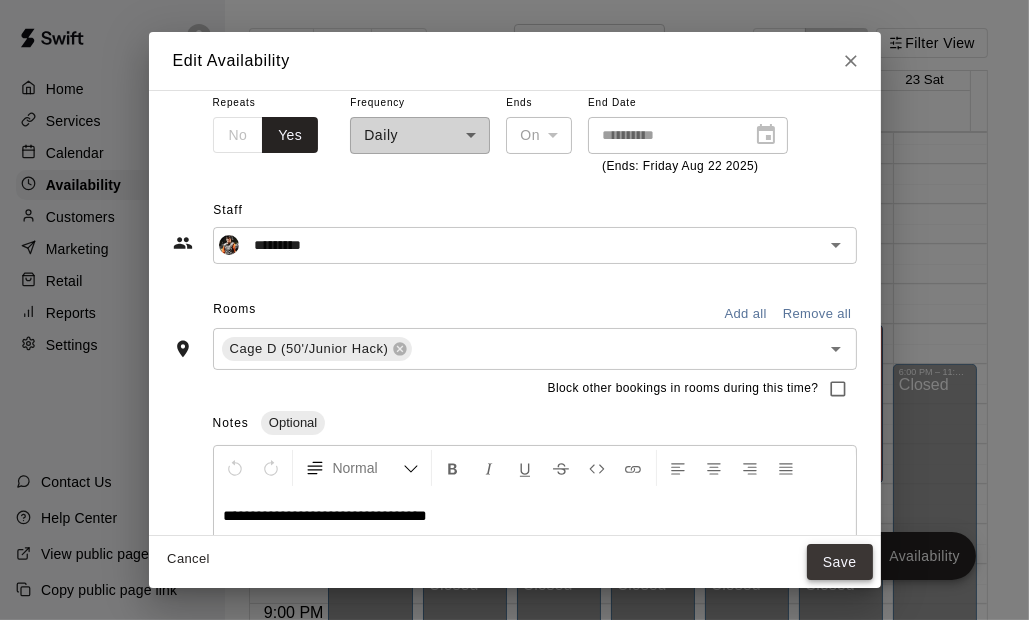click on "Save" at bounding box center (840, 562) 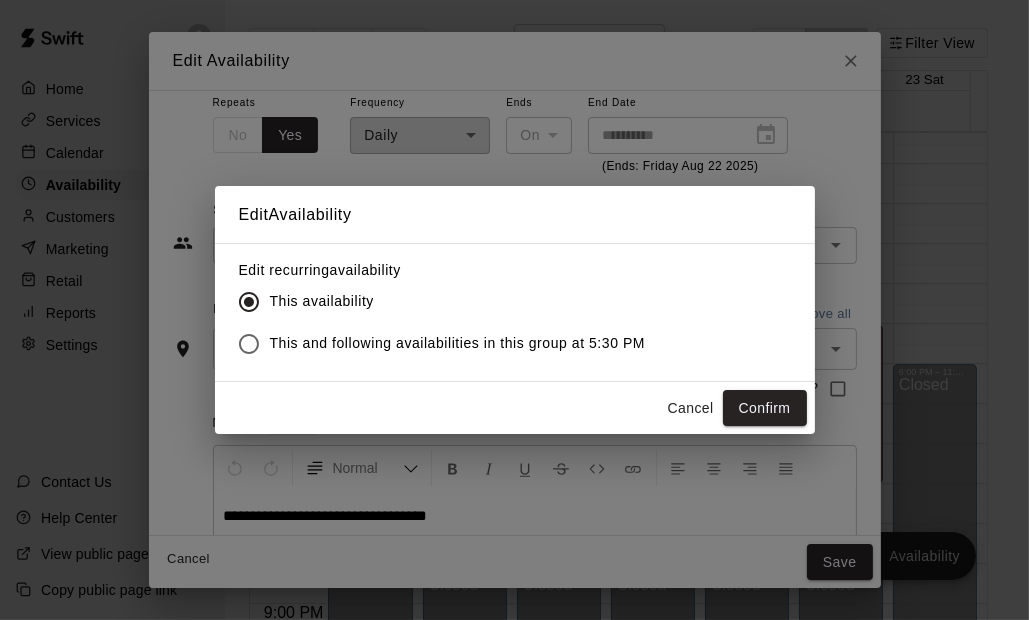 click on "This and following availabilities in this group at 5:30 PM" at bounding box center [458, 343] 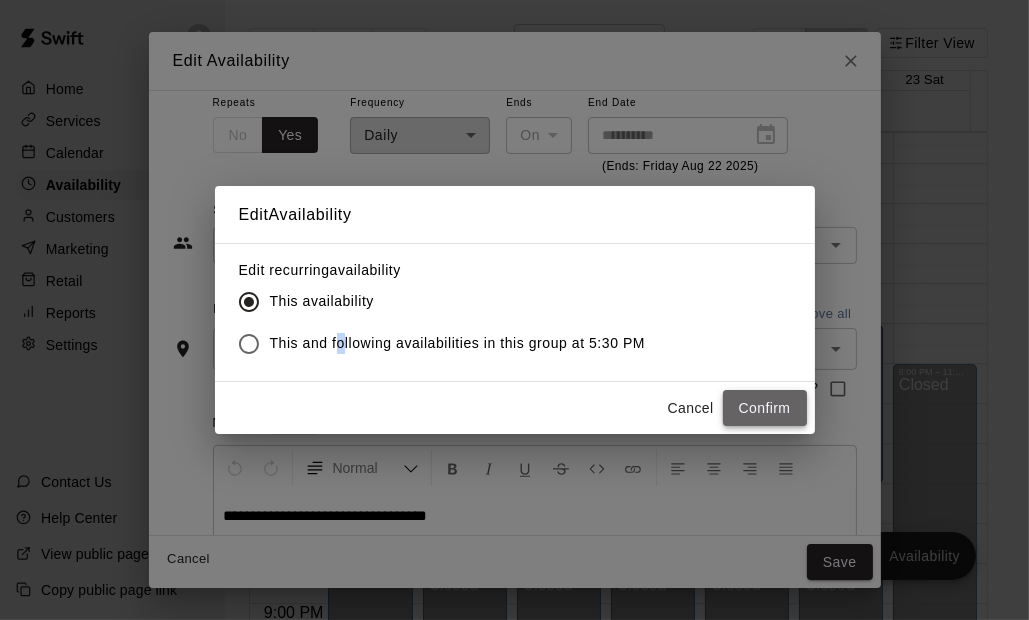 click on "Confirm" at bounding box center (765, 408) 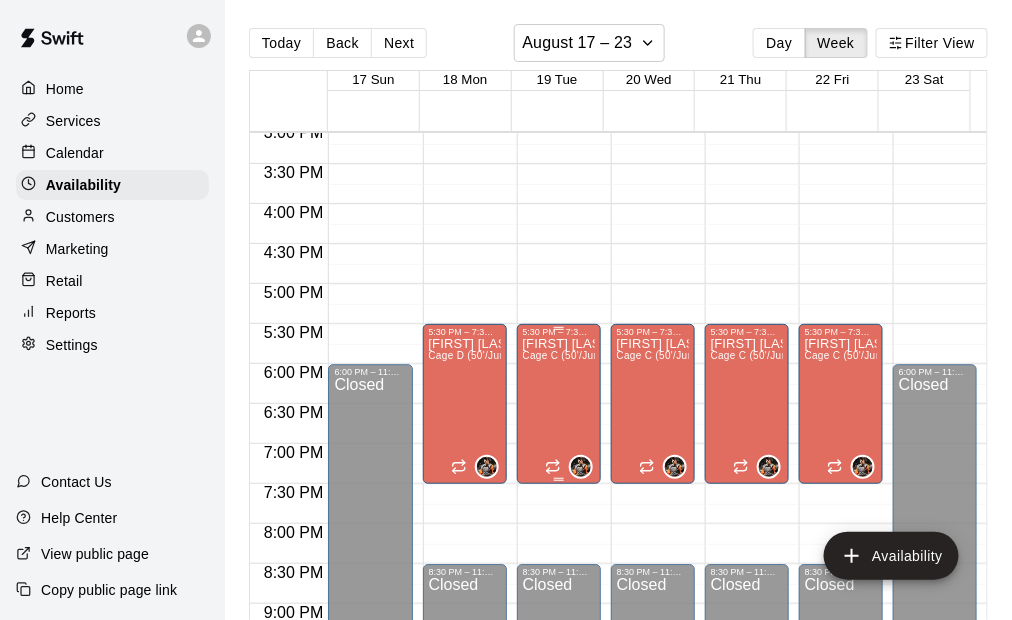 click on "[FIRST] [LAST] Cage C (50'/Junior Hack), Cage D (50'/Junior Hack)" at bounding box center (559, 647) 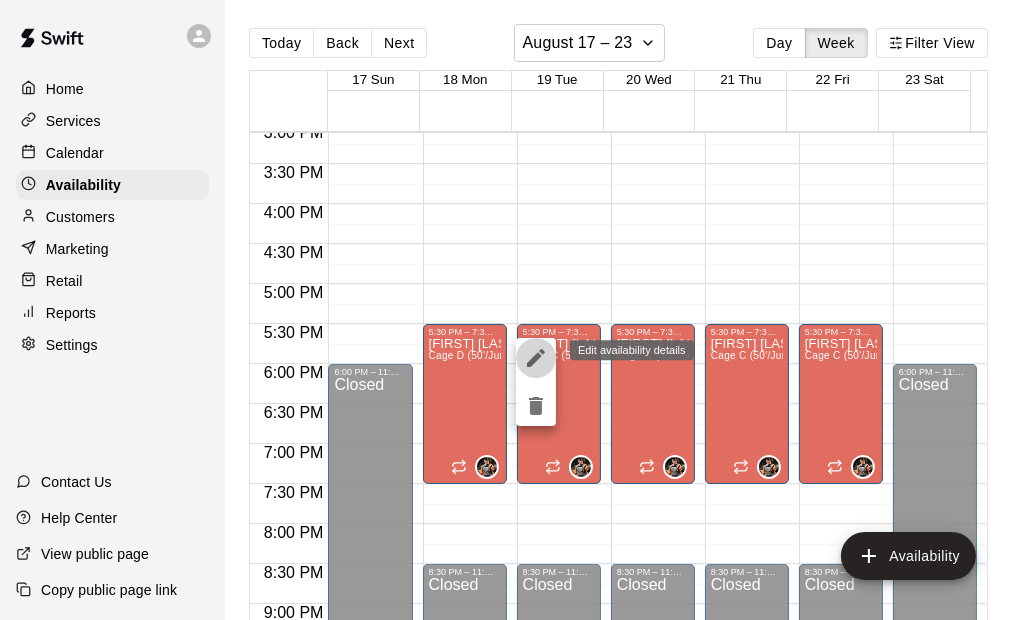 click 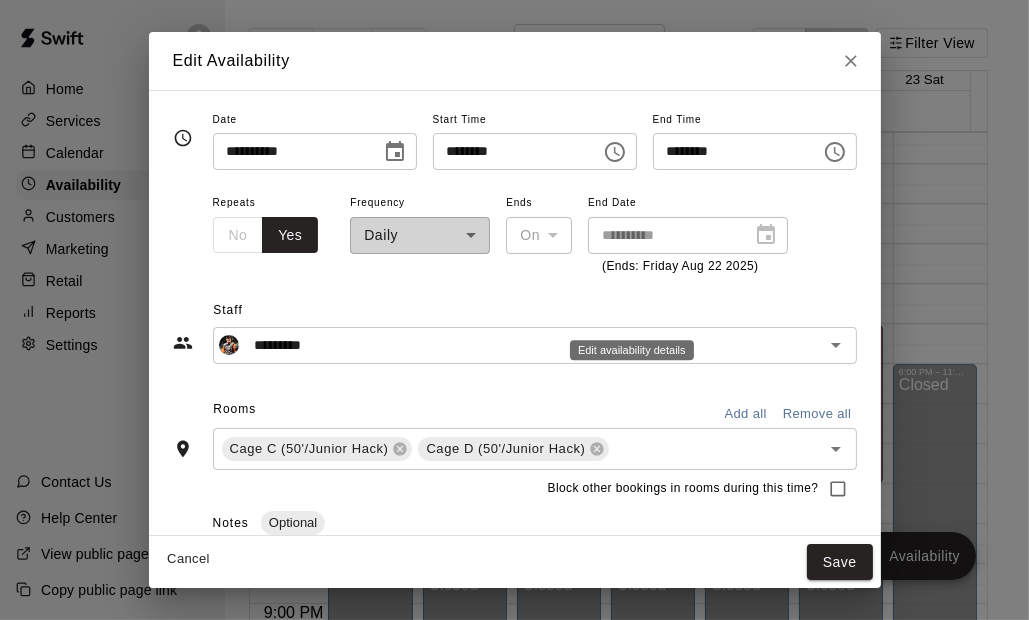 scroll, scrollTop: 89, scrollLeft: 0, axis: vertical 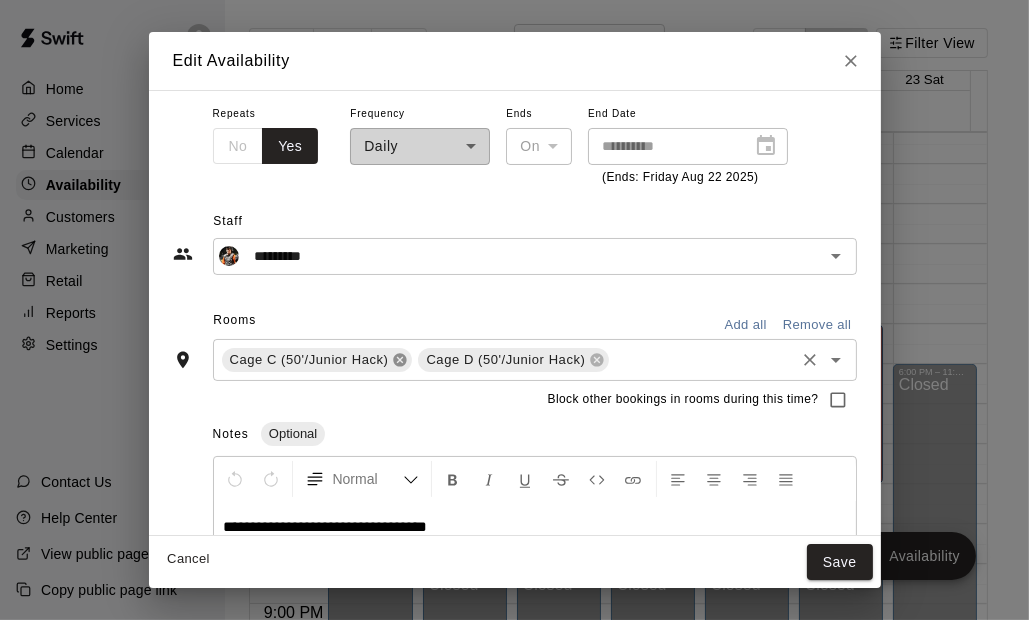 click 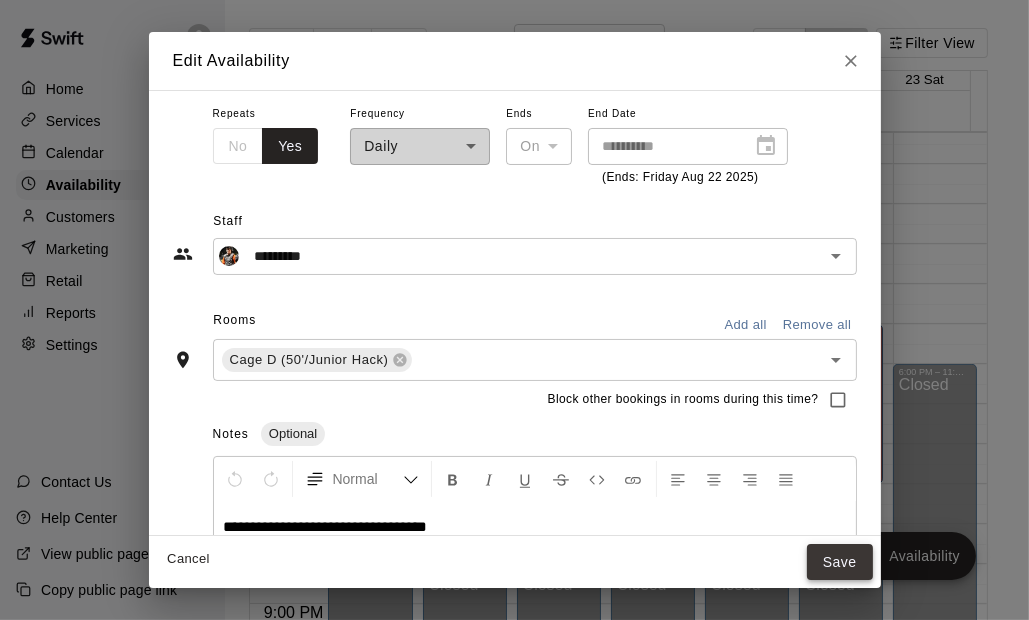 click on "Save" at bounding box center [840, 562] 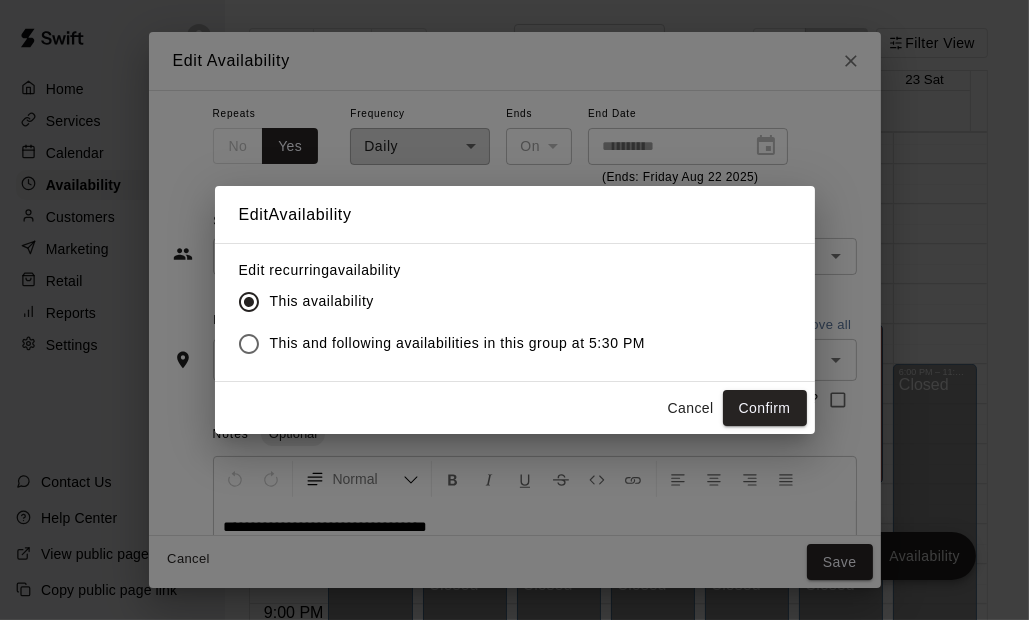 click on "This and following availabilities in this group at 5:30 PM" at bounding box center [458, 343] 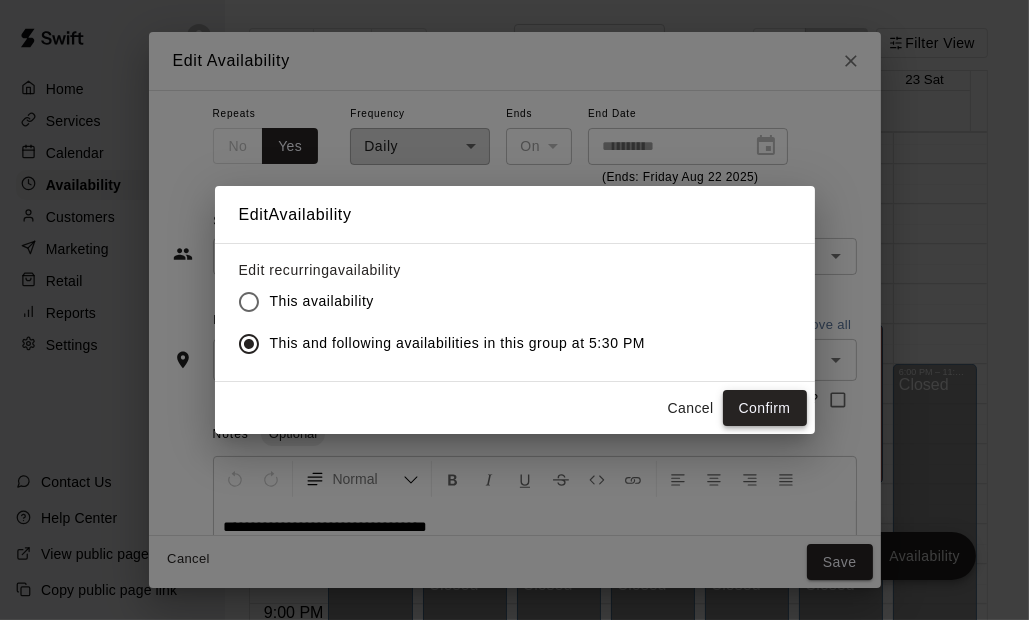click on "Confirm" at bounding box center (765, 408) 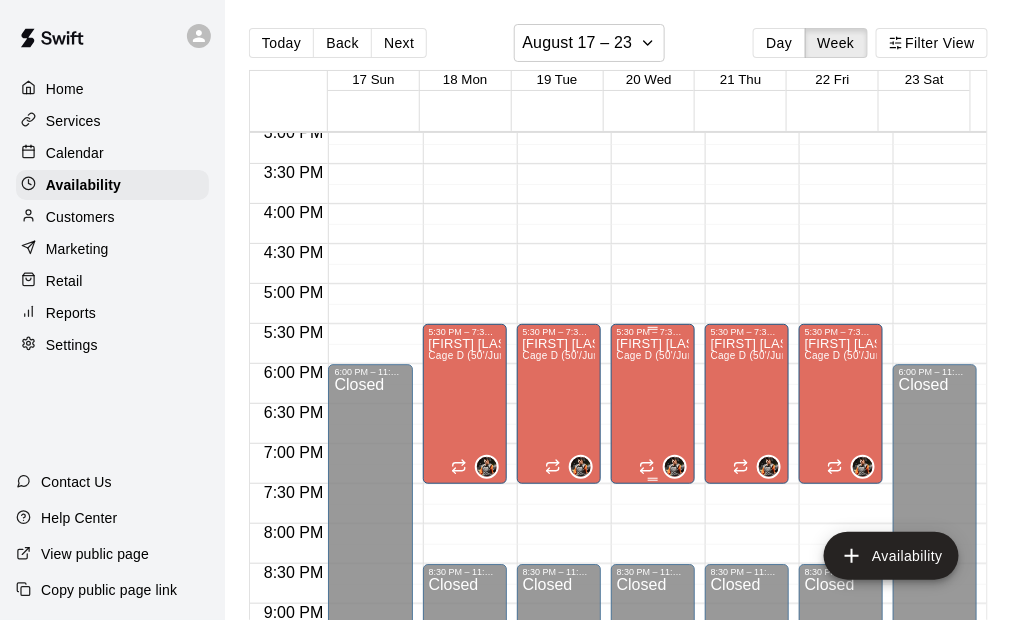 click on "[FIRST] [LAST] Cage D (50'/Junior Hack)" at bounding box center [653, 647] 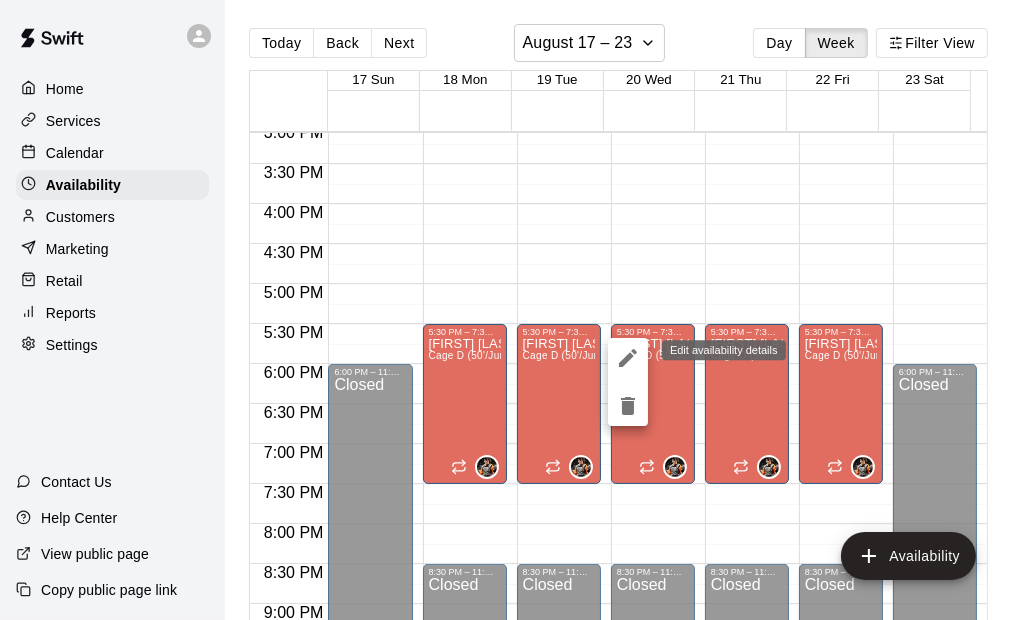click 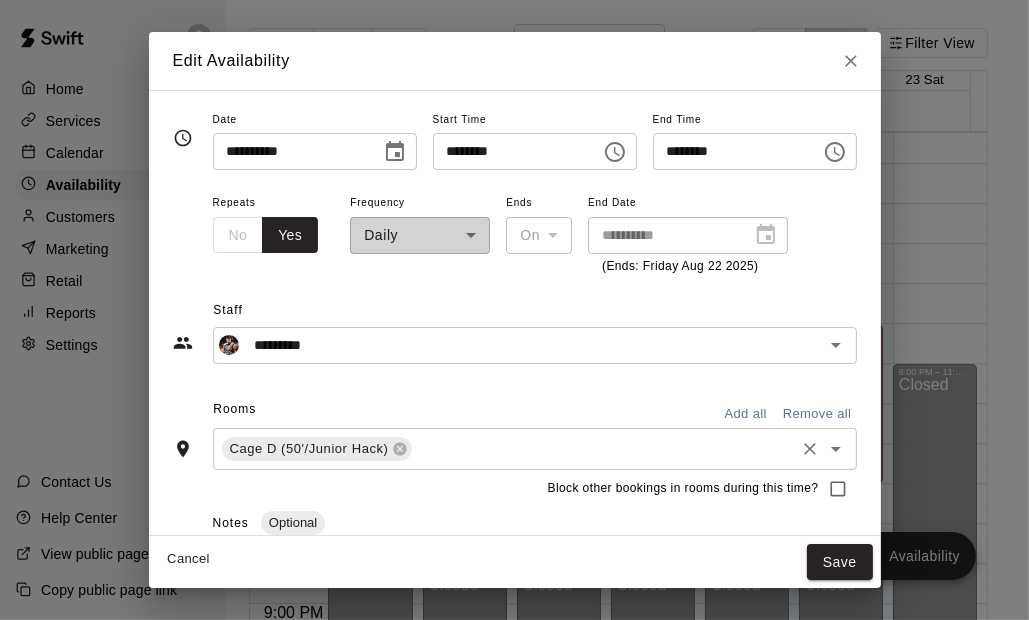 scroll, scrollTop: 89, scrollLeft: 0, axis: vertical 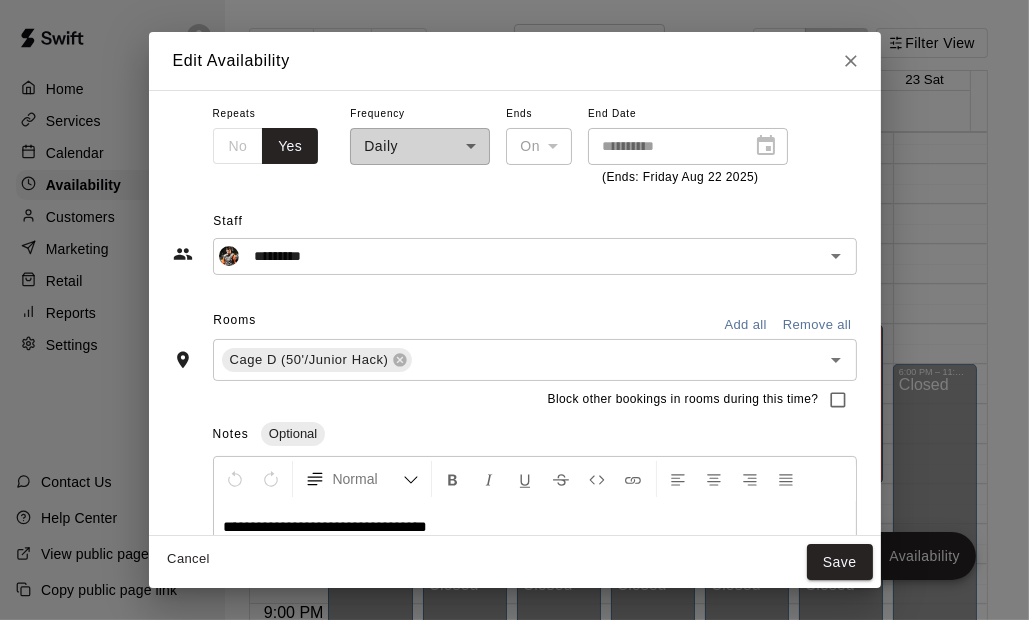 click 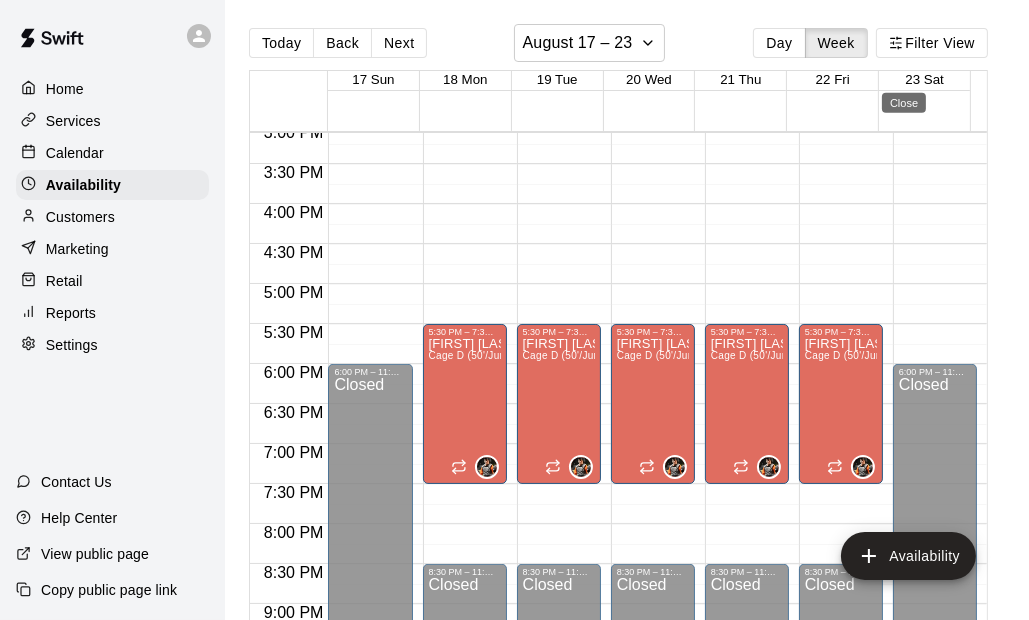 type on "**********" 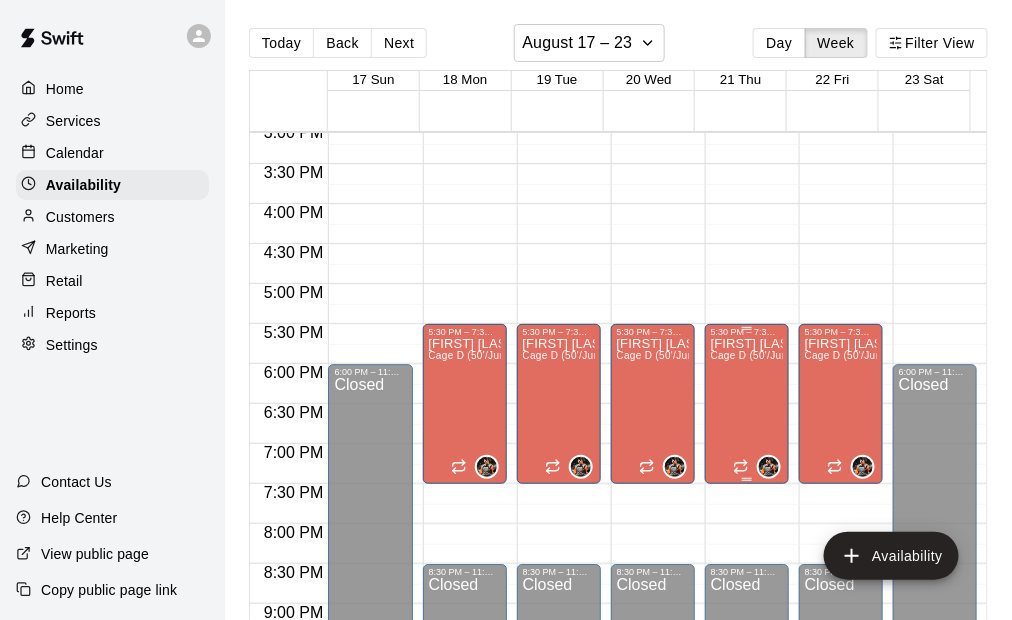 click on "[FIRST] [LAST] Cage D (50'/Junior Hack)" at bounding box center [747, 647] 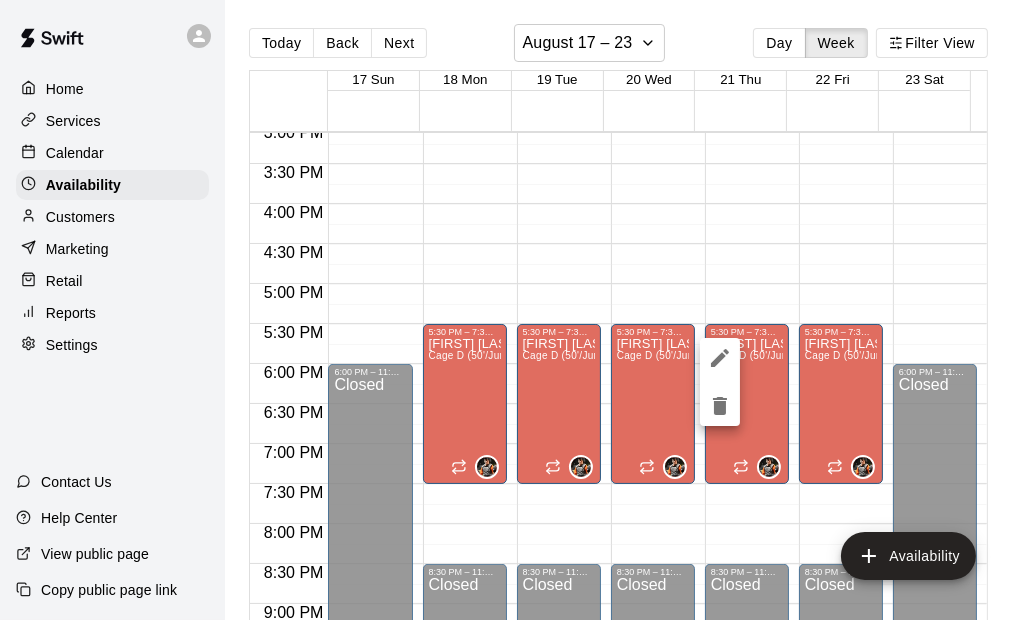 click at bounding box center (514, 310) 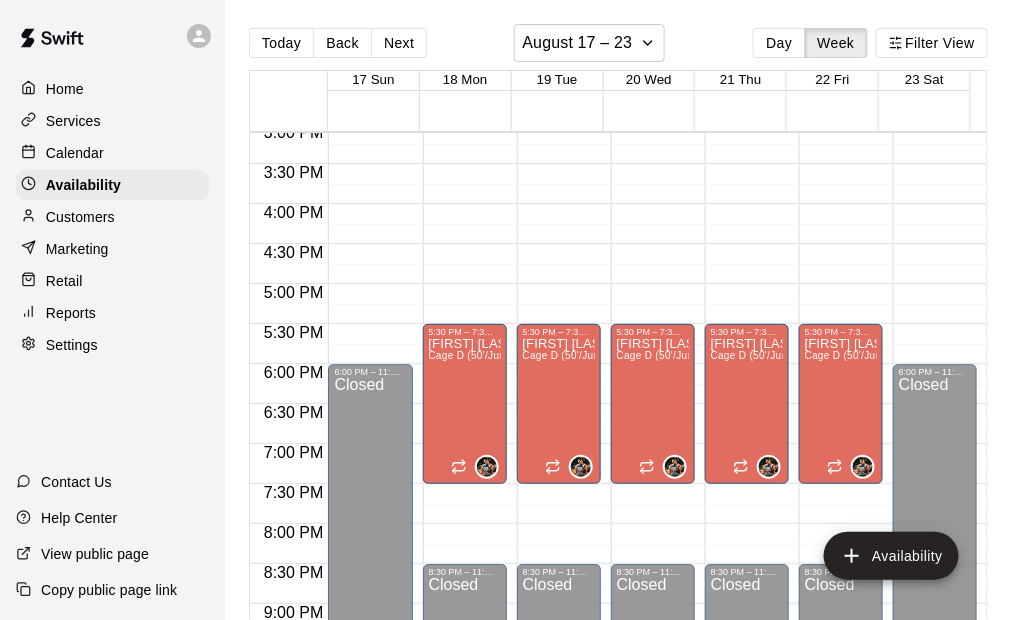 click on "[FIRST] [LAST] Cage D (50'/Junior Hack)" at bounding box center (653, 647) 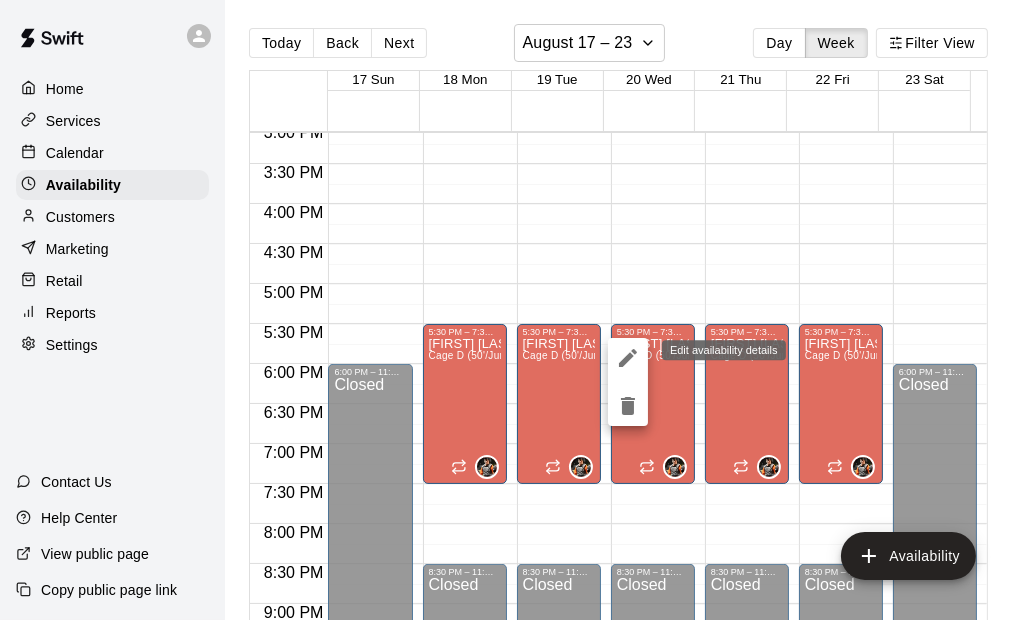 click 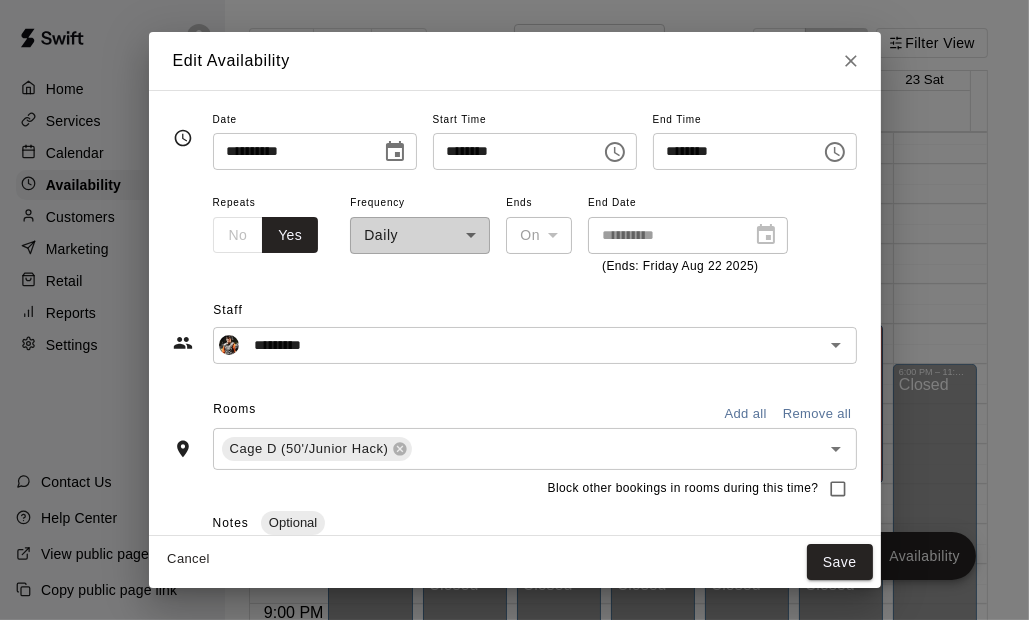 scroll, scrollTop: 89, scrollLeft: 0, axis: vertical 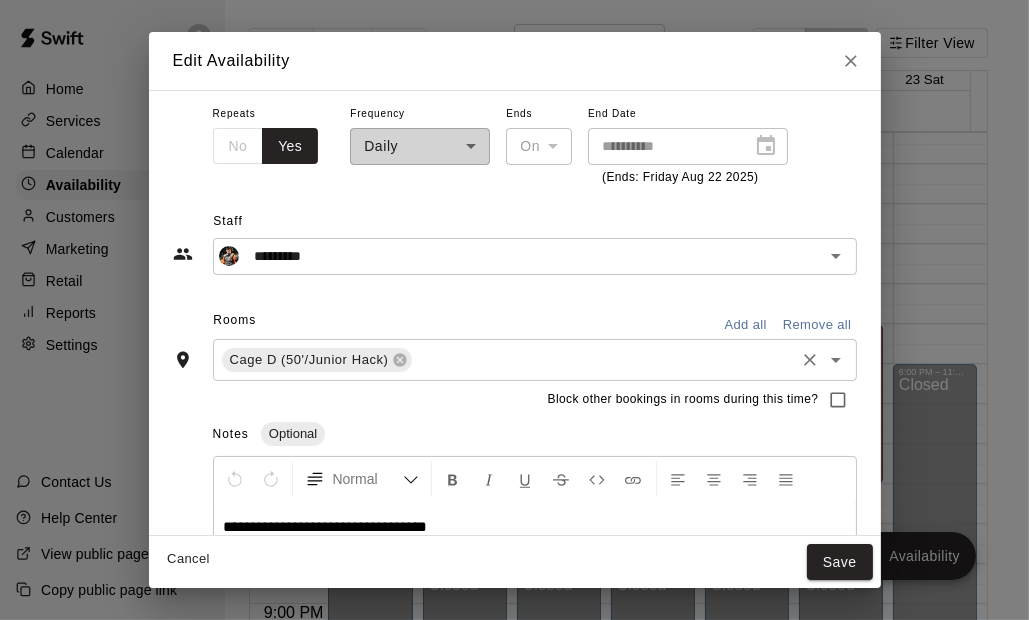 click at bounding box center [603, 359] 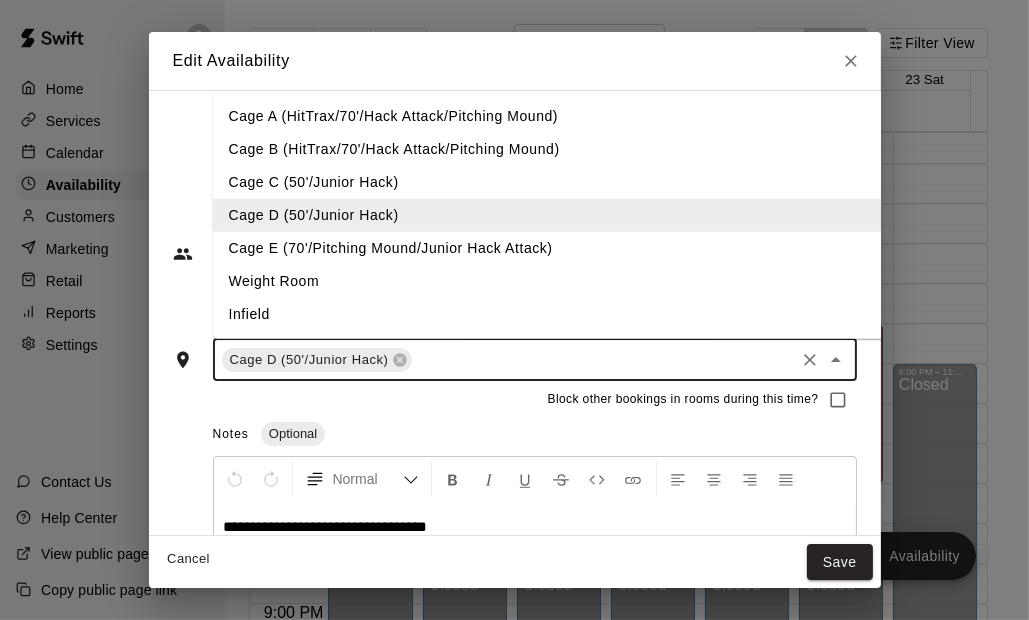 click on "Cage C (50'/Junior Hack)" at bounding box center (580, 182) 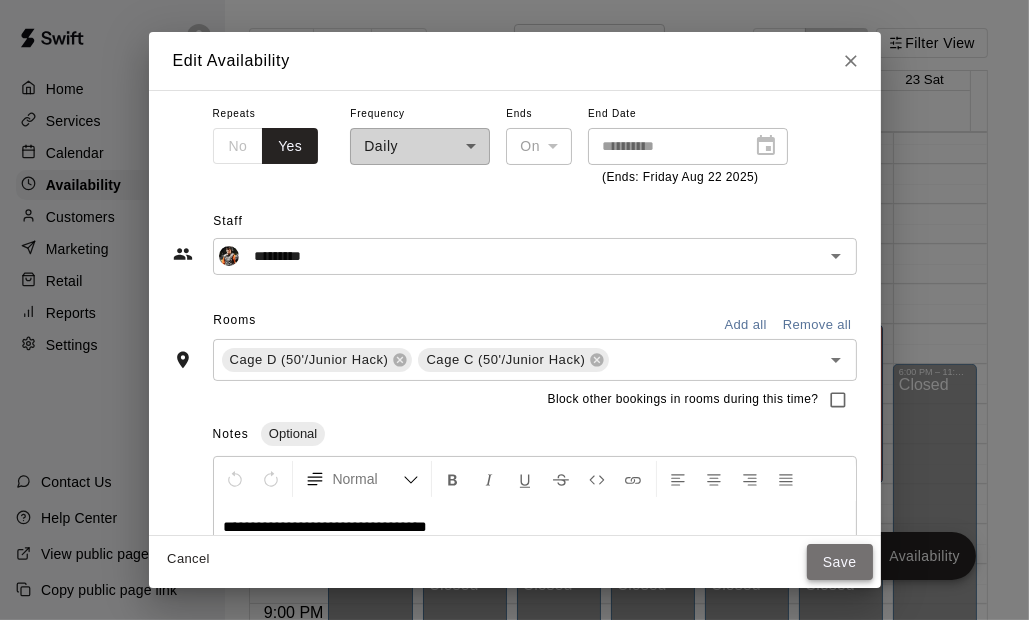 click on "Save" at bounding box center (840, 562) 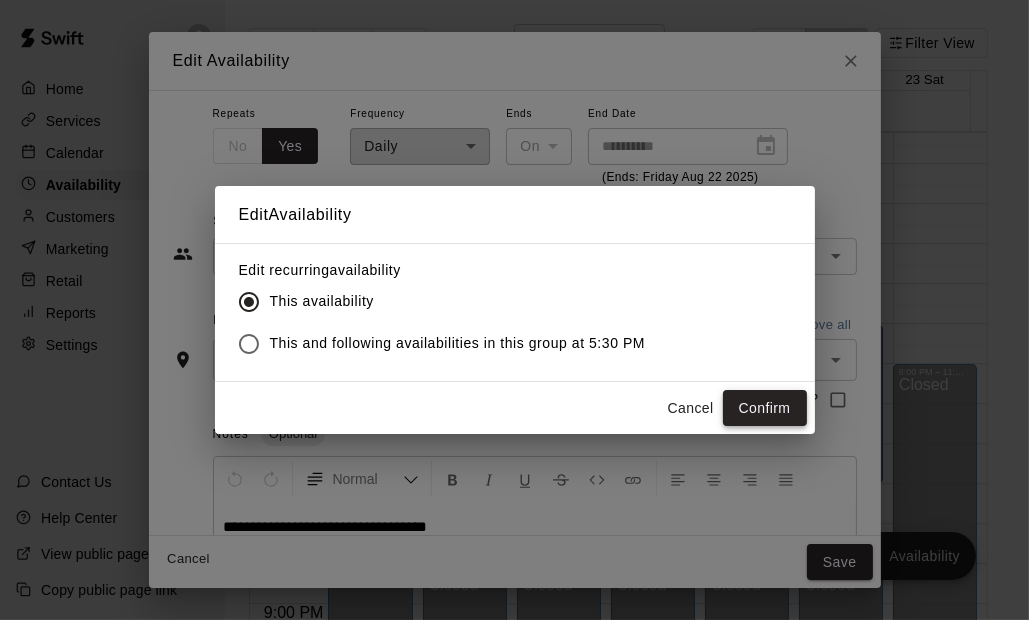 click on "Confirm" at bounding box center [765, 408] 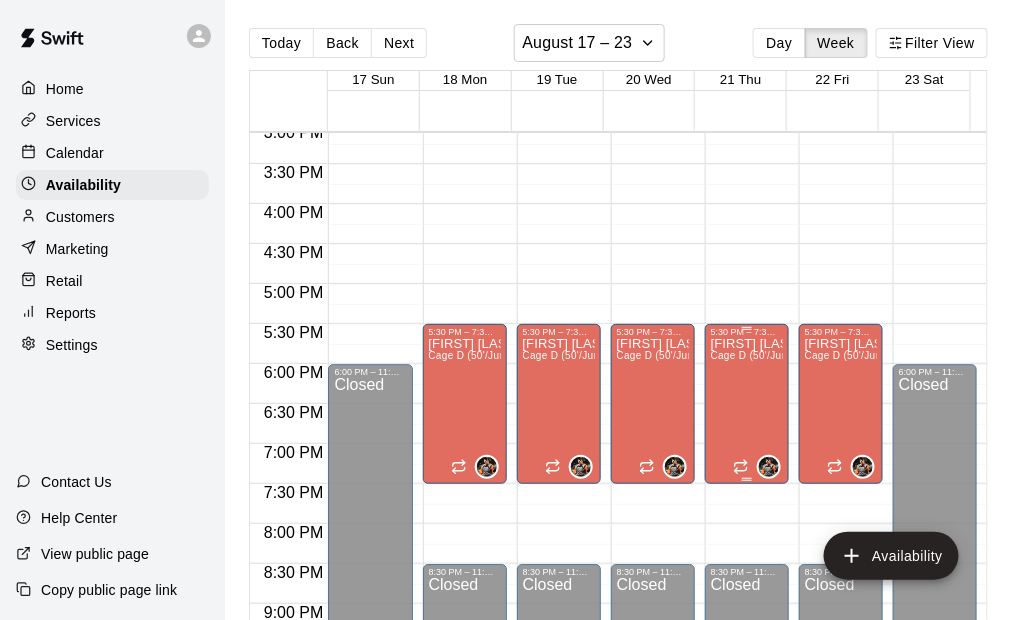 click on "[FIRST] [LAST] Cage D (50'/Junior Hack)" at bounding box center [747, 647] 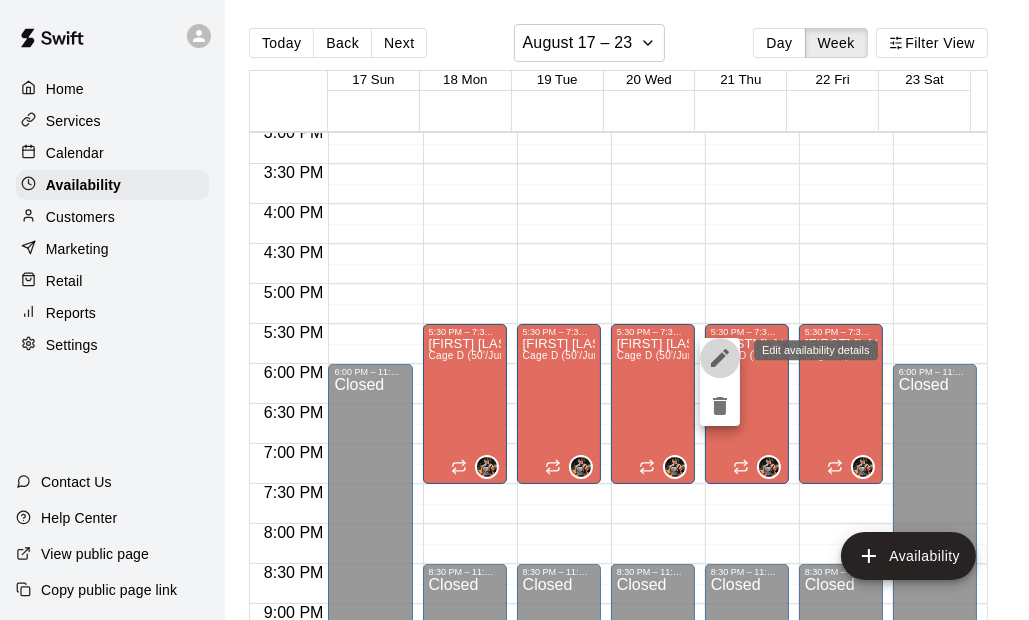 click 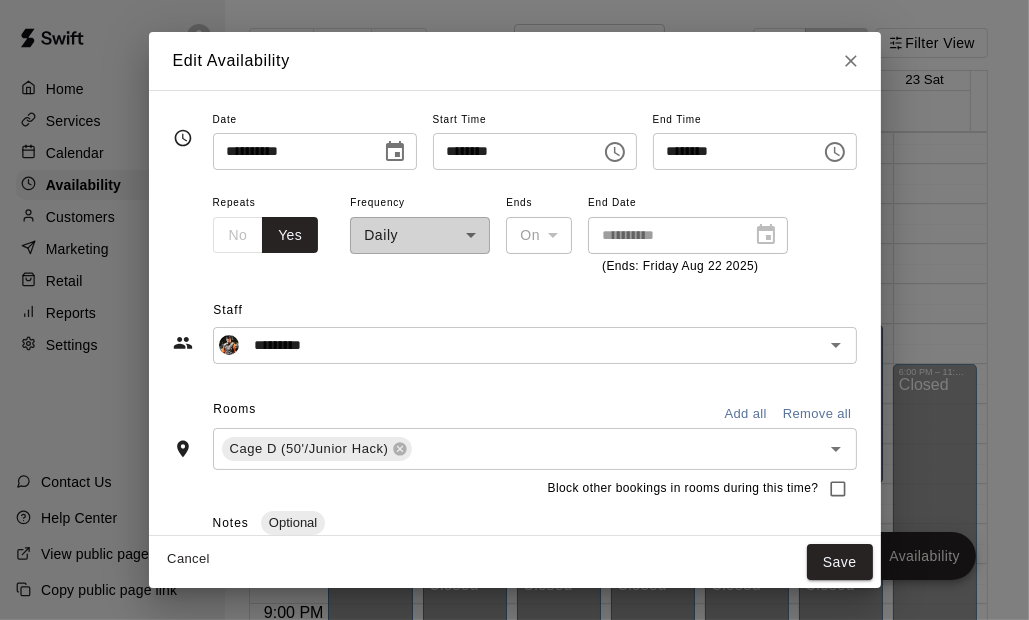 scroll, scrollTop: 89, scrollLeft: 0, axis: vertical 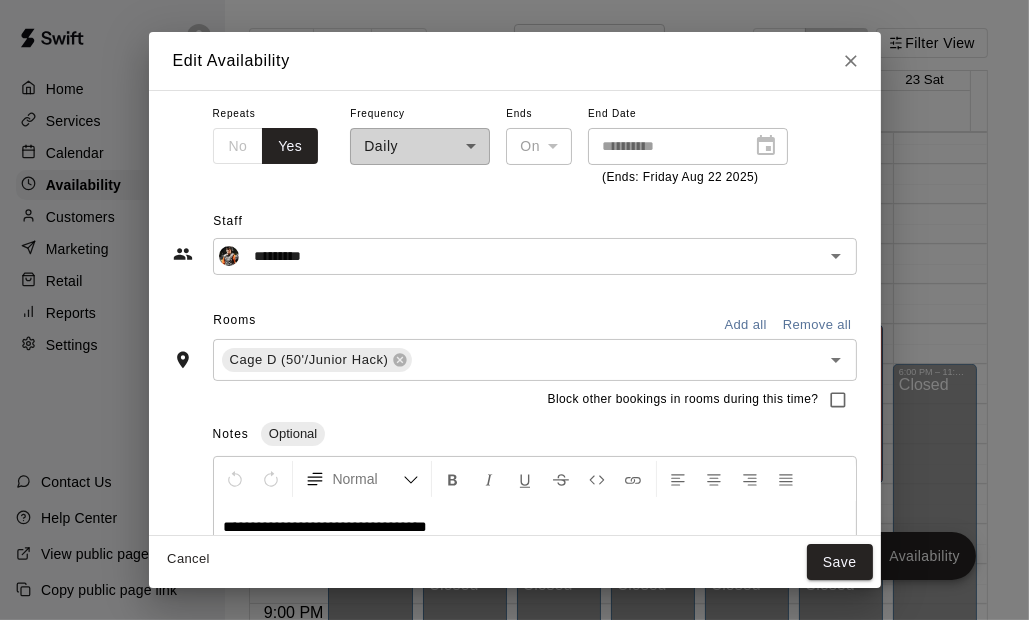 drag, startPoint x: 909, startPoint y: 55, endPoint x: 901, endPoint y: 71, distance: 17.888544 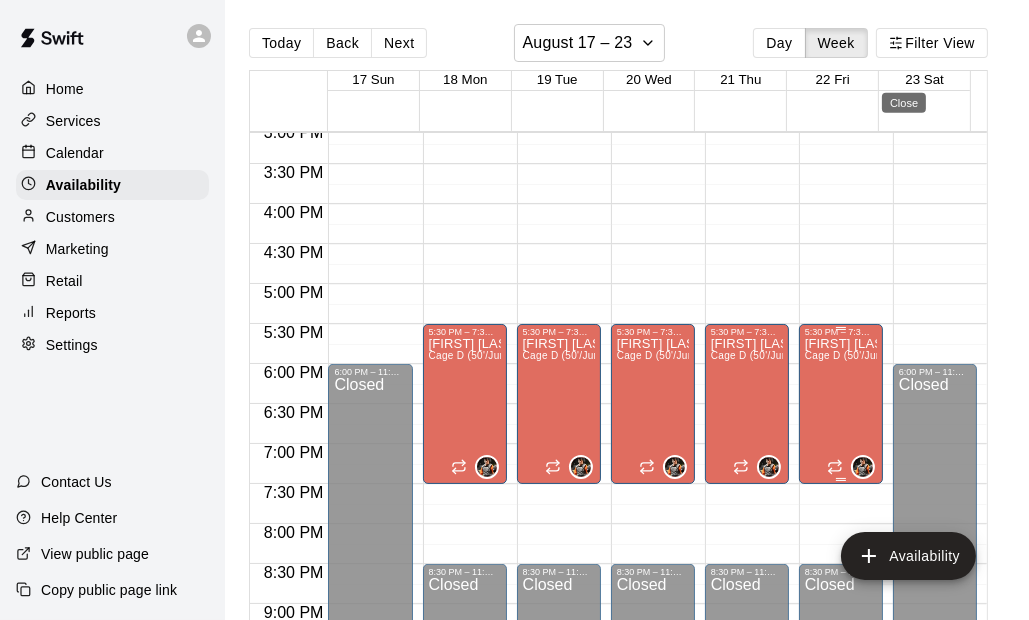 type on "**********" 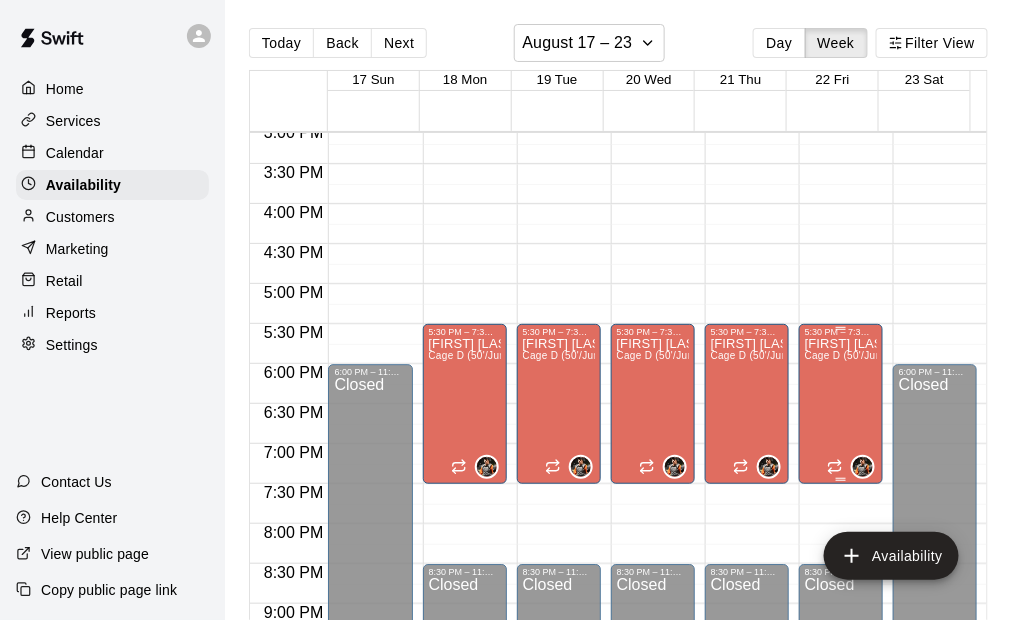 click on "[FIRST] [LAST]" at bounding box center [841, 344] 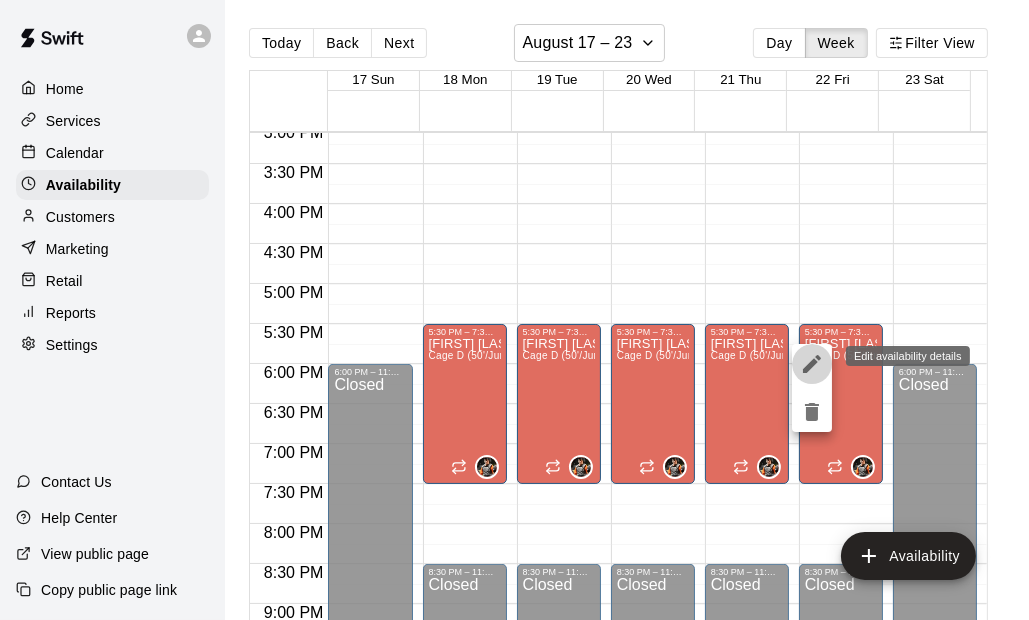 click 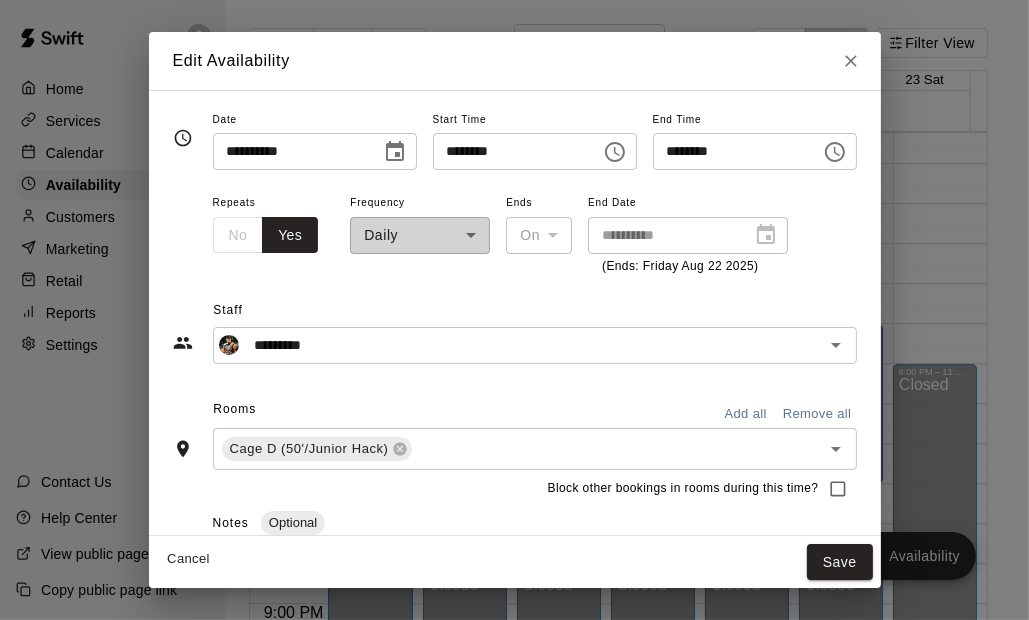 scroll, scrollTop: 89, scrollLeft: 0, axis: vertical 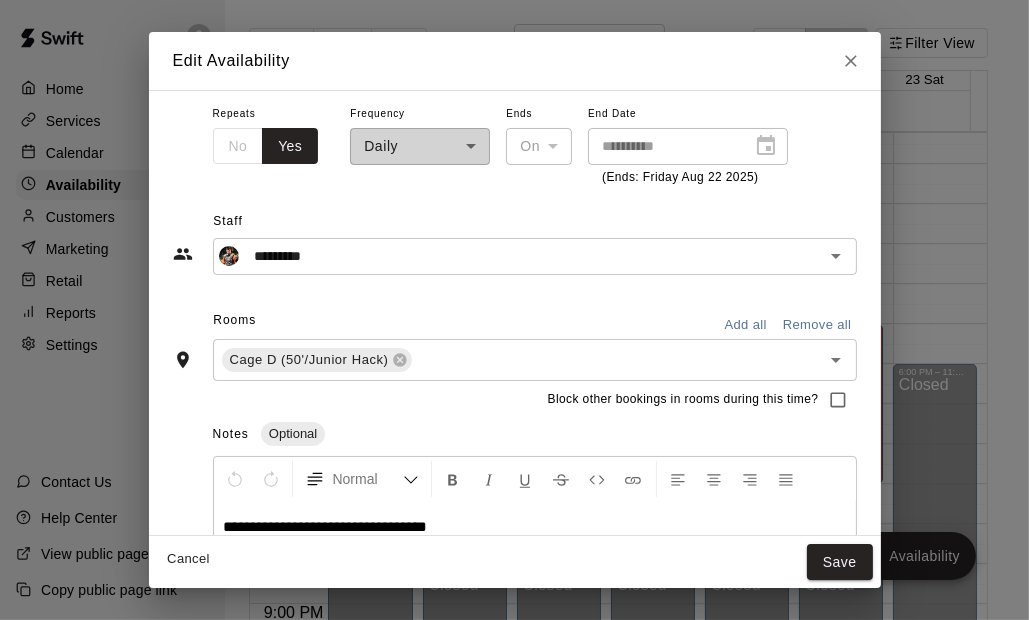 click 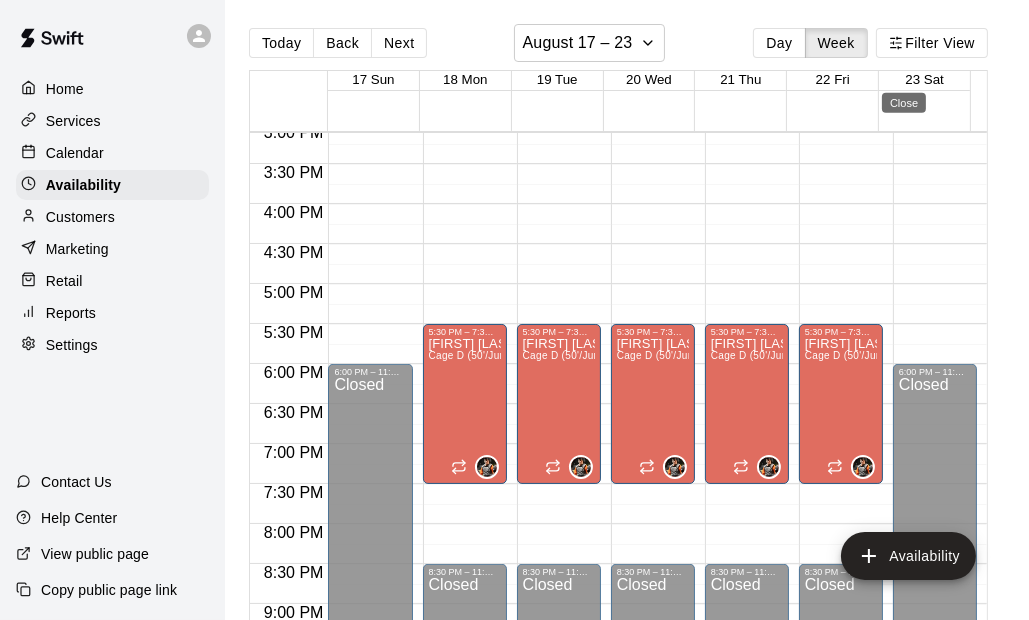 type on "**********" 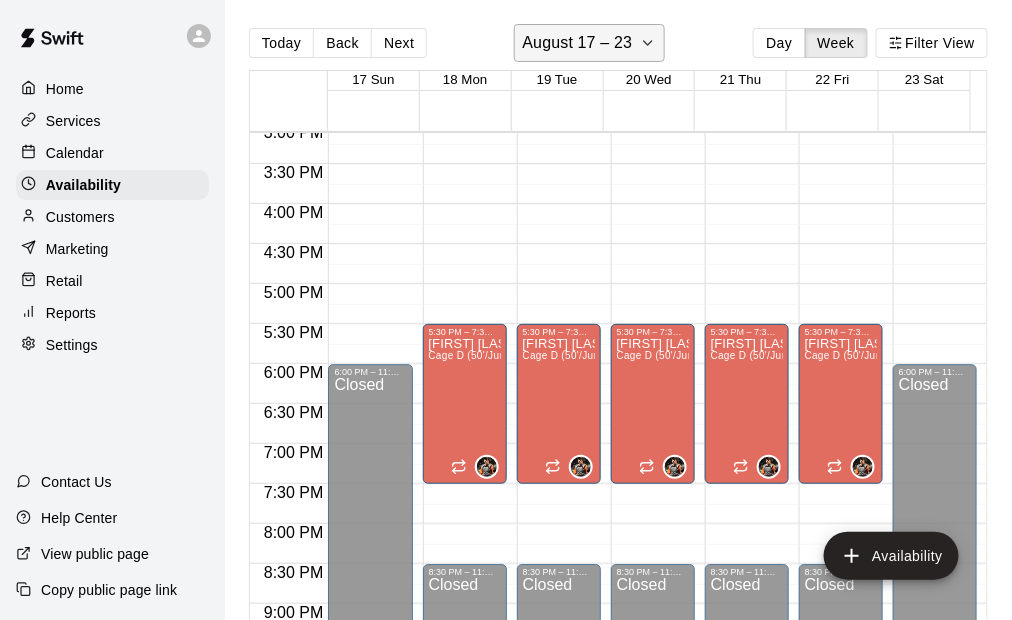 click 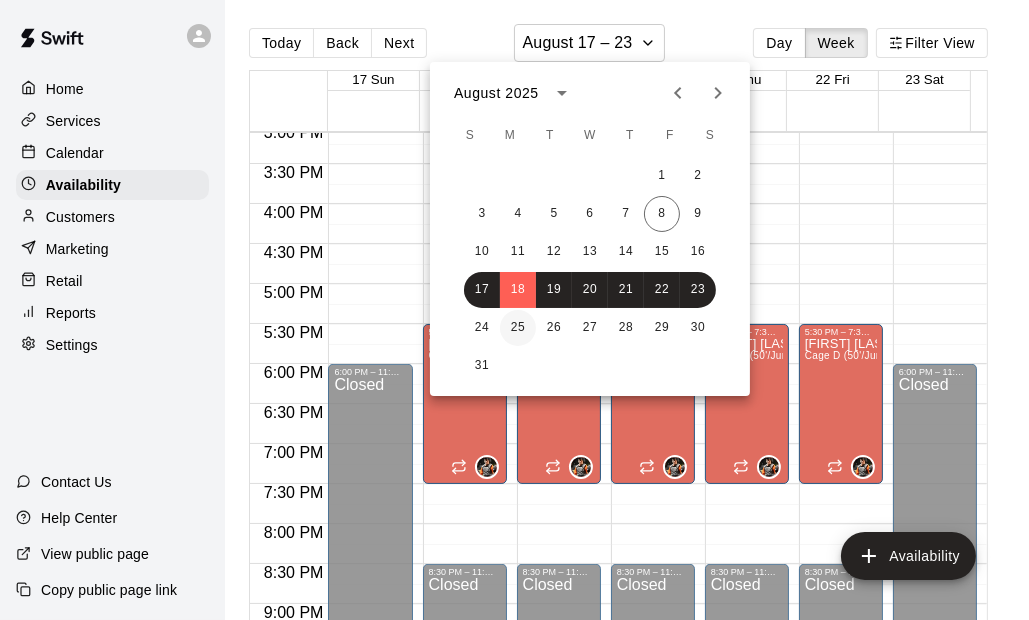 click on "25" at bounding box center [518, 328] 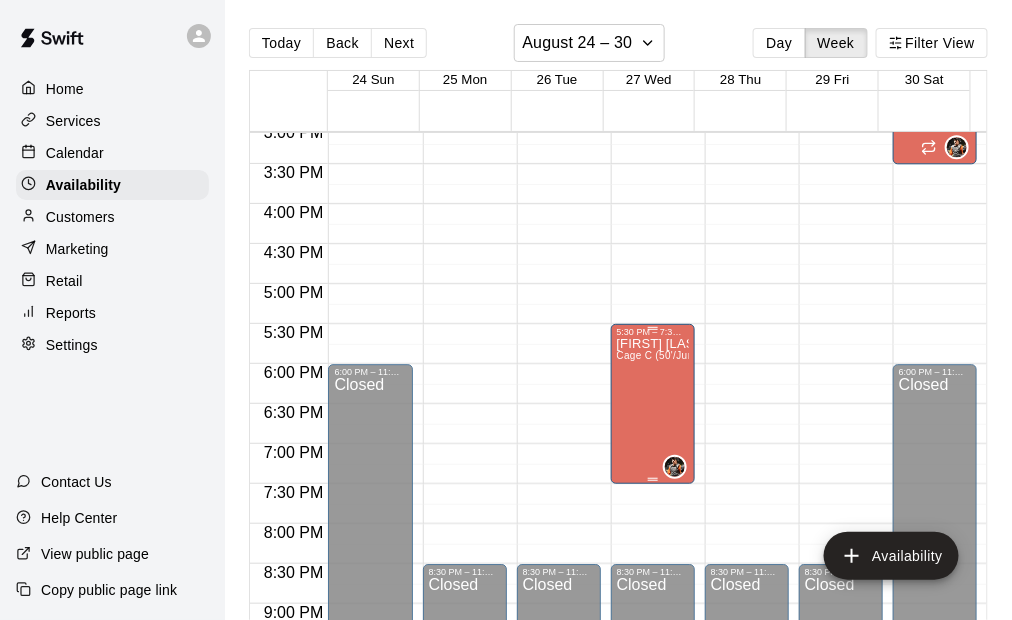 click on "[FIRST] [LAST] Cage C (50'/Junior Hack), Cage D (50'/Junior Hack)" at bounding box center (653, 647) 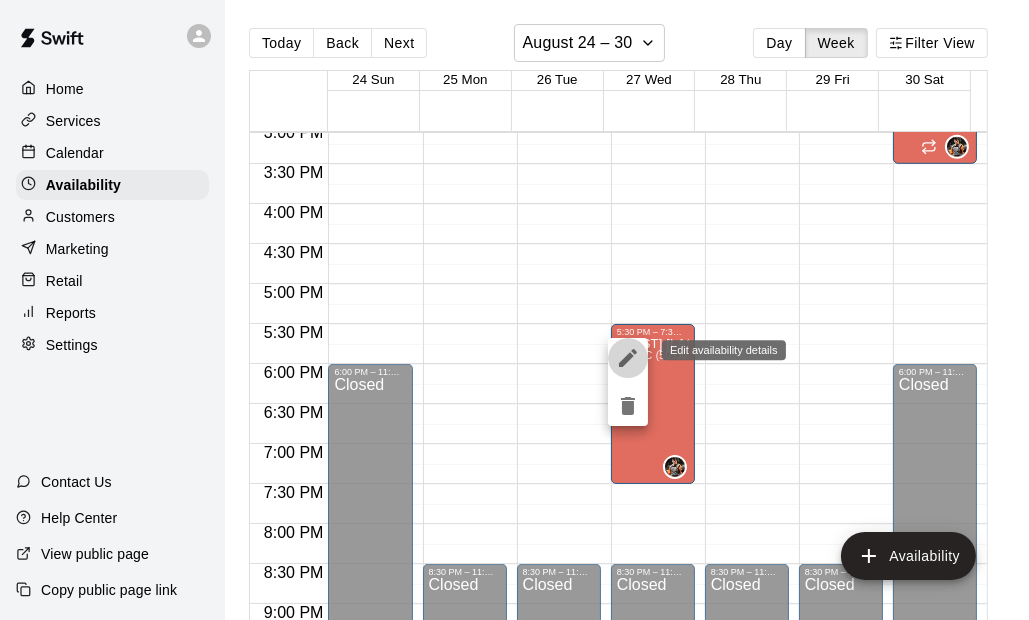 click 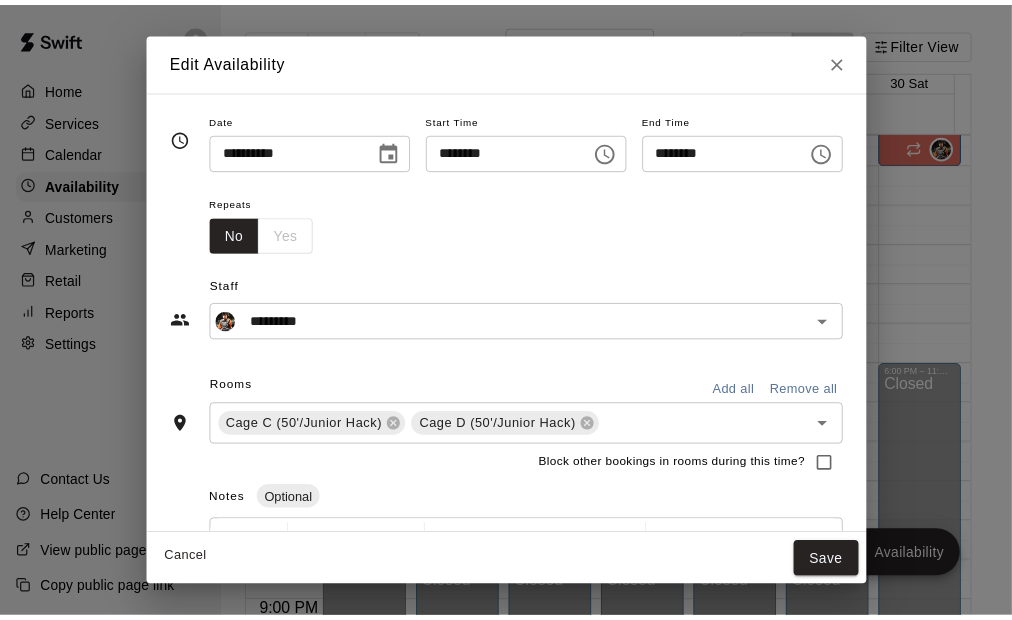 scroll, scrollTop: 64, scrollLeft: 0, axis: vertical 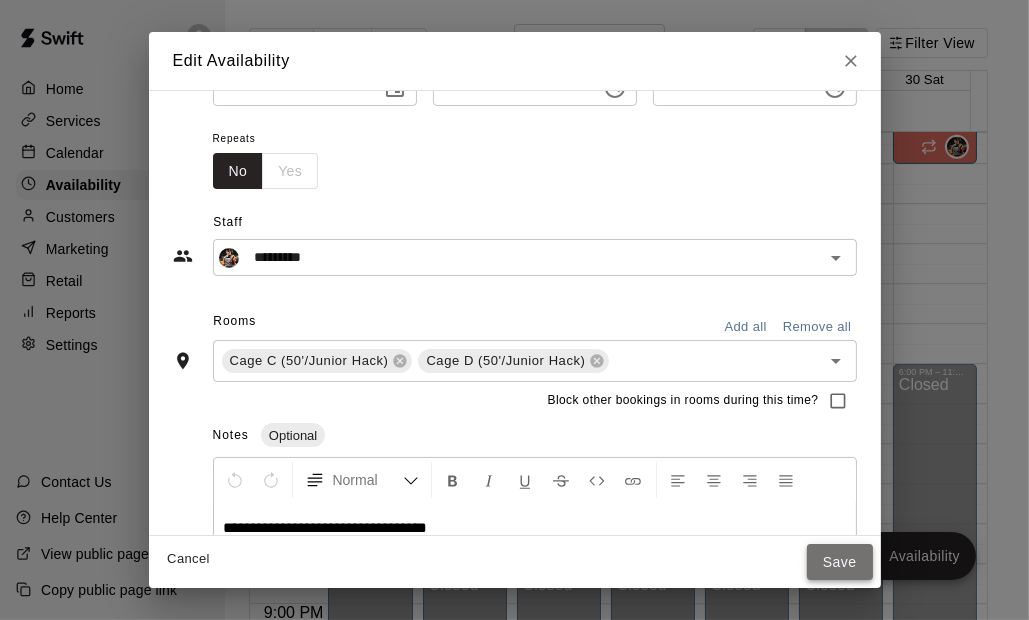 click on "Save" at bounding box center (840, 562) 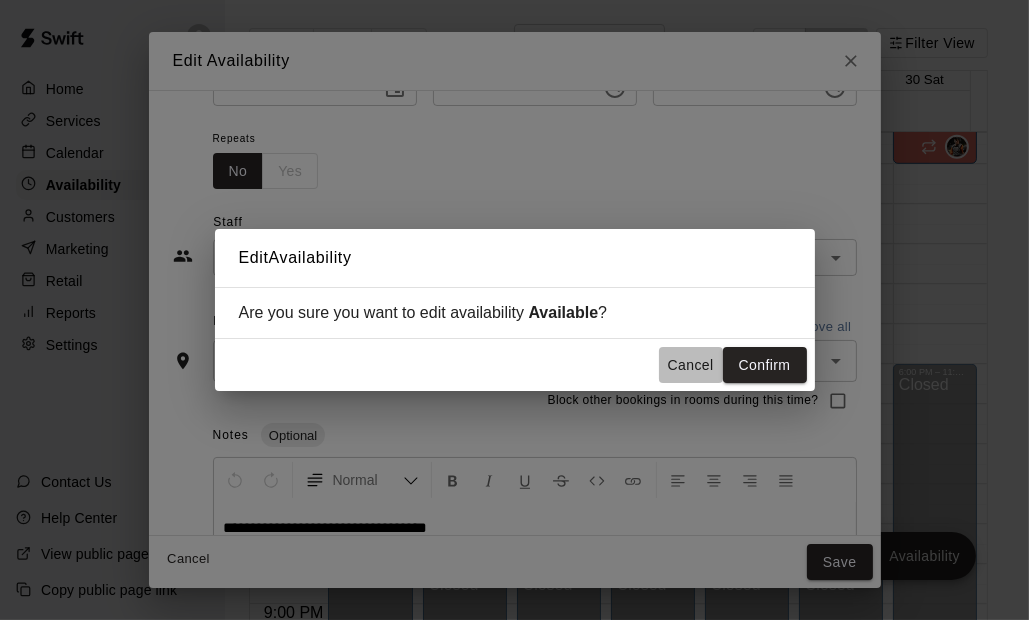 click on "Cancel" at bounding box center [691, 365] 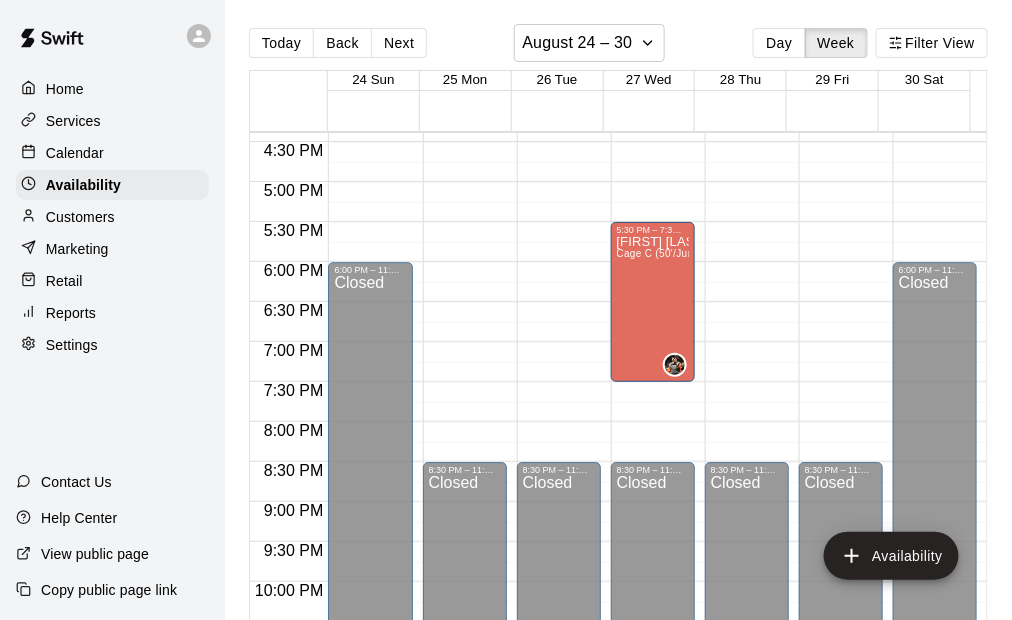 scroll, scrollTop: 1409, scrollLeft: 0, axis: vertical 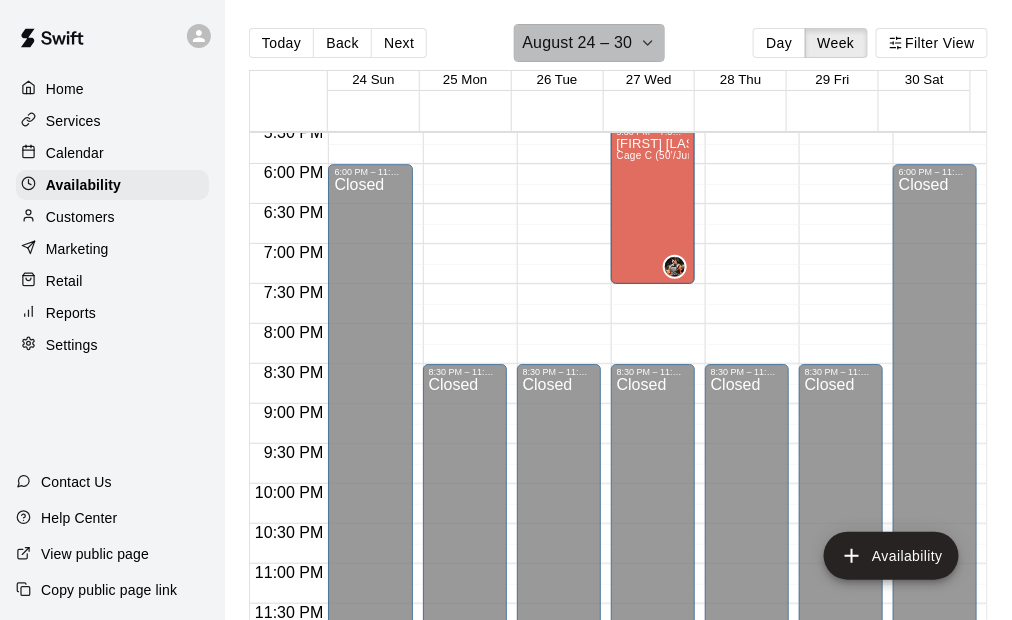 click 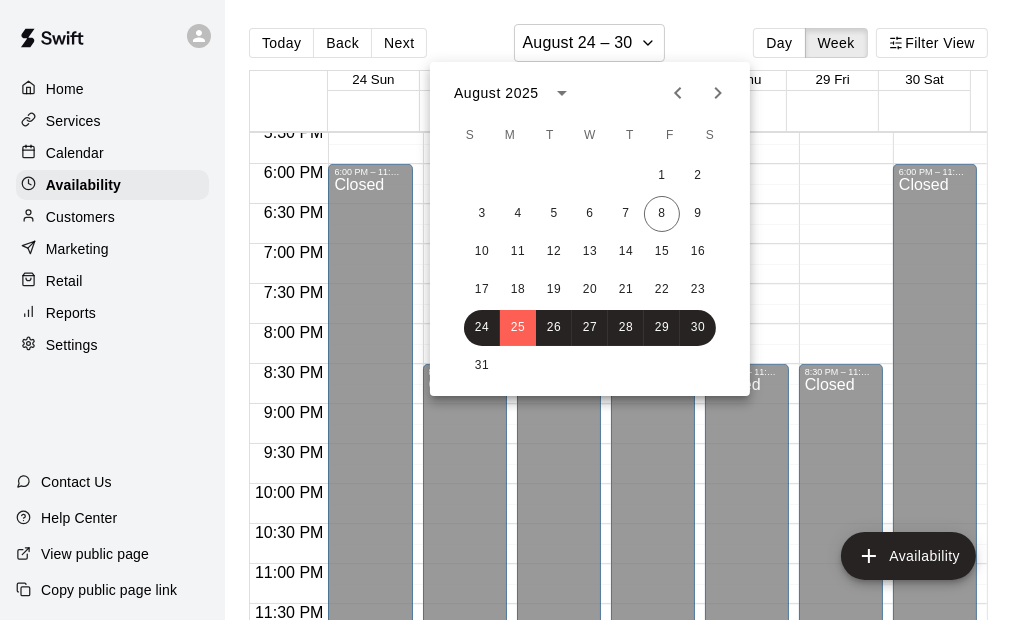 click 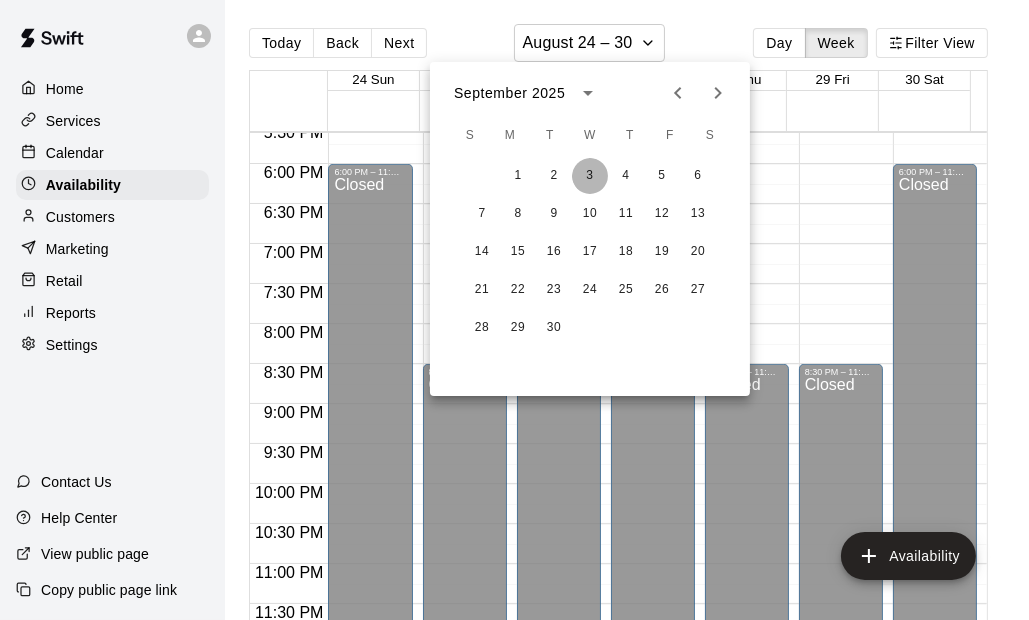 click on "3" at bounding box center [590, 176] 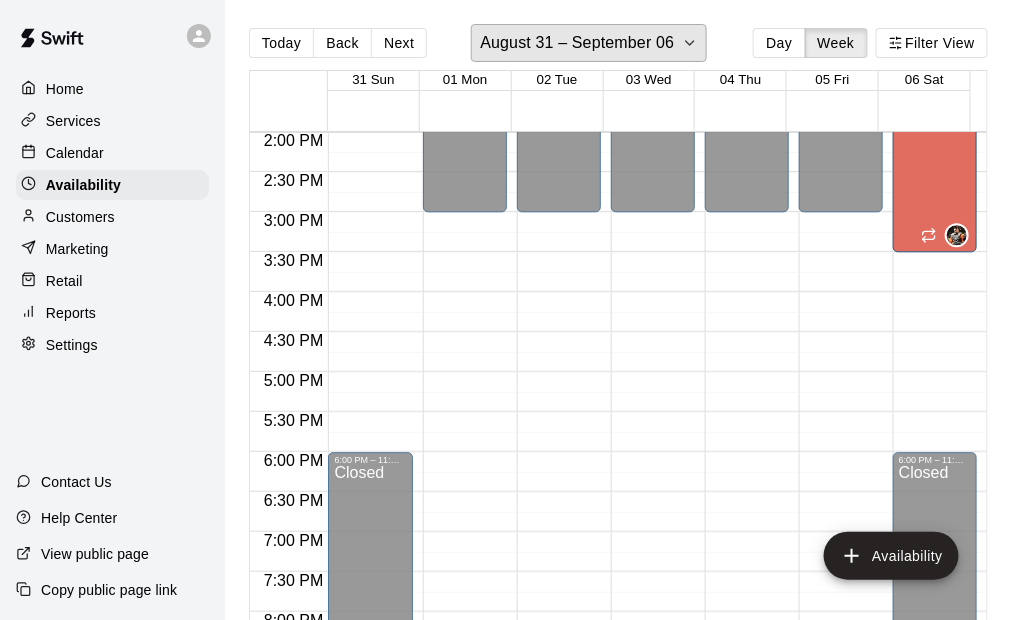 scroll, scrollTop: 1109, scrollLeft: 0, axis: vertical 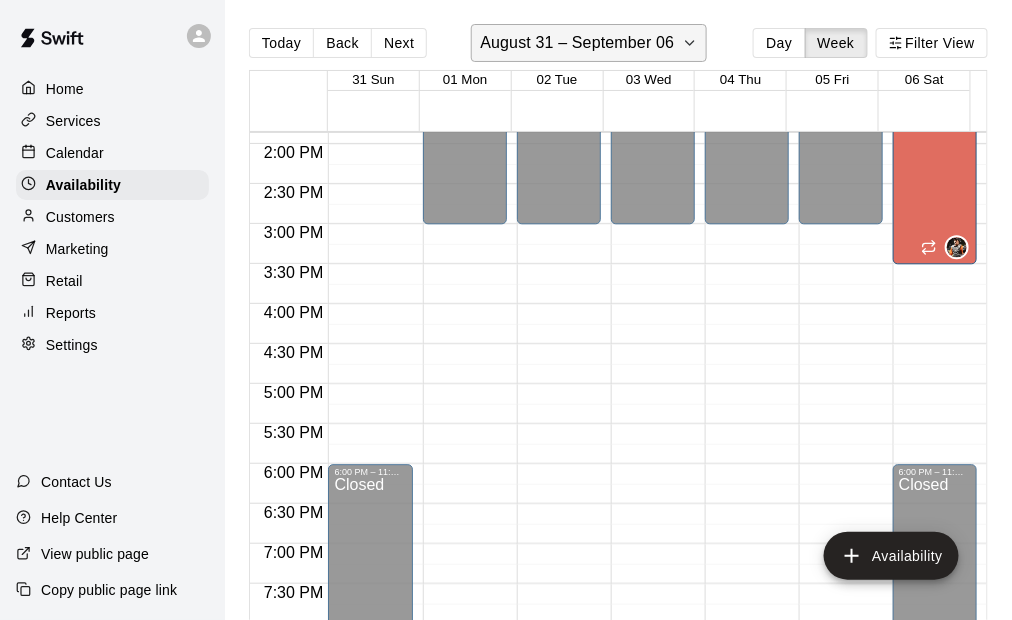 click 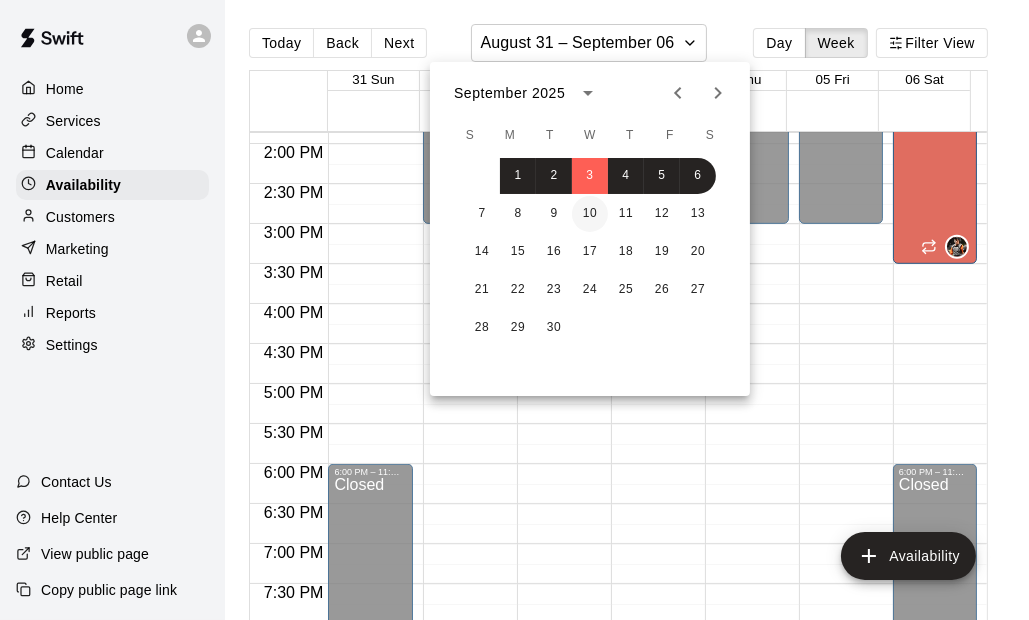 click on "10" at bounding box center (590, 214) 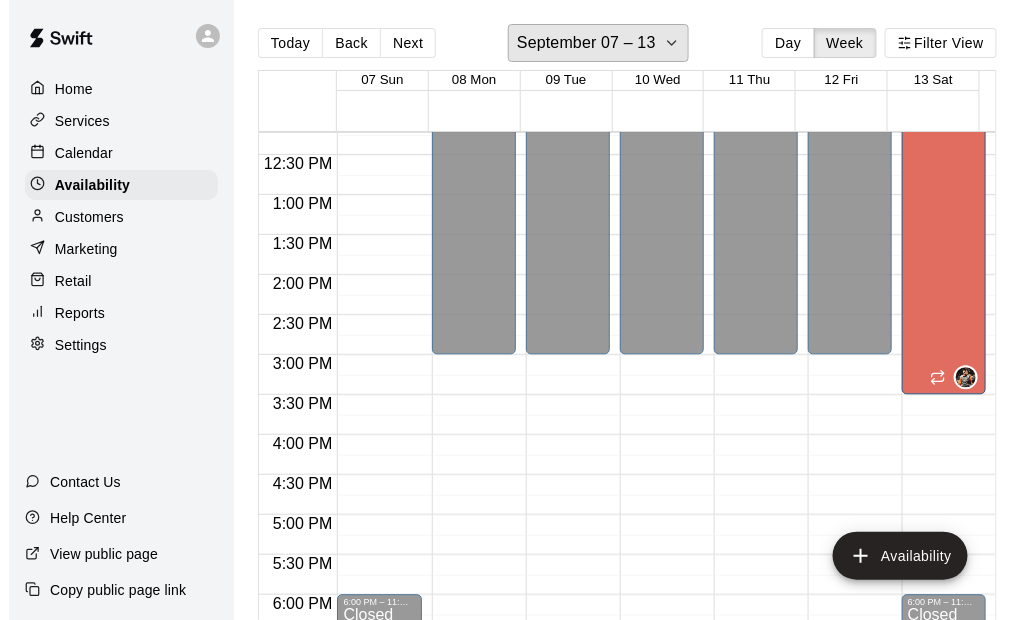 scroll, scrollTop: 909, scrollLeft: 0, axis: vertical 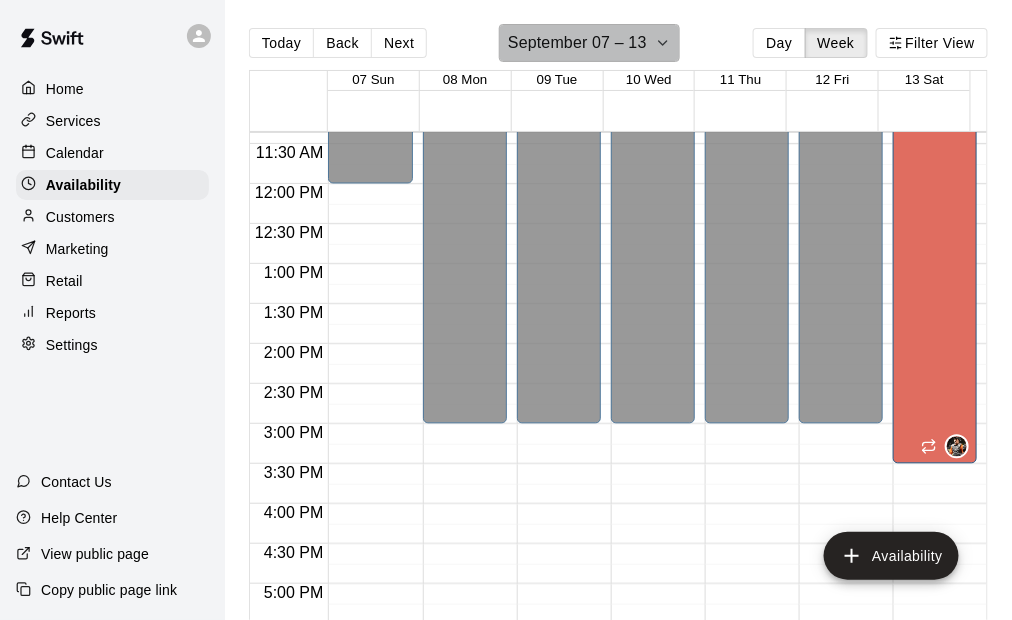 click 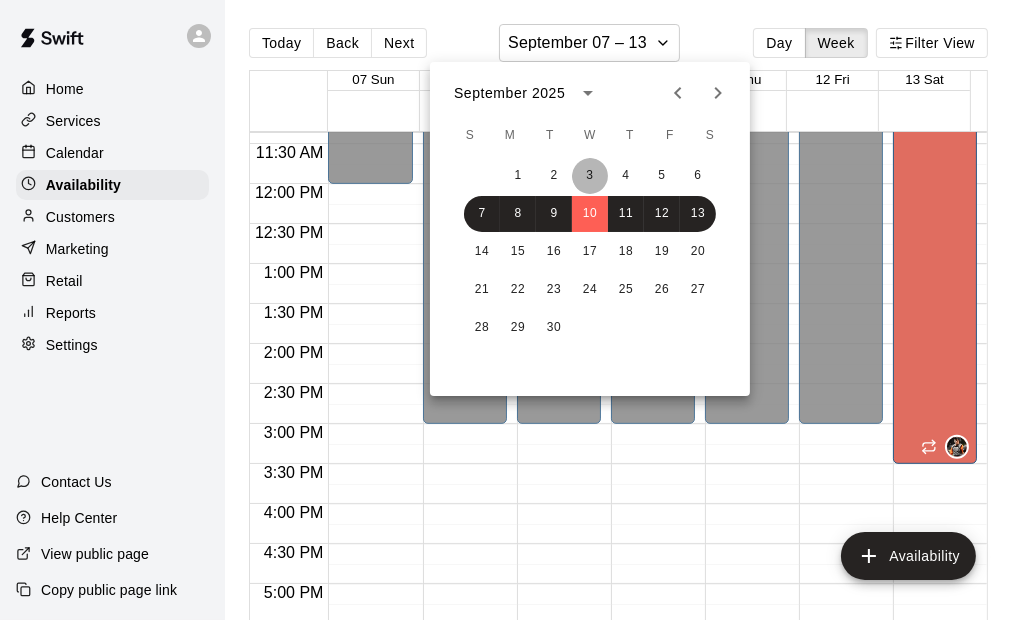 click on "3" at bounding box center [590, 176] 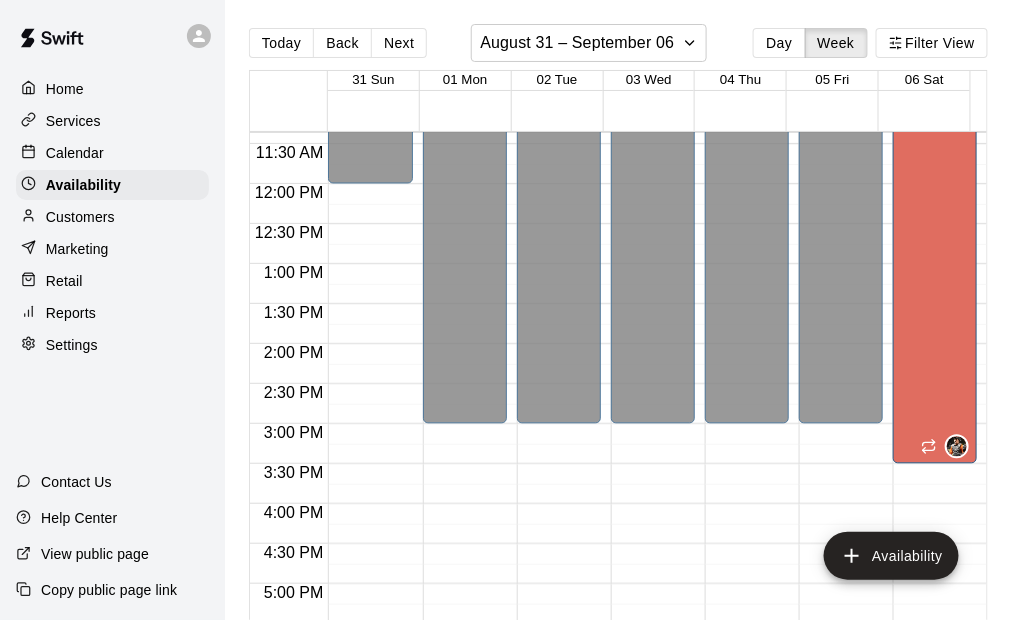 click on "12:00 AM – 3:00 PM Closed 8:30 PM – 11:59 PM Closed" at bounding box center [653, 184] 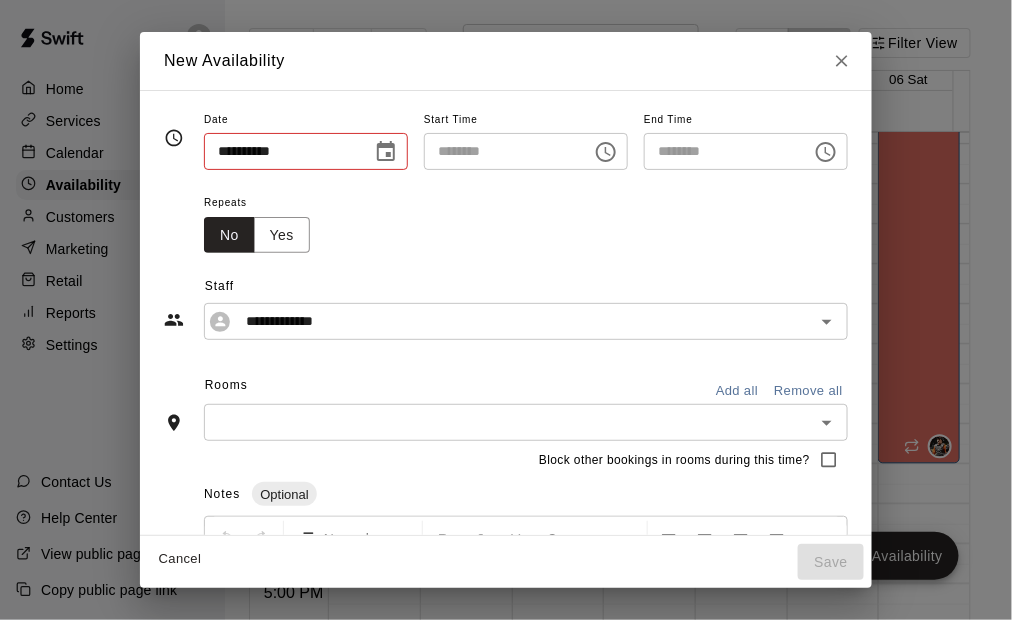 type on "**********" 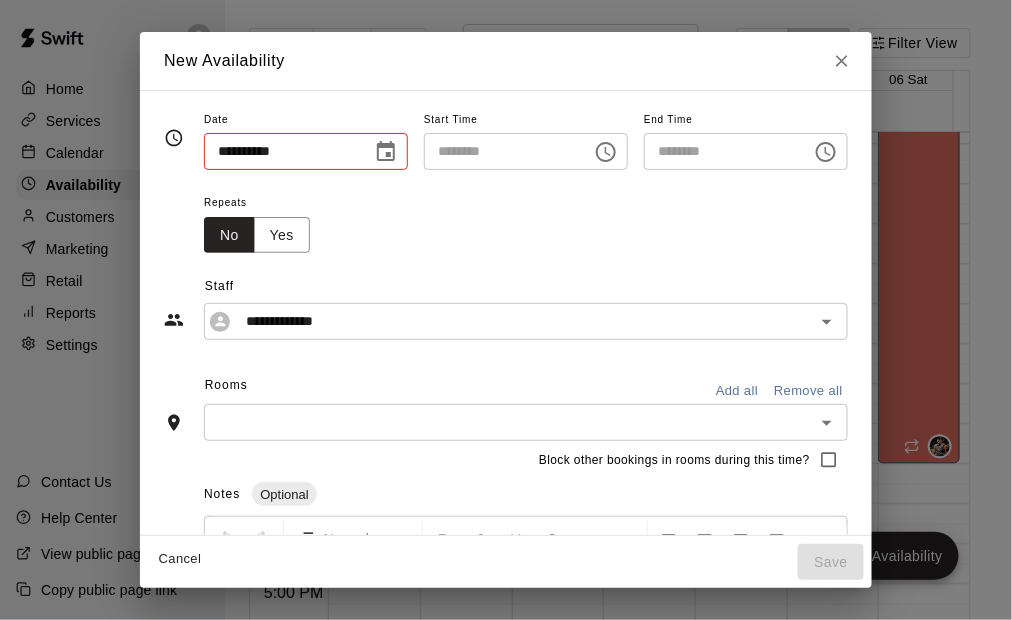 type on "********" 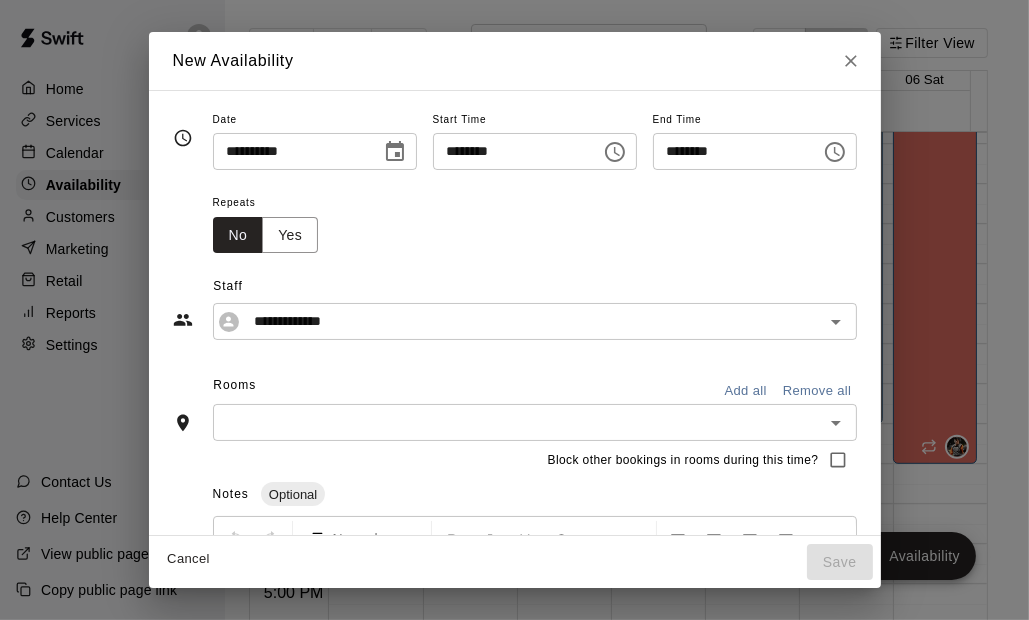 click on "********" at bounding box center [510, 151] 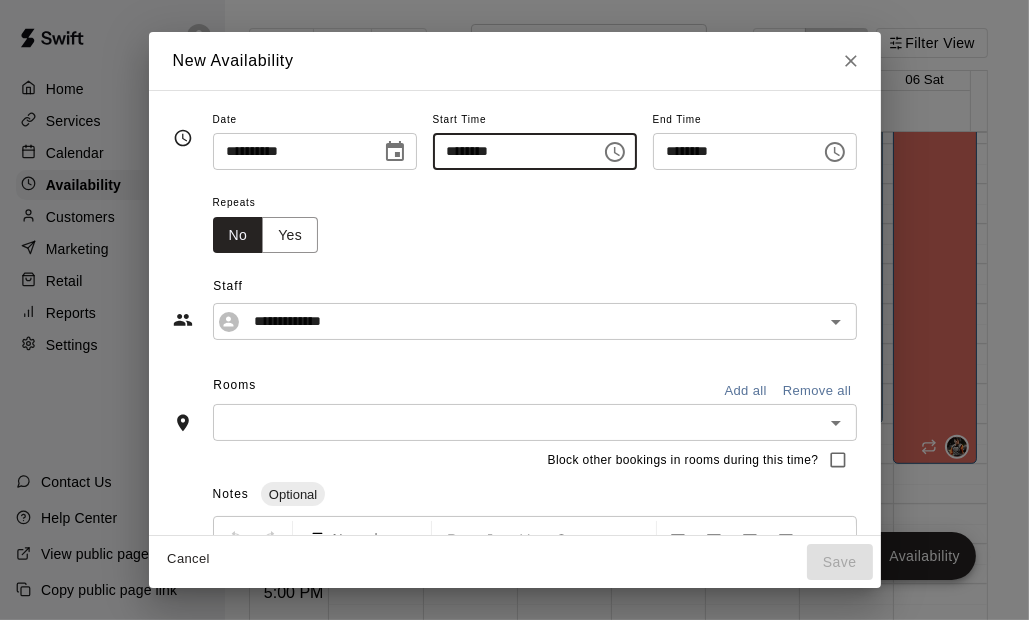 type on "********" 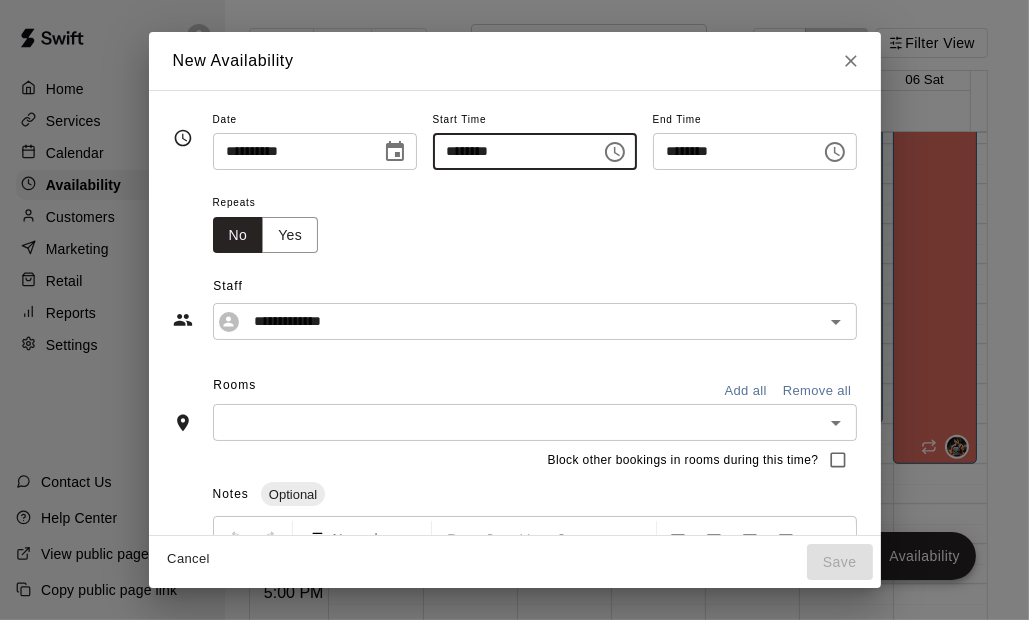 type on "********" 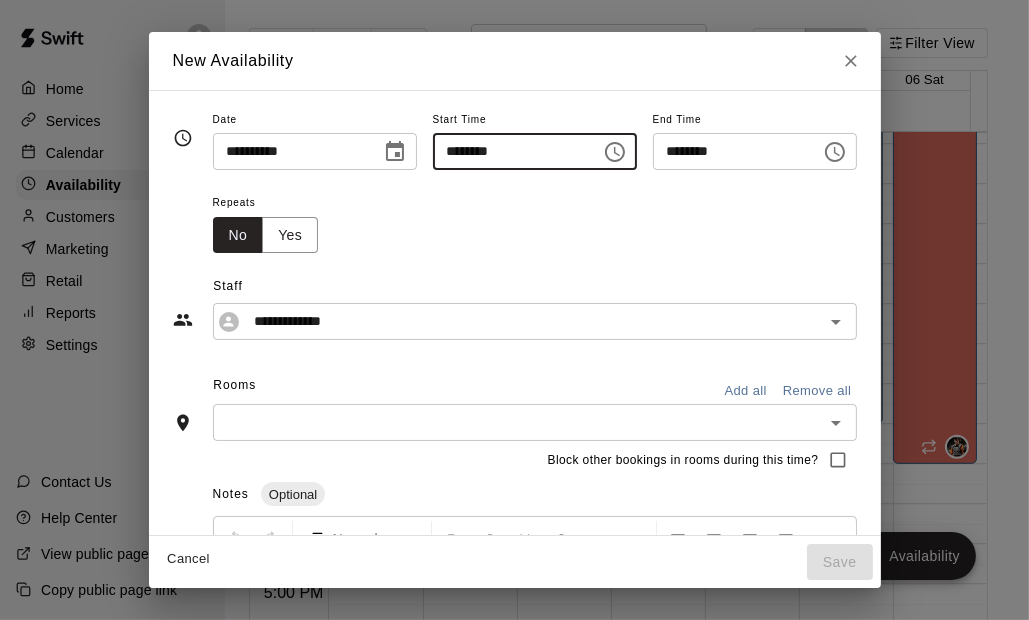 type on "********" 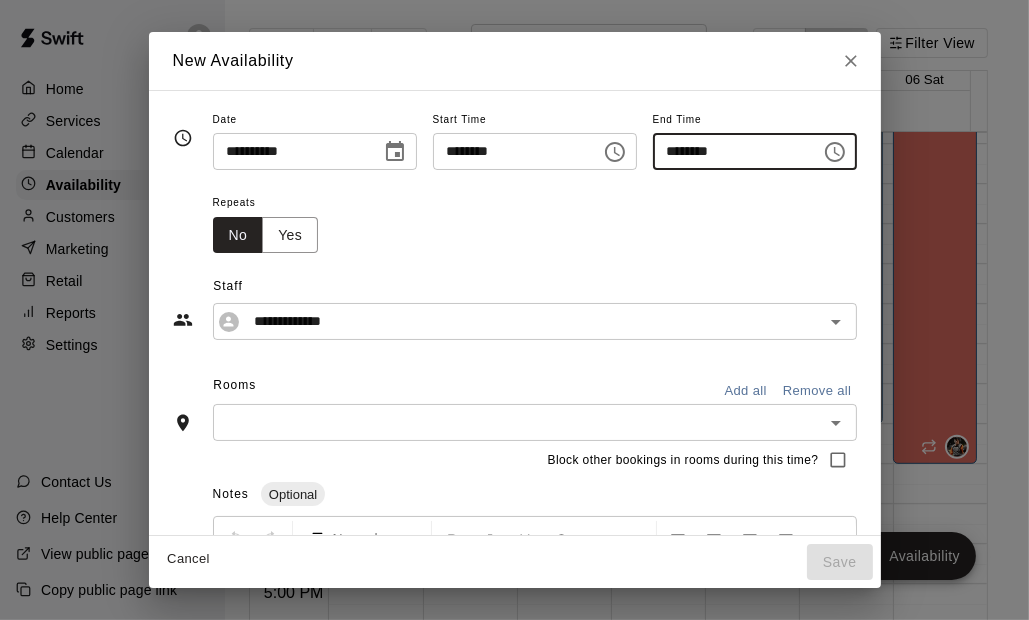 click on "********" at bounding box center [730, 151] 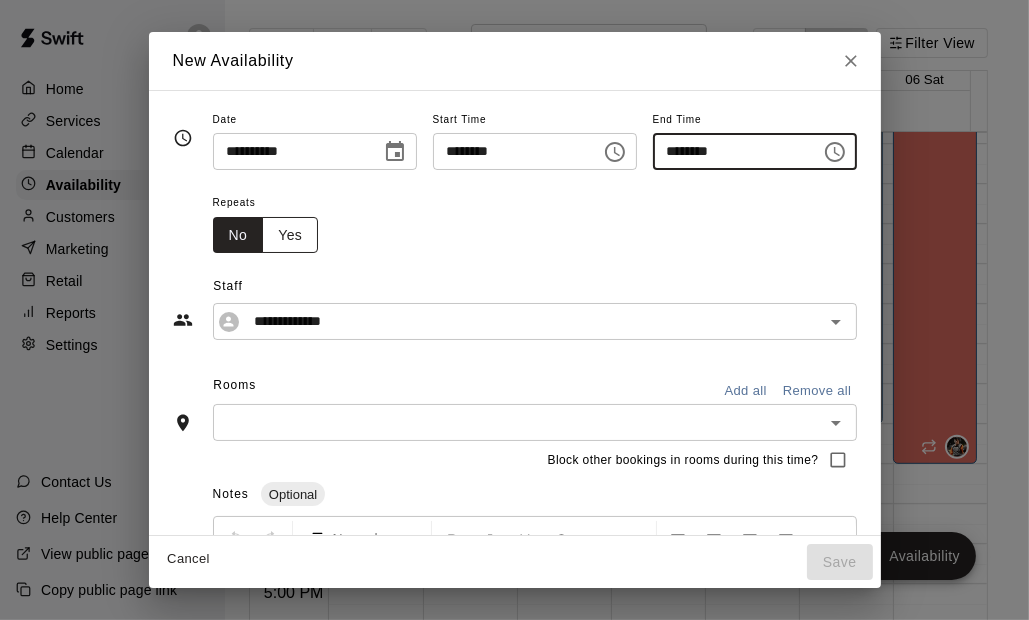 type on "********" 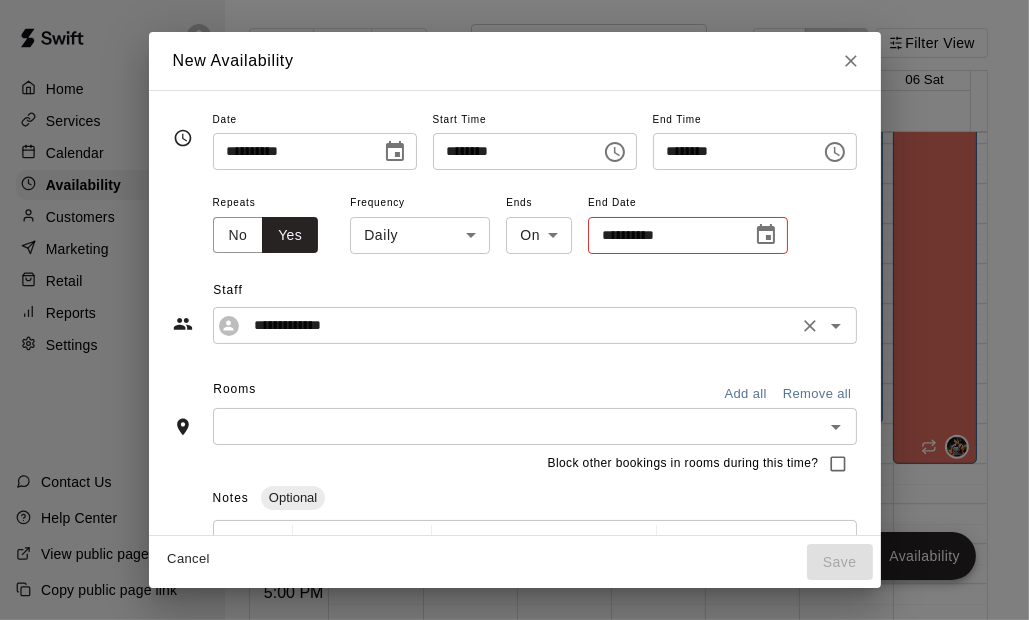 click on "**********" at bounding box center [535, 325] 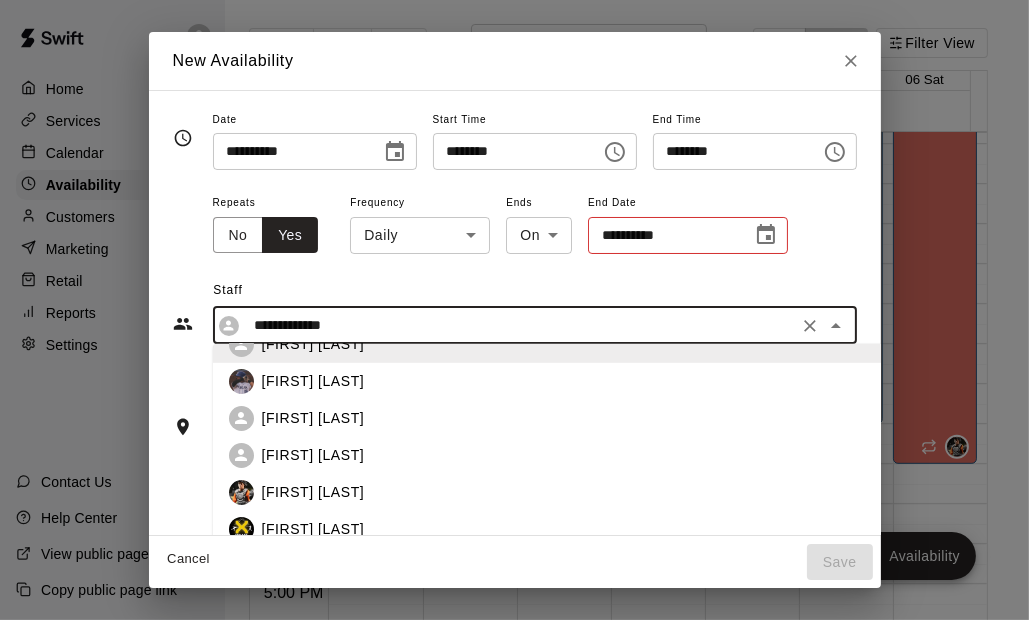 scroll, scrollTop: 101, scrollLeft: 0, axis: vertical 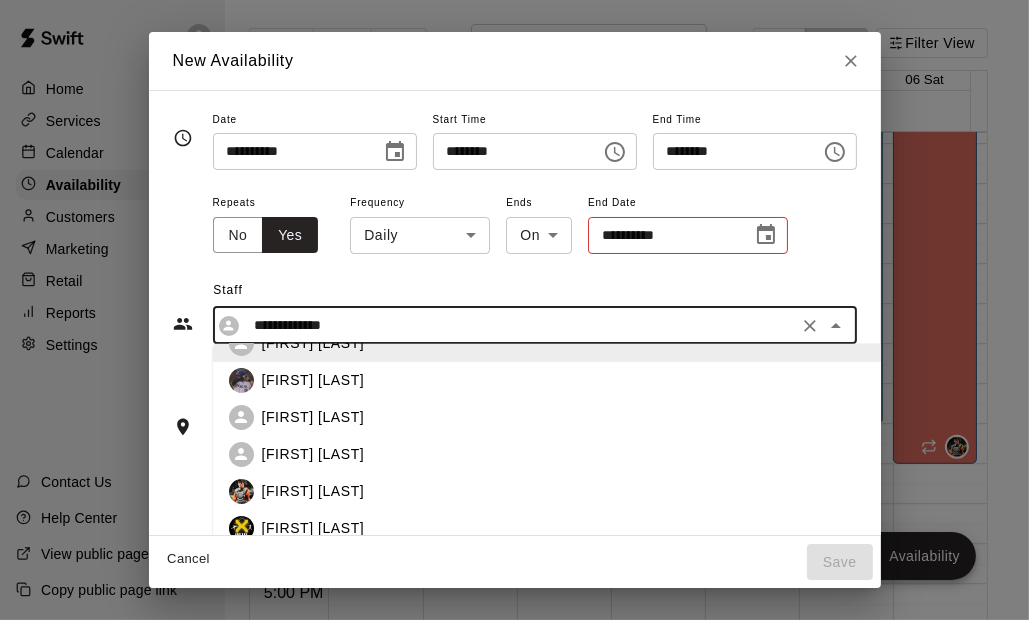 click on "[FIRST] [LAST]" at bounding box center [597, 491] 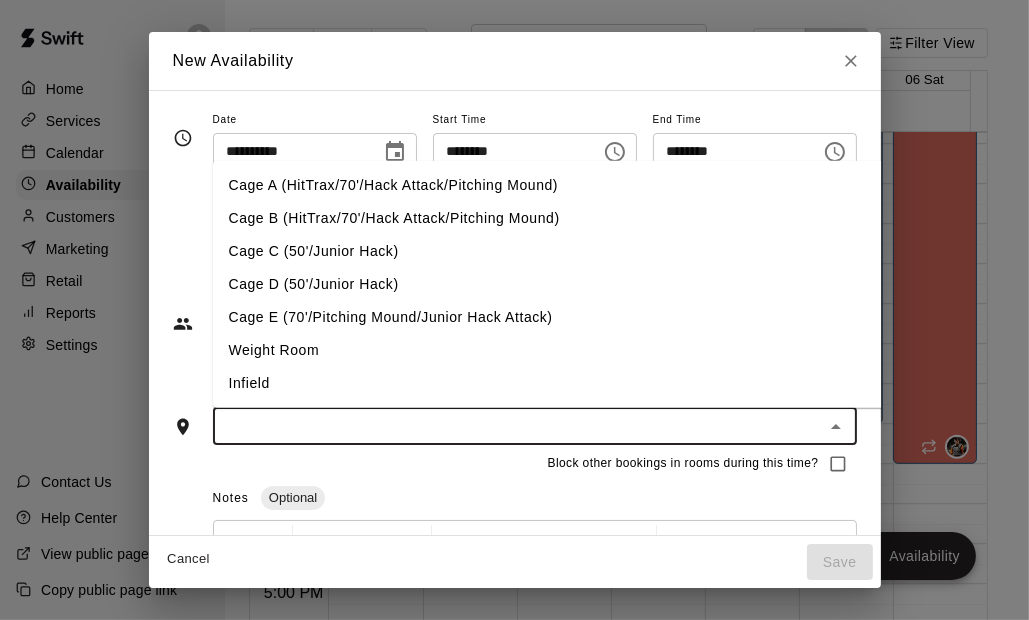click at bounding box center [518, 426] 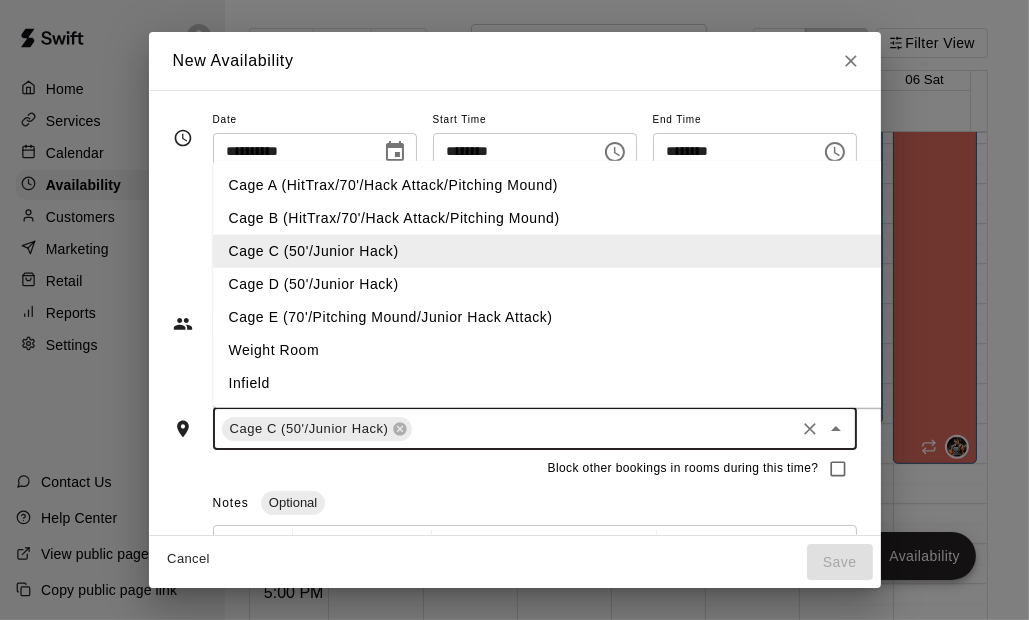 click at bounding box center (603, 428) 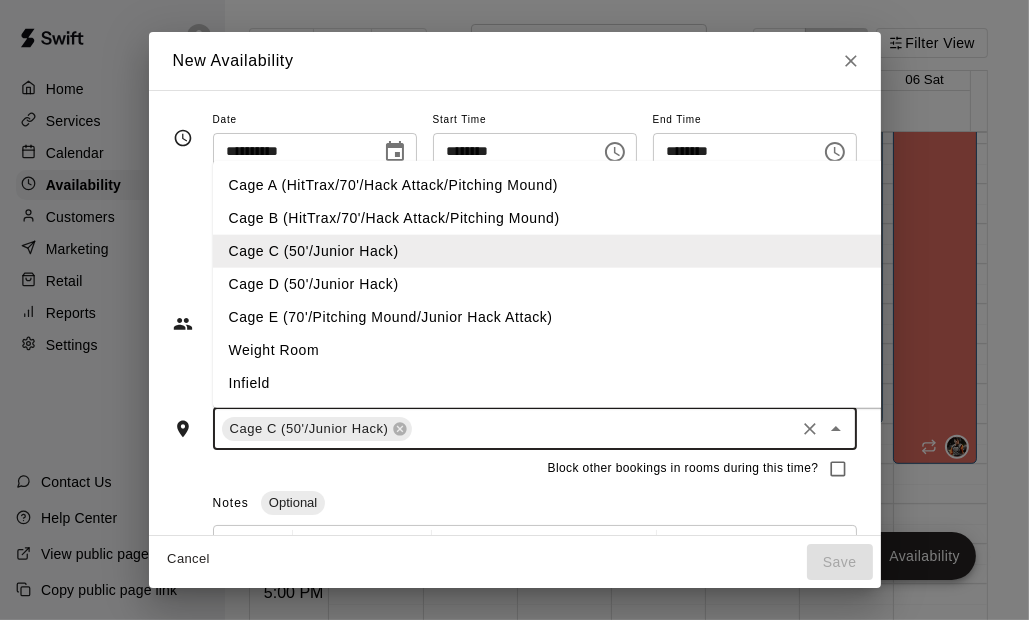 click on "Cage D (50'/Junior Hack)" at bounding box center (580, 284) 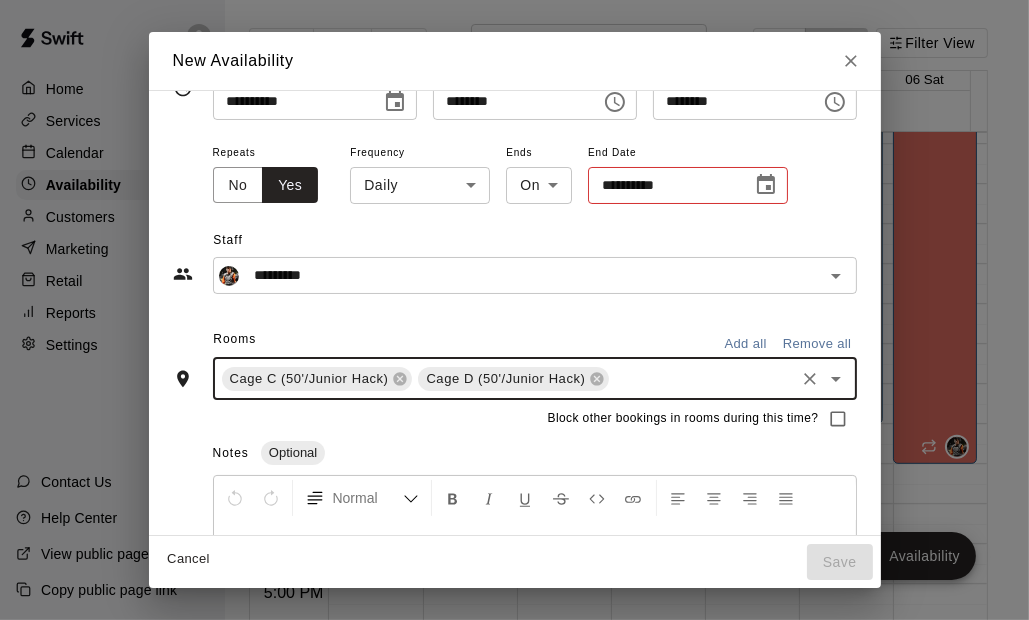 scroll, scrollTop: 200, scrollLeft: 0, axis: vertical 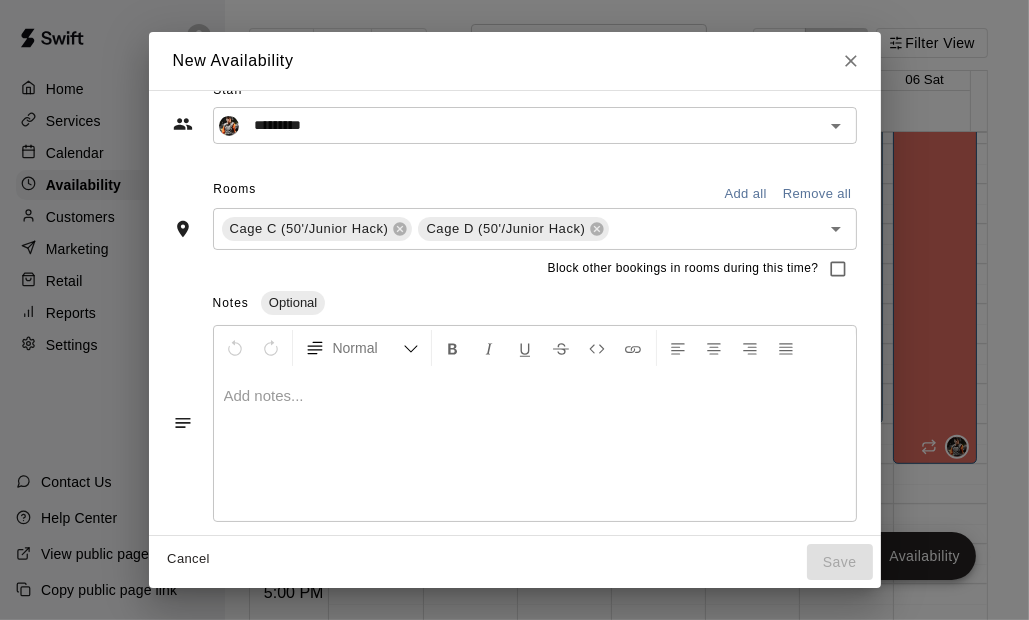 click at bounding box center [535, 396] 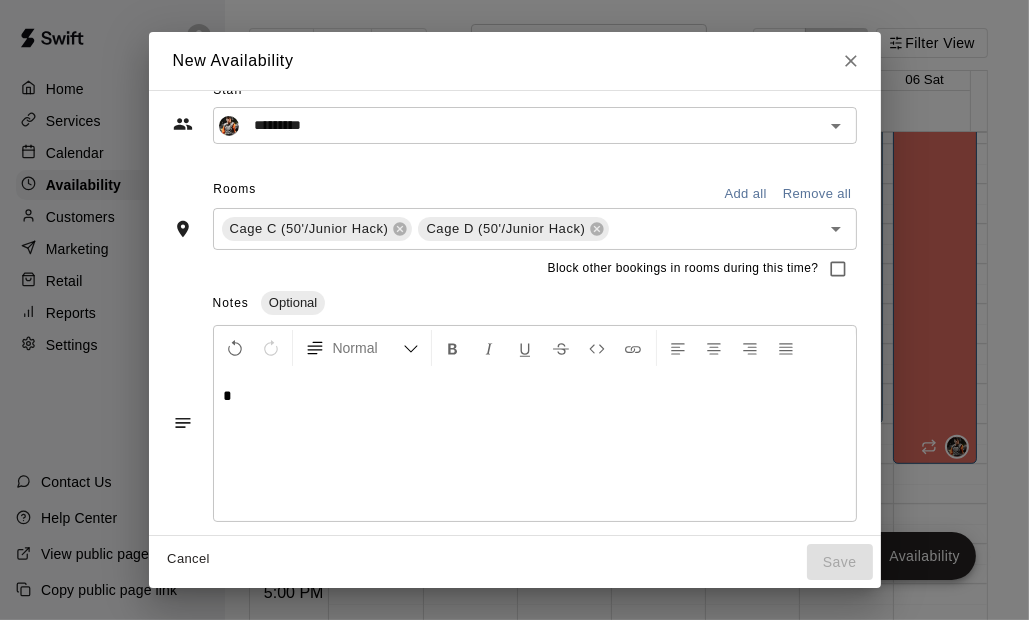 type 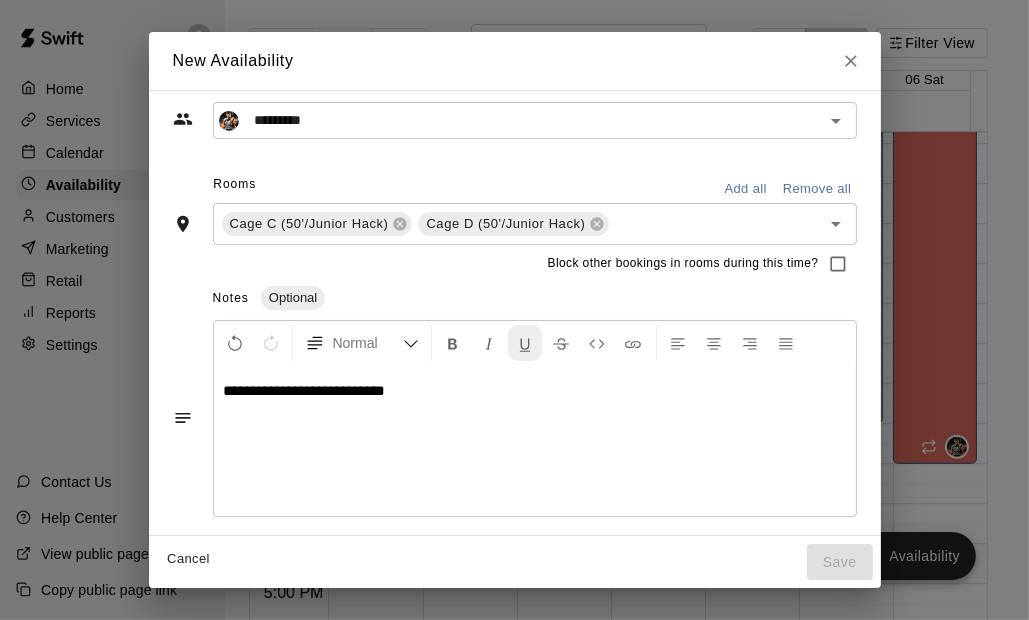 scroll, scrollTop: 206, scrollLeft: 0, axis: vertical 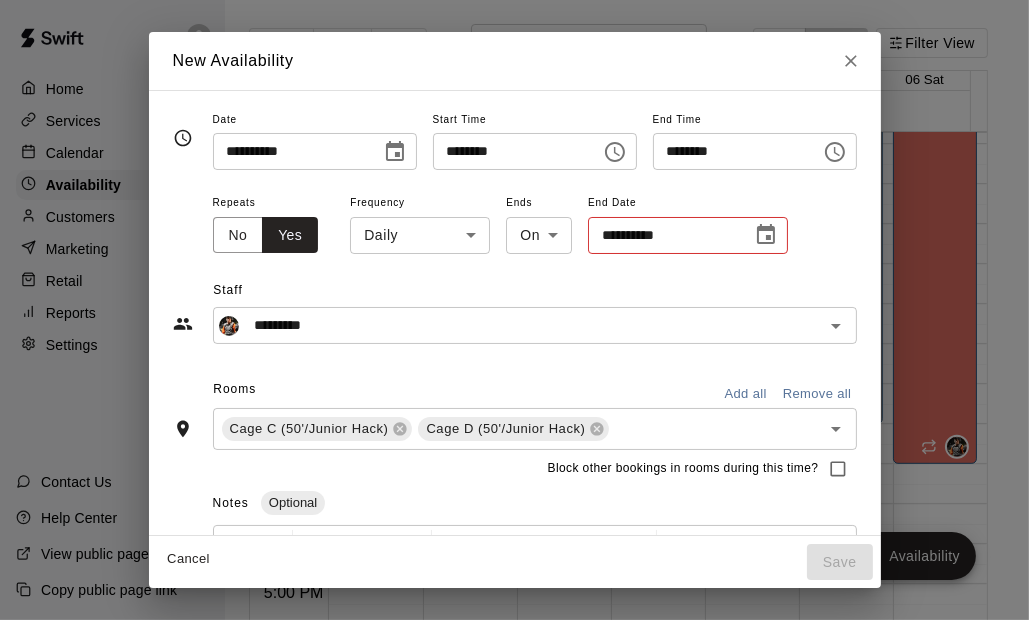 click on "**********" at bounding box center [663, 235] 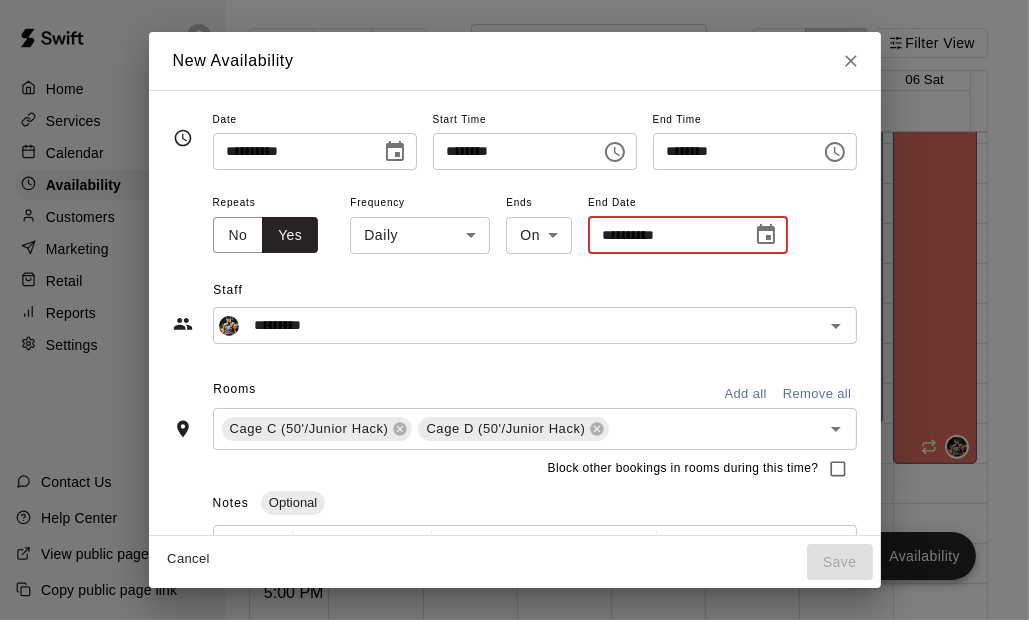 click on "Home Services Calendar Availability Customers Marketing Retail Reports Settings Contact Us Help Center View public page Copy public page link Today Back Next August 31 – September 06 Day Week Filter View 31 Sun 01 Mon 02 Tue 03 Wed 04 Thu 05 Fri 06 Sat 12:00 AM 12:30 AM 1:00 AM 1:30 AM 2:00 AM 2:30 AM 3:00 AM 3:30 AM 4:00 AM 4:30 AM 5:00 AM 5:30 AM 6:00 AM 6:30 AM 7:00 AM 7:30 AM 8:00 AM 8:30 AM 9:00 AM 9:30 AM 10:00 AM 10:30 AM 11:00 AM 11:30 AM 12:00 PM 12:30 PM 1:00 PM 1:30 PM 2:00 PM 2:30 PM 3:00 PM 3:30 PM 4:00 PM 4:30 PM 5:00 PM 5:30 PM 6:00 PM 6:30 PM 7:00 PM 7:30 PM 8:00 PM 8:30 PM 9:00 PM 9:30 PM 10:00 PM 10:30 PM 11:00 PM 11:30 PM 12:00 AM – 12:00 PM Closed 6:00 PM – 11:59 PM Closed 12:00 AM – 3:00 PM Closed 8:30 PM – 11:59 PM Closed 12:00 AM – 3:00 PM Closed 8:30 PM – 11:59 PM Closed 12:00 AM – 3:00 PM Closed 8:30 PM – 11:59 PM Closed 12:00 AM – 3:00 PM Closed 8:30 PM – 11:59 PM Closed 12:00 AM – 3:00 PM Closed 8:30 PM – 11:59 PM Closed 12:00 AM – 10:00 AM Closed Closed" at bounding box center [514, 326] 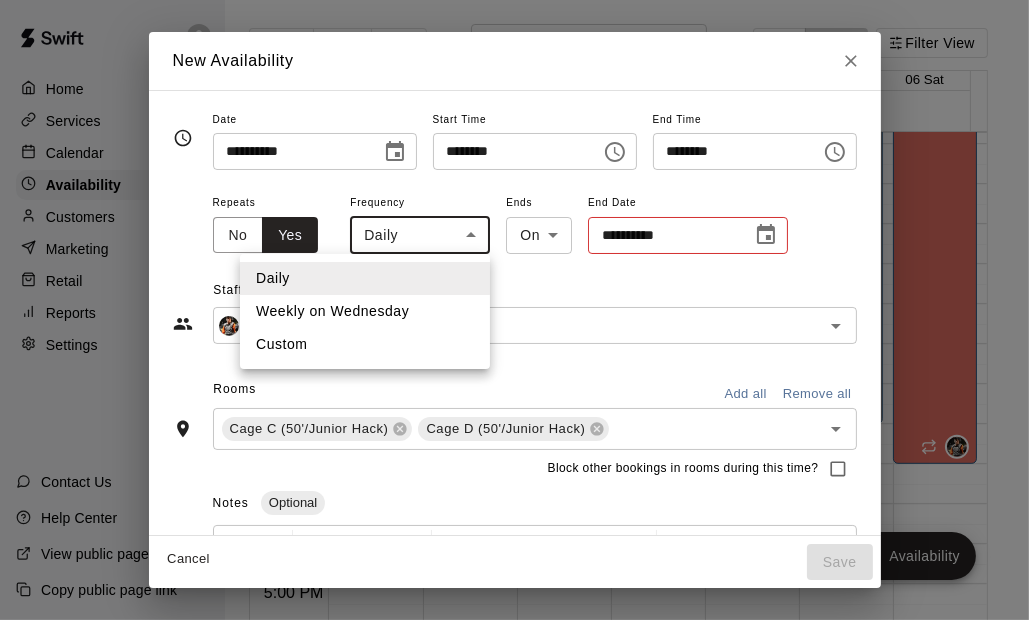 click on "Weekly on Wednesday" at bounding box center [365, 311] 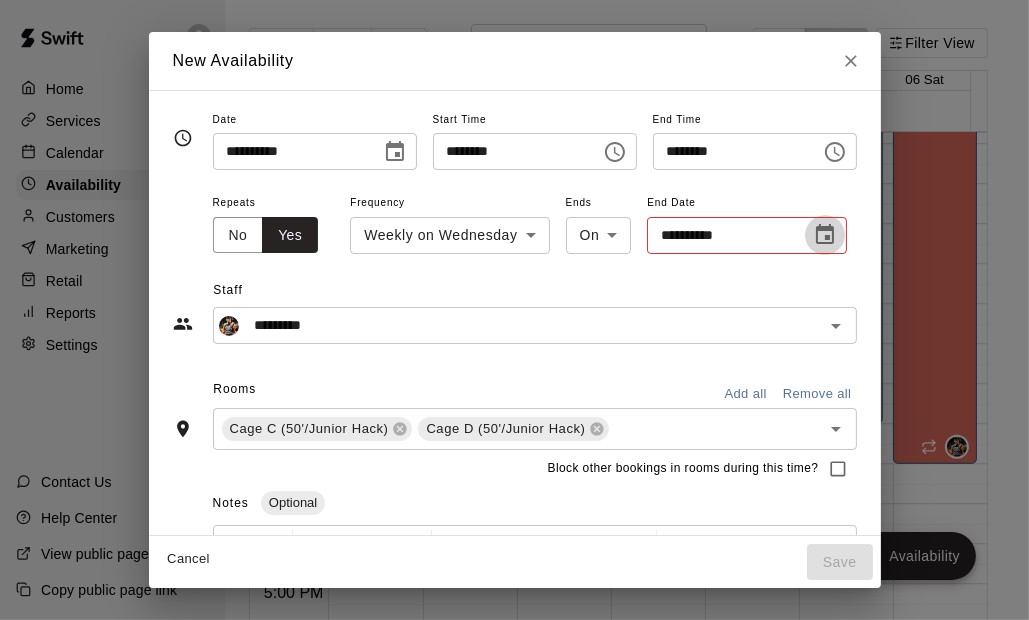 click 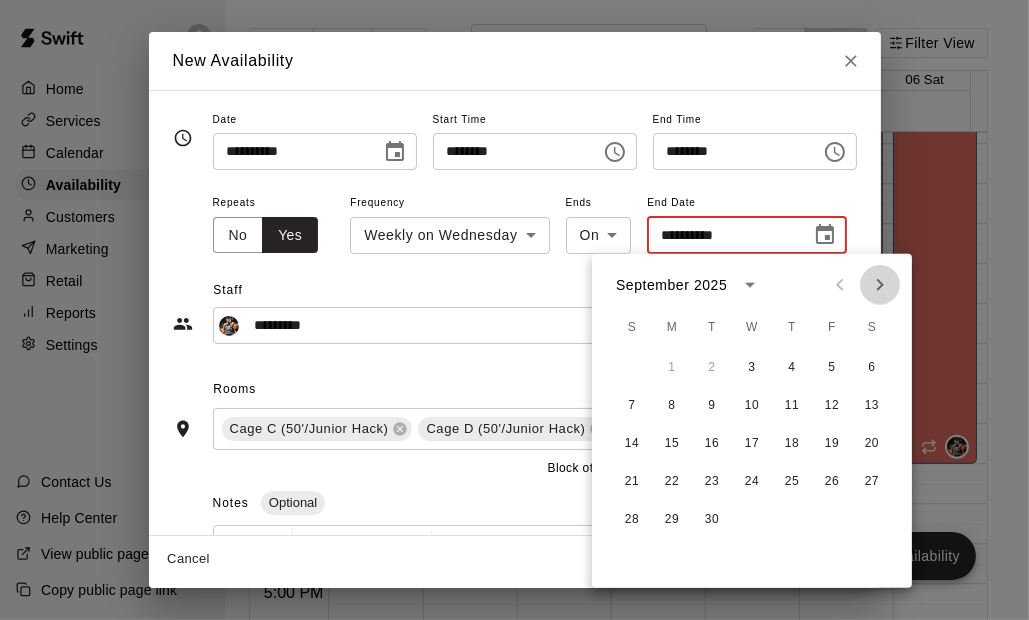 click 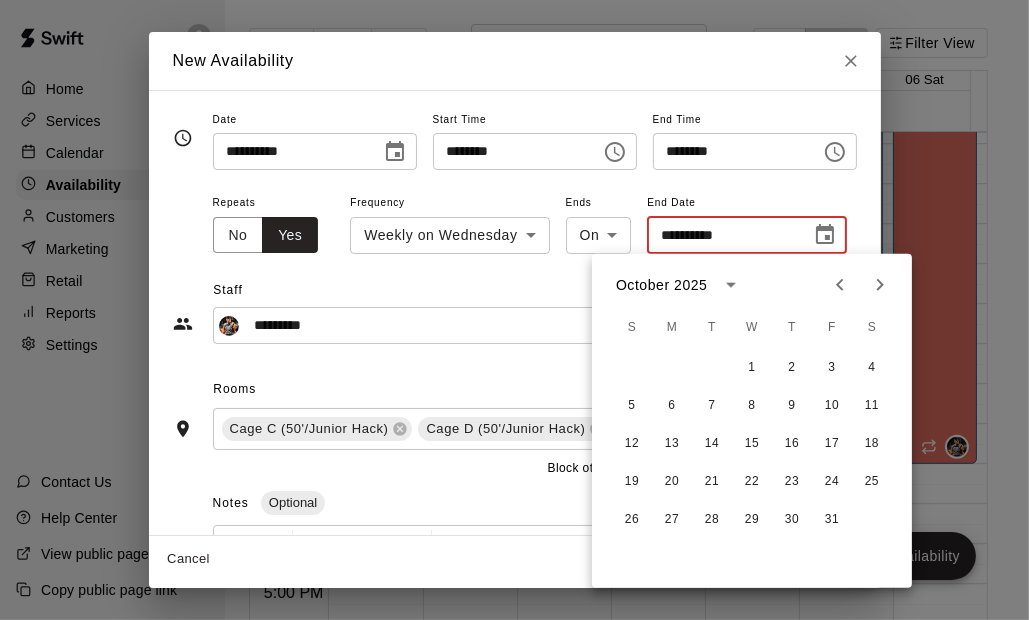 click 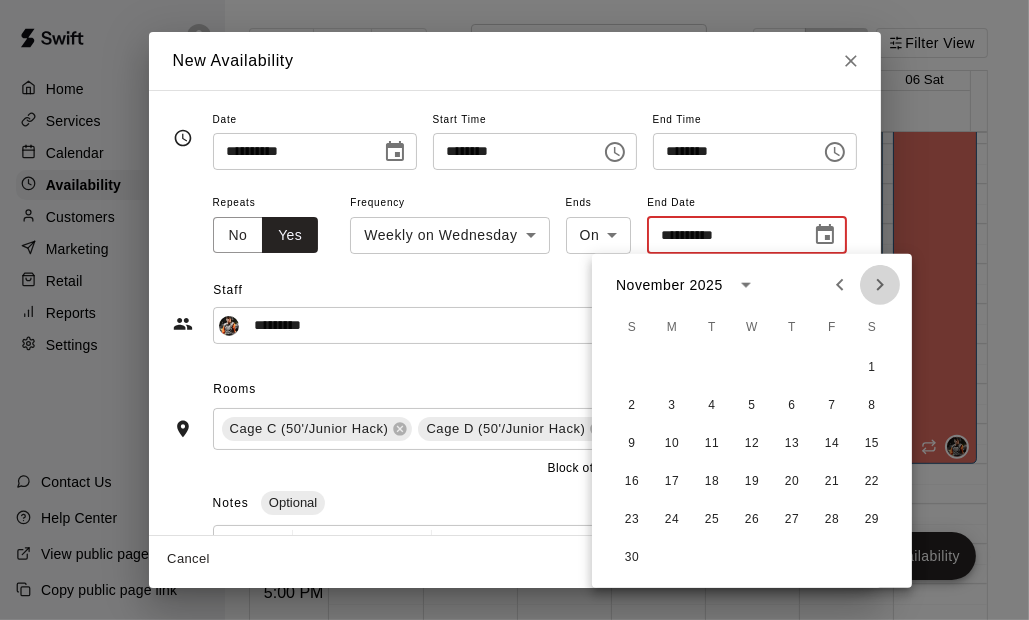 click 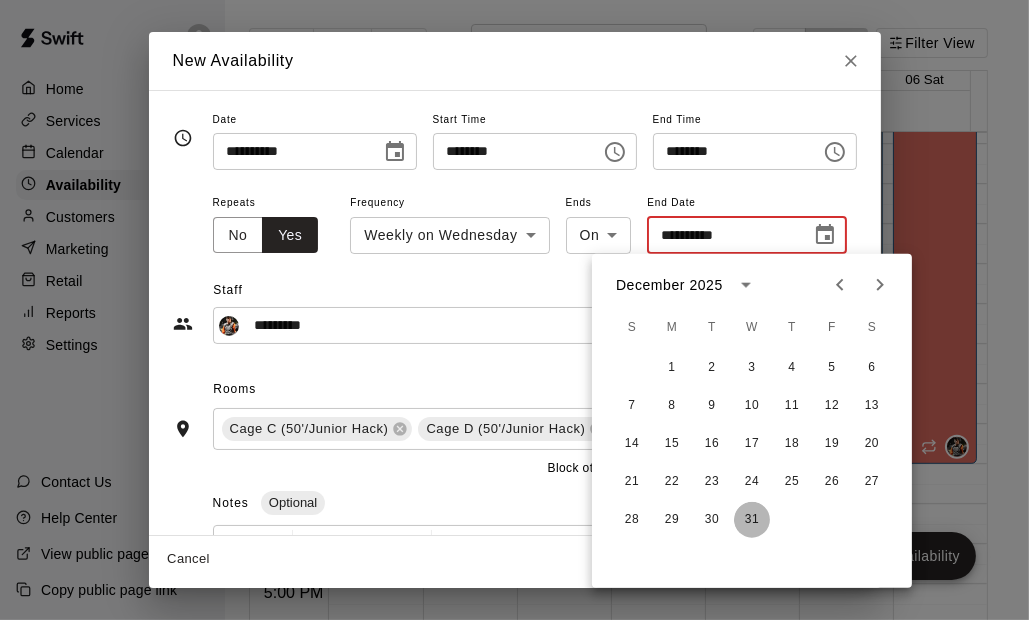 click on "31" at bounding box center [752, 520] 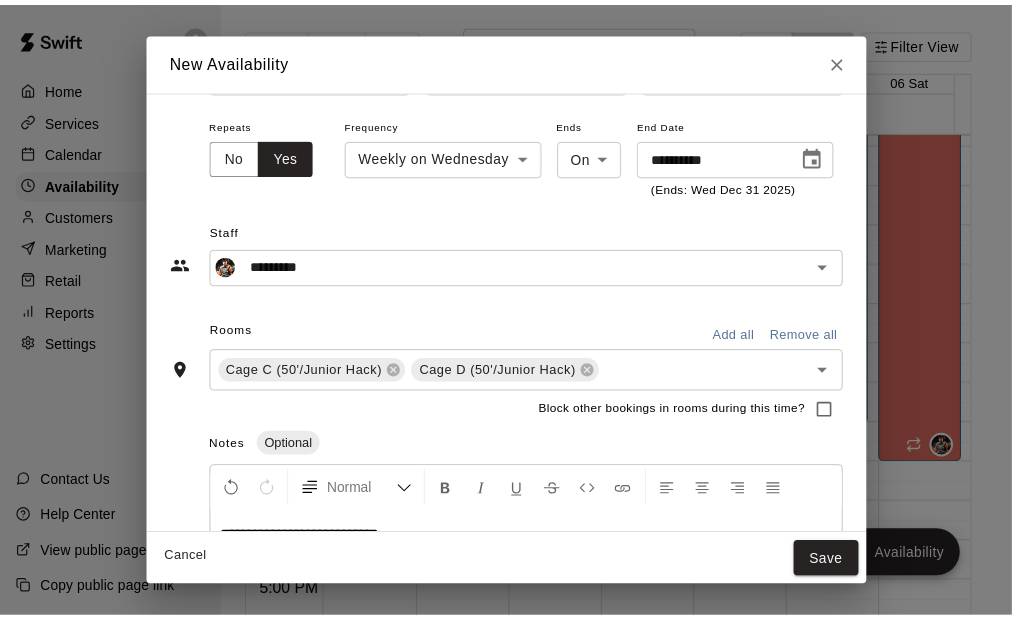 scroll, scrollTop: 226, scrollLeft: 0, axis: vertical 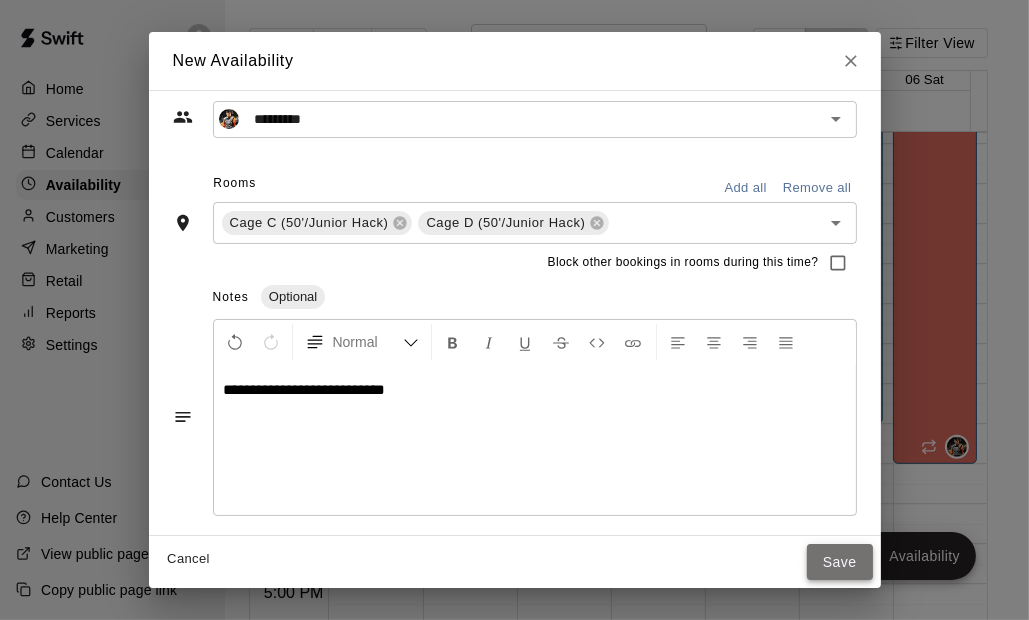 click on "Save" at bounding box center (840, 562) 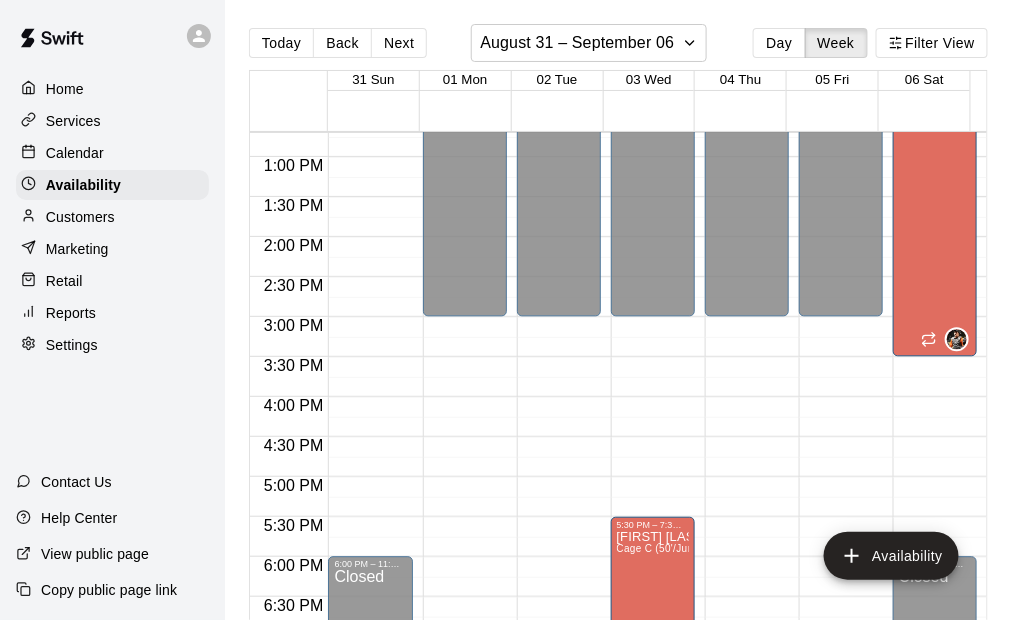 scroll, scrollTop: 1296, scrollLeft: 0, axis: vertical 